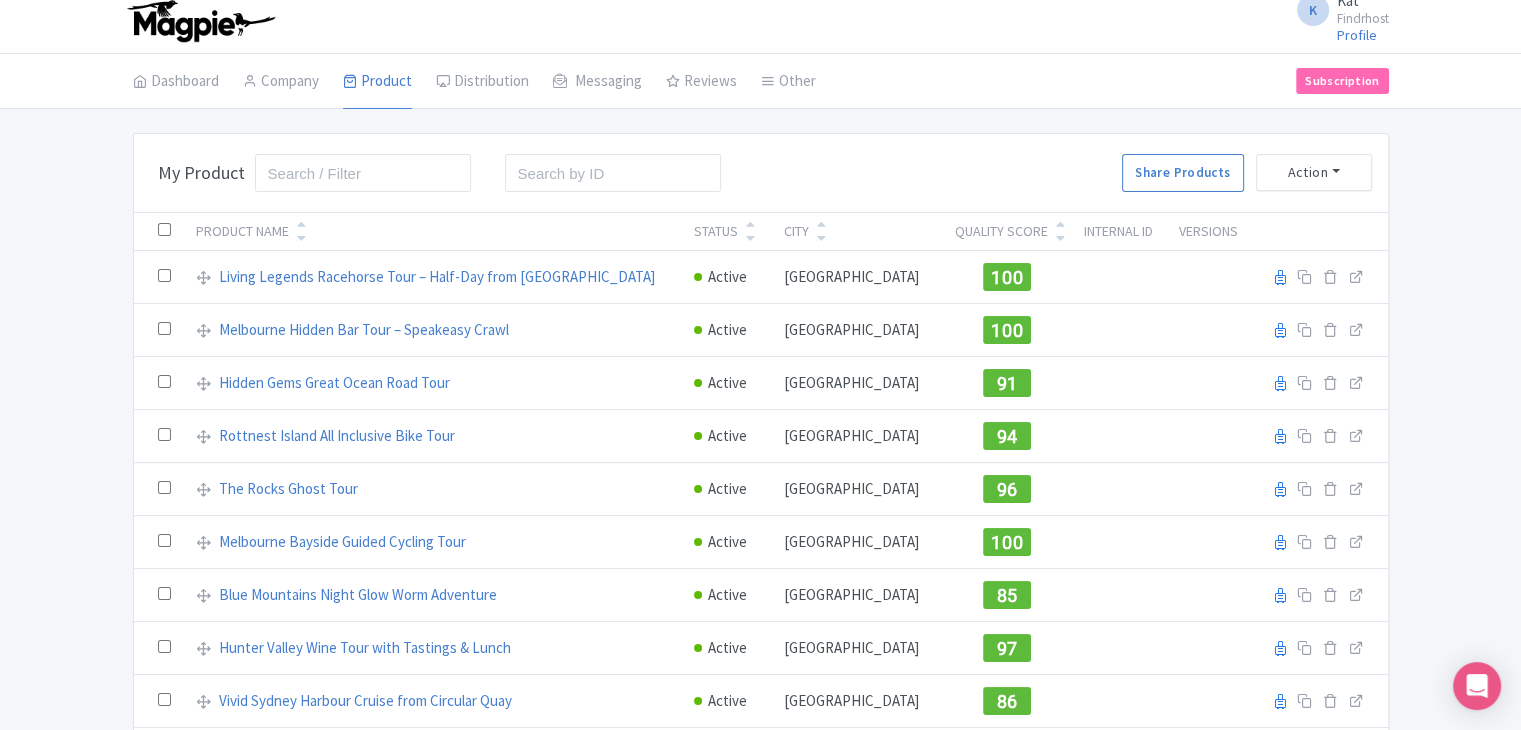 scroll, scrollTop: 0, scrollLeft: 0, axis: both 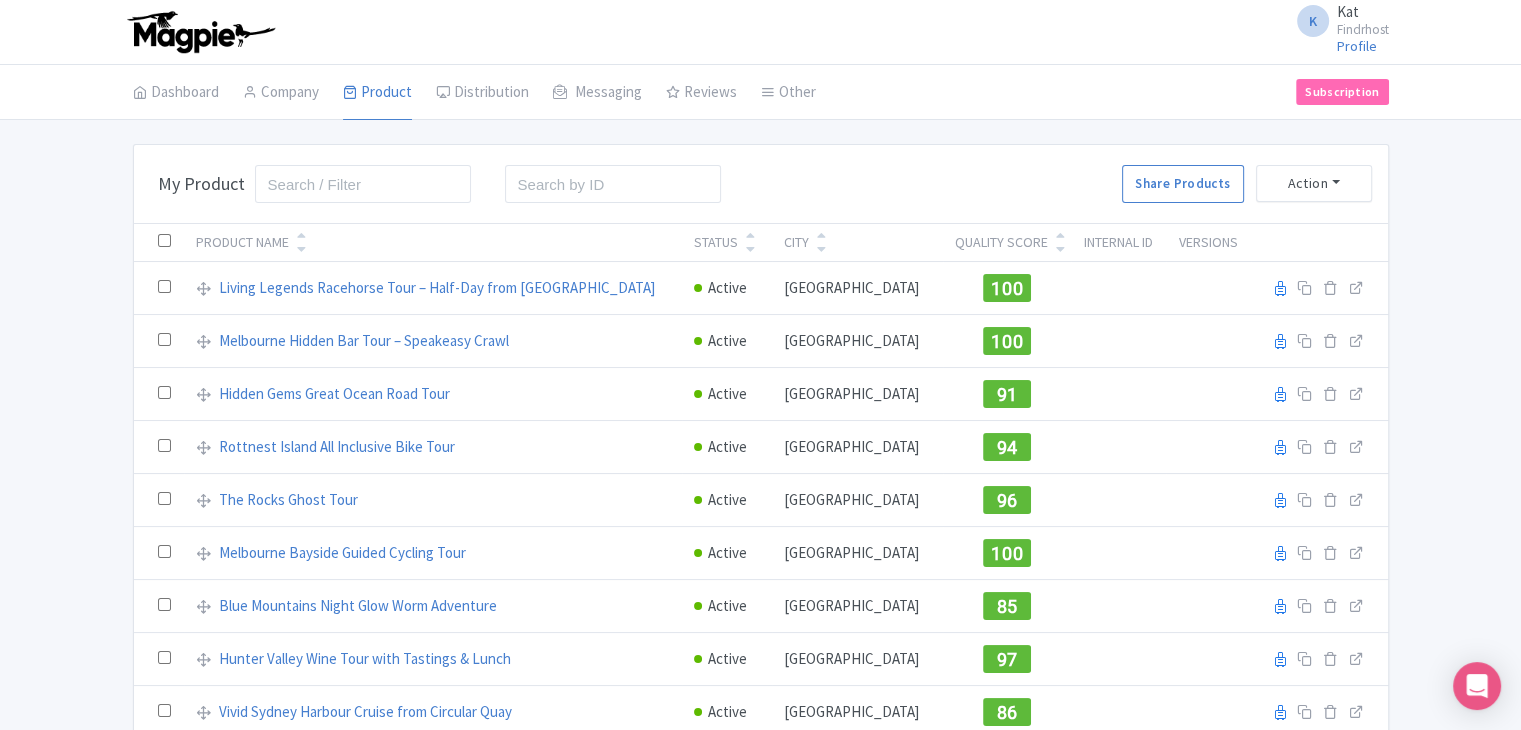 click on "K
Kat
Findrhost
Profile
Users
Settings
Sign out
Dashboard
Company
Product
My Products
Image Library
Rate Sheets
Distribution
Manage Resellers
Manage Contacts
Product Listings
Listings Optimizer
Affiliate
Promotions
Messaging
Outbox
New Announcement
Manage Message Templates
Reviews
Review Dashboard
Manage
Analytics
Tools
Other
Help Documents
Connections
View All Magpie Products
Magpie Pricing
Subscription
Enterprise Information
Email
Contact Support
Upgrade
Premium
Up to 10 Products
$69
Premium Plus
Up to 50 Products
$119
Magpie Enterprise
$299/month
Bulk Actions
Delete
Add to Collection
Share Products
Add to Collection
Collections   *
Add" at bounding box center [760, 365] 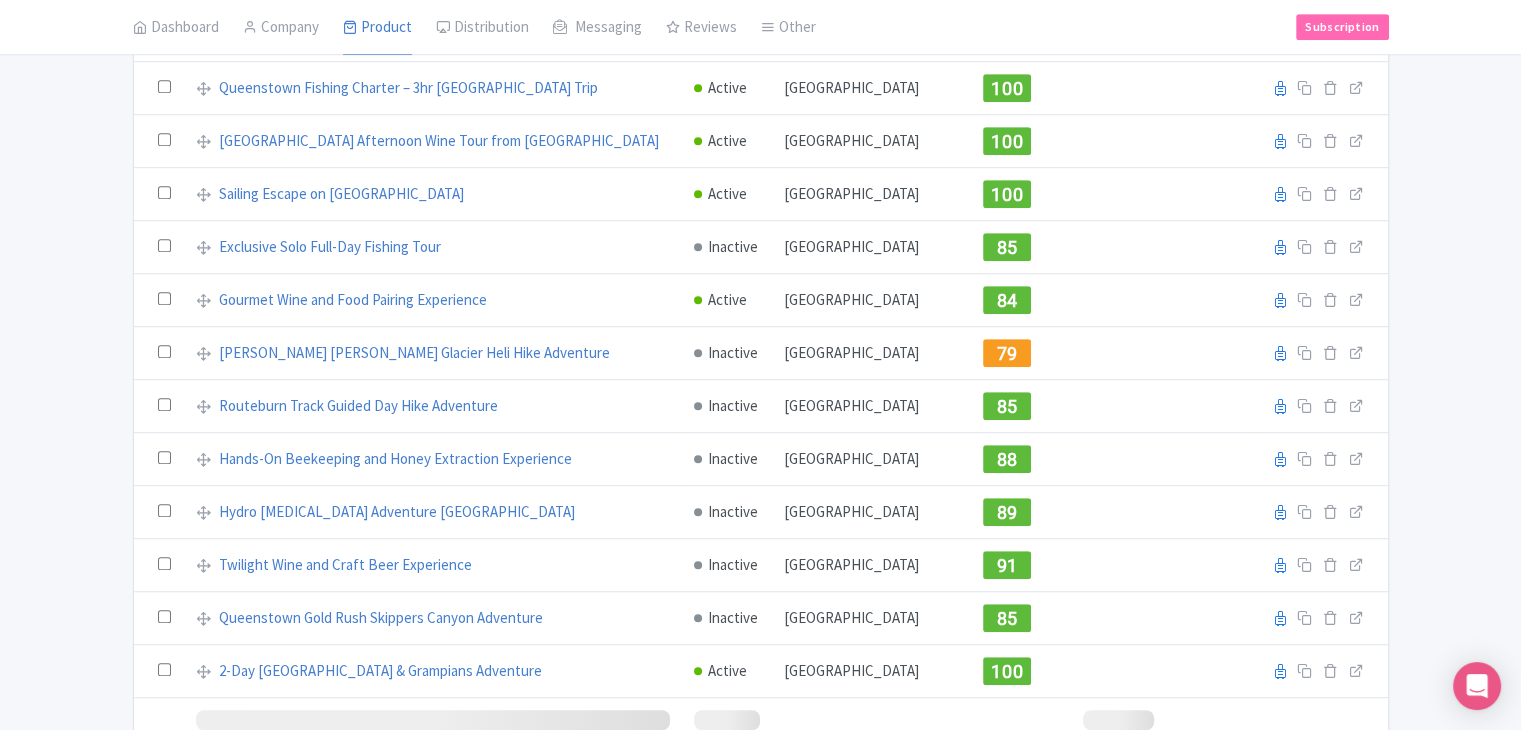 scroll, scrollTop: 1200, scrollLeft: 0, axis: vertical 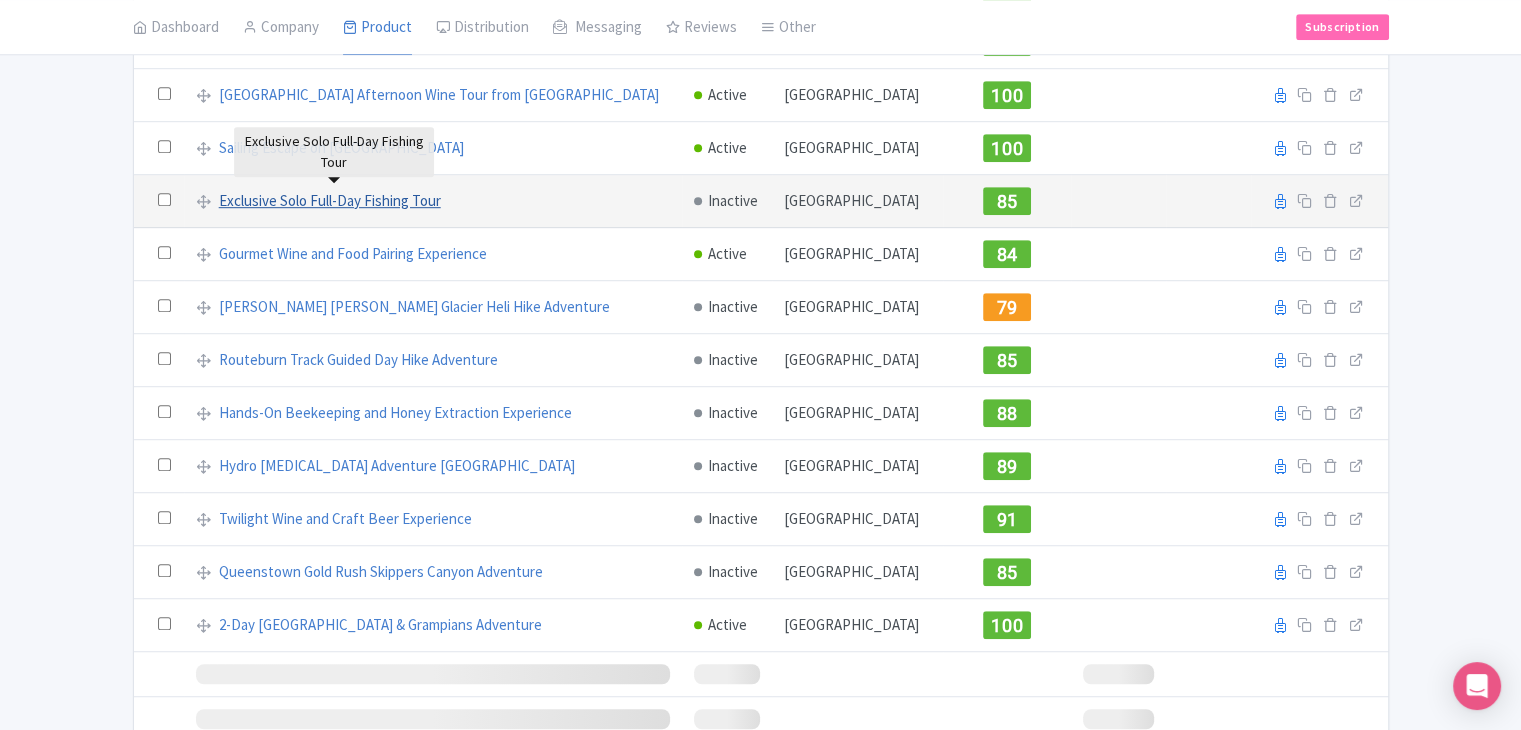 click on "Exclusive Solo Full-Day Fishing Tour" at bounding box center (330, 201) 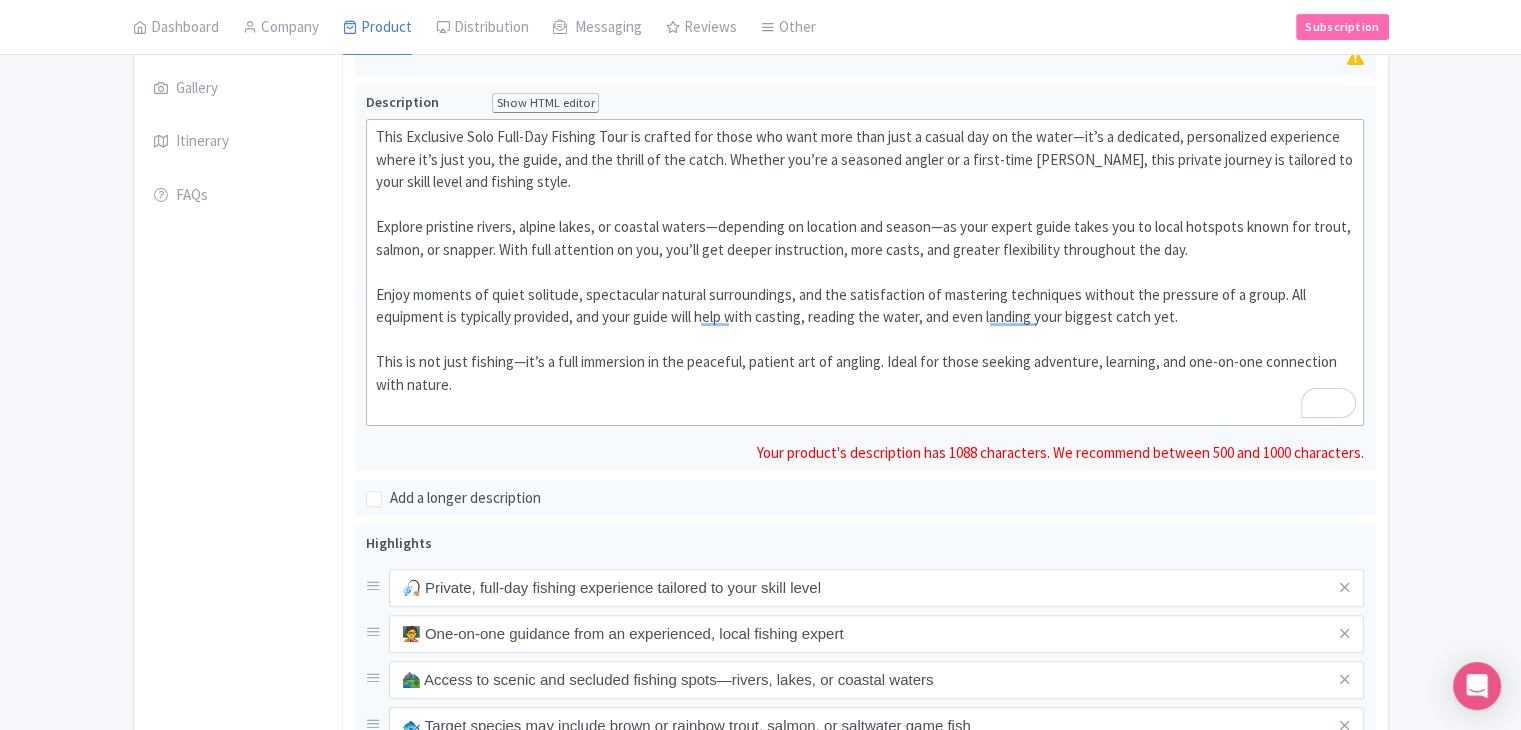 scroll, scrollTop: 75, scrollLeft: 0, axis: vertical 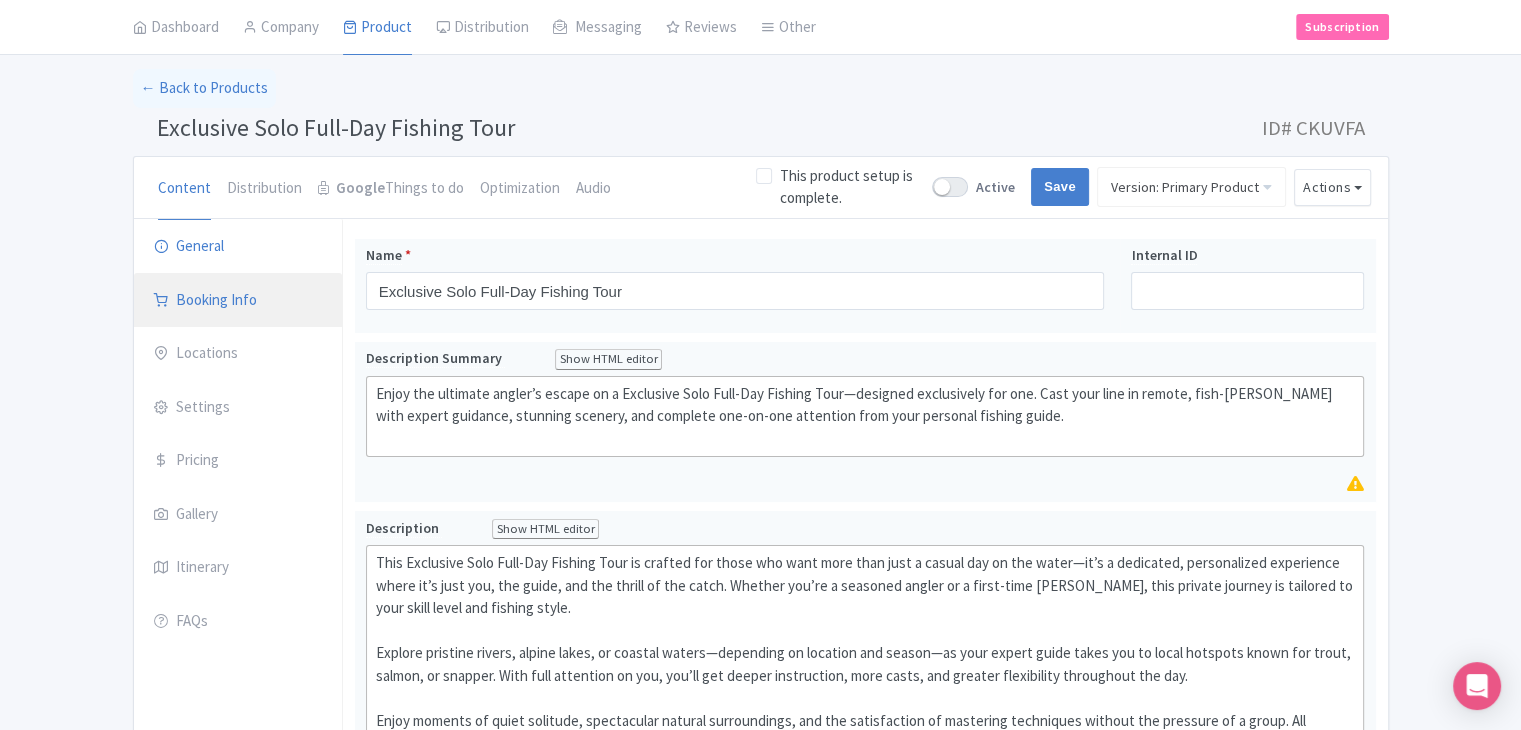 click on "Booking Info" at bounding box center [238, 301] 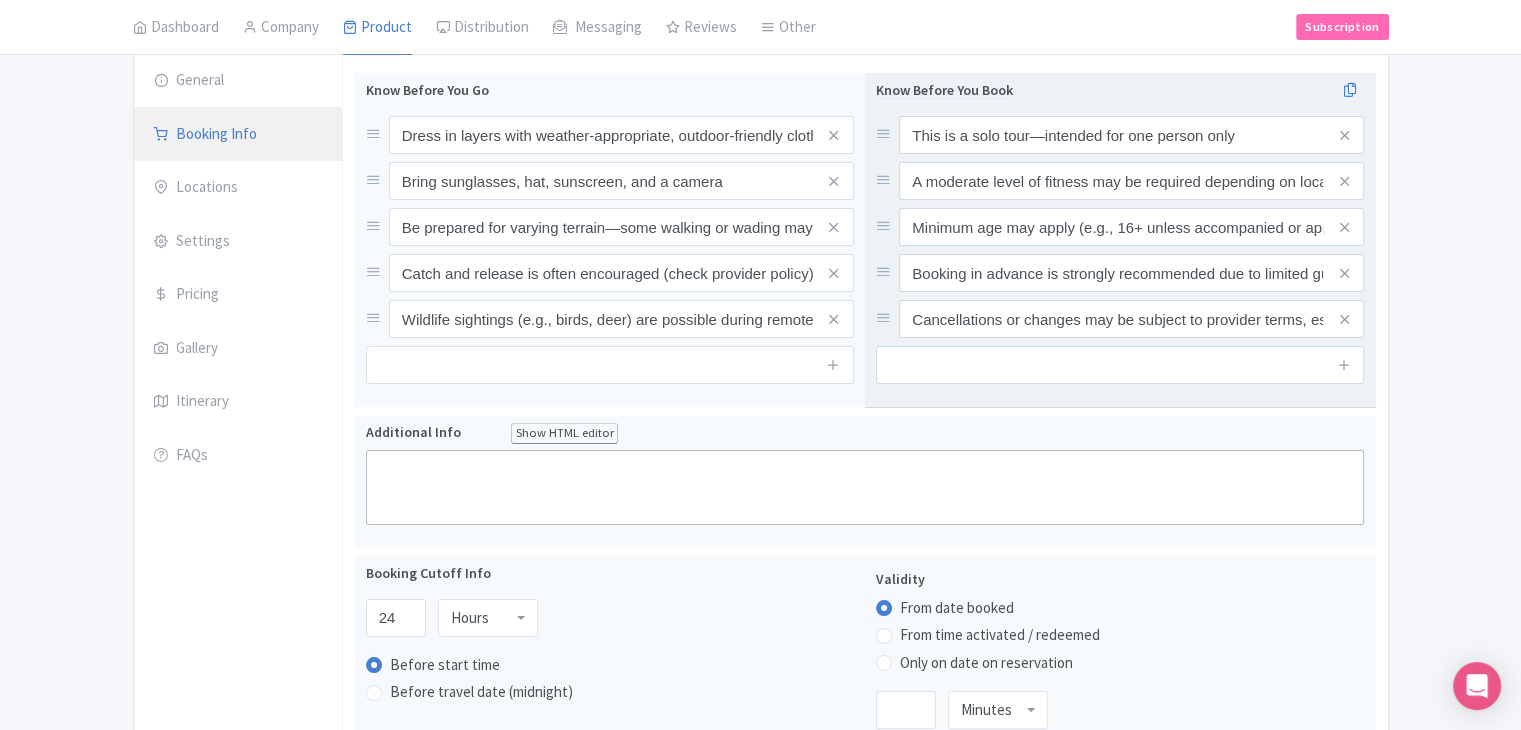 scroll, scrollTop: 180, scrollLeft: 0, axis: vertical 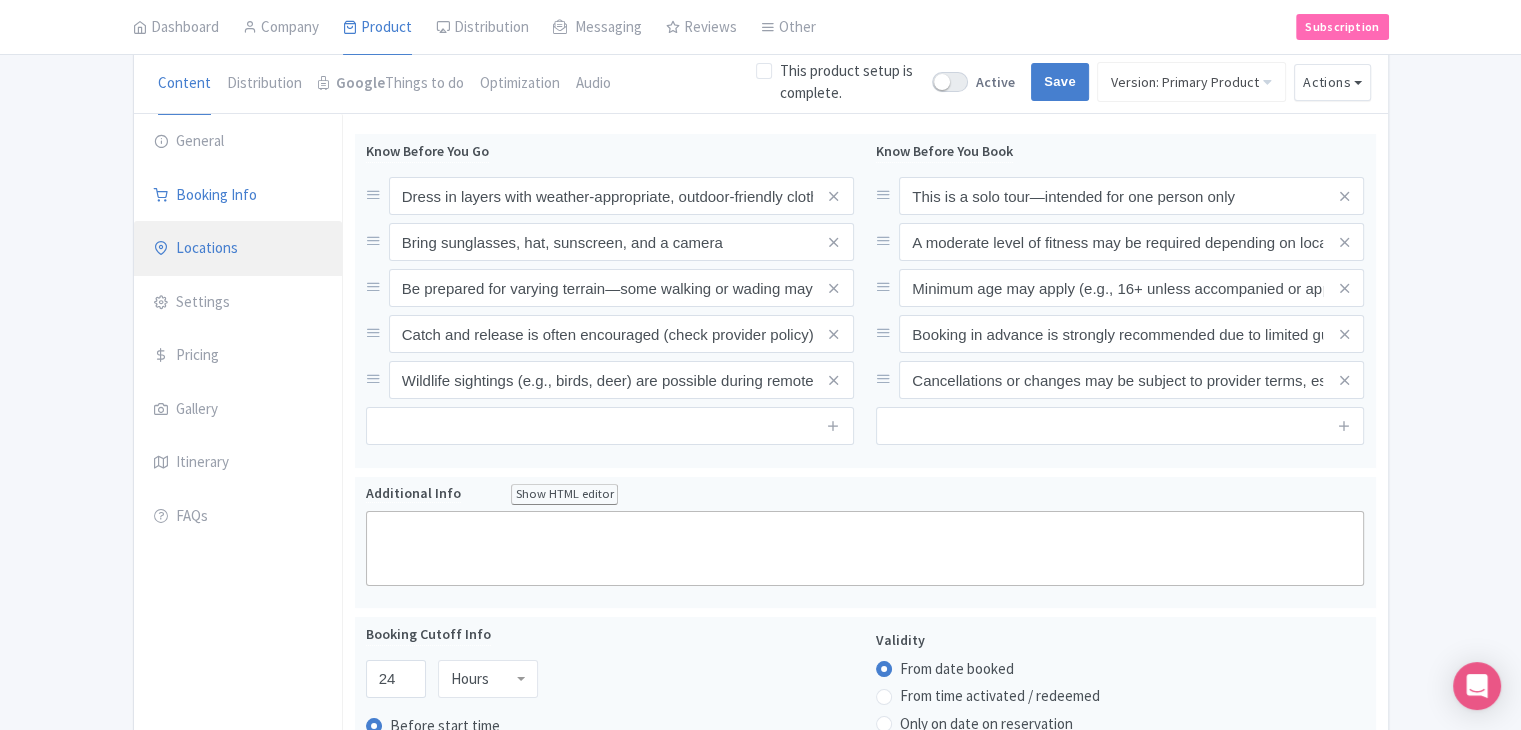 click on "Locations" at bounding box center [238, 249] 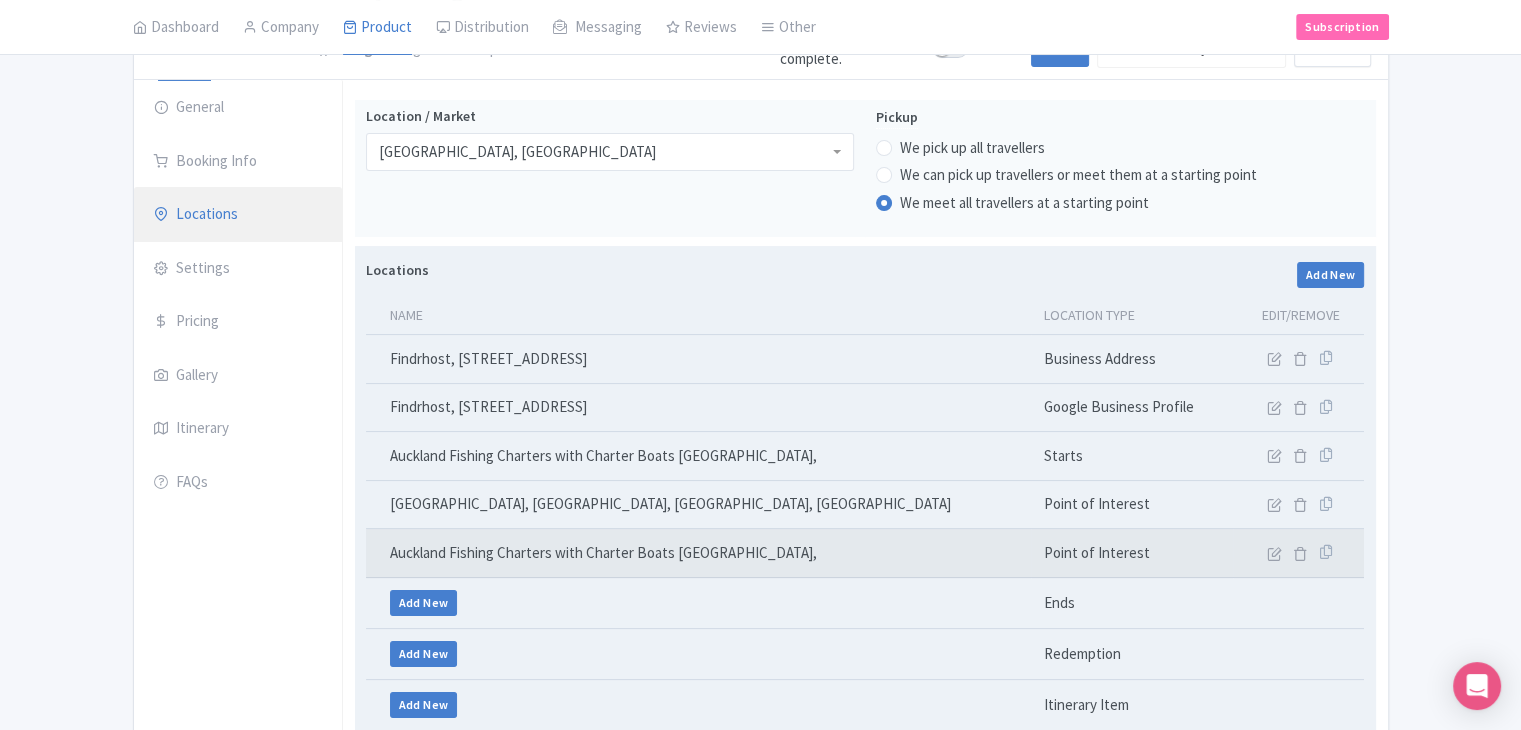 scroll, scrollTop: 185, scrollLeft: 0, axis: vertical 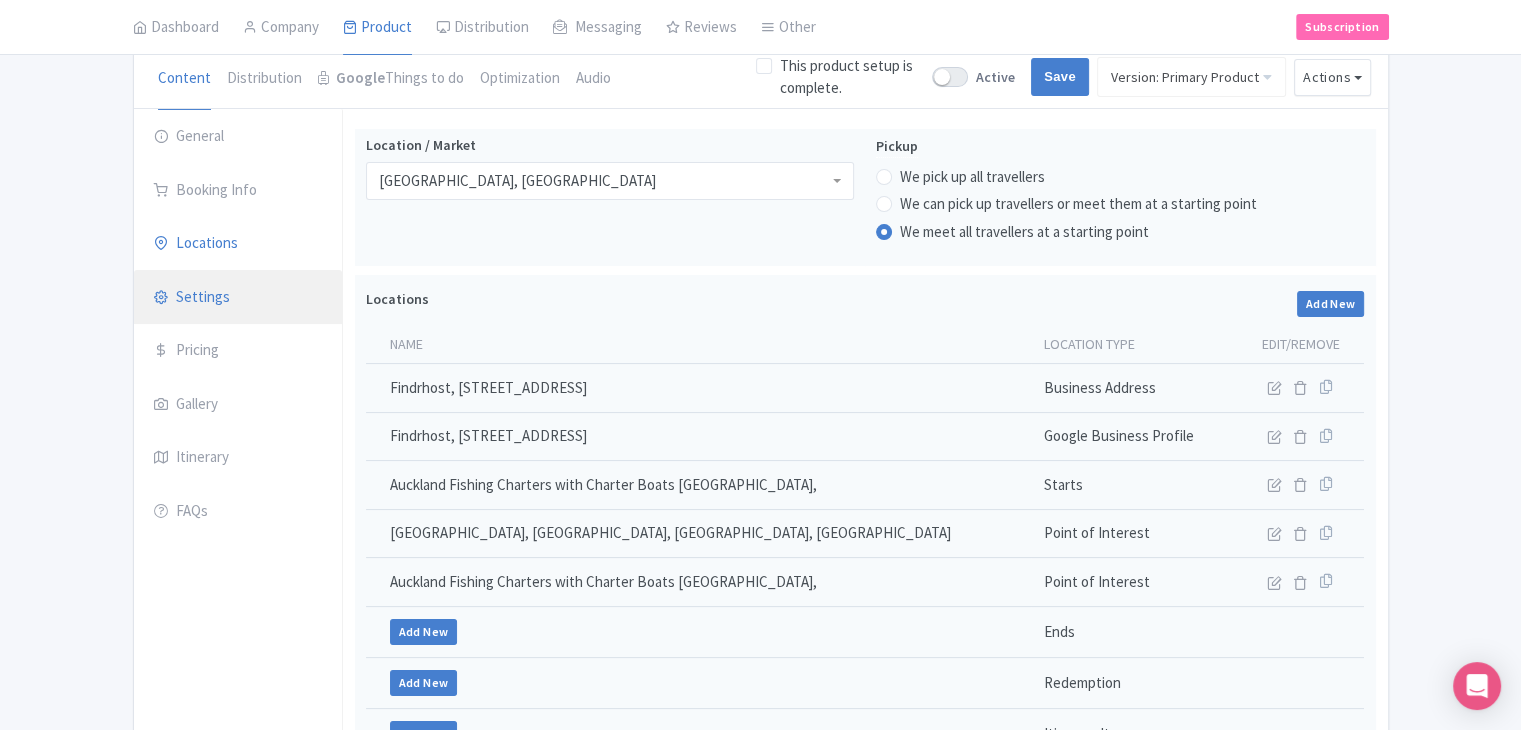 click on "Settings" at bounding box center [238, 298] 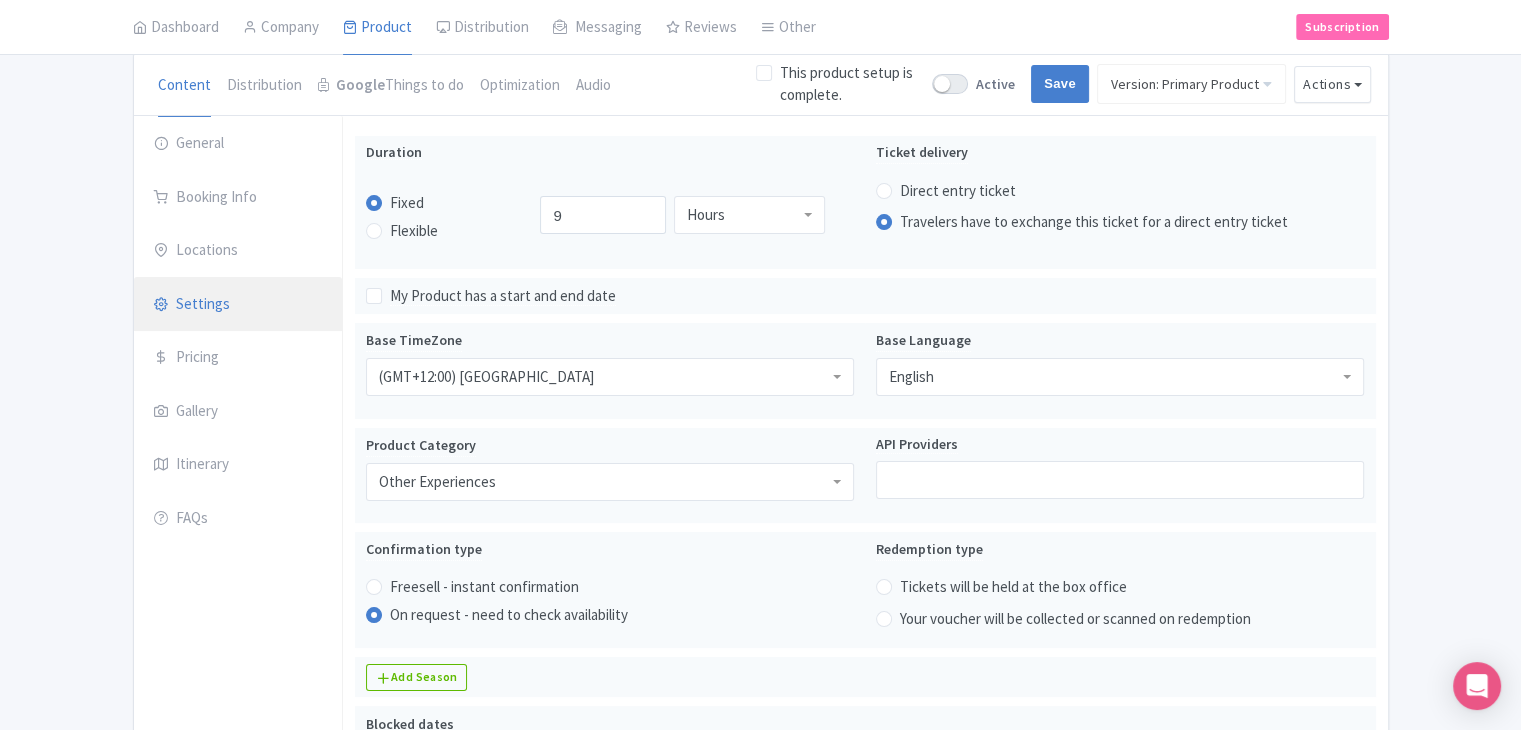 scroll, scrollTop: 230, scrollLeft: 0, axis: vertical 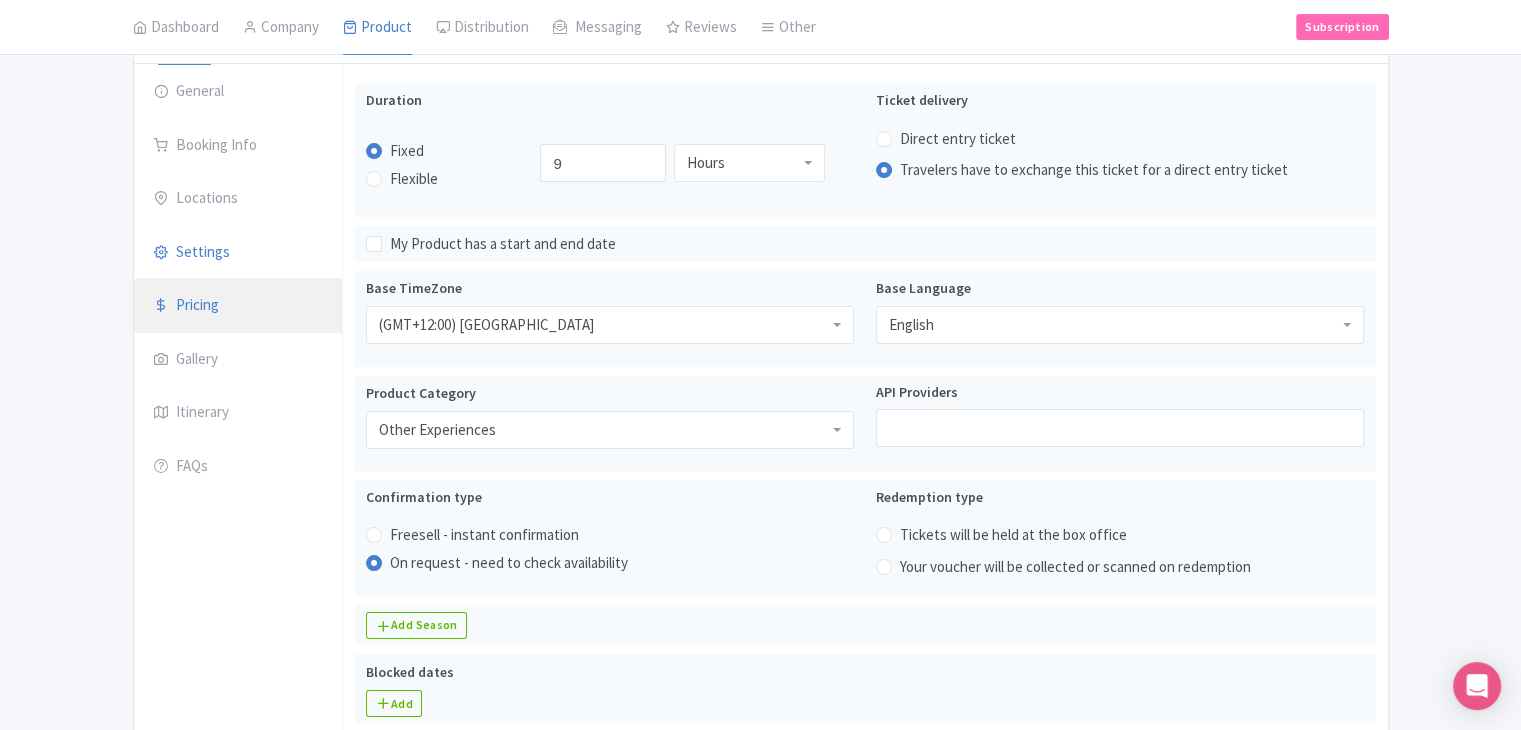 click on "Pricing" at bounding box center [238, 306] 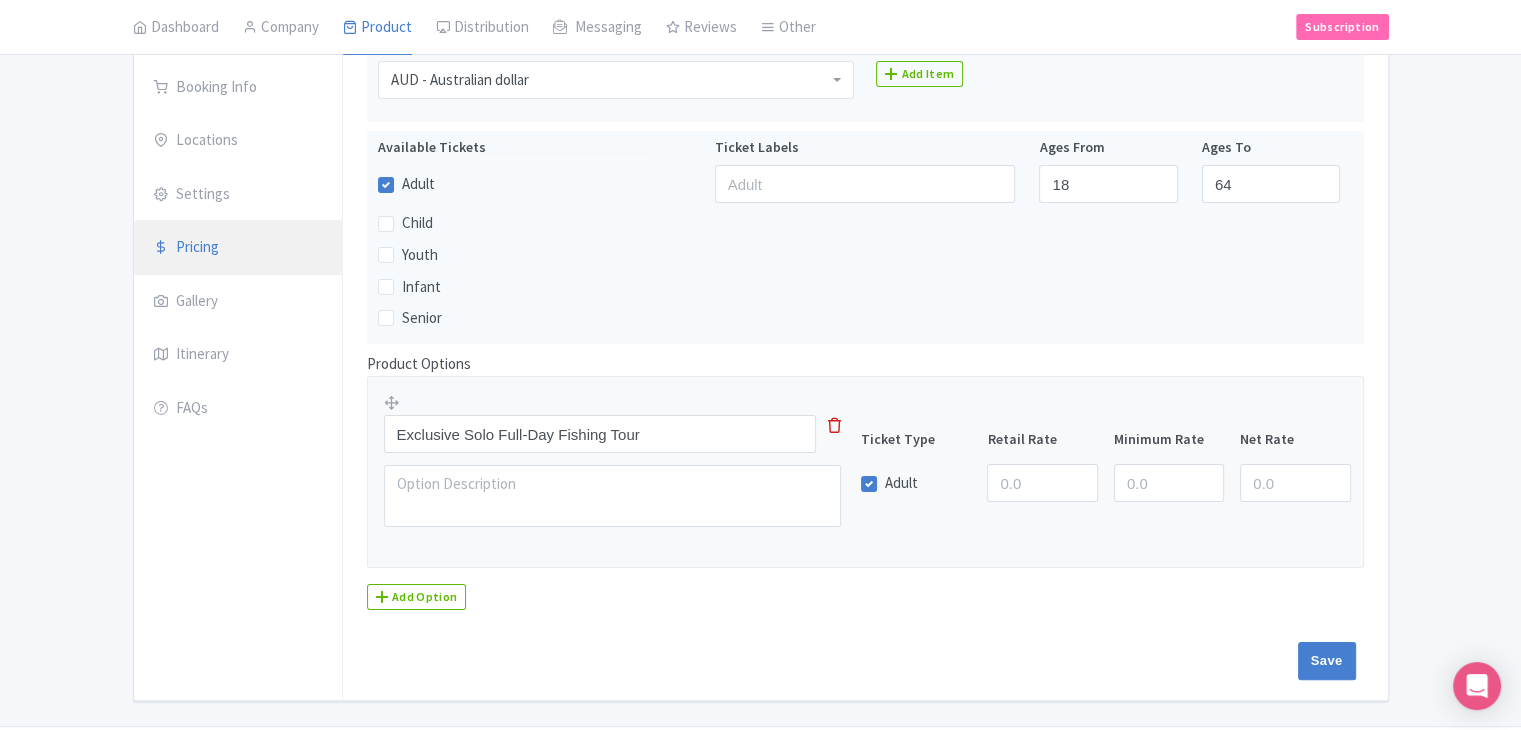 scroll, scrollTop: 286, scrollLeft: 0, axis: vertical 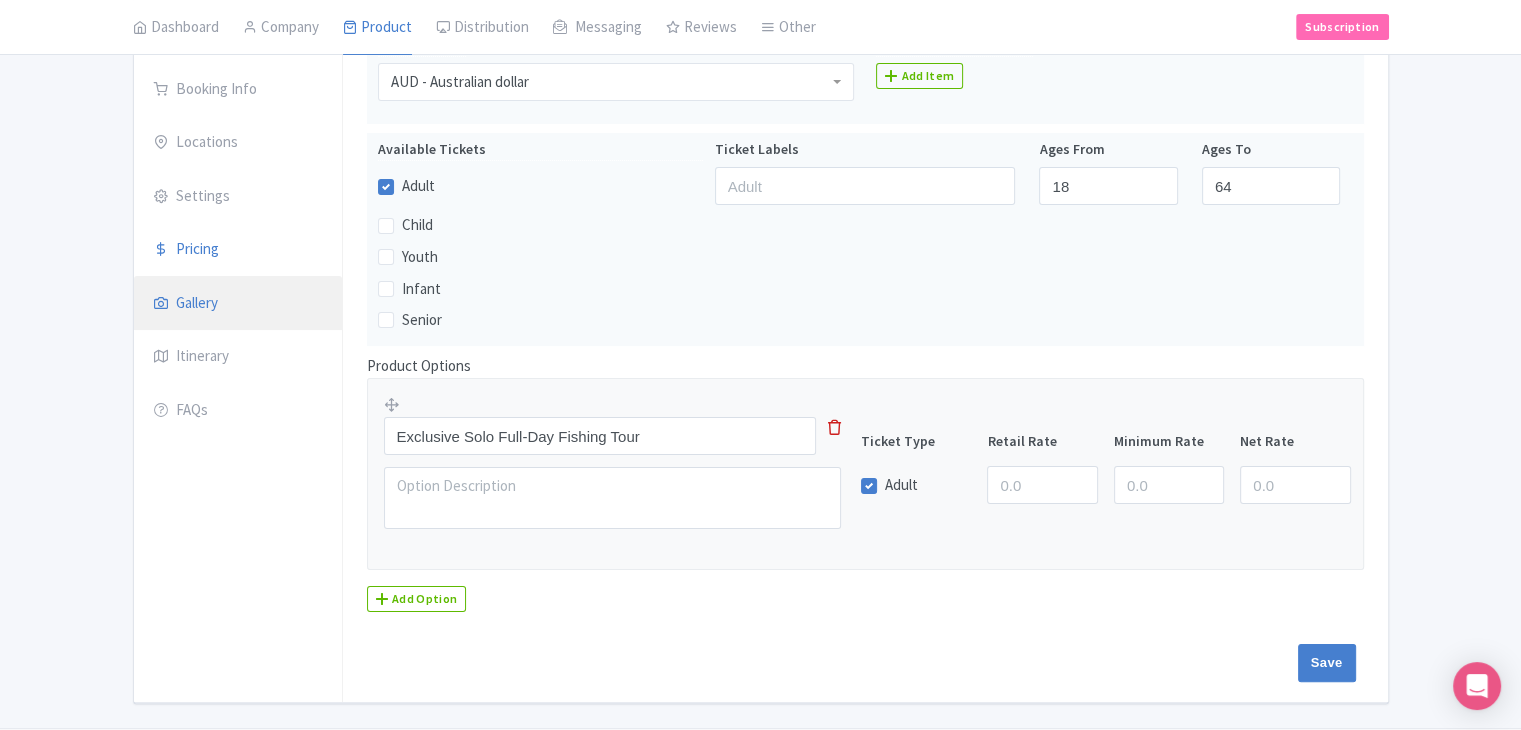 click at bounding box center (161, 303) 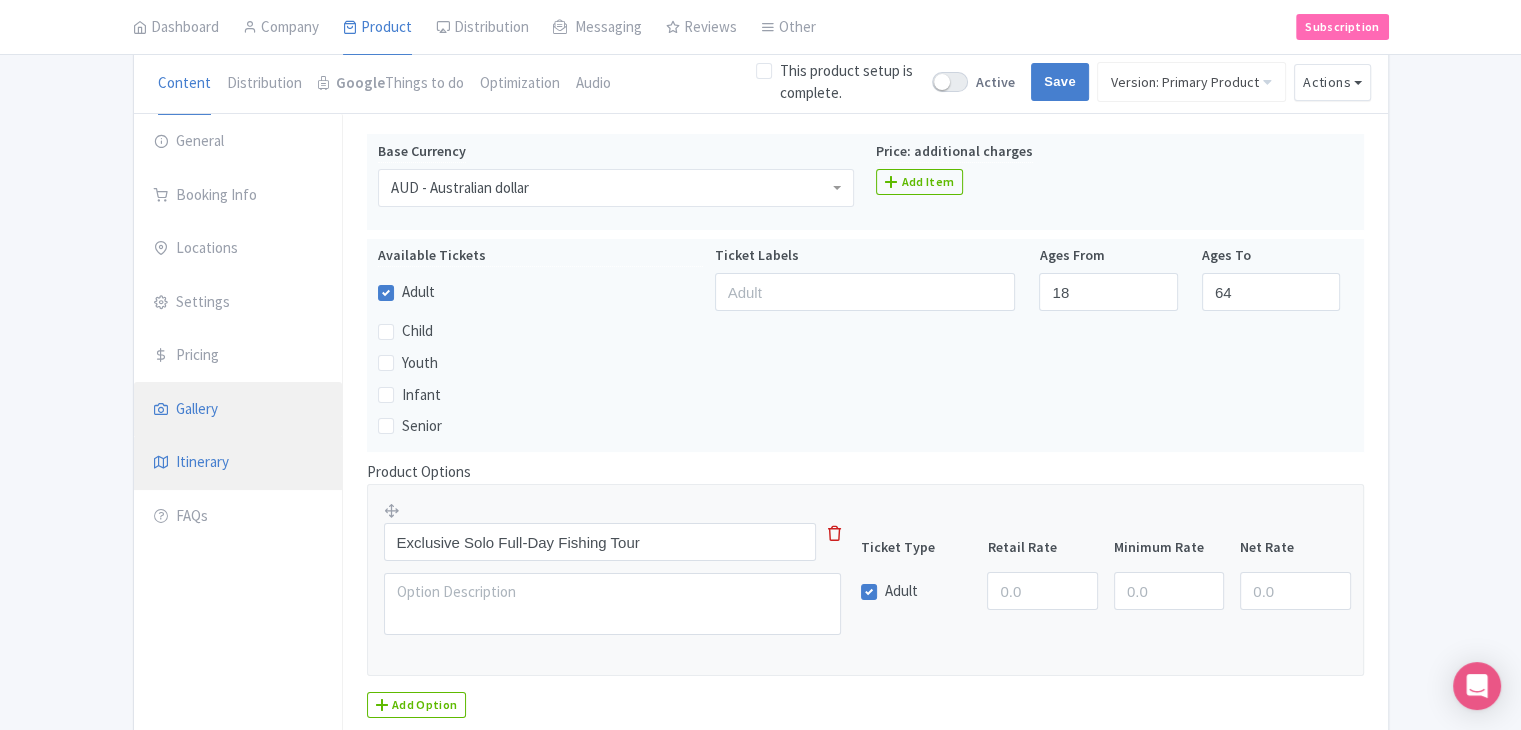 scroll, scrollTop: 186, scrollLeft: 0, axis: vertical 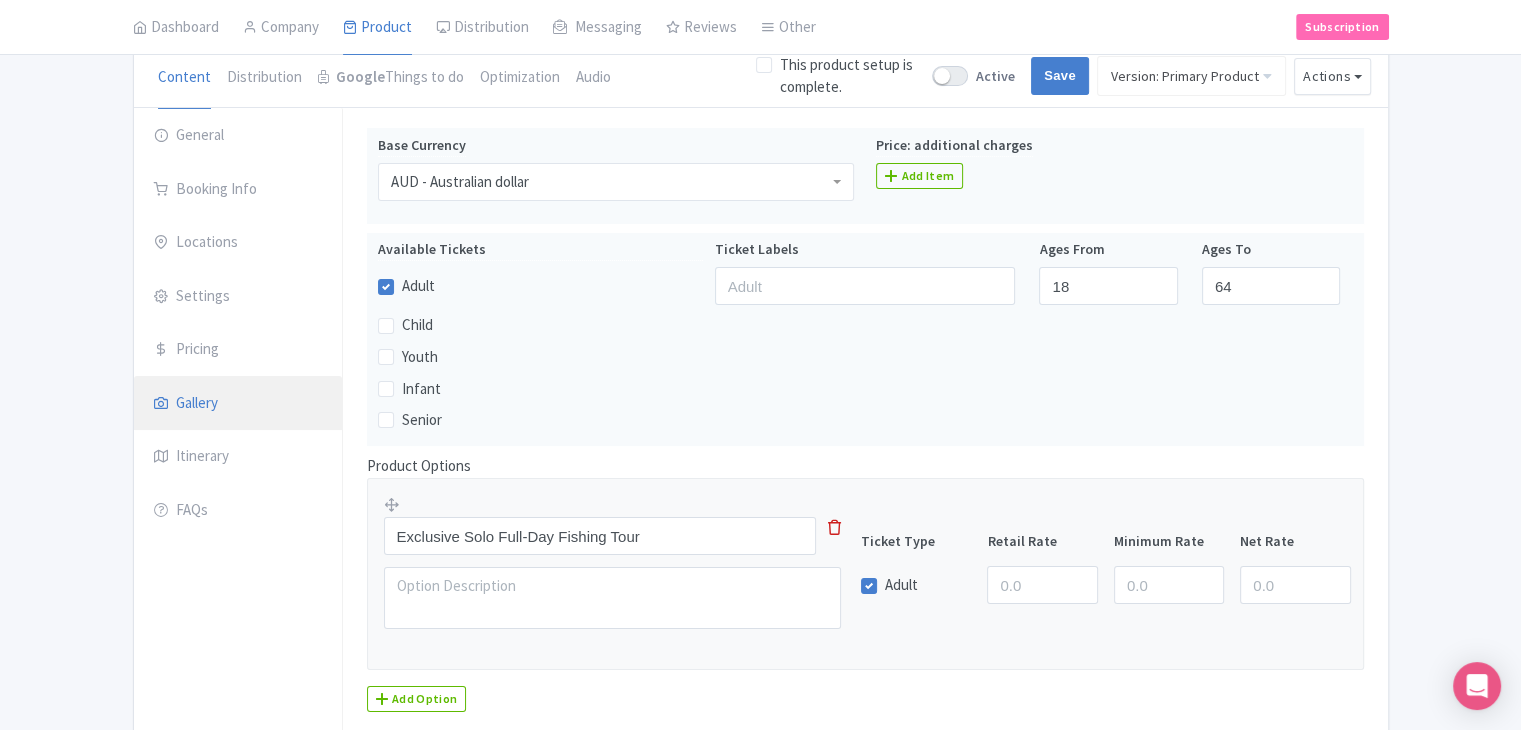 click on "Gallery" at bounding box center (238, 404) 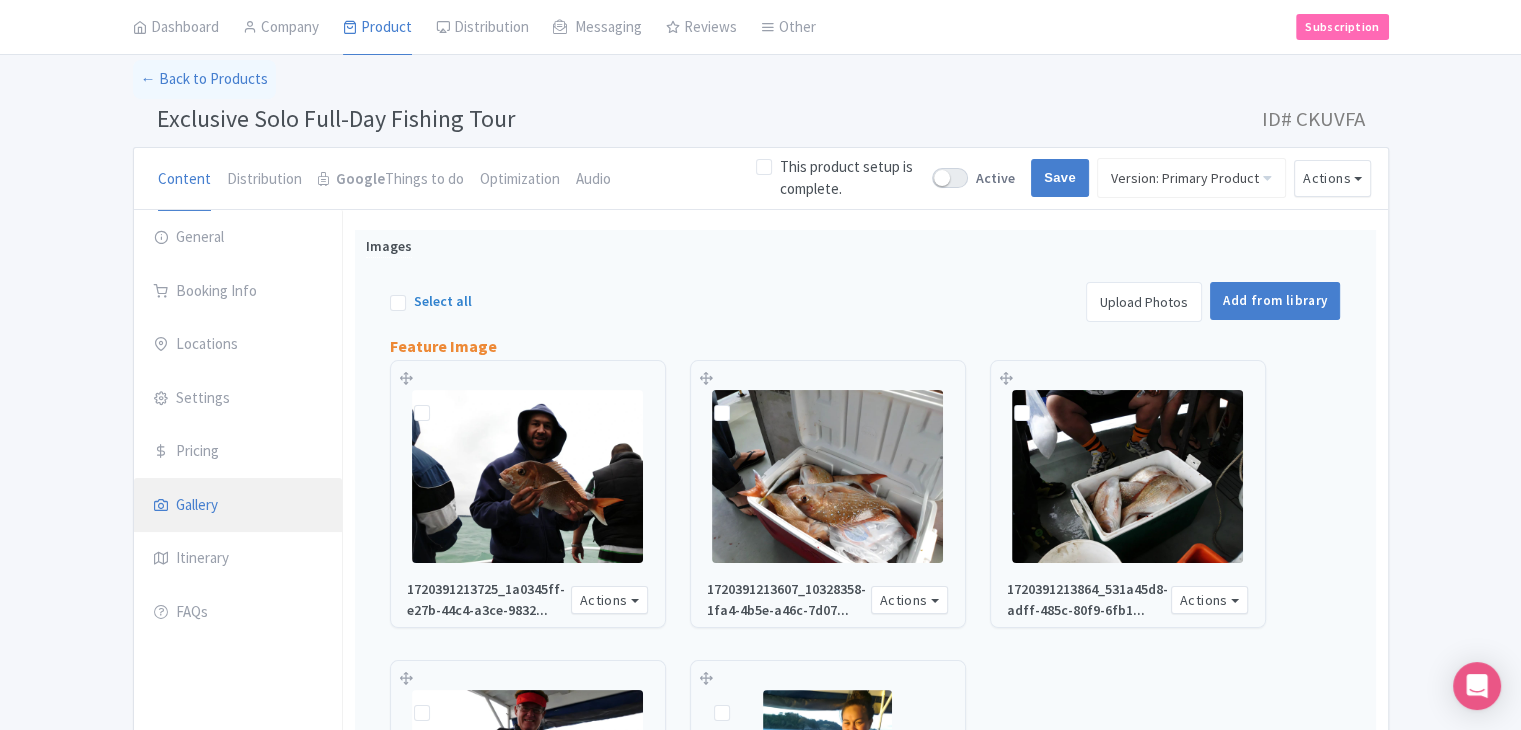 scroll, scrollTop: 186, scrollLeft: 0, axis: vertical 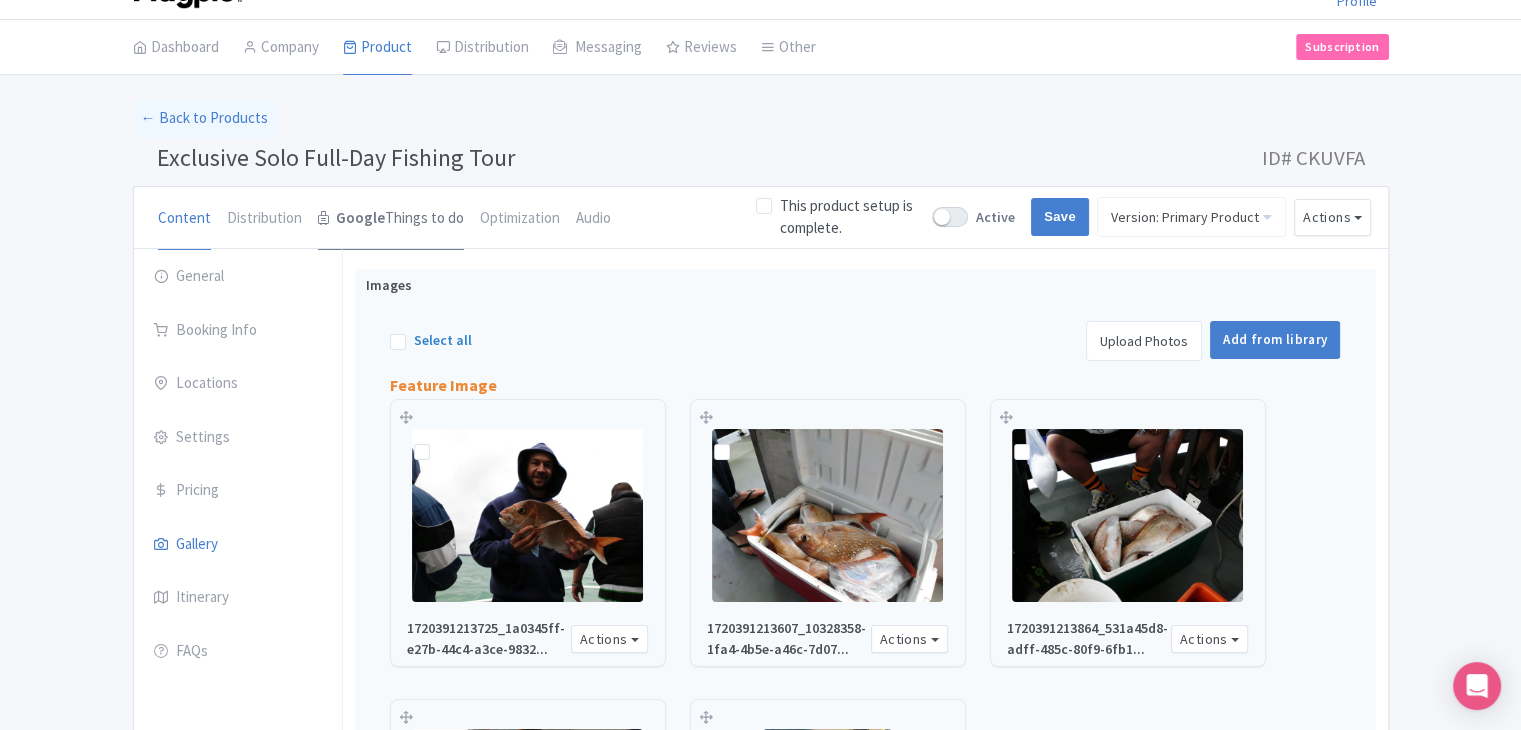 click on "Google" at bounding box center [360, 218] 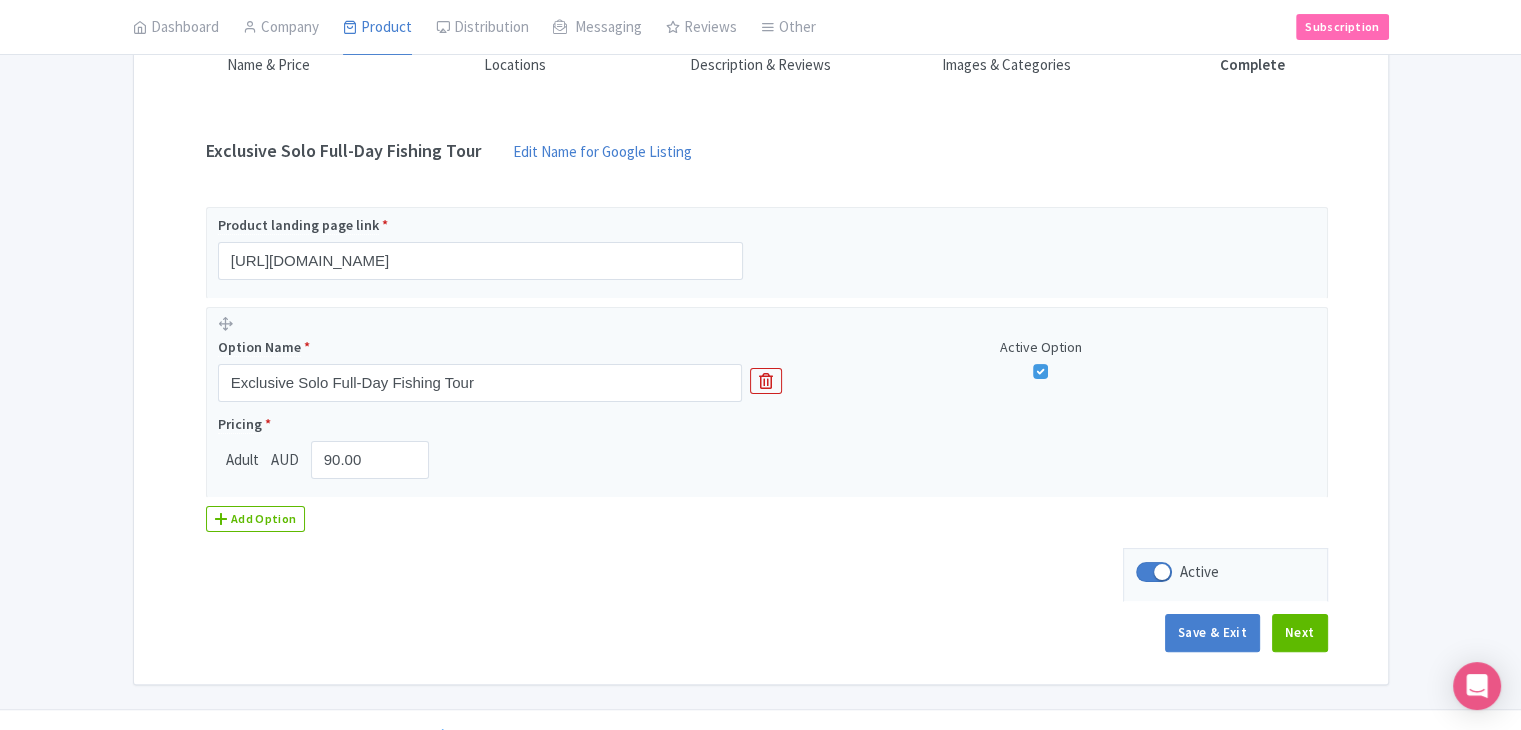 scroll, scrollTop: 261, scrollLeft: 0, axis: vertical 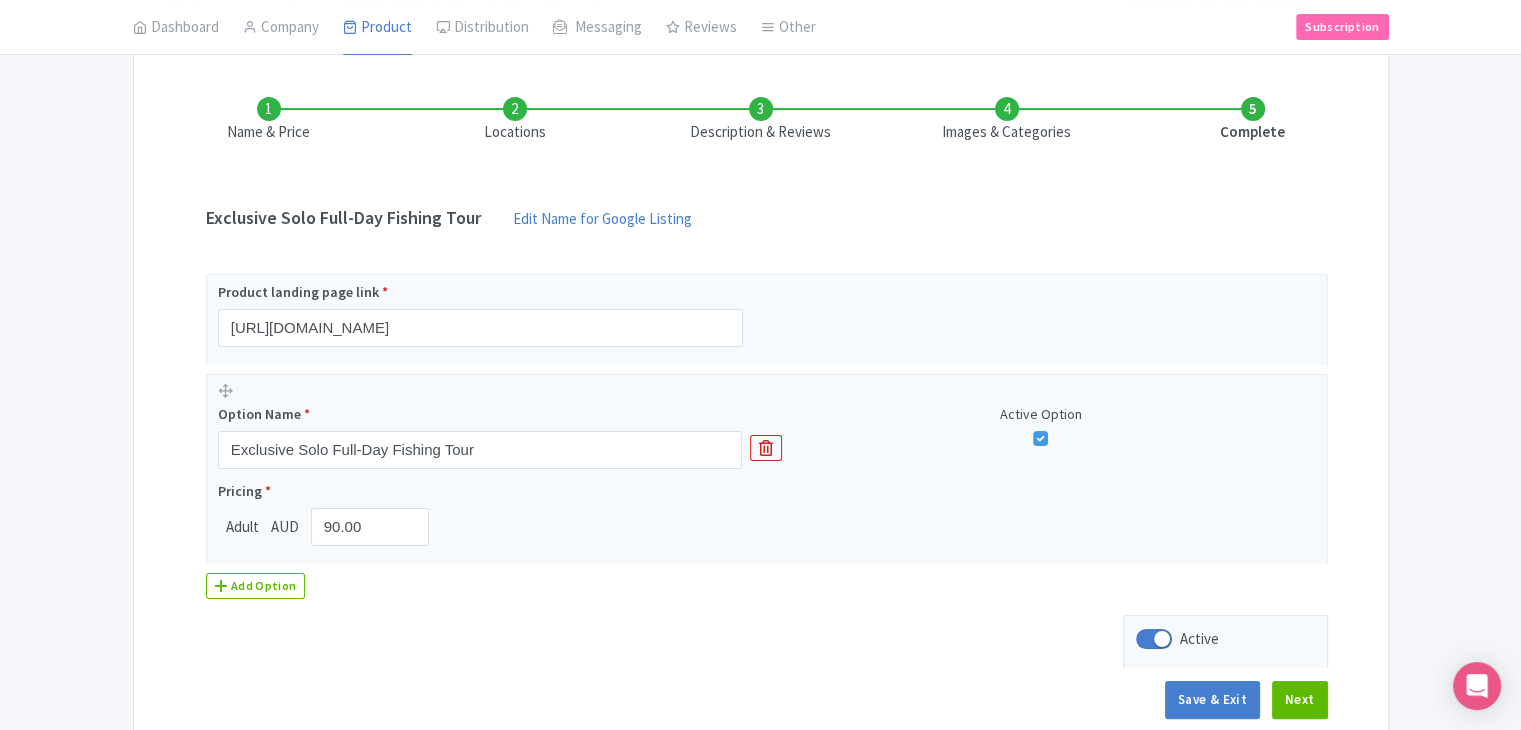 click on "Locations" at bounding box center (515, 120) 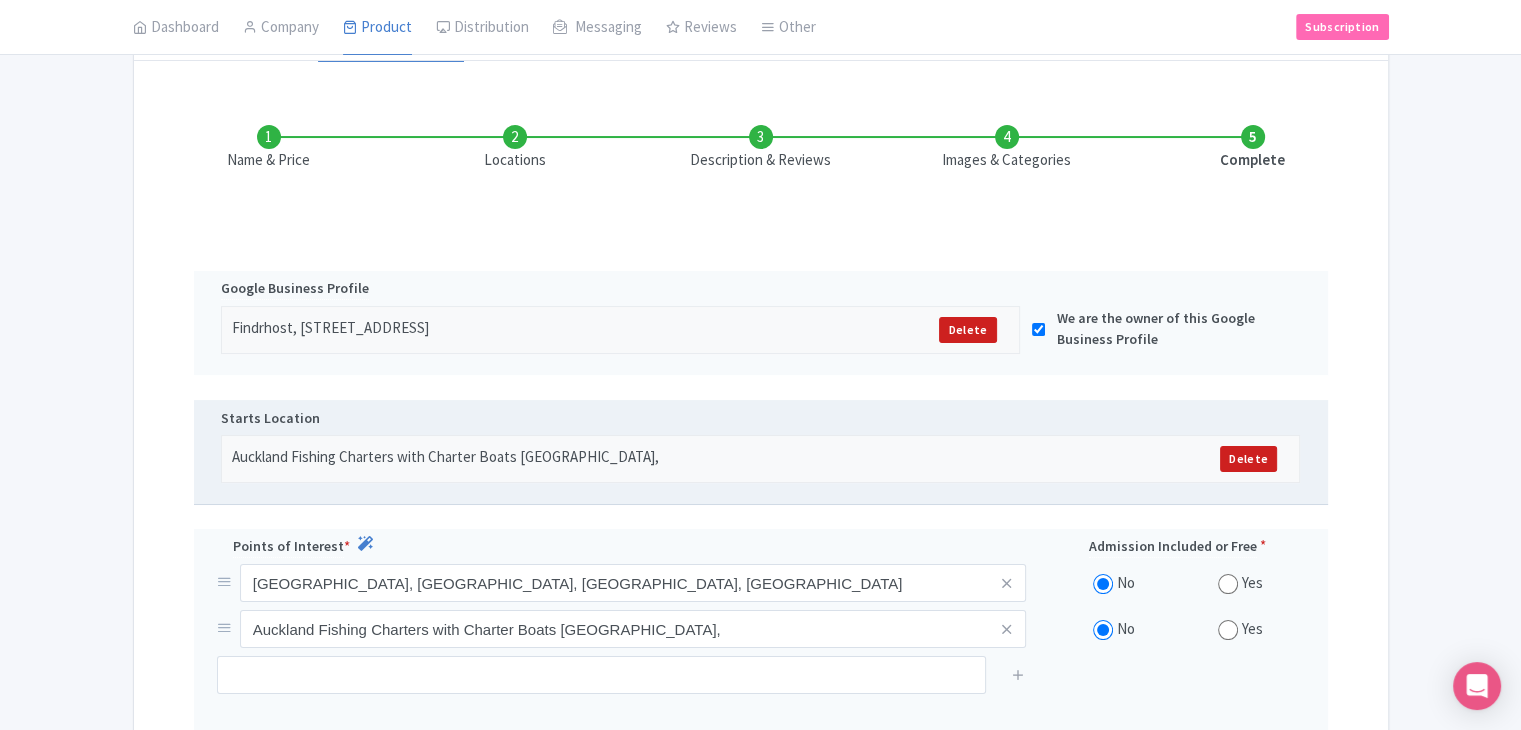 scroll, scrollTop: 228, scrollLeft: 0, axis: vertical 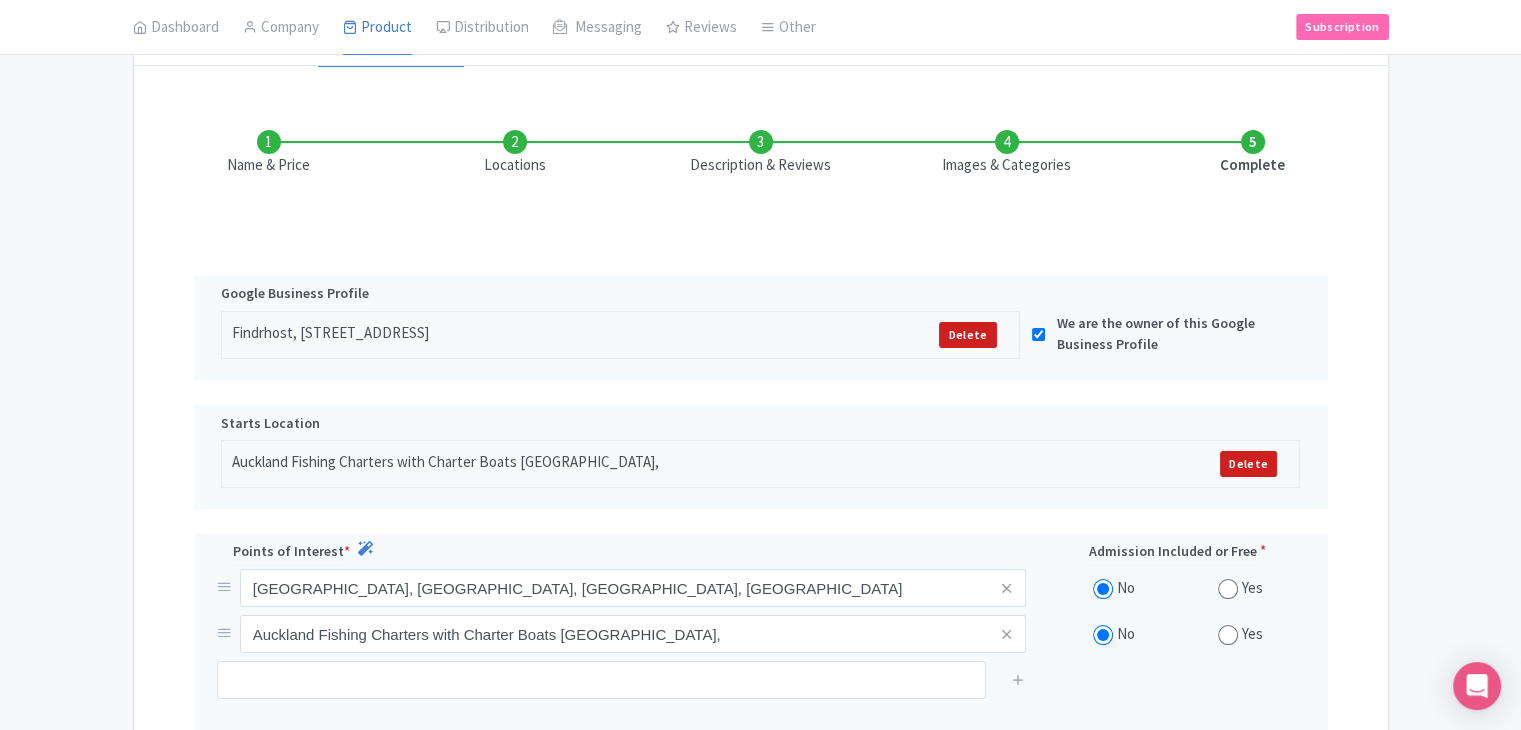 click on "Description & Reviews" at bounding box center (761, 153) 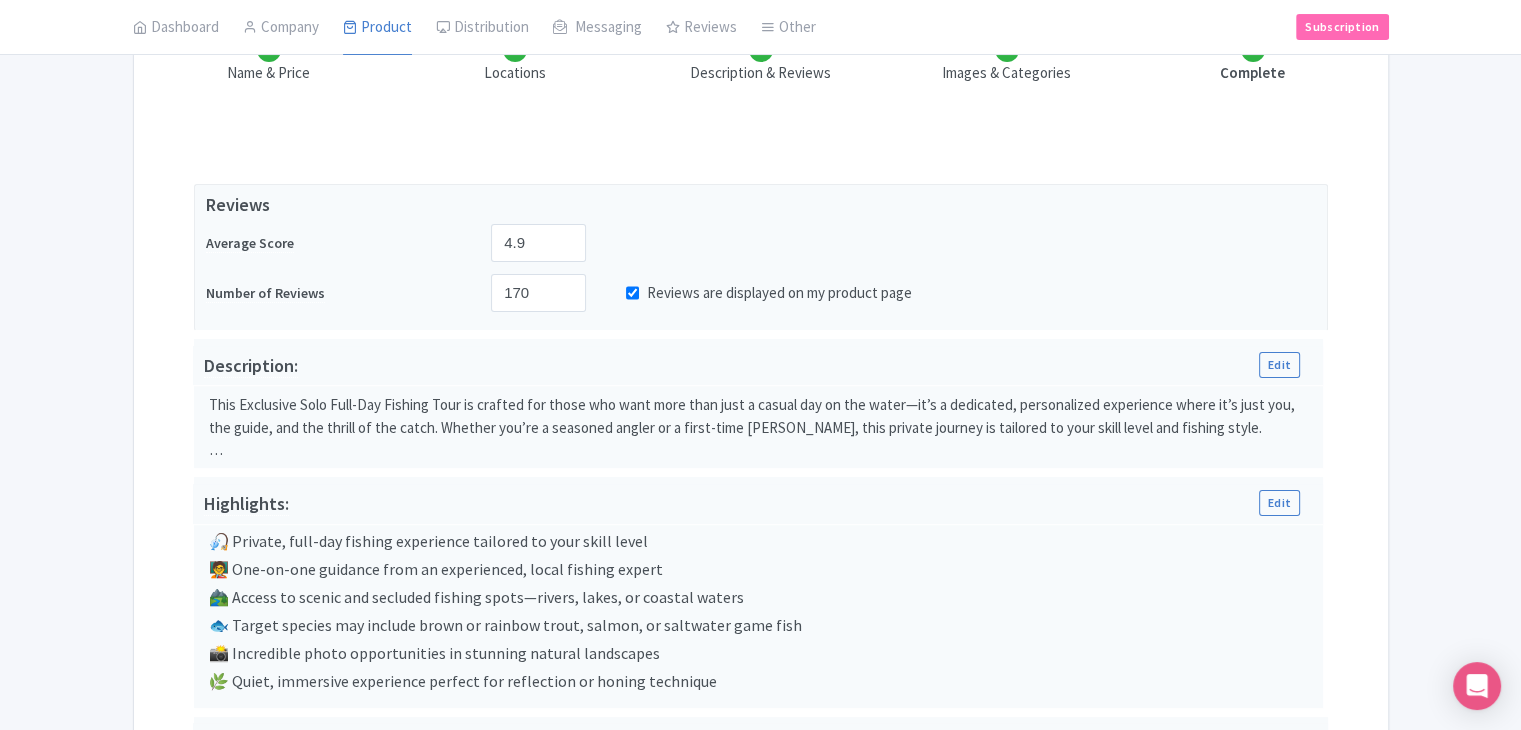 scroll, scrollTop: 307, scrollLeft: 0, axis: vertical 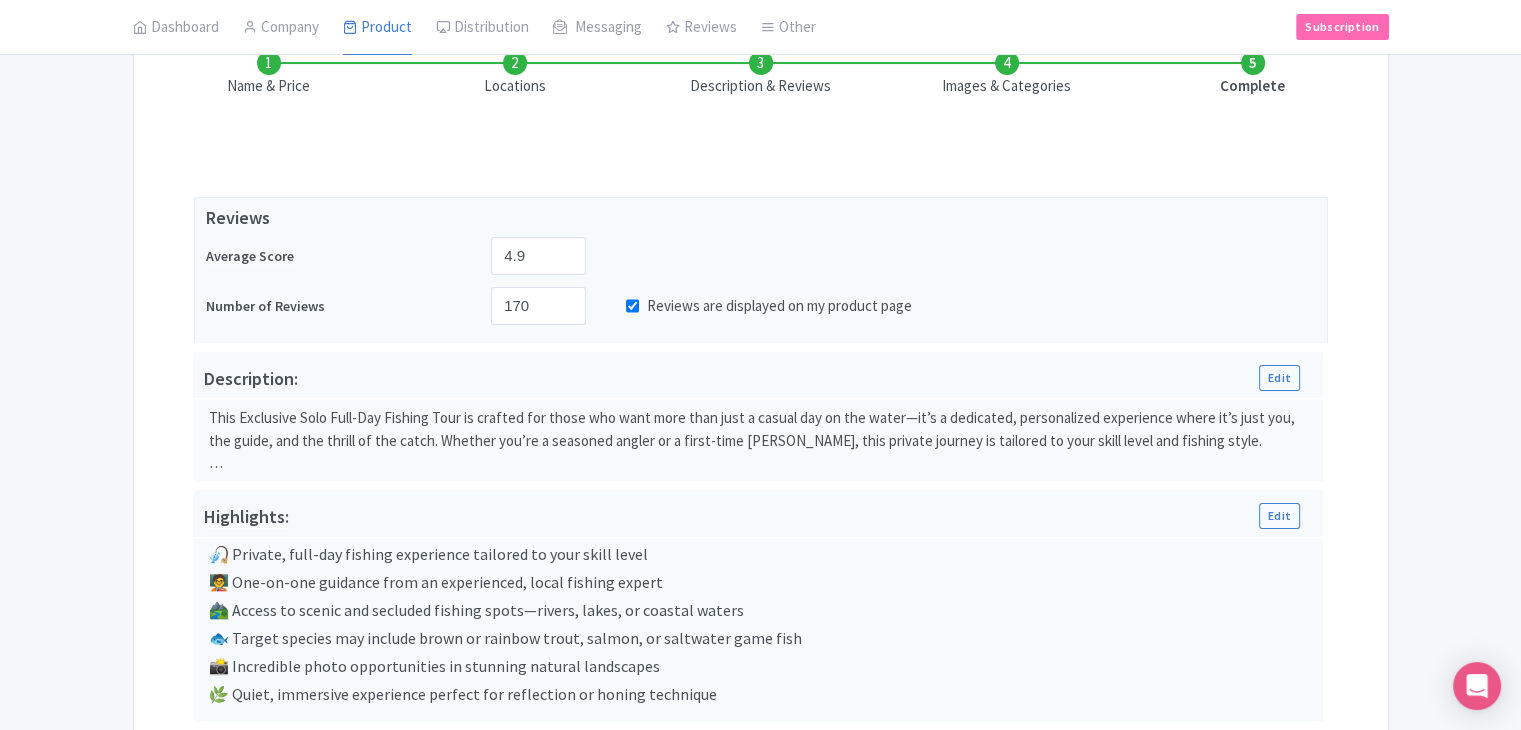 click on "Images & Categories" at bounding box center (1007, 74) 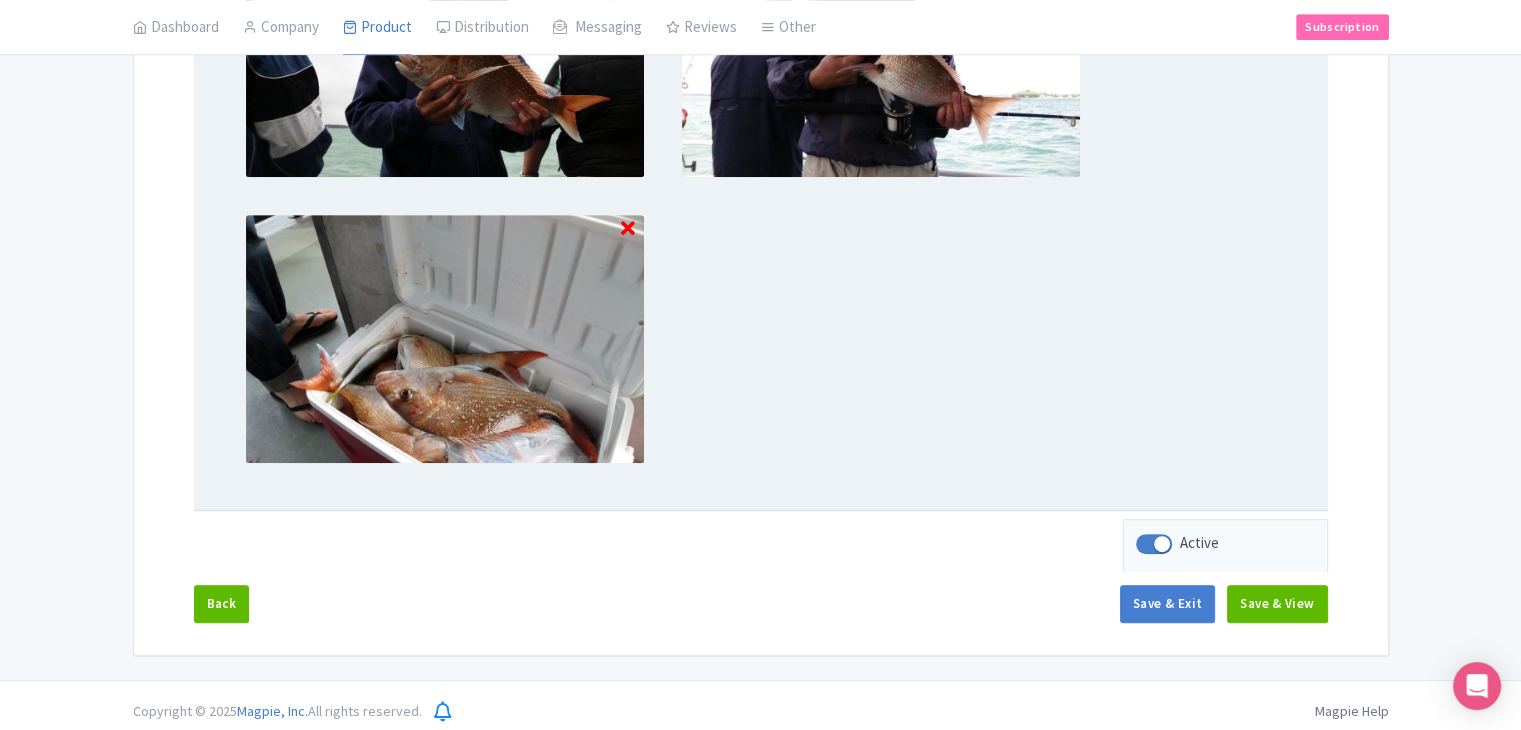 scroll, scrollTop: 953, scrollLeft: 0, axis: vertical 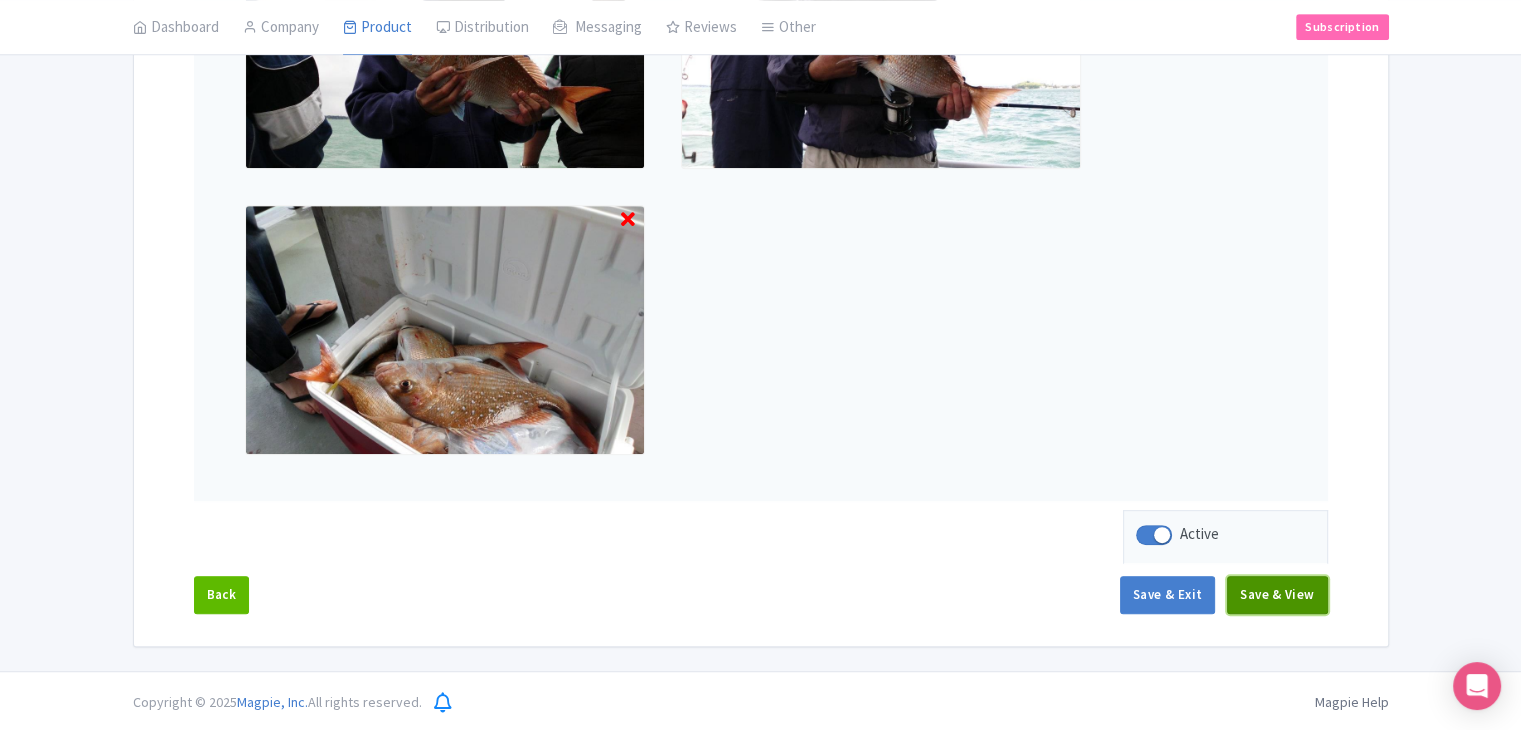 click on "Save & View" at bounding box center [1277, 595] 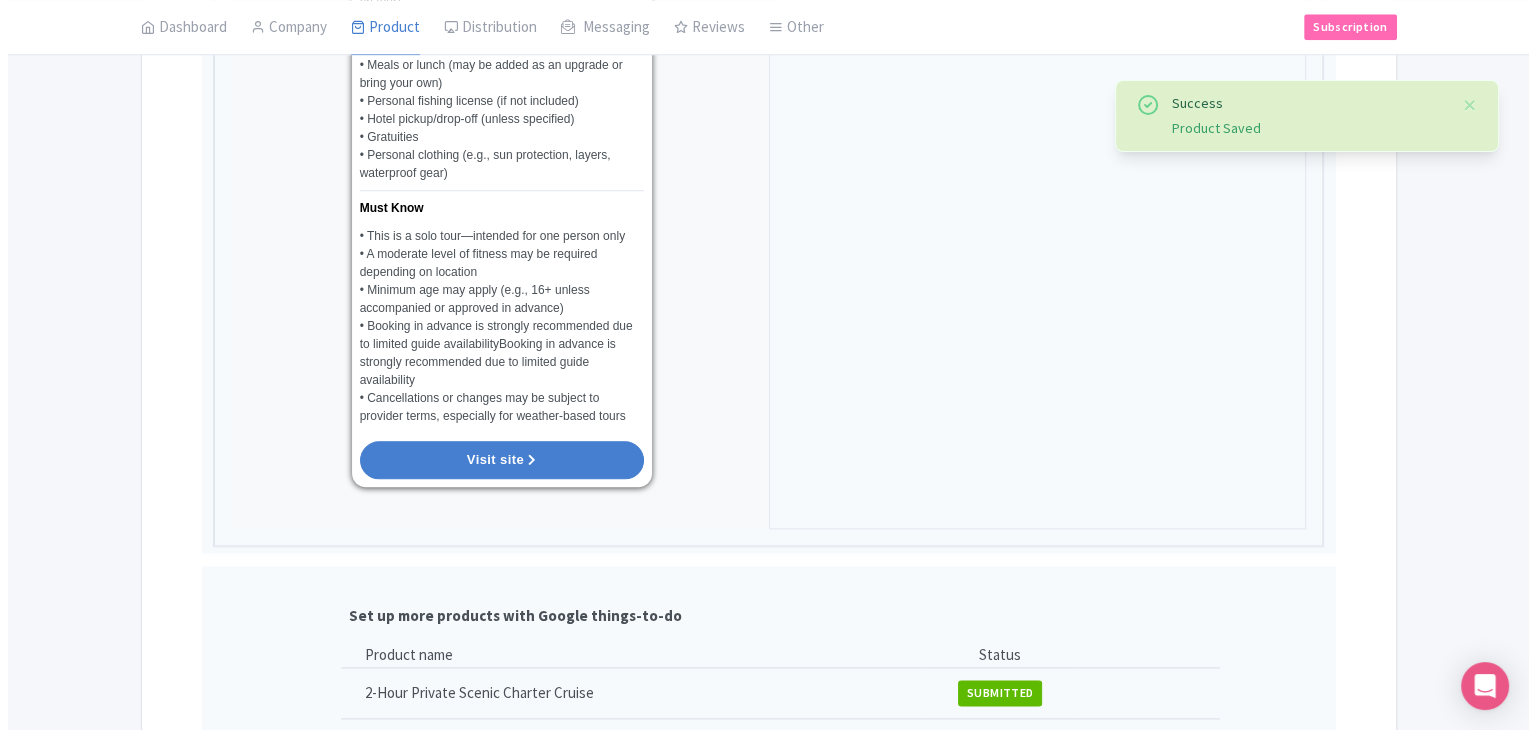 scroll, scrollTop: 2263, scrollLeft: 0, axis: vertical 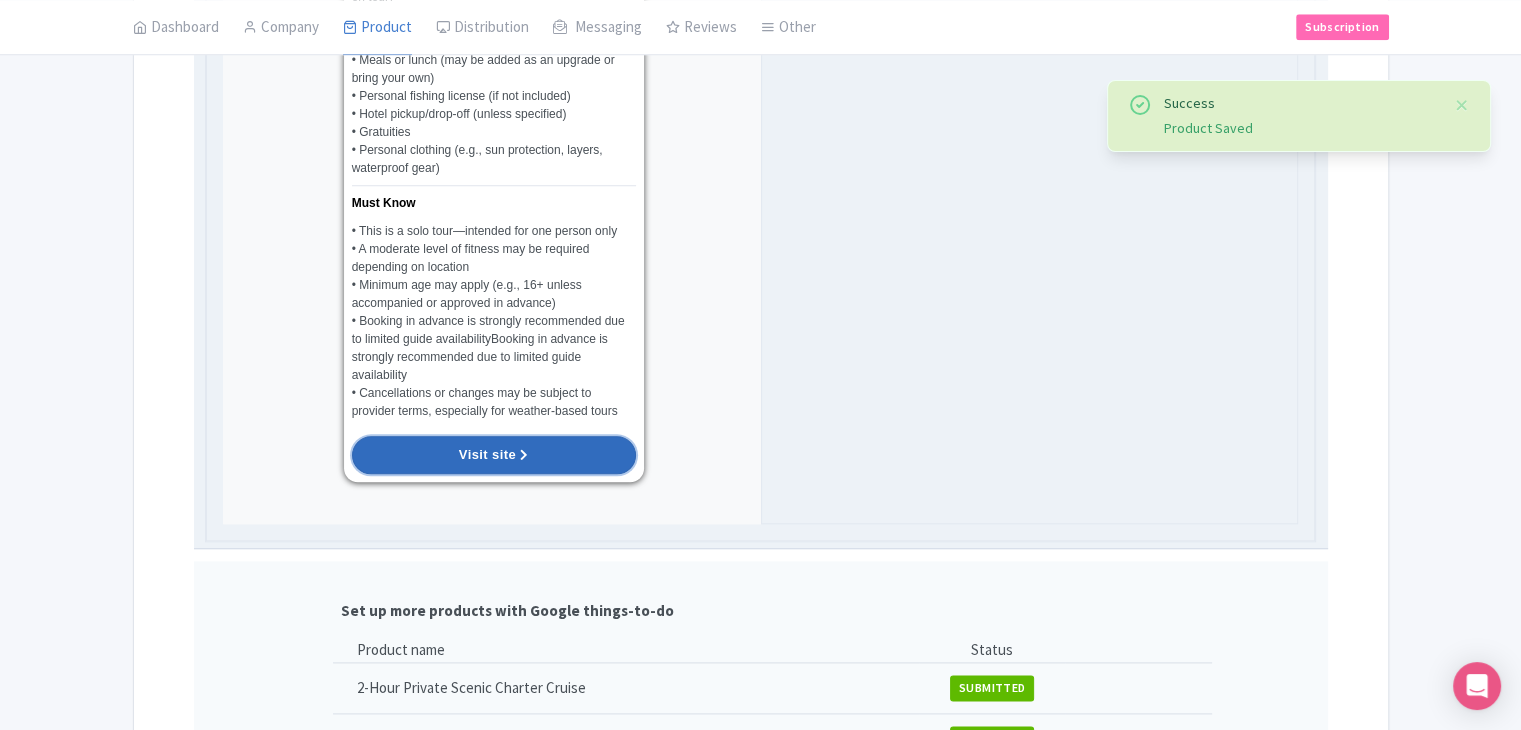 click on "Visit site" at bounding box center (494, 455) 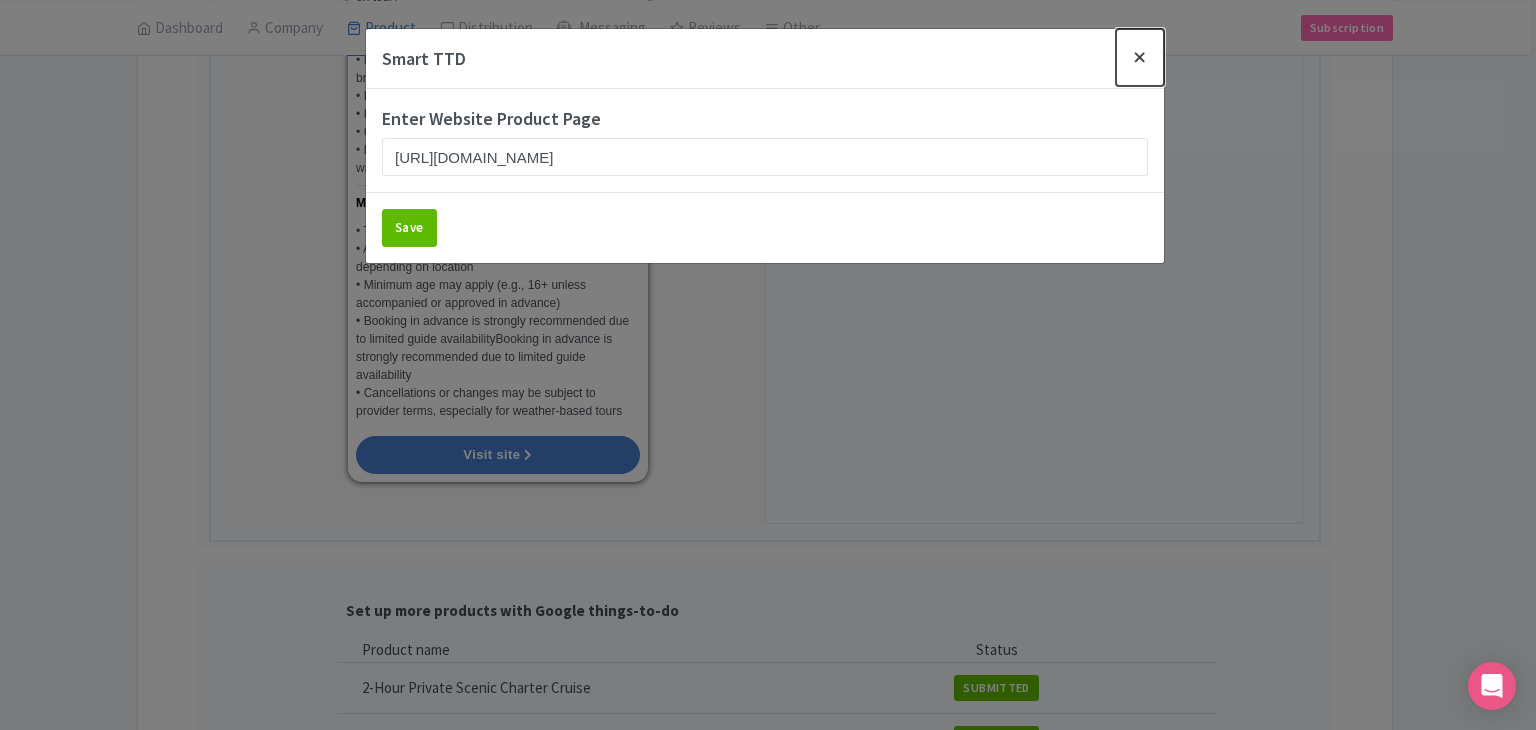 click at bounding box center (1140, 57) 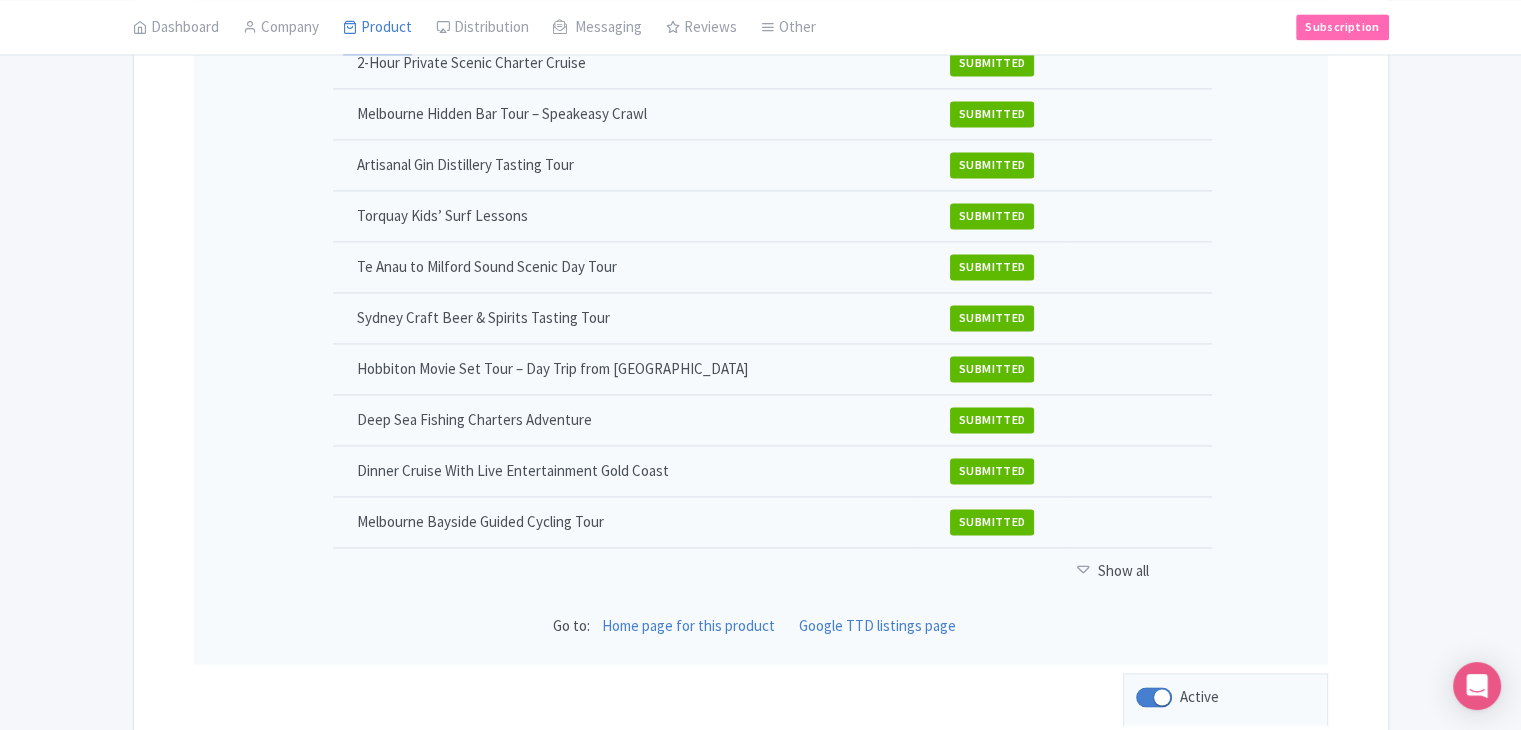 scroll, scrollTop: 2963, scrollLeft: 0, axis: vertical 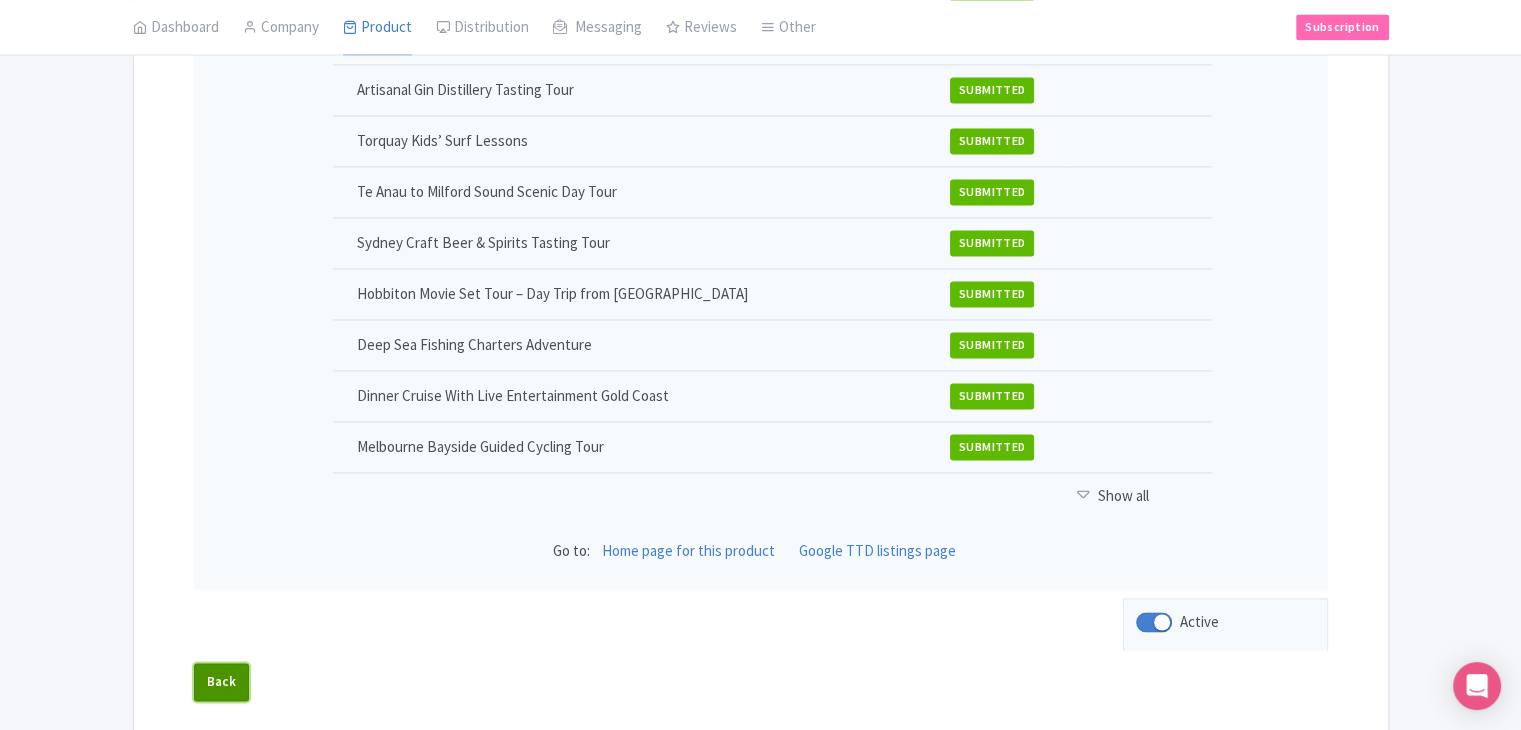 click on "Back" at bounding box center (222, 682) 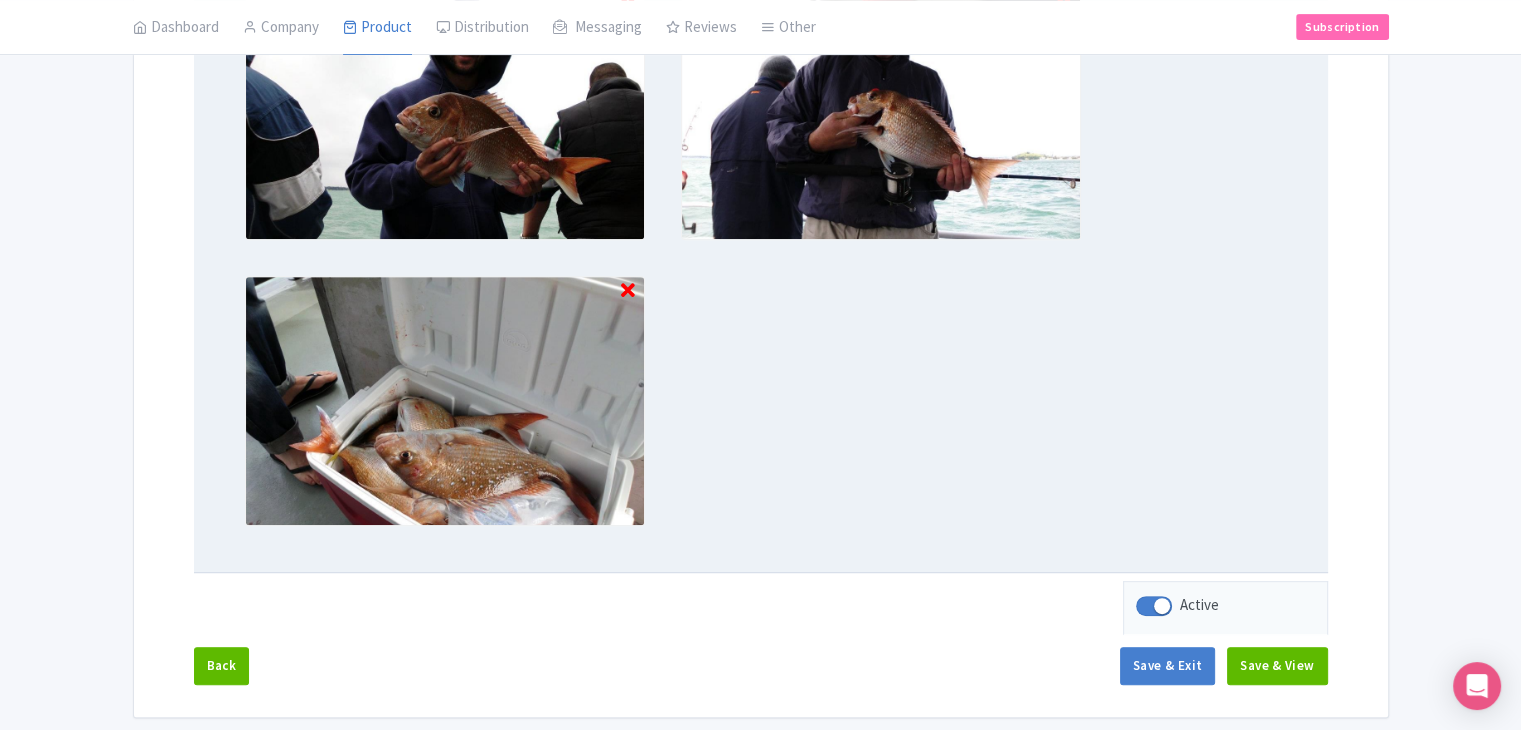scroll, scrollTop: 953, scrollLeft: 0, axis: vertical 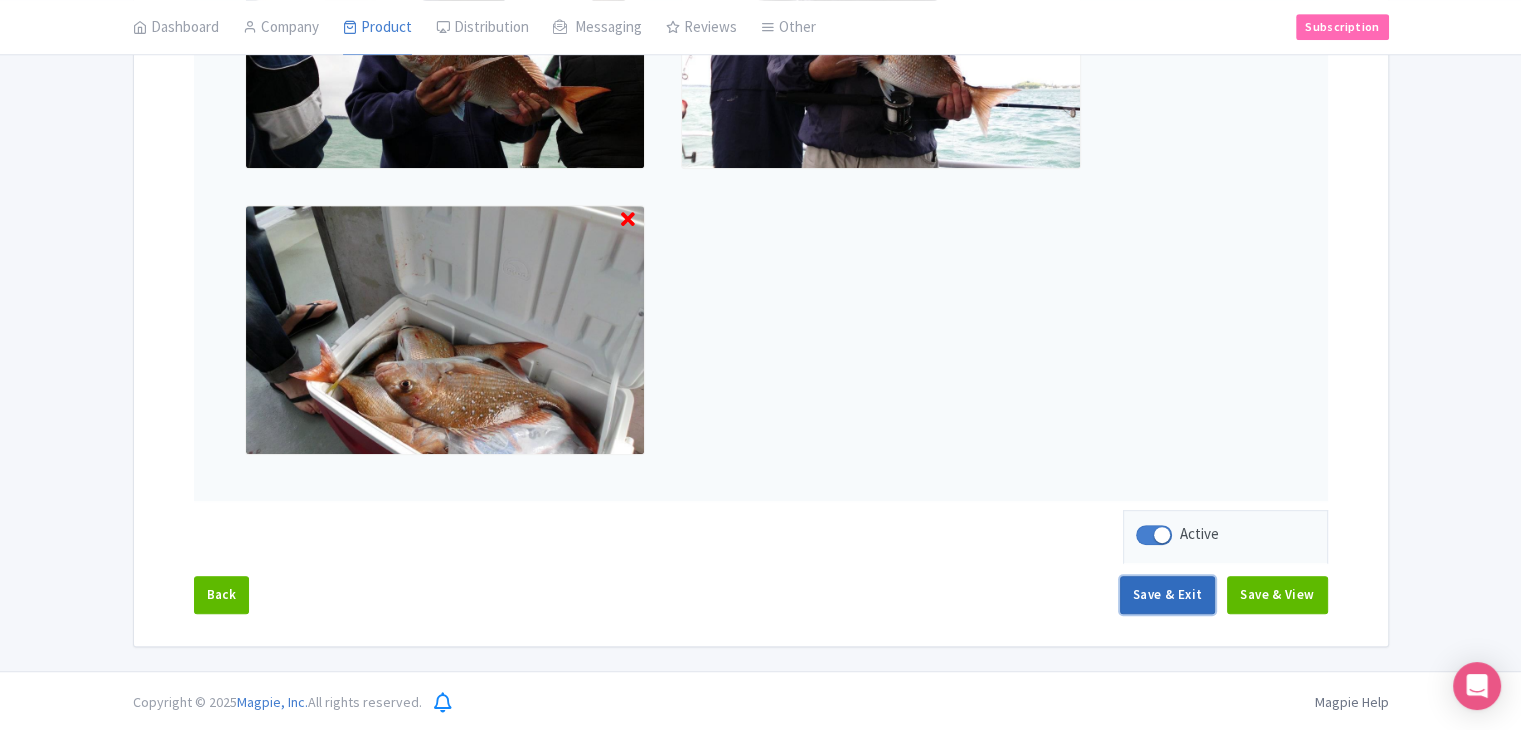 click on "Save & Exit" at bounding box center (1167, 595) 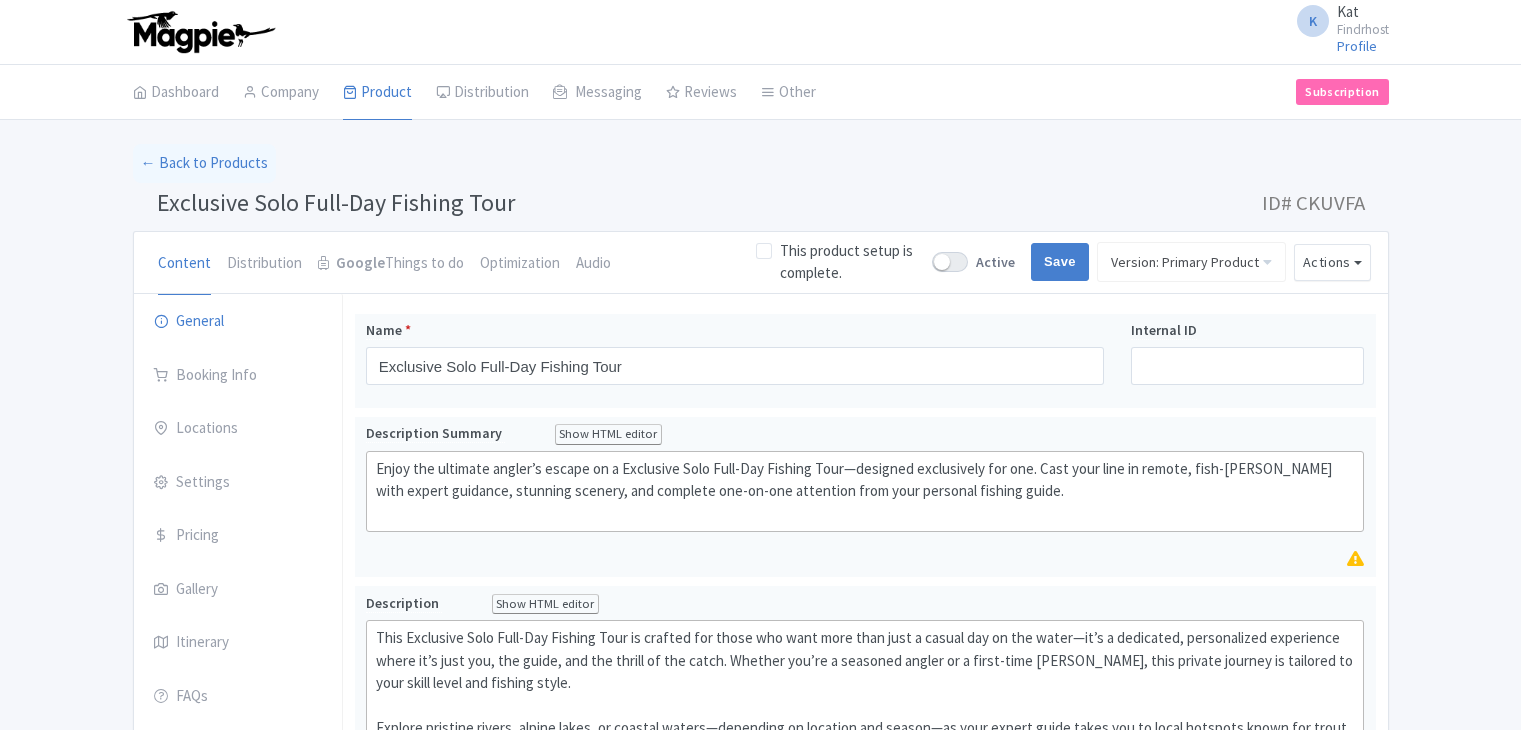scroll, scrollTop: 0, scrollLeft: 0, axis: both 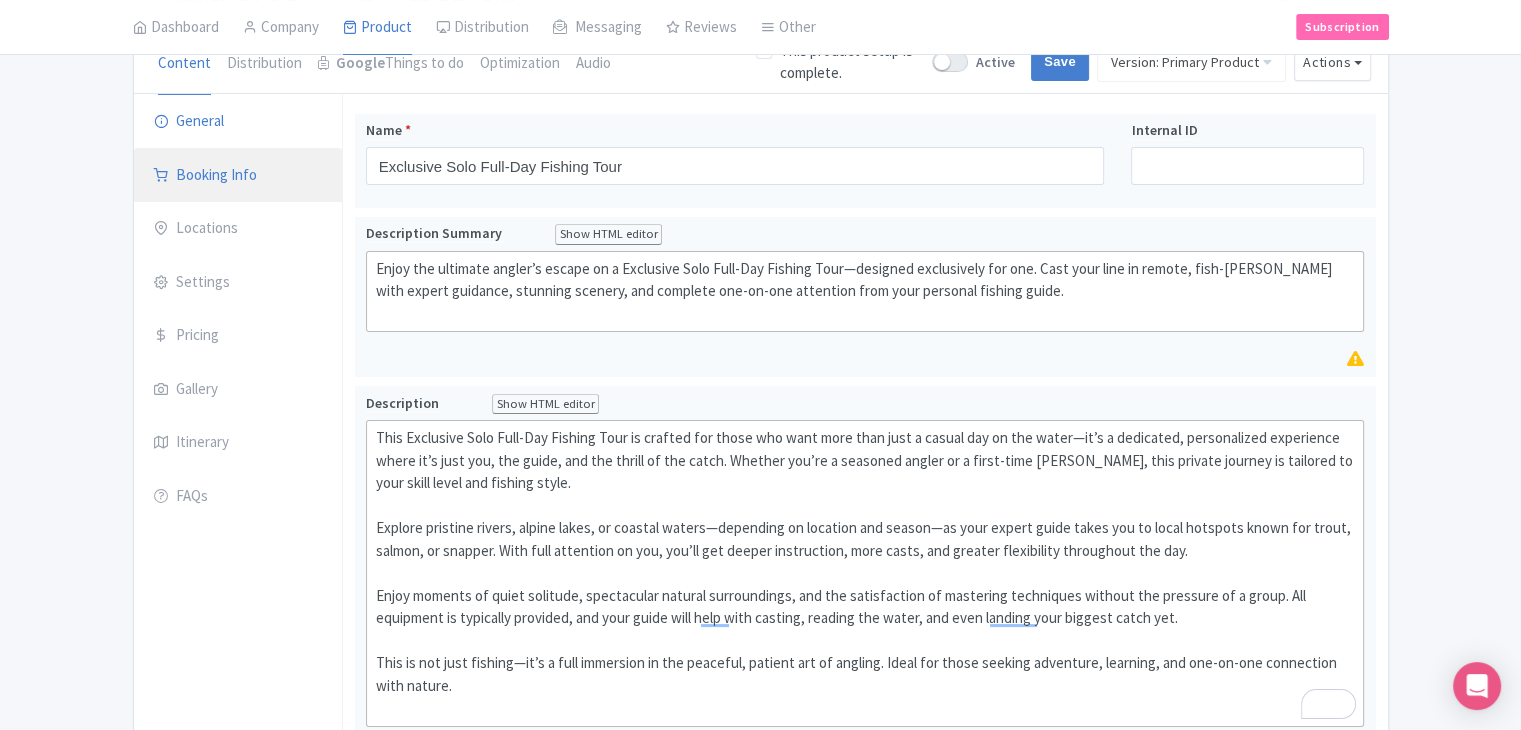 click on "Booking Info" at bounding box center (238, 176) 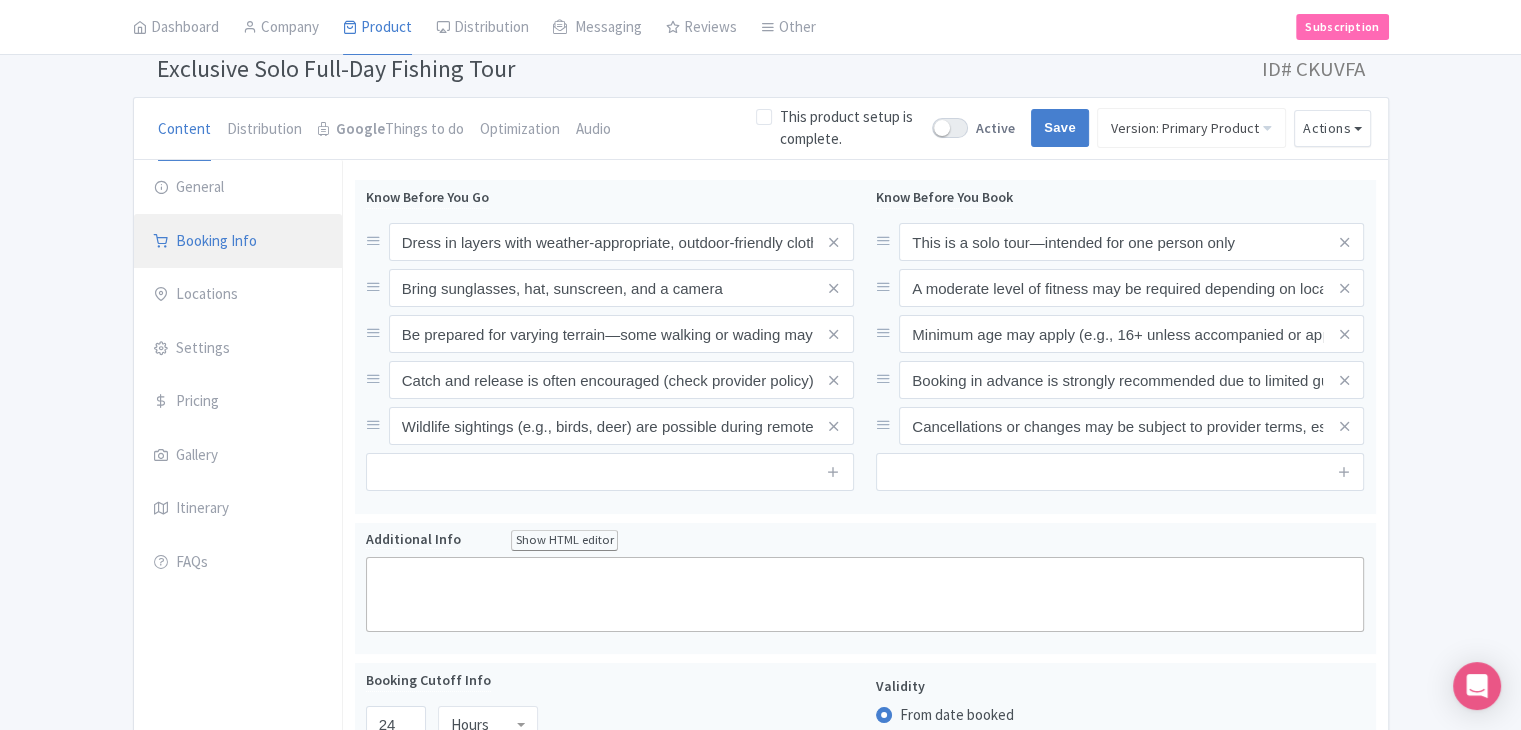 scroll, scrollTop: 119, scrollLeft: 0, axis: vertical 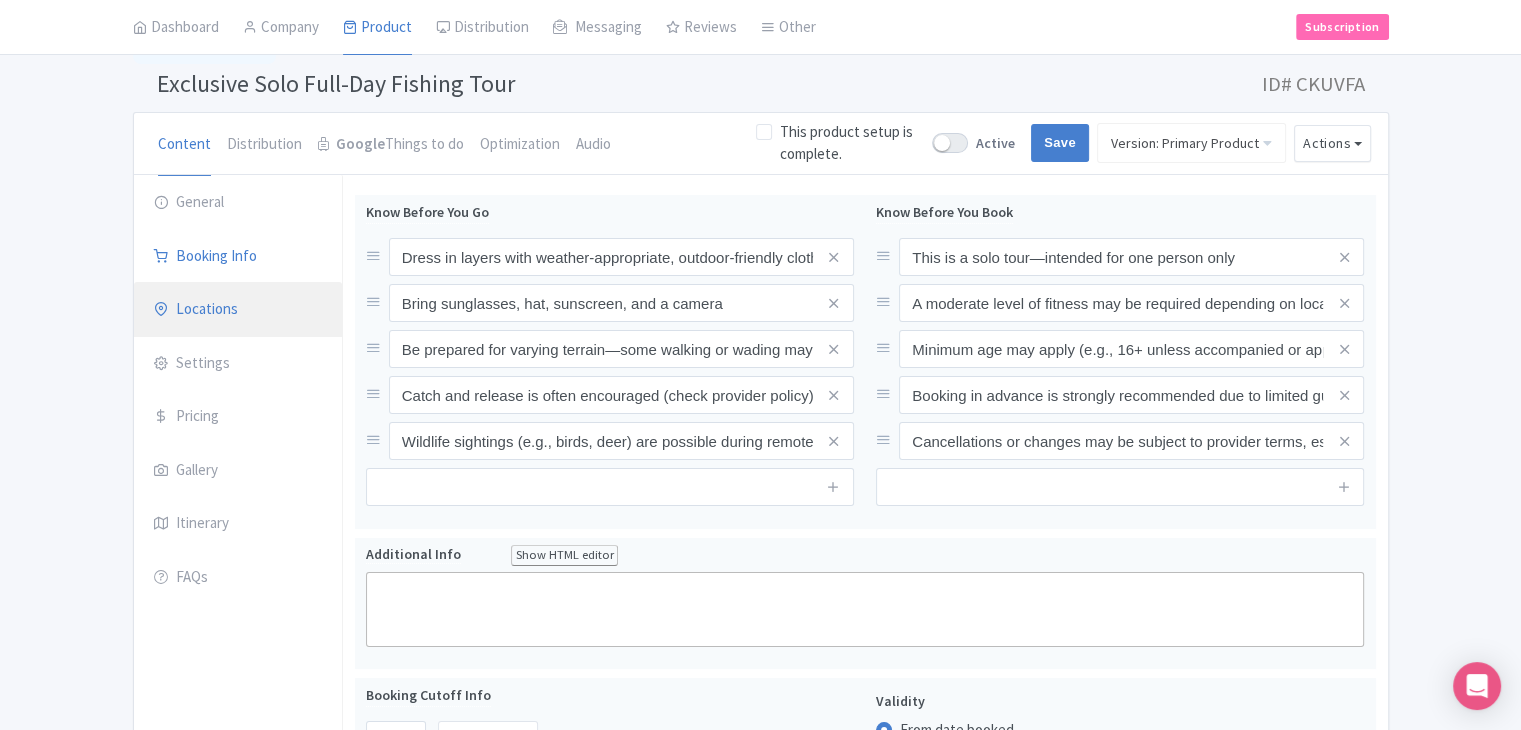 click on "Locations" at bounding box center [238, 310] 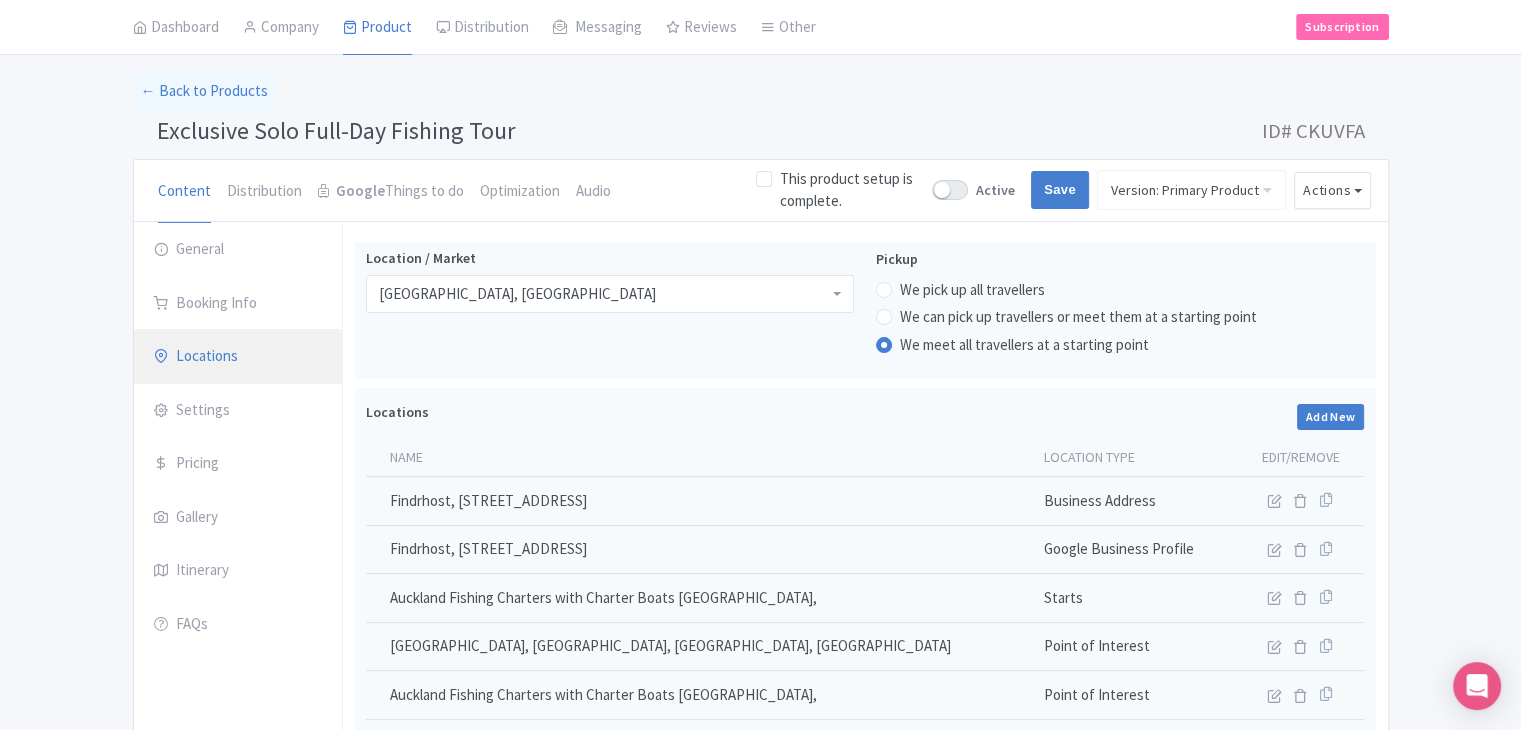 scroll, scrollTop: 0, scrollLeft: 0, axis: both 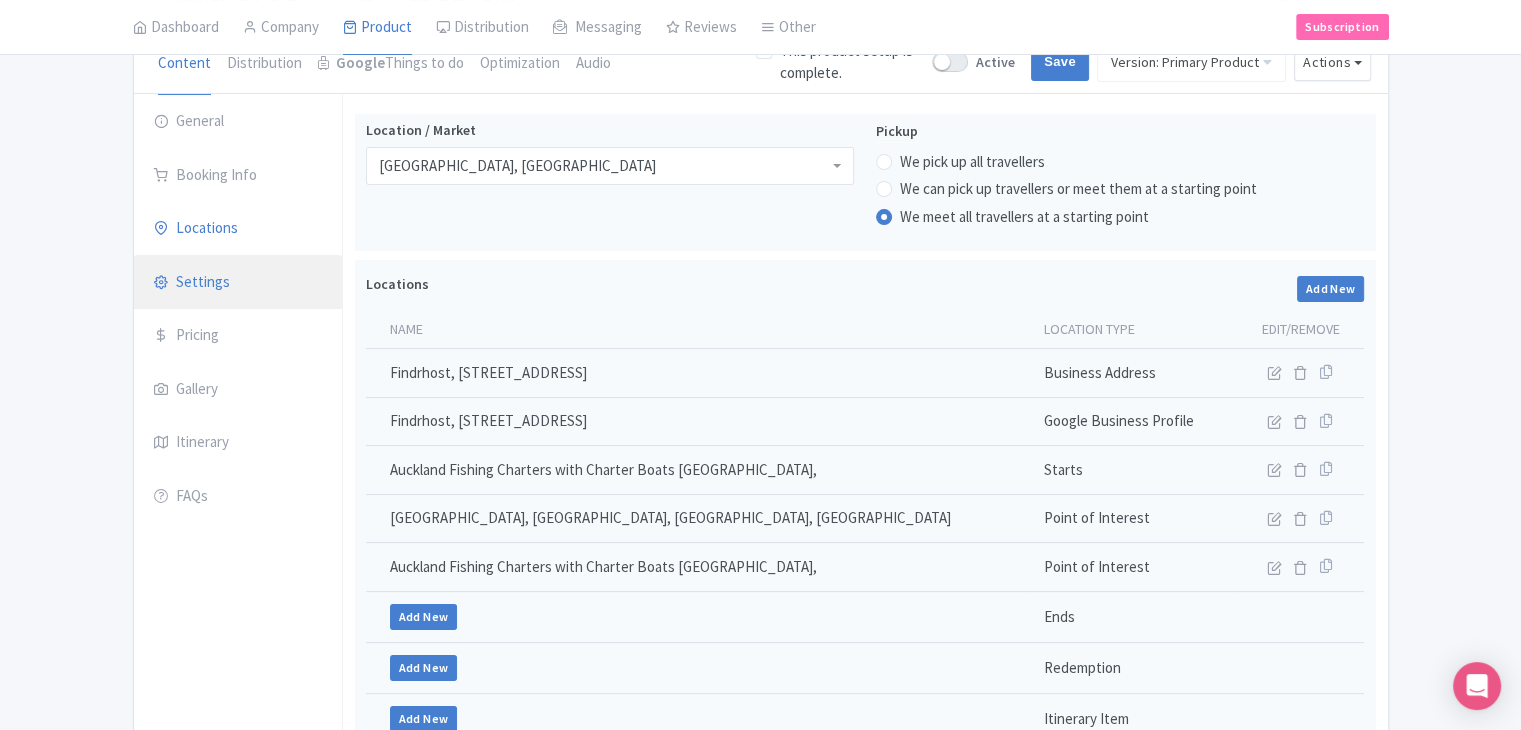click on "Settings" at bounding box center (238, 283) 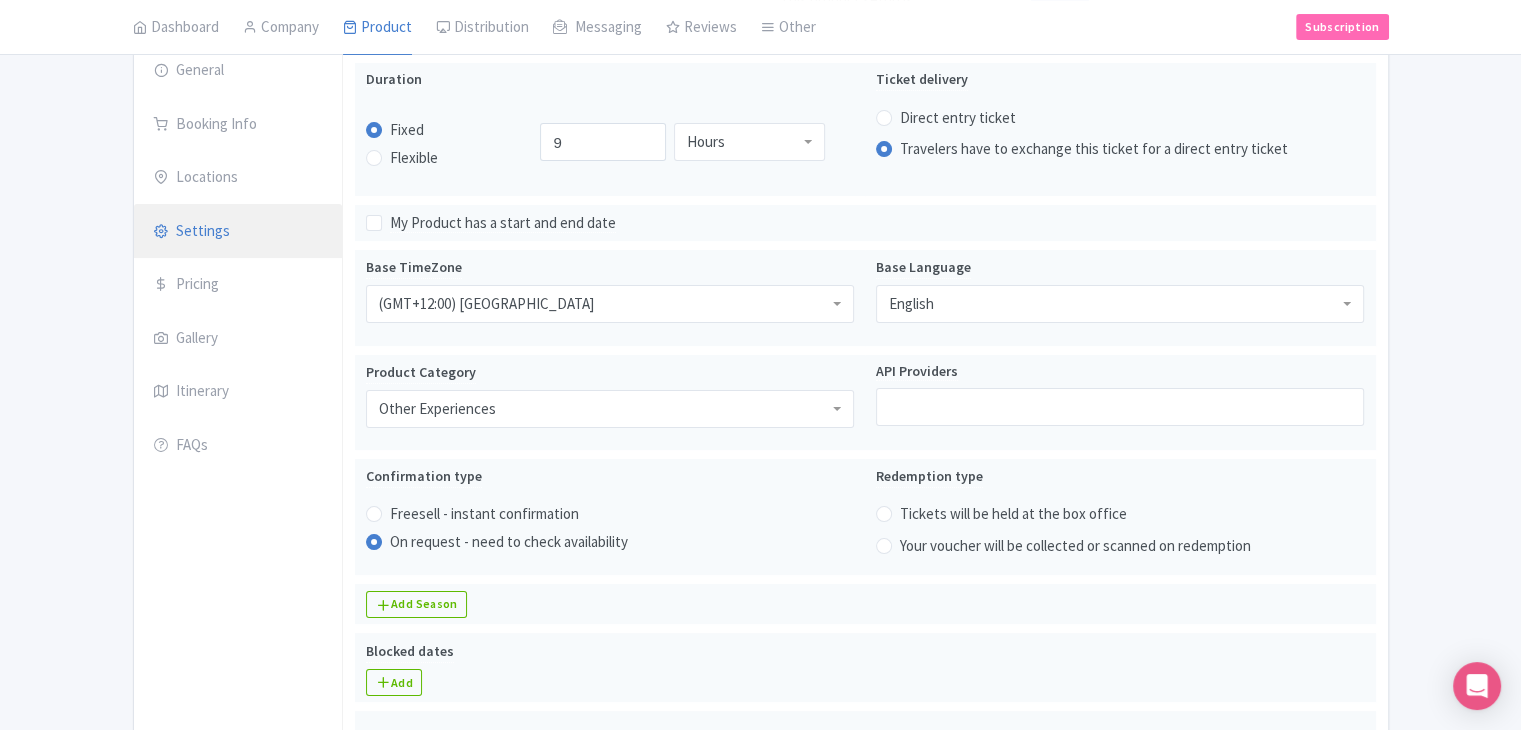 scroll, scrollTop: 280, scrollLeft: 0, axis: vertical 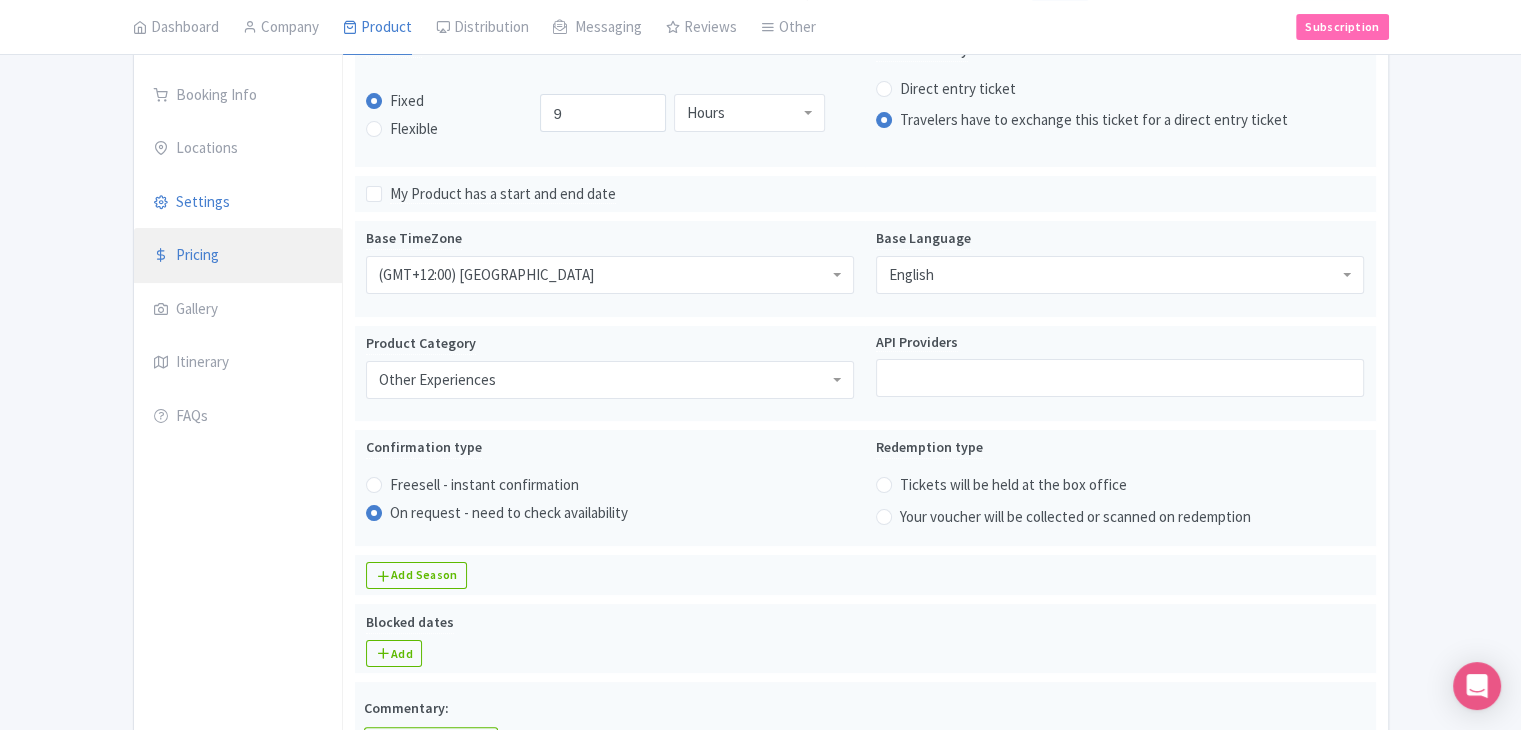 click on "Pricing" at bounding box center (238, 256) 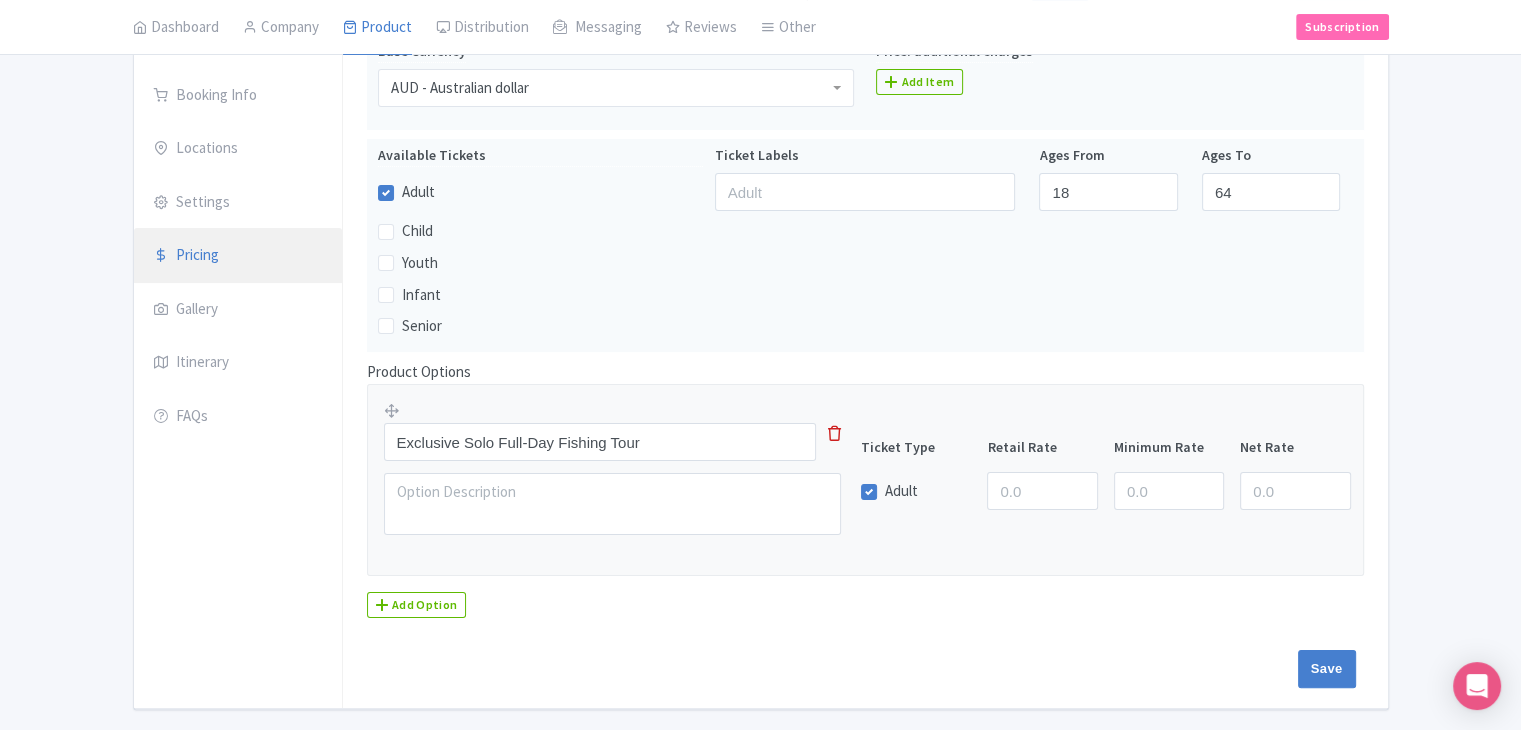 click on "Pricing" at bounding box center (238, 256) 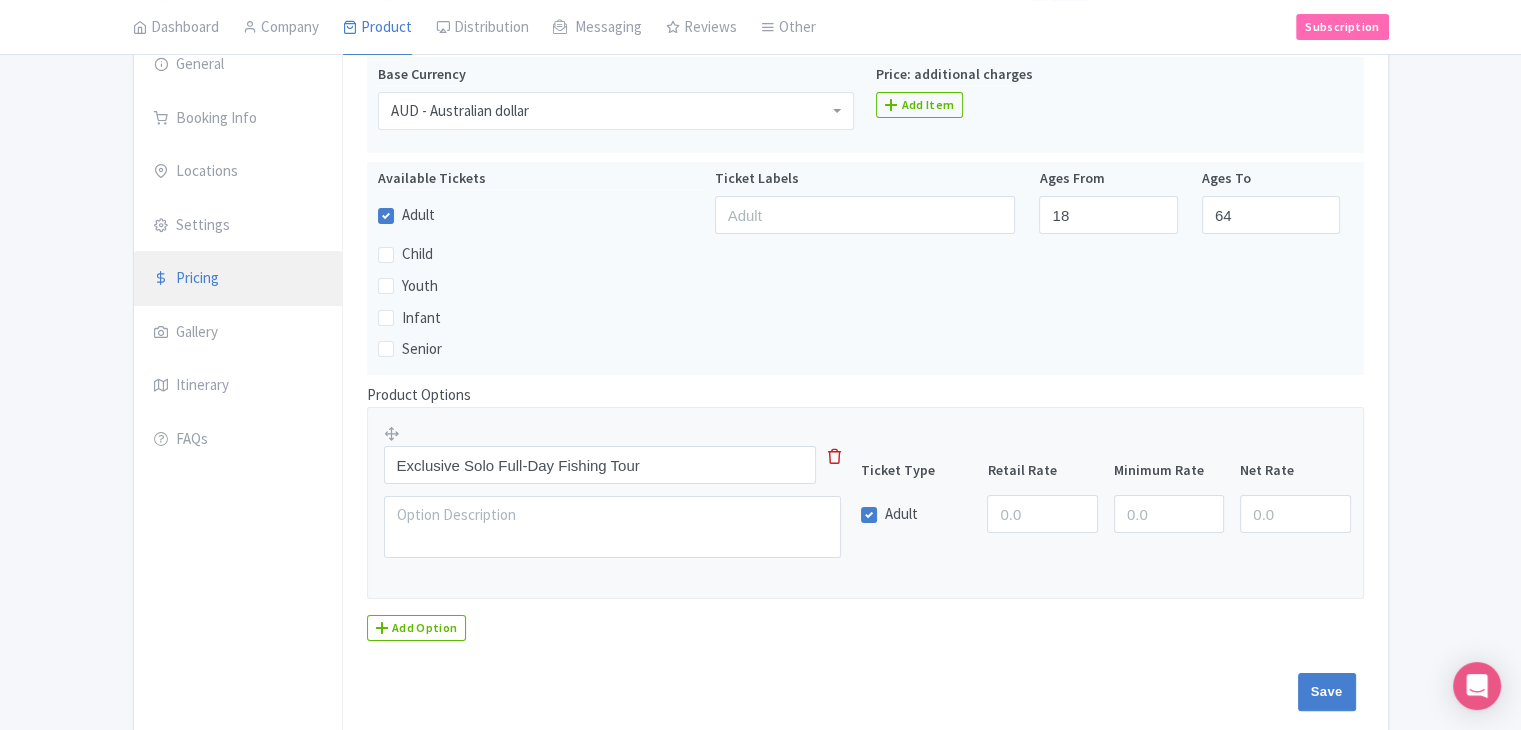 scroll, scrollTop: 215, scrollLeft: 0, axis: vertical 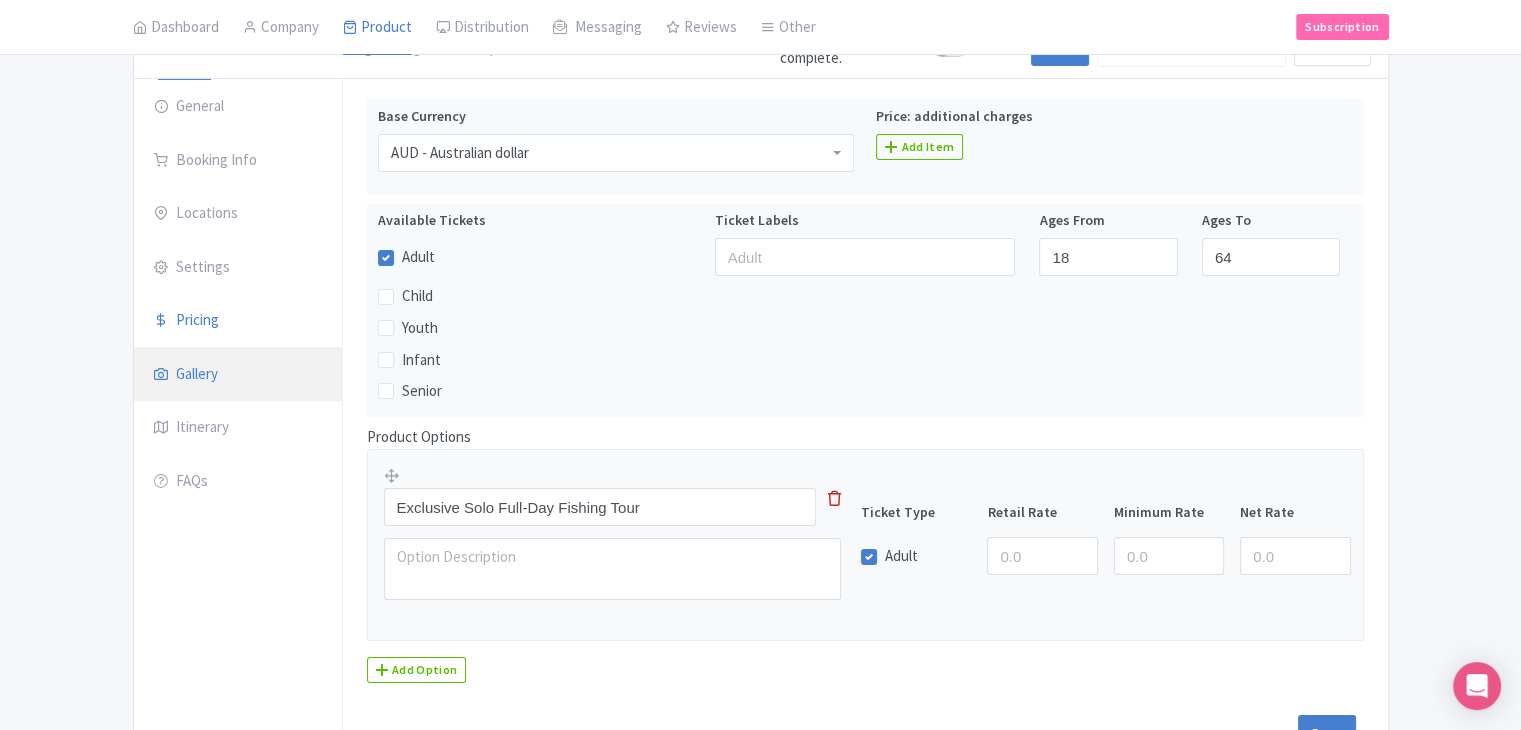 click on "Gallery" at bounding box center (238, 375) 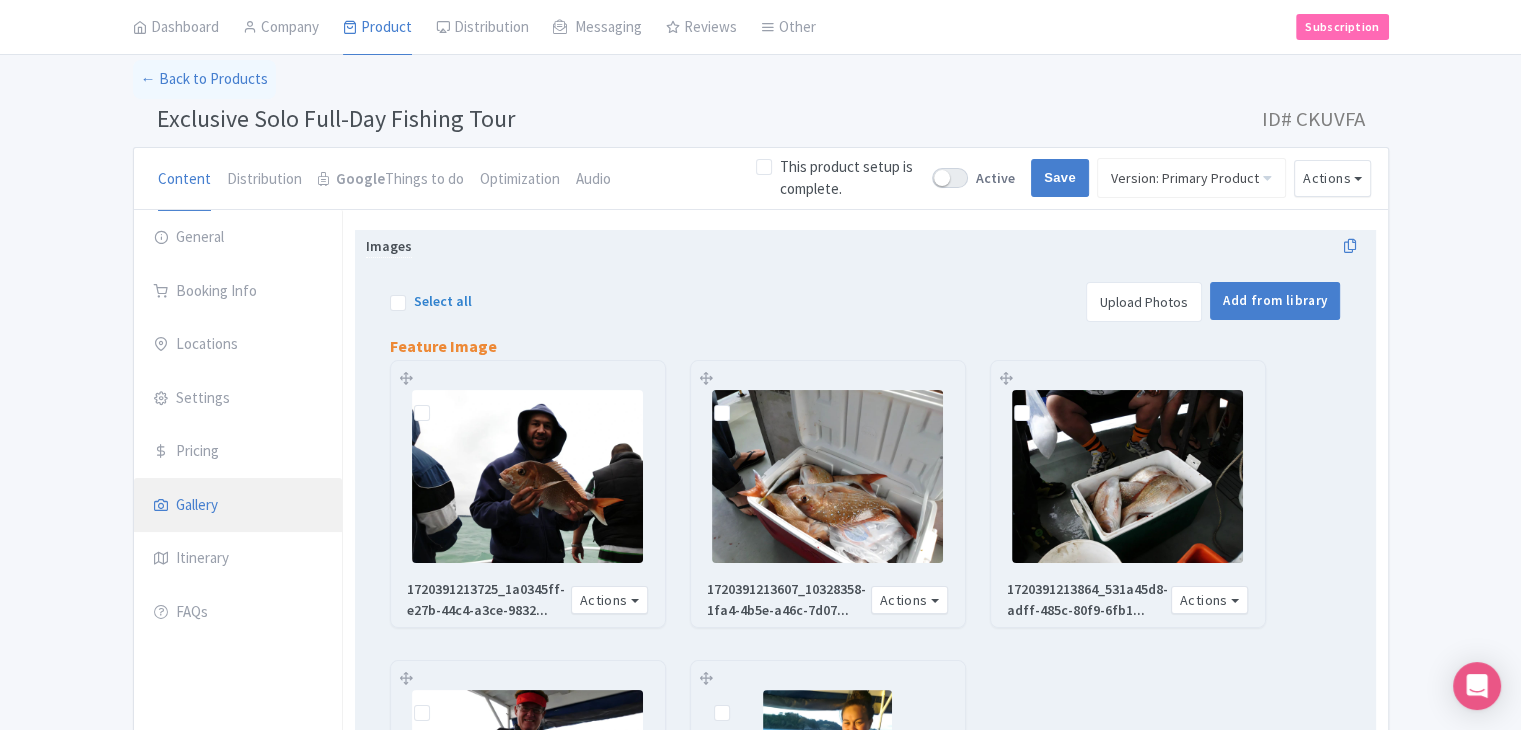 scroll, scrollTop: 215, scrollLeft: 0, axis: vertical 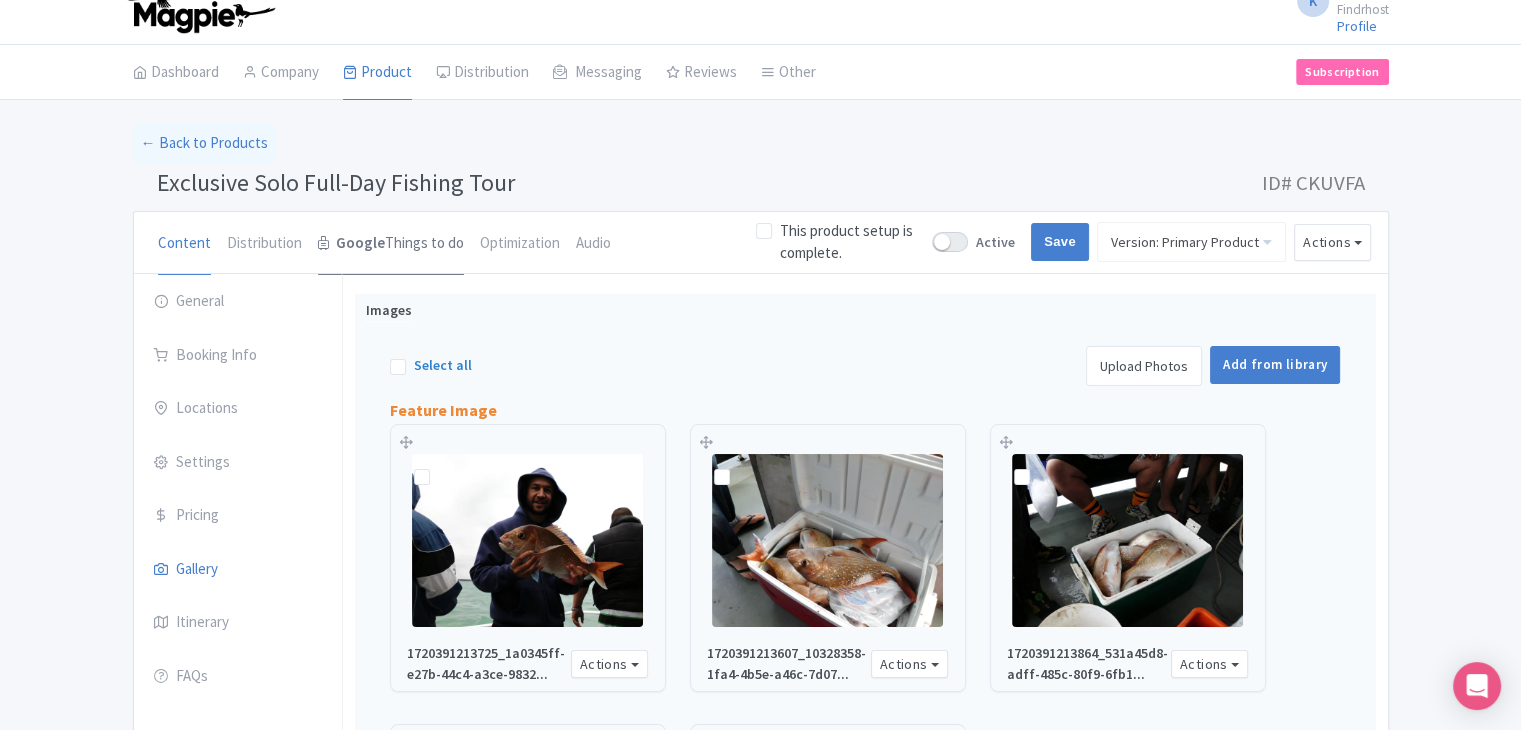 click on "Google  Things to do" at bounding box center [391, 244] 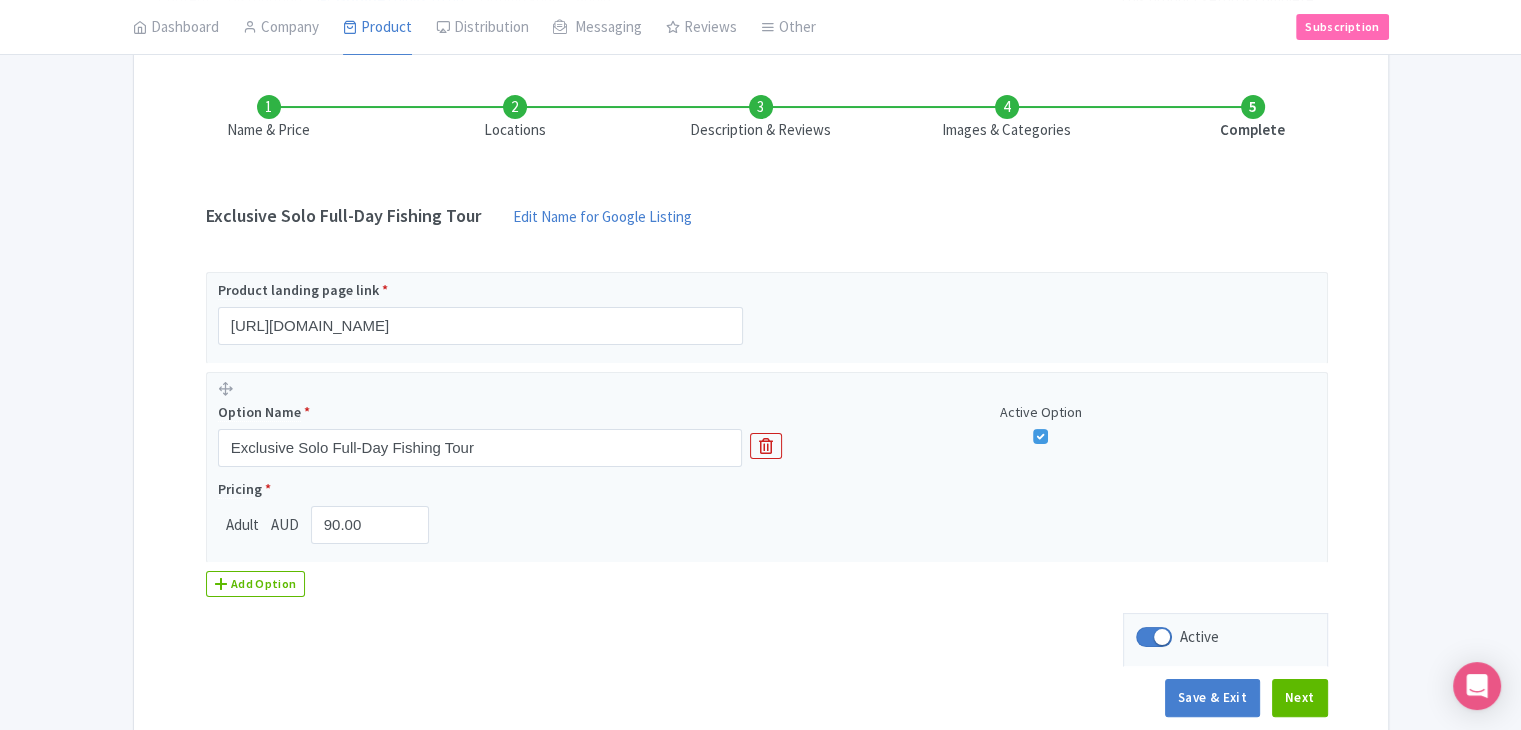 scroll, scrollTop: 366, scrollLeft: 0, axis: vertical 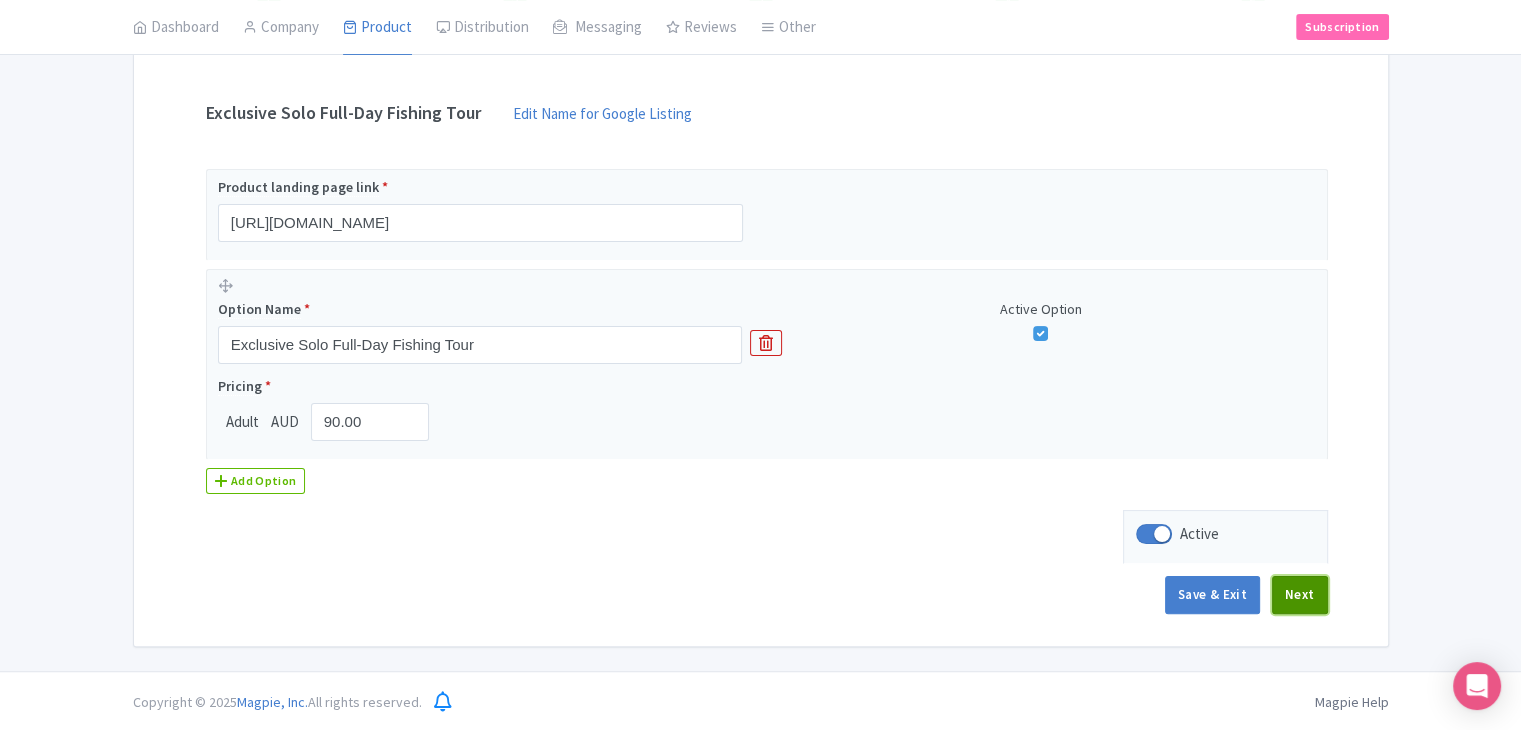 click on "Next" at bounding box center [1300, 595] 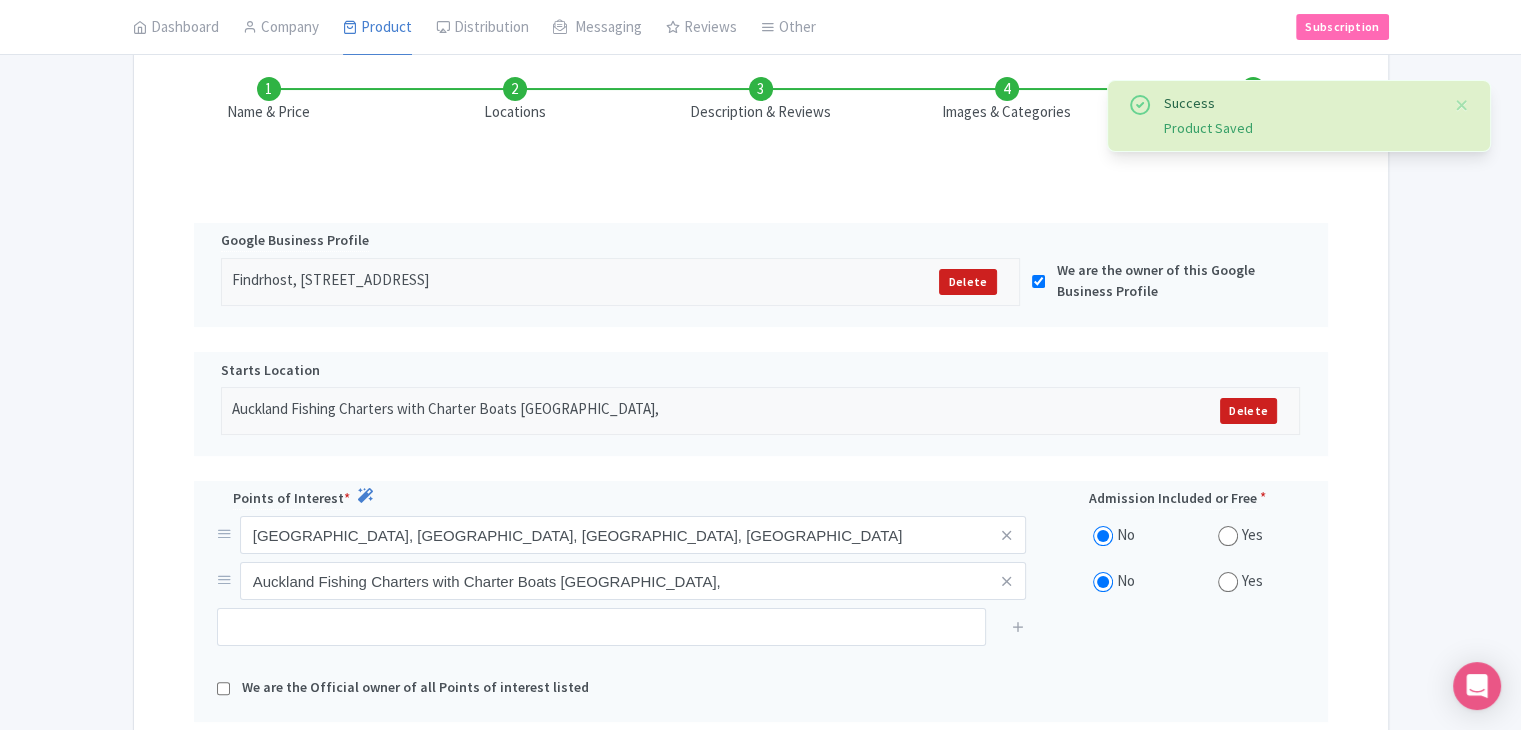 scroll, scrollTop: 279, scrollLeft: 0, axis: vertical 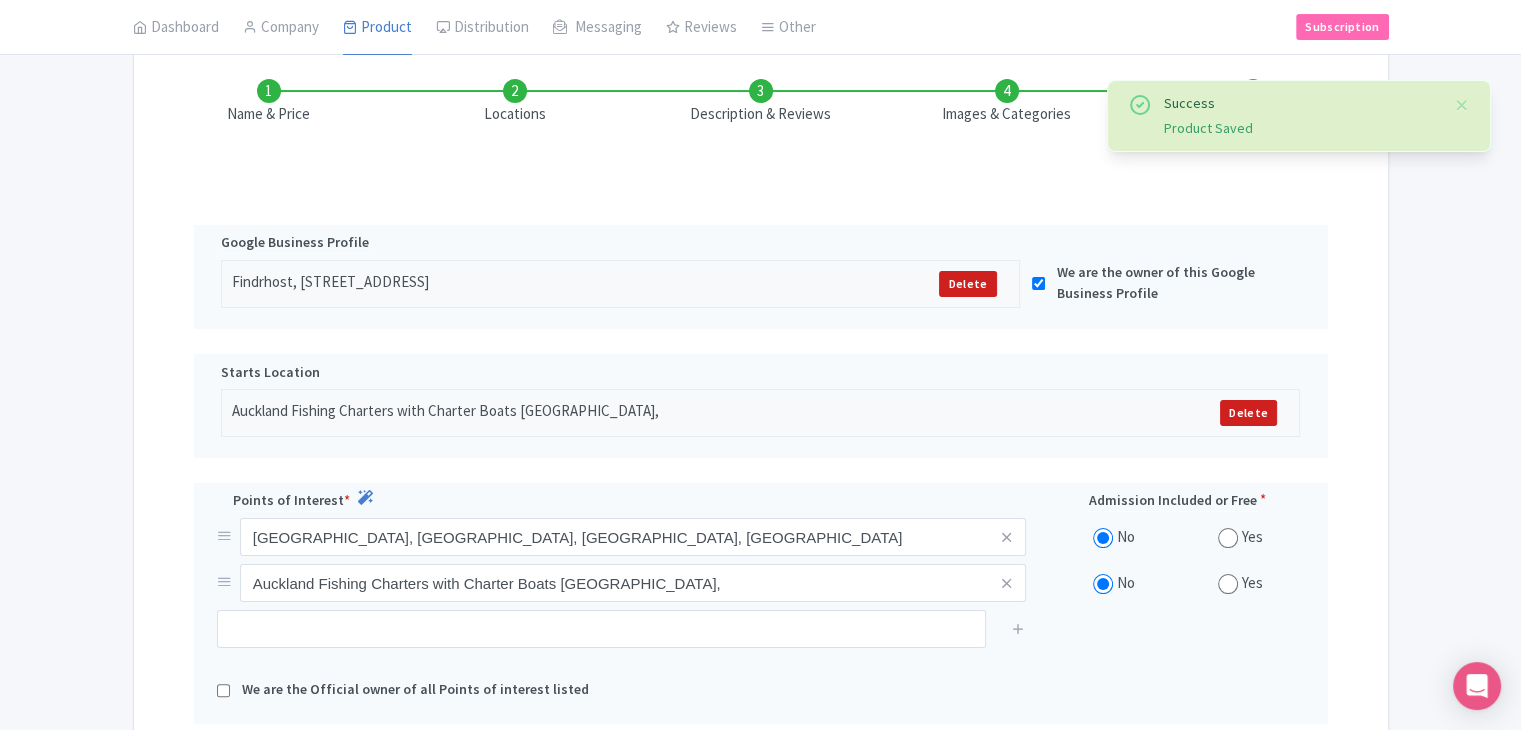 click on "Locations" at bounding box center (515, 102) 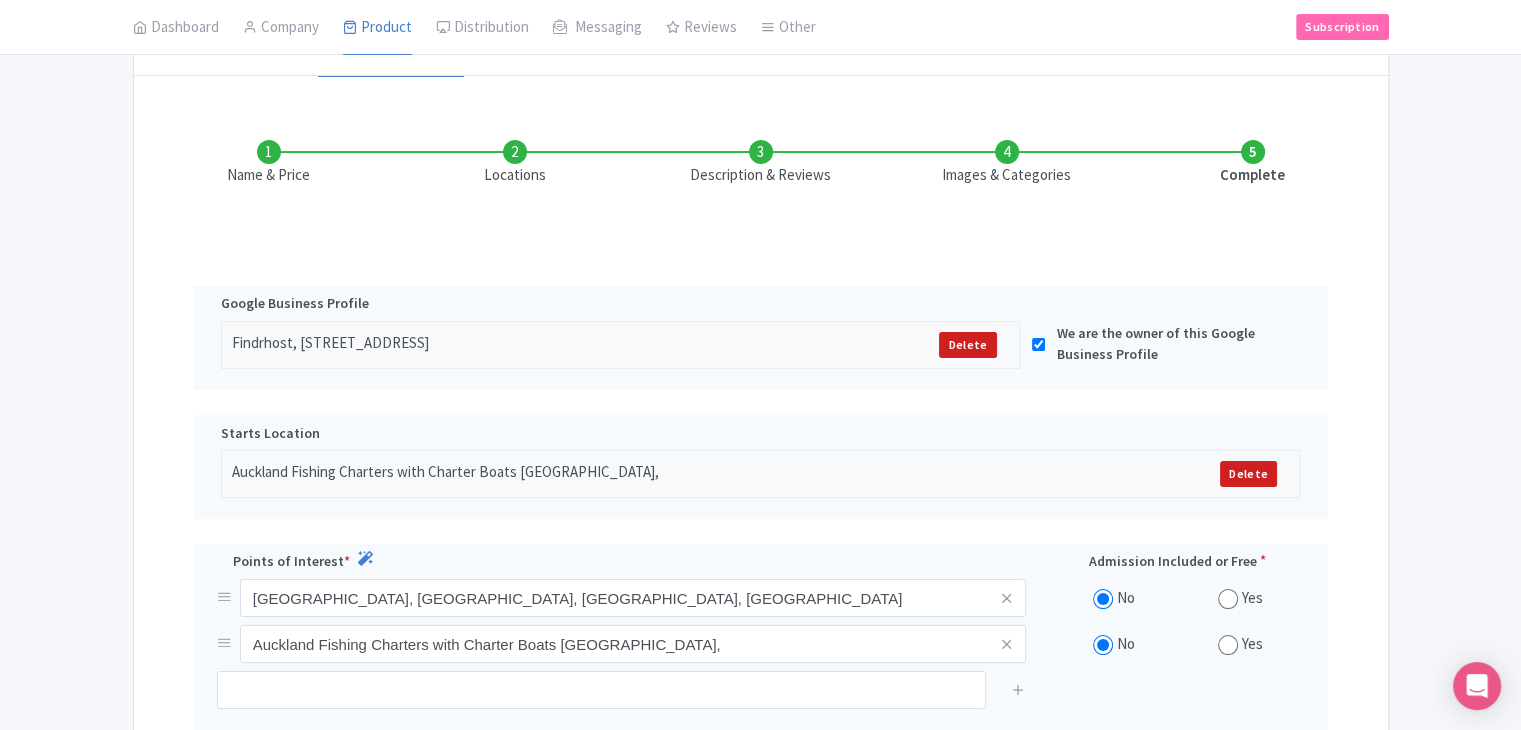 scroll, scrollTop: 128, scrollLeft: 0, axis: vertical 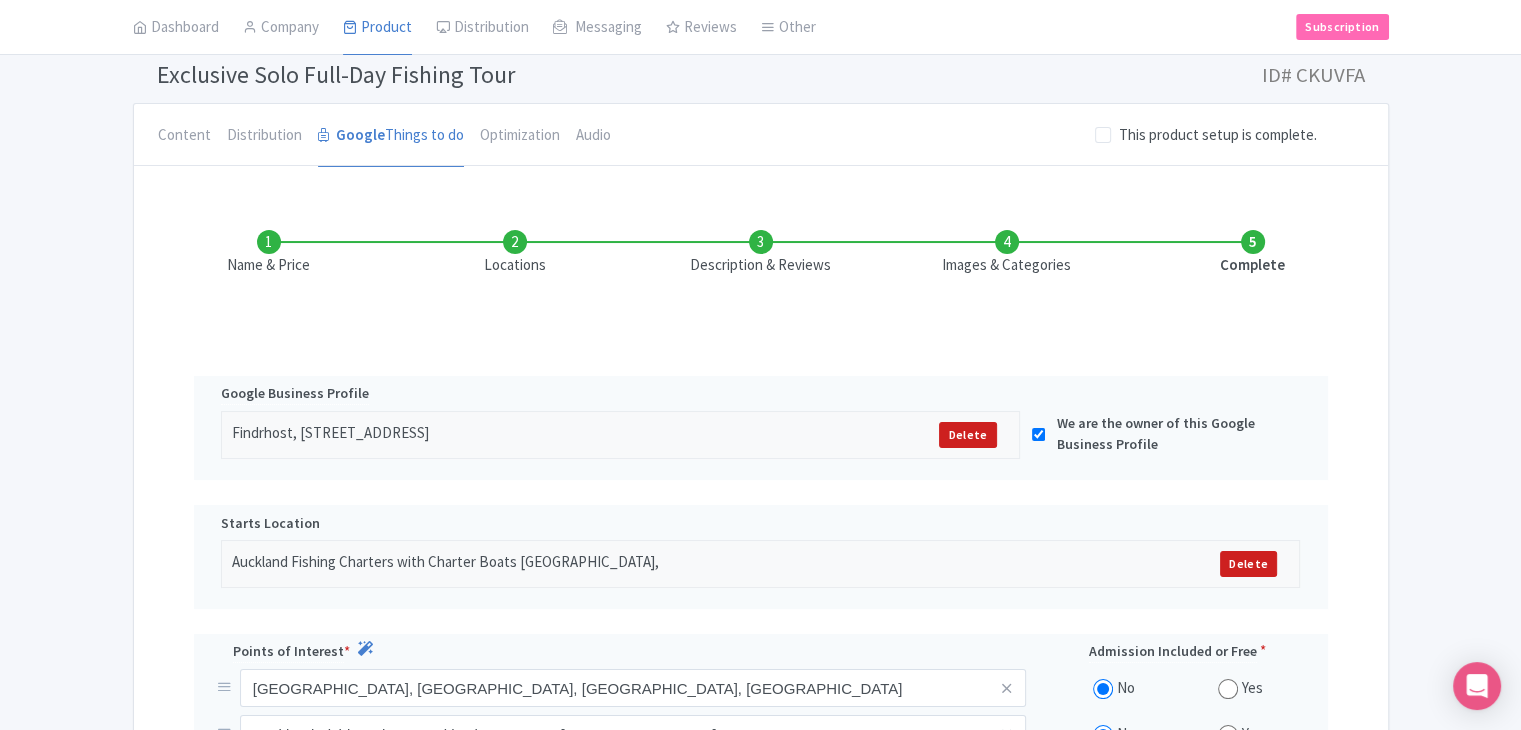 click on "Description & Reviews" at bounding box center (761, 253) 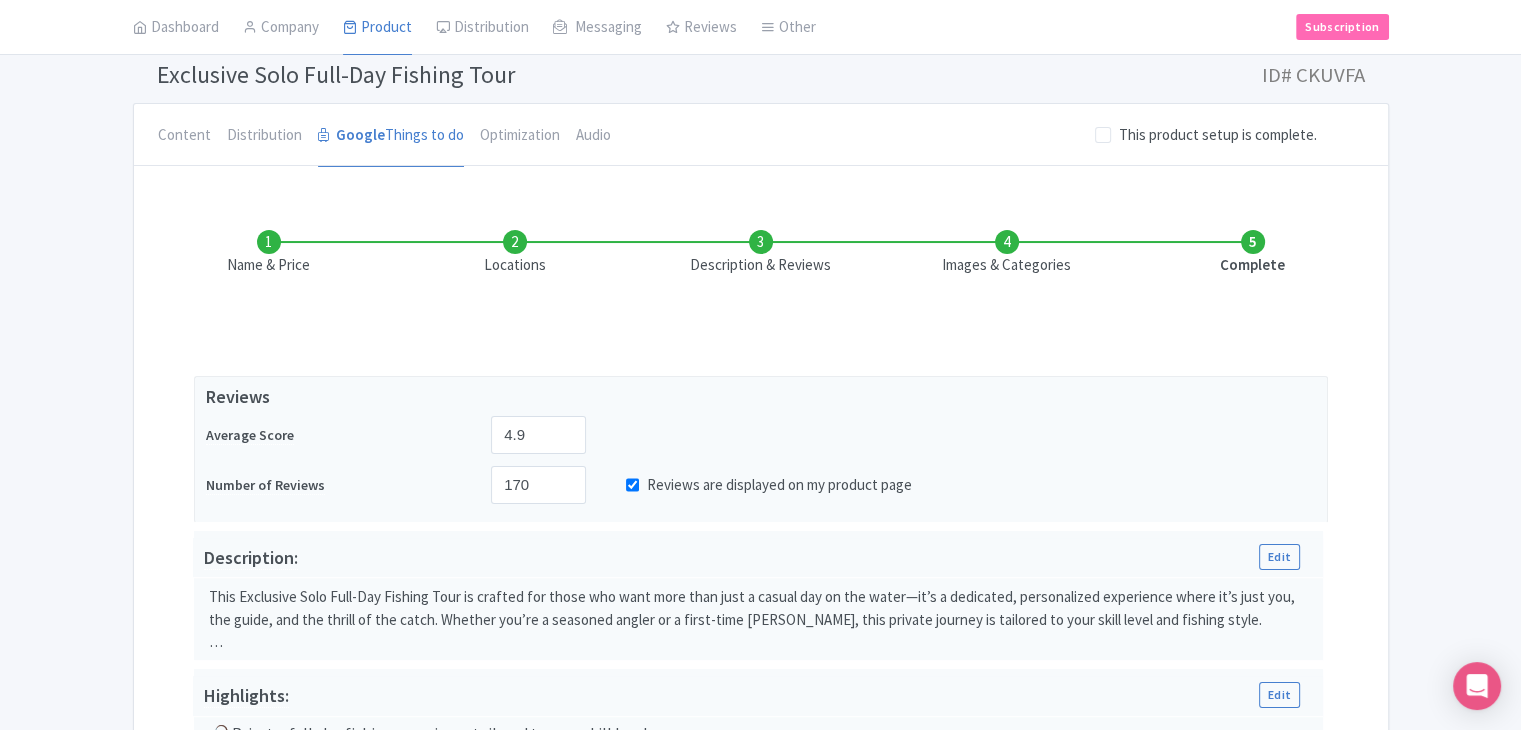 click on "Description & Reviews" at bounding box center [761, 253] 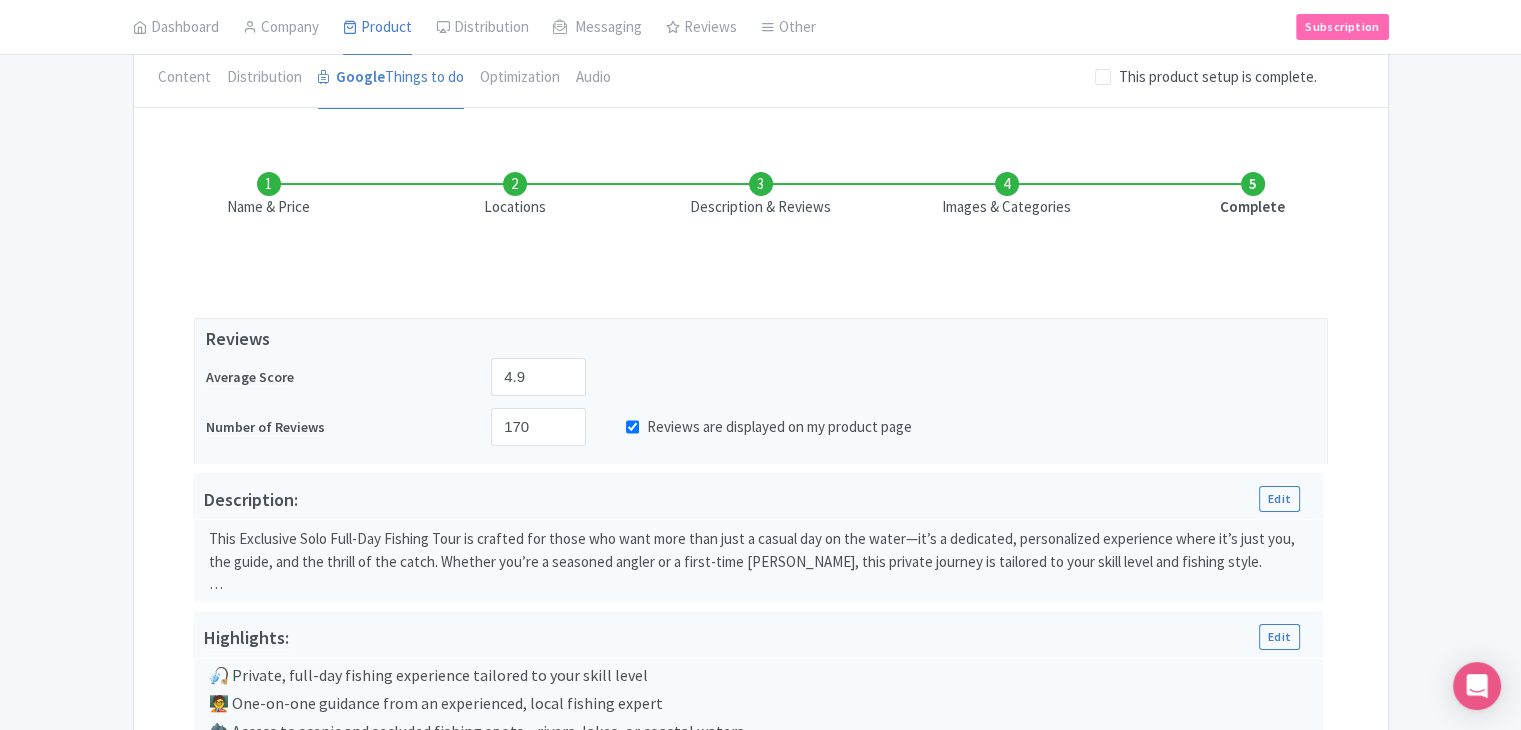 scroll, scrollTop: 0, scrollLeft: 0, axis: both 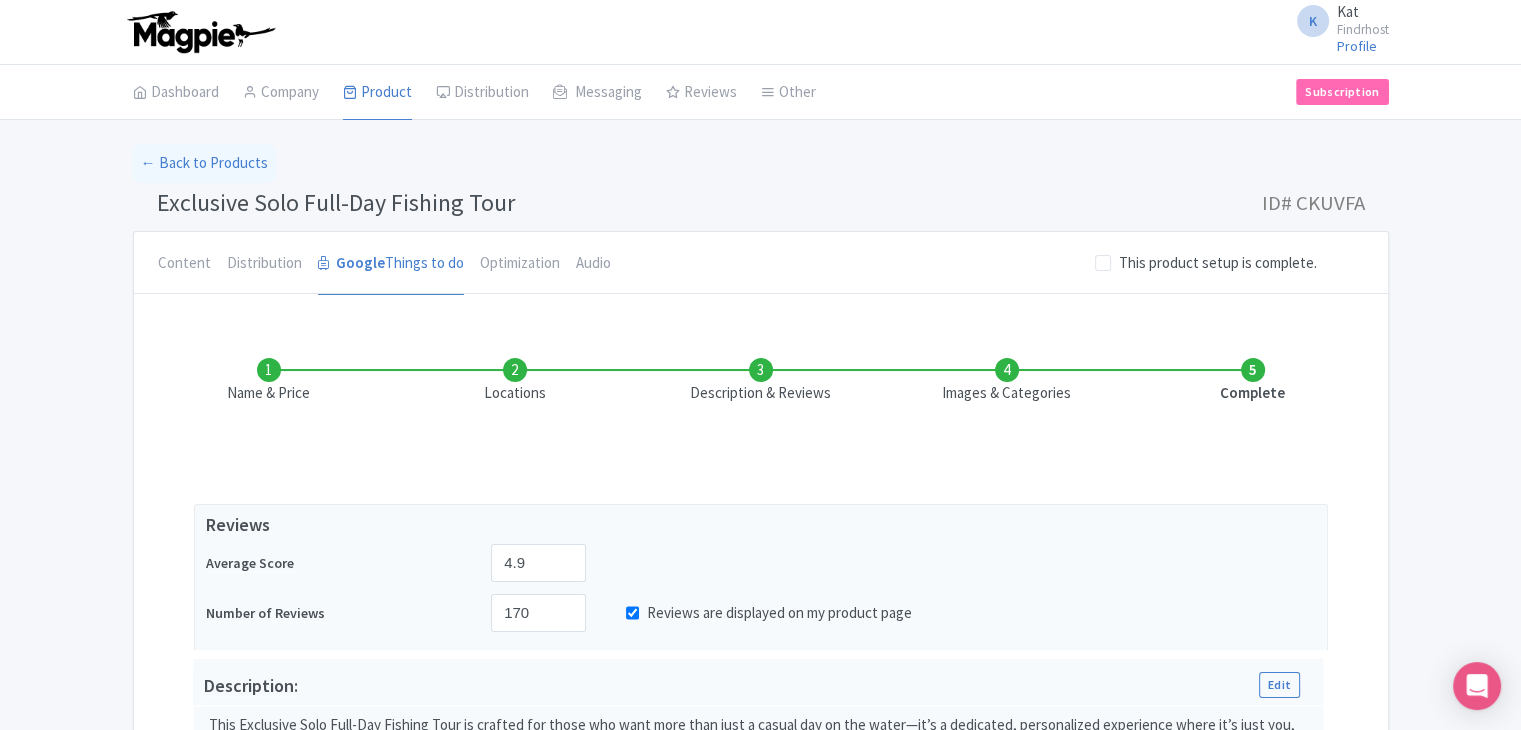 click on "Images & Categories" at bounding box center [1007, 381] 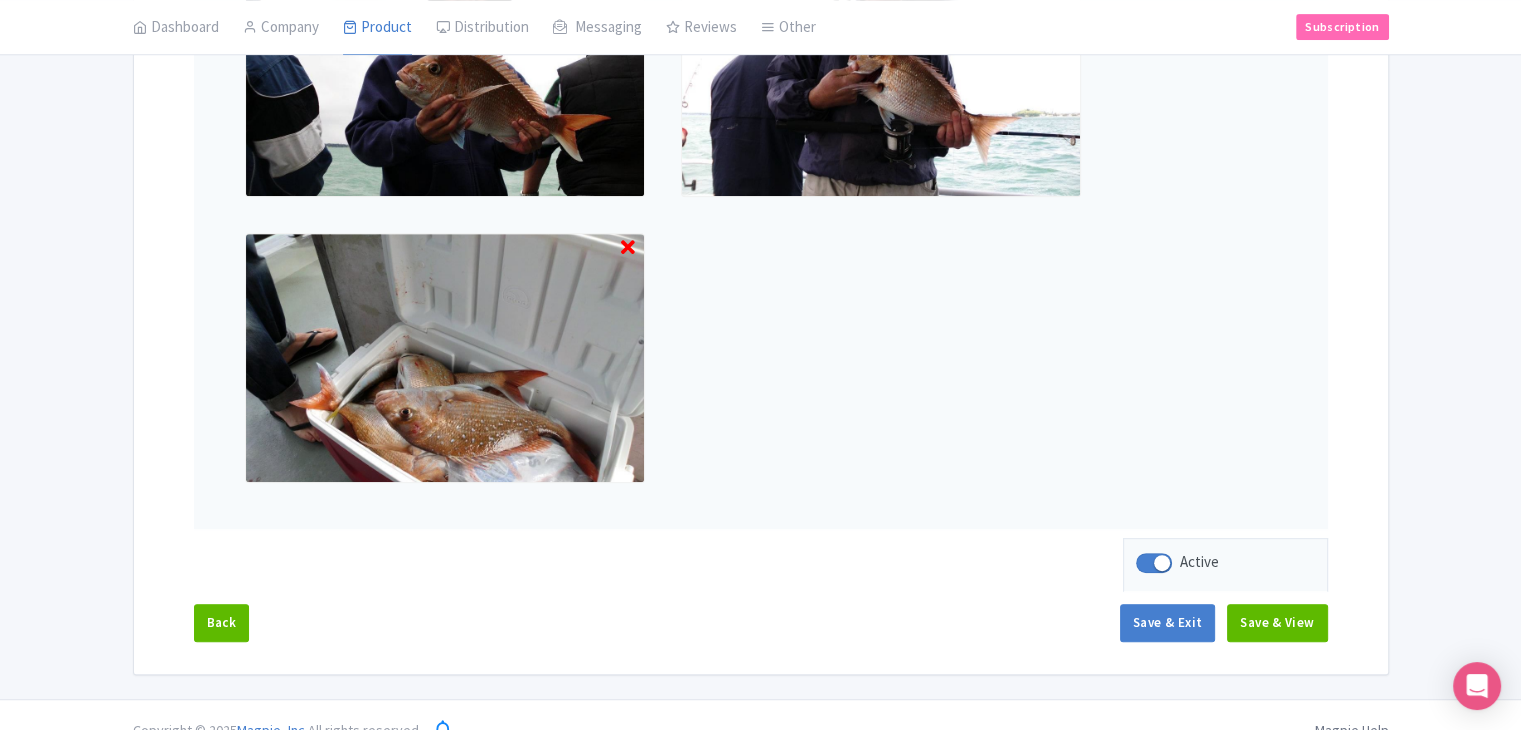 scroll, scrollTop: 924, scrollLeft: 0, axis: vertical 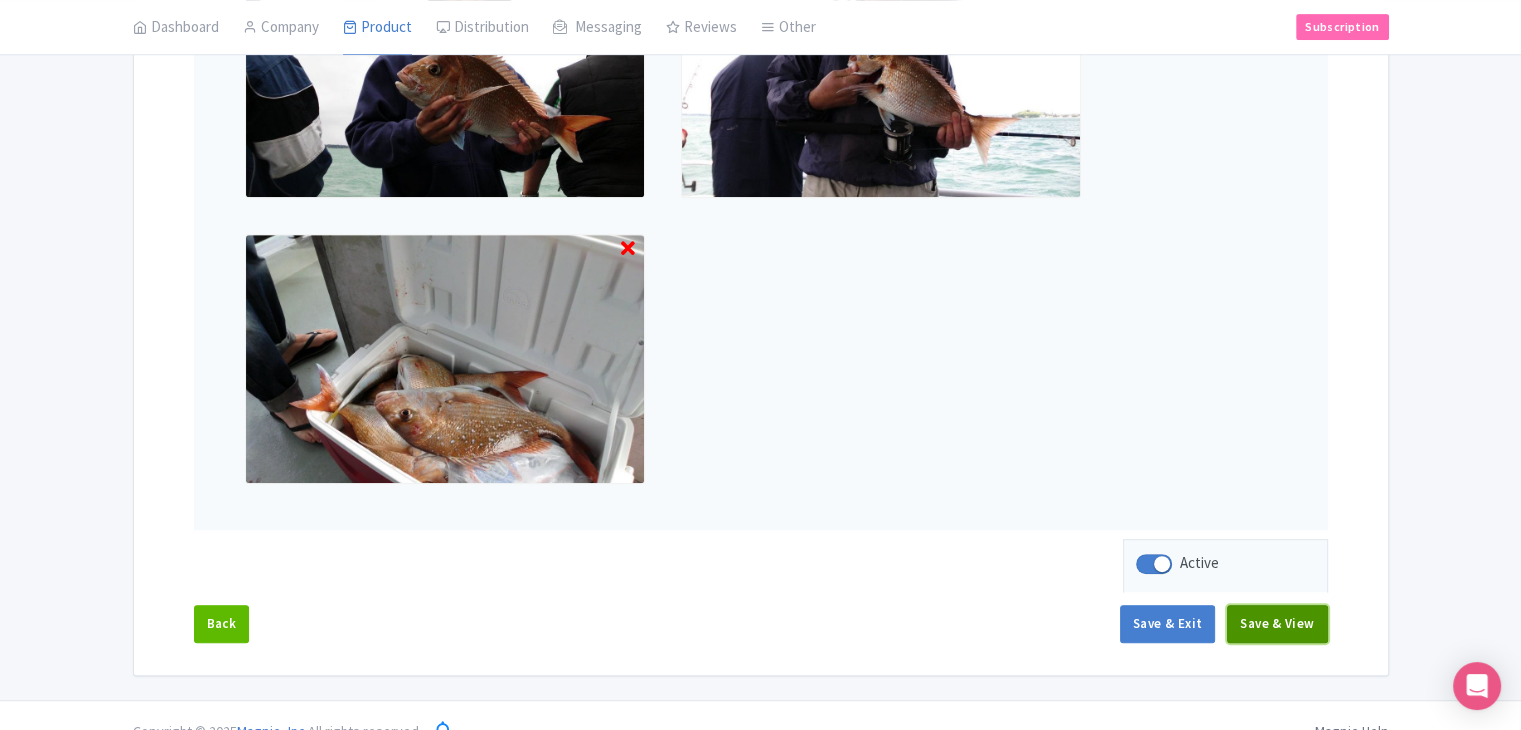 click on "Save & View" at bounding box center [1277, 624] 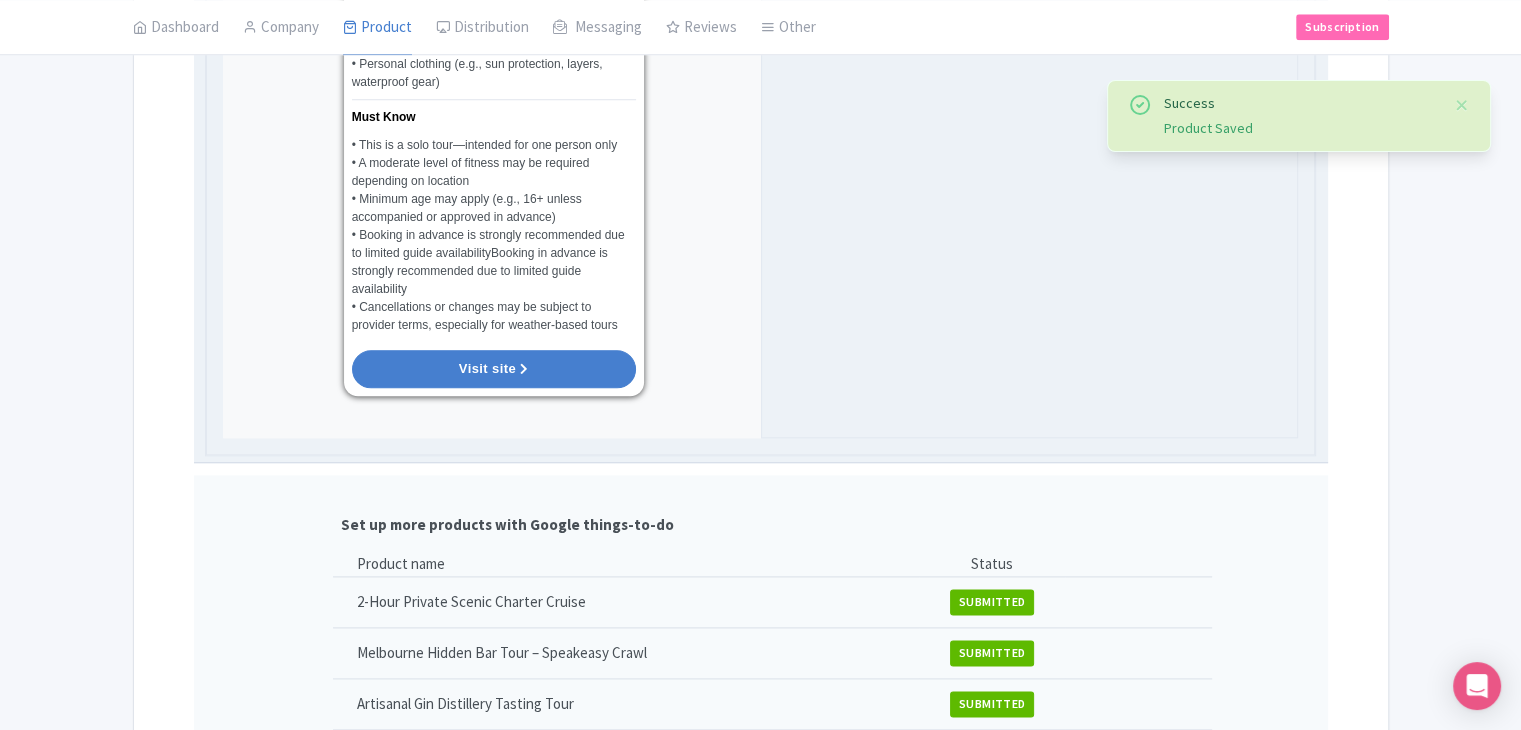 scroll, scrollTop: 2424, scrollLeft: 0, axis: vertical 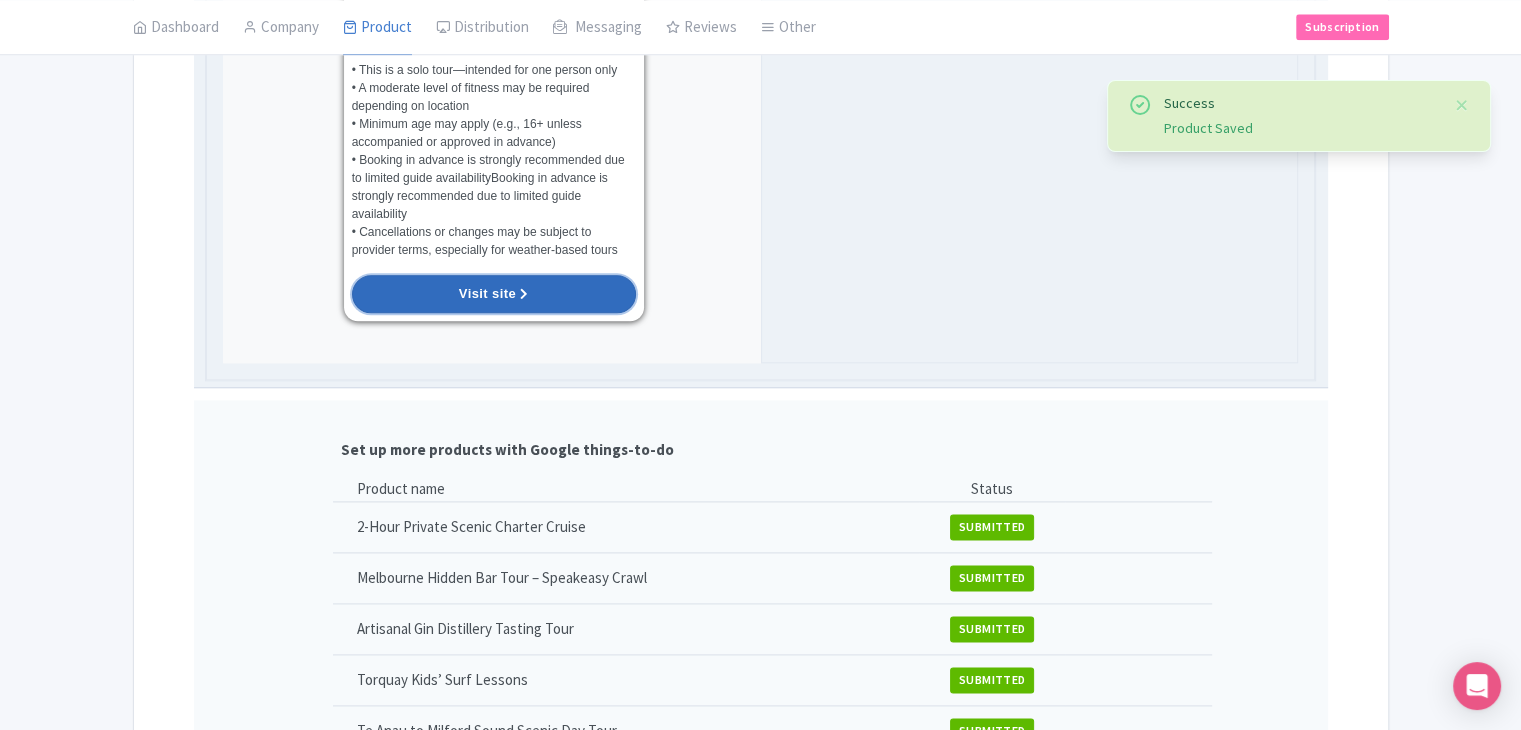 click on "Visit site" at bounding box center (487, 293) 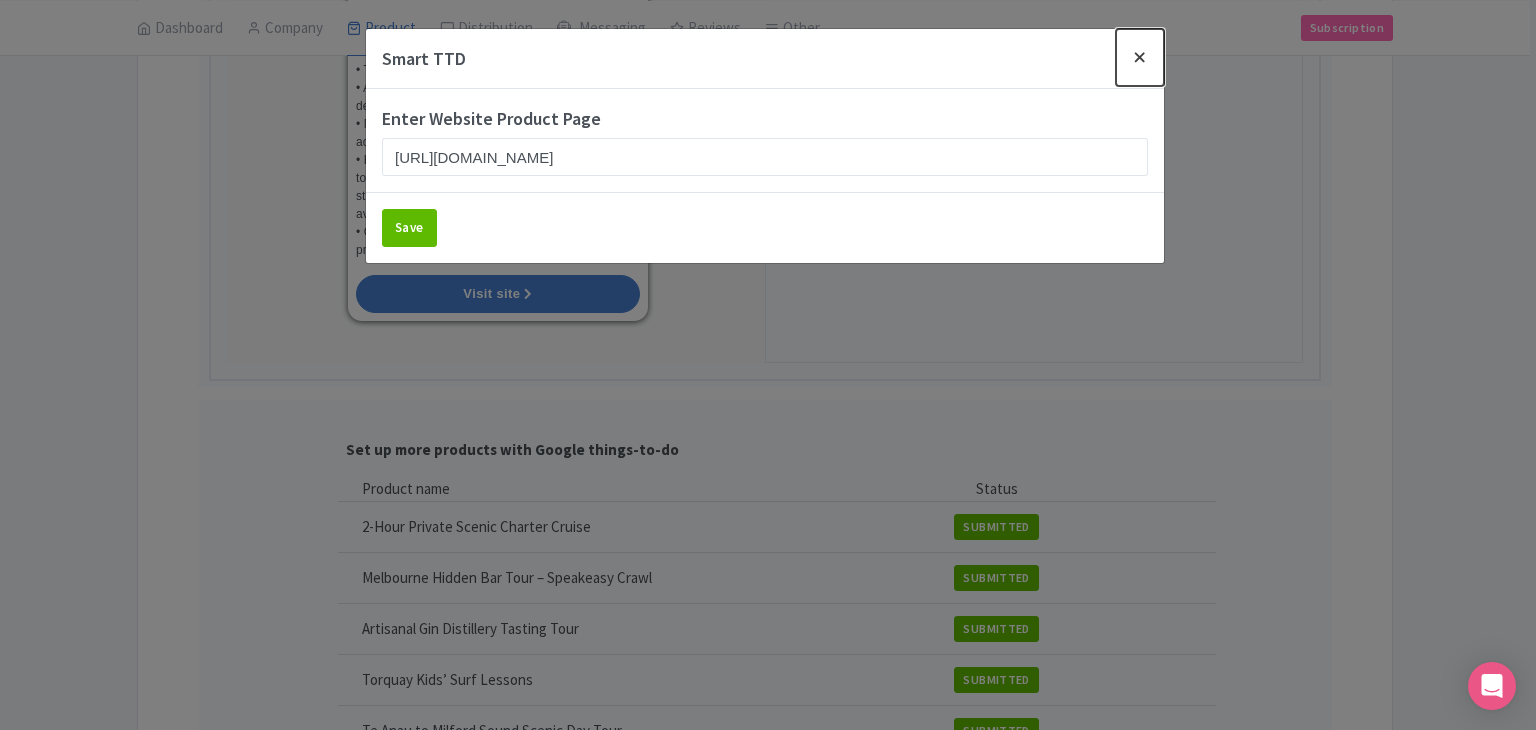 click at bounding box center [1140, 57] 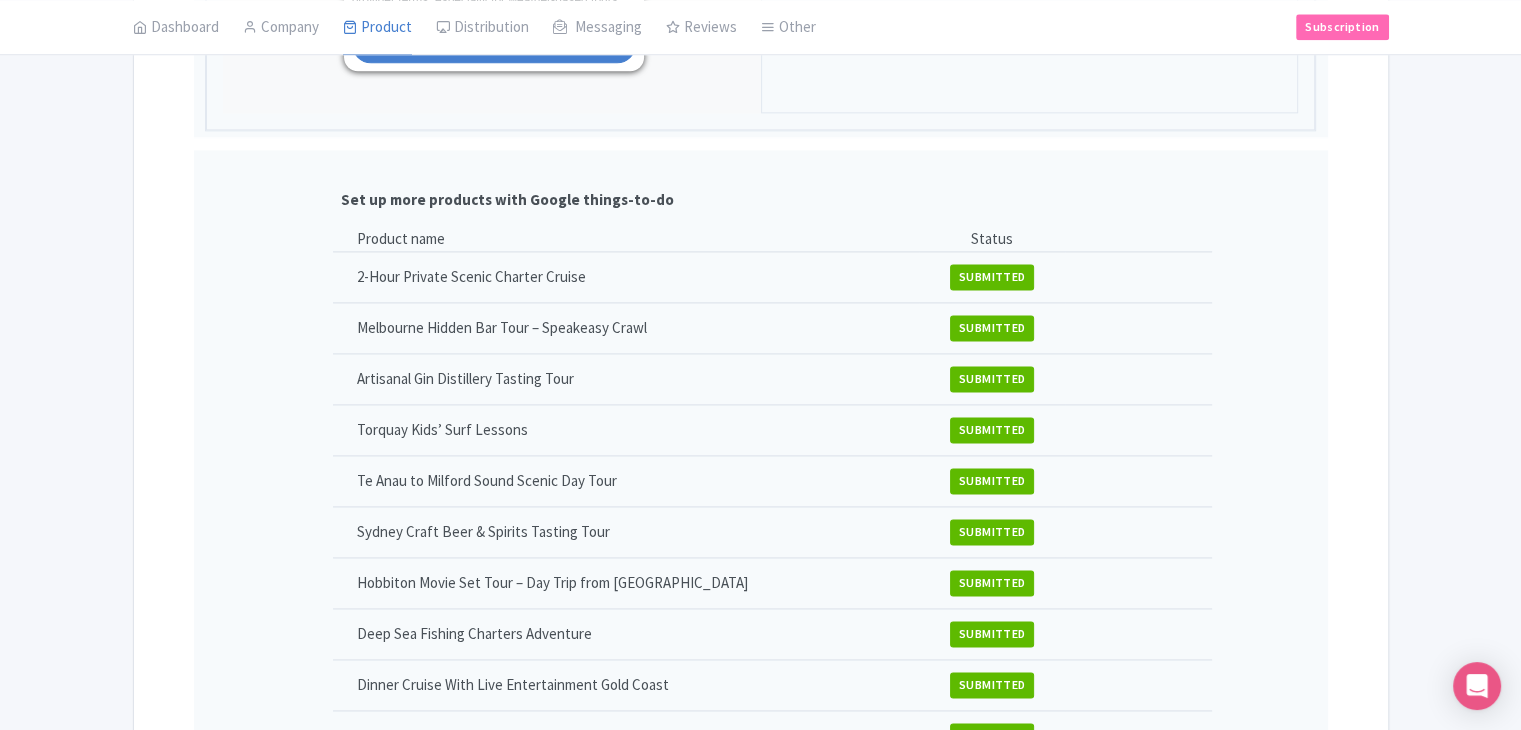 scroll, scrollTop: 2917, scrollLeft: 0, axis: vertical 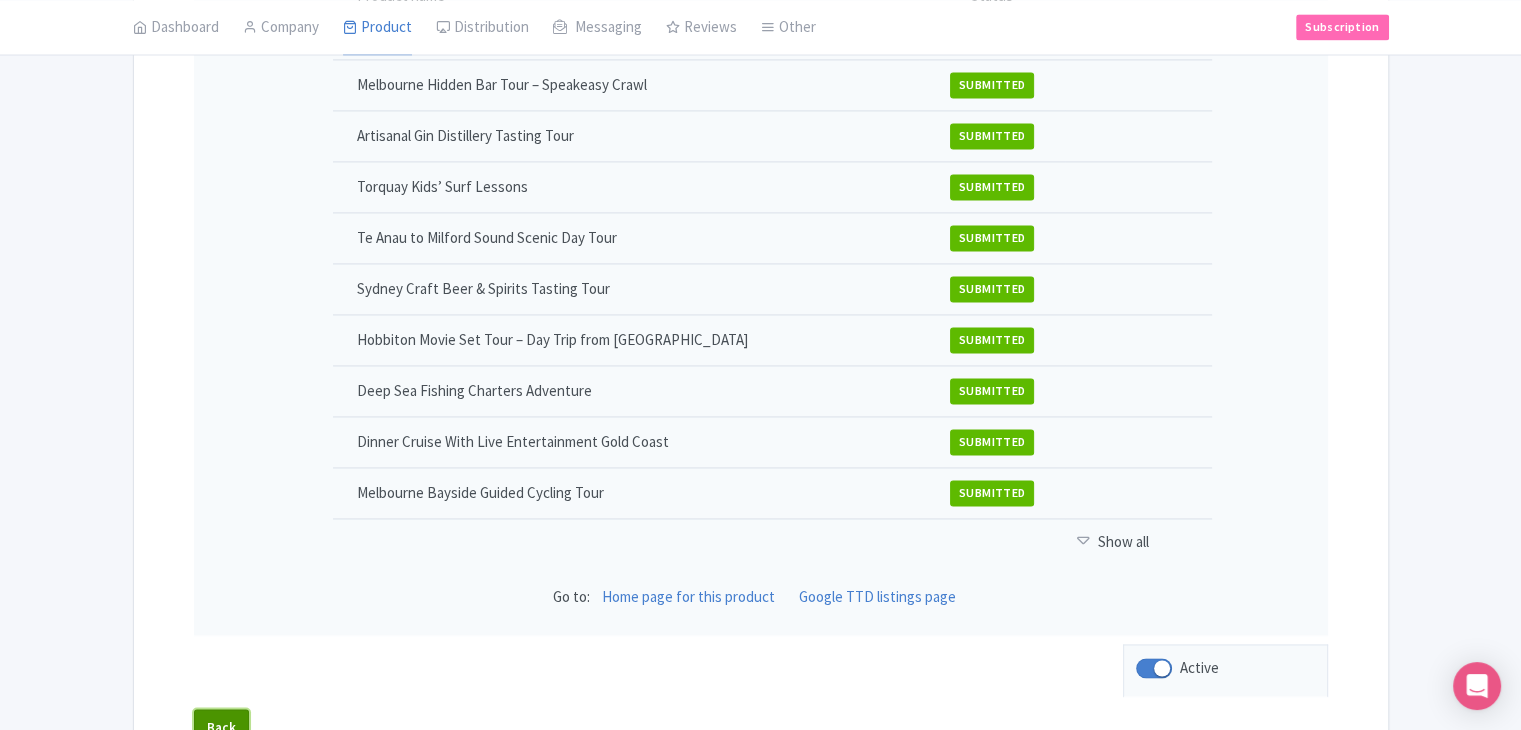 click on "Back" at bounding box center [222, 728] 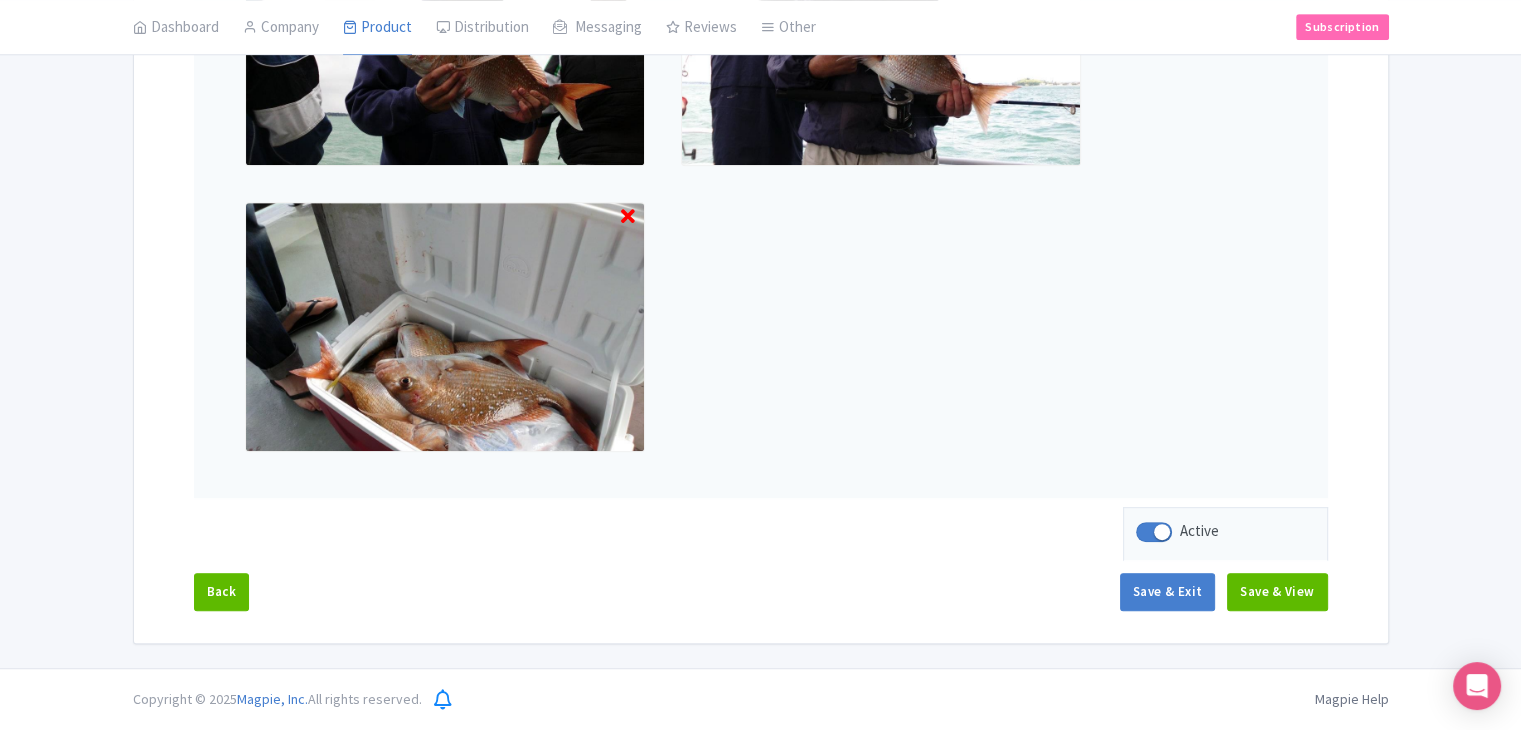 scroll, scrollTop: 953, scrollLeft: 0, axis: vertical 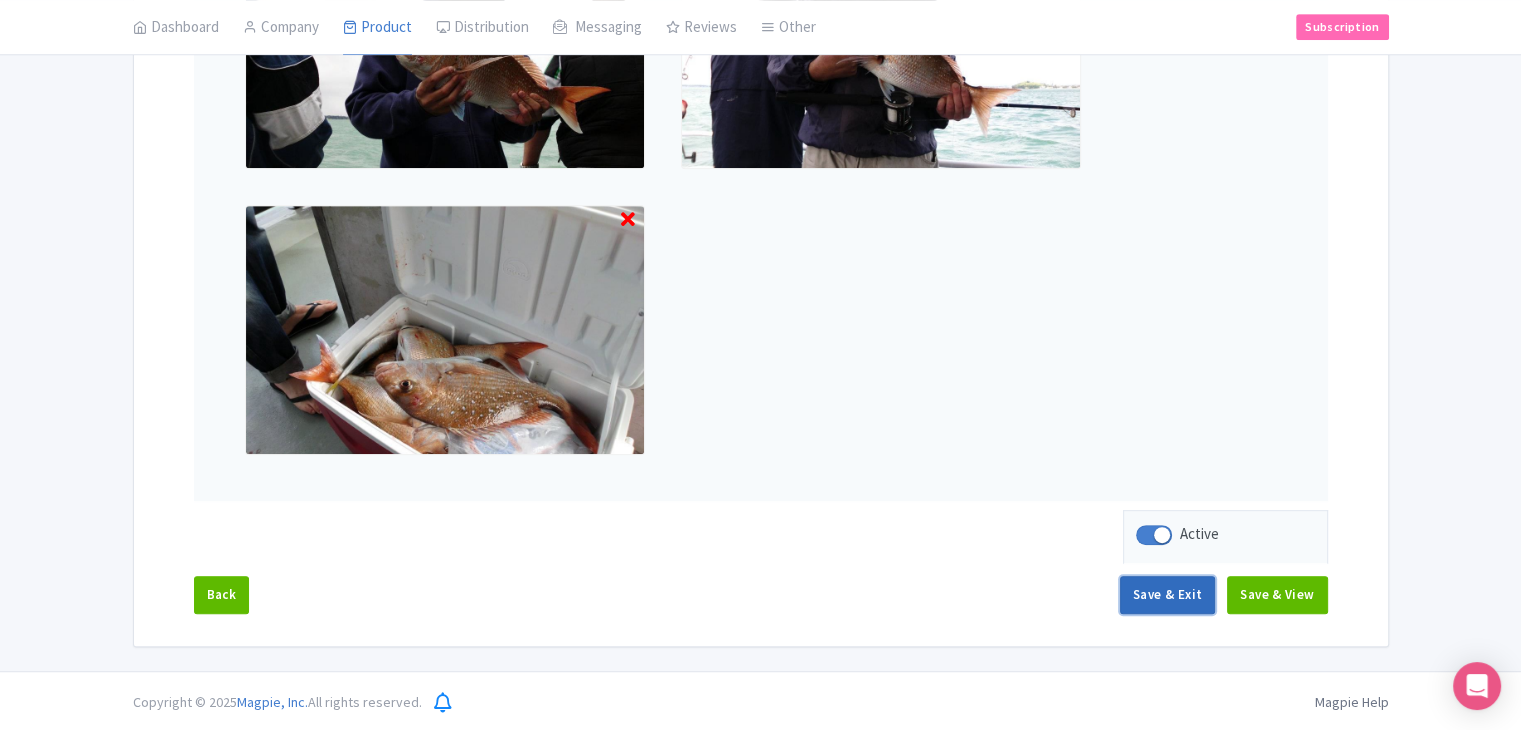 click on "Save & Exit" at bounding box center (1167, 595) 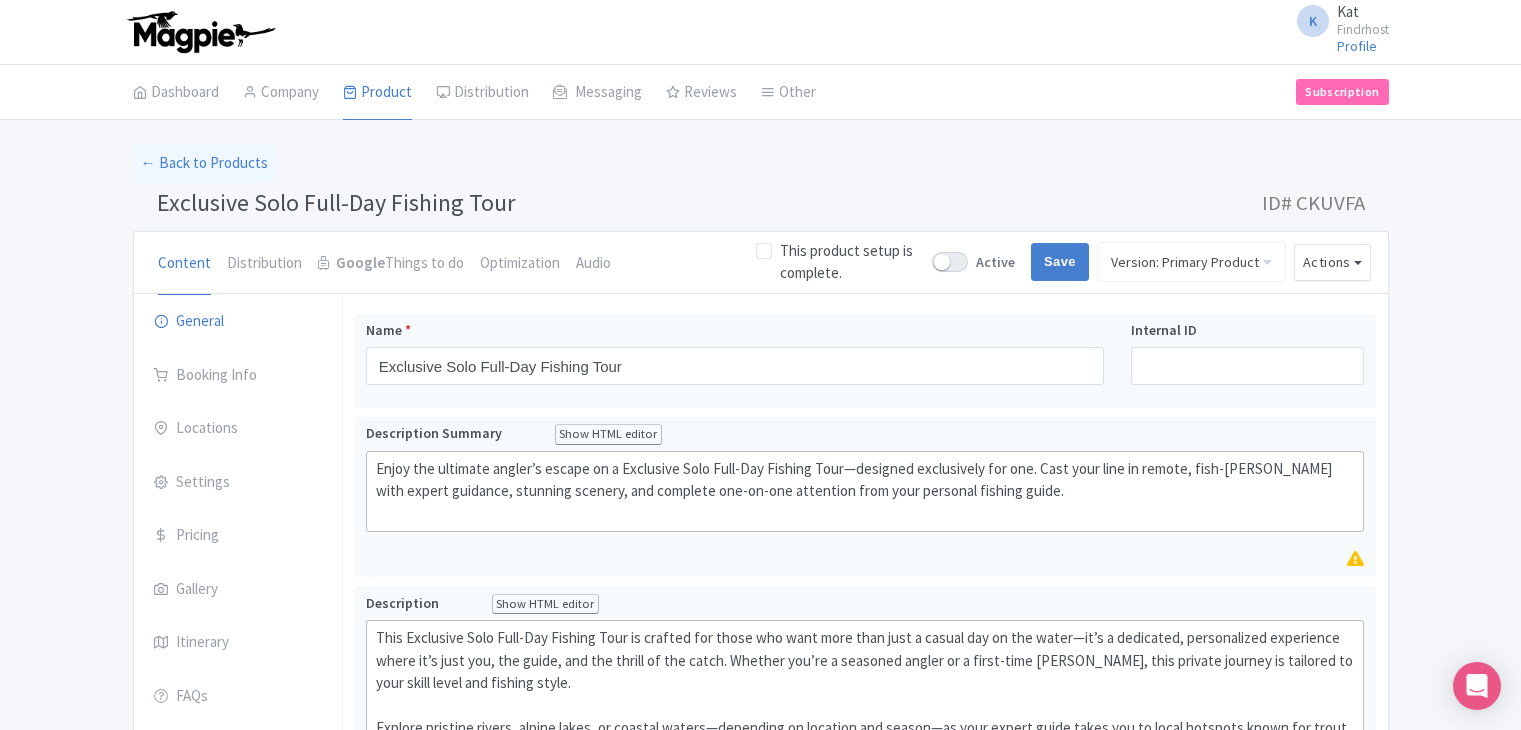 scroll, scrollTop: 0, scrollLeft: 0, axis: both 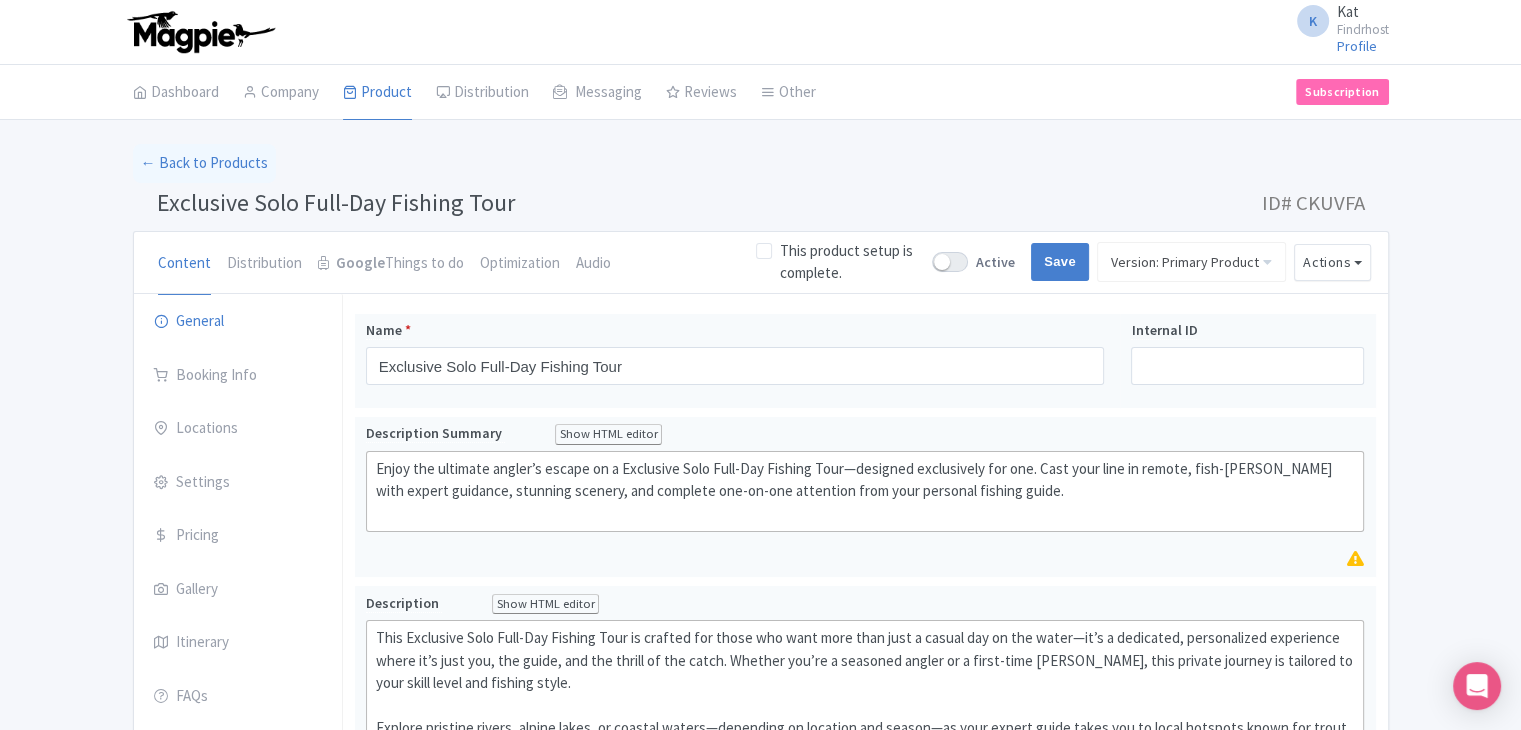 click at bounding box center [950, 262] 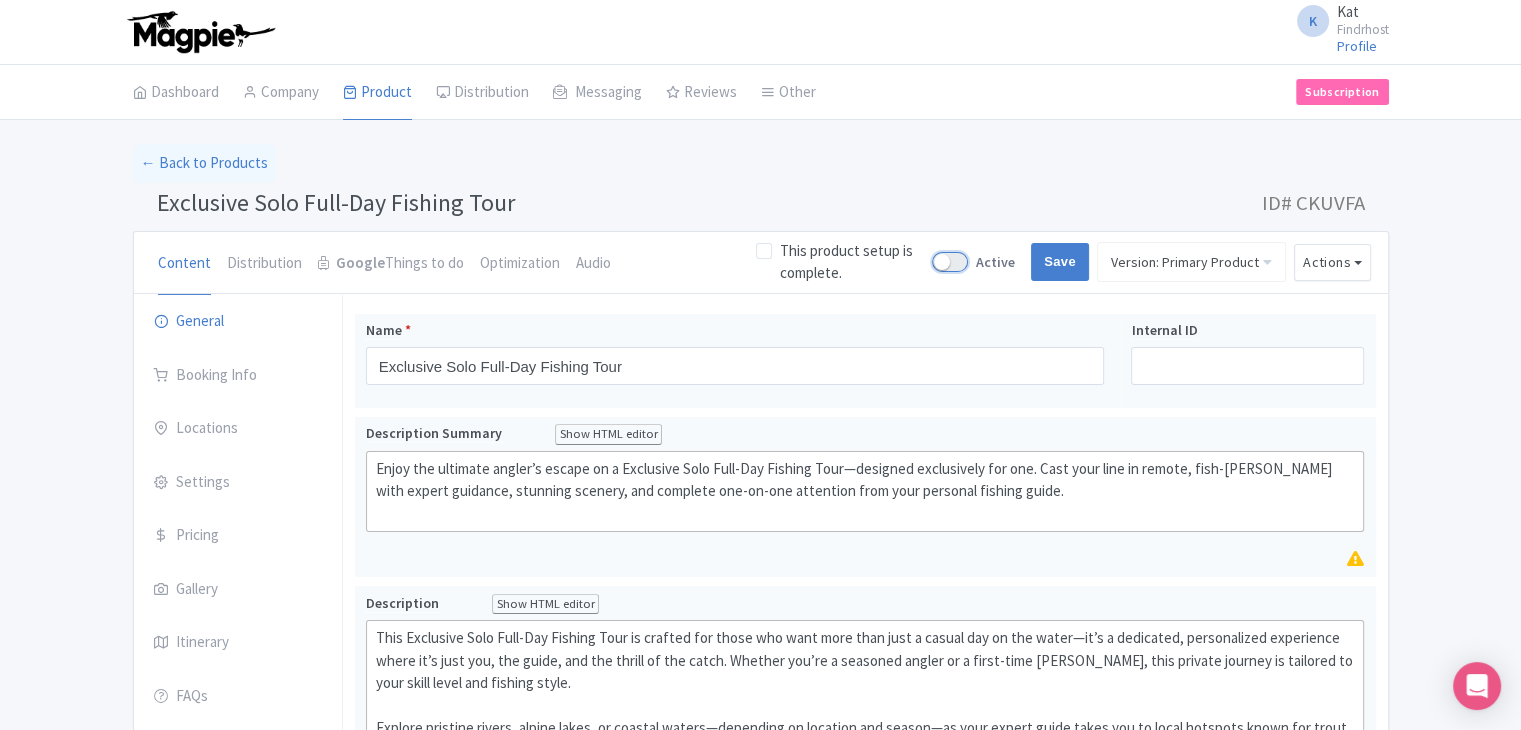 click on "Active" at bounding box center (938, 262) 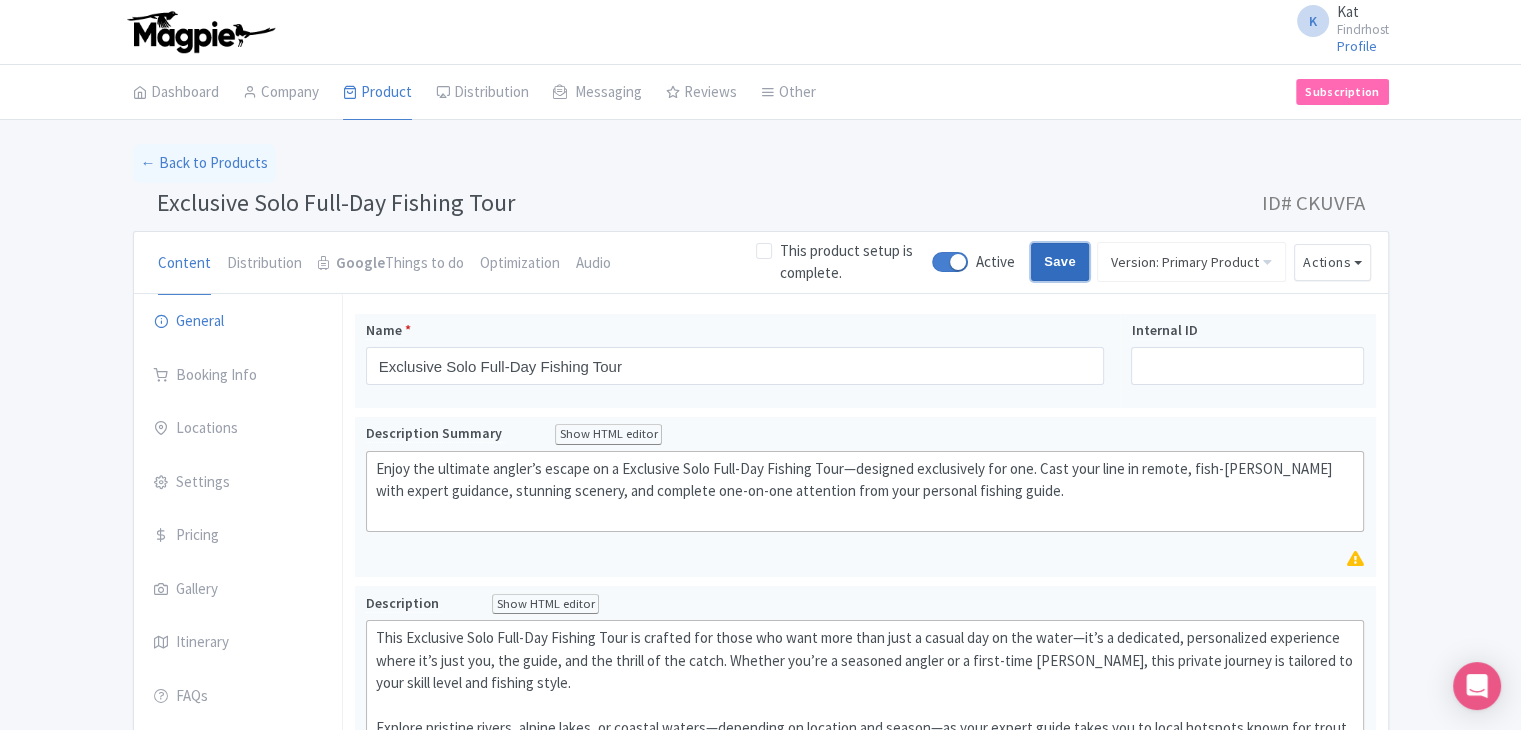 click on "Save" at bounding box center (1060, 262) 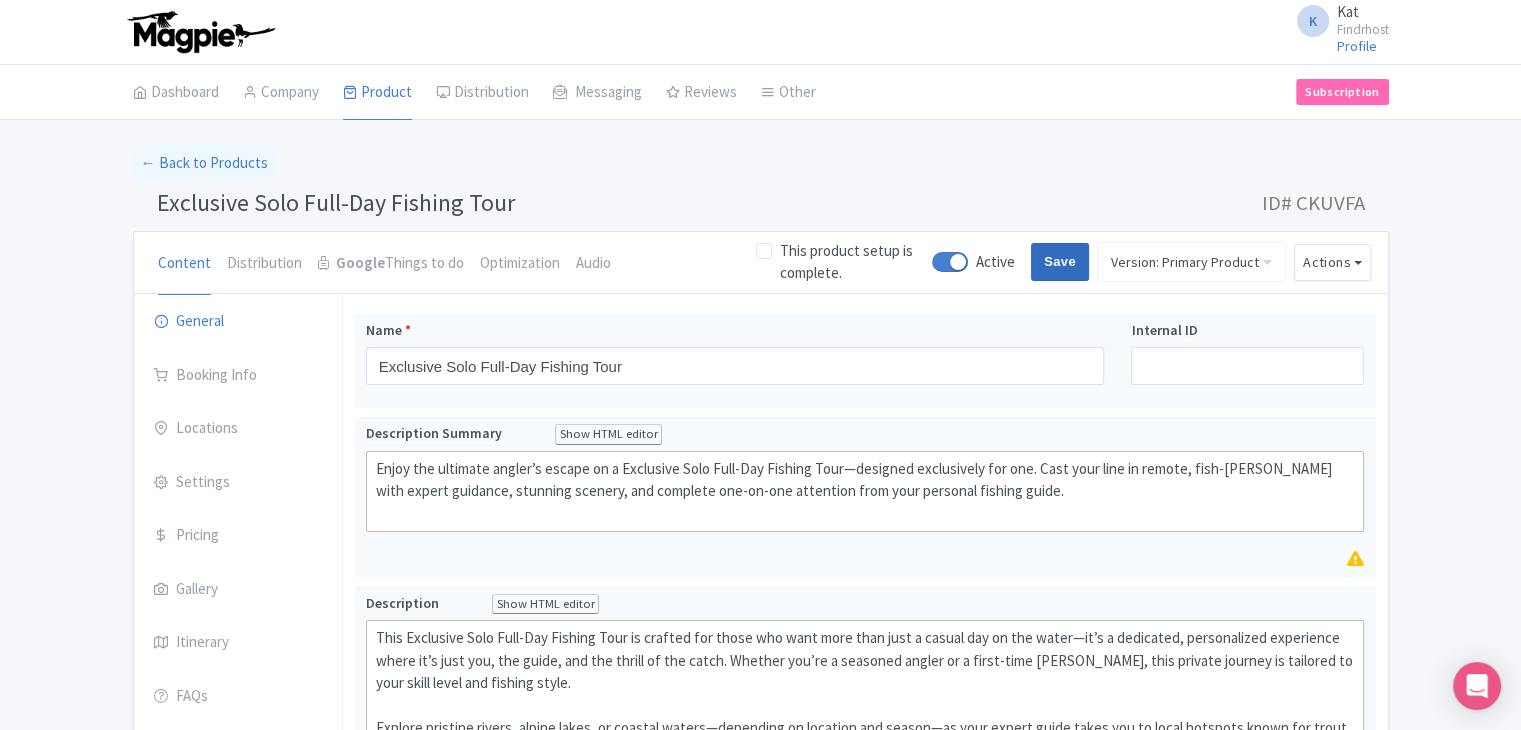 type on "Saving..." 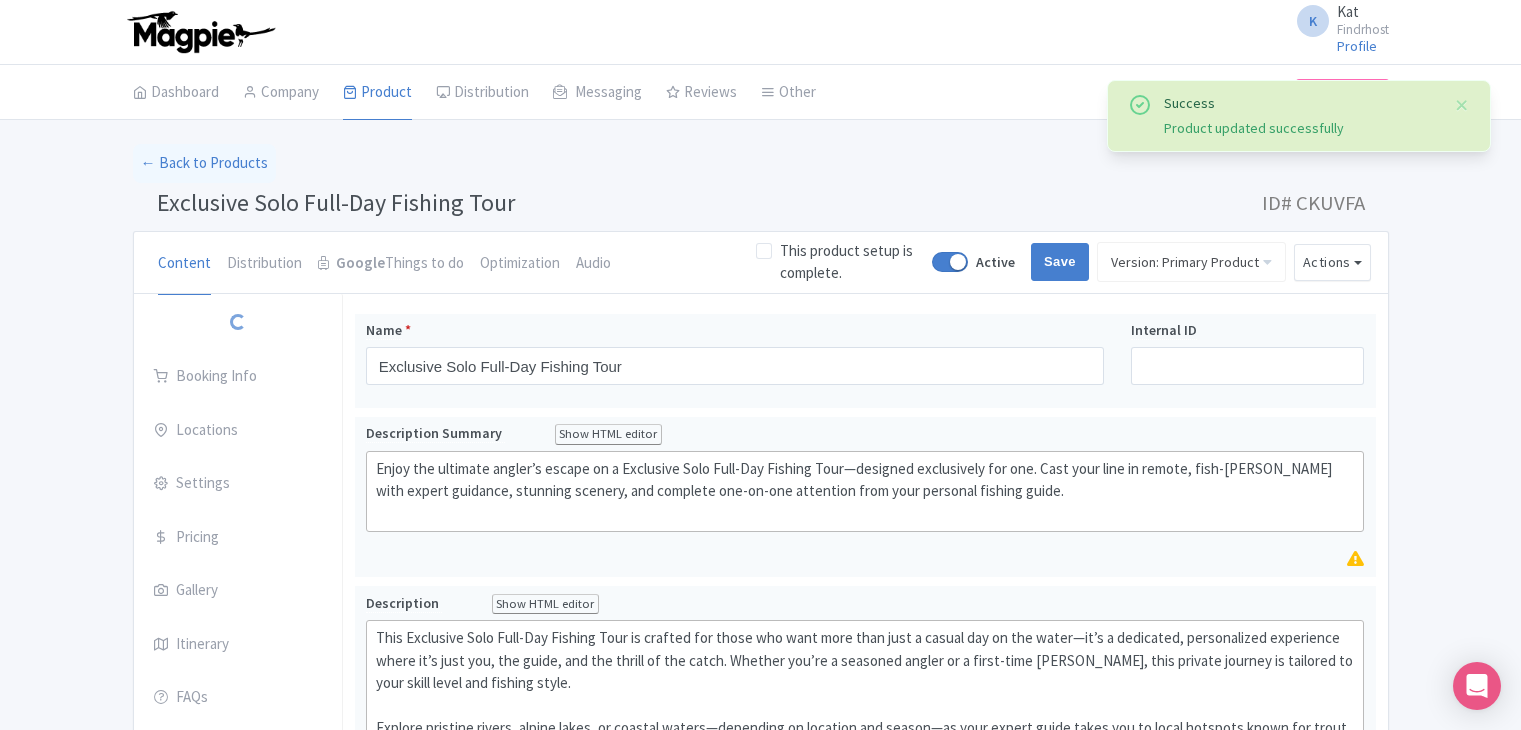 scroll, scrollTop: 312, scrollLeft: 0, axis: vertical 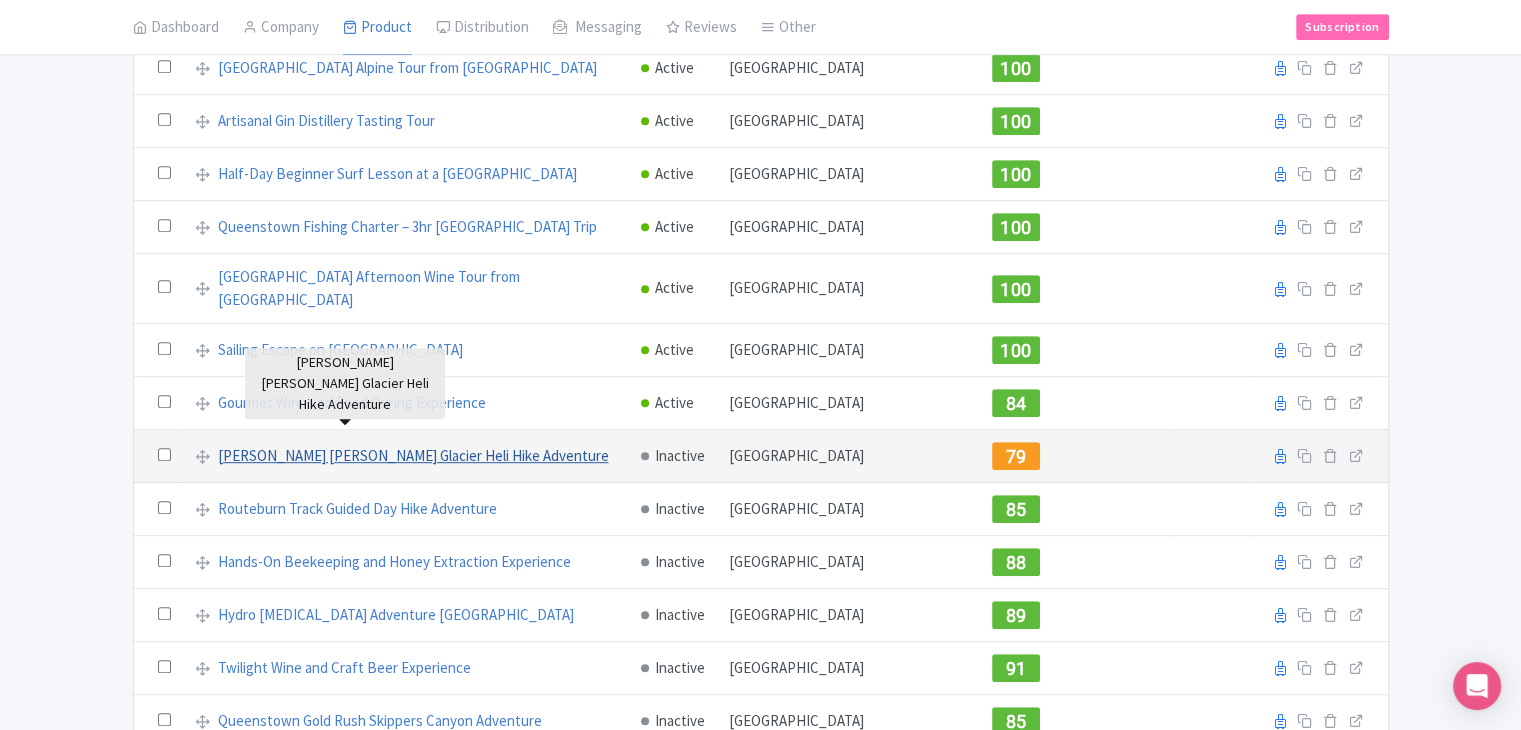 click on "[PERSON_NAME] [PERSON_NAME] Glacier Heli Hike Adventure" at bounding box center (413, 456) 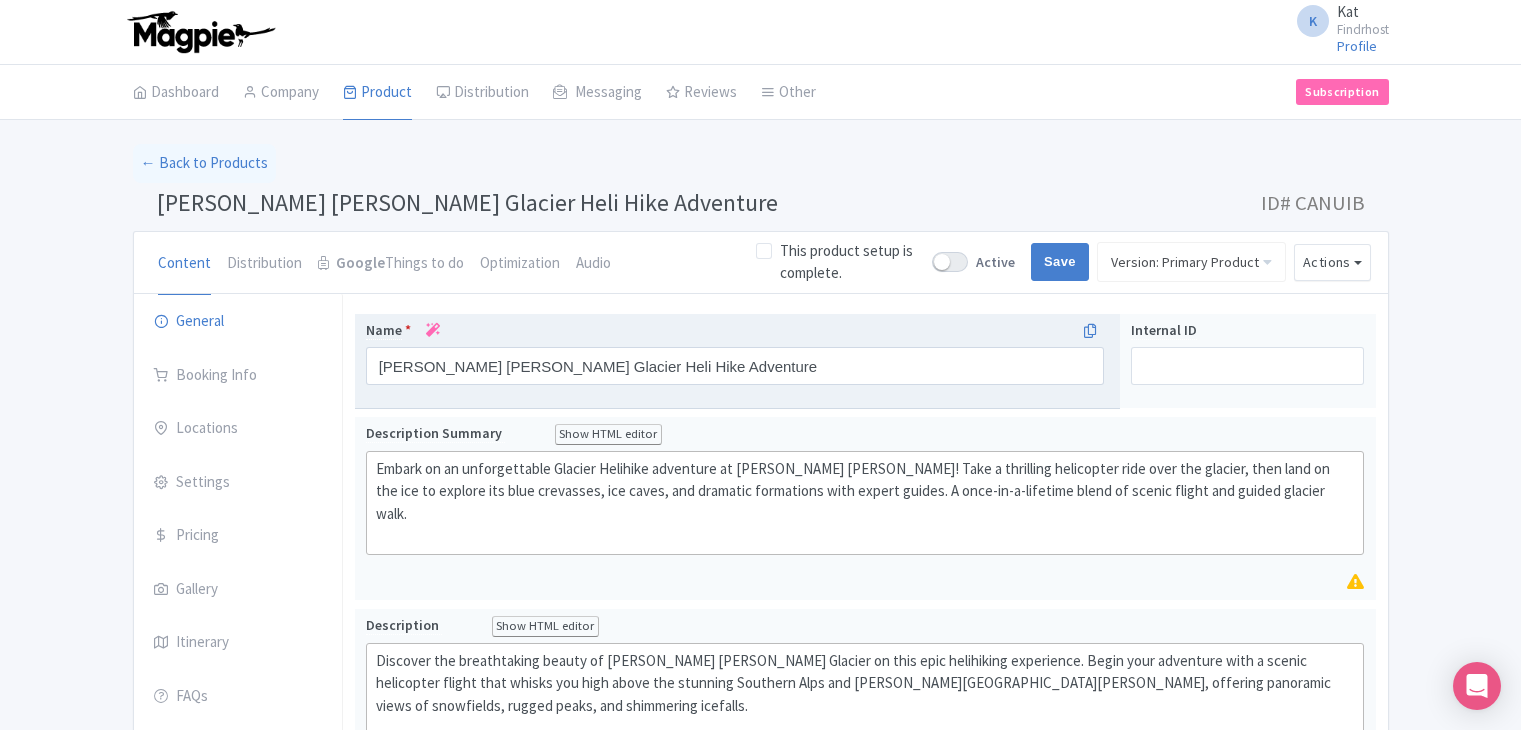 scroll, scrollTop: 0, scrollLeft: 0, axis: both 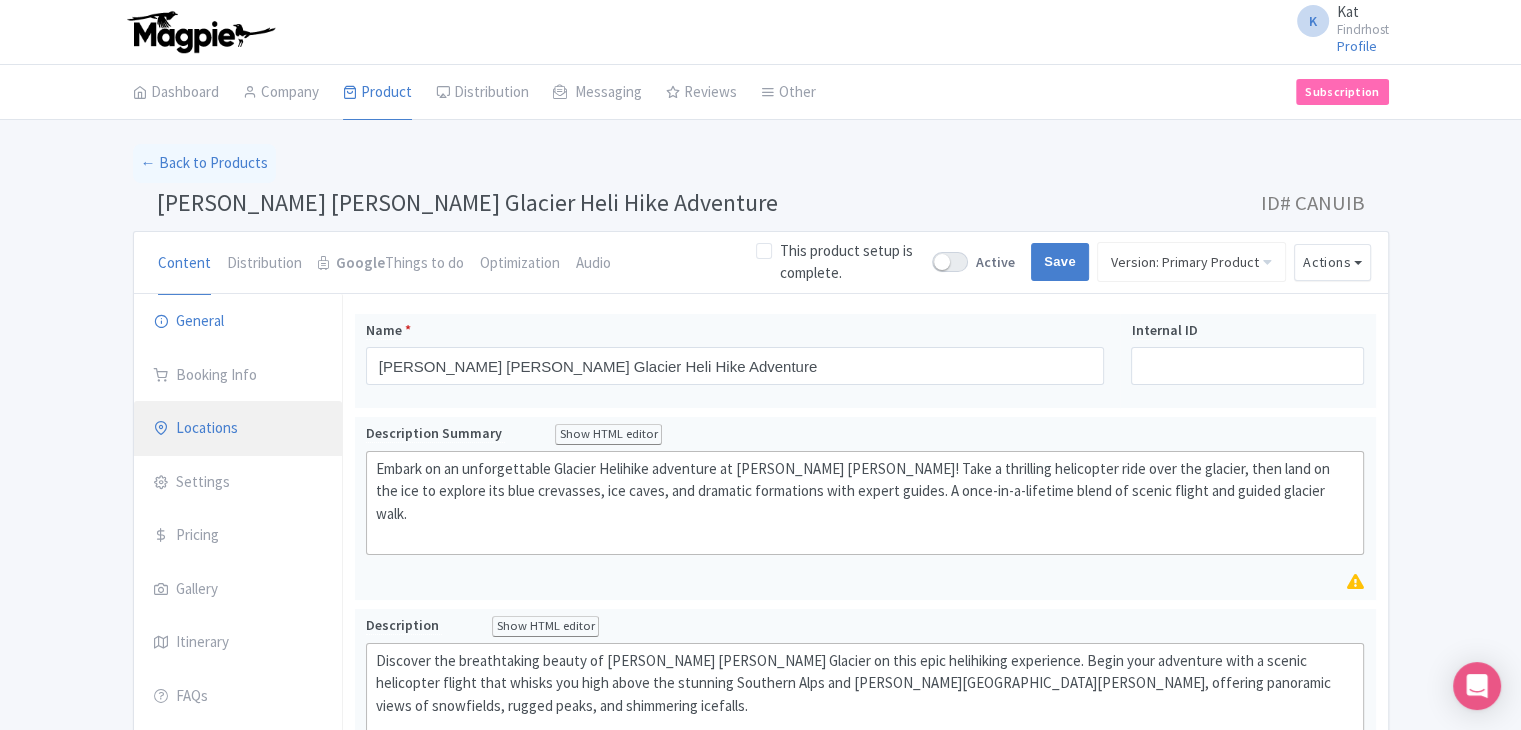 click on "Locations" at bounding box center (238, 429) 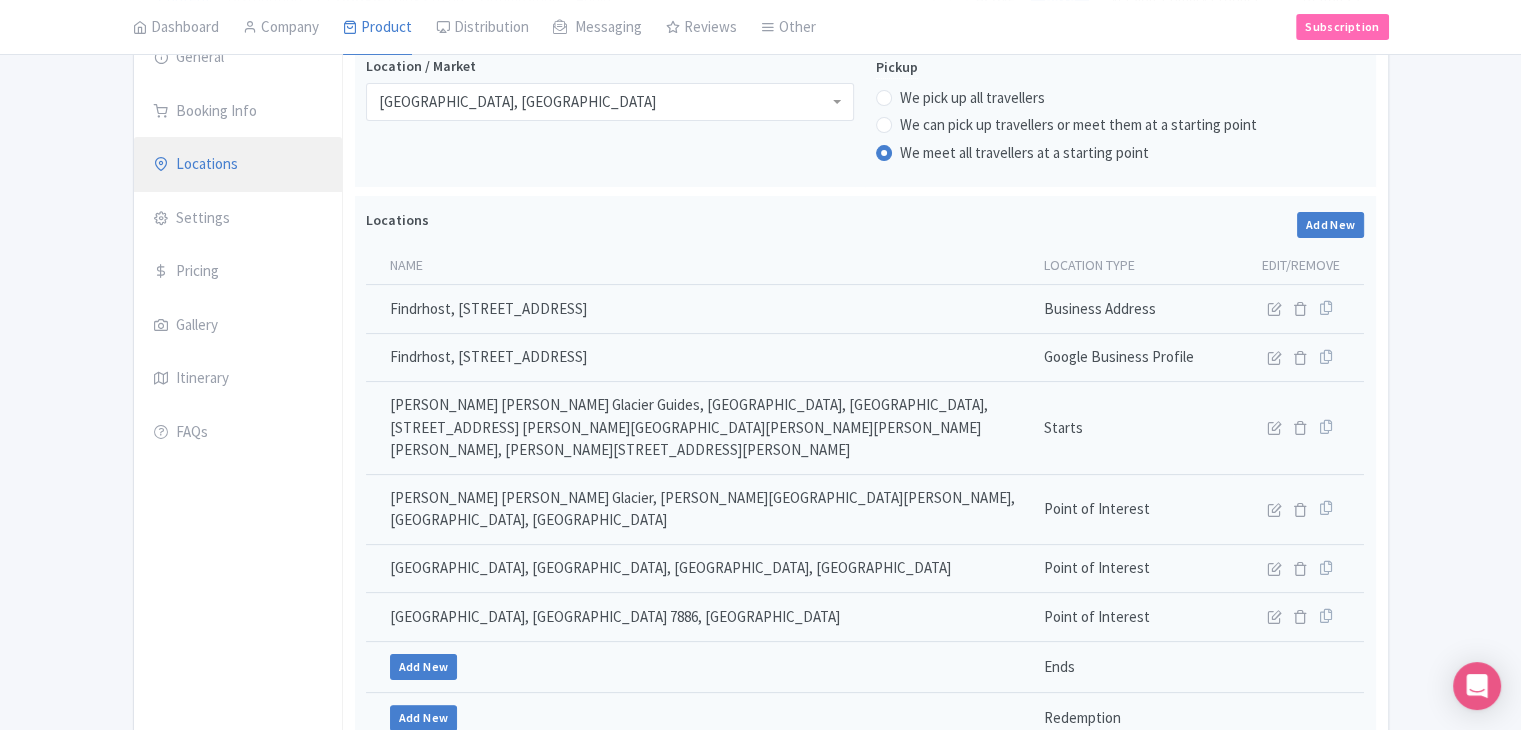 scroll, scrollTop: 200, scrollLeft: 0, axis: vertical 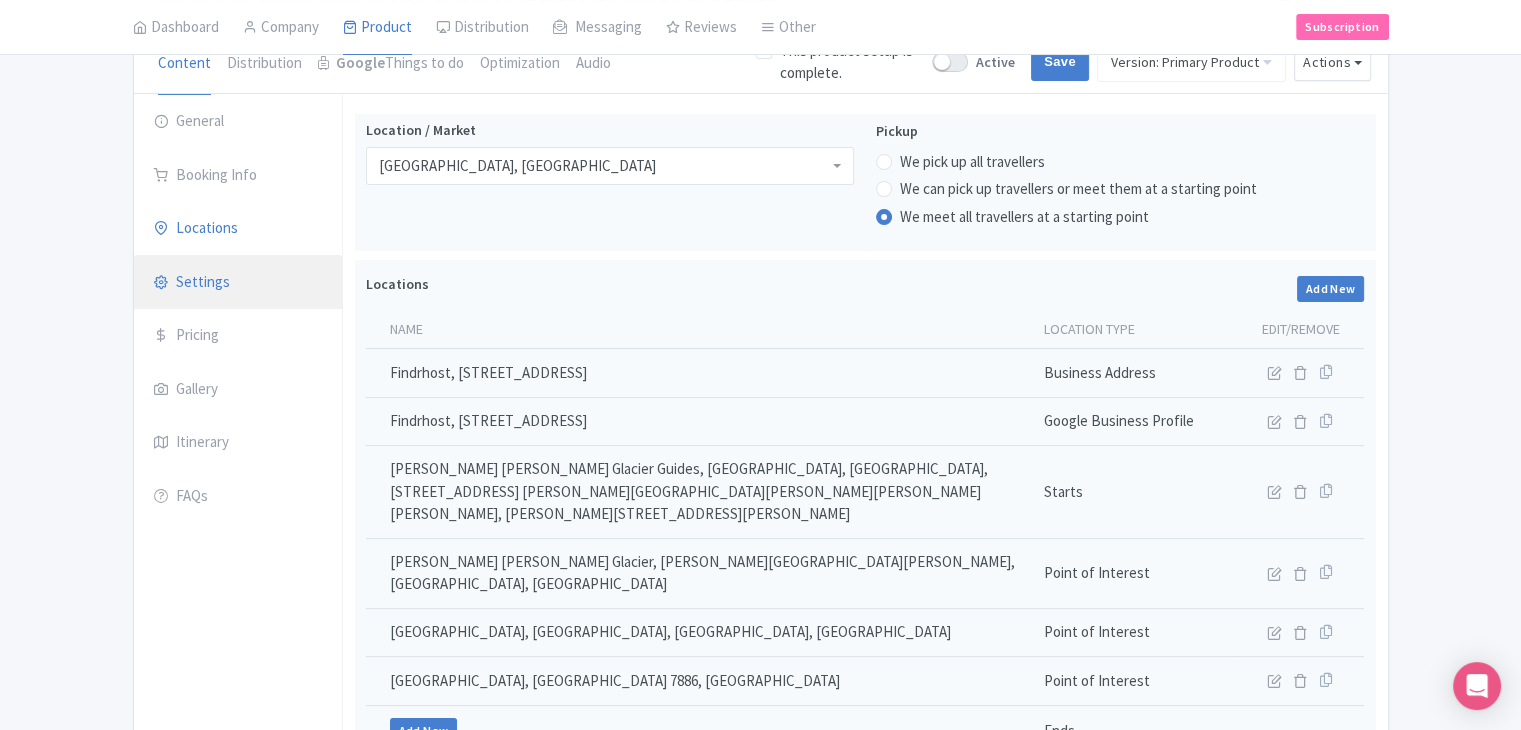 click on "Settings" at bounding box center (238, 283) 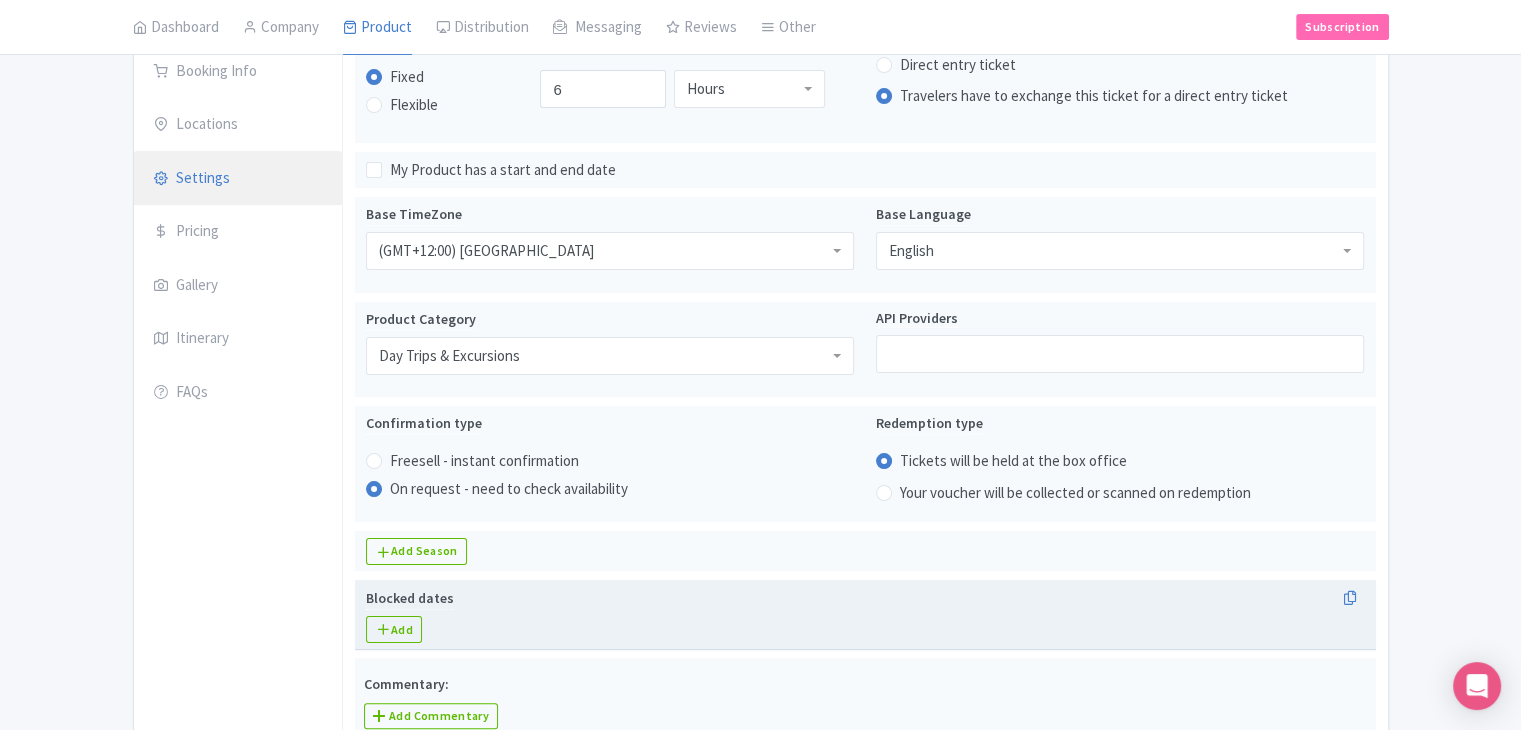 scroll, scrollTop: 300, scrollLeft: 0, axis: vertical 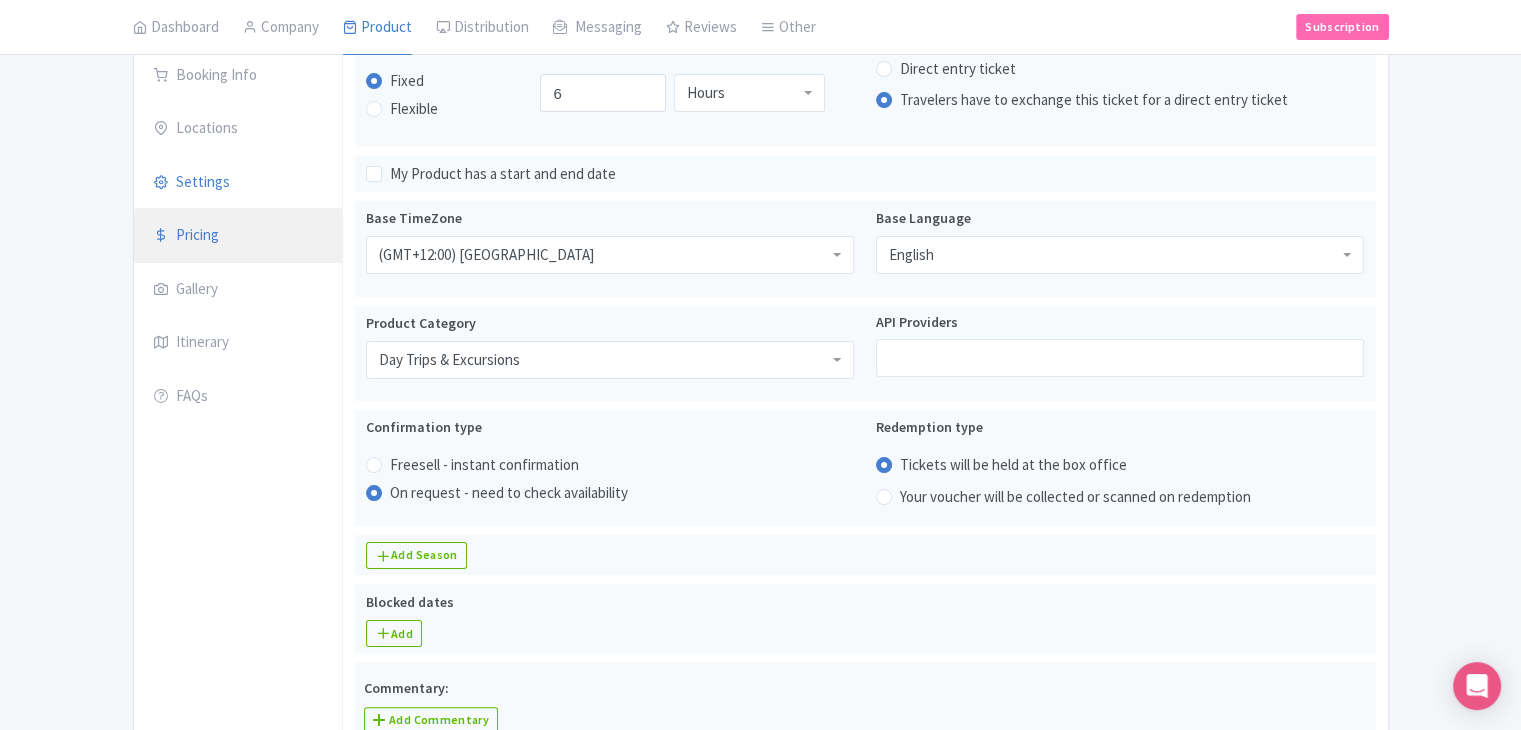 click on "Pricing" at bounding box center (238, 236) 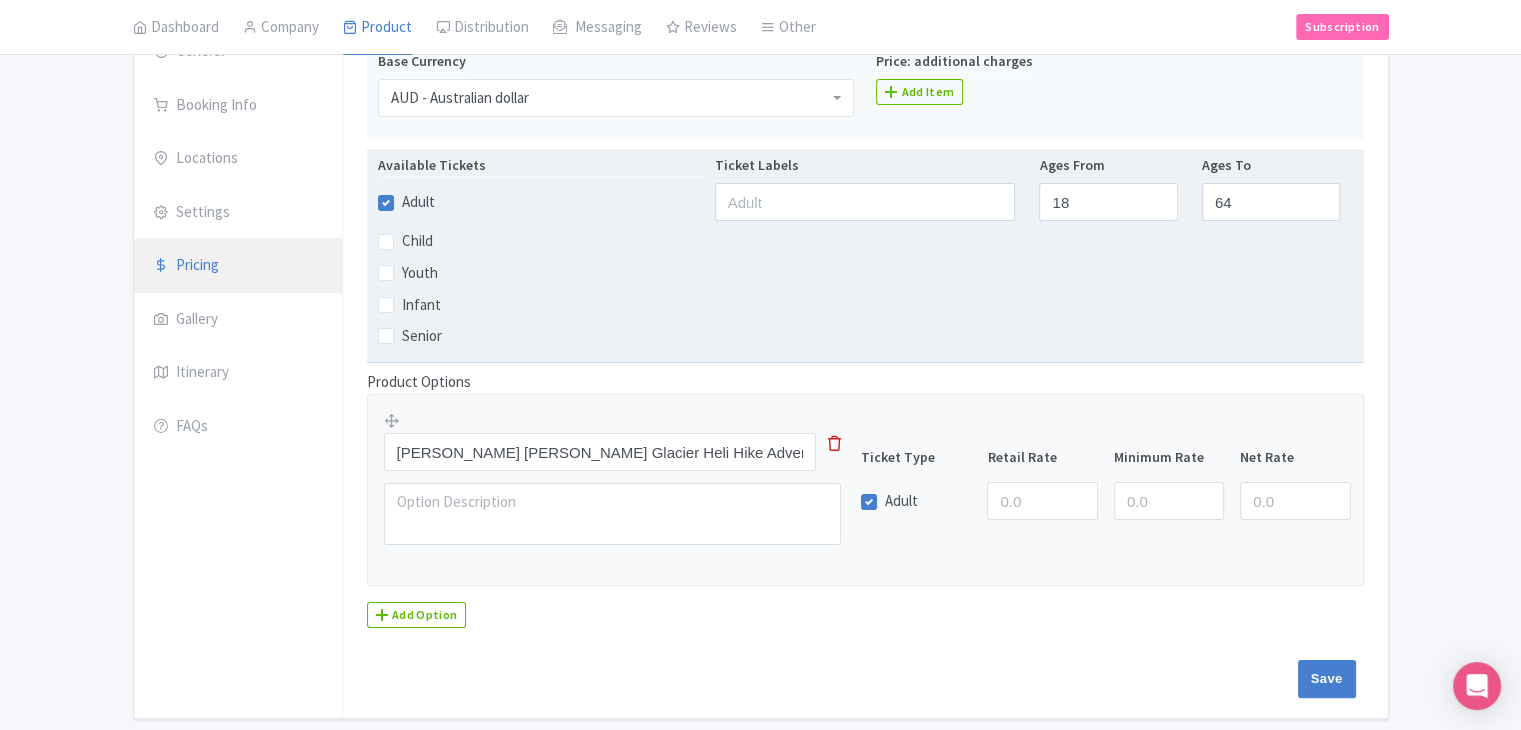 scroll, scrollTop: 342, scrollLeft: 0, axis: vertical 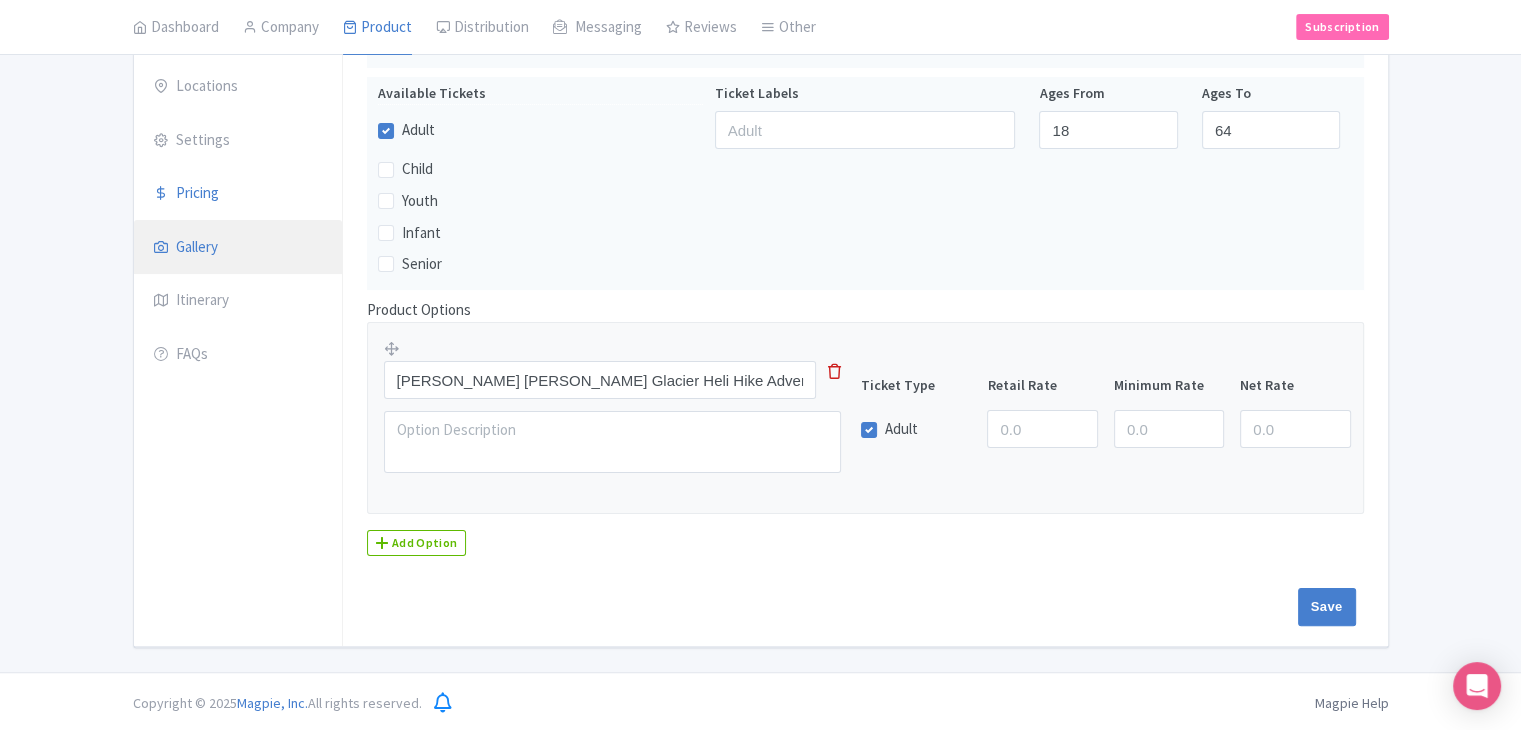 click on "Gallery" at bounding box center [238, 248] 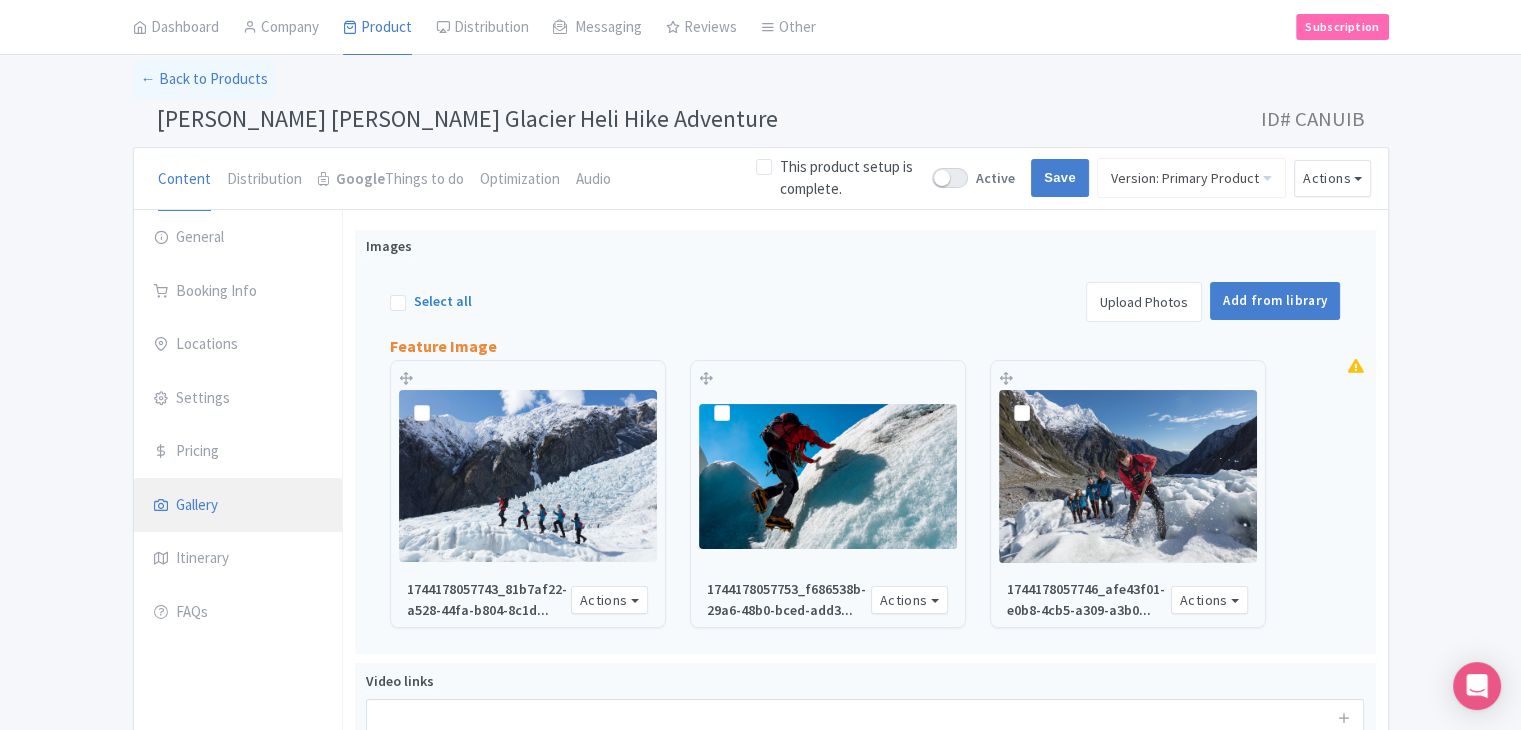scroll, scrollTop: 264, scrollLeft: 0, axis: vertical 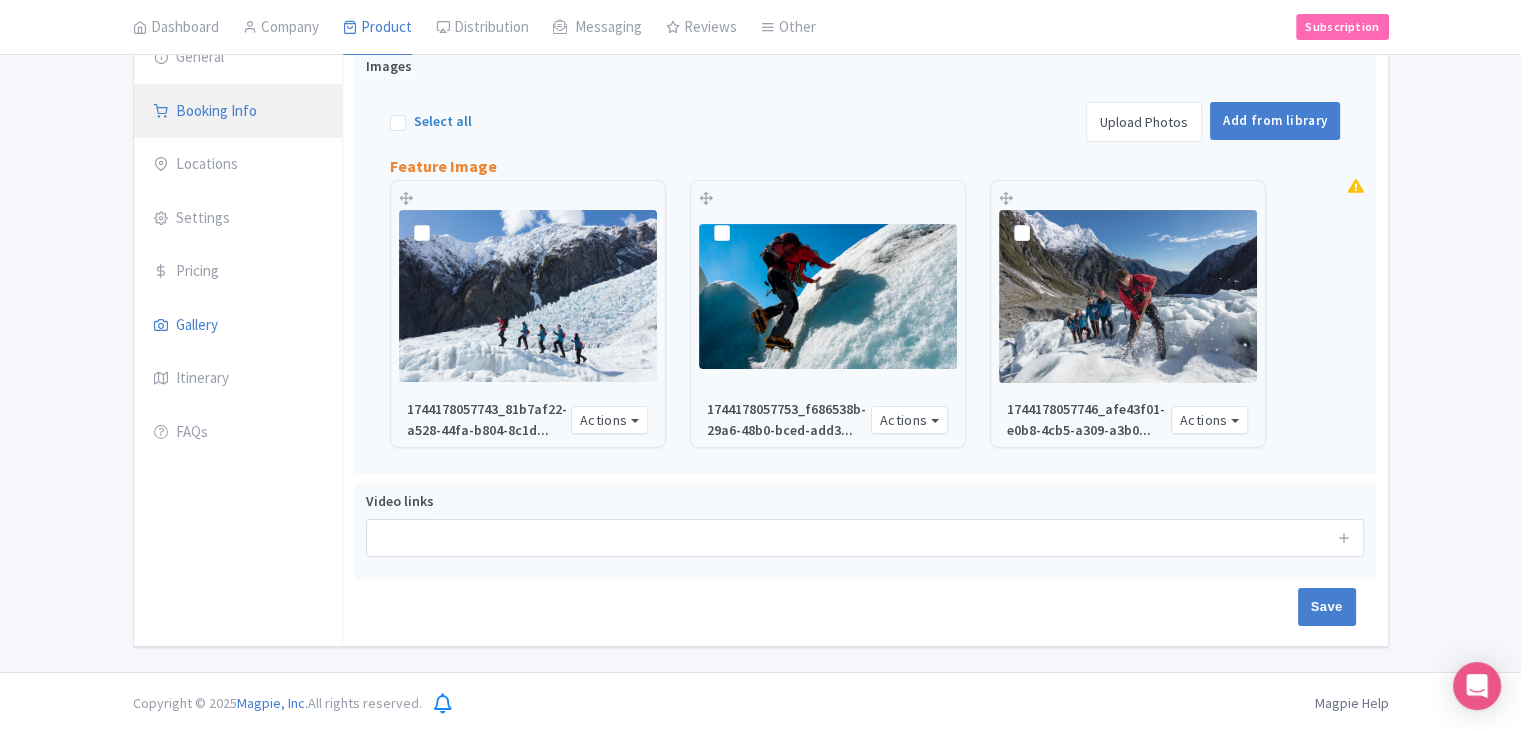click on "Booking Info" at bounding box center [238, 112] 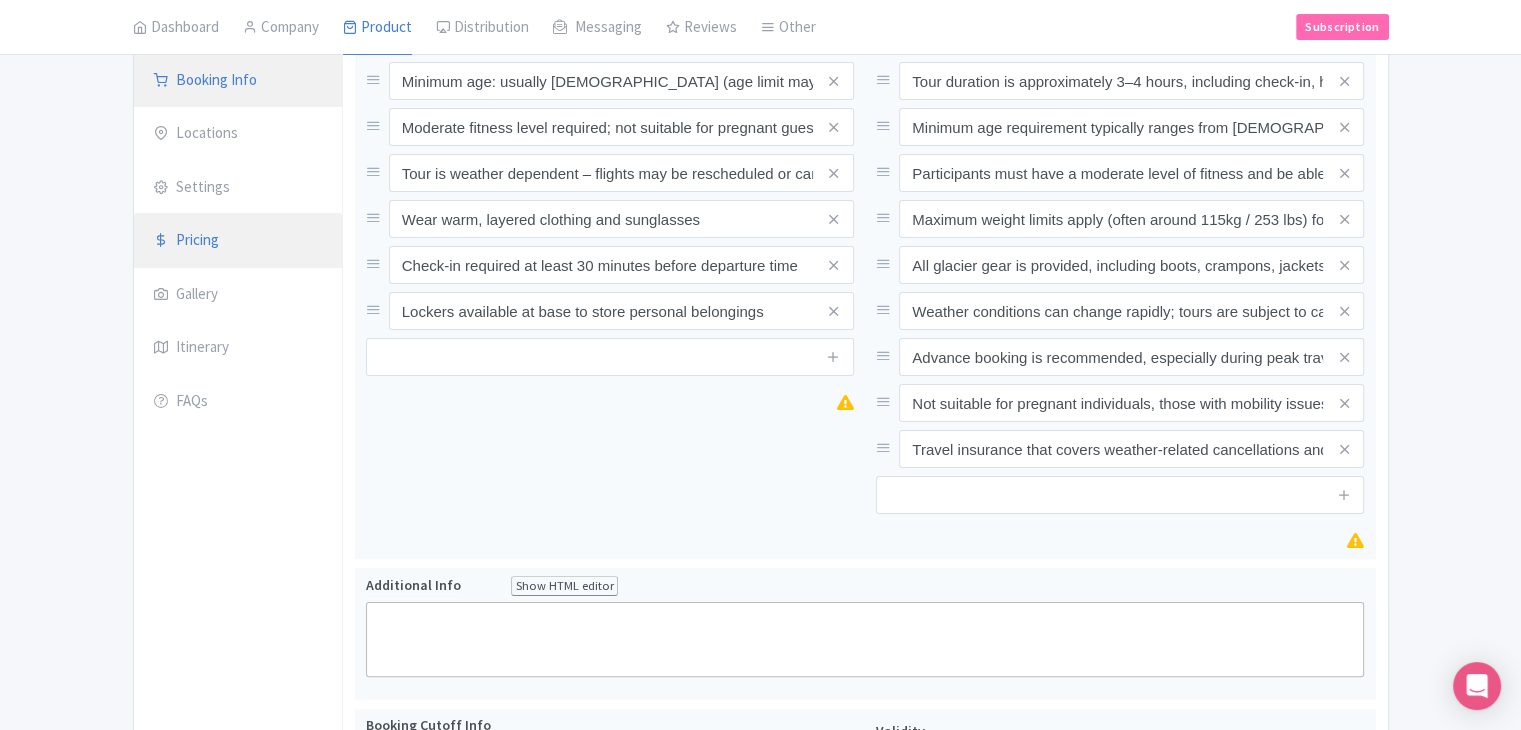 scroll, scrollTop: 300, scrollLeft: 0, axis: vertical 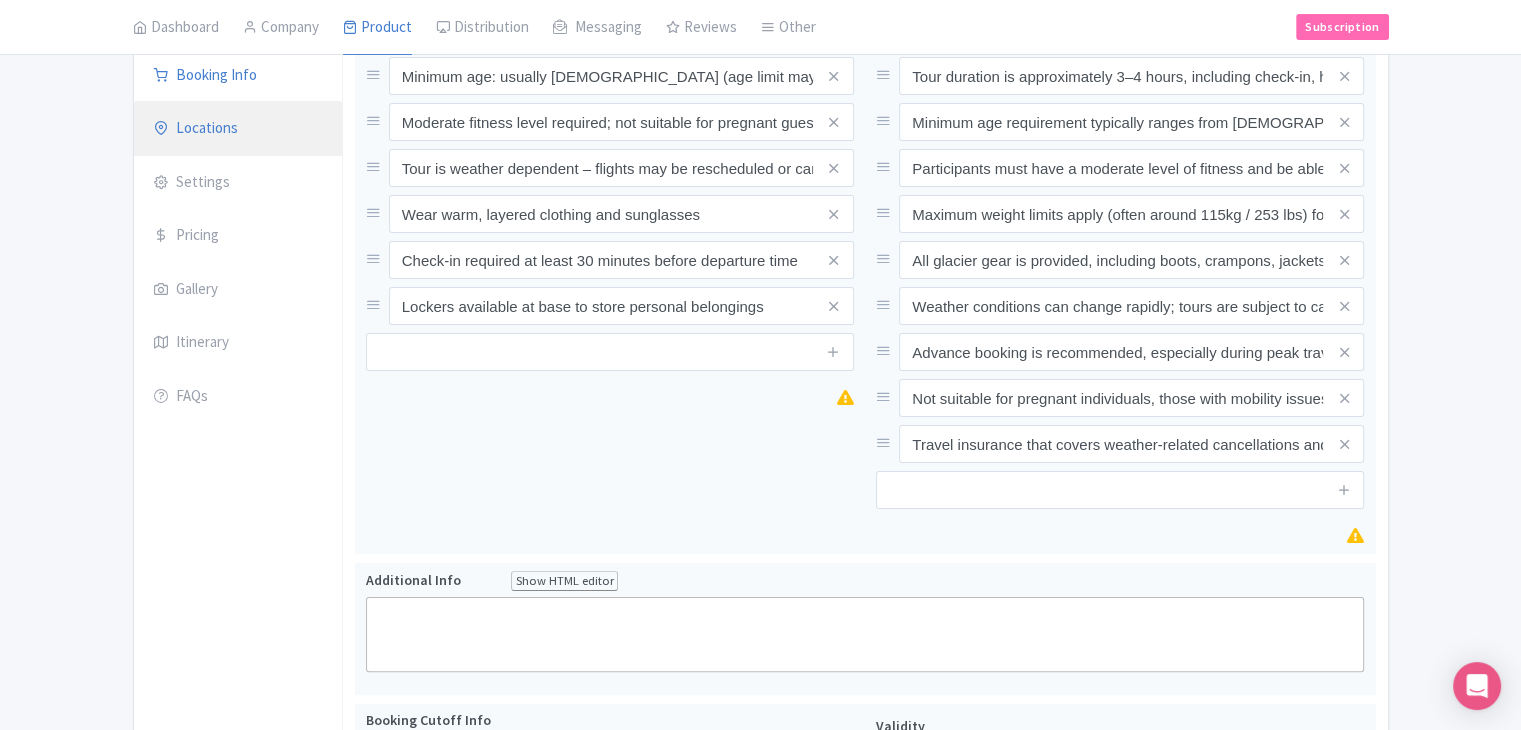 click on "Locations" at bounding box center [238, 129] 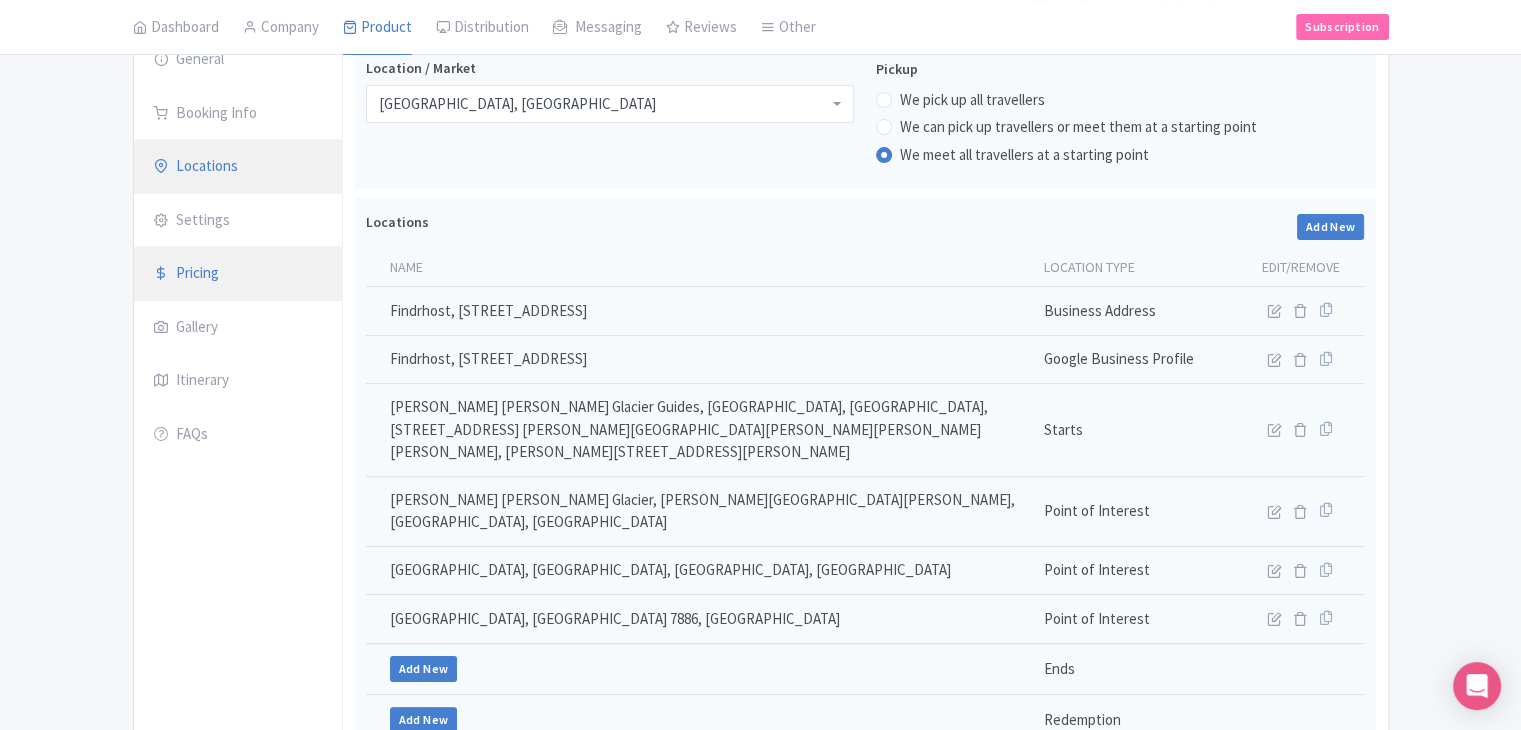scroll, scrollTop: 300, scrollLeft: 0, axis: vertical 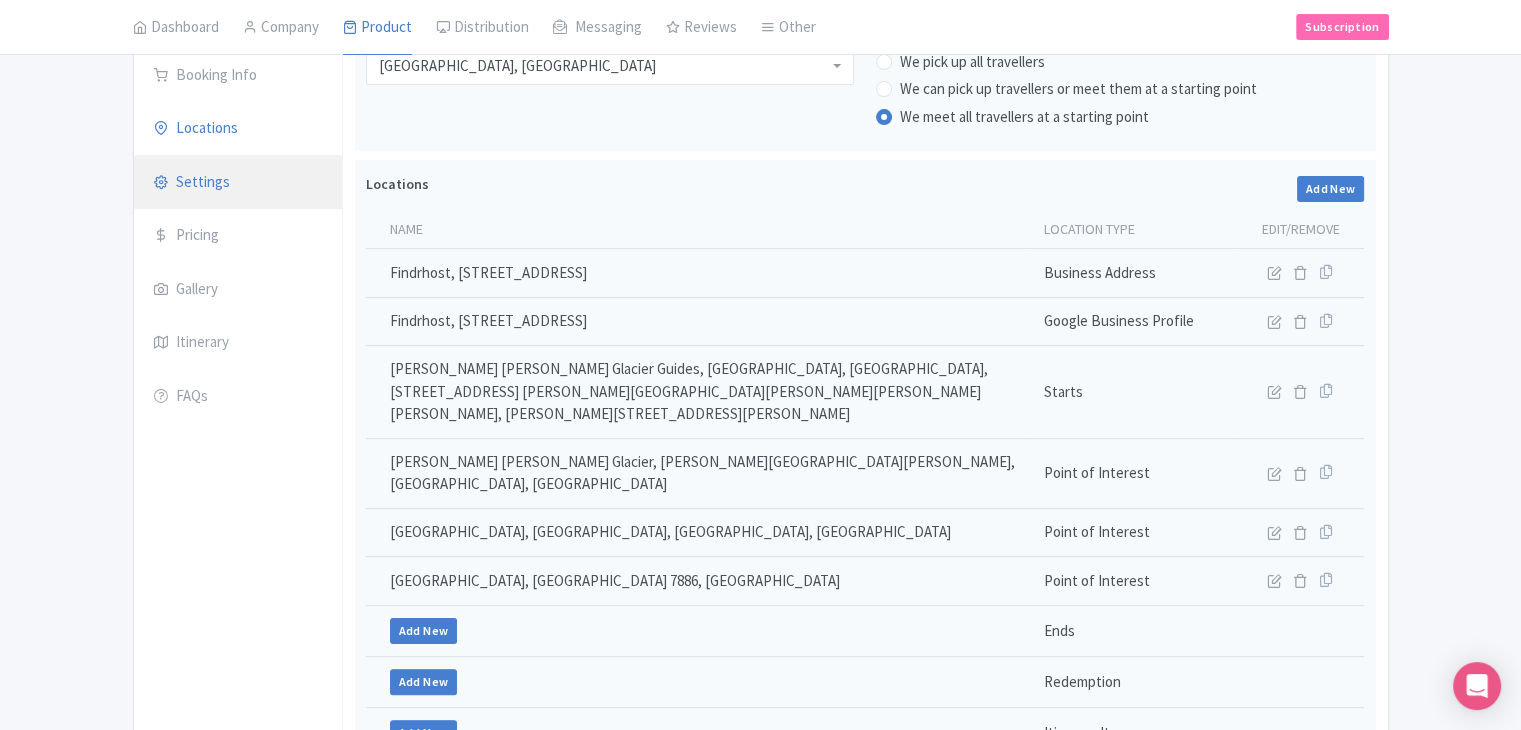 click on "Settings" at bounding box center (238, 183) 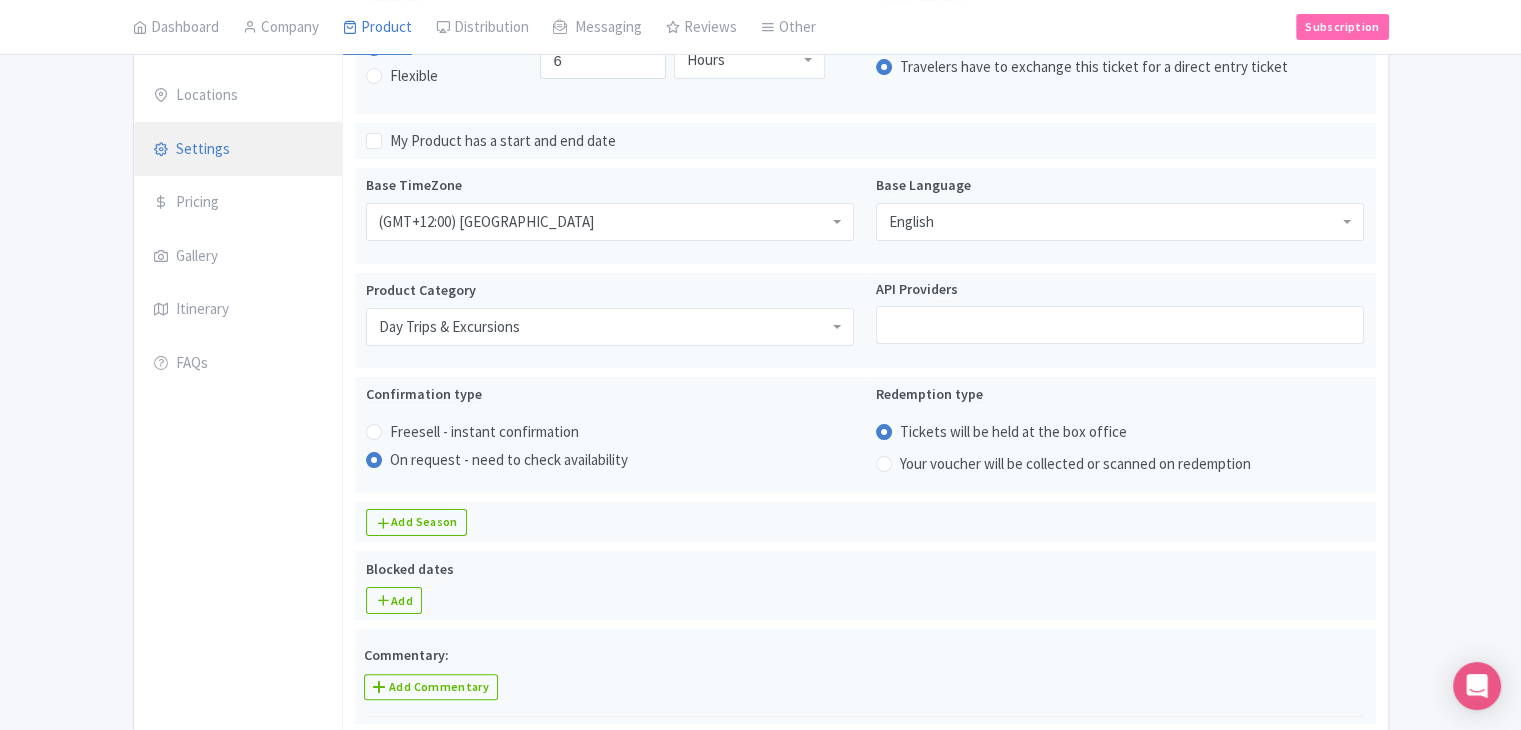 scroll, scrollTop: 100, scrollLeft: 0, axis: vertical 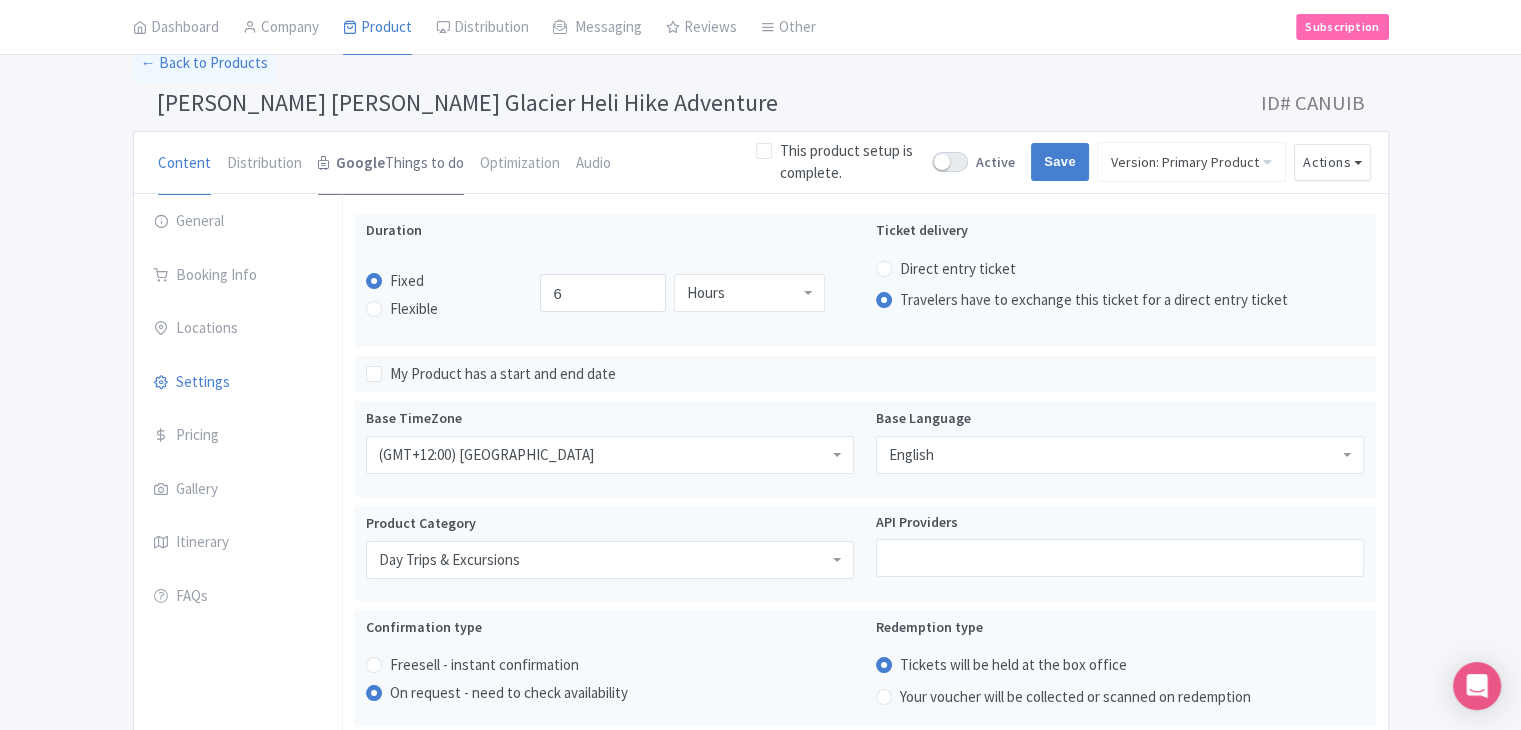 click on "Google  Things to do" at bounding box center (391, 164) 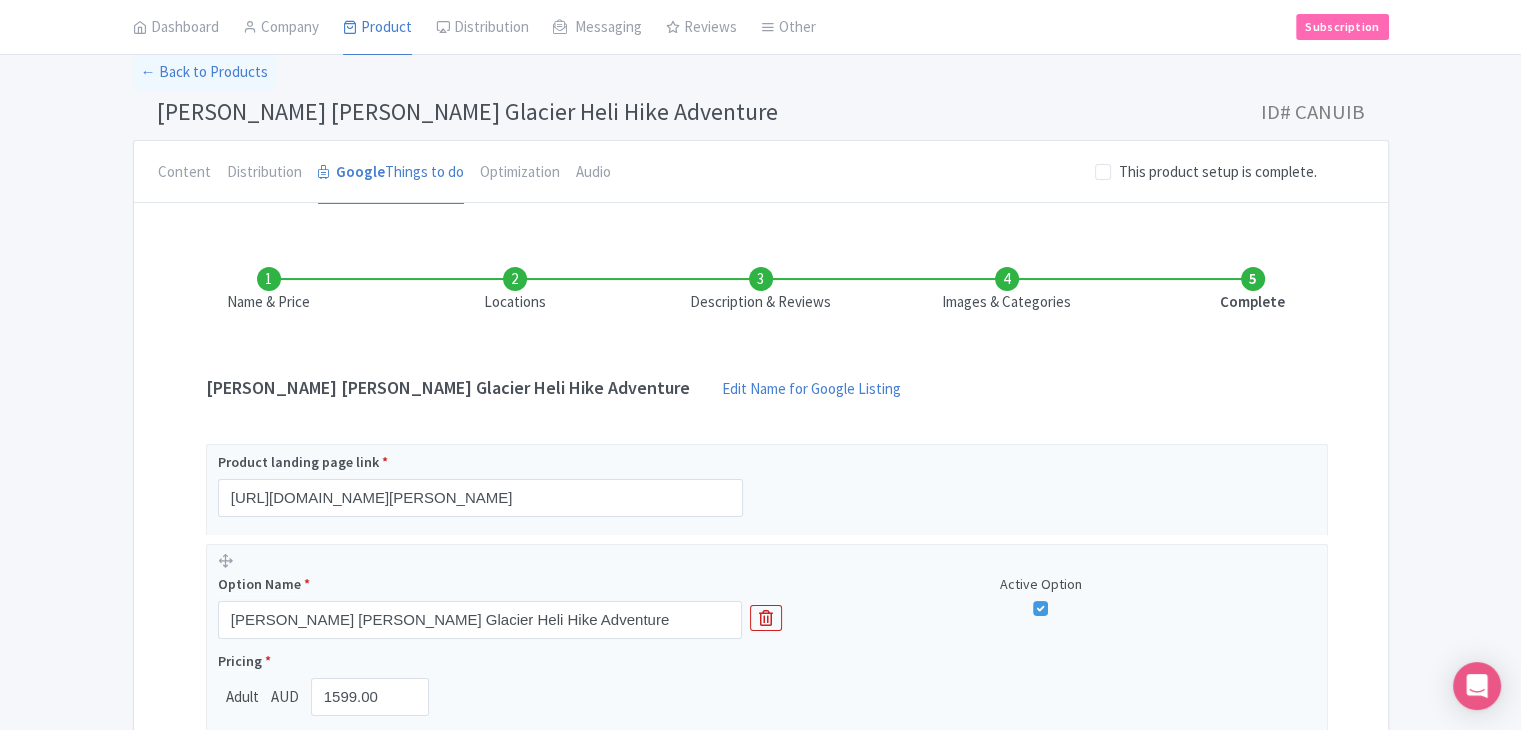 scroll, scrollTop: 0, scrollLeft: 0, axis: both 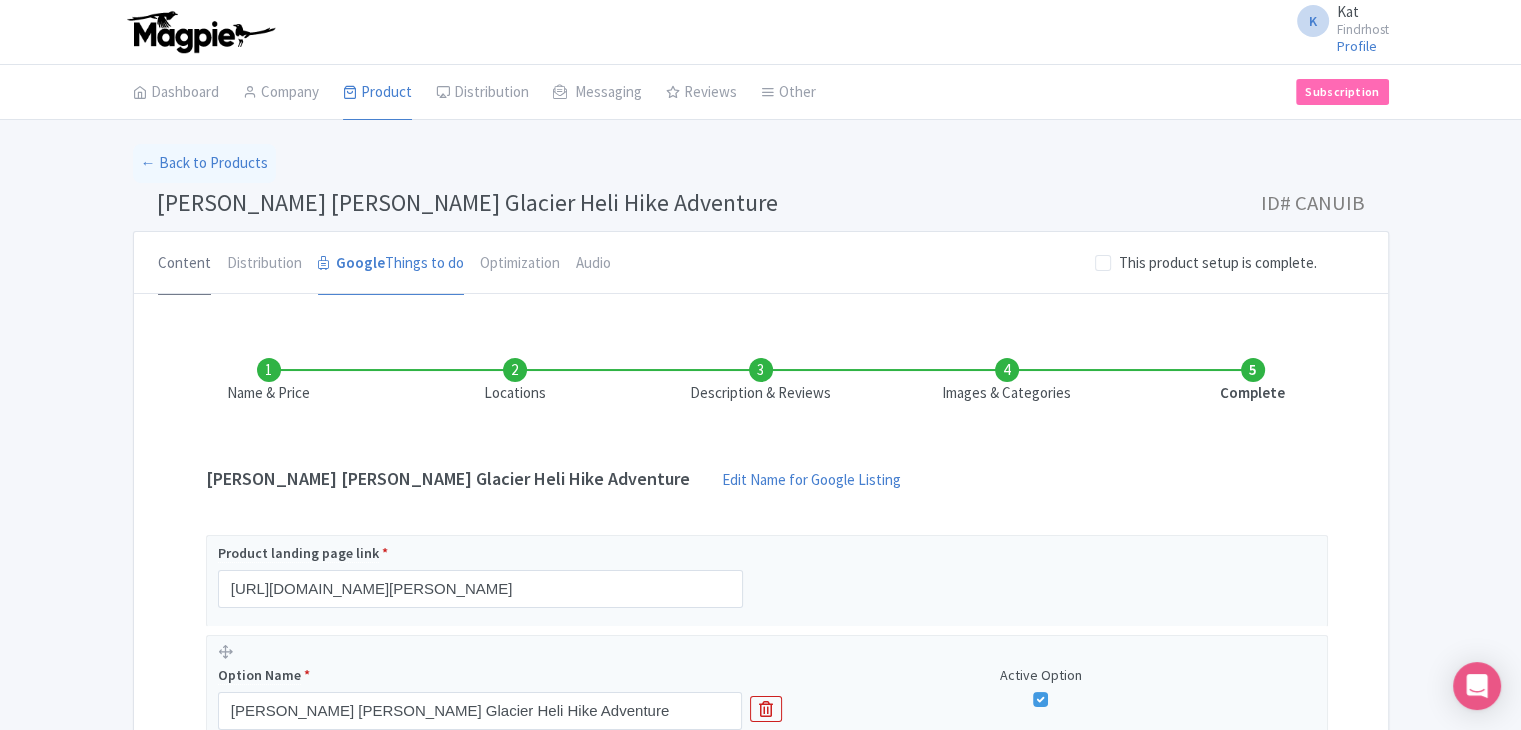 click on "Content" at bounding box center [184, 264] 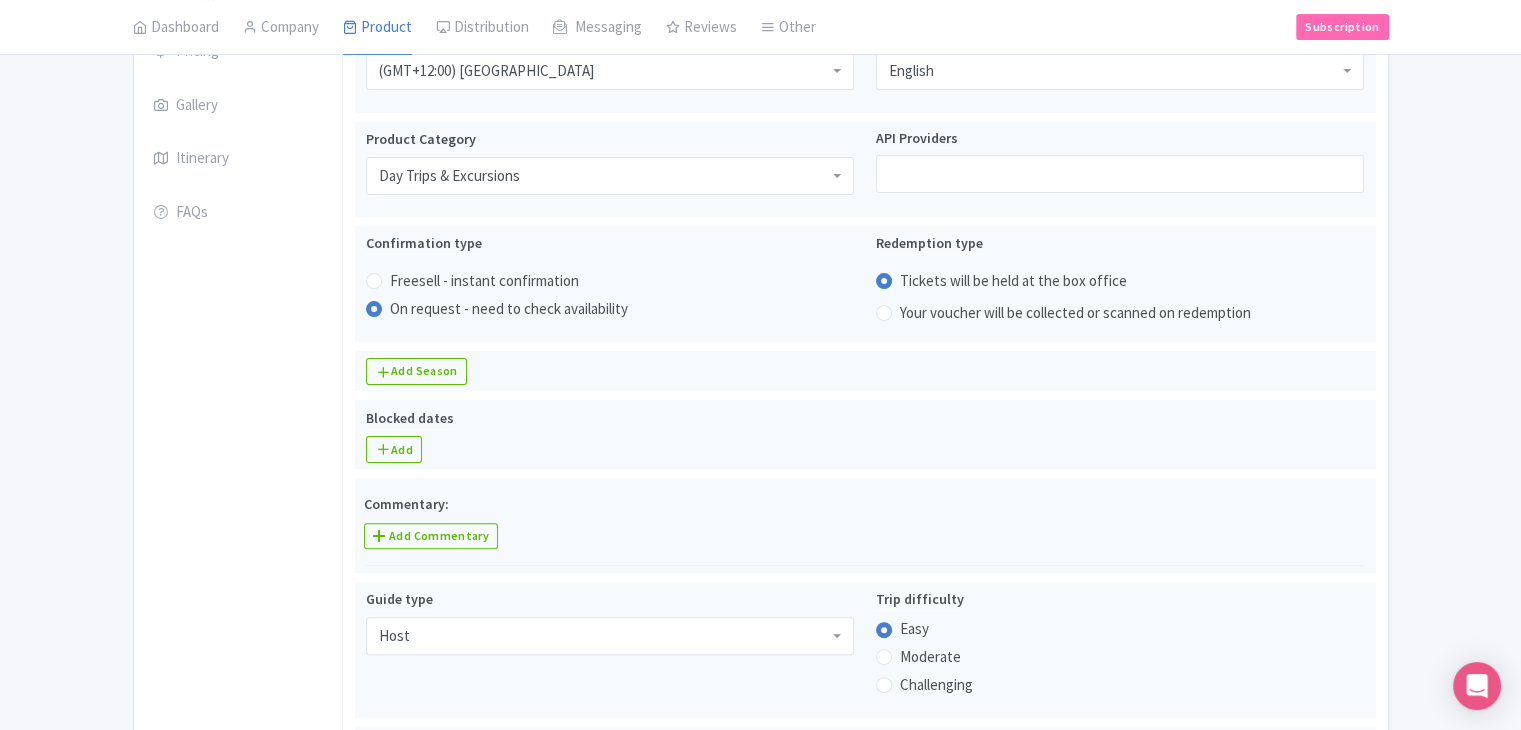 scroll, scrollTop: 500, scrollLeft: 0, axis: vertical 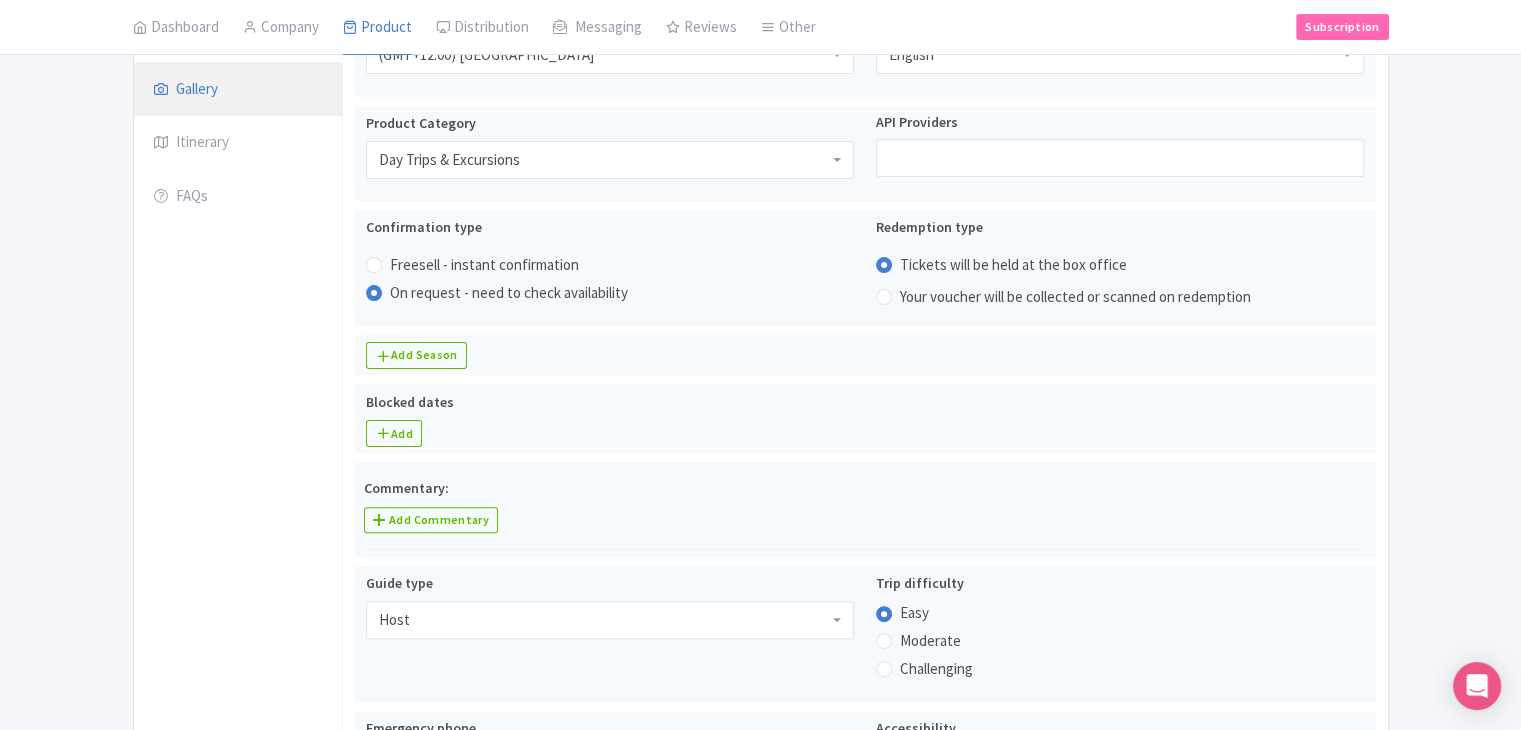 click on "Gallery" at bounding box center (238, 90) 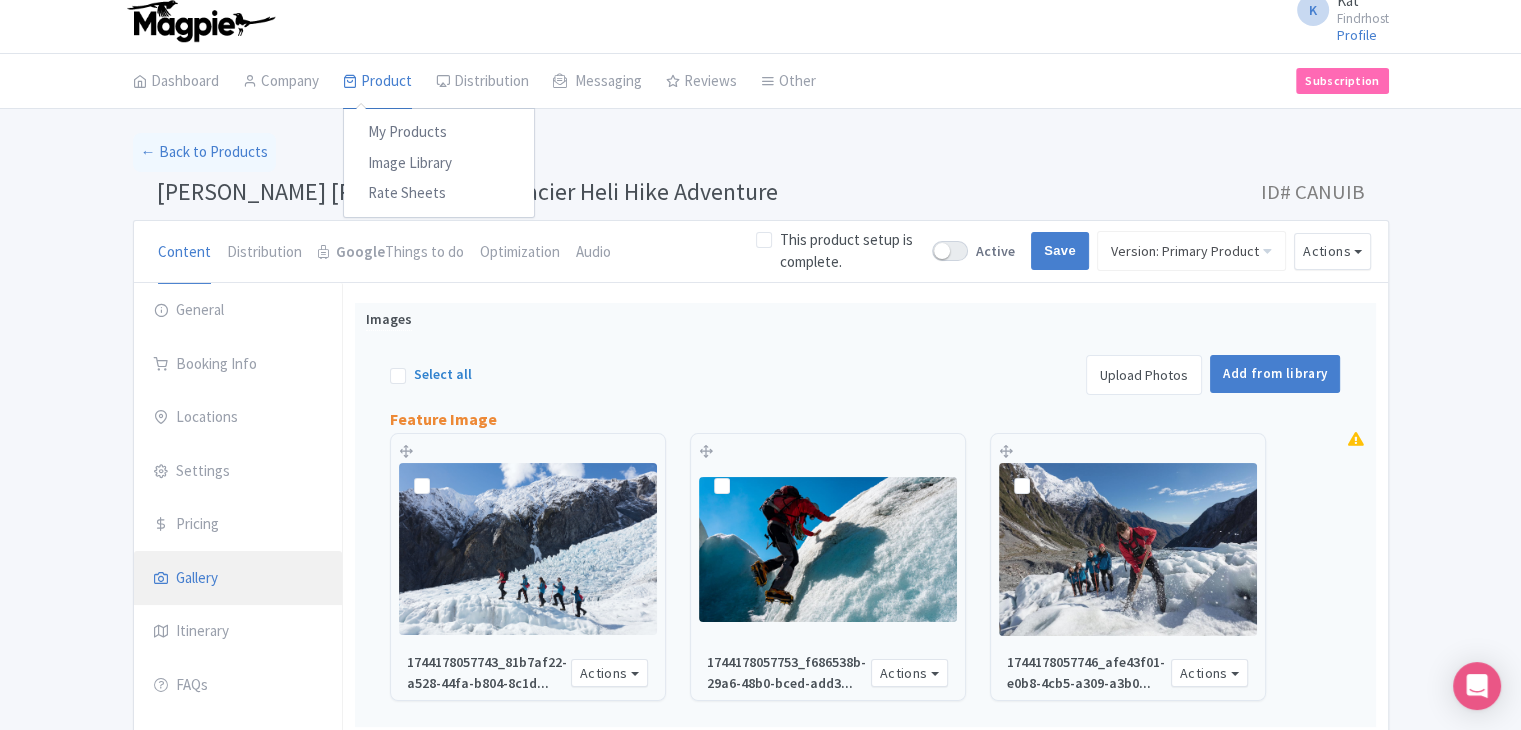 scroll, scrollTop: 0, scrollLeft: 0, axis: both 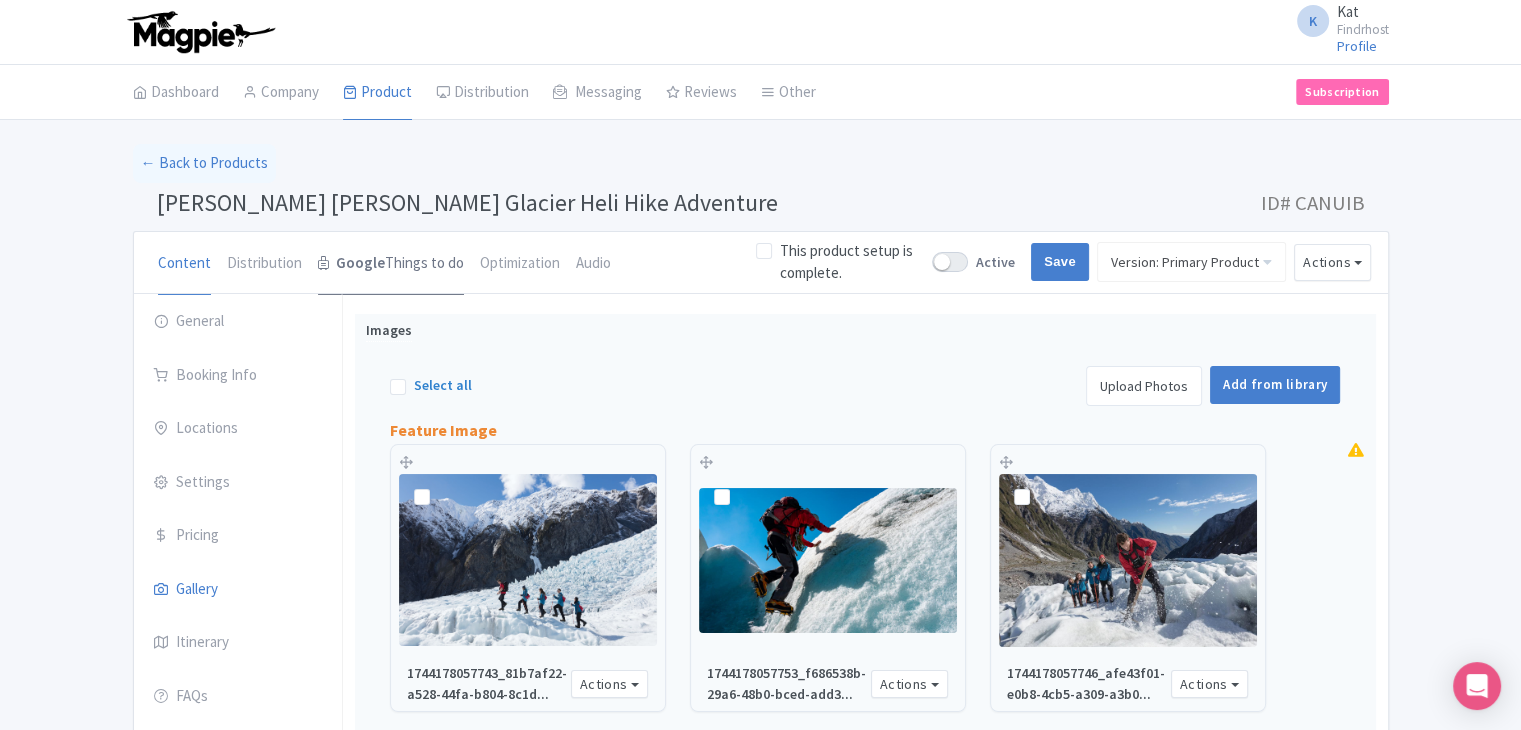 click on "Google" at bounding box center [360, 263] 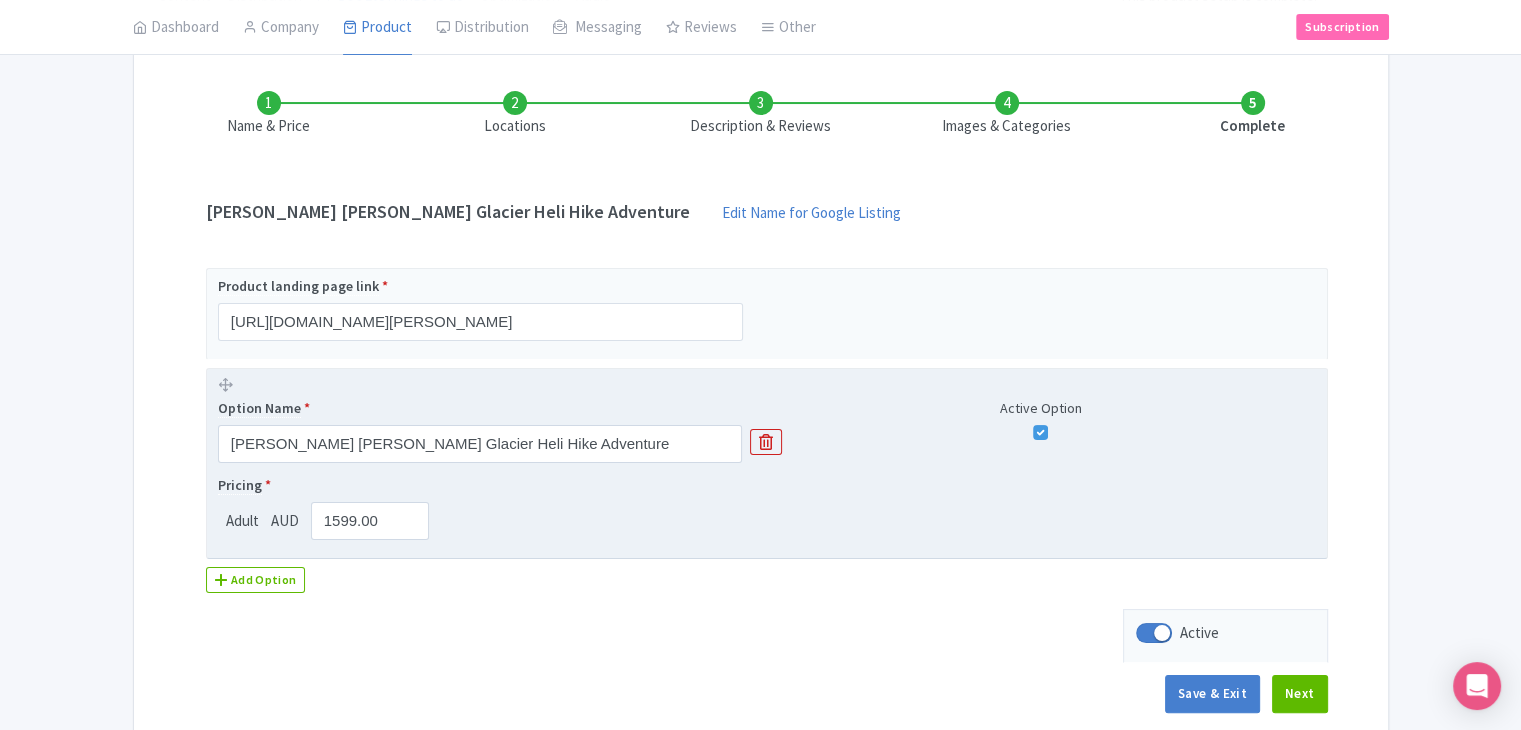 scroll, scrollTop: 366, scrollLeft: 0, axis: vertical 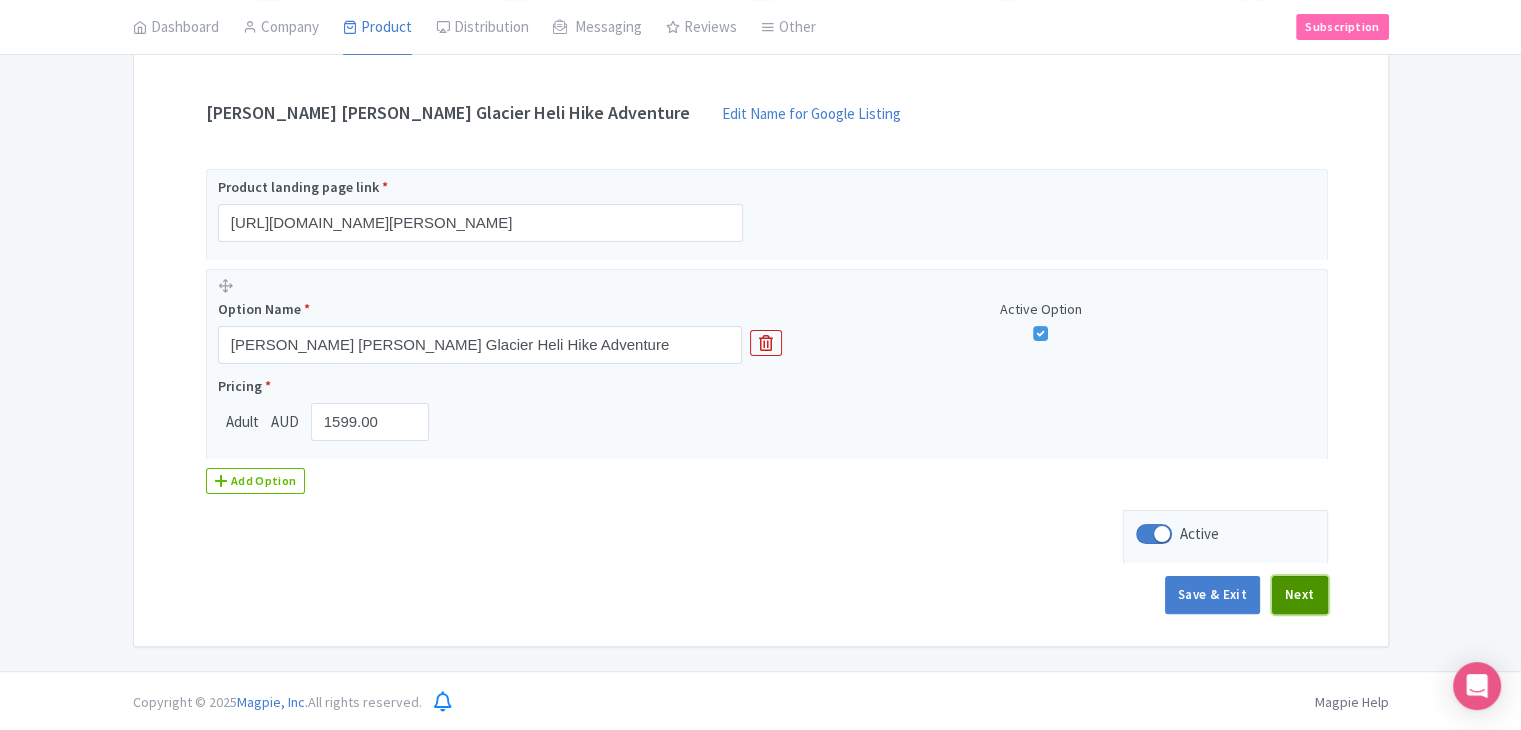 click on "Next" at bounding box center [1300, 595] 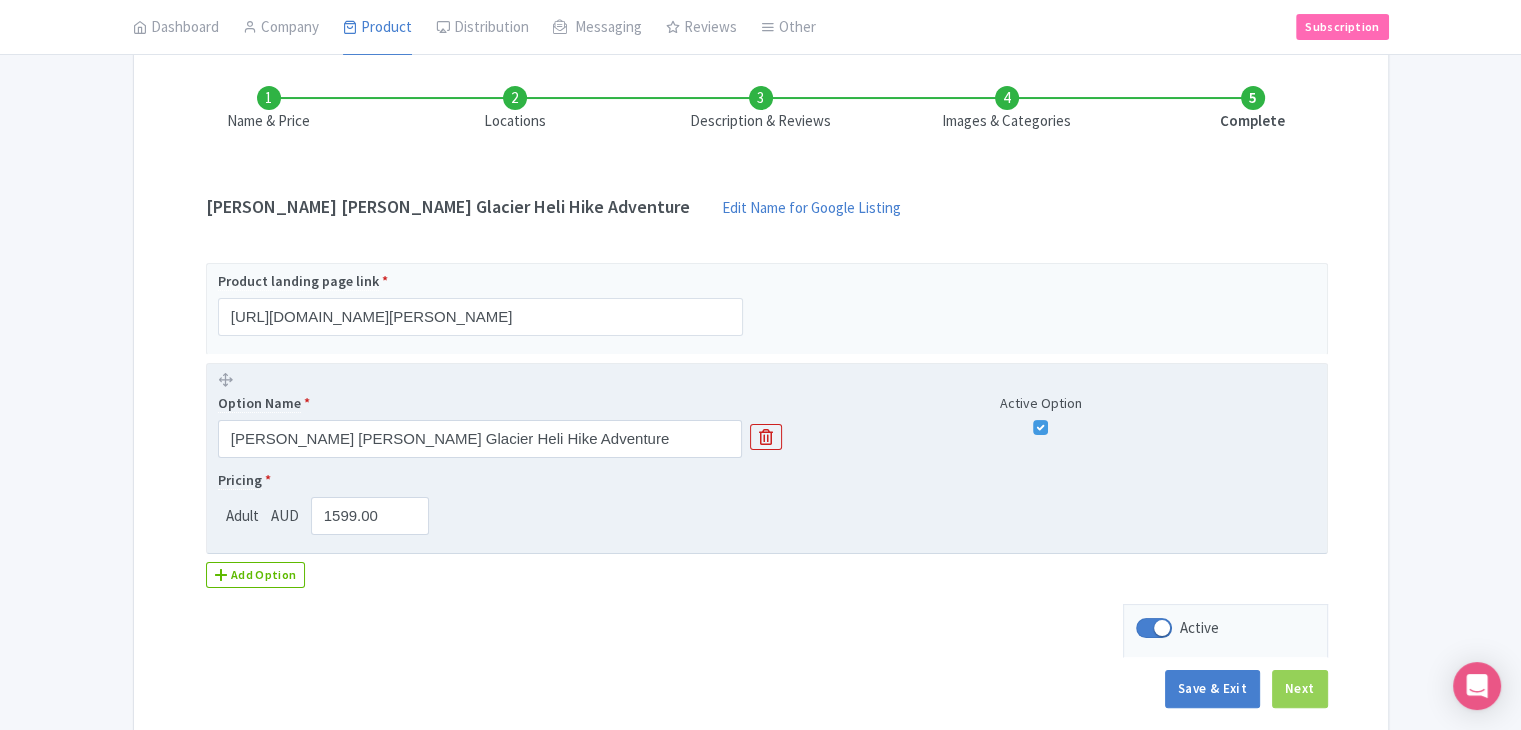 scroll, scrollTop: 266, scrollLeft: 0, axis: vertical 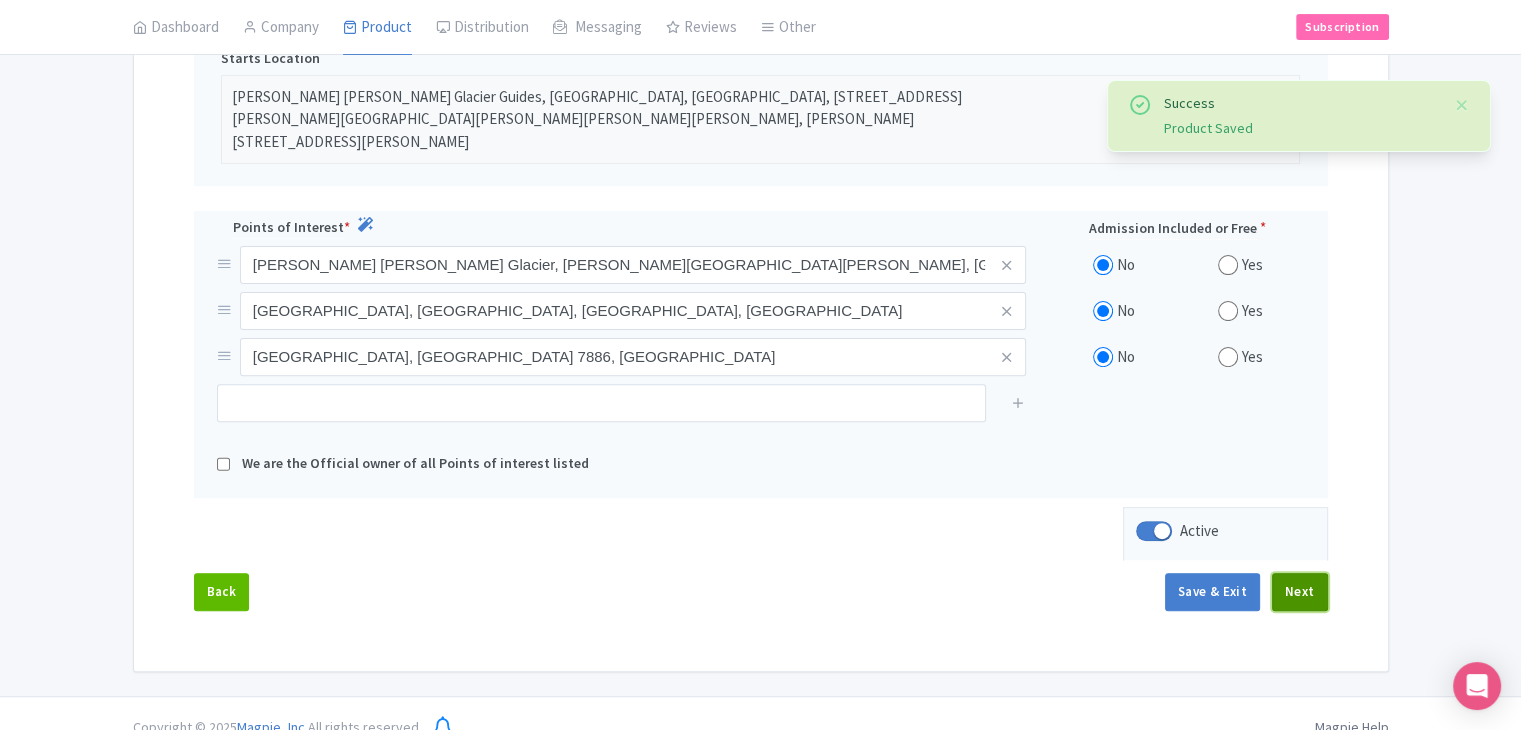 click on "Next" at bounding box center (1300, 592) 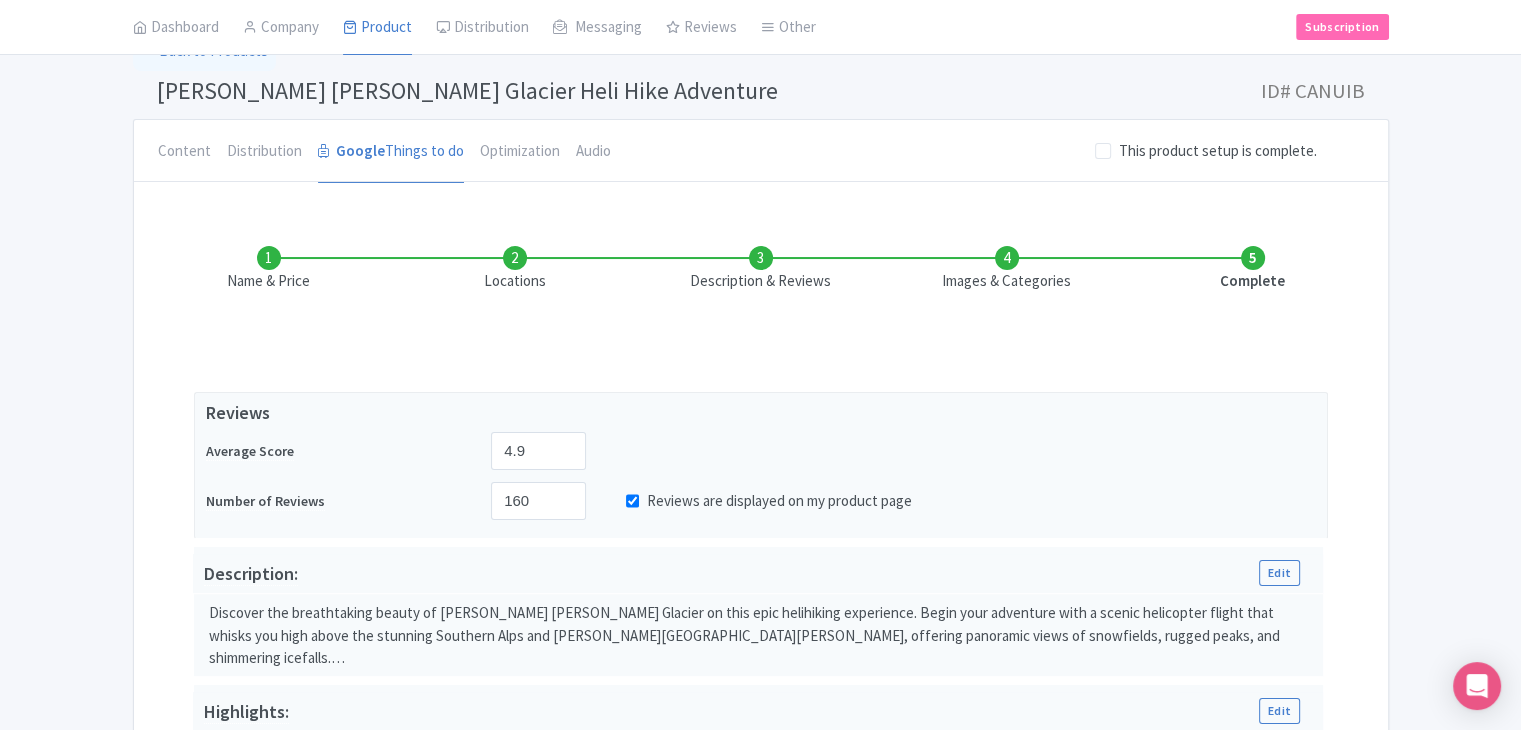scroll, scrollTop: 109, scrollLeft: 0, axis: vertical 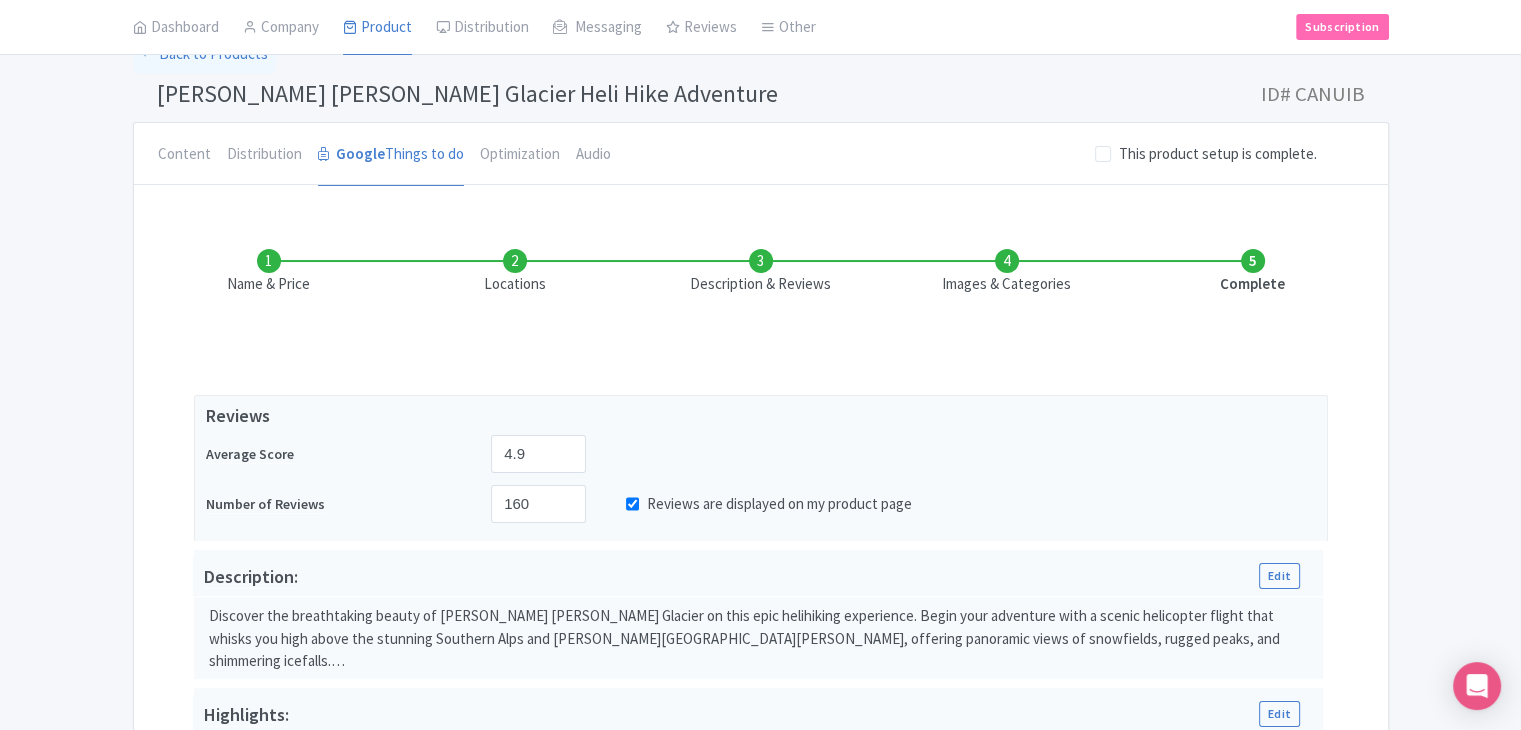 click on "Images & Categories" at bounding box center (1007, 272) 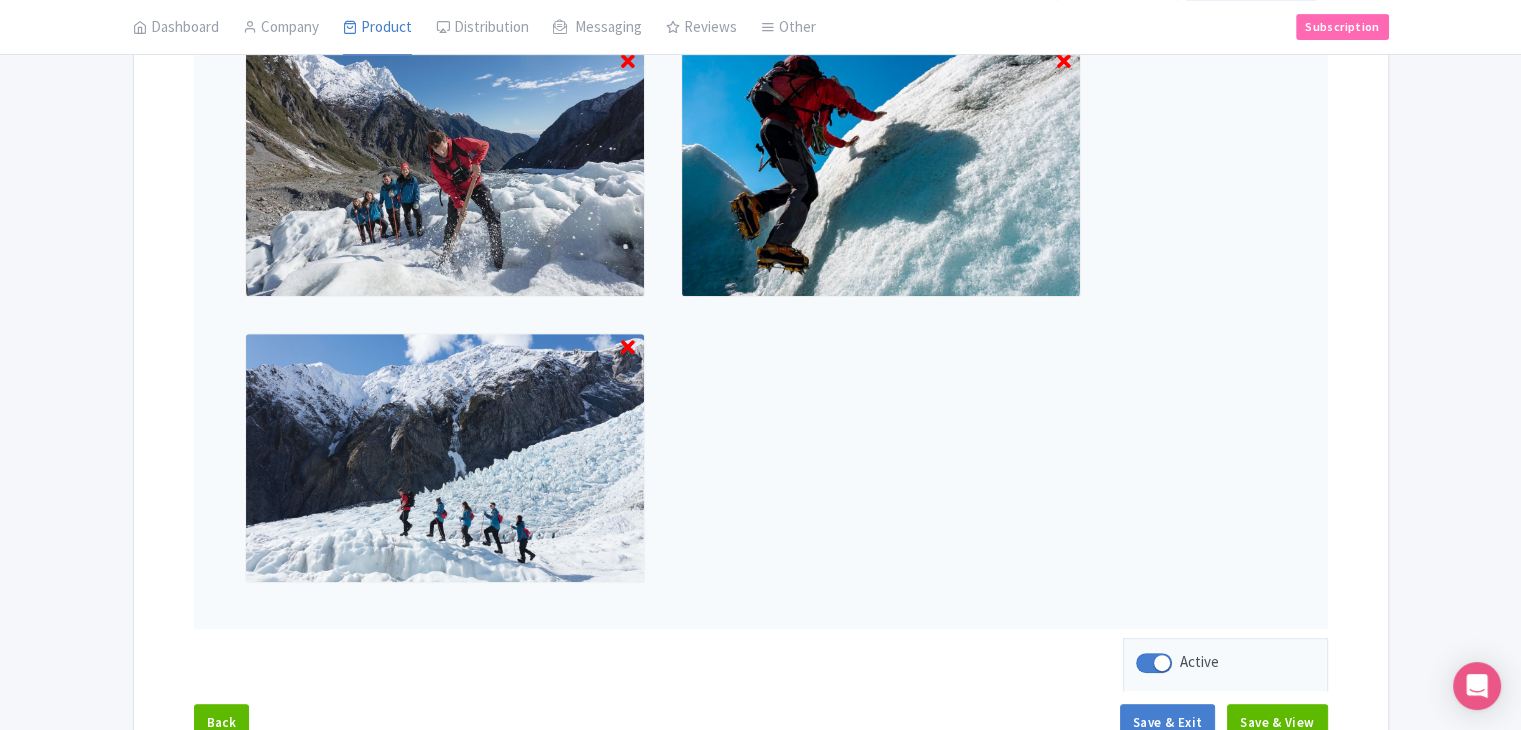 scroll, scrollTop: 953, scrollLeft: 0, axis: vertical 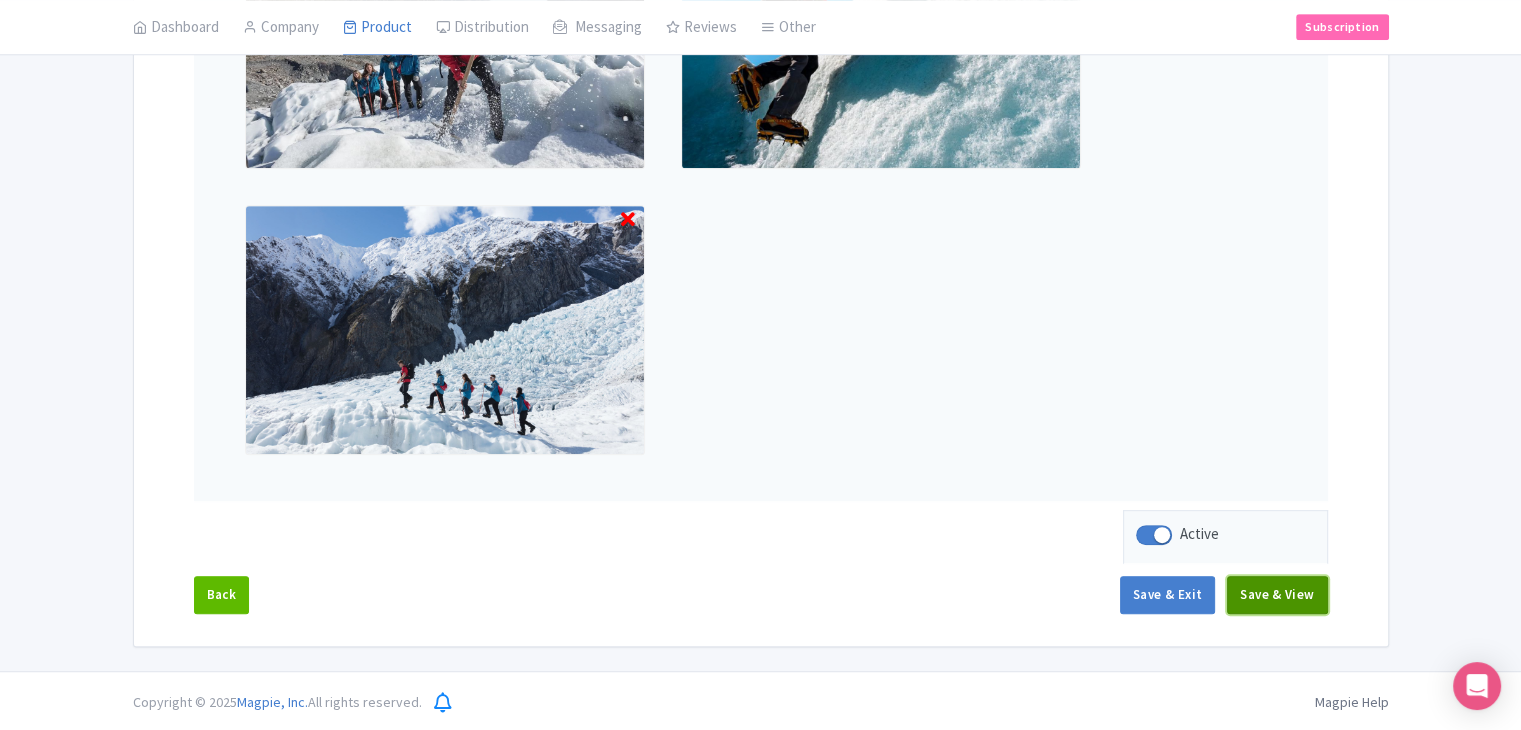 click on "Save & View" at bounding box center [1277, 595] 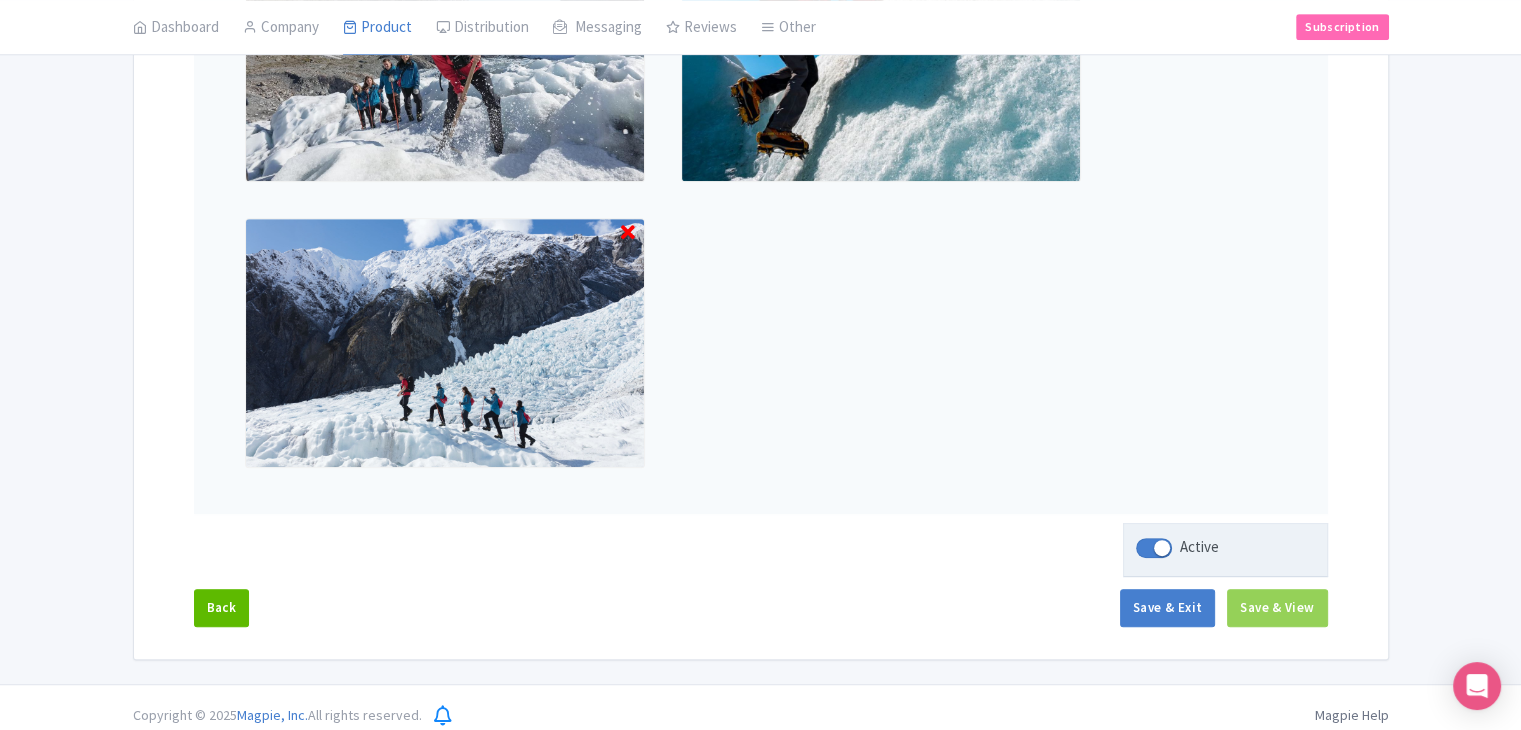 scroll, scrollTop: 953, scrollLeft: 0, axis: vertical 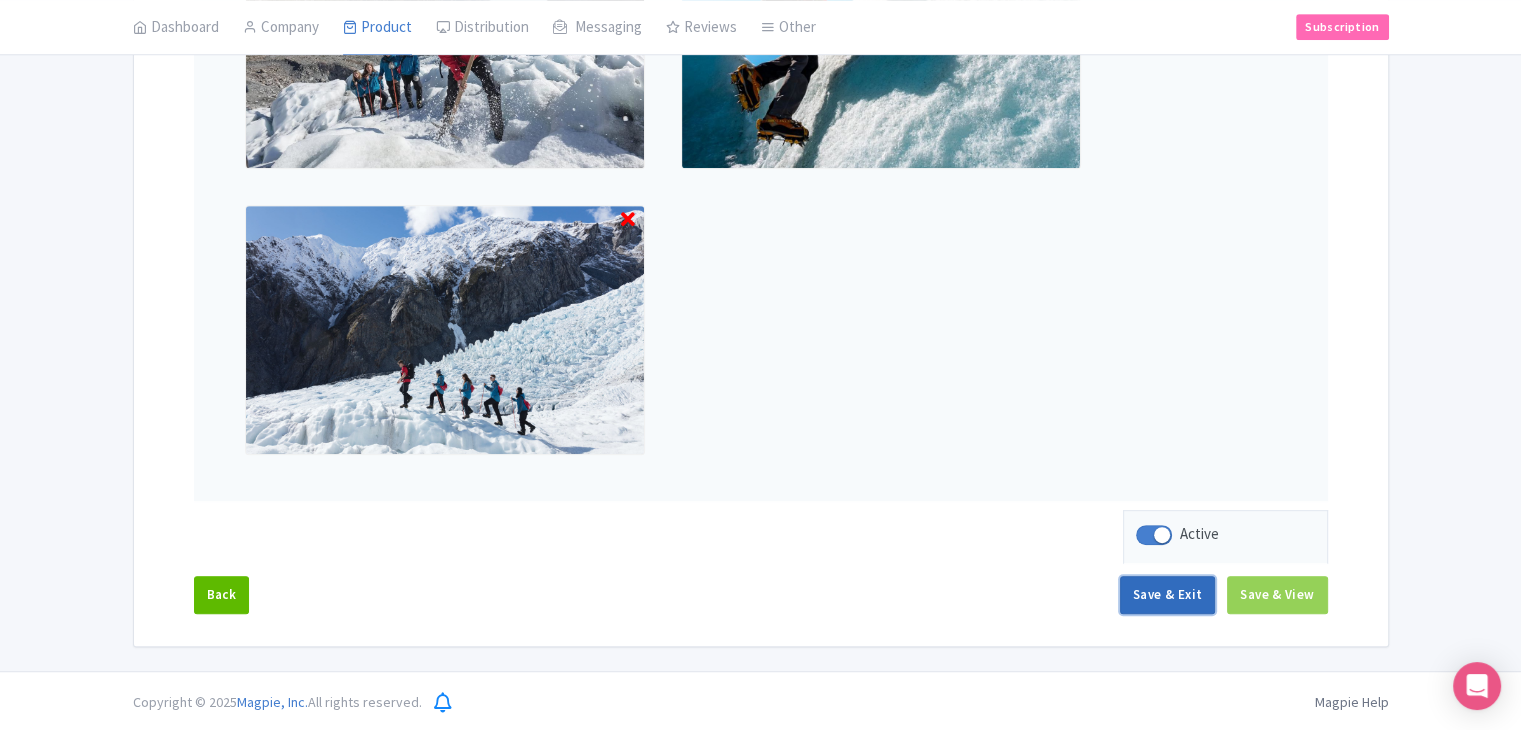 click on "Save & Exit" at bounding box center (1167, 595) 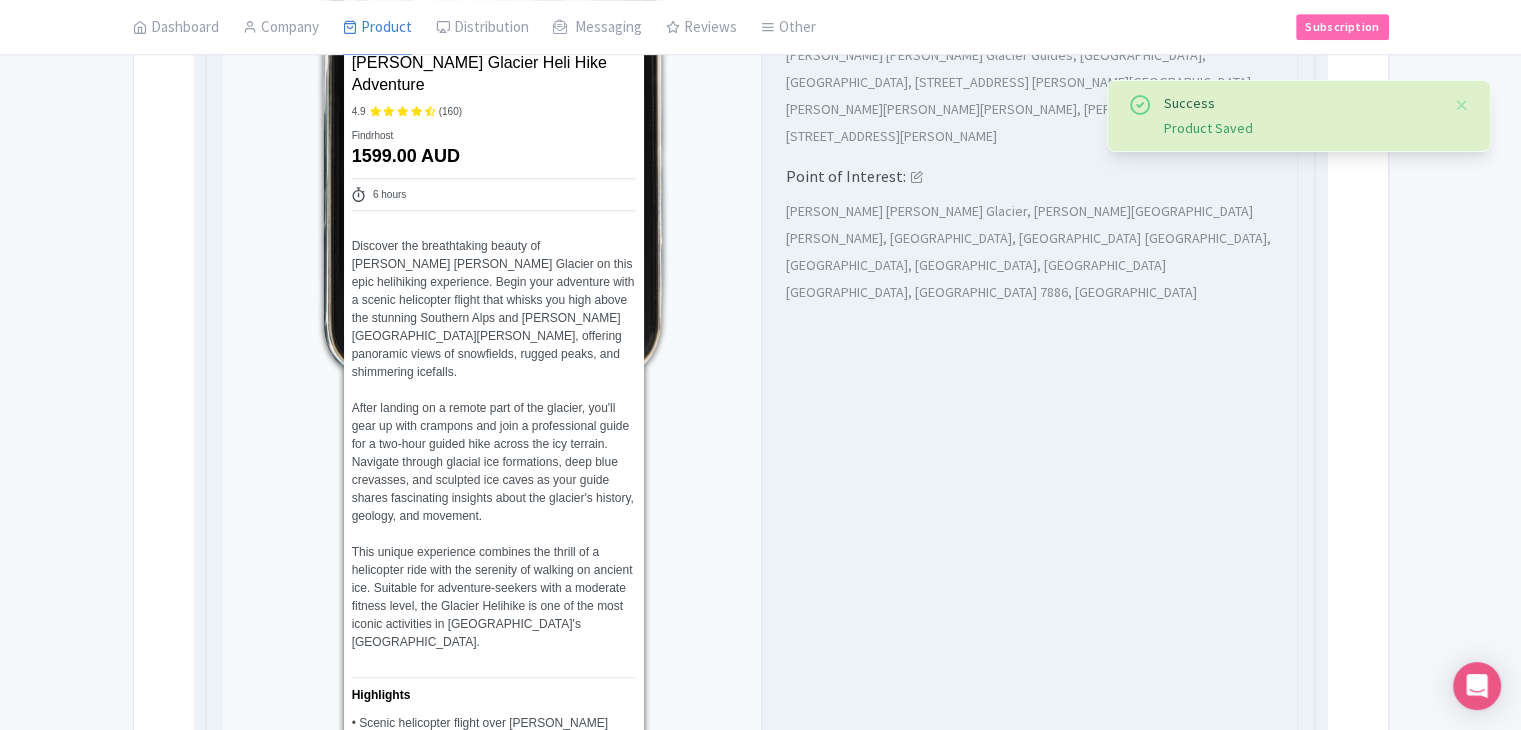 scroll, scrollTop: 953, scrollLeft: 0, axis: vertical 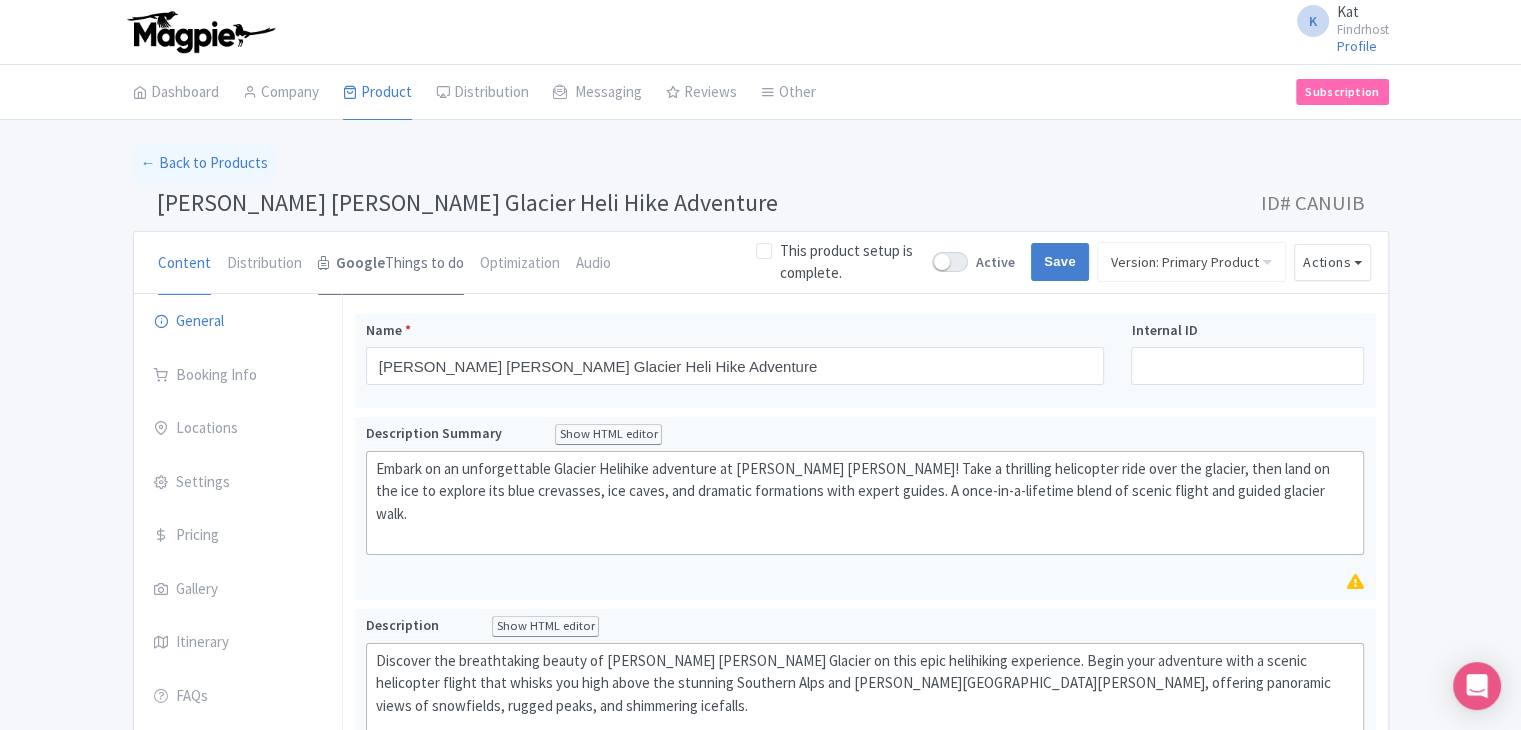 click on "Google" at bounding box center (360, 263) 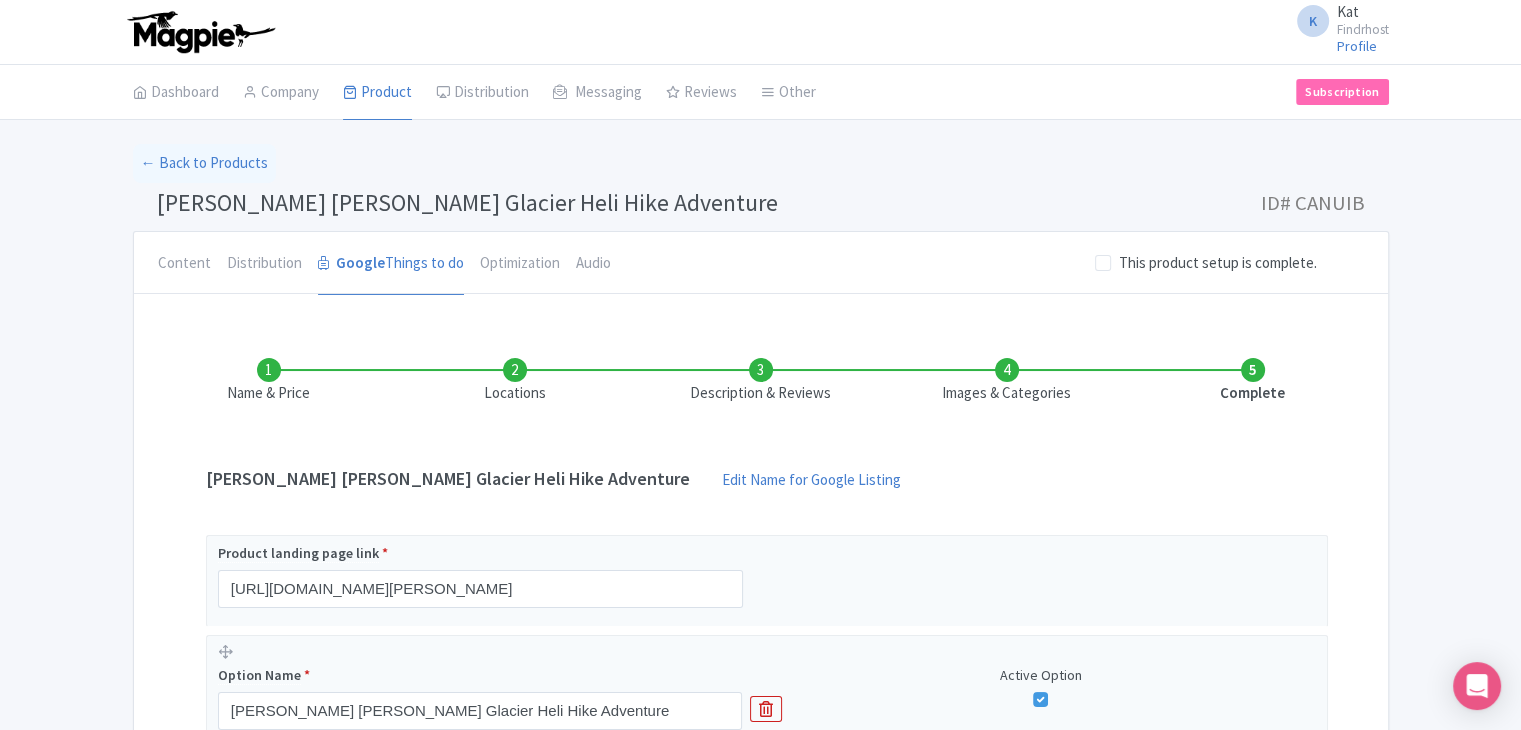 click on "Images & Categories" at bounding box center [1007, 381] 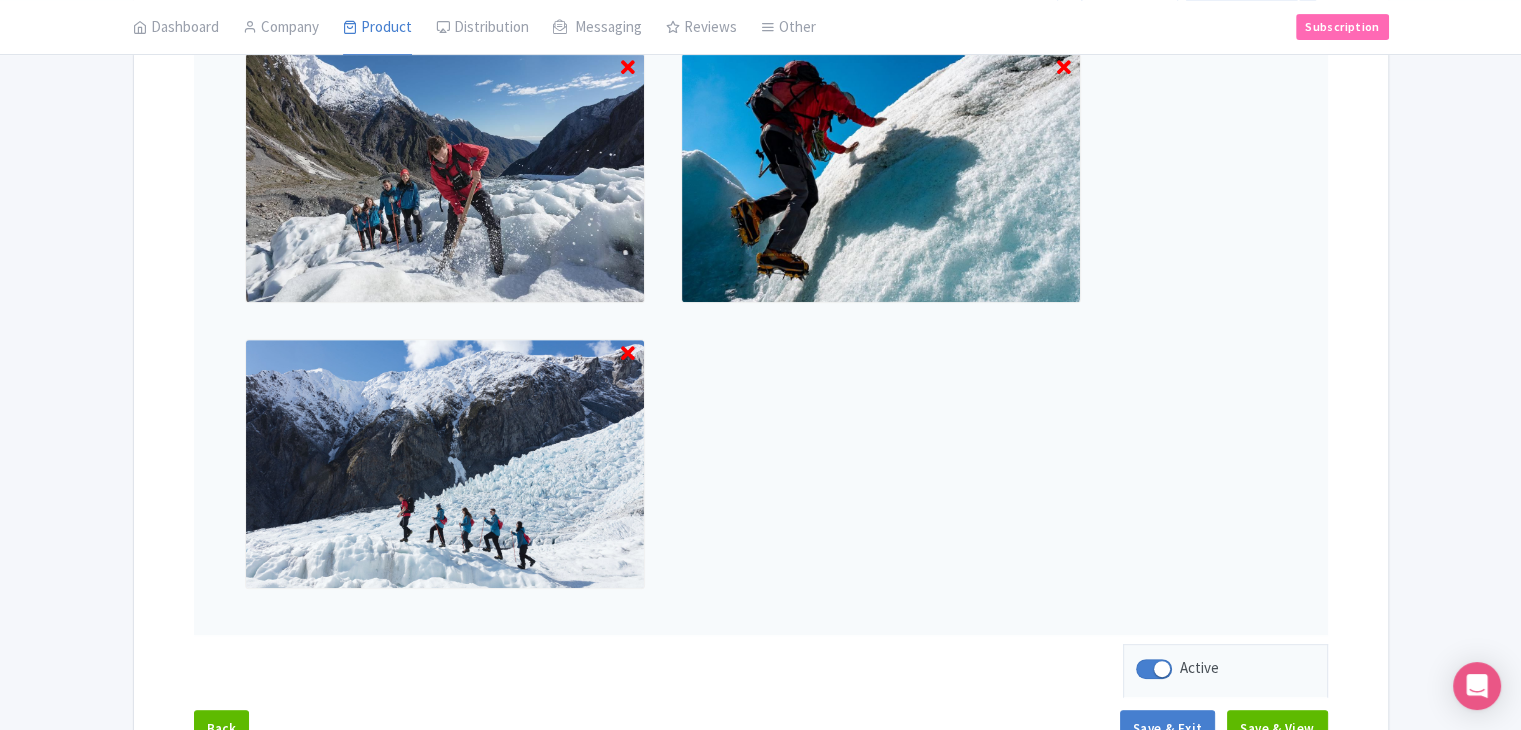 scroll, scrollTop: 953, scrollLeft: 0, axis: vertical 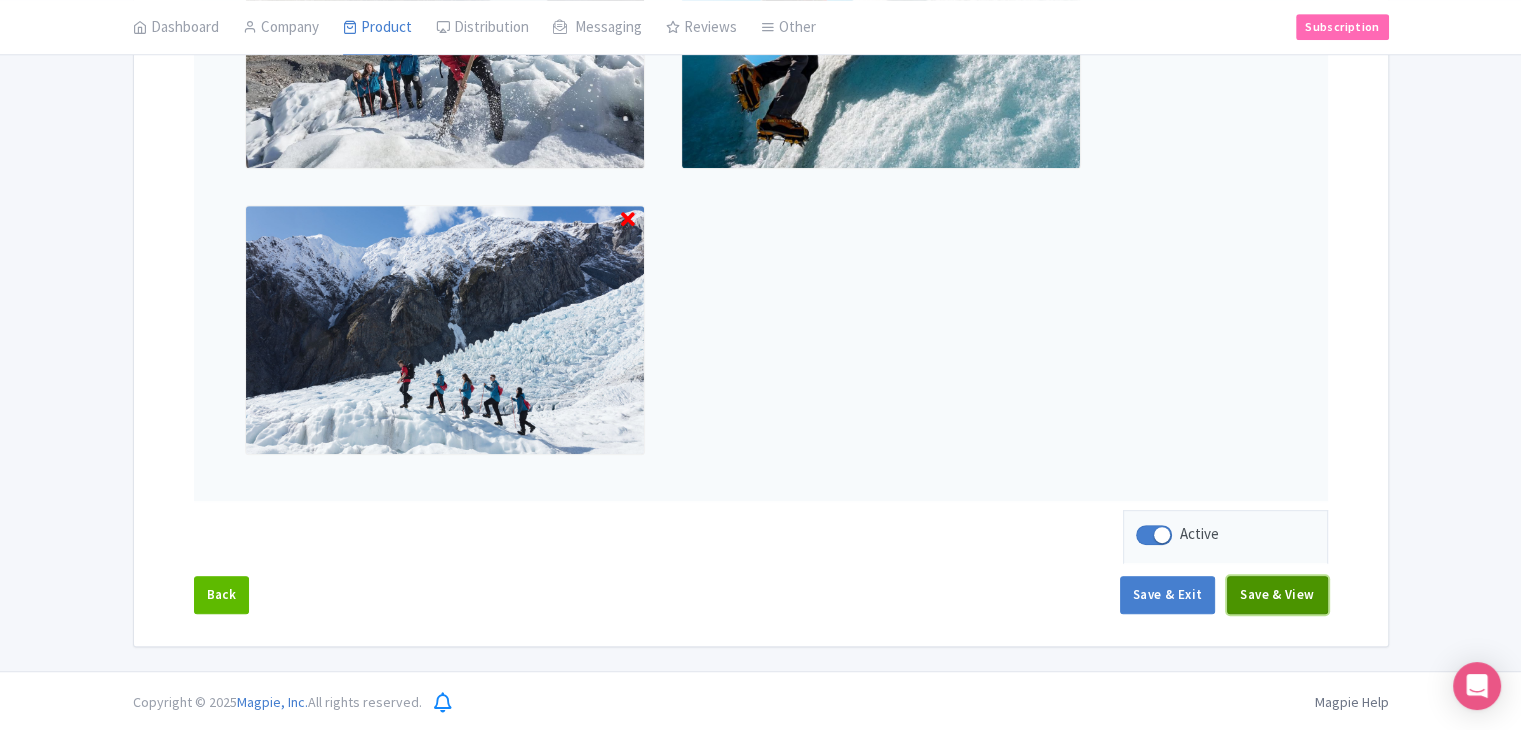 click on "Save & View" at bounding box center (1277, 595) 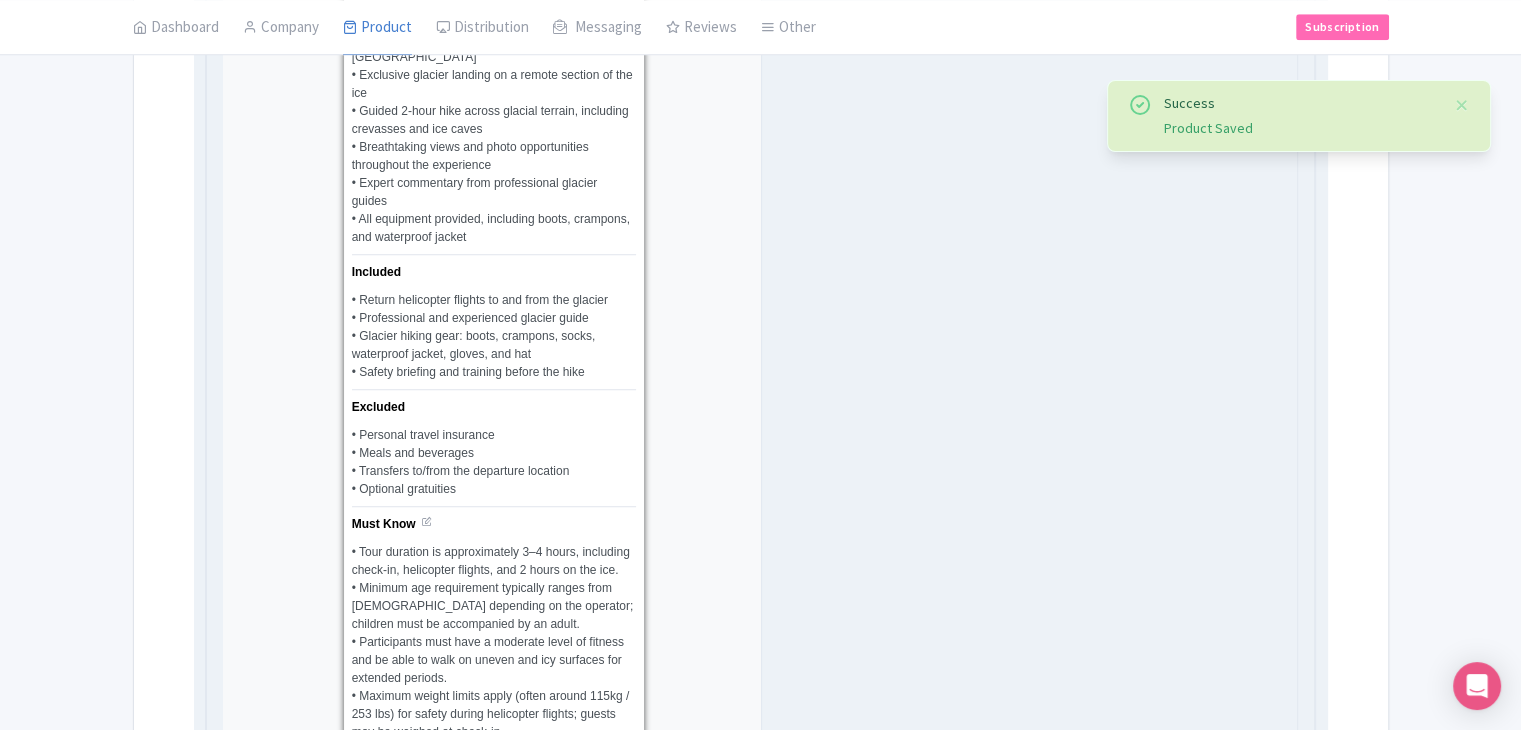 scroll, scrollTop: 2153, scrollLeft: 0, axis: vertical 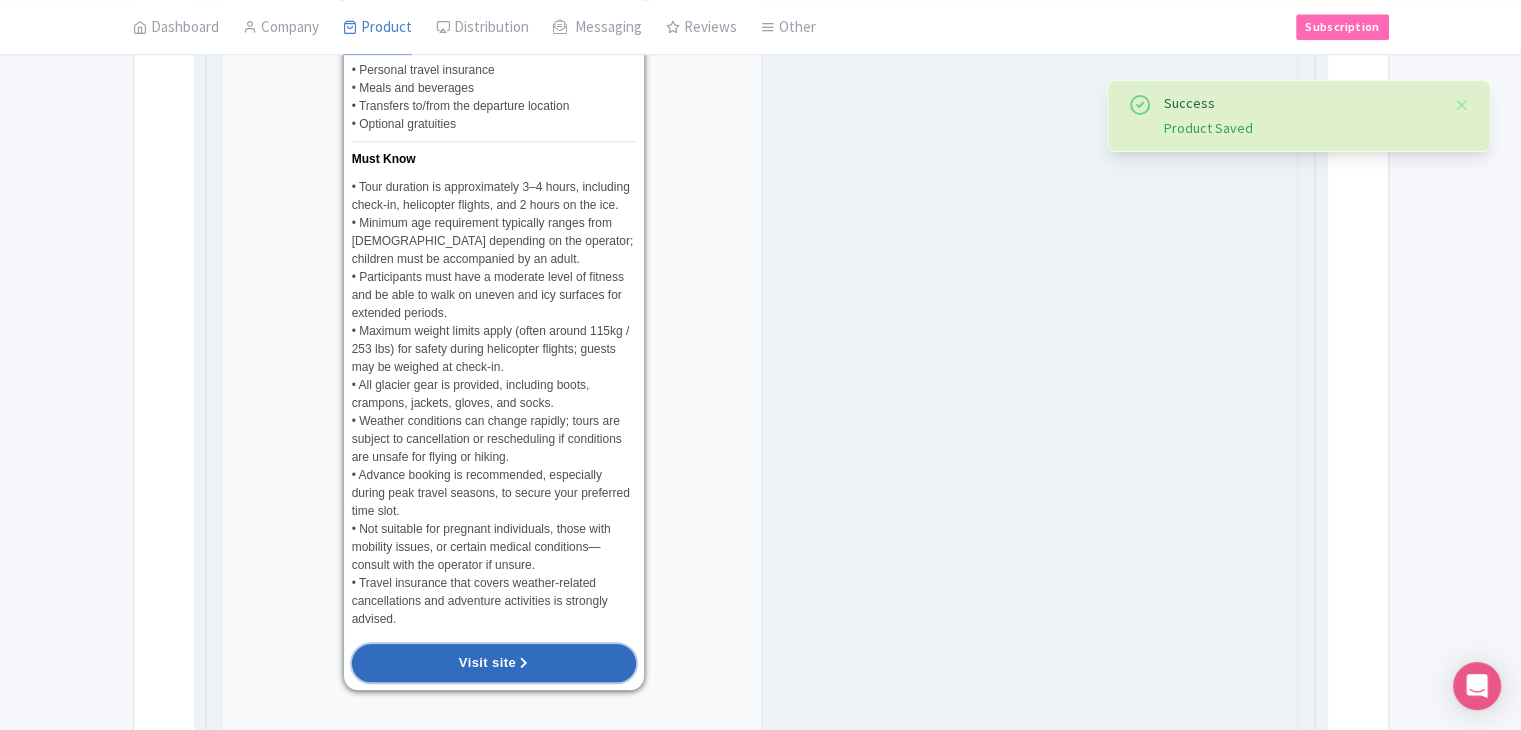 click on "Visit site" at bounding box center (494, 663) 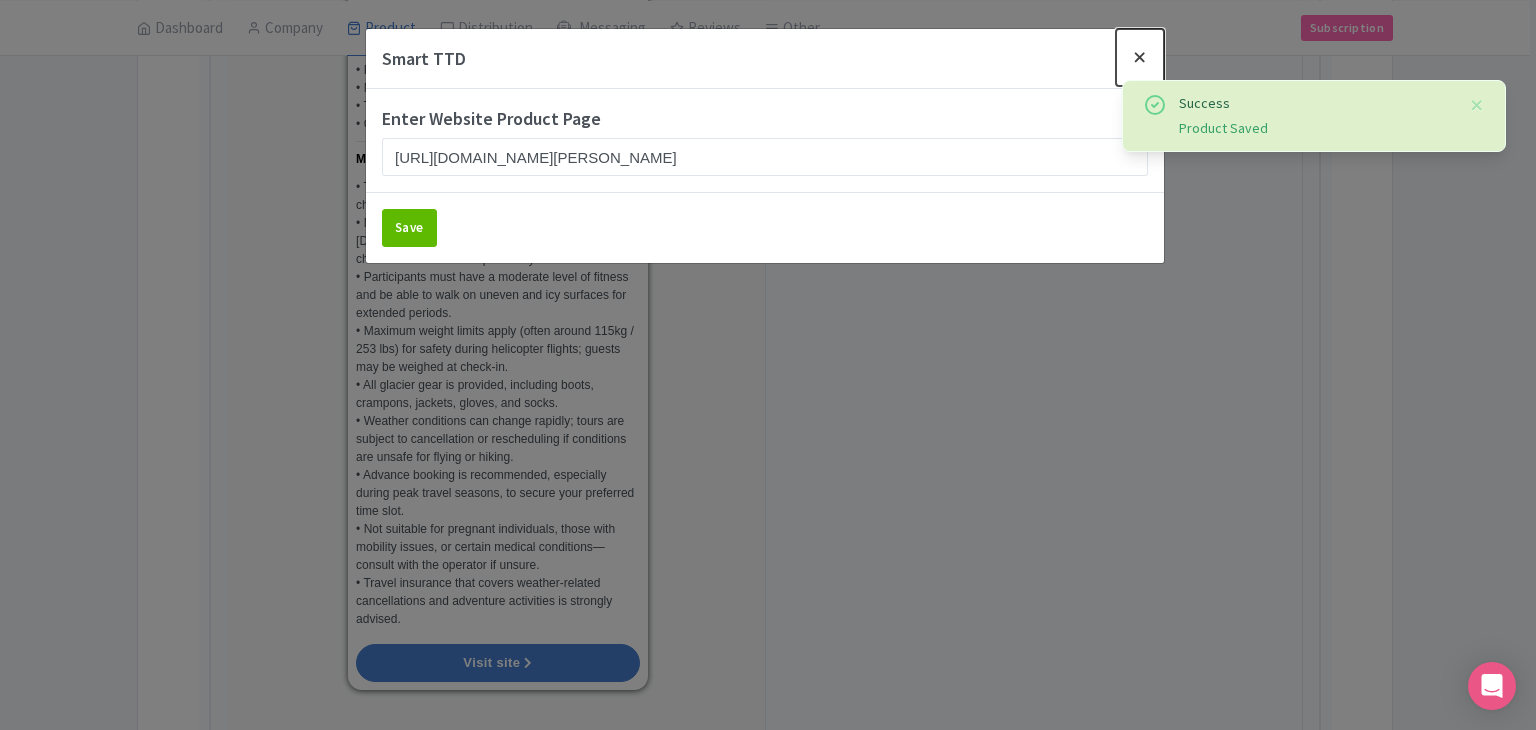 click at bounding box center [1140, 57] 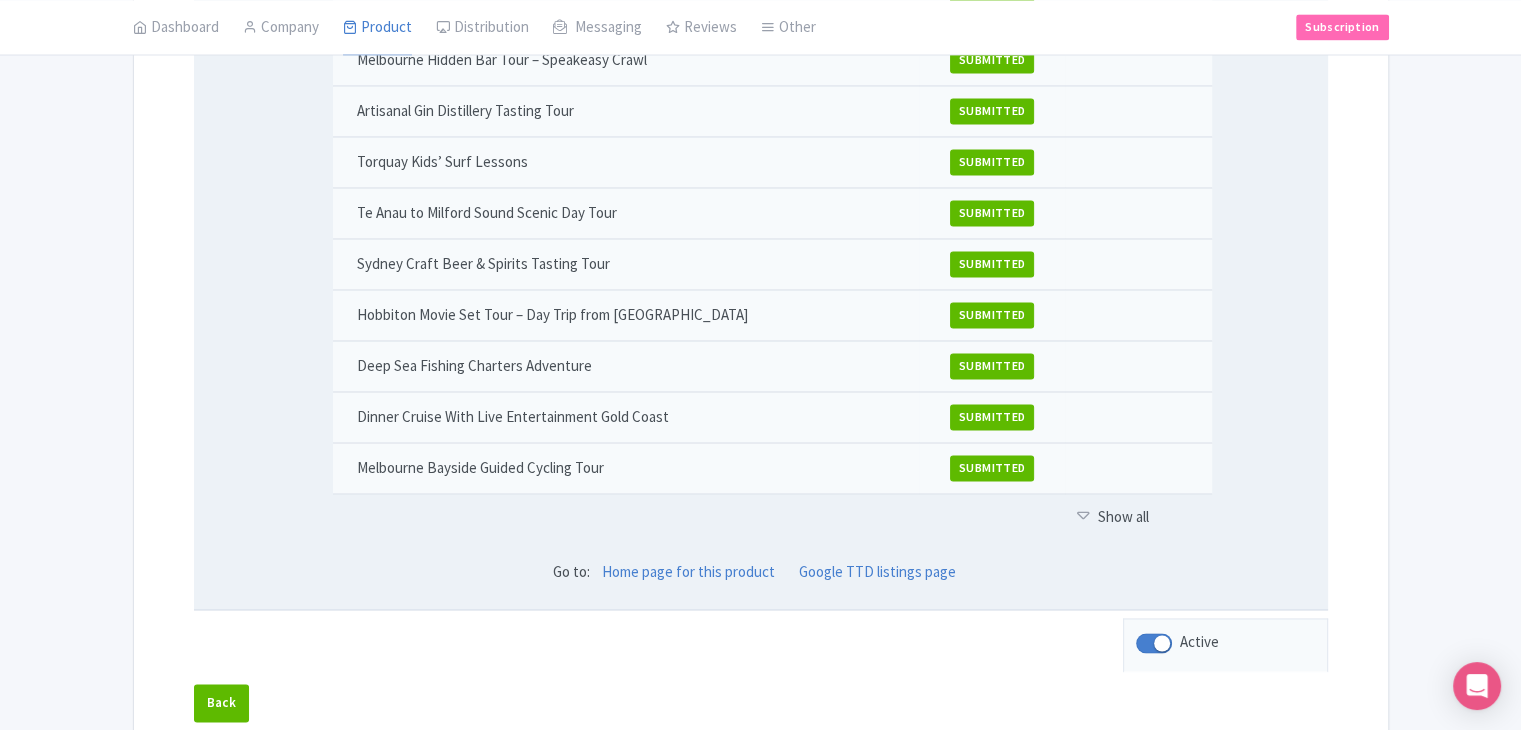scroll, scrollTop: 3046, scrollLeft: 0, axis: vertical 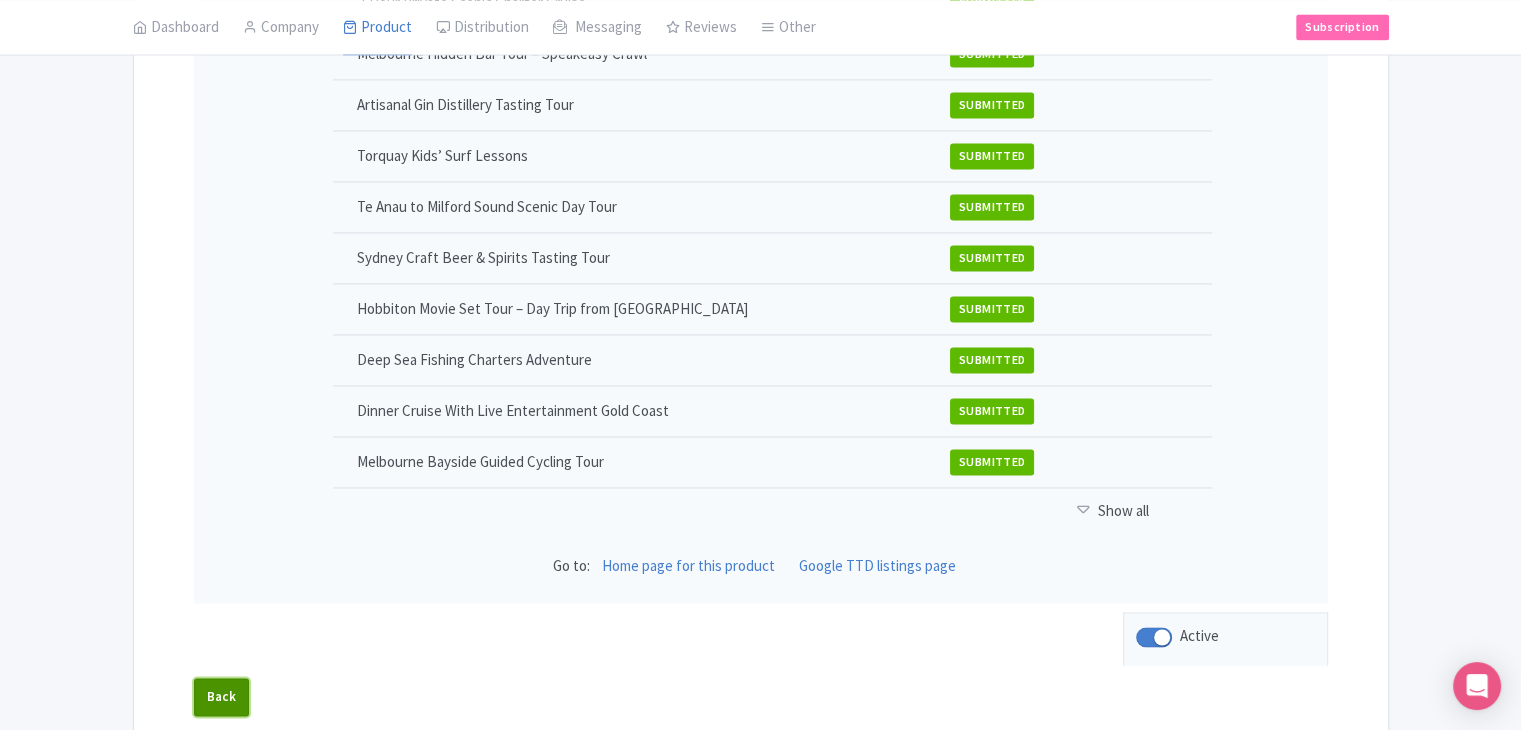 click on "Back" at bounding box center [222, 697] 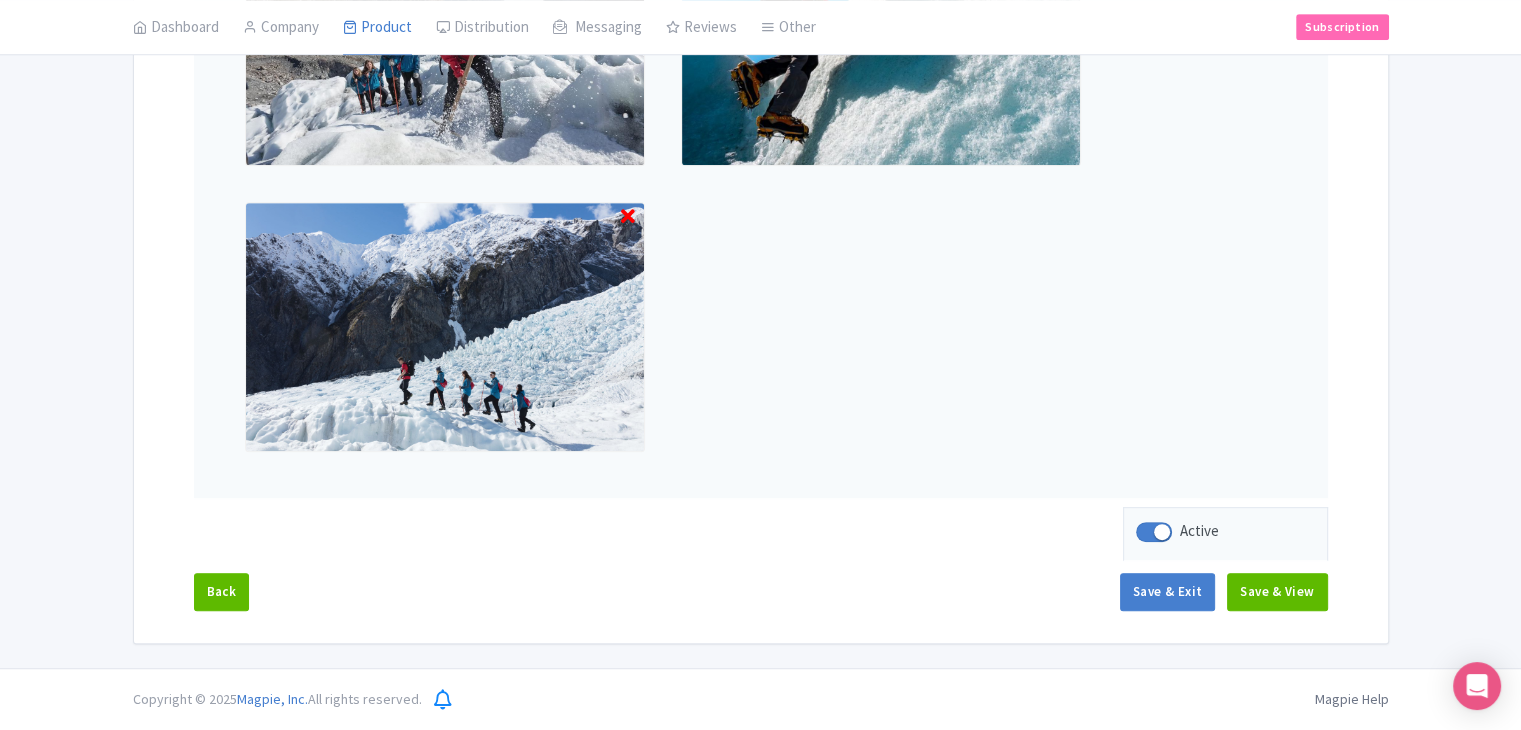 scroll, scrollTop: 953, scrollLeft: 0, axis: vertical 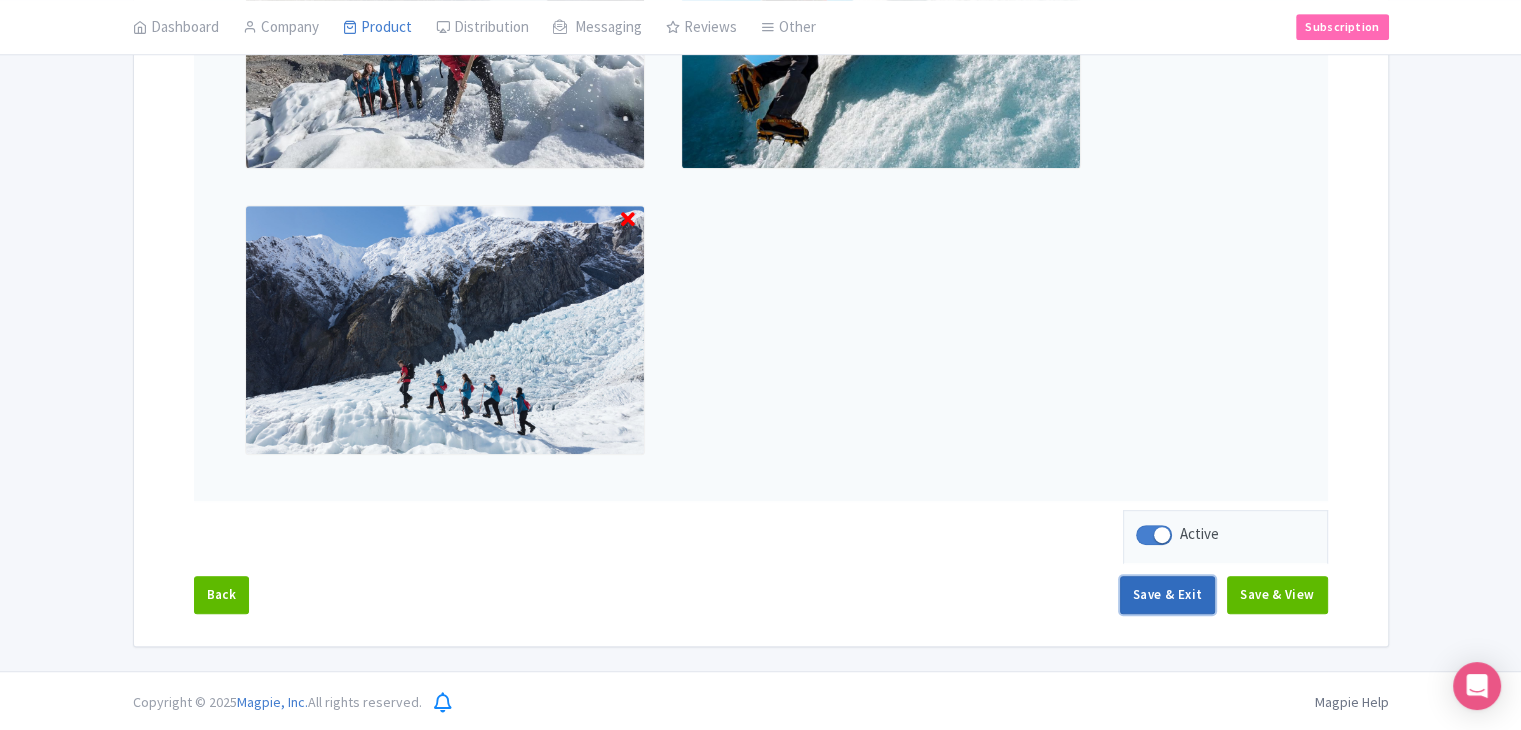 click on "Save & Exit" at bounding box center [1167, 595] 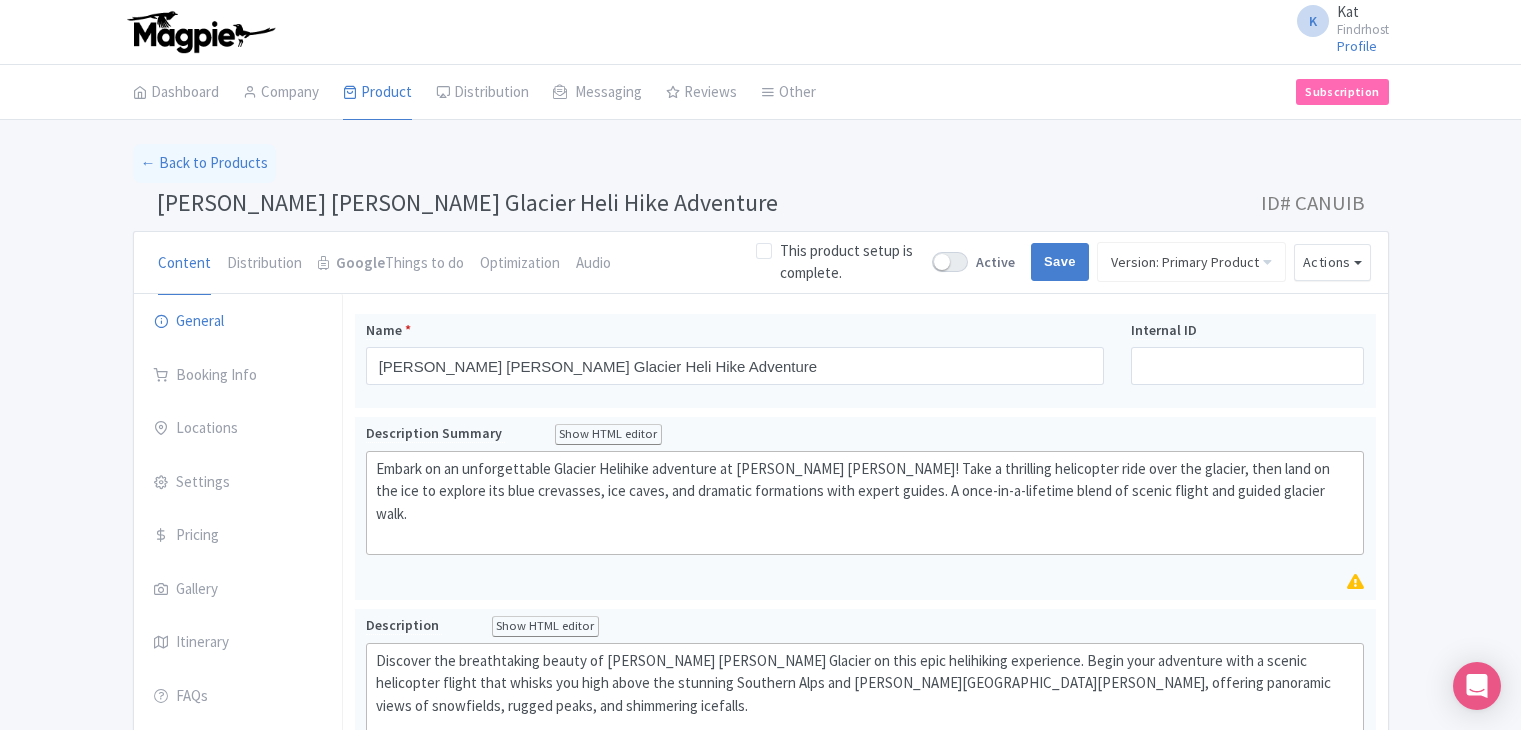 scroll, scrollTop: 0, scrollLeft: 0, axis: both 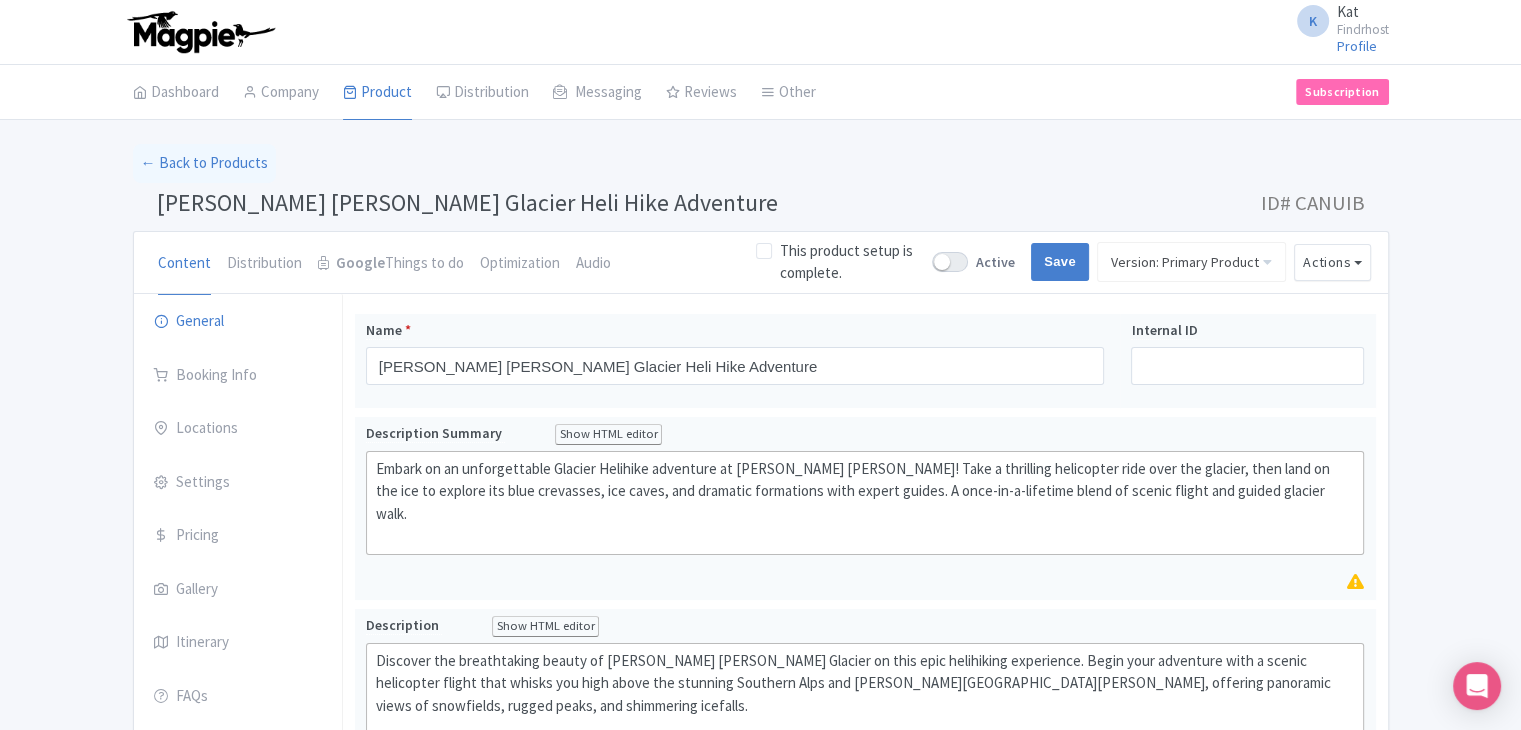 click at bounding box center [950, 262] 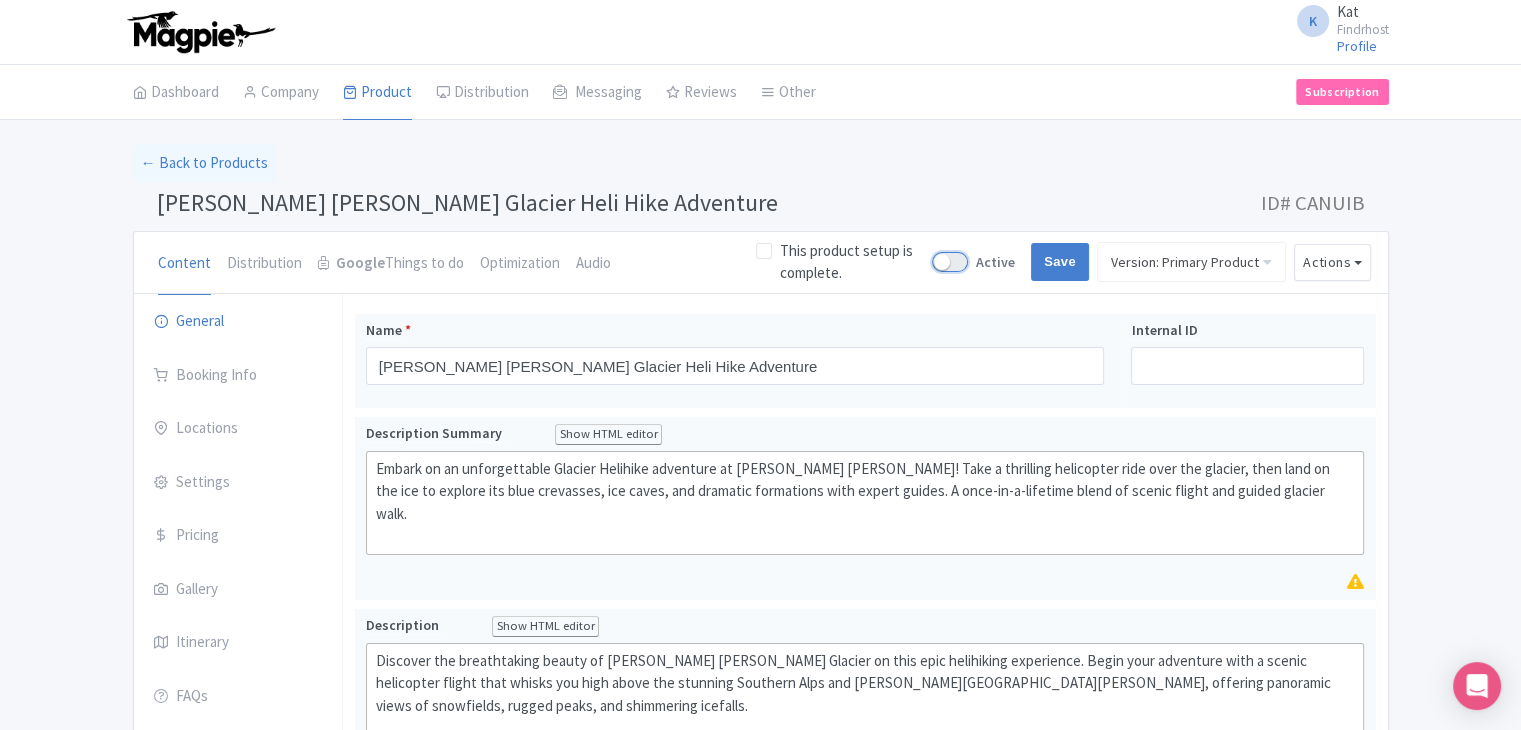 click on "Active" at bounding box center [938, 262] 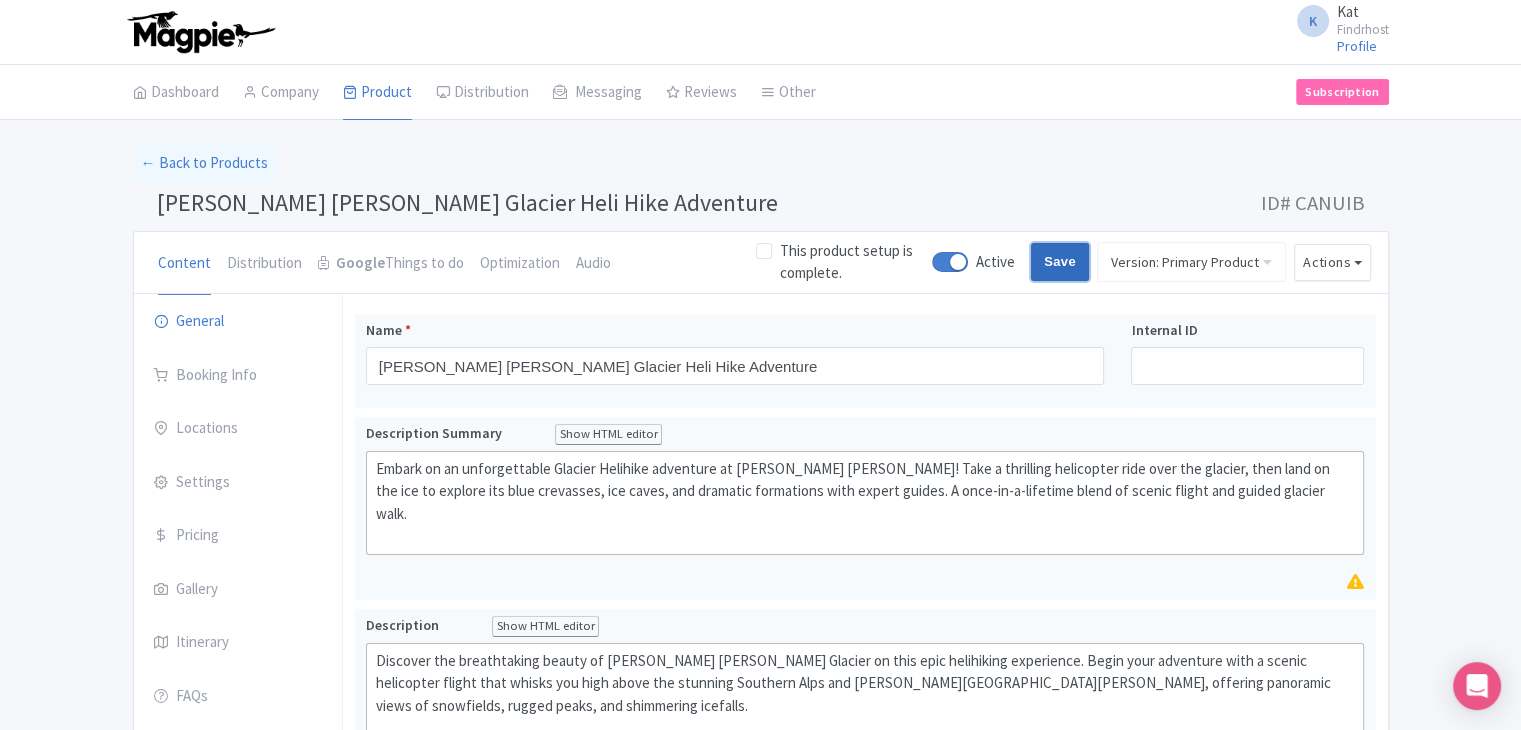 click on "Save" at bounding box center [1060, 262] 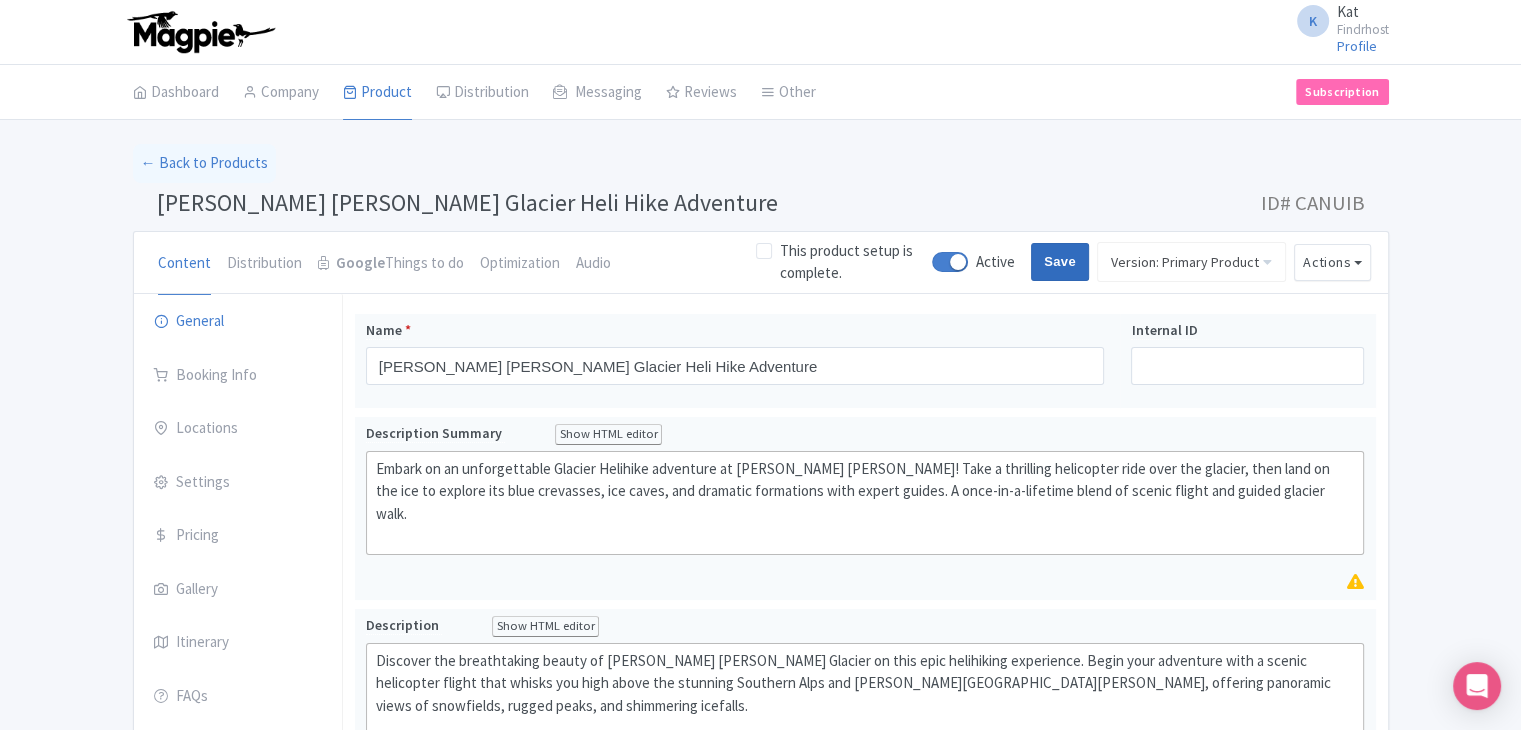 type on "Saving..." 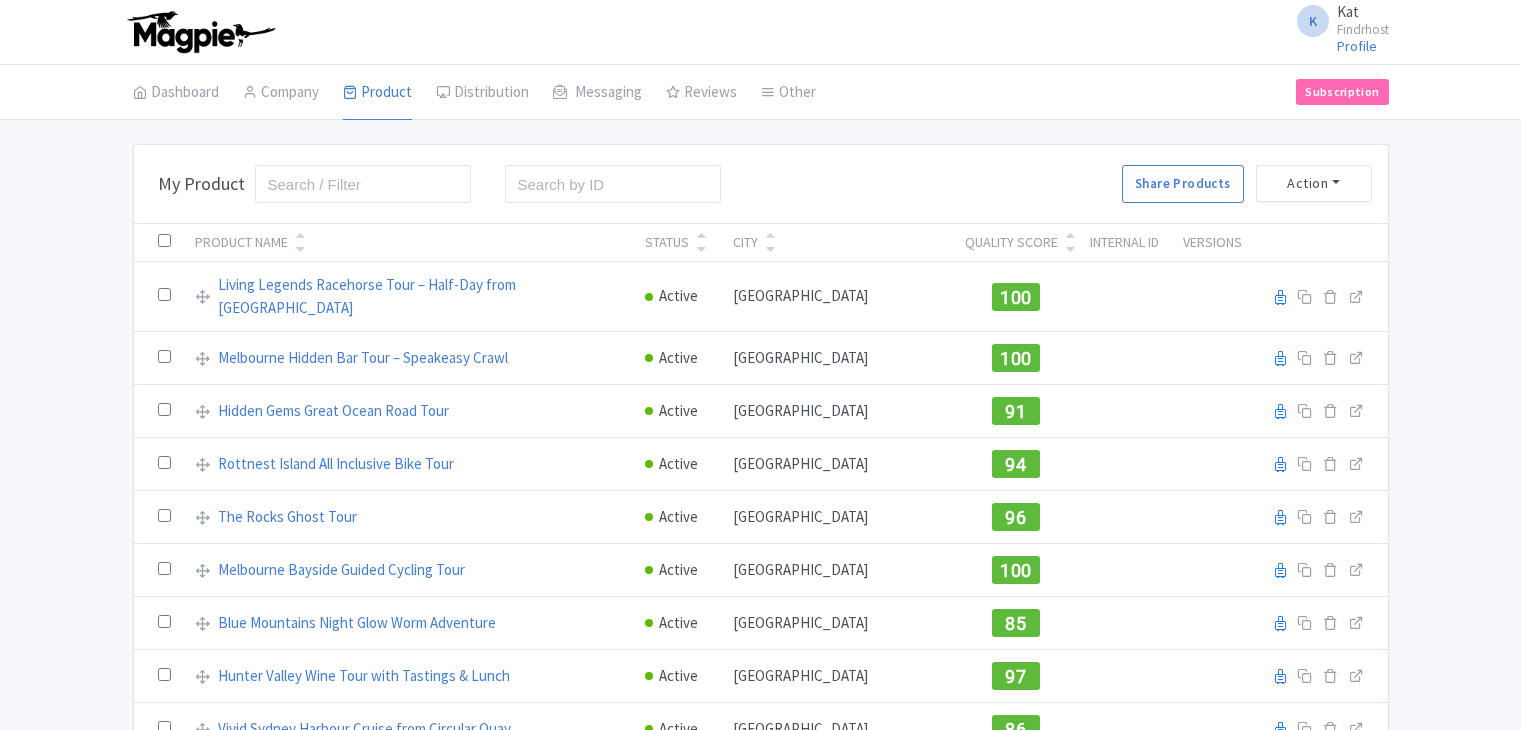 scroll, scrollTop: 0, scrollLeft: 0, axis: both 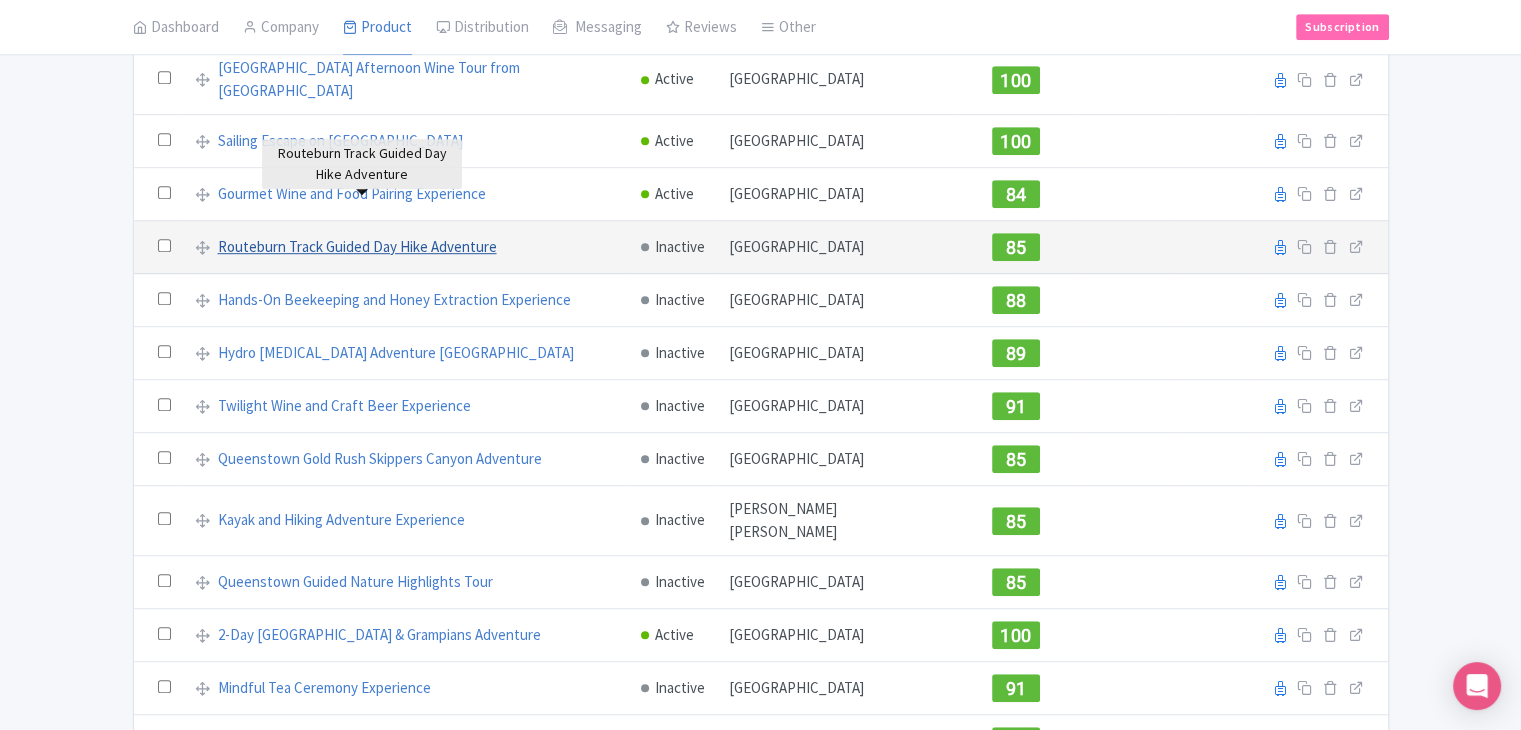 click on "Routeburn Track Guided Day Hike Adventure" at bounding box center (357, 247) 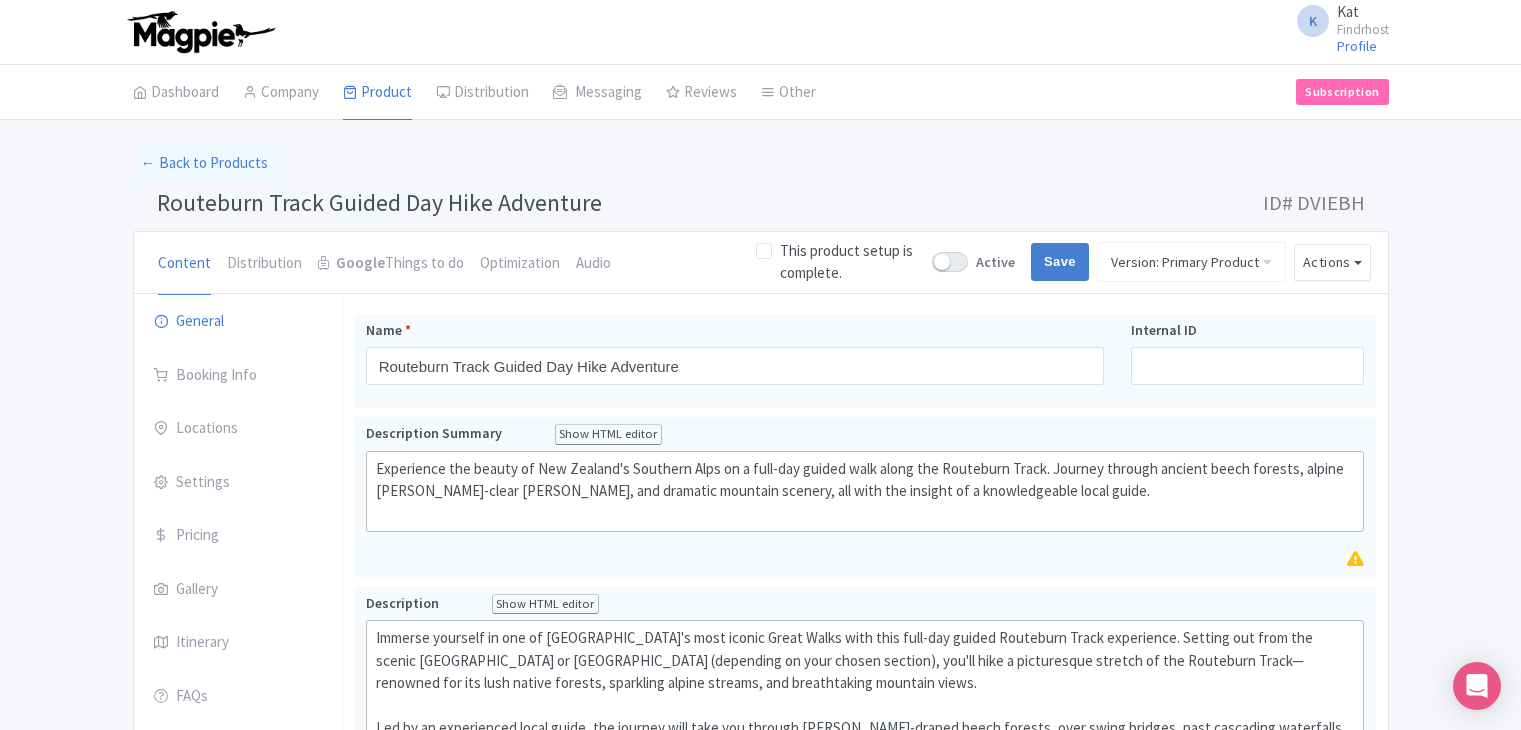 scroll, scrollTop: 0, scrollLeft: 0, axis: both 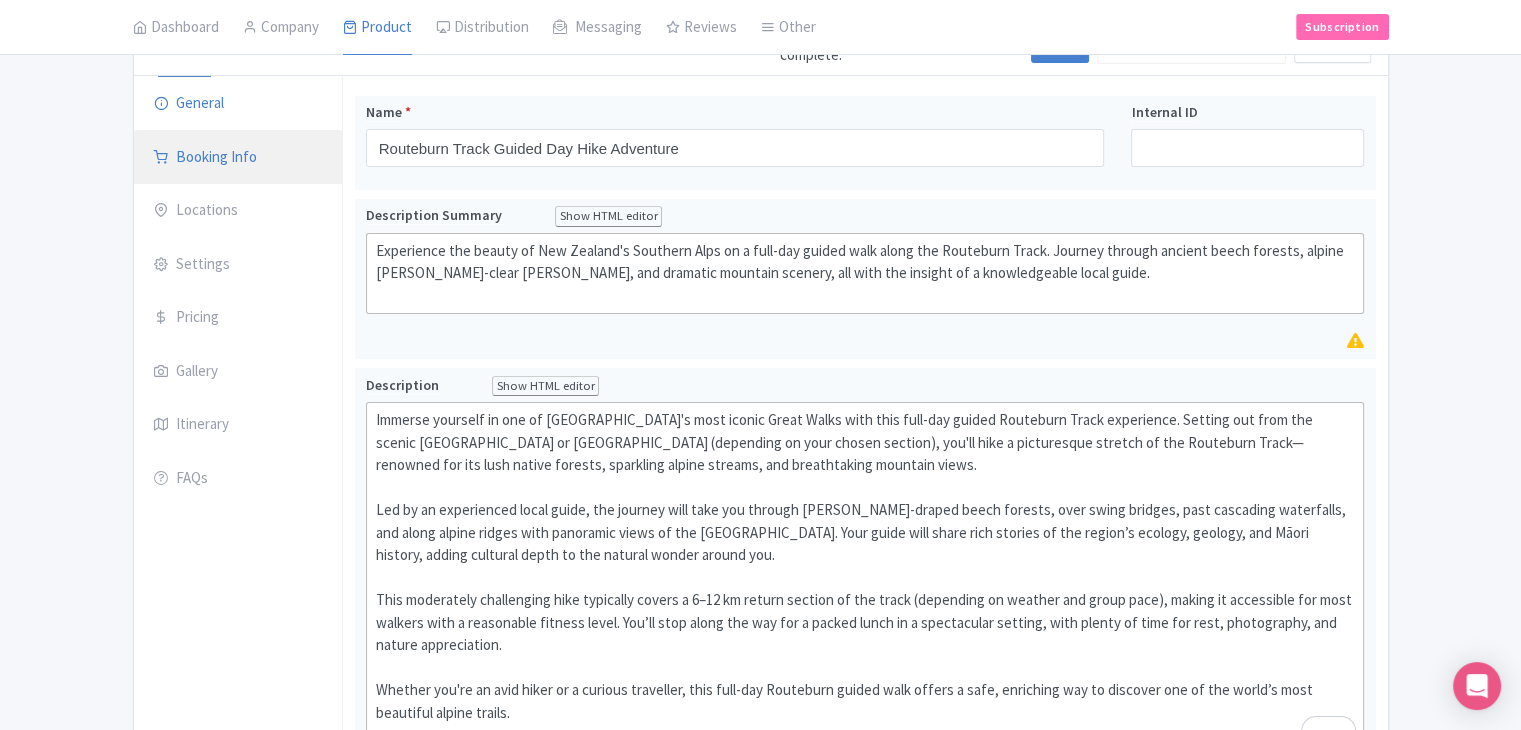 click on "Booking Info" at bounding box center (238, 158) 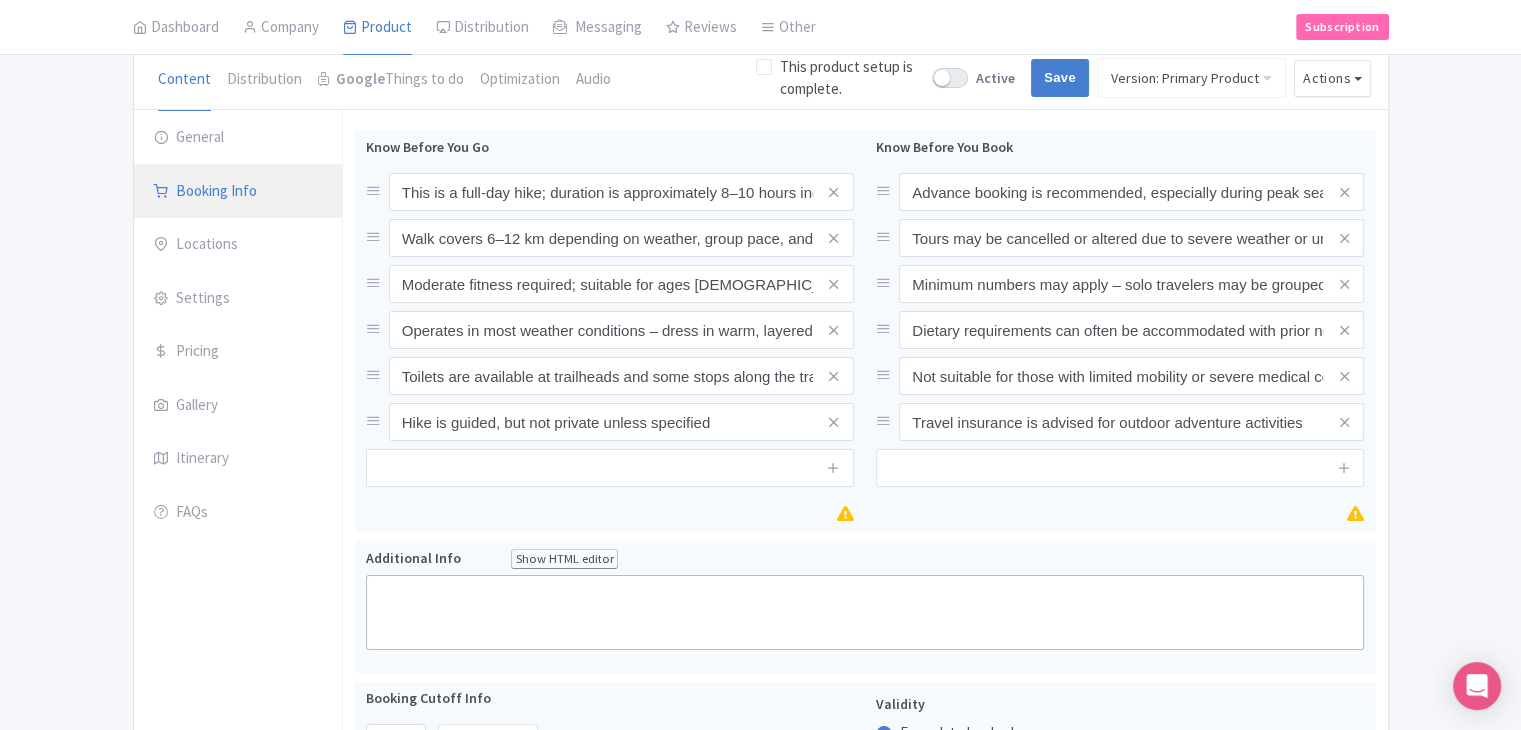 scroll, scrollTop: 144, scrollLeft: 0, axis: vertical 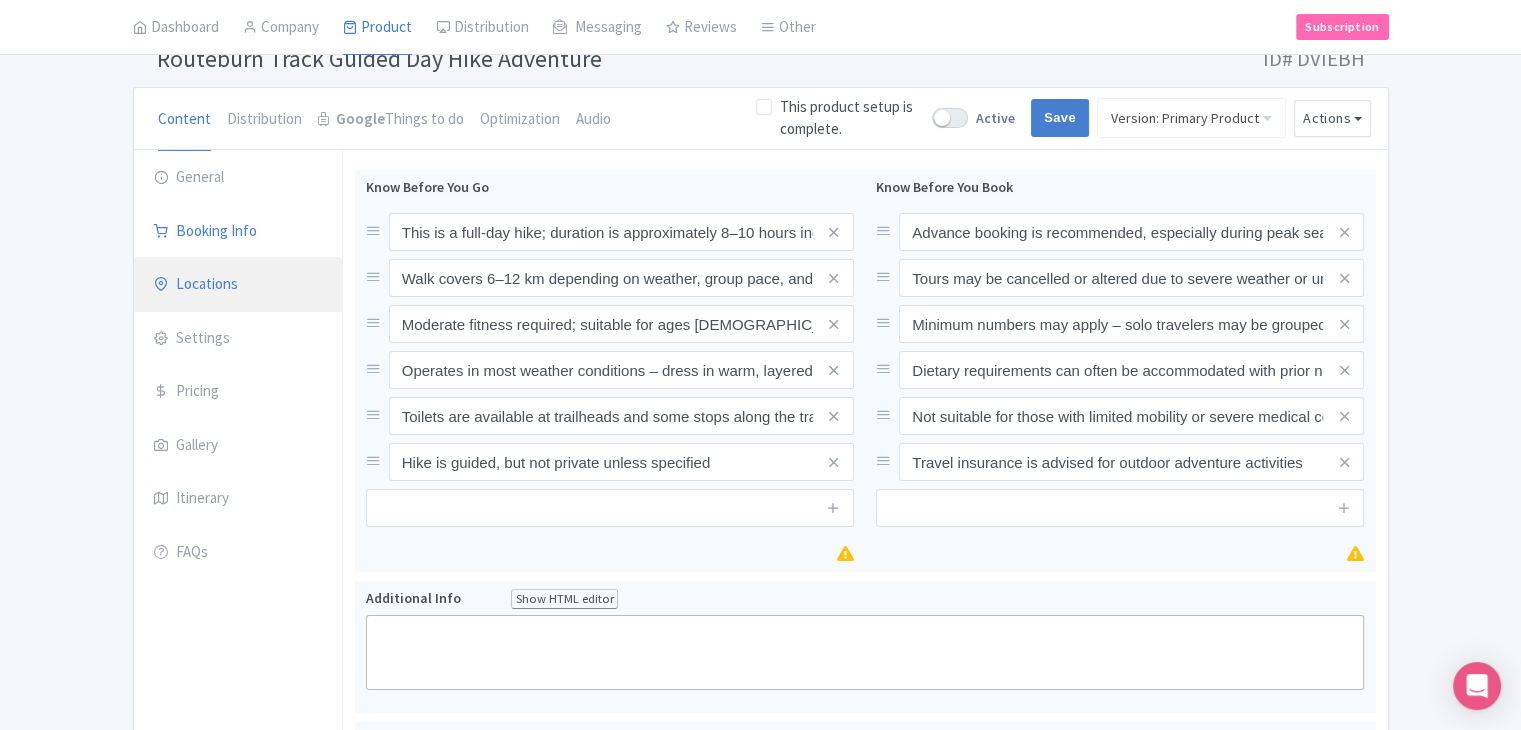 click on "Locations" at bounding box center (238, 285) 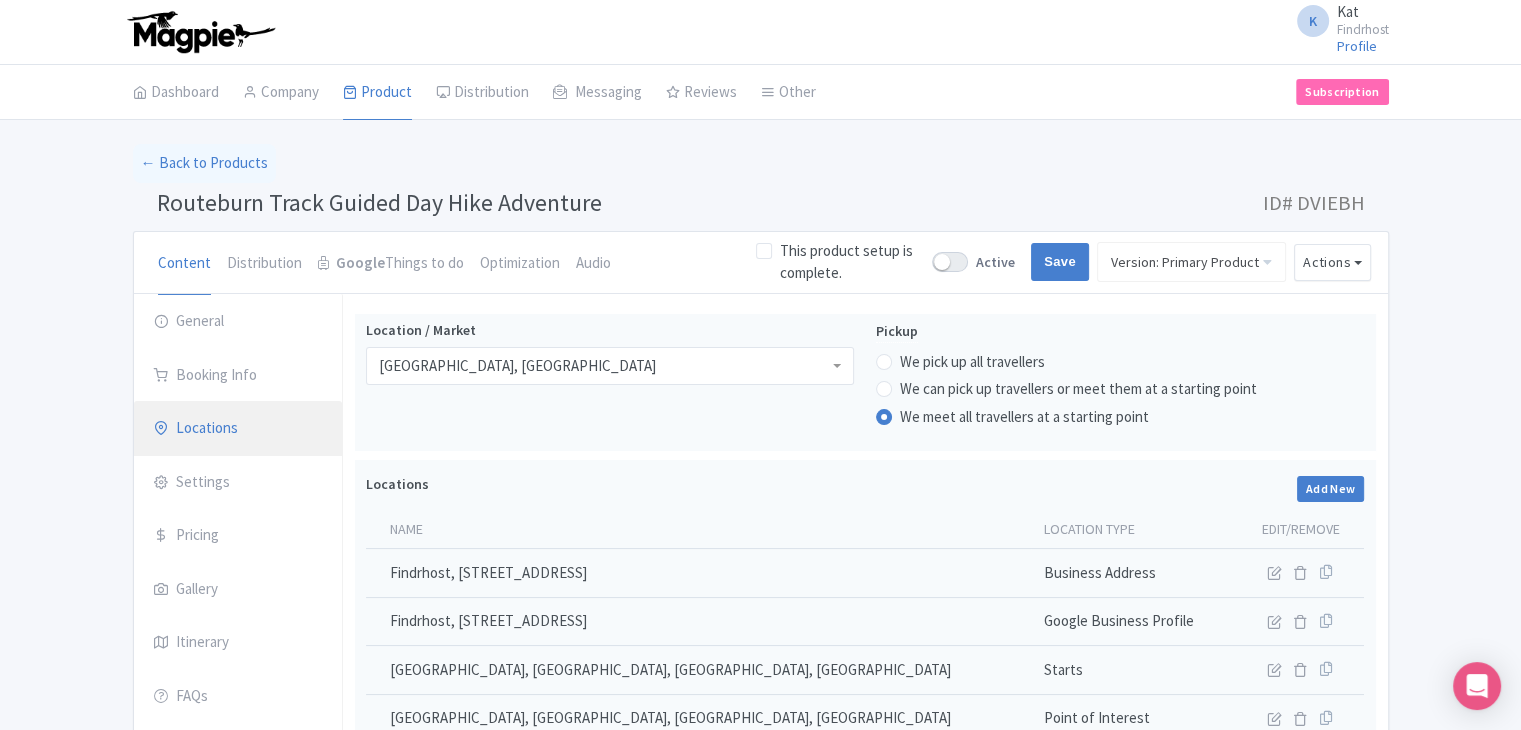 scroll, scrollTop: 0, scrollLeft: 0, axis: both 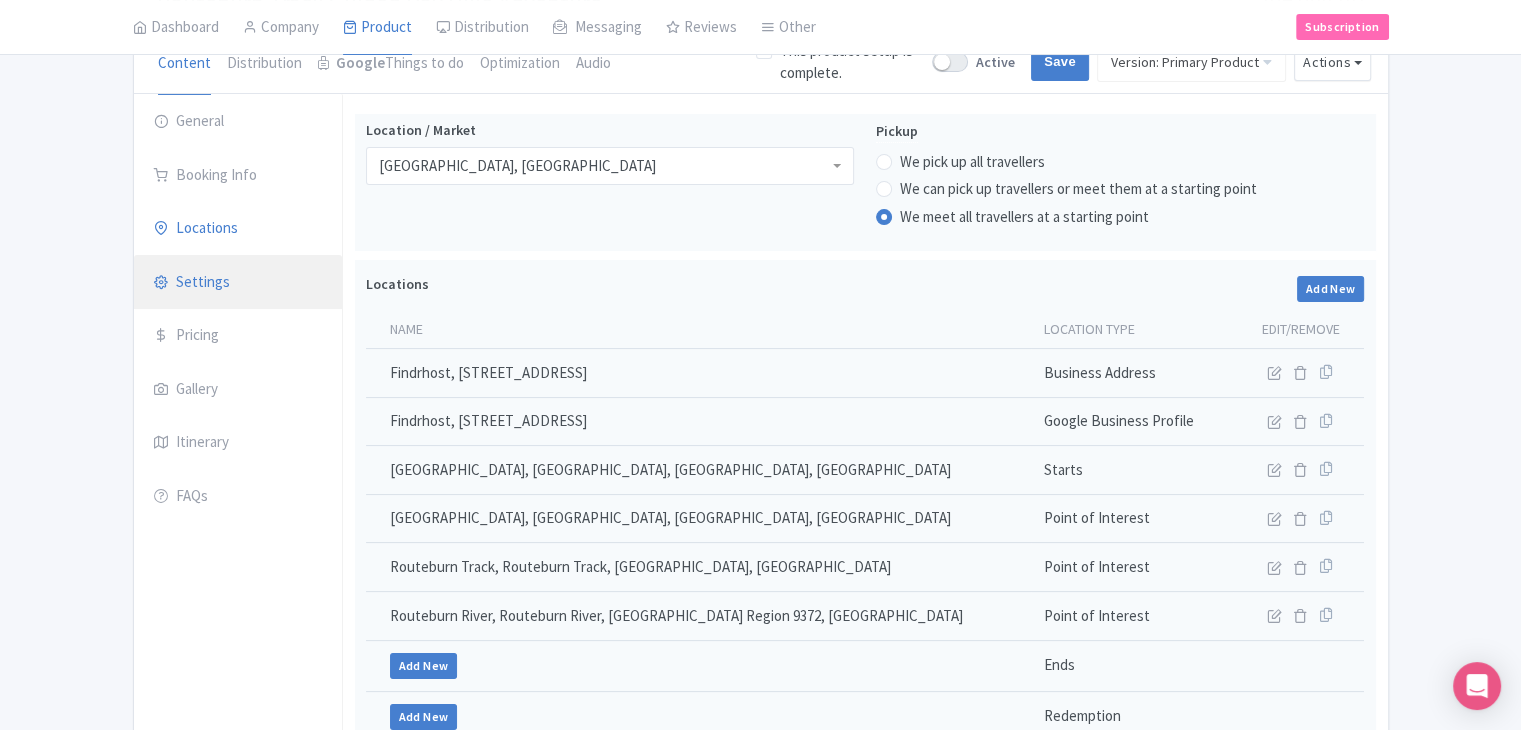 click on "Settings" at bounding box center [238, 283] 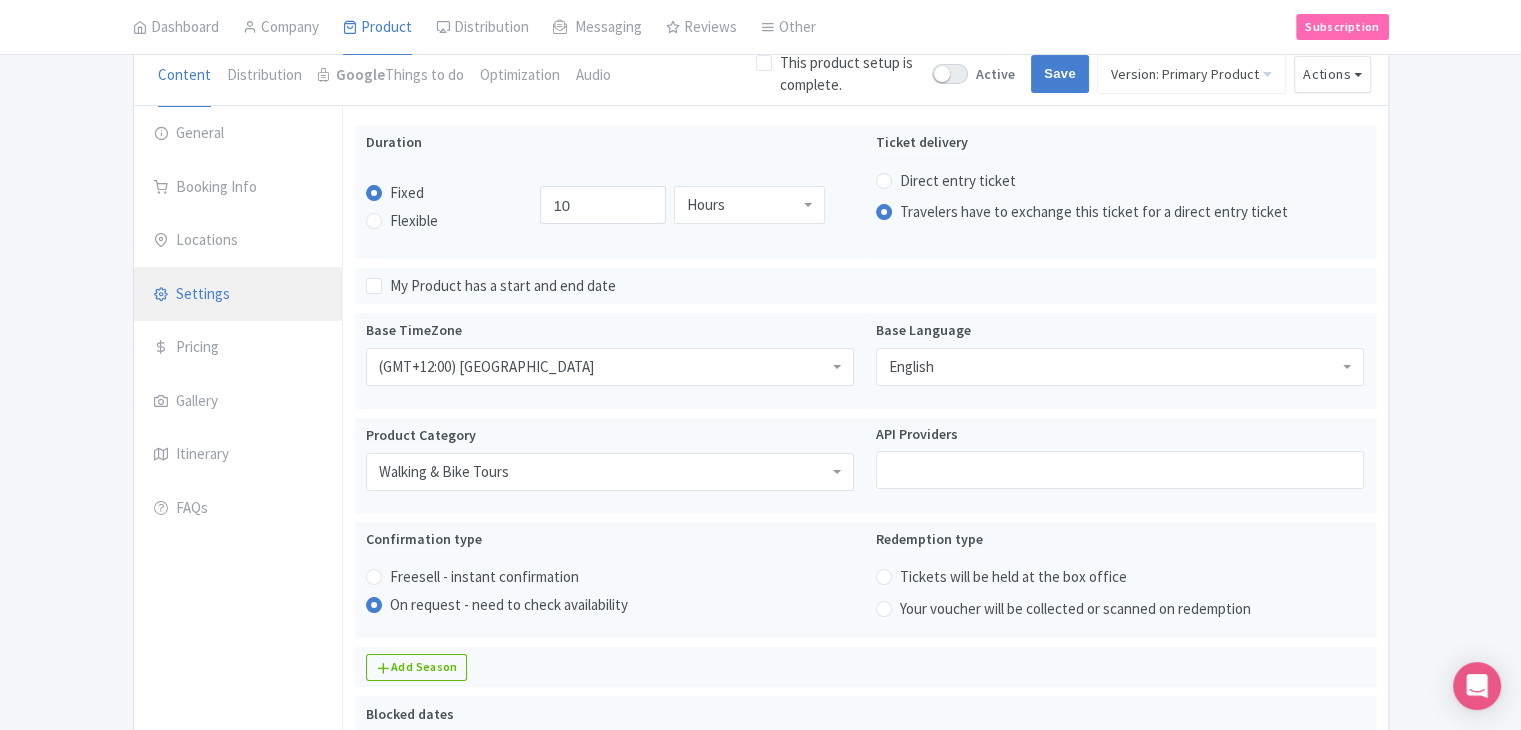 scroll, scrollTop: 239, scrollLeft: 0, axis: vertical 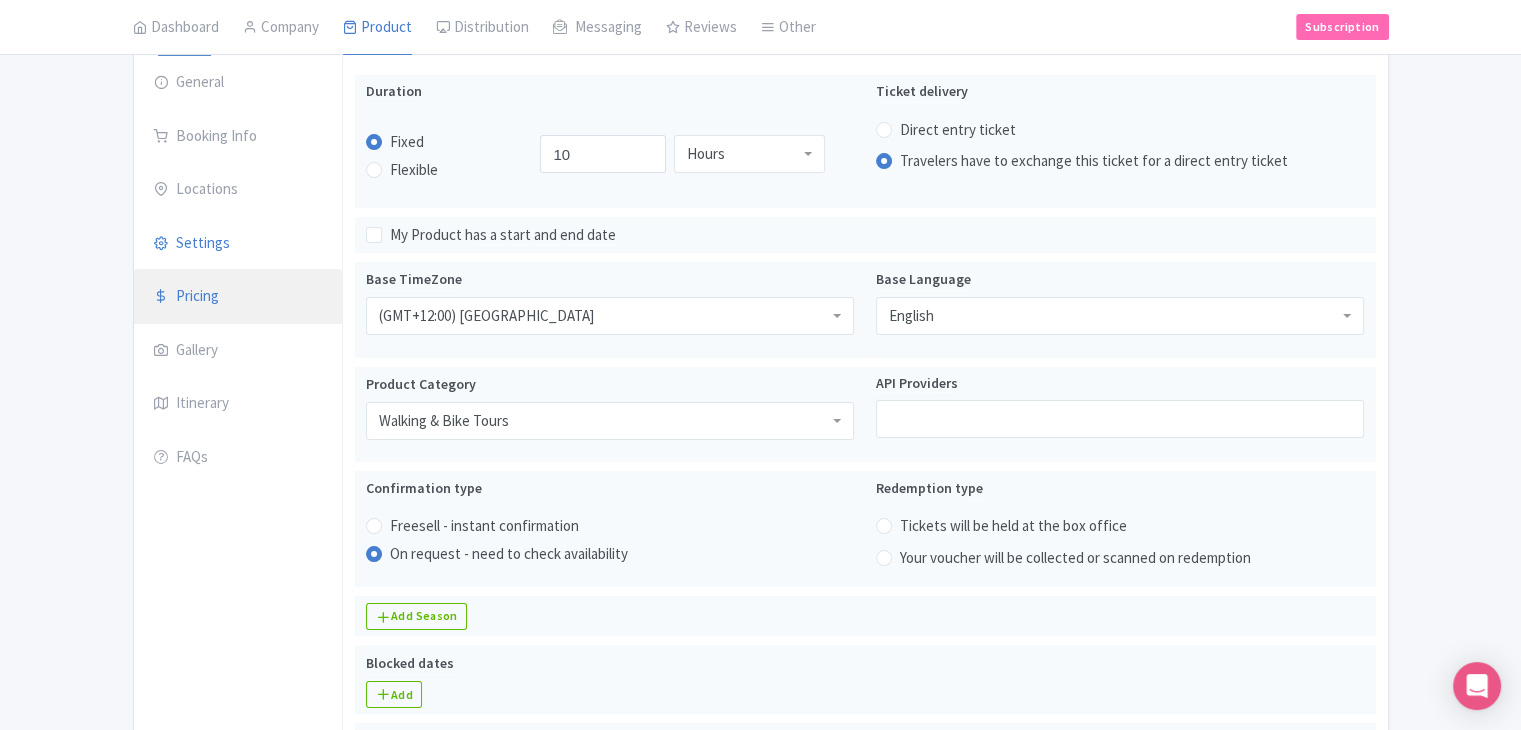 click on "Pricing" at bounding box center [238, 297] 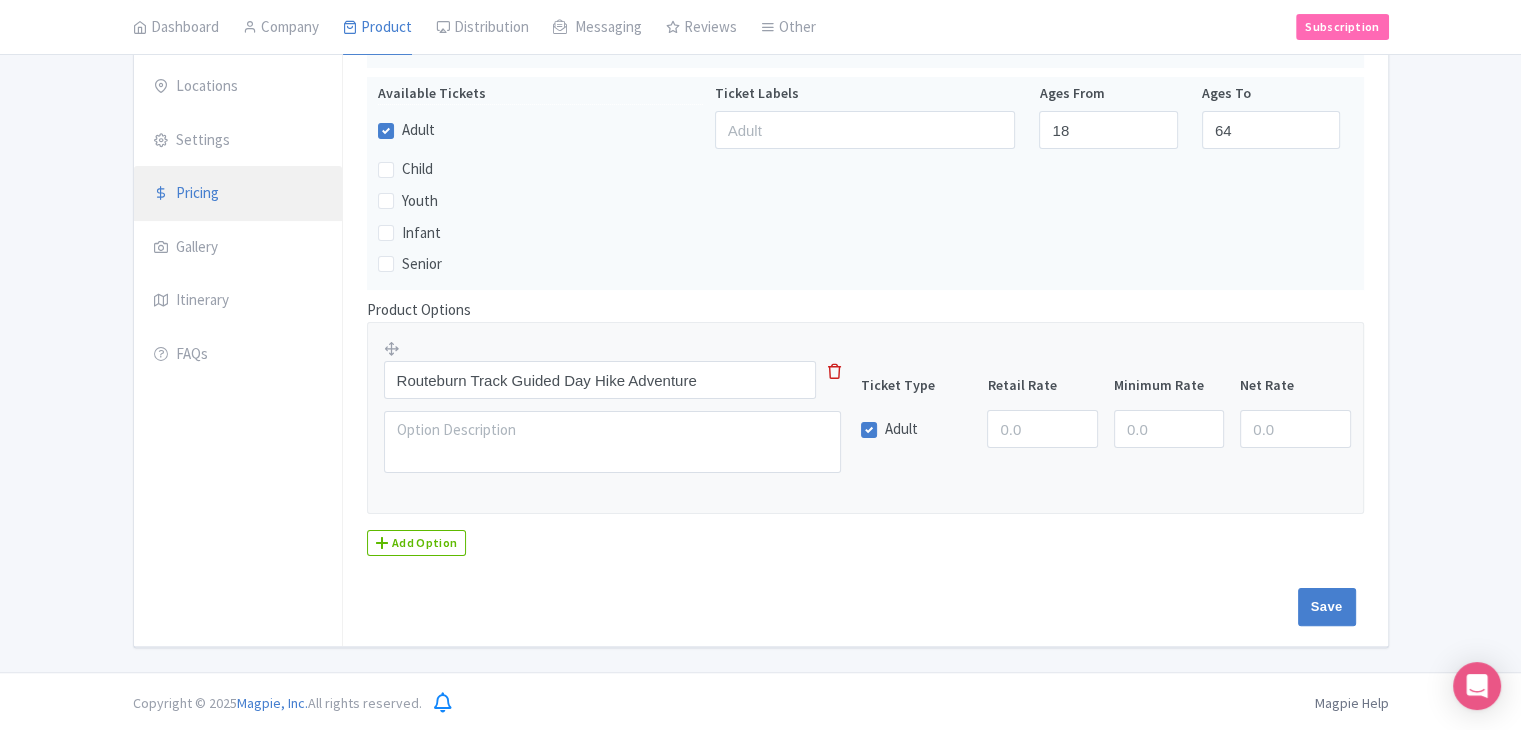 scroll, scrollTop: 152, scrollLeft: 0, axis: vertical 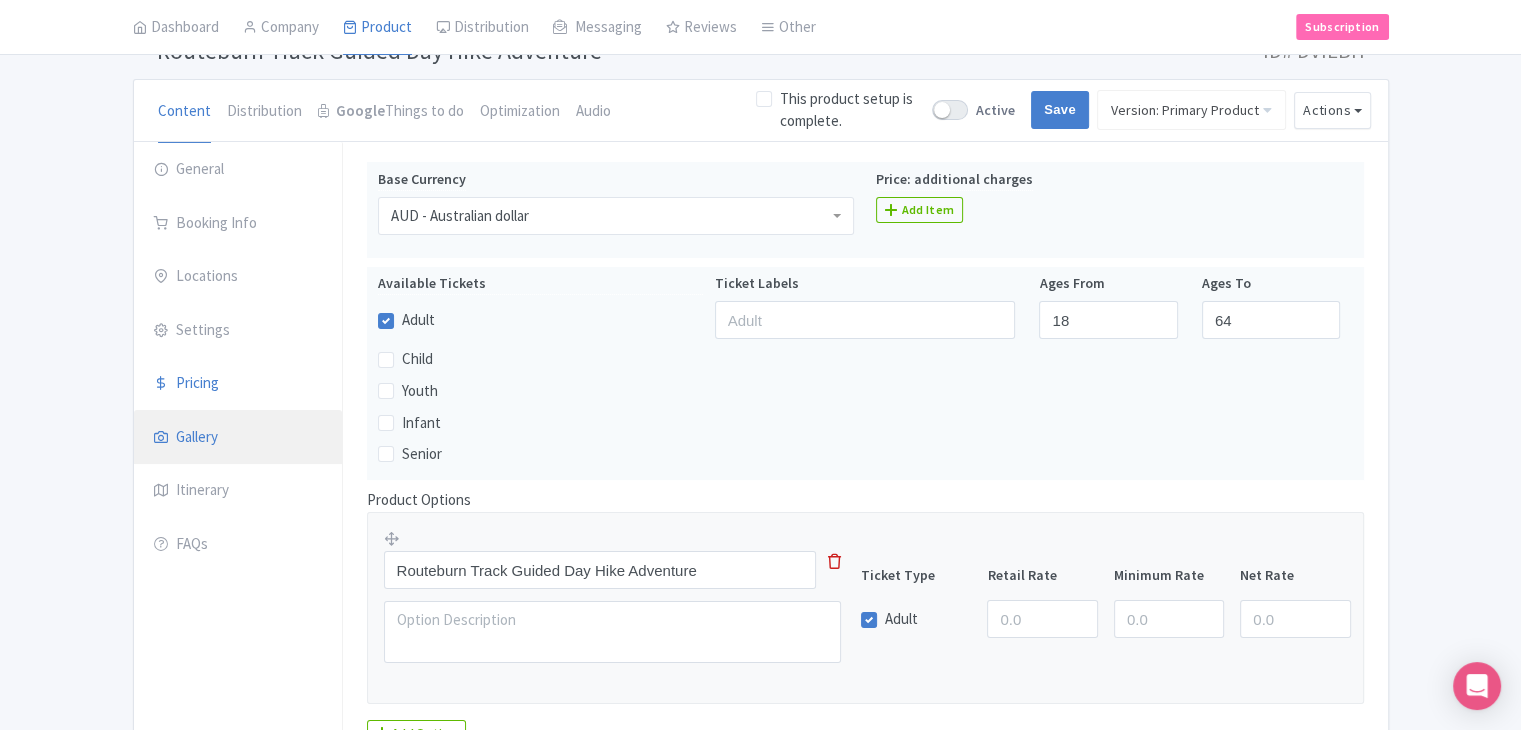 click on "Gallery" at bounding box center [238, 438] 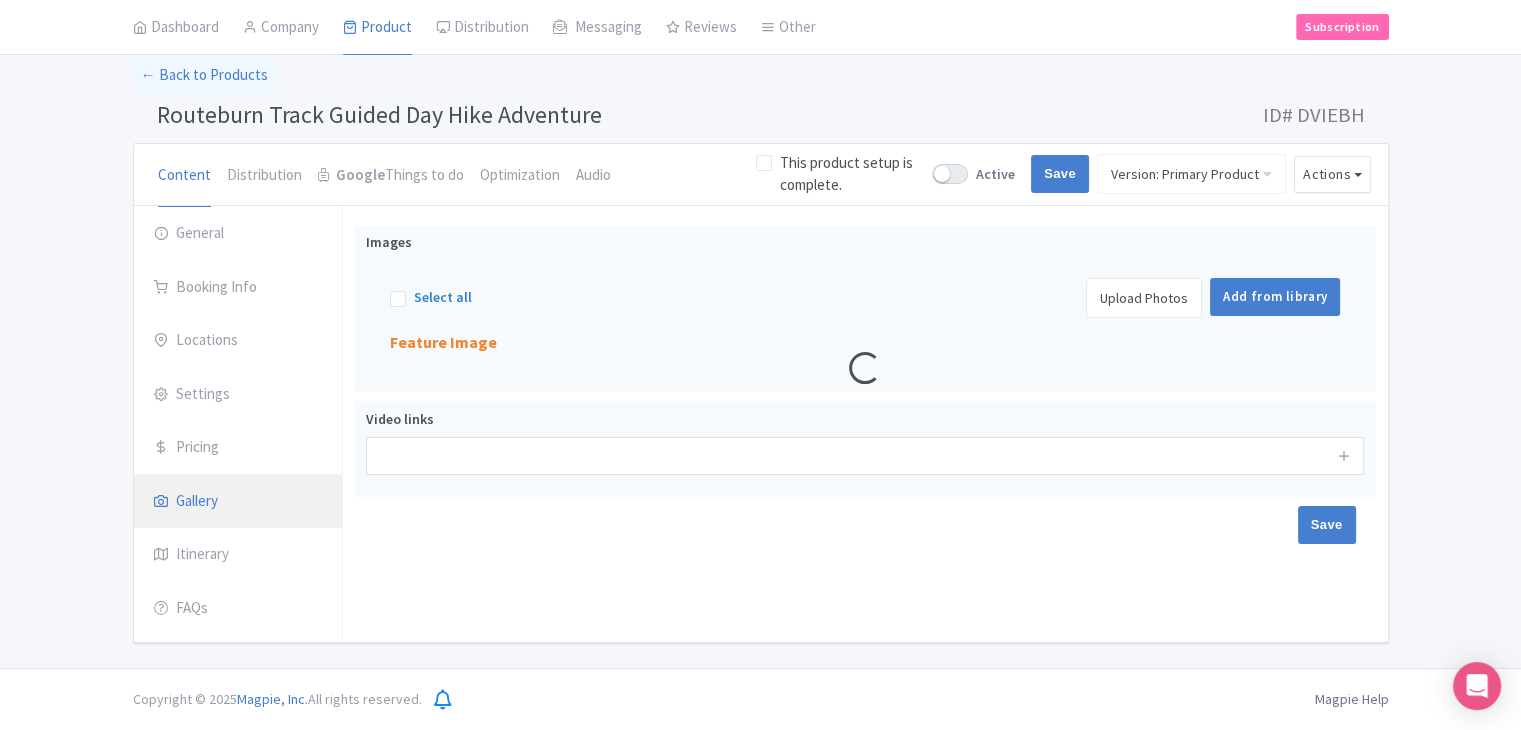 scroll, scrollTop: 84, scrollLeft: 0, axis: vertical 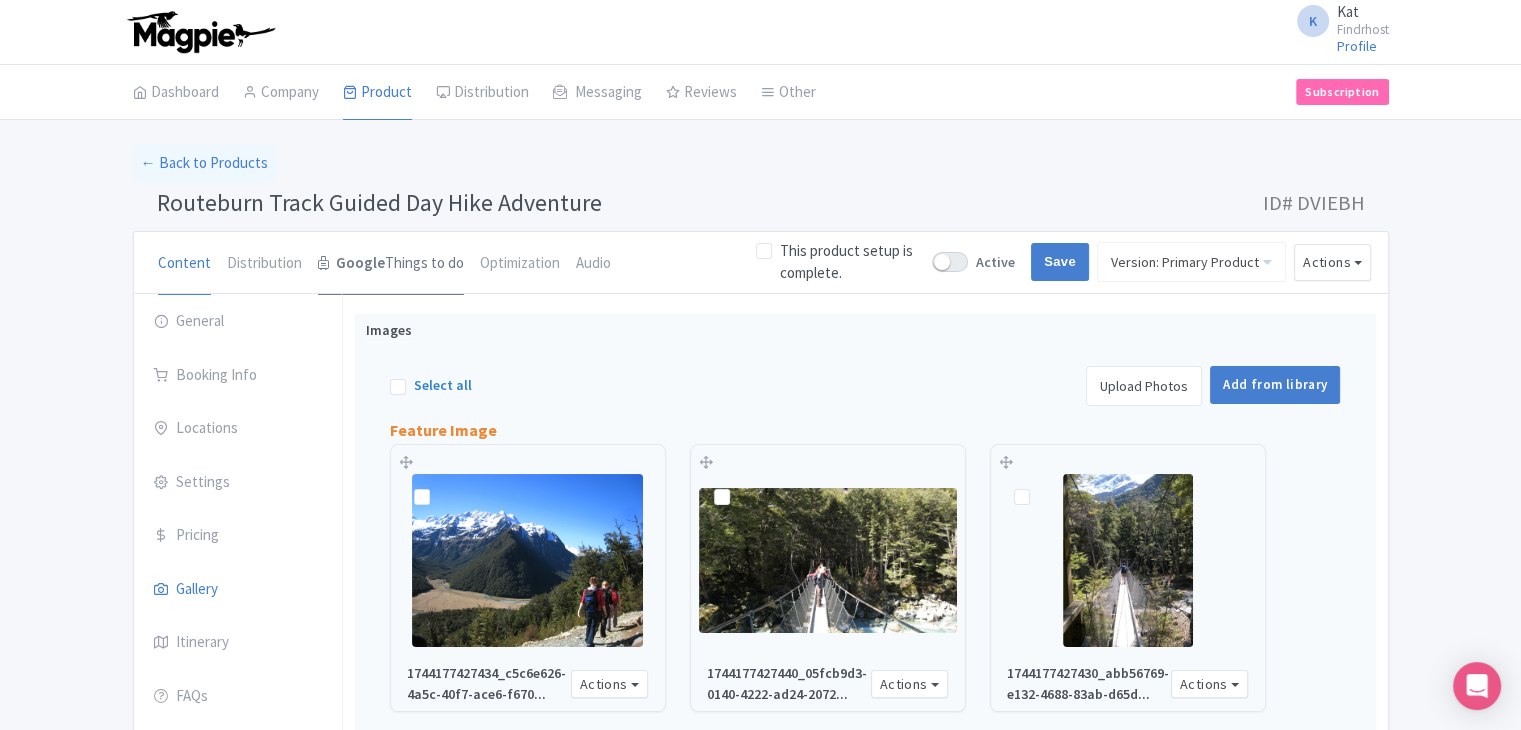 click on "Google  Things to do" at bounding box center [391, 264] 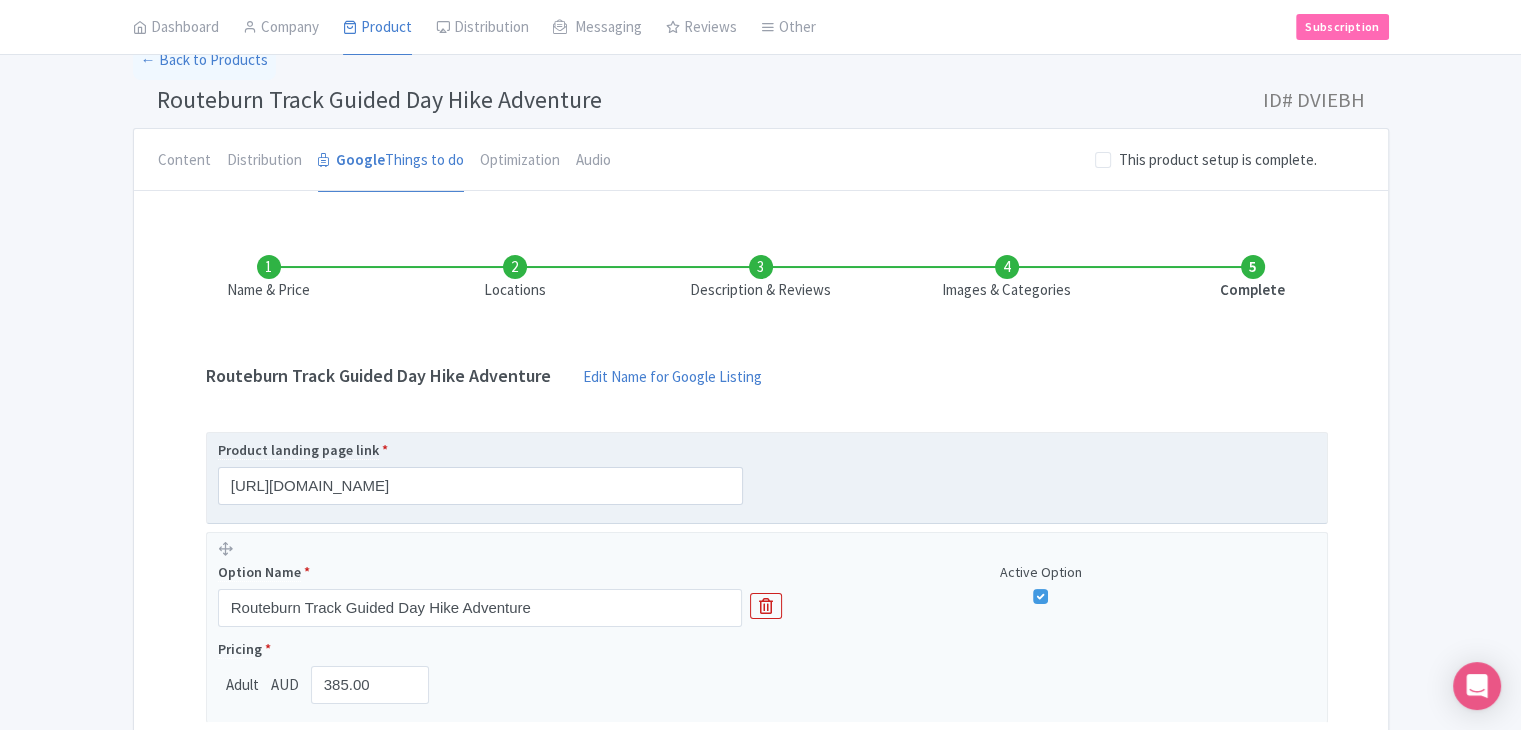 scroll, scrollTop: 166, scrollLeft: 0, axis: vertical 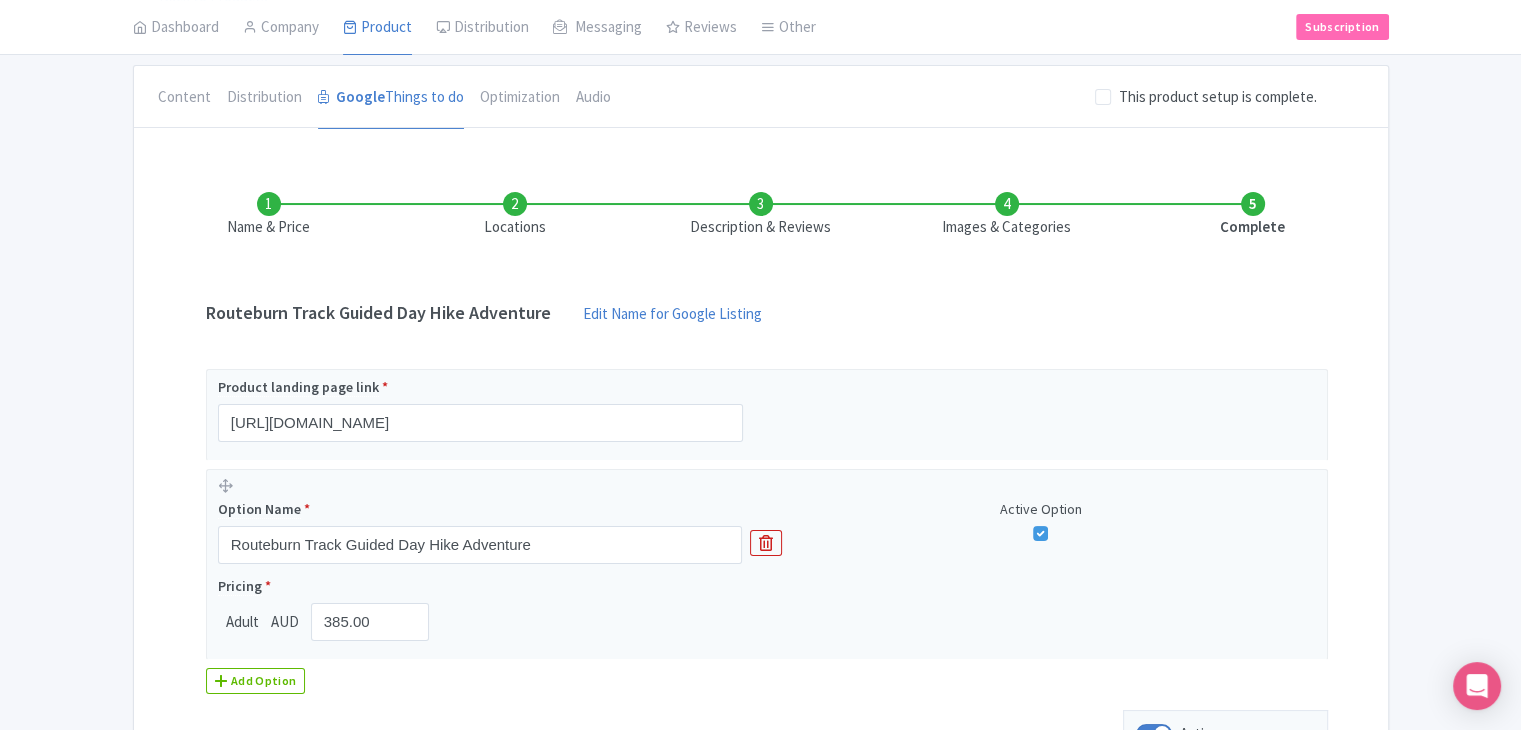 click on "Locations" at bounding box center (515, 215) 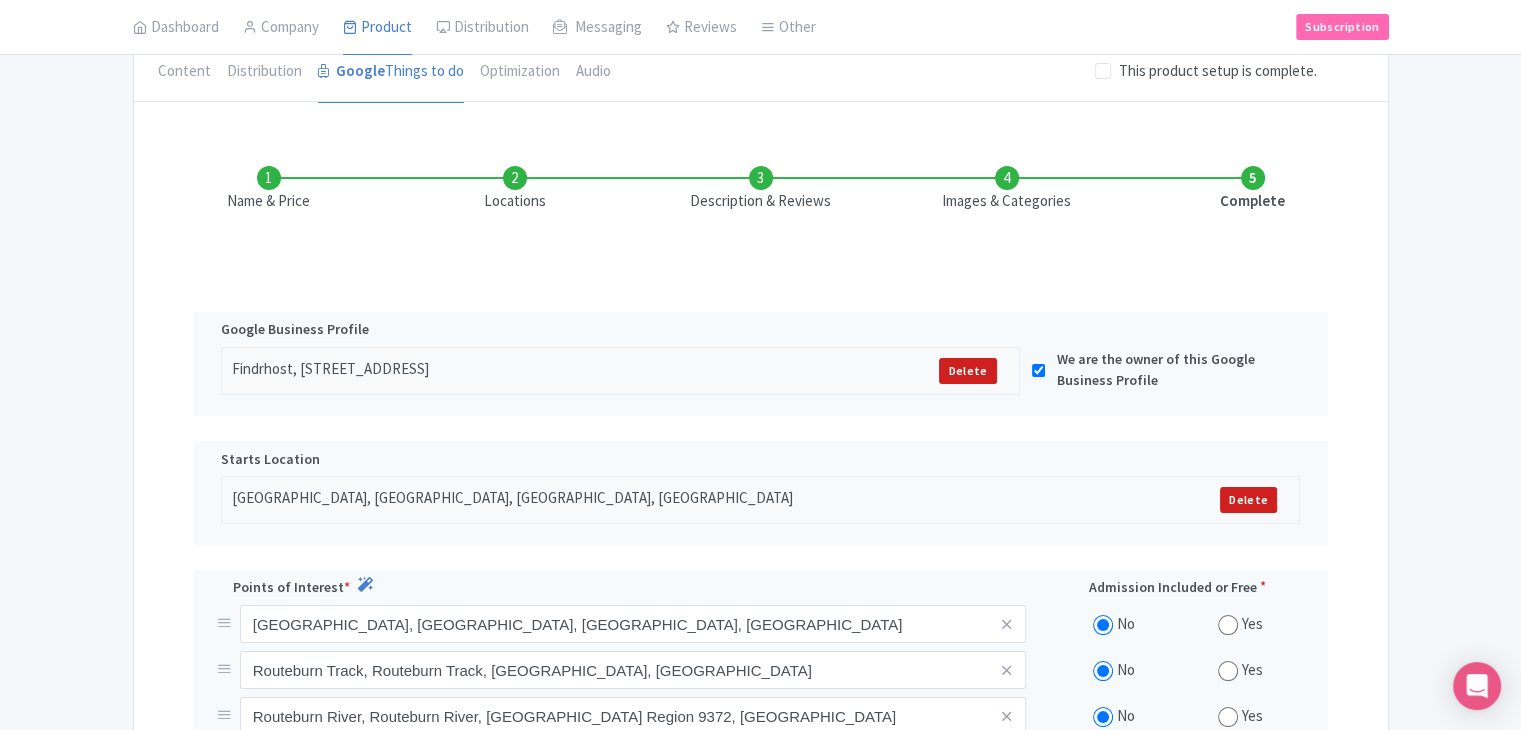 scroll, scrollTop: 166, scrollLeft: 0, axis: vertical 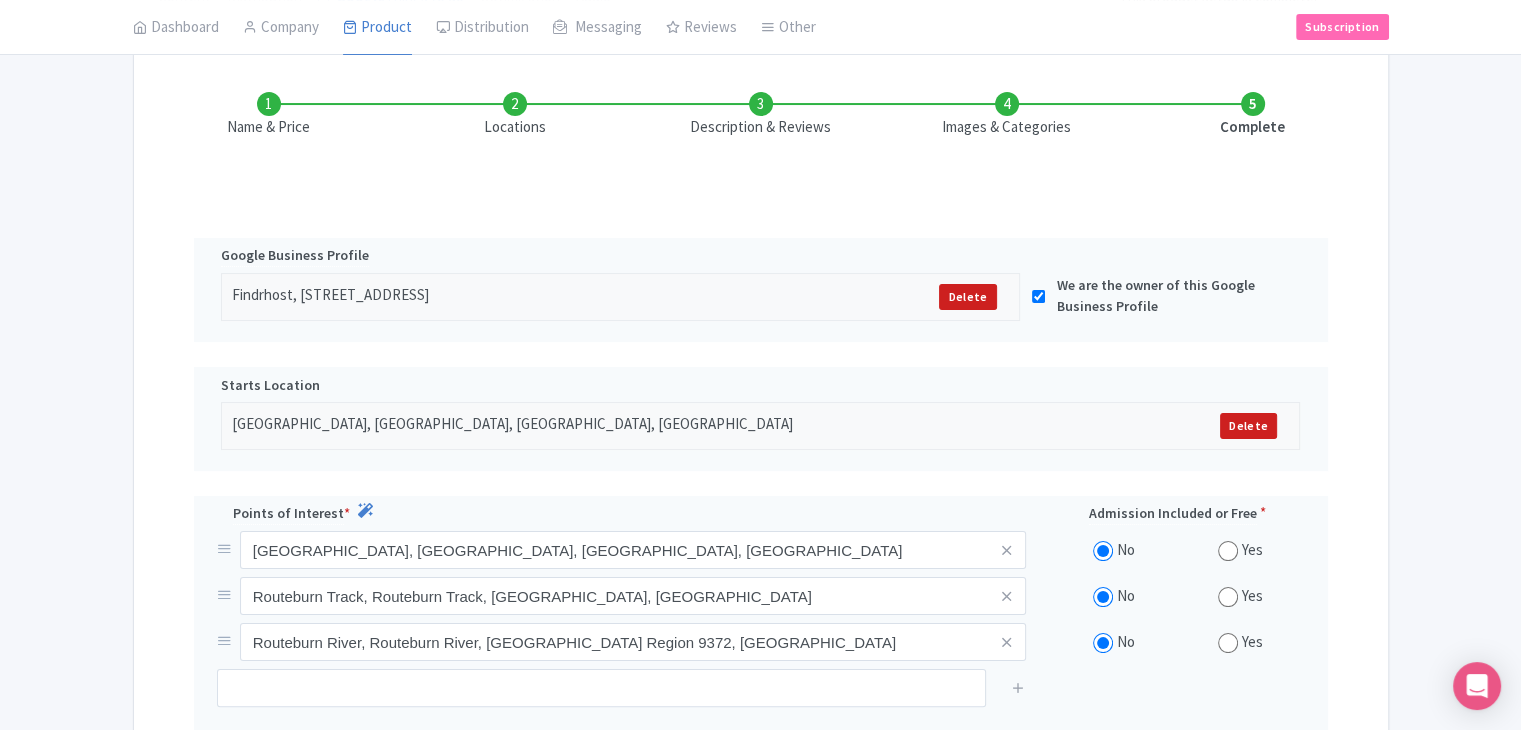click on "Description & Reviews" at bounding box center [761, 115] 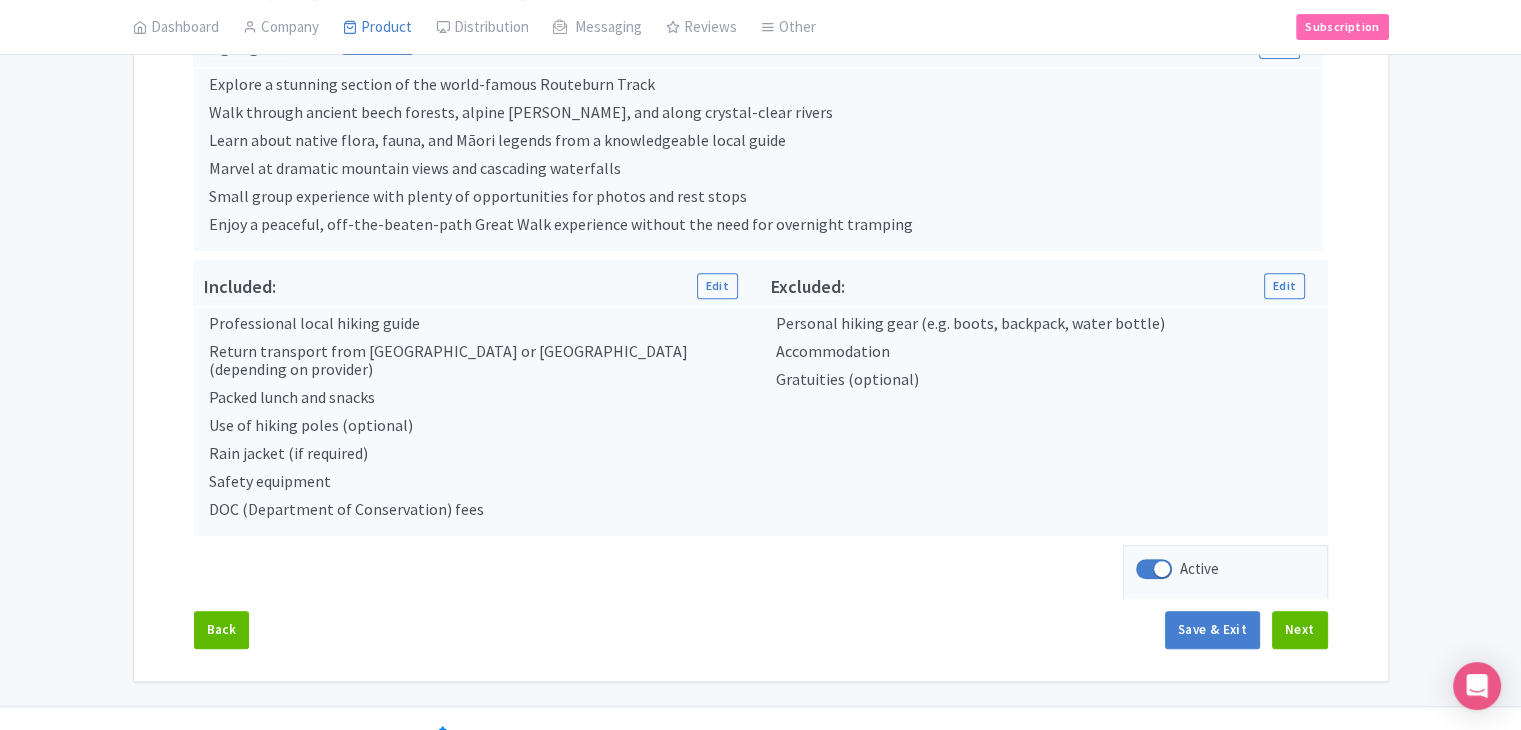 scroll, scrollTop: 793, scrollLeft: 0, axis: vertical 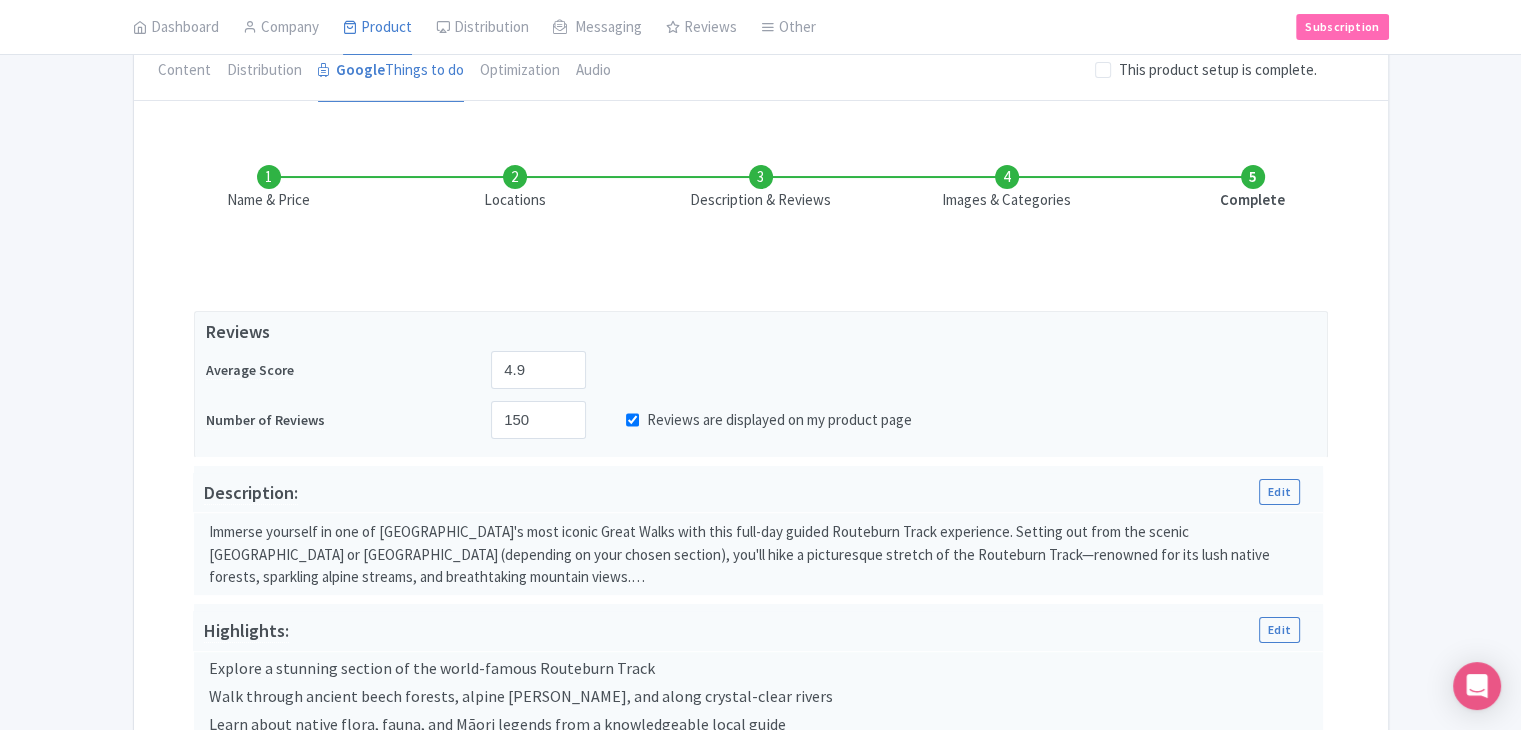 click on "Images & Categories" at bounding box center [1007, 188] 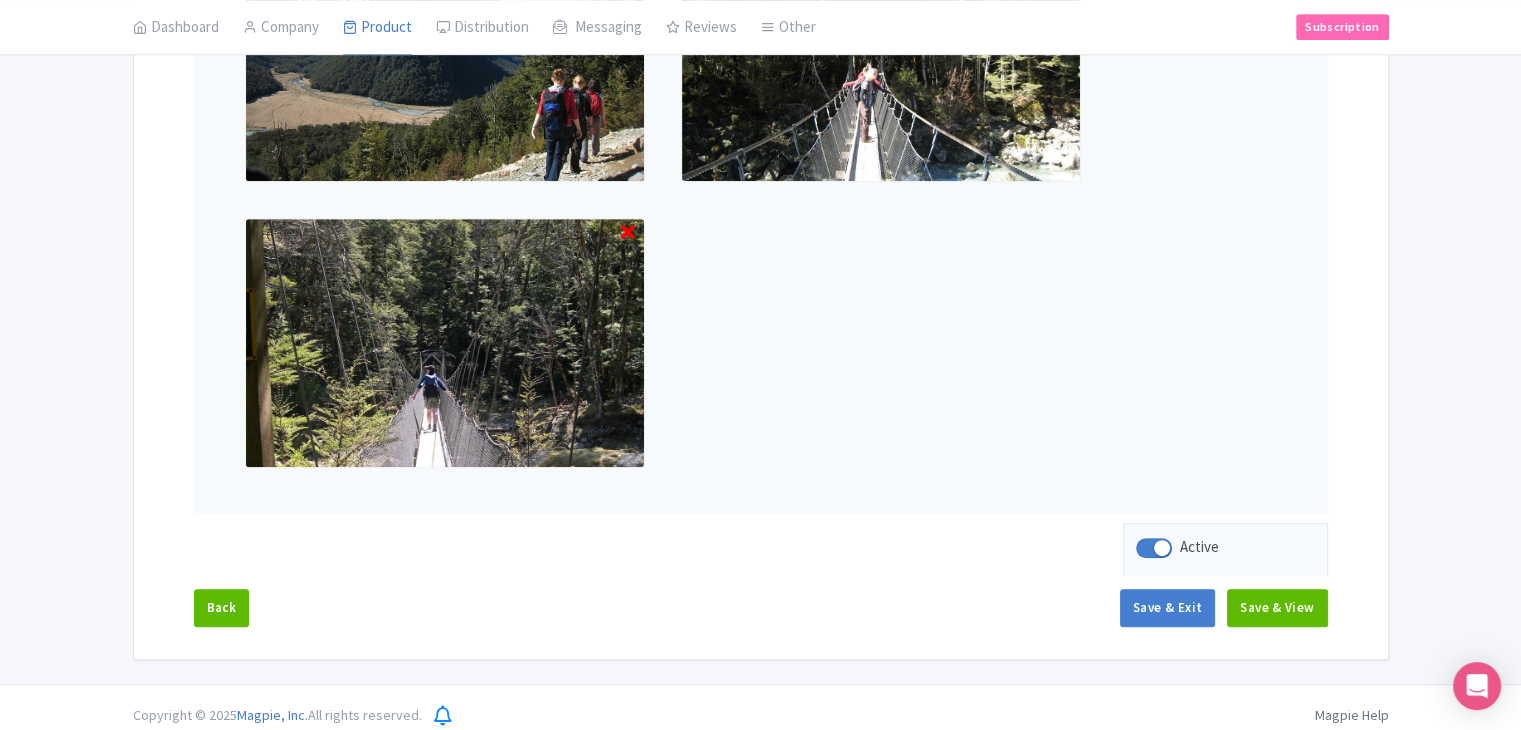 scroll, scrollTop: 992, scrollLeft: 0, axis: vertical 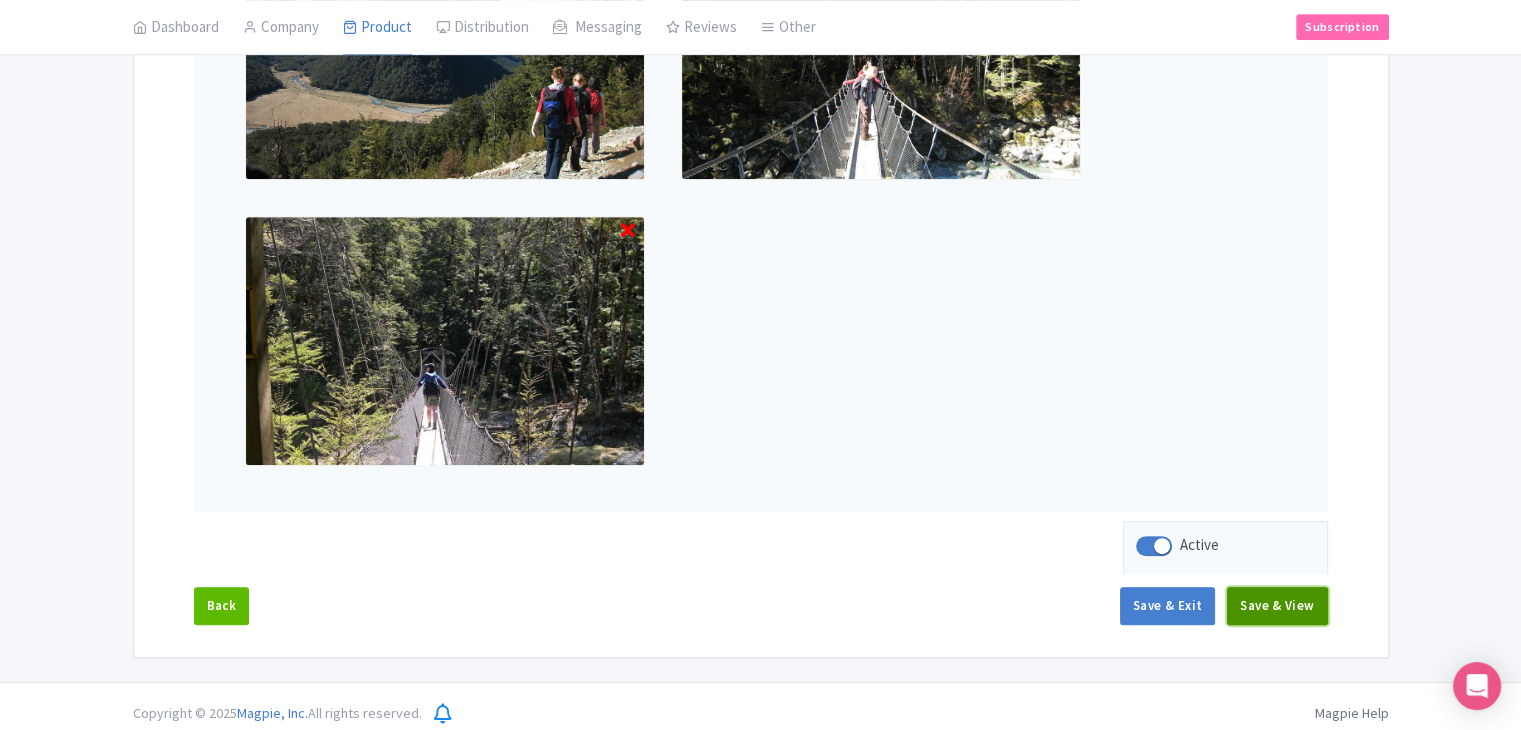 click on "Save & View" at bounding box center [1277, 606] 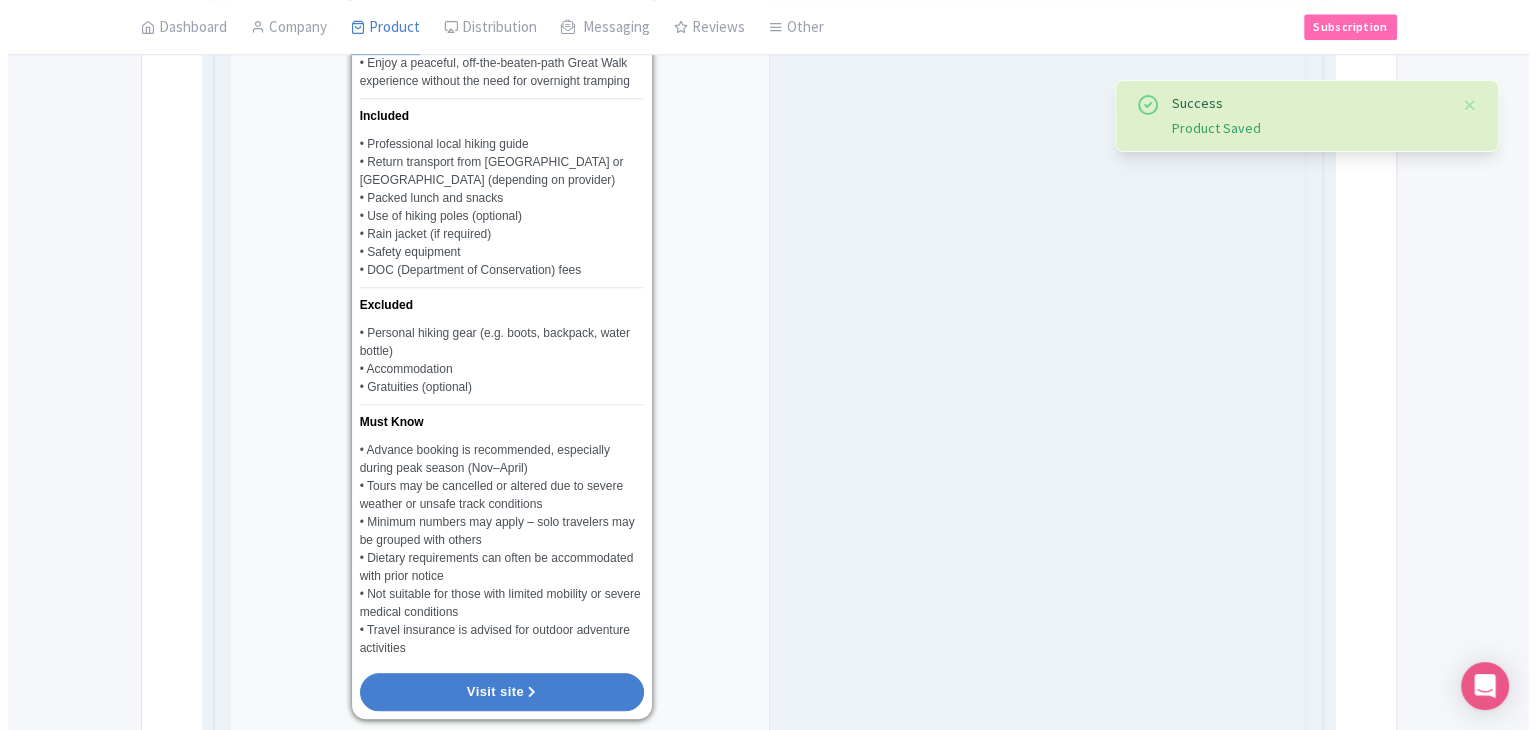 scroll, scrollTop: 2188, scrollLeft: 0, axis: vertical 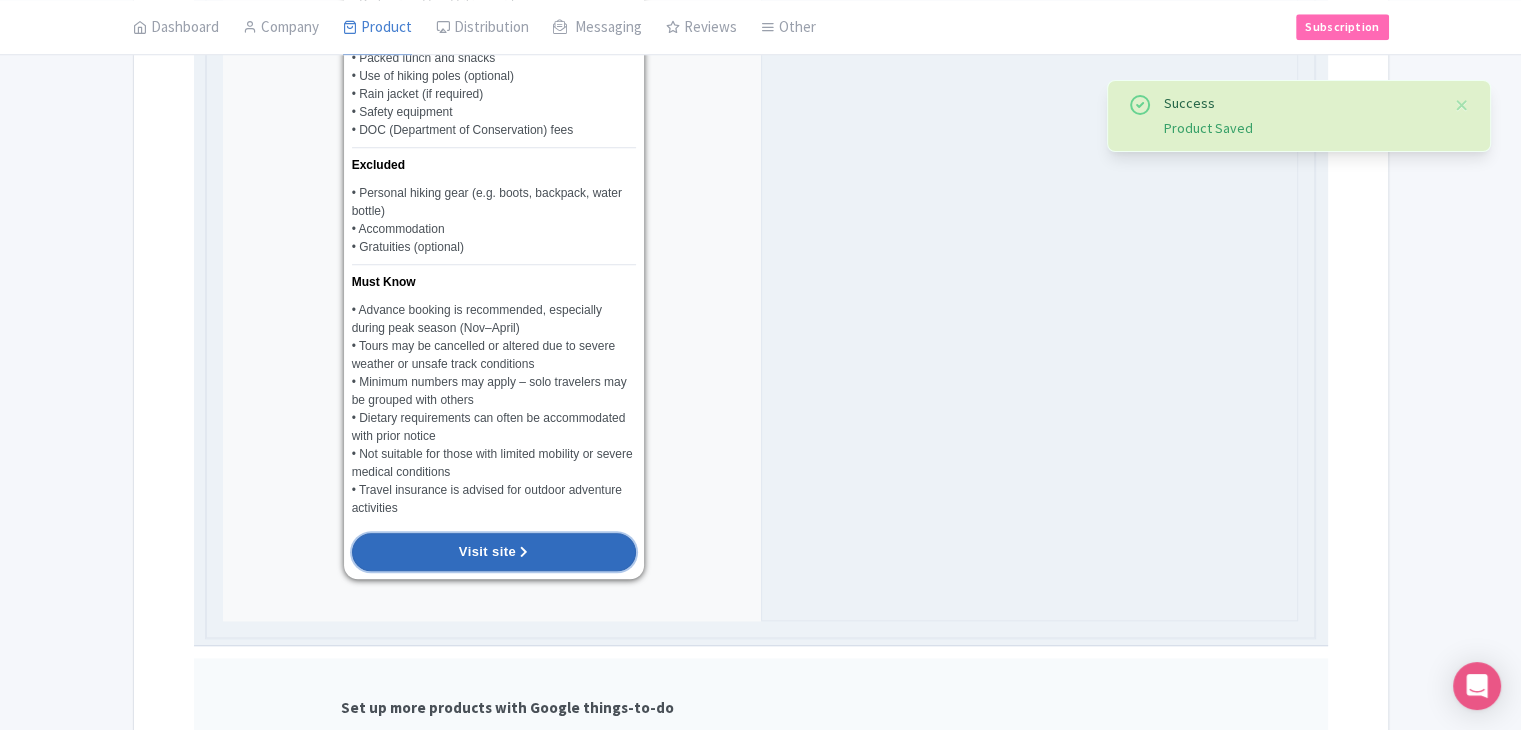 click on "Visit site" at bounding box center (487, 551) 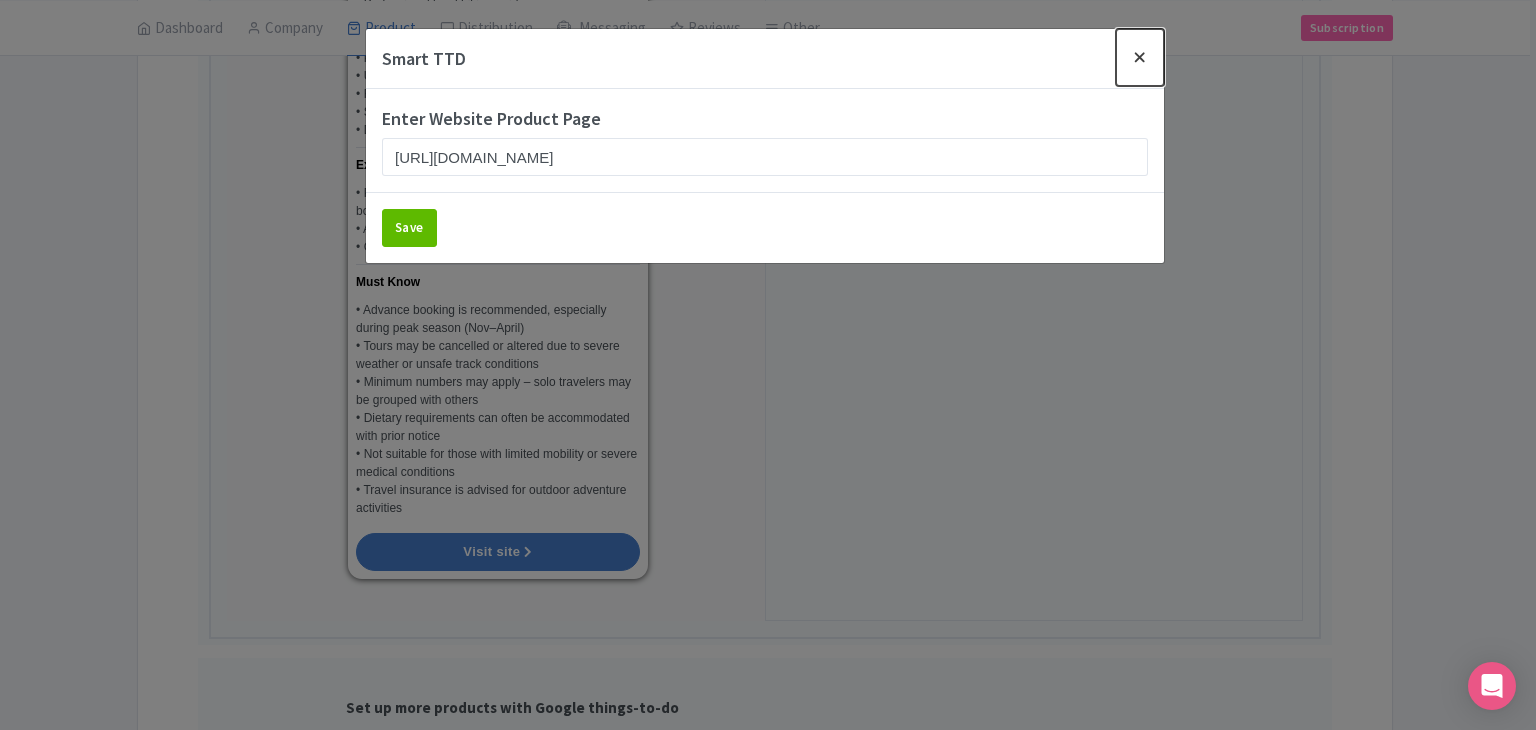 click at bounding box center (1140, 57) 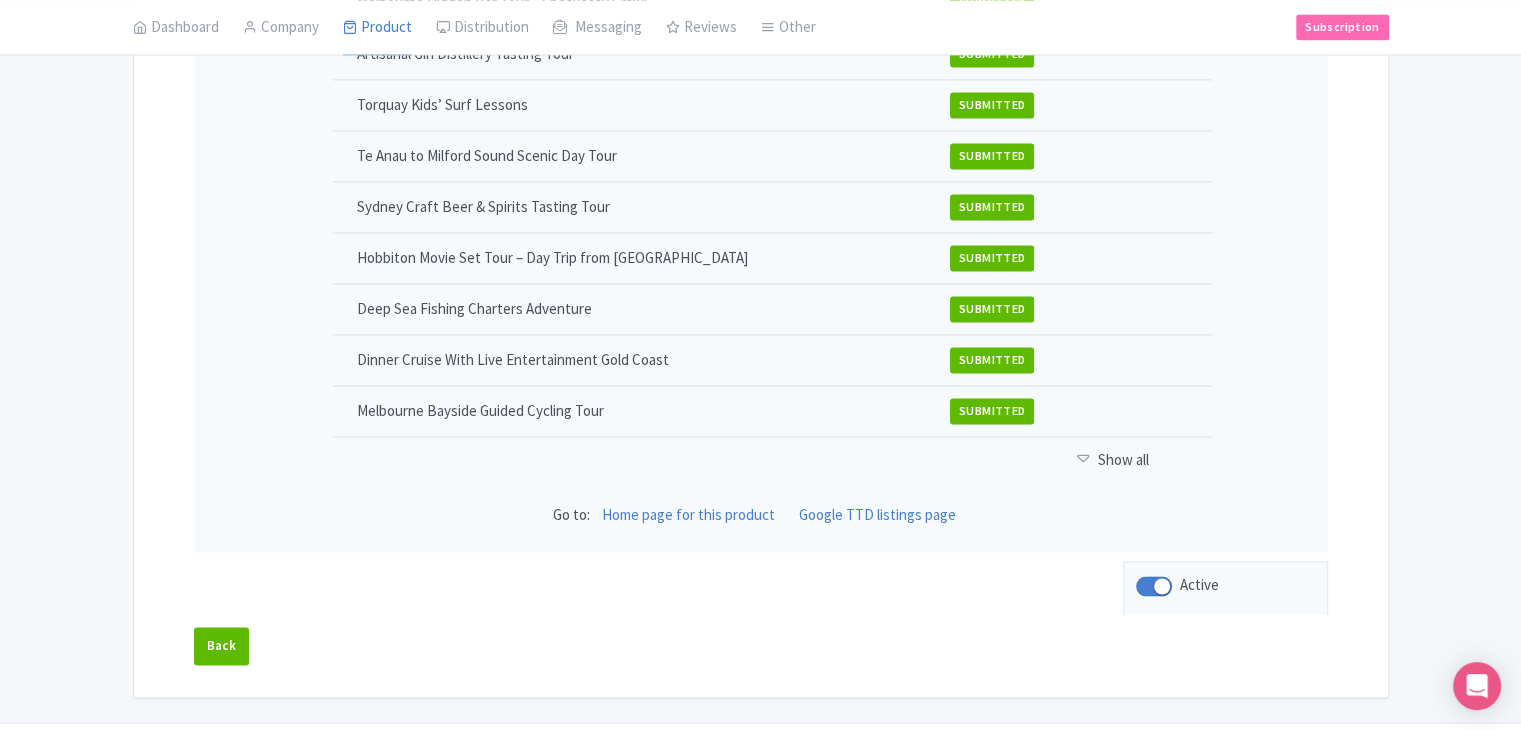 scroll, scrollTop: 3028, scrollLeft: 0, axis: vertical 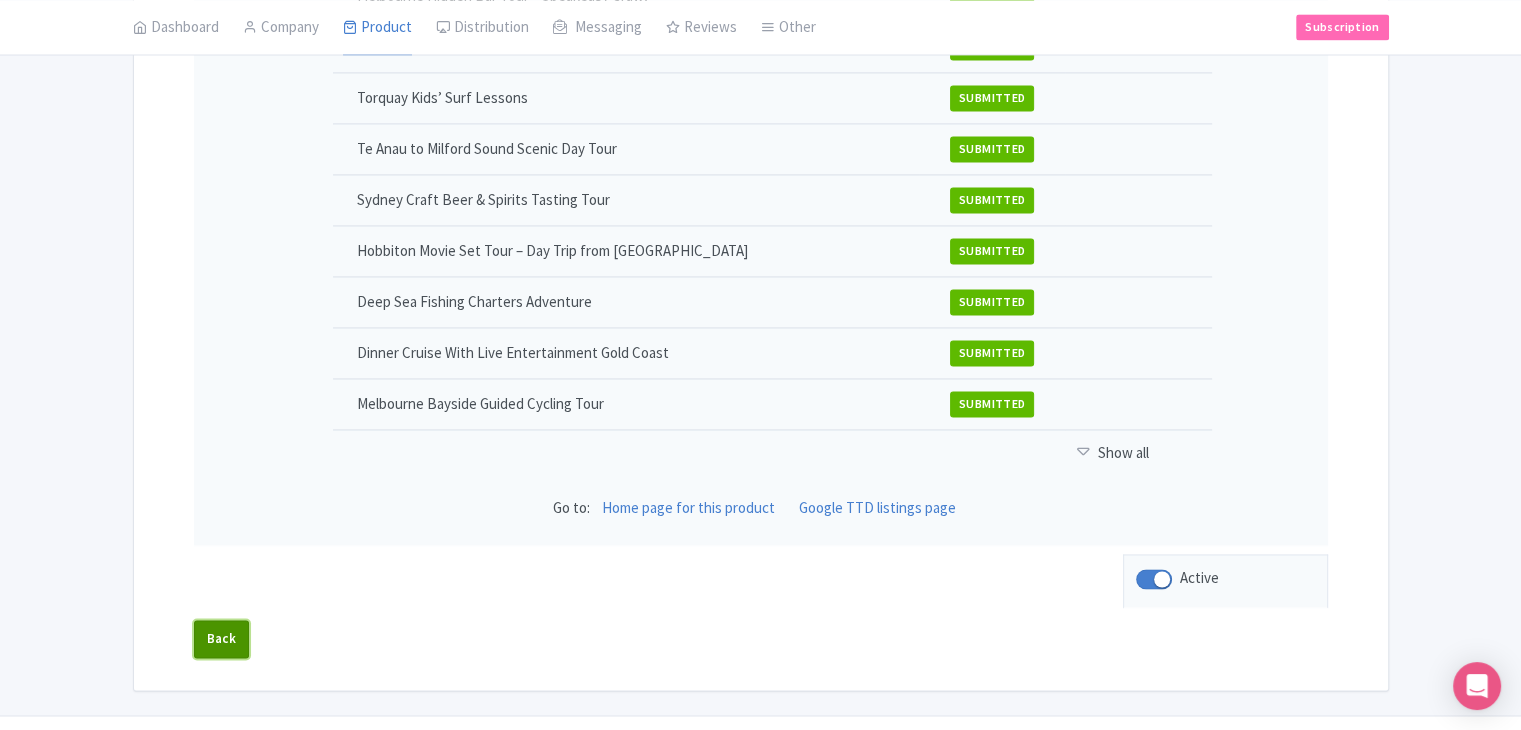 click on "Back" at bounding box center (222, 639) 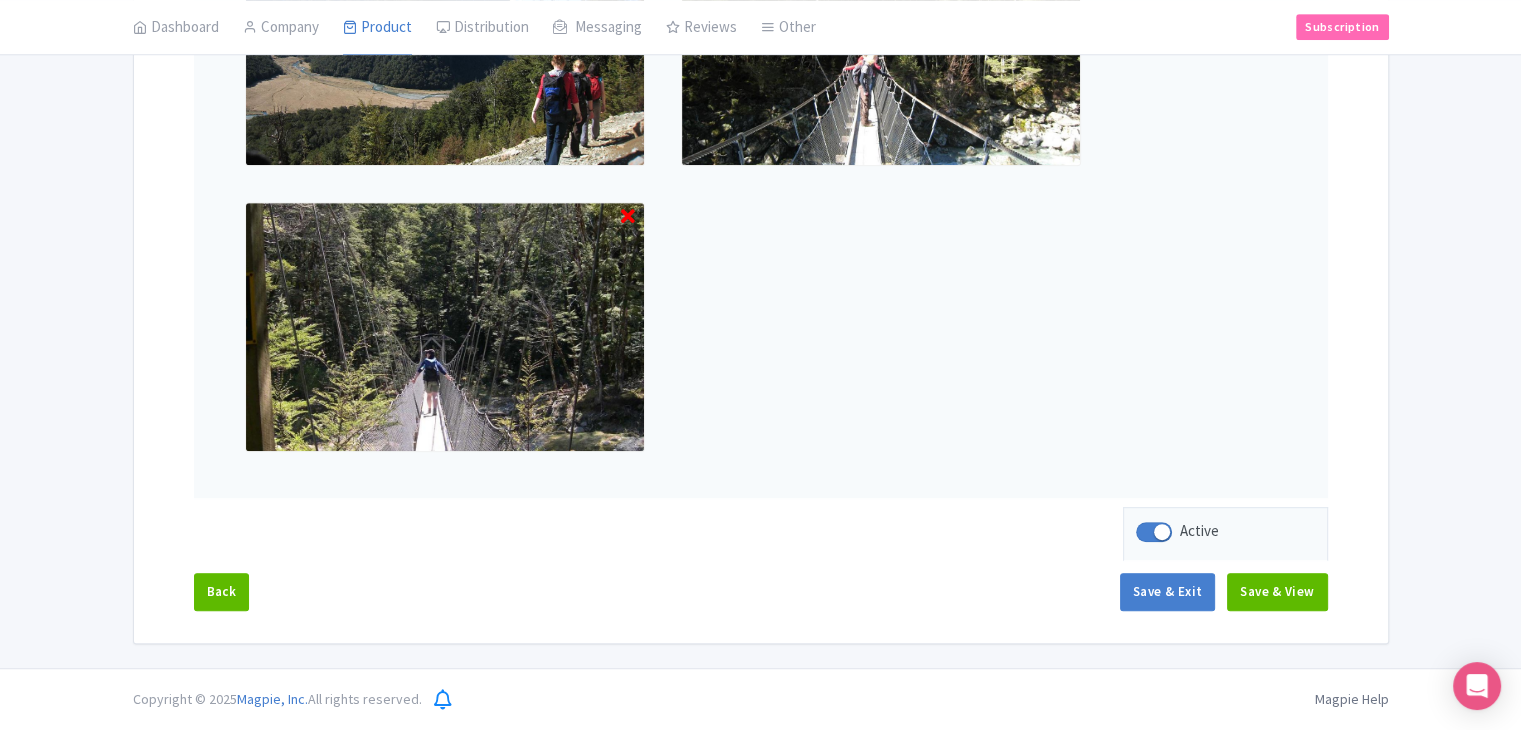 scroll, scrollTop: 1003, scrollLeft: 0, axis: vertical 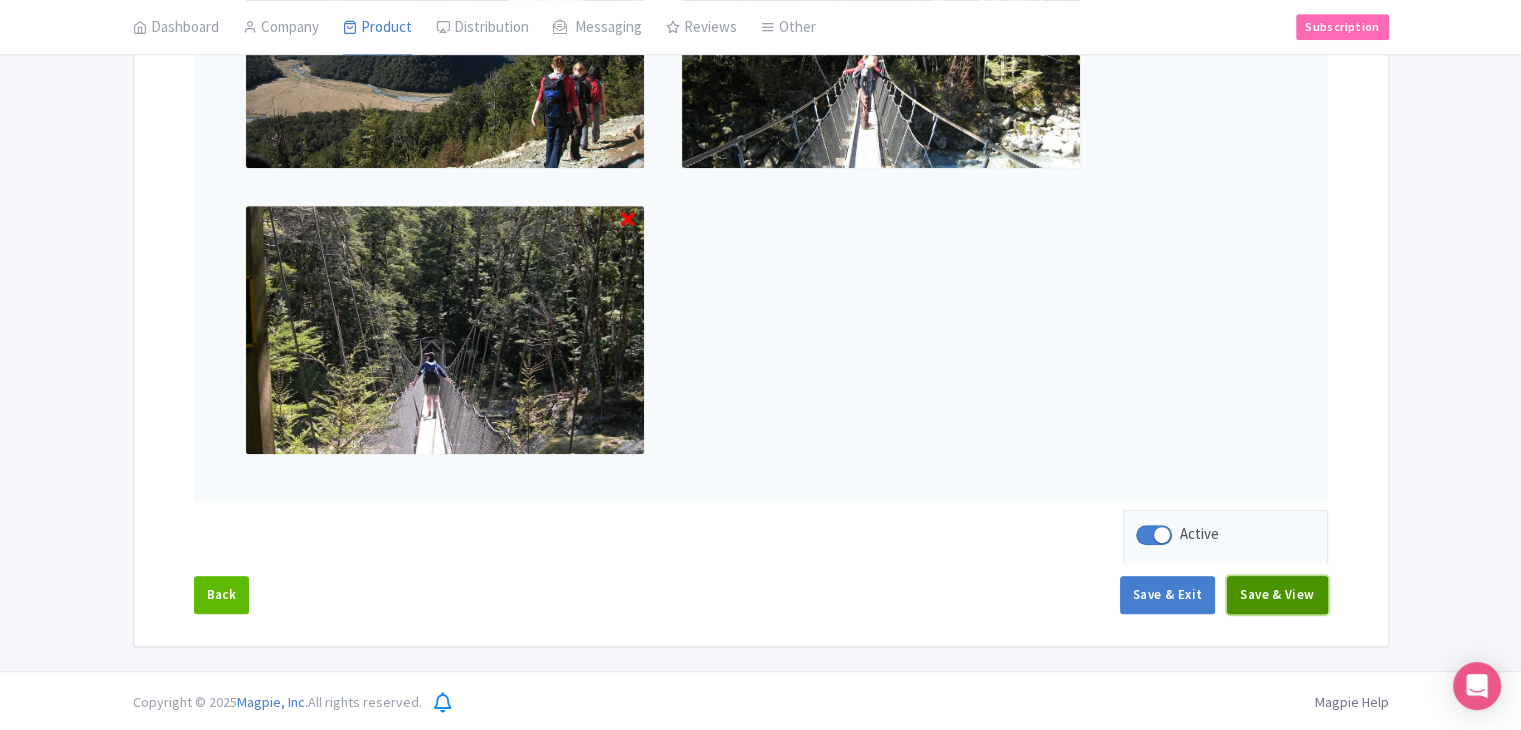 click on "Save & View" at bounding box center (1277, 595) 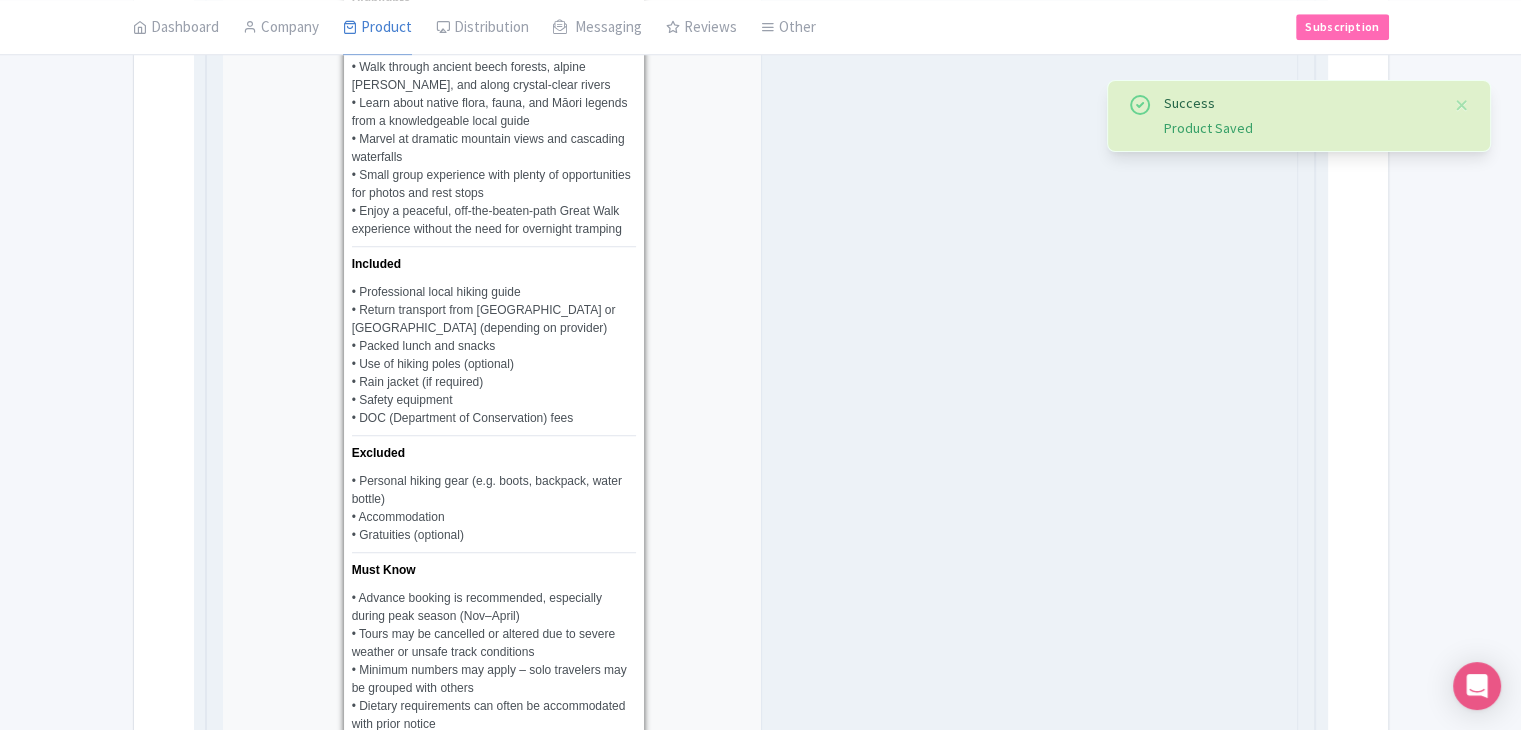 scroll, scrollTop: 1903, scrollLeft: 0, axis: vertical 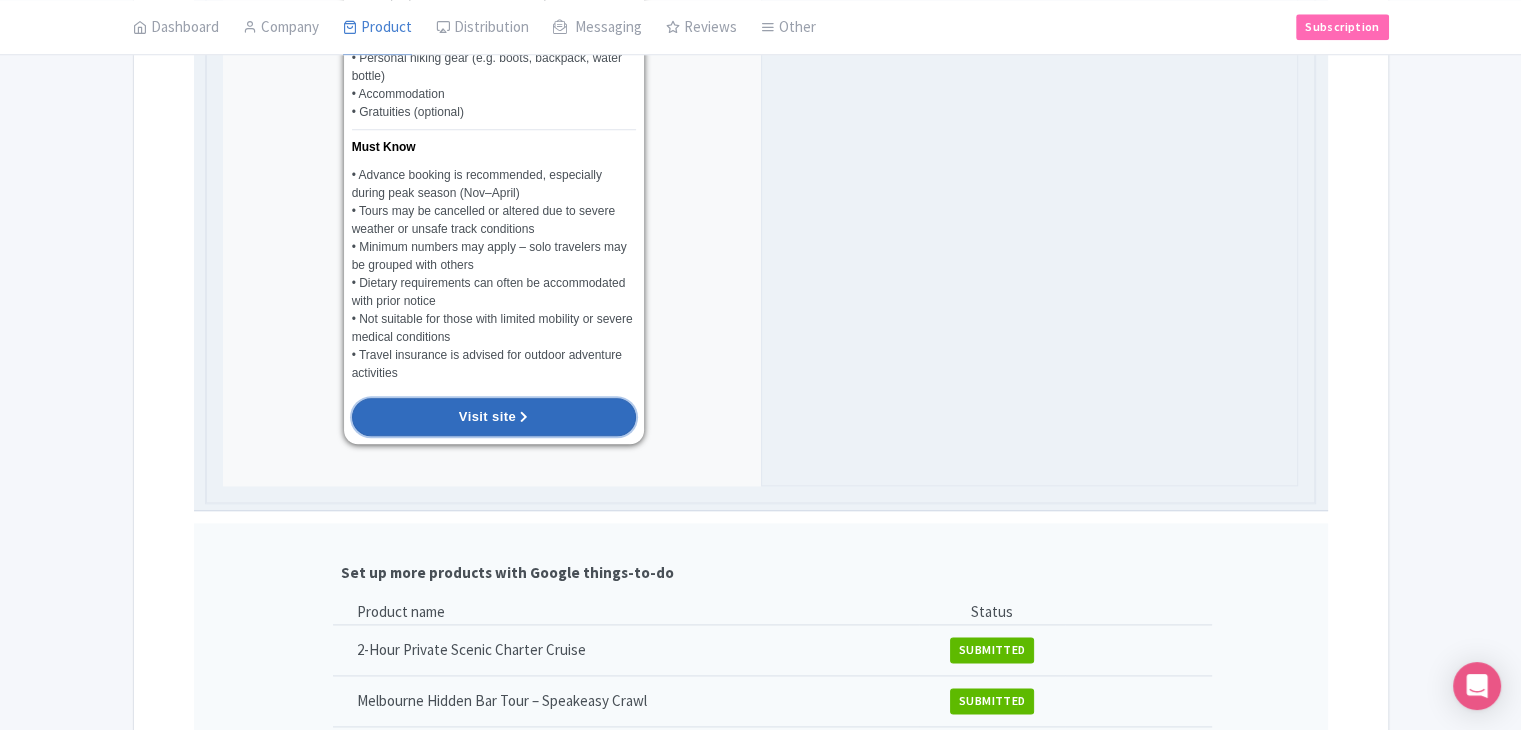 click on "Visit site" at bounding box center (494, 417) 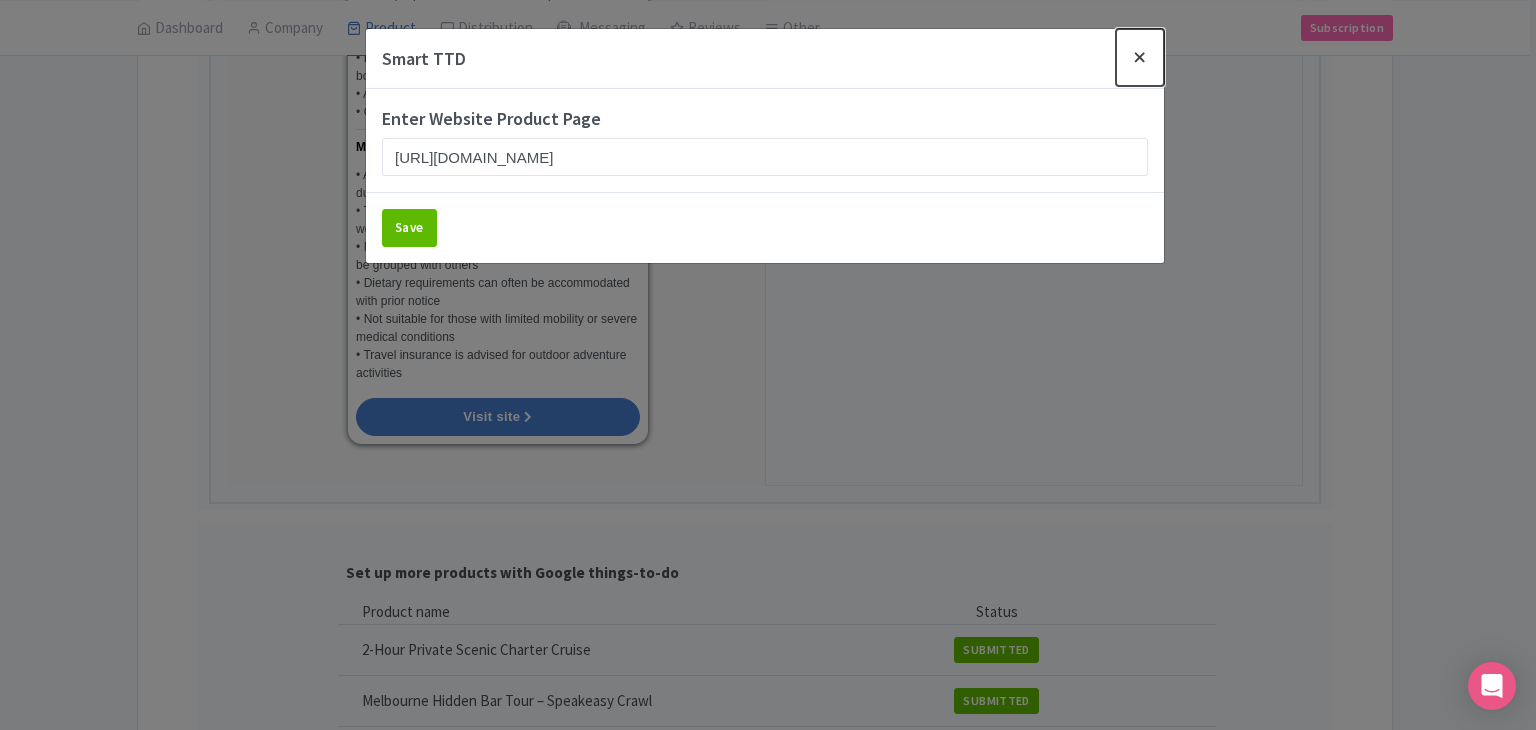 click at bounding box center (1140, 57) 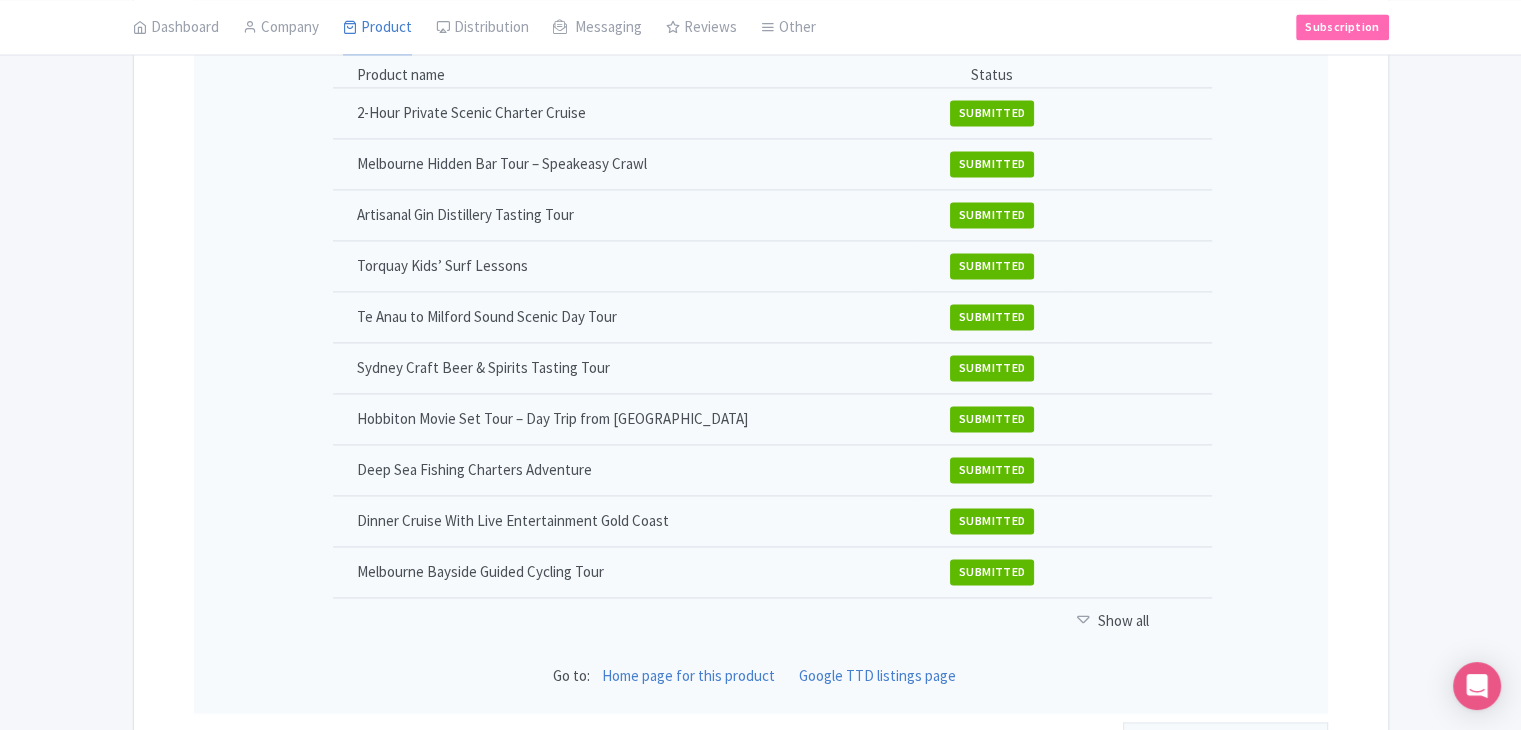 scroll, scrollTop: 2924, scrollLeft: 0, axis: vertical 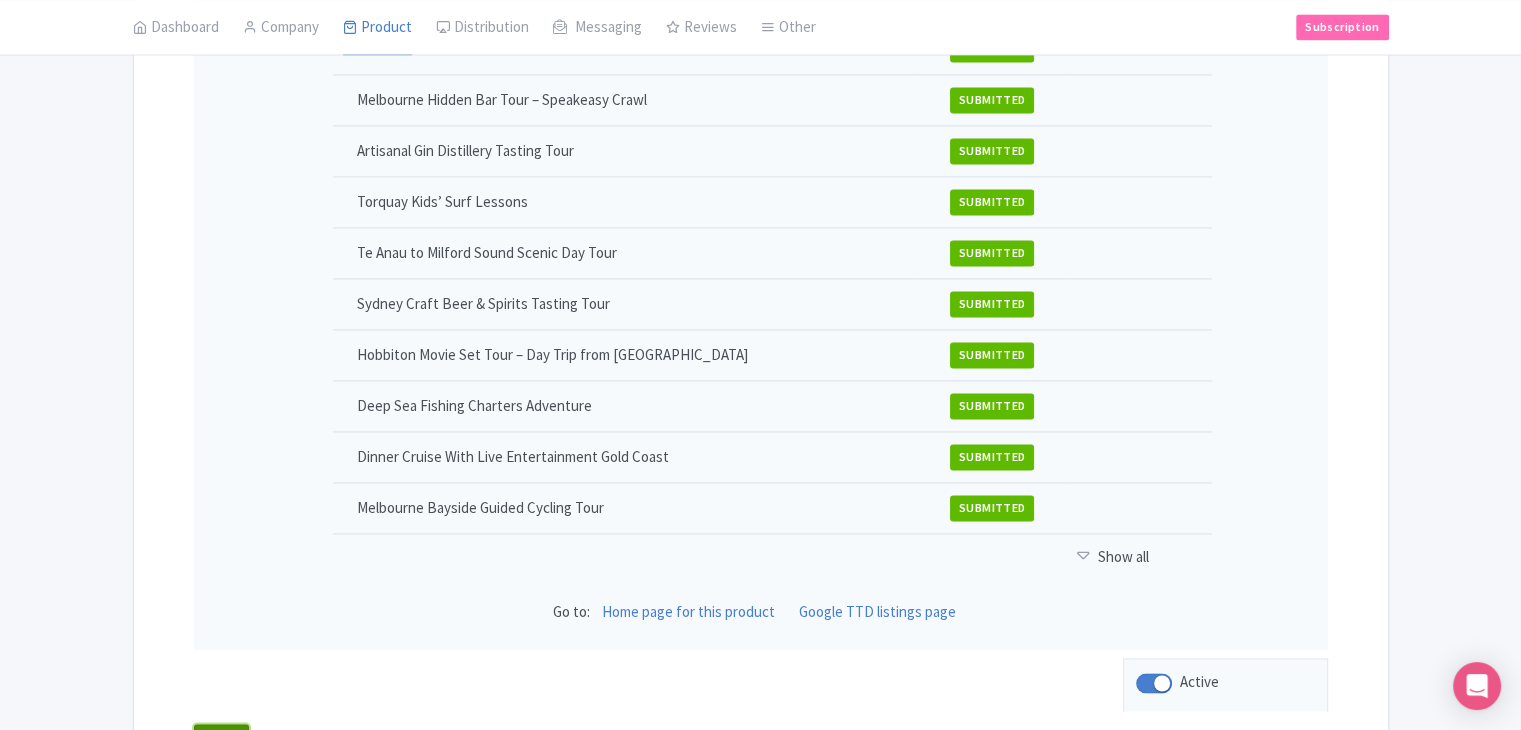 click on "Back" at bounding box center (222, 743) 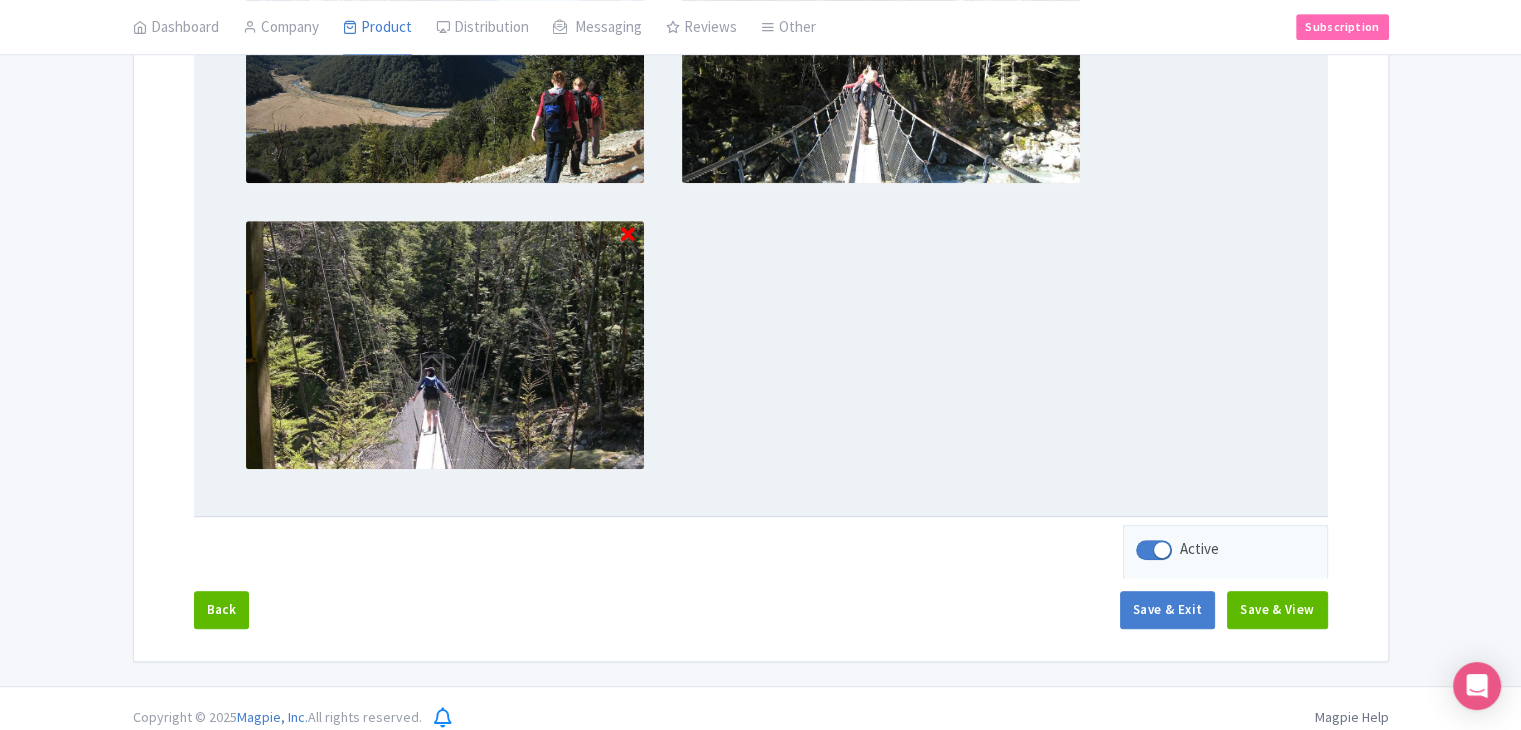 scroll, scrollTop: 1003, scrollLeft: 0, axis: vertical 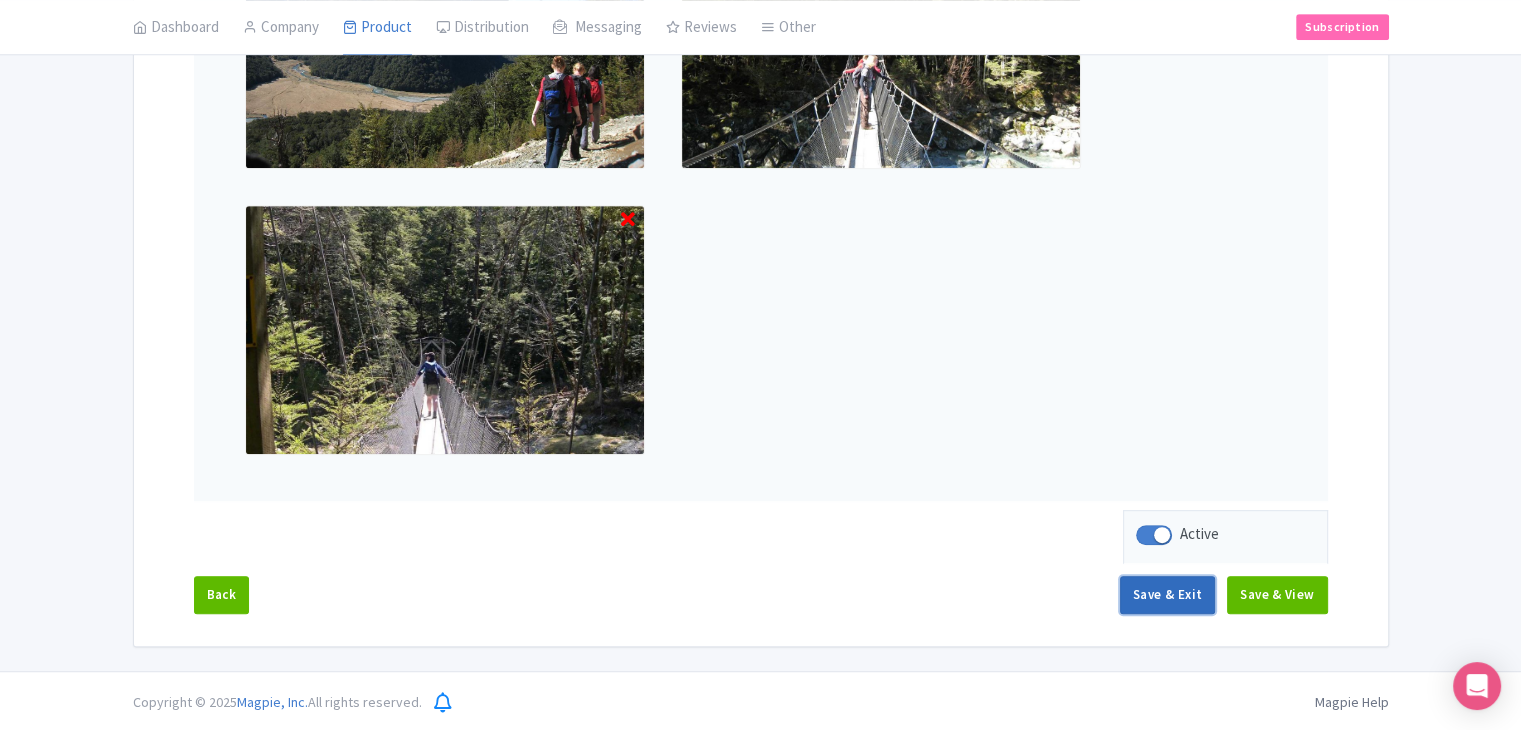 click on "Save & Exit" at bounding box center (1167, 595) 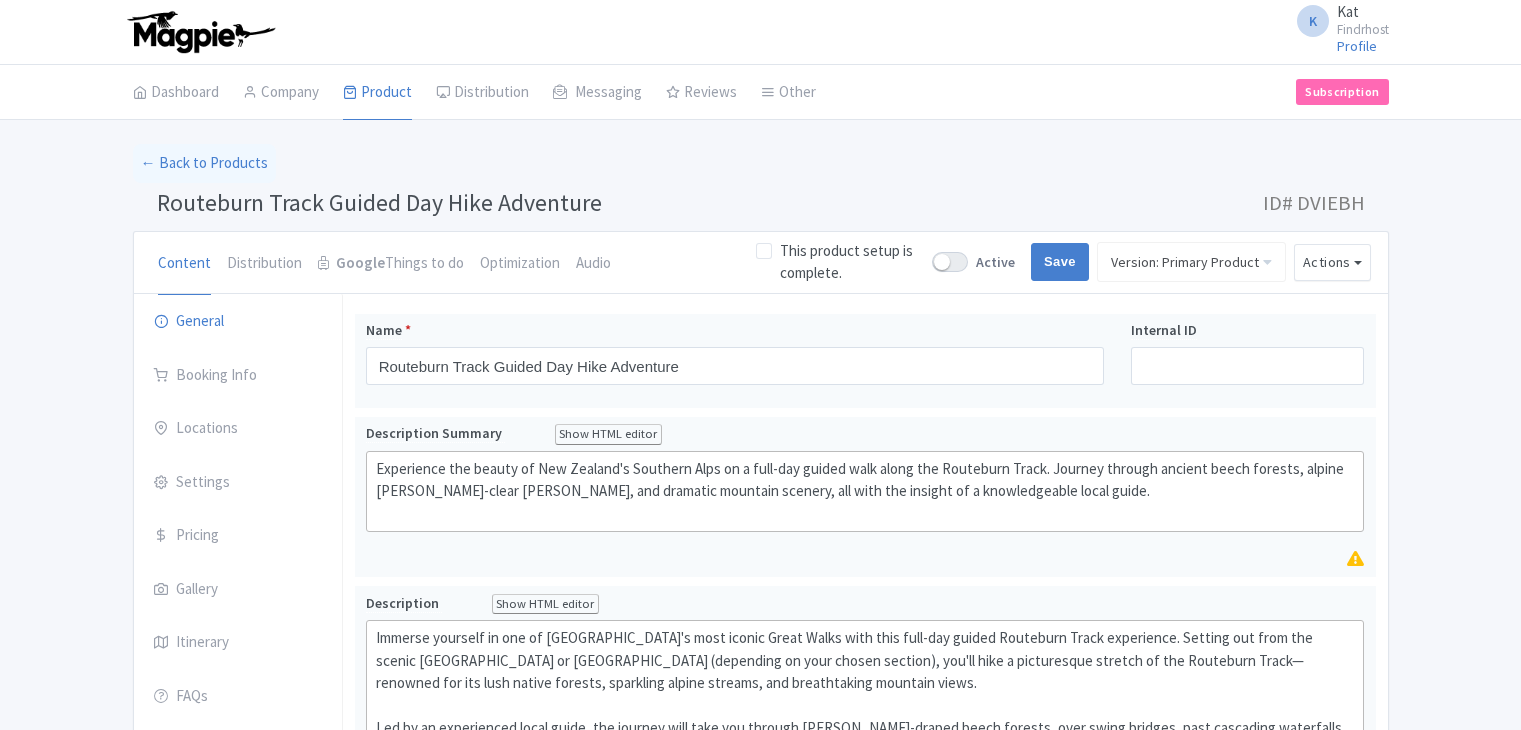 scroll, scrollTop: 0, scrollLeft: 0, axis: both 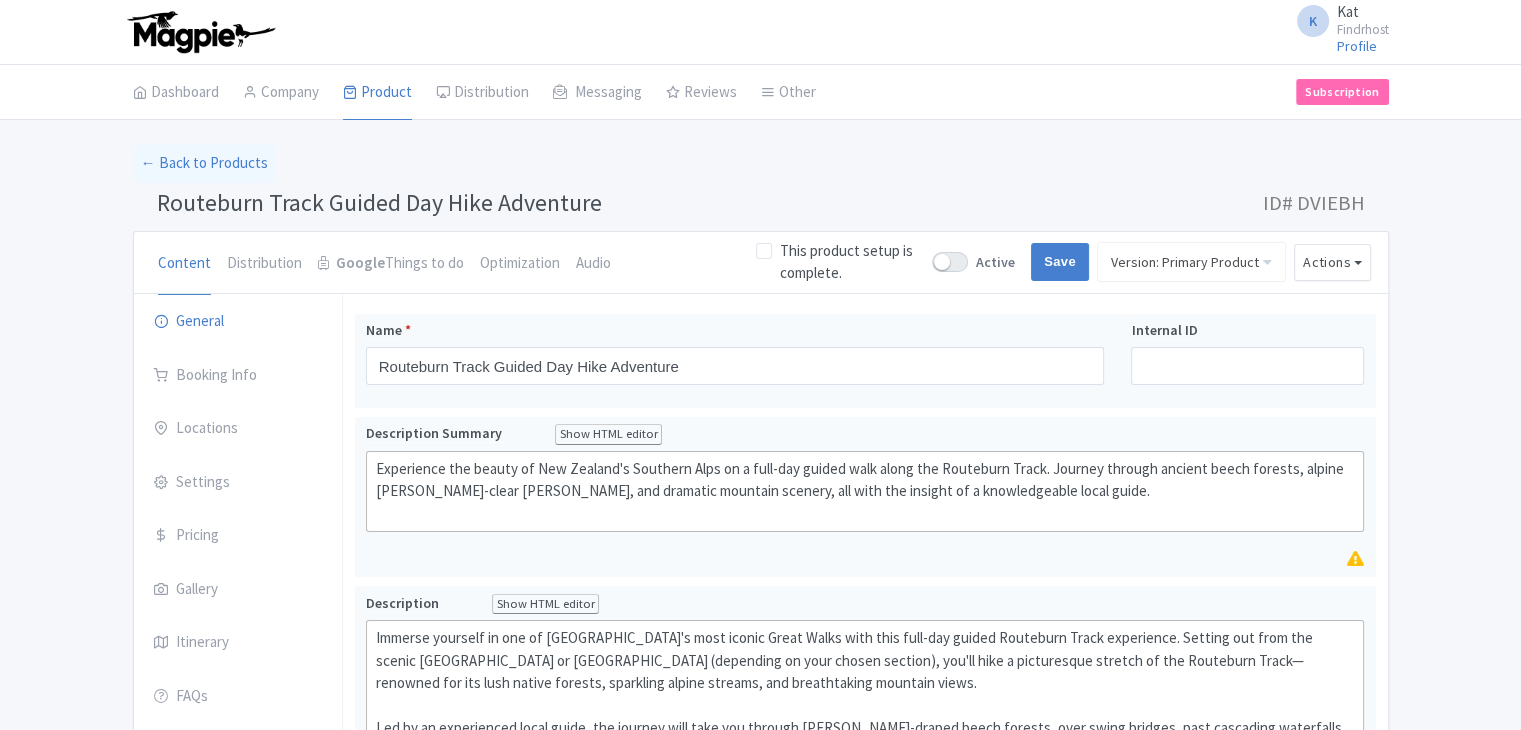 click at bounding box center [950, 262] 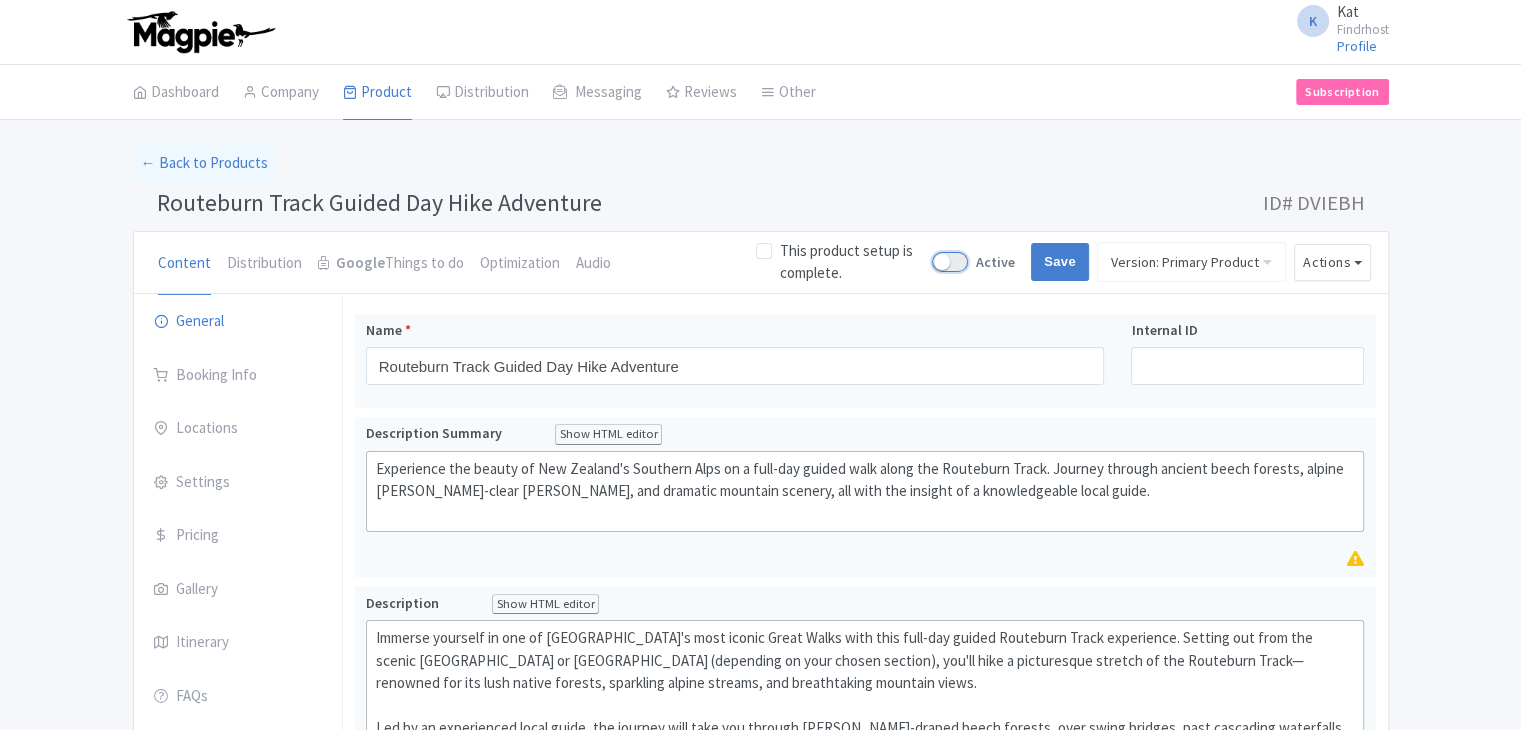 click on "Active" at bounding box center (938, 262) 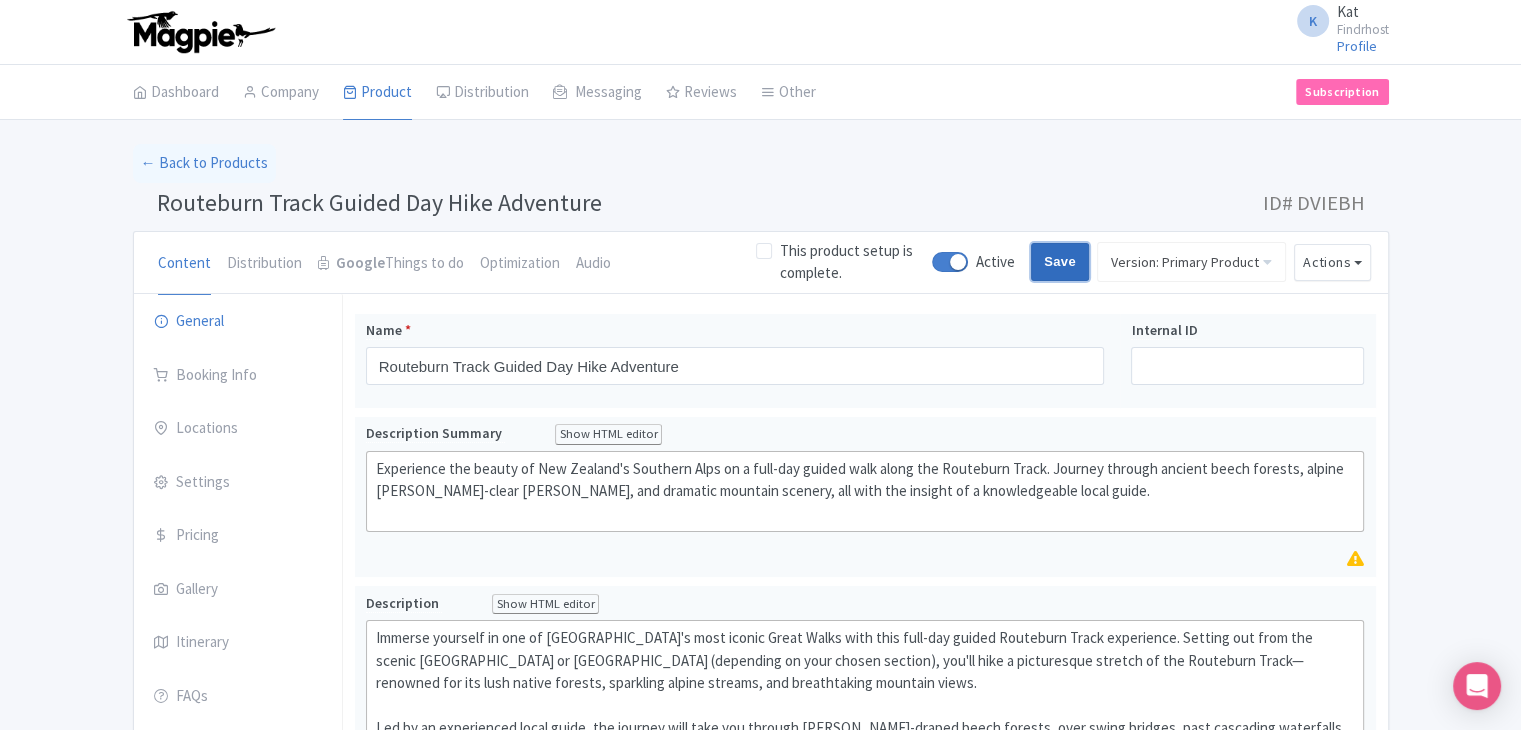 click on "Save" at bounding box center [1060, 262] 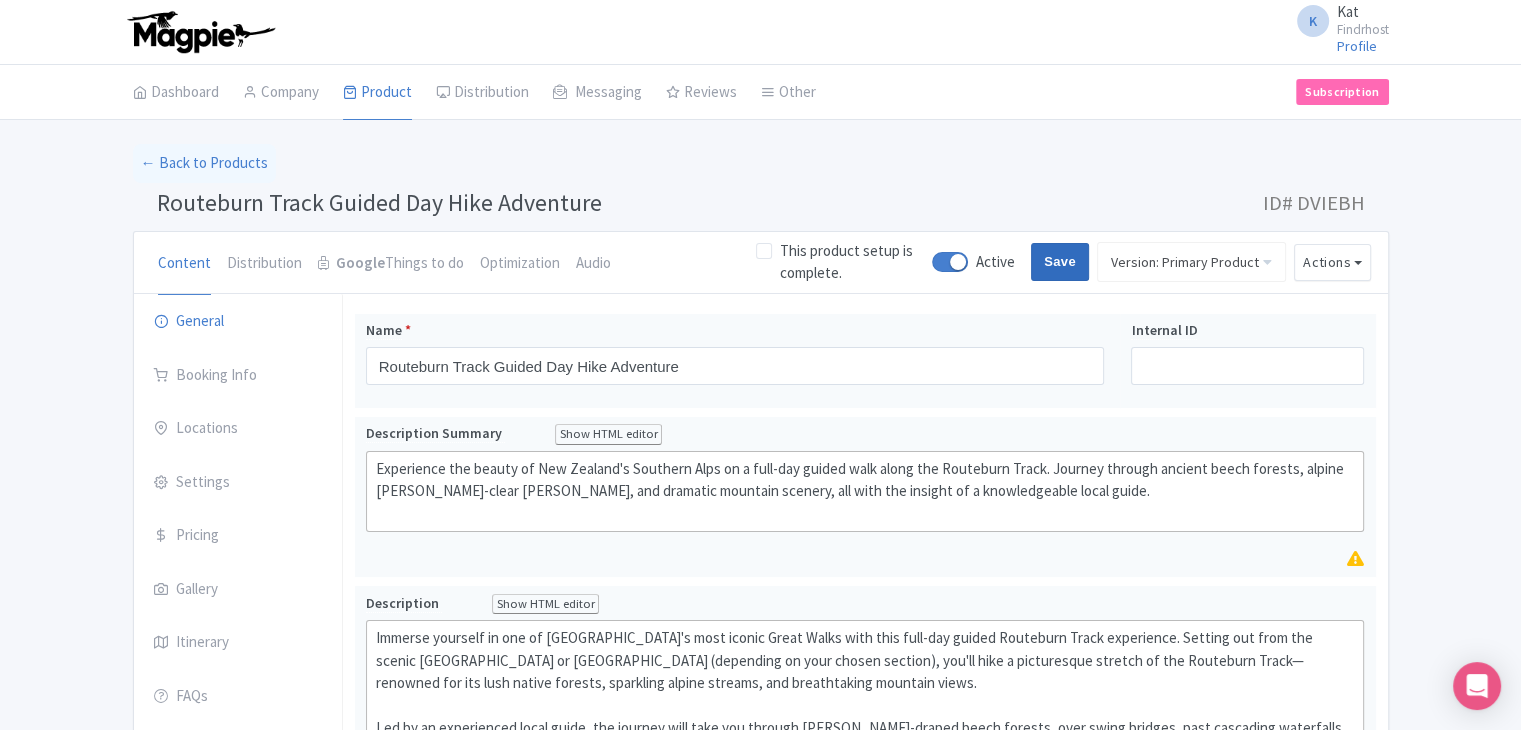 type on "Saving..." 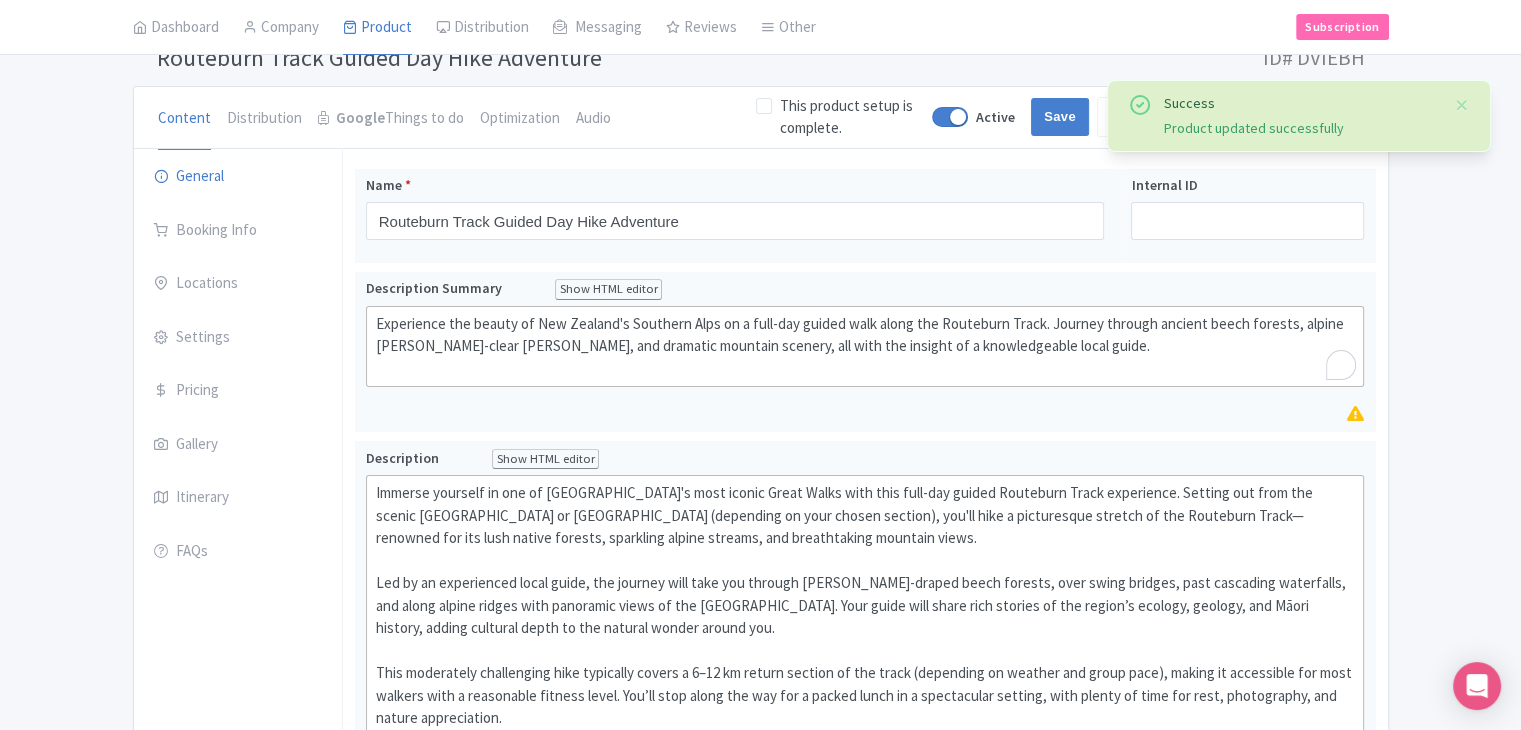 scroll, scrollTop: 12, scrollLeft: 0, axis: vertical 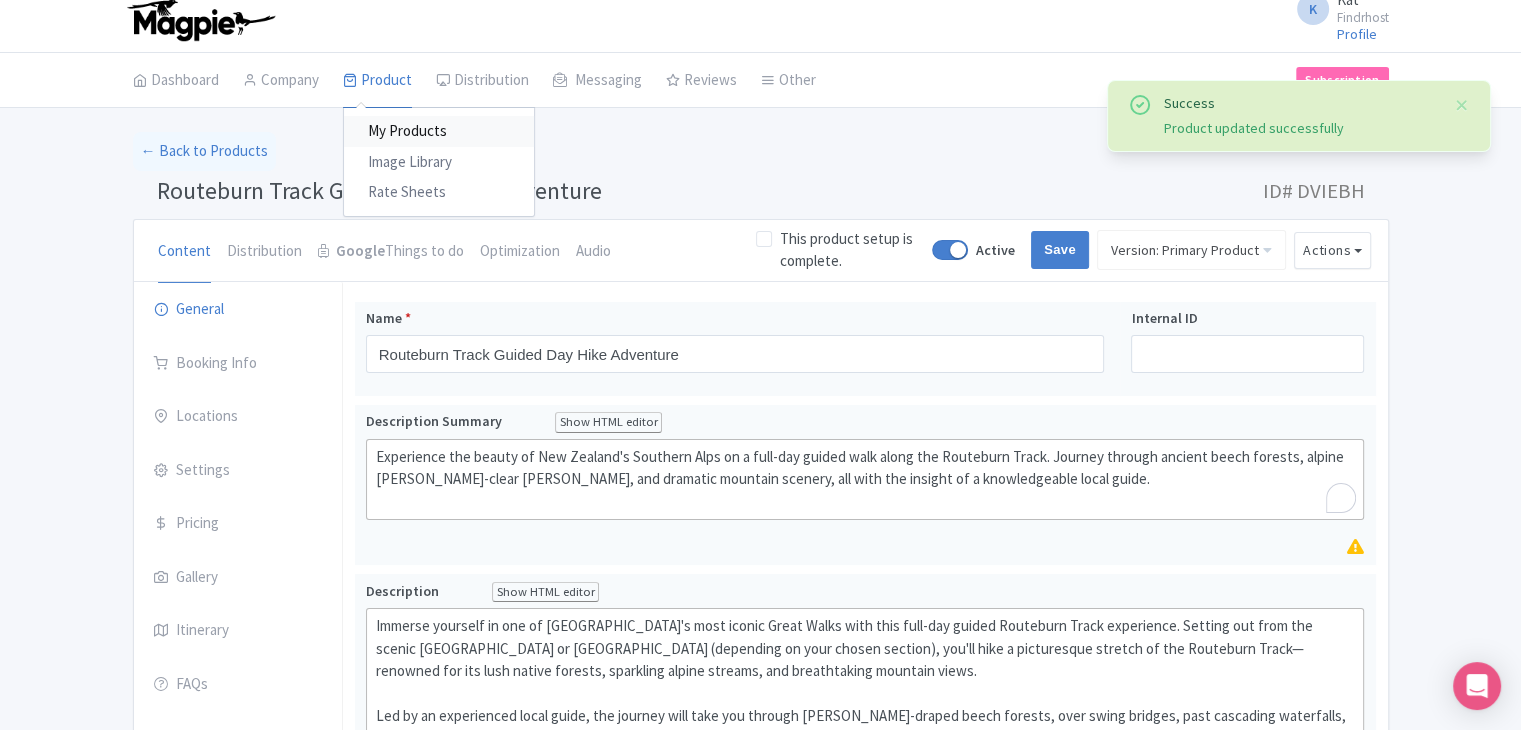 click on "My Products" at bounding box center (439, 131) 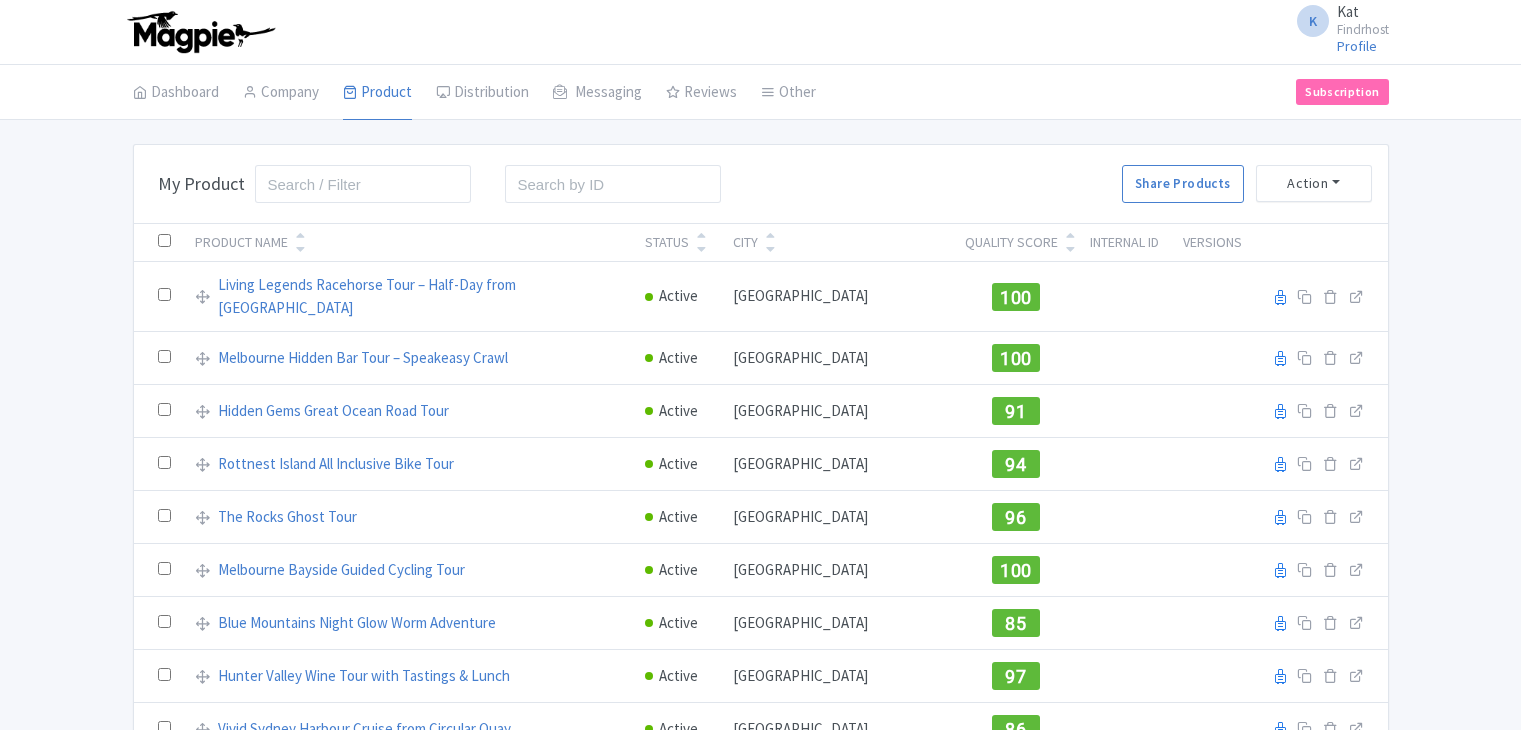 scroll, scrollTop: 0, scrollLeft: 0, axis: both 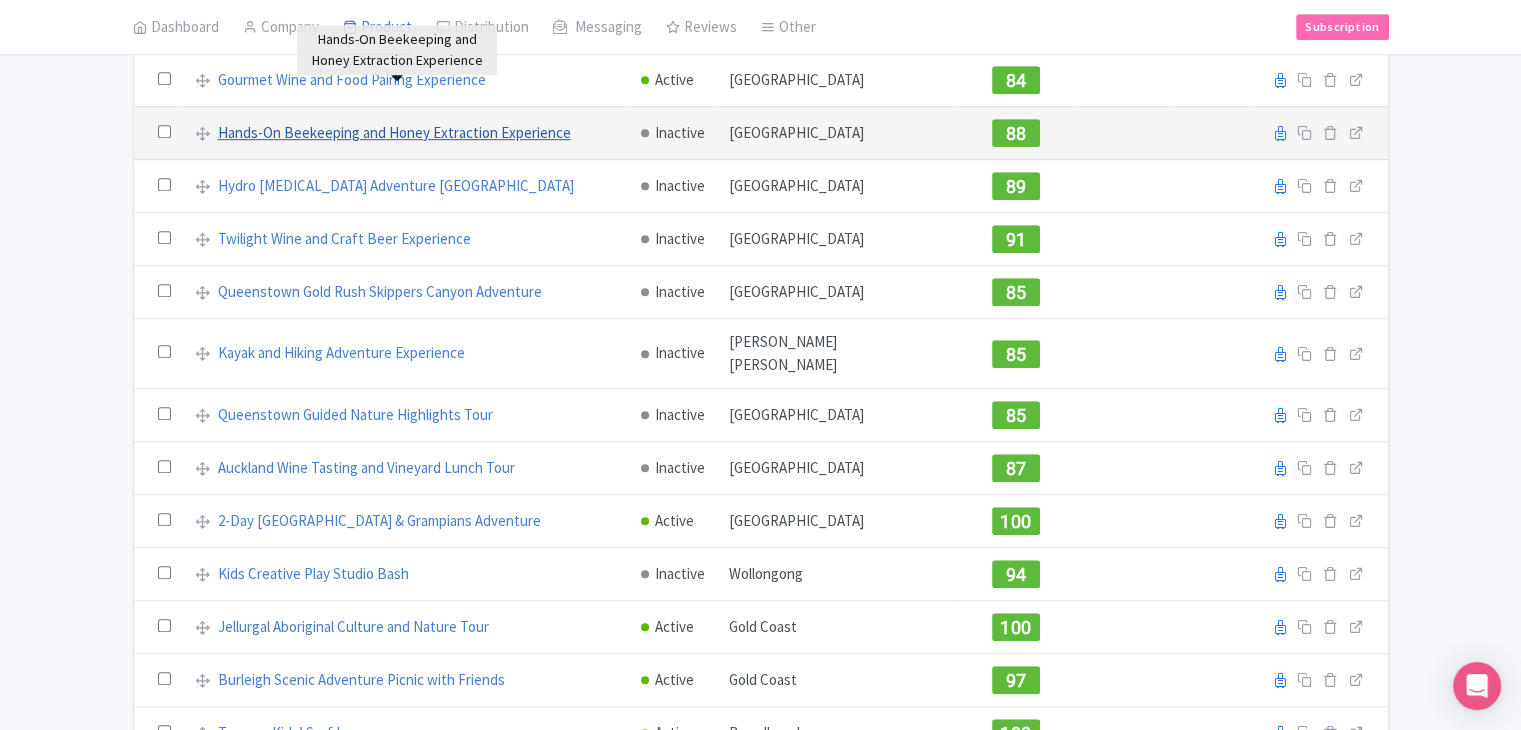 click on "Hands-On Beekeeping and Honey Extraction Experience" at bounding box center [394, 133] 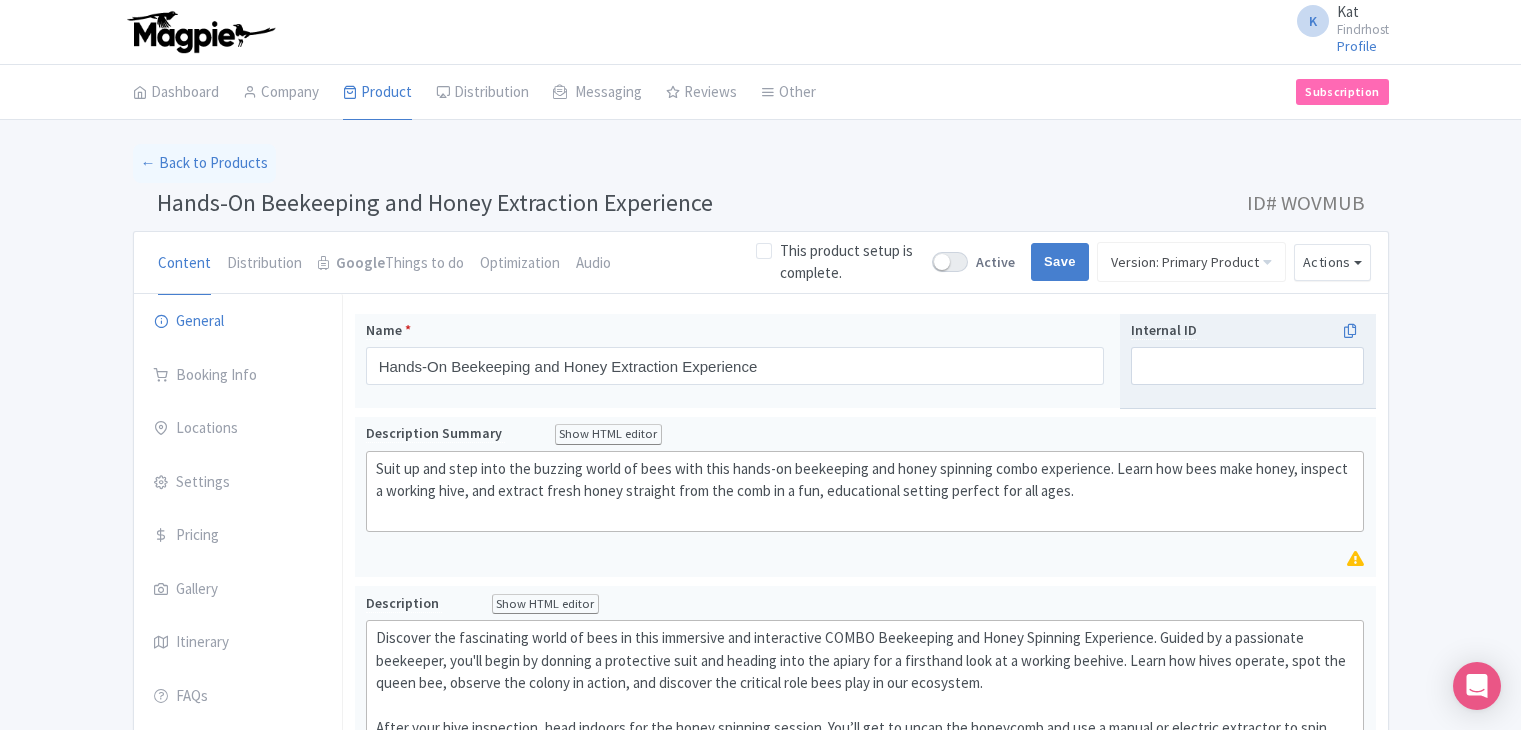 scroll, scrollTop: 0, scrollLeft: 0, axis: both 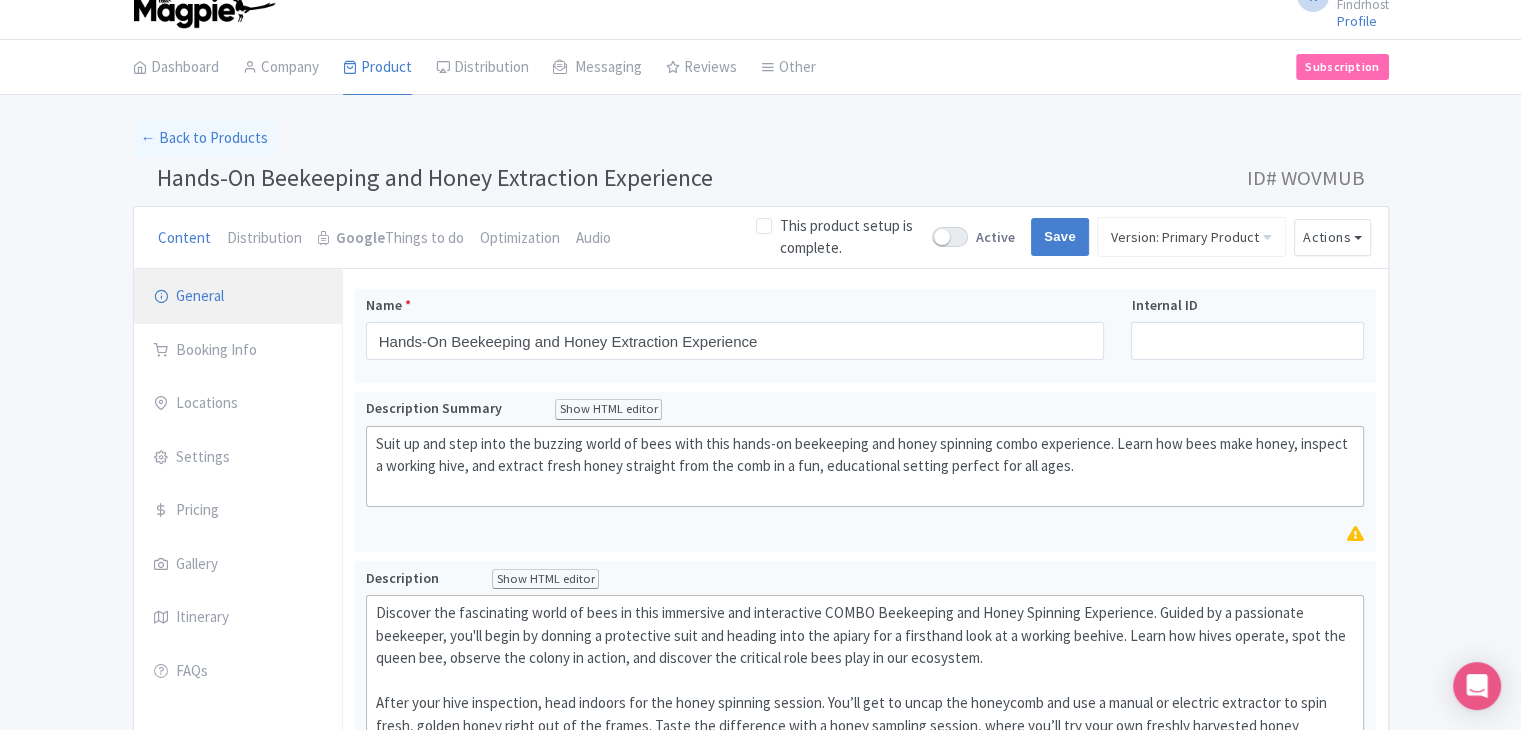 click on "General" at bounding box center (238, 297) 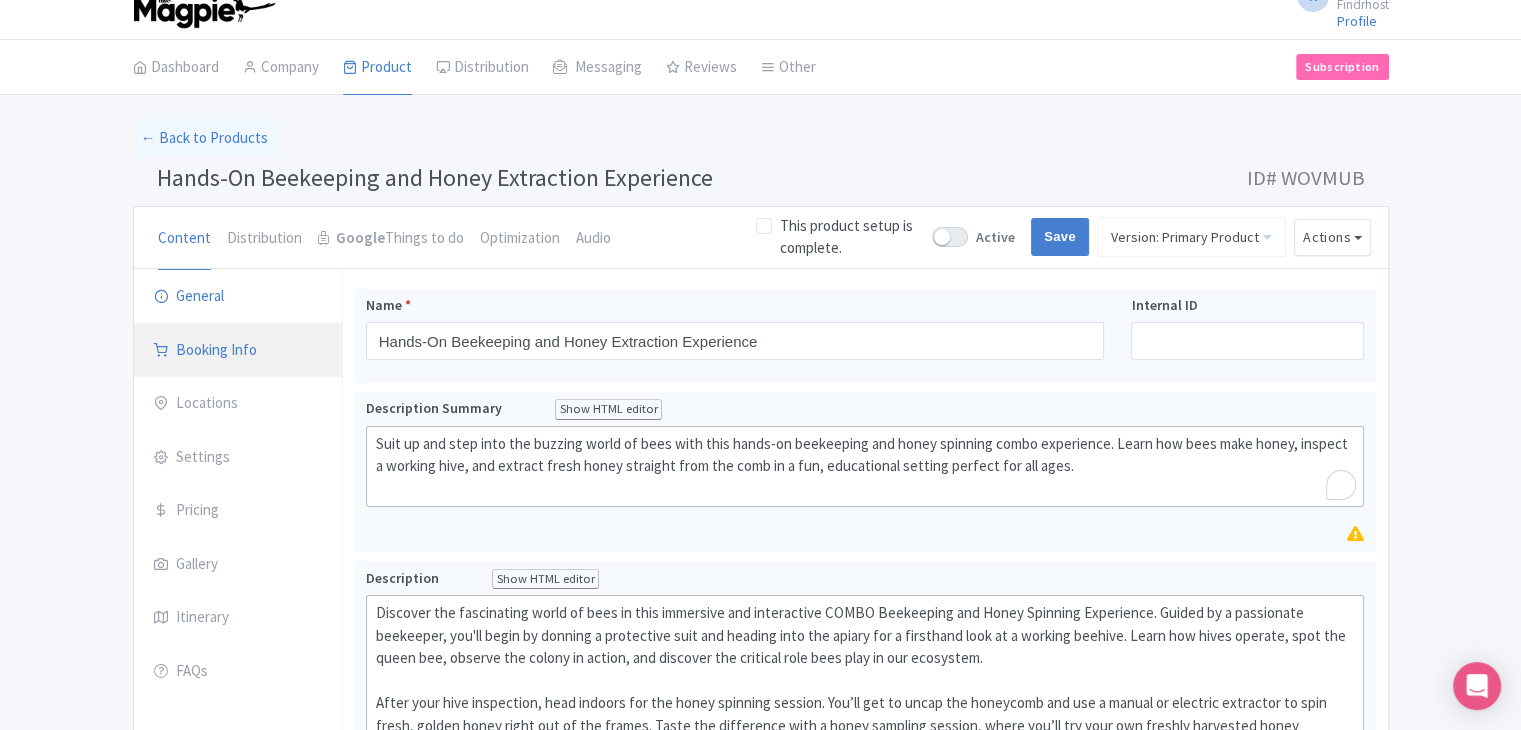 click on "Booking Info" at bounding box center [238, 351] 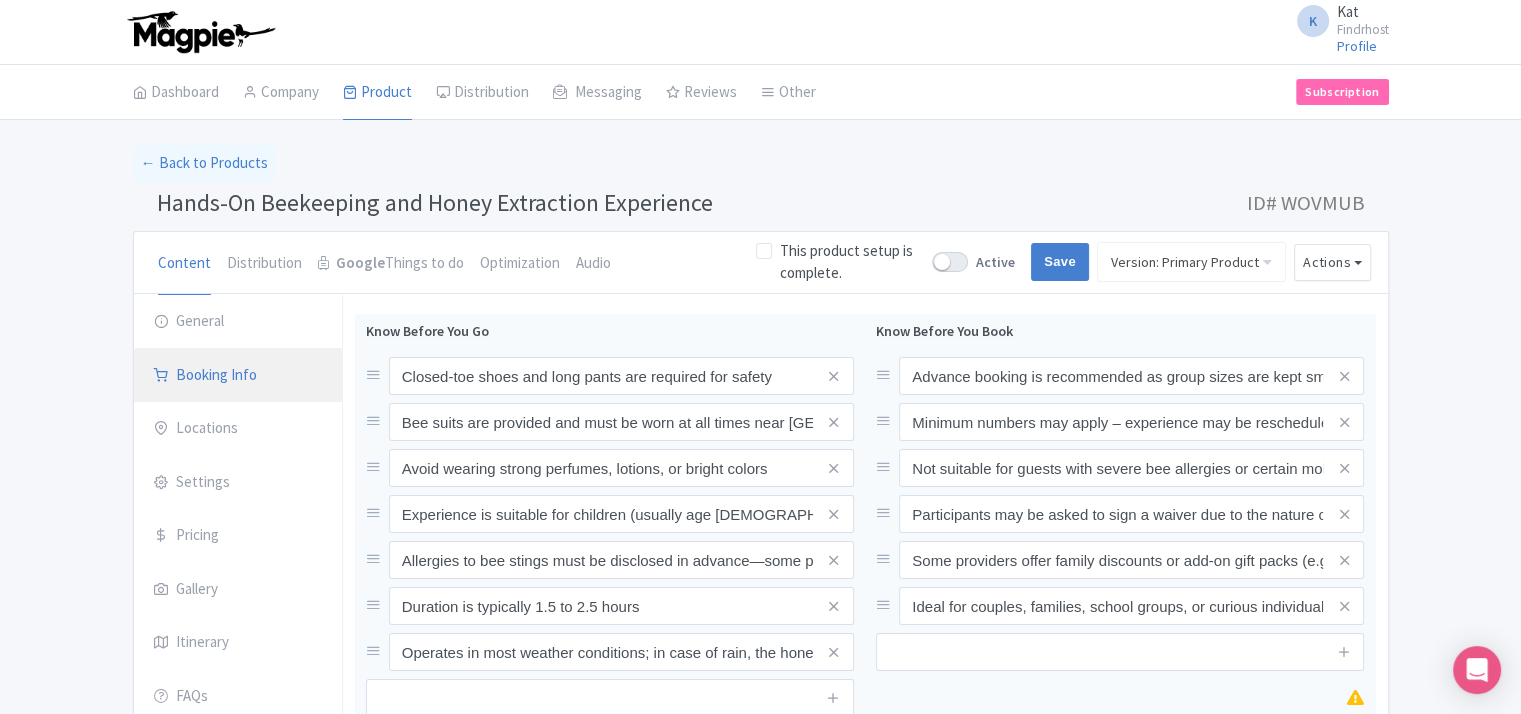 scroll, scrollTop: 91, scrollLeft: 0, axis: vertical 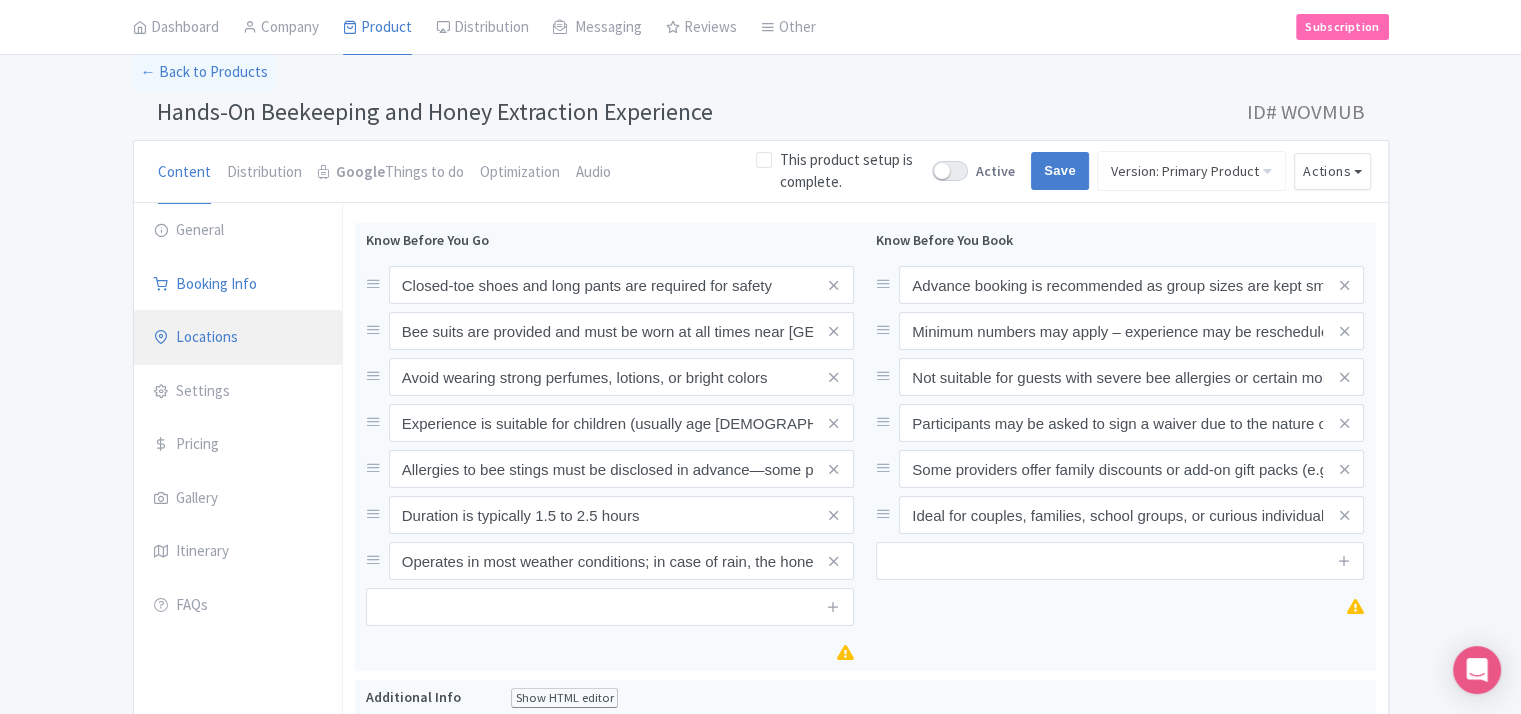 click on "Locations" at bounding box center [238, 338] 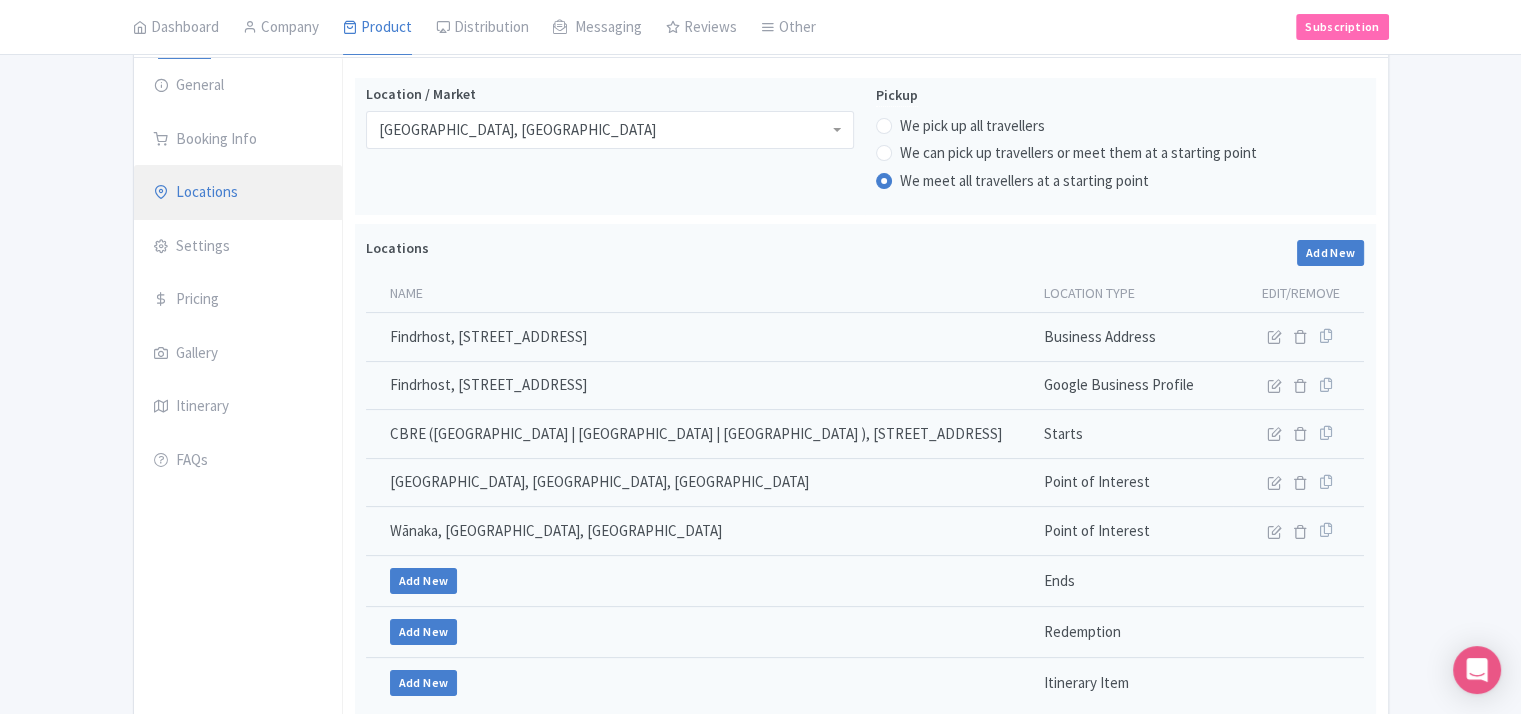 scroll, scrollTop: 244, scrollLeft: 0, axis: vertical 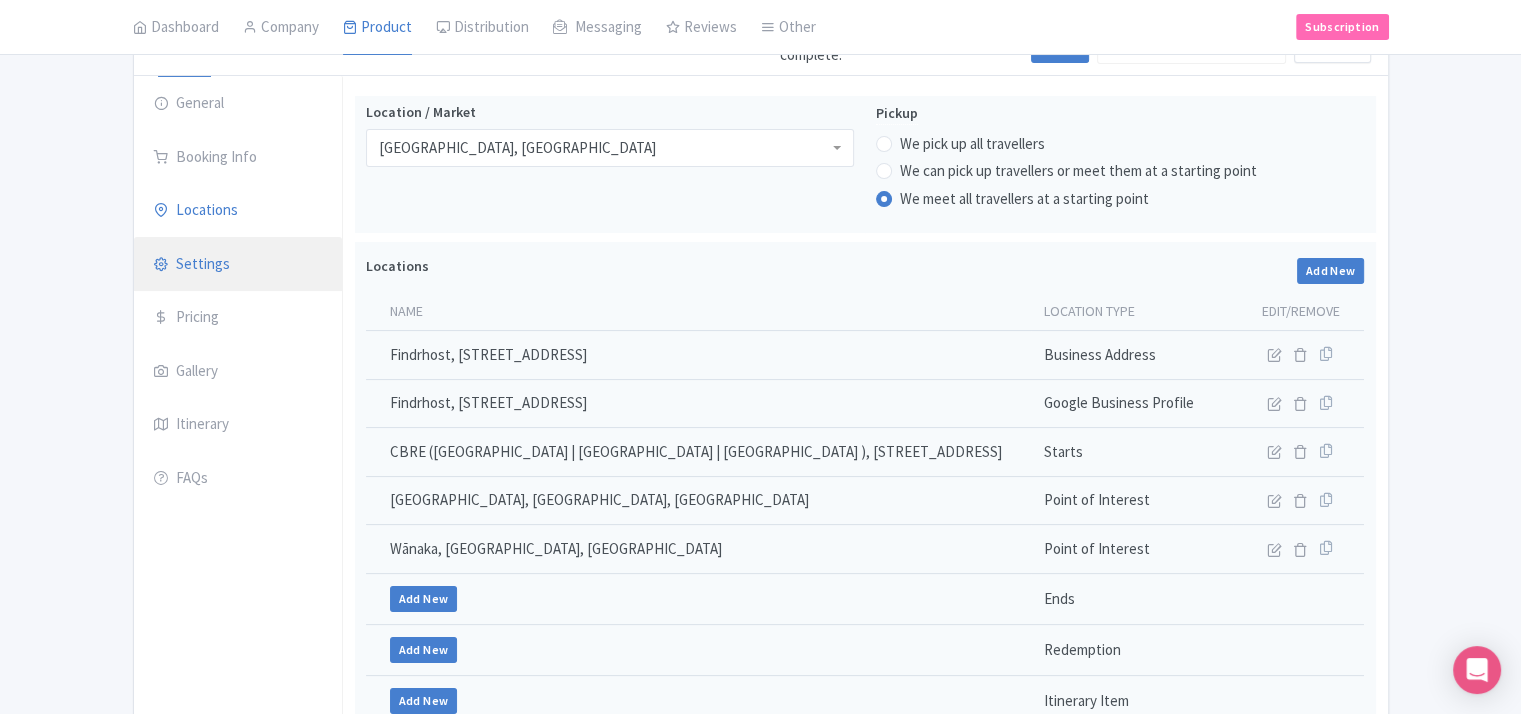 click on "Settings" at bounding box center (238, 265) 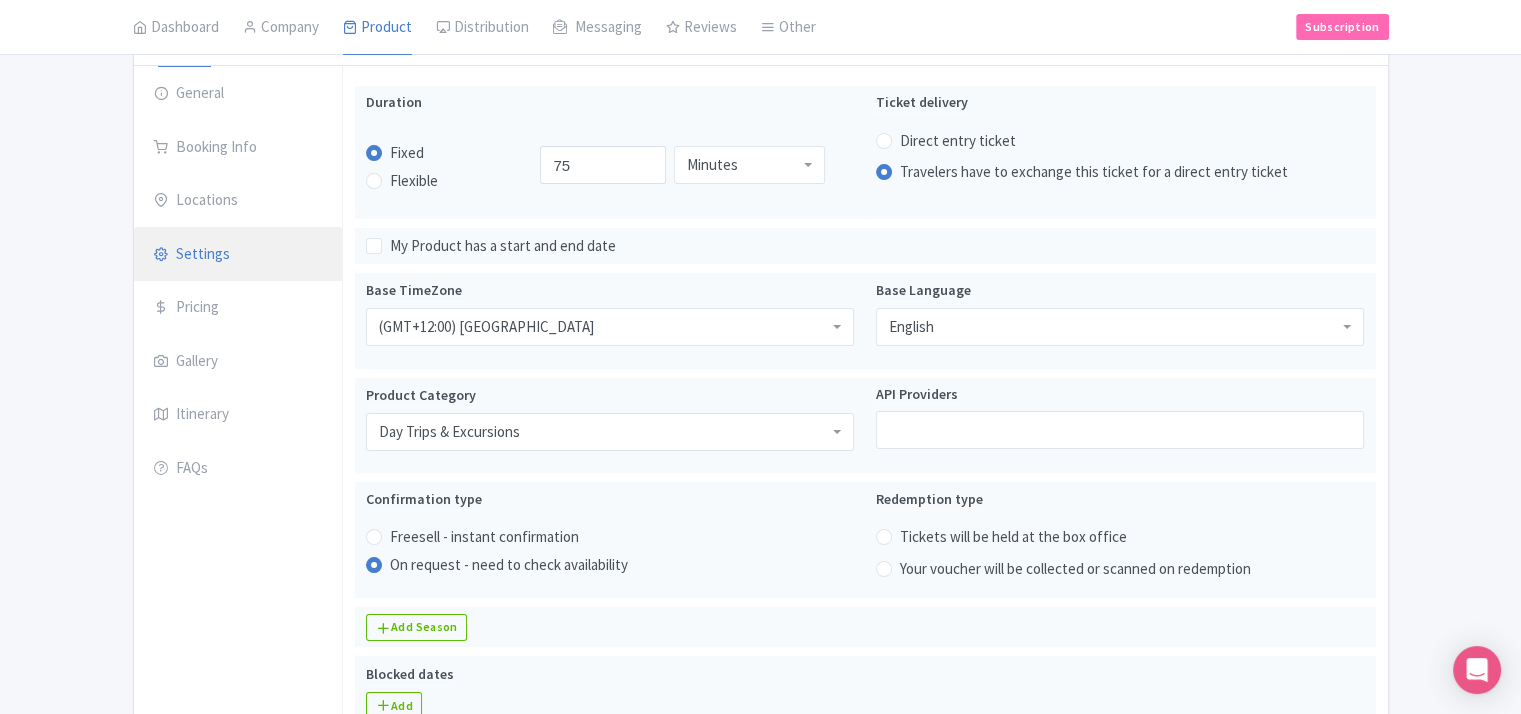 scroll, scrollTop: 209, scrollLeft: 0, axis: vertical 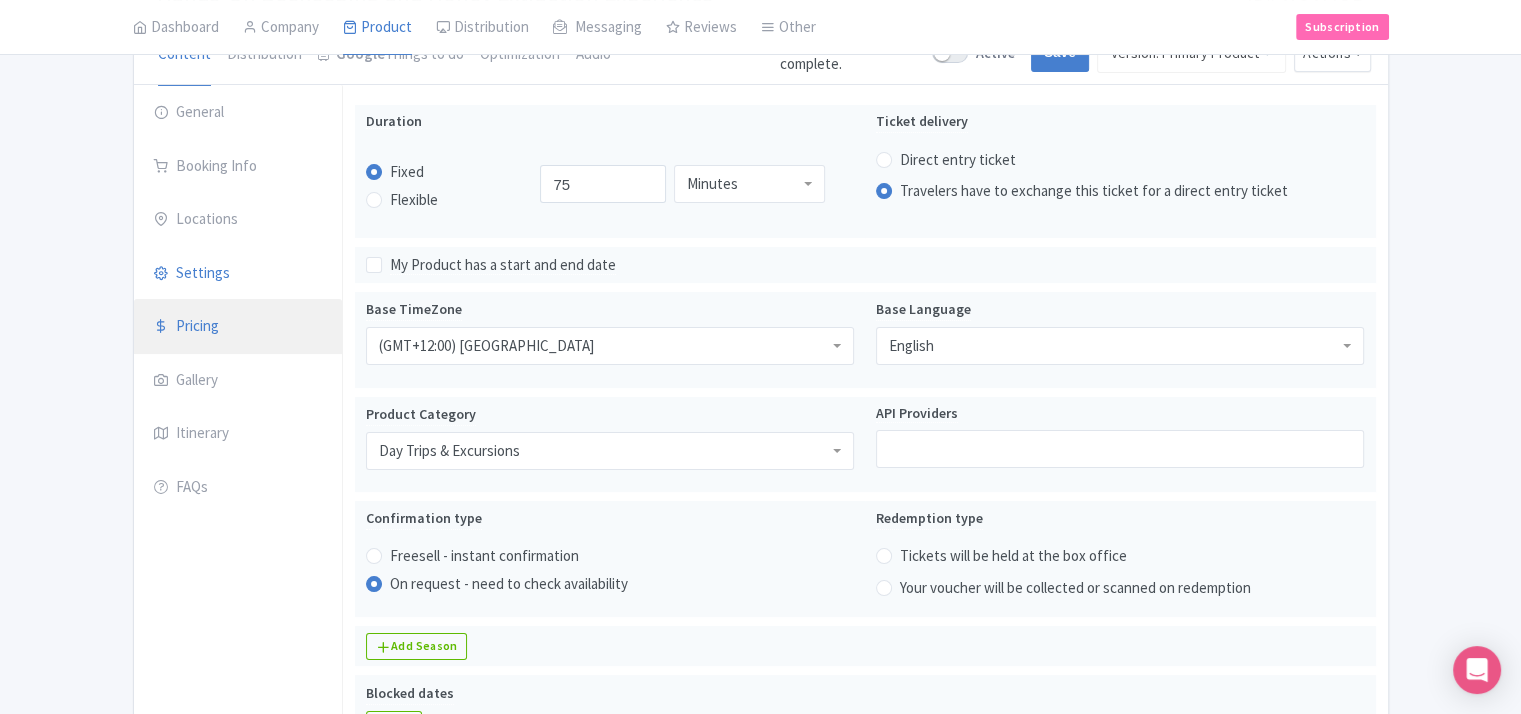 click on "Pricing" at bounding box center [238, 327] 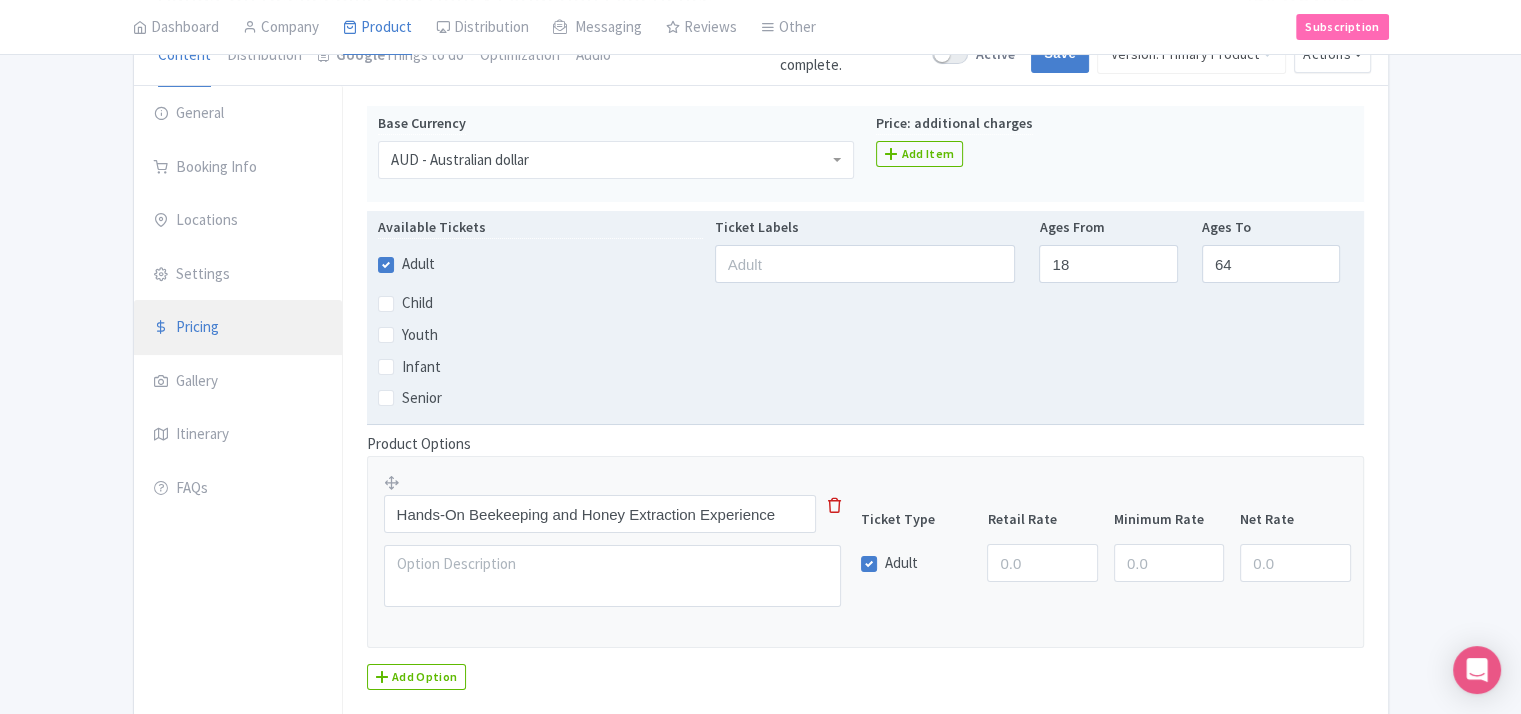 scroll, scrollTop: 196, scrollLeft: 0, axis: vertical 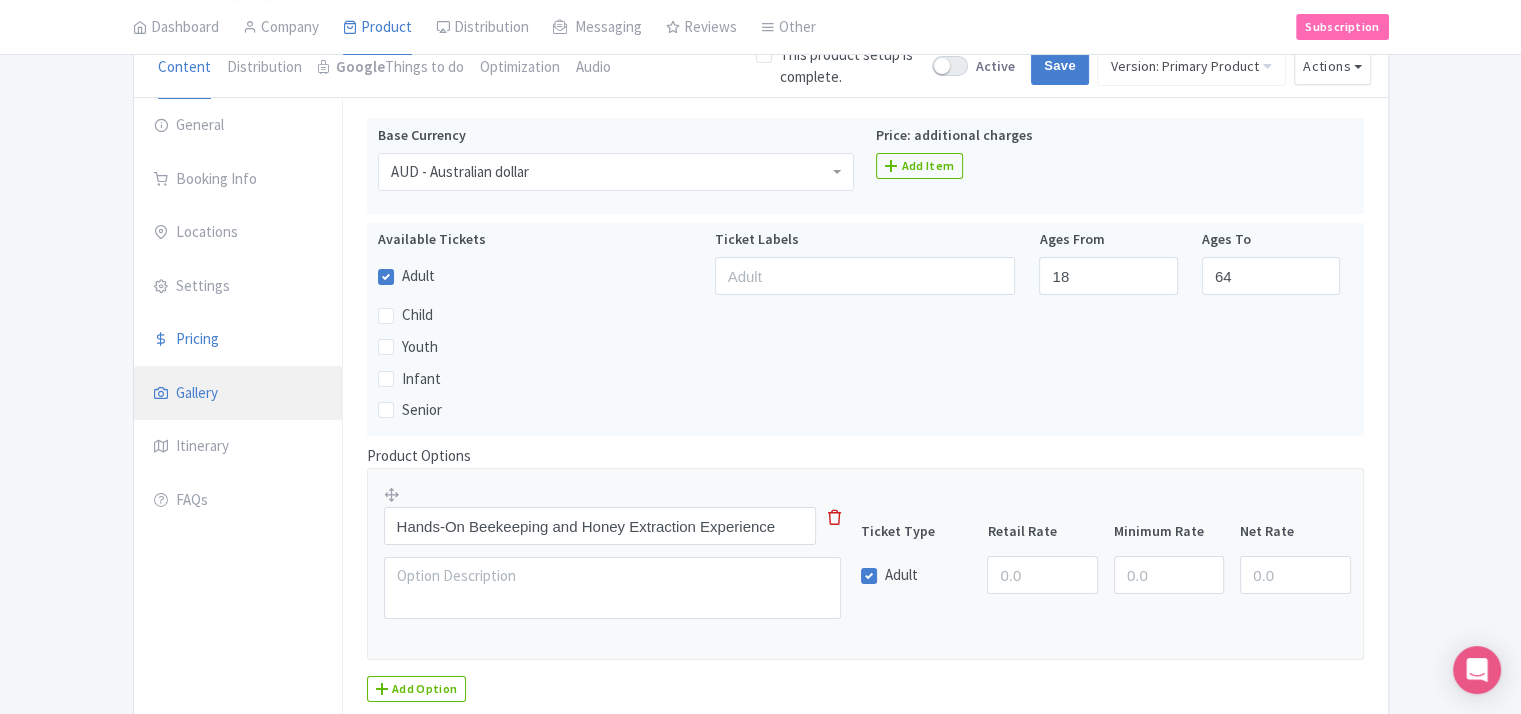 click on "Gallery" at bounding box center (238, 394) 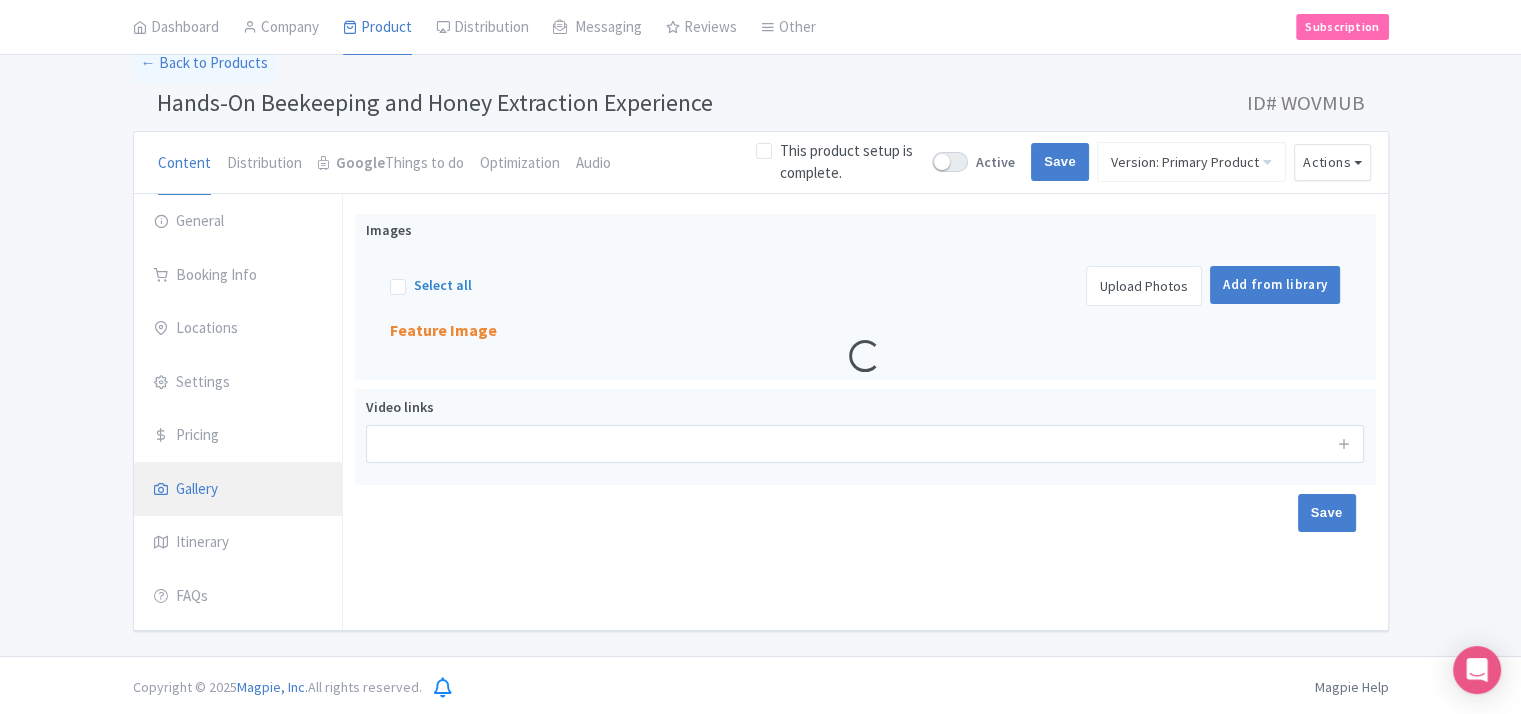 scroll, scrollTop: 196, scrollLeft: 0, axis: vertical 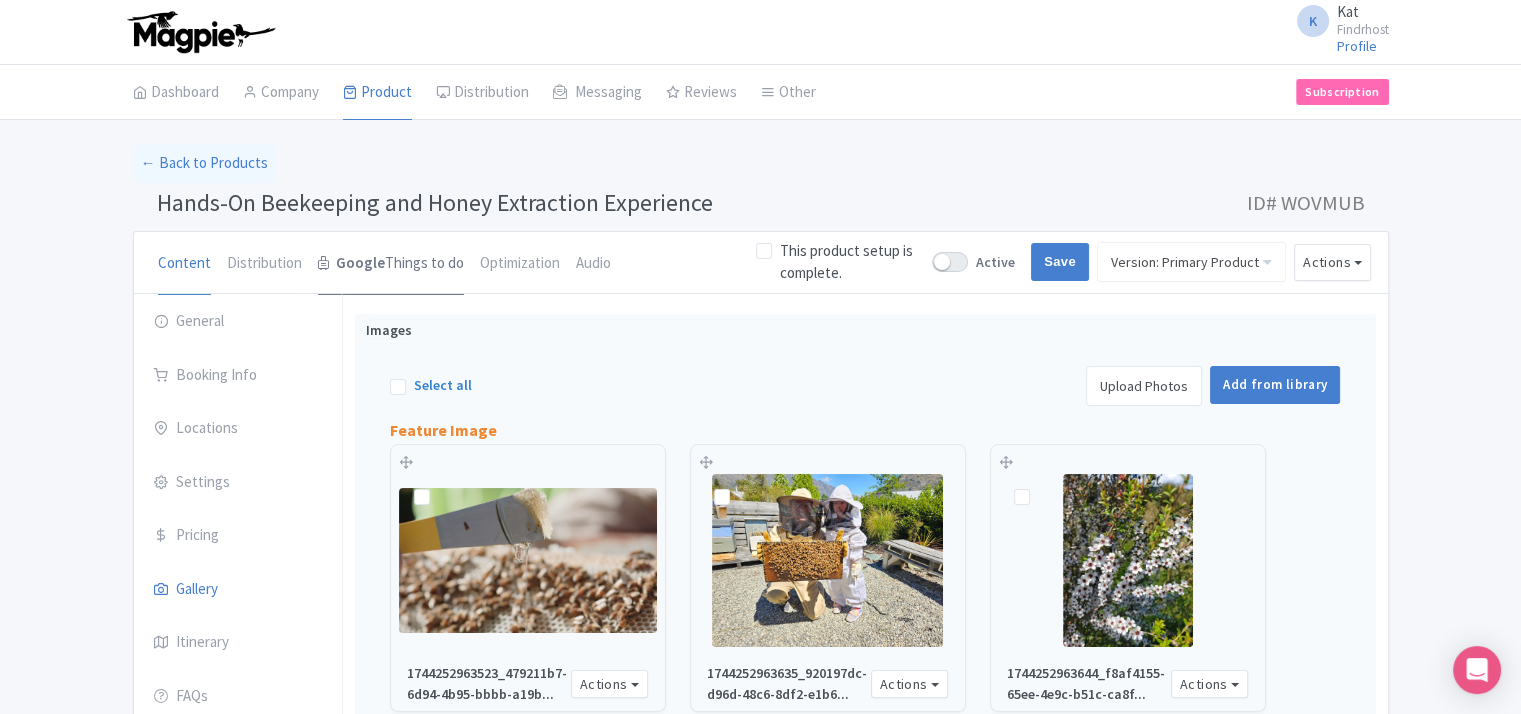 click on "Google  Things to do" at bounding box center (391, 264) 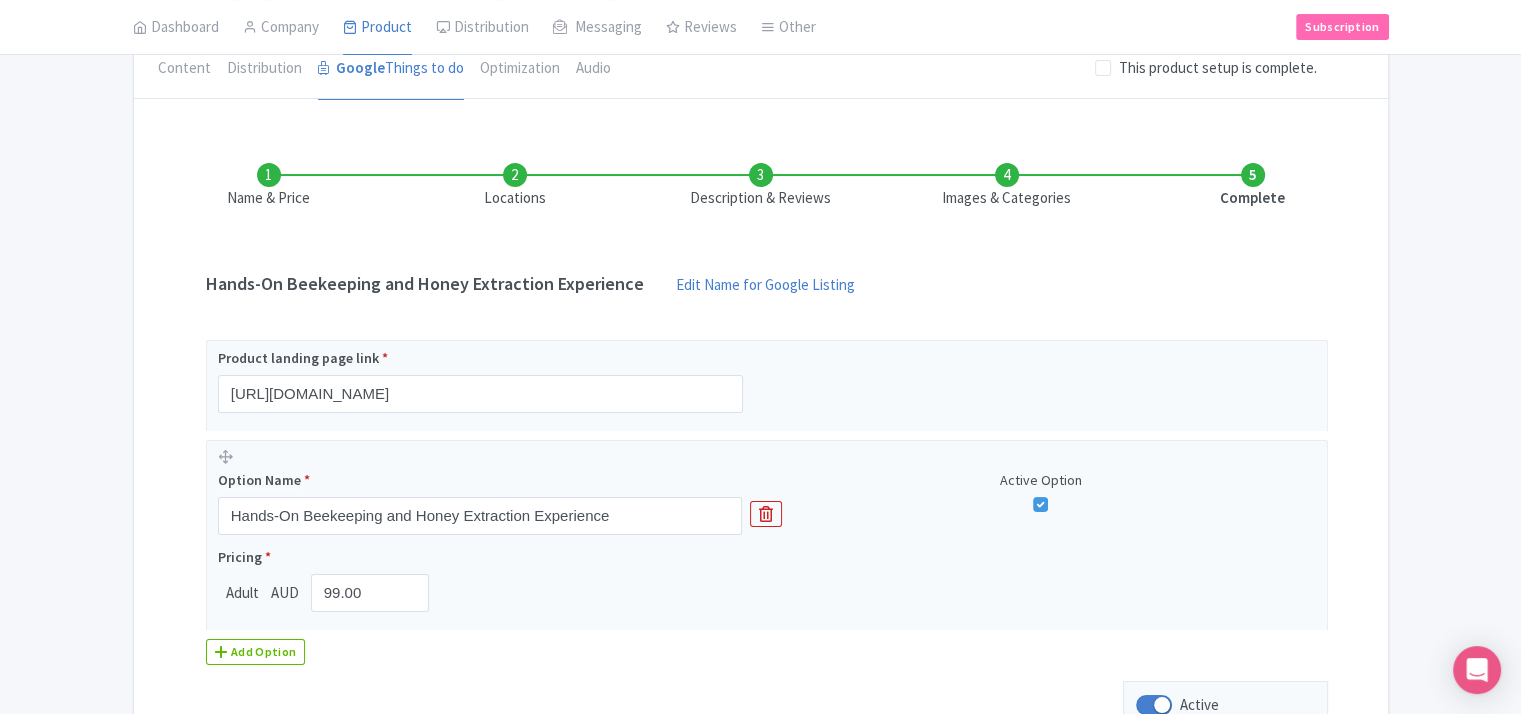 scroll, scrollTop: 381, scrollLeft: 0, axis: vertical 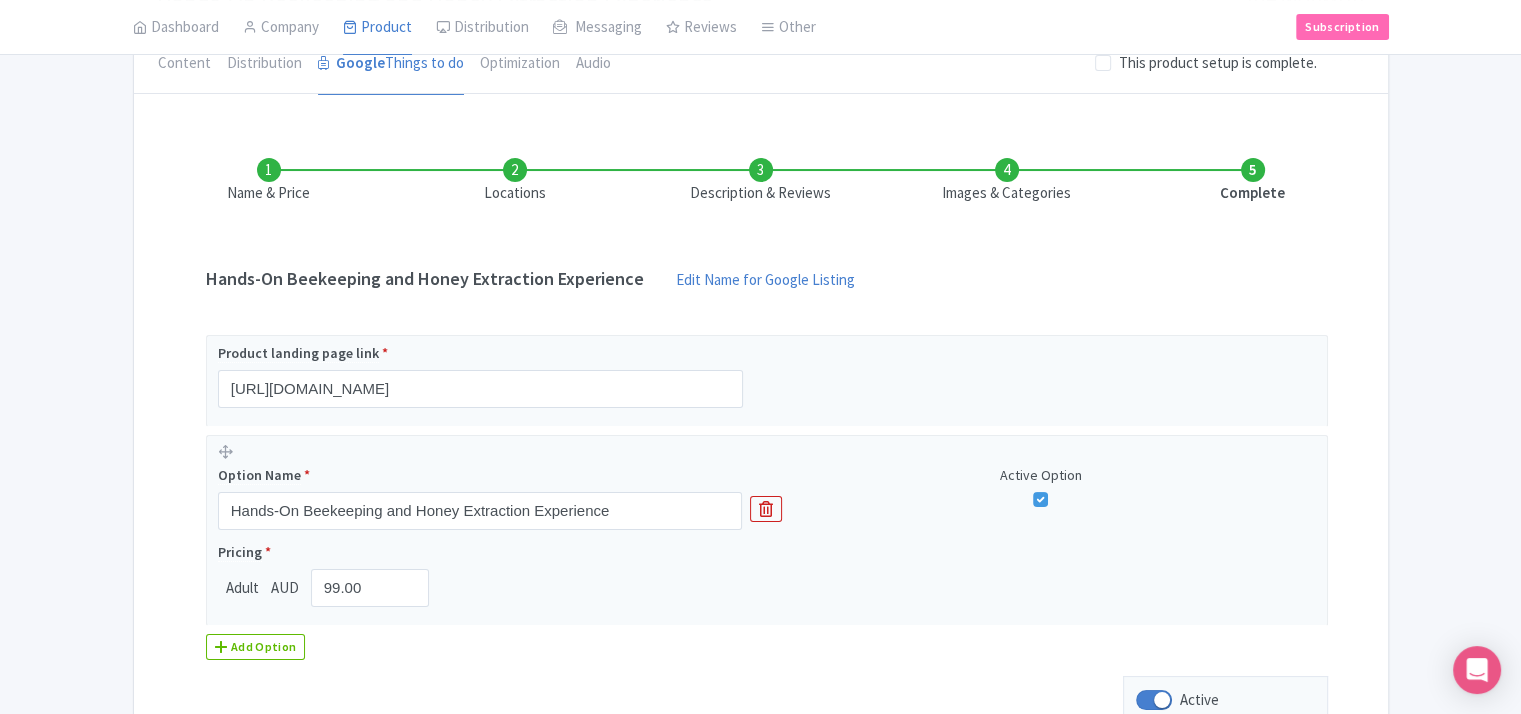 click on "Locations" at bounding box center [515, 181] 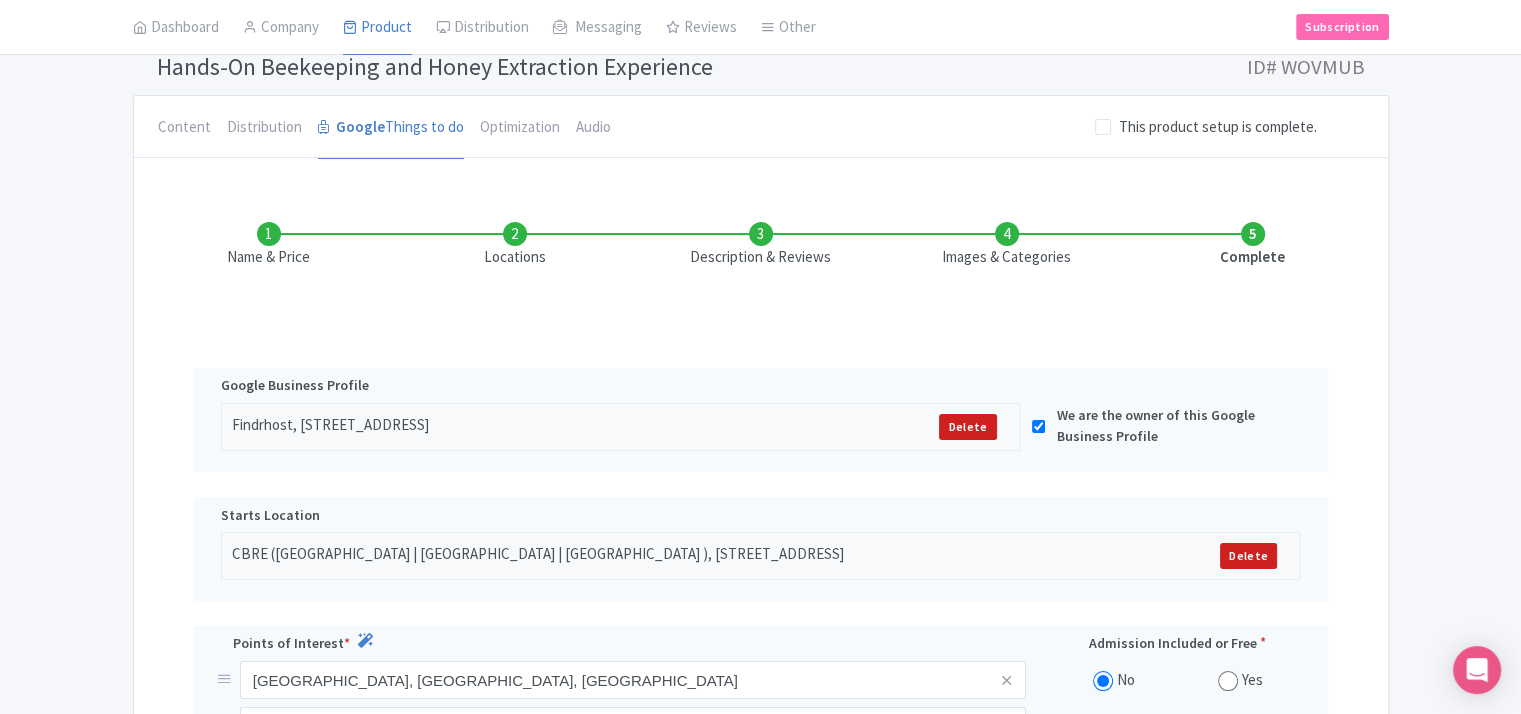 scroll, scrollTop: 43, scrollLeft: 0, axis: vertical 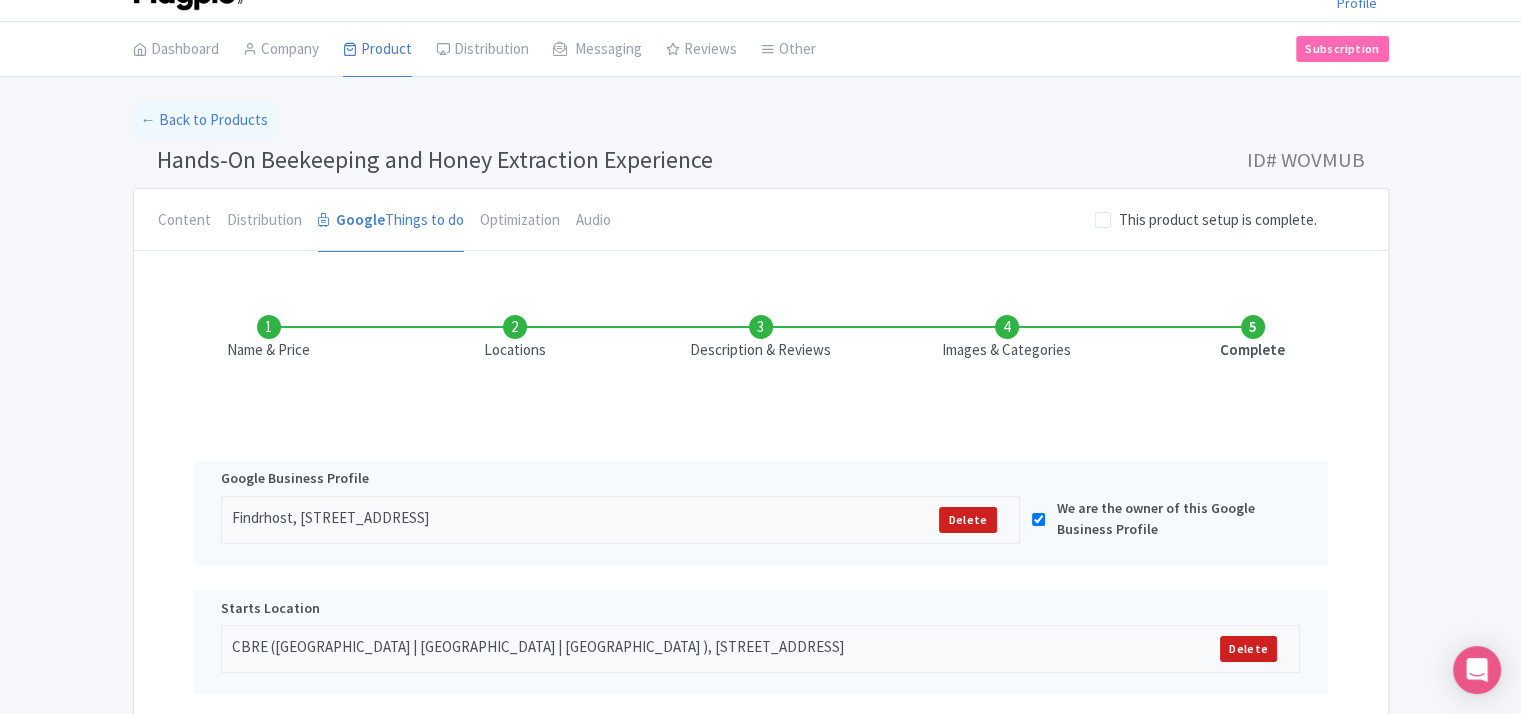 click on "Description & Reviews" at bounding box center [761, 338] 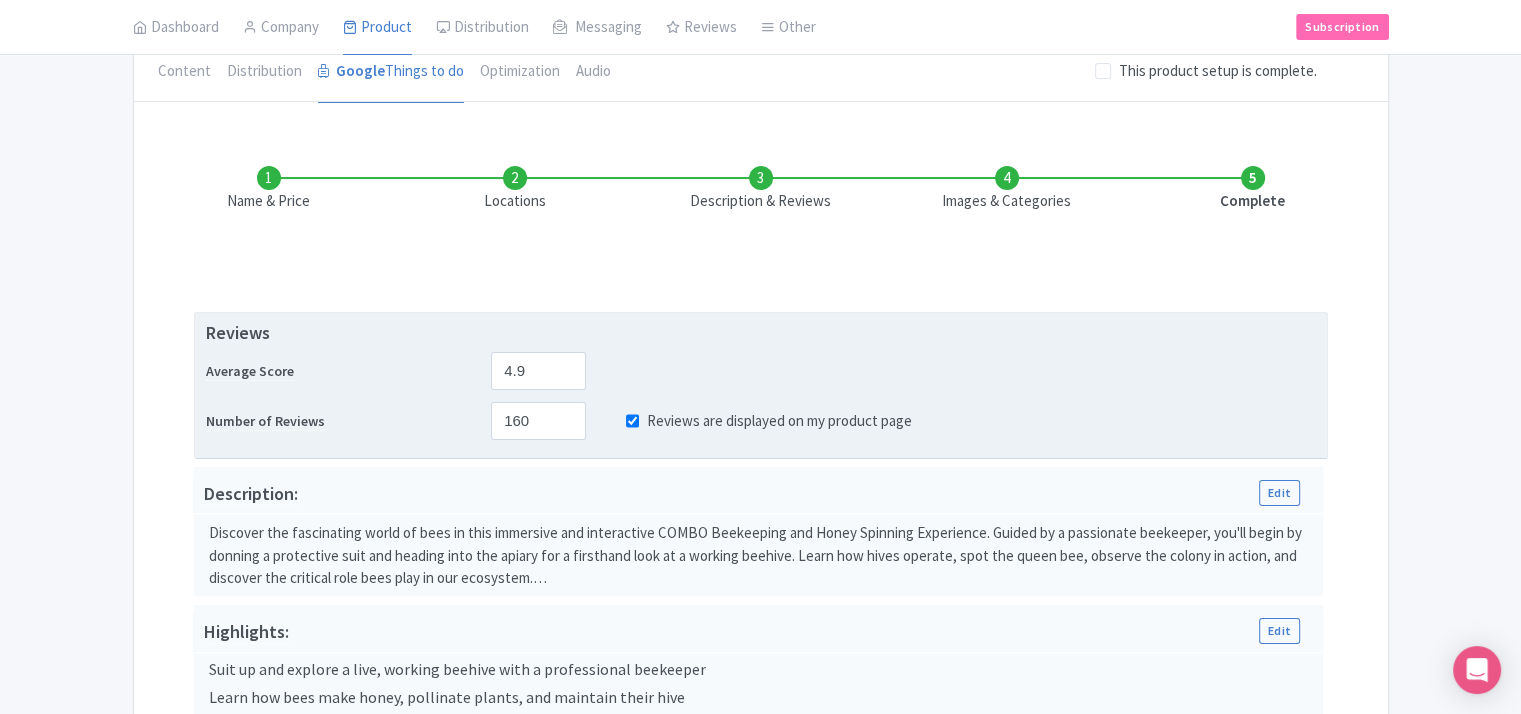 scroll, scrollTop: 136, scrollLeft: 0, axis: vertical 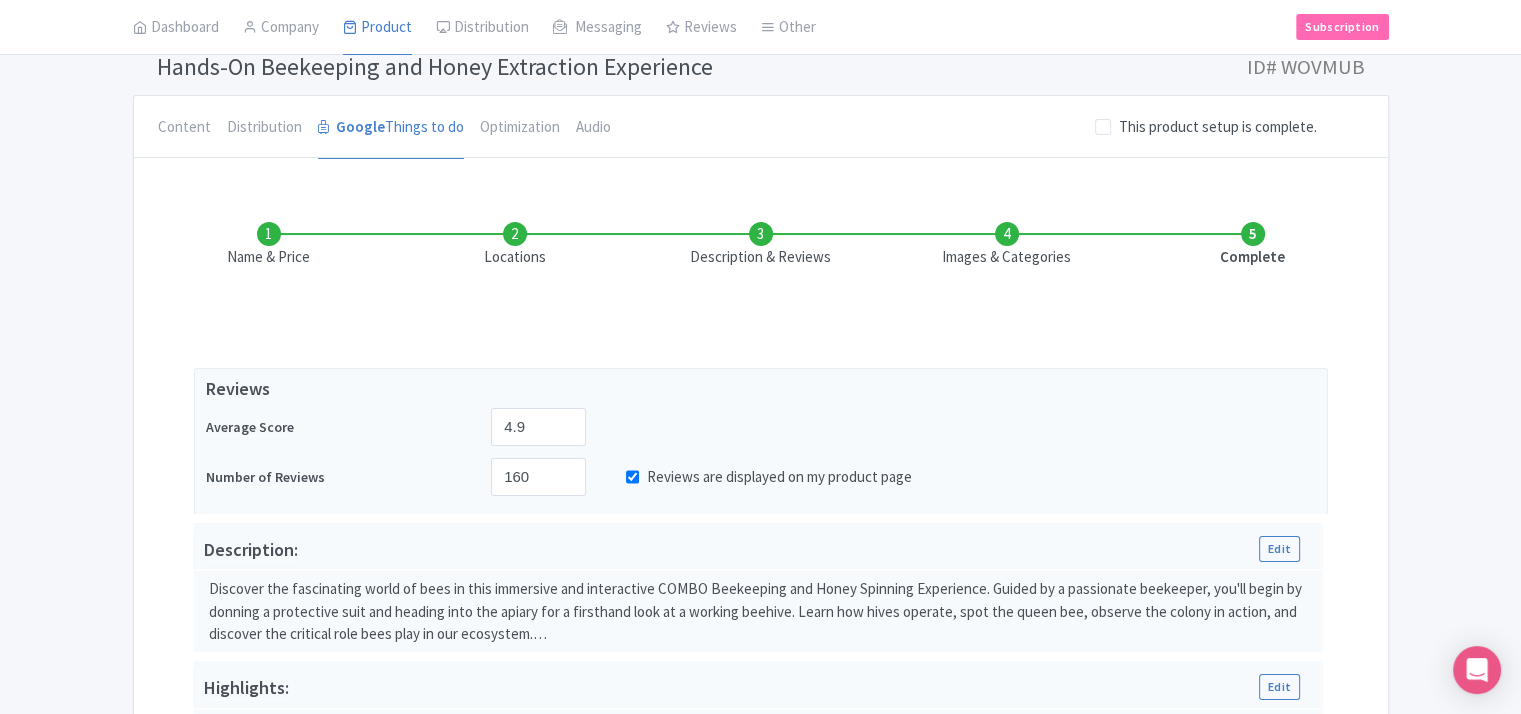 click on "Images & Categories" at bounding box center [1007, 245] 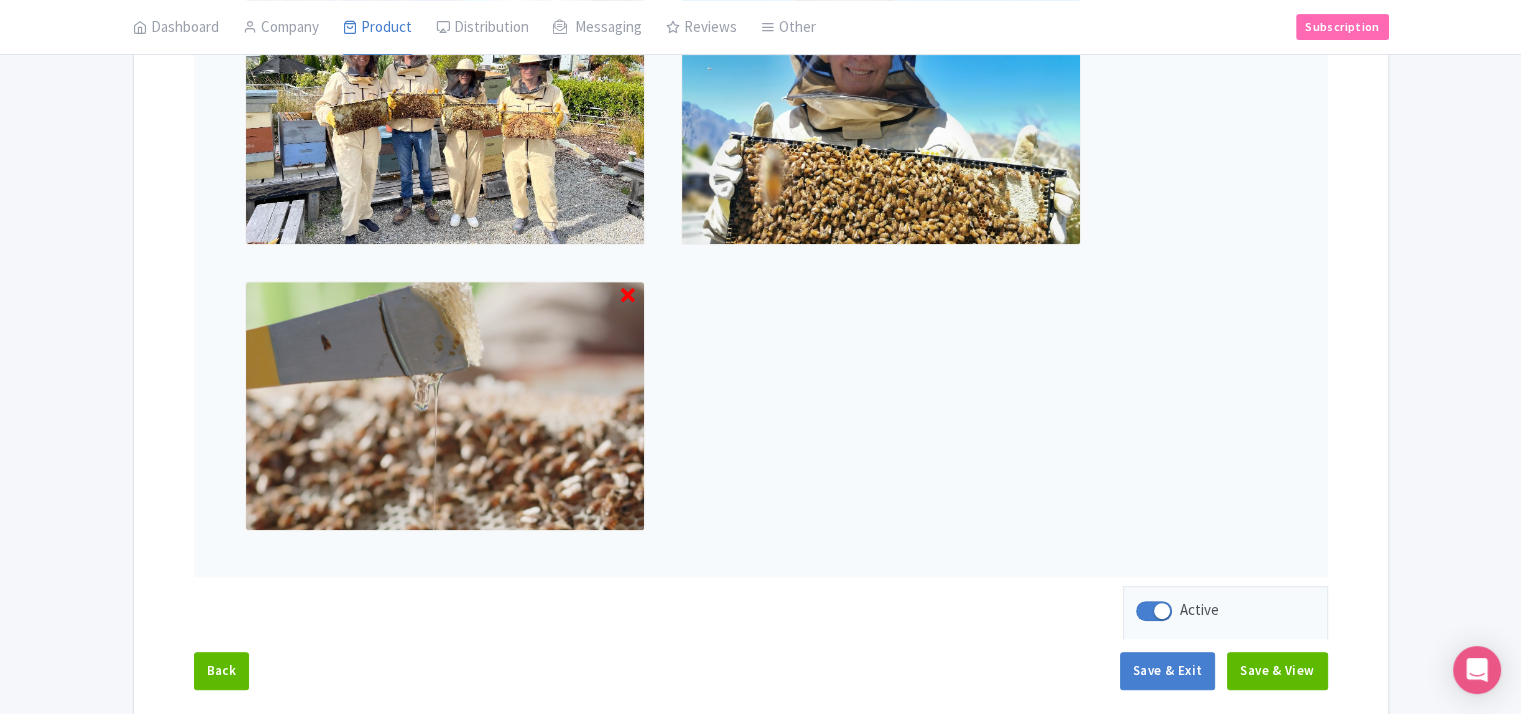 scroll, scrollTop: 918, scrollLeft: 0, axis: vertical 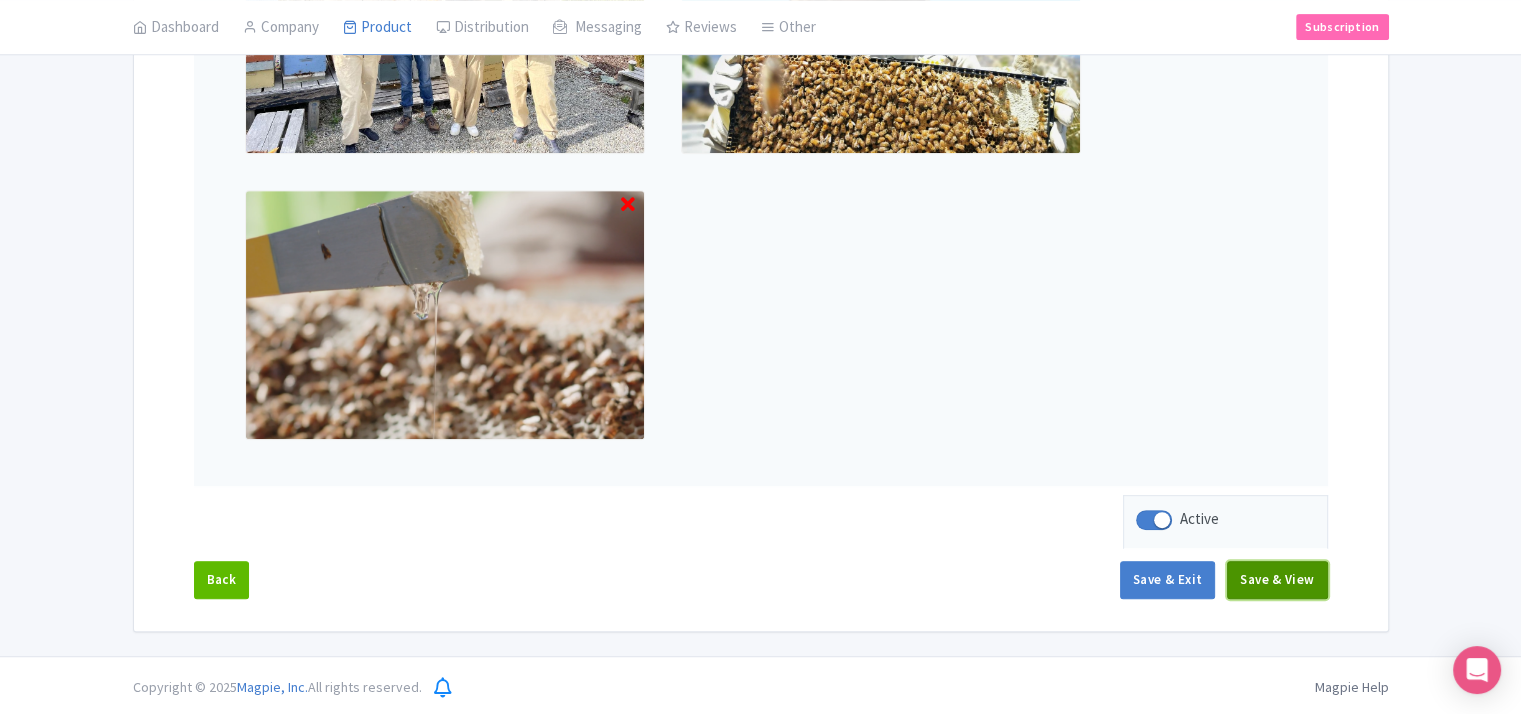 click on "Save & View" at bounding box center (1277, 580) 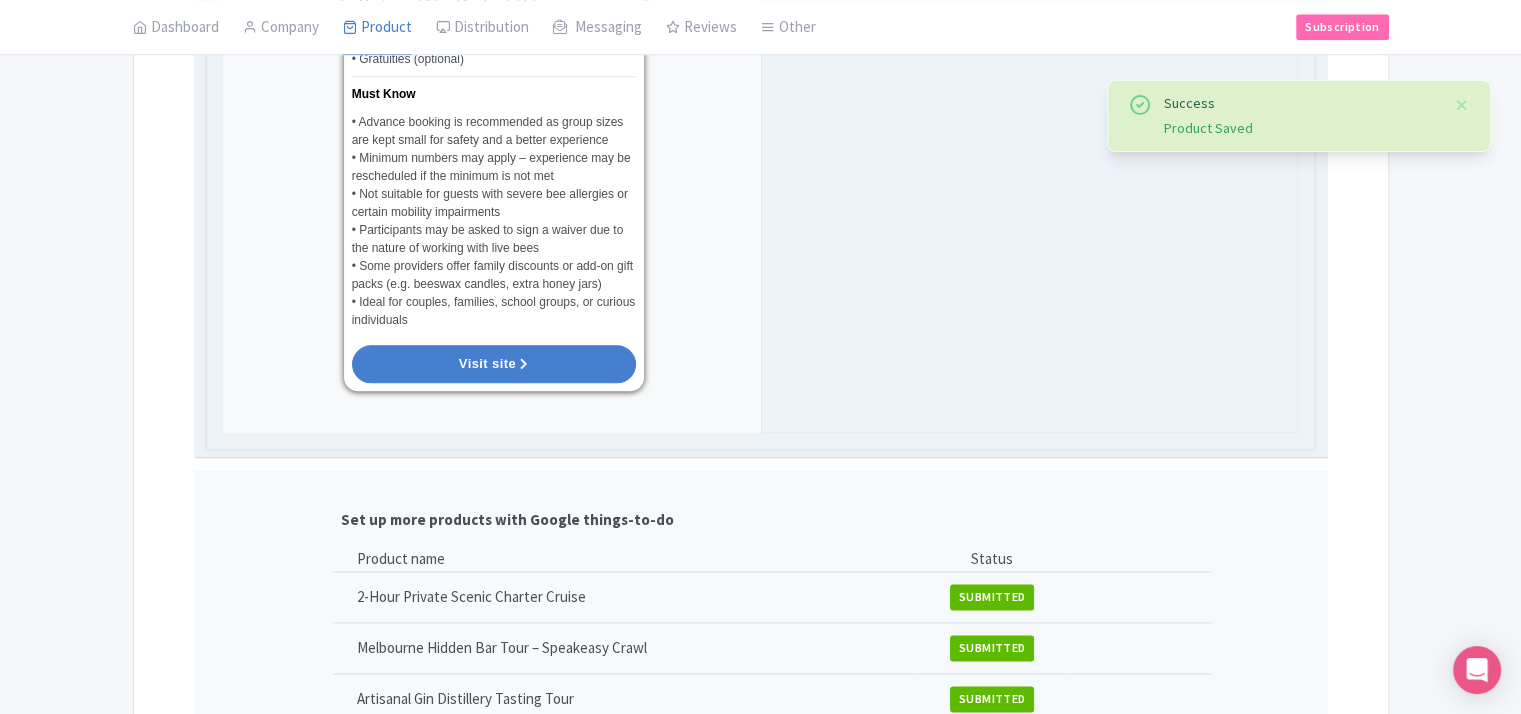 scroll, scrollTop: 2318, scrollLeft: 0, axis: vertical 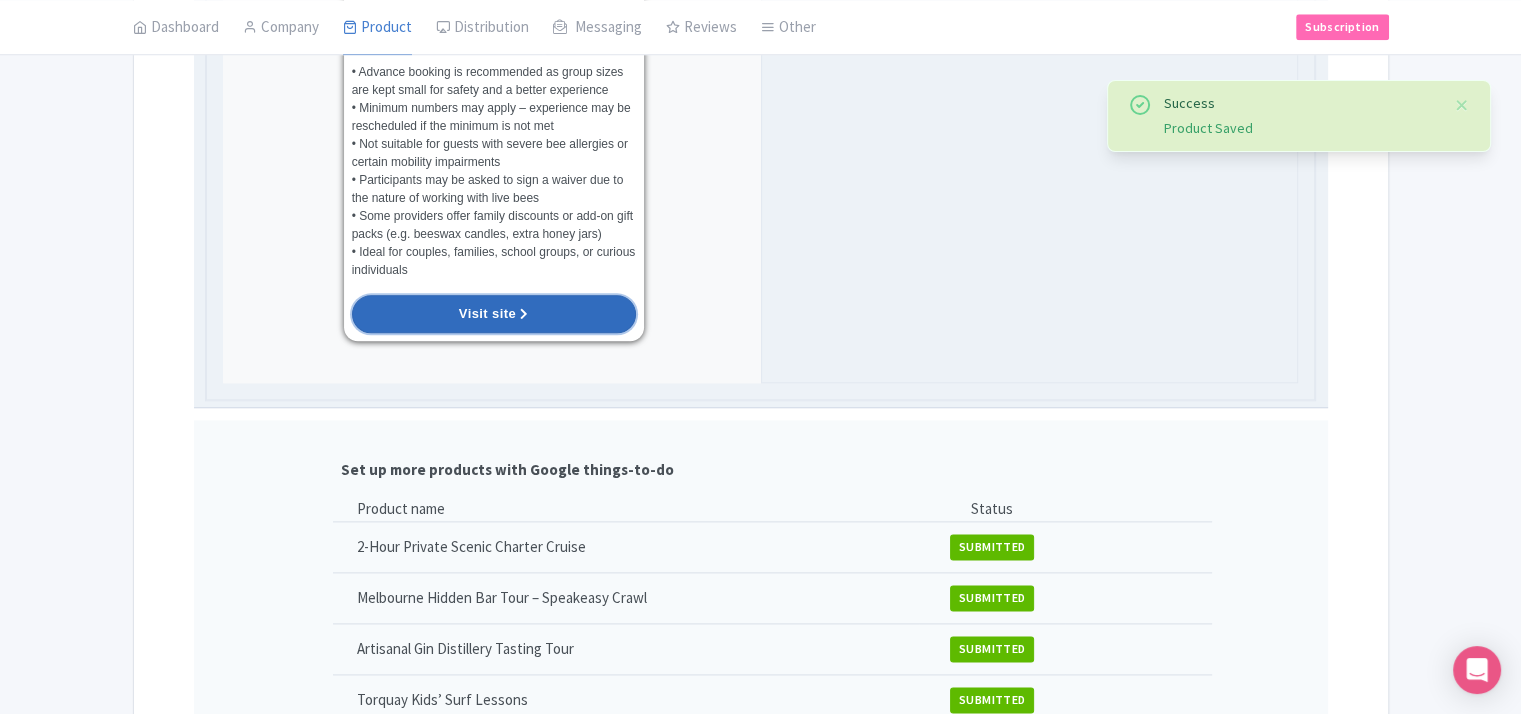 click on "Visit site" at bounding box center (494, 314) 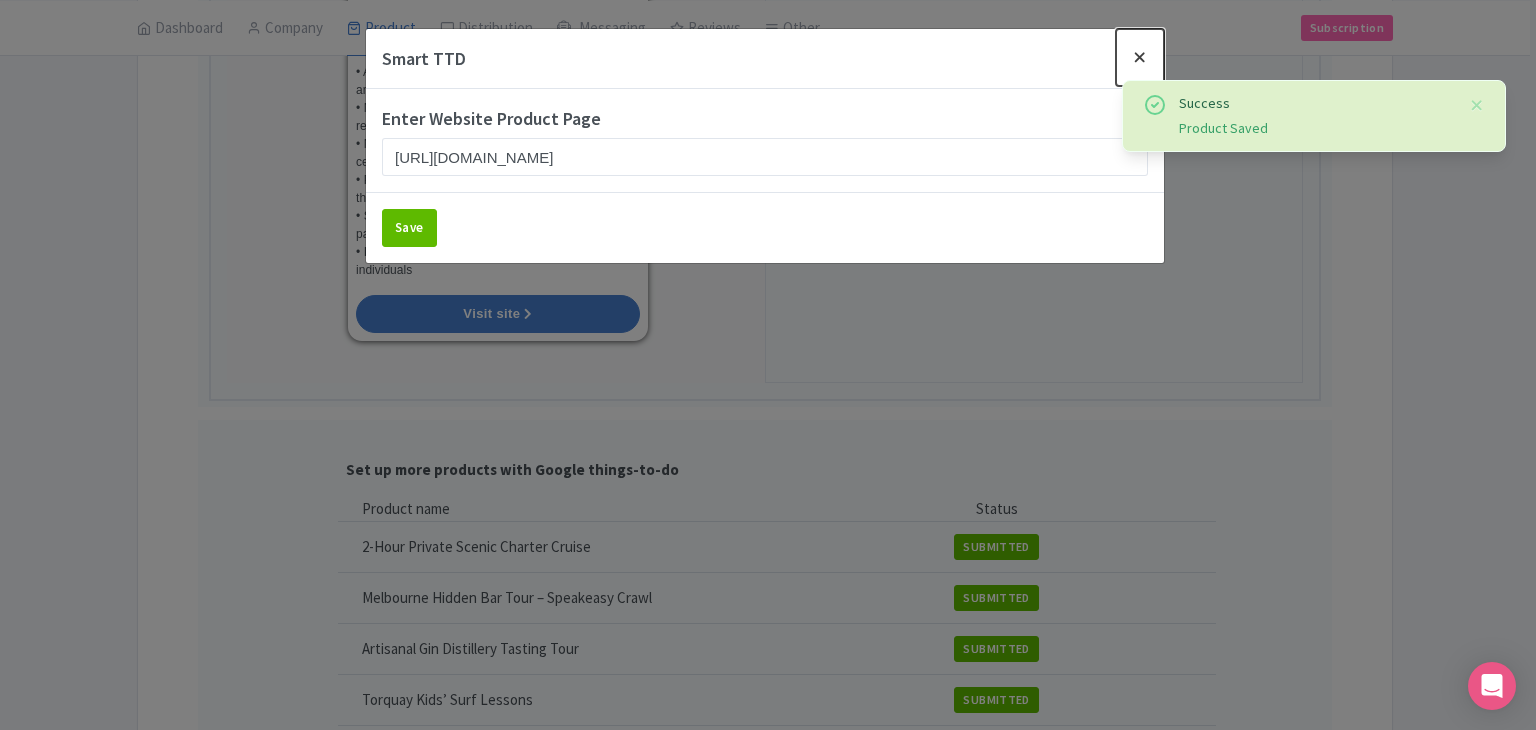 click at bounding box center (1140, 57) 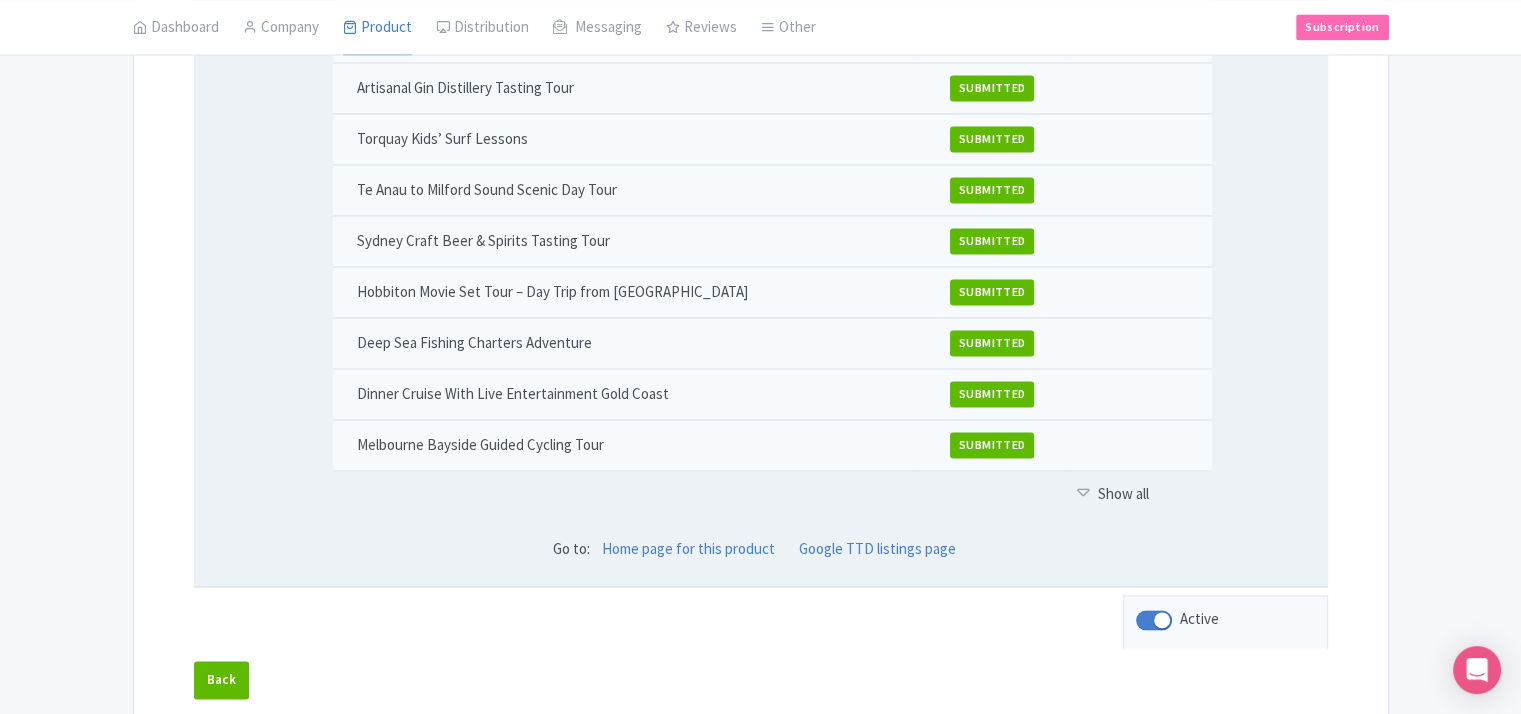 scroll, scrollTop: 2972, scrollLeft: 0, axis: vertical 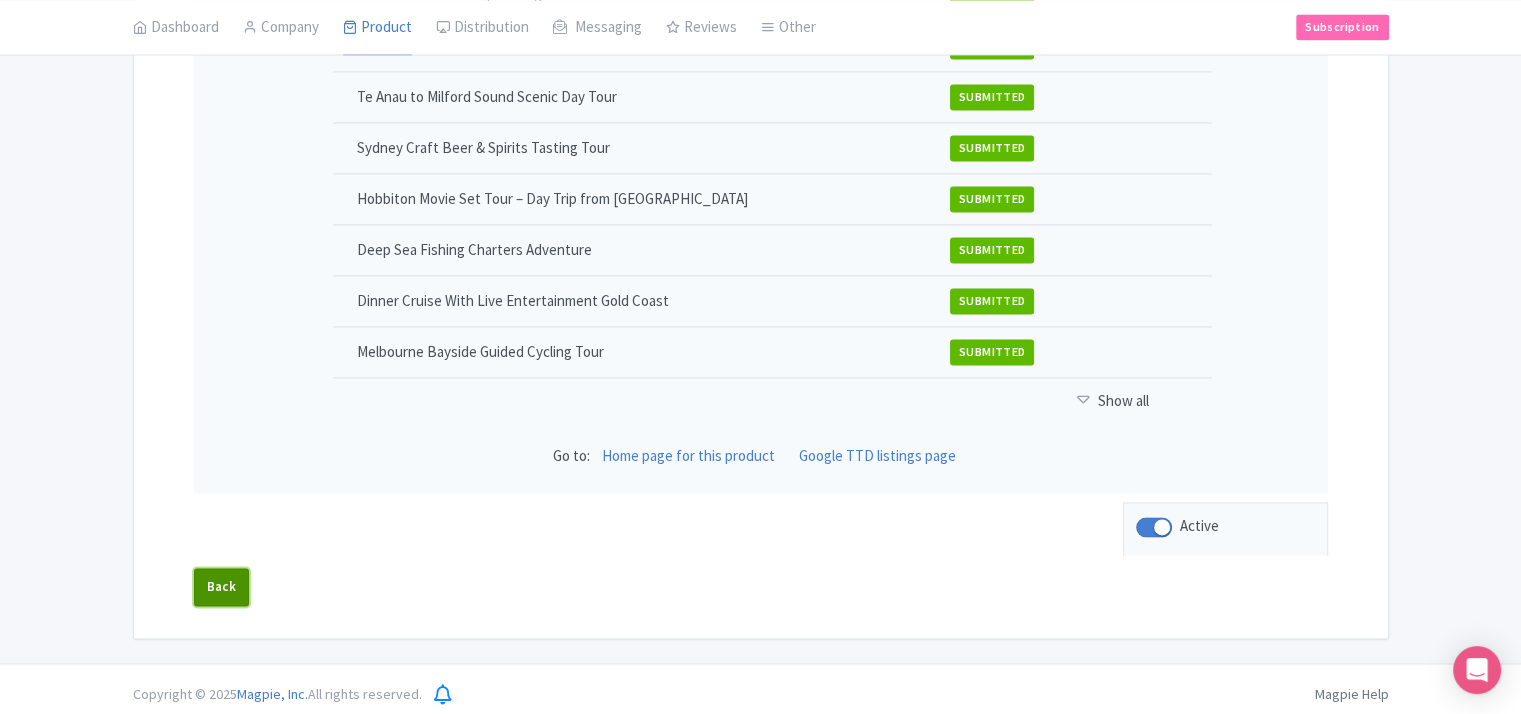 click on "Back" at bounding box center (222, 587) 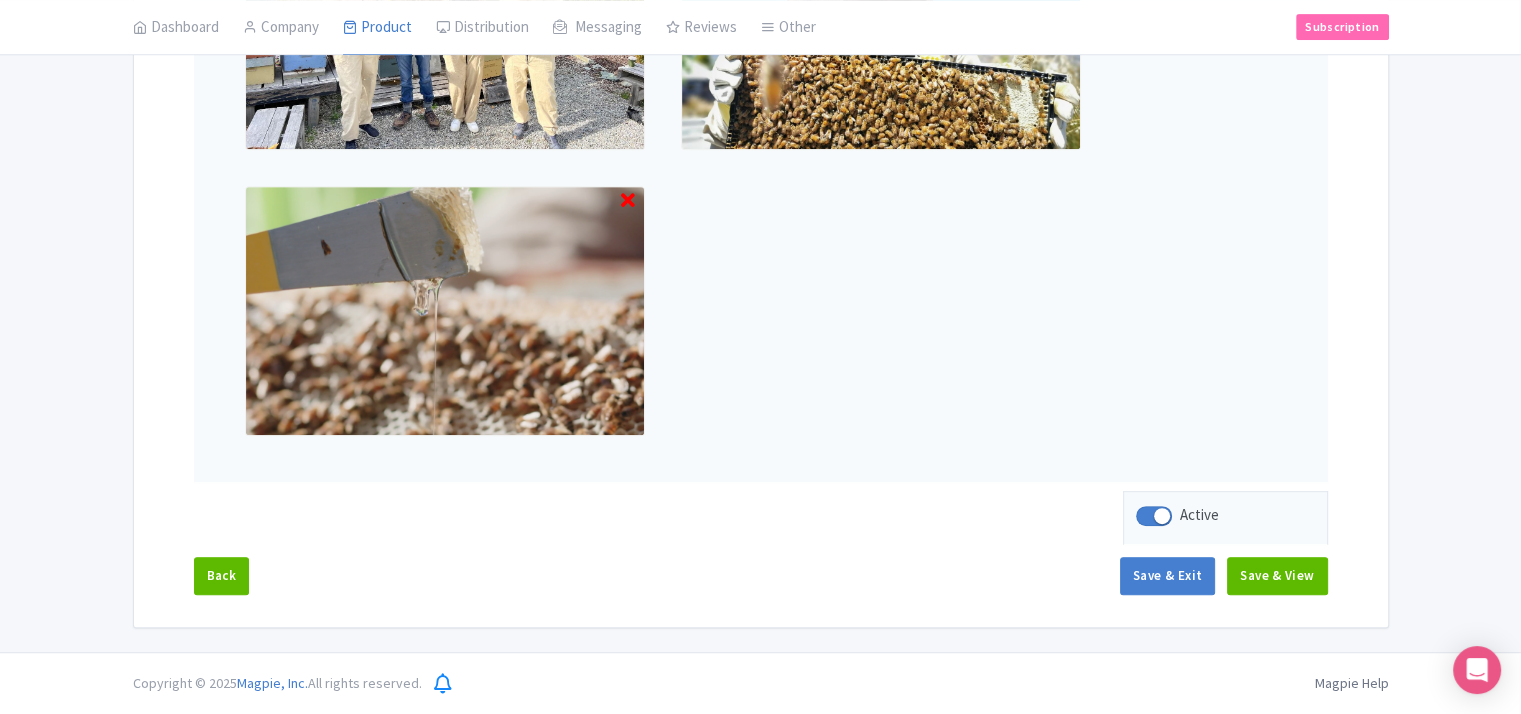 scroll, scrollTop: 918, scrollLeft: 0, axis: vertical 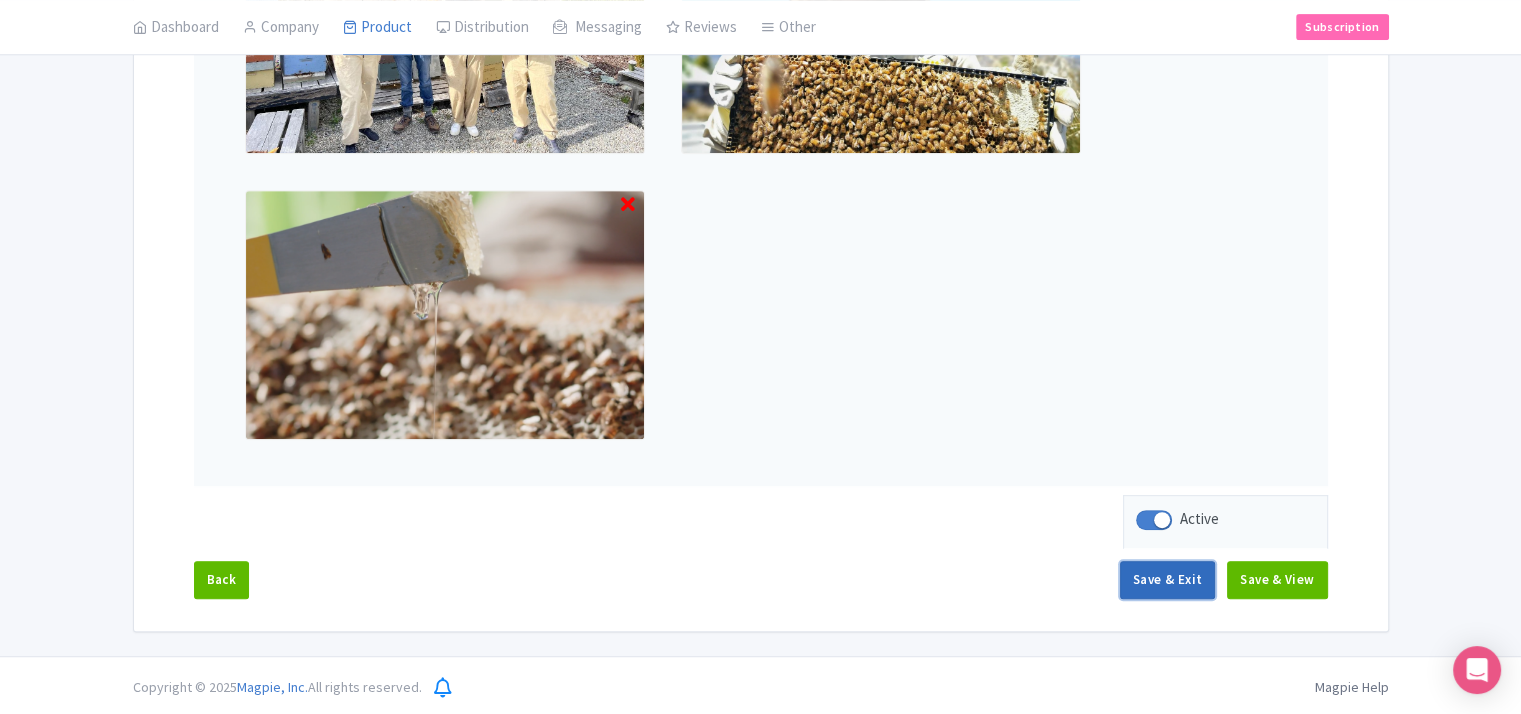 click on "Save & Exit" at bounding box center [1167, 580] 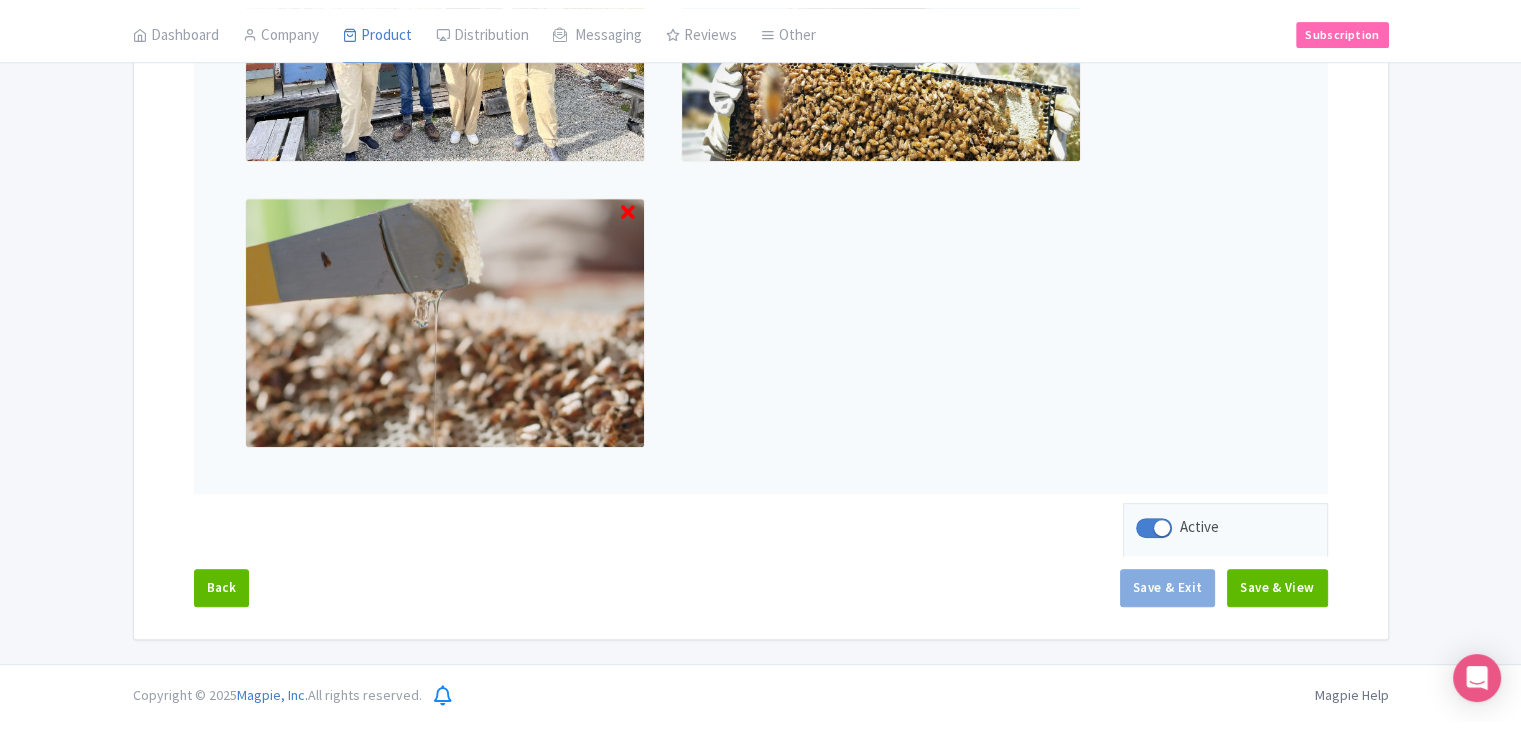 scroll, scrollTop: 903, scrollLeft: 0, axis: vertical 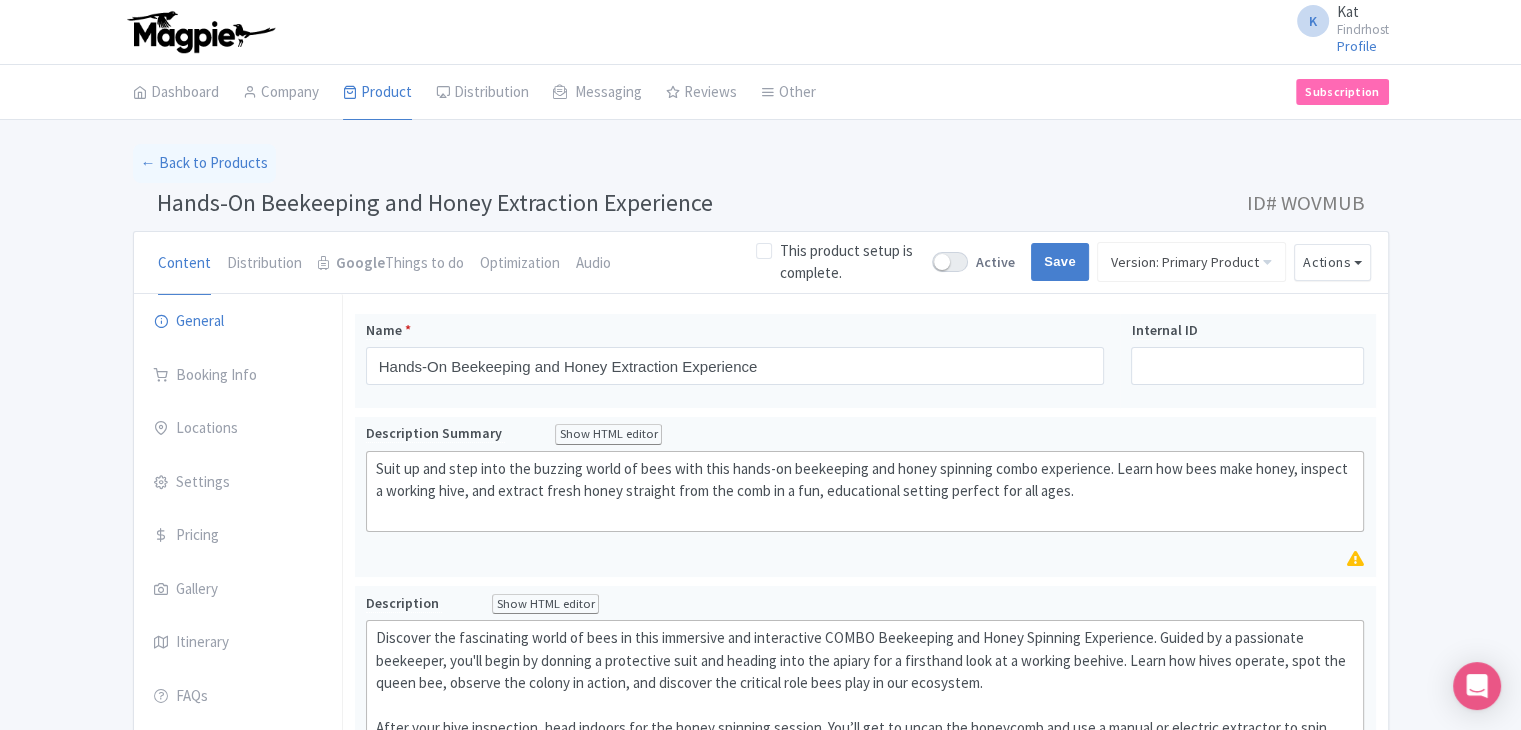 click at bounding box center (950, 262) 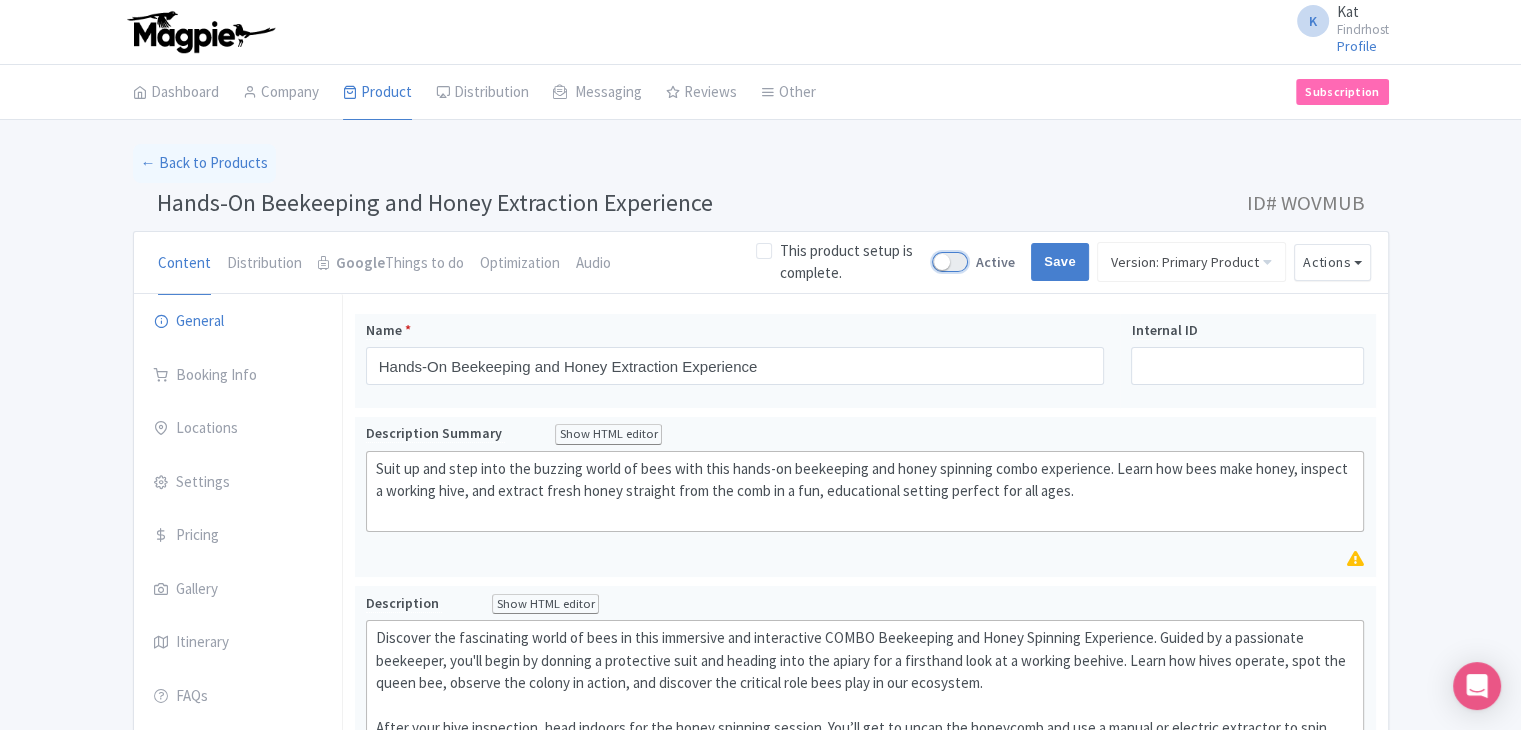 click on "Active" at bounding box center [938, 262] 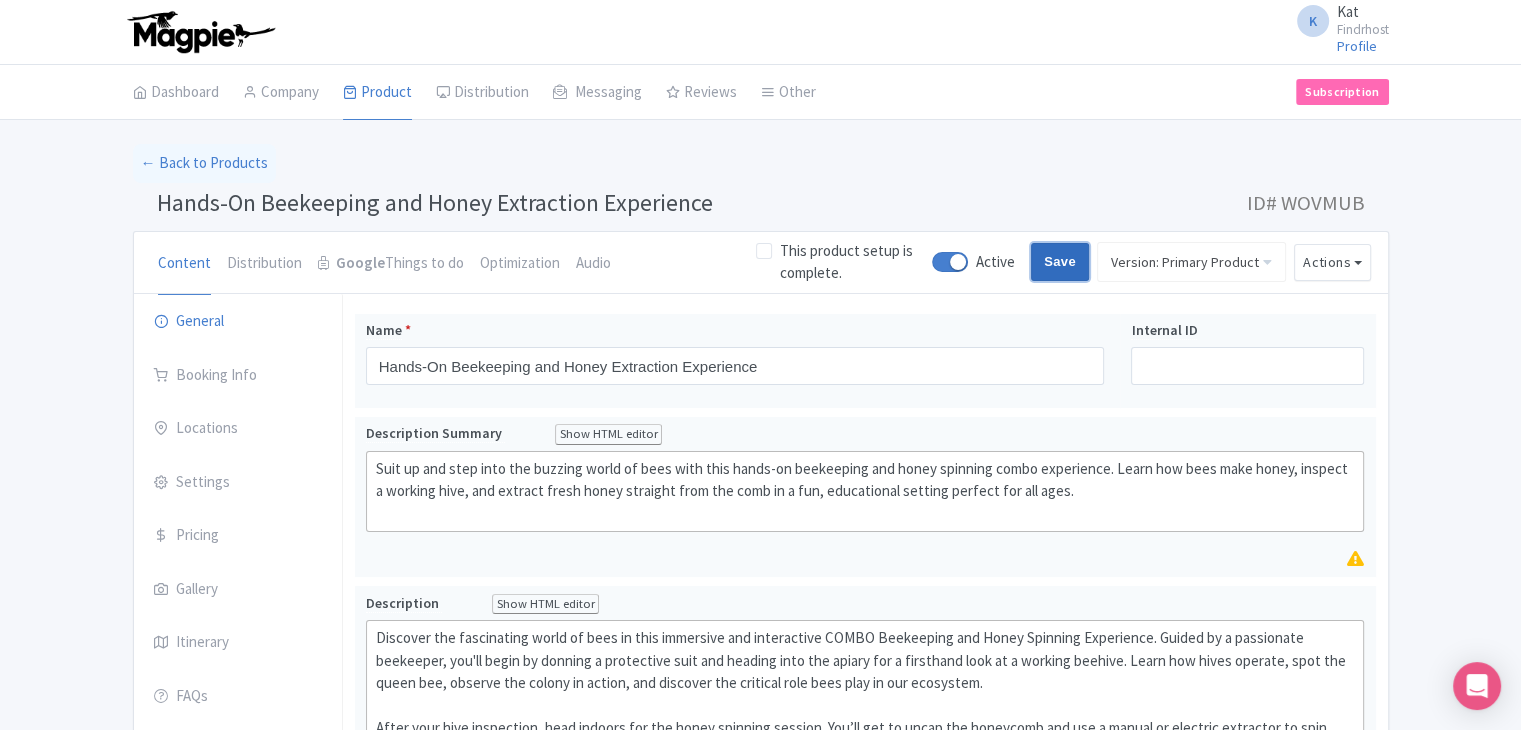 click on "Save" at bounding box center (1060, 262) 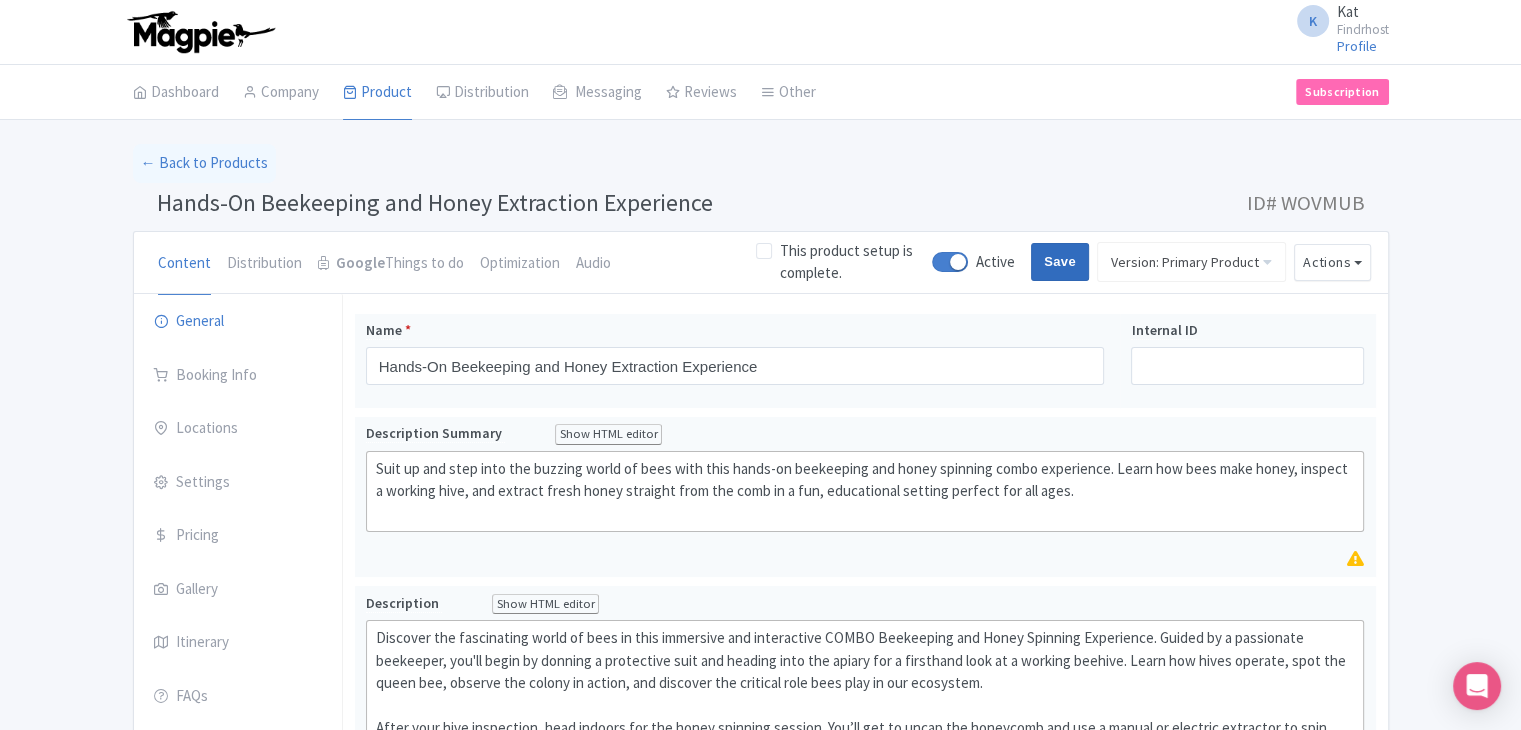 type on "Saving..." 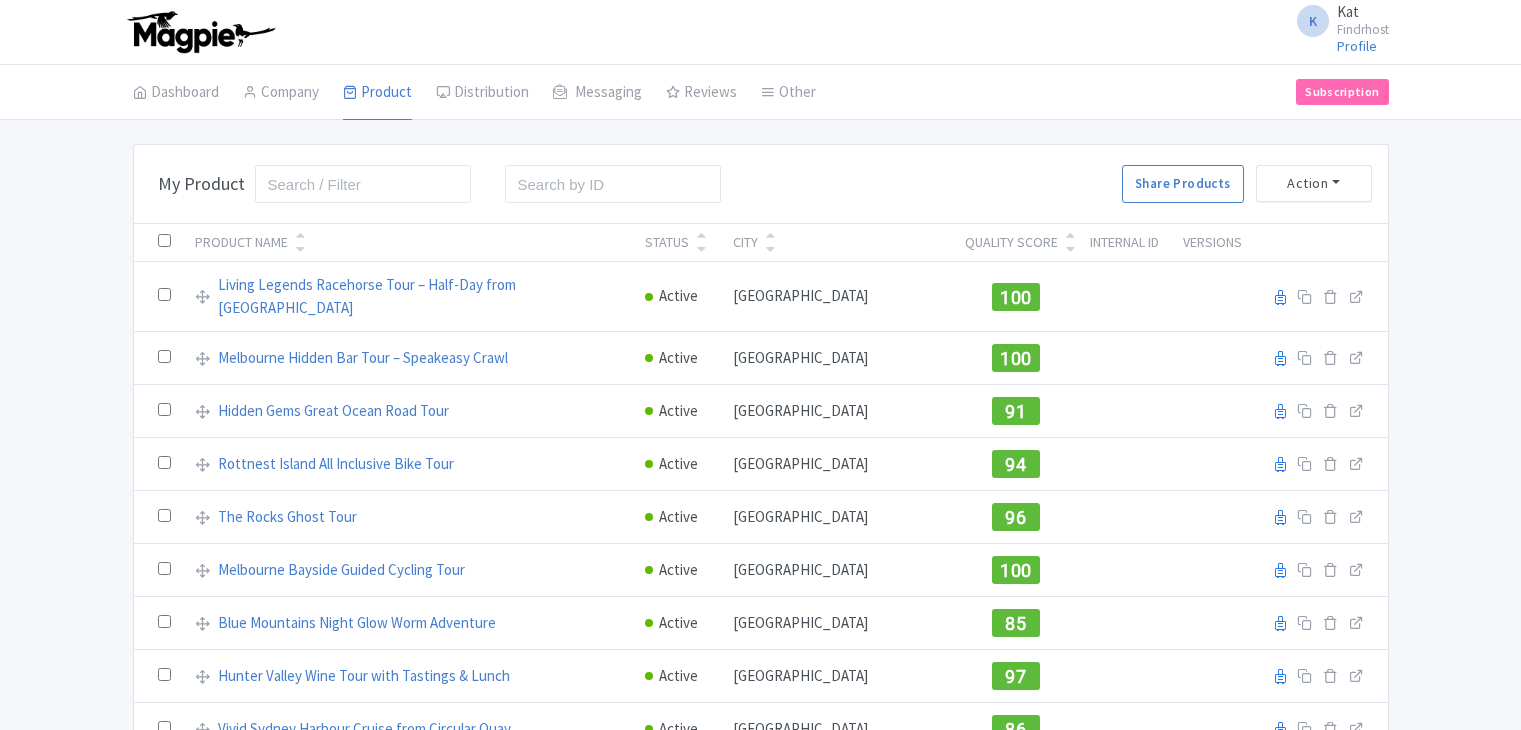scroll, scrollTop: 0, scrollLeft: 0, axis: both 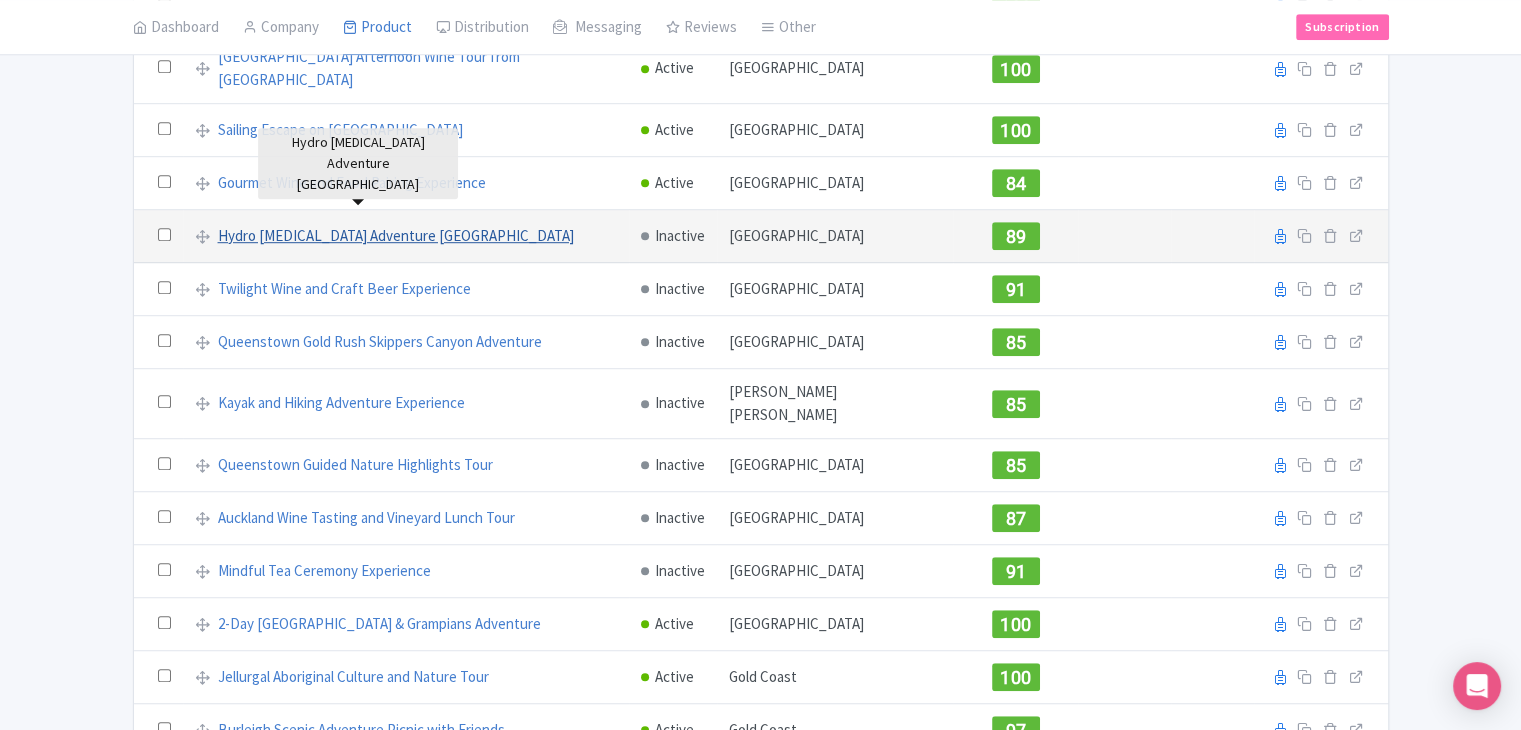 click on "Hydro [MEDICAL_DATA] Adventure [GEOGRAPHIC_DATA]" at bounding box center [396, 236] 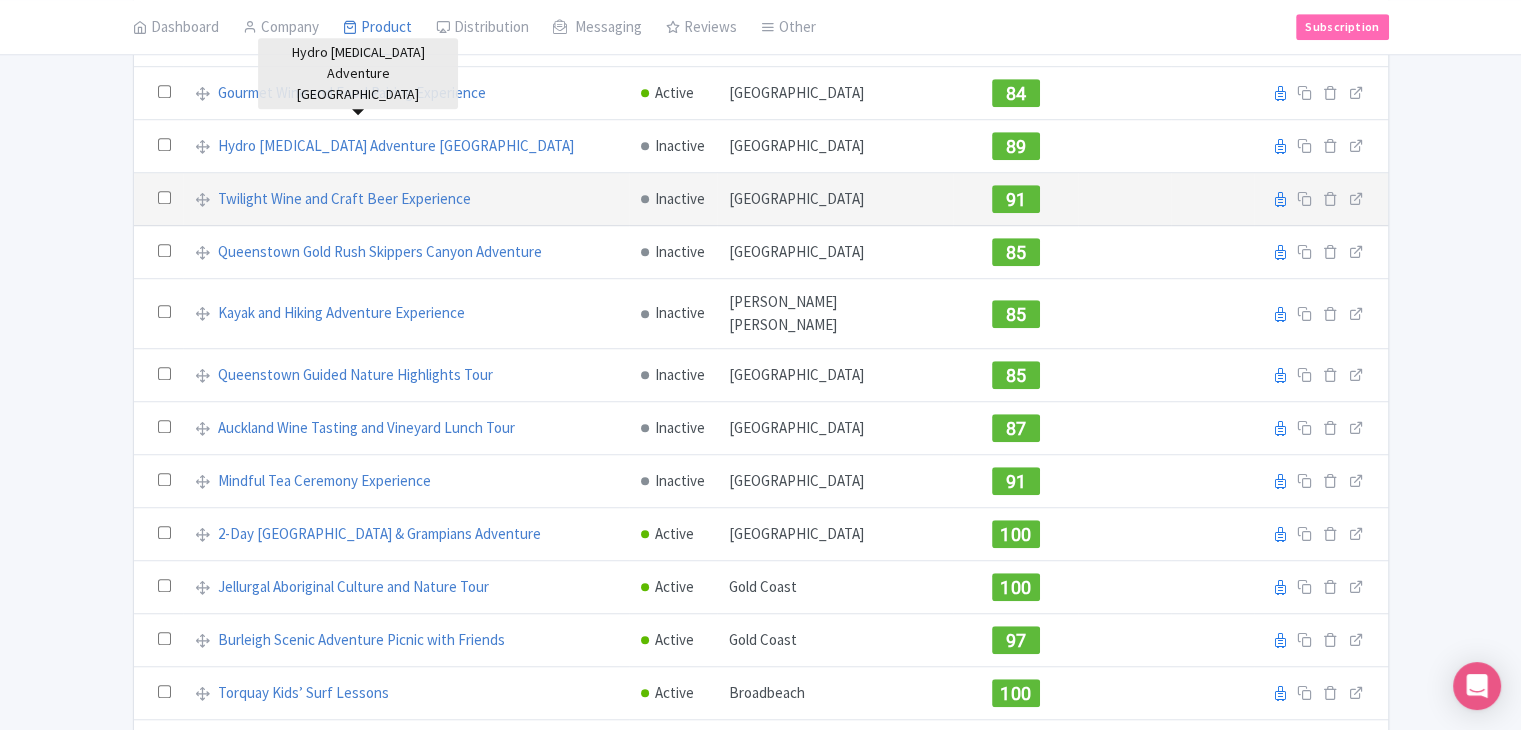 scroll, scrollTop: 1352, scrollLeft: 0, axis: vertical 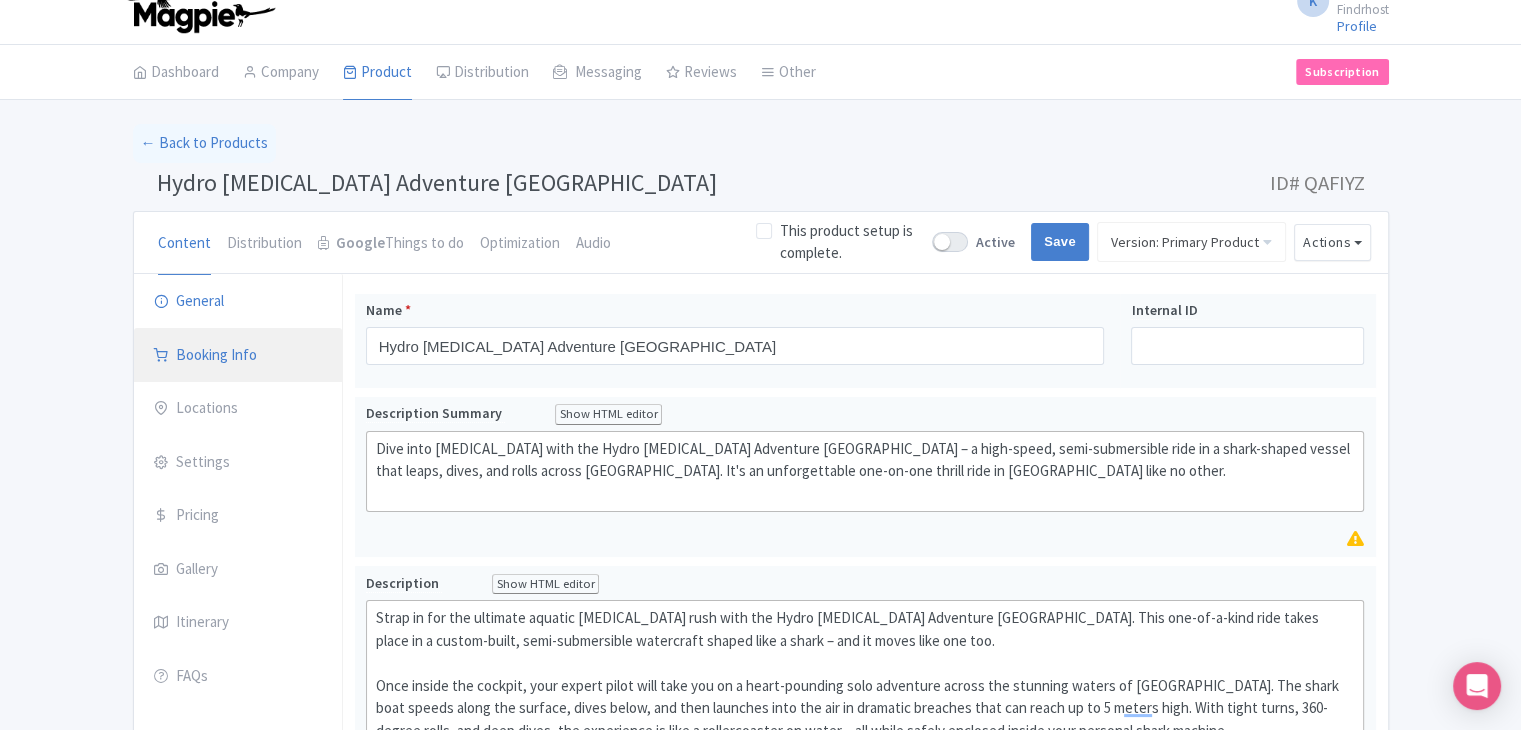 click on "Booking Info" at bounding box center [238, 356] 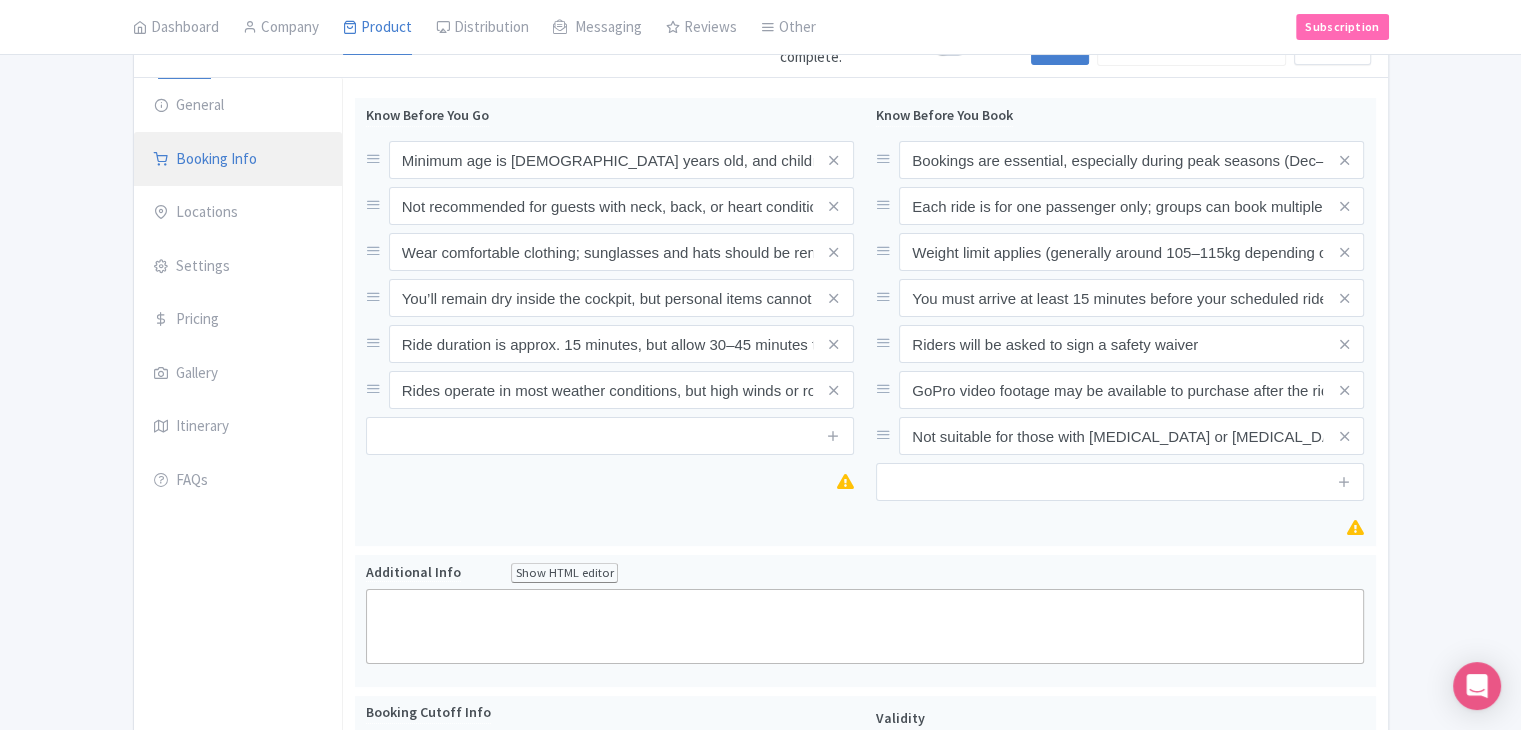 scroll, scrollTop: 220, scrollLeft: 0, axis: vertical 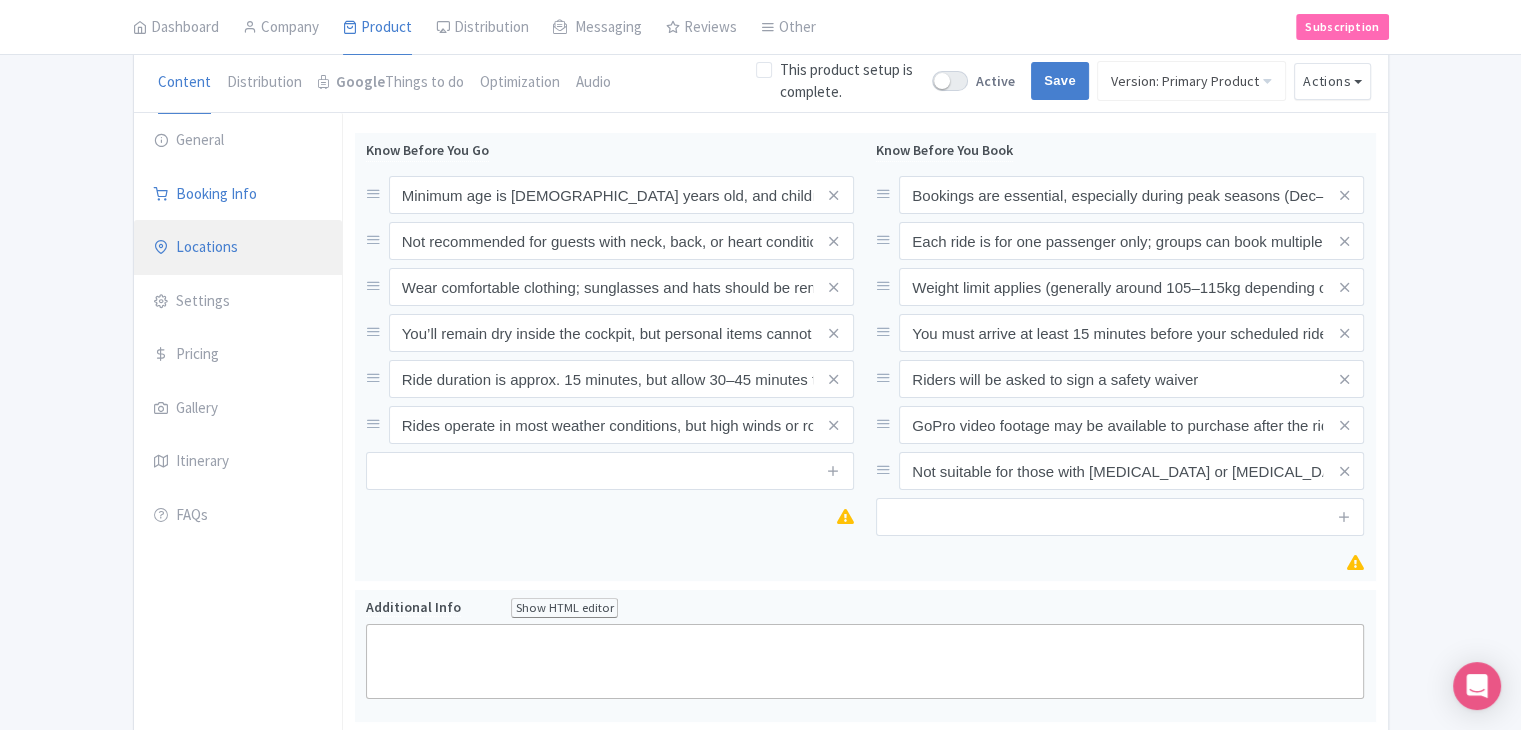 click on "Locations" at bounding box center [238, 248] 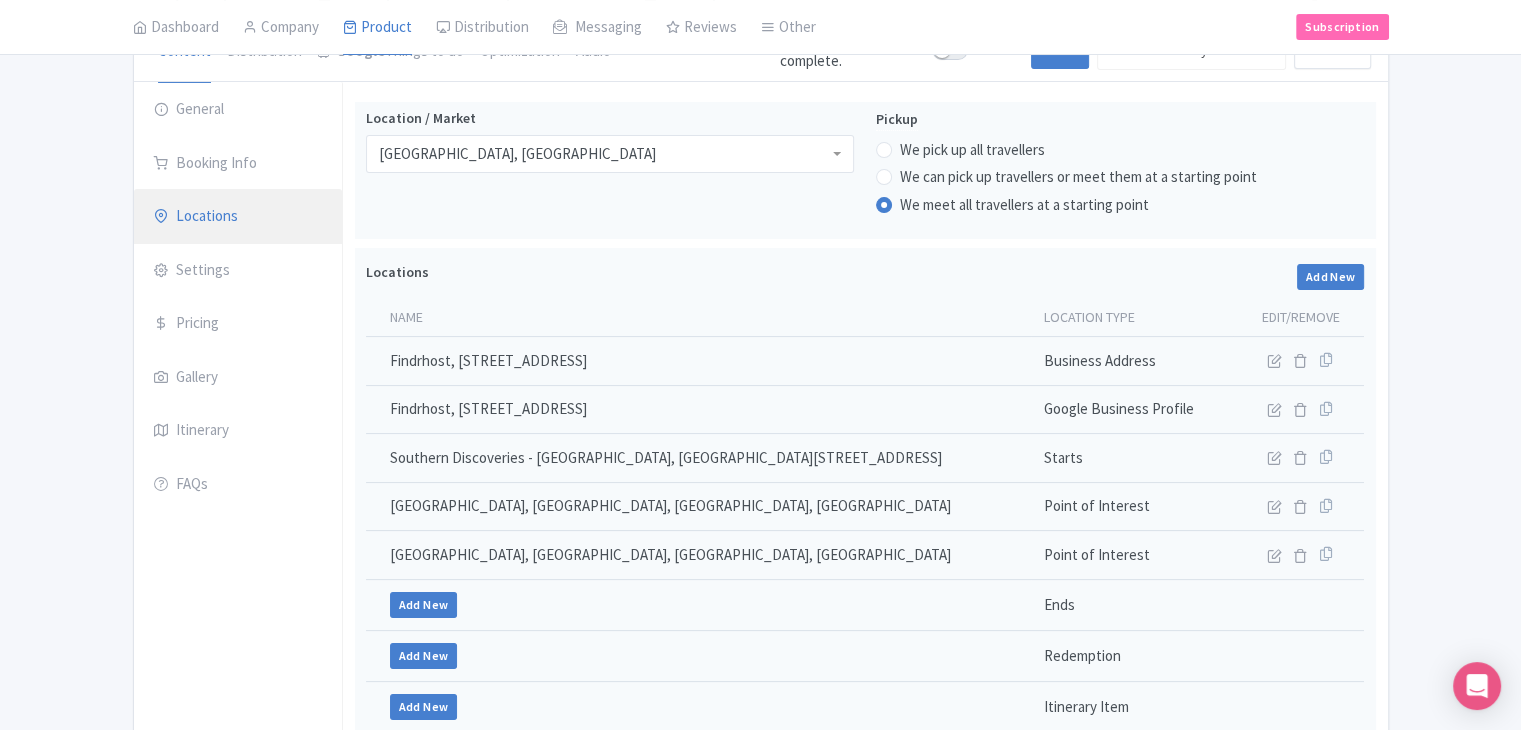 scroll, scrollTop: 176, scrollLeft: 0, axis: vertical 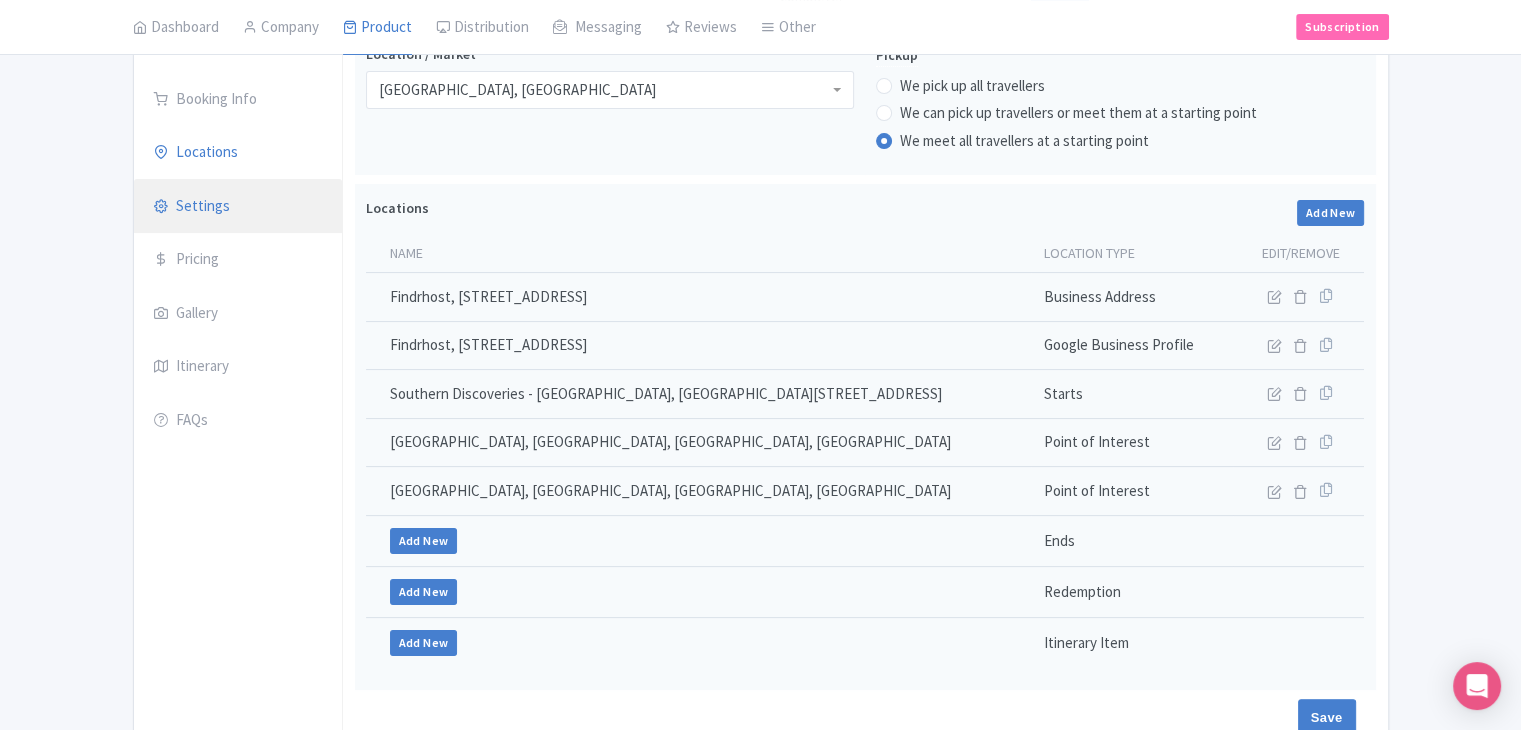 click on "Settings" at bounding box center (238, 207) 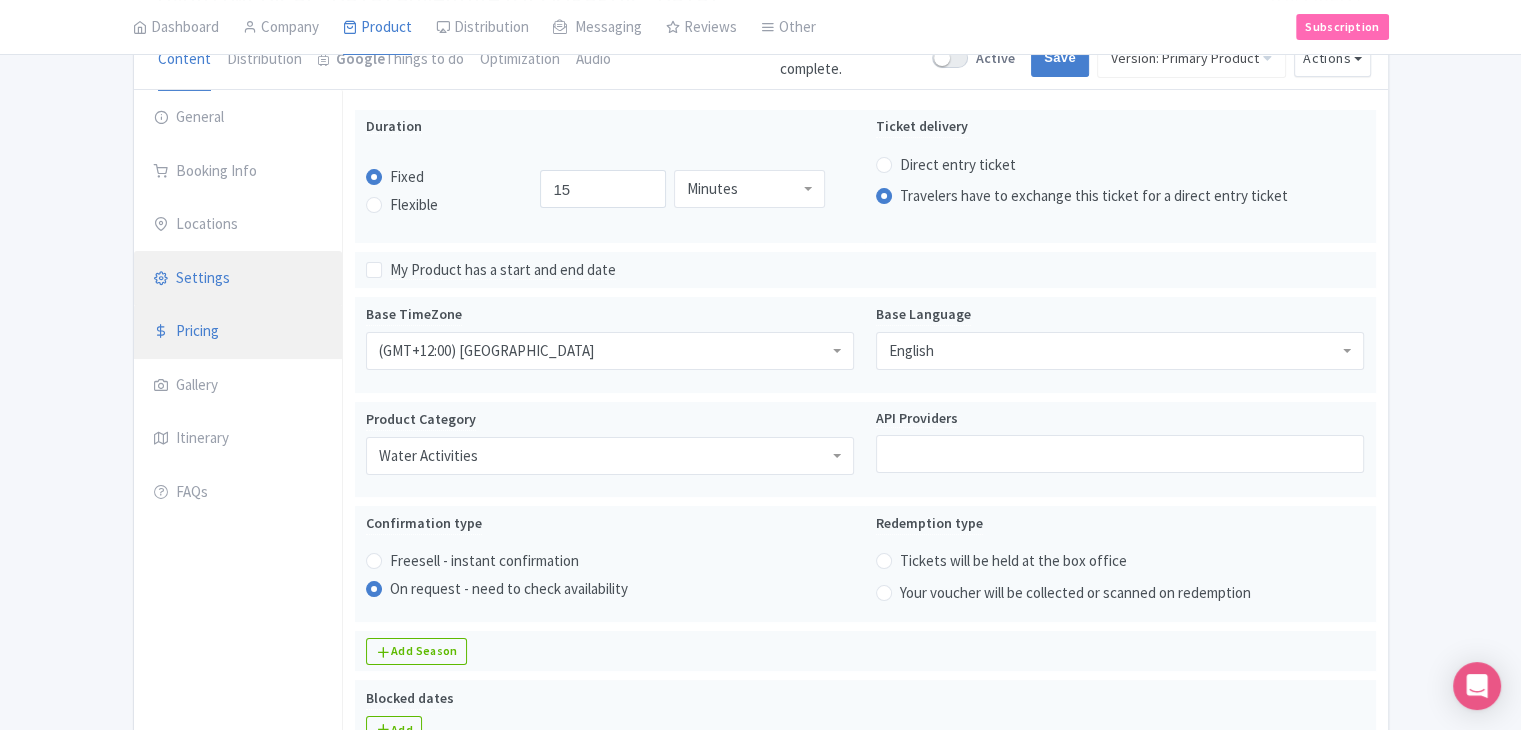 scroll, scrollTop: 267, scrollLeft: 0, axis: vertical 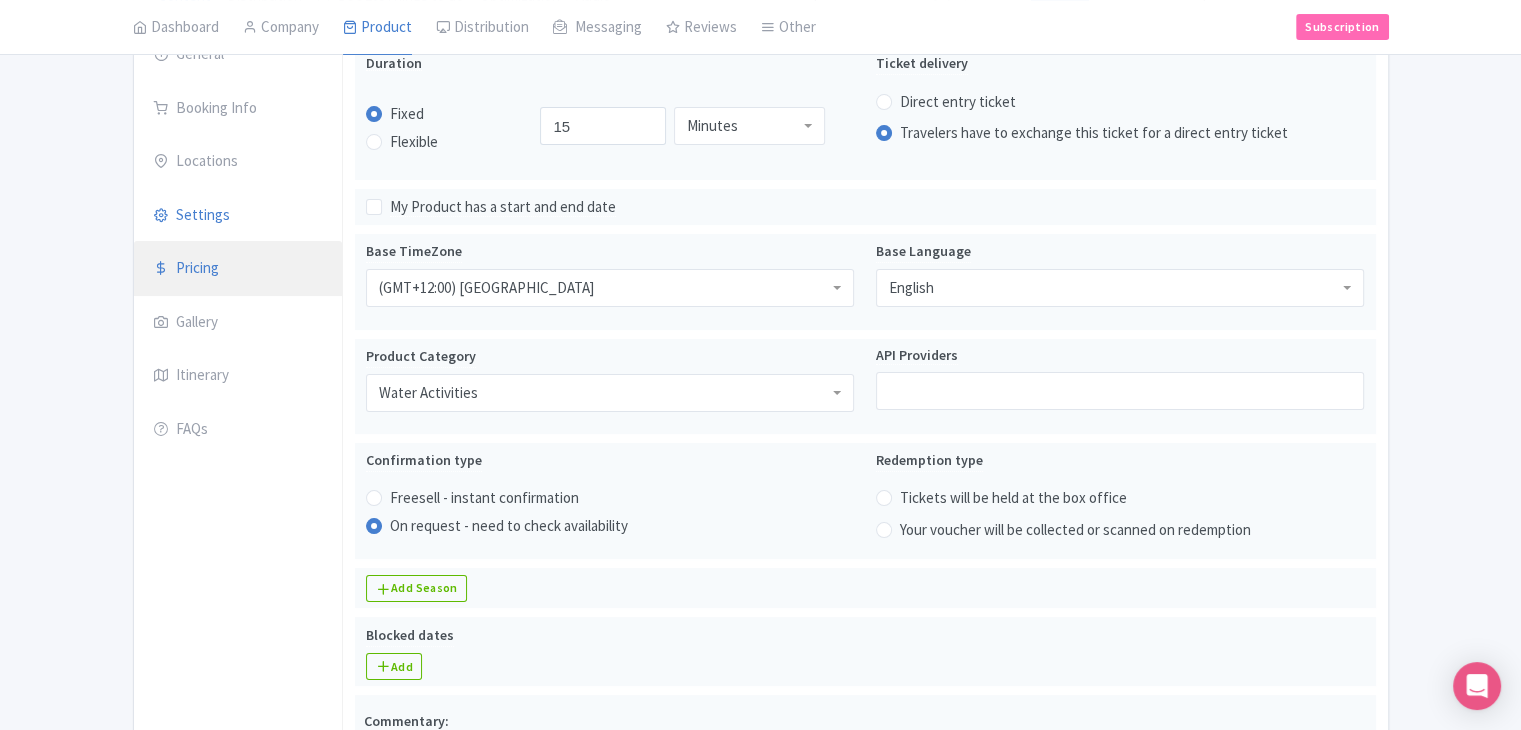click on "Pricing" at bounding box center [238, 269] 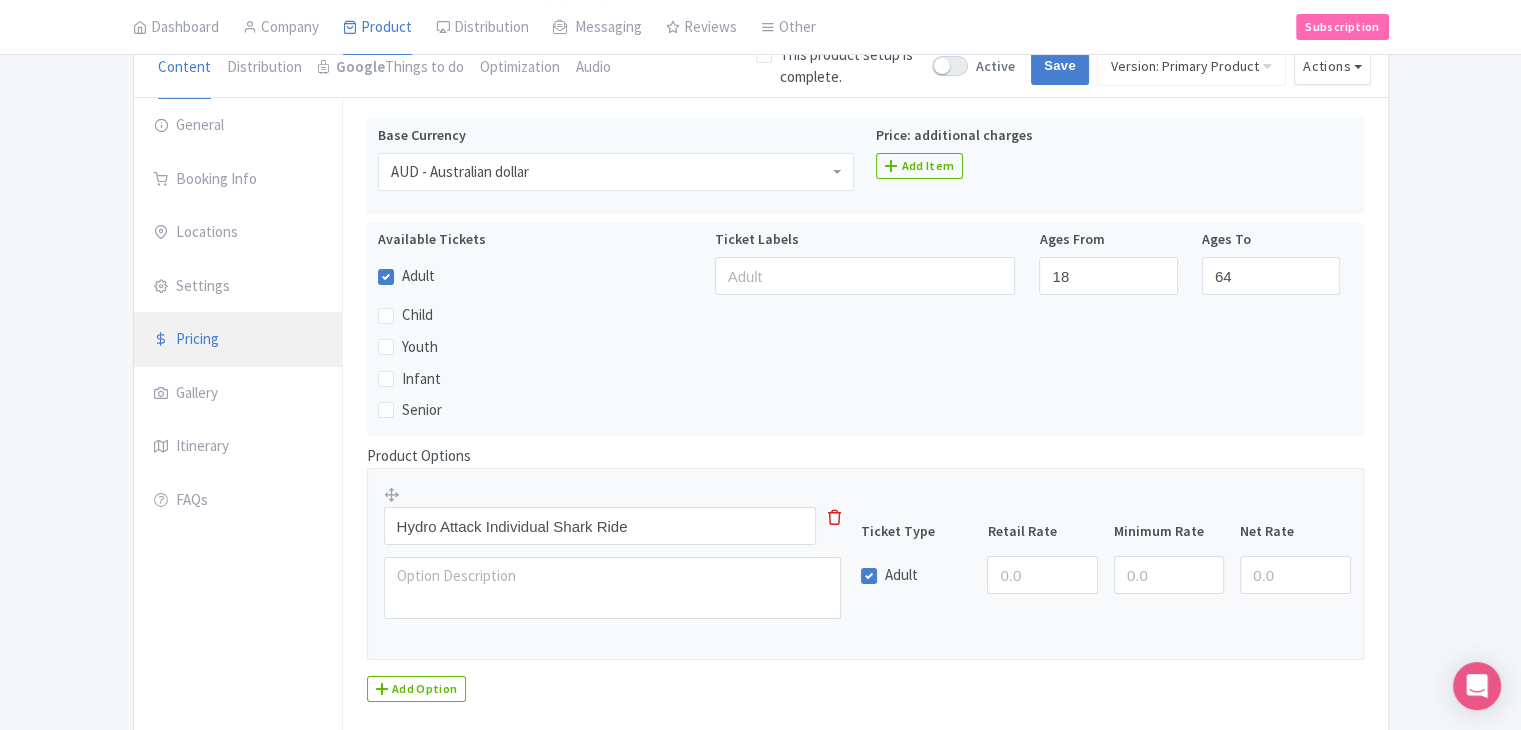 scroll, scrollTop: 182, scrollLeft: 0, axis: vertical 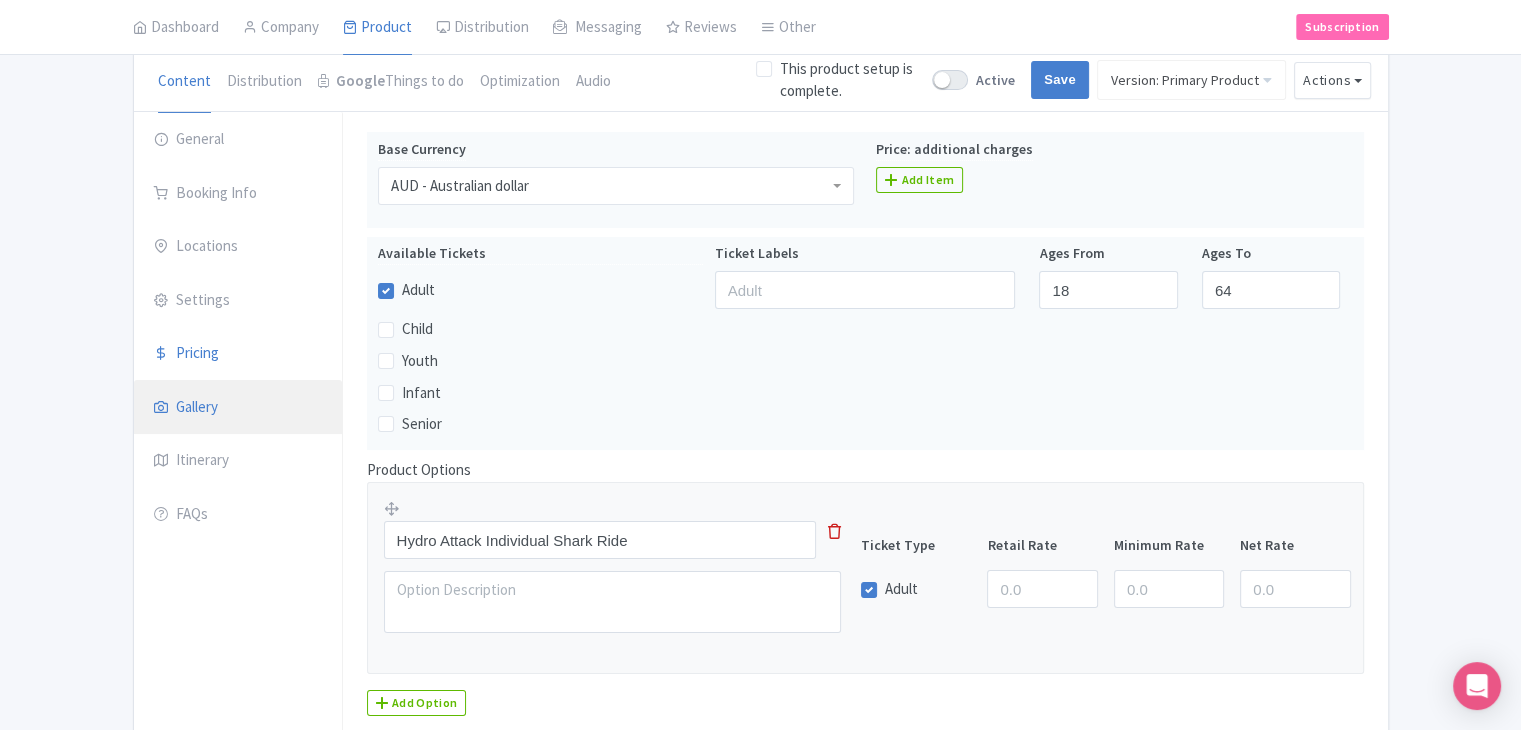 click on "Gallery" at bounding box center [238, 408] 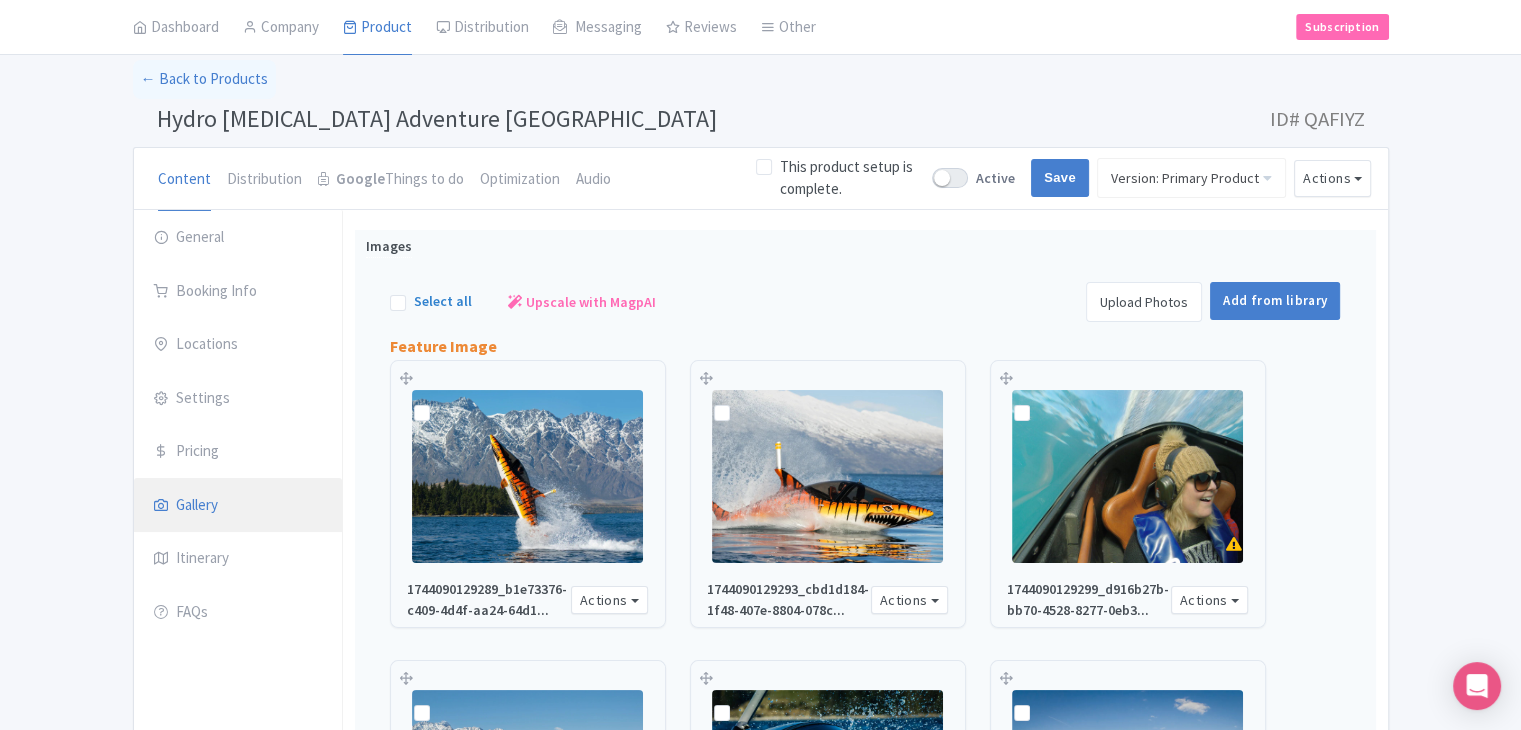 scroll, scrollTop: 182, scrollLeft: 0, axis: vertical 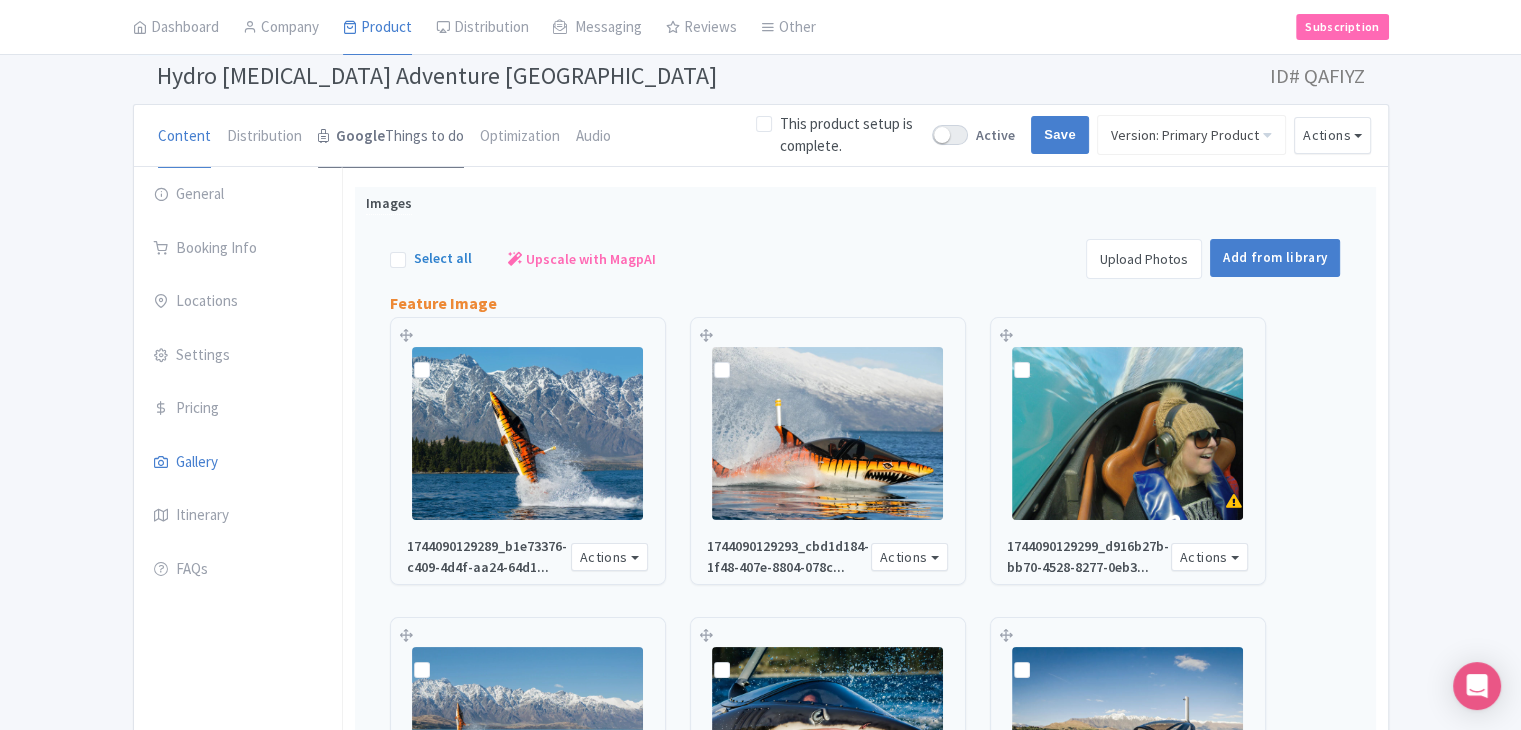 click on "Google  Things to do" at bounding box center [391, 137] 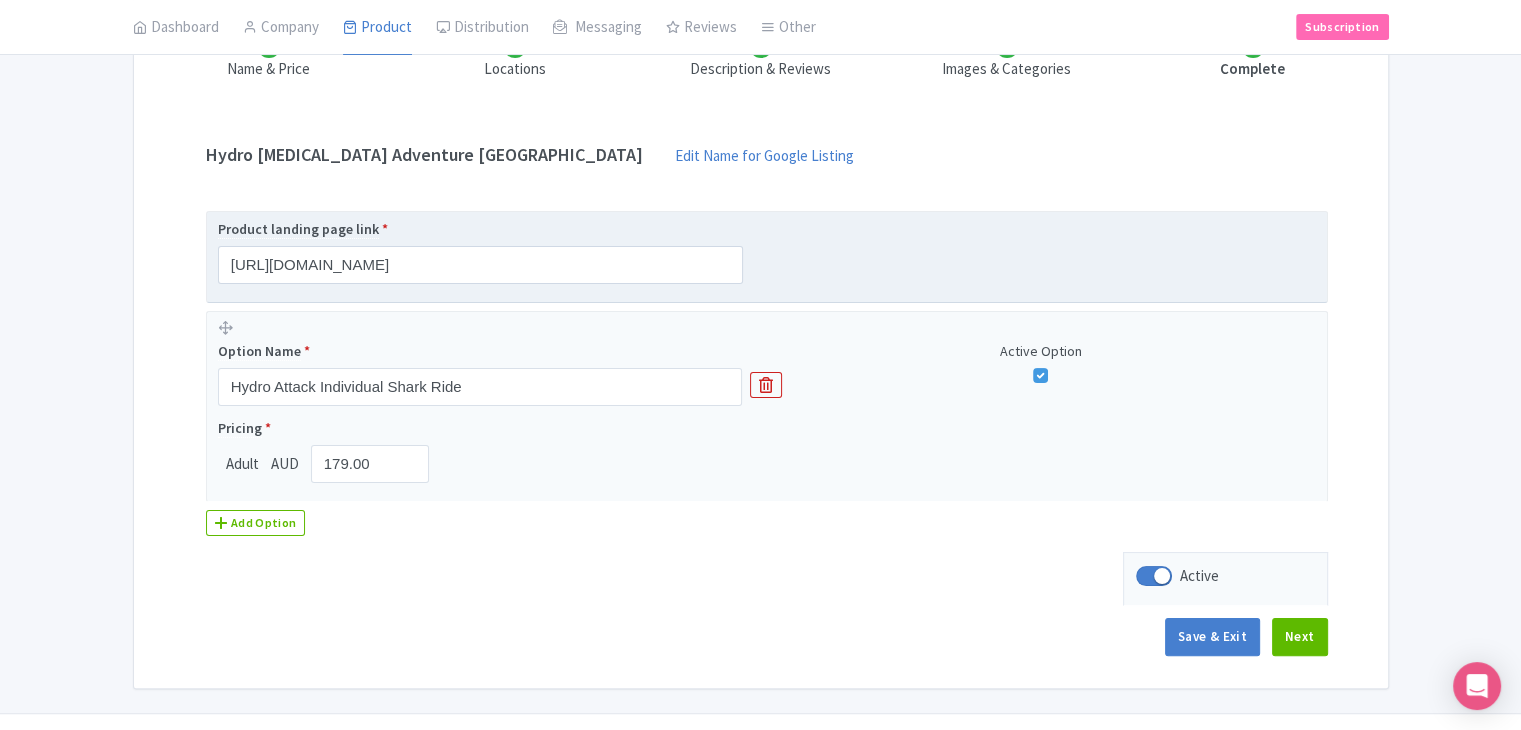 scroll, scrollTop: 166, scrollLeft: 0, axis: vertical 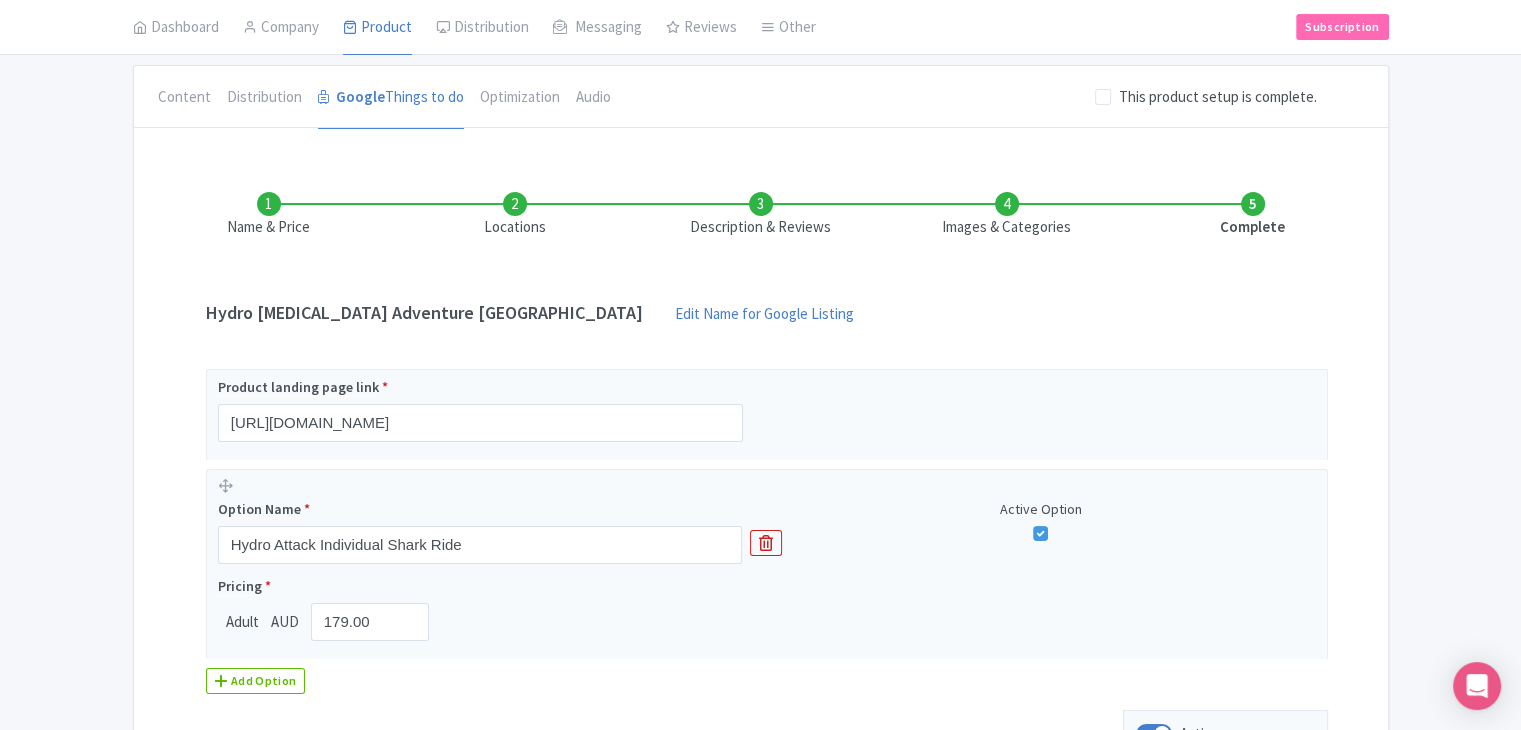 click on "Locations" at bounding box center [515, 215] 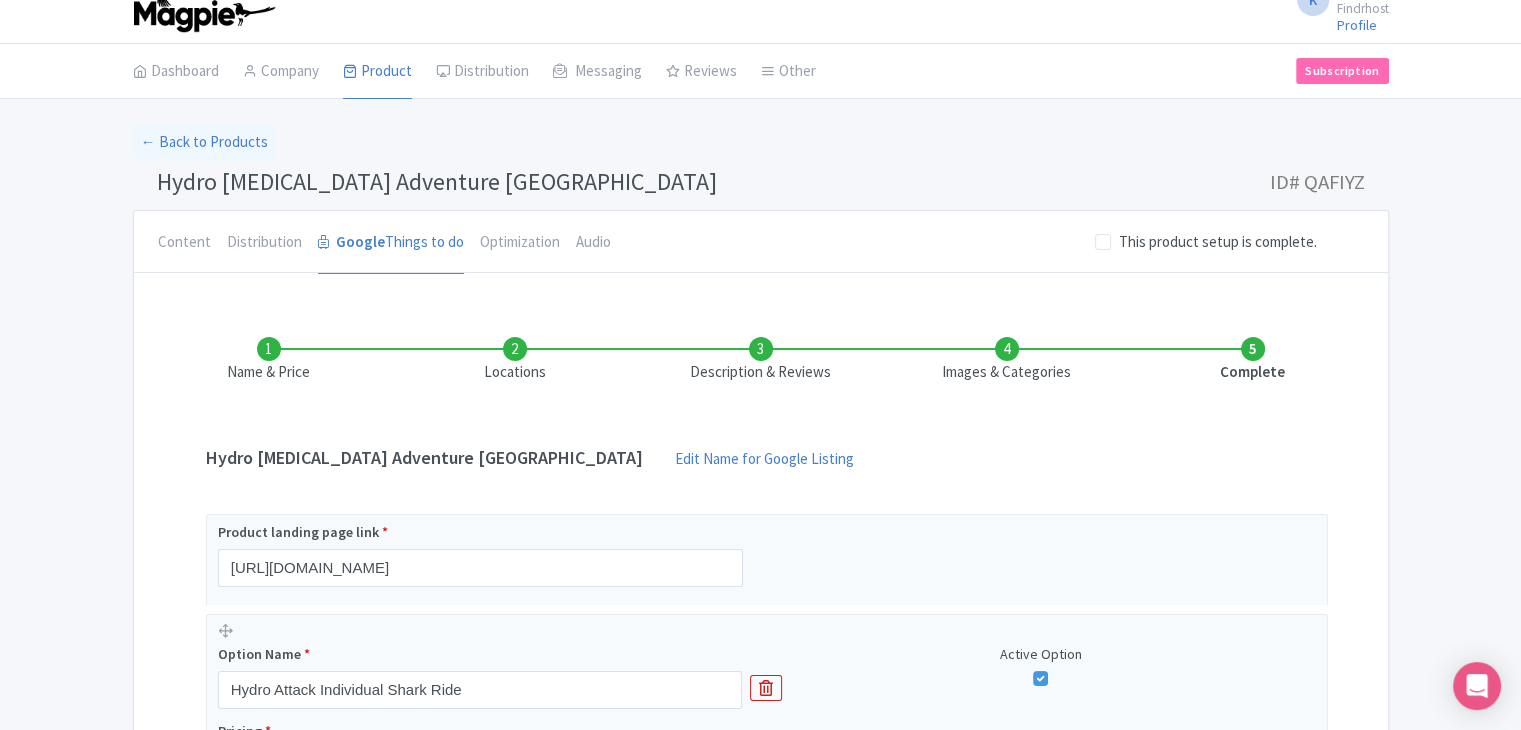 scroll, scrollTop: 0, scrollLeft: 0, axis: both 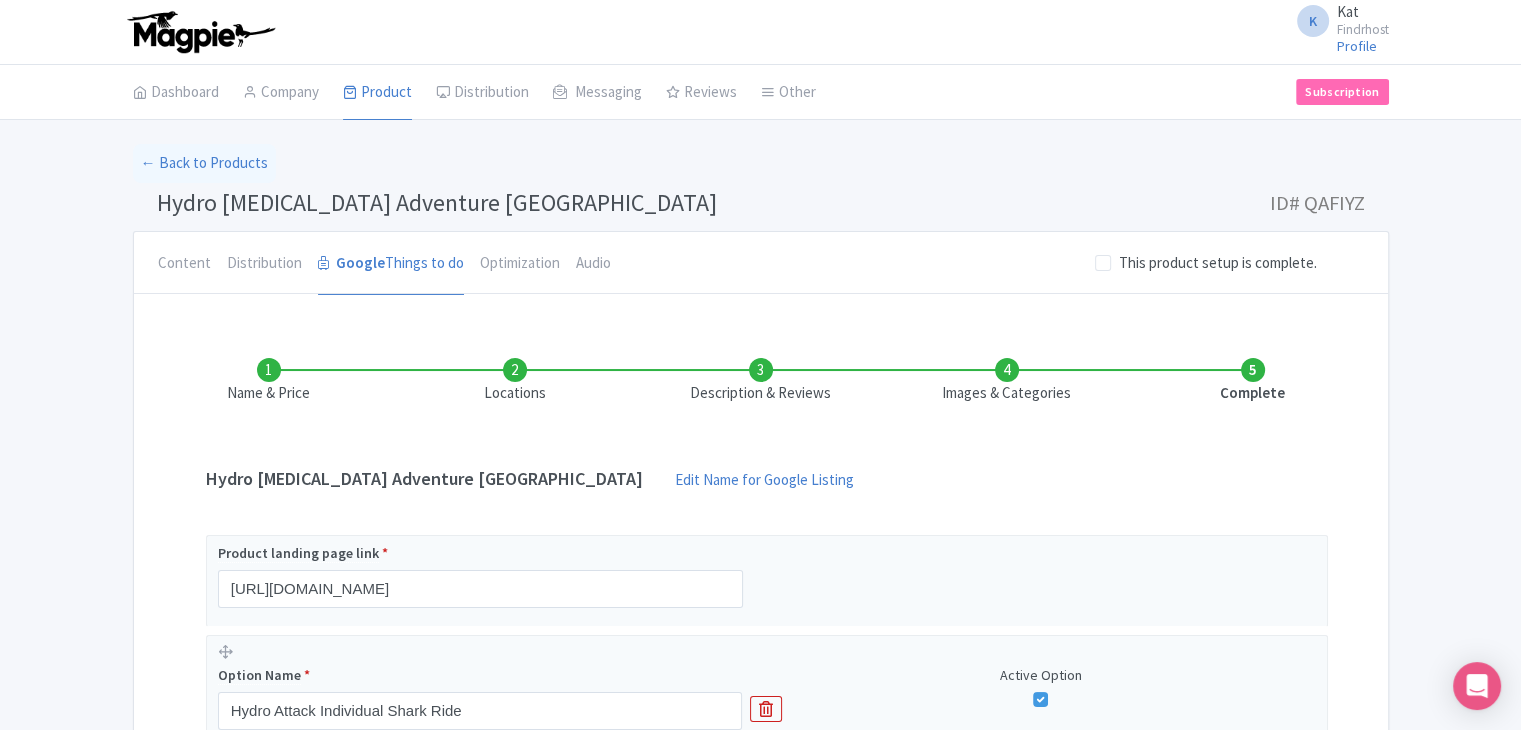 click on "Locations" at bounding box center [515, 381] 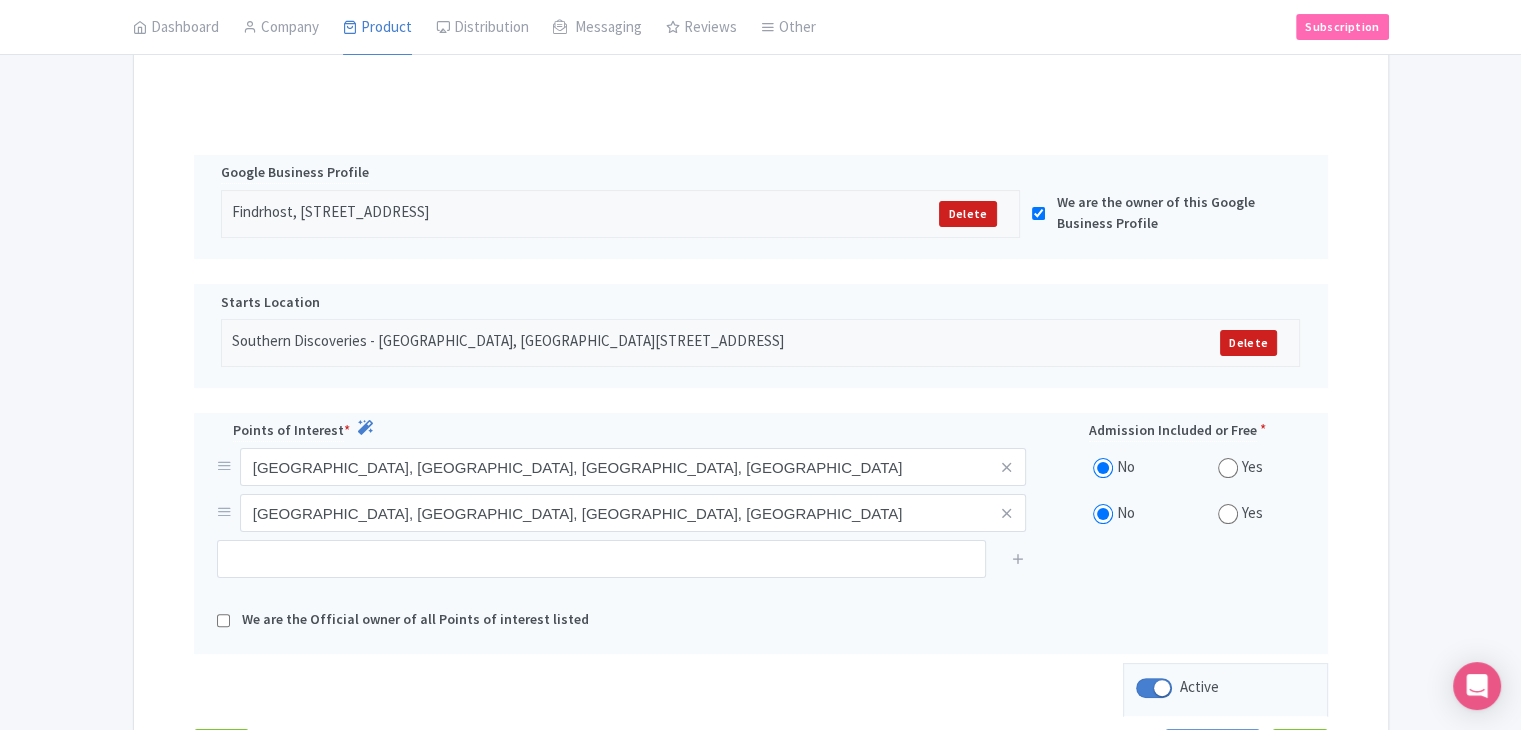 scroll, scrollTop: 228, scrollLeft: 0, axis: vertical 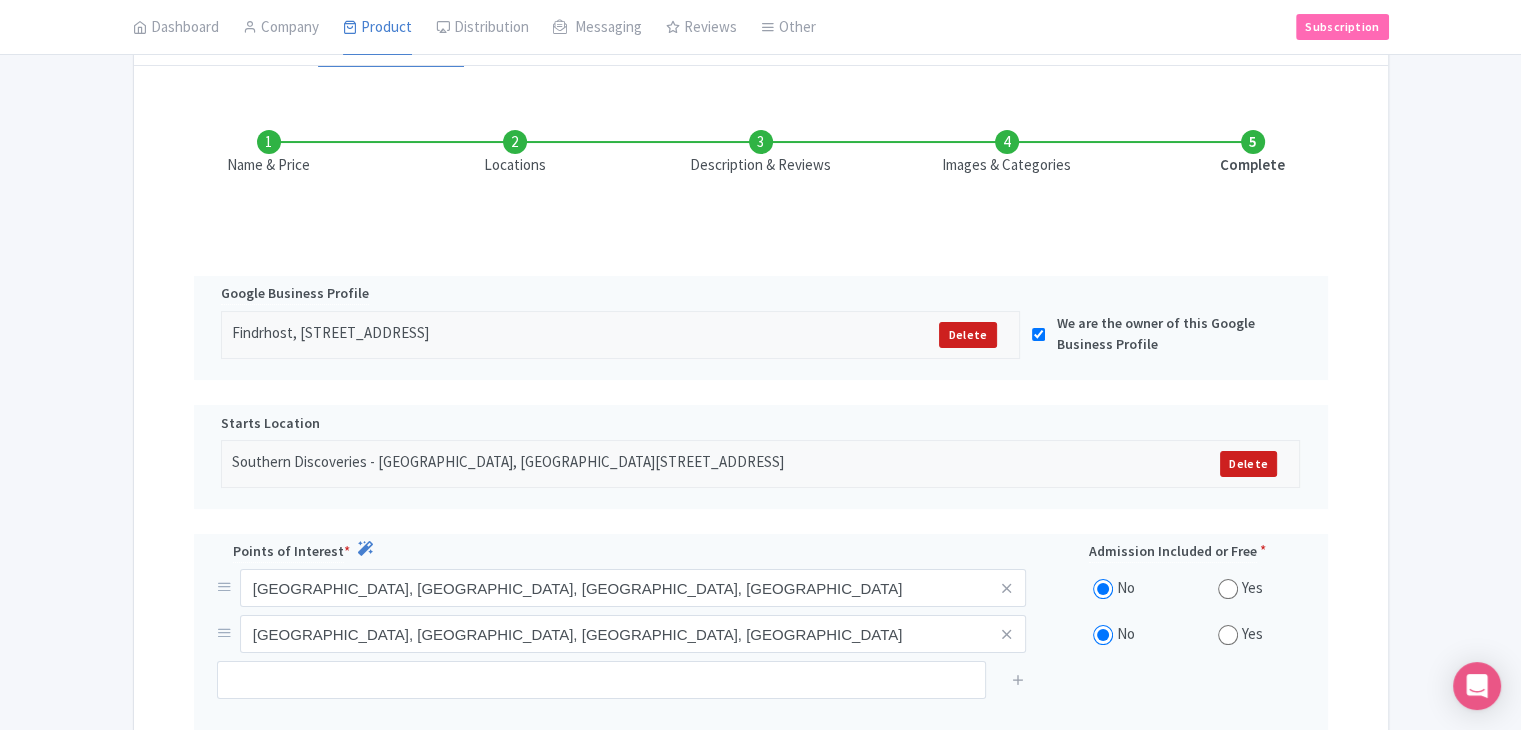 click on "Description & Reviews" at bounding box center [761, 153] 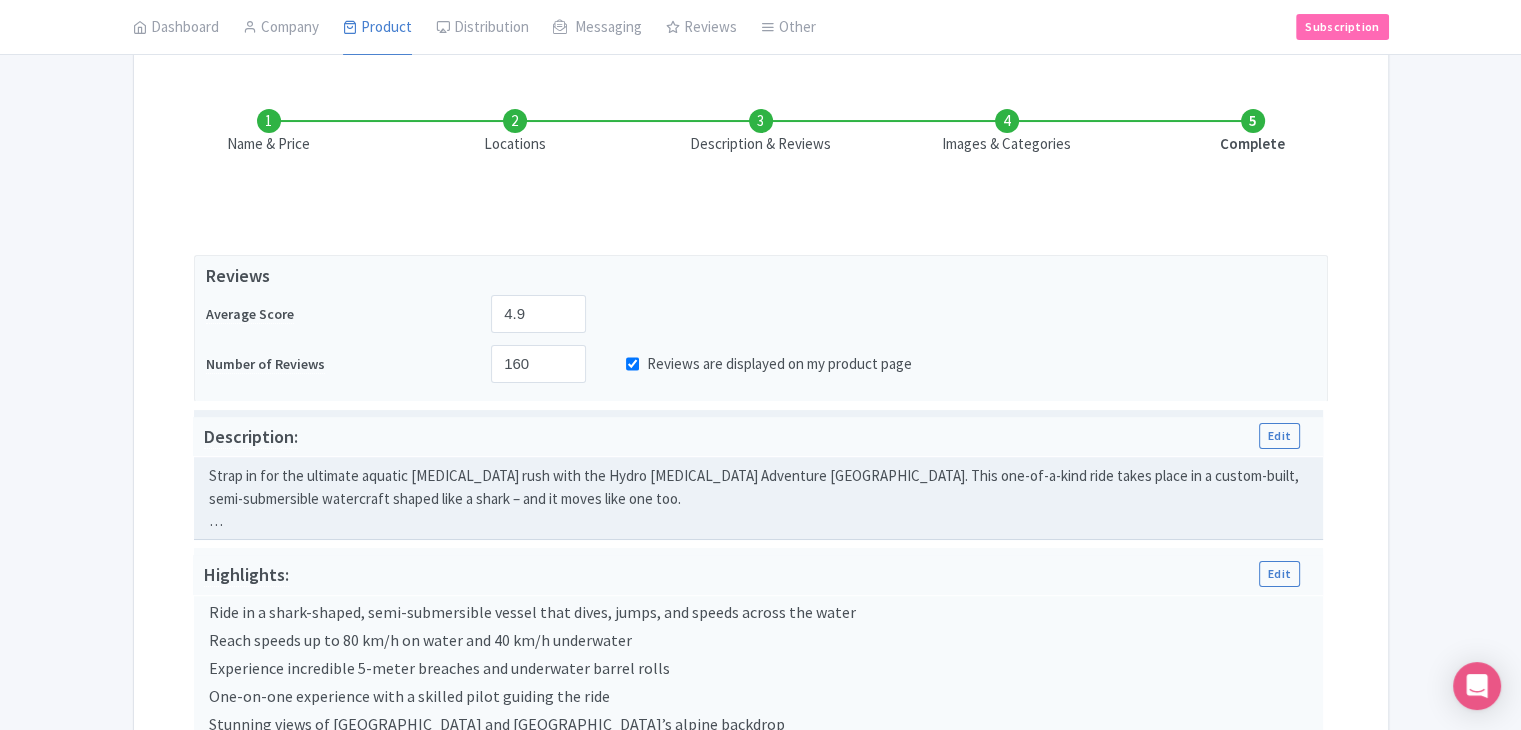 scroll, scrollTop: 136, scrollLeft: 0, axis: vertical 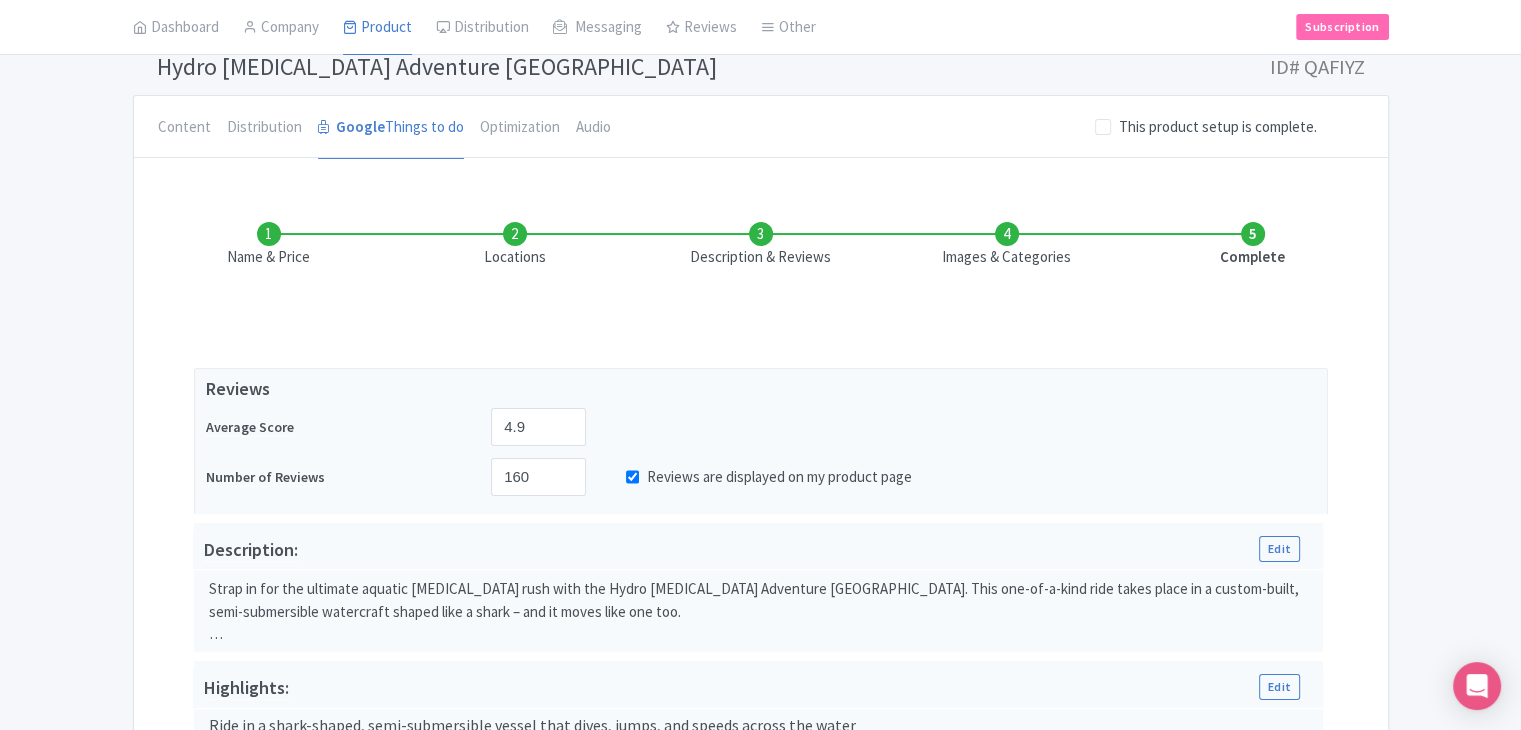 click on "Images & Categories" at bounding box center [1007, 245] 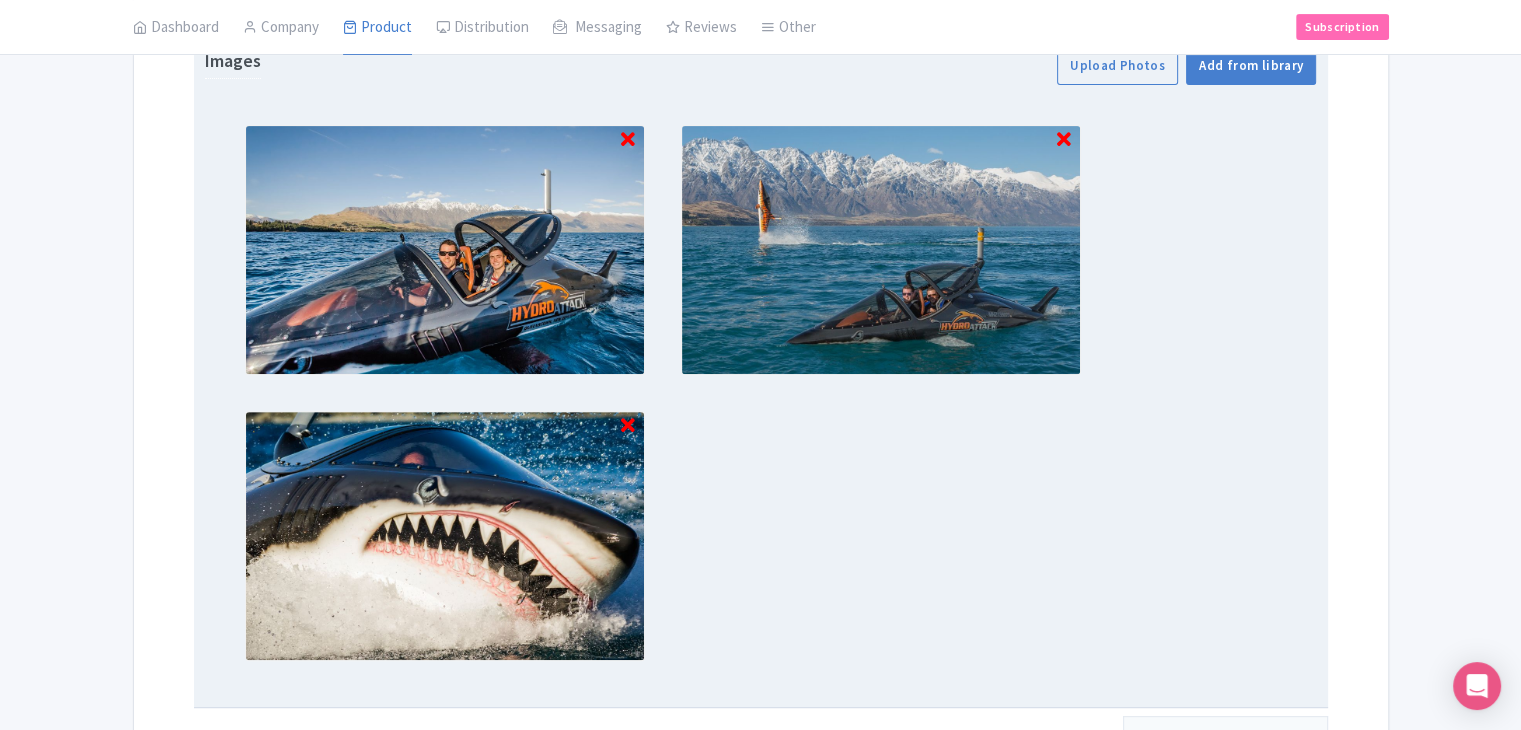 scroll, scrollTop: 836, scrollLeft: 0, axis: vertical 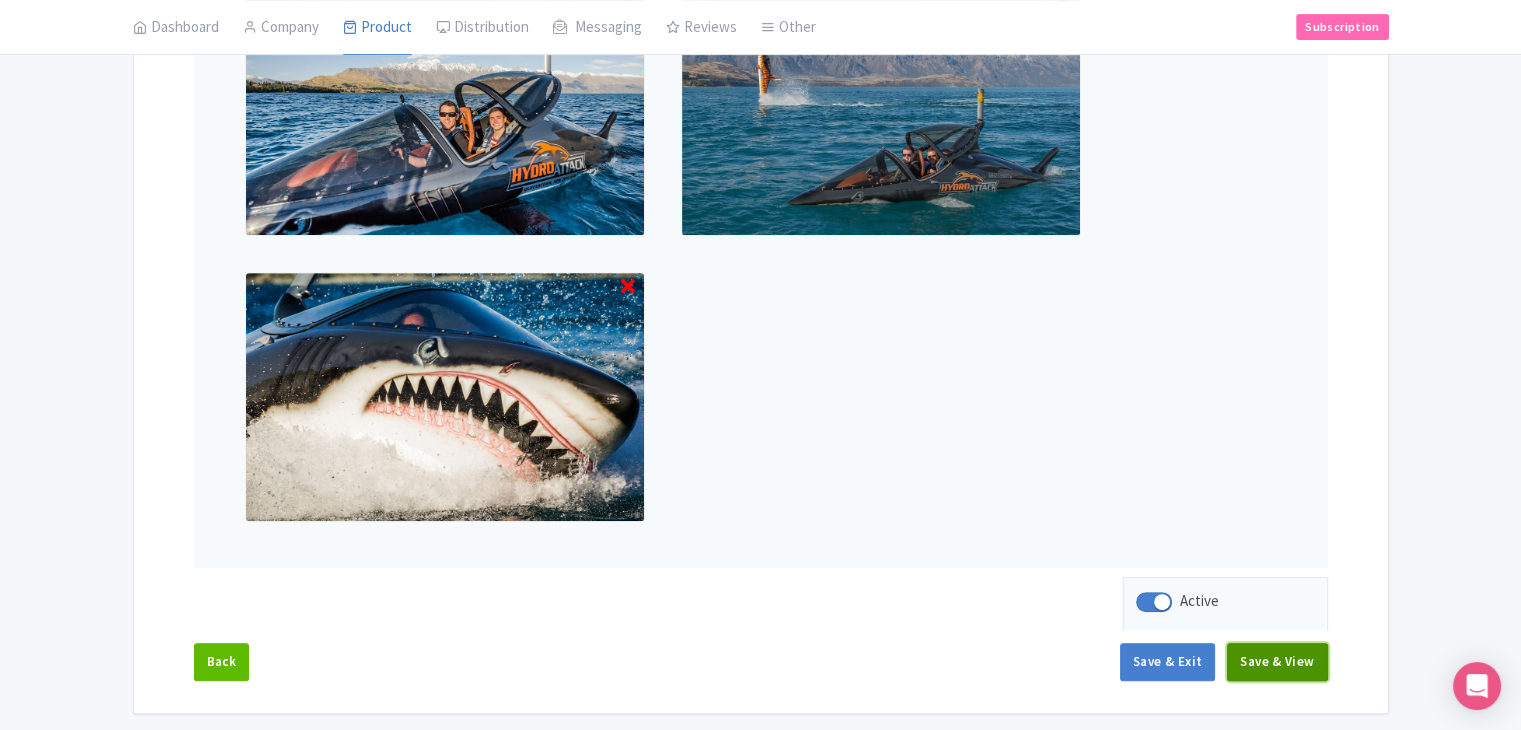 click on "Save & View" at bounding box center [1277, 662] 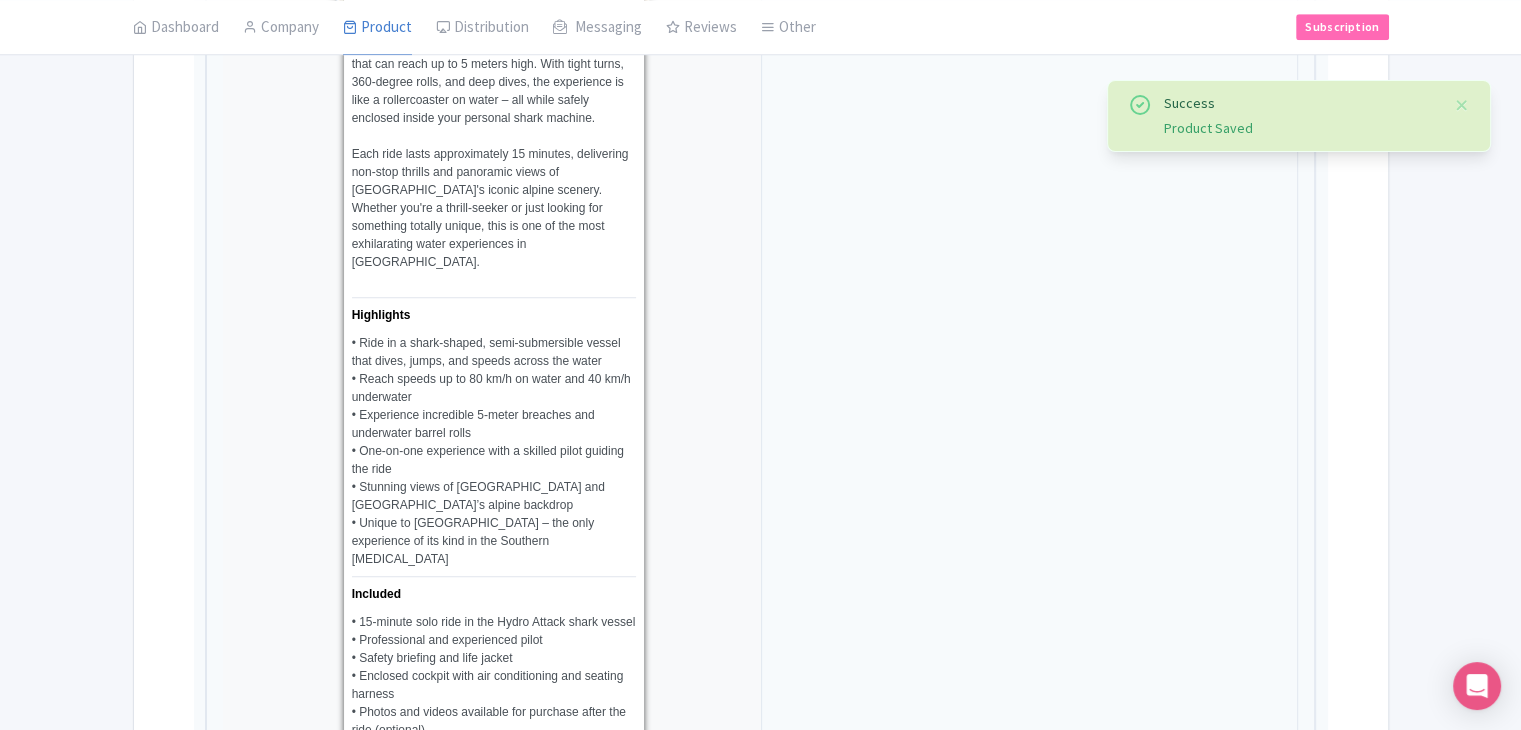 scroll, scrollTop: 1450, scrollLeft: 0, axis: vertical 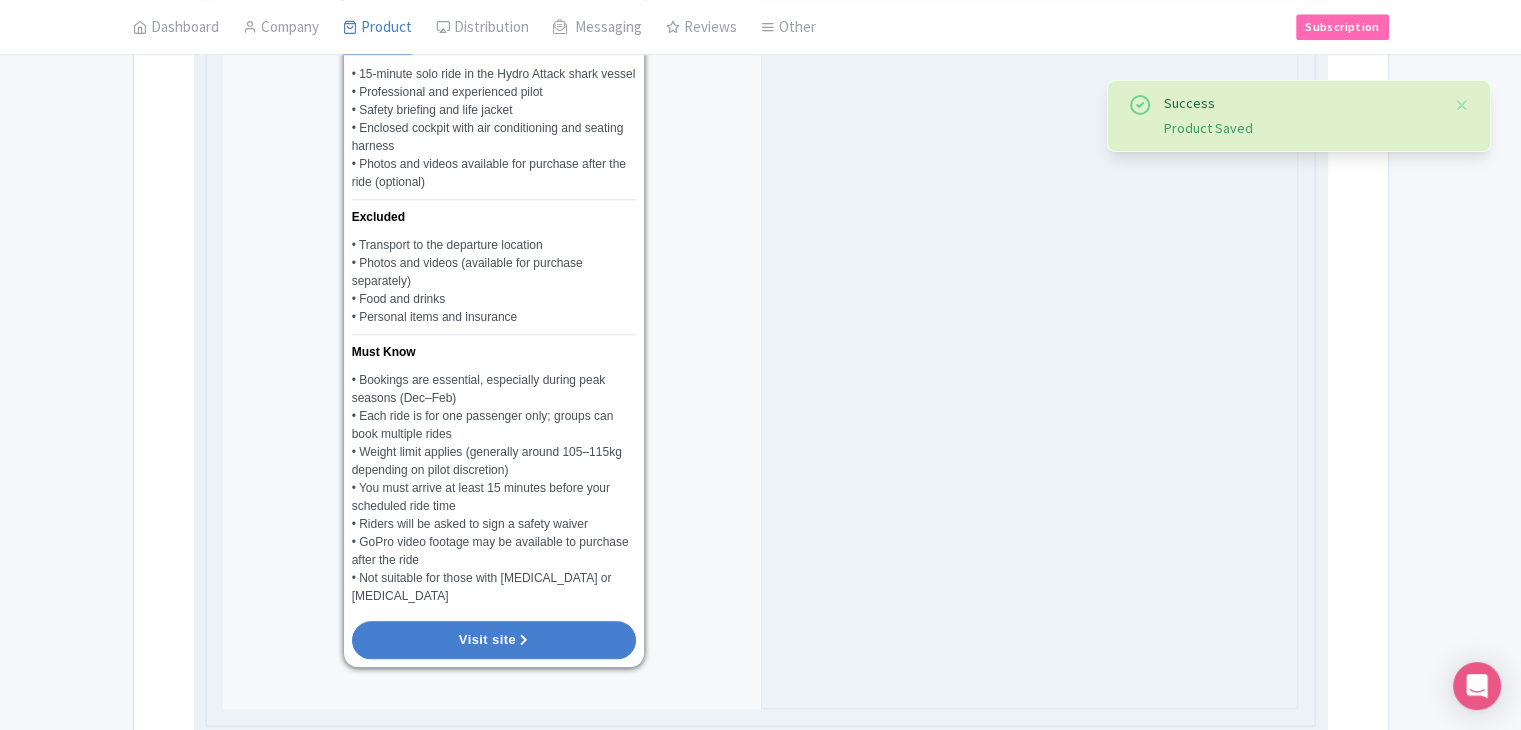click on "Visit site" at bounding box center (494, 640) 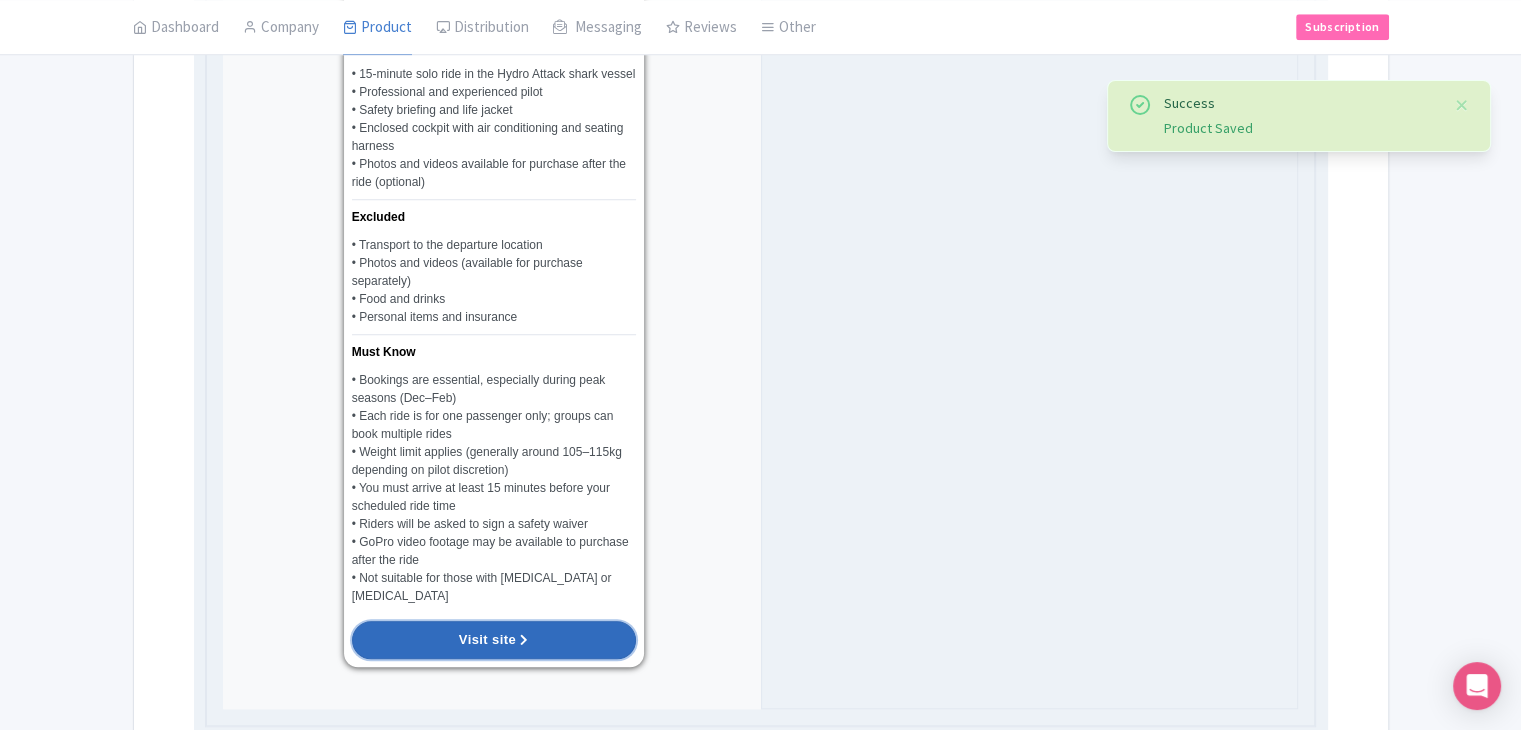 click on "Visit site" at bounding box center (487, 639) 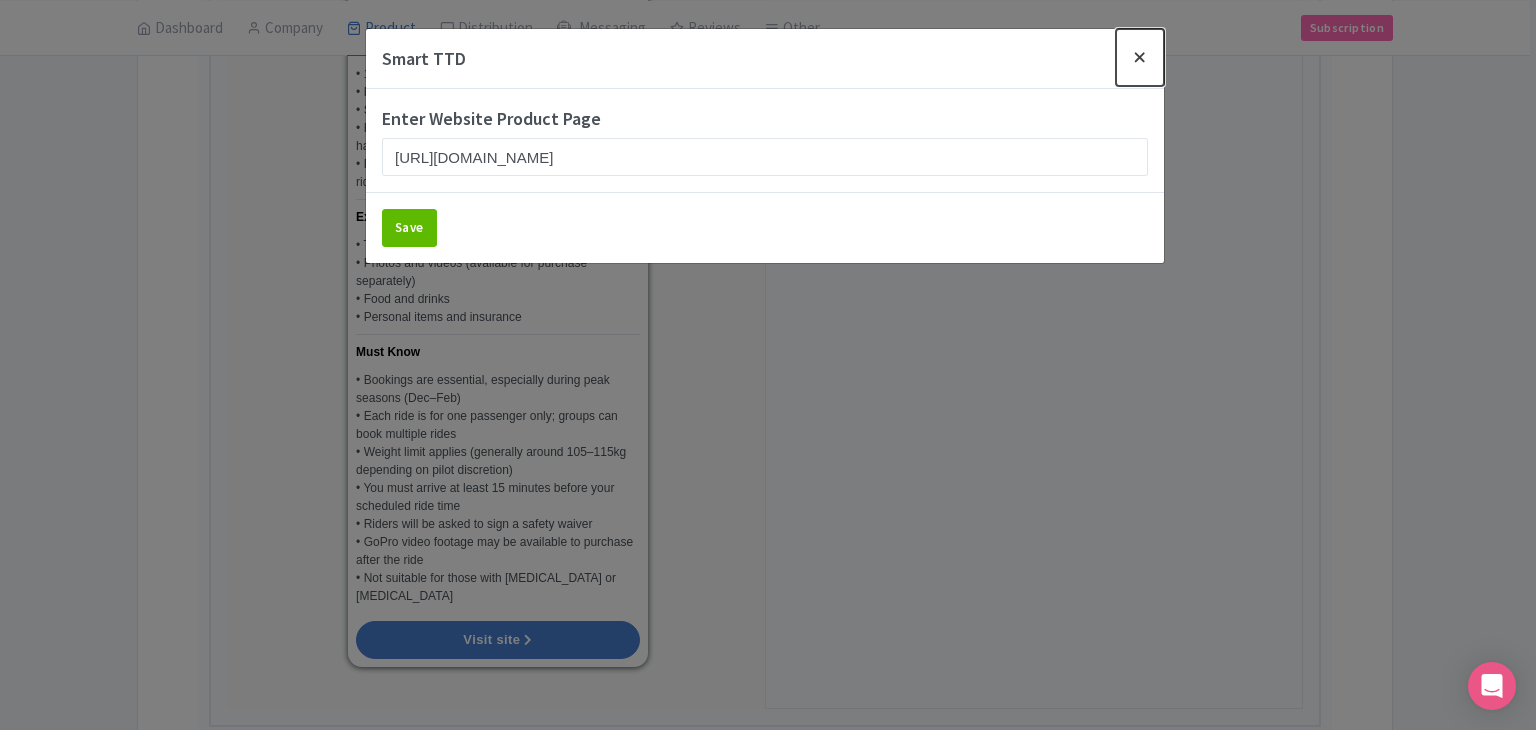 click at bounding box center (1140, 57) 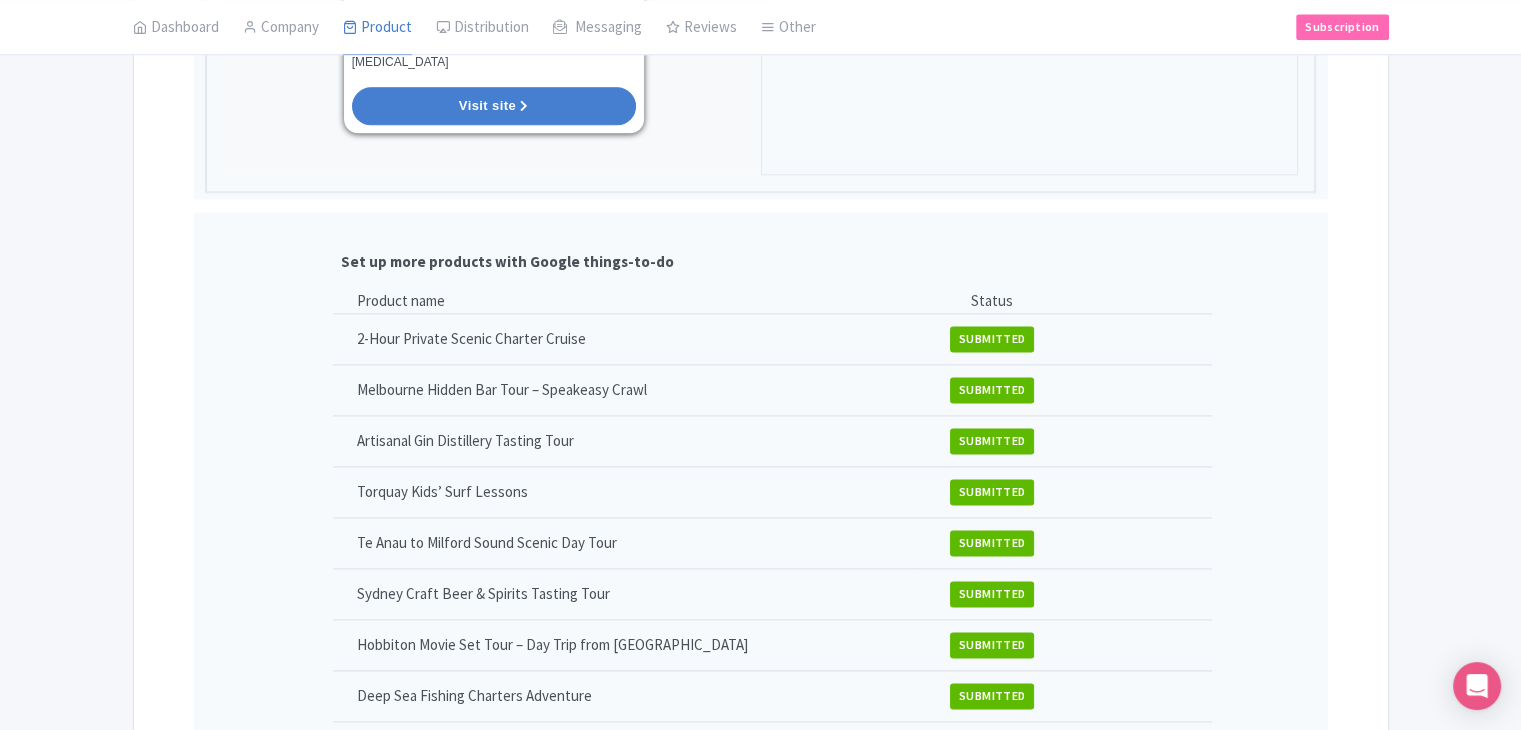 scroll, scrollTop: 2892, scrollLeft: 0, axis: vertical 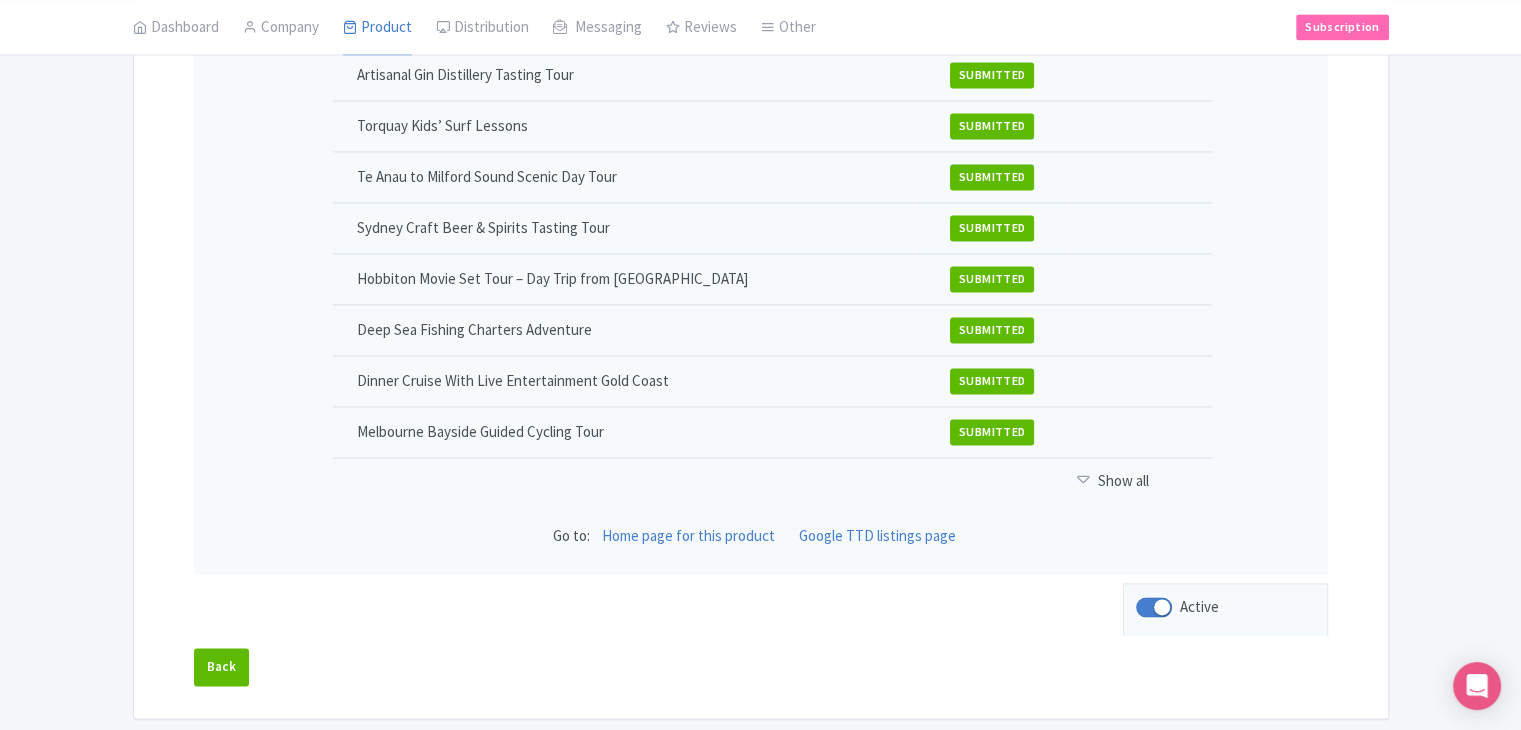 click on "Name & Price
Locations
Description & Reviews
Images & Categories
Complete
Edit Name for Google Listing
Regular Product Name:
Hydro Shark Attack Adventure Queenstown
Save
Setup Complete
Hydro Attack Individual Shark Ride
Adult: AUD 179.00
Hydro Shark Attack Adventure Queenstown
Name   * Hydro Shark Attack Adventure Queenstown
4.9
(160)
Findrhost
179.00 AUD
15 minutes
Strap in for the ultimate aquatic adrenaline rush with the Hydro Shark Attack Adventure Queenstown. This one-of-a-kind ride takes place in a custom-built, semi-submersible watercraft shaped like a shark – and it moves like one too.
Short description Show HTML editor
Bold
Italic
Strikethrough
Link
Heading
Quote
Code
Bullets
Numbers" at bounding box center (761, -934) 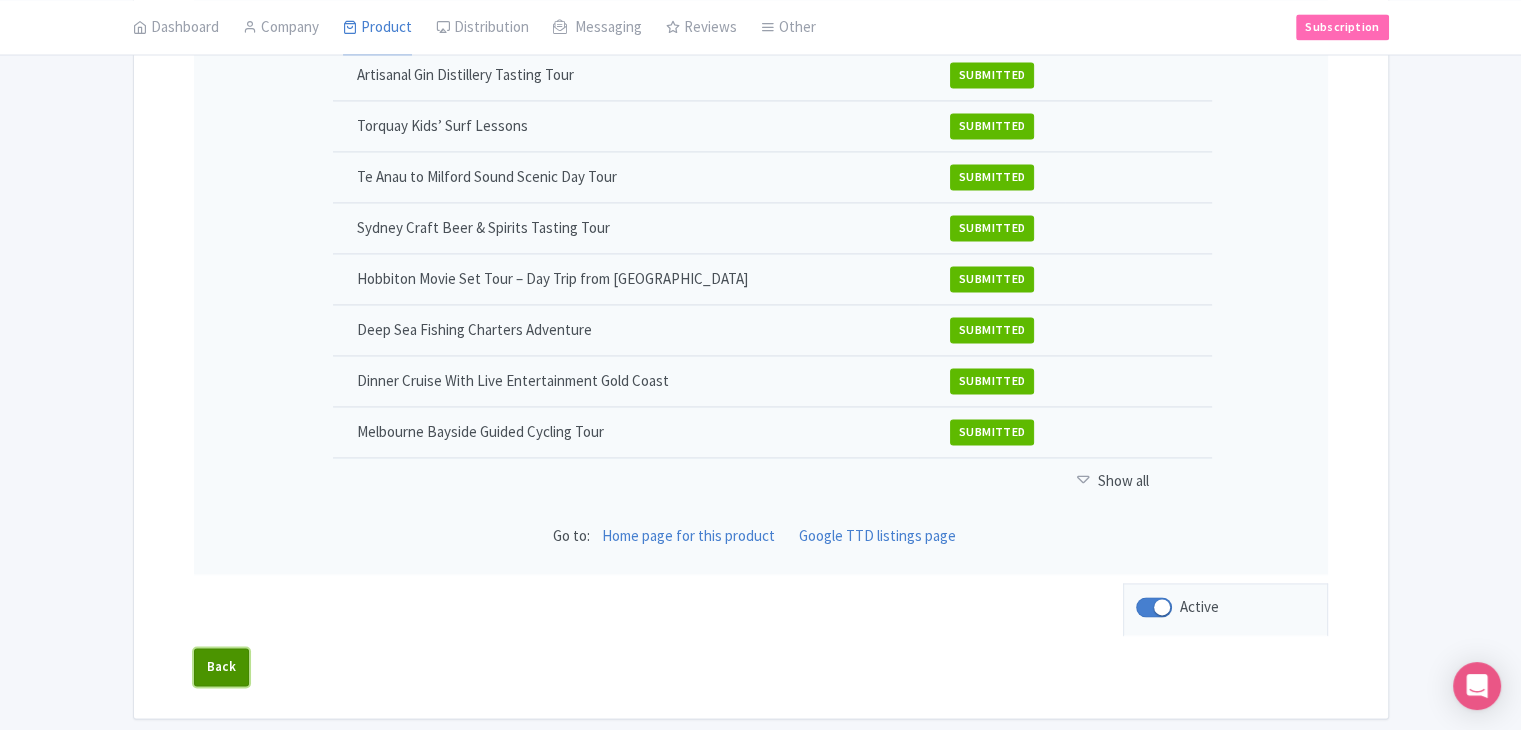 click on "Back" at bounding box center (222, 667) 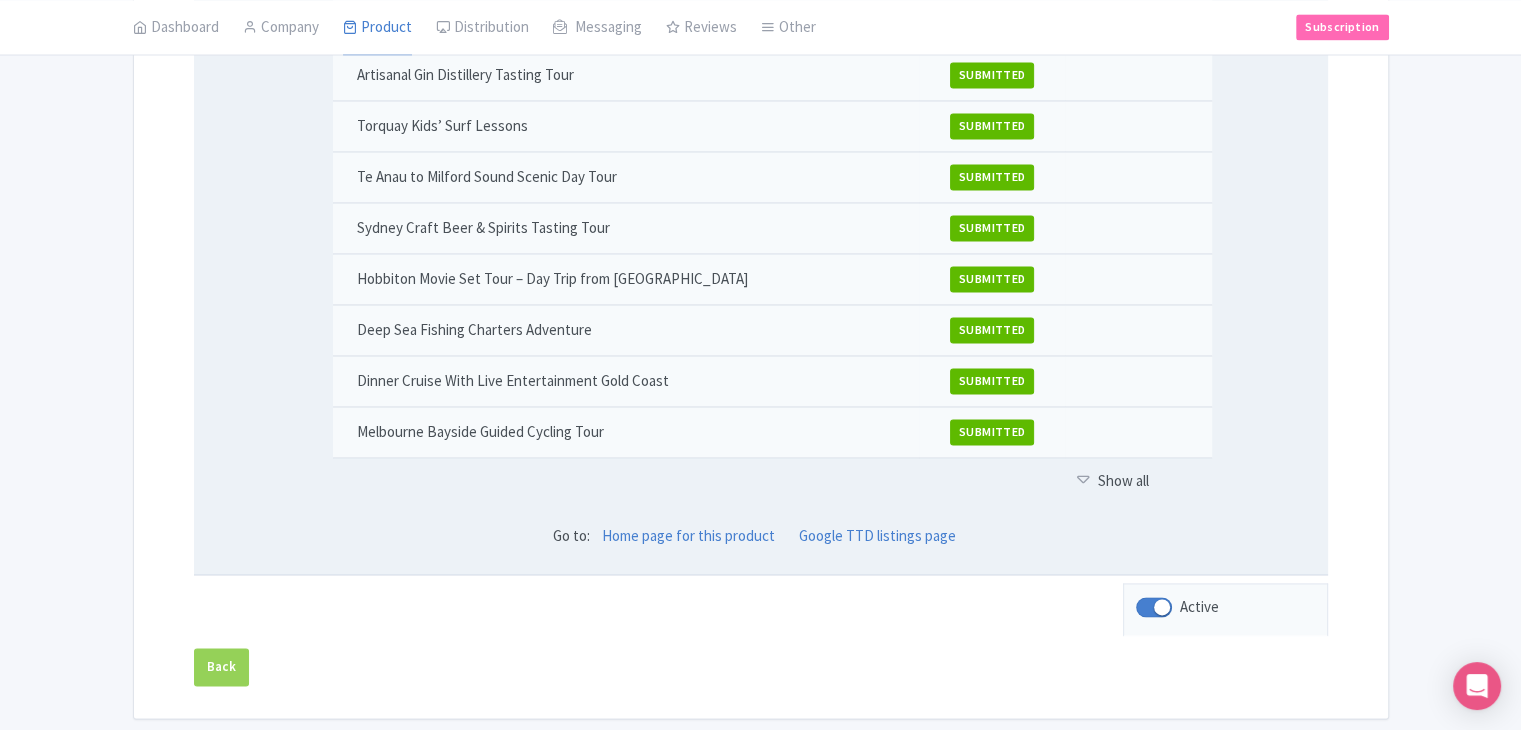 scroll, scrollTop: 903, scrollLeft: 0, axis: vertical 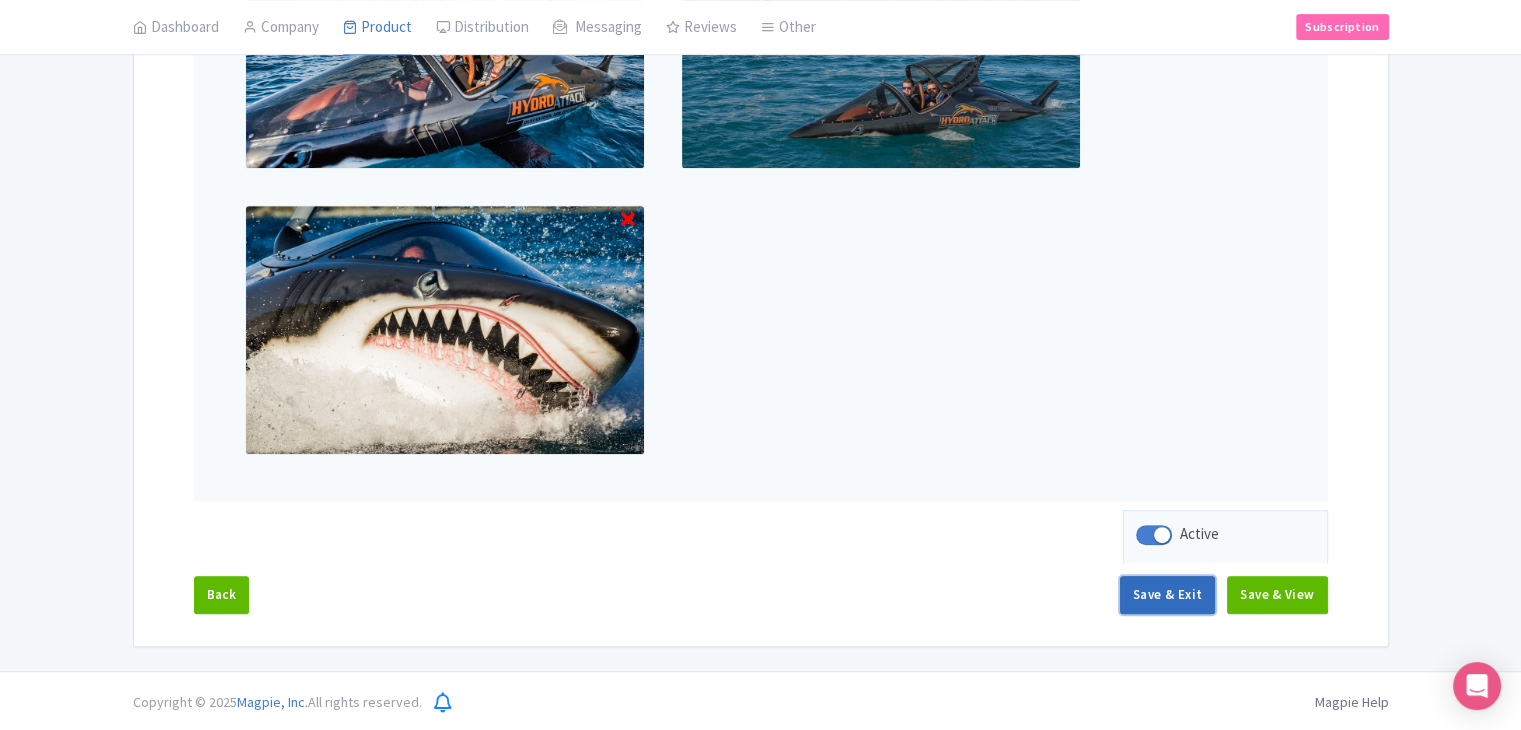 click on "Save & Exit" at bounding box center (1167, 595) 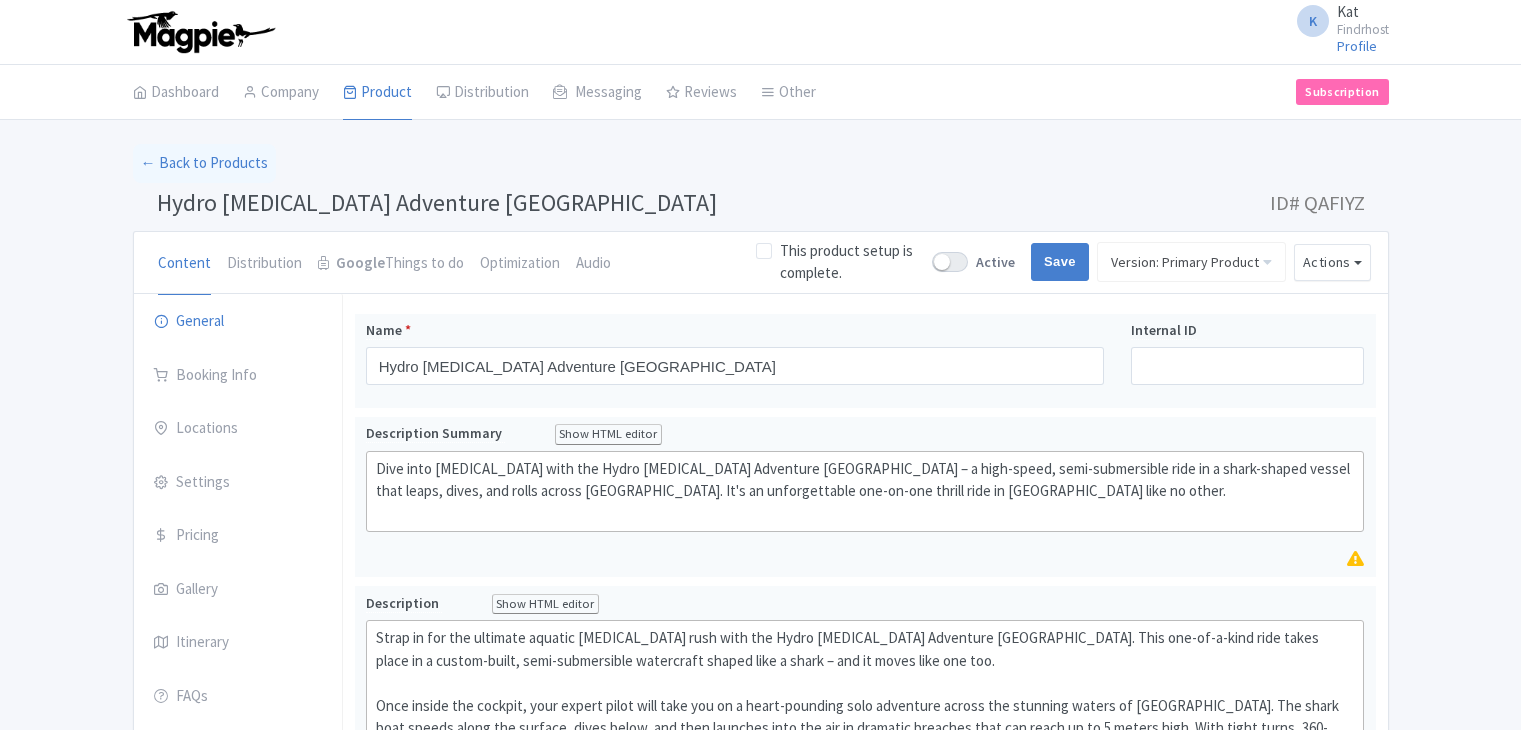 scroll, scrollTop: 0, scrollLeft: 0, axis: both 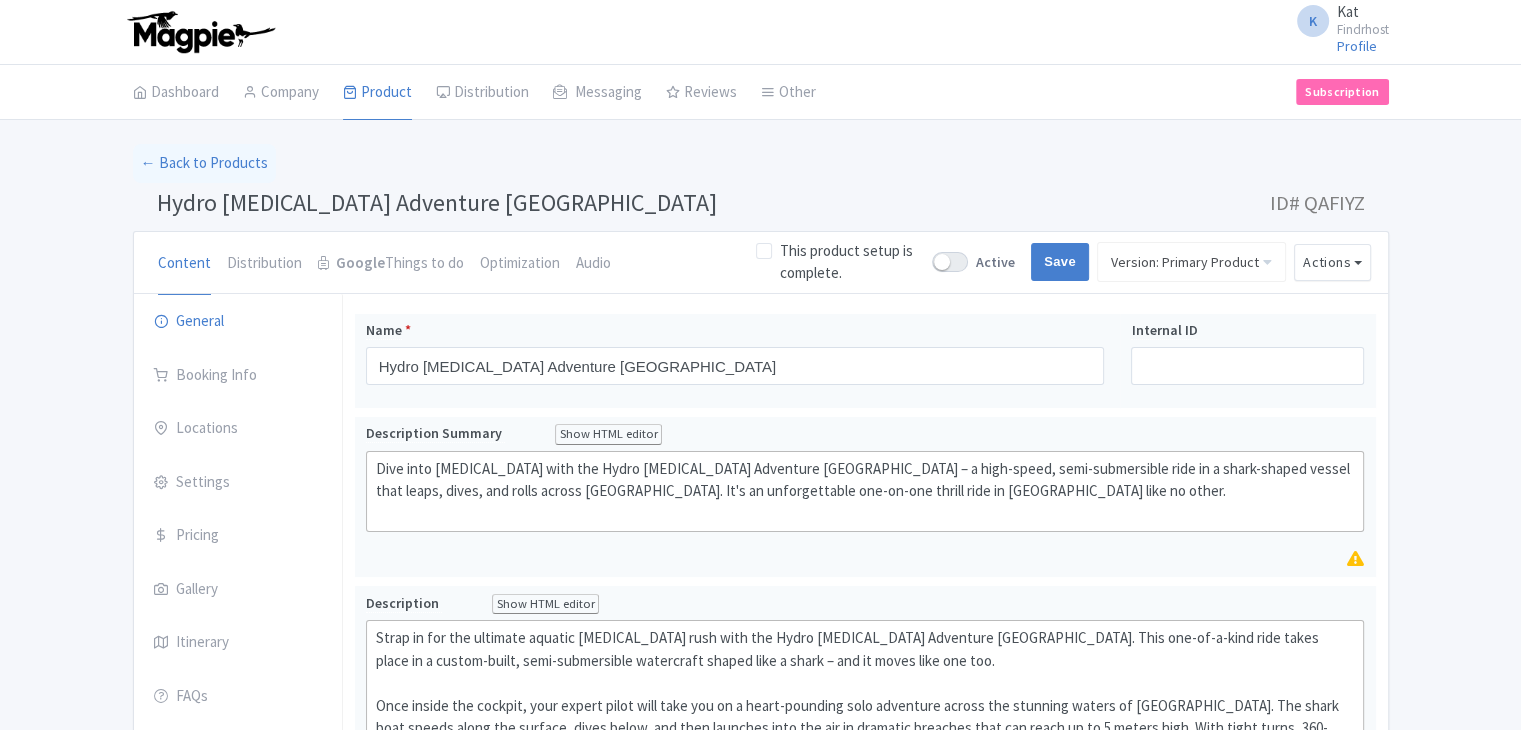 click at bounding box center [950, 262] 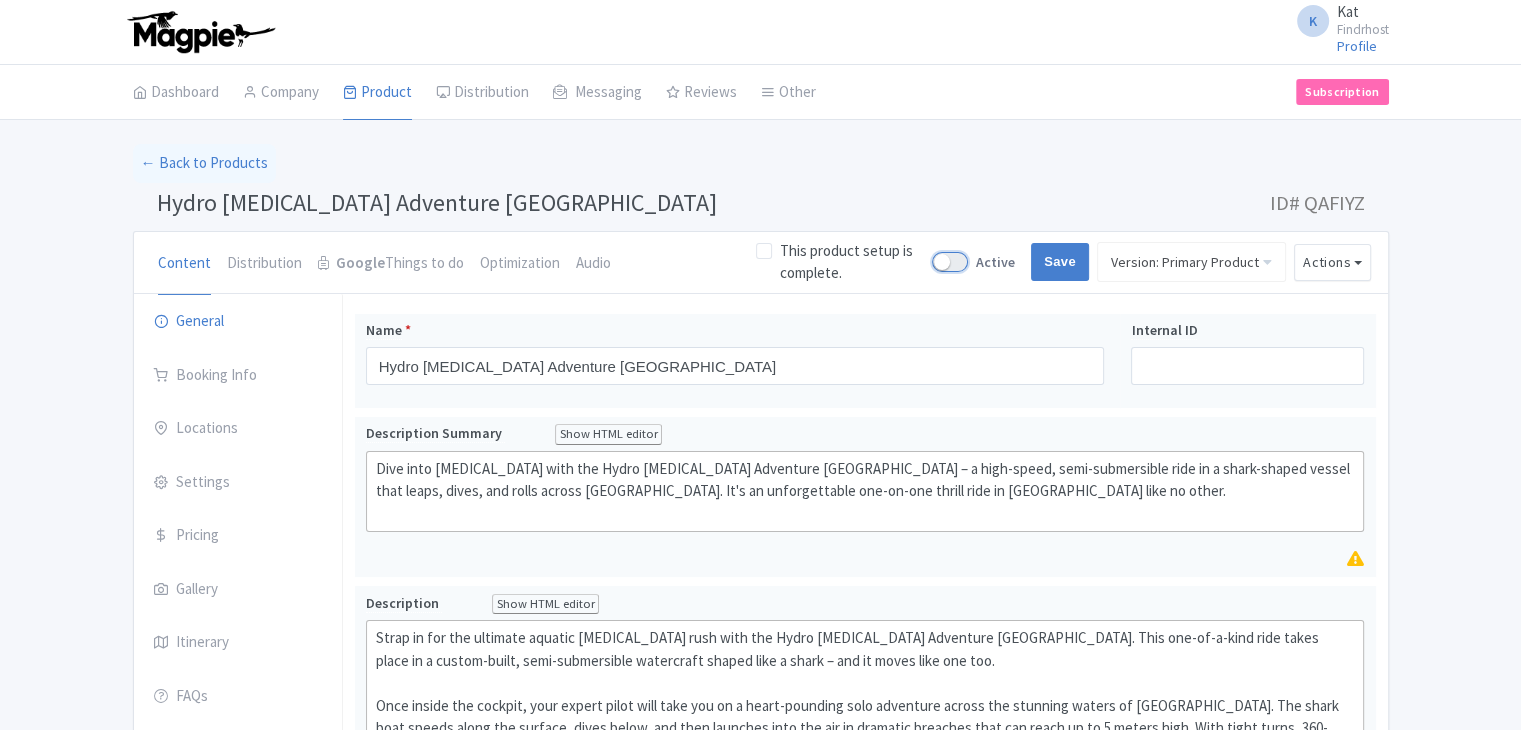 click on "Active" at bounding box center [938, 262] 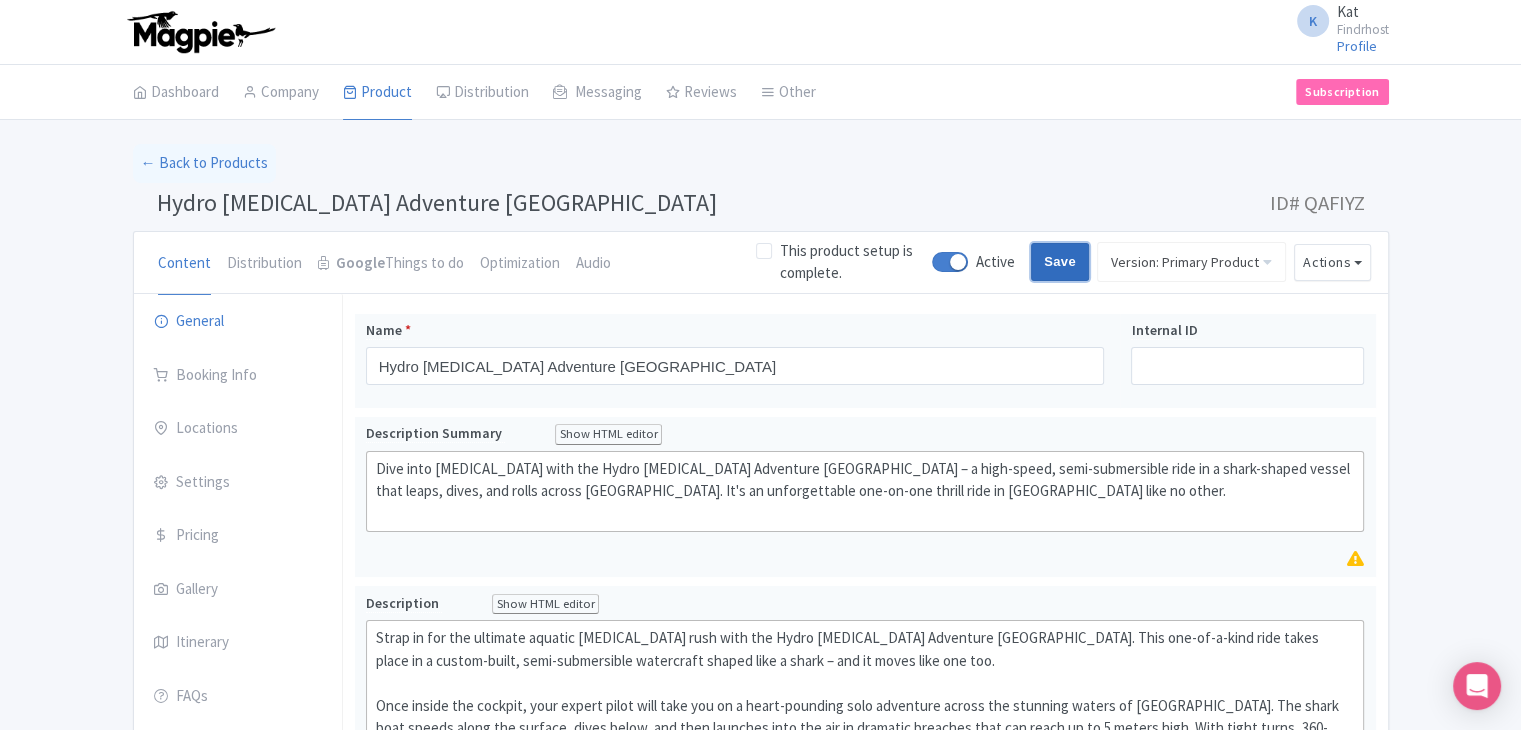 click on "Save" at bounding box center [1060, 262] 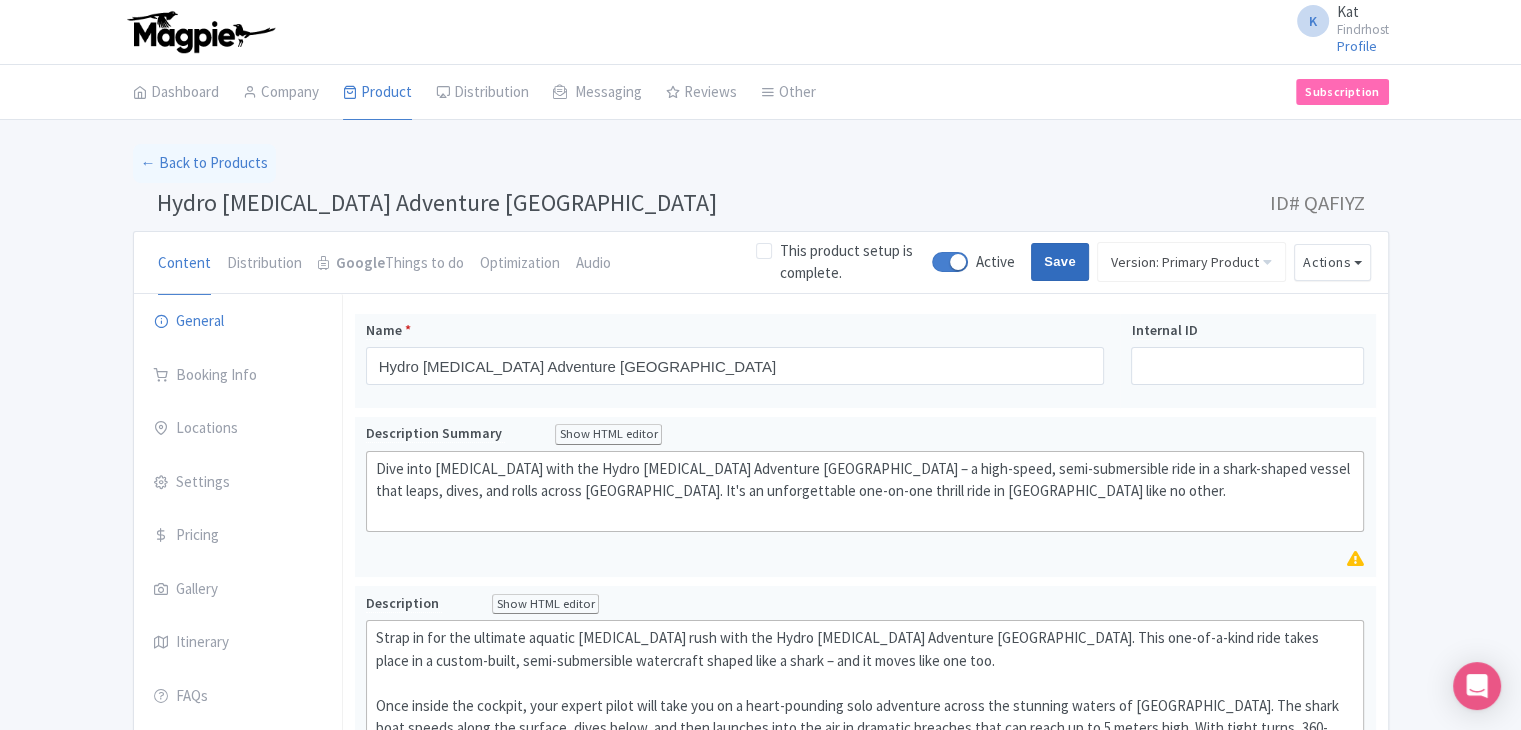 type on "Saving..." 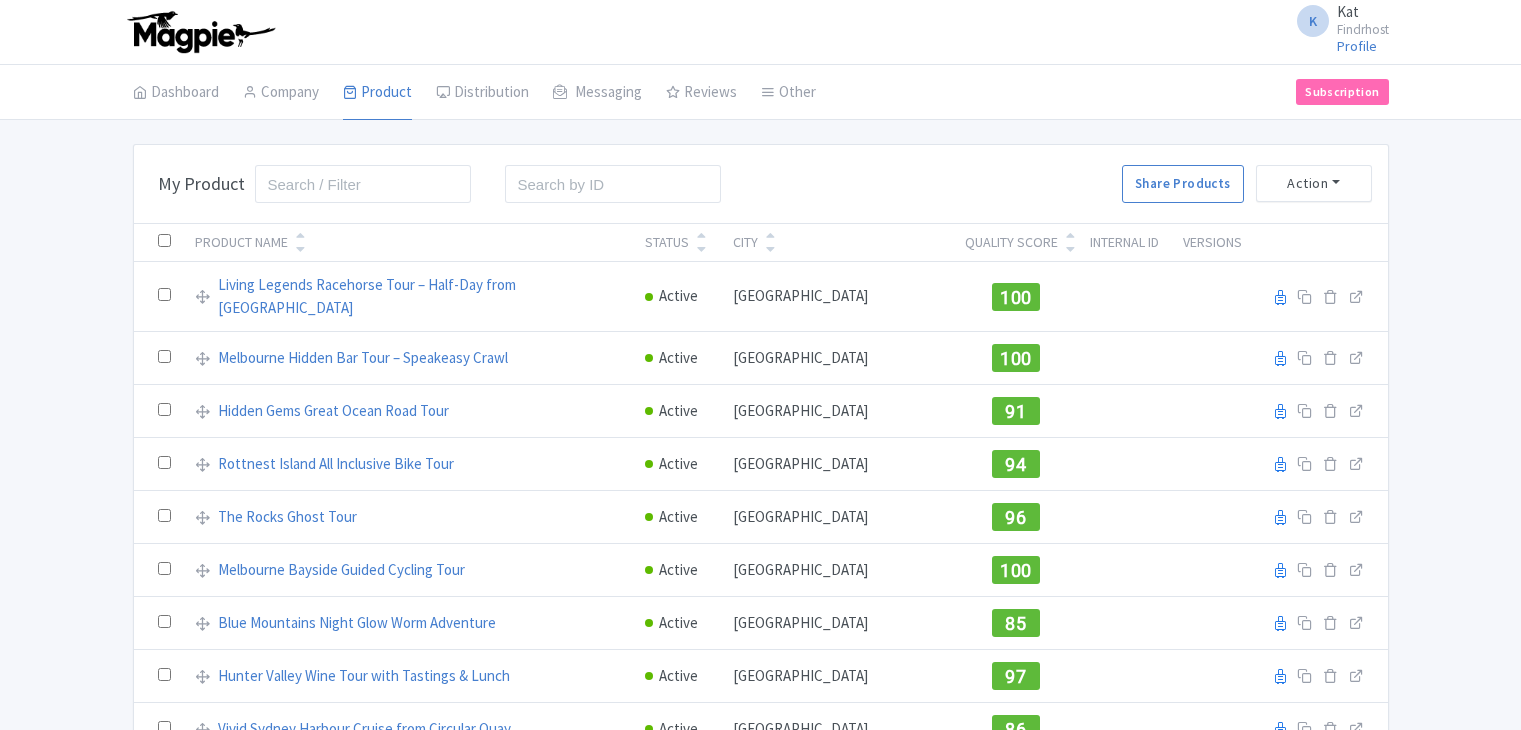scroll, scrollTop: 0, scrollLeft: 0, axis: both 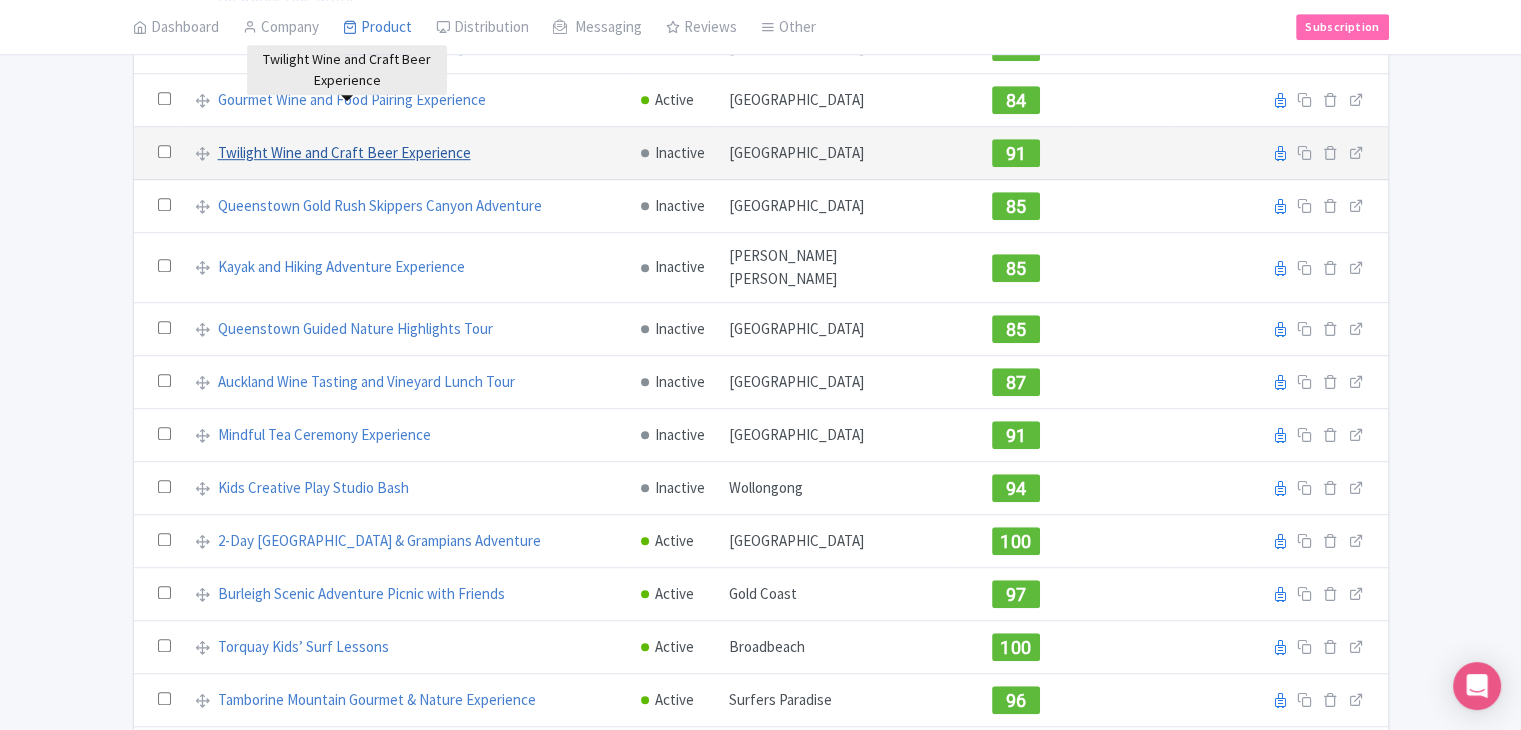 click on "Twilight Wine and Craft Beer Experience" at bounding box center (344, 153) 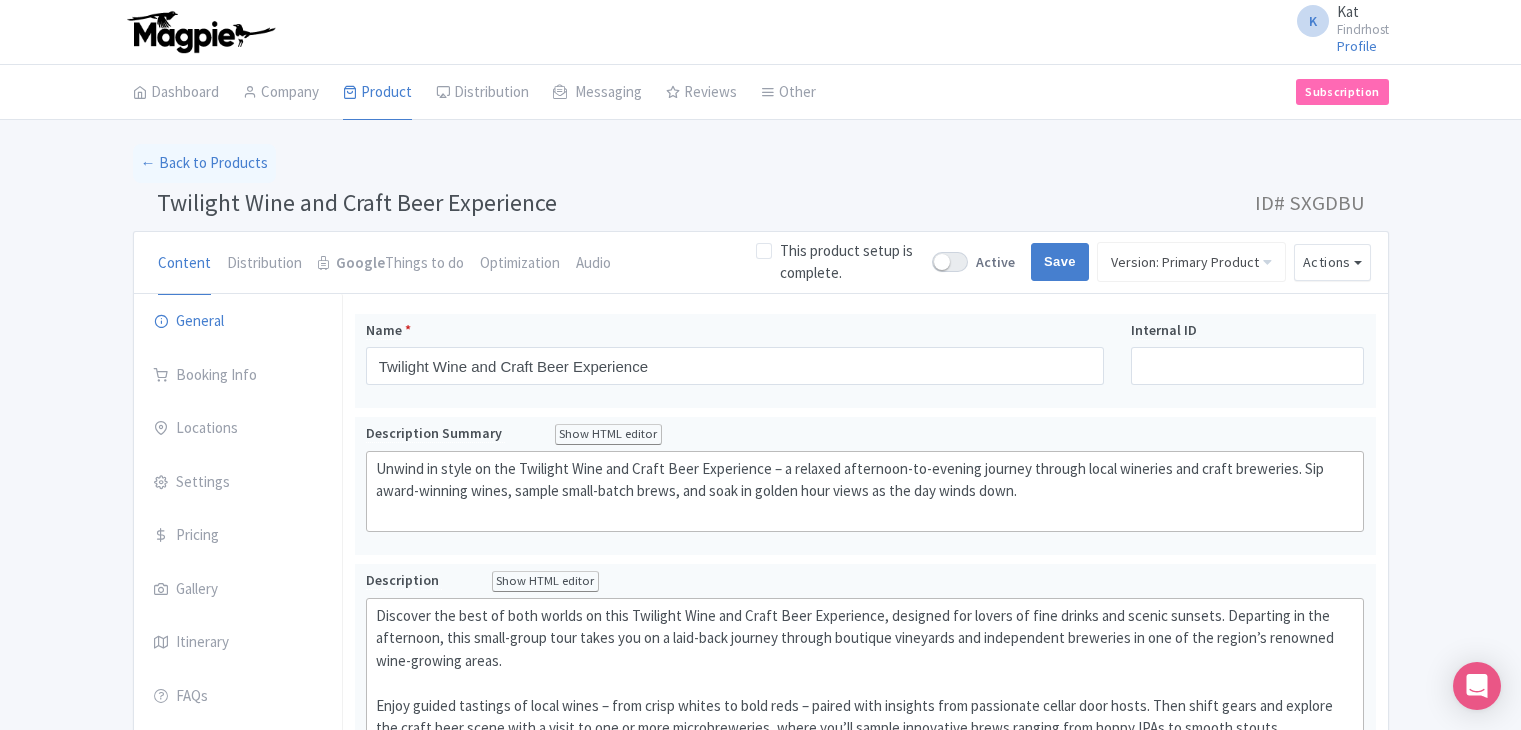 scroll, scrollTop: 0, scrollLeft: 0, axis: both 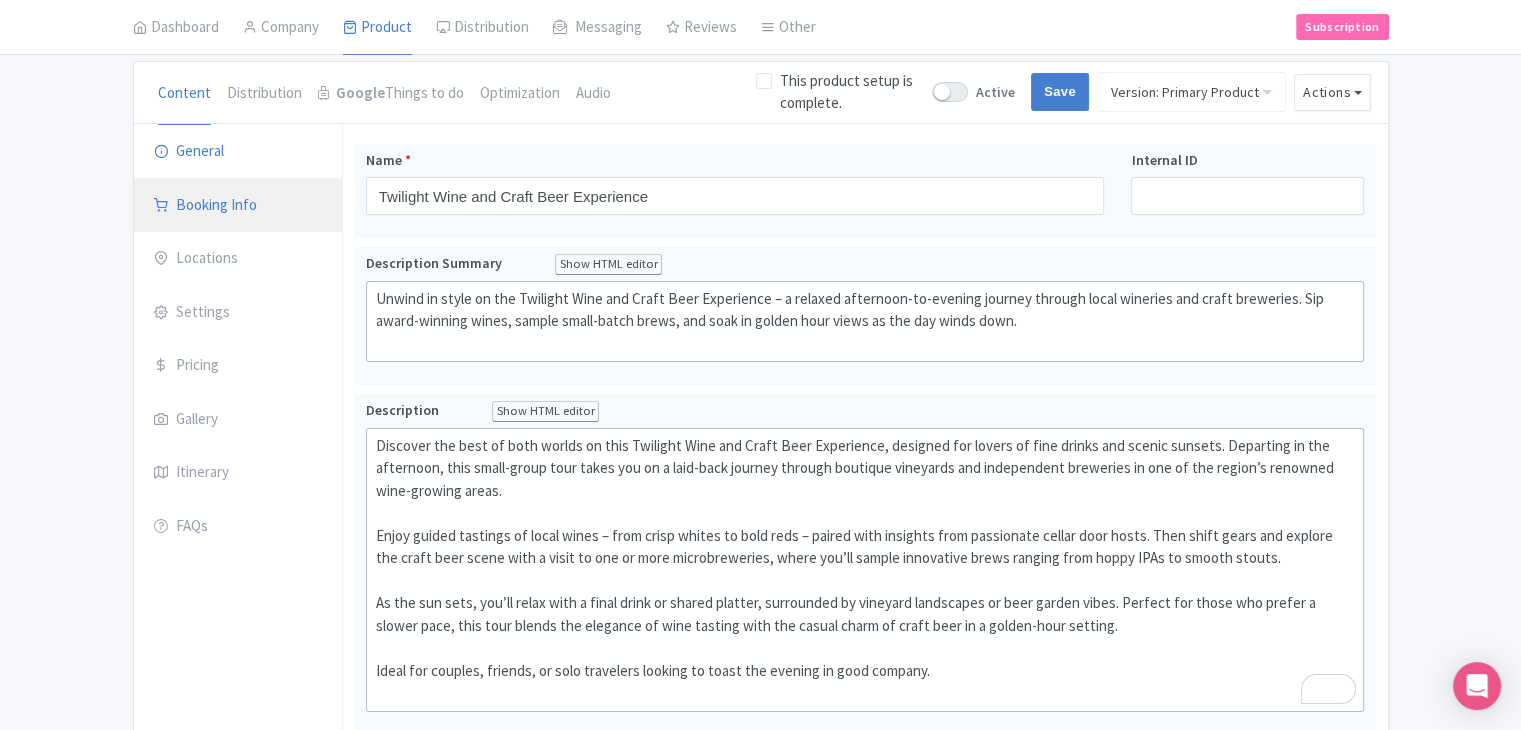 click on "Booking Info" at bounding box center (238, 206) 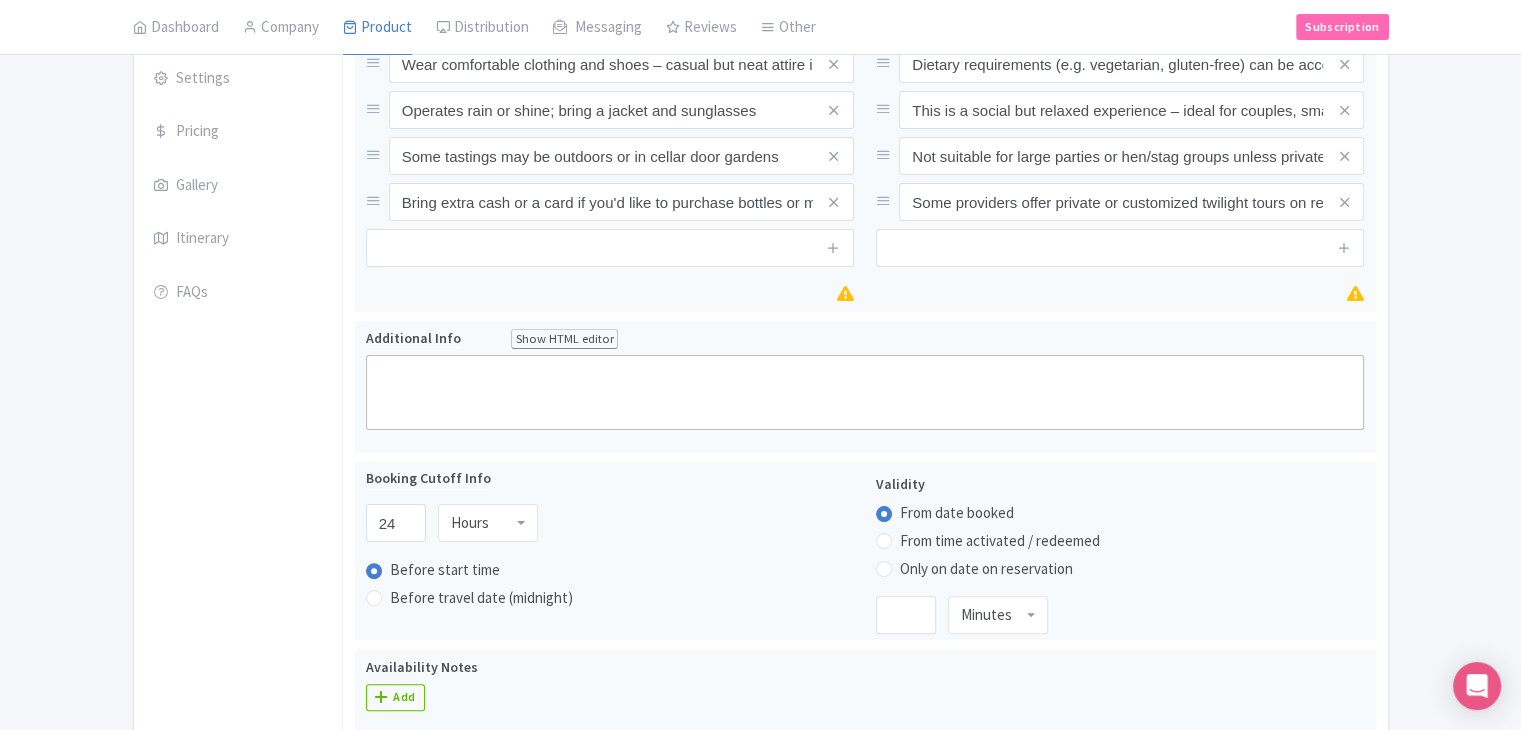 scroll, scrollTop: 0, scrollLeft: 0, axis: both 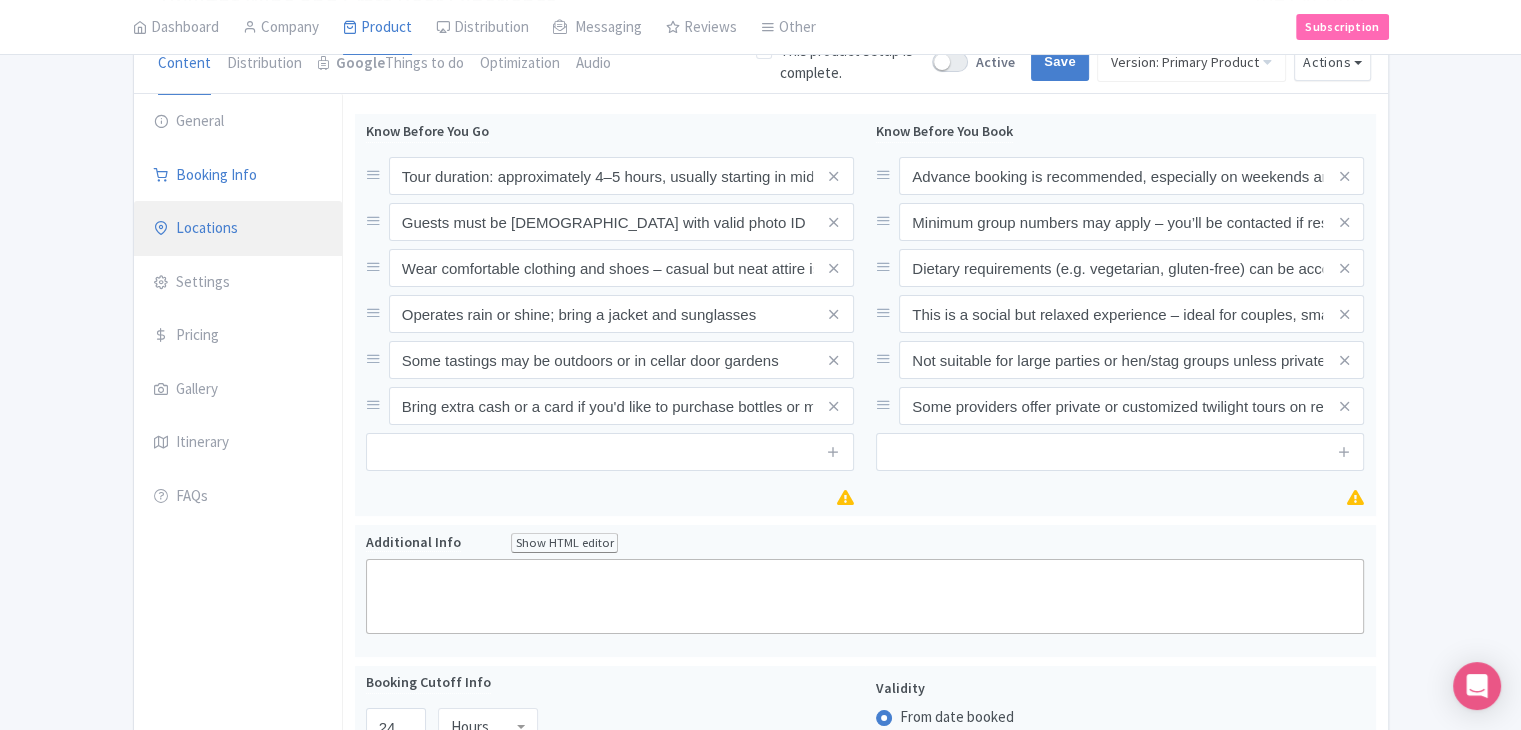 click on "Locations" at bounding box center [238, 229] 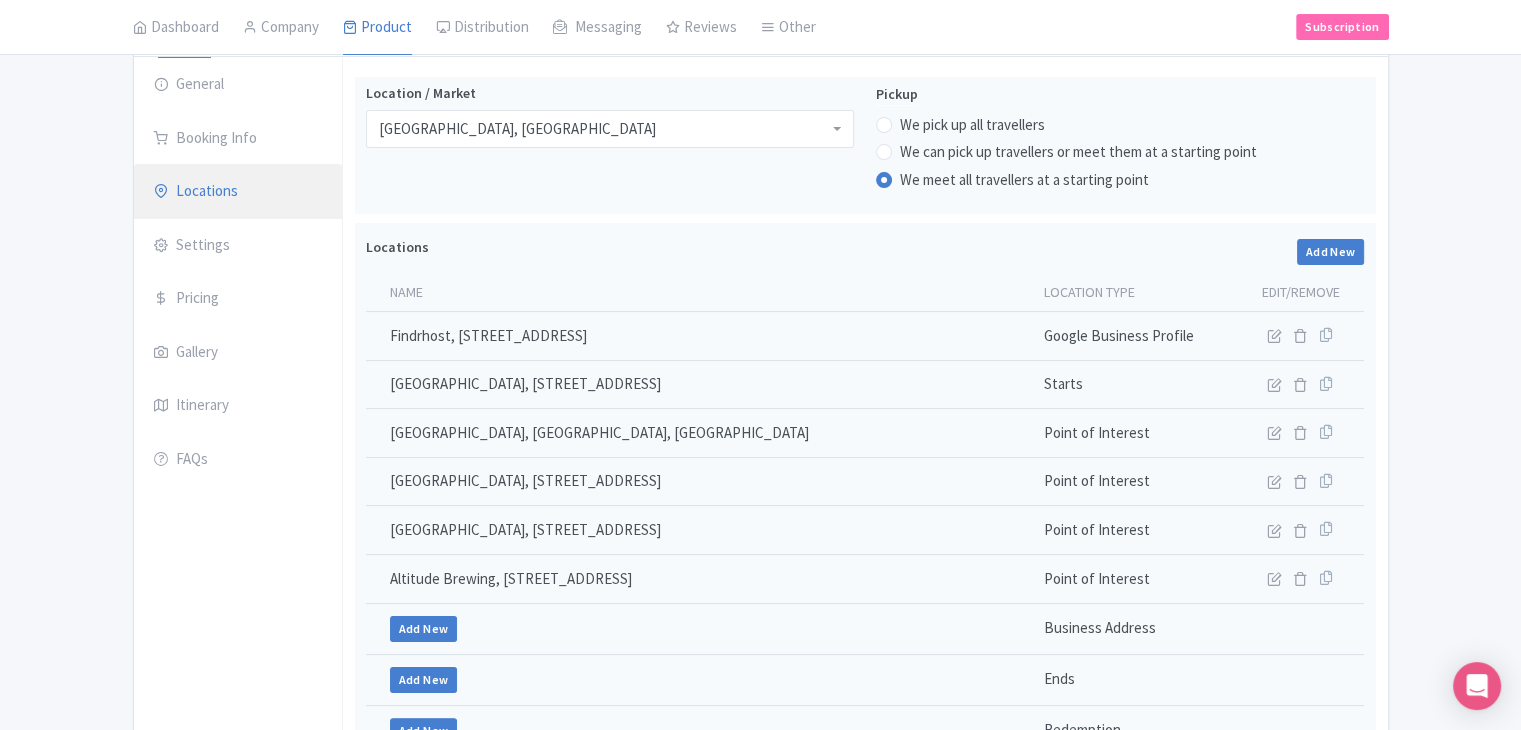 scroll, scrollTop: 292, scrollLeft: 0, axis: vertical 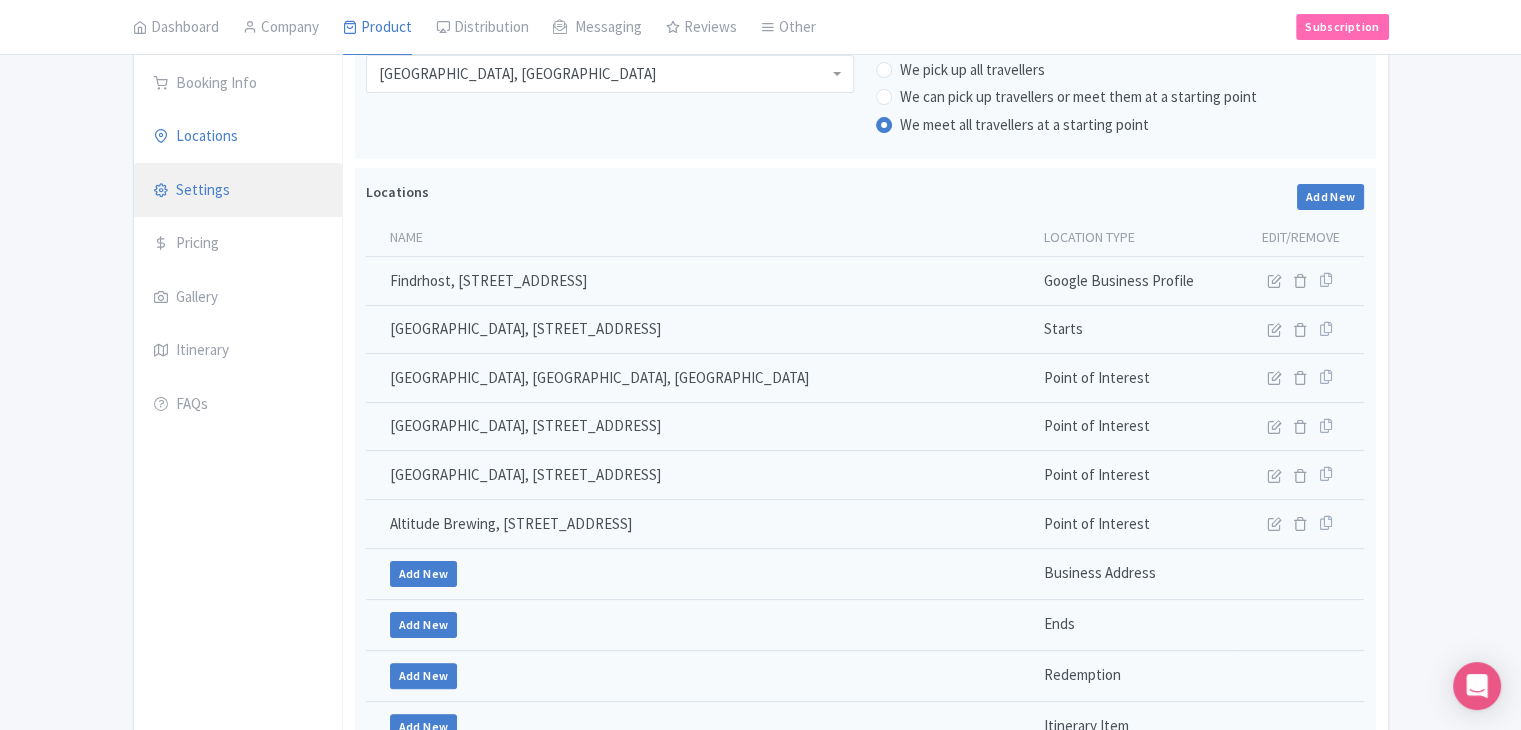 click on "Settings" at bounding box center (238, 191) 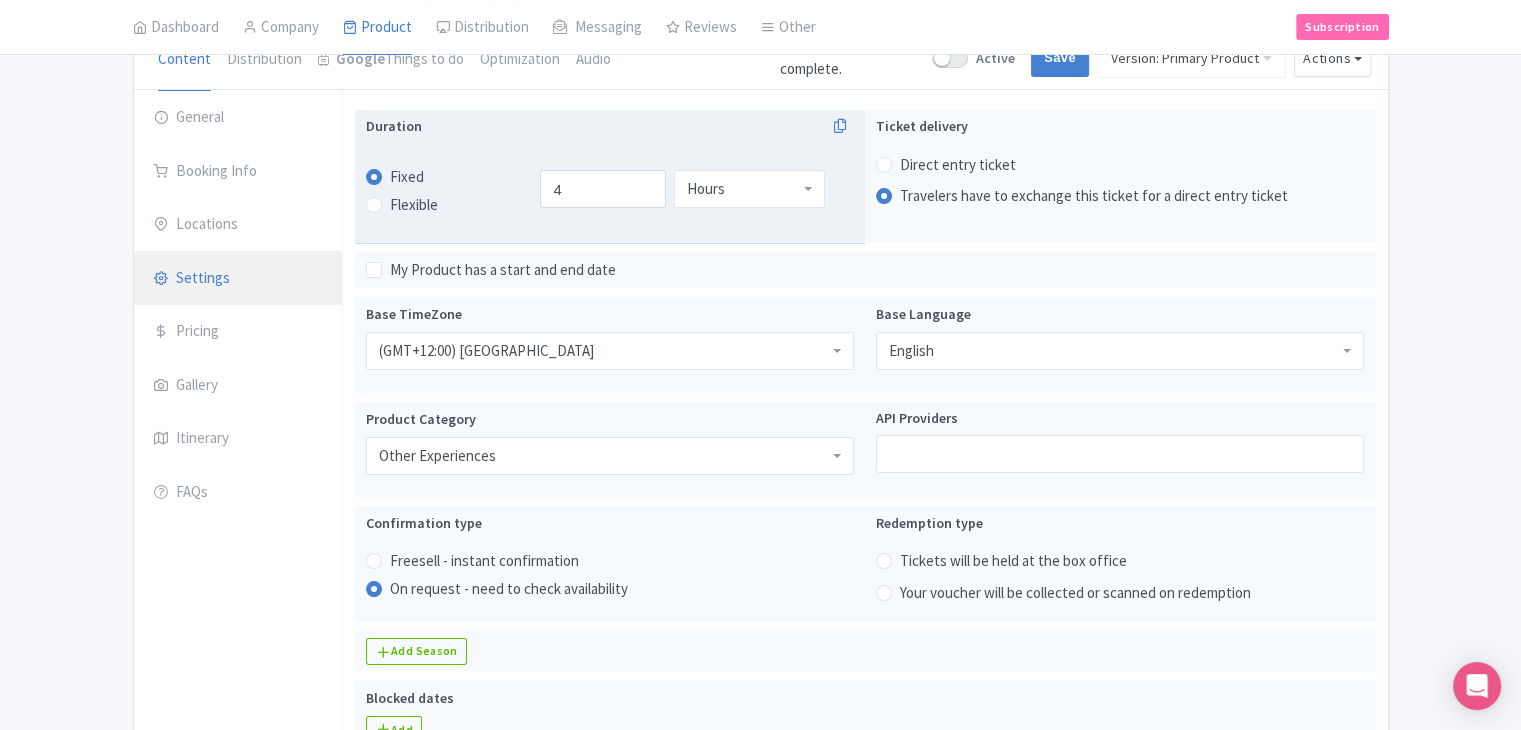 scroll, scrollTop: 0, scrollLeft: 0, axis: both 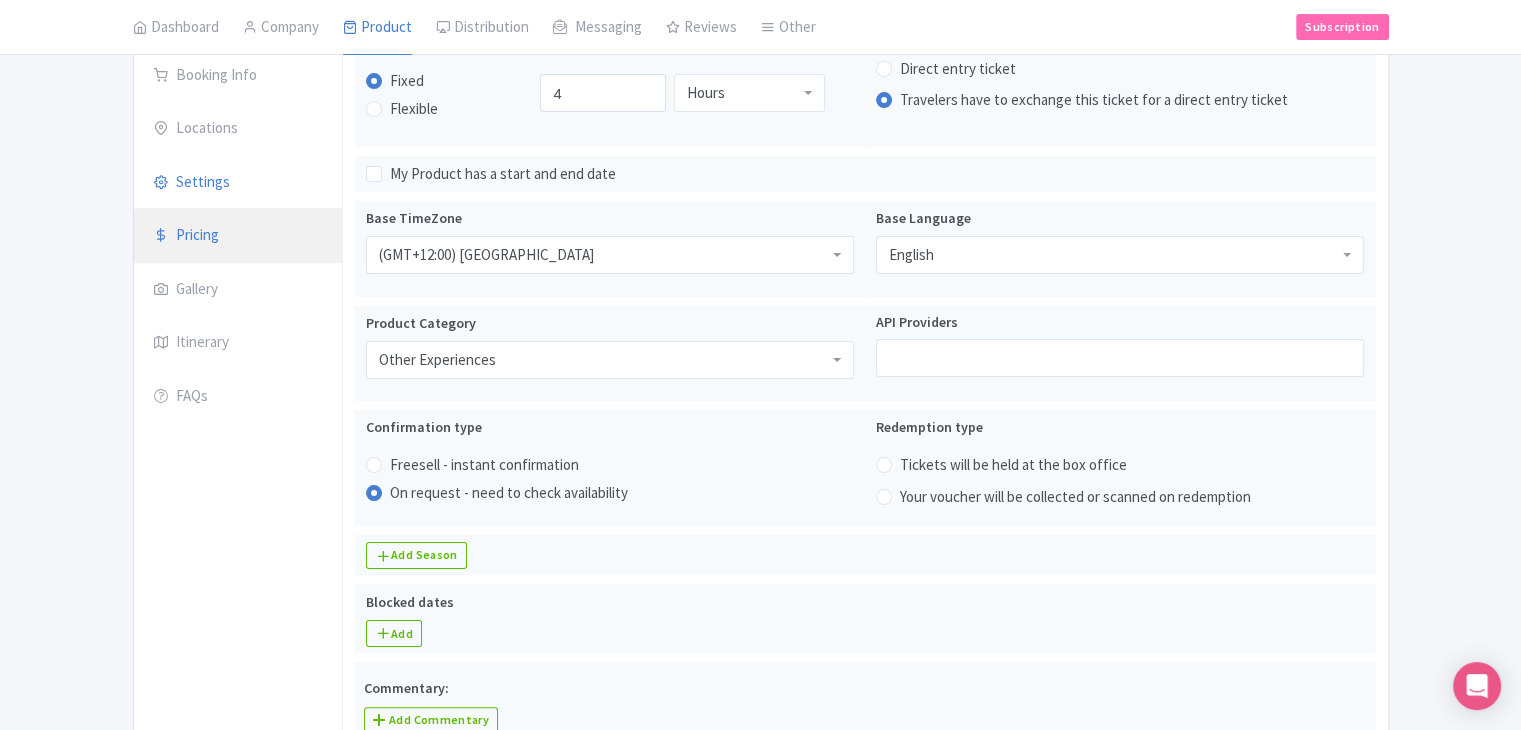 click on "Pricing" at bounding box center (238, 236) 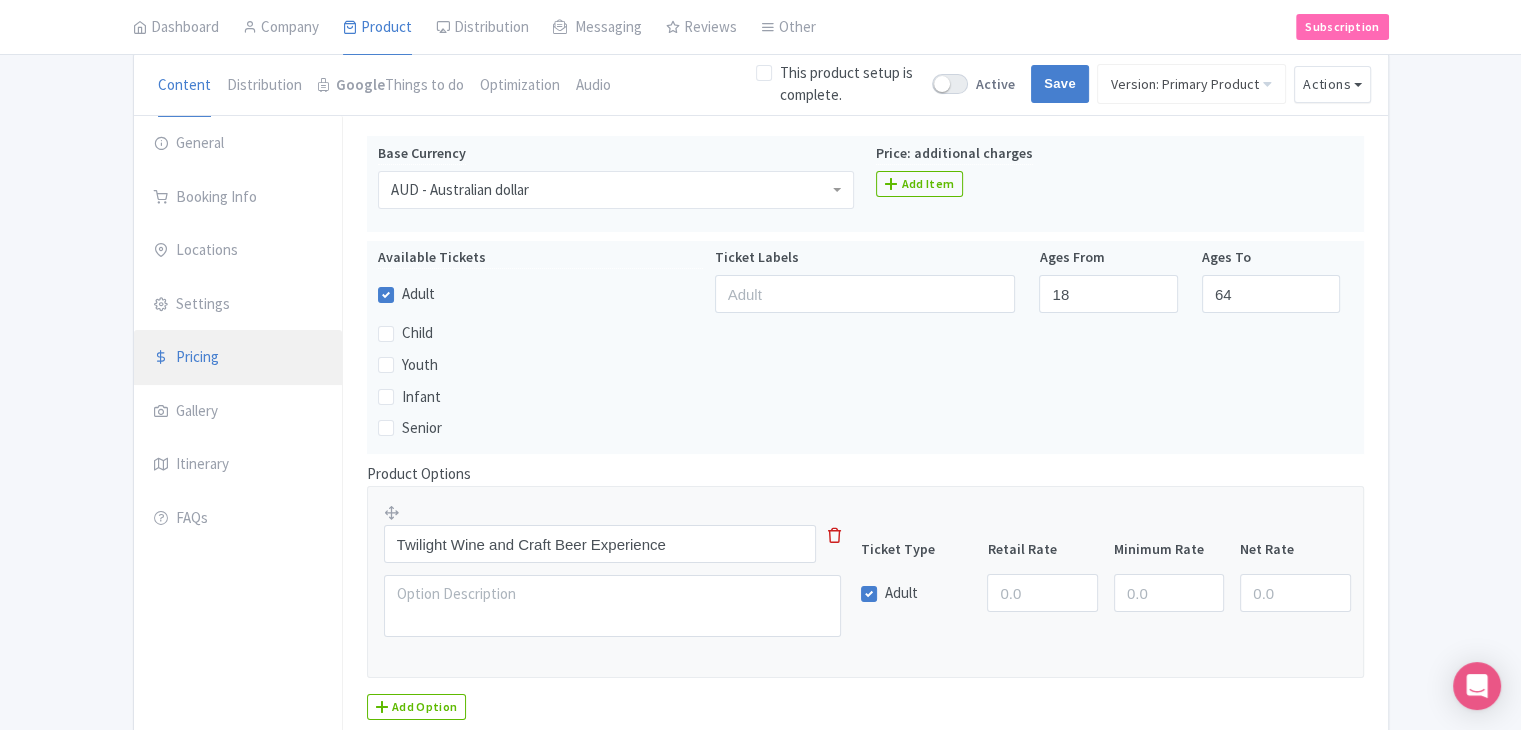 scroll, scrollTop: 177, scrollLeft: 0, axis: vertical 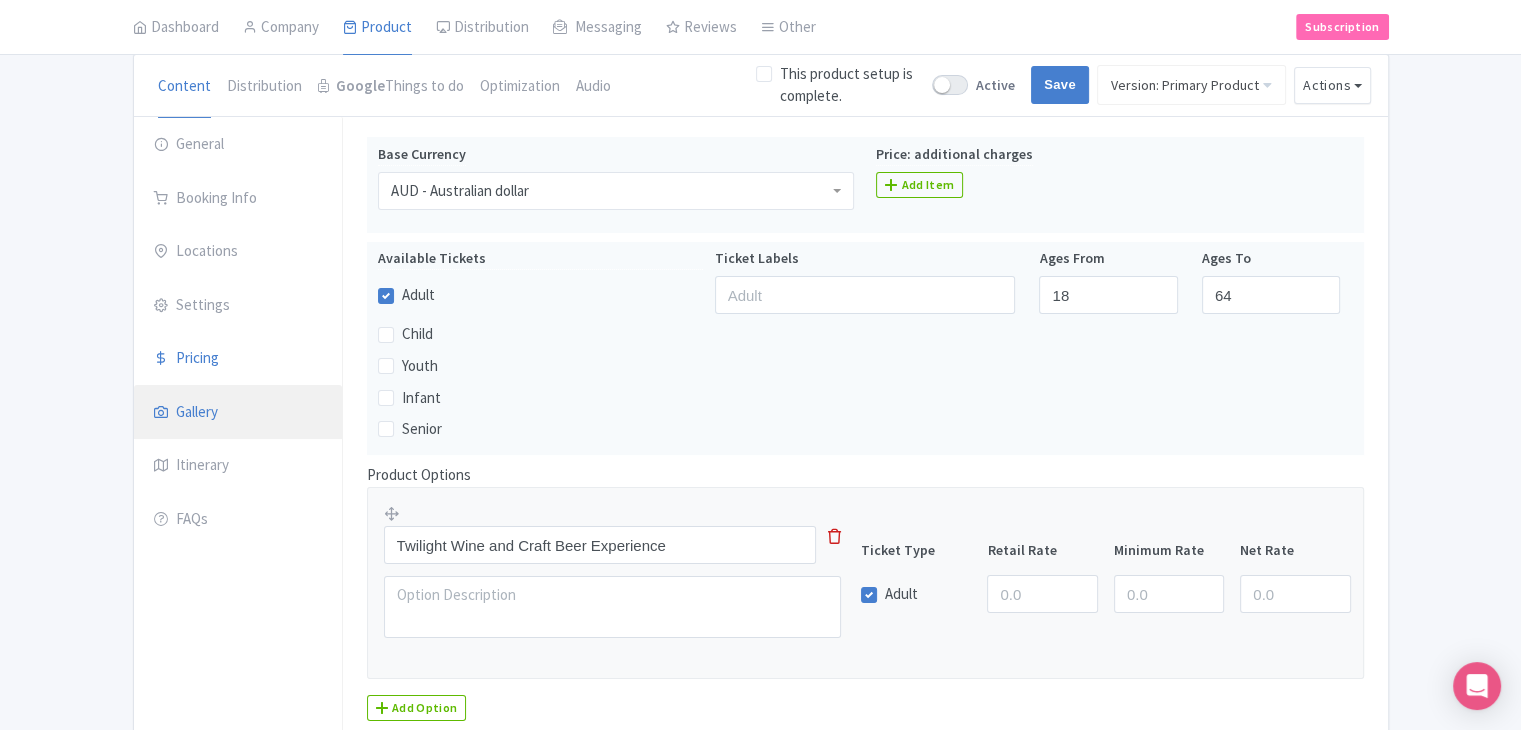click on "Gallery" at bounding box center (238, 413) 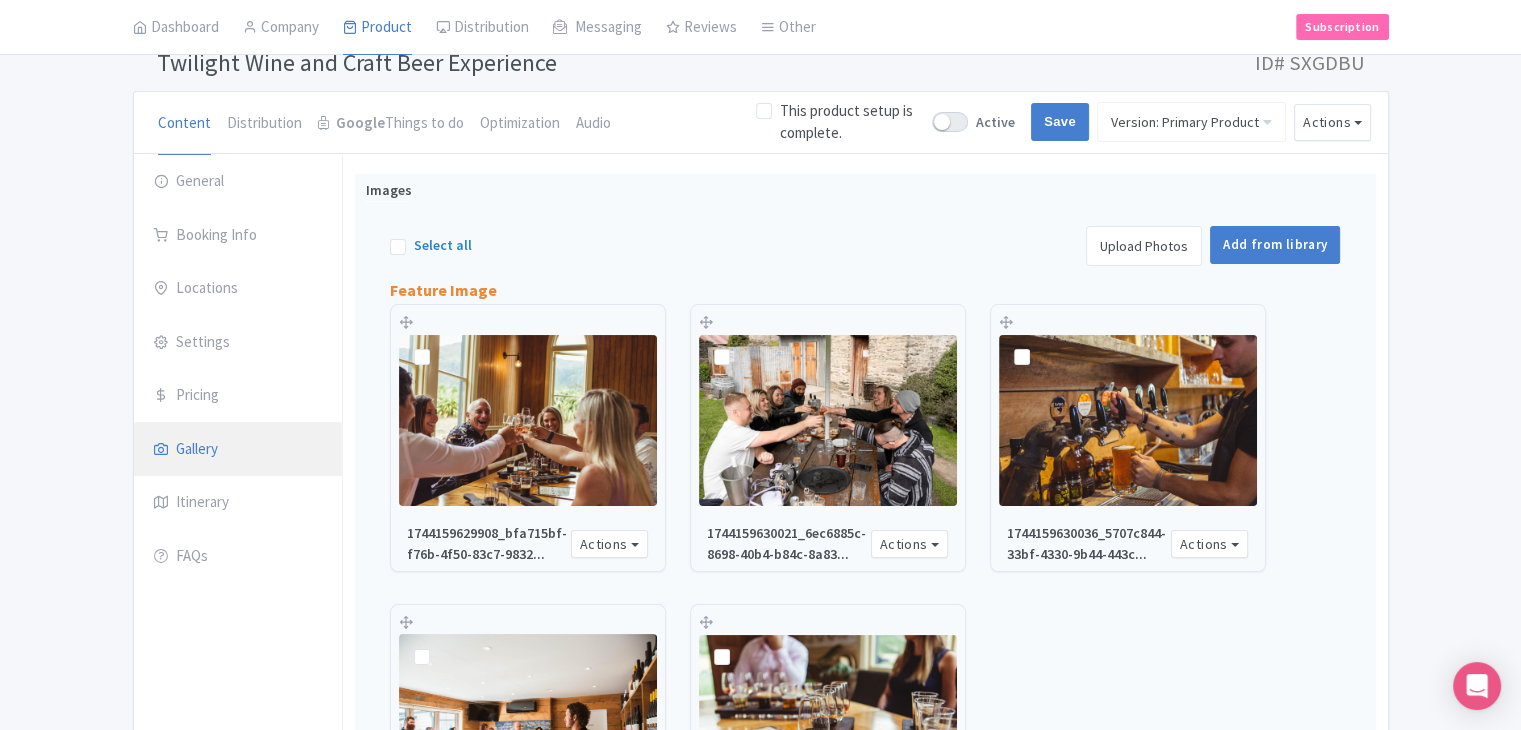 scroll, scrollTop: 138, scrollLeft: 0, axis: vertical 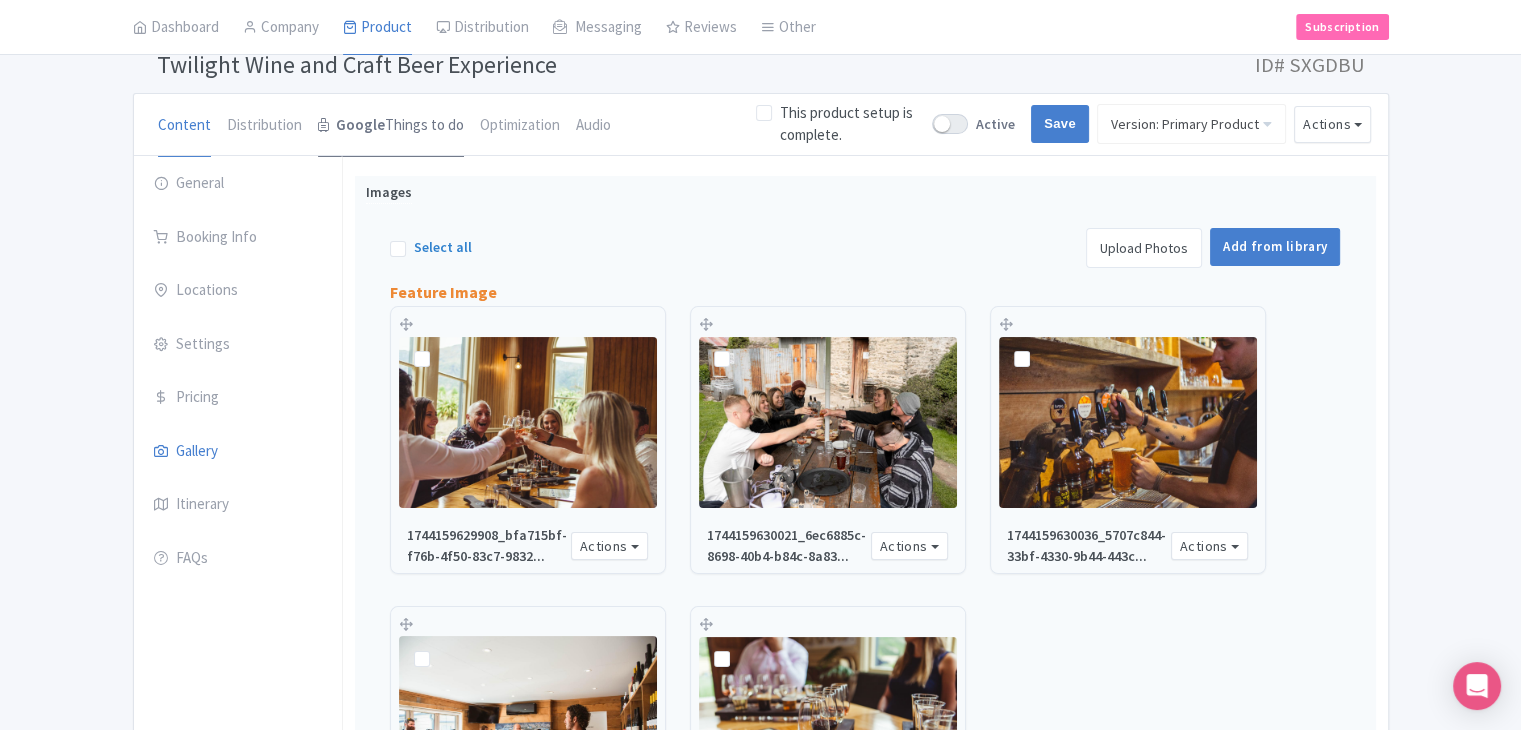 click on "Google  Things to do" at bounding box center [391, 126] 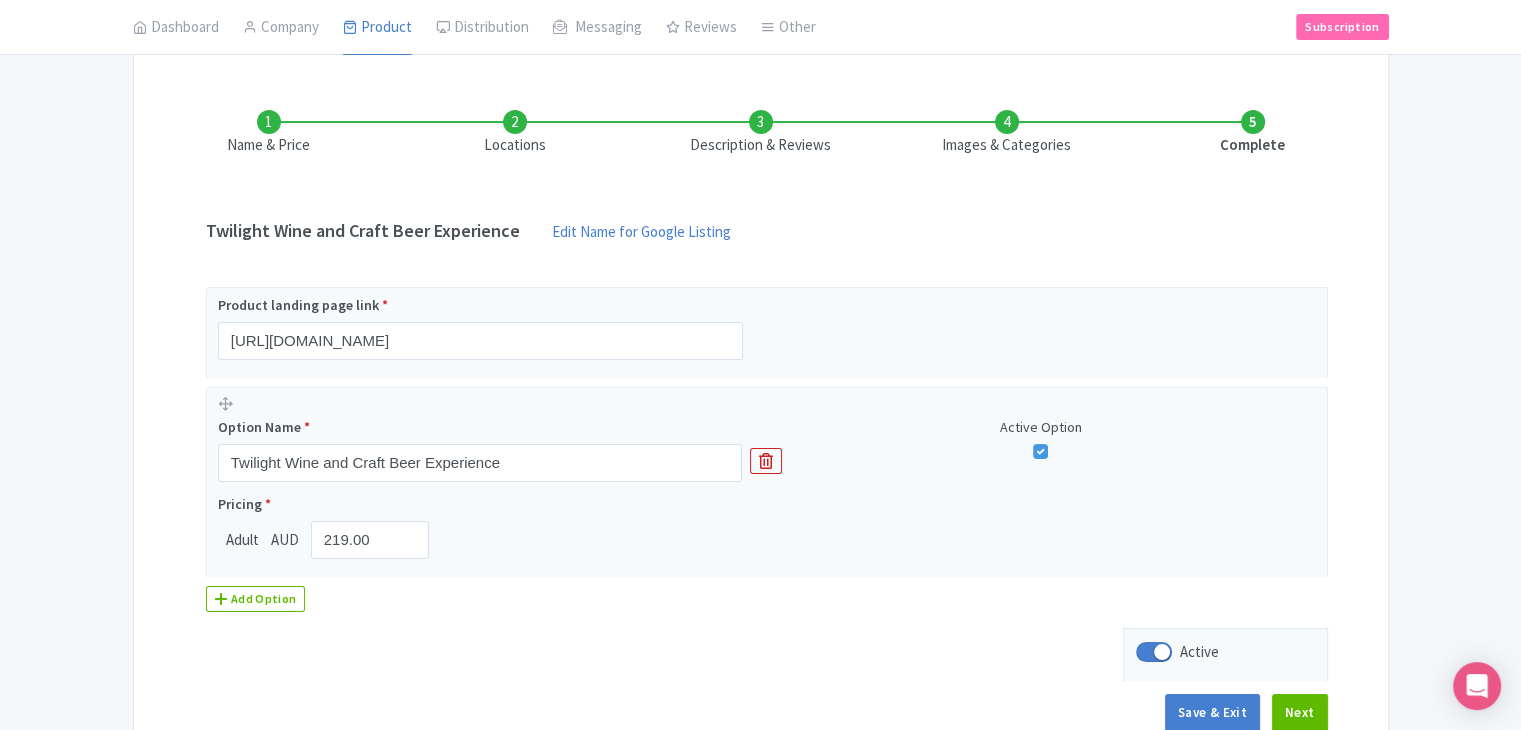 scroll, scrollTop: 236, scrollLeft: 0, axis: vertical 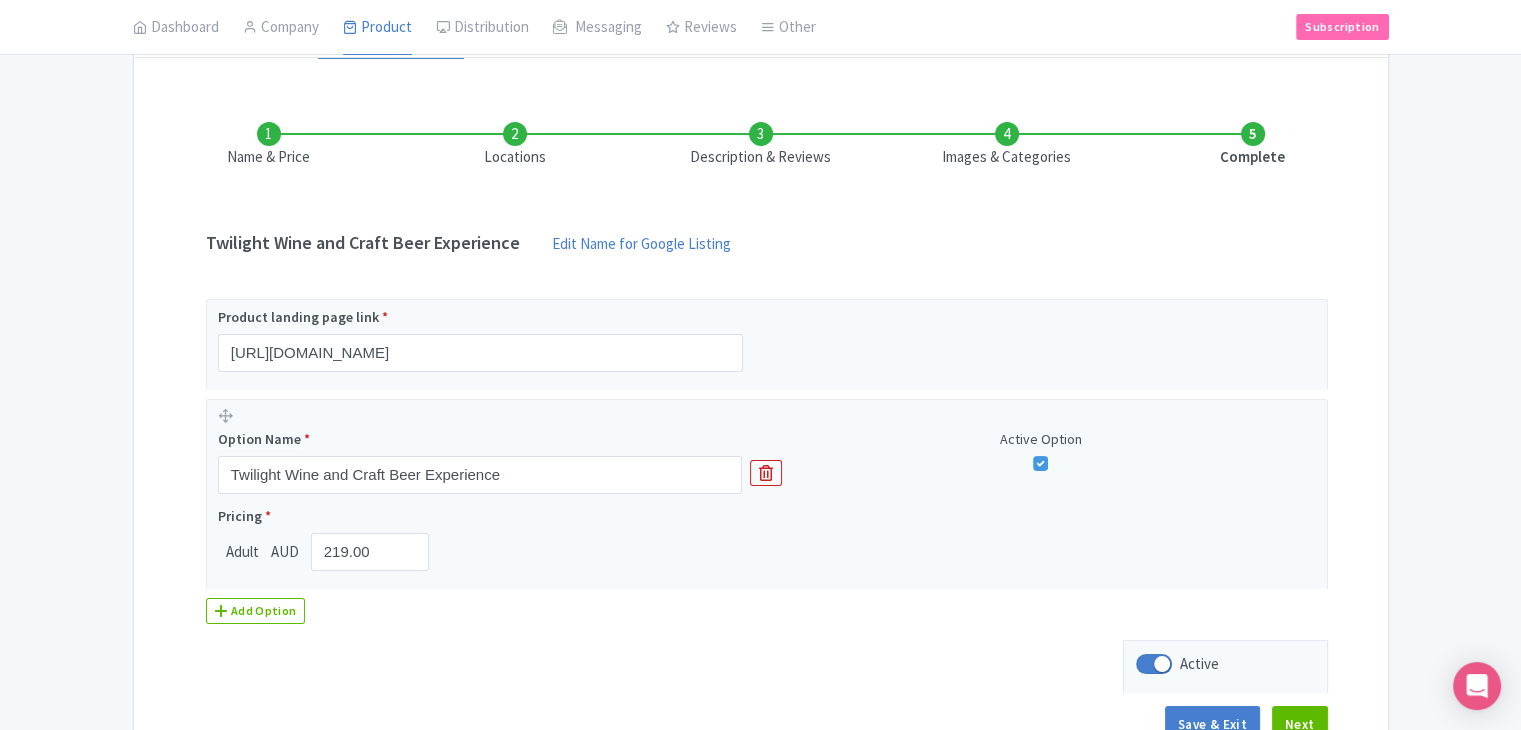 click on "Locations" at bounding box center [515, 145] 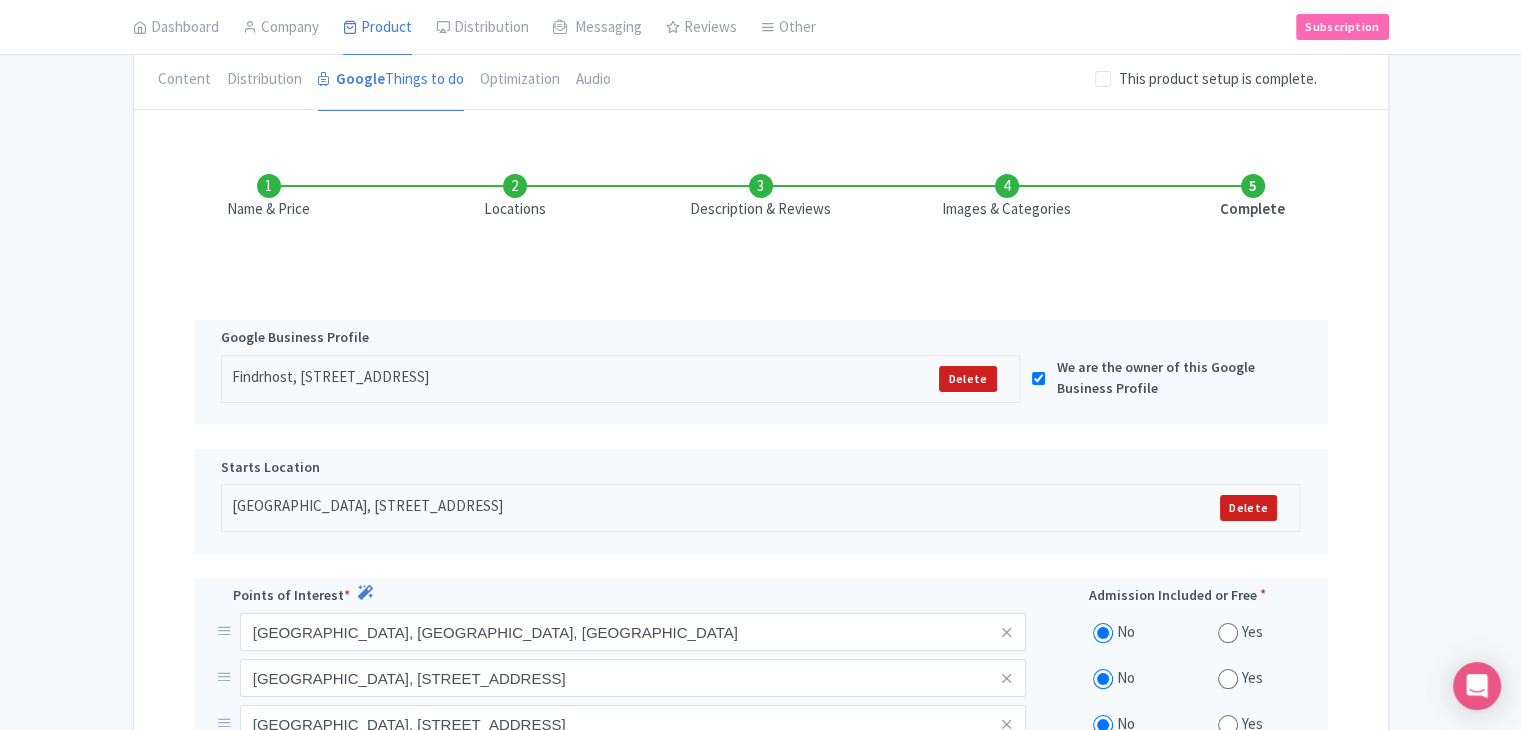 scroll, scrollTop: 175, scrollLeft: 0, axis: vertical 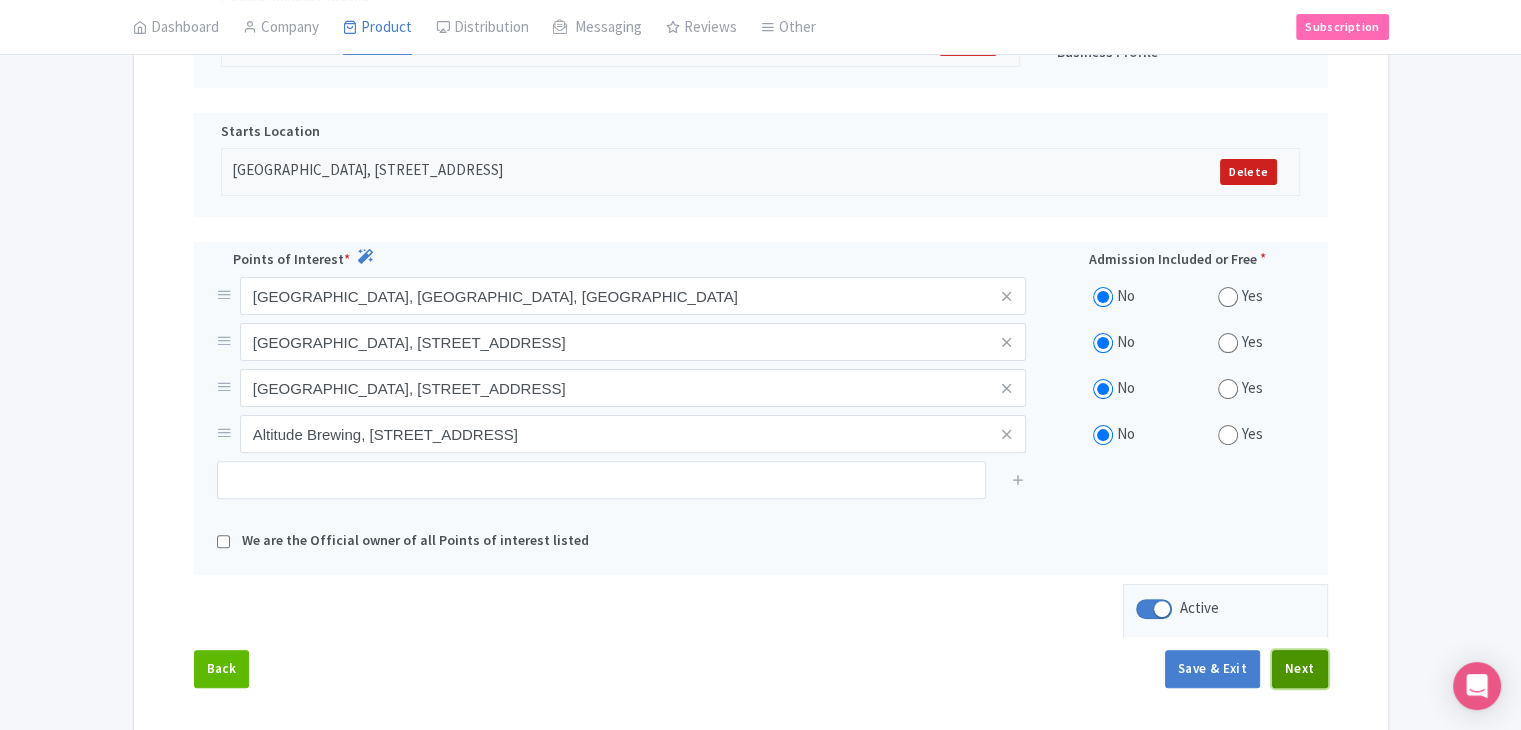 click on "Next" at bounding box center (1300, 669) 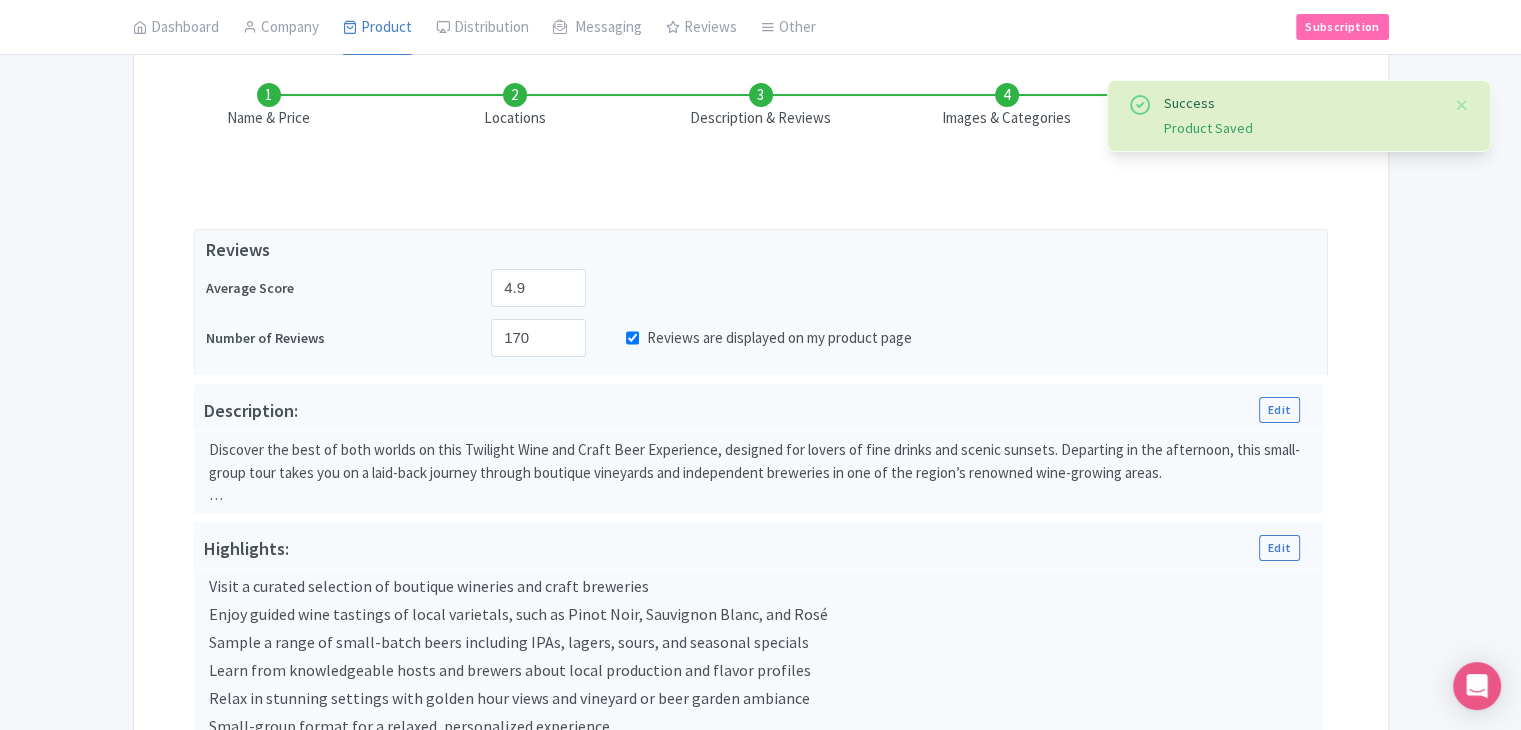 scroll, scrollTop: 120, scrollLeft: 0, axis: vertical 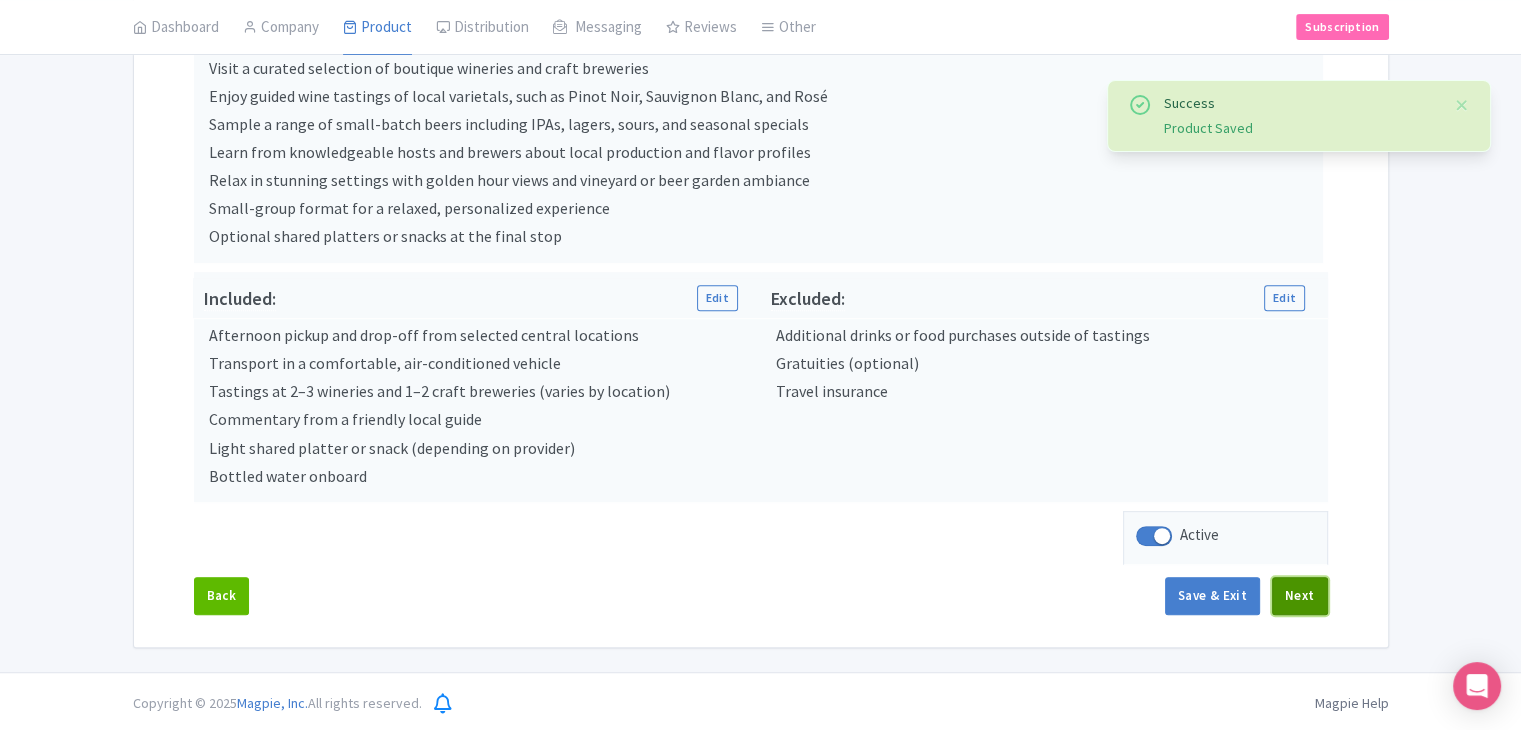 click on "Next" at bounding box center (1300, 596) 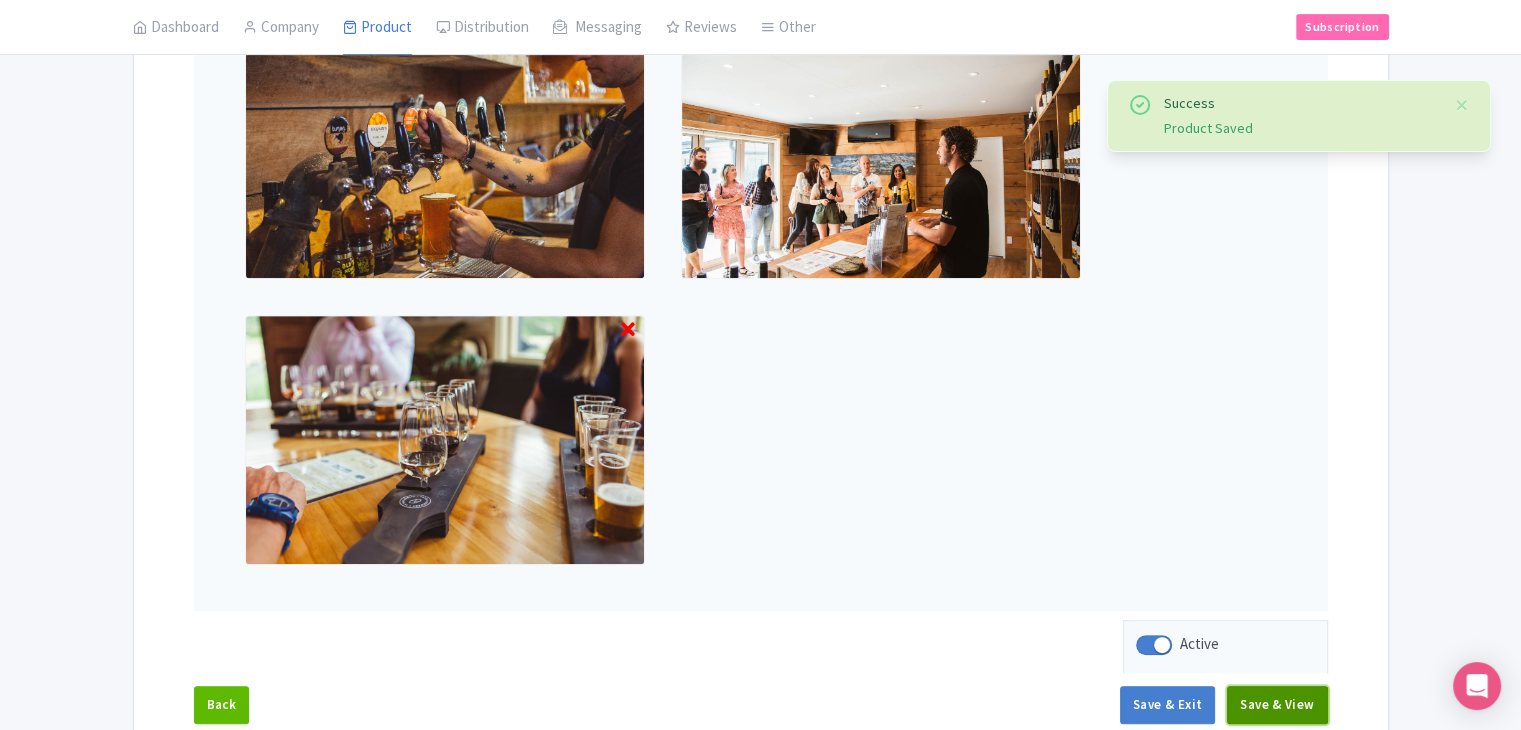 click on "Save & View" at bounding box center [1277, 705] 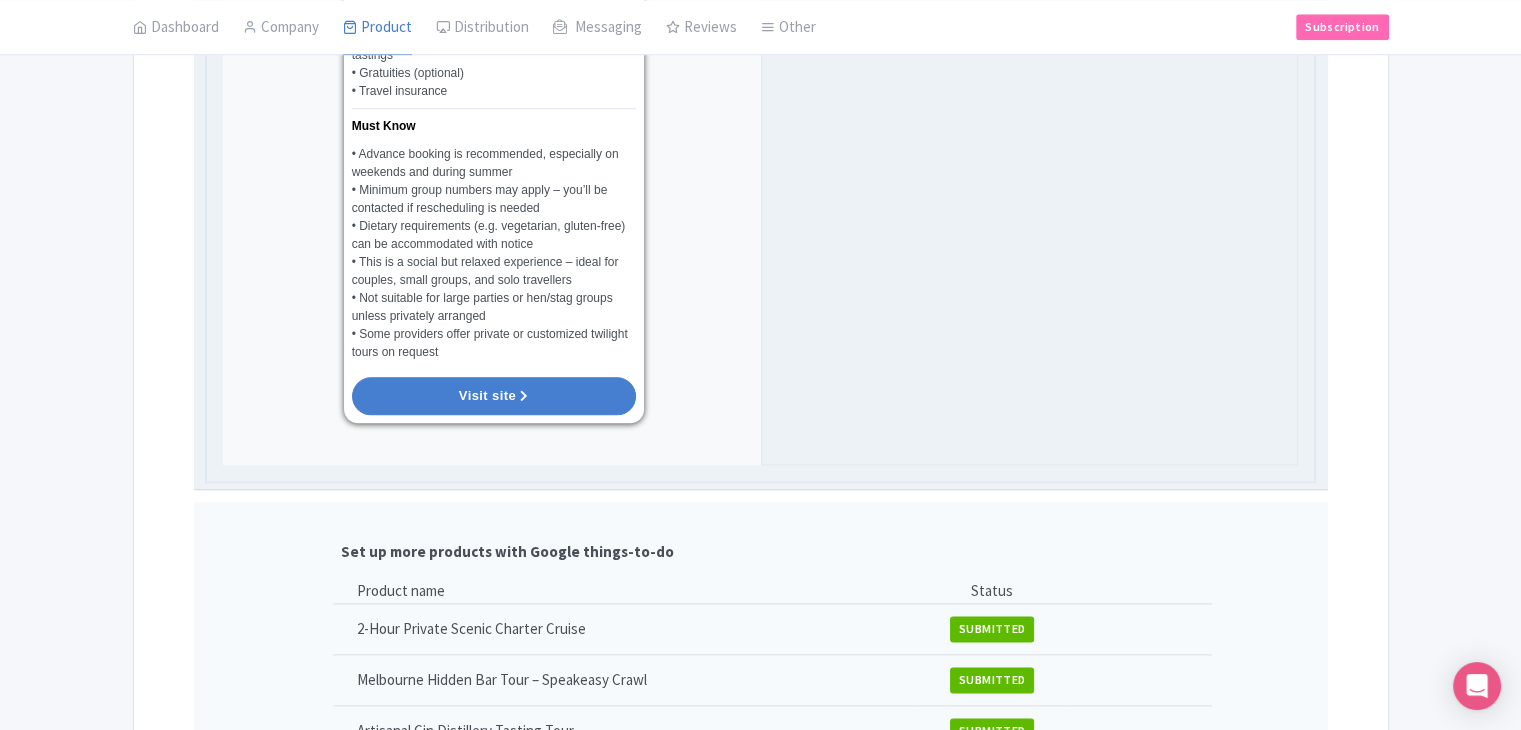 scroll, scrollTop: 2293, scrollLeft: 0, axis: vertical 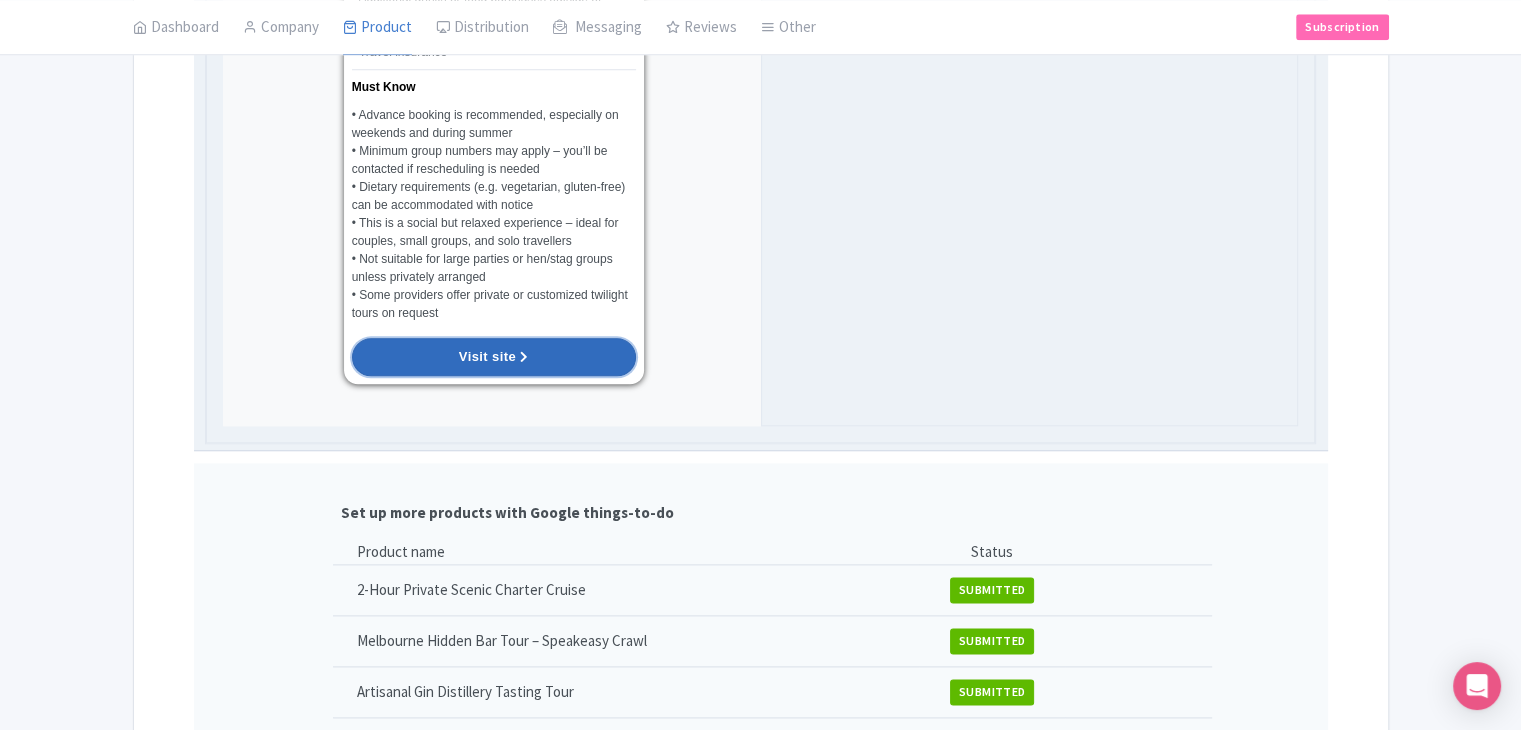 click on "Visit site" at bounding box center (494, 357) 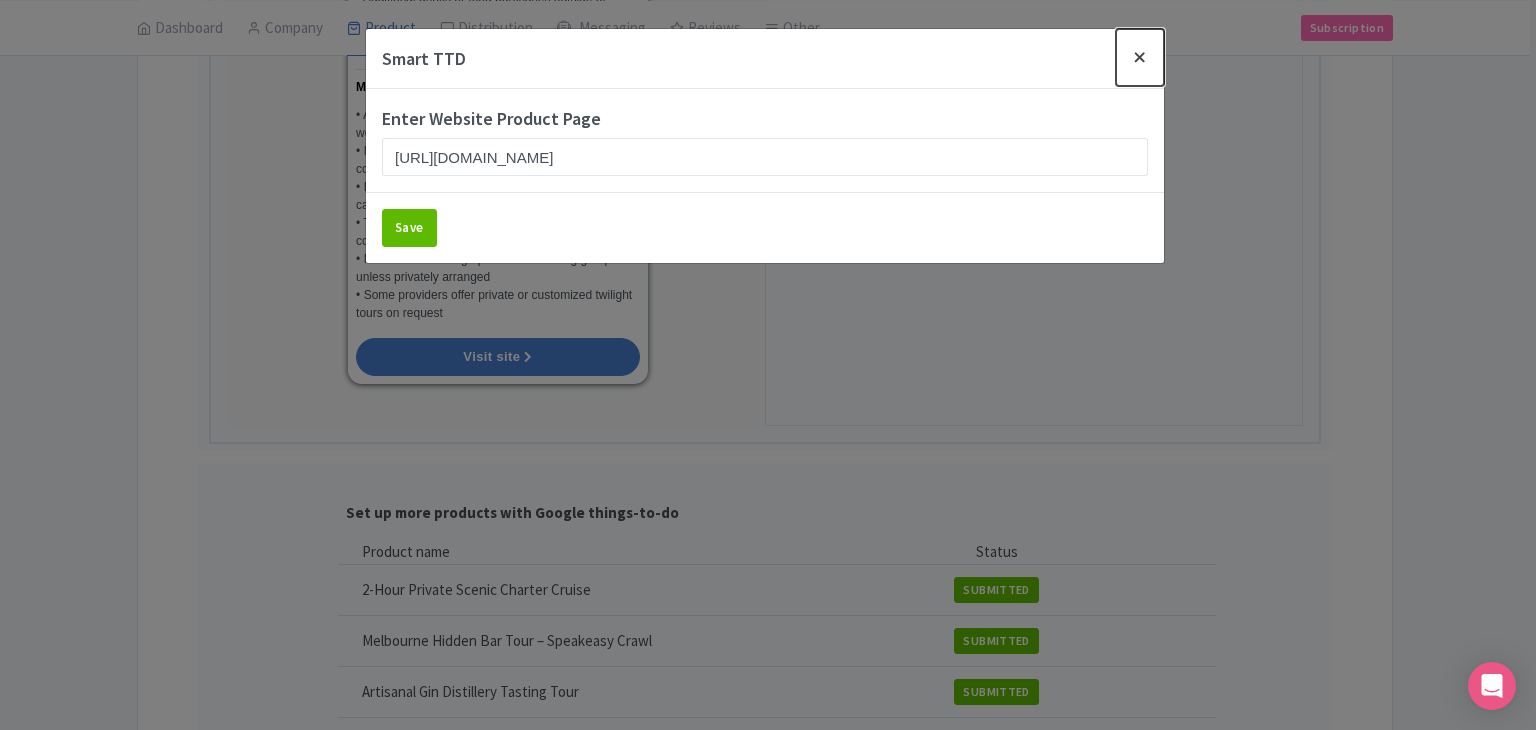 click at bounding box center (1140, 57) 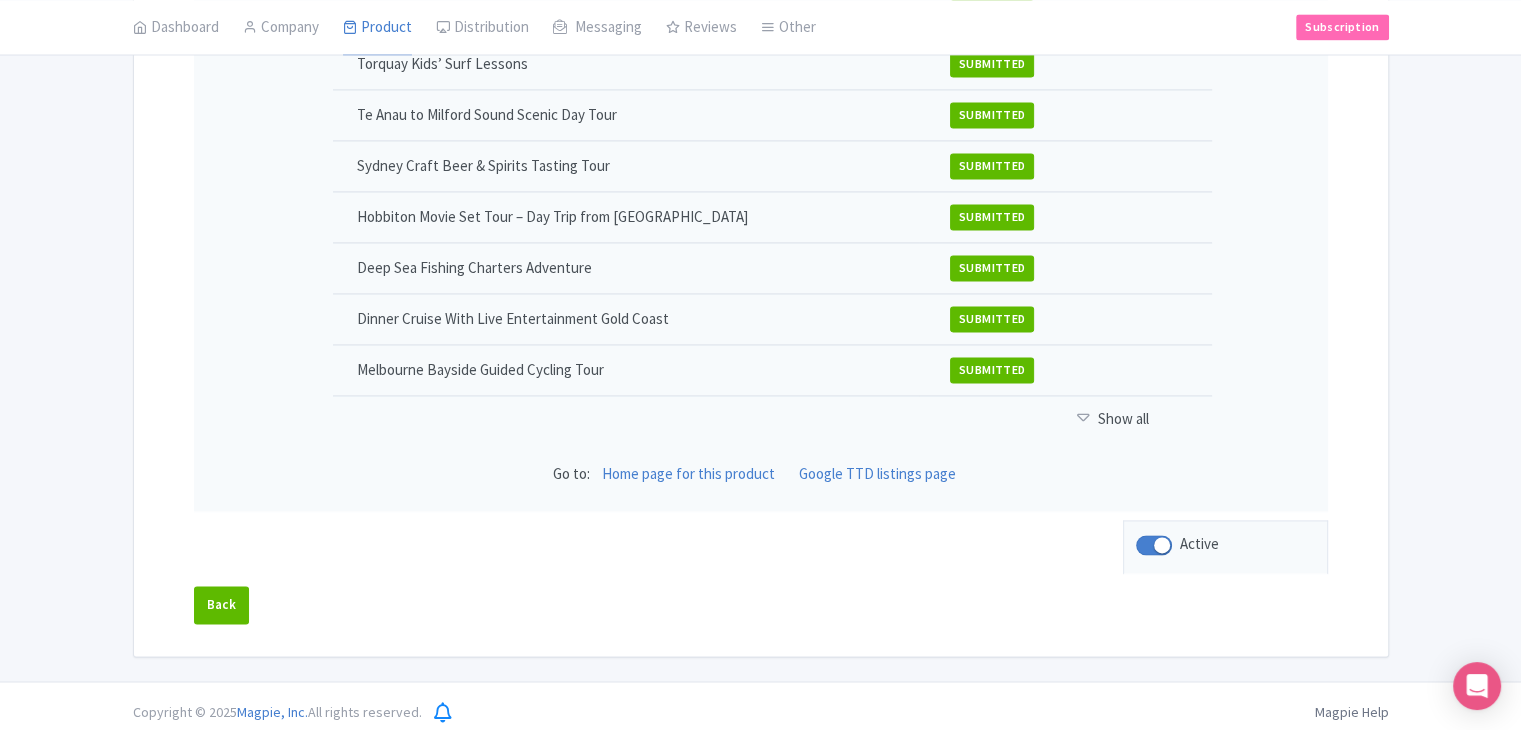 scroll, scrollTop: 2974, scrollLeft: 0, axis: vertical 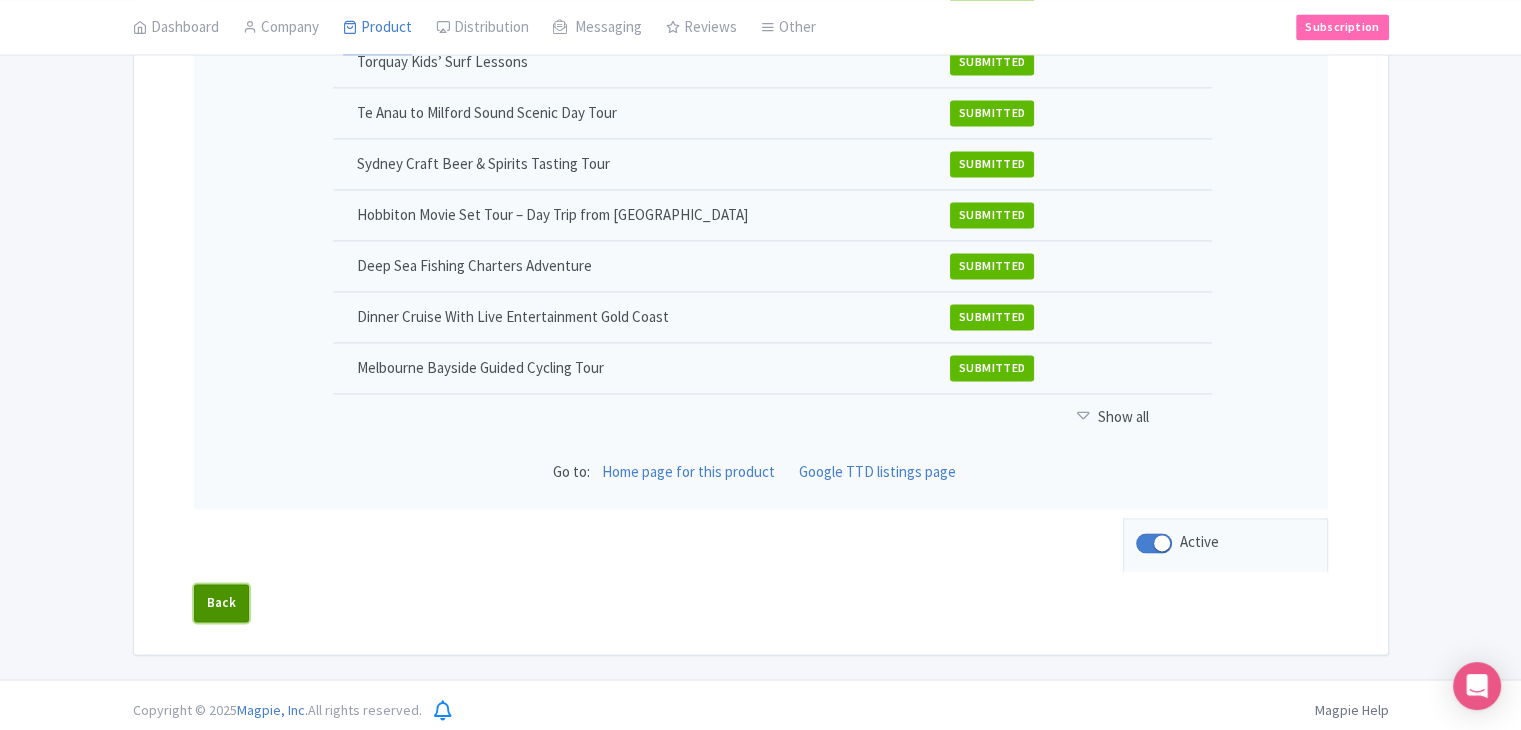 click on "Back" at bounding box center [222, 603] 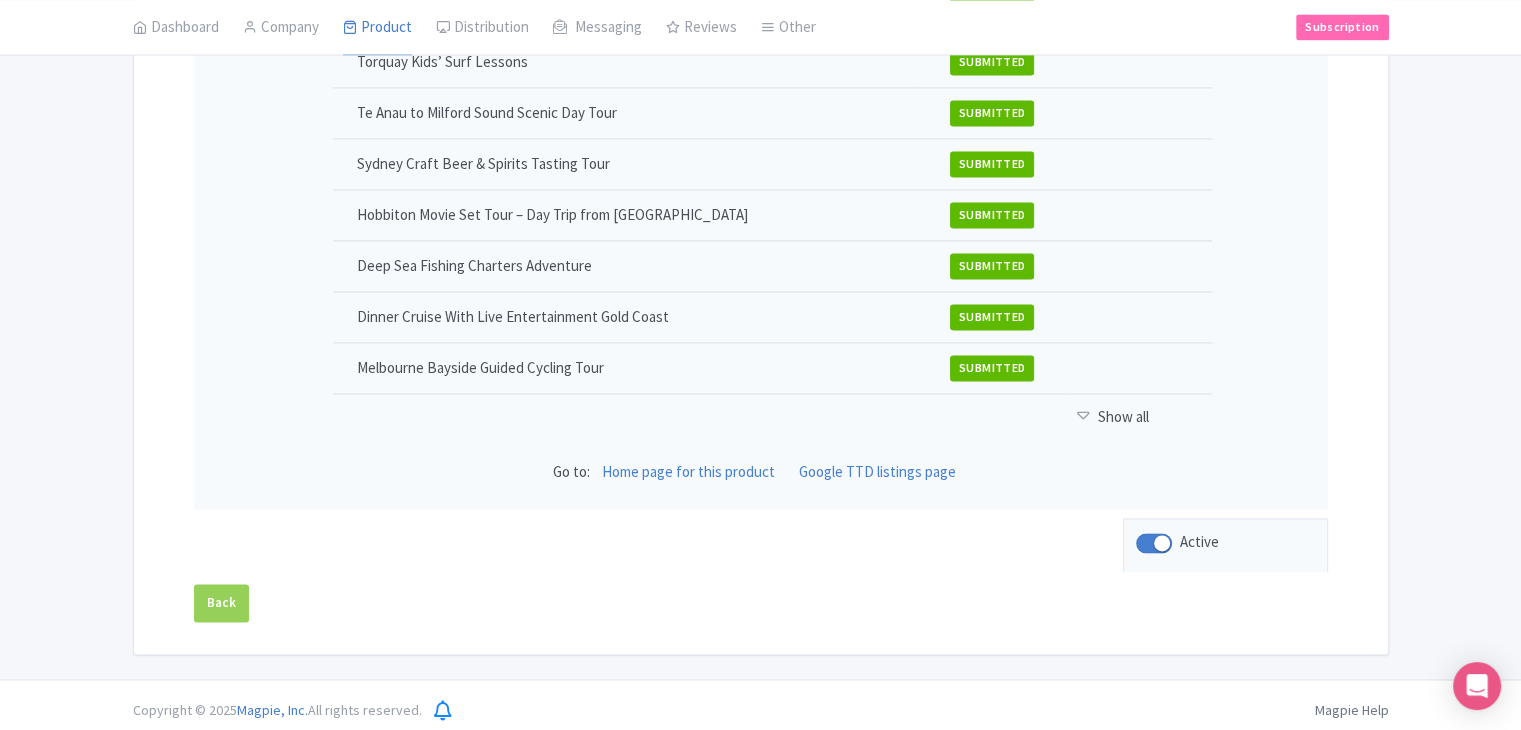 scroll, scrollTop: 903, scrollLeft: 0, axis: vertical 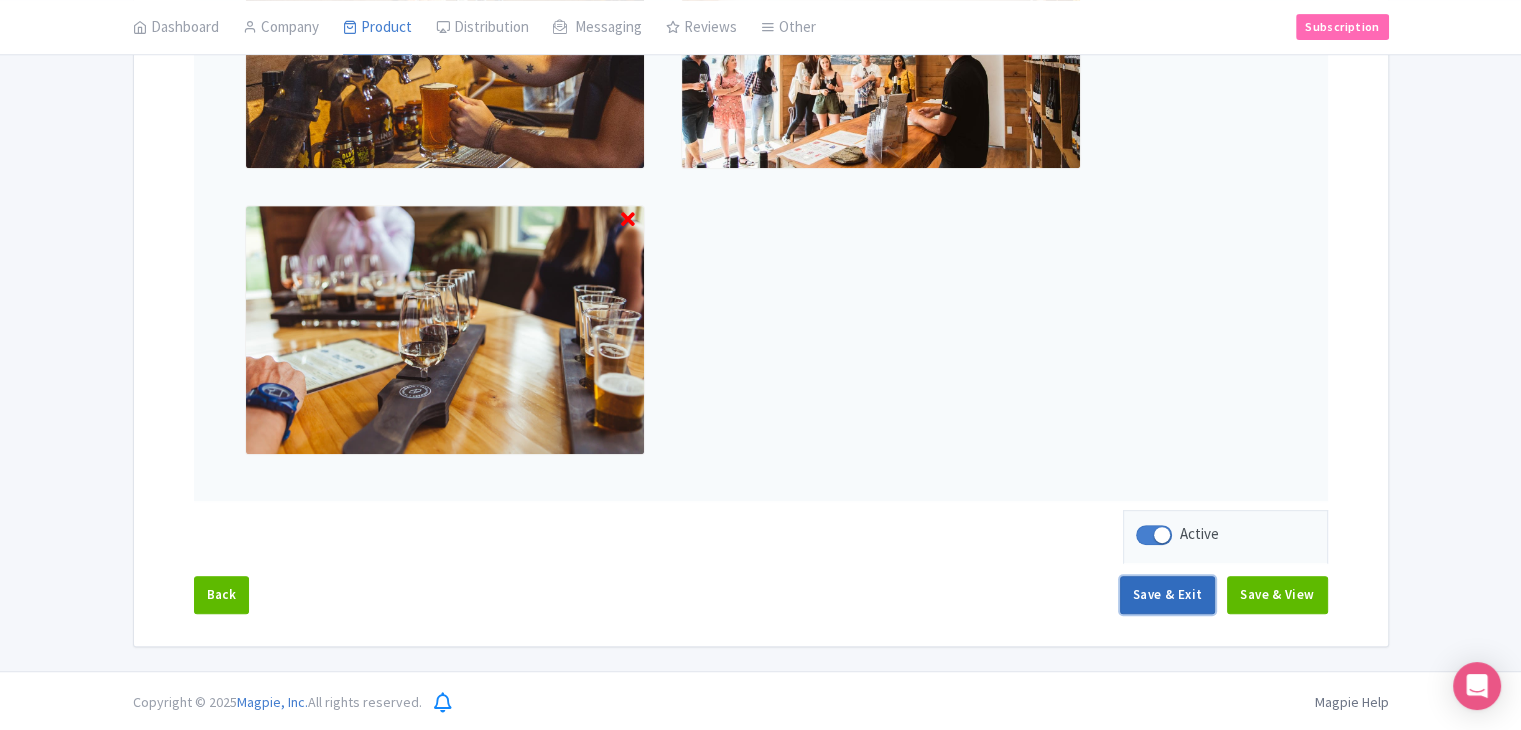 click on "Save & Exit" at bounding box center [1167, 595] 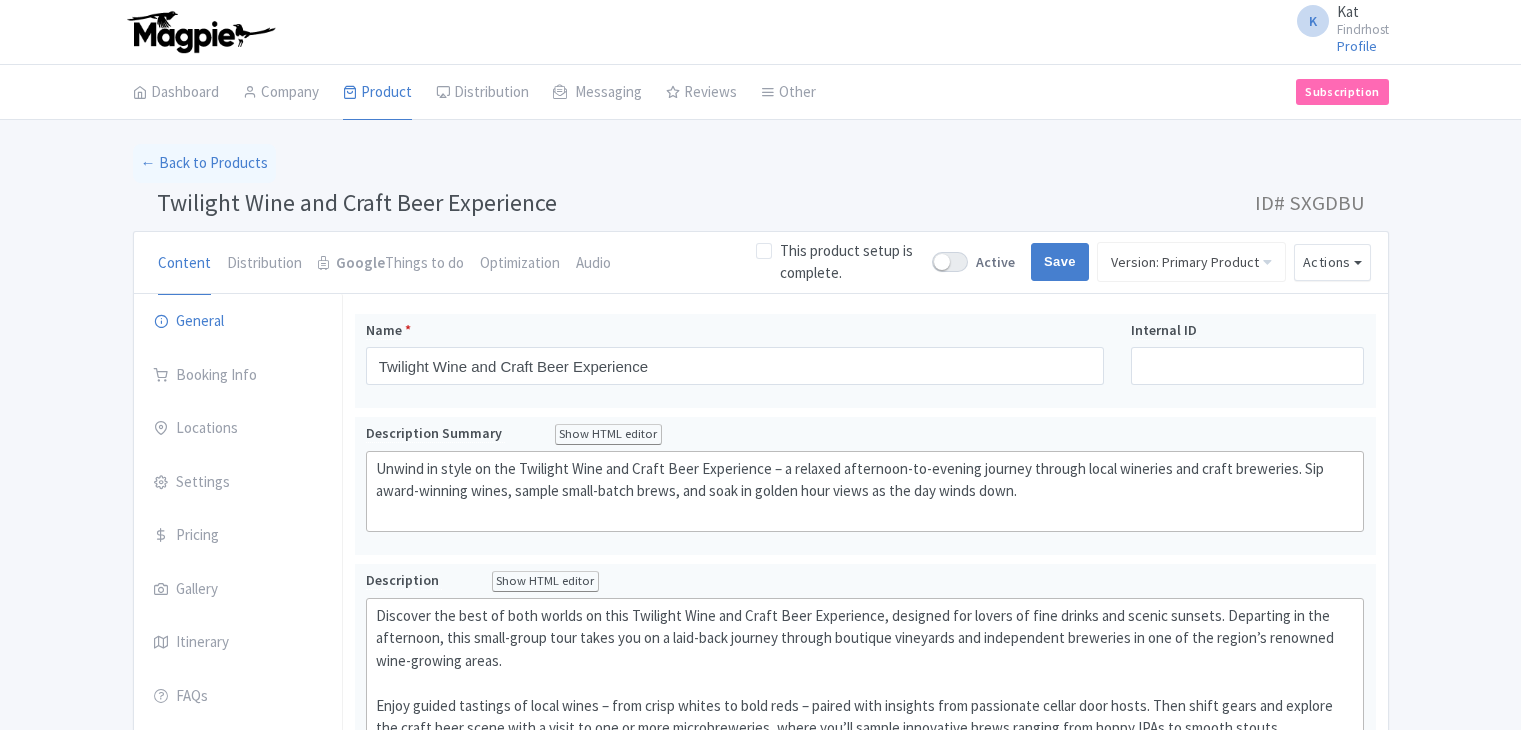 scroll, scrollTop: 0, scrollLeft: 0, axis: both 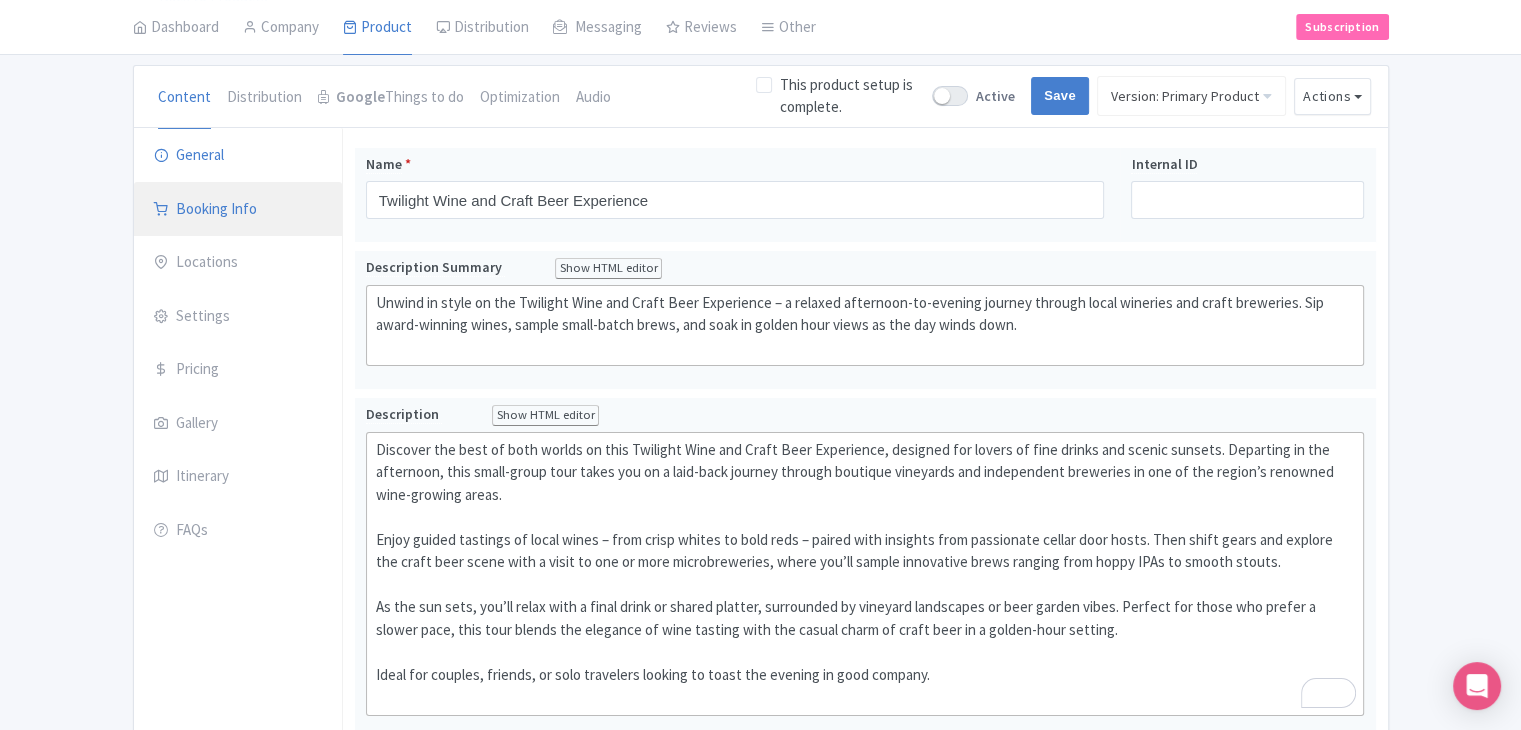 click on "Booking Info" at bounding box center (238, 210) 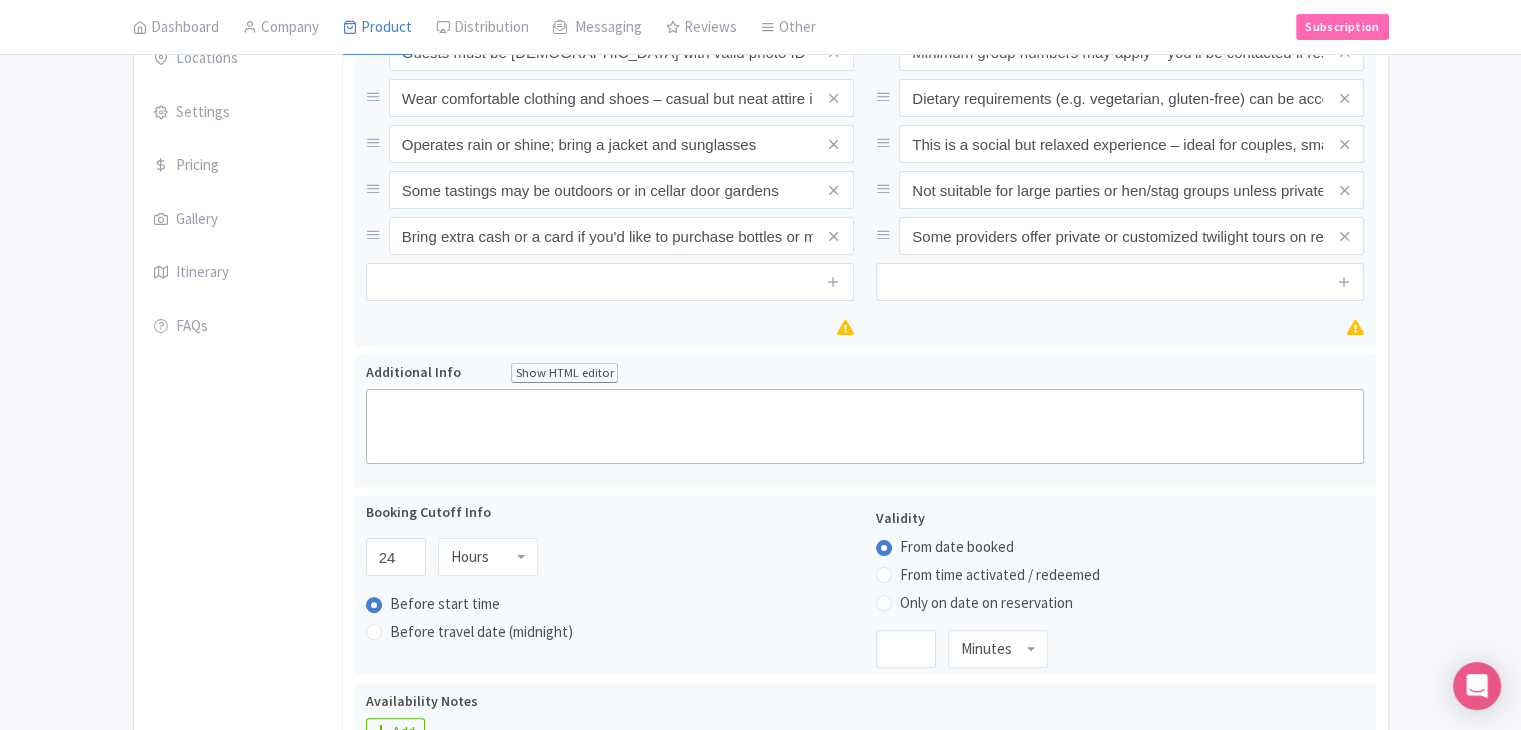 scroll, scrollTop: 0, scrollLeft: 0, axis: both 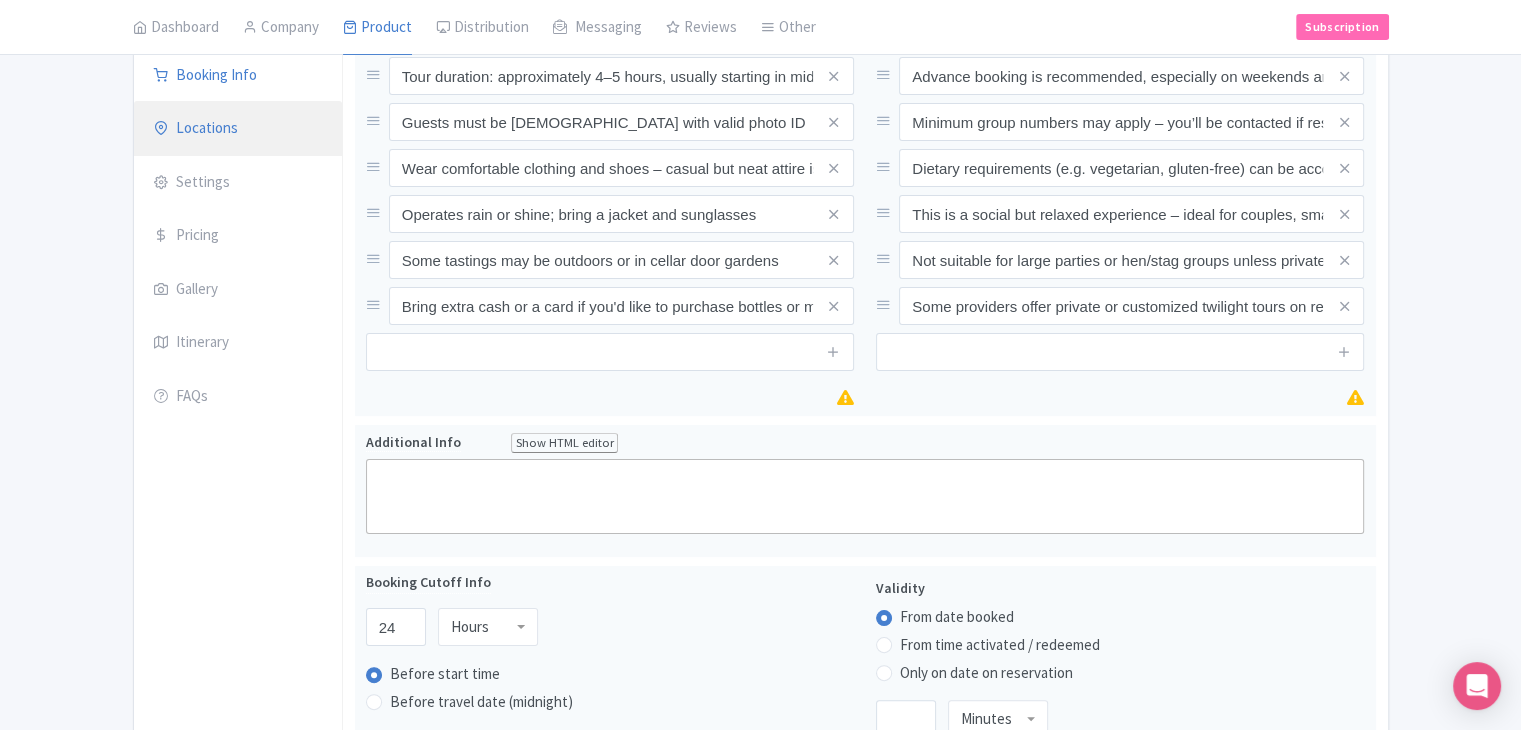 click on "Locations" at bounding box center (238, 129) 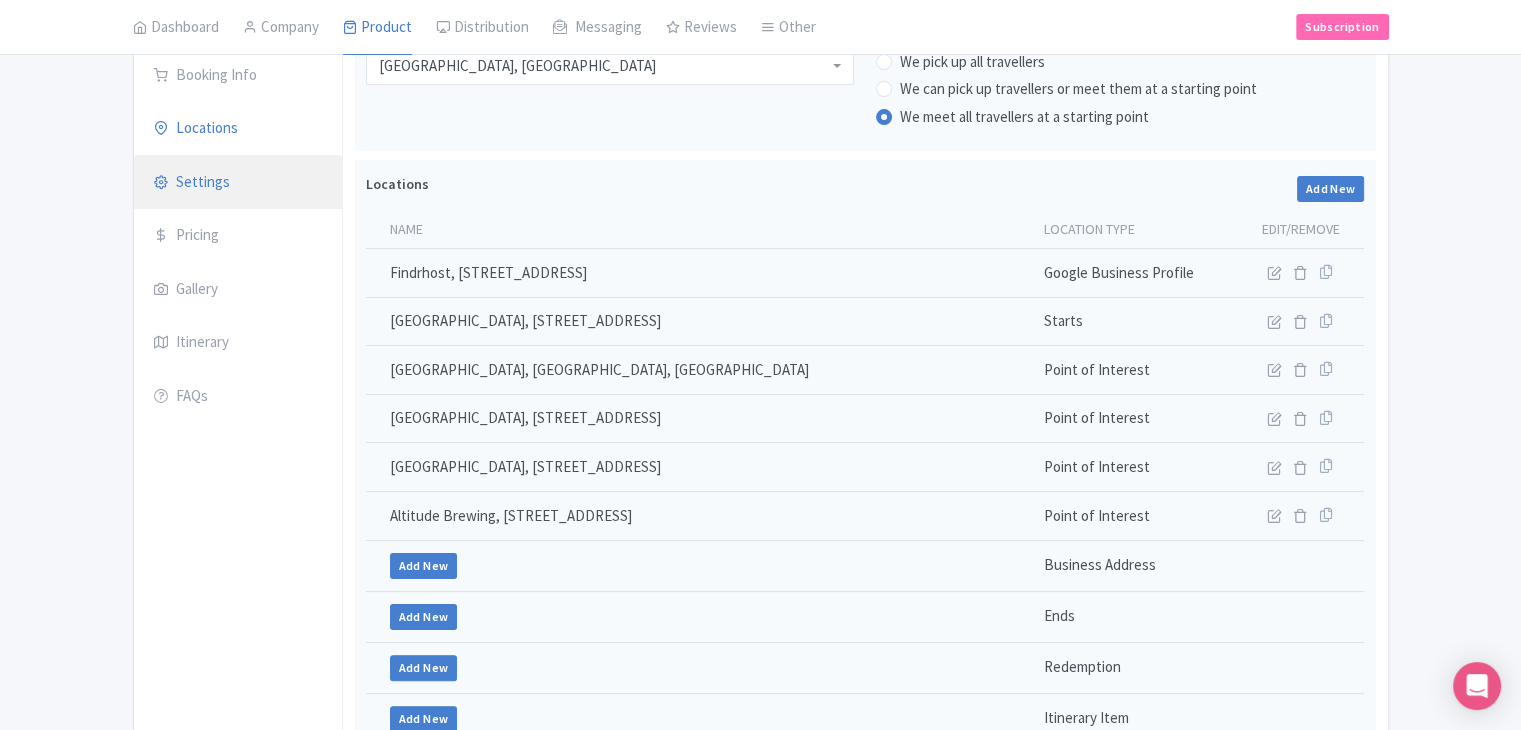 click on "Settings" at bounding box center [238, 183] 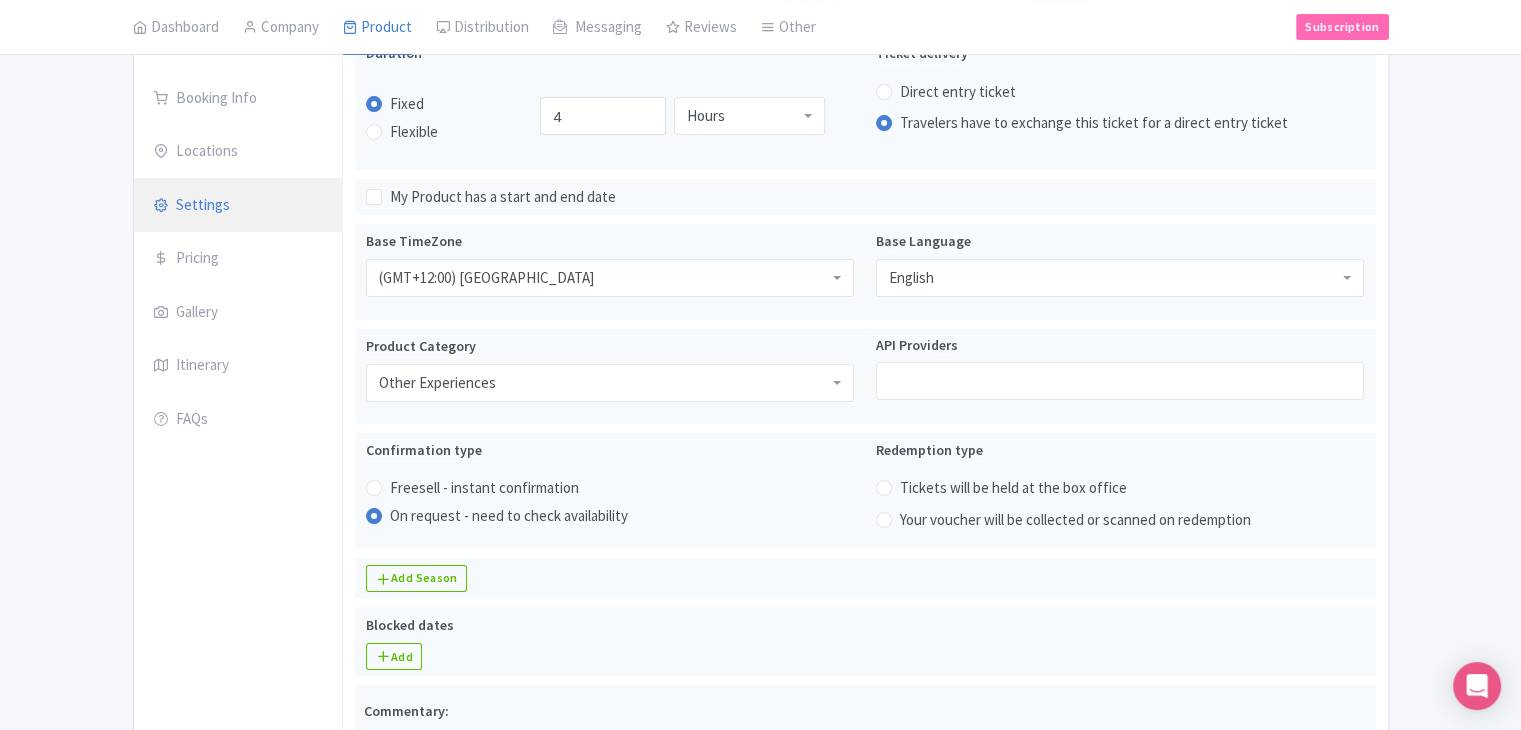 scroll, scrollTop: 180, scrollLeft: 0, axis: vertical 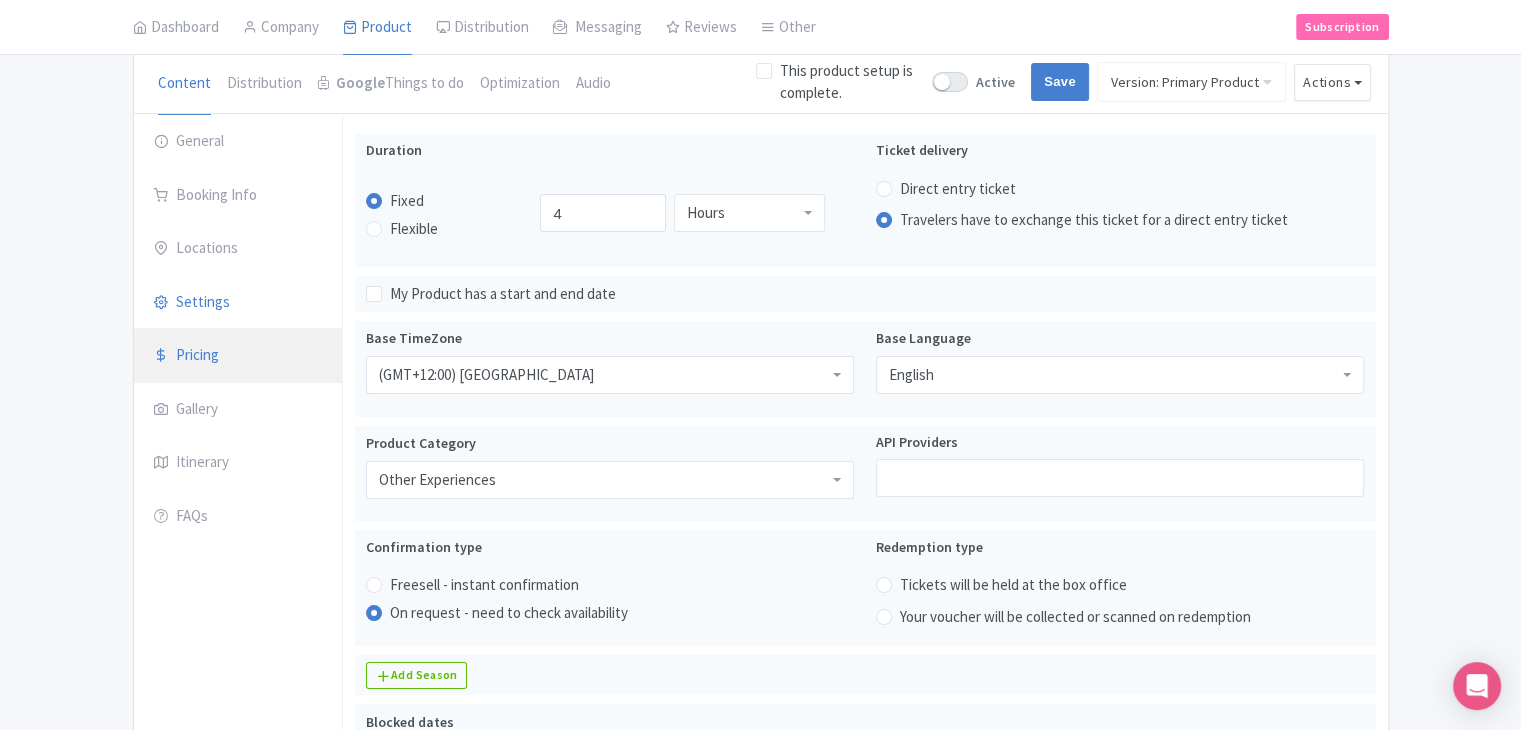 click on "Pricing" at bounding box center [238, 356] 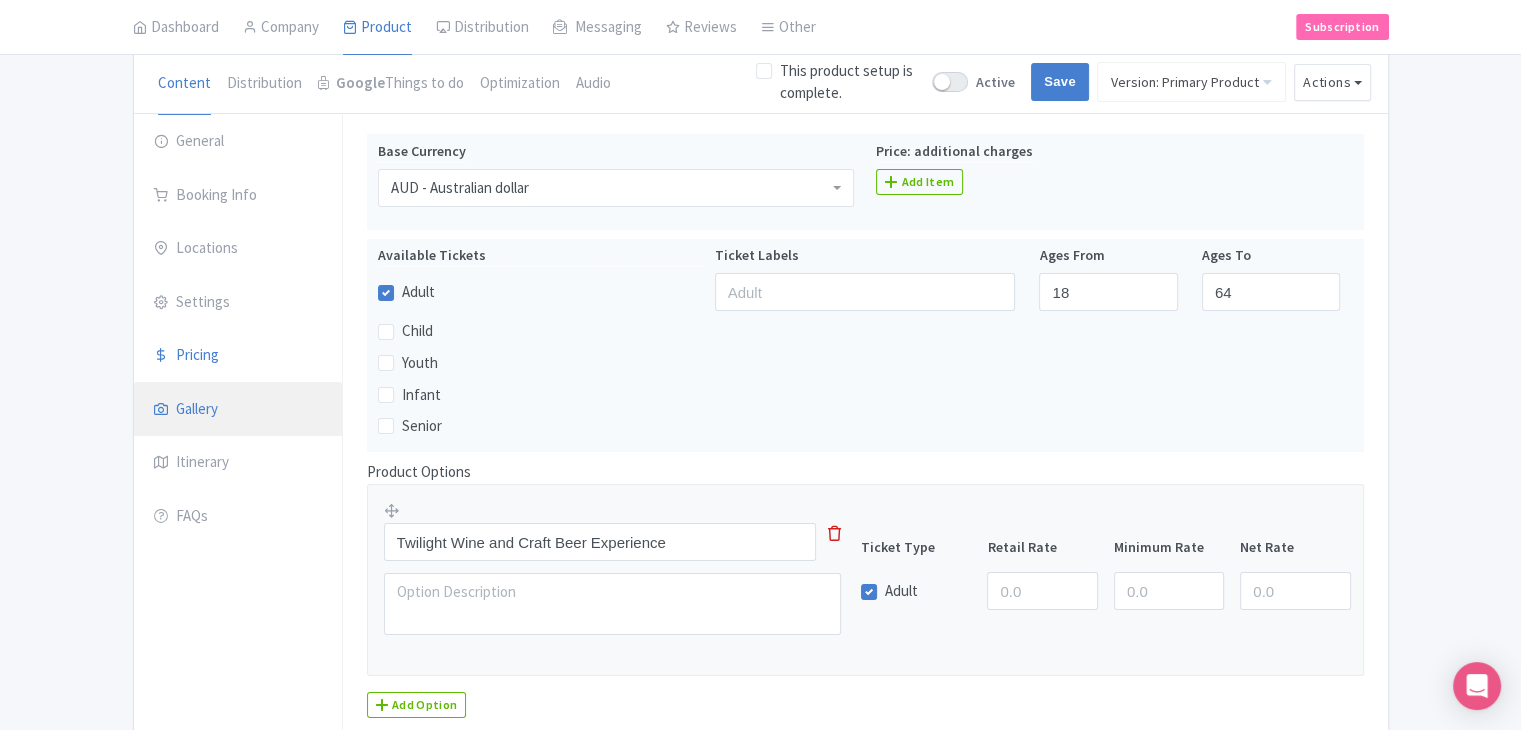 click on "Gallery" at bounding box center (238, 410) 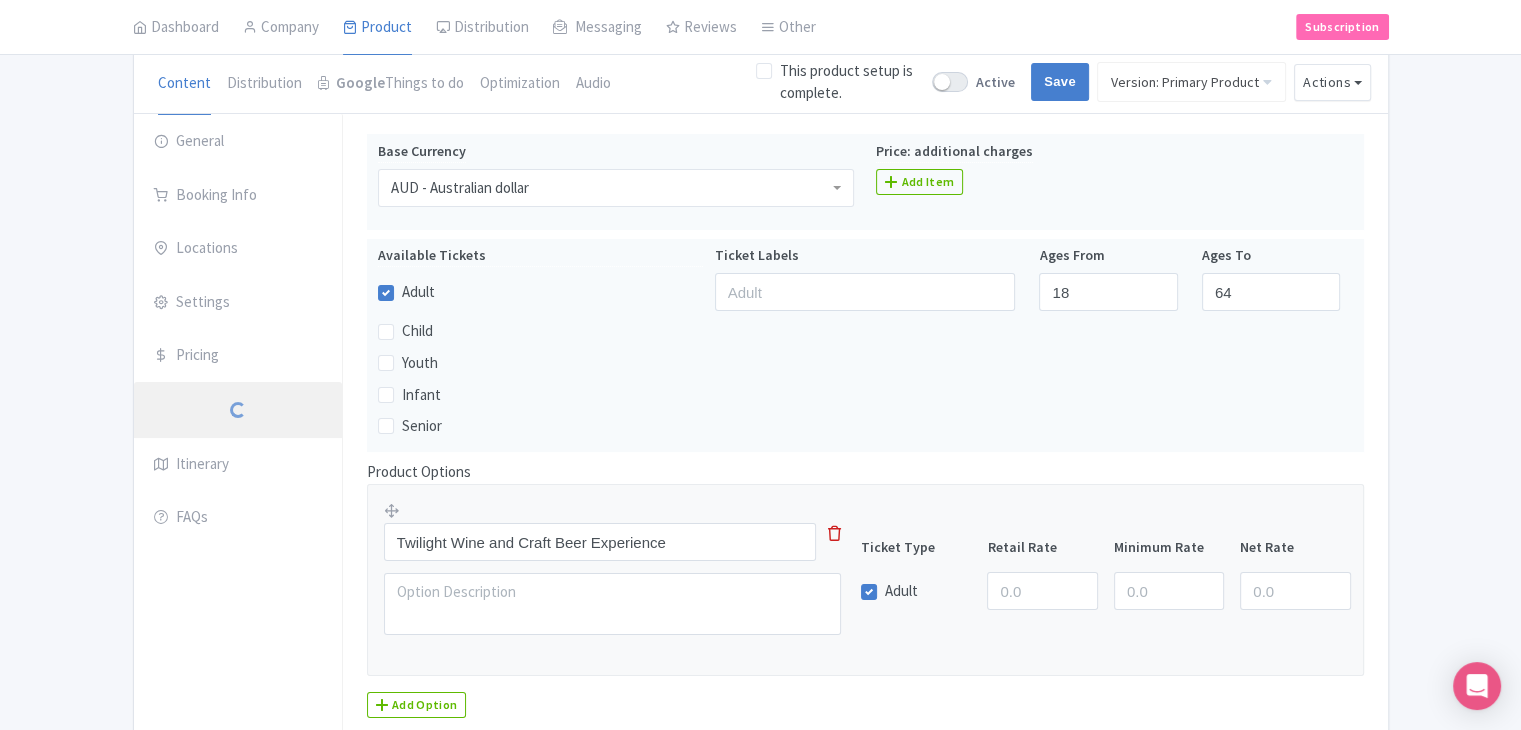 scroll, scrollTop: 84, scrollLeft: 0, axis: vertical 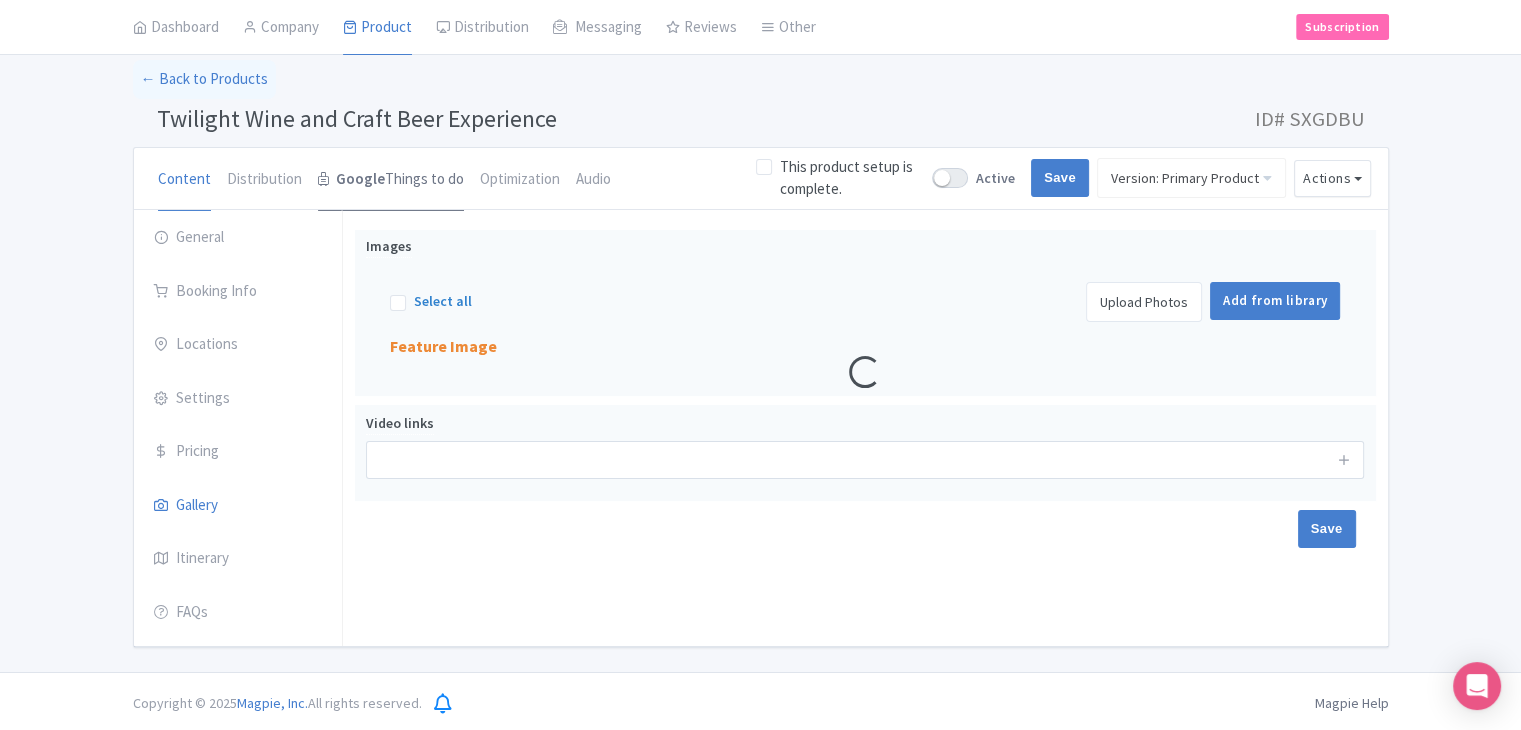 click on "Google  Things to do" at bounding box center [391, 180] 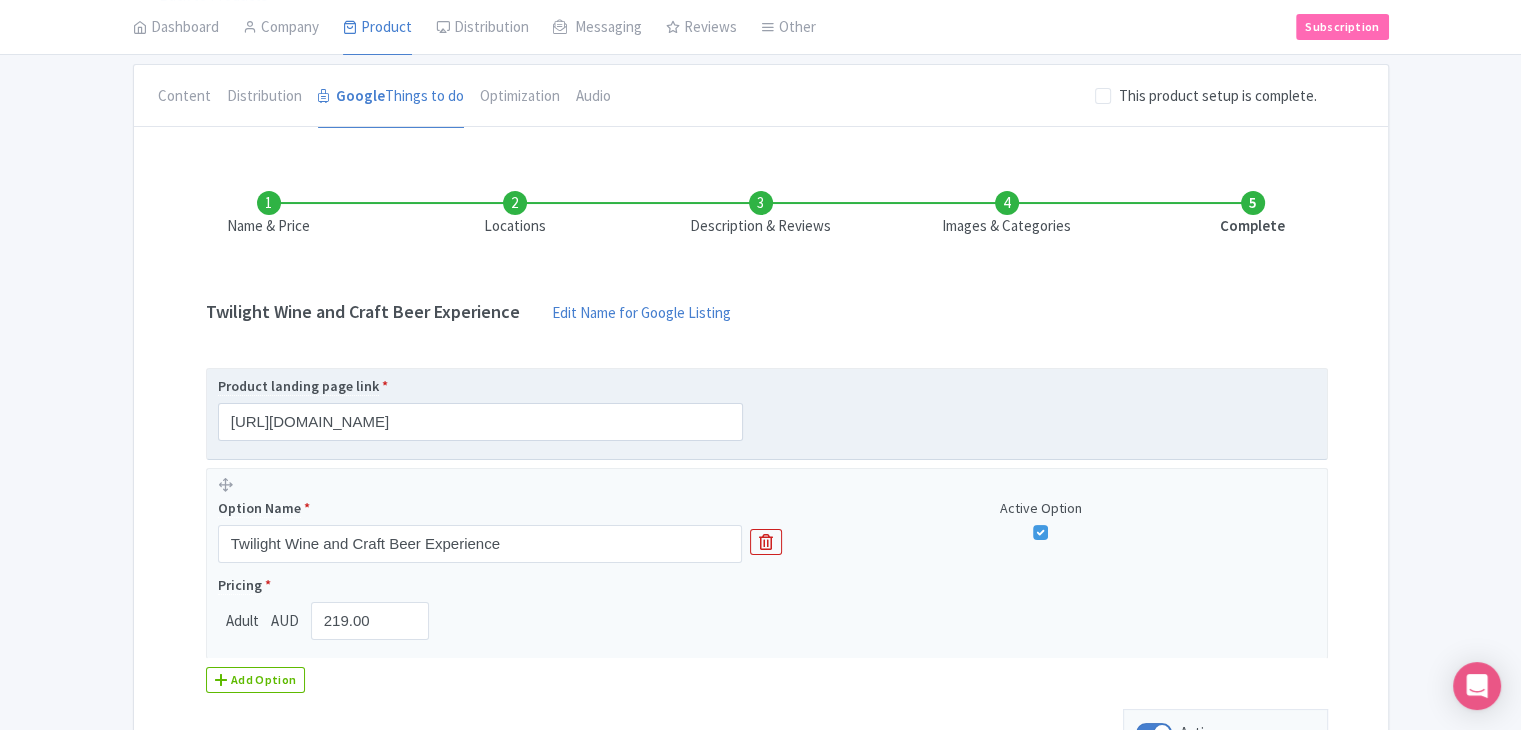 scroll, scrollTop: 166, scrollLeft: 0, axis: vertical 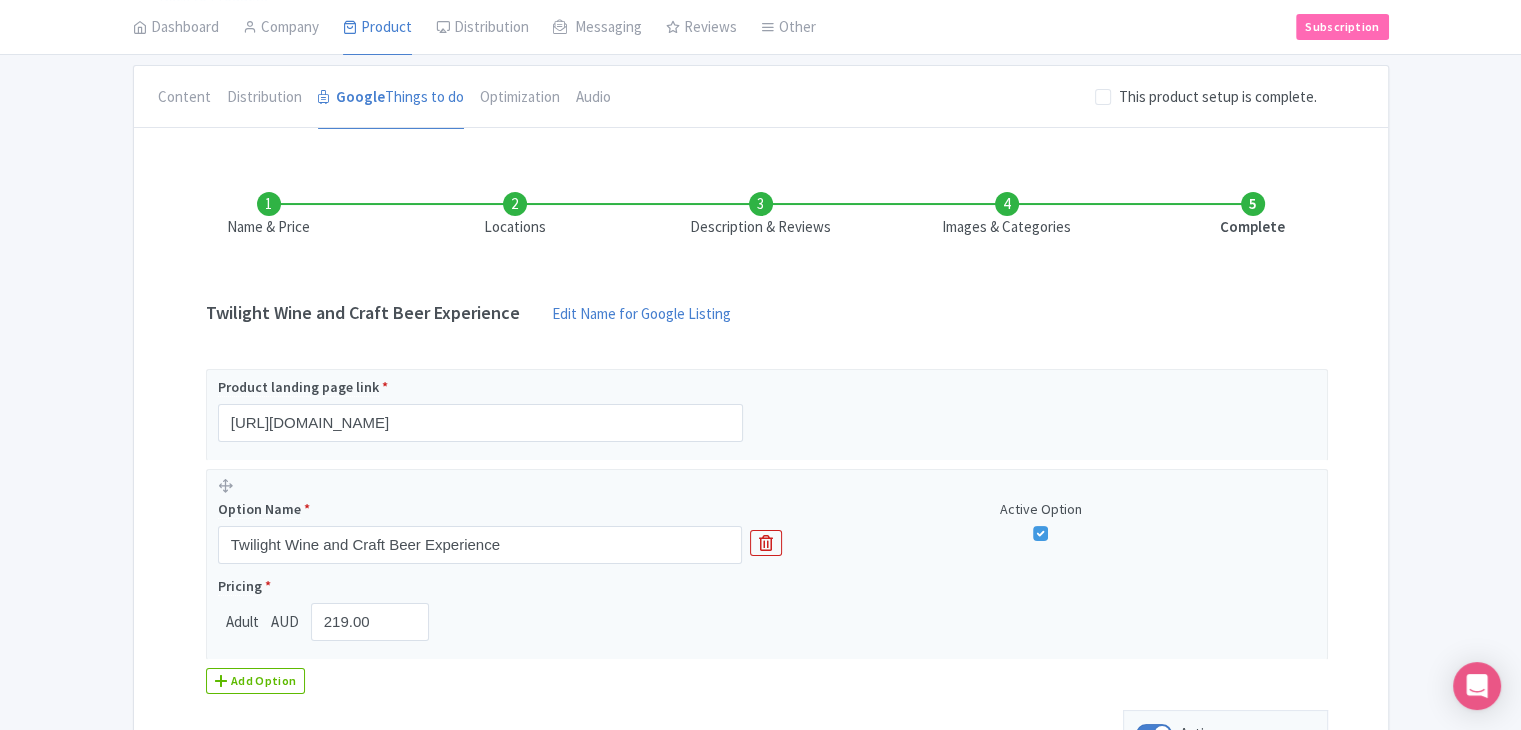 click on "Locations" at bounding box center (515, 215) 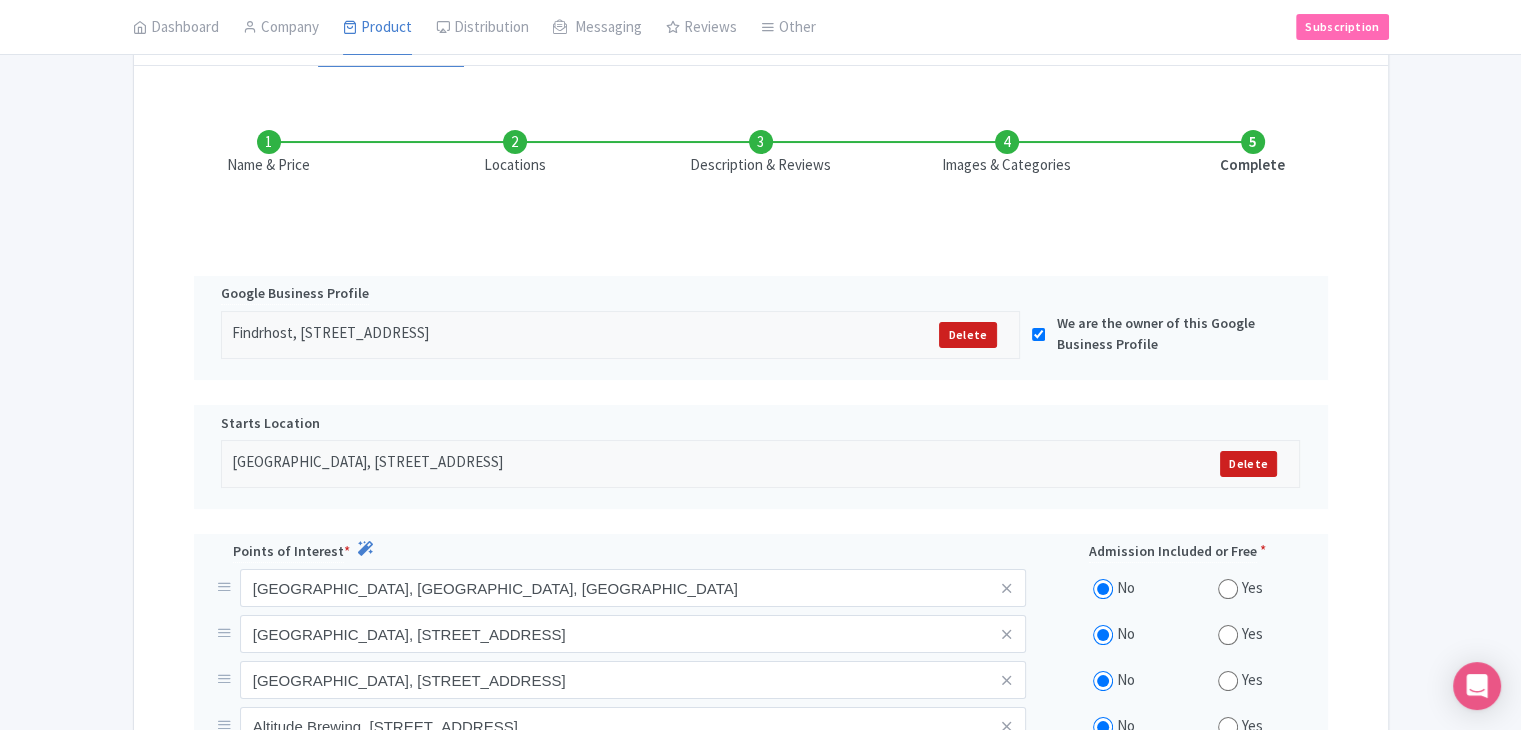 scroll, scrollTop: 204, scrollLeft: 0, axis: vertical 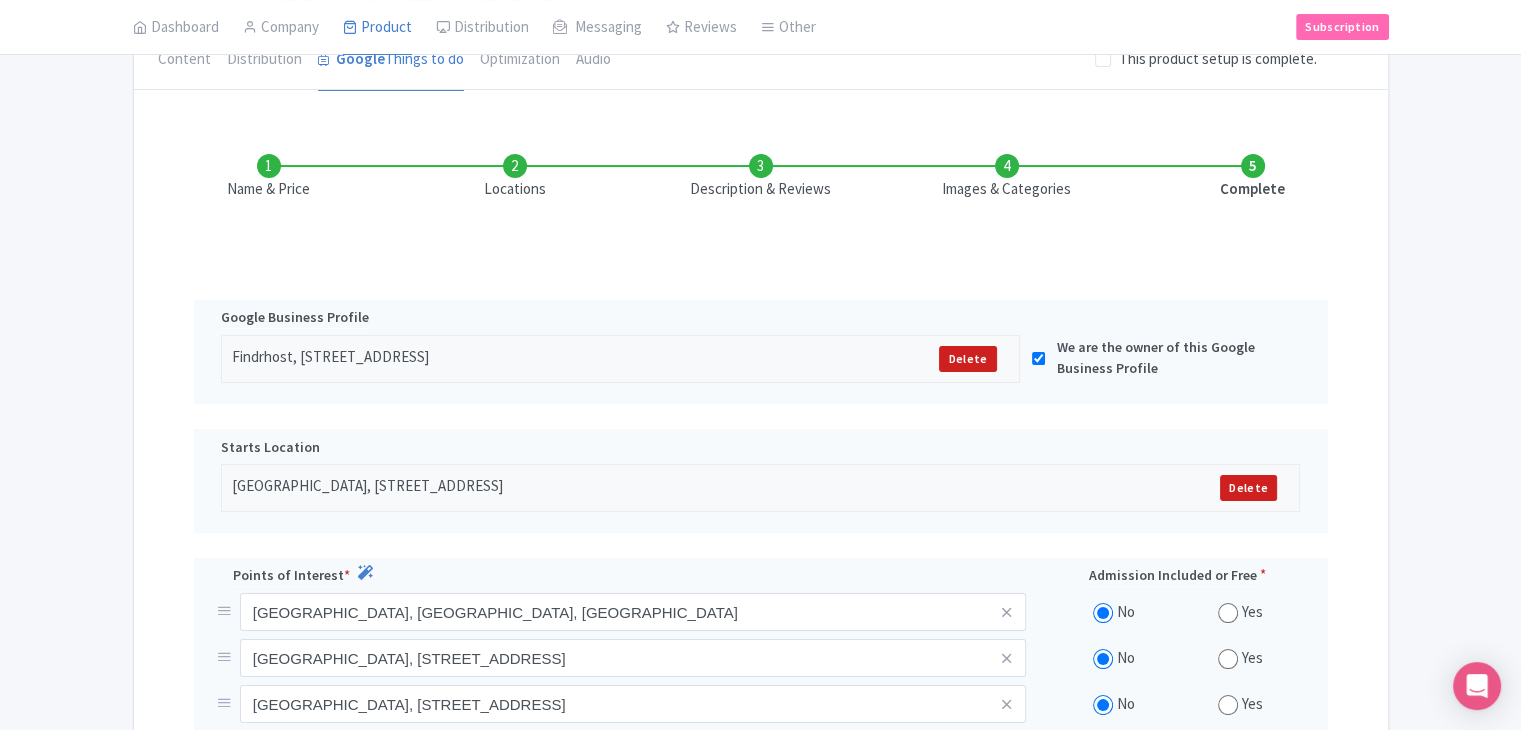 click on "Description & Reviews" at bounding box center [761, 177] 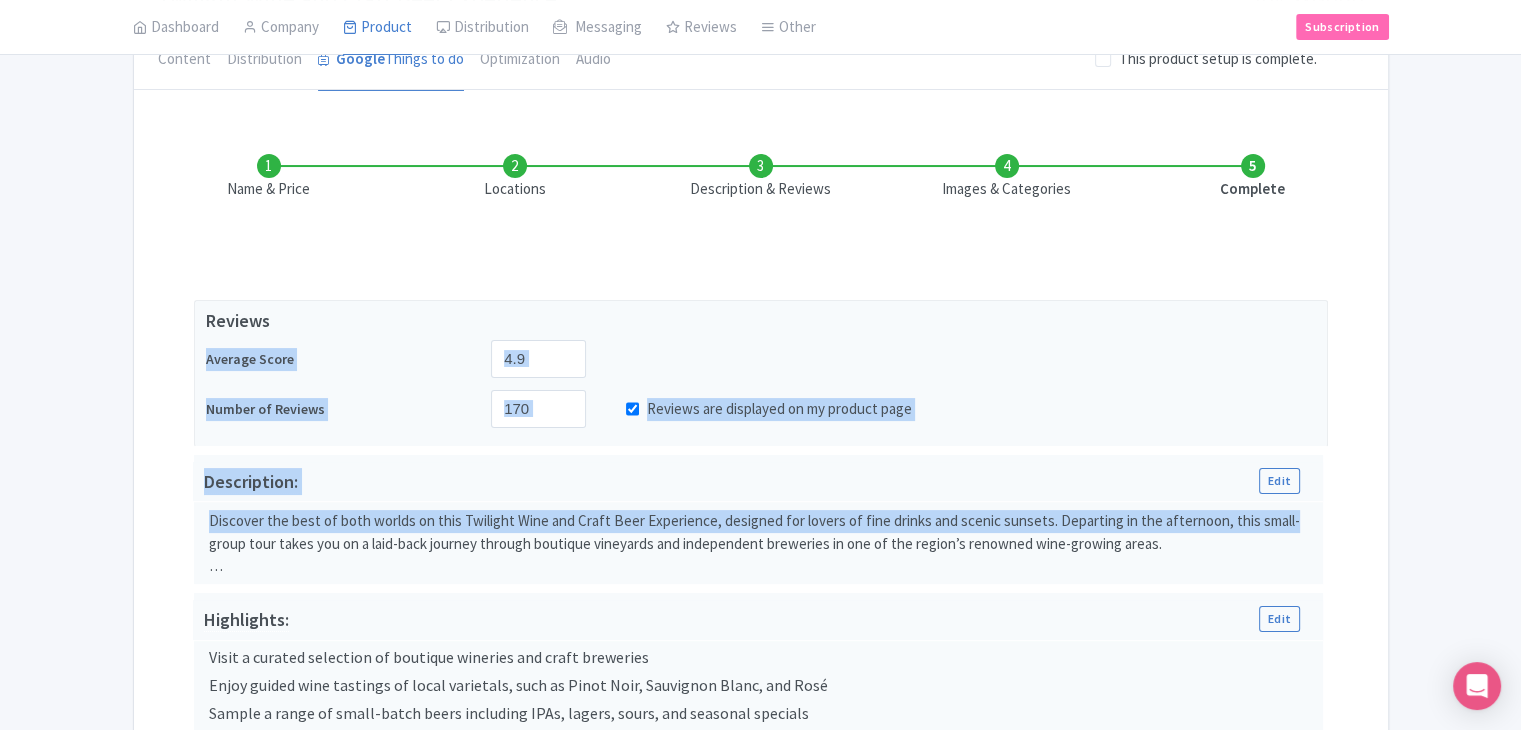 drag, startPoint x: 1519, startPoint y: 287, endPoint x: 1504, endPoint y: 509, distance: 222.50618 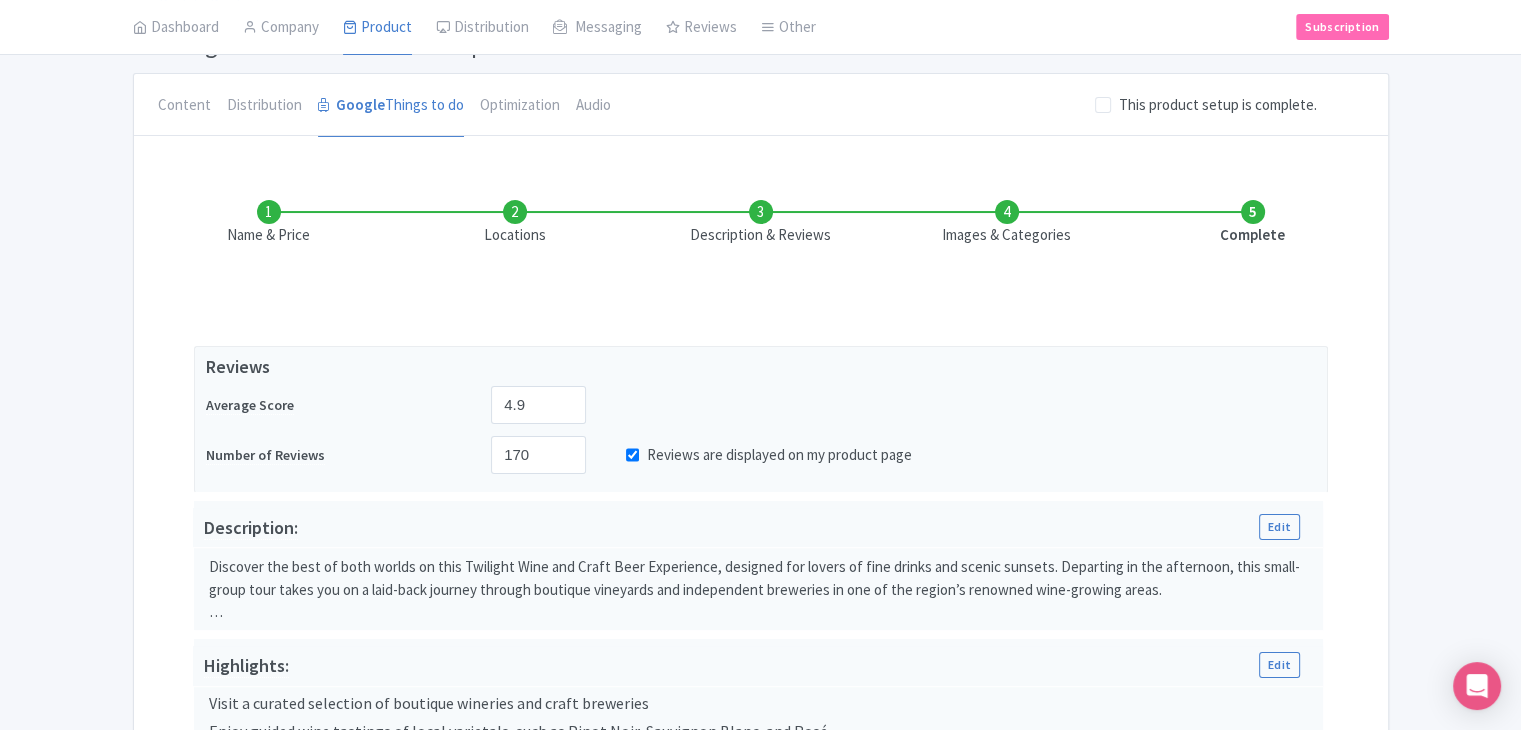 scroll, scrollTop: 146, scrollLeft: 0, axis: vertical 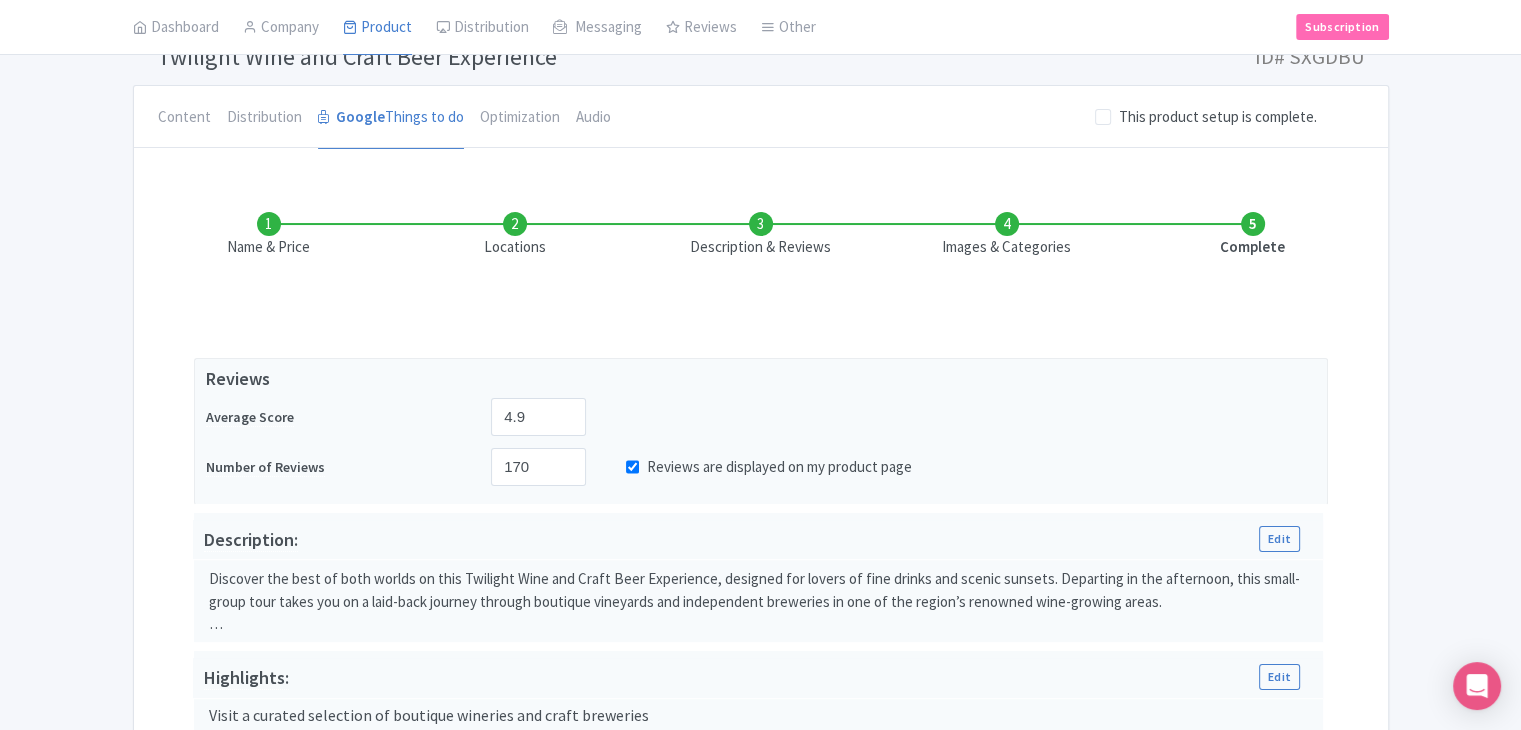 click on "Description & Reviews" at bounding box center [761, 235] 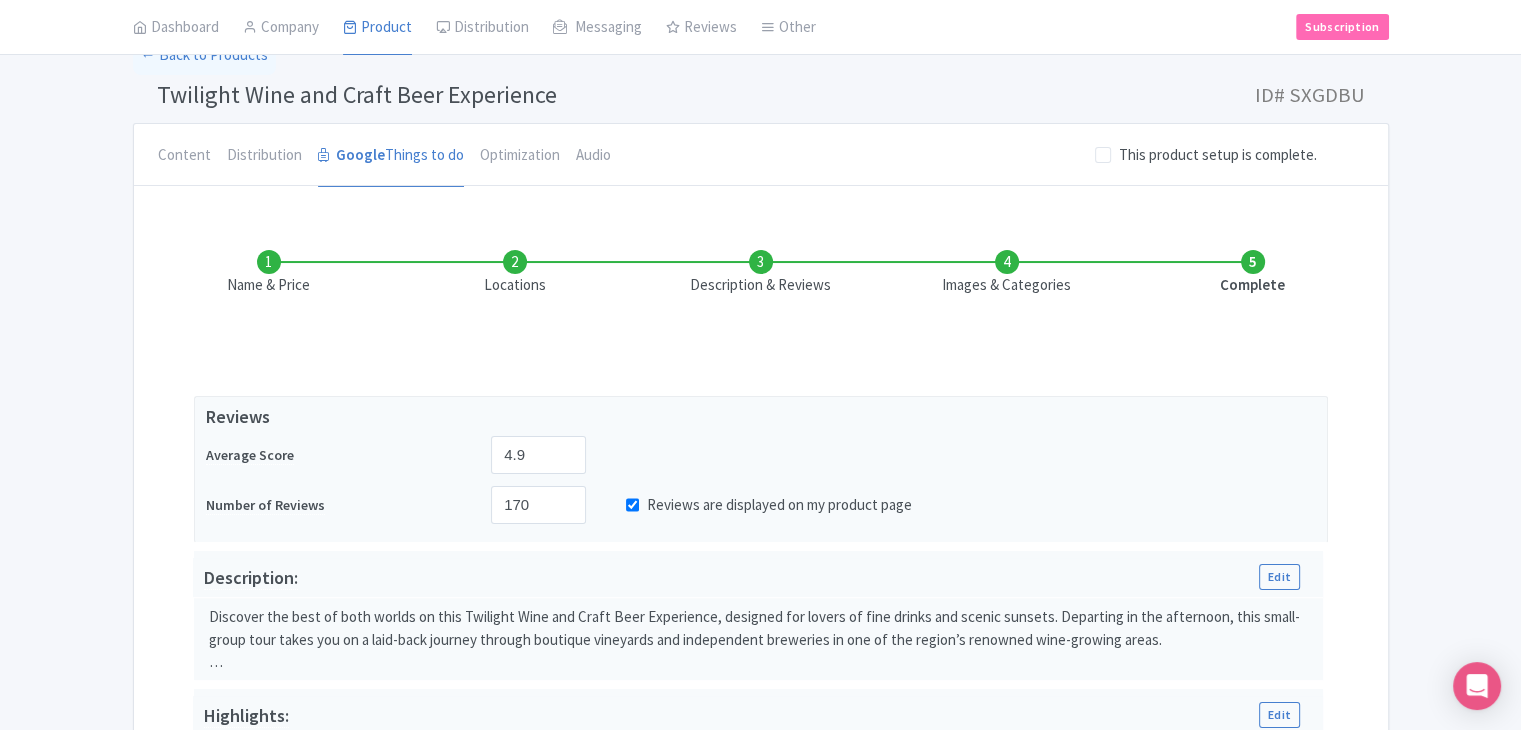 scroll, scrollTop: 46, scrollLeft: 0, axis: vertical 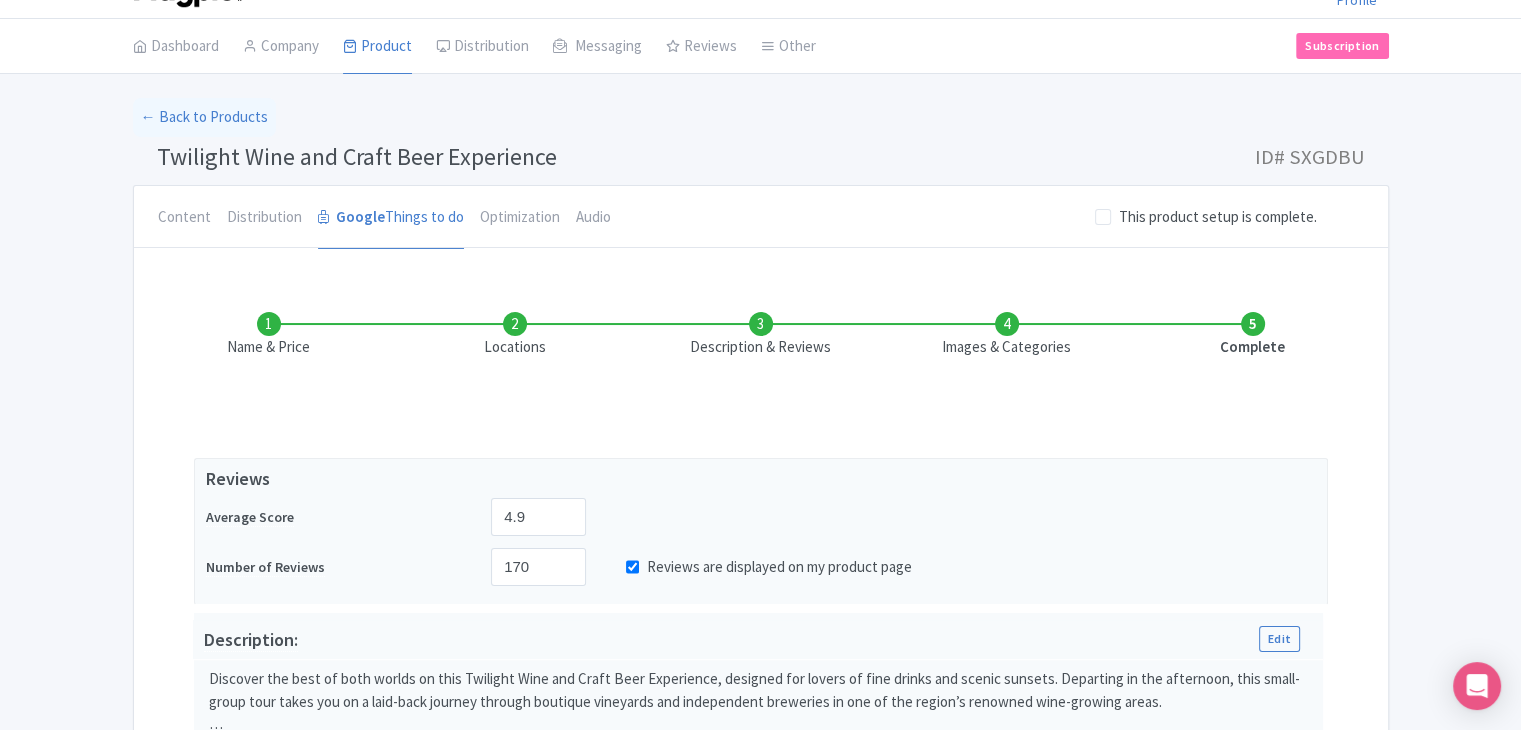 click on "Description & Reviews" at bounding box center (761, 335) 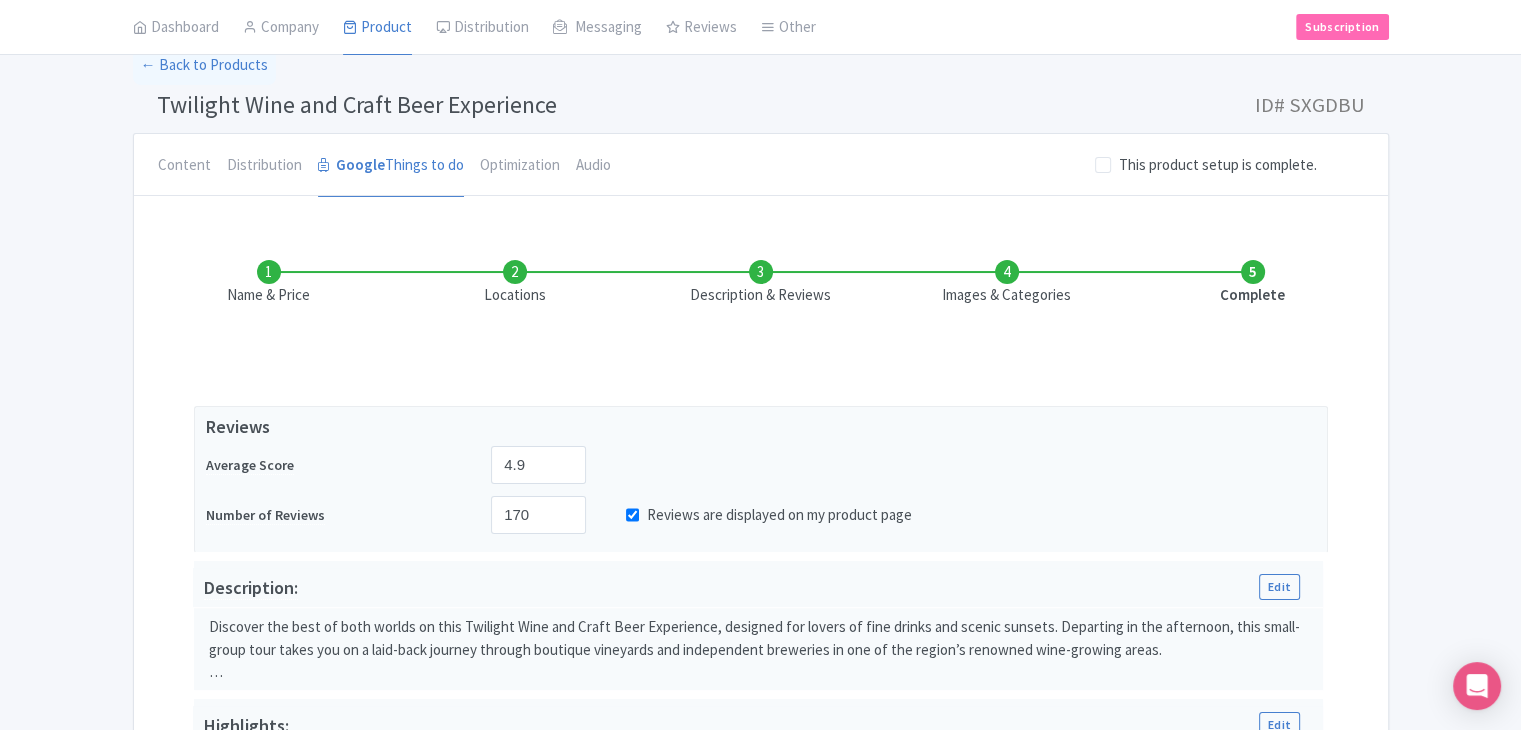 scroll, scrollTop: 72, scrollLeft: 0, axis: vertical 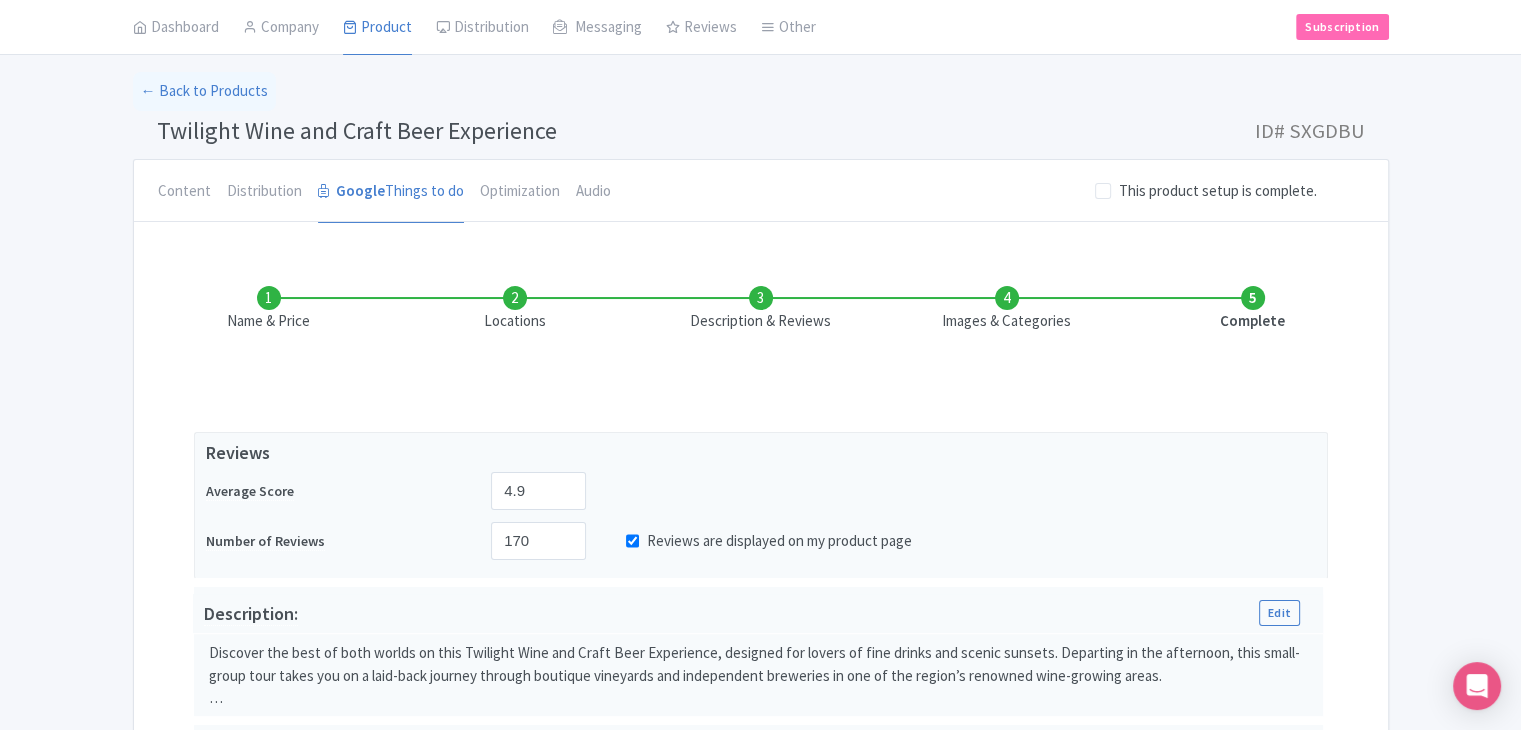 click on "Images & Categories" at bounding box center (1007, 309) 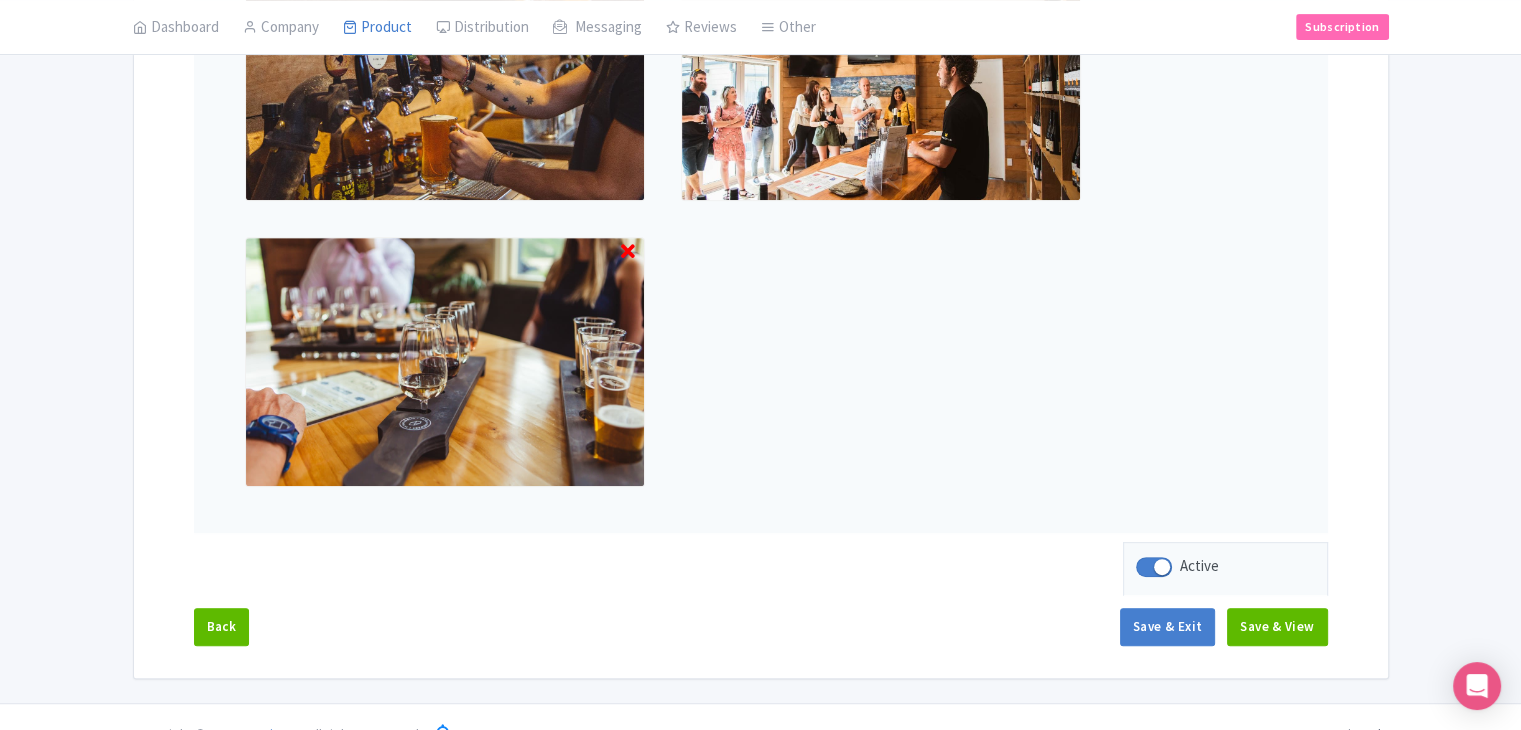 scroll, scrollTop: 882, scrollLeft: 0, axis: vertical 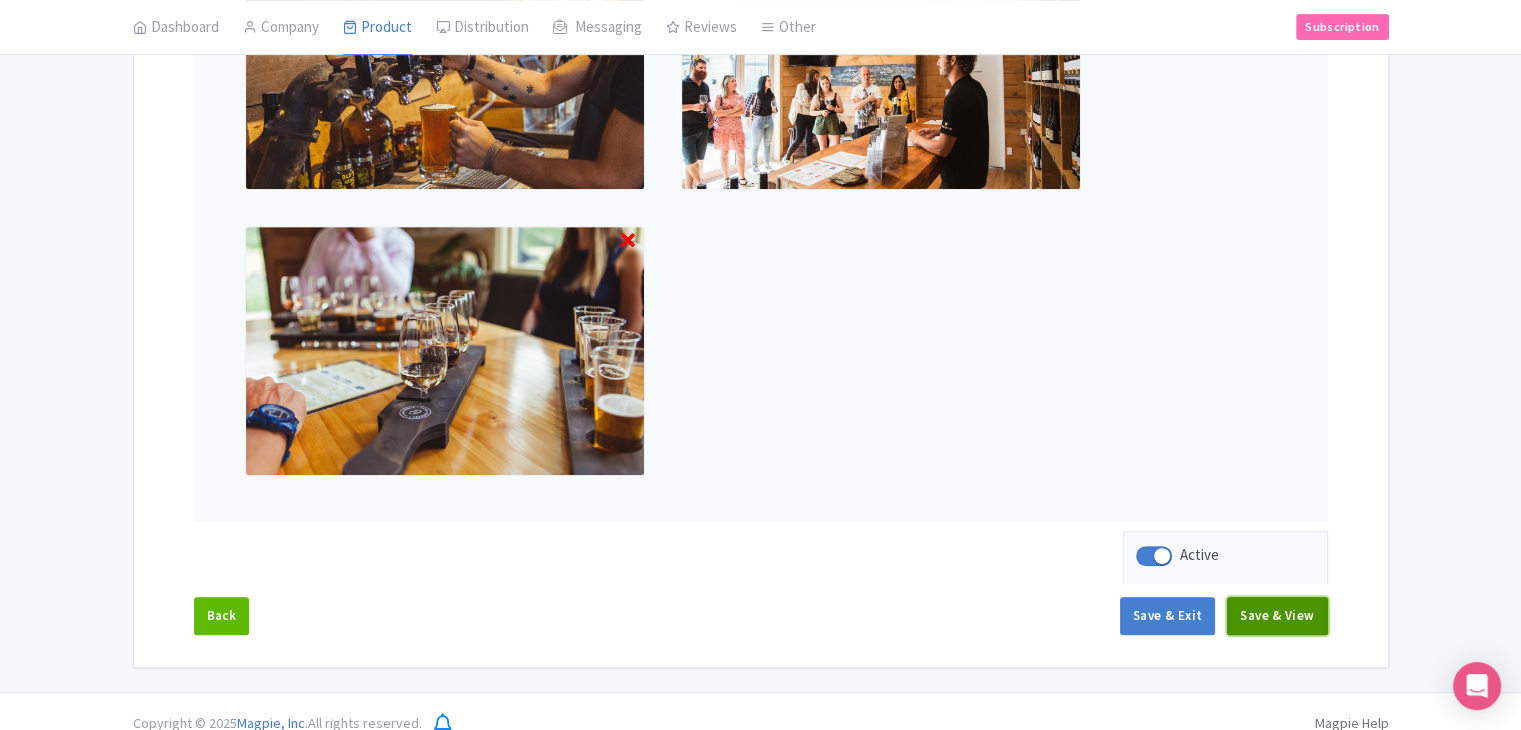 click on "Save & View" at bounding box center [1277, 616] 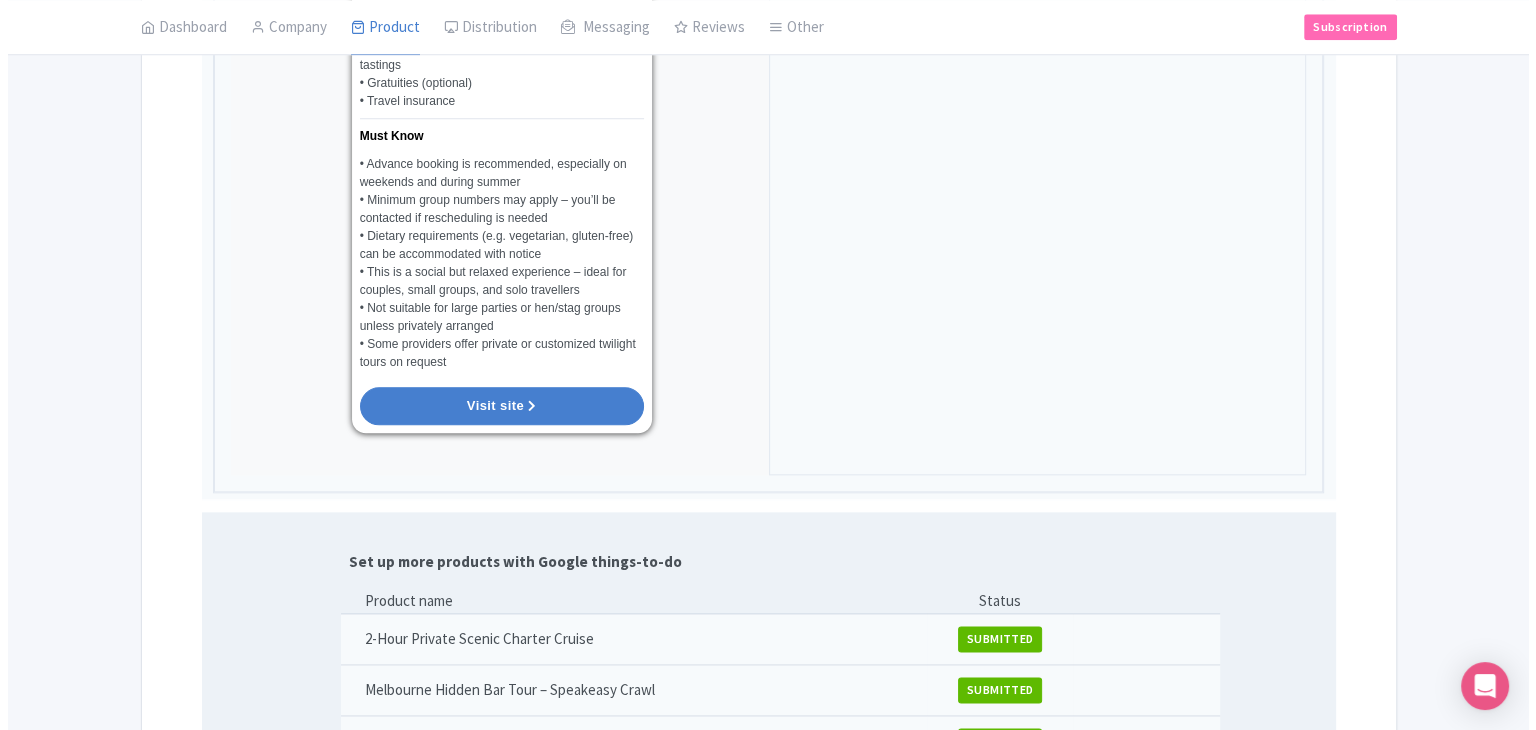 scroll, scrollTop: 2282, scrollLeft: 0, axis: vertical 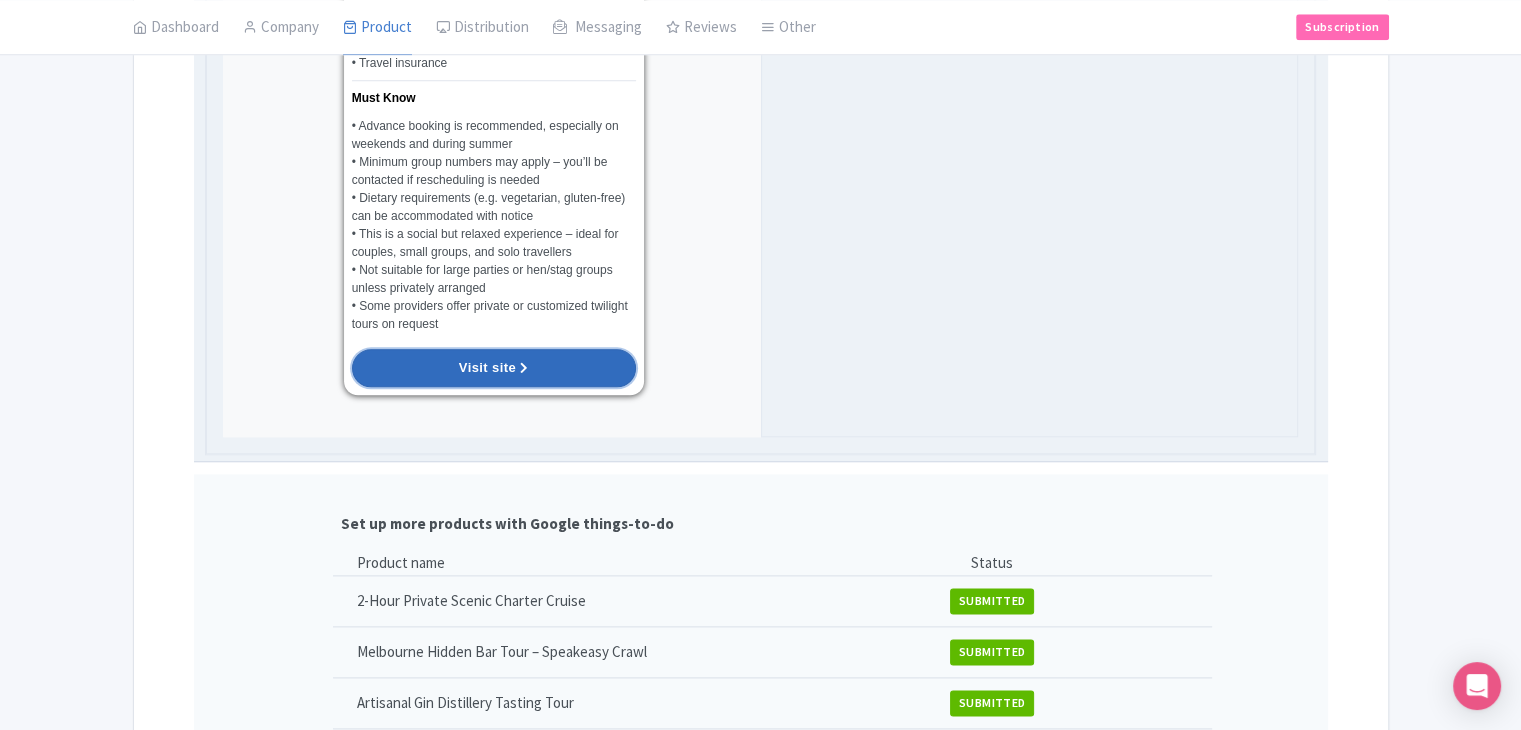 click on "Visit site" at bounding box center [494, 368] 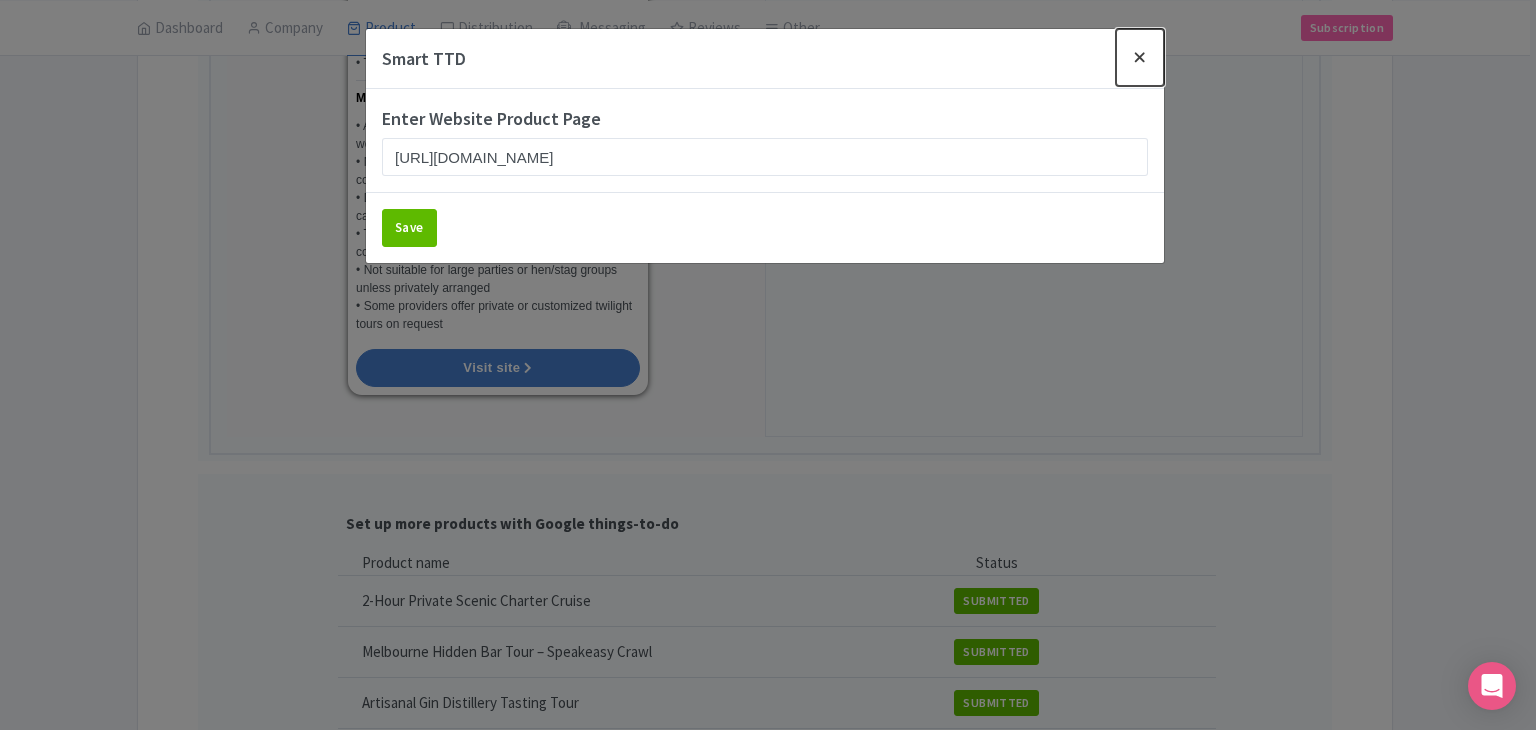 click at bounding box center [1140, 57] 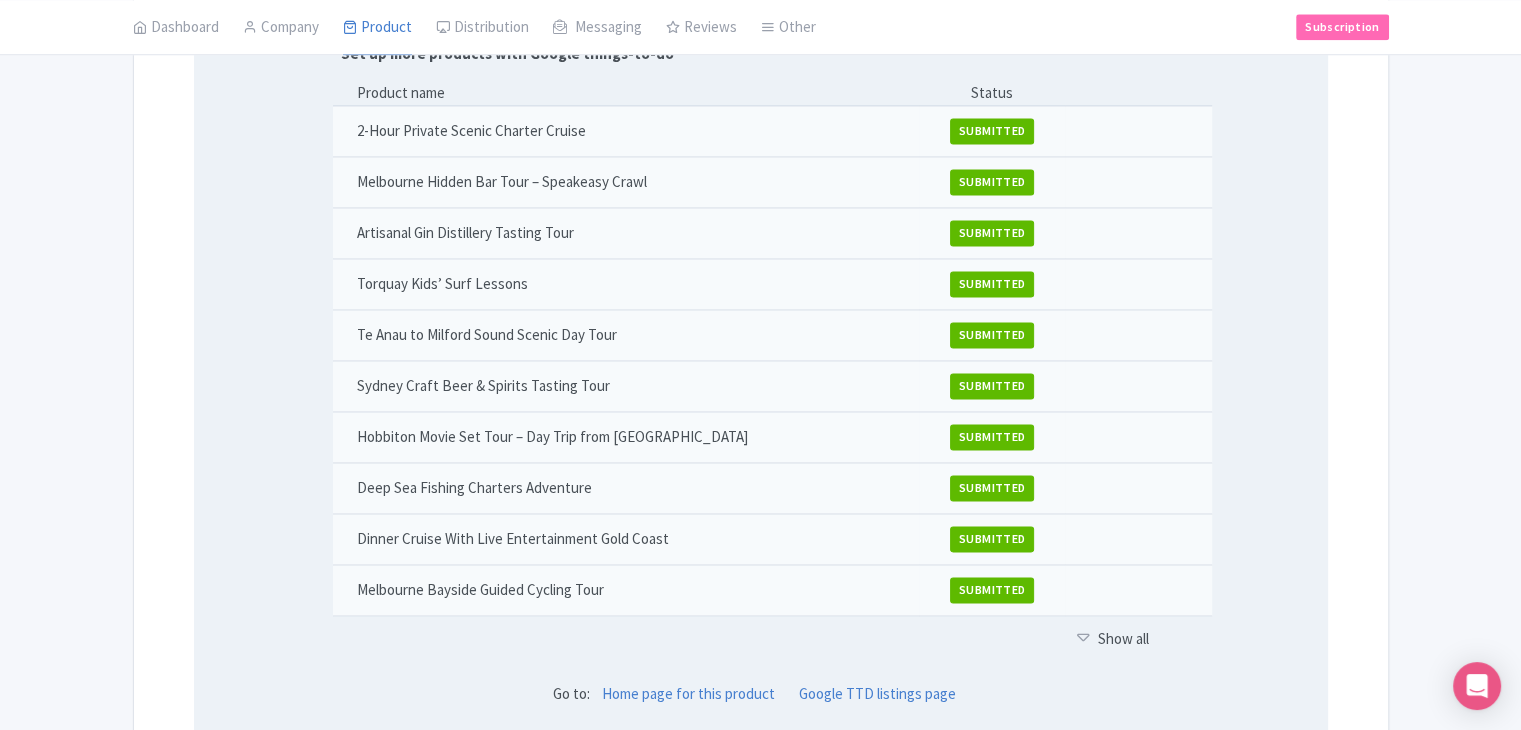 scroll, scrollTop: 2974, scrollLeft: 0, axis: vertical 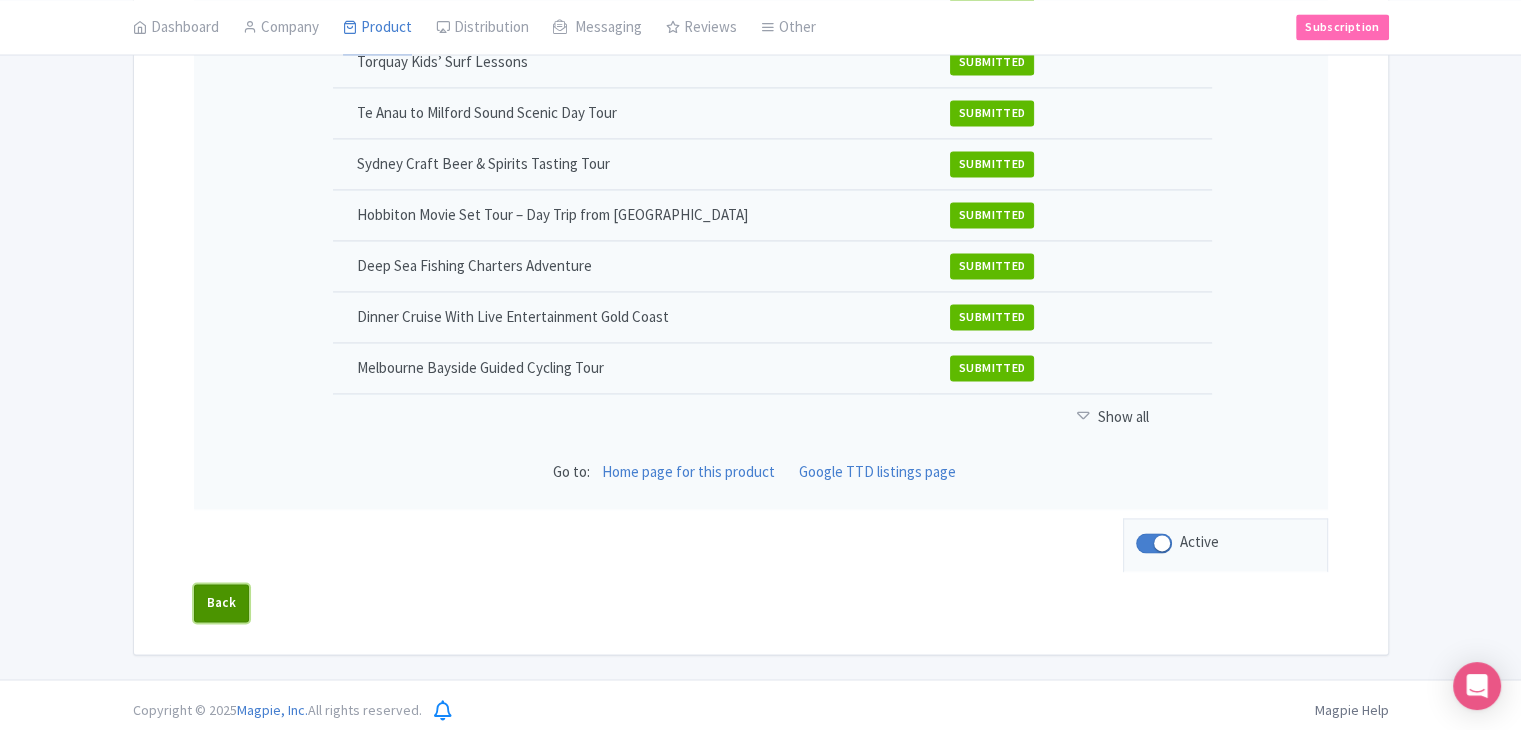 click on "Back" at bounding box center (222, 603) 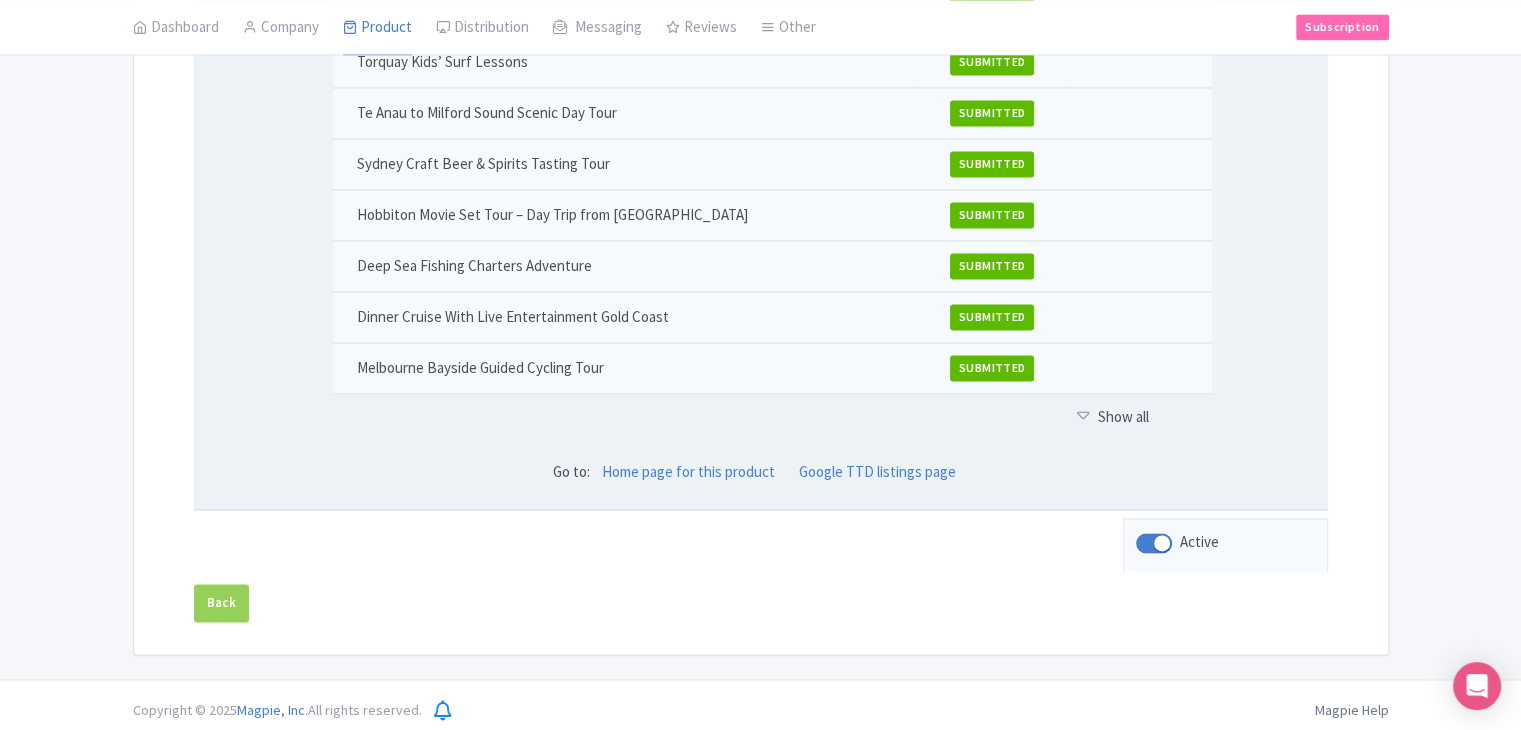 scroll, scrollTop: 903, scrollLeft: 0, axis: vertical 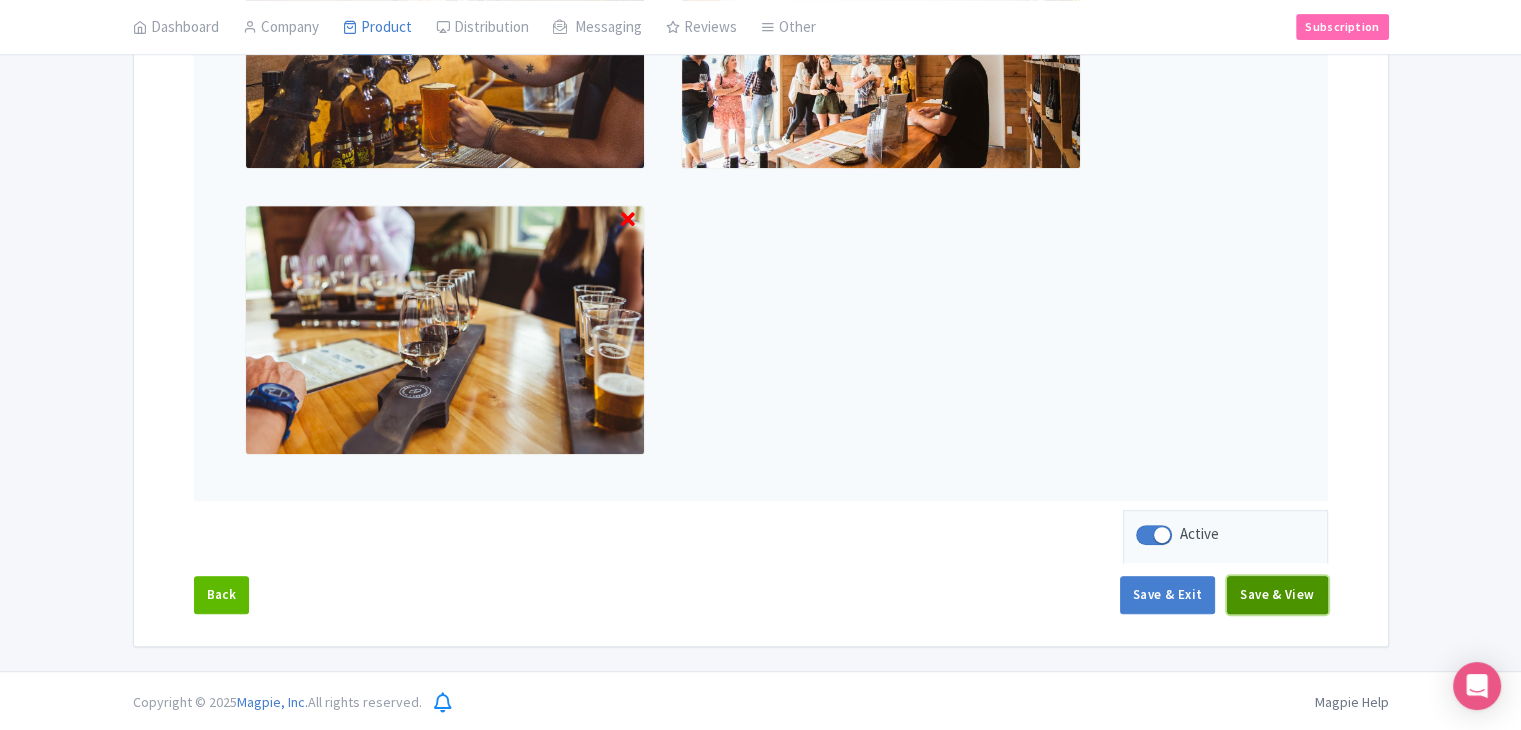 click on "Save & View" at bounding box center [1277, 595] 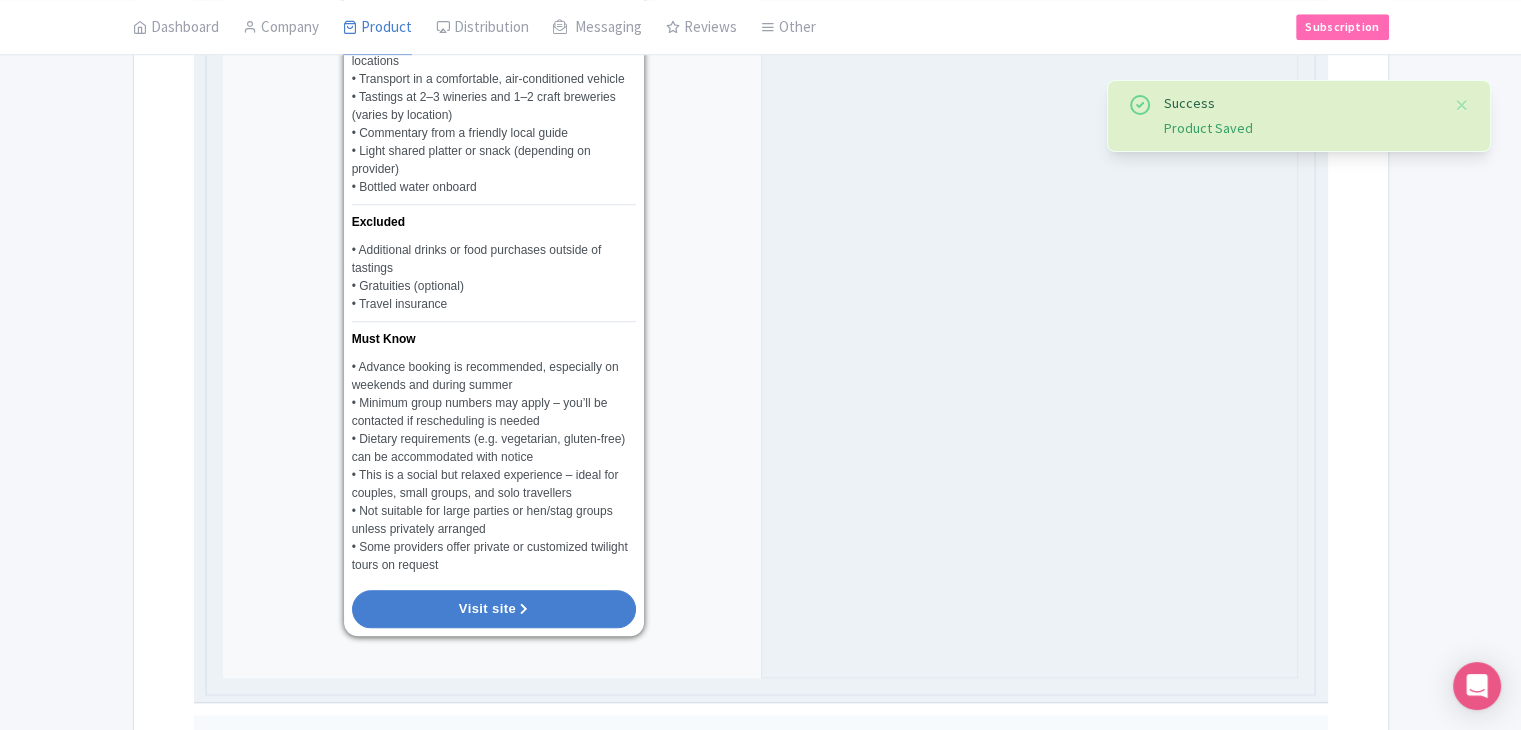 scroll, scrollTop: 2103, scrollLeft: 0, axis: vertical 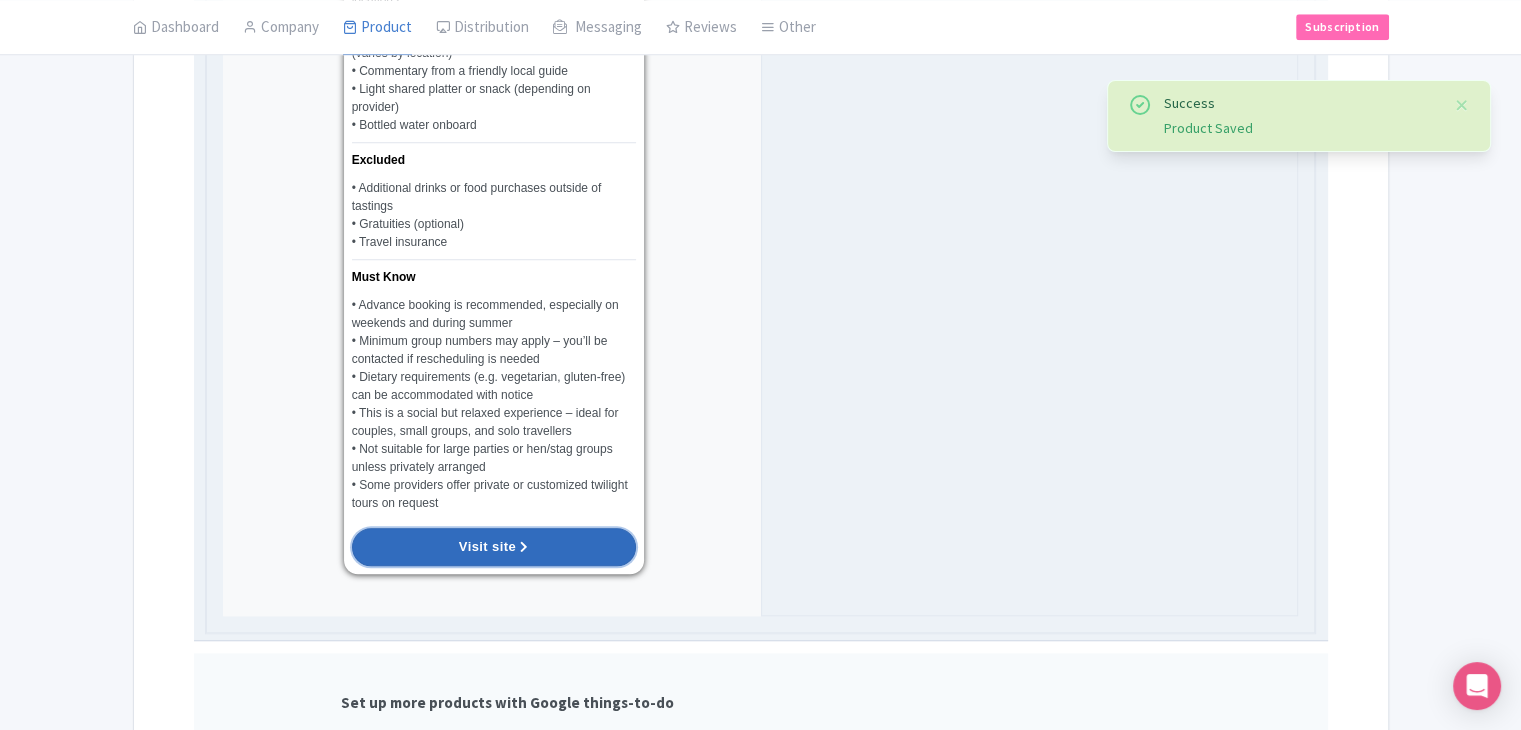 click on "Visit site" at bounding box center (494, 547) 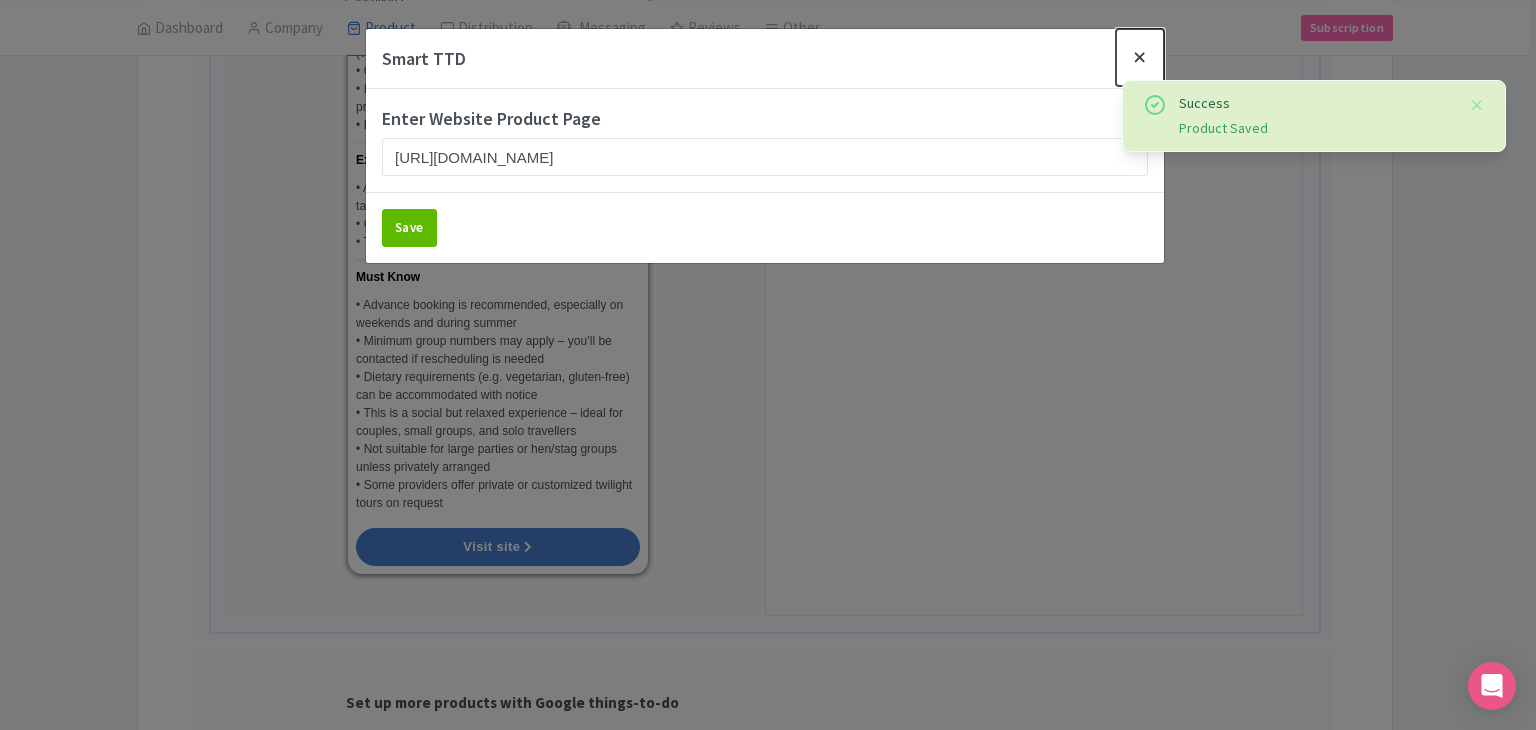 click at bounding box center (1140, 57) 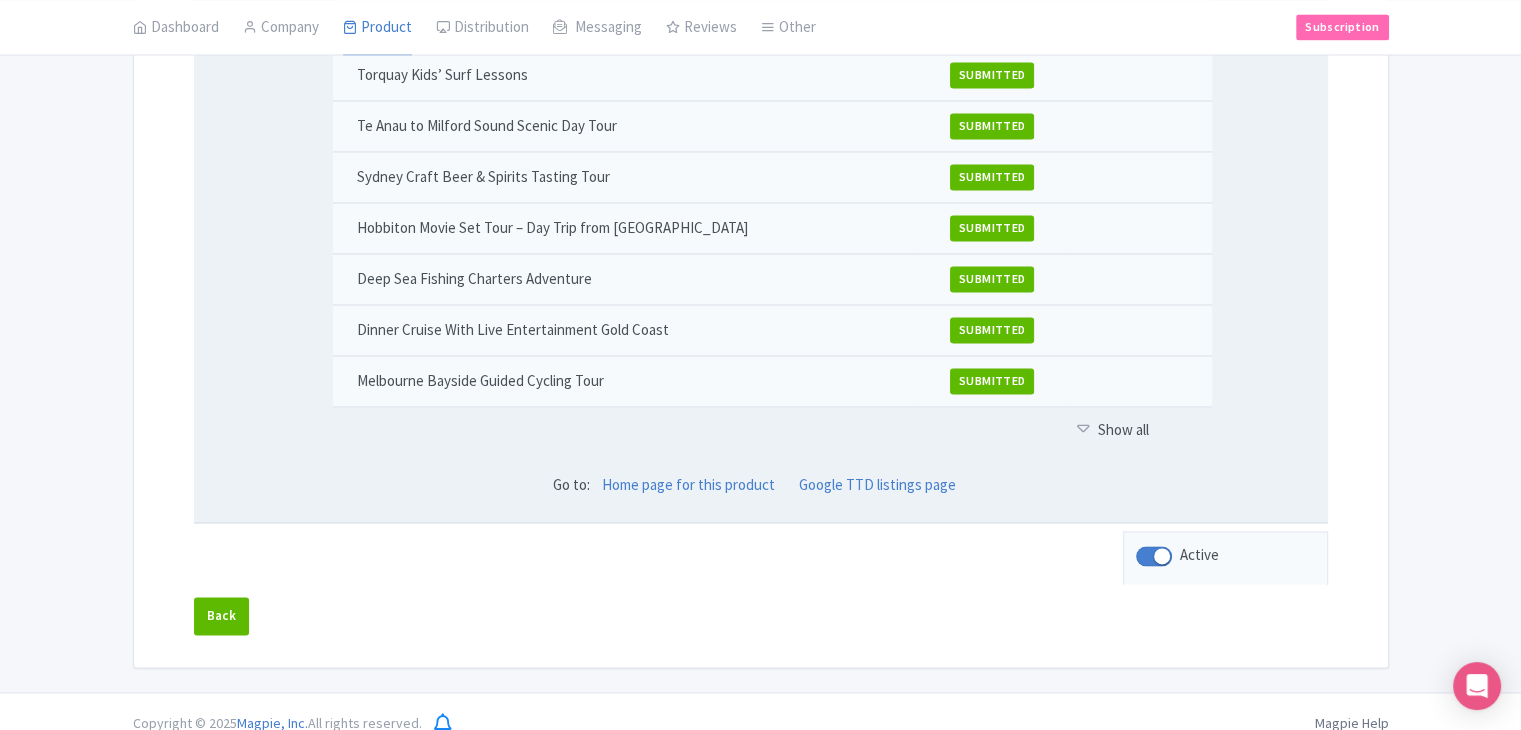 scroll, scrollTop: 2974, scrollLeft: 0, axis: vertical 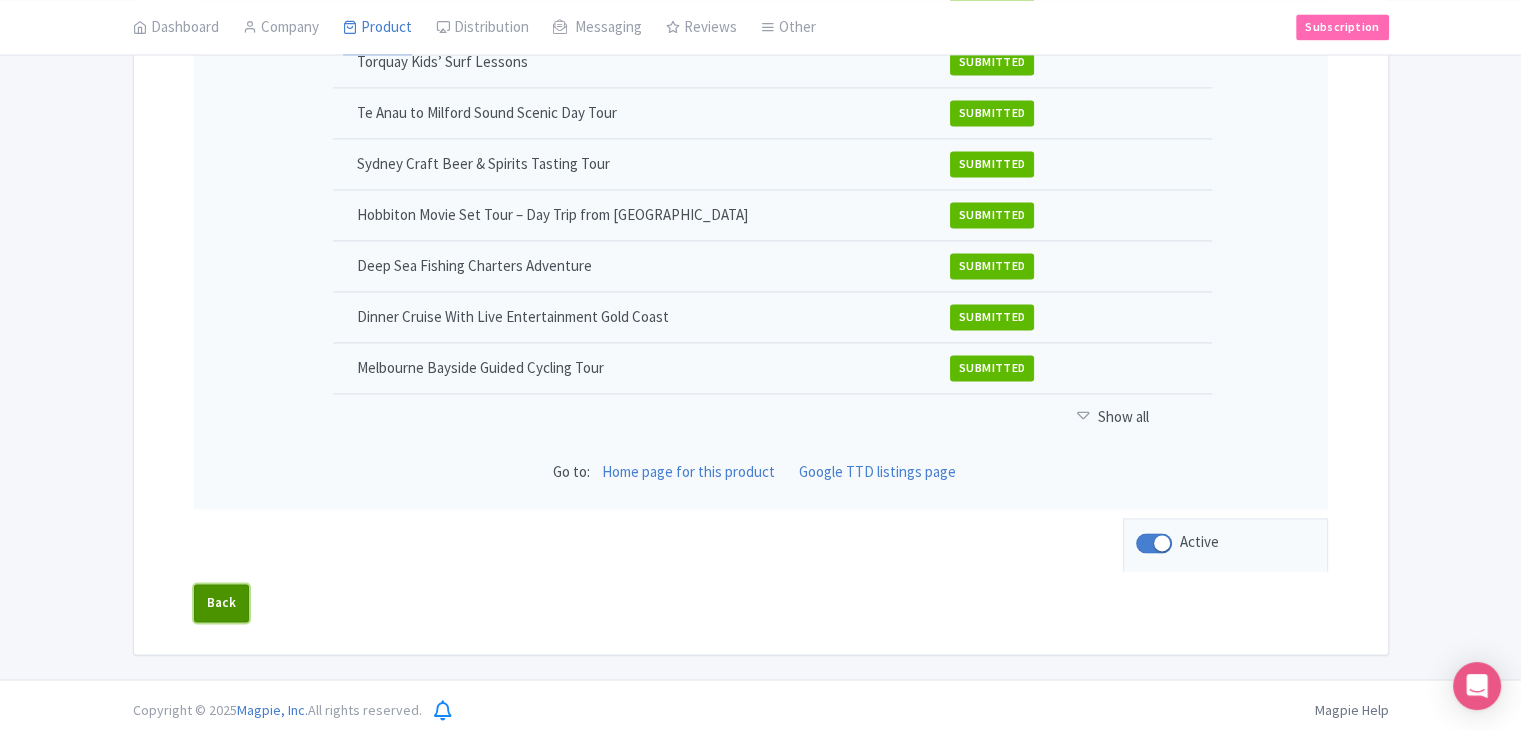 click on "Back" at bounding box center [222, 603] 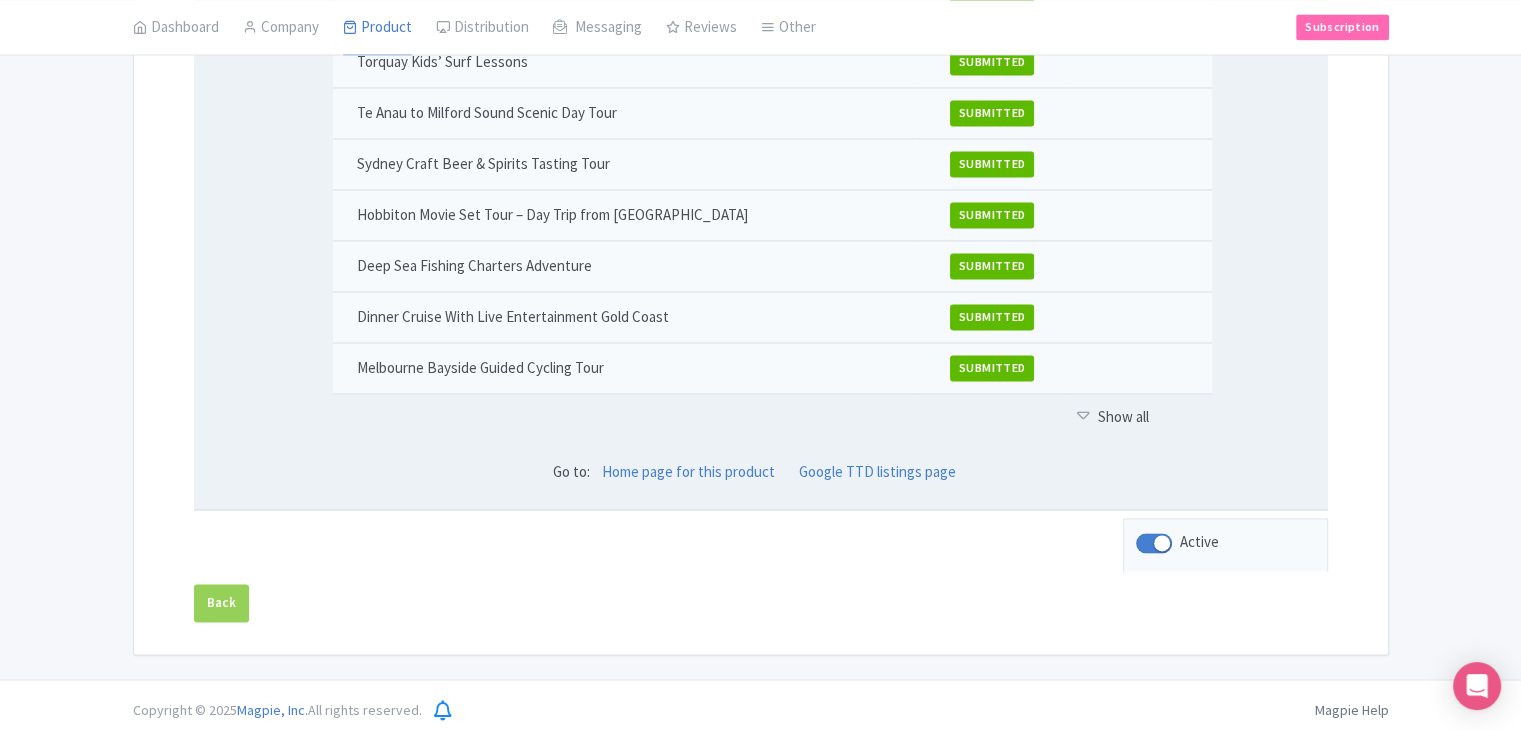 scroll, scrollTop: 903, scrollLeft: 0, axis: vertical 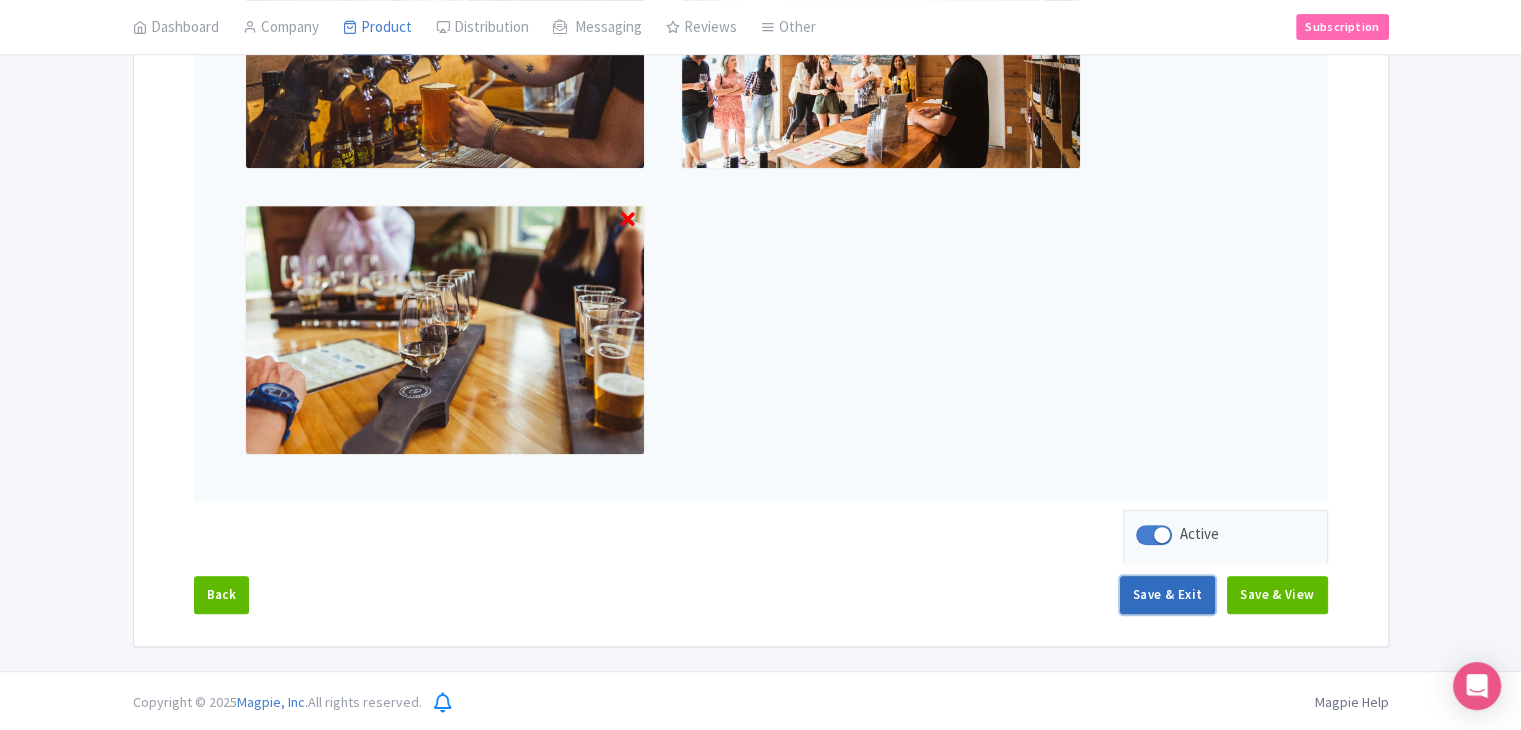 click on "Save & Exit" at bounding box center (1167, 595) 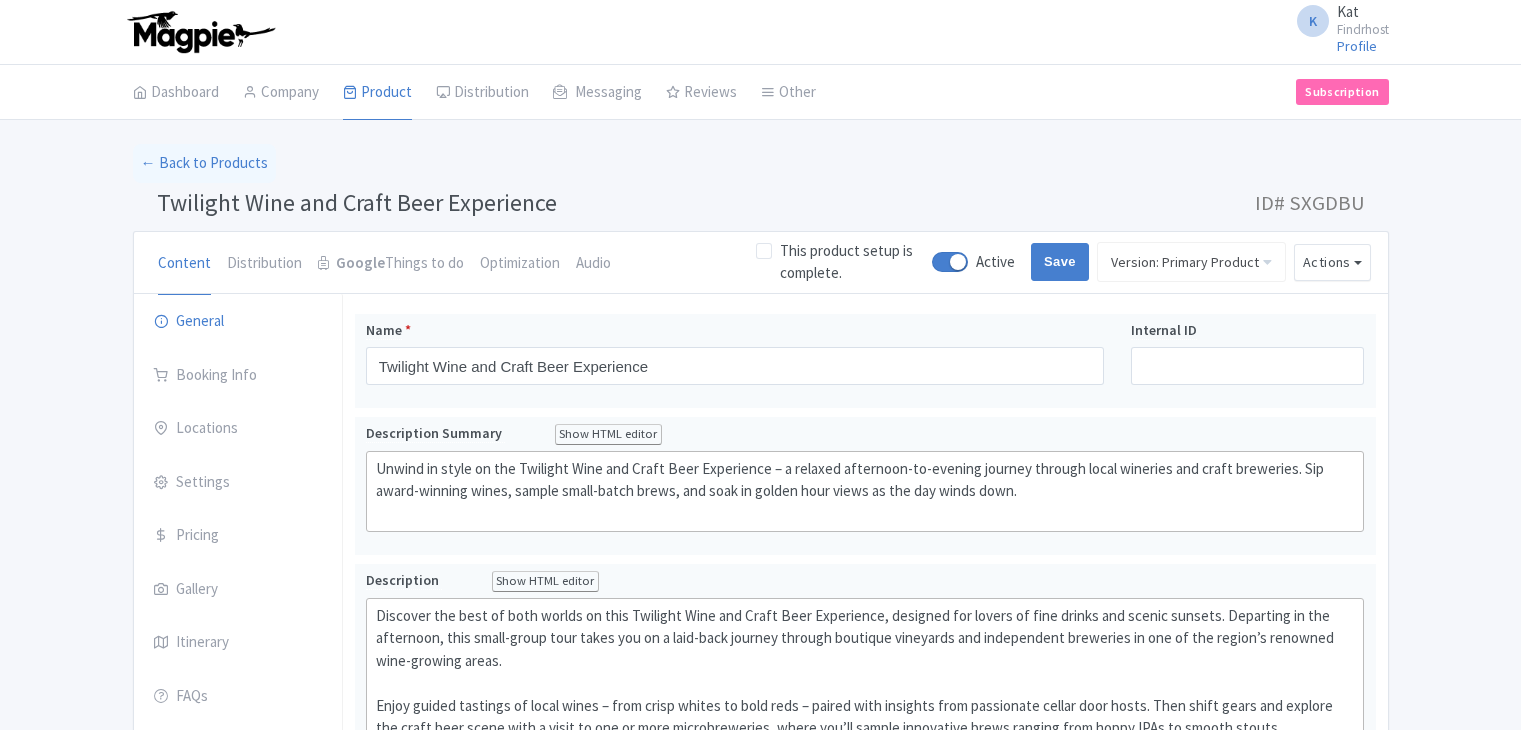 scroll, scrollTop: 0, scrollLeft: 0, axis: both 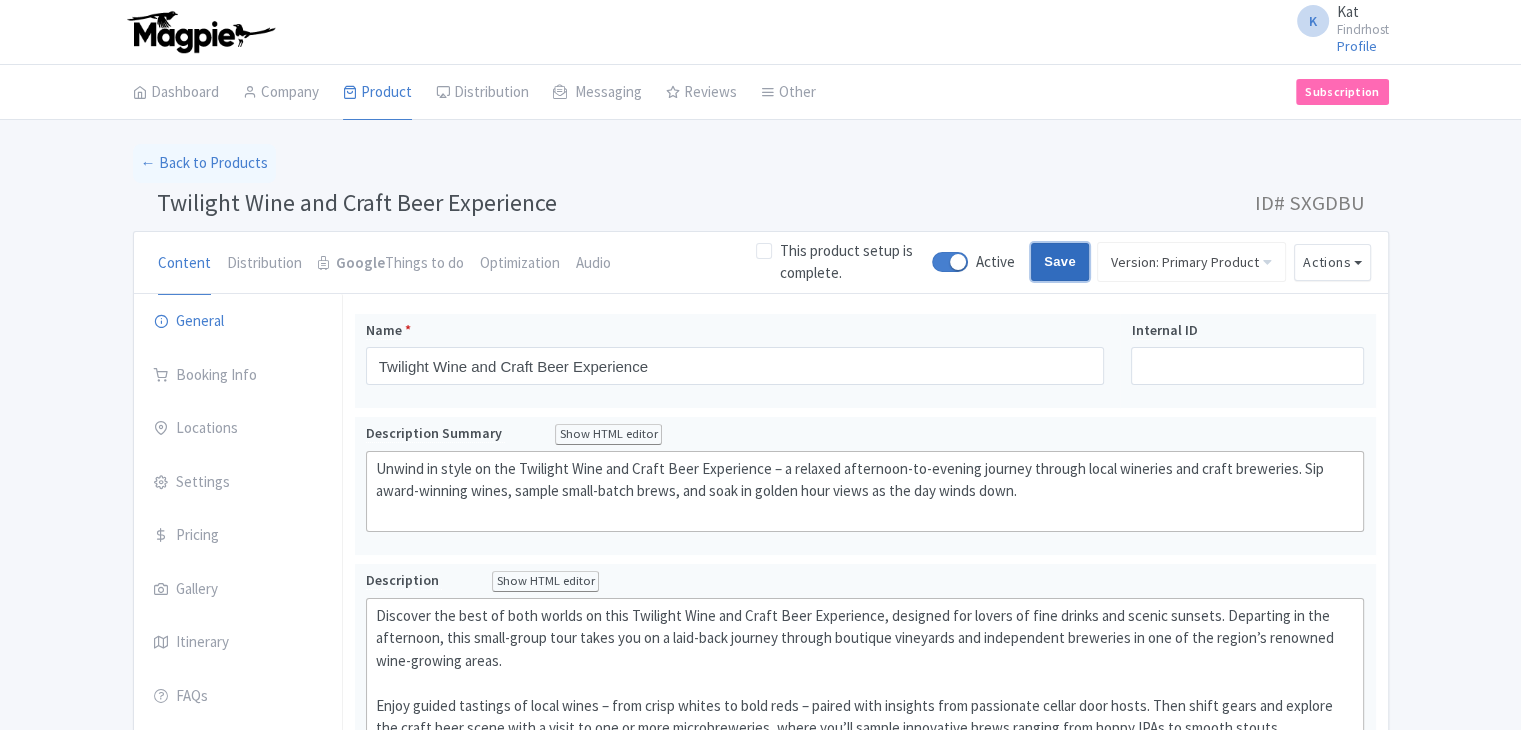 click on "Save" at bounding box center [1060, 262] 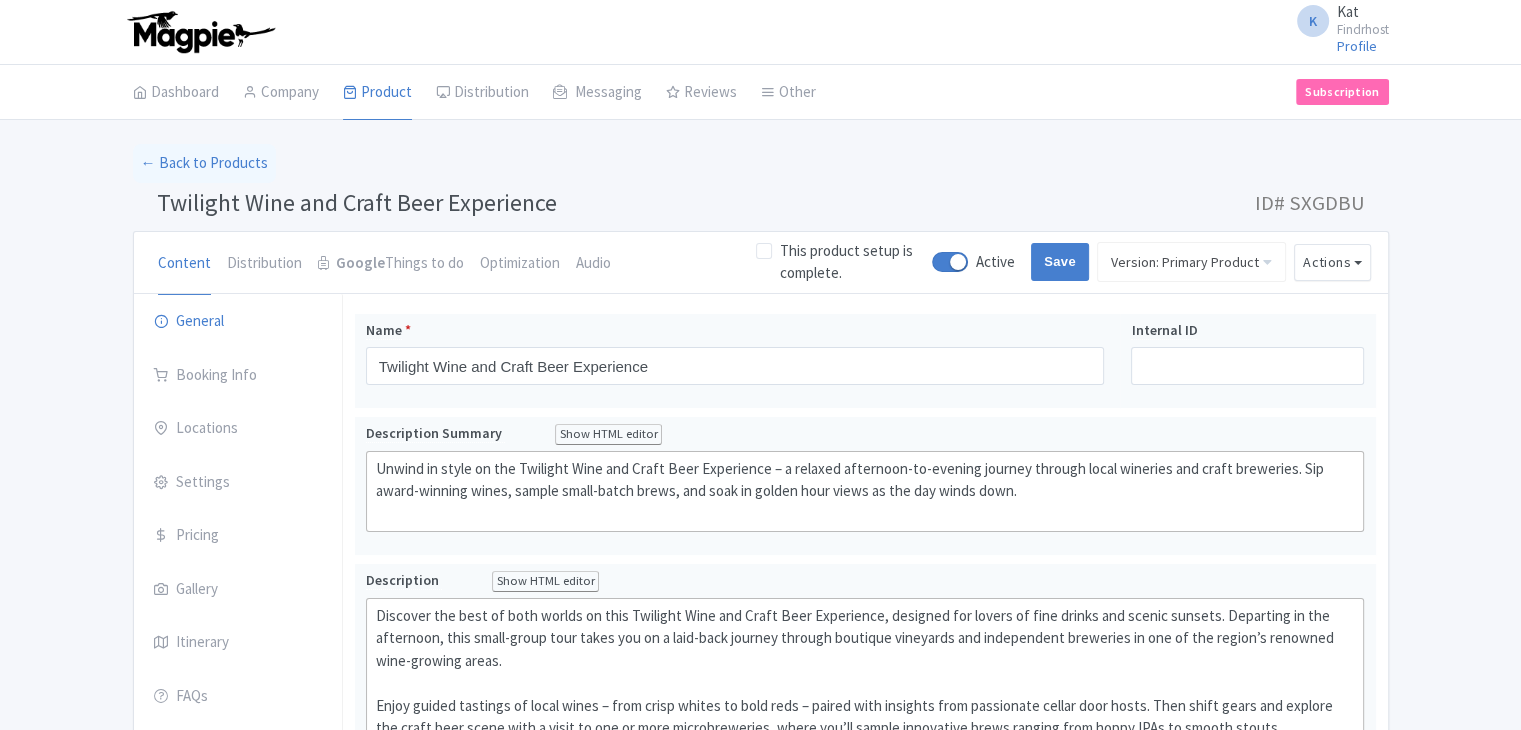 type on "Saving..." 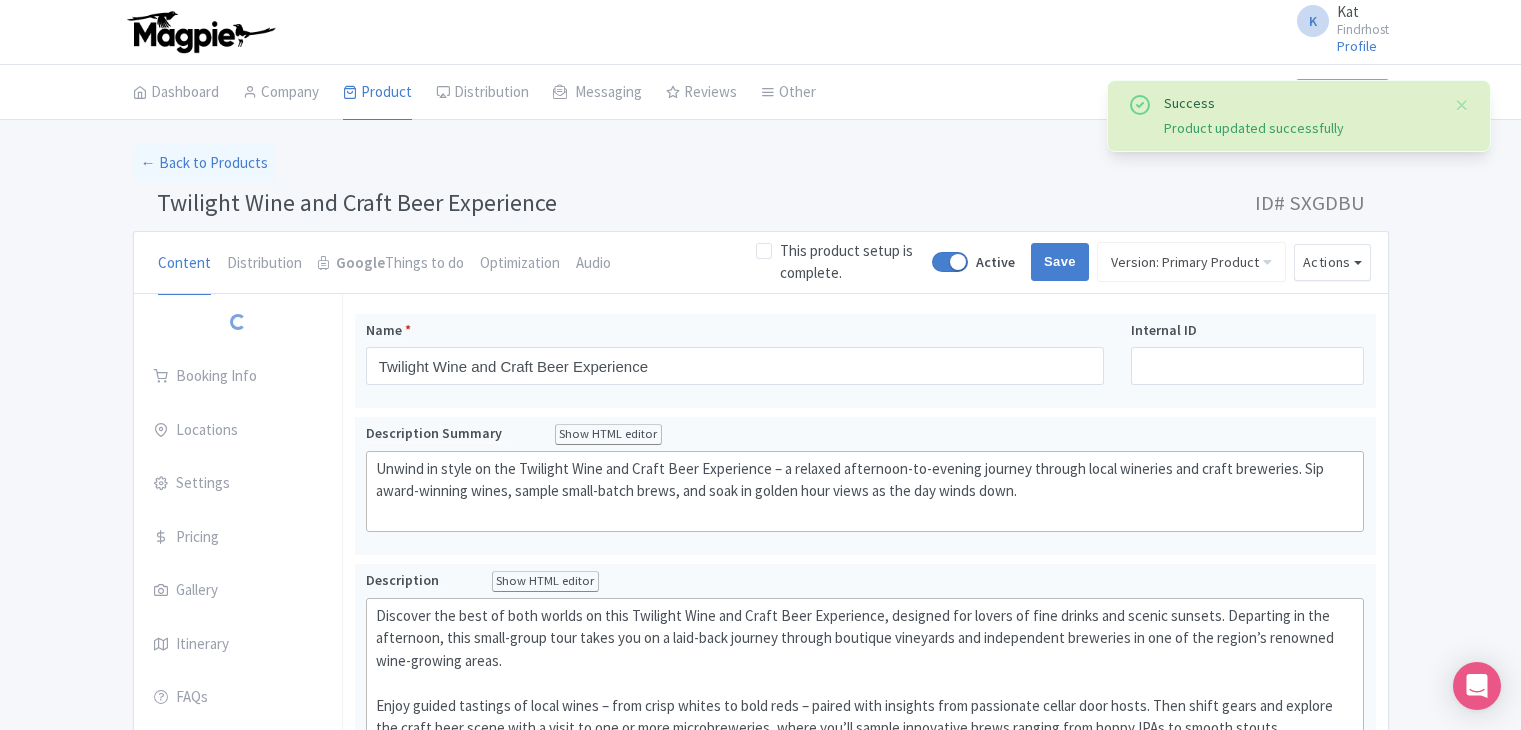 scroll, scrollTop: 312, scrollLeft: 0, axis: vertical 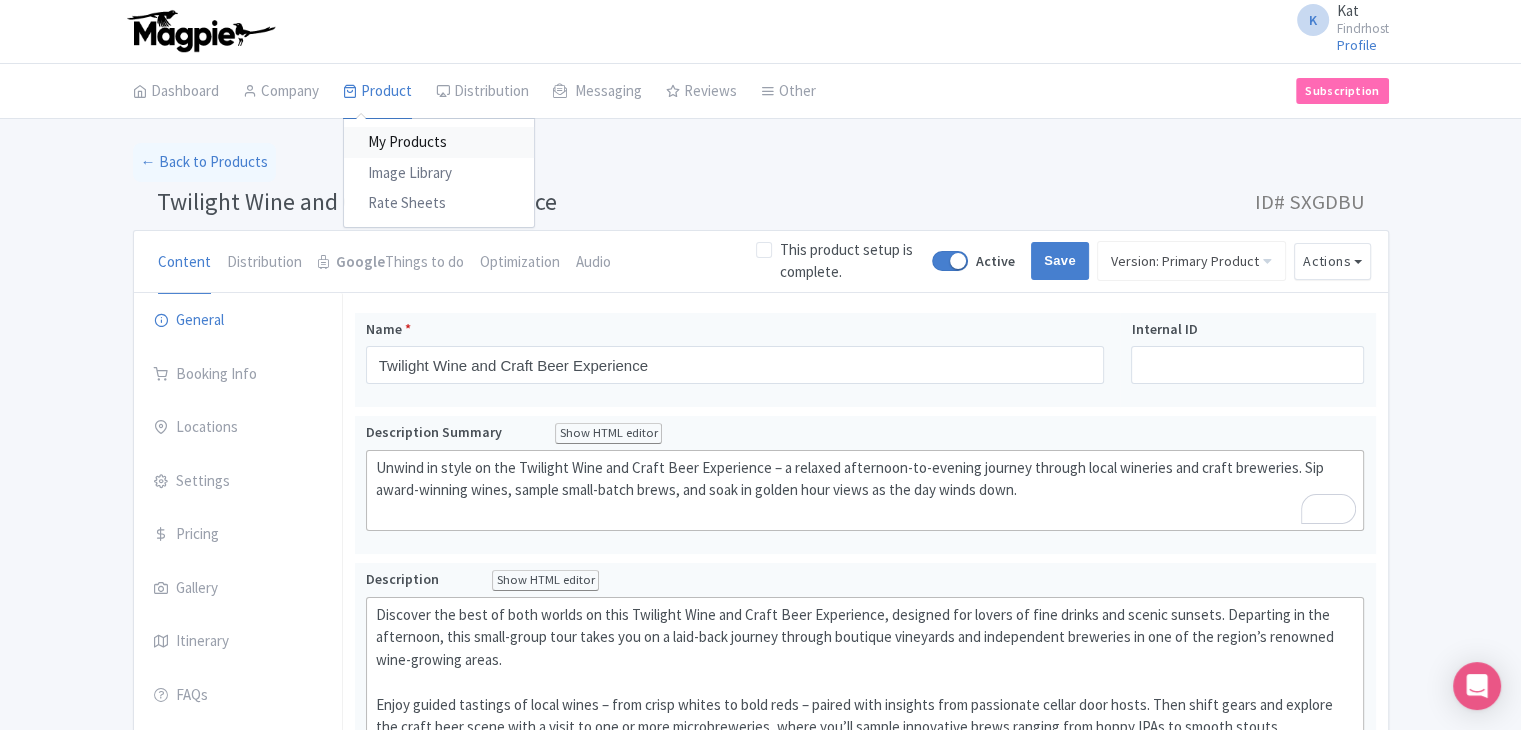 click on "My Products" at bounding box center (439, 142) 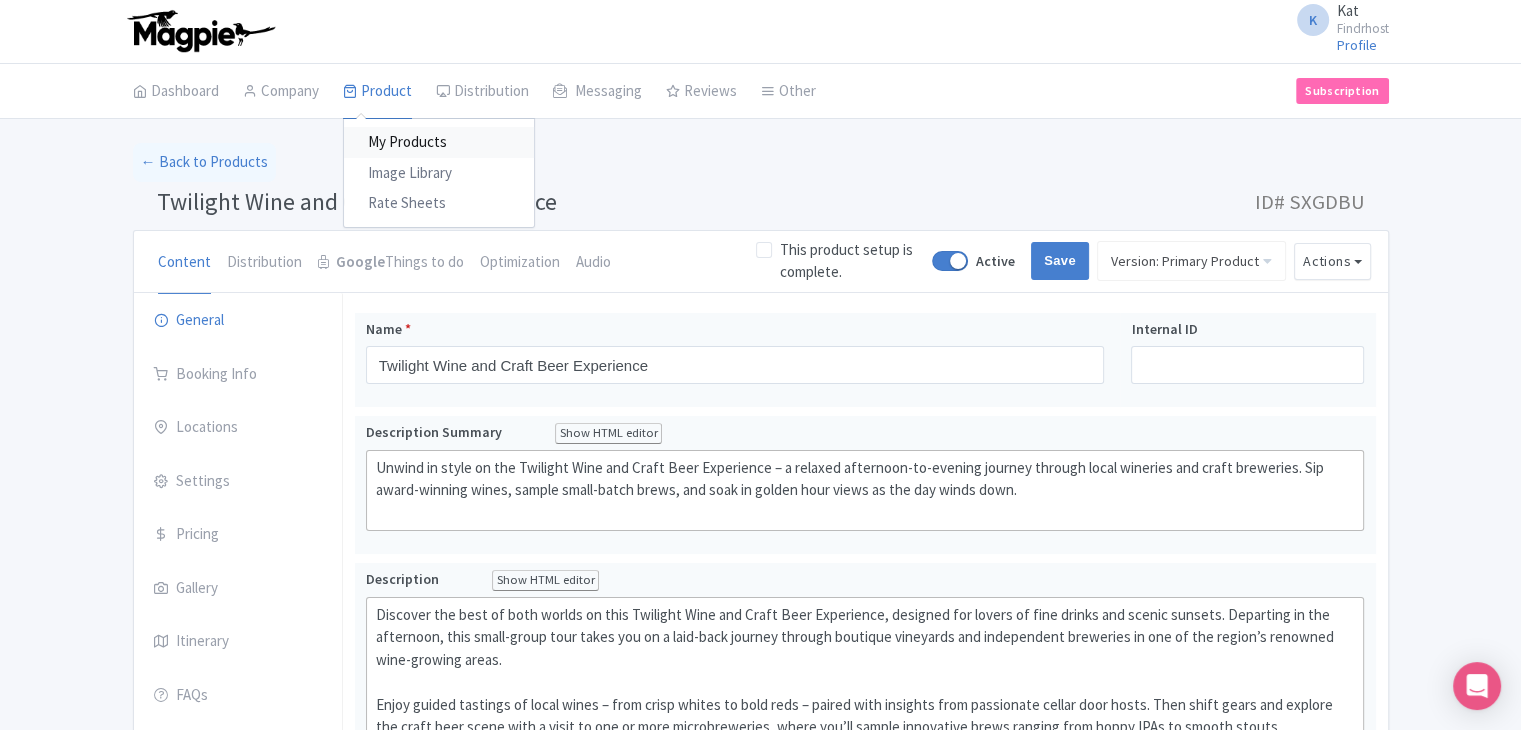 click on "My Products" at bounding box center [439, 142] 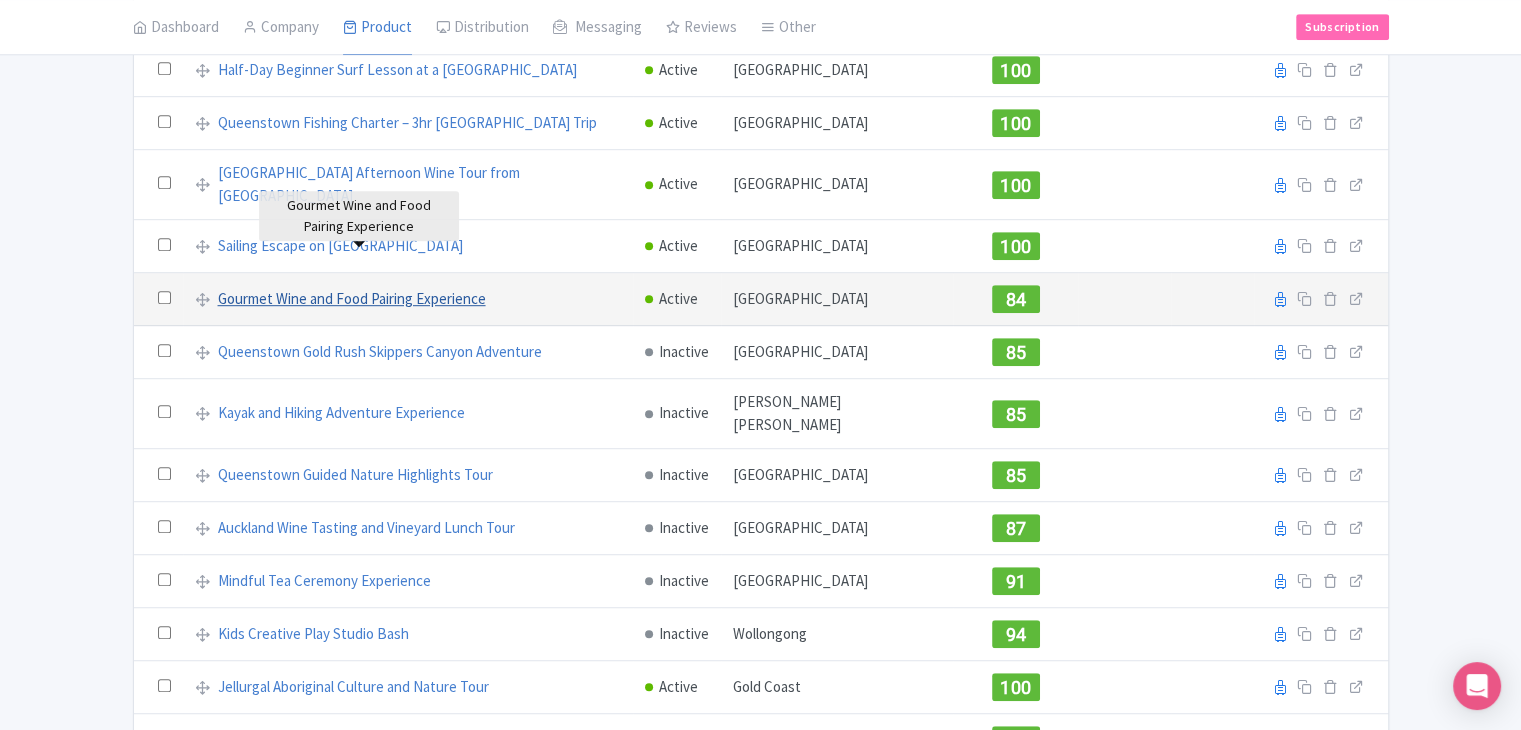 scroll, scrollTop: 1200, scrollLeft: 0, axis: vertical 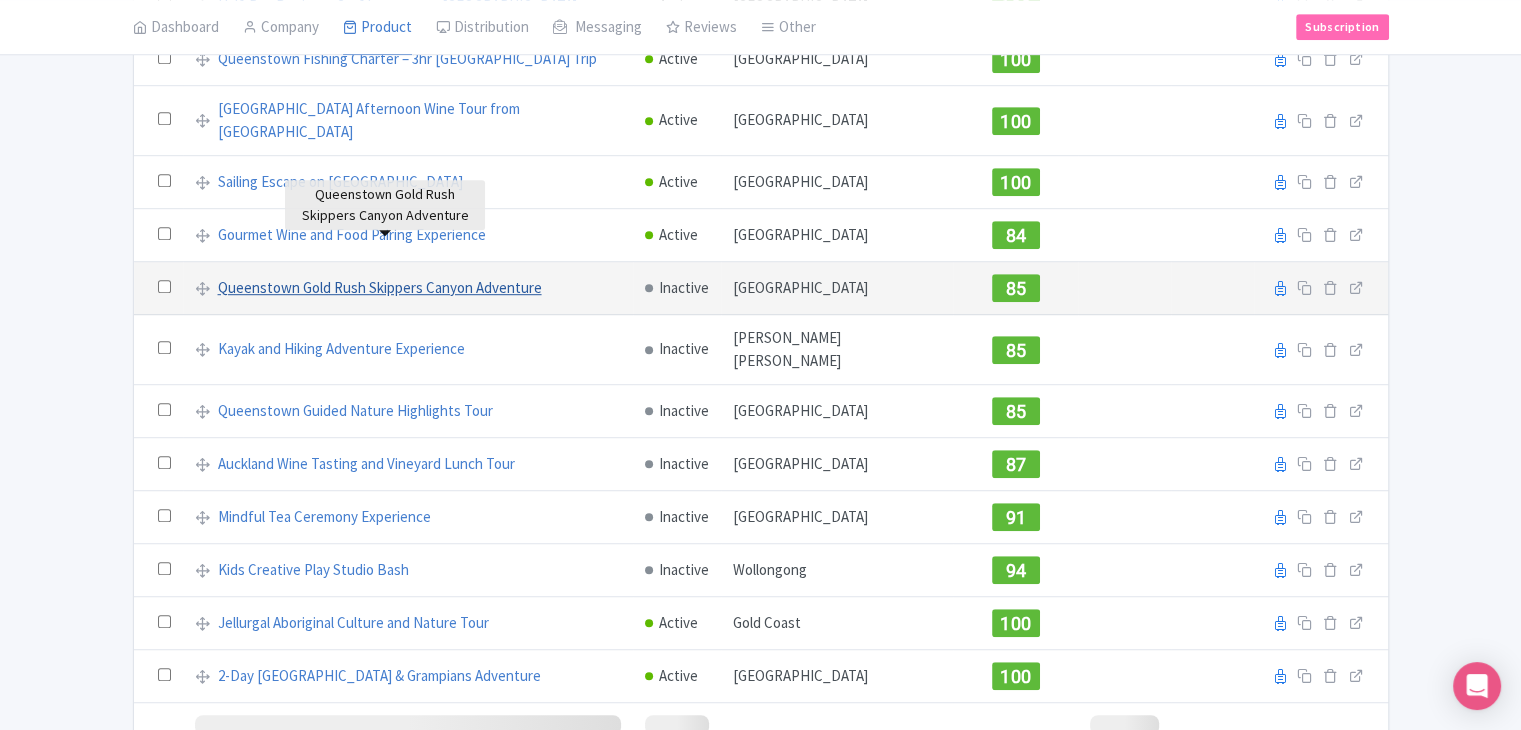click on "Queenstown Gold Rush Skippers Canyon Adventure" at bounding box center (380, 288) 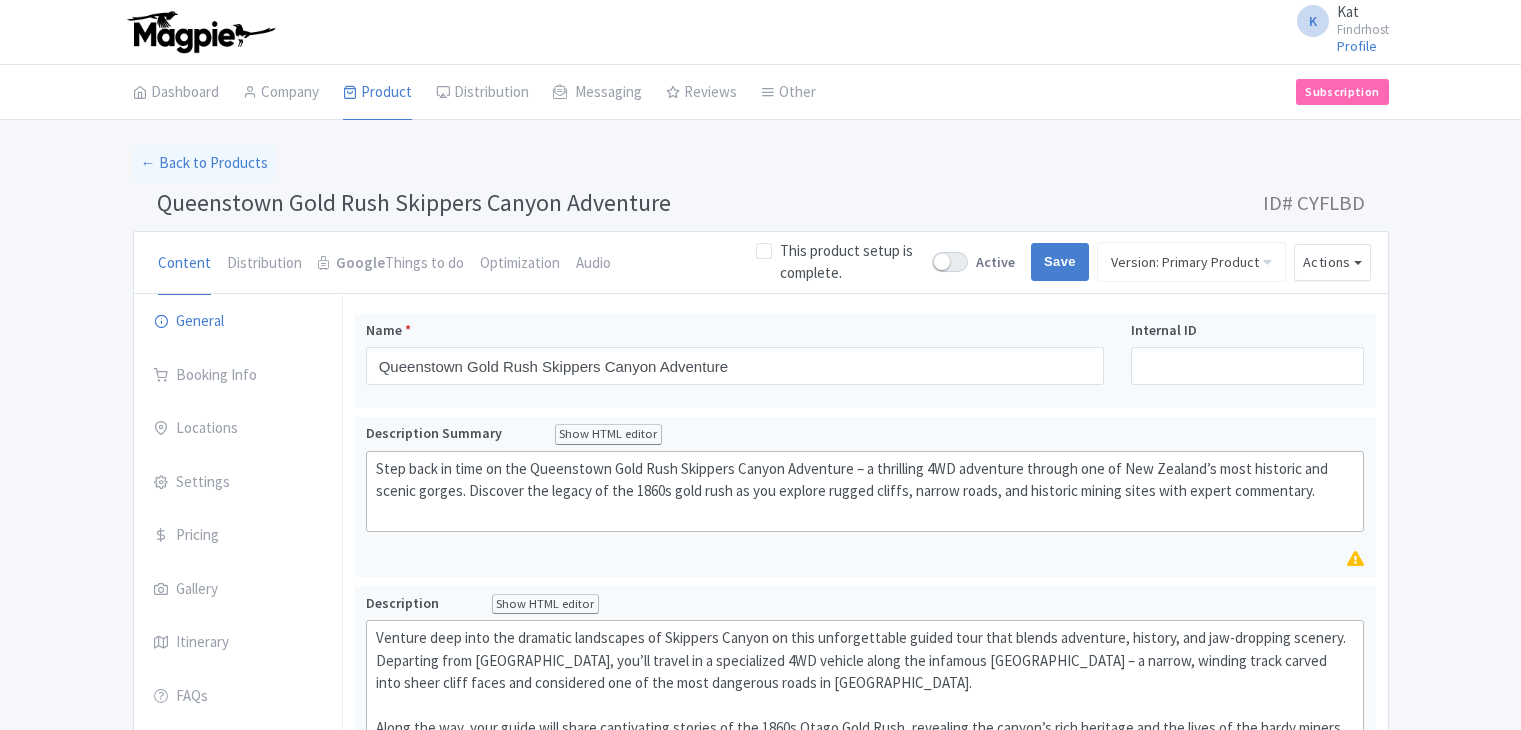 scroll, scrollTop: 0, scrollLeft: 0, axis: both 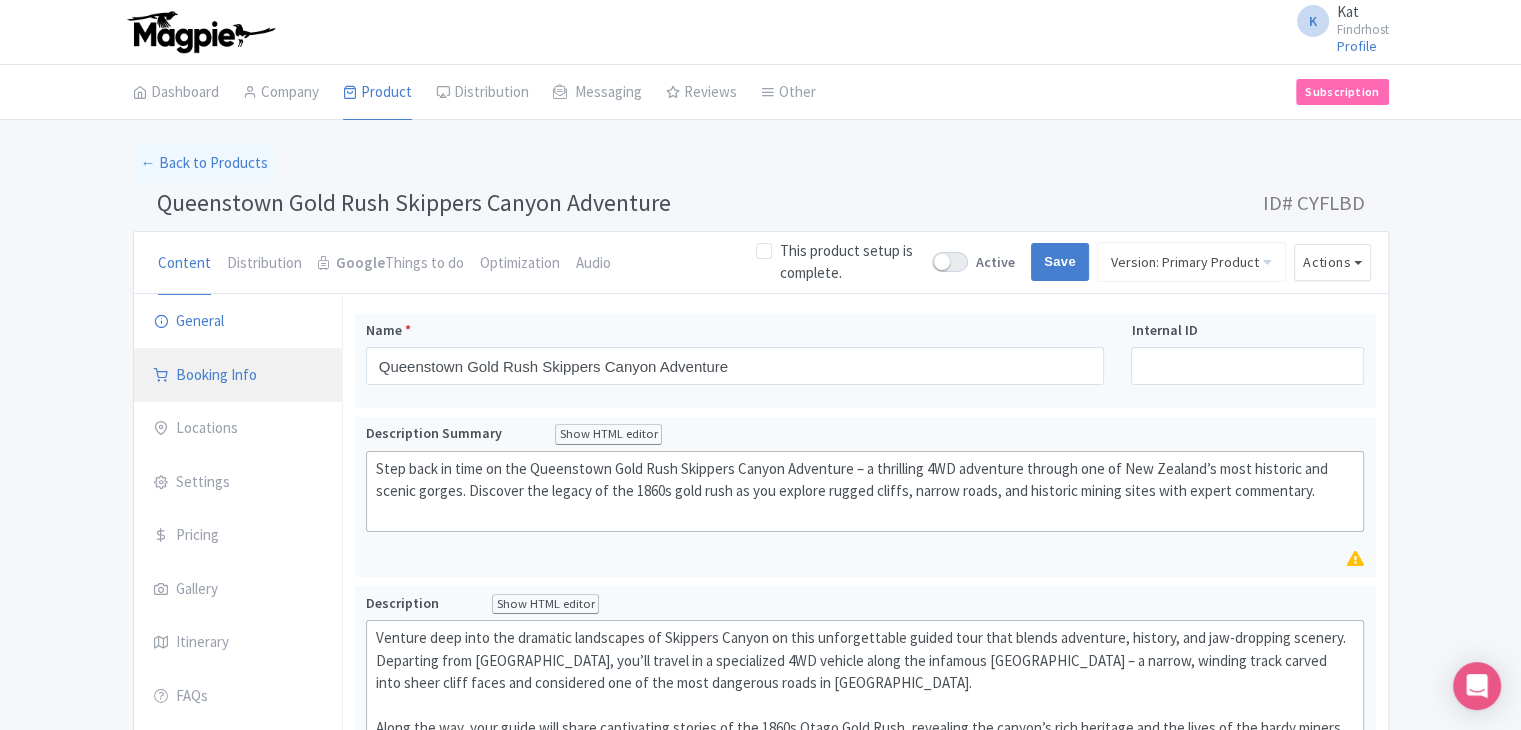 click on "Booking Info" at bounding box center [238, 376] 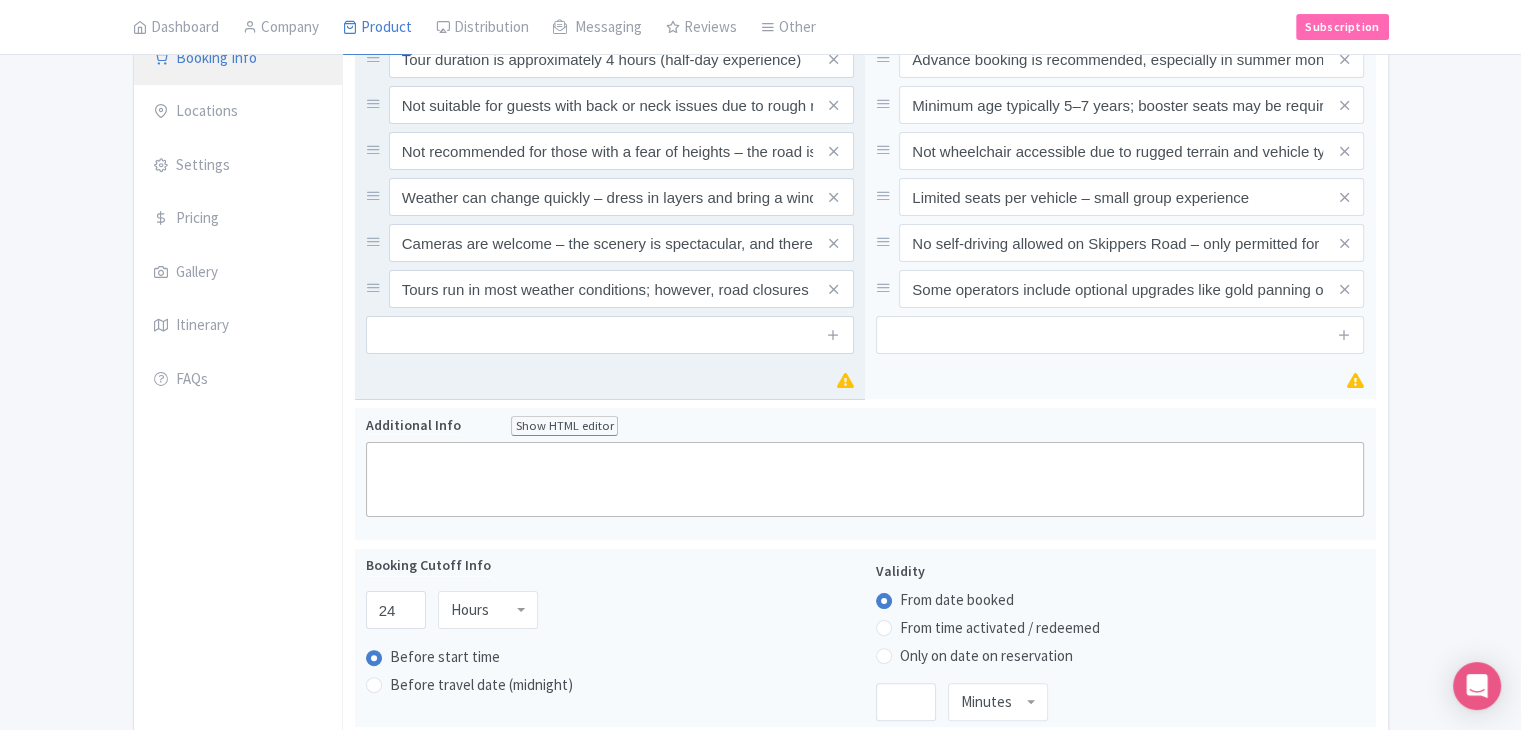 scroll, scrollTop: 18, scrollLeft: 0, axis: vertical 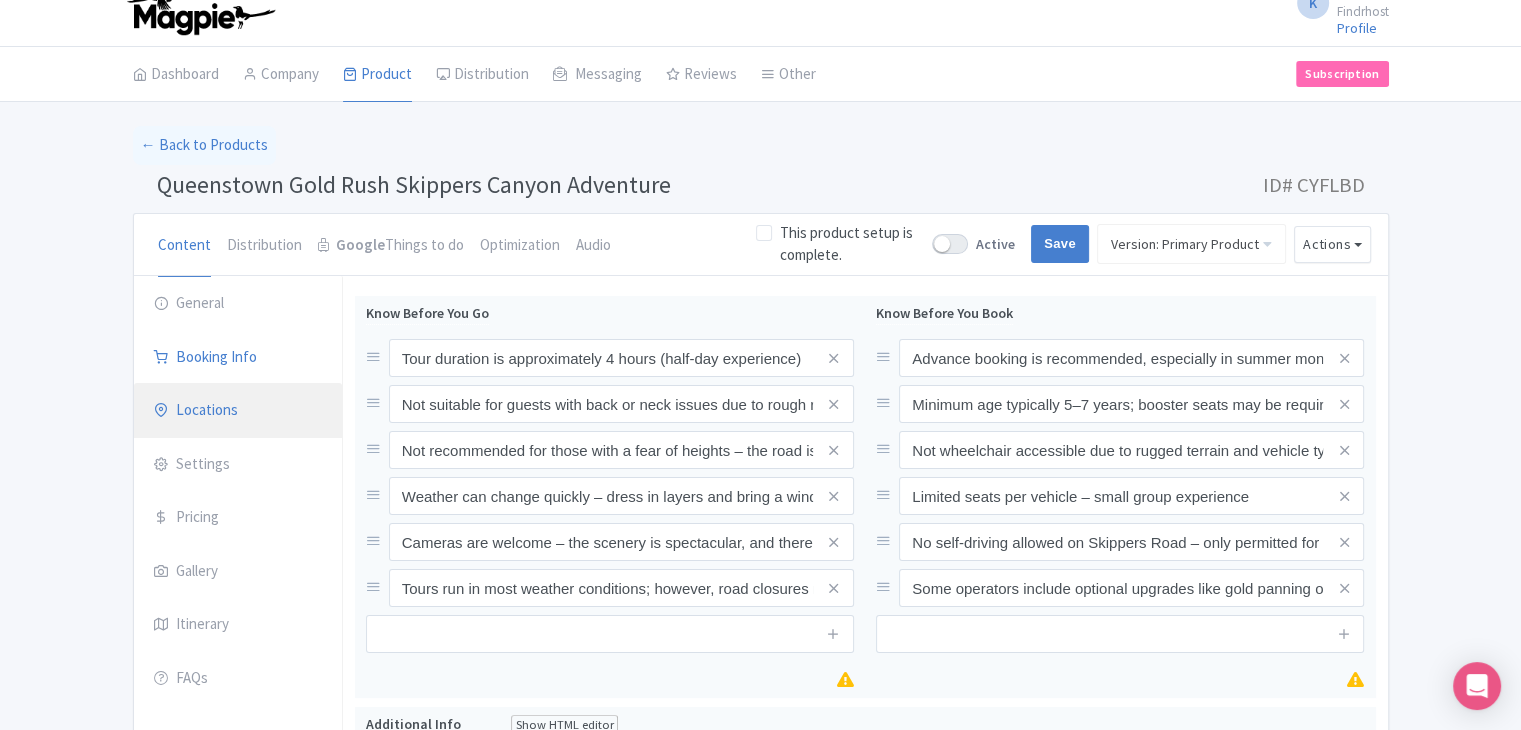click on "Locations" at bounding box center (238, 411) 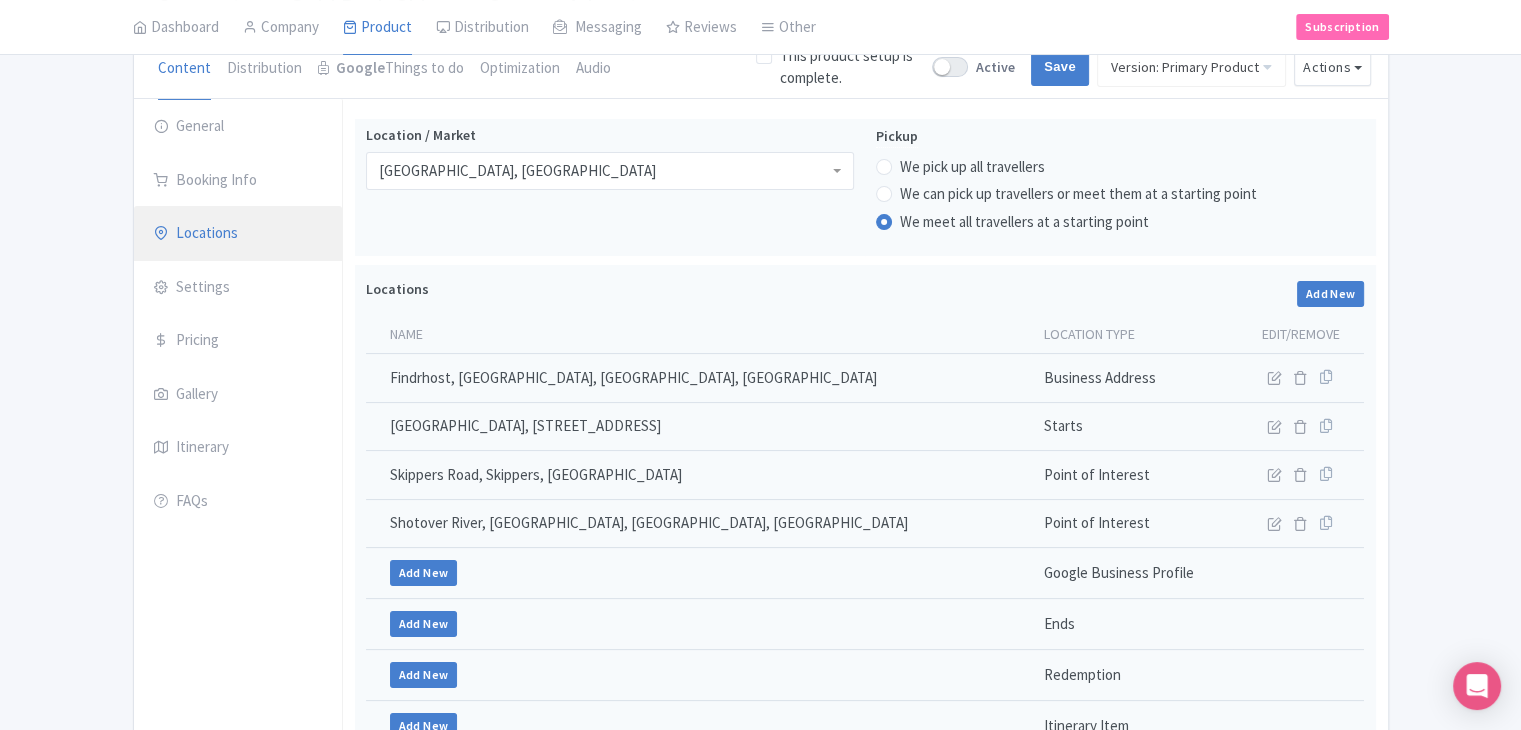 scroll, scrollTop: 200, scrollLeft: 0, axis: vertical 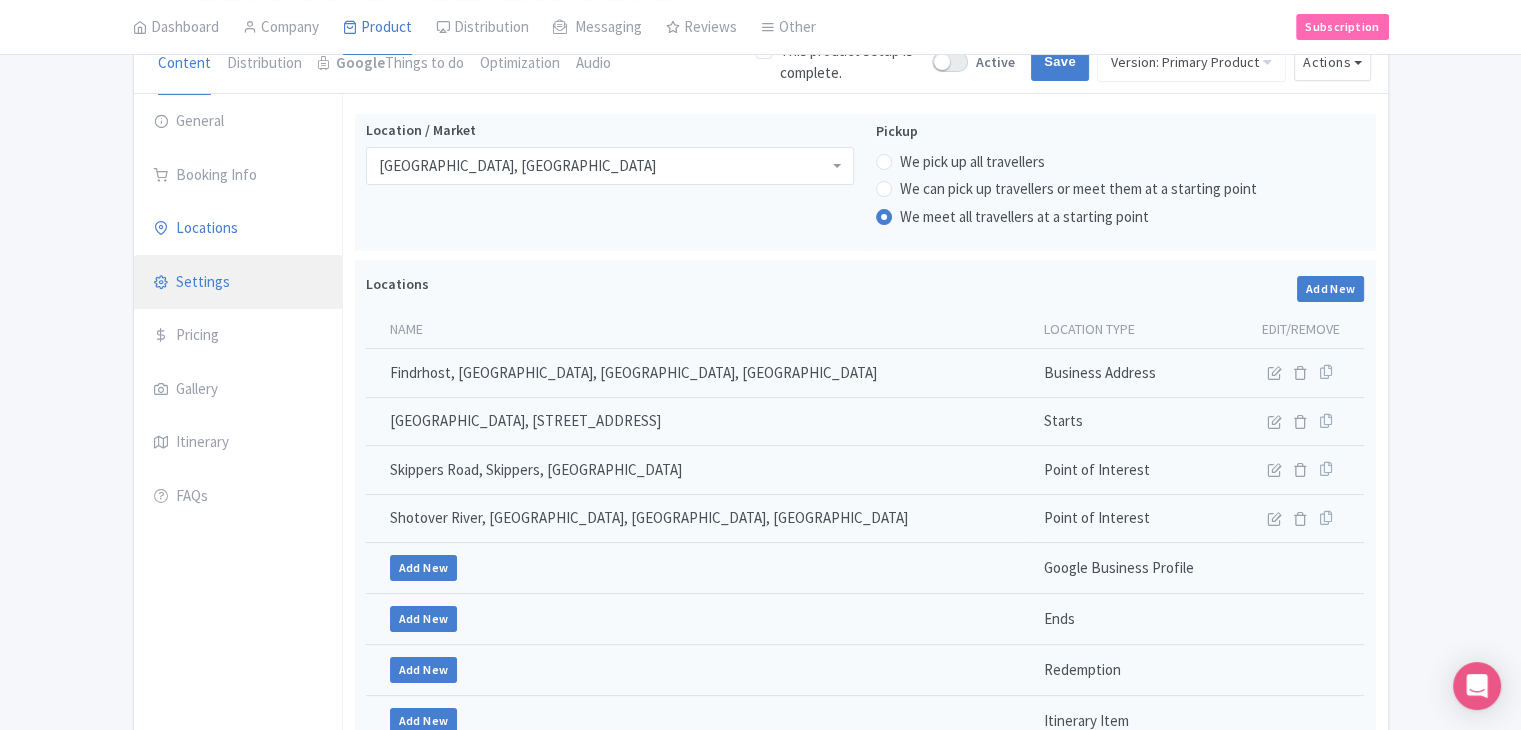 click on "Settings" at bounding box center [238, 283] 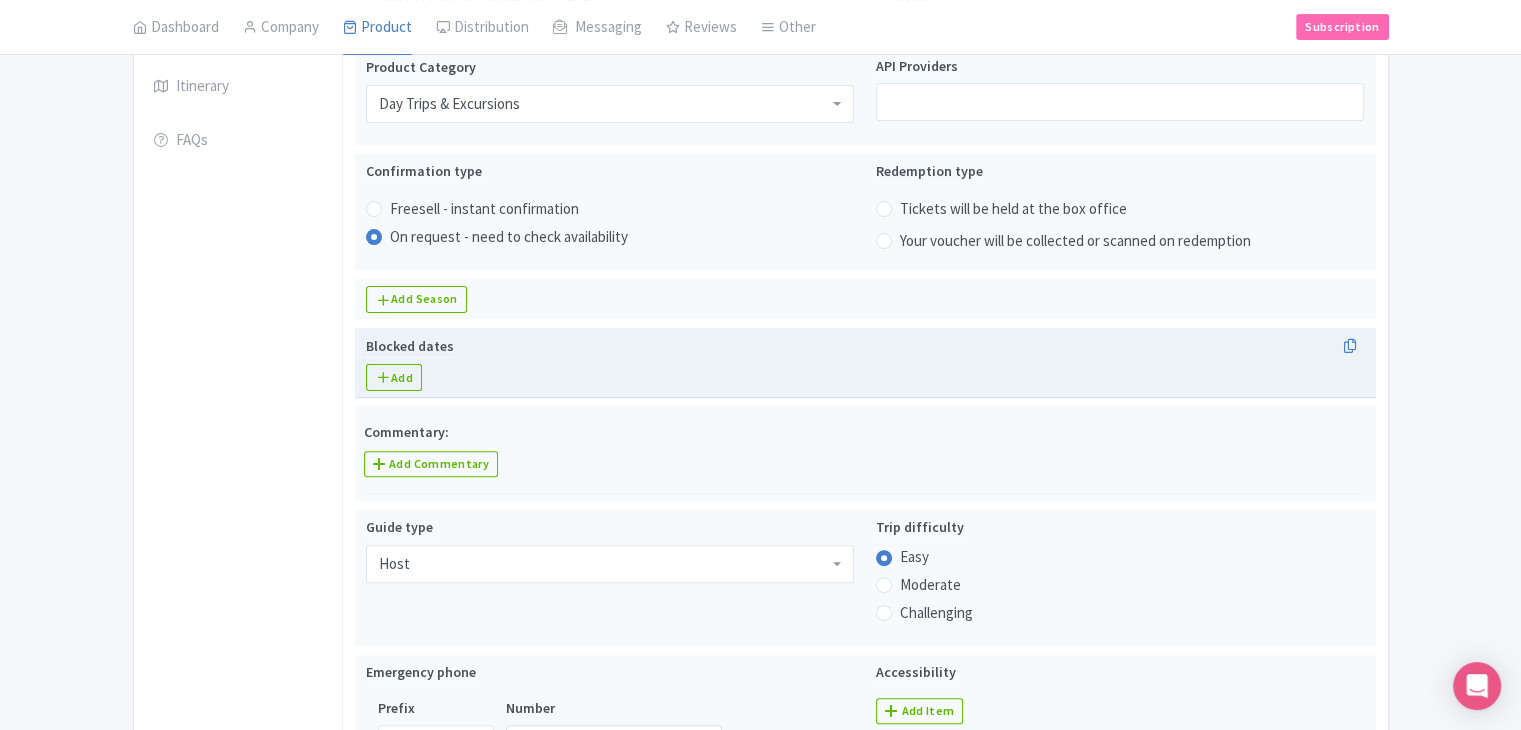scroll, scrollTop: 700, scrollLeft: 0, axis: vertical 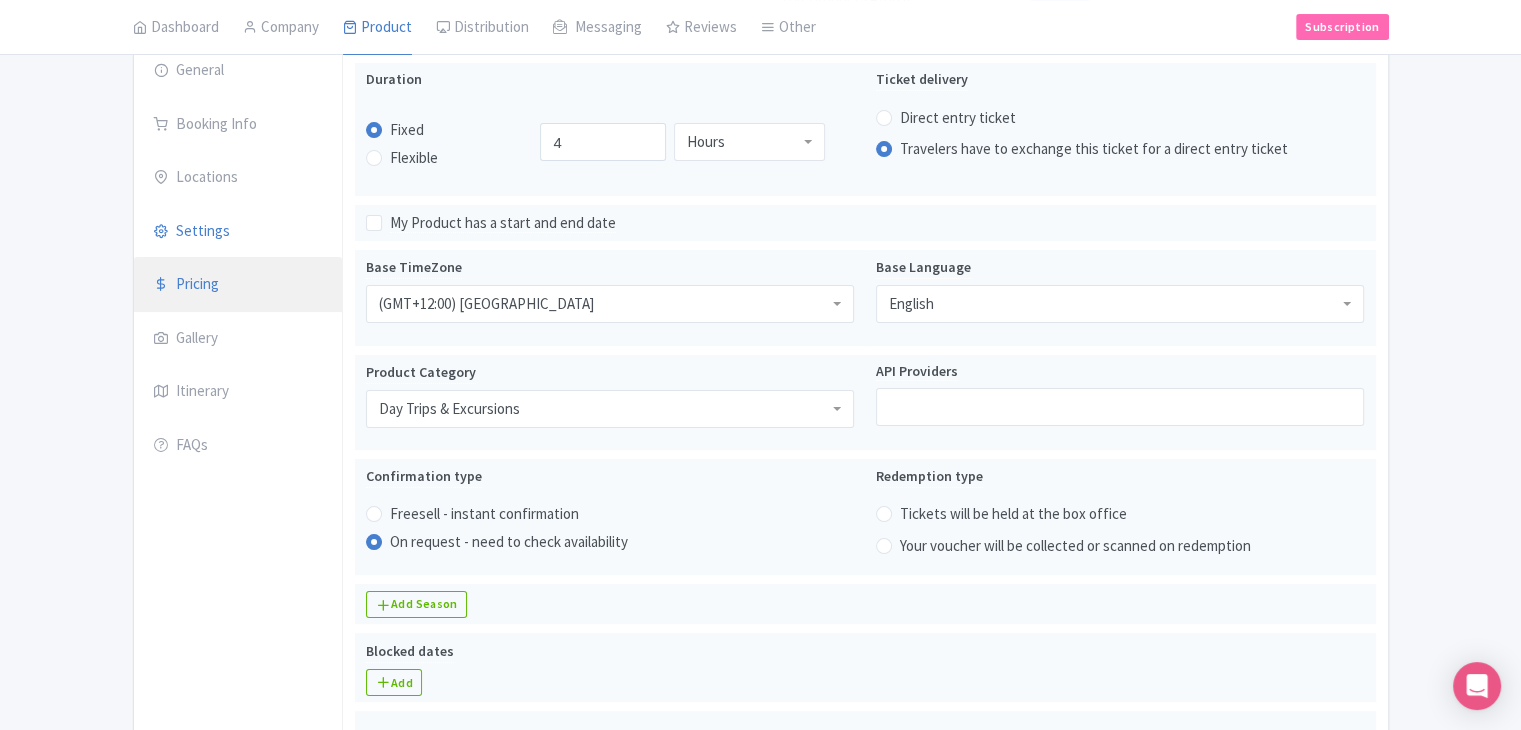 click on "Pricing" at bounding box center (238, 285) 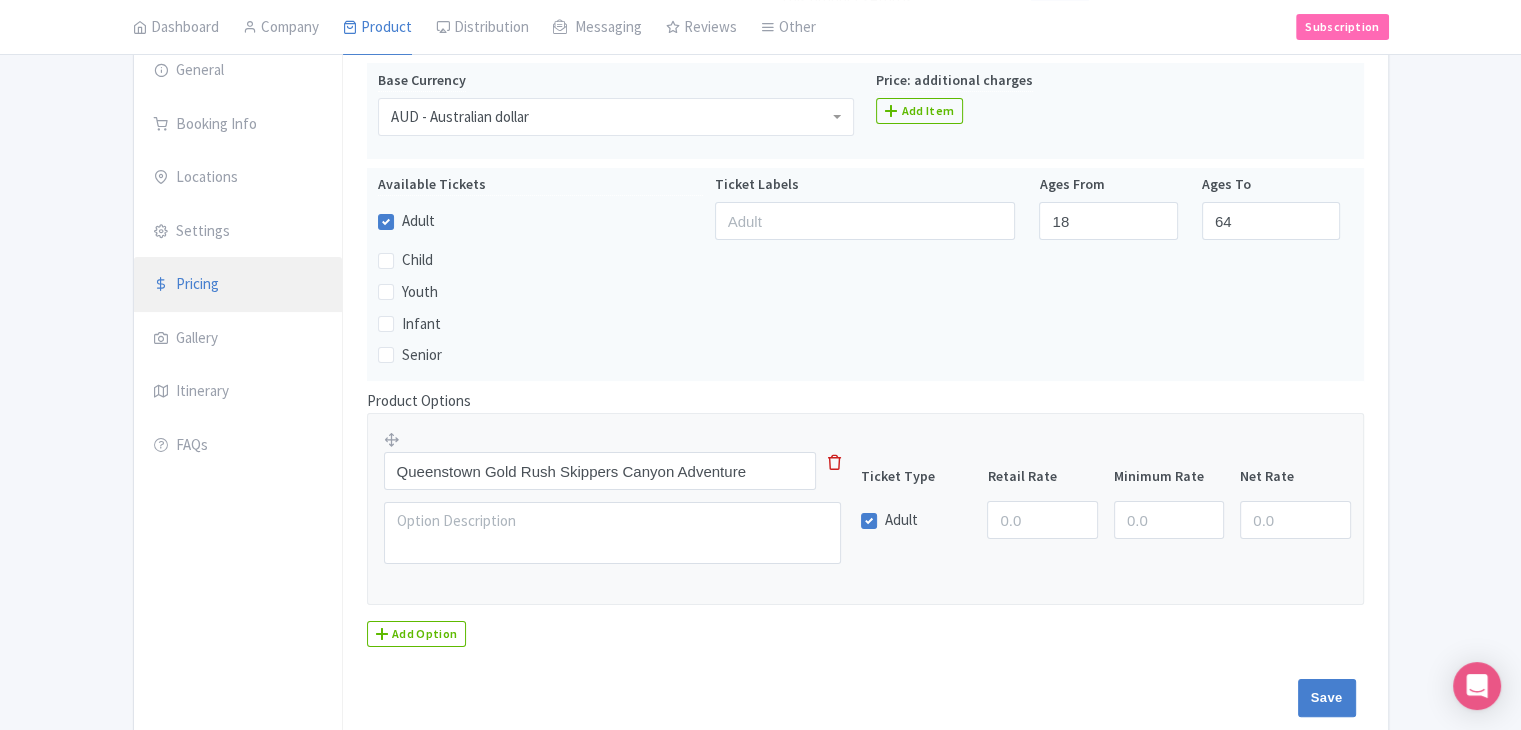 scroll, scrollTop: 342, scrollLeft: 0, axis: vertical 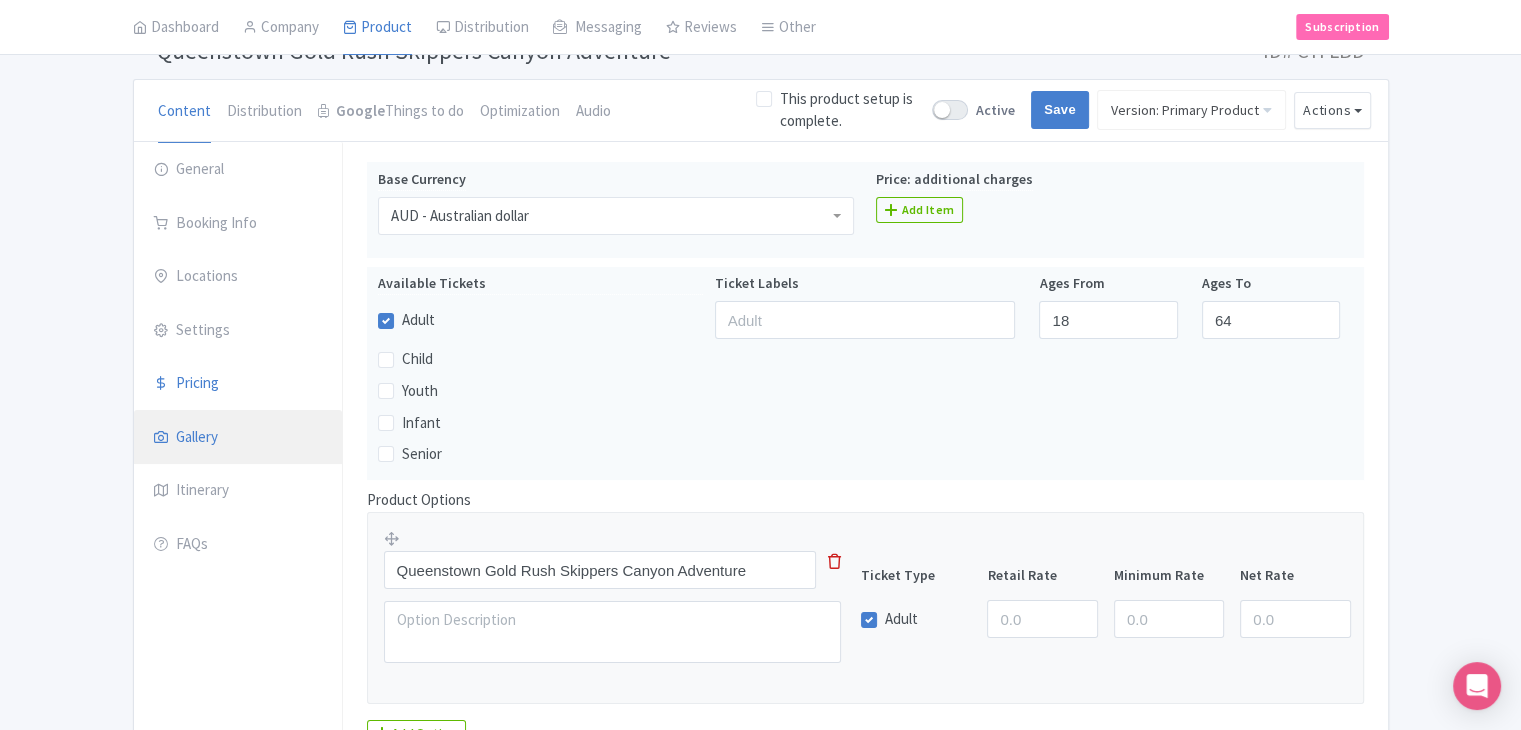 click on "Gallery" at bounding box center (238, 438) 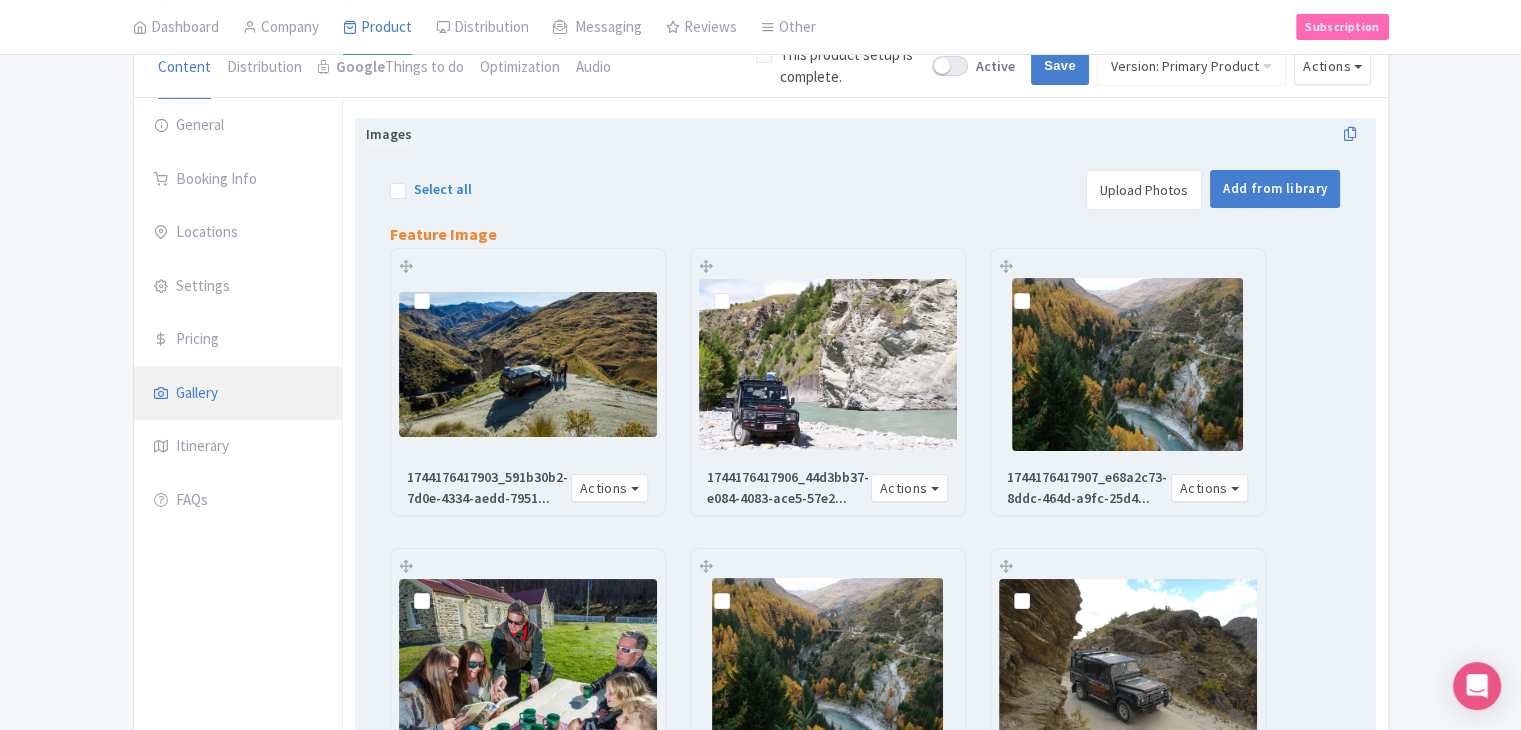 scroll, scrollTop: 64, scrollLeft: 0, axis: vertical 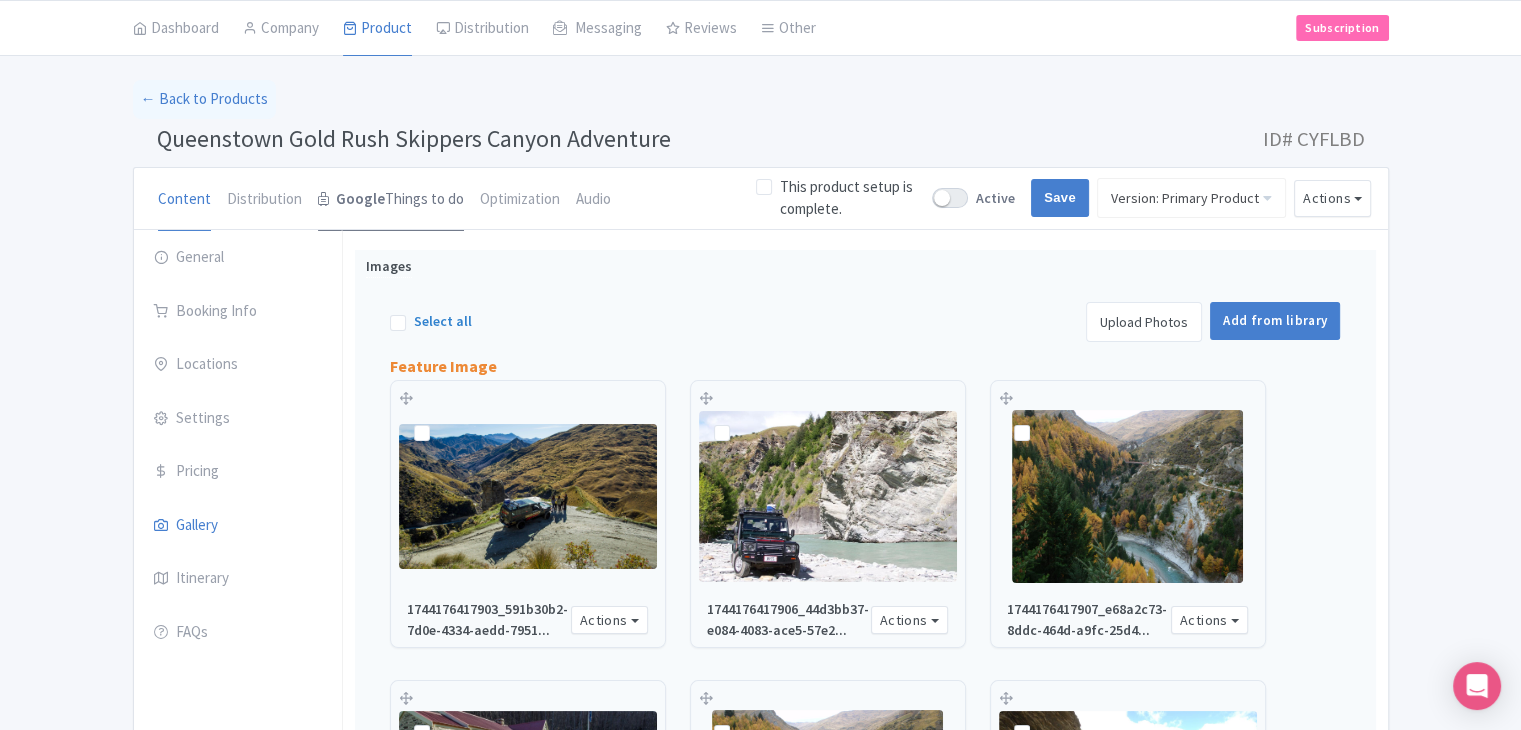 click on "Google  Things to do" at bounding box center (391, 200) 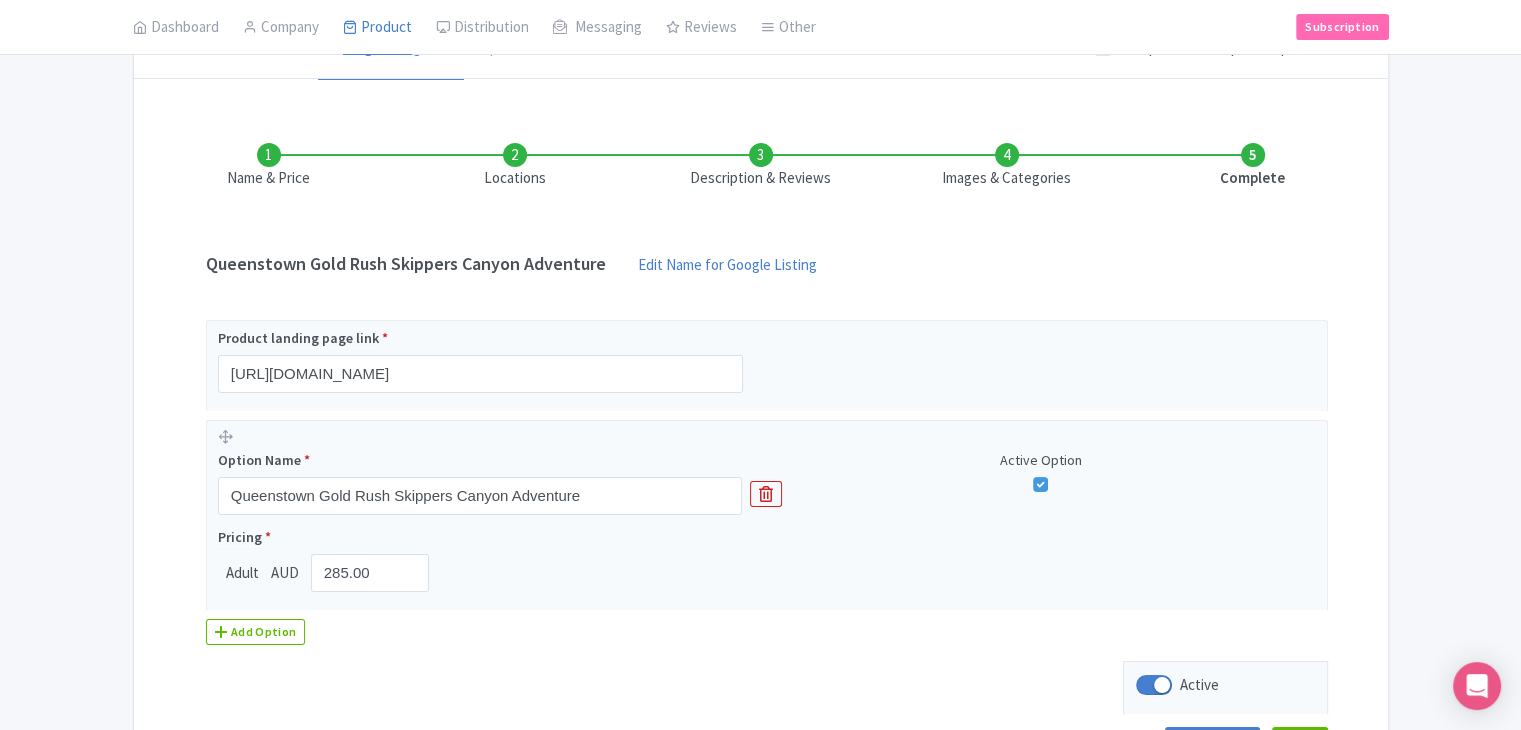 scroll, scrollTop: 236, scrollLeft: 0, axis: vertical 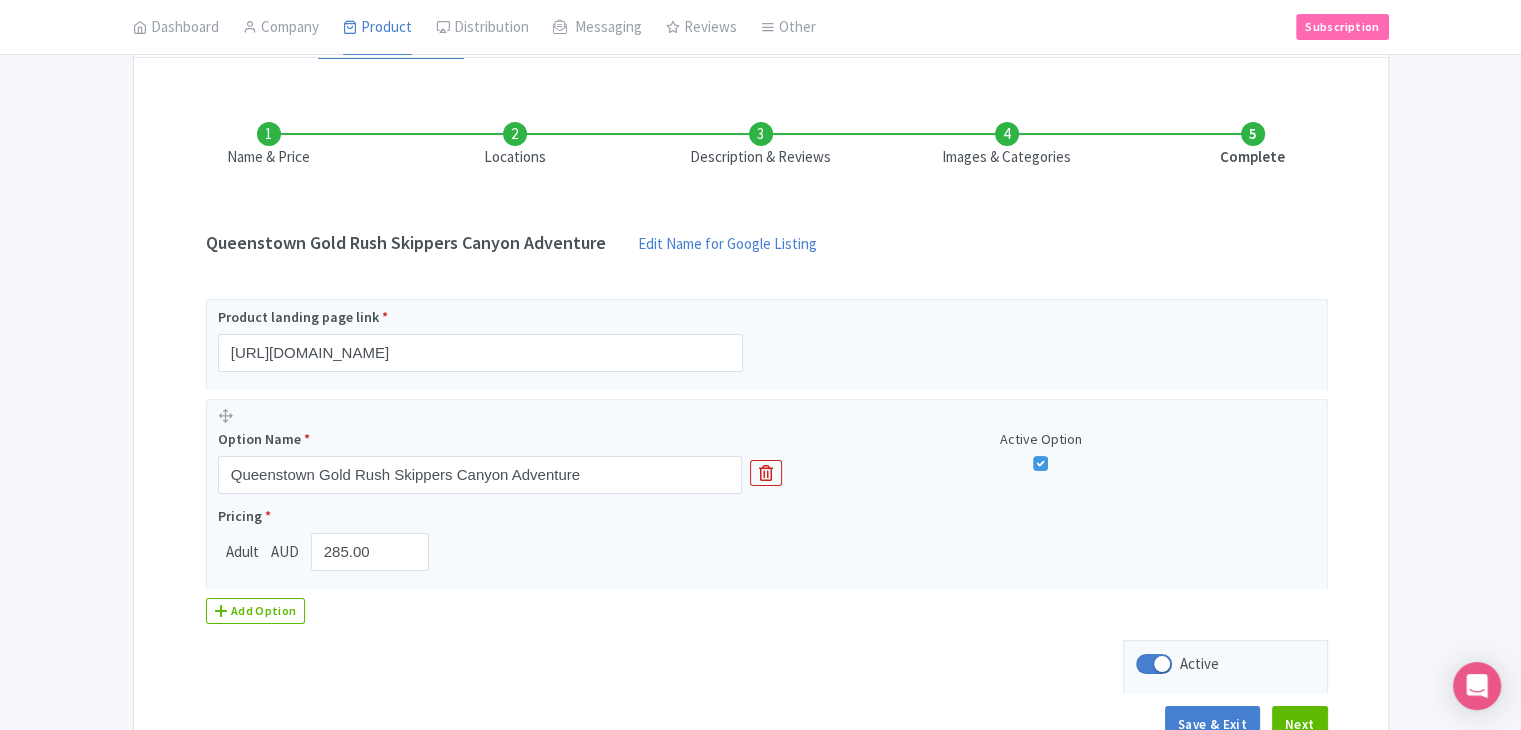 click on "Name & Price" at bounding box center (269, 145) 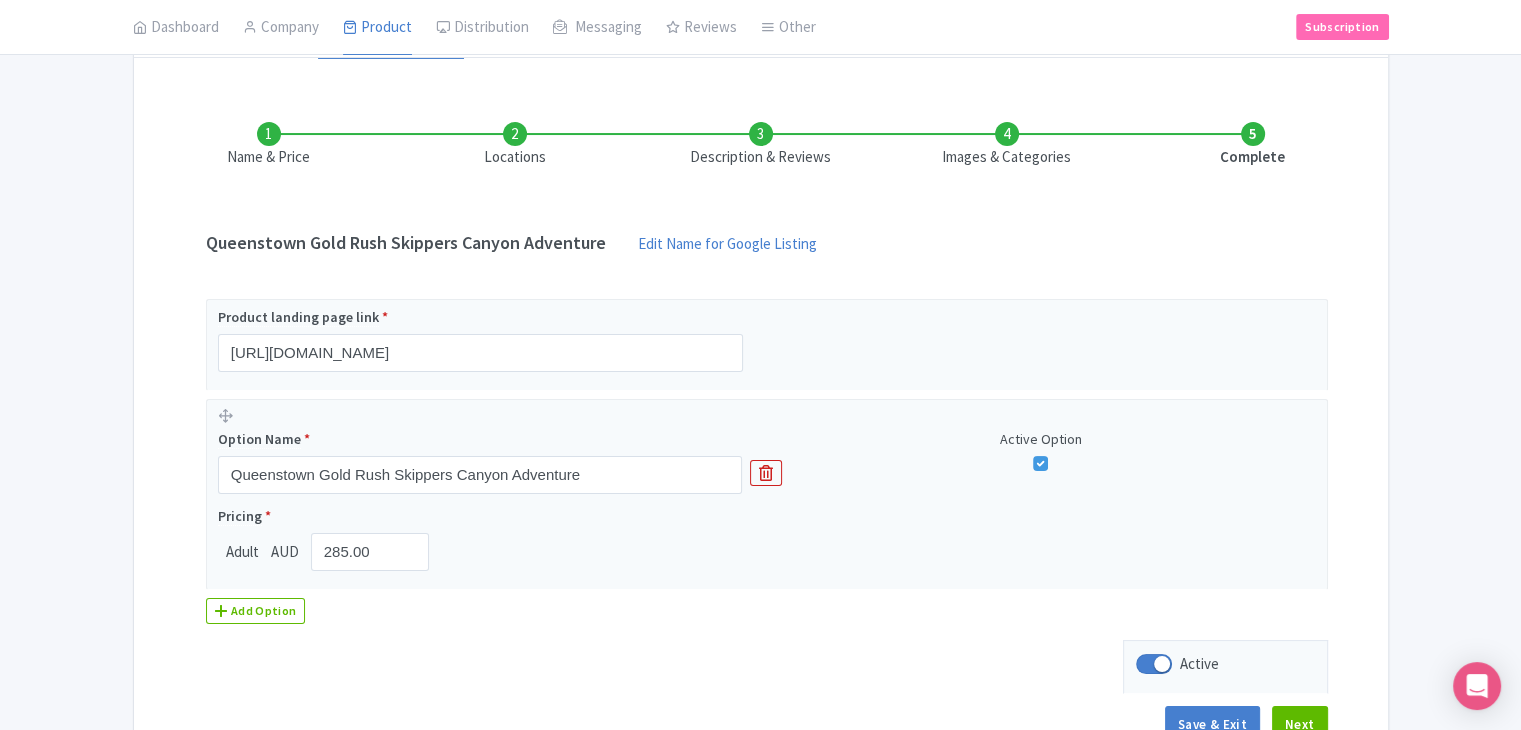 click on "Locations" at bounding box center [515, 145] 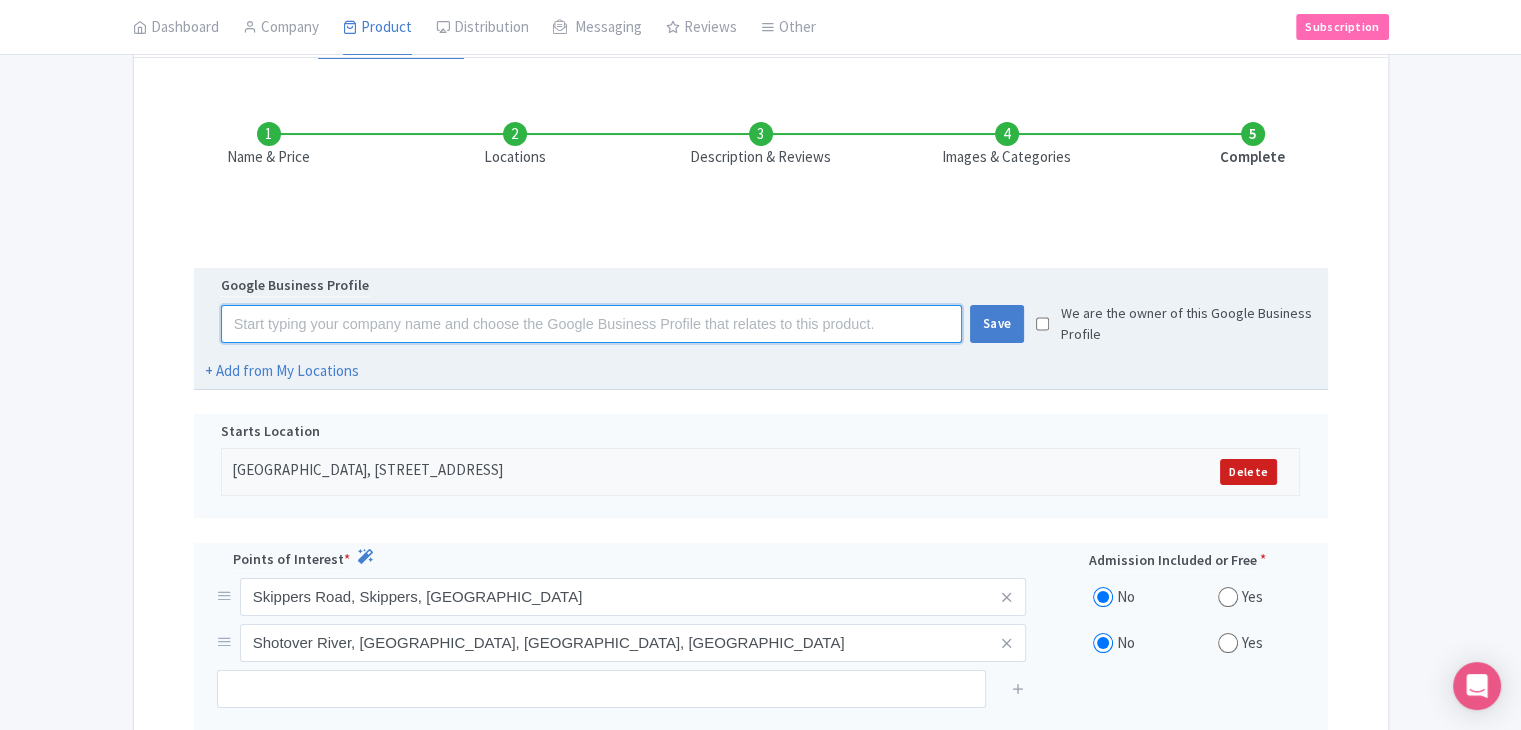 click at bounding box center (591, 324) 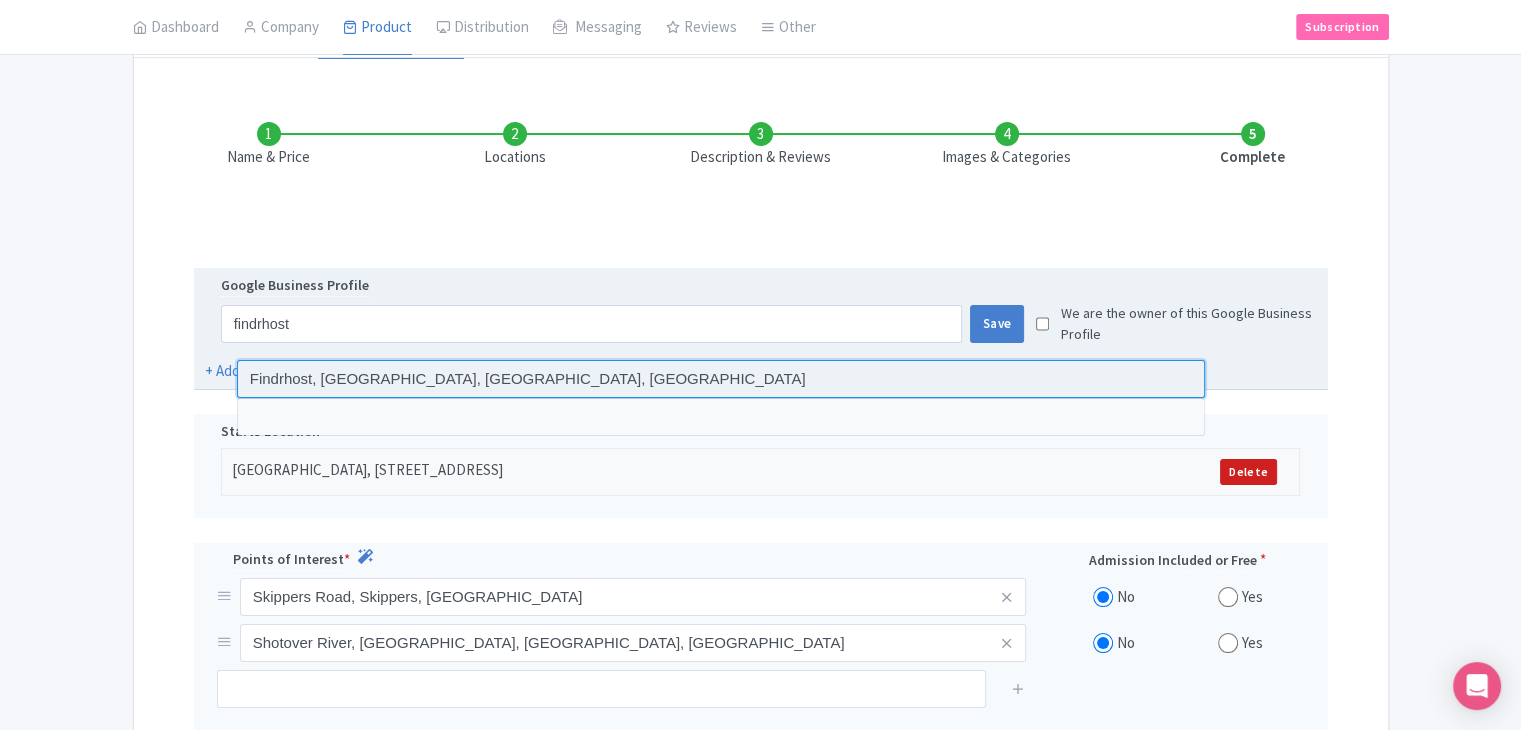click at bounding box center (721, 379) 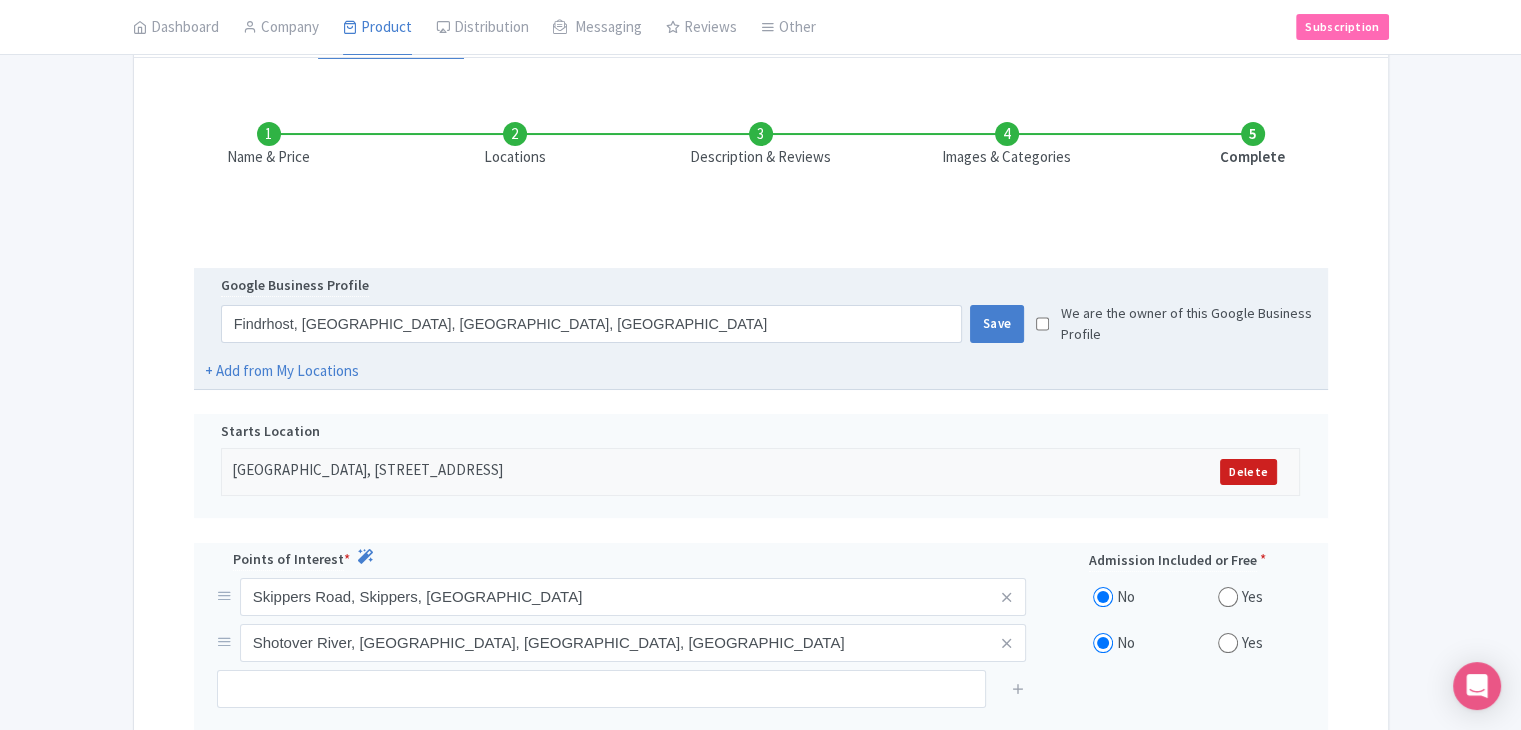click at bounding box center (1042, 324) 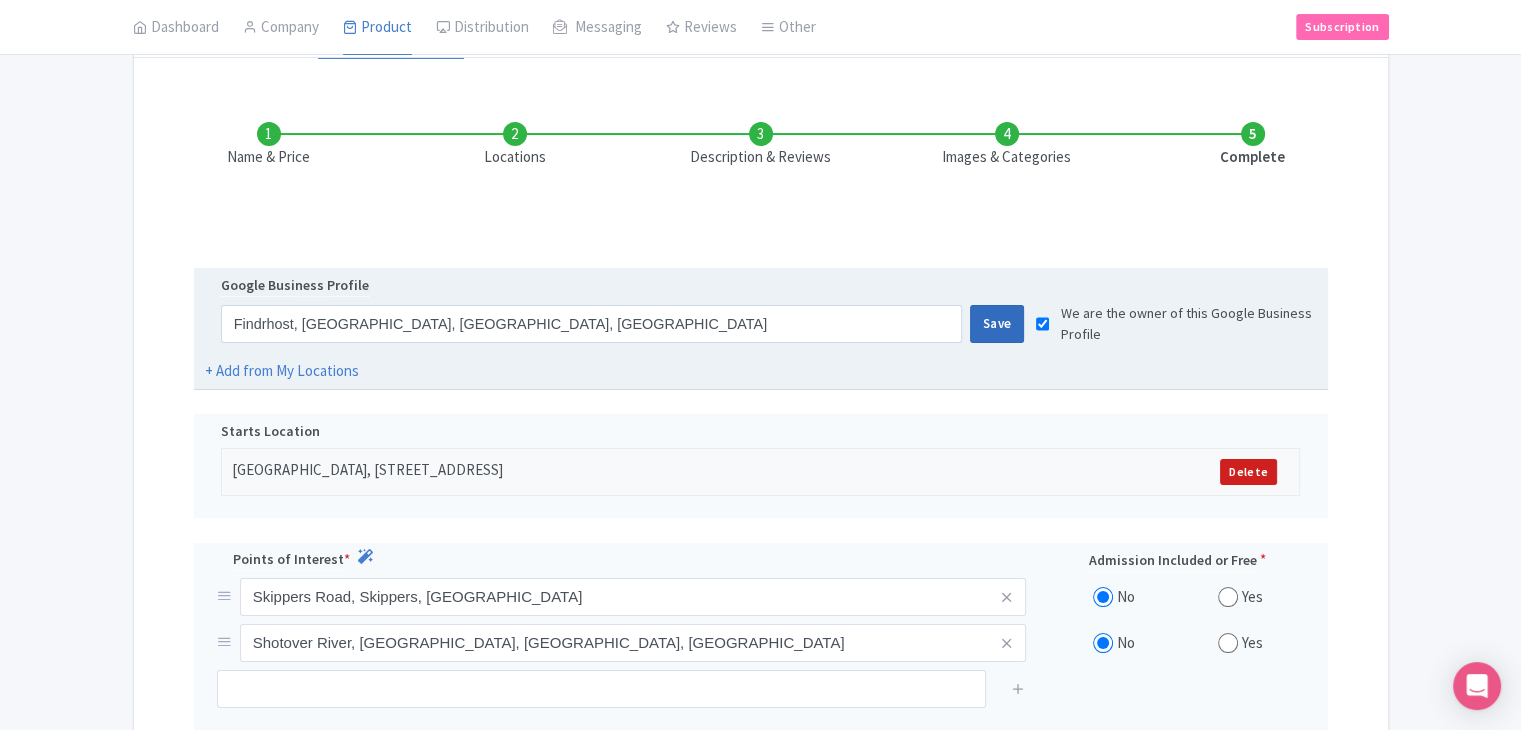 click on "Save" at bounding box center (997, 324) 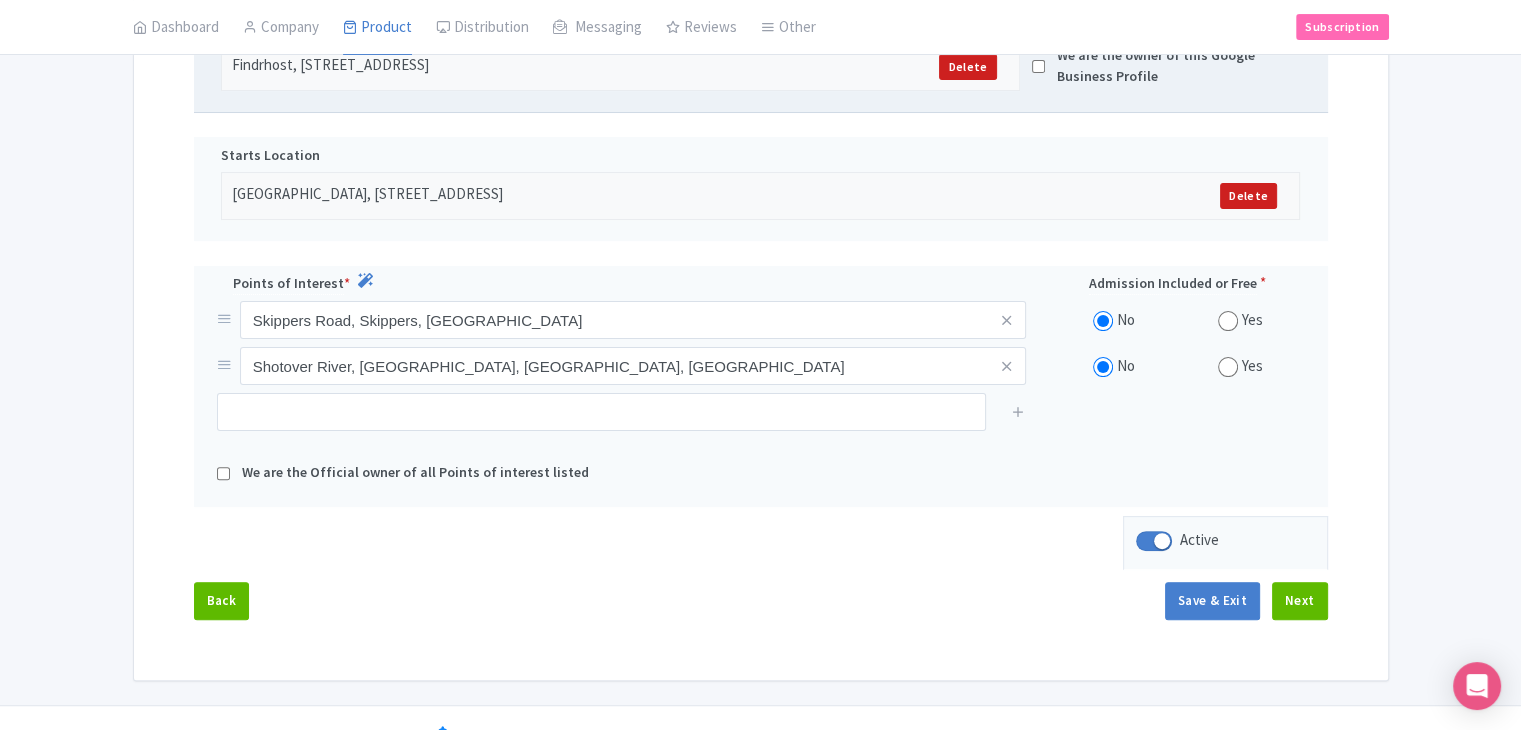 scroll, scrollTop: 528, scrollLeft: 0, axis: vertical 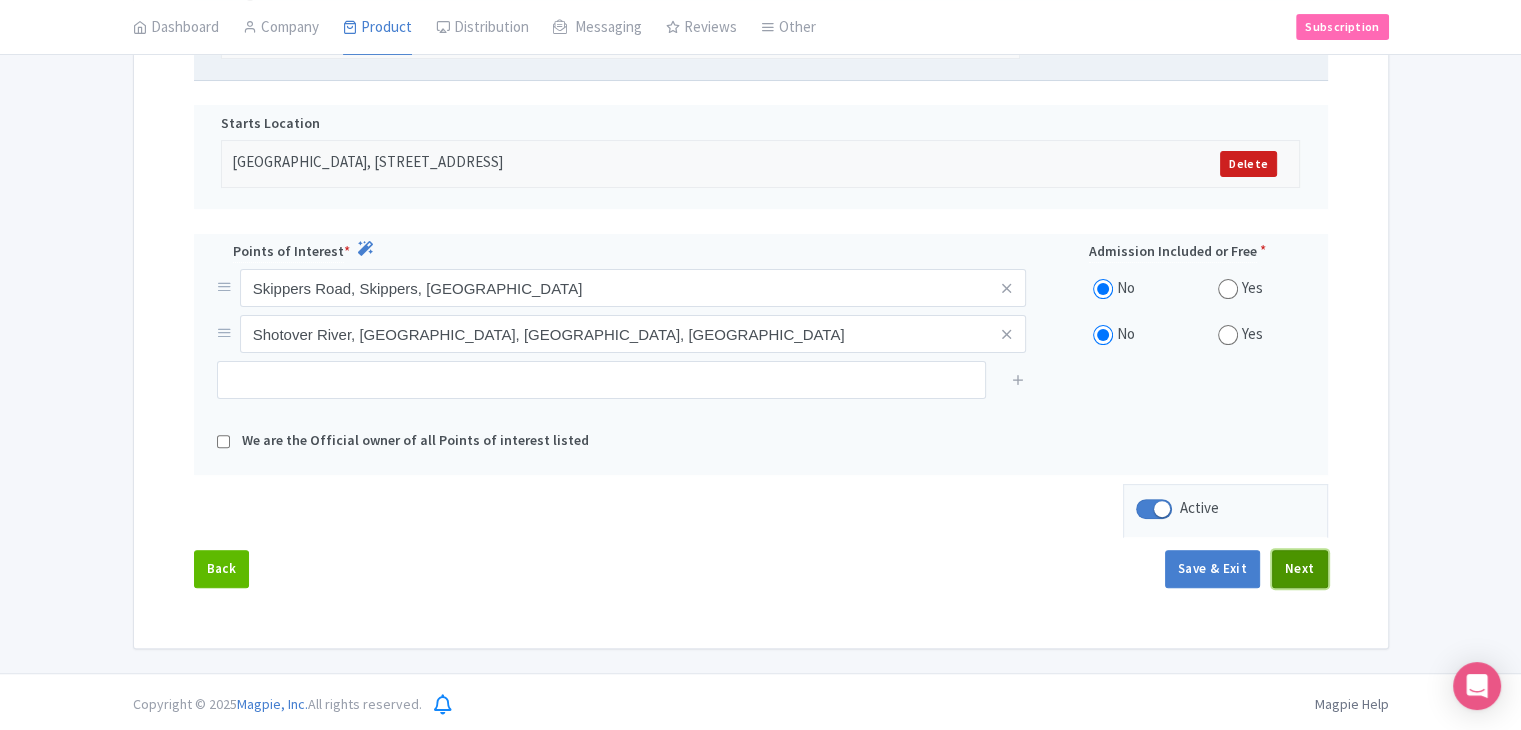 click on "Next" at bounding box center (1300, 569) 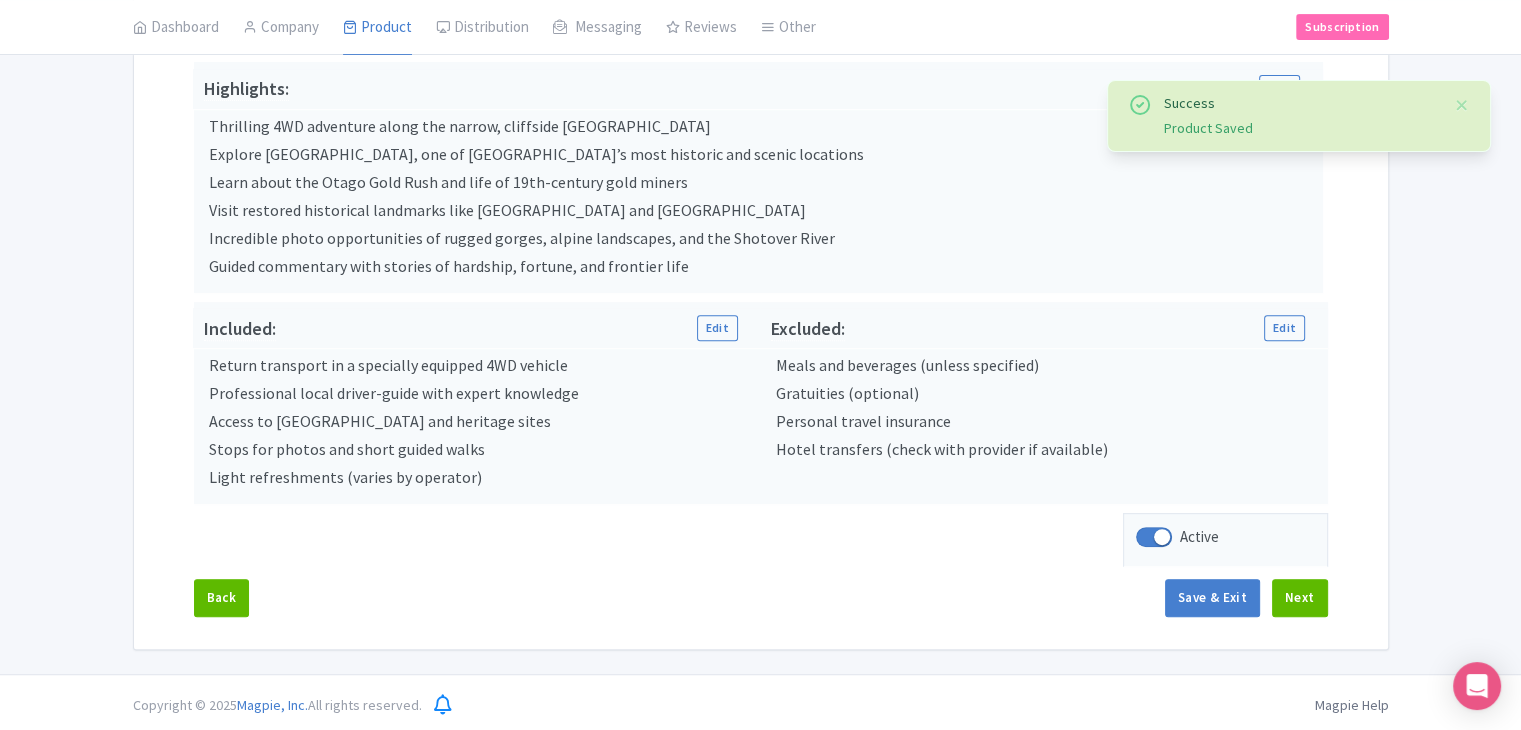 scroll, scrollTop: 737, scrollLeft: 0, axis: vertical 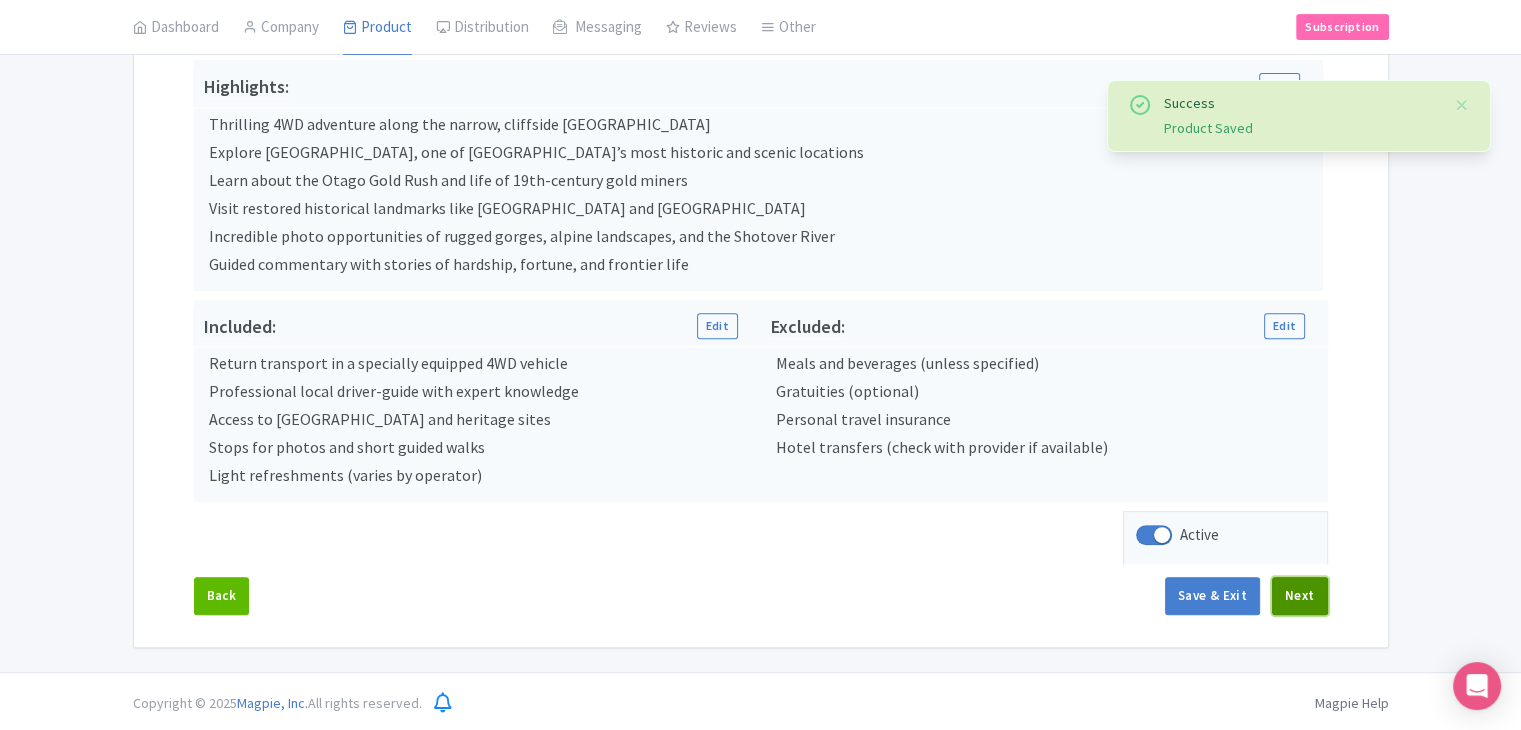click on "Next" at bounding box center (1300, 596) 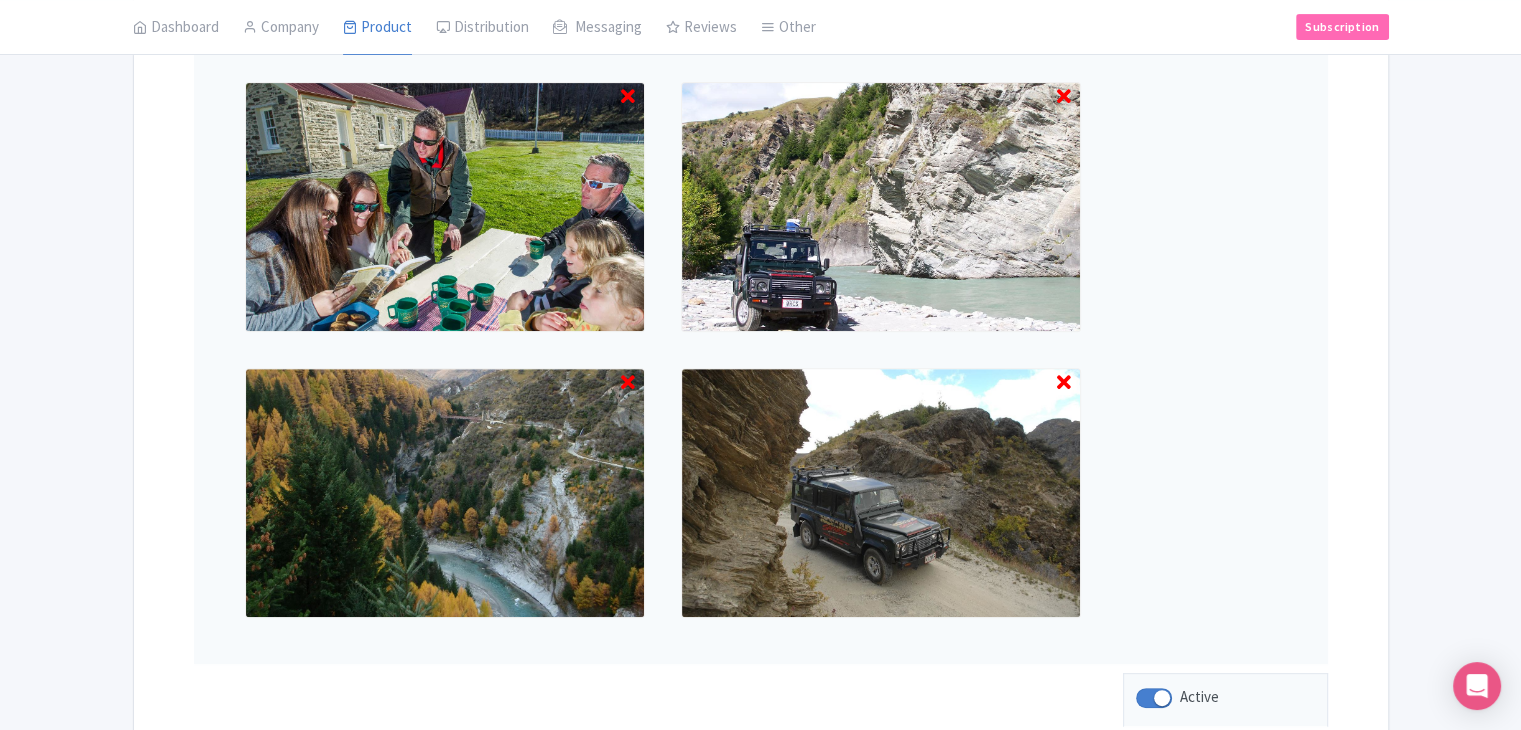 scroll, scrollTop: 903, scrollLeft: 0, axis: vertical 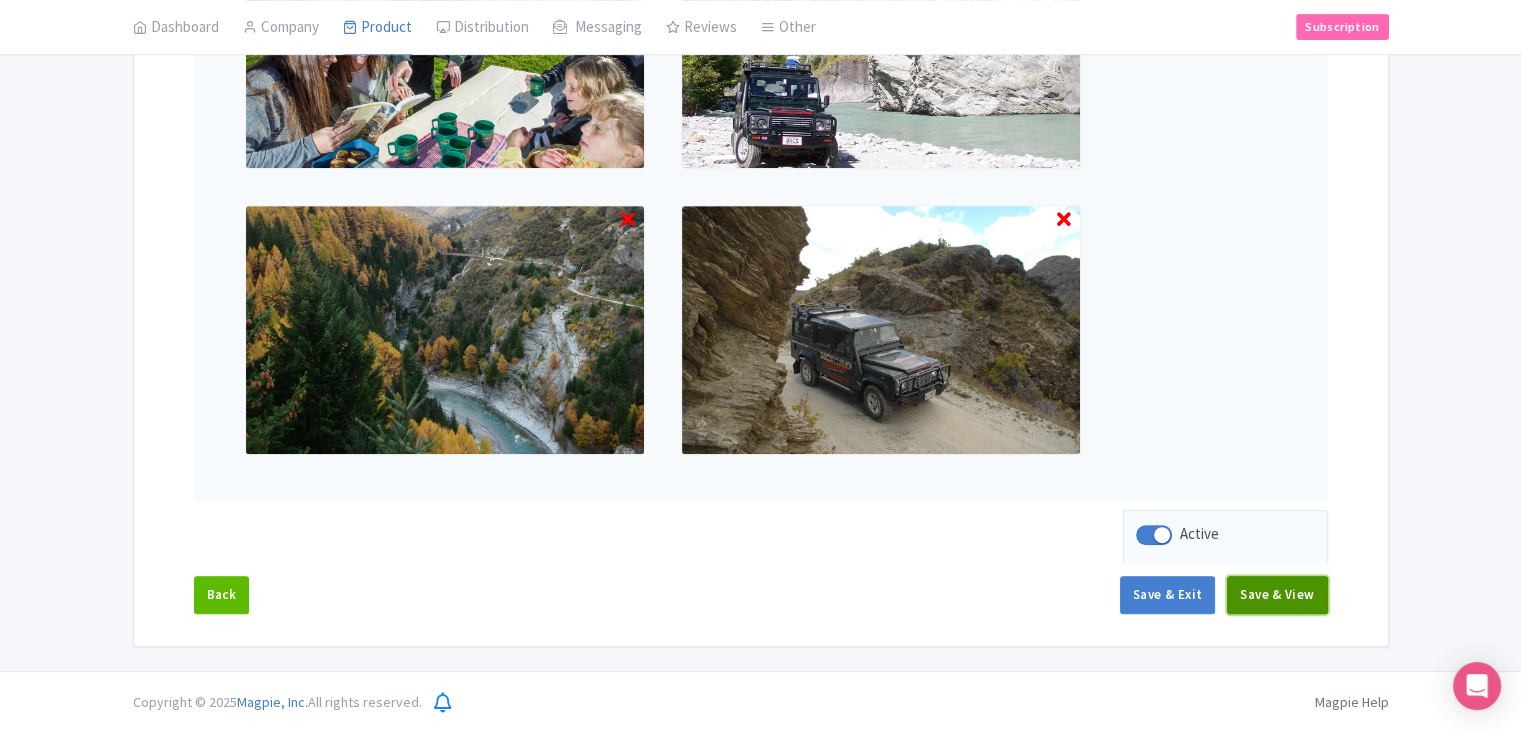 click on "Save & View" at bounding box center [1277, 595] 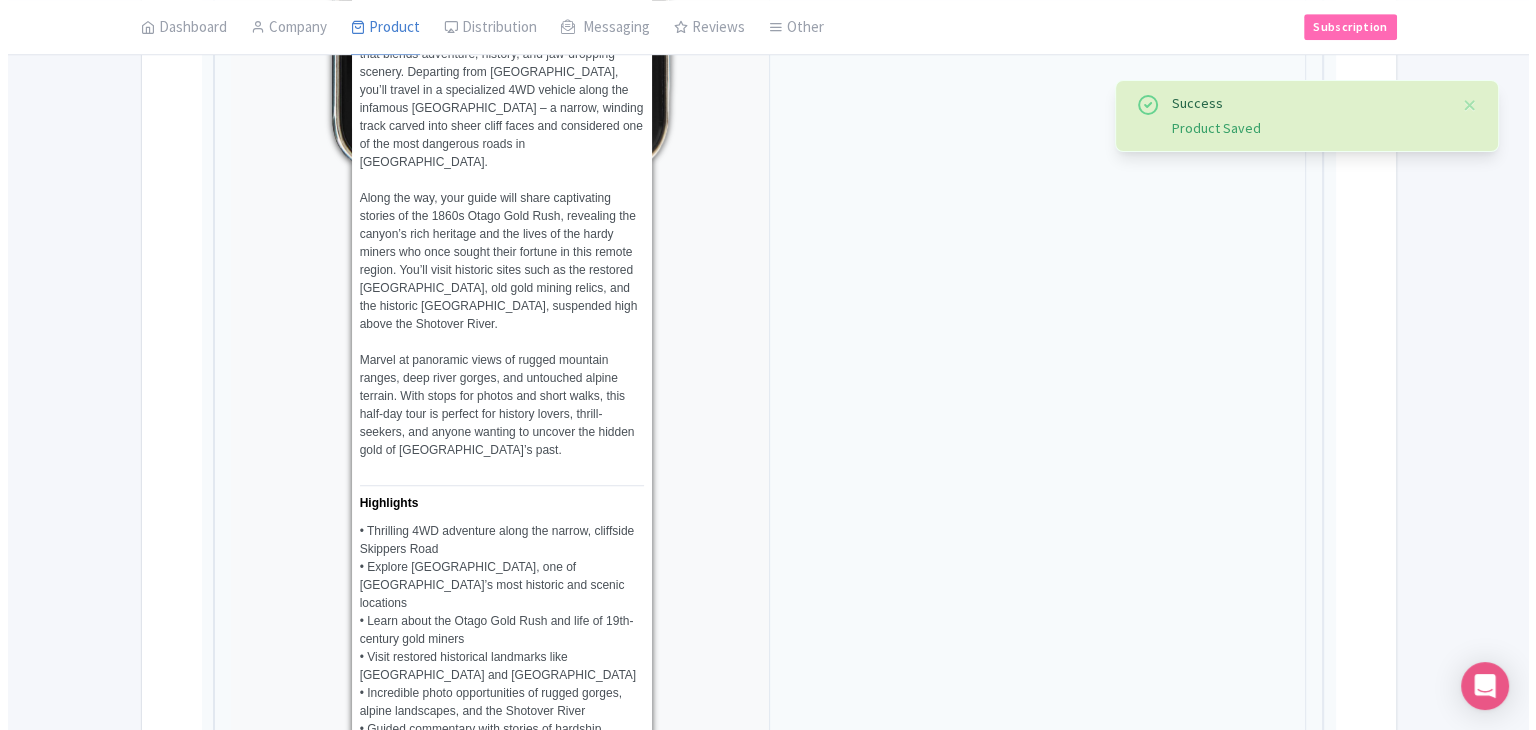 scroll, scrollTop: 1950, scrollLeft: 0, axis: vertical 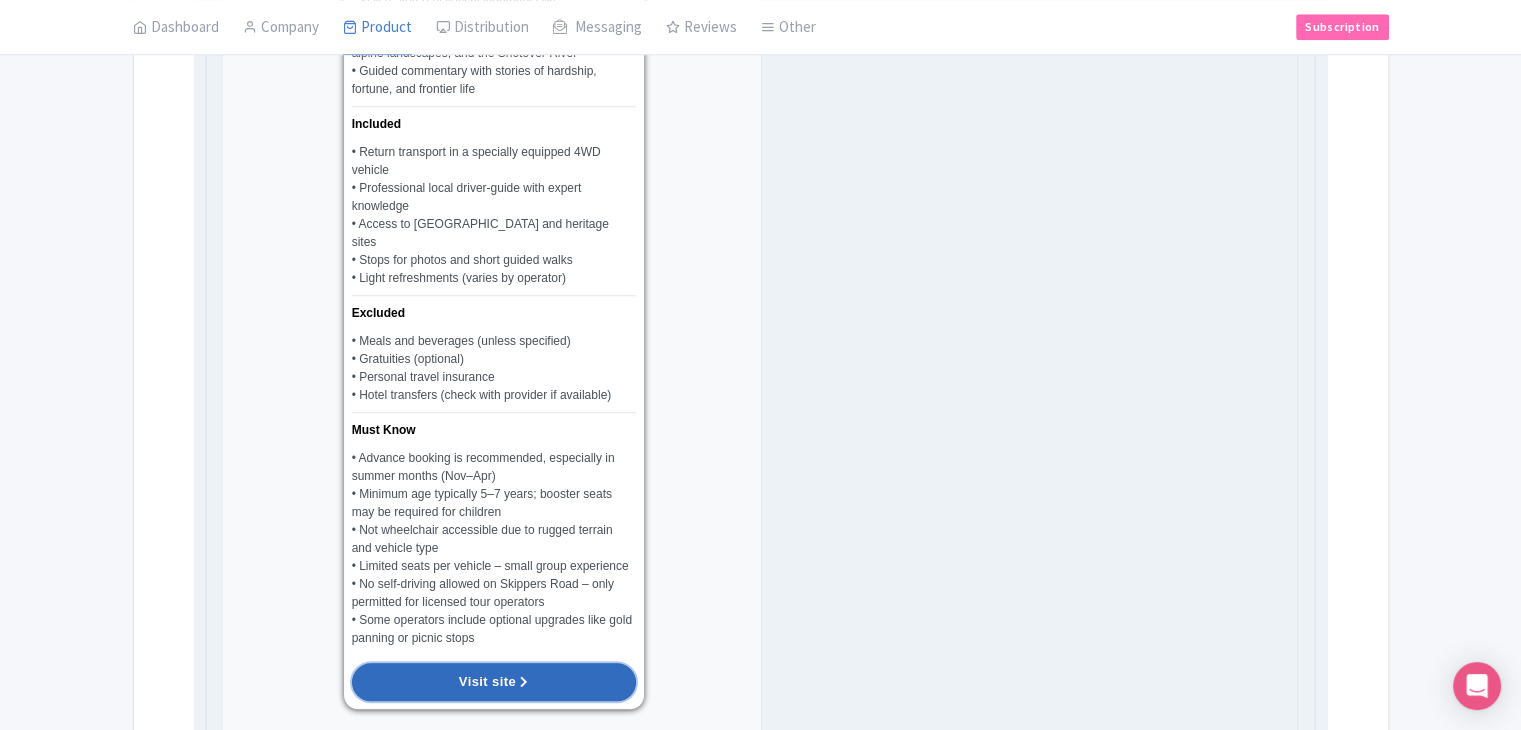 click on "Visit site" at bounding box center (494, 682) 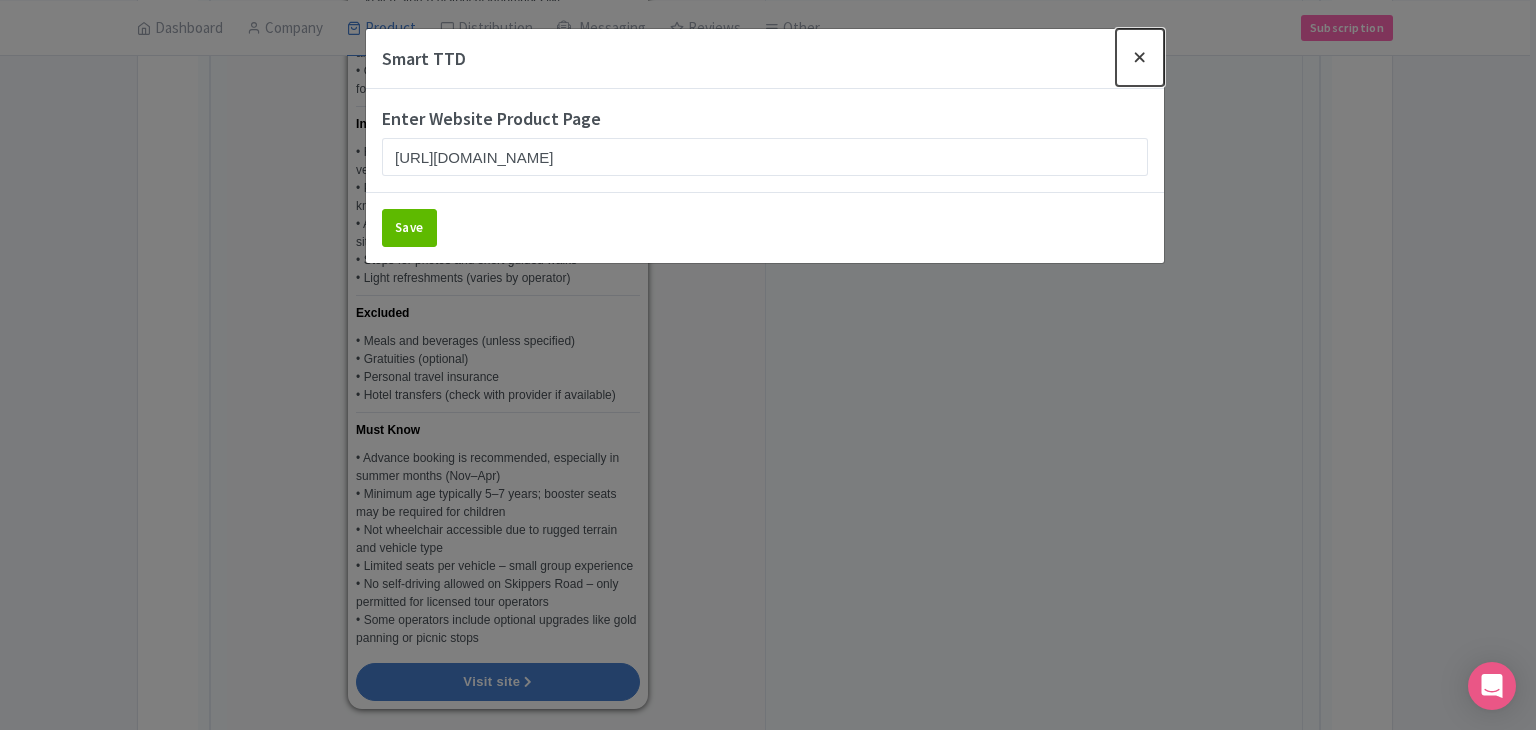 drag, startPoint x: 1135, startPoint y: 62, endPoint x: 727, endPoint y: 157, distance: 418.91406 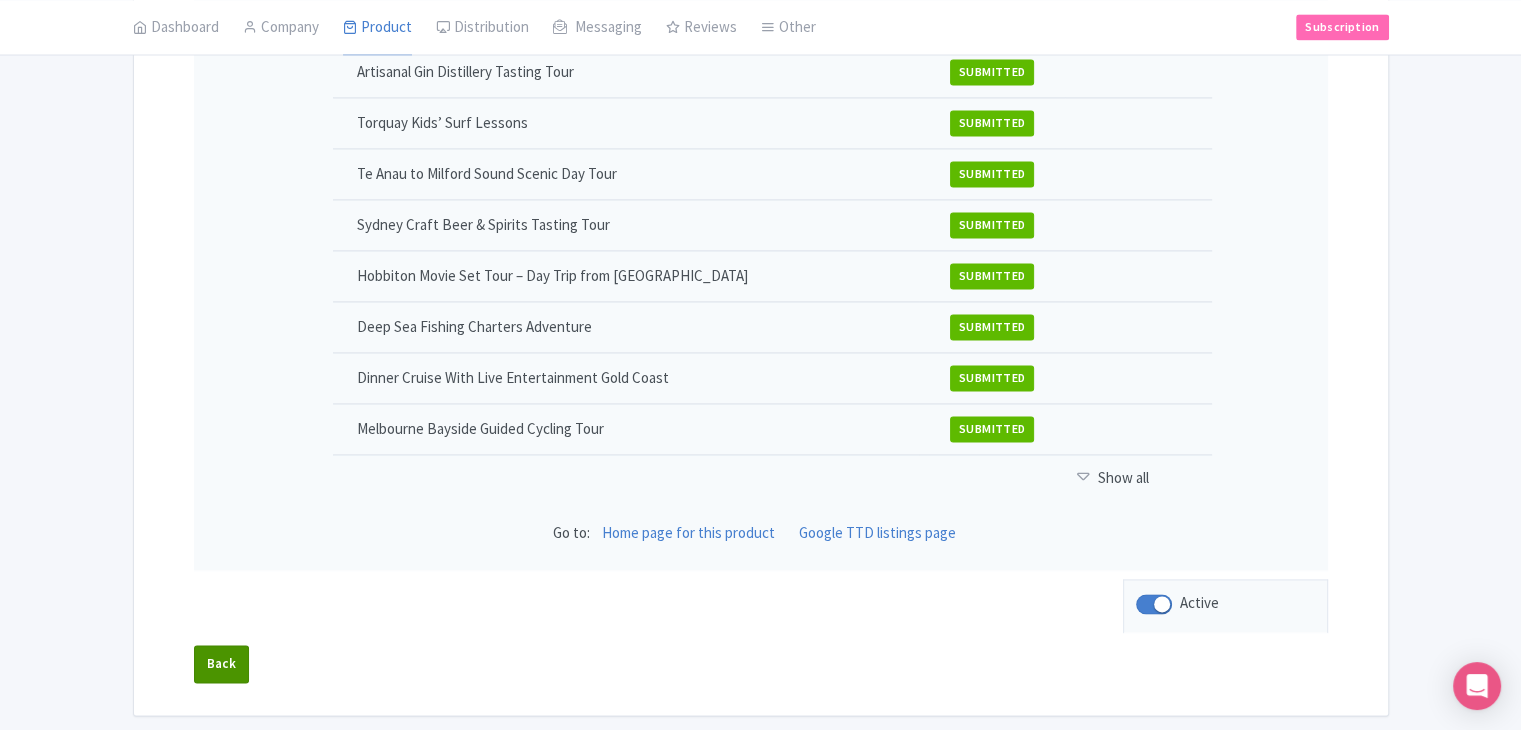 scroll, scrollTop: 2902, scrollLeft: 0, axis: vertical 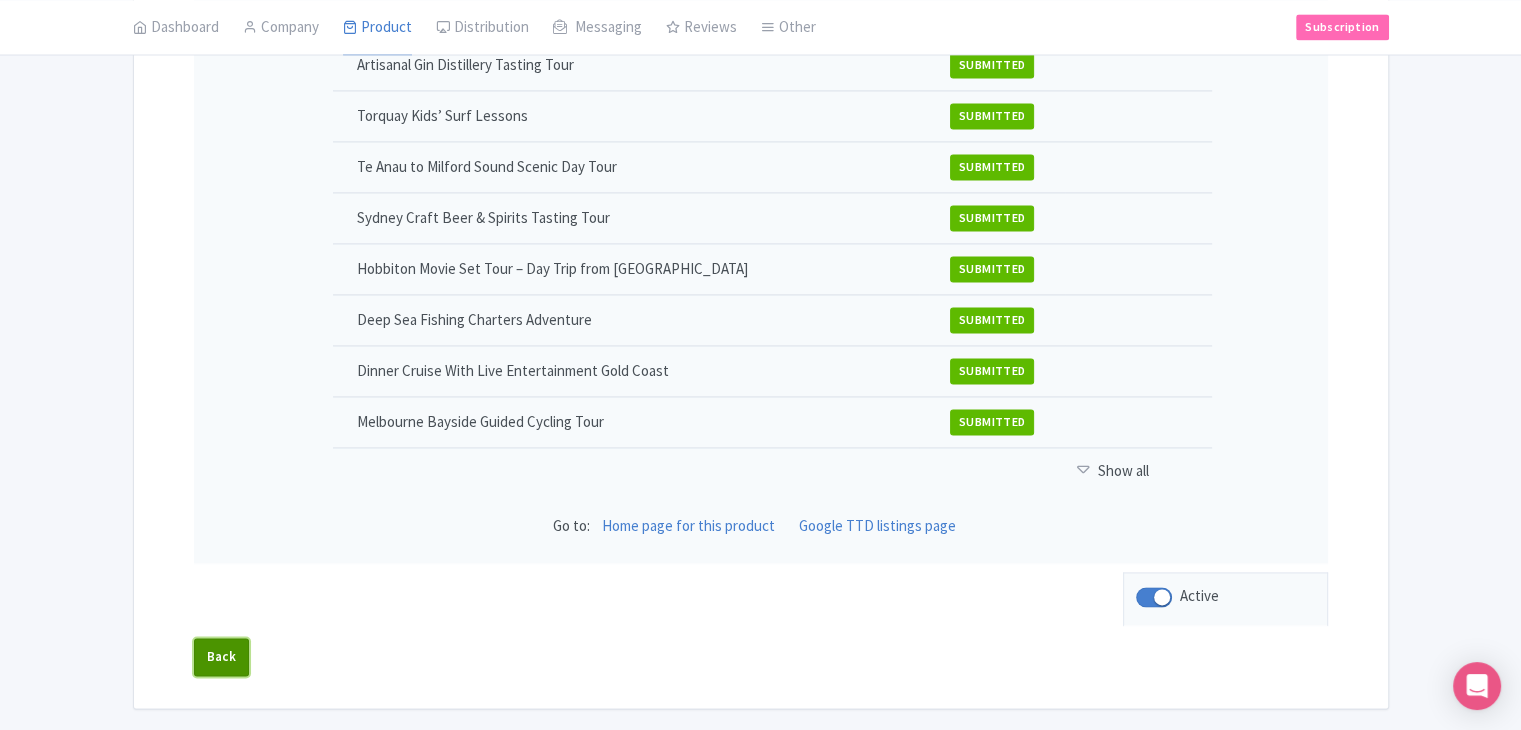 click on "Back" at bounding box center [222, 657] 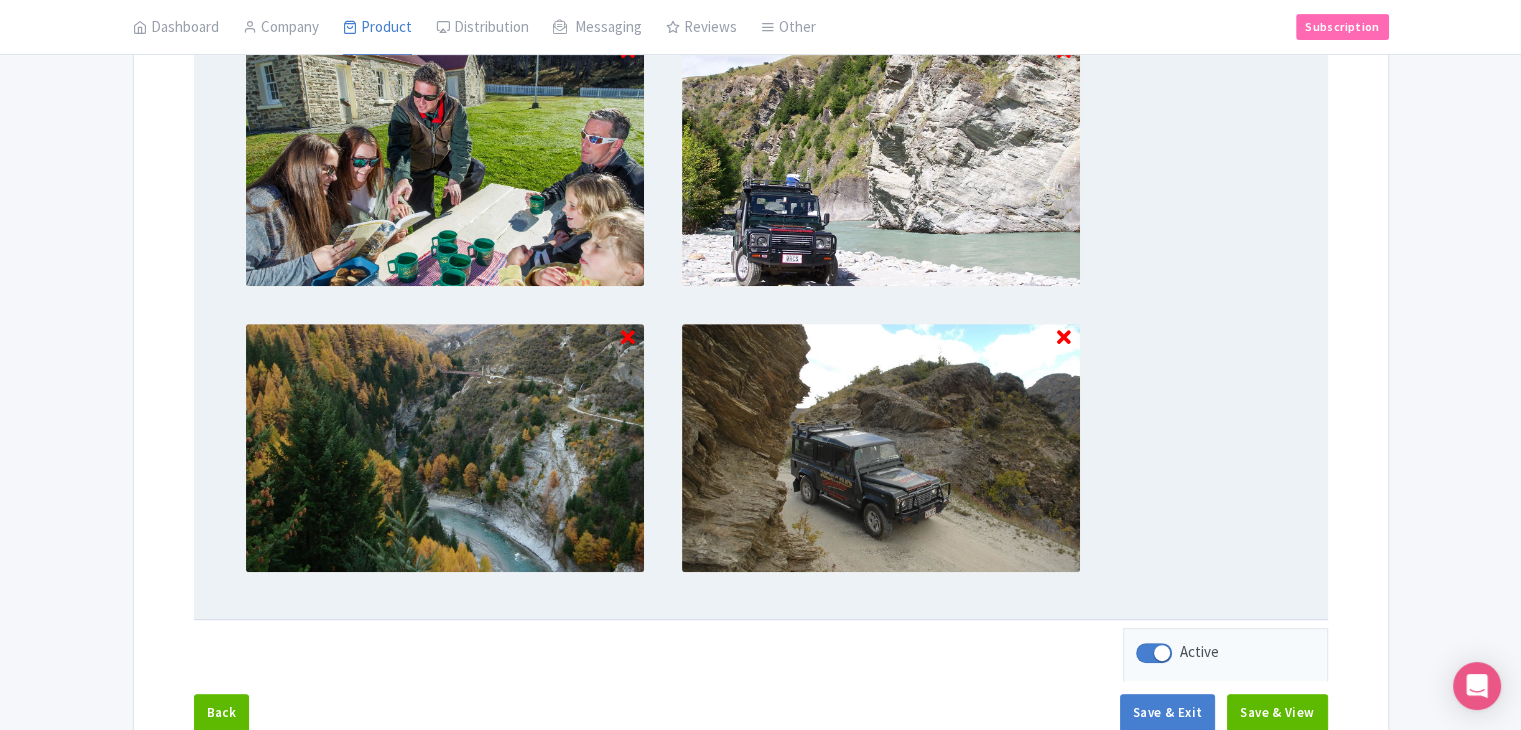 scroll, scrollTop: 903, scrollLeft: 0, axis: vertical 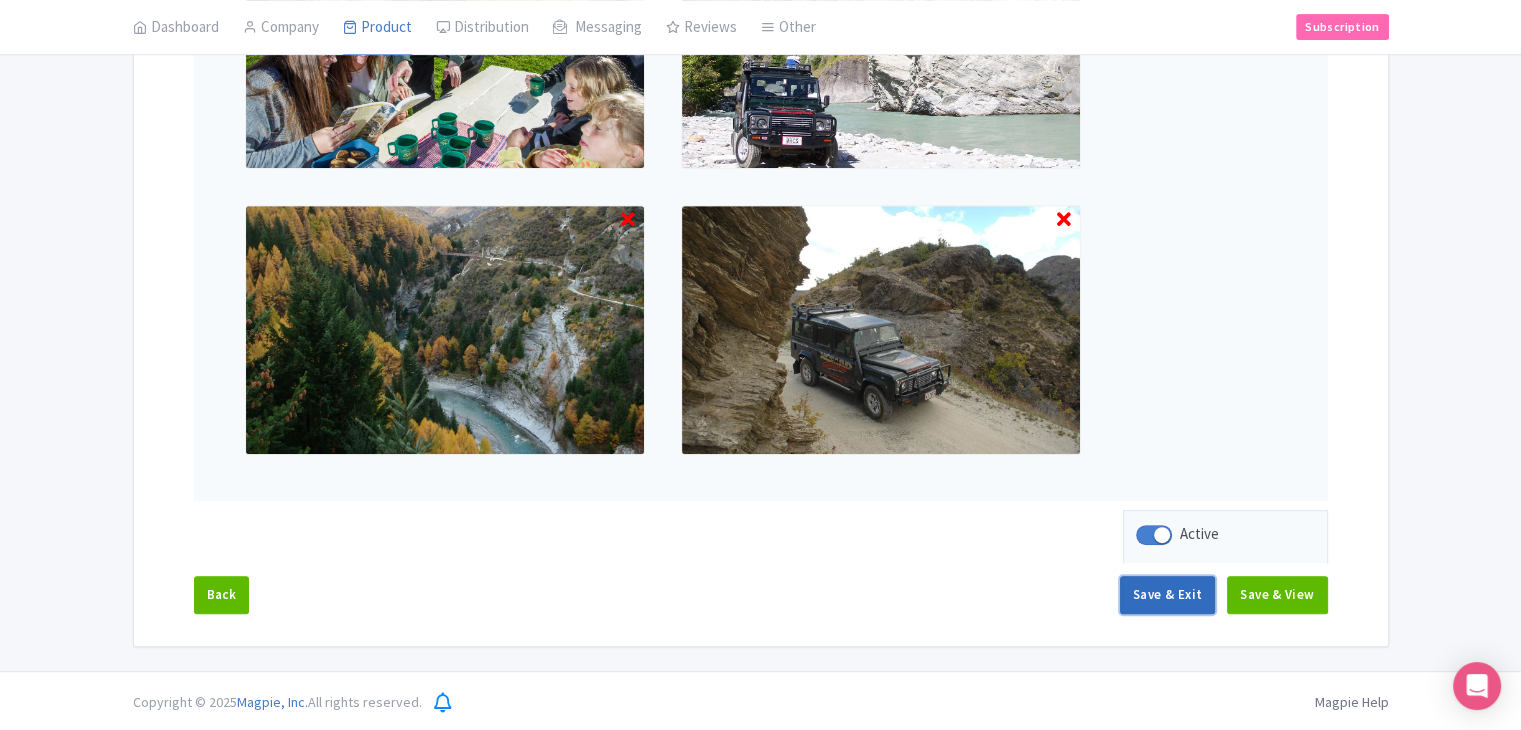 click on "Save & Exit" at bounding box center [1167, 595] 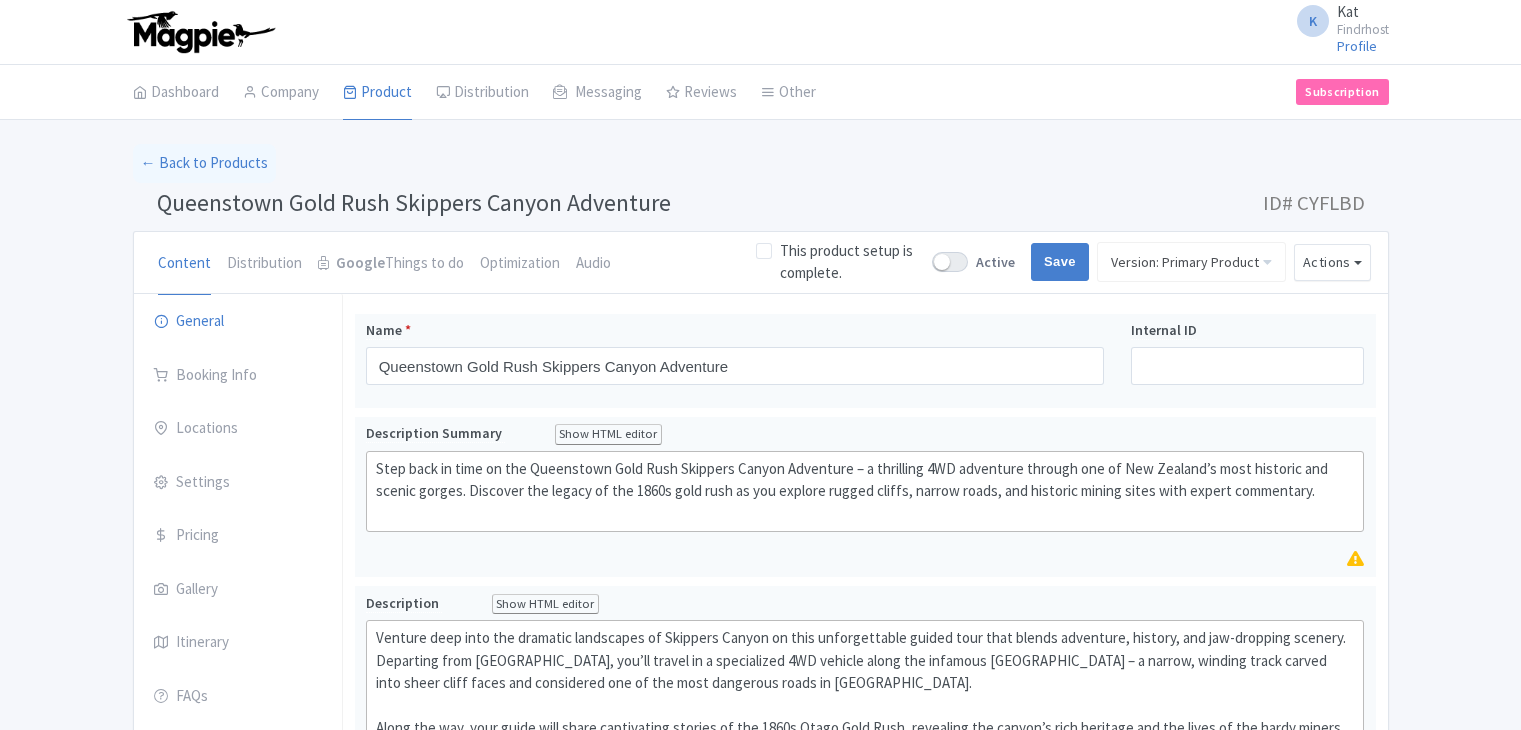 scroll, scrollTop: 0, scrollLeft: 0, axis: both 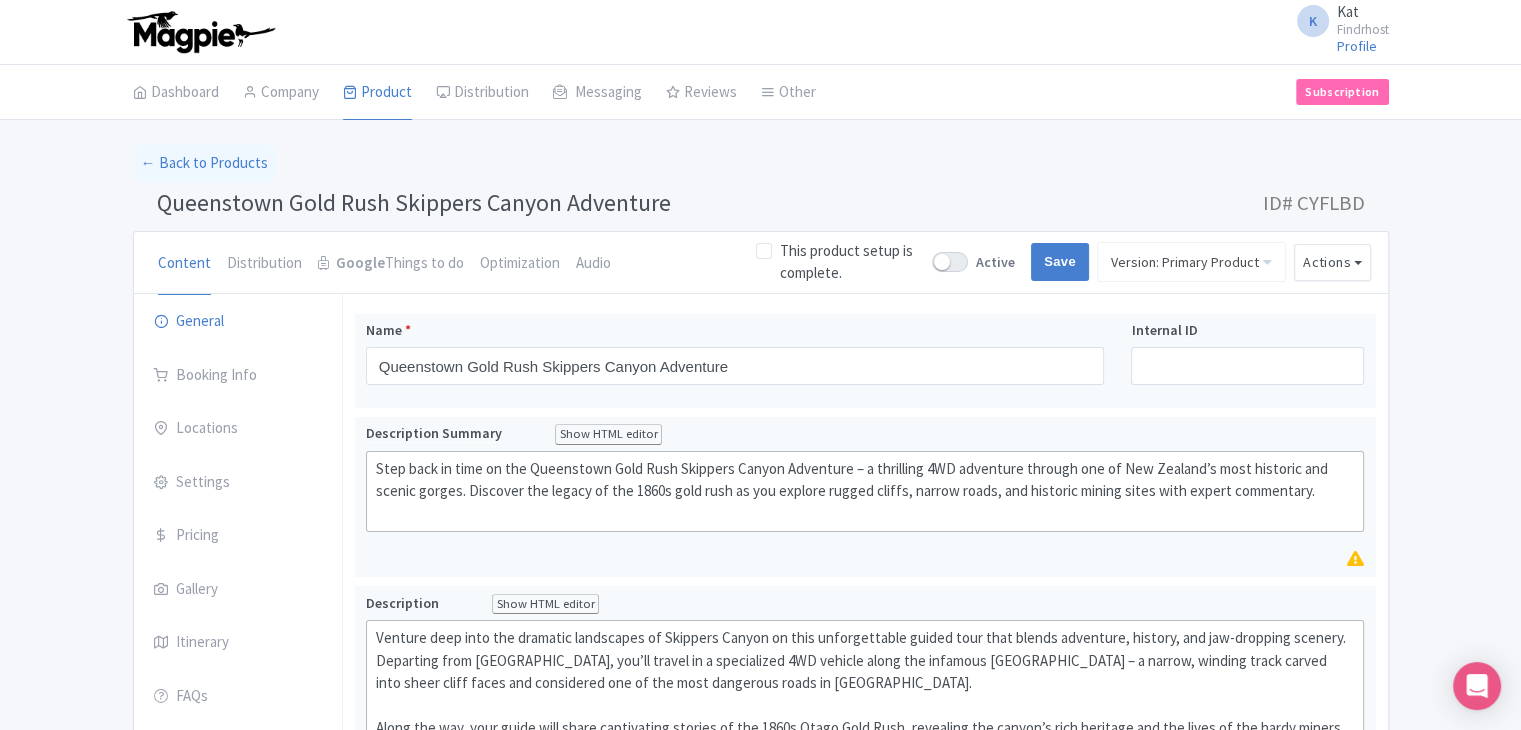 click at bounding box center (950, 262) 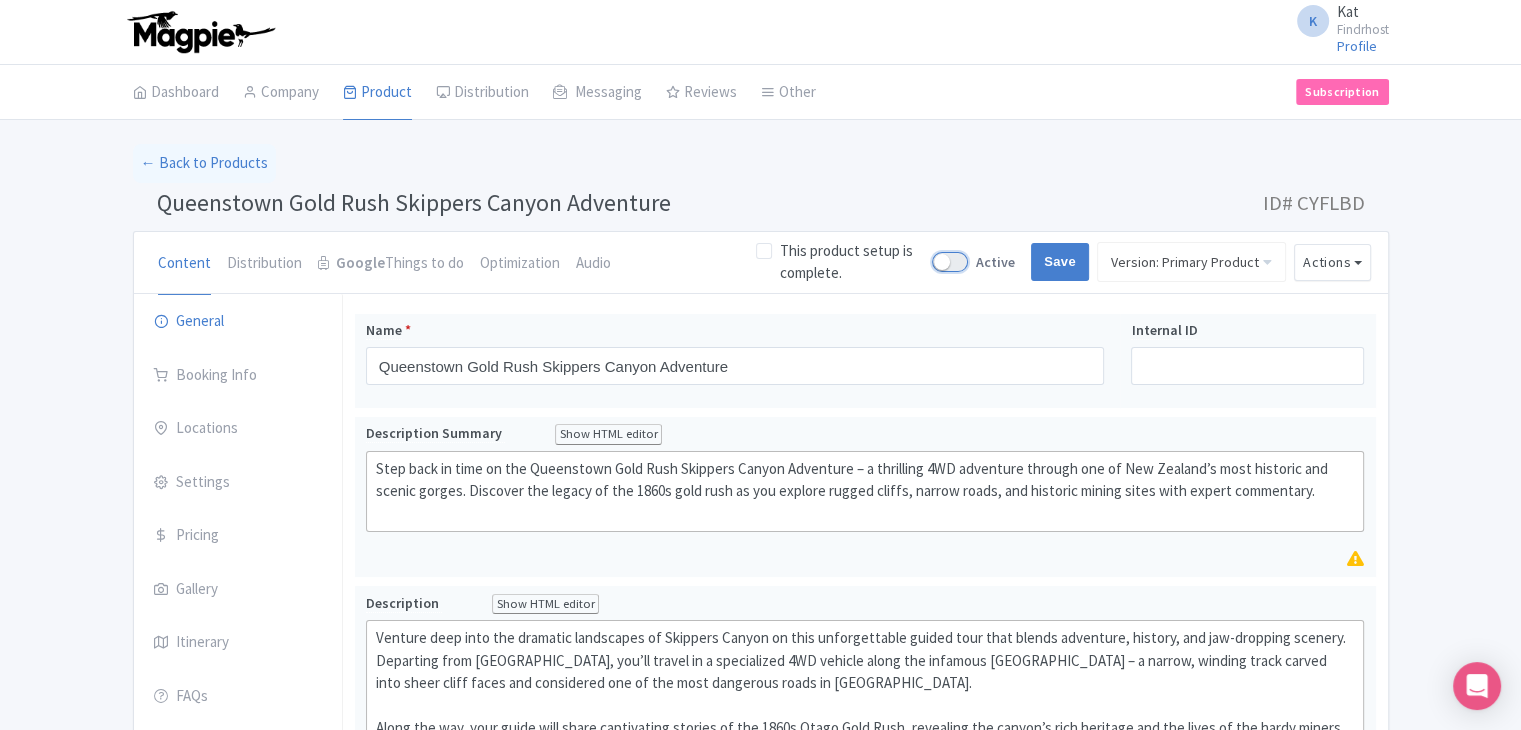 click on "Active" at bounding box center (938, 262) 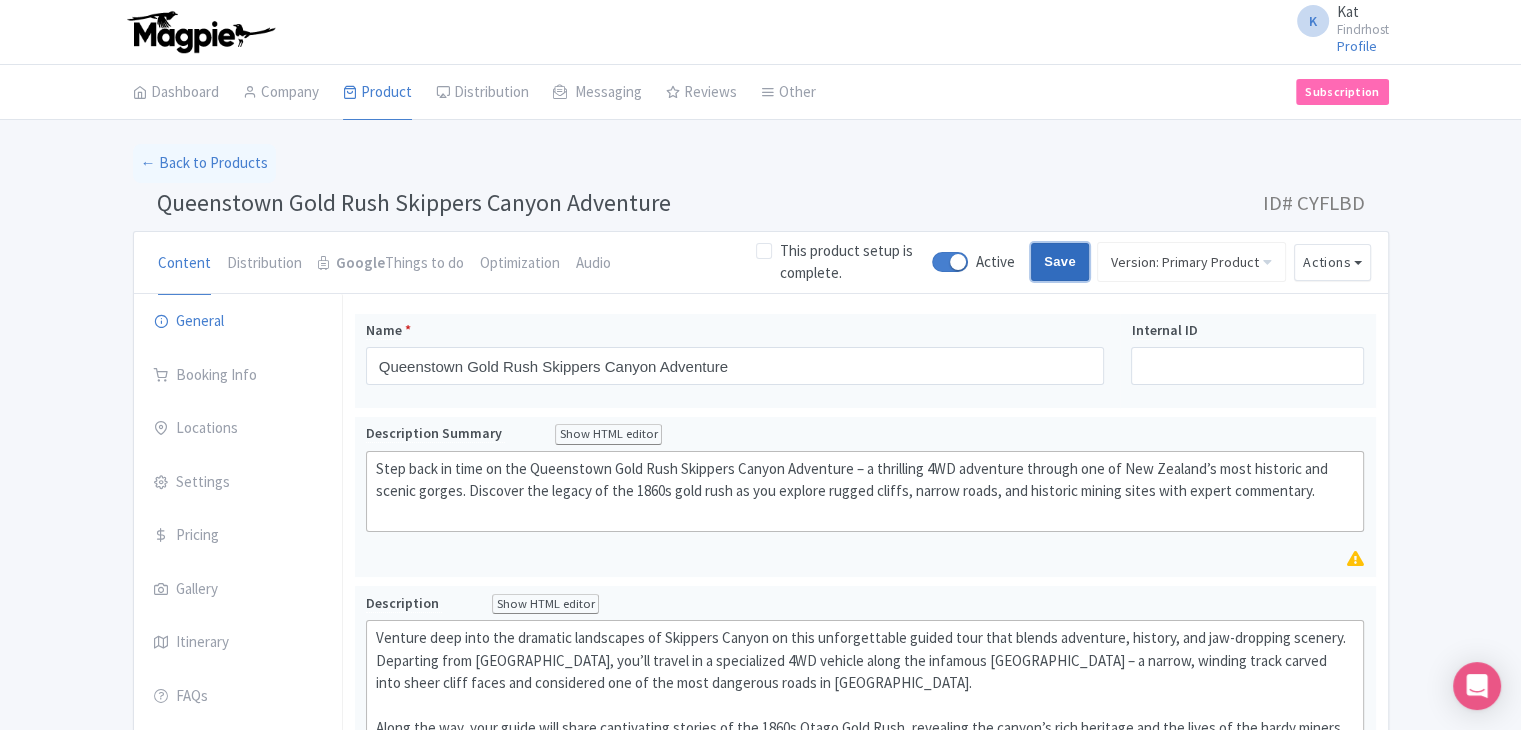 click on "Save" at bounding box center [1060, 262] 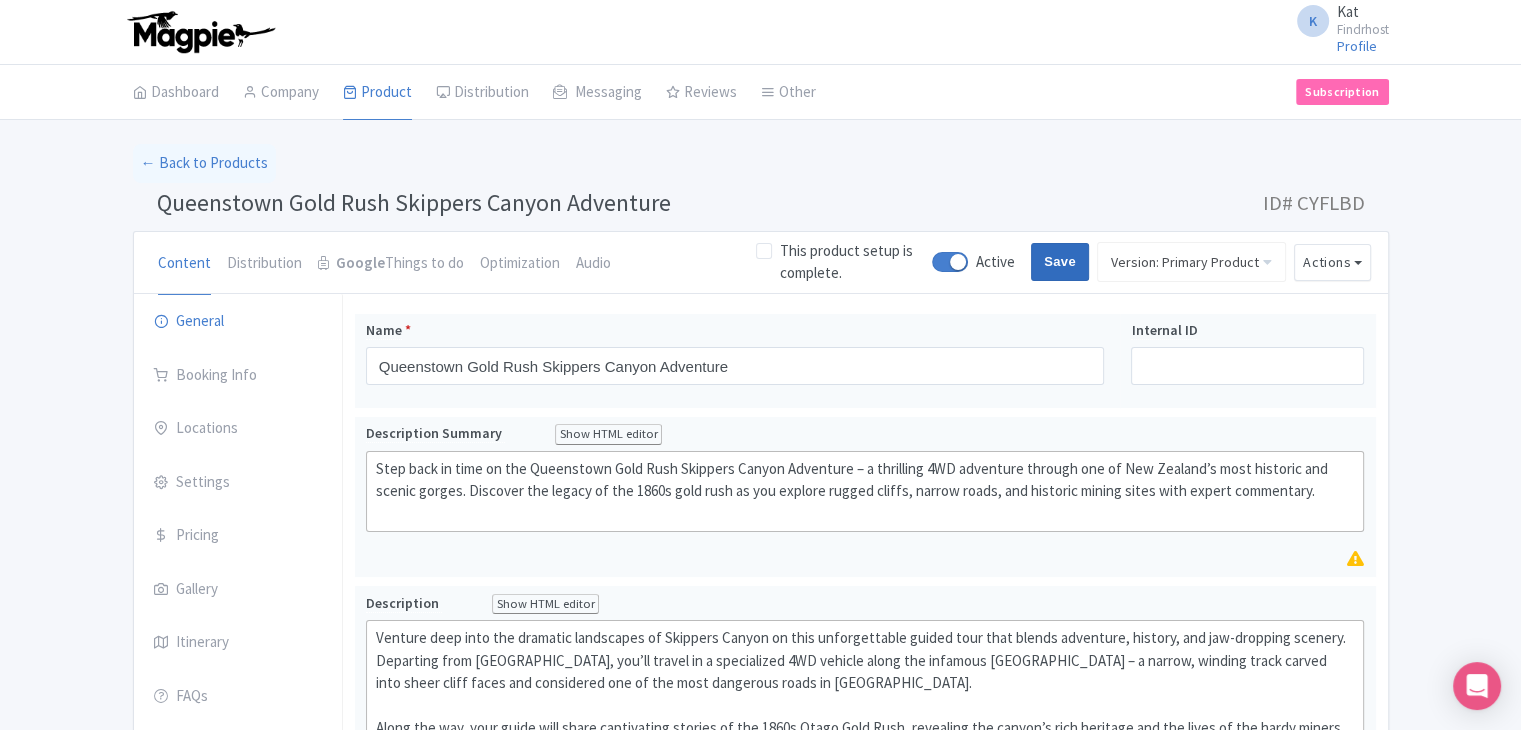 type on "Saving..." 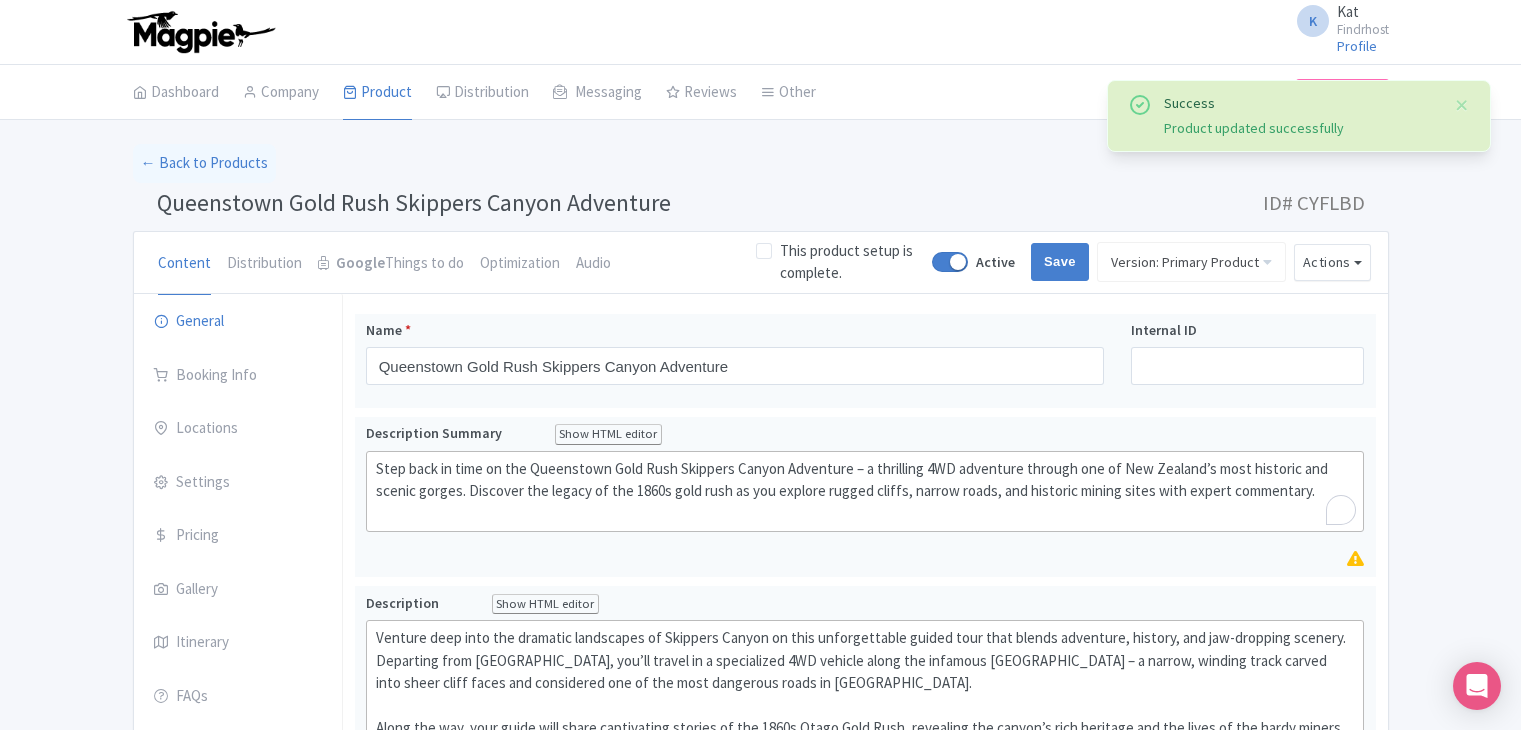 scroll, scrollTop: 0, scrollLeft: 0, axis: both 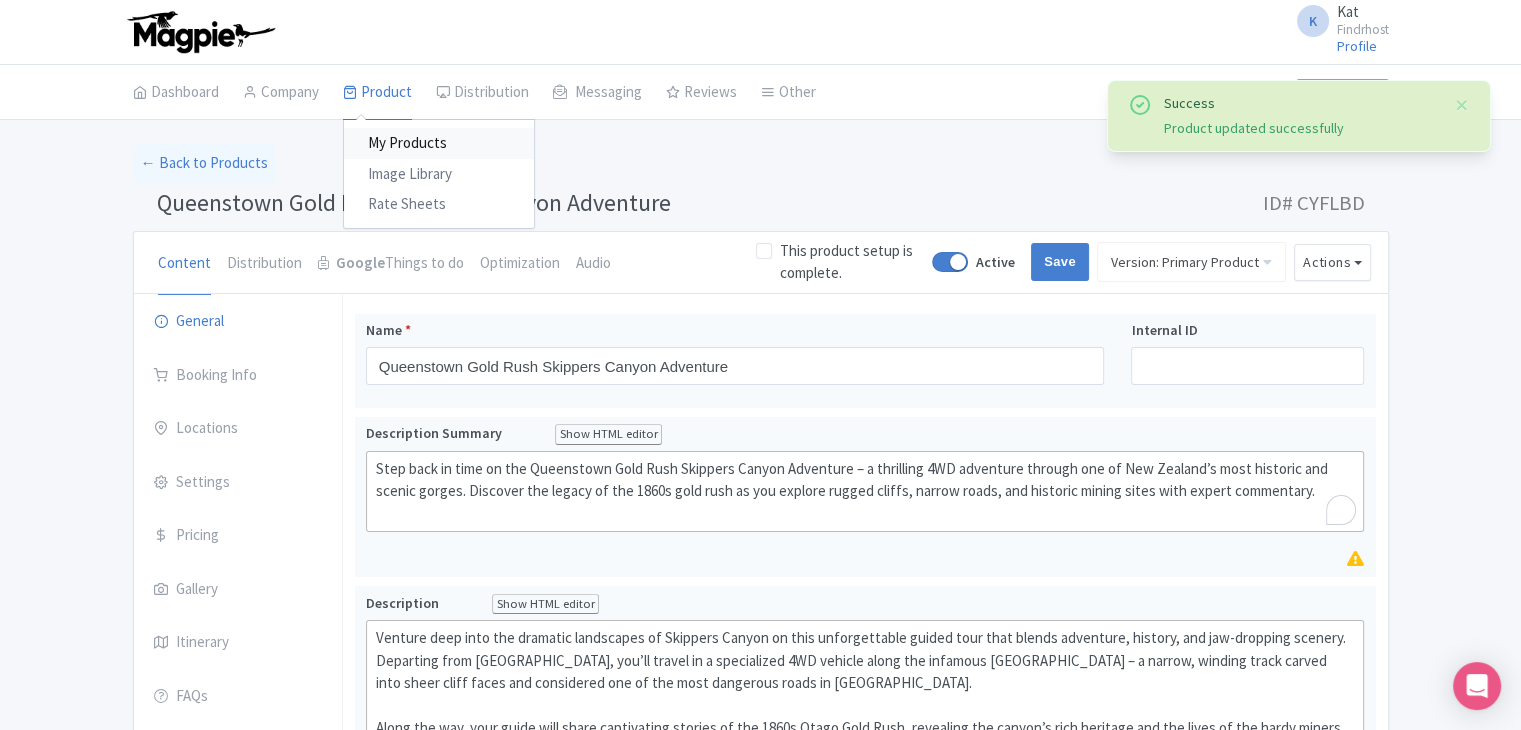 click on "My Products" at bounding box center (439, 143) 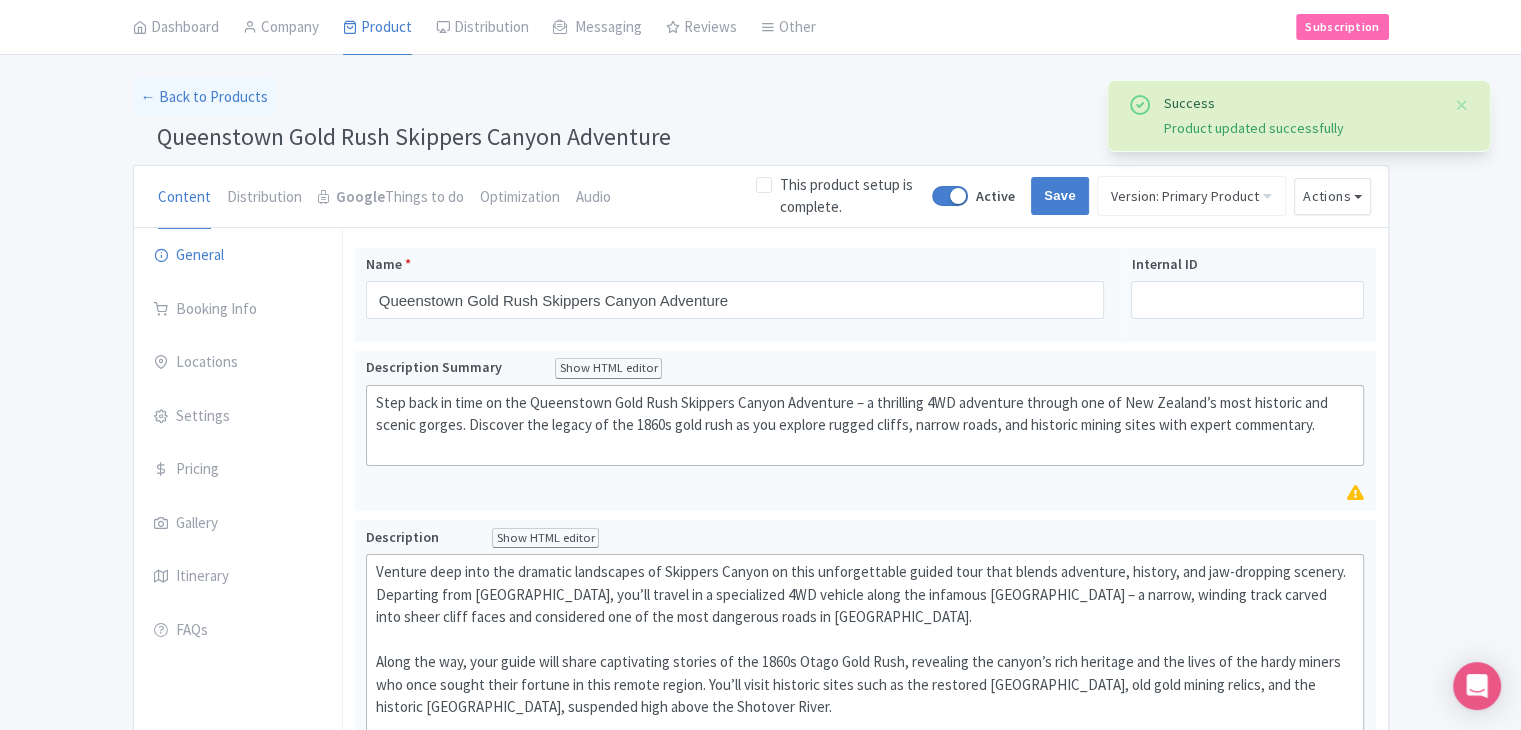 scroll, scrollTop: 151, scrollLeft: 0, axis: vertical 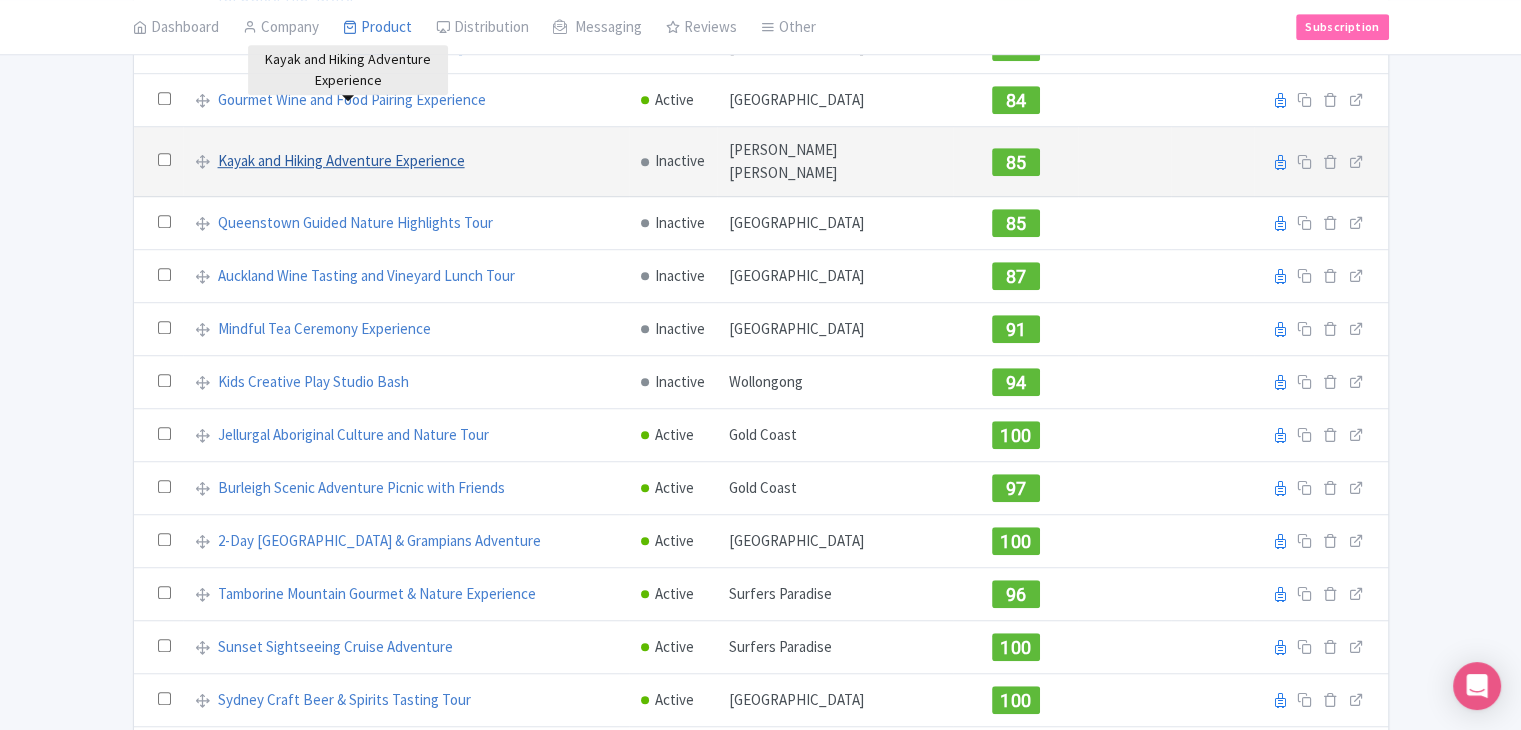 click on "Kayak and Hiking Adventure Experience" at bounding box center [341, 161] 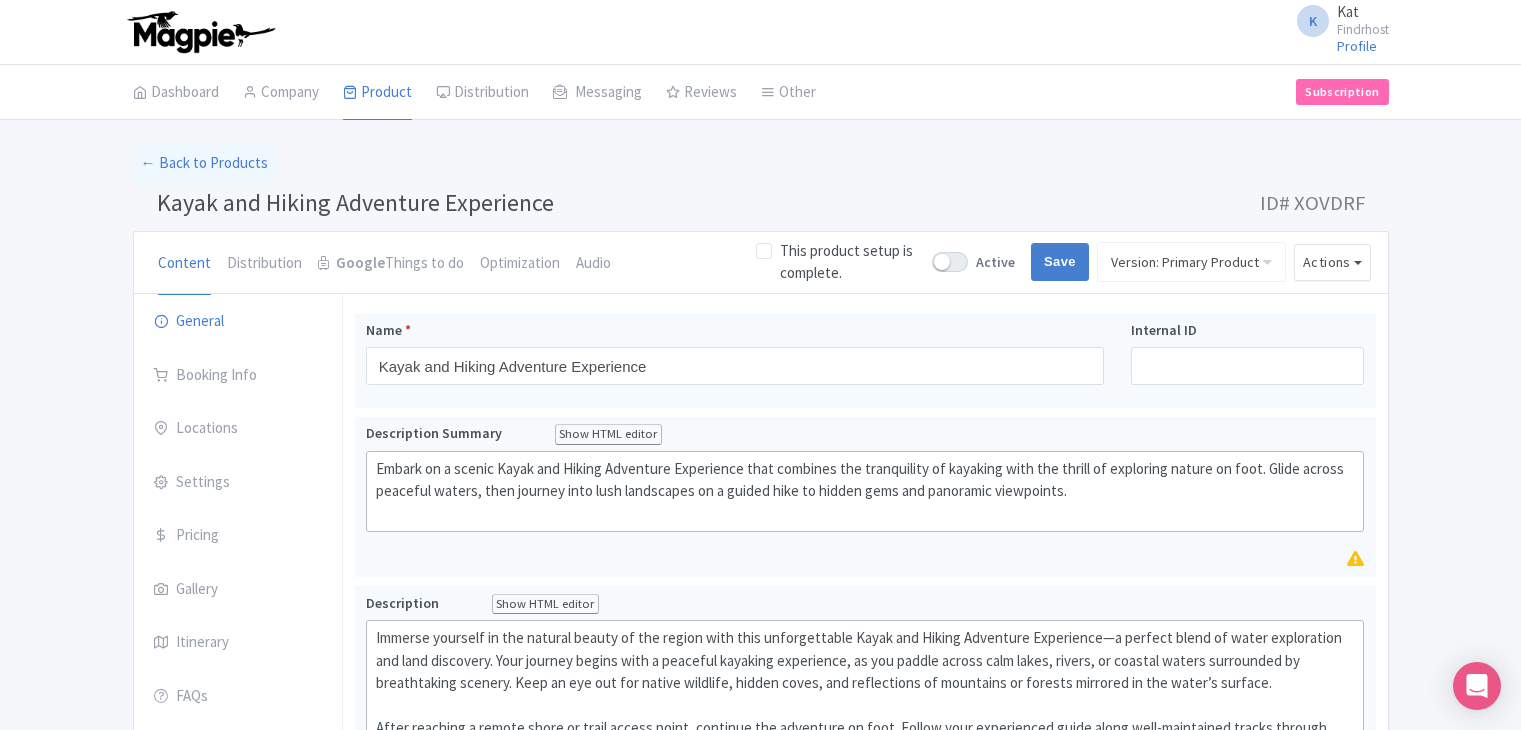 scroll, scrollTop: 0, scrollLeft: 0, axis: both 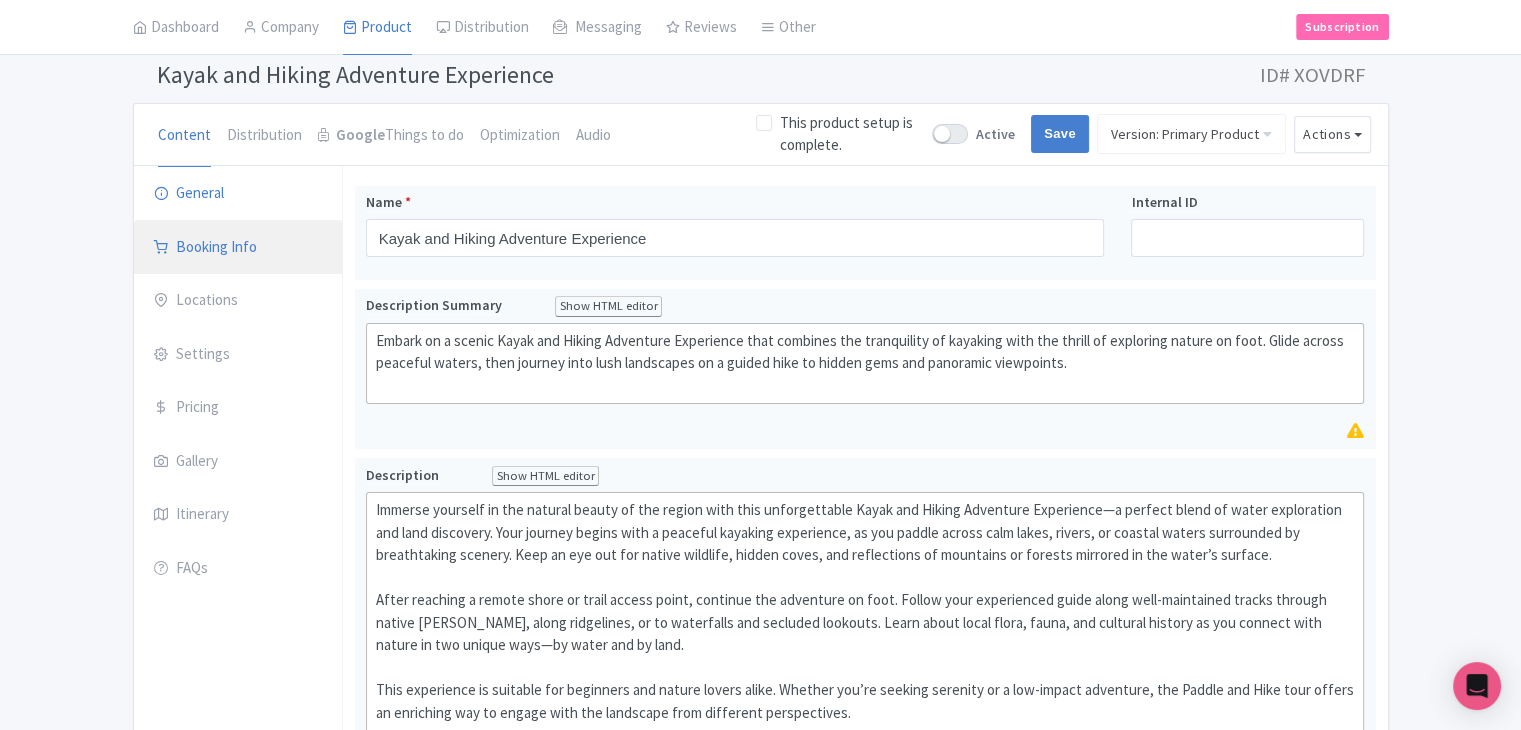 click on "Booking Info" at bounding box center (238, 248) 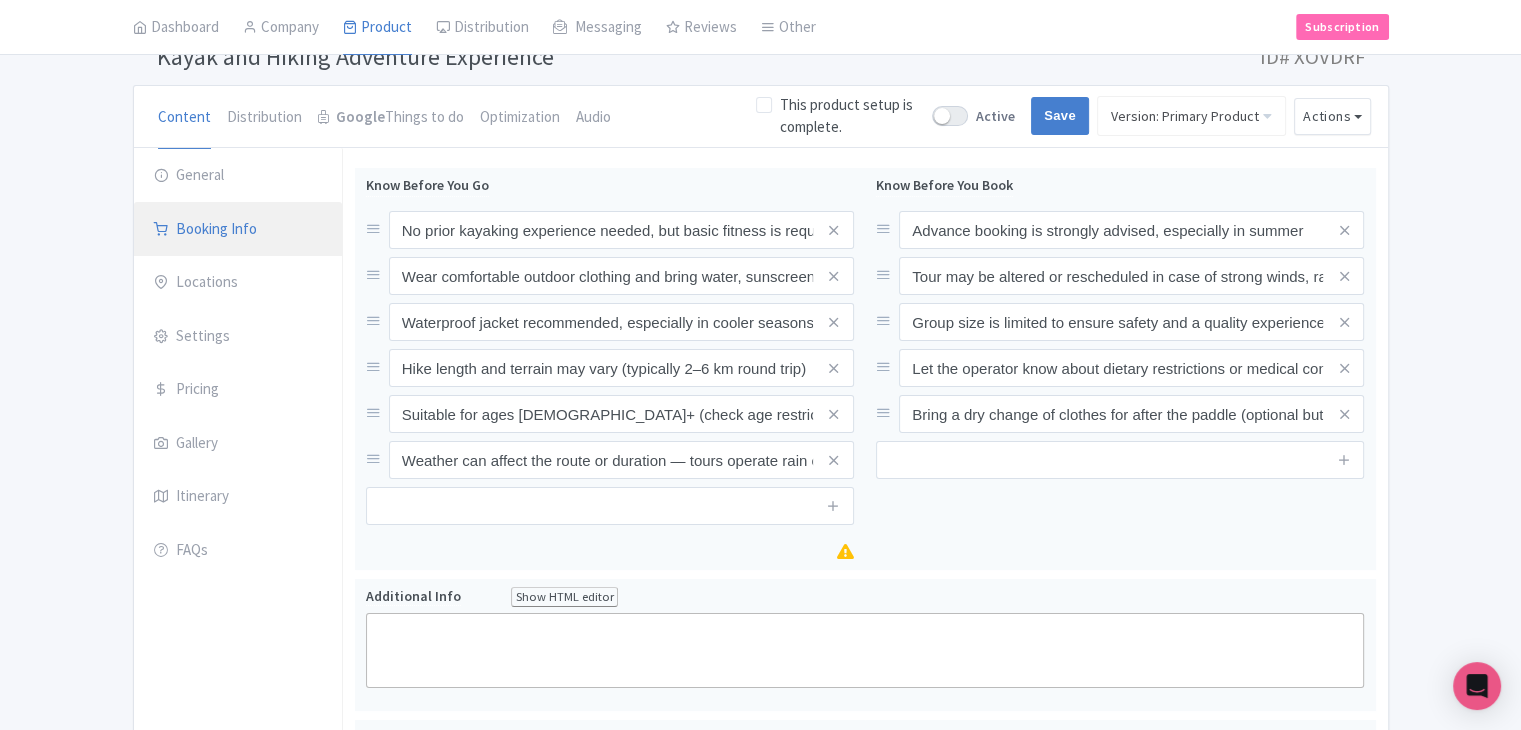 scroll, scrollTop: 0, scrollLeft: 0, axis: both 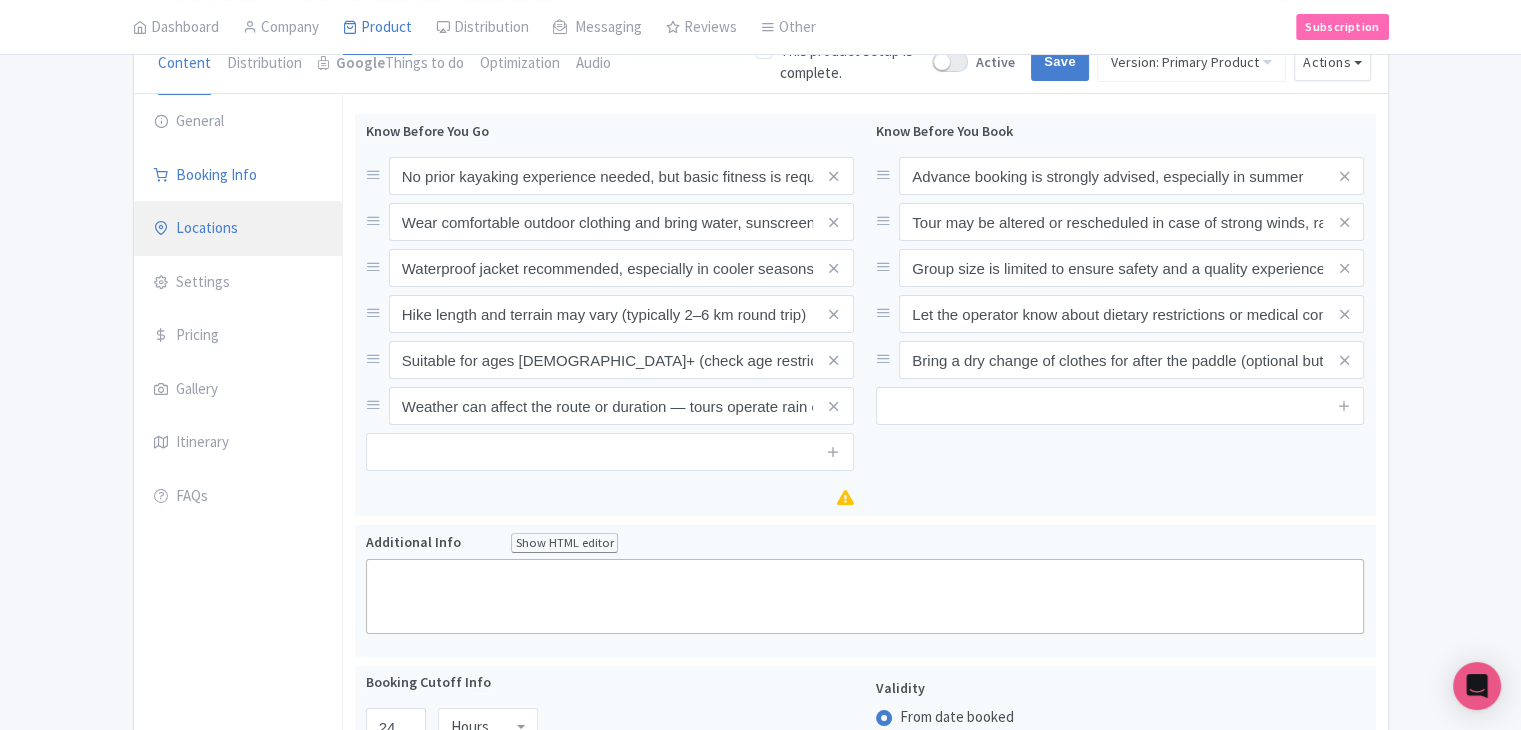 click on "Locations" at bounding box center [238, 229] 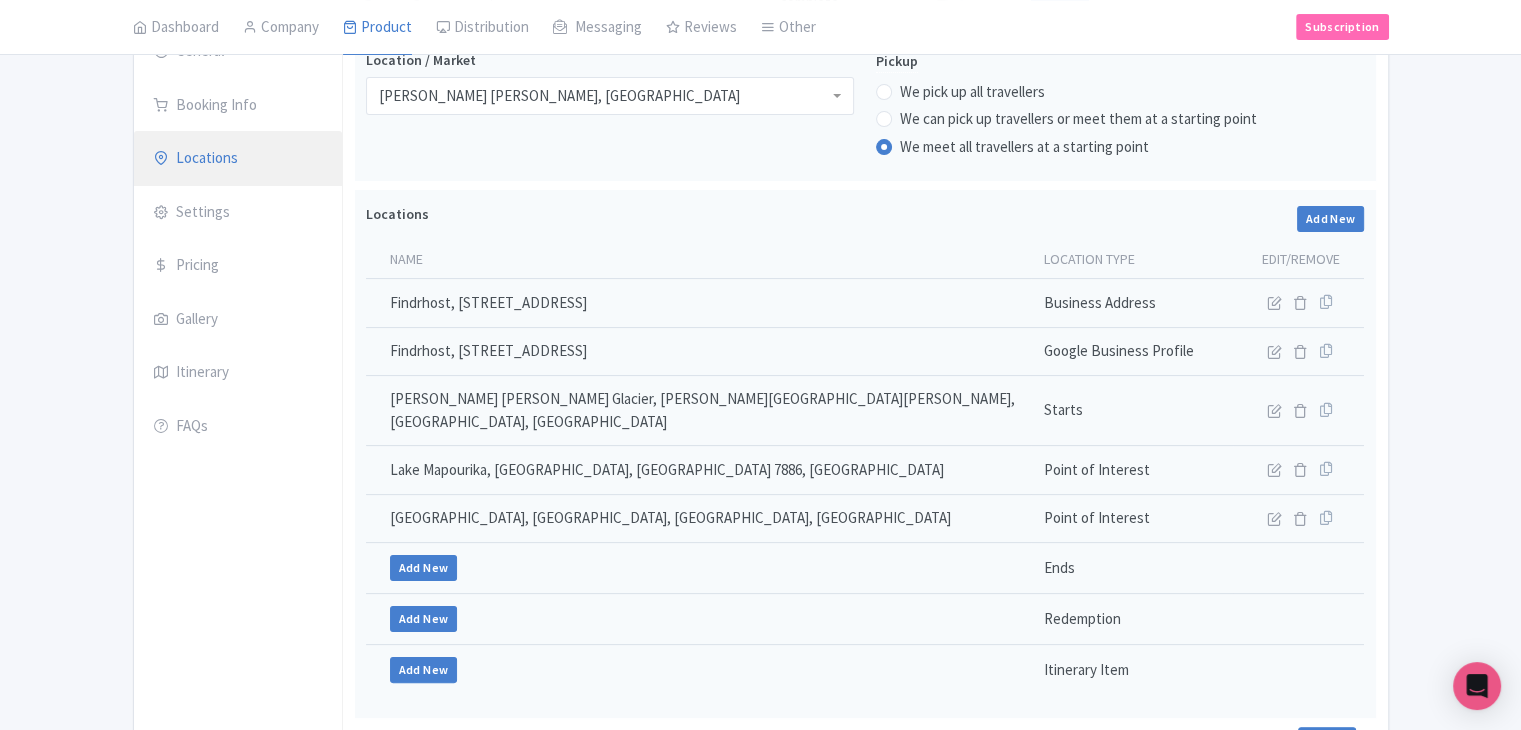 scroll, scrollTop: 261, scrollLeft: 0, axis: vertical 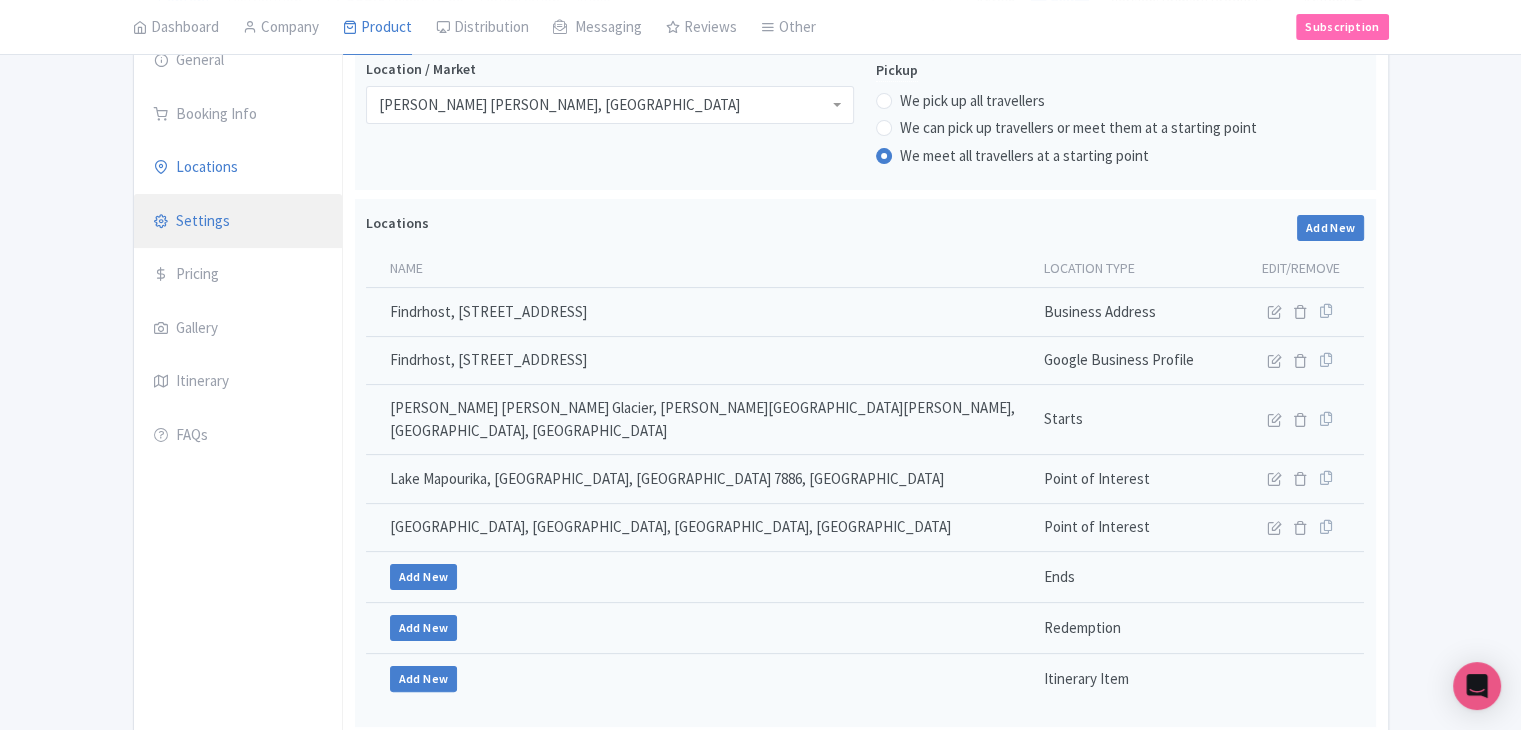 click on "Settings" at bounding box center (238, 222) 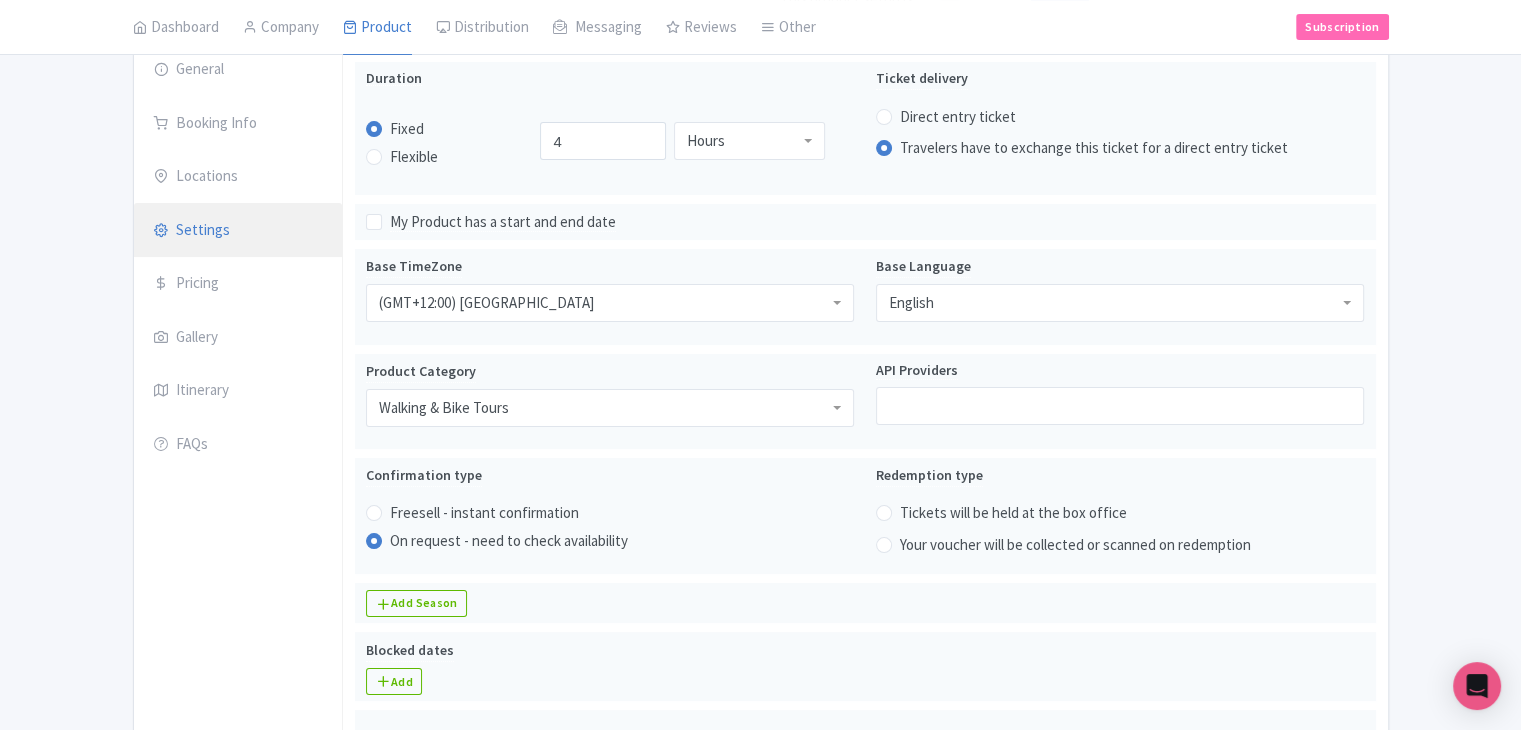 scroll, scrollTop: 0, scrollLeft: 0, axis: both 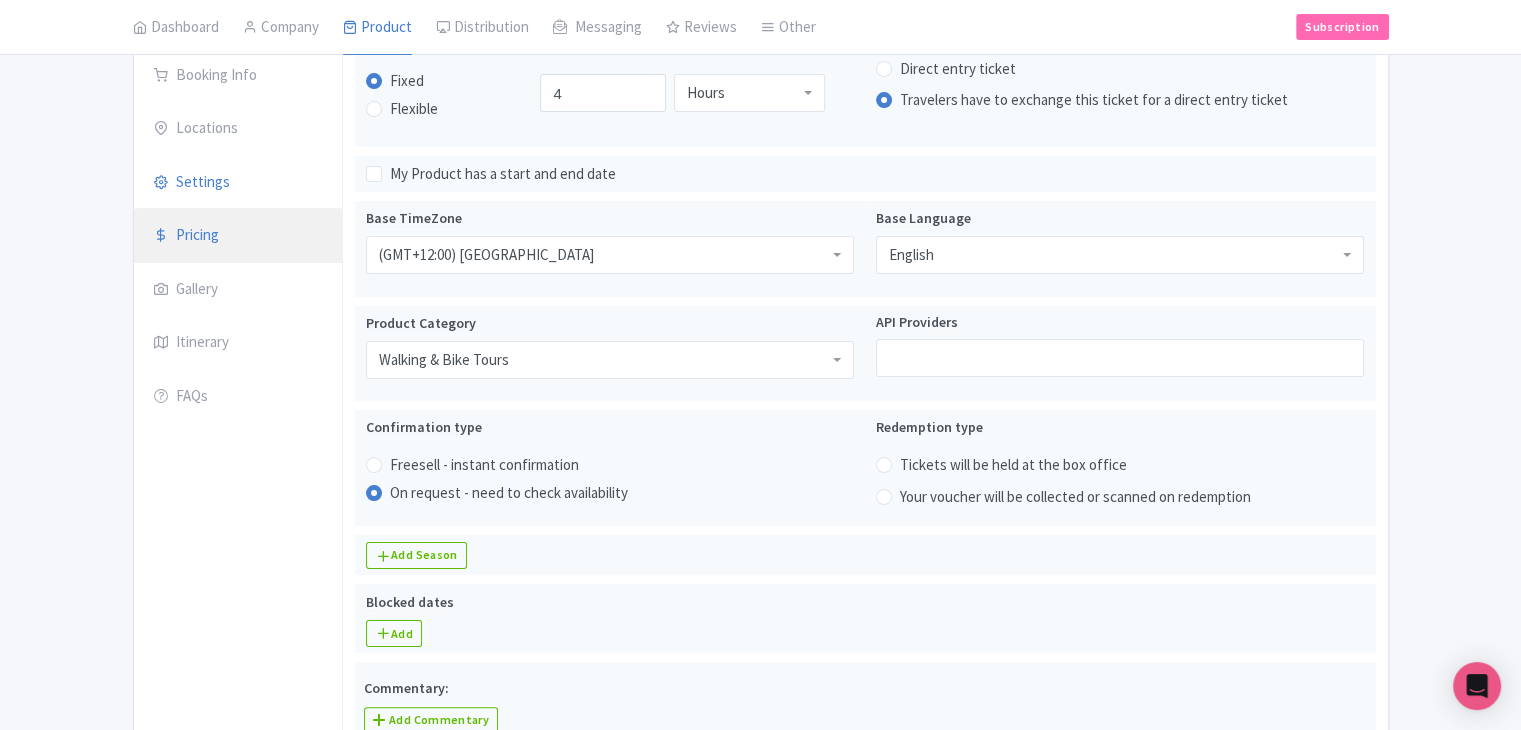 click on "Pricing" at bounding box center [238, 236] 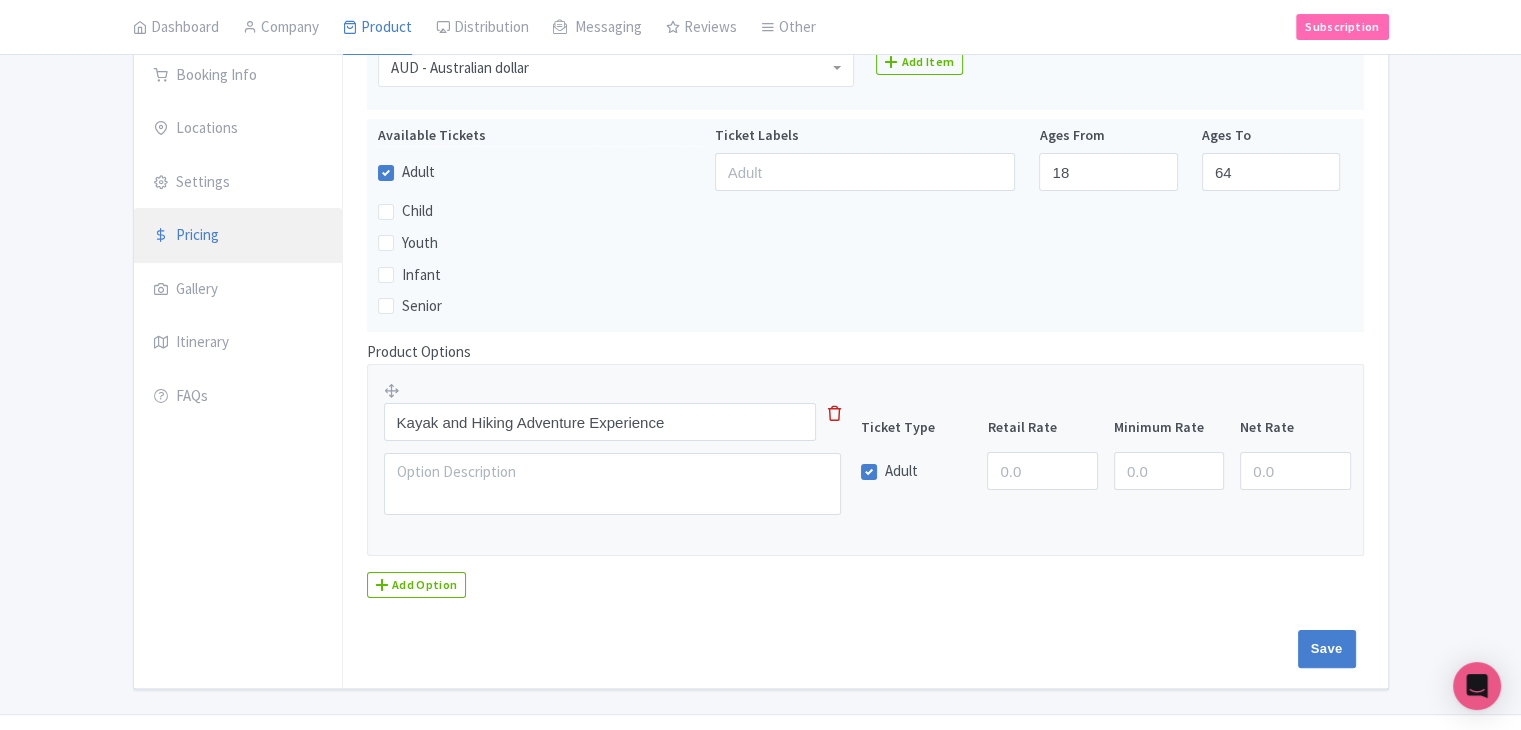 click on "Pricing" at bounding box center [238, 236] 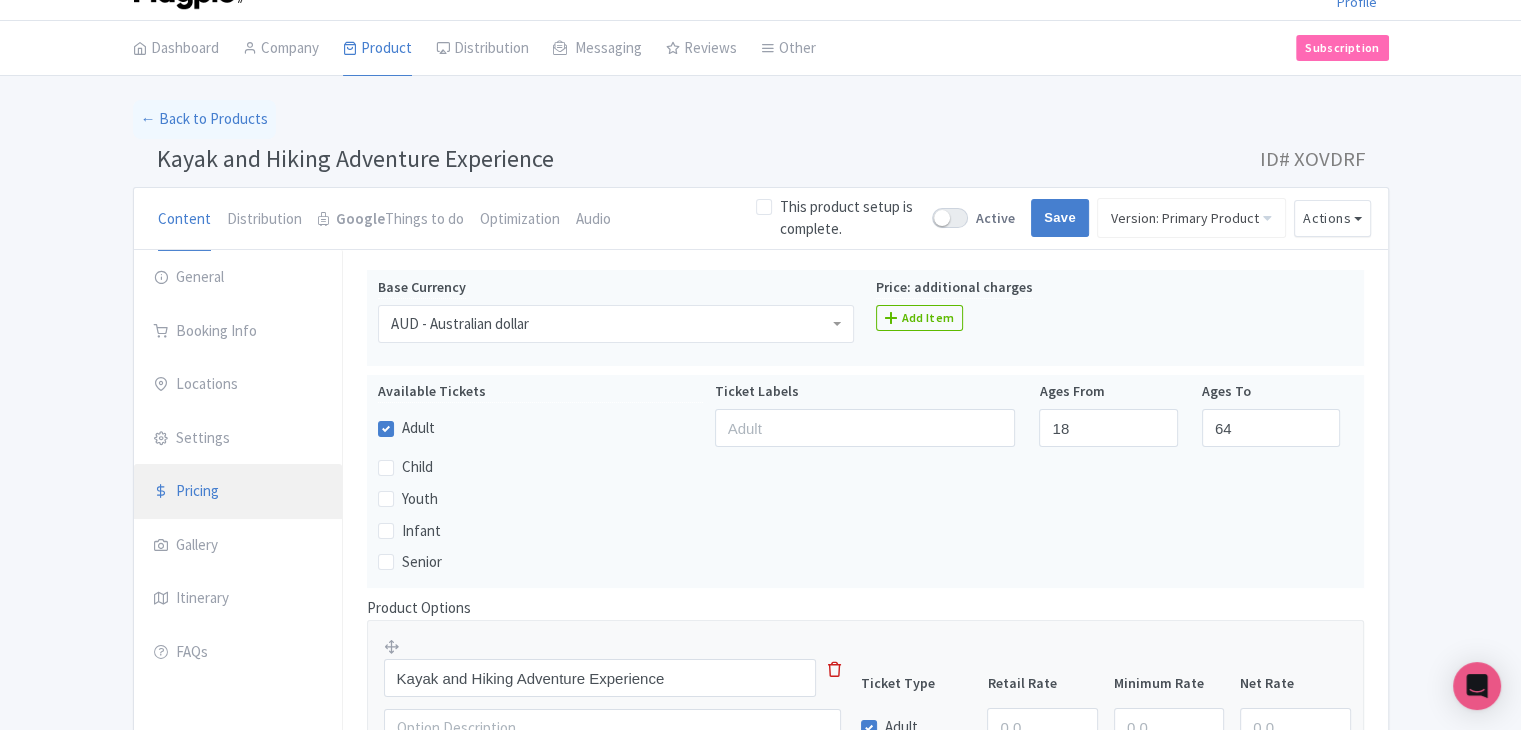scroll, scrollTop: 342, scrollLeft: 0, axis: vertical 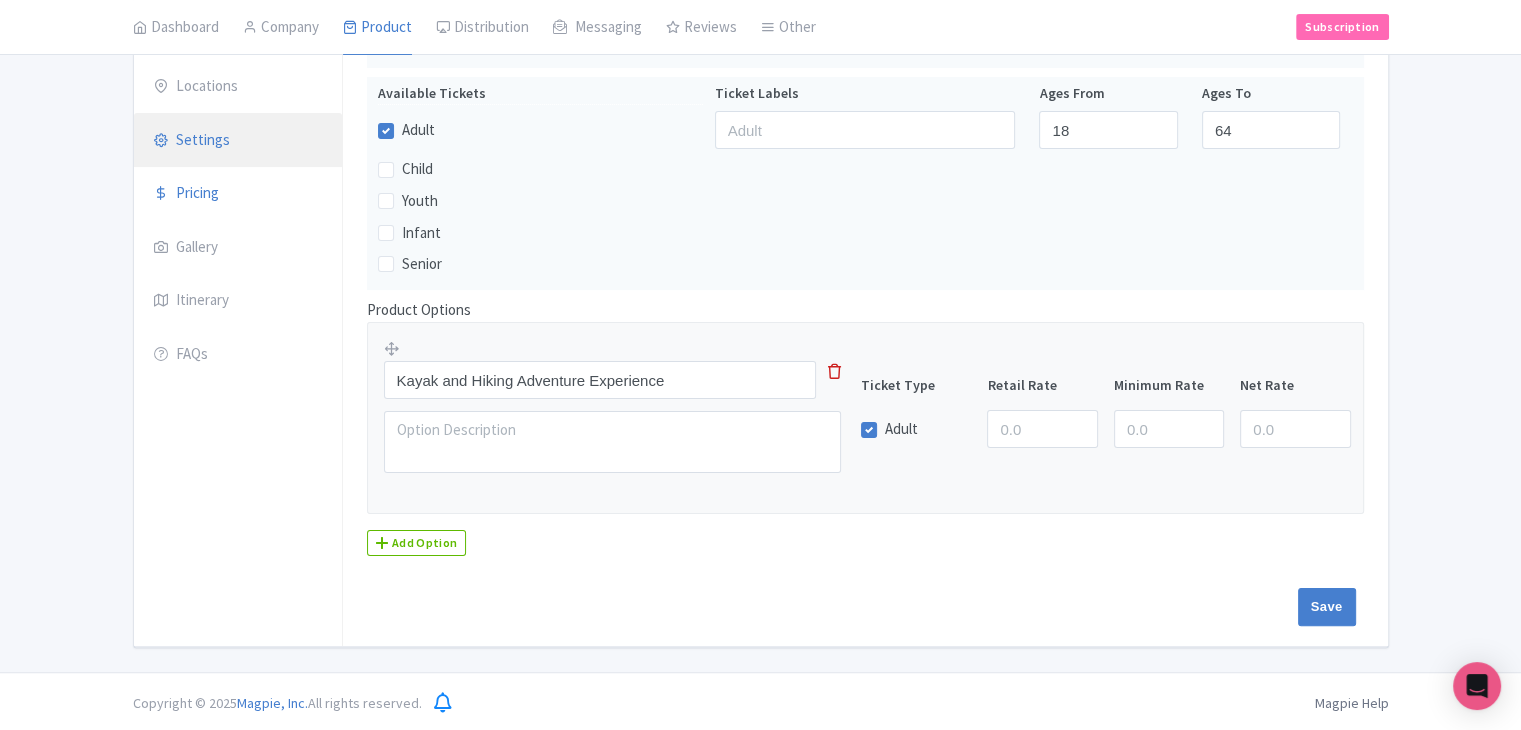 click on "Settings" at bounding box center (238, 141) 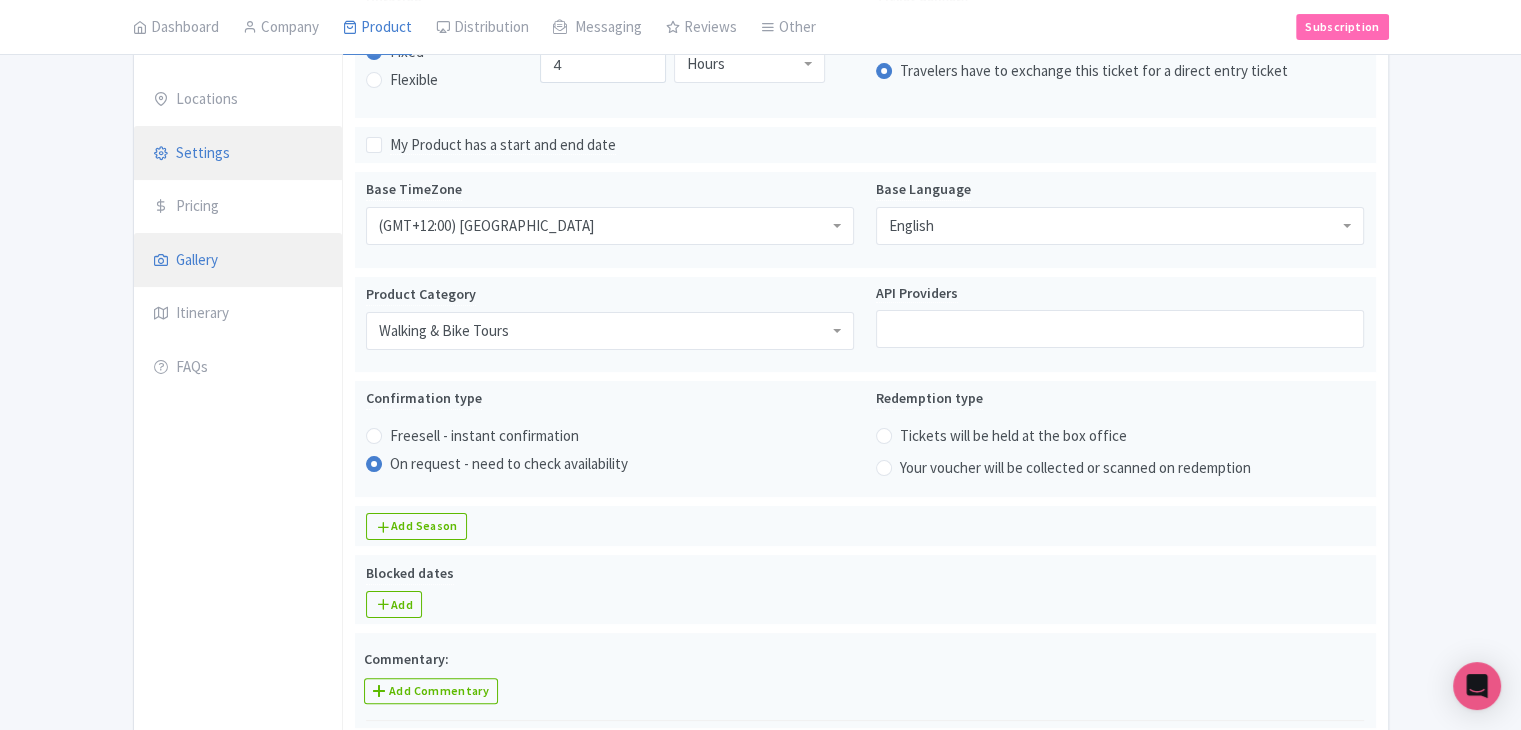 scroll, scrollTop: 342, scrollLeft: 0, axis: vertical 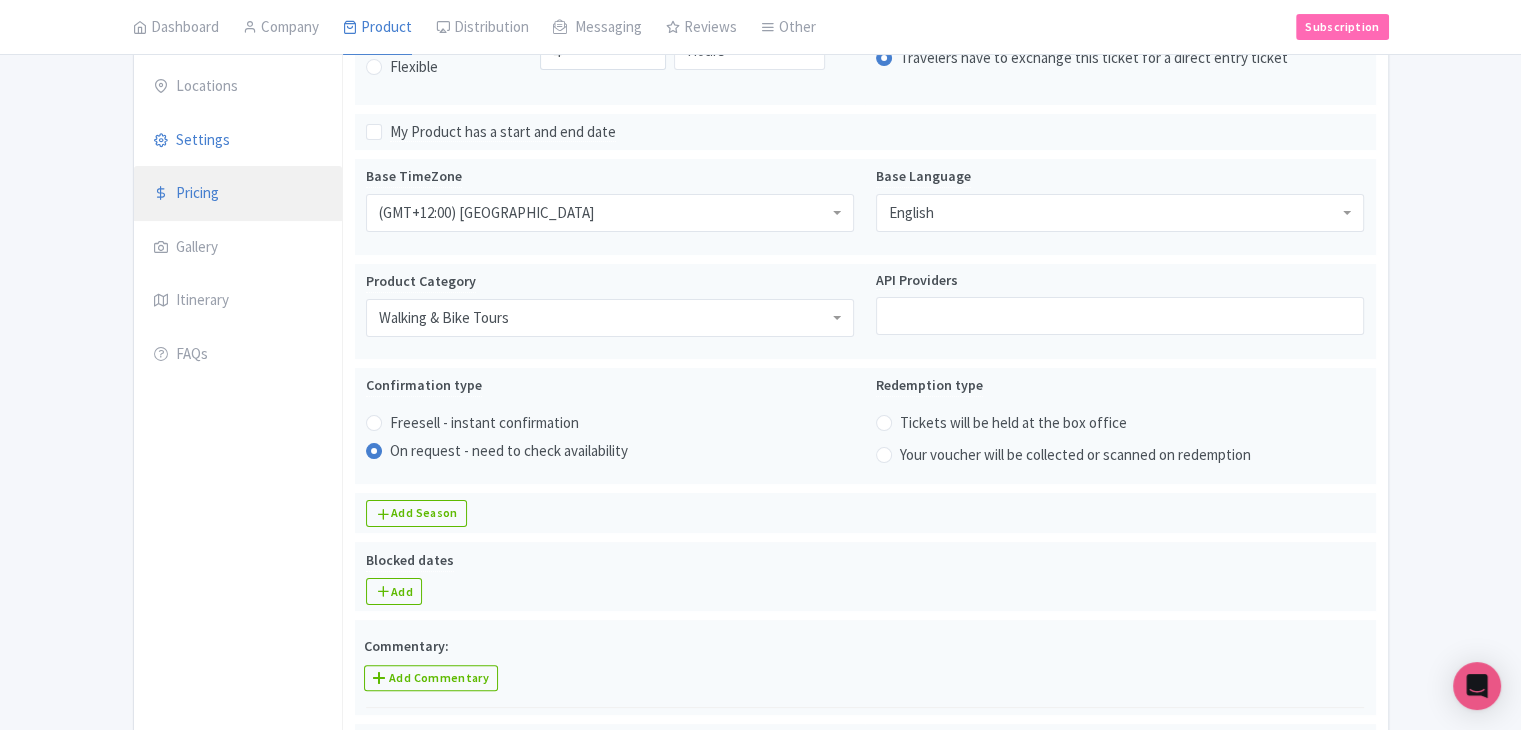 click on "Pricing" at bounding box center (238, 194) 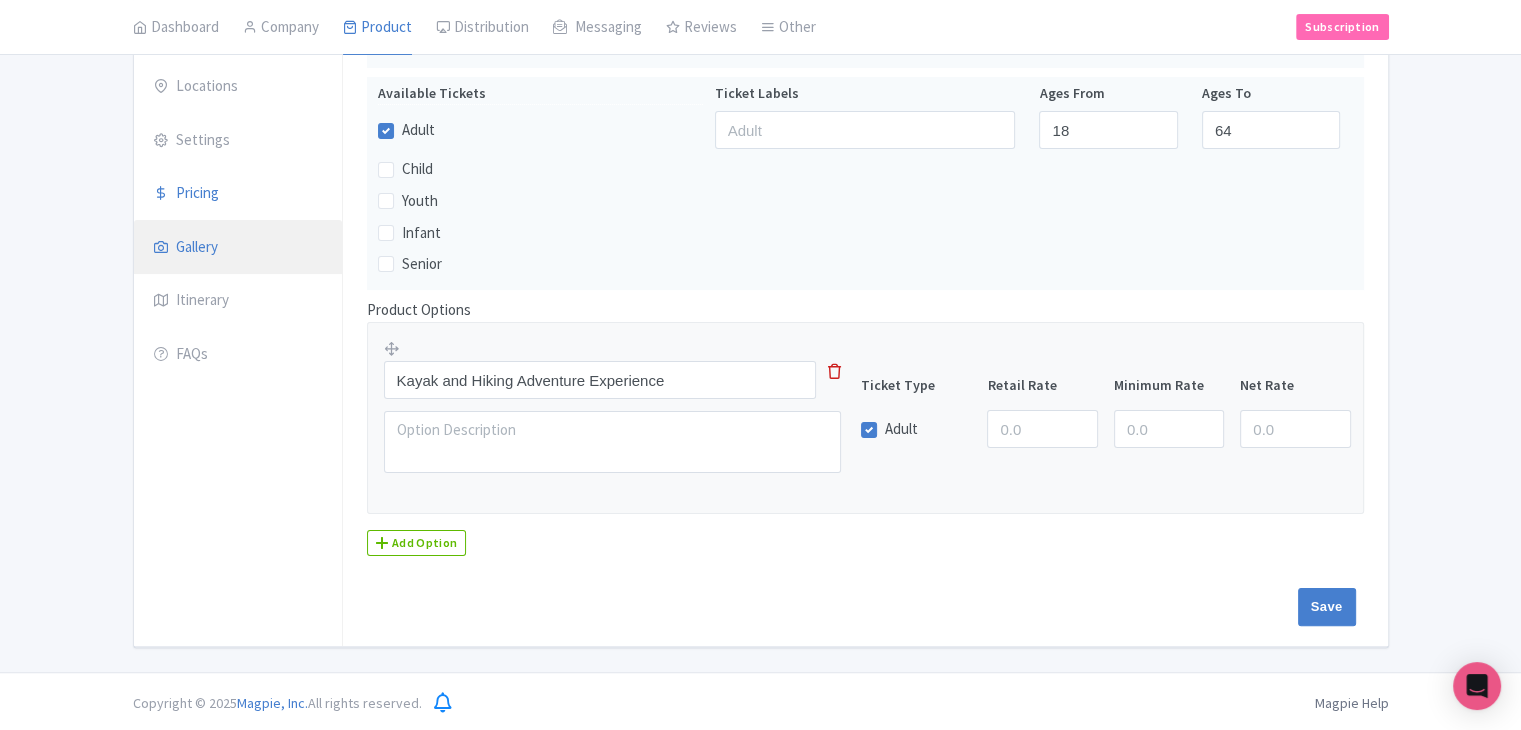 click on "Gallery" at bounding box center [238, 248] 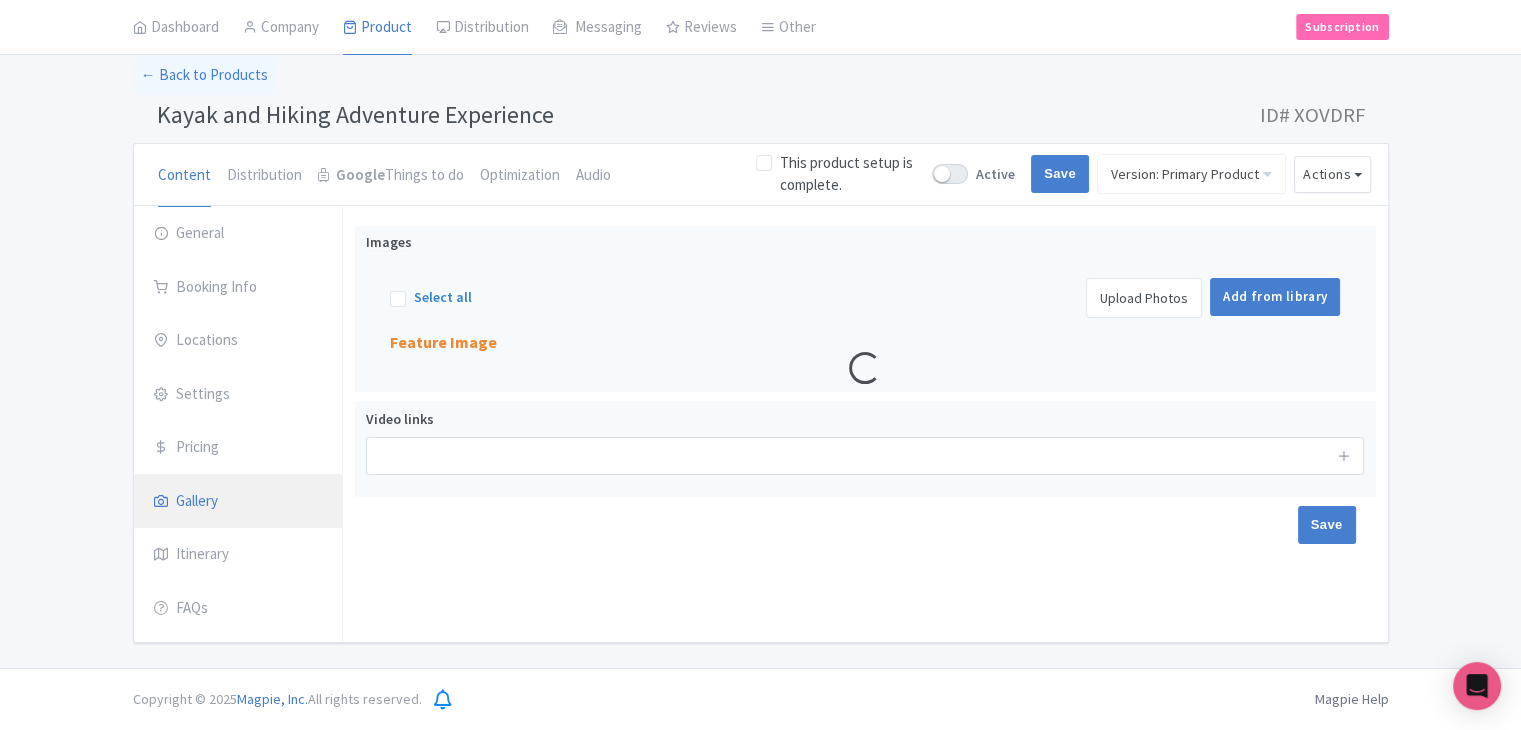 scroll, scrollTop: 84, scrollLeft: 0, axis: vertical 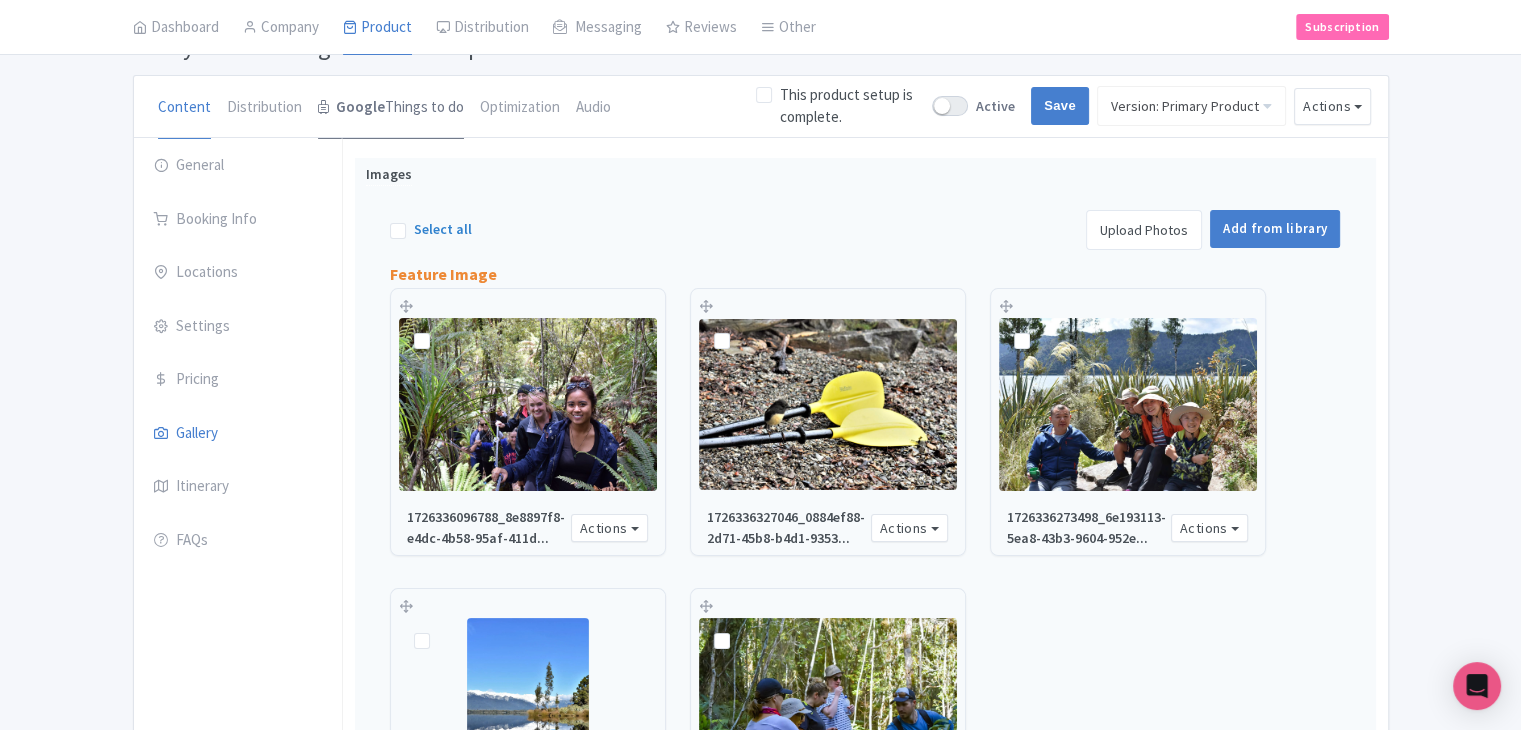 click on "Google  Things to do" at bounding box center (391, 108) 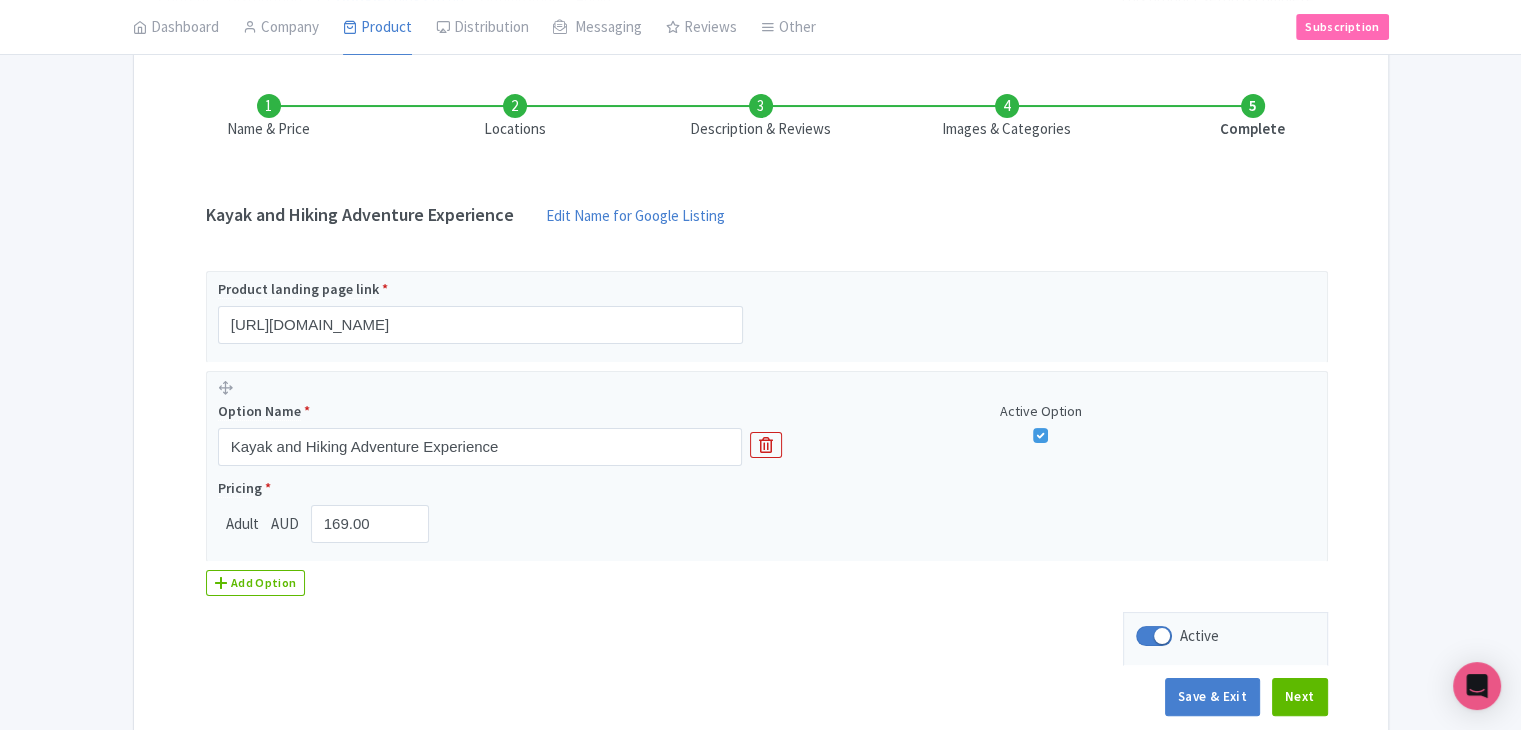 scroll, scrollTop: 156, scrollLeft: 0, axis: vertical 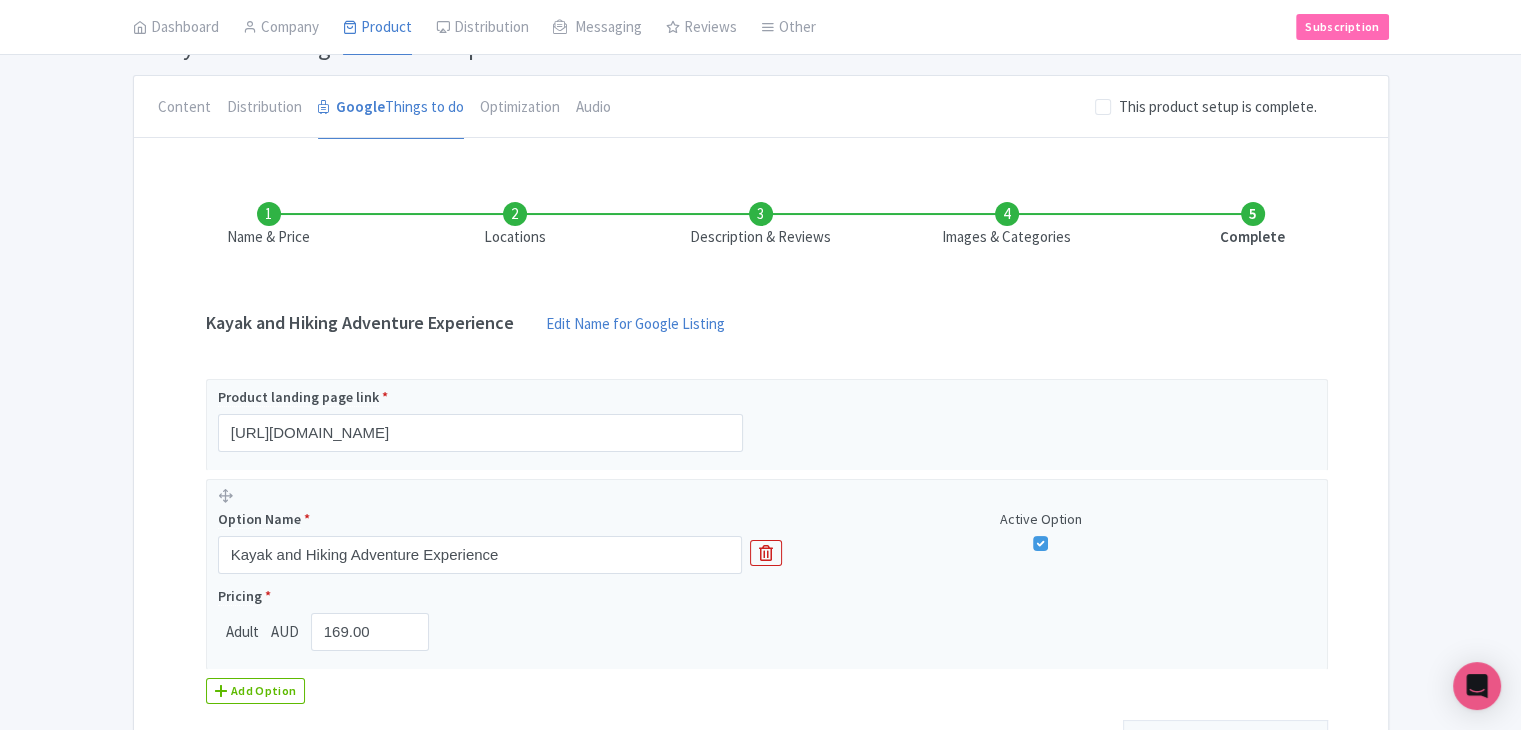 click on "Locations" at bounding box center [515, 225] 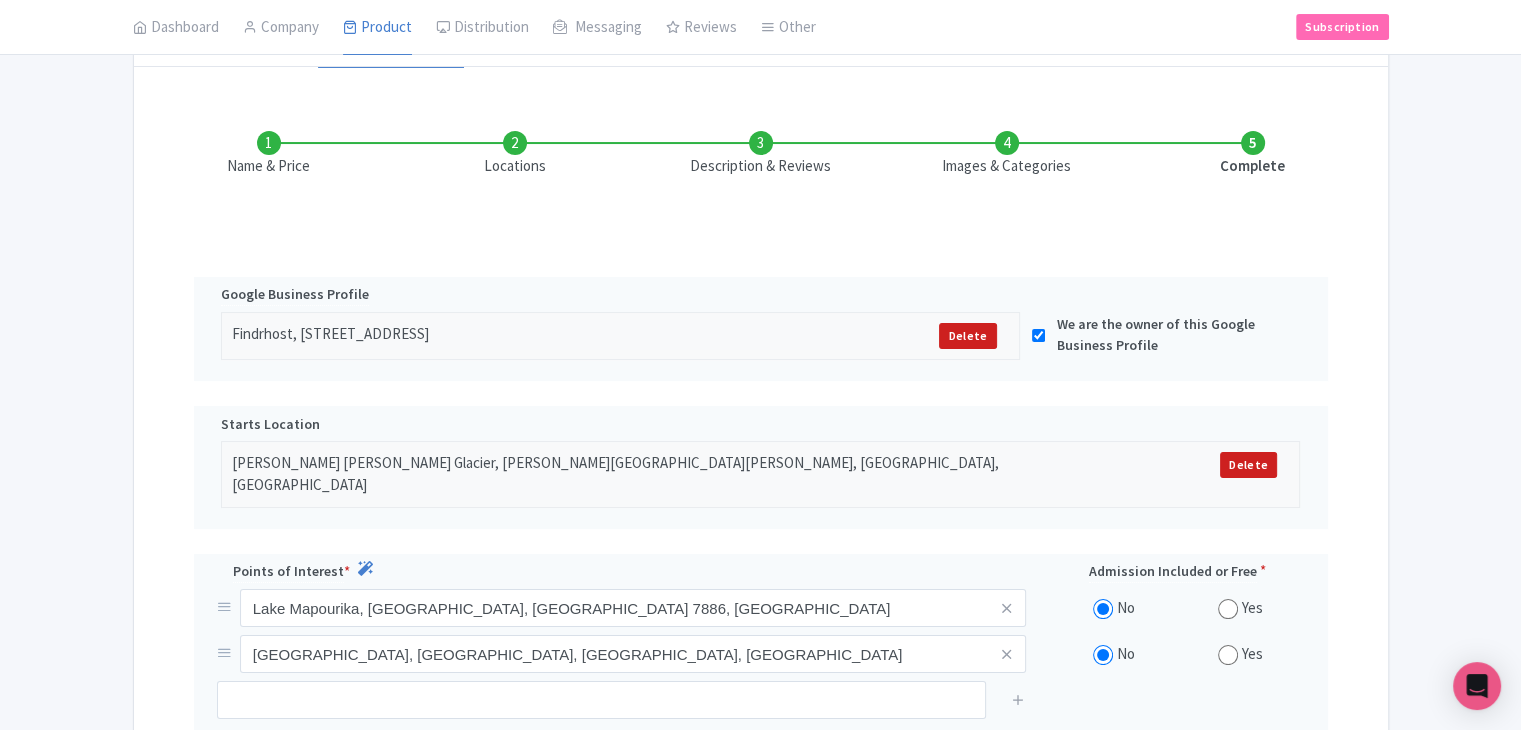 scroll, scrollTop: 183, scrollLeft: 0, axis: vertical 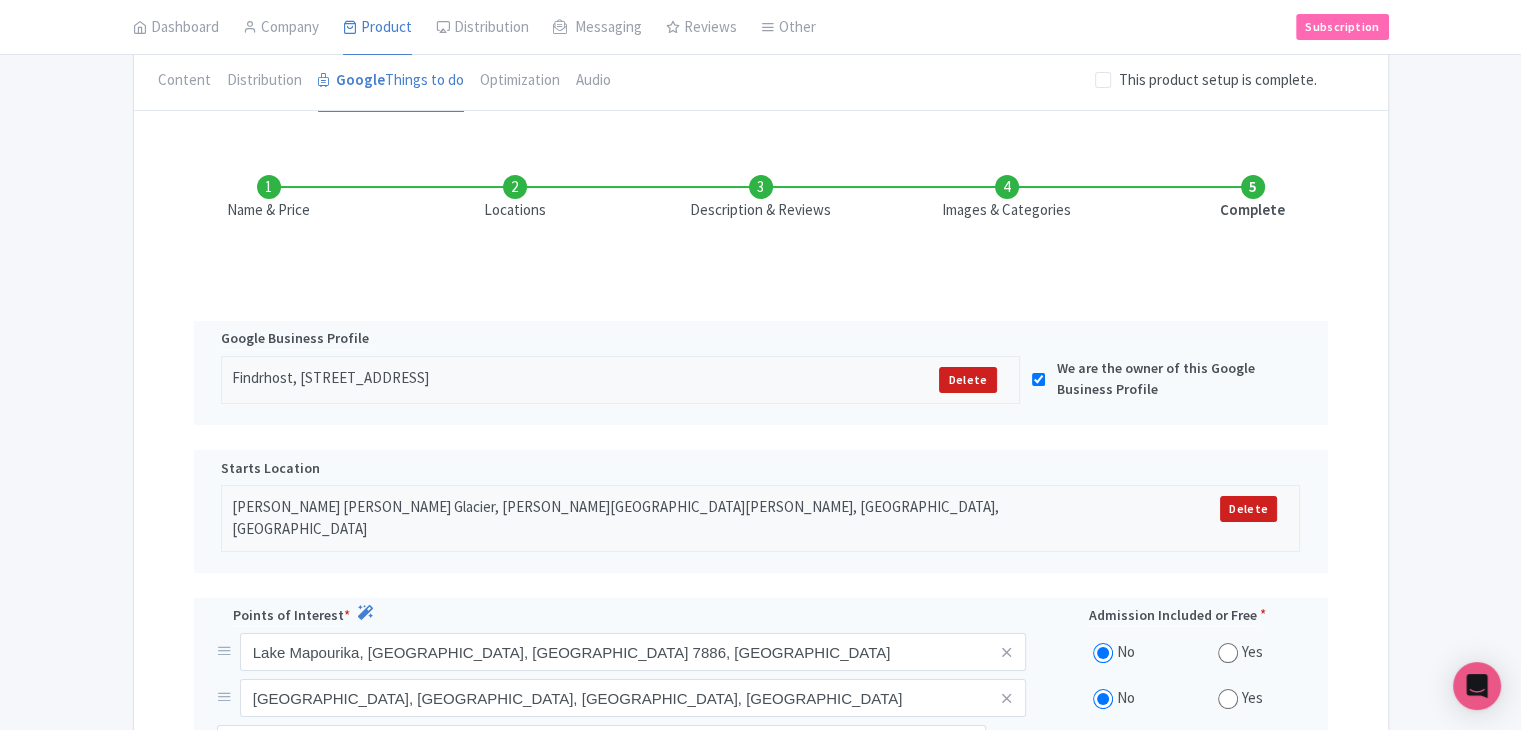 click on "Description & Reviews" at bounding box center [761, 198] 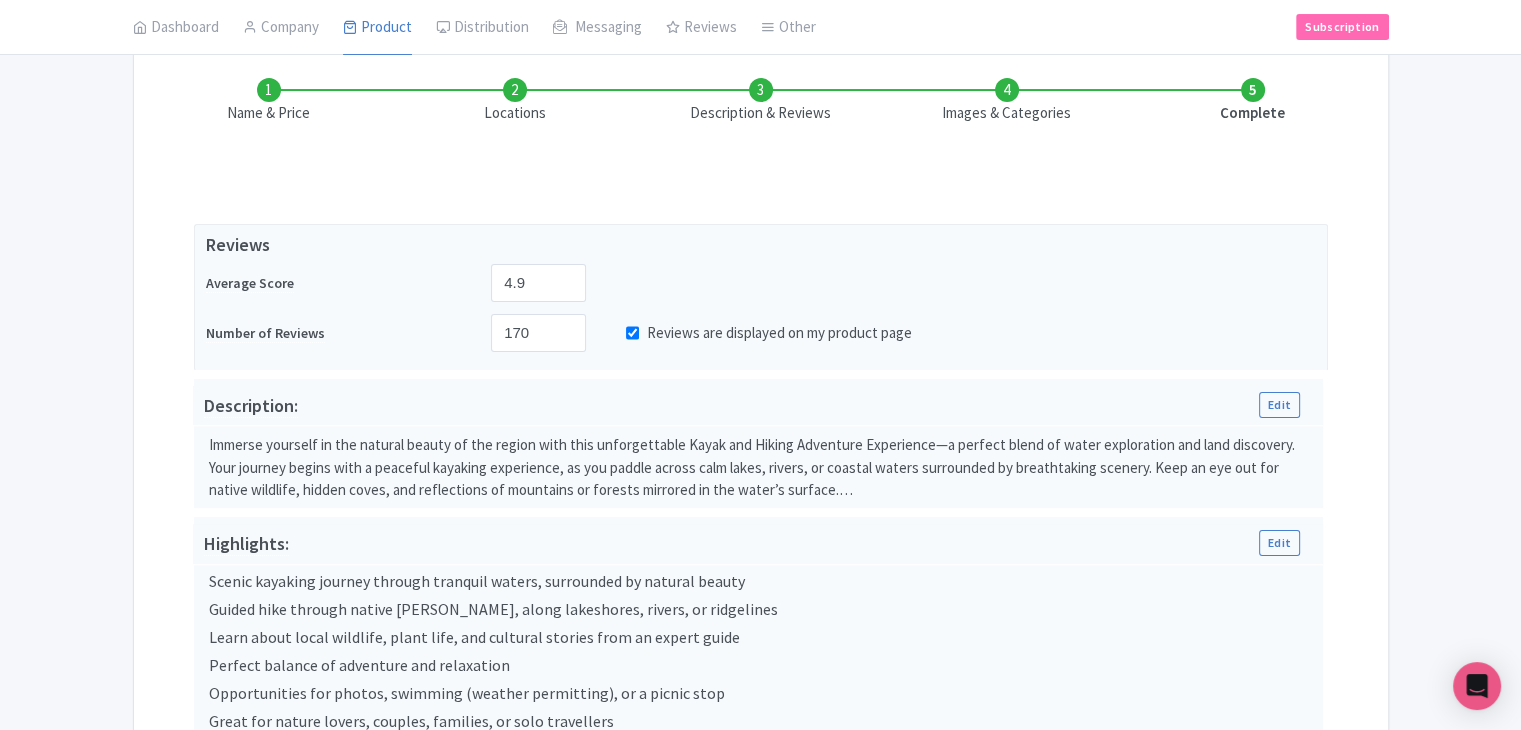 scroll, scrollTop: 265, scrollLeft: 0, axis: vertical 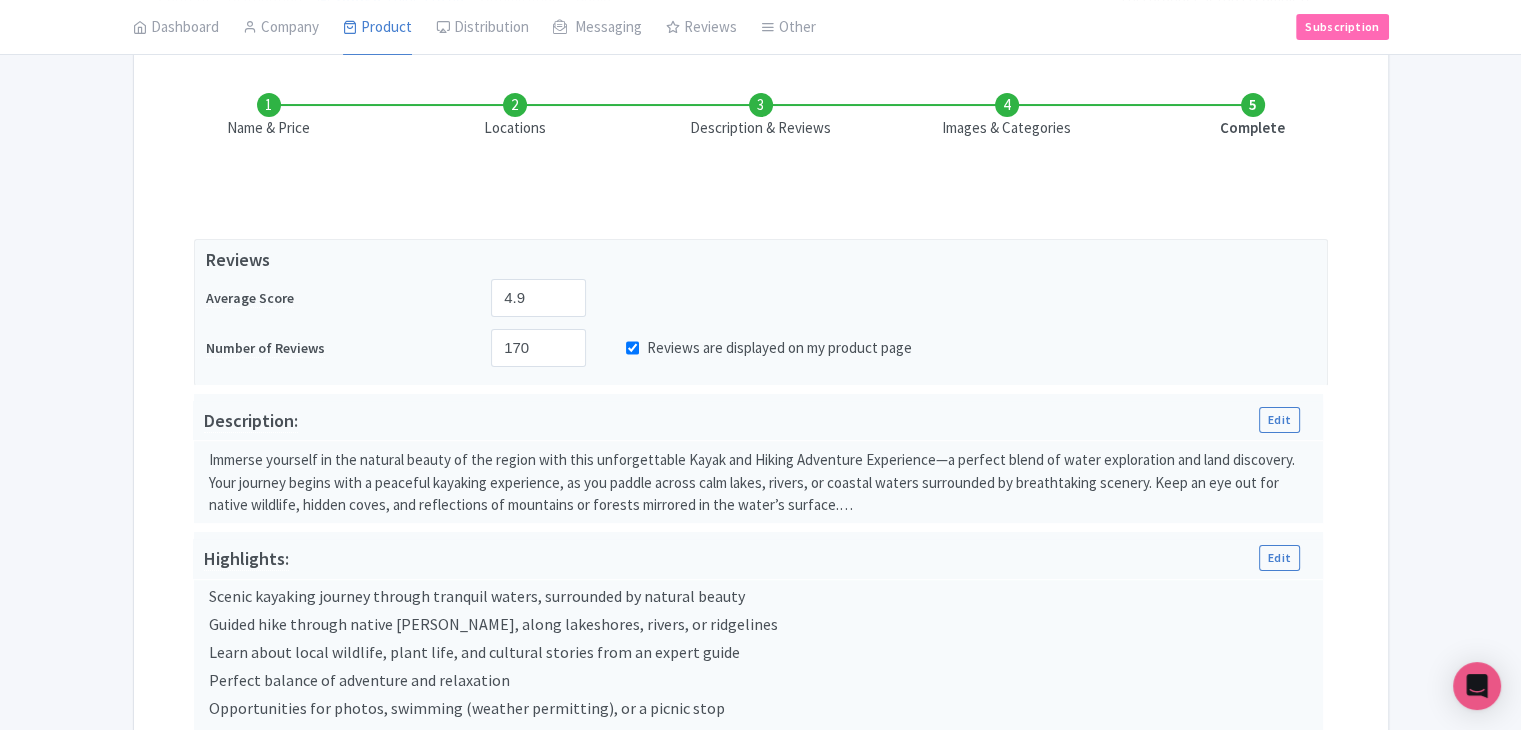 click on "Images & Categories" at bounding box center [1007, 116] 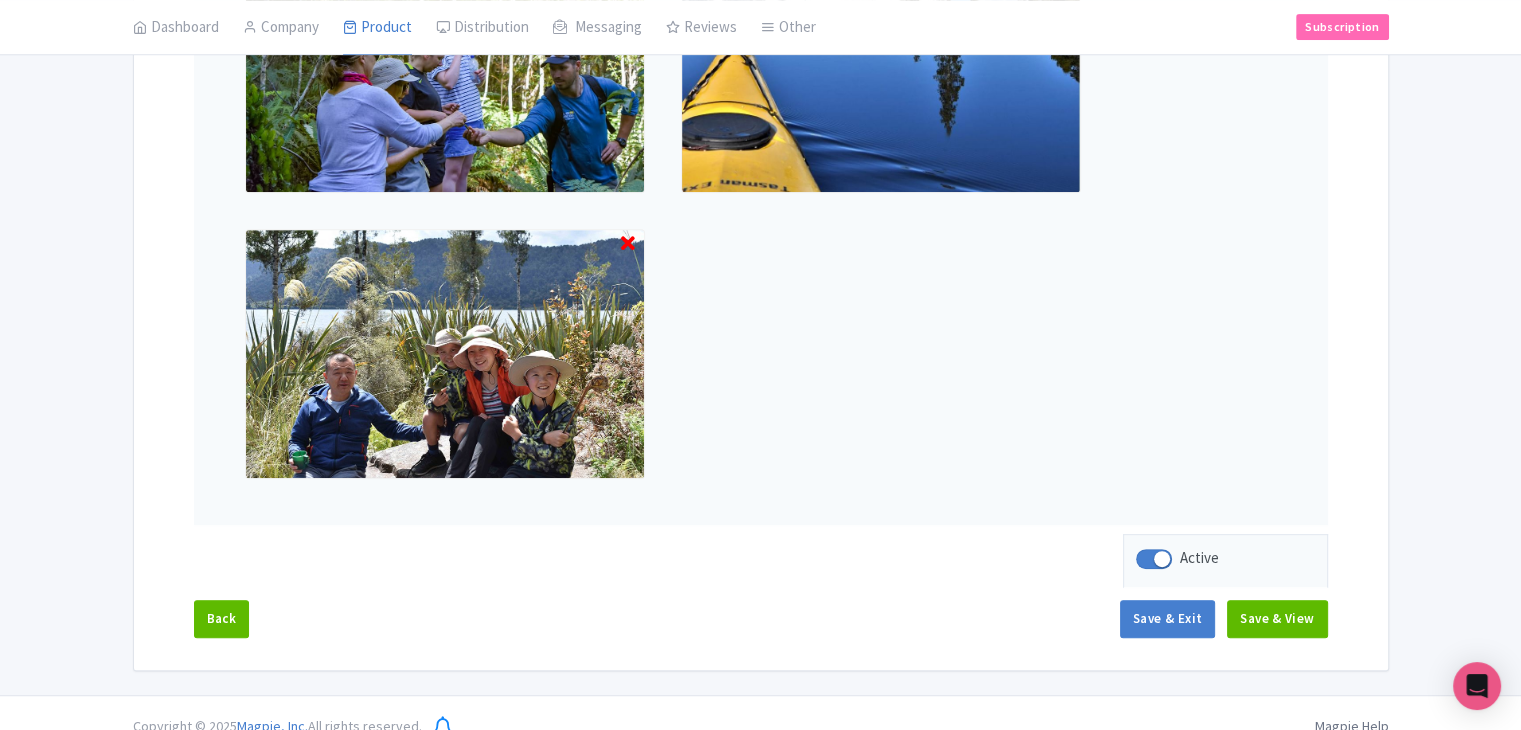 scroll, scrollTop: 953, scrollLeft: 0, axis: vertical 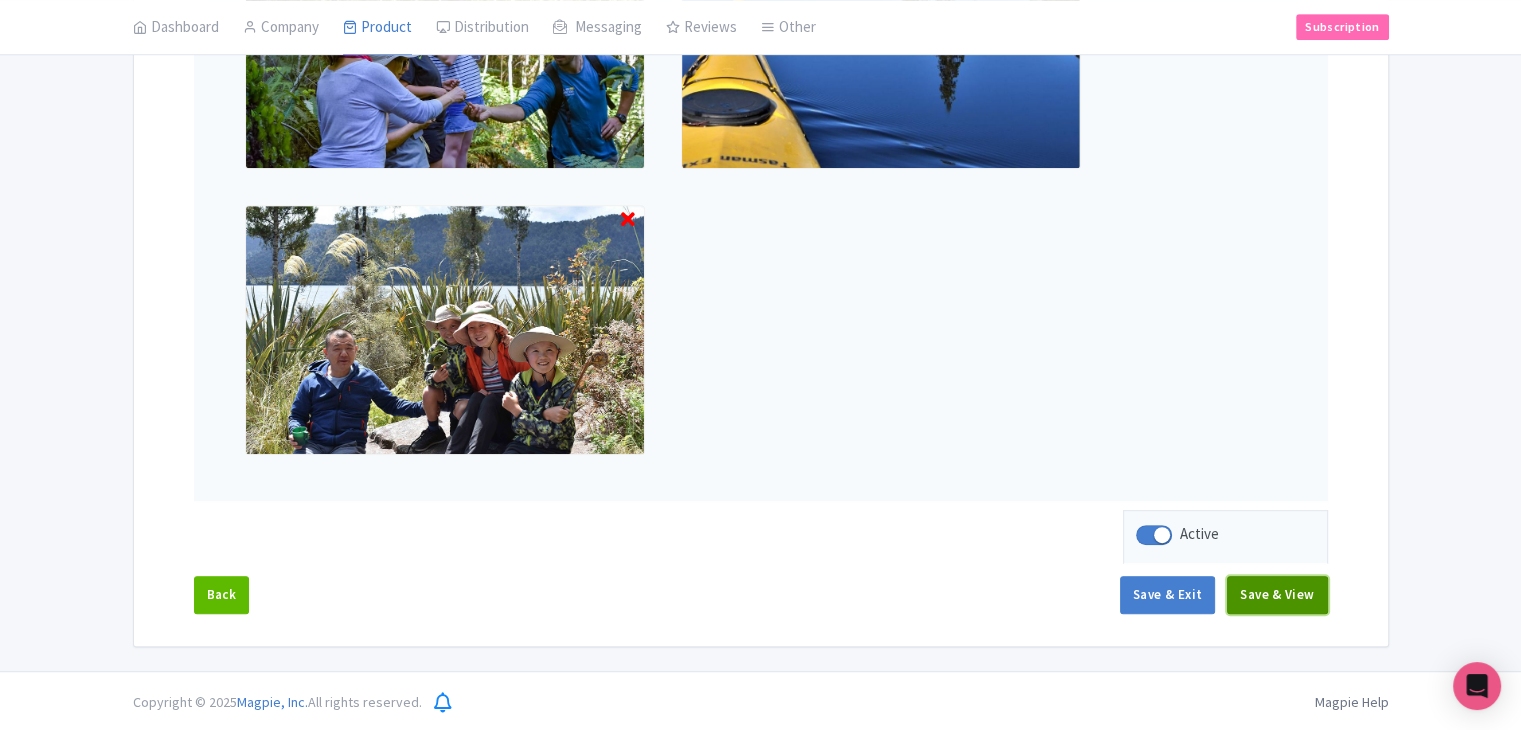 click on "Save & View" at bounding box center [1277, 595] 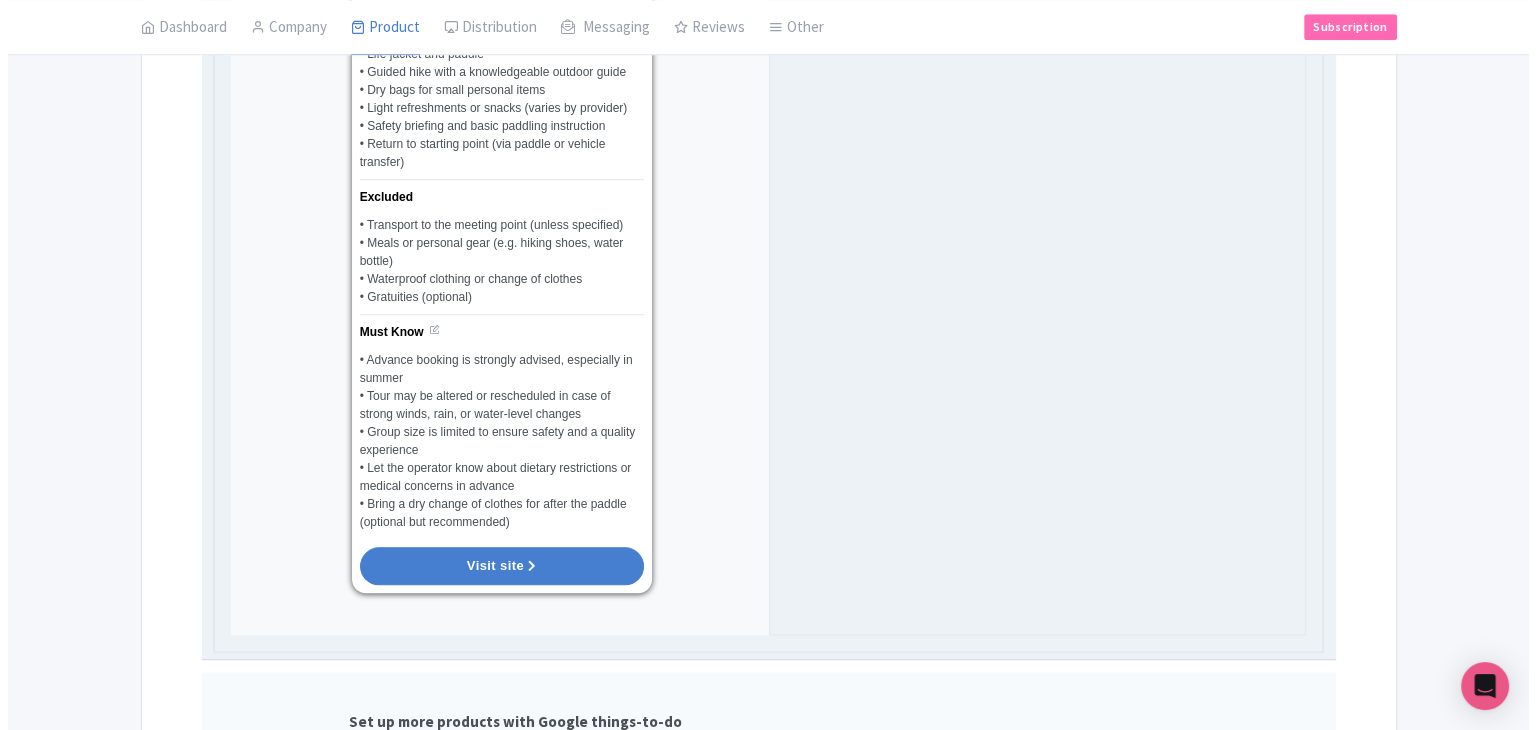 scroll, scrollTop: 2053, scrollLeft: 0, axis: vertical 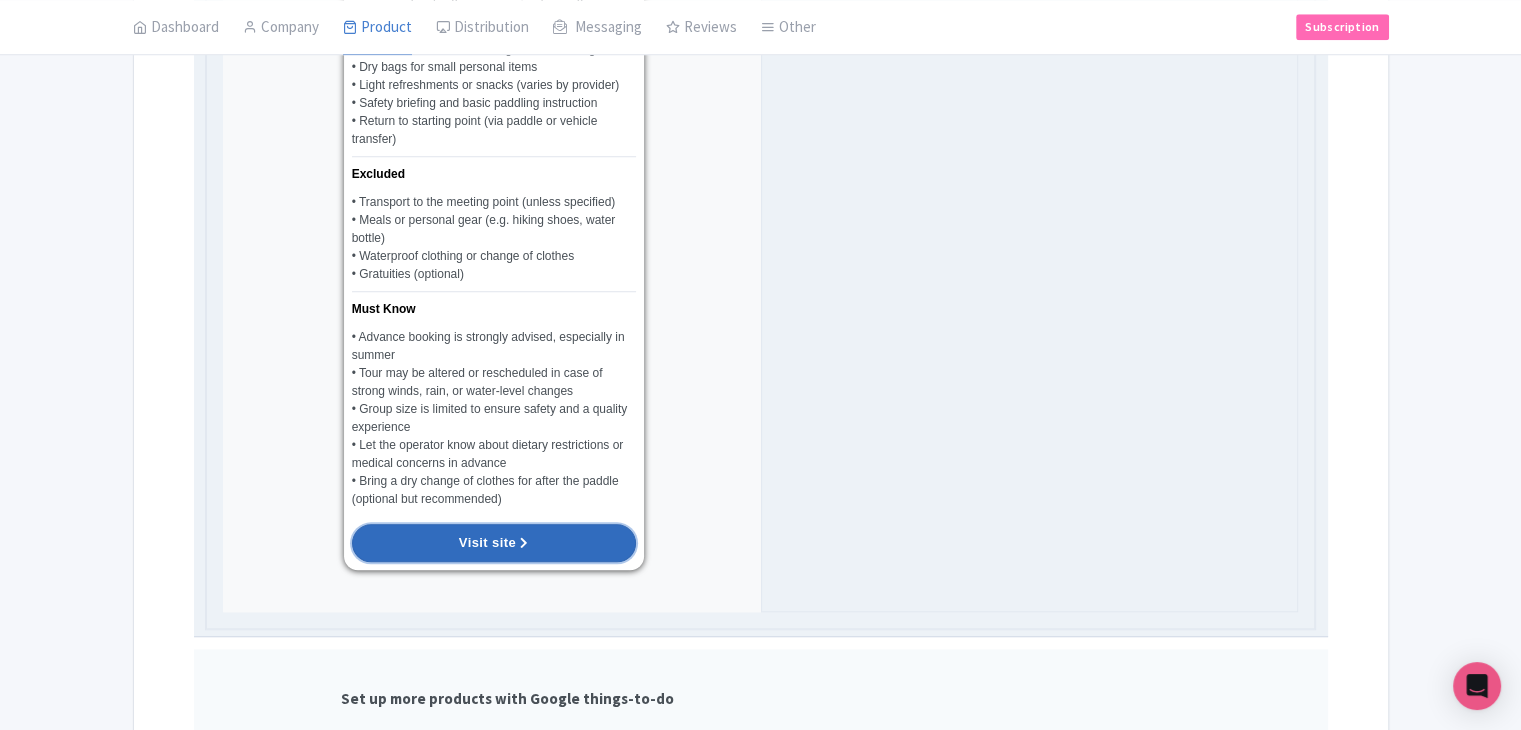click on "Visit site" at bounding box center (494, 543) 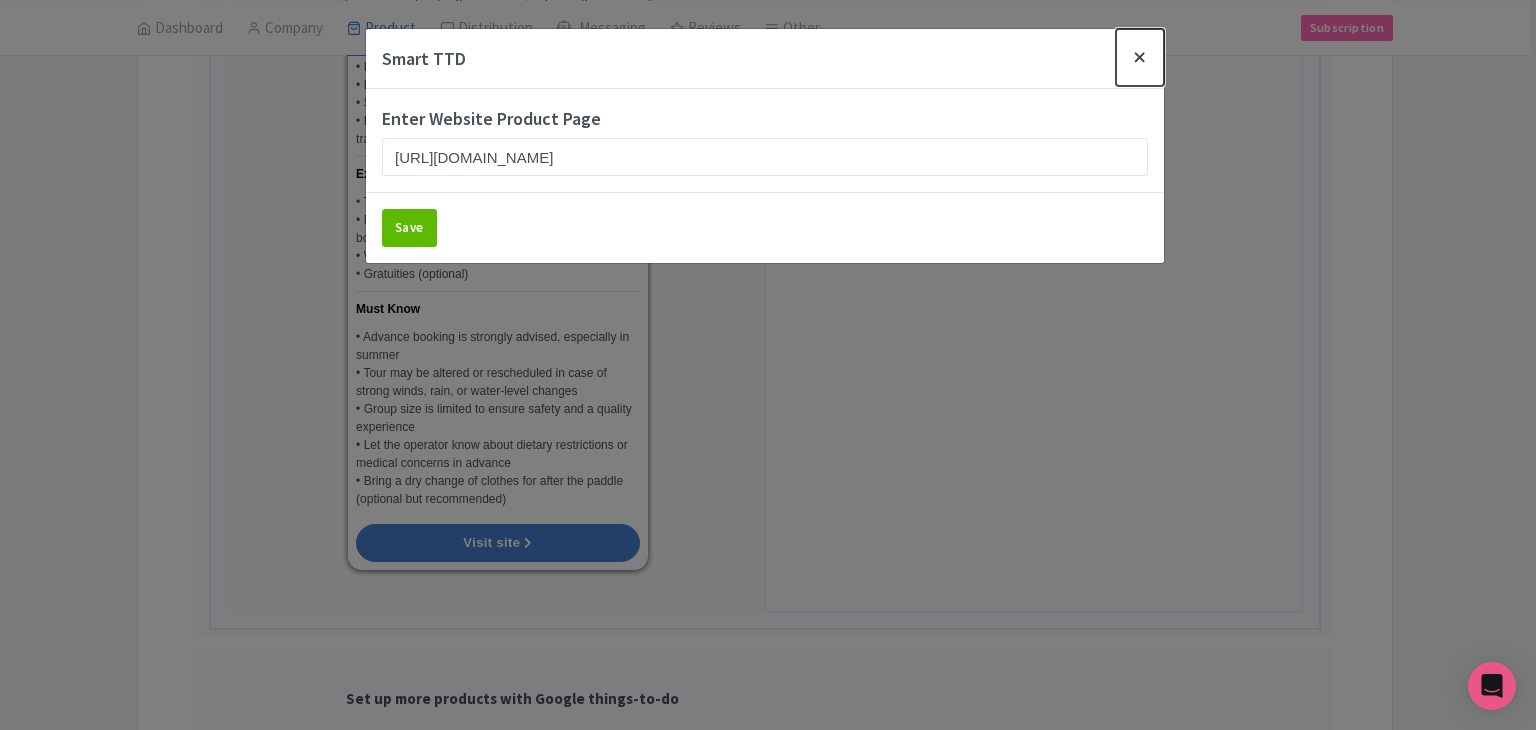 click at bounding box center [1140, 57] 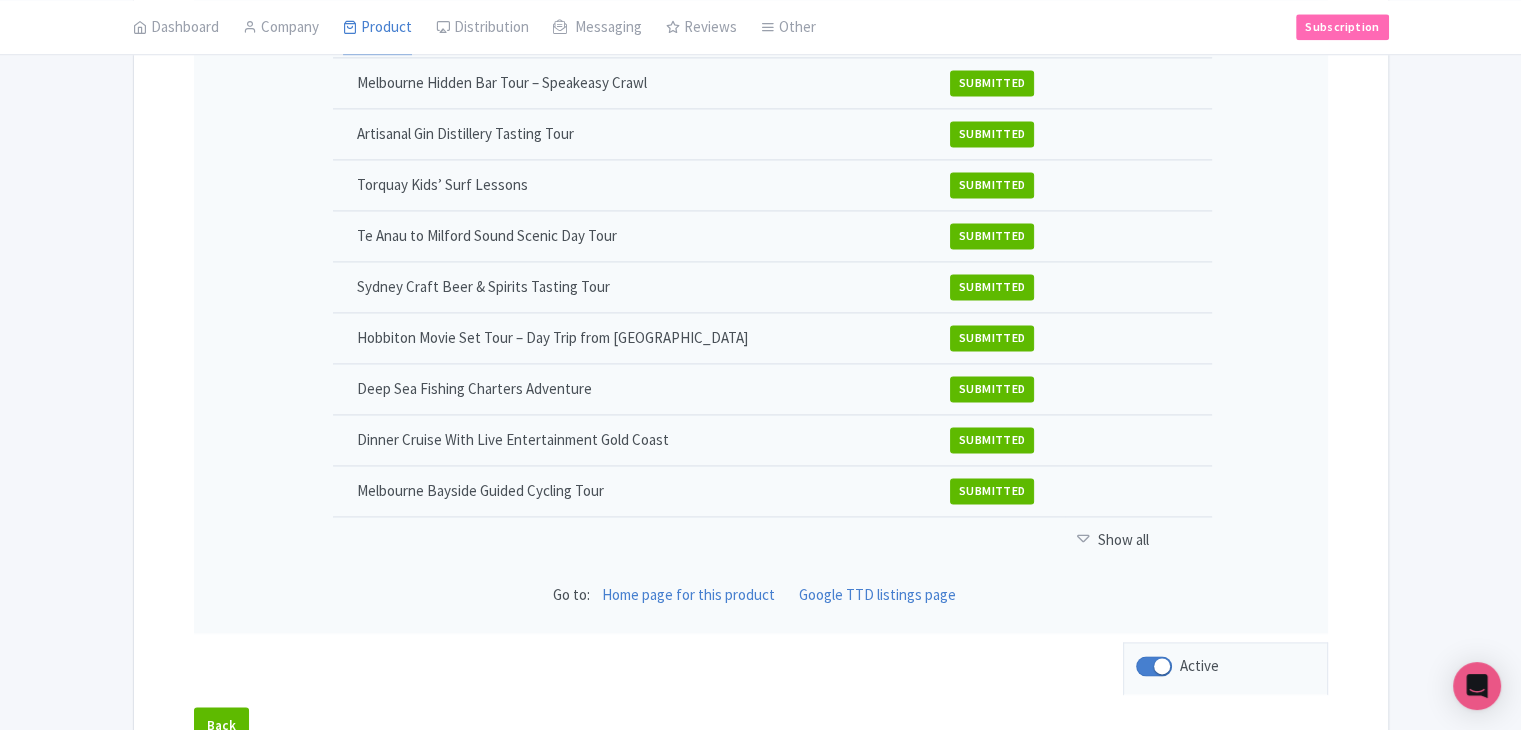 scroll, scrollTop: 2803, scrollLeft: 0, axis: vertical 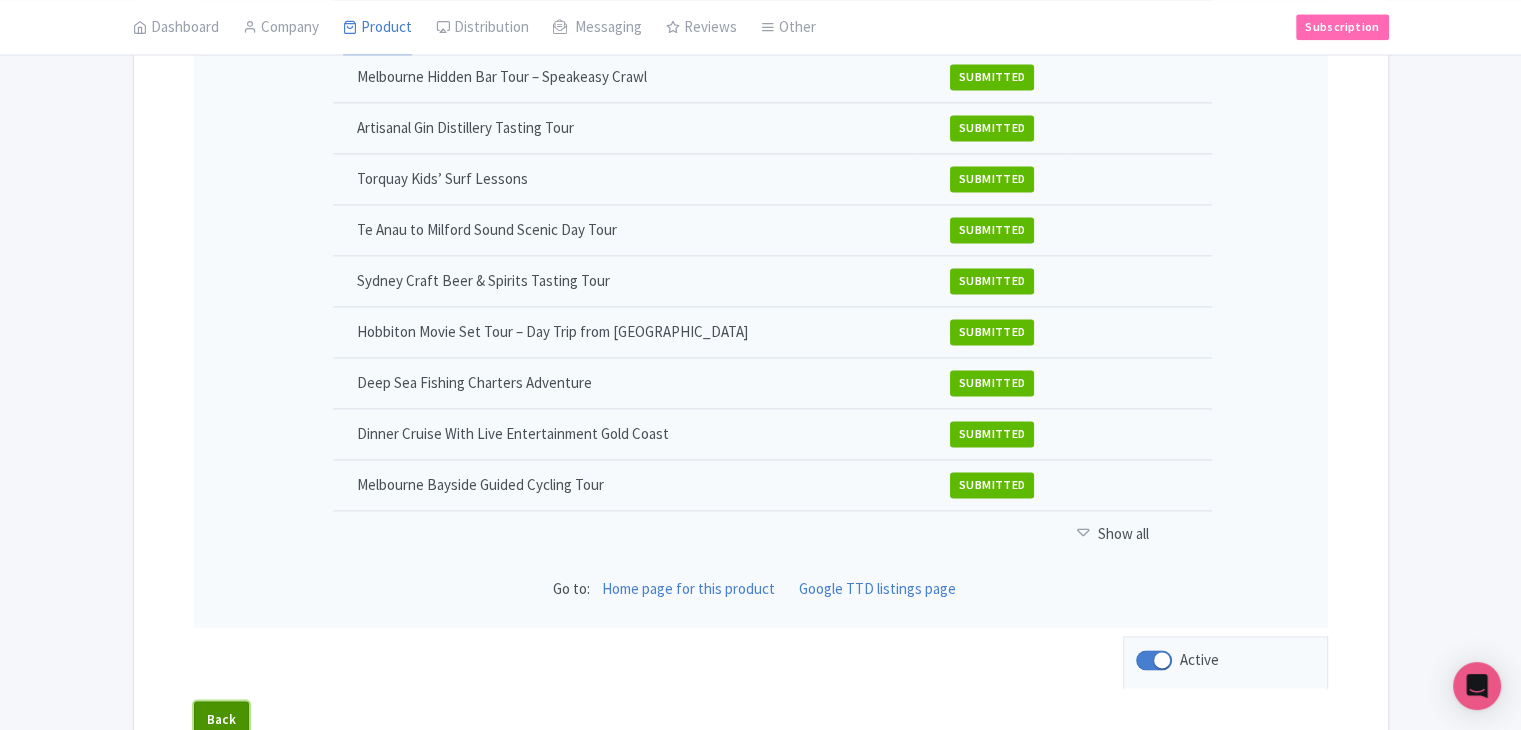 click on "Back" at bounding box center (222, 720) 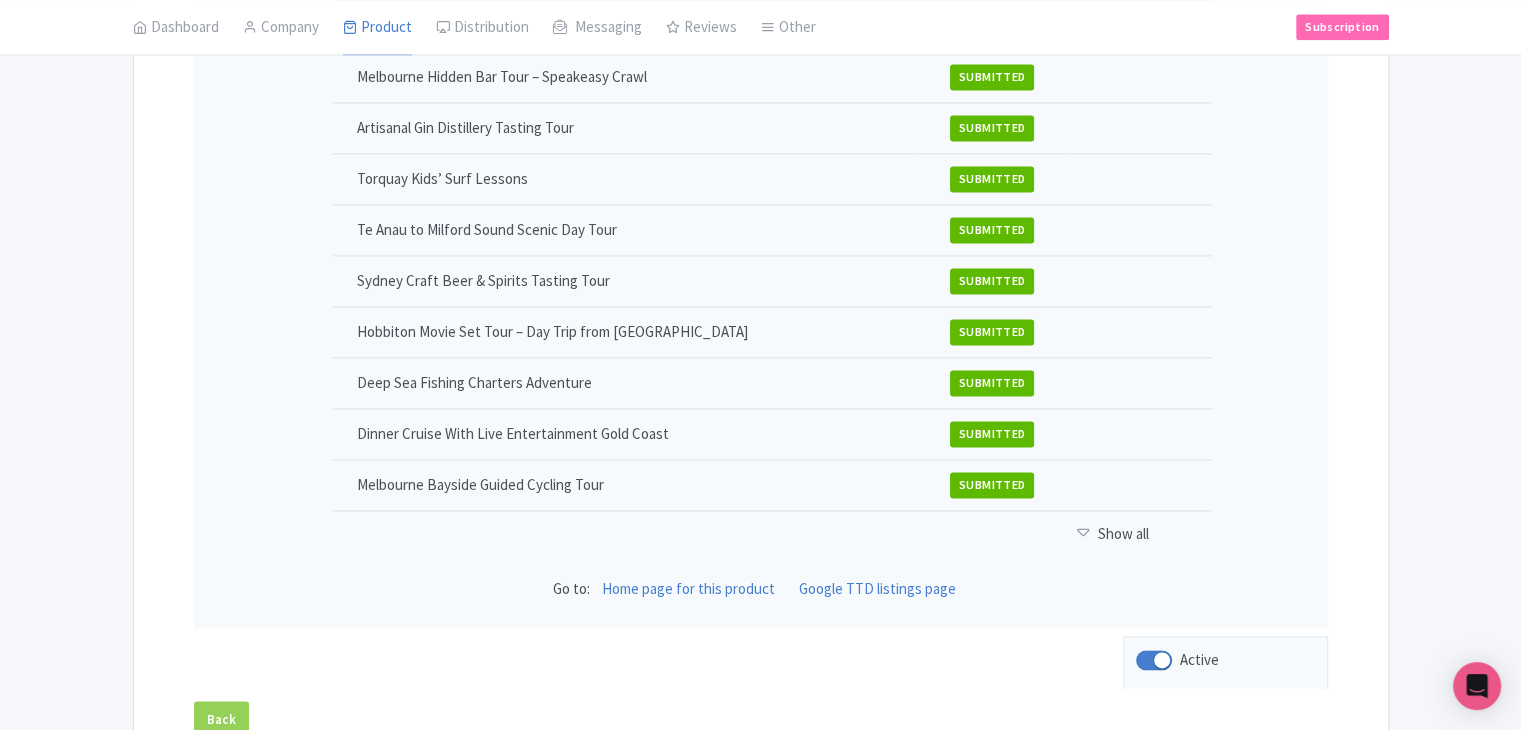 scroll, scrollTop: 953, scrollLeft: 0, axis: vertical 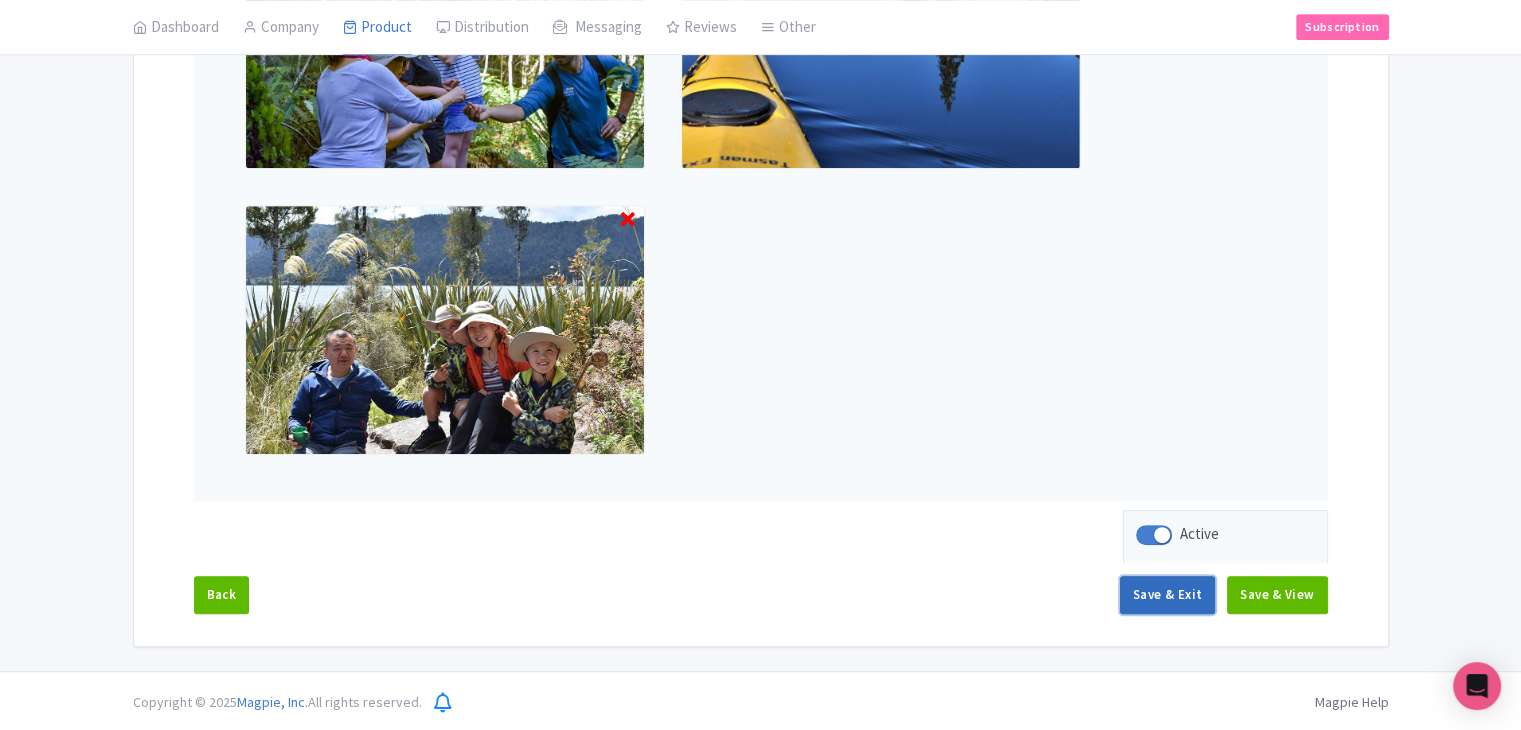 click on "Save & Exit" at bounding box center (1167, 595) 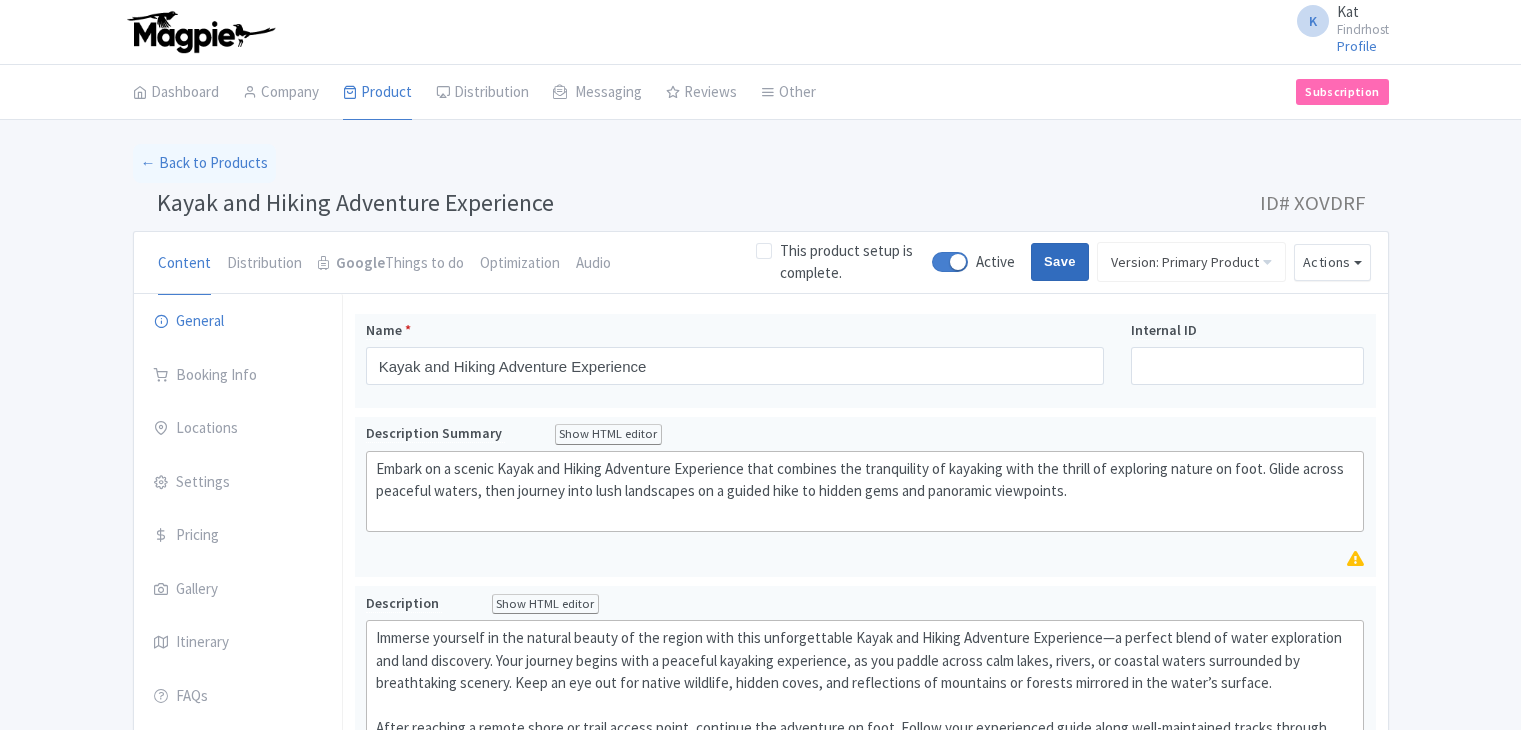 scroll, scrollTop: 0, scrollLeft: 0, axis: both 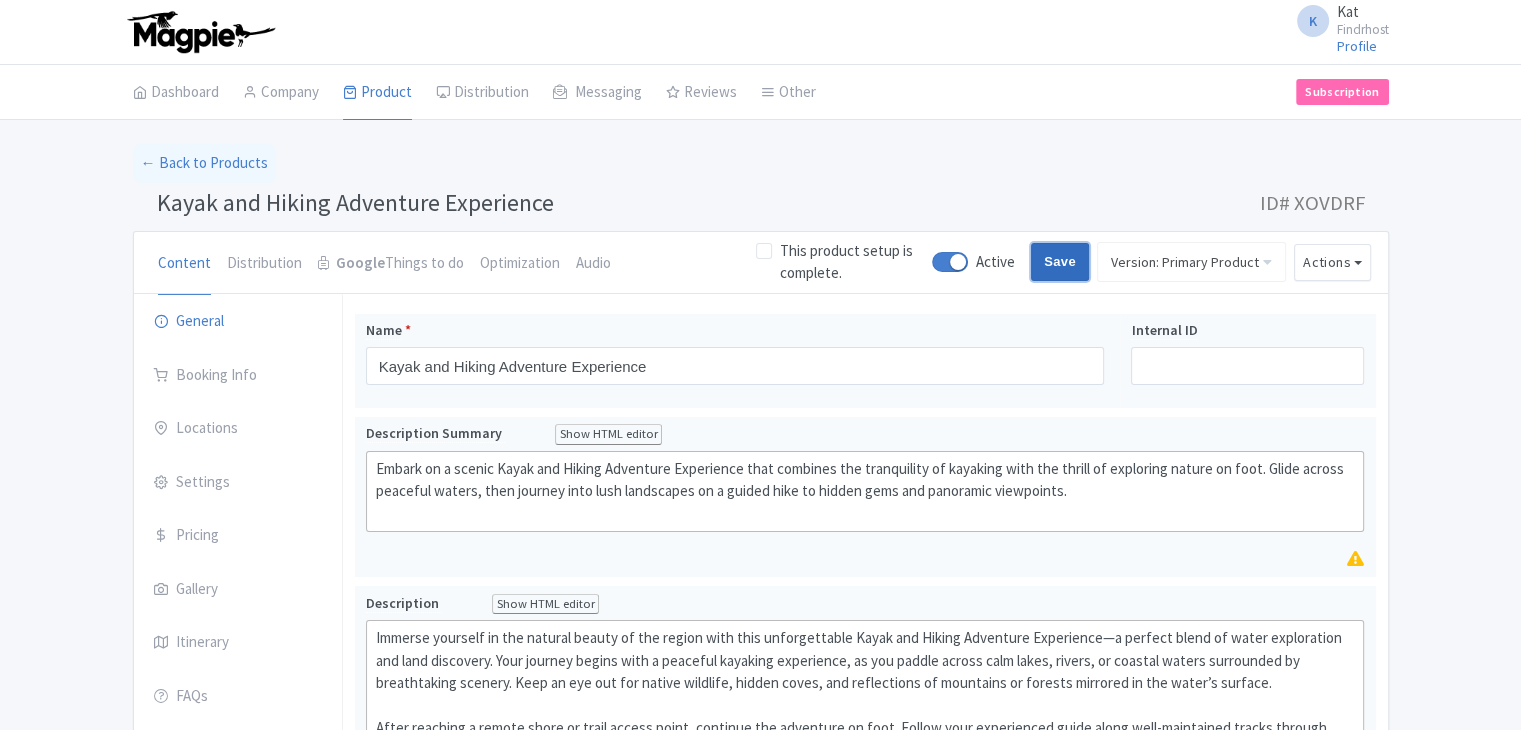 click on "Save" at bounding box center [1060, 262] 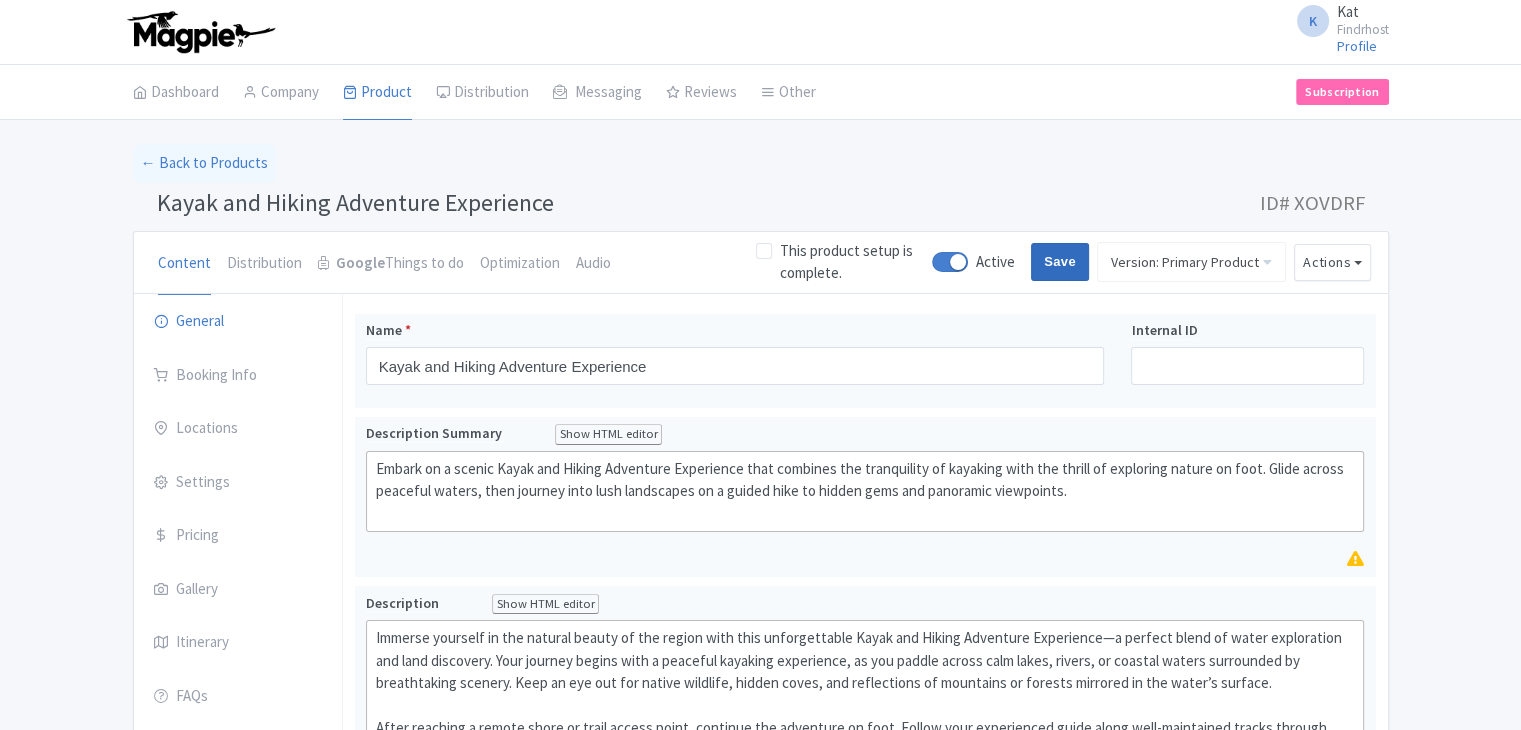 type on "Saving..." 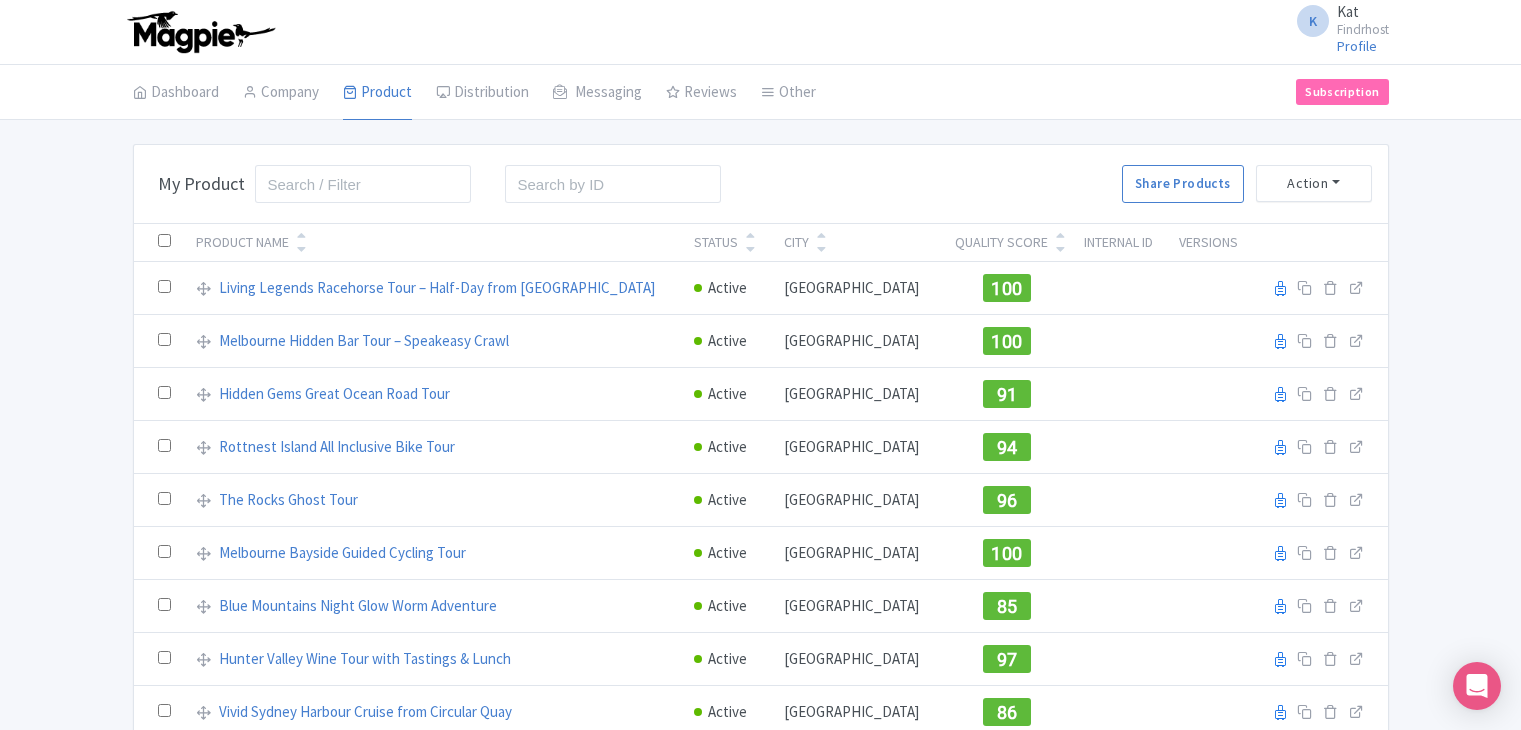 scroll, scrollTop: 0, scrollLeft: 0, axis: both 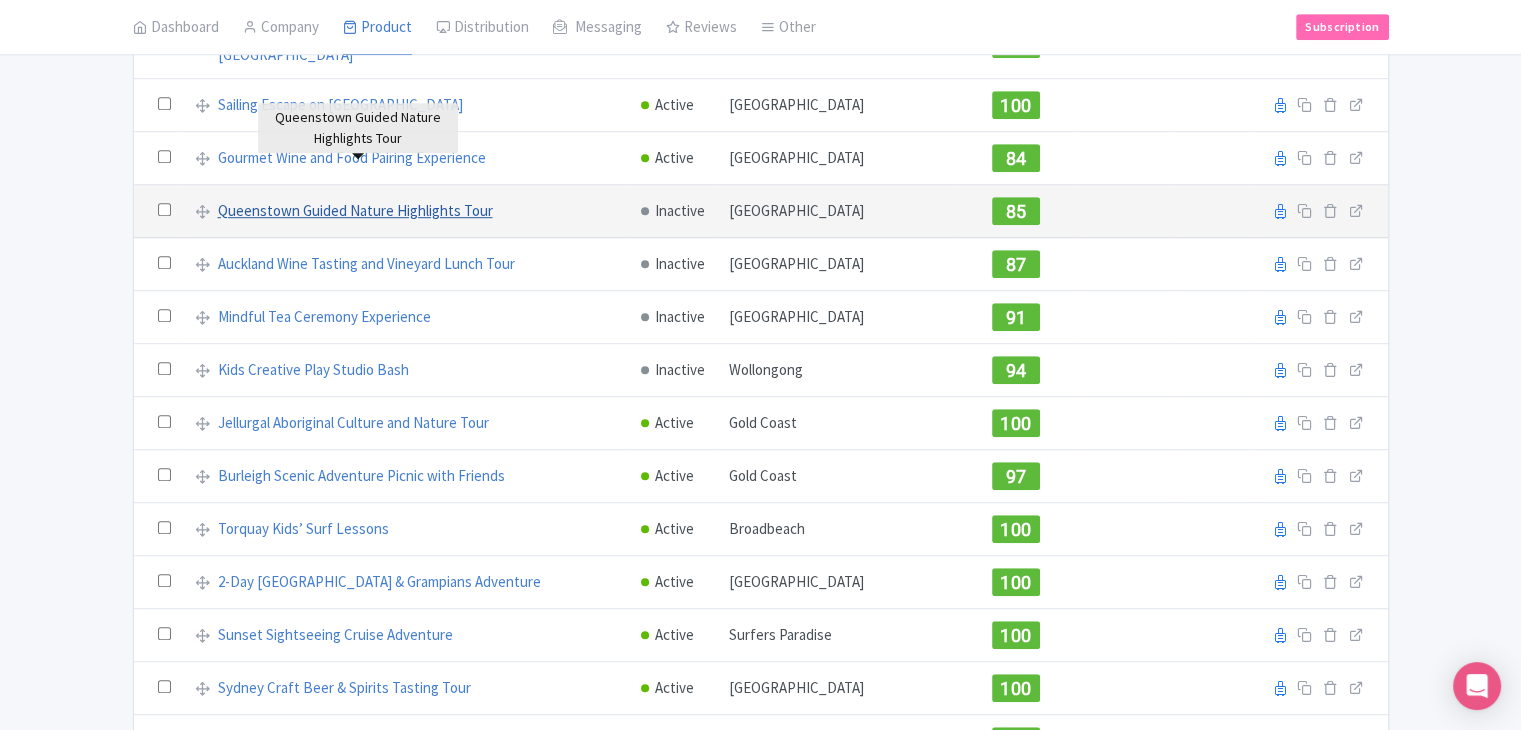 click on "Queenstown Guided Nature Highlights Tour" at bounding box center (355, 211) 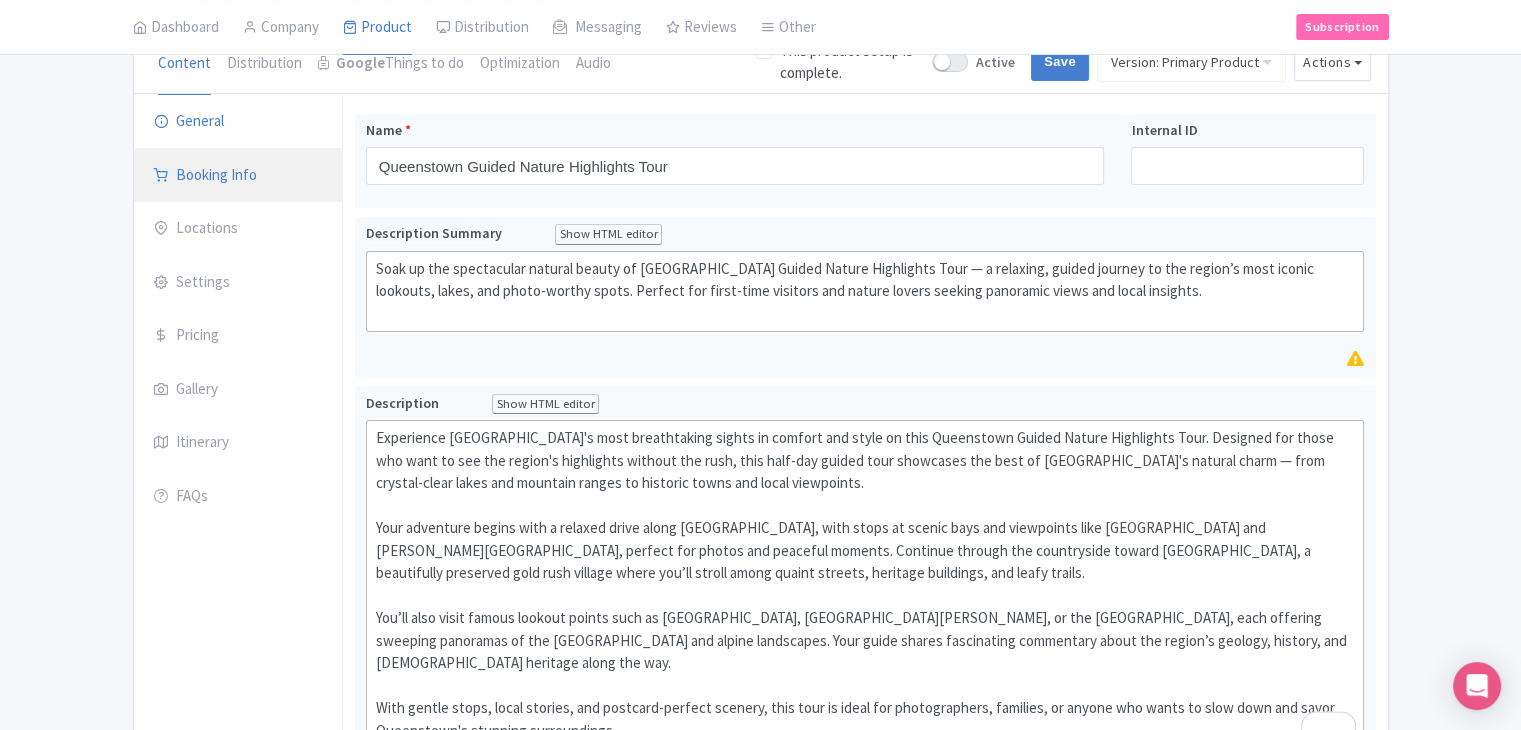 scroll, scrollTop: 100, scrollLeft: 0, axis: vertical 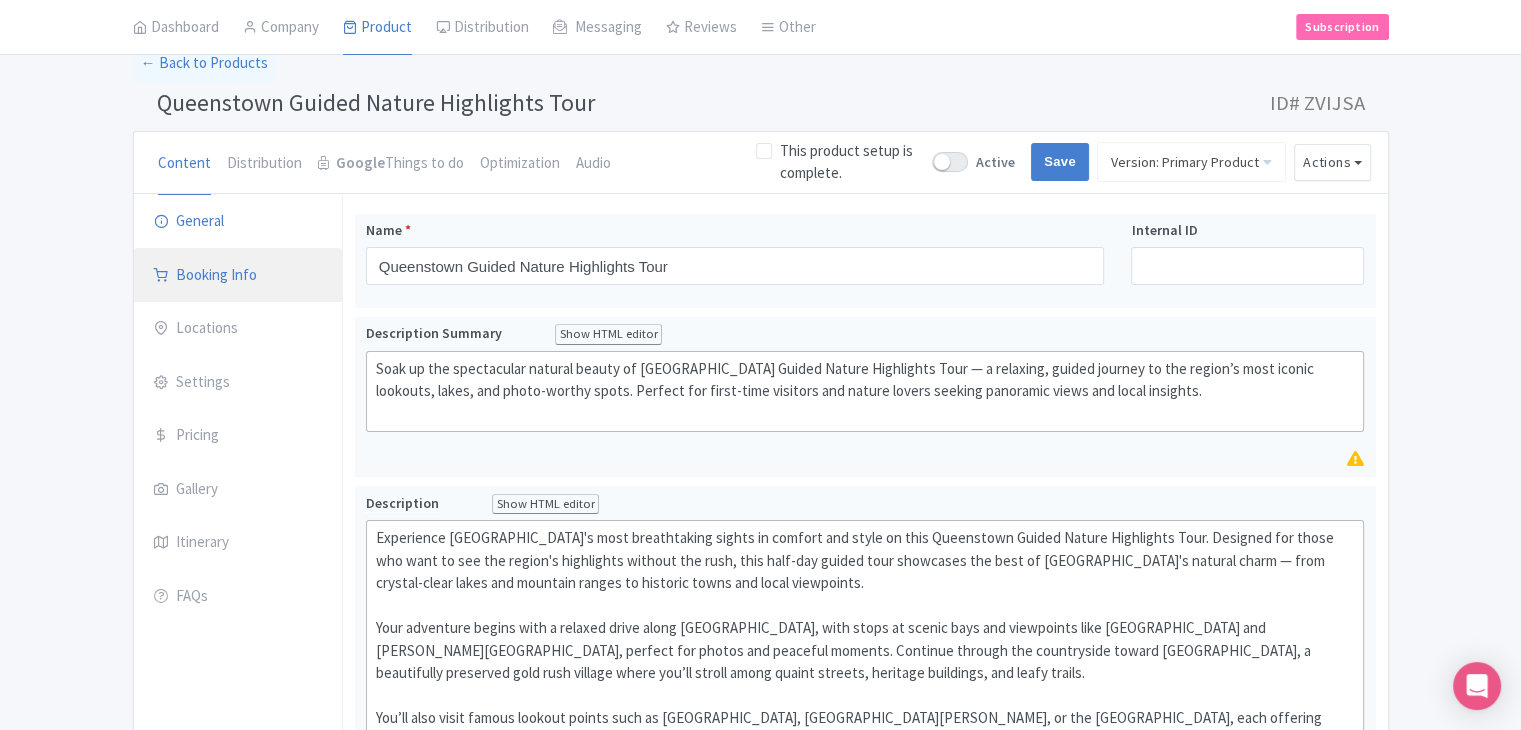 click on "Booking Info" at bounding box center (238, 276) 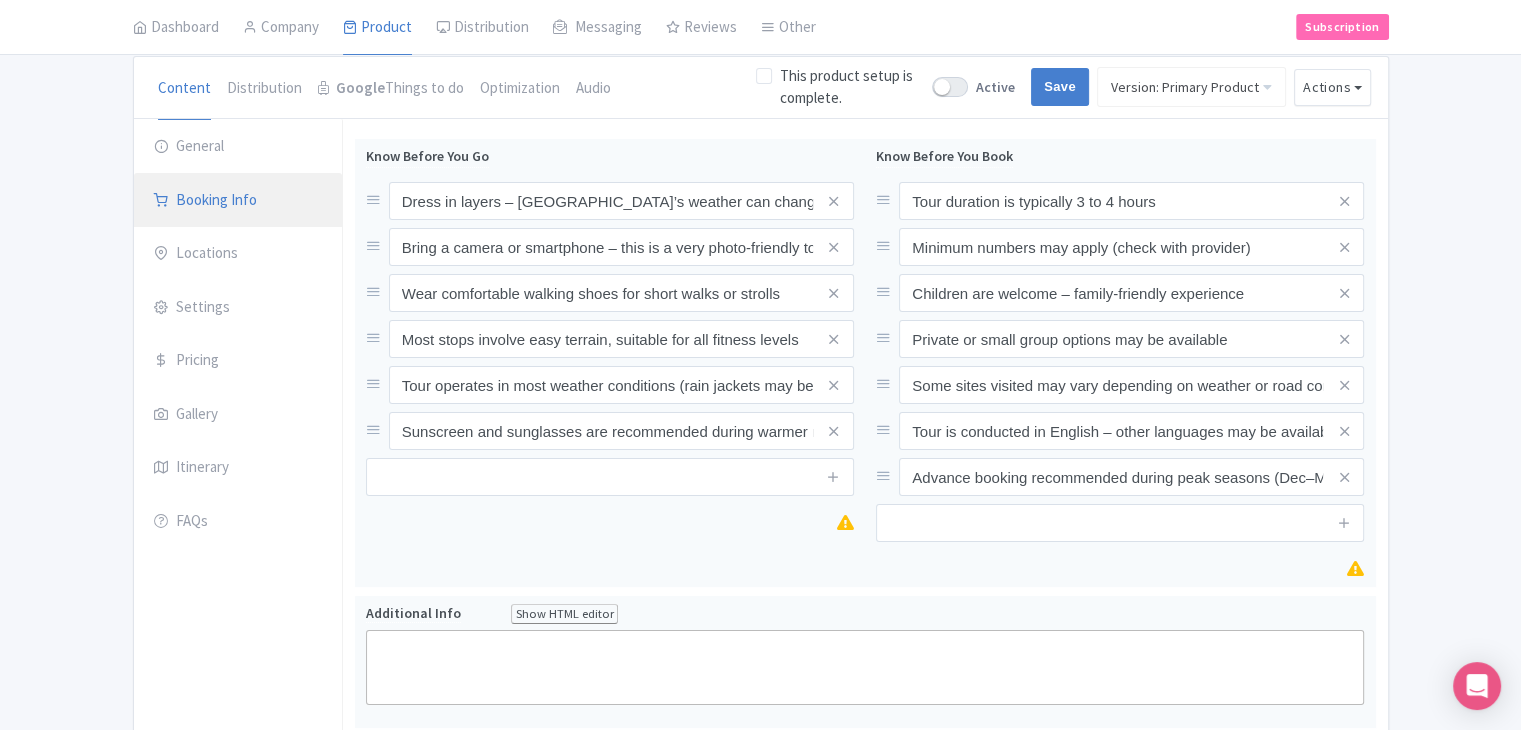 scroll, scrollTop: 0, scrollLeft: 0, axis: both 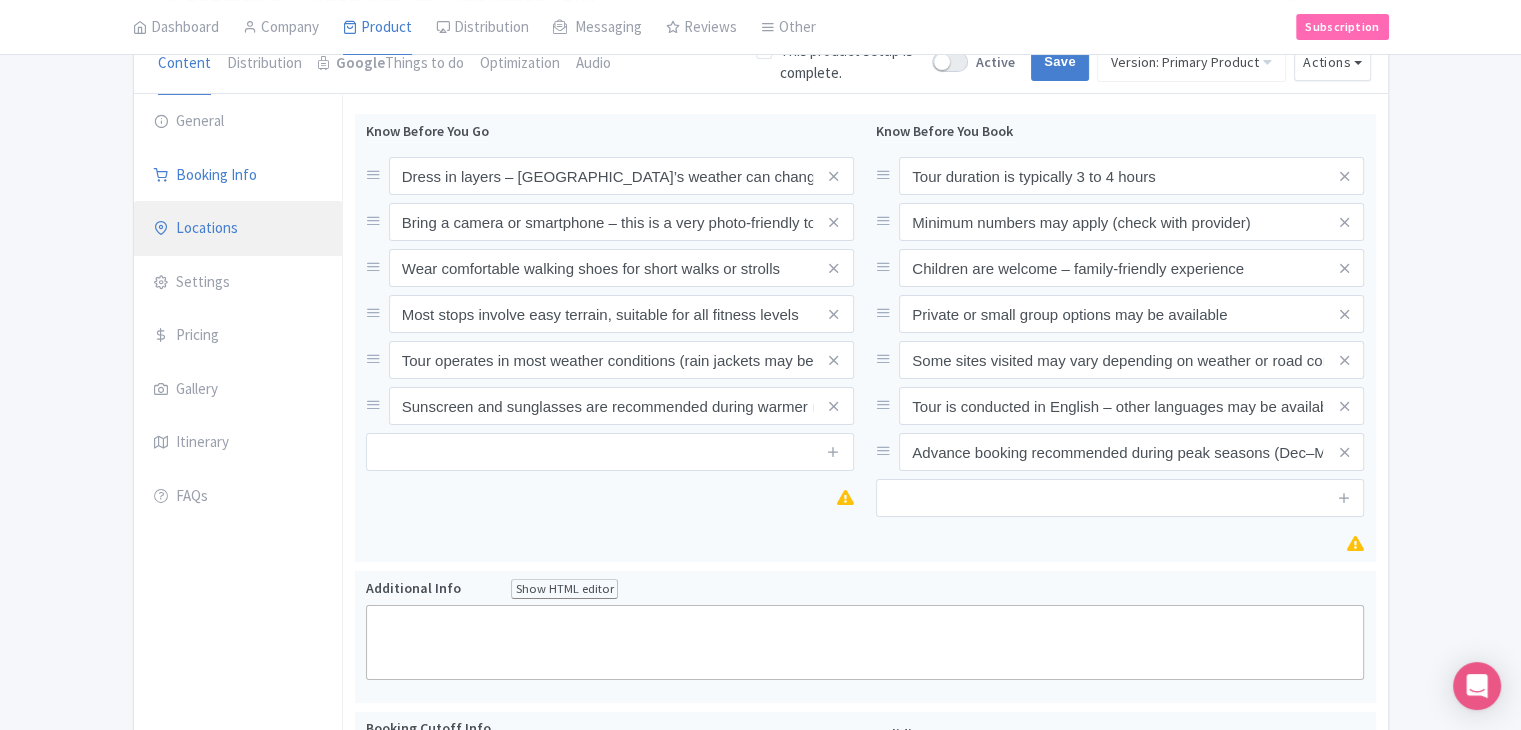 click on "Locations" at bounding box center (238, 229) 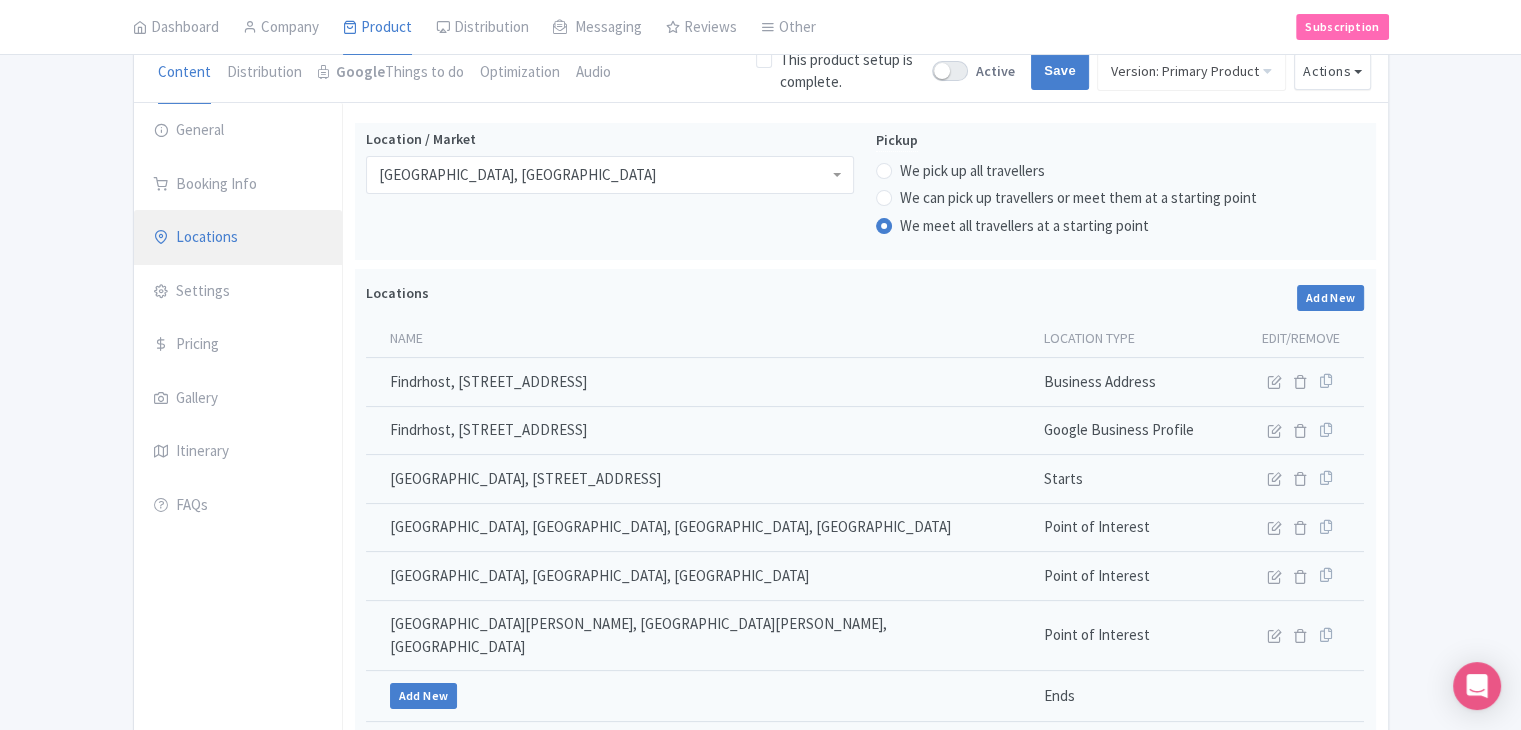 scroll, scrollTop: 148, scrollLeft: 0, axis: vertical 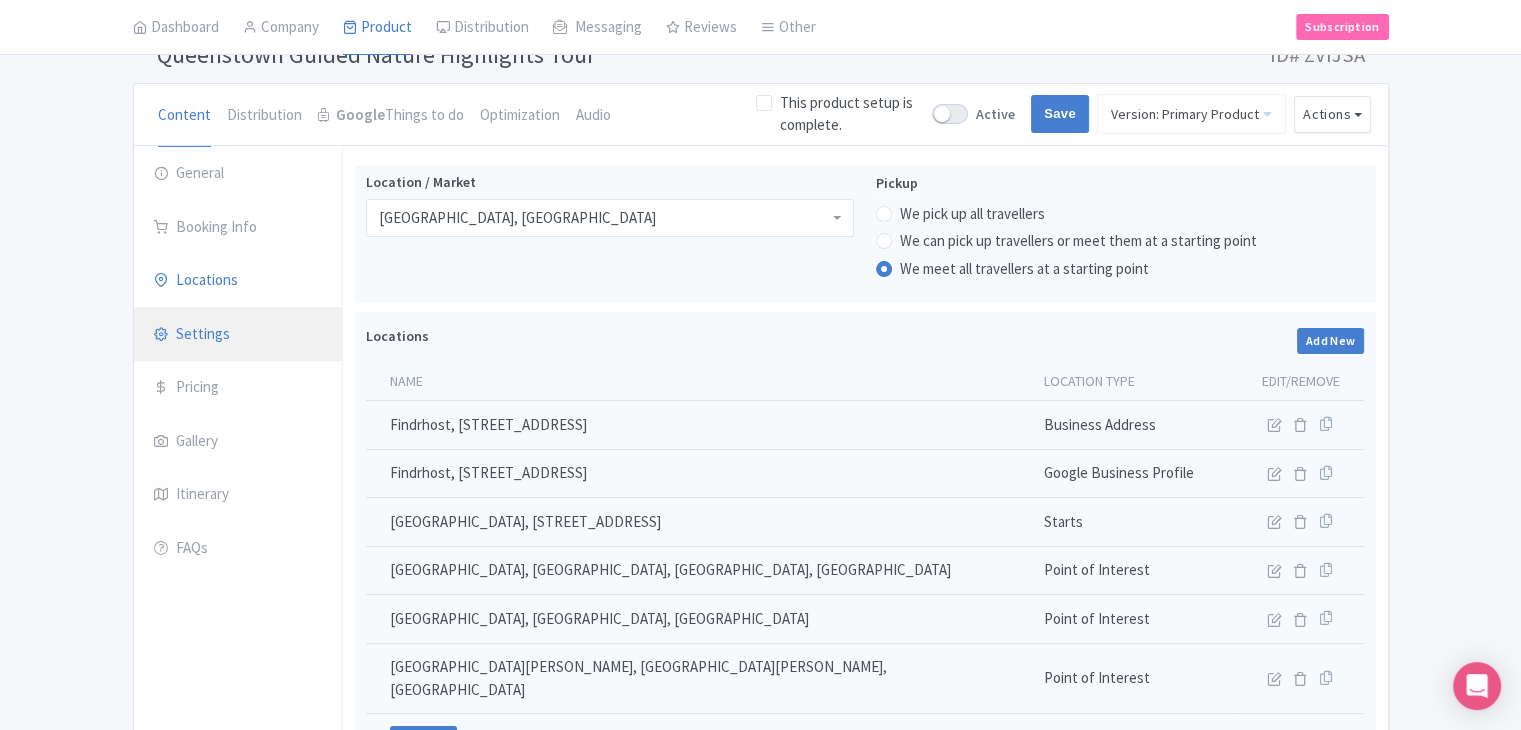 click on "Settings" at bounding box center [238, 335] 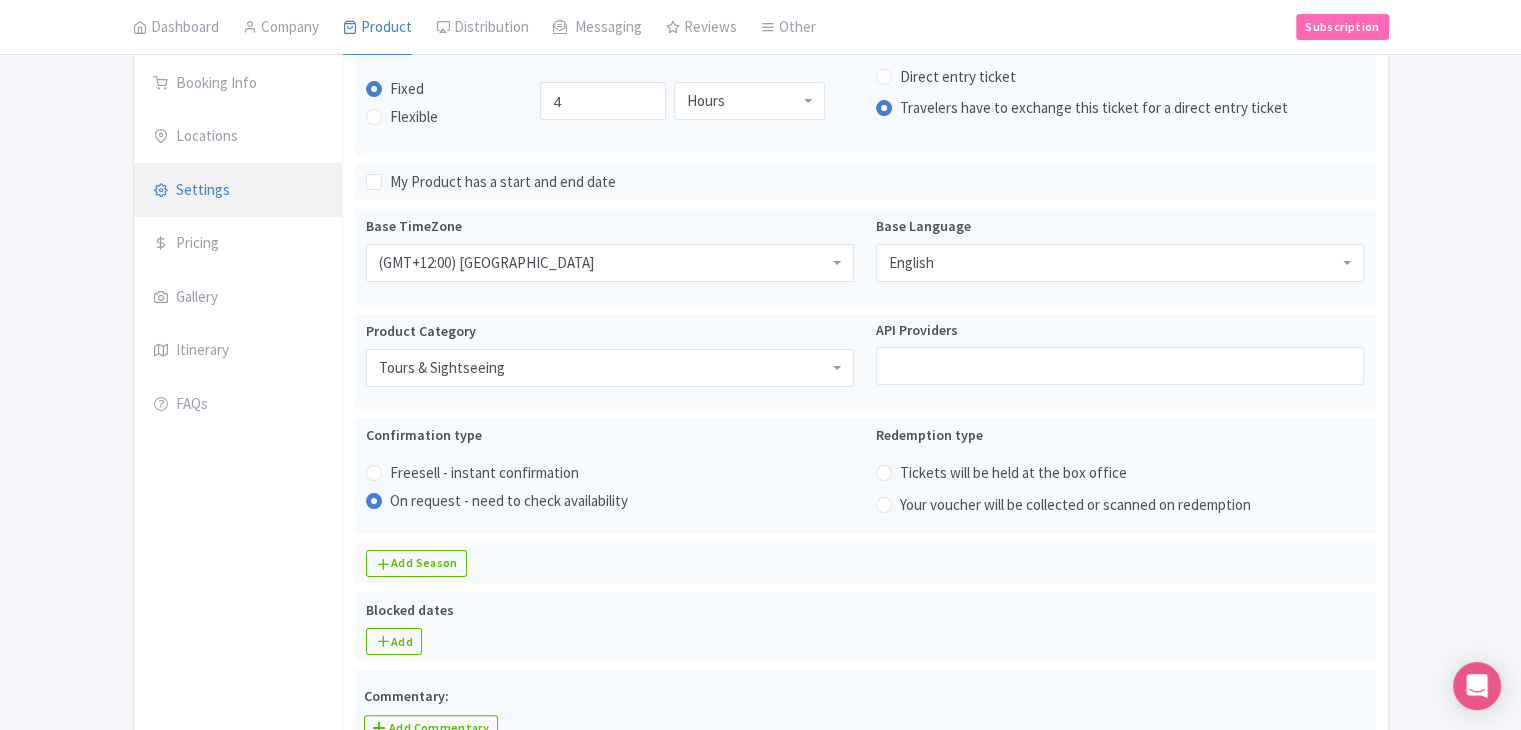 scroll, scrollTop: 202, scrollLeft: 0, axis: vertical 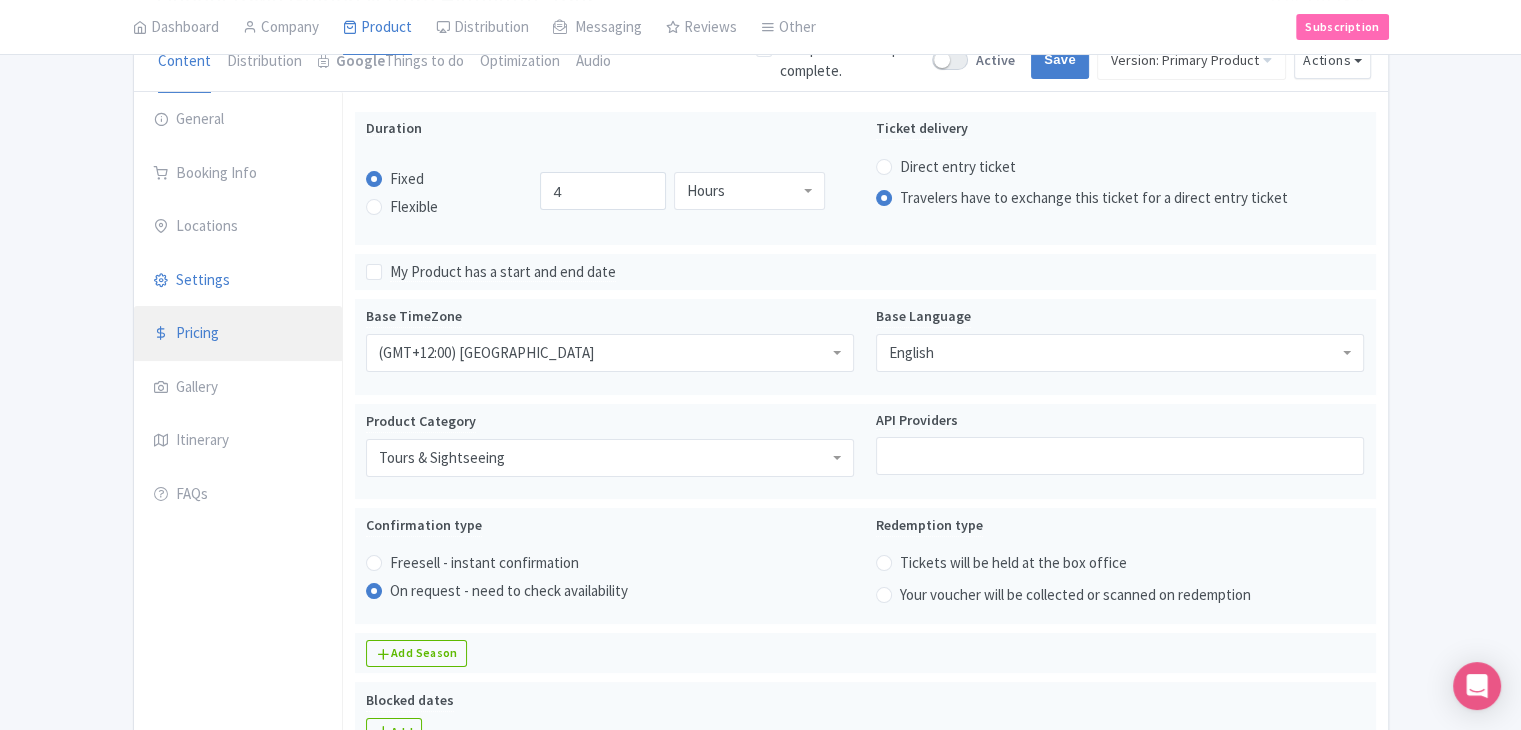 click on "Pricing" at bounding box center [238, 334] 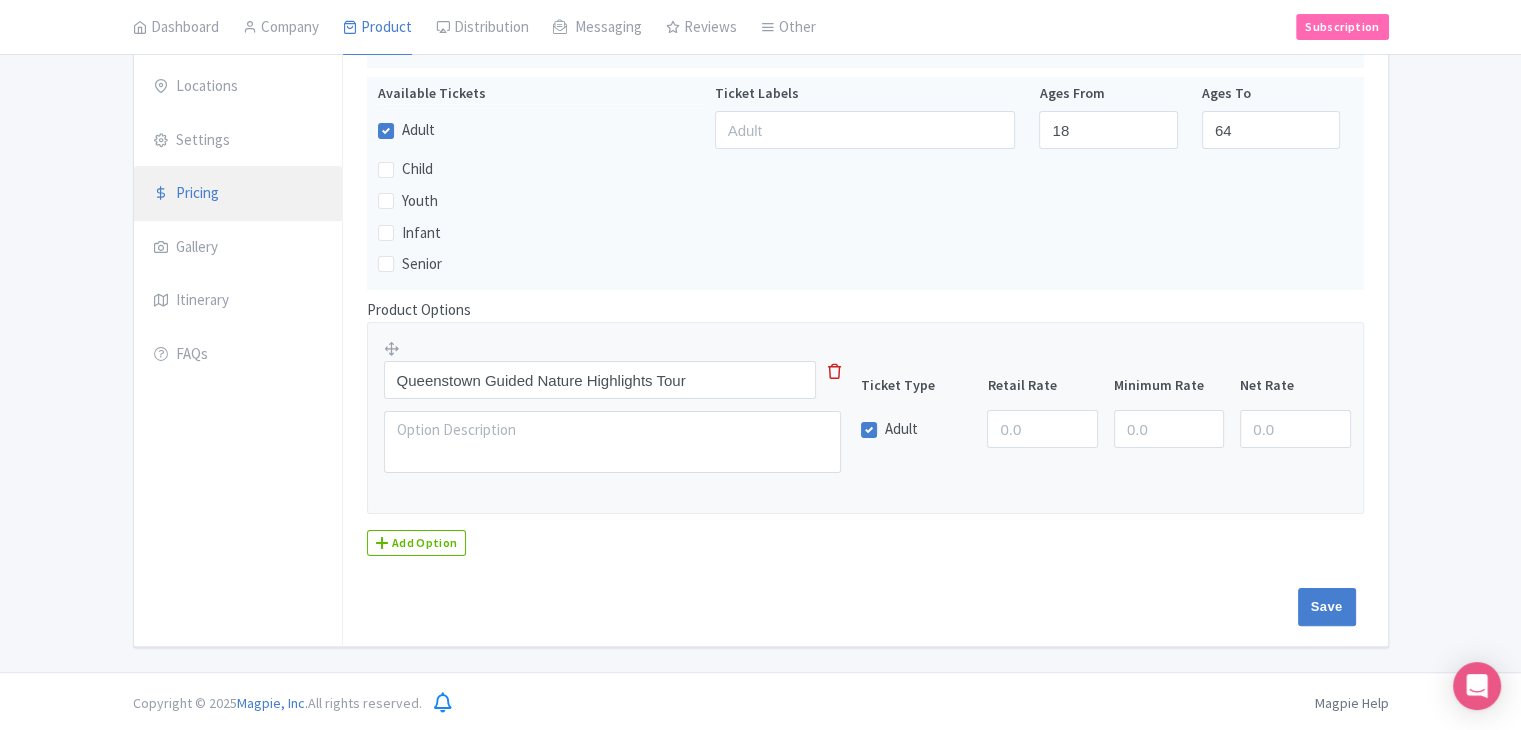 scroll, scrollTop: 301, scrollLeft: 0, axis: vertical 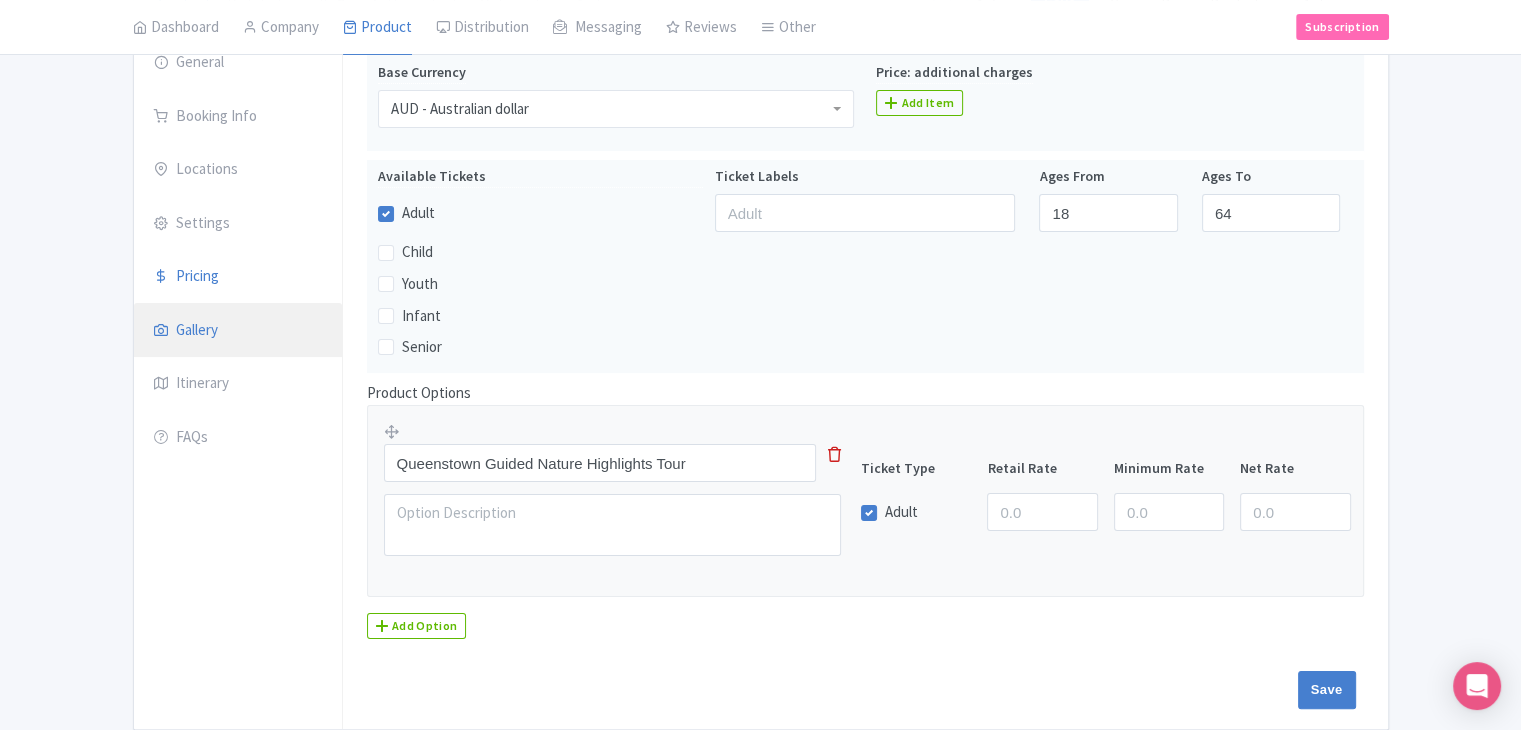 click on "Gallery" at bounding box center [238, 331] 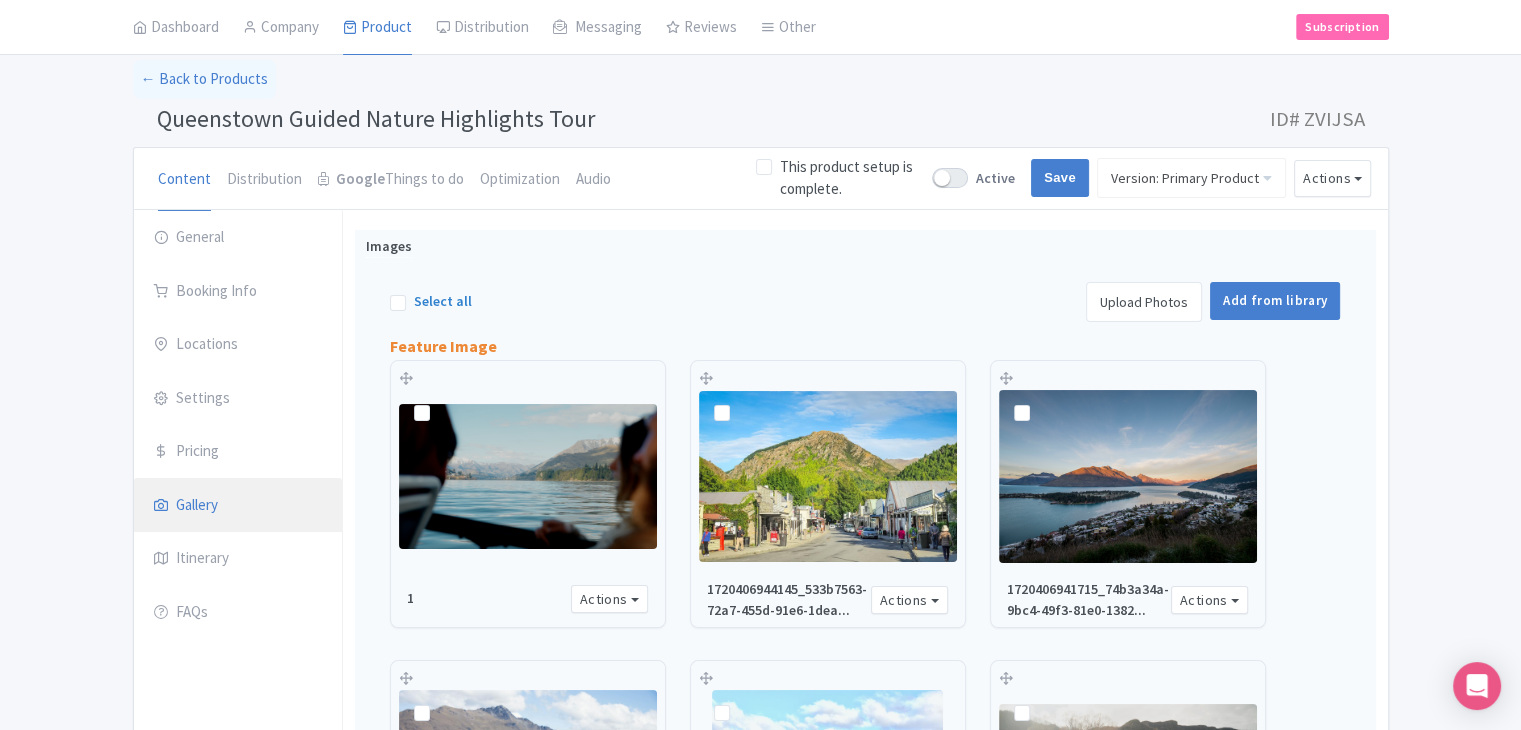 scroll, scrollTop: 259, scrollLeft: 0, axis: vertical 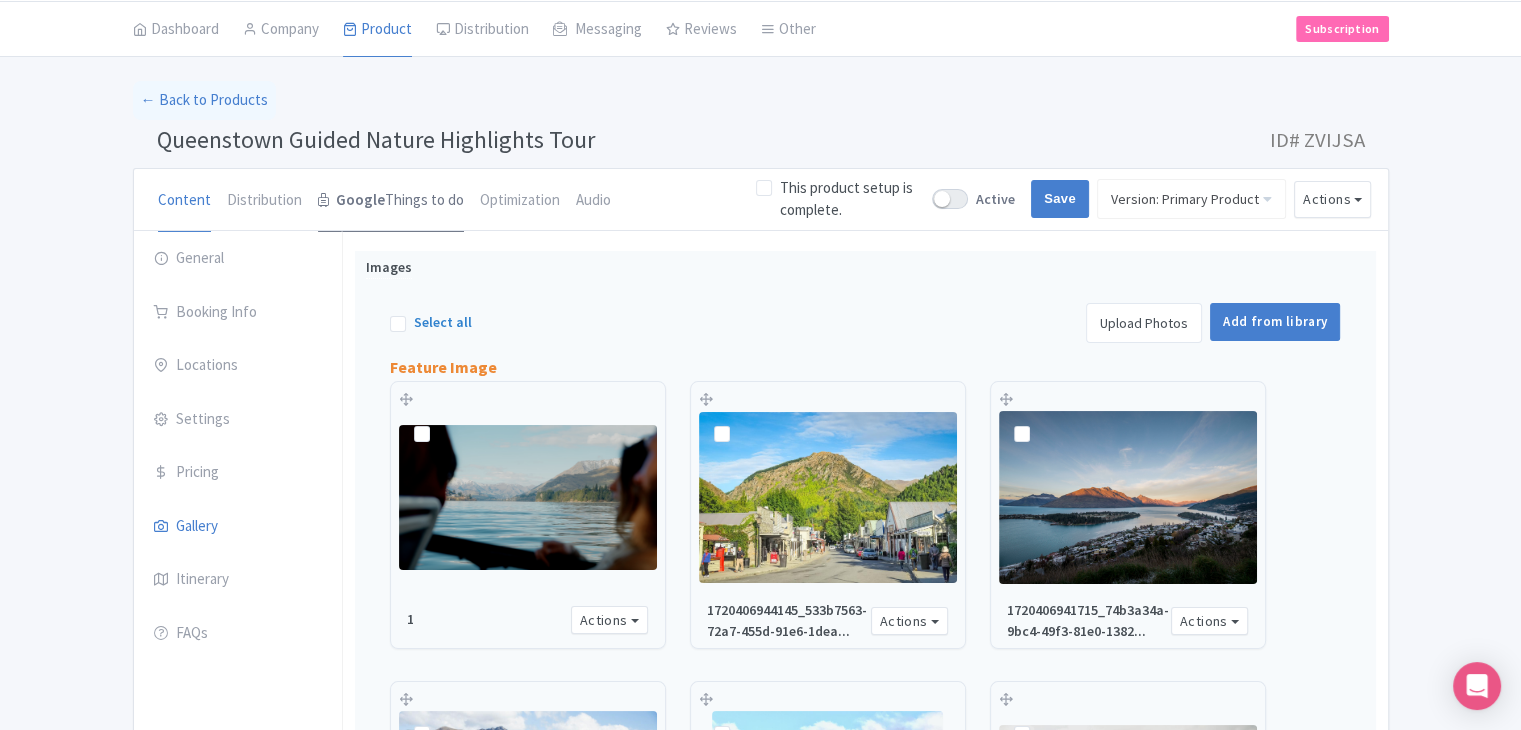 click on "Google  Things to do" at bounding box center (391, 201) 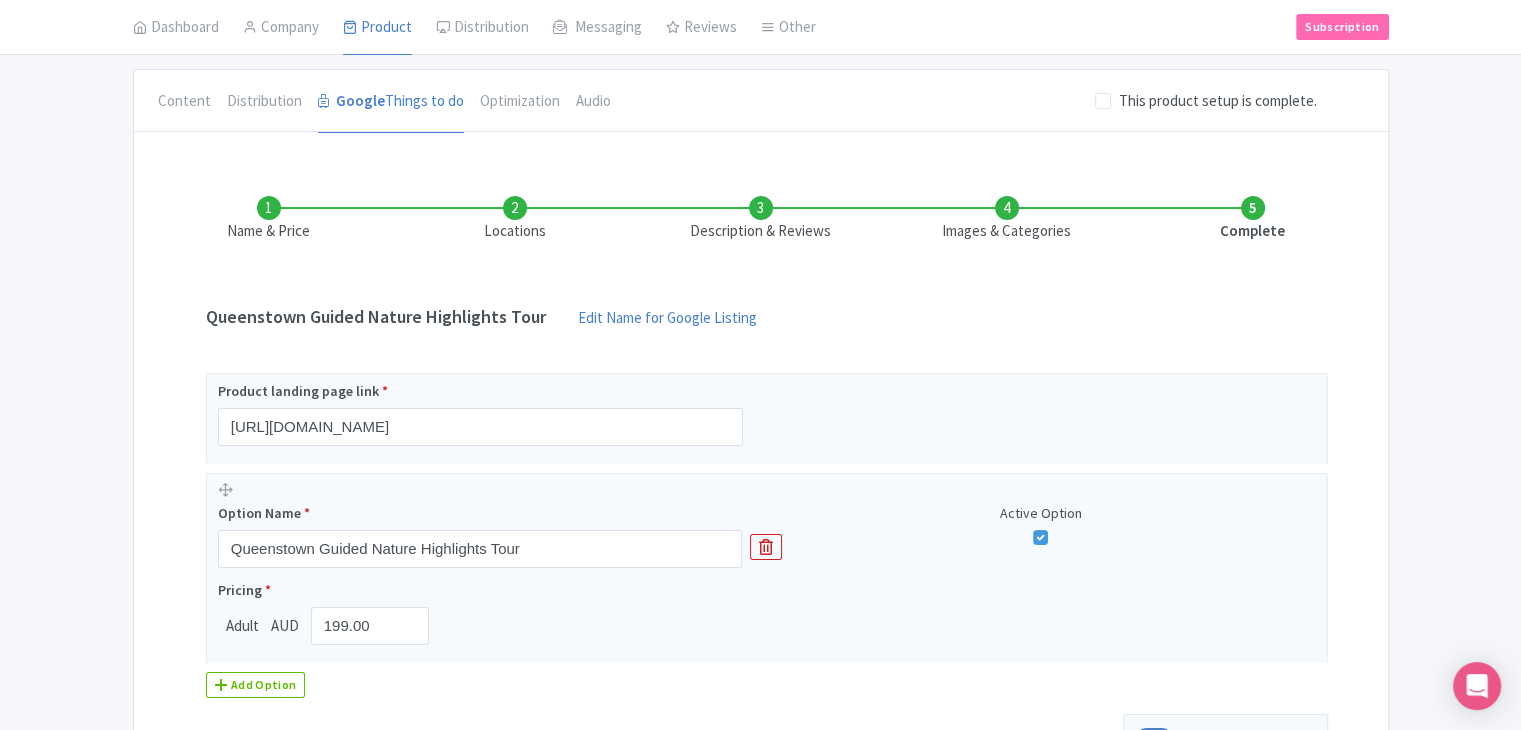 scroll, scrollTop: 163, scrollLeft: 0, axis: vertical 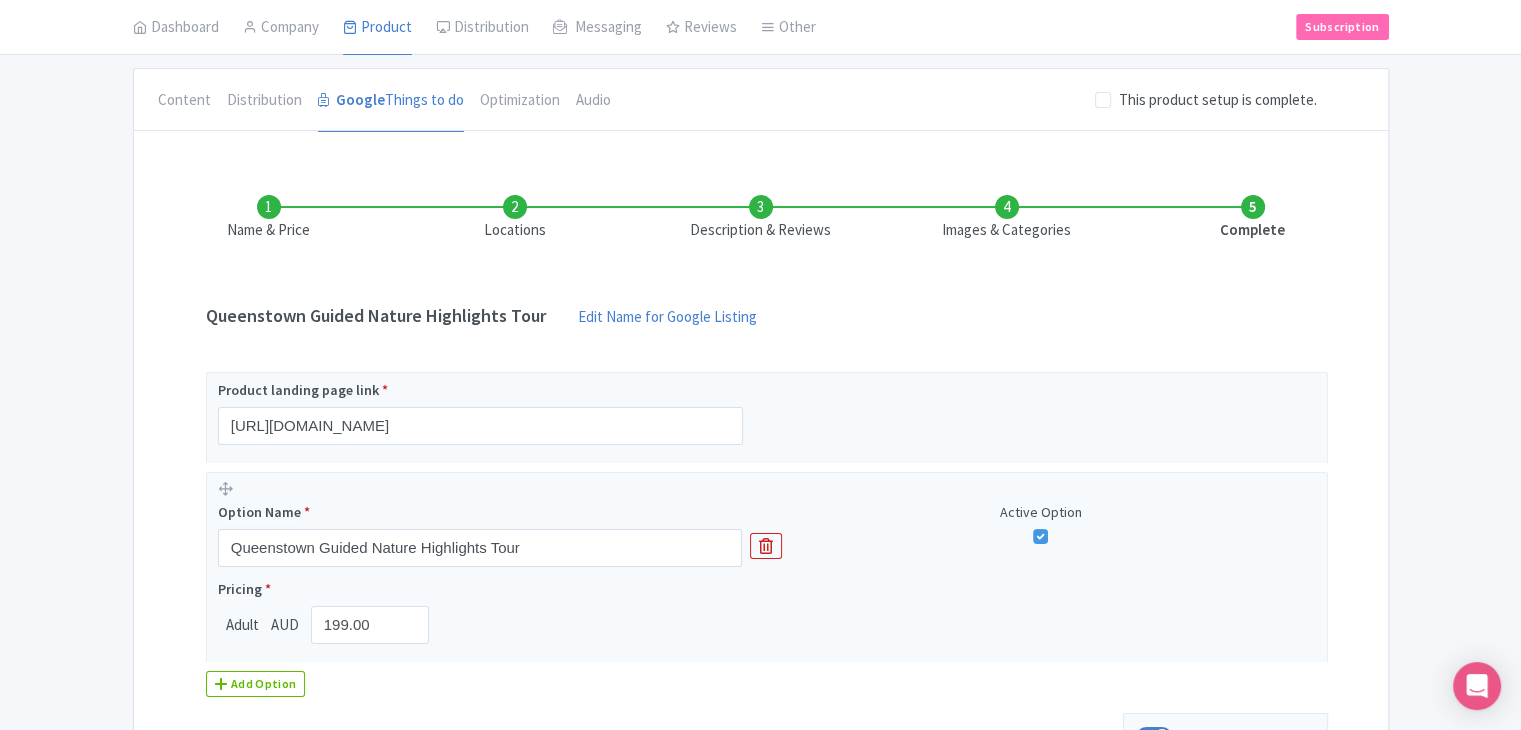 click on "Locations" at bounding box center [515, 218] 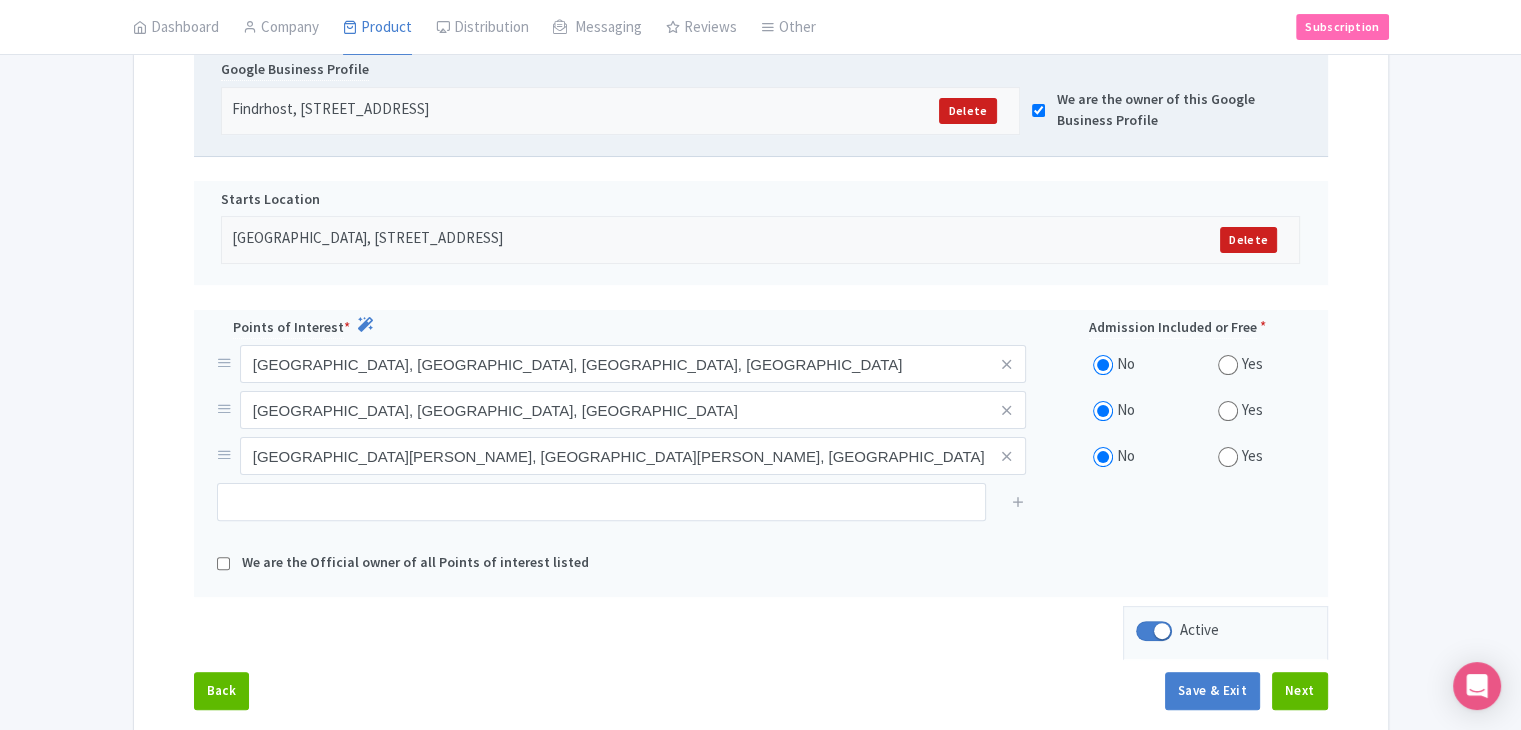 scroll, scrollTop: 273, scrollLeft: 0, axis: vertical 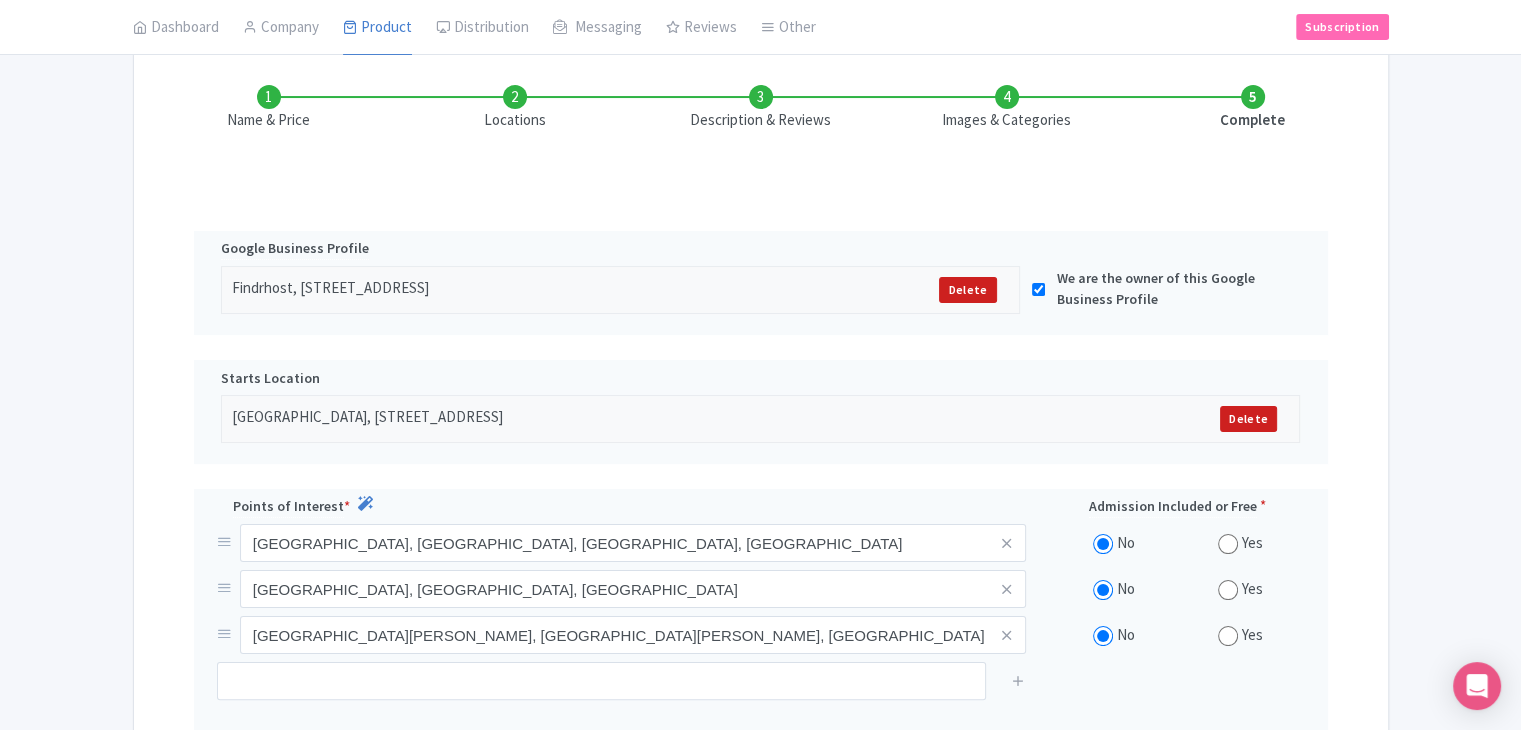 click on "Description & Reviews" at bounding box center (761, 108) 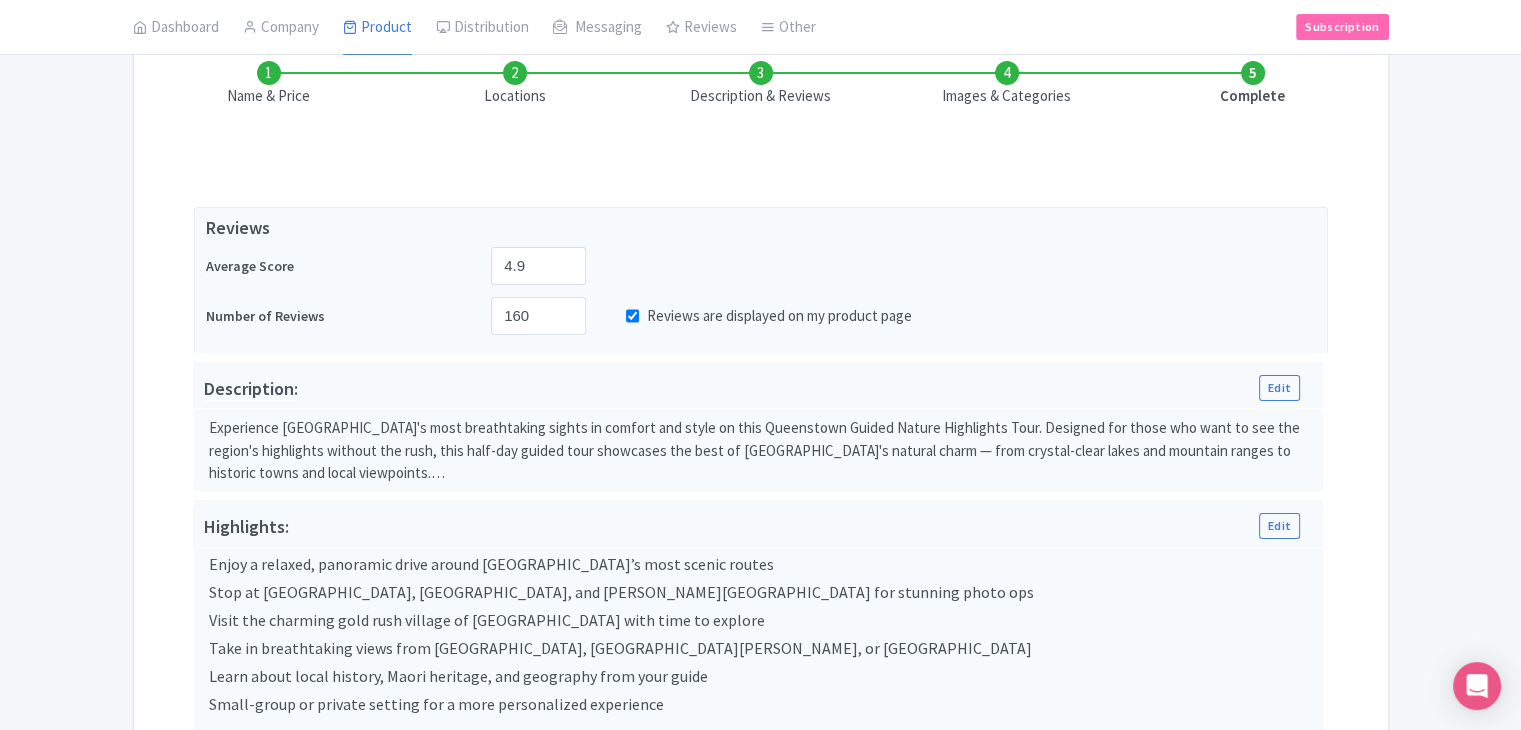 scroll, scrollTop: 256, scrollLeft: 0, axis: vertical 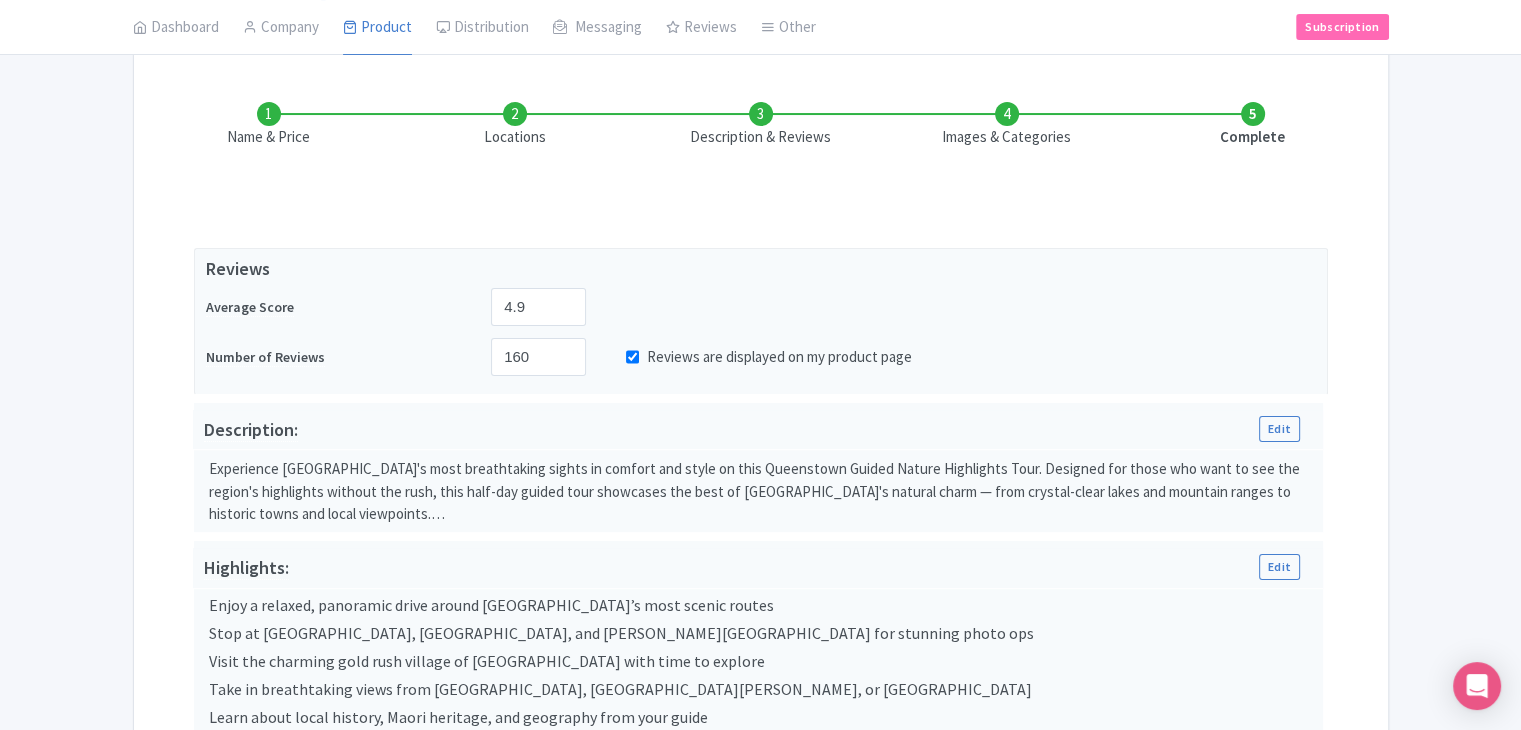 click on "Description & Reviews" at bounding box center [761, 125] 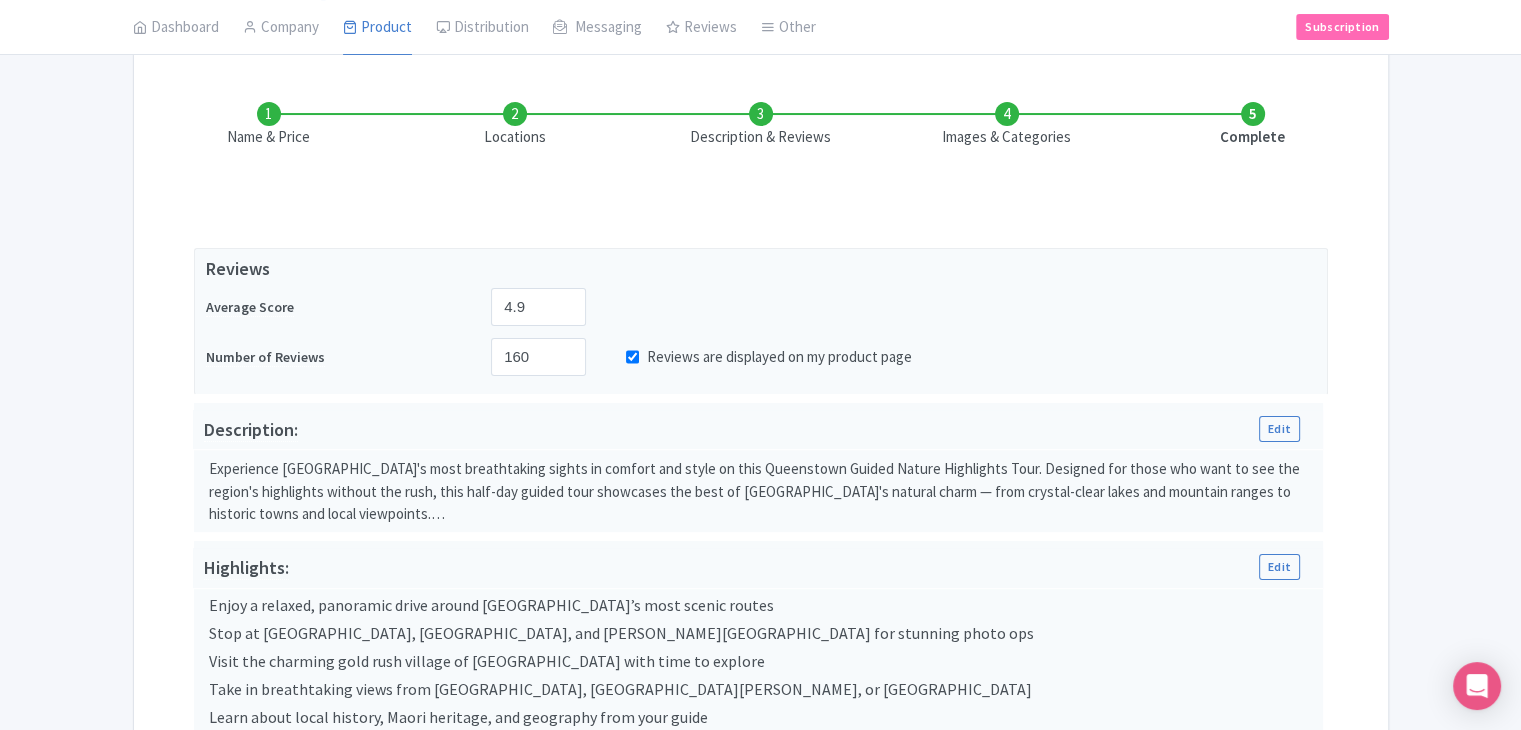 click on "Images & Categories" at bounding box center [1007, 125] 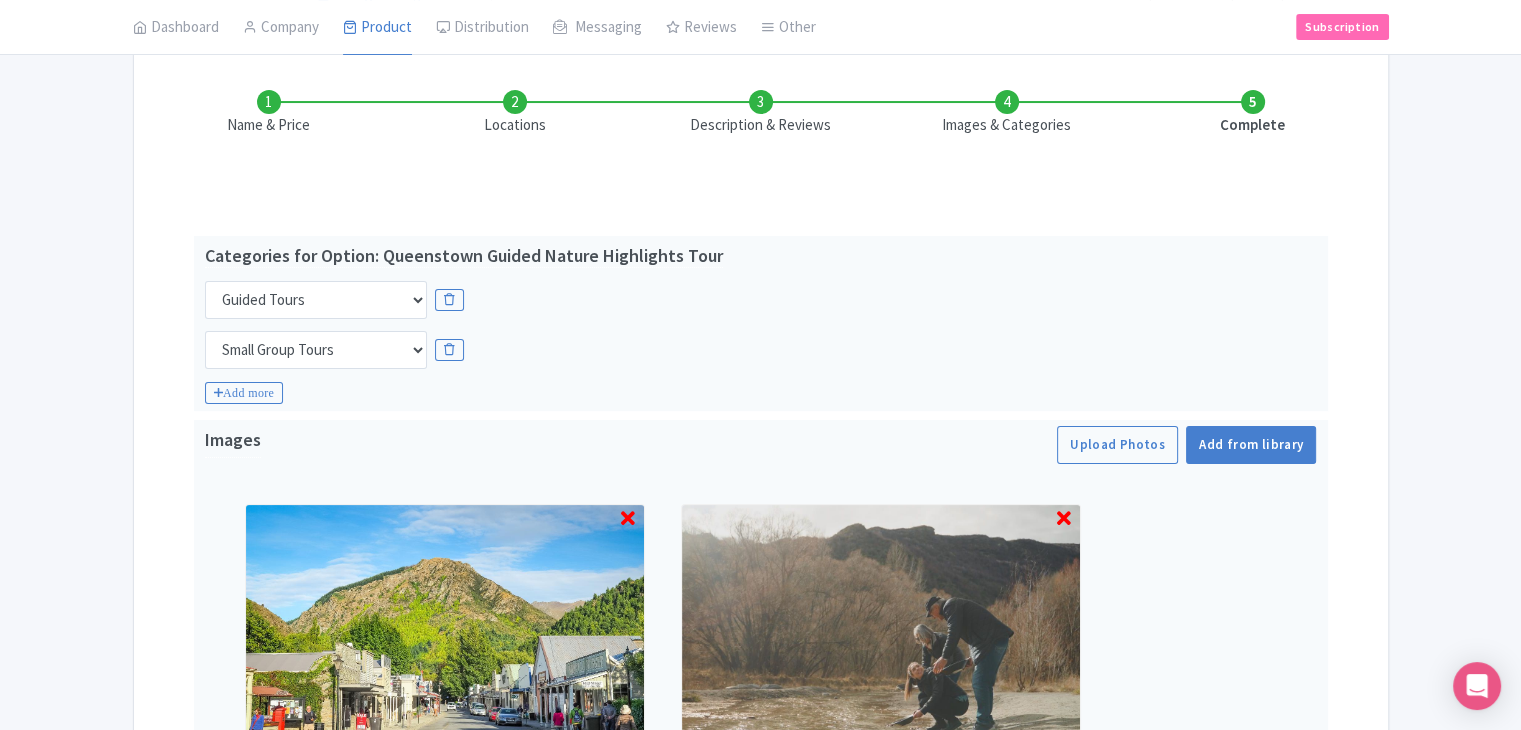 scroll, scrollTop: 853, scrollLeft: 0, axis: vertical 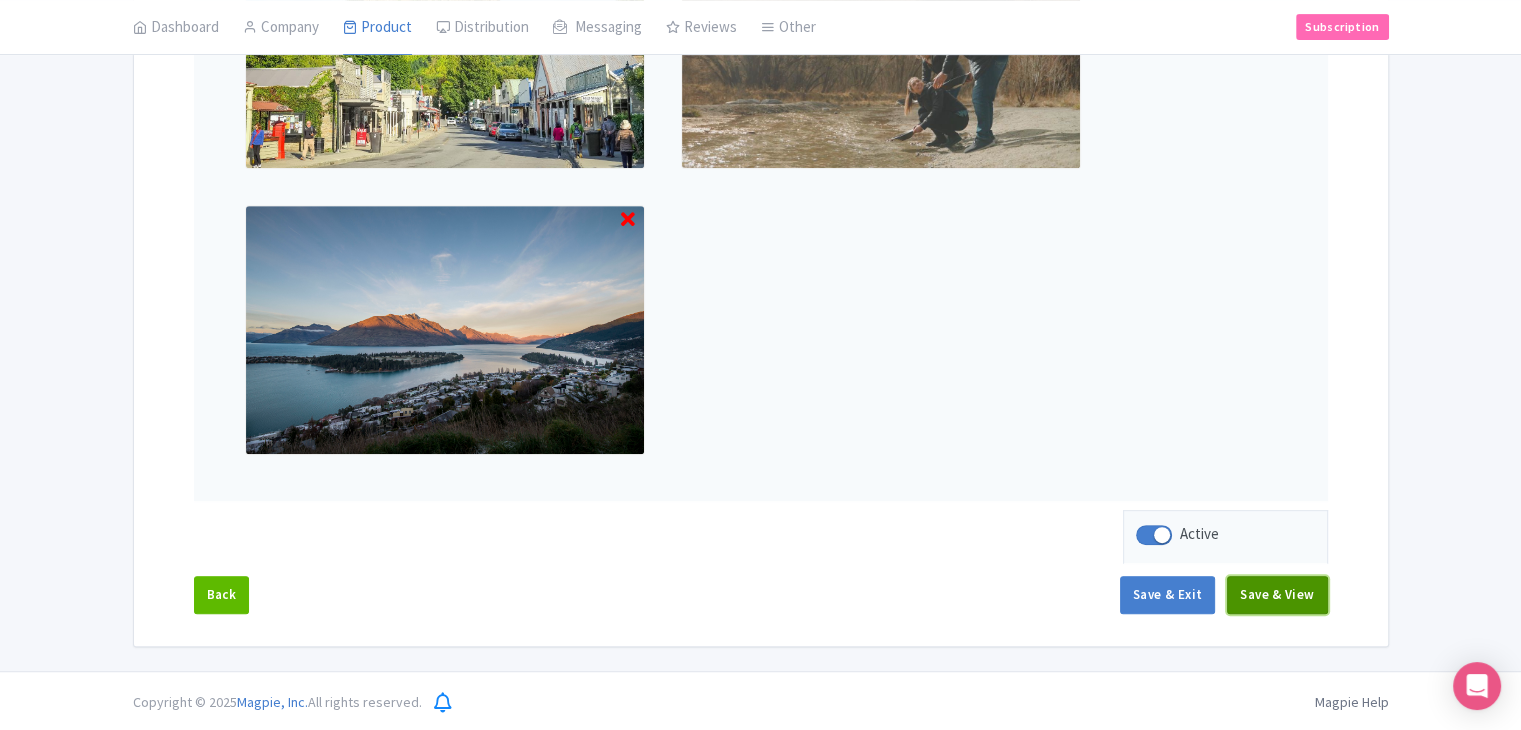 click on "Save & View" at bounding box center [1277, 595] 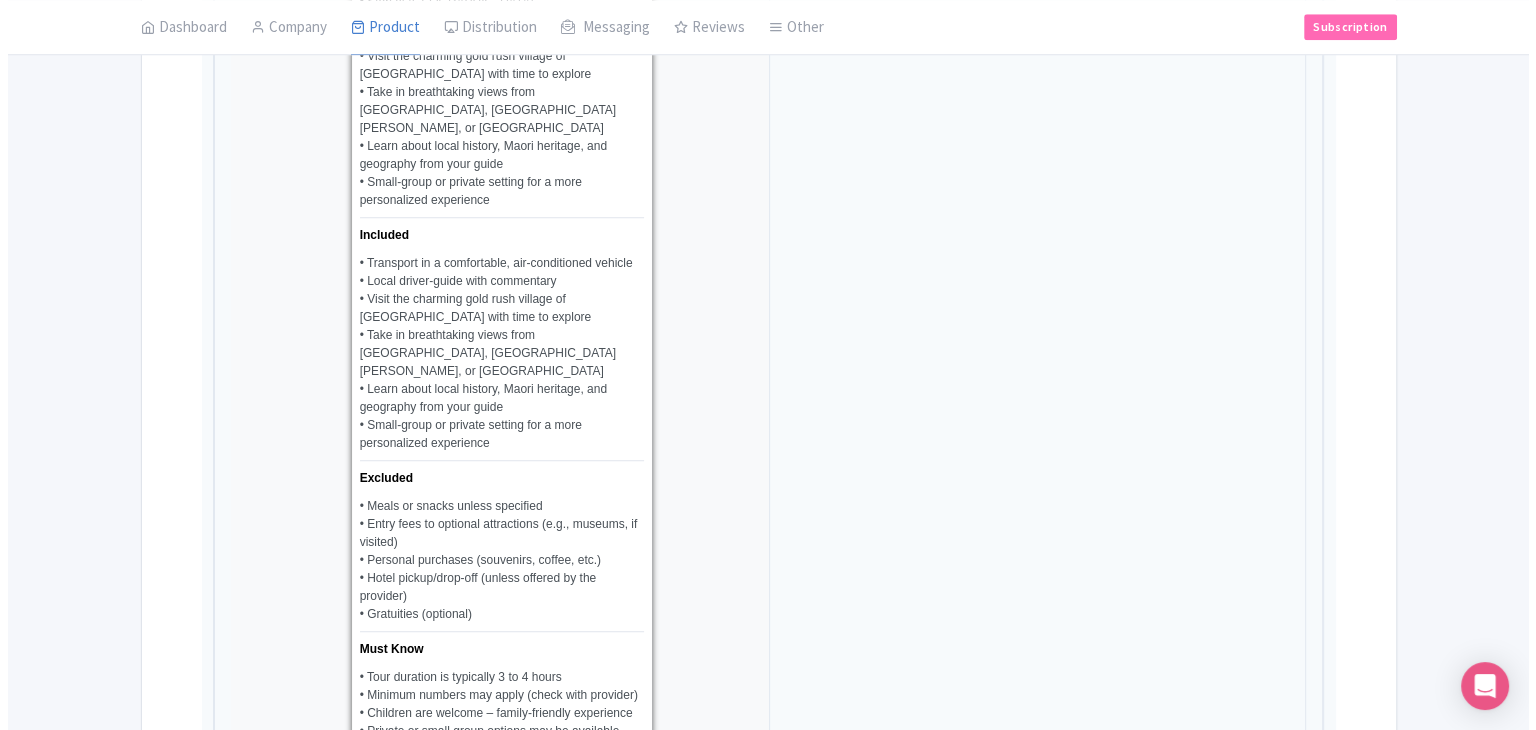 scroll, scrollTop: 2132, scrollLeft: 0, axis: vertical 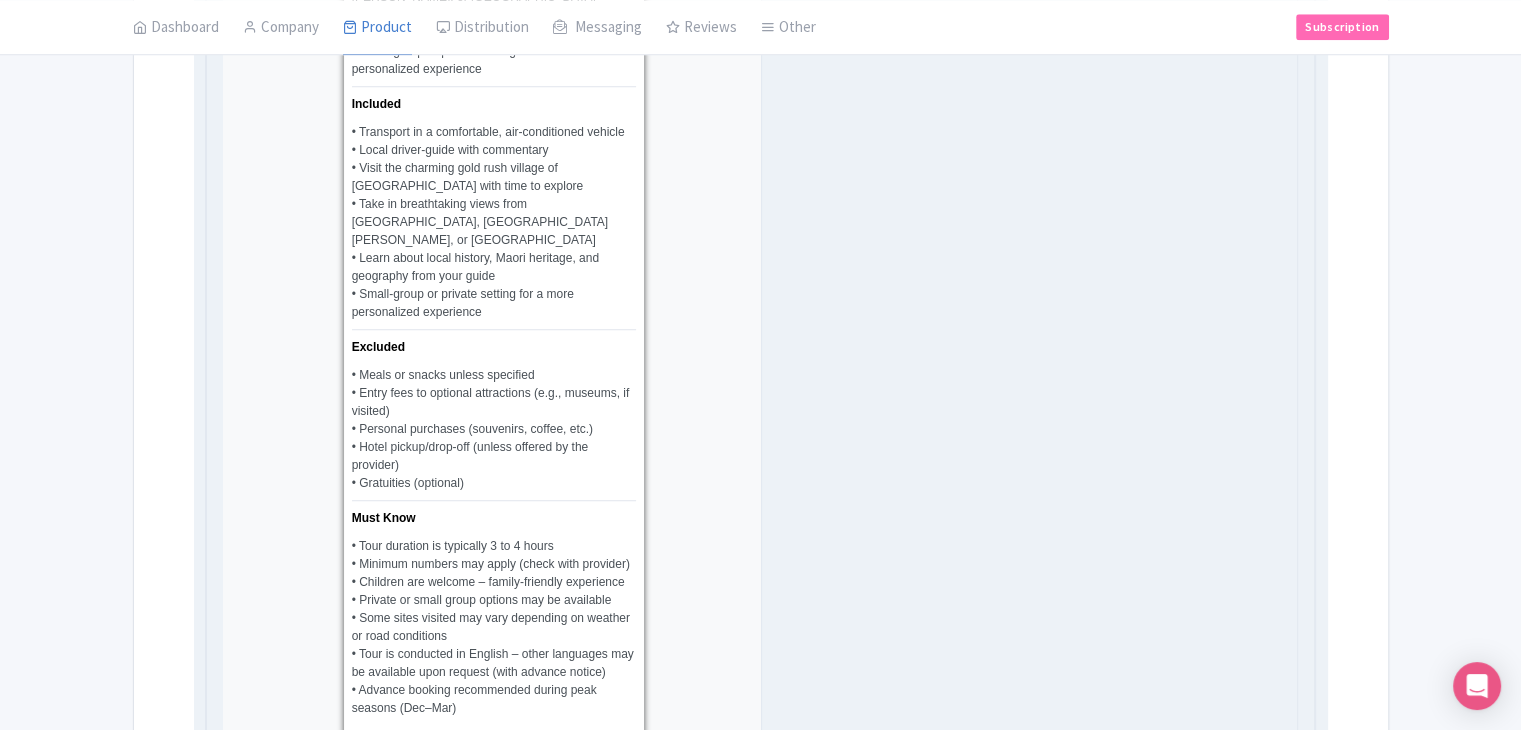 click on "Visit site" at bounding box center (487, 751) 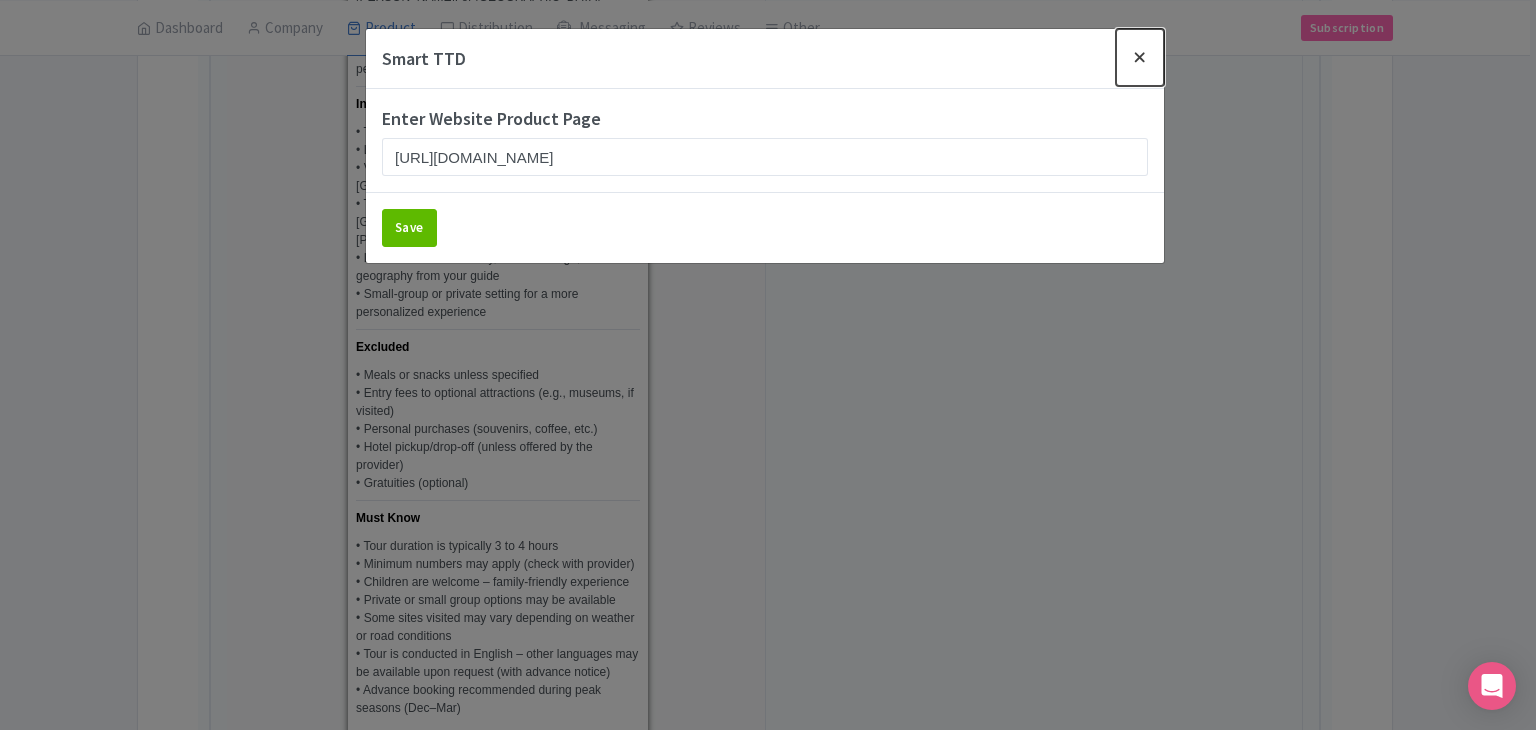 click at bounding box center (1140, 57) 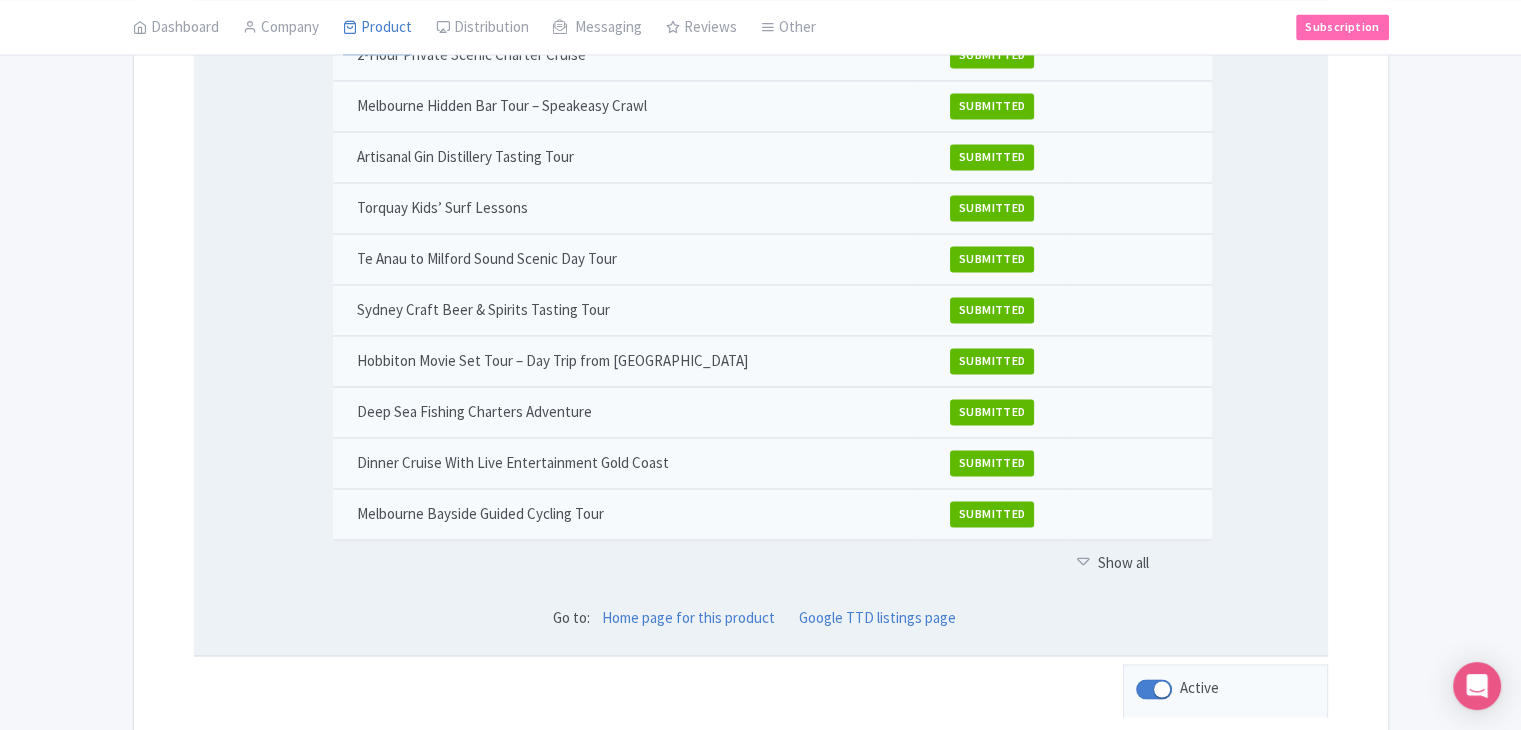 scroll, scrollTop: 3064, scrollLeft: 0, axis: vertical 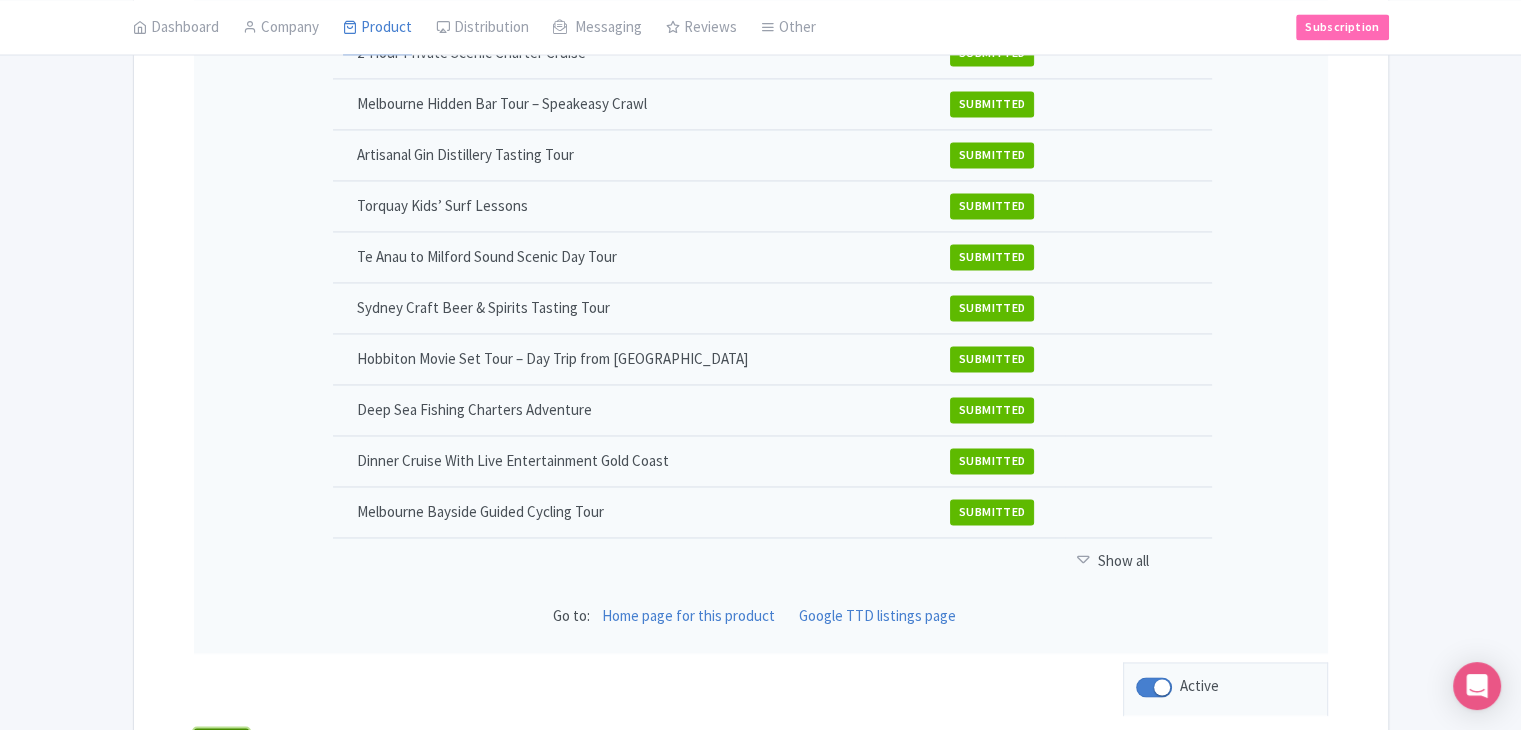 click on "Back" at bounding box center (222, 747) 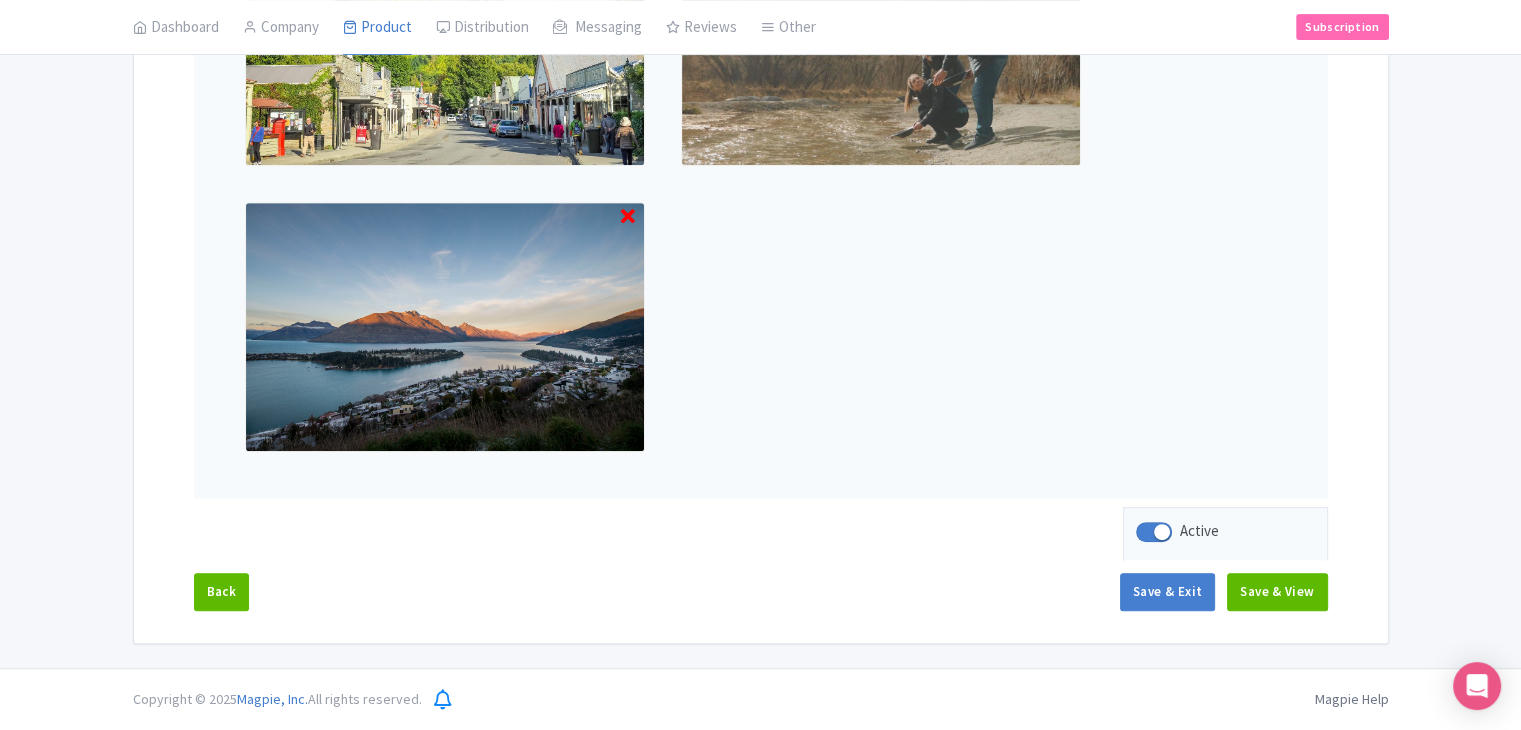 scroll, scrollTop: 853, scrollLeft: 0, axis: vertical 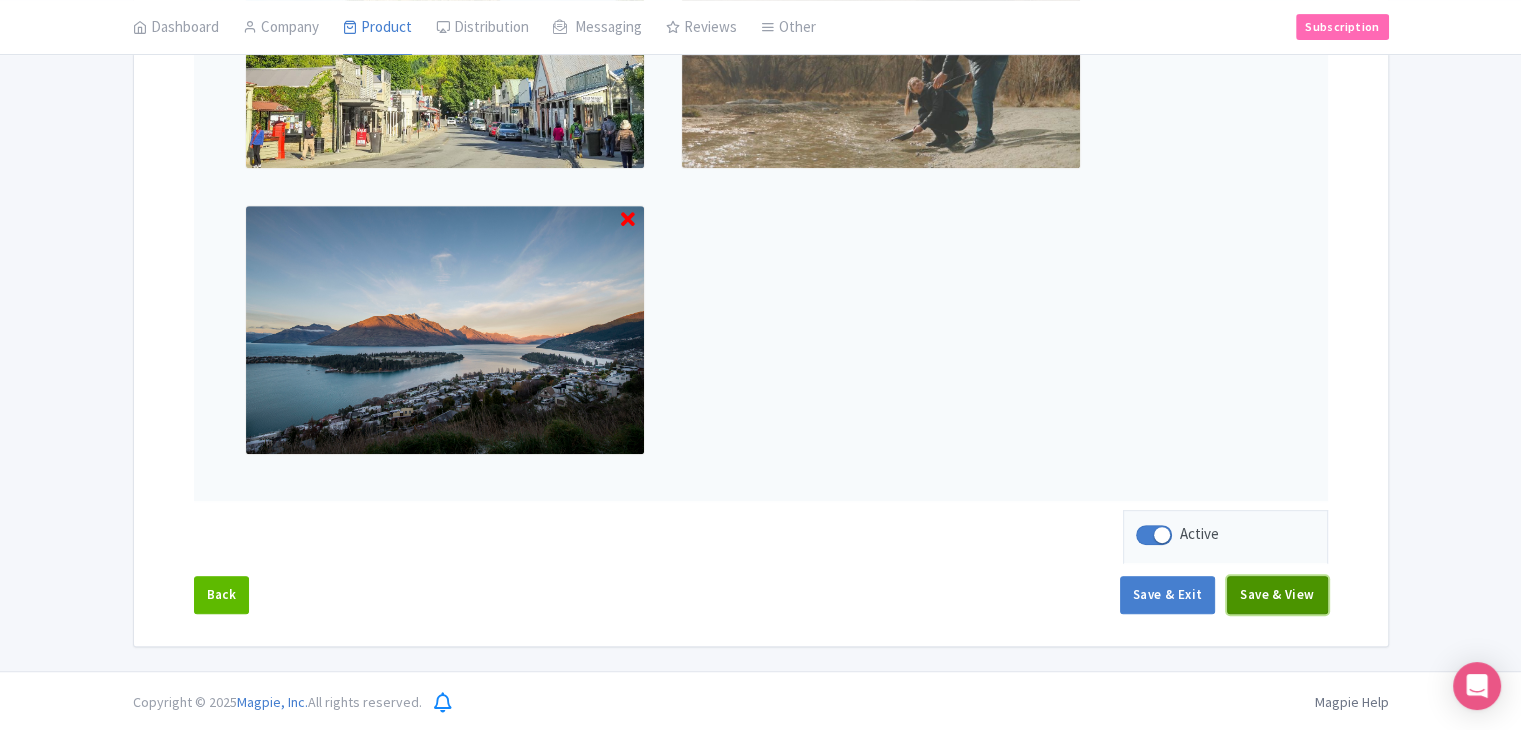 click on "Save & View" at bounding box center [1277, 595] 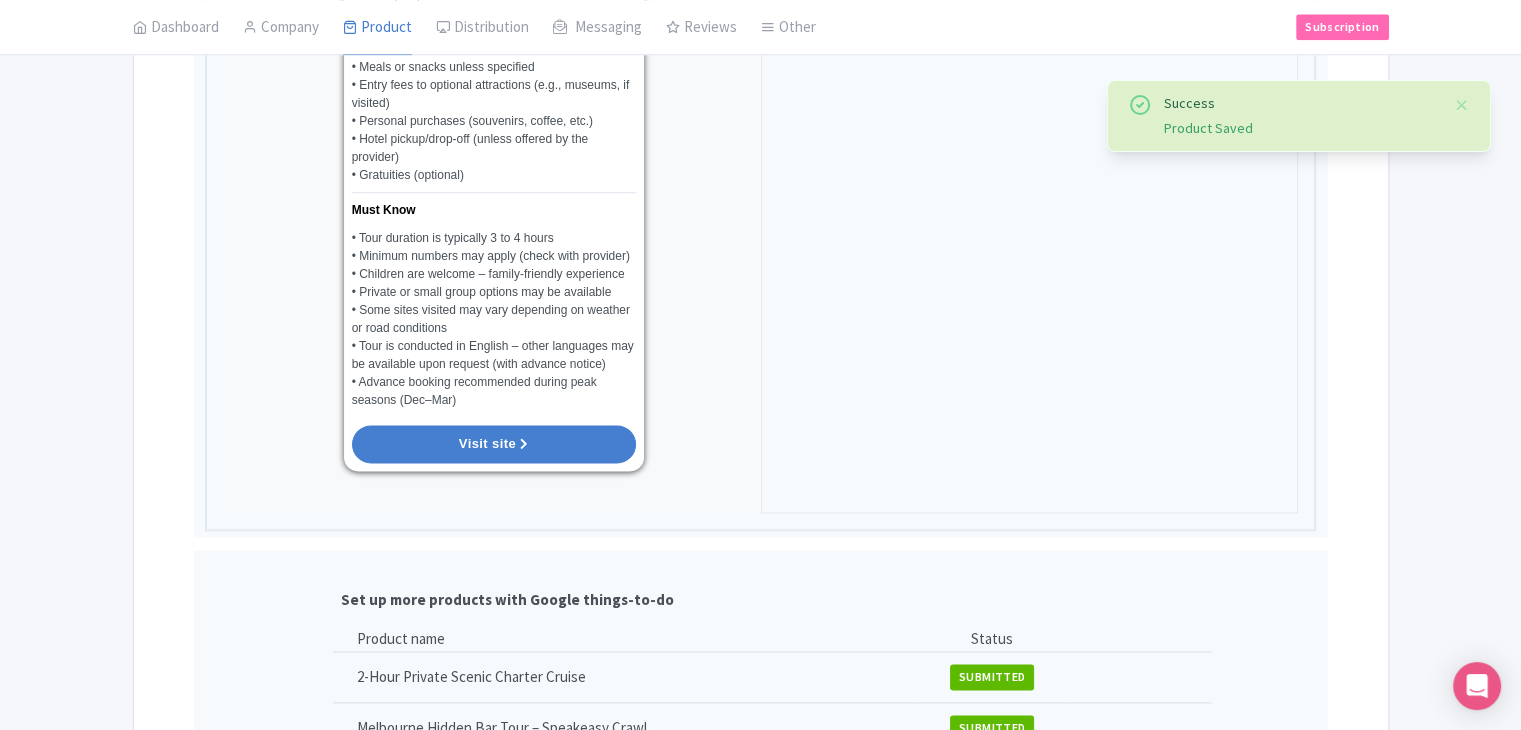 scroll, scrollTop: 2496, scrollLeft: 0, axis: vertical 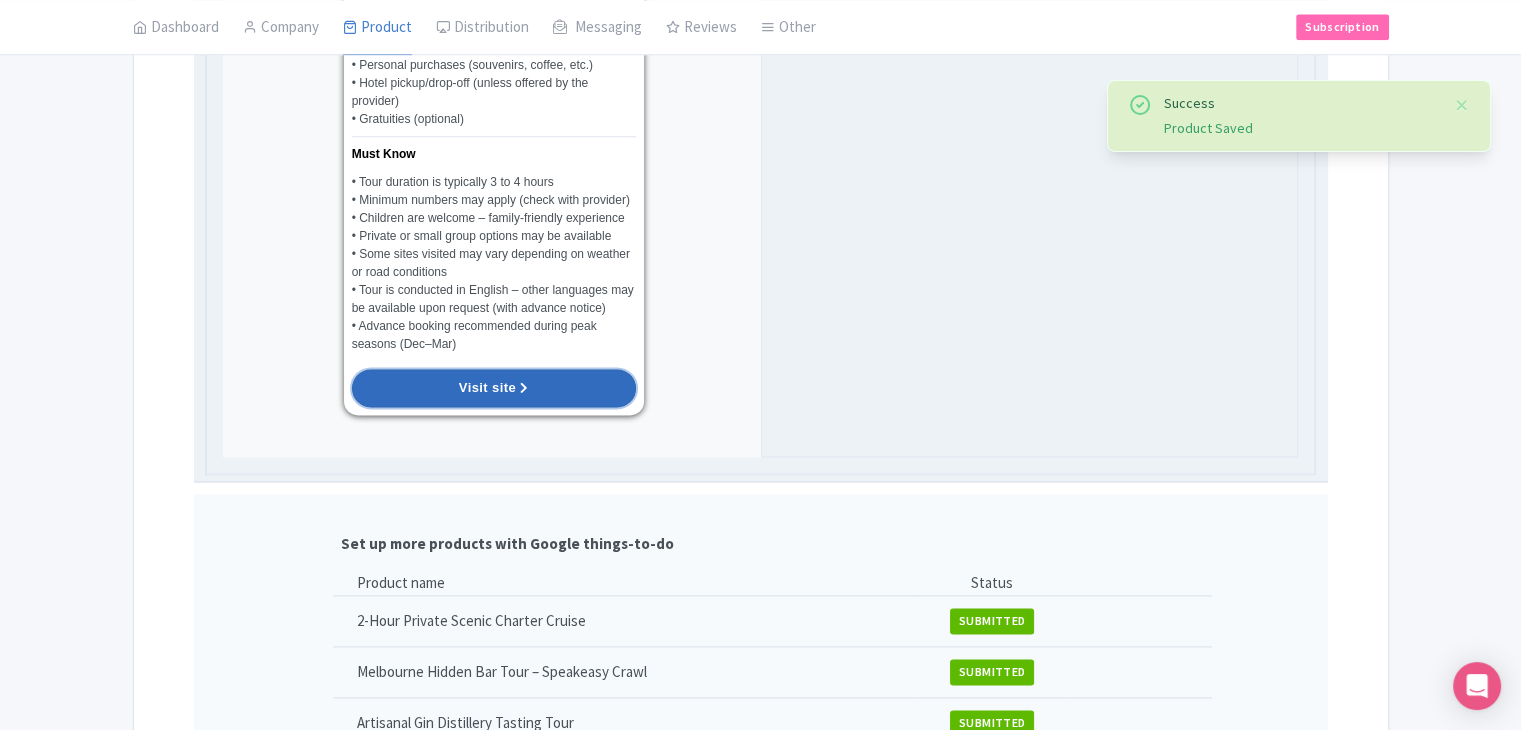 click on "Visit site" at bounding box center (494, 388) 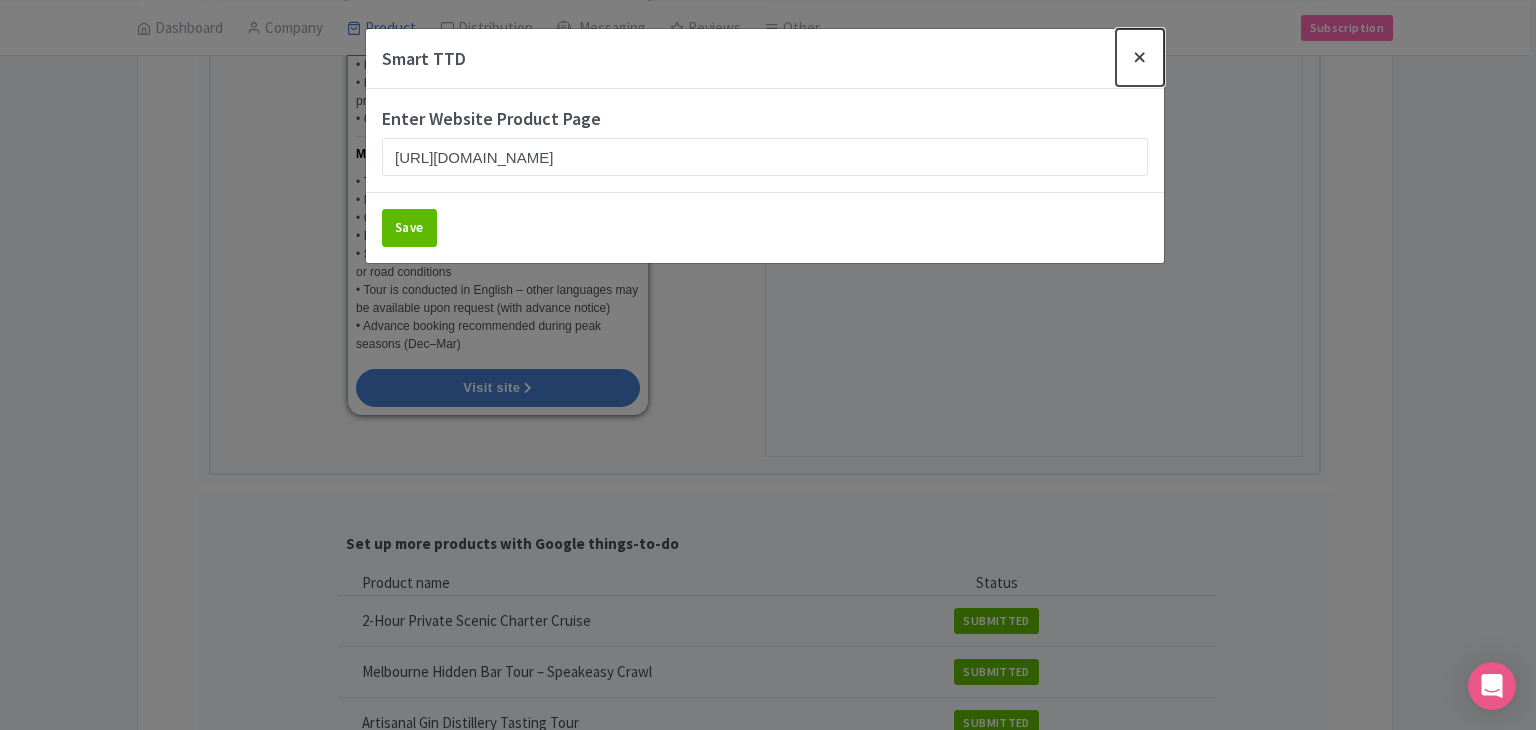 click at bounding box center (1140, 57) 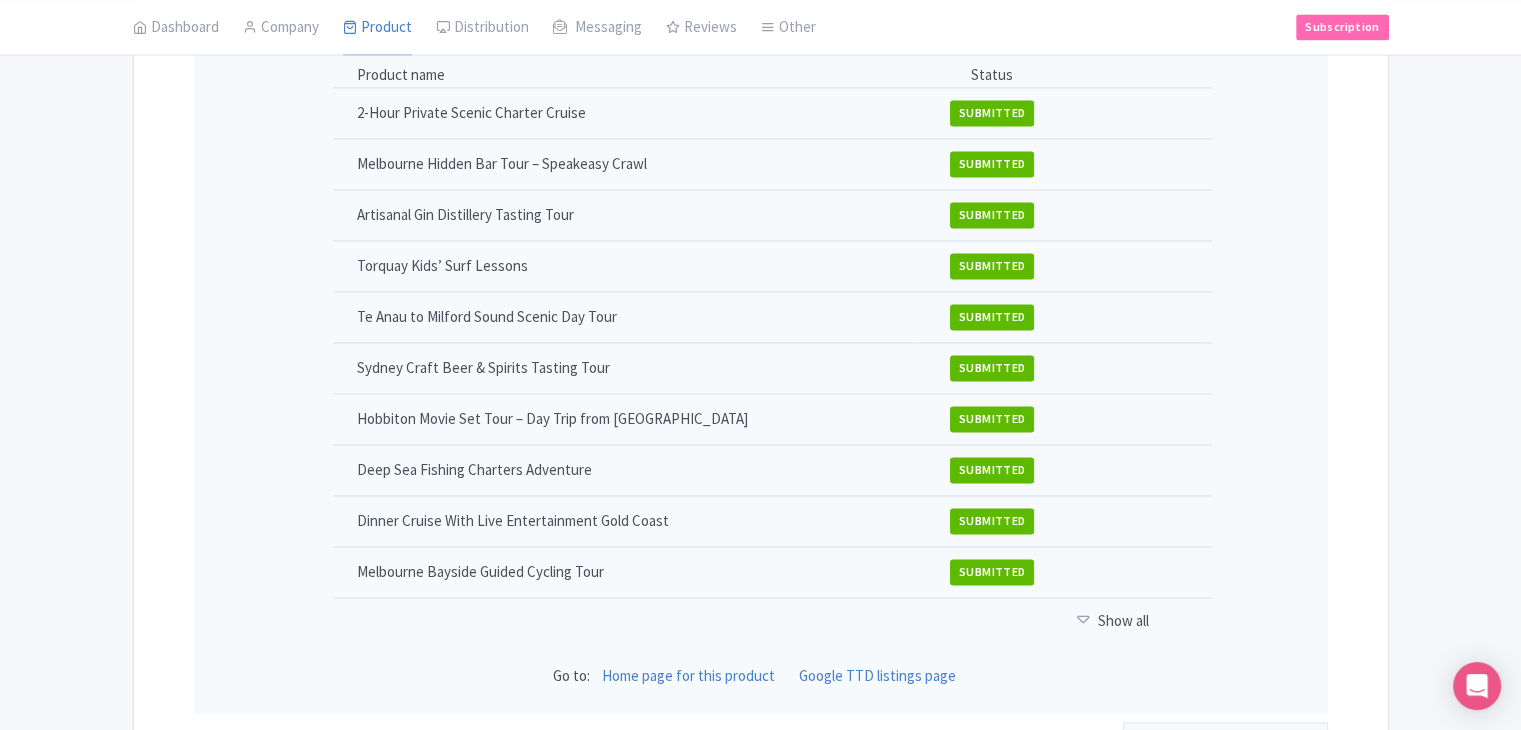 scroll, scrollTop: 3064, scrollLeft: 0, axis: vertical 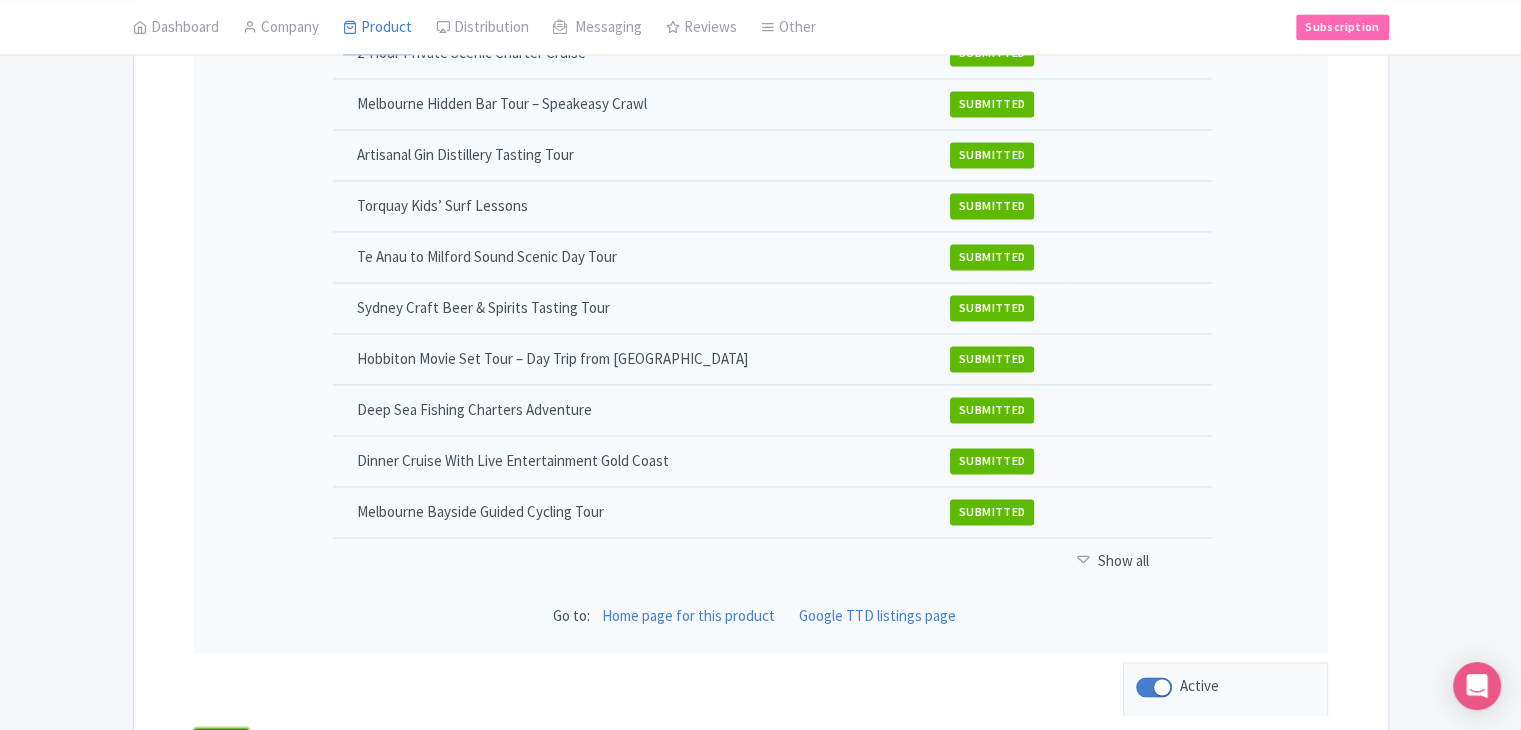 click on "Back" at bounding box center (222, 747) 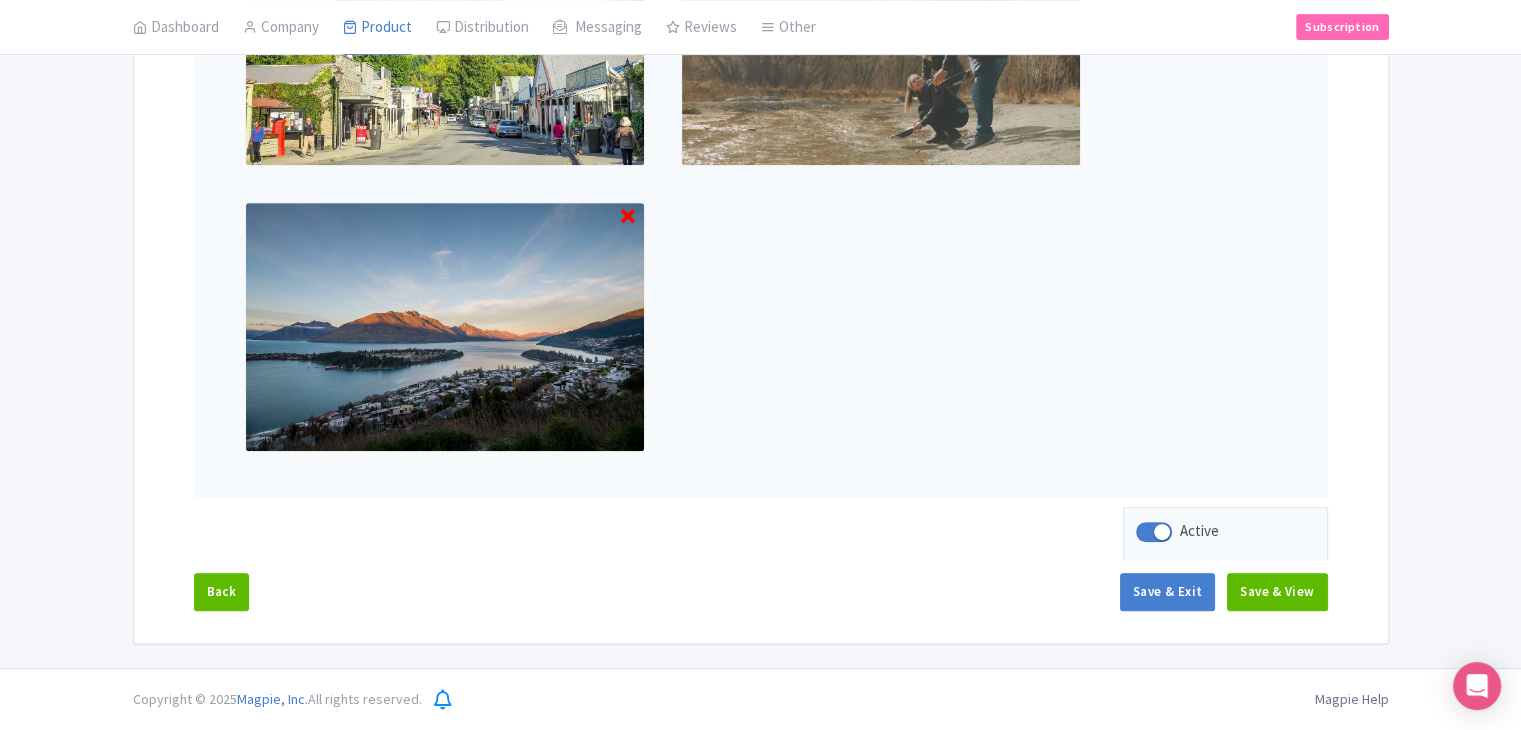 scroll, scrollTop: 853, scrollLeft: 0, axis: vertical 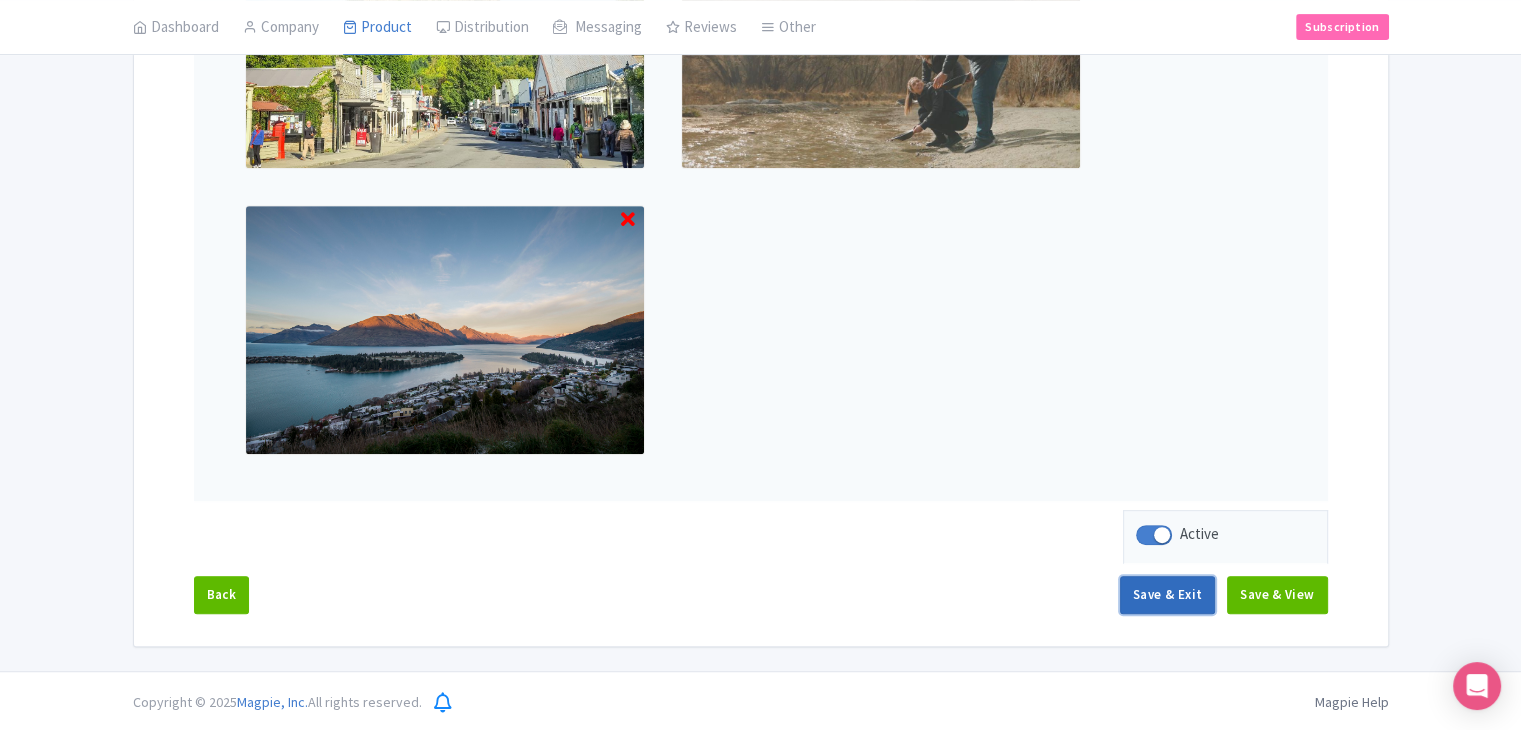 click on "Save & Exit" at bounding box center [1167, 595] 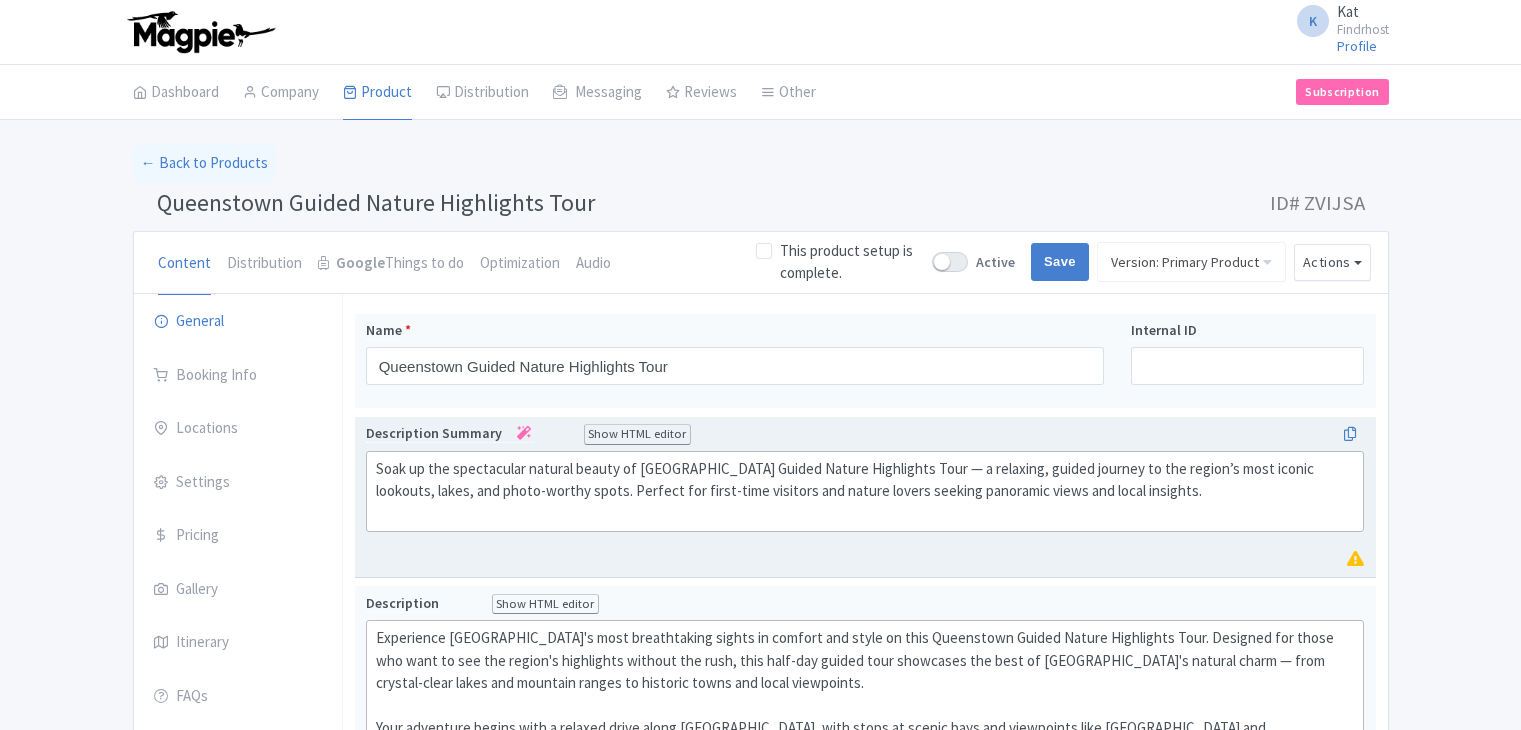 scroll, scrollTop: 0, scrollLeft: 0, axis: both 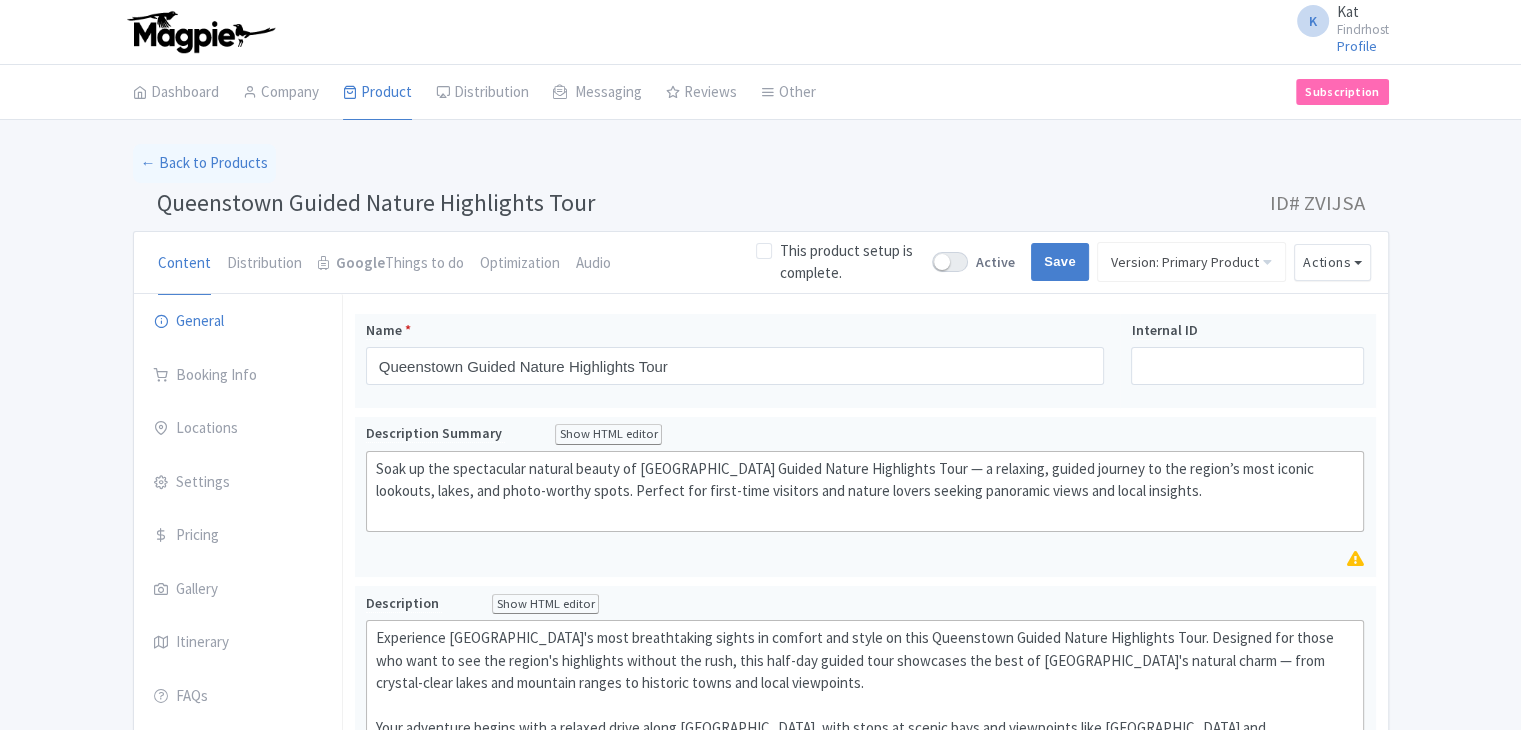 click at bounding box center (950, 262) 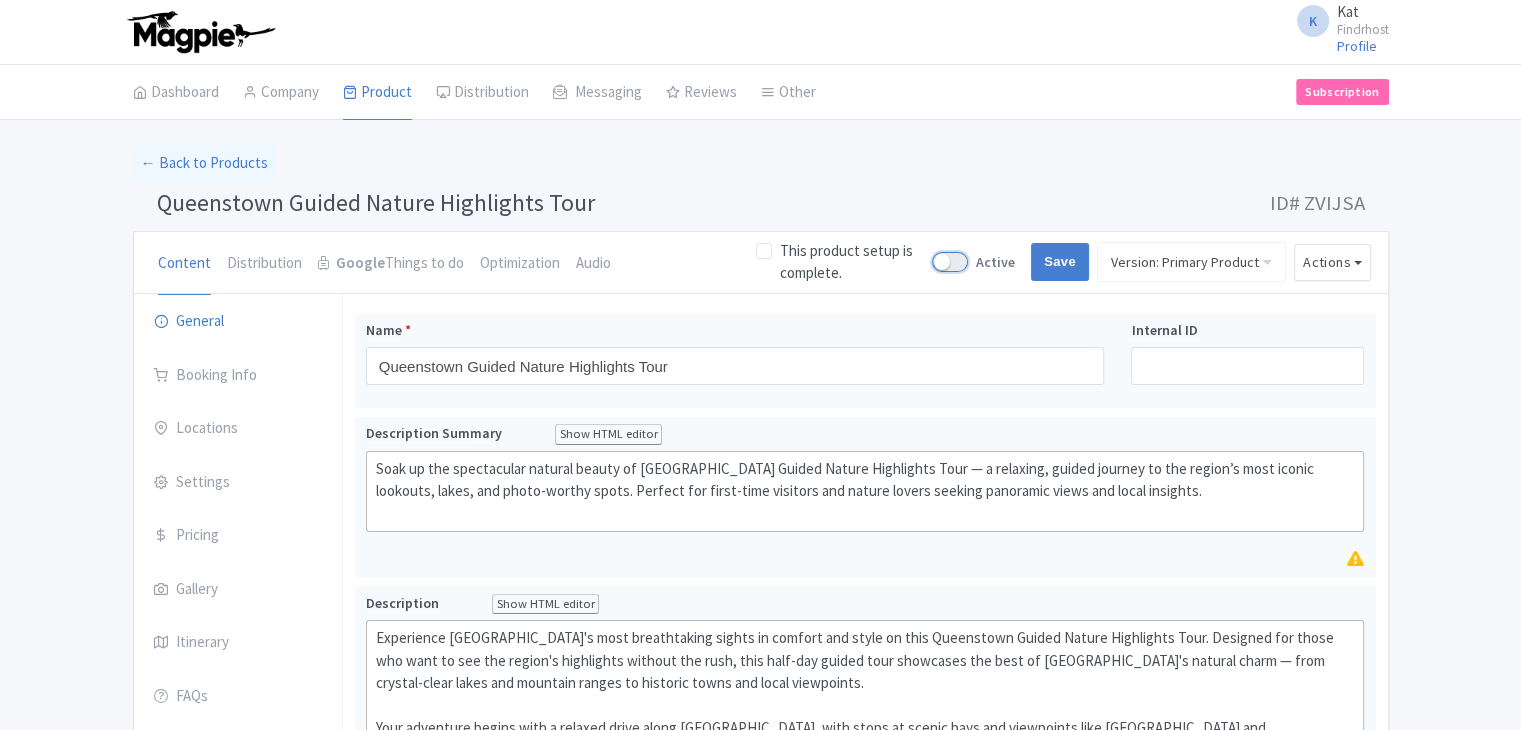click on "Active" at bounding box center (938, 262) 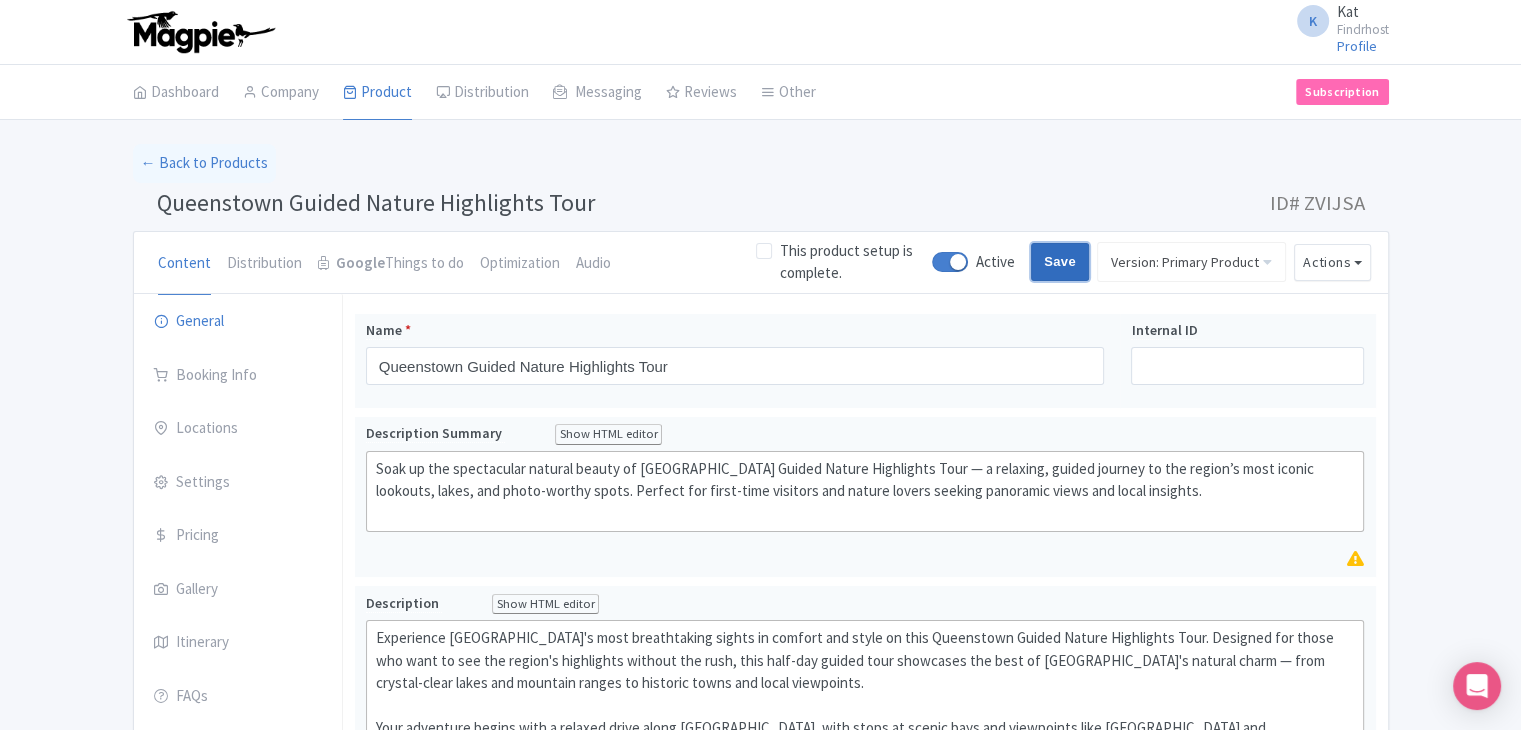 click on "Save" at bounding box center [1060, 262] 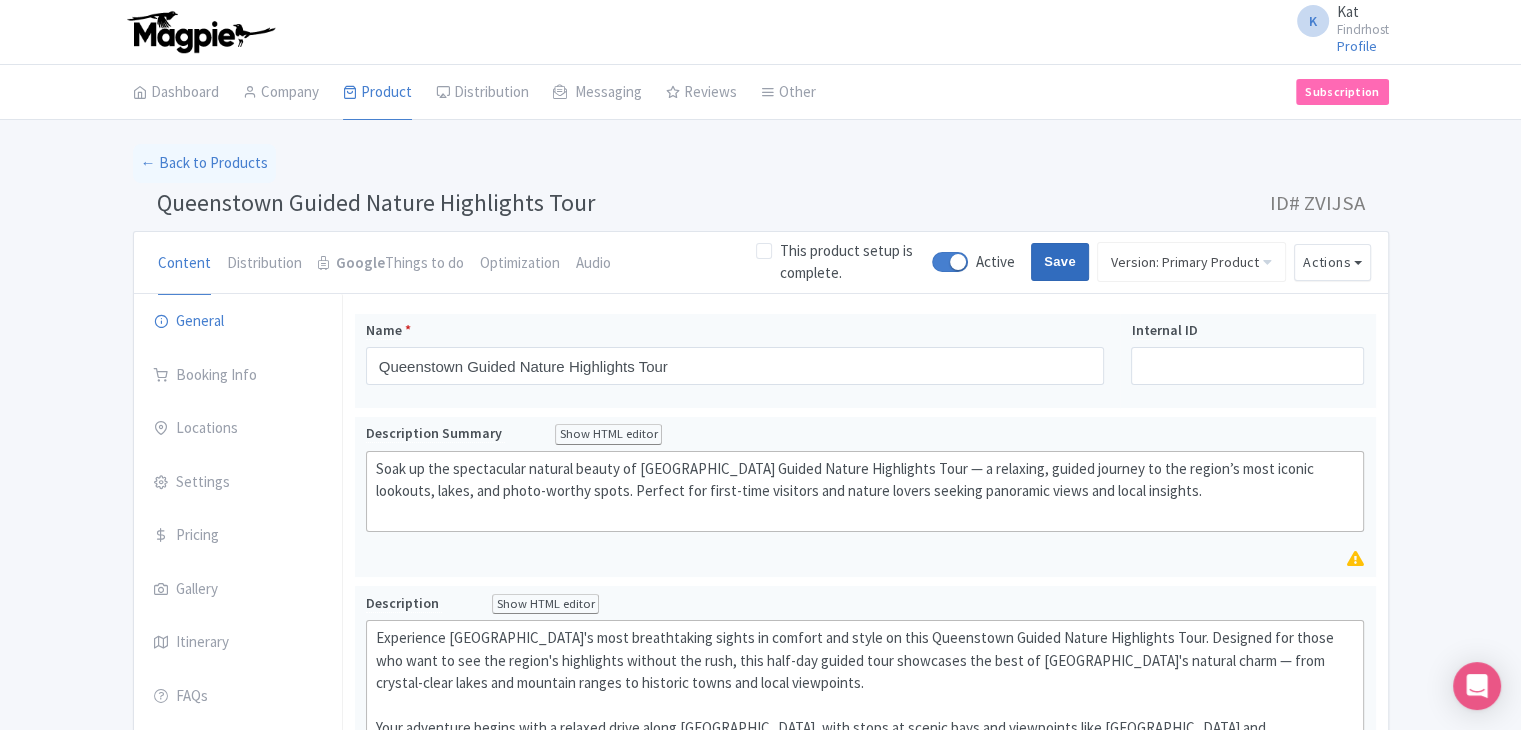 type on "Saving..." 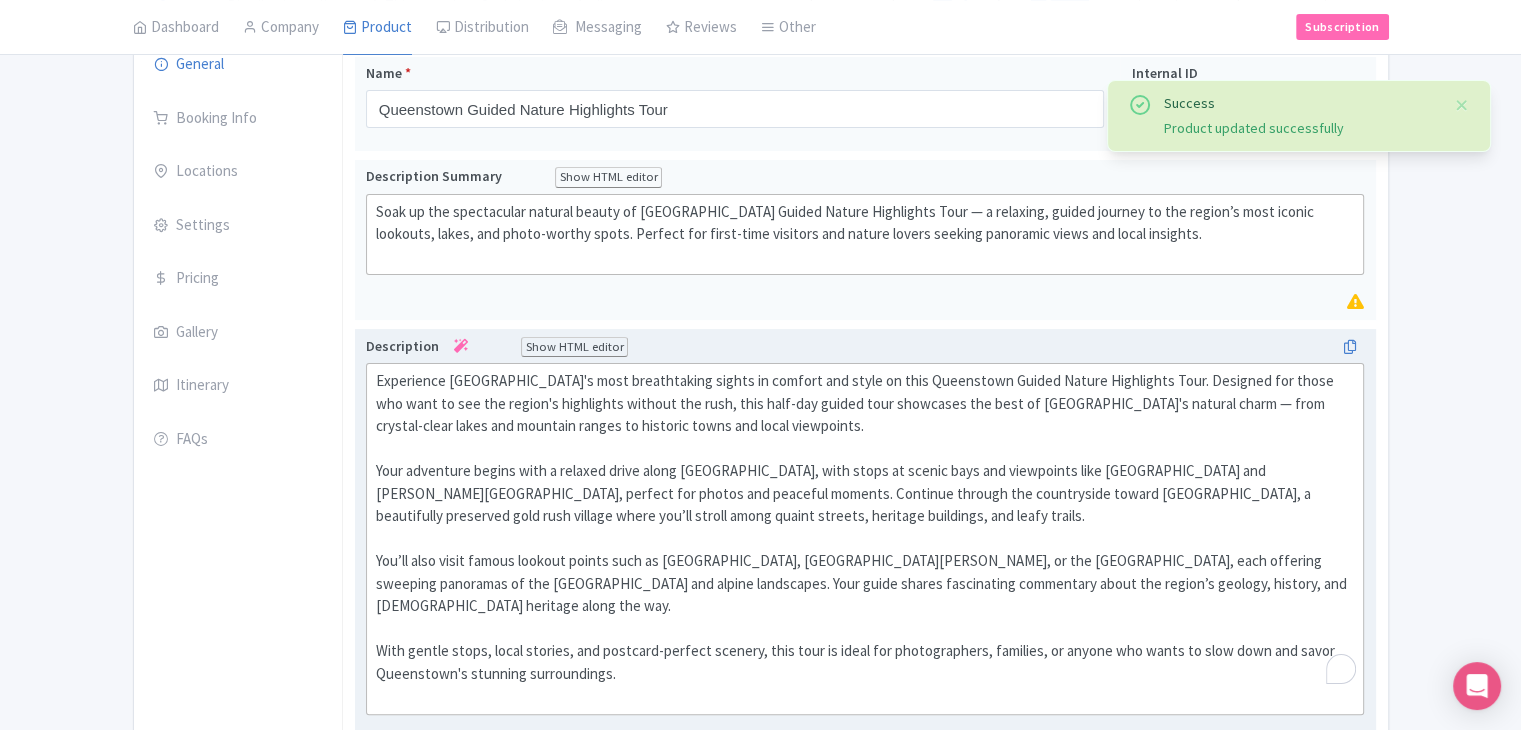 scroll, scrollTop: 12, scrollLeft: 0, axis: vertical 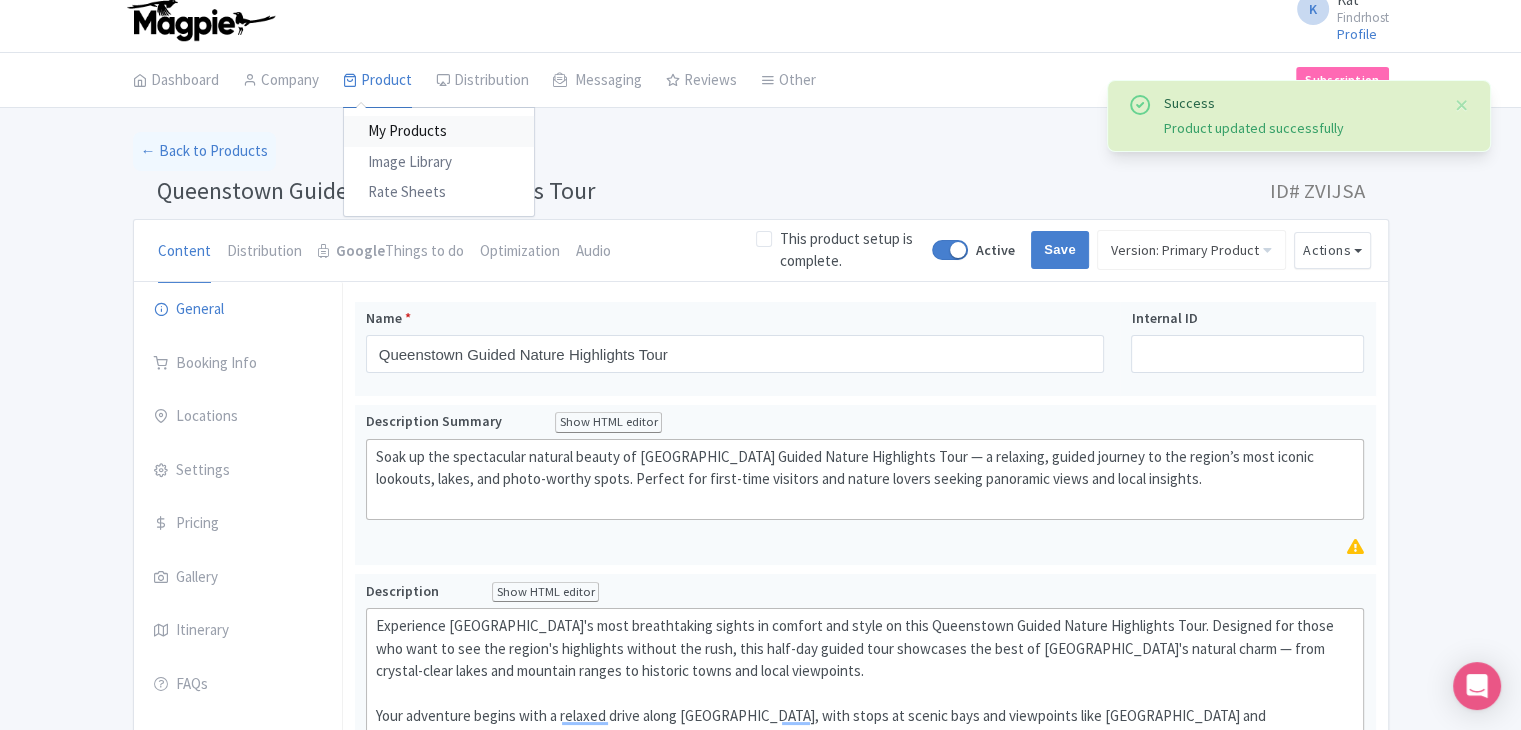 click on "My Products" at bounding box center (439, 131) 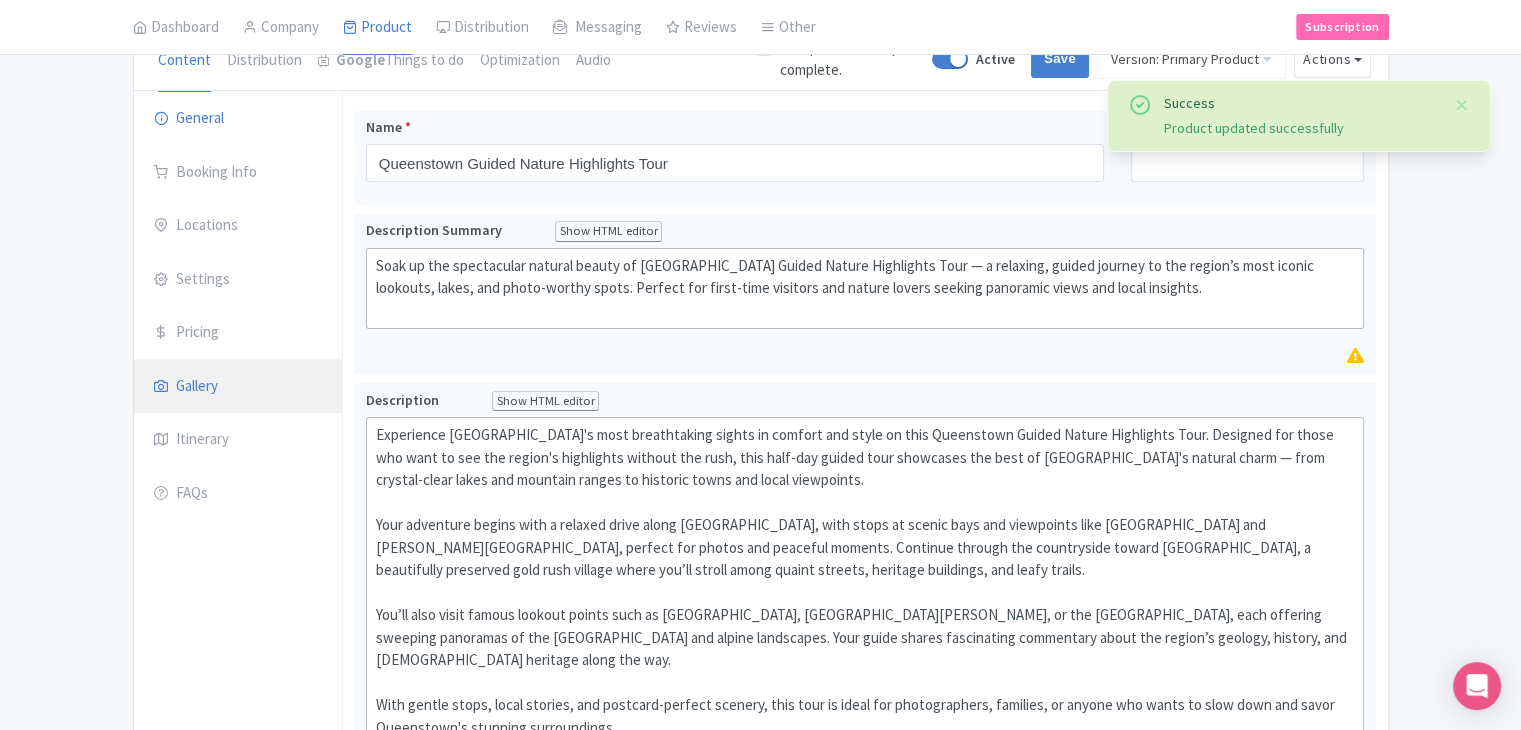 scroll, scrollTop: 212, scrollLeft: 0, axis: vertical 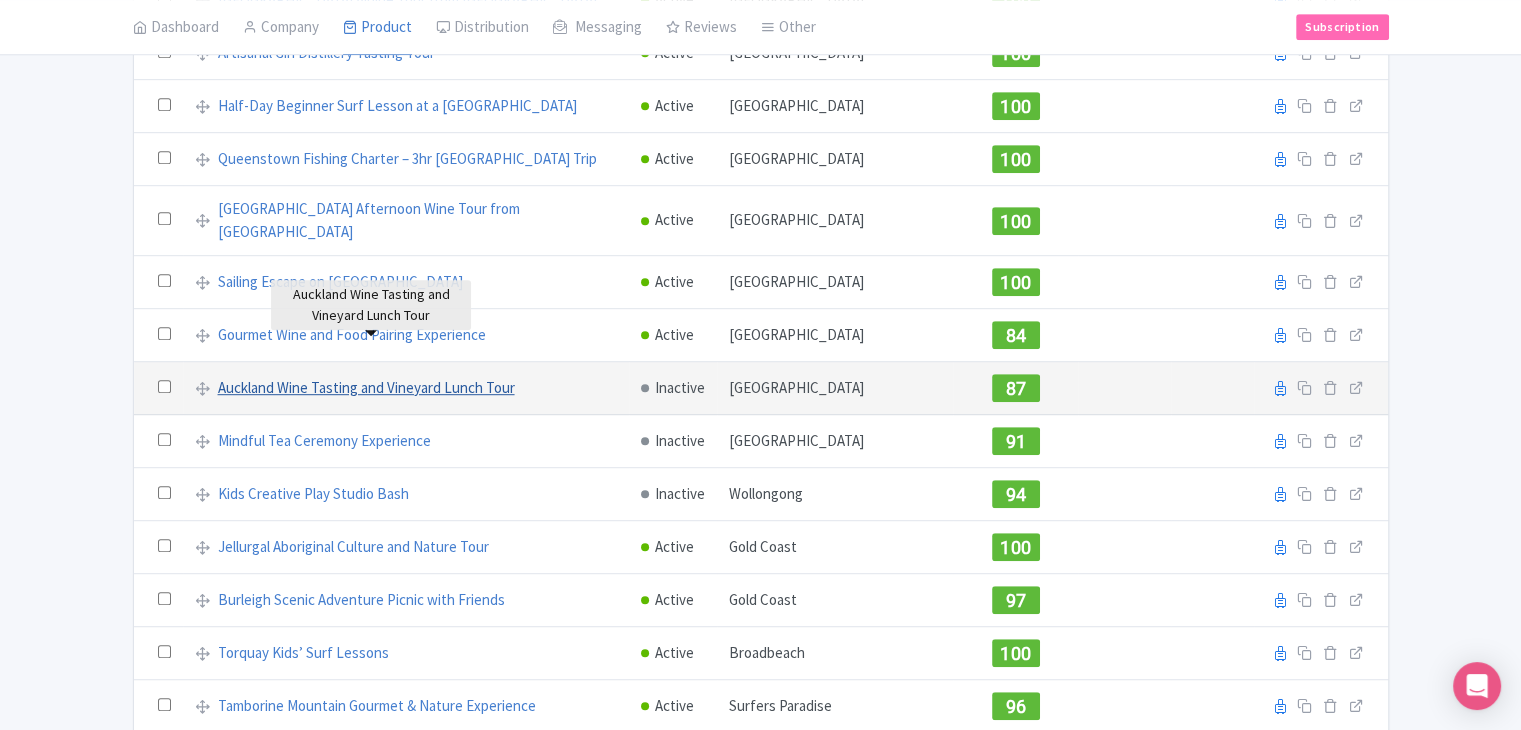click on "Auckland Wine Tasting and Vineyard Lunch Tour" at bounding box center [366, 388] 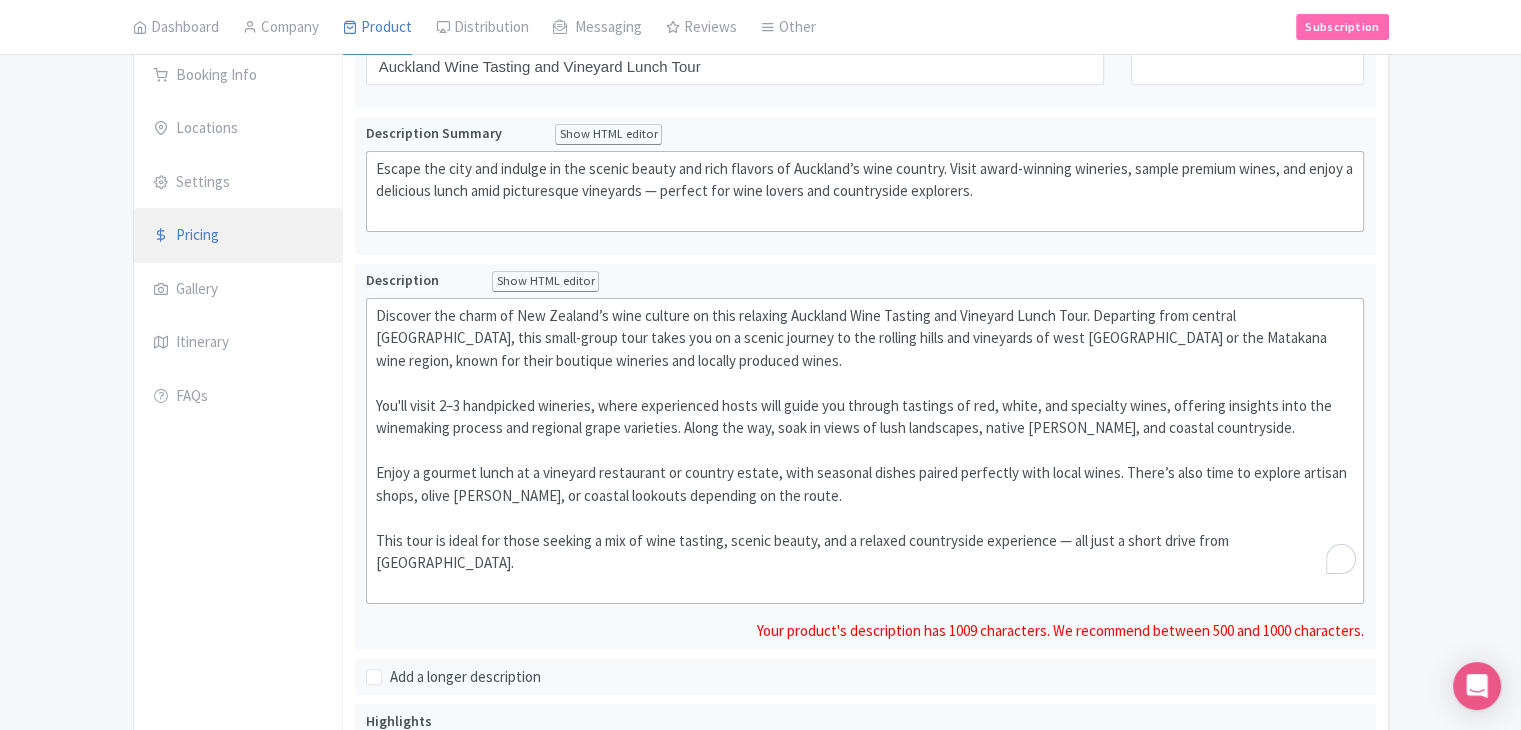 scroll, scrollTop: 200, scrollLeft: 0, axis: vertical 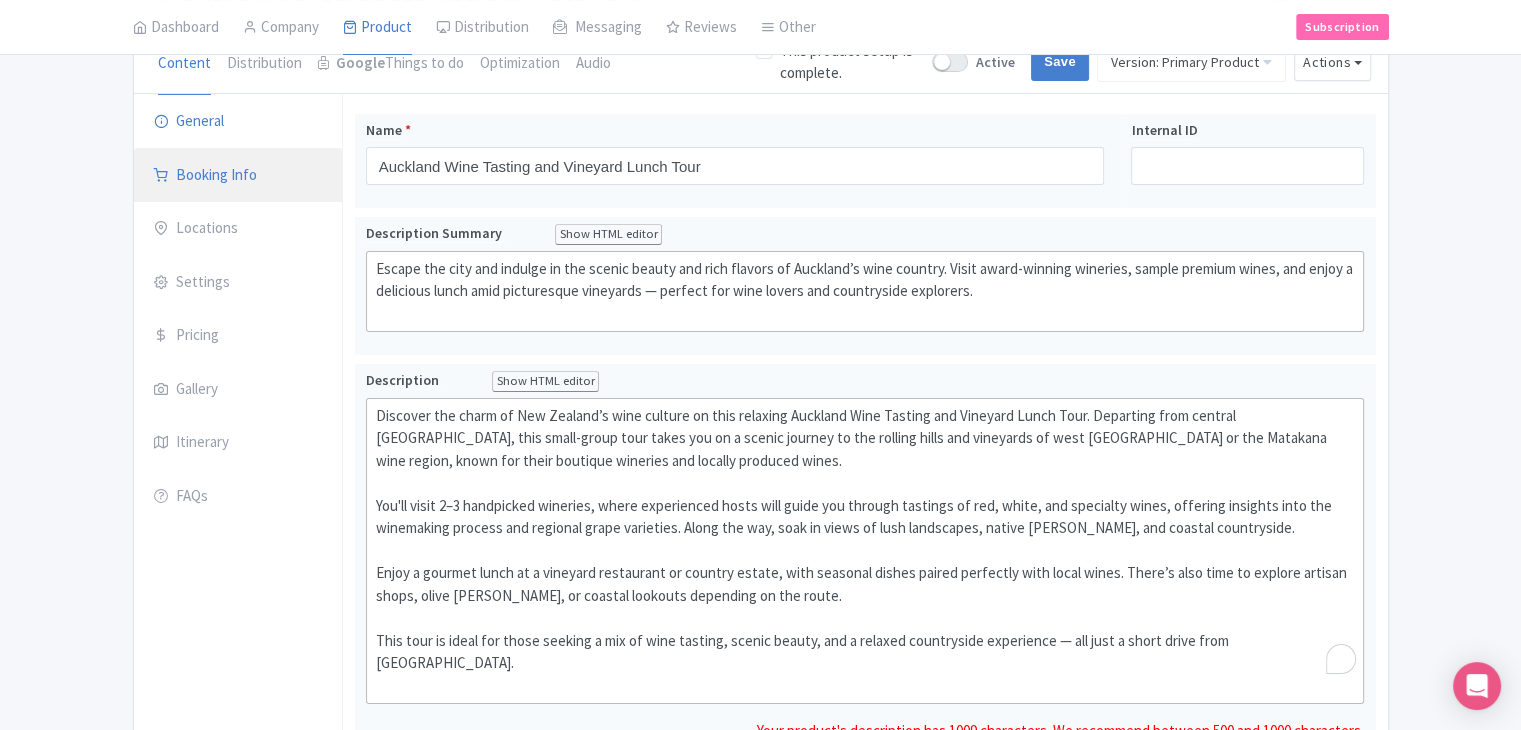 click on "Booking Info" at bounding box center (238, 176) 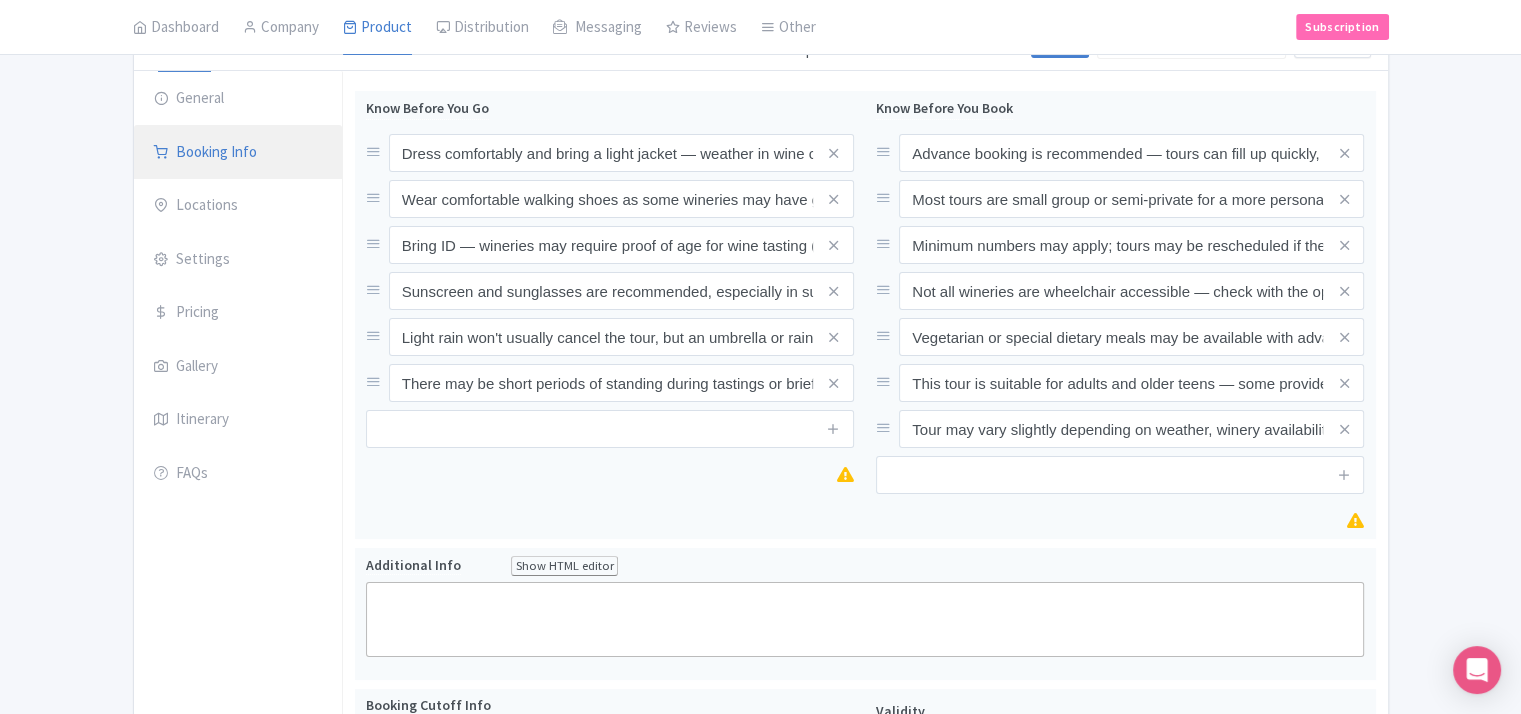 scroll, scrollTop: 167, scrollLeft: 0, axis: vertical 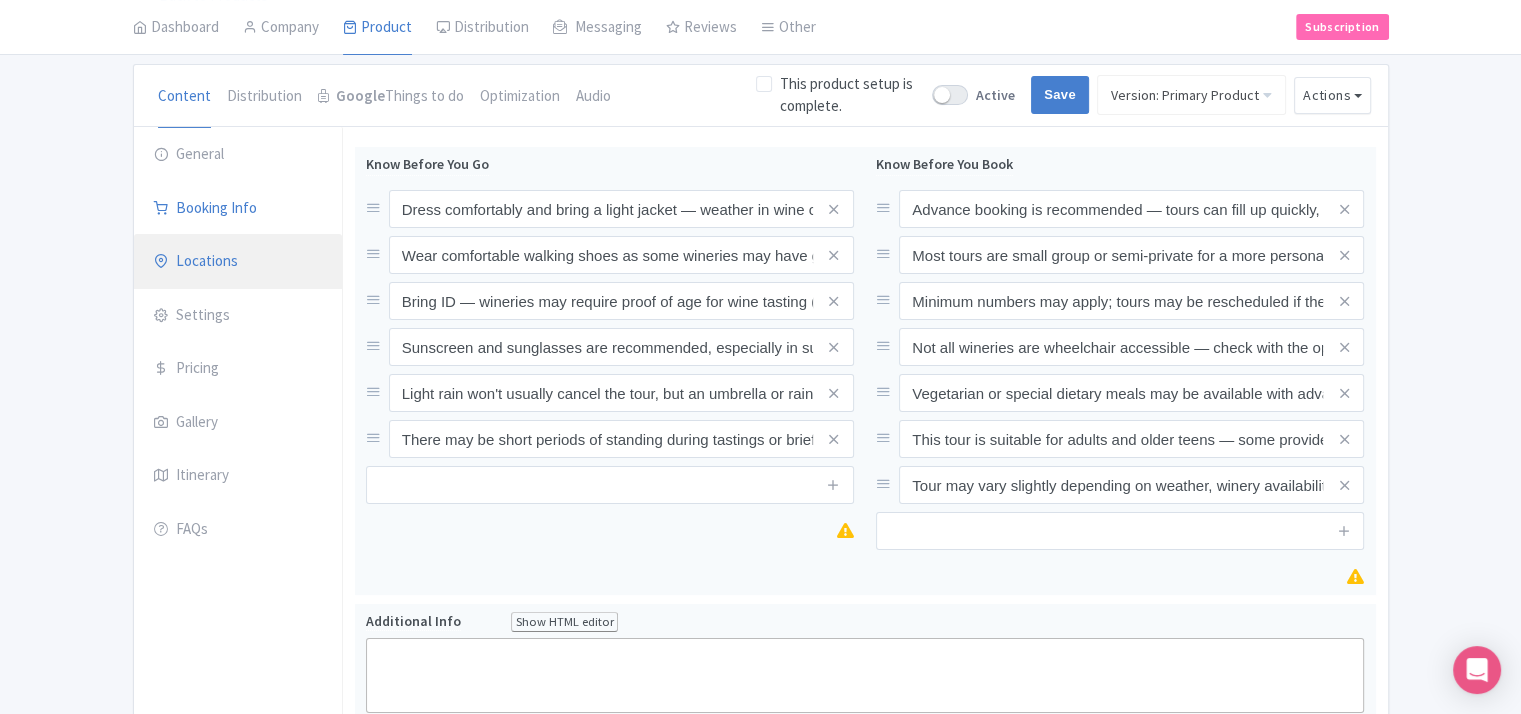 click on "Locations" at bounding box center [238, 262] 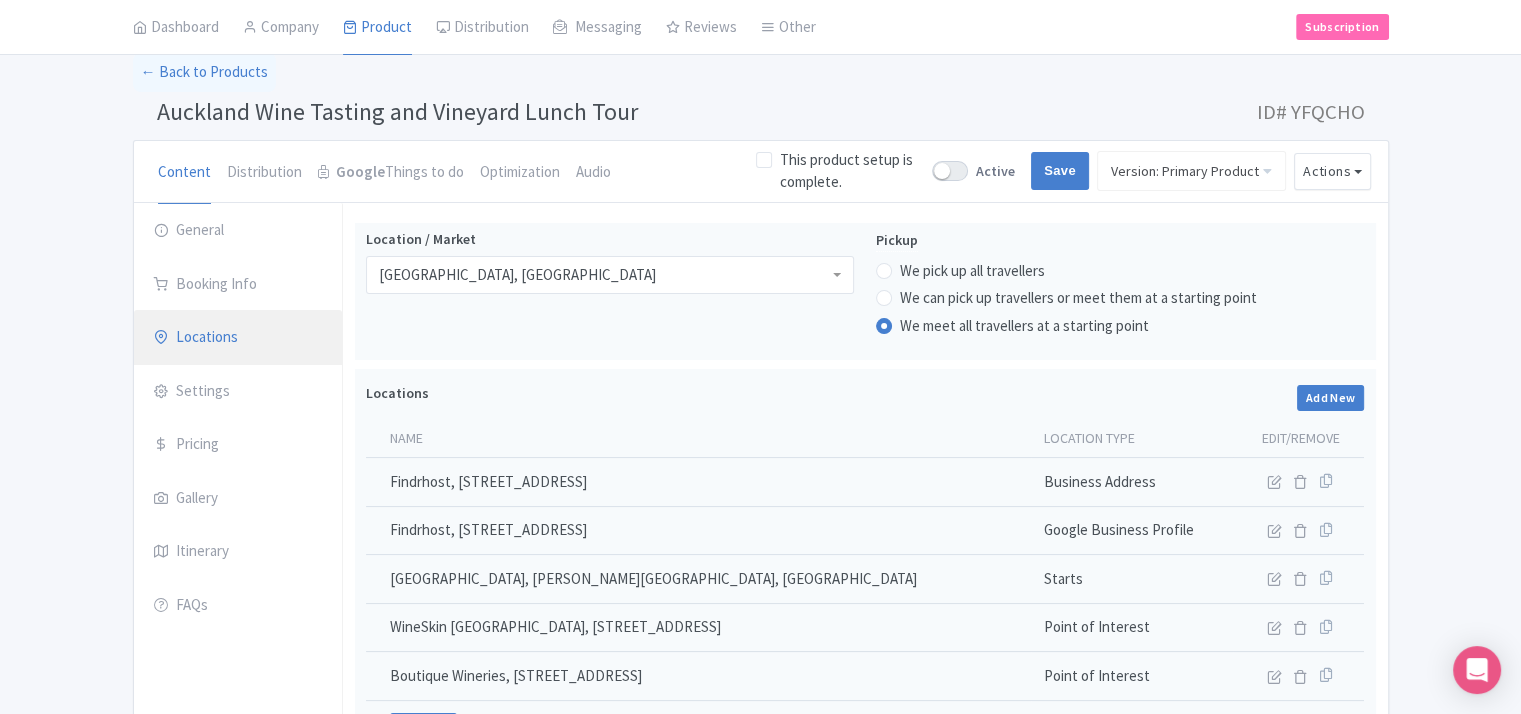scroll, scrollTop: 66, scrollLeft: 0, axis: vertical 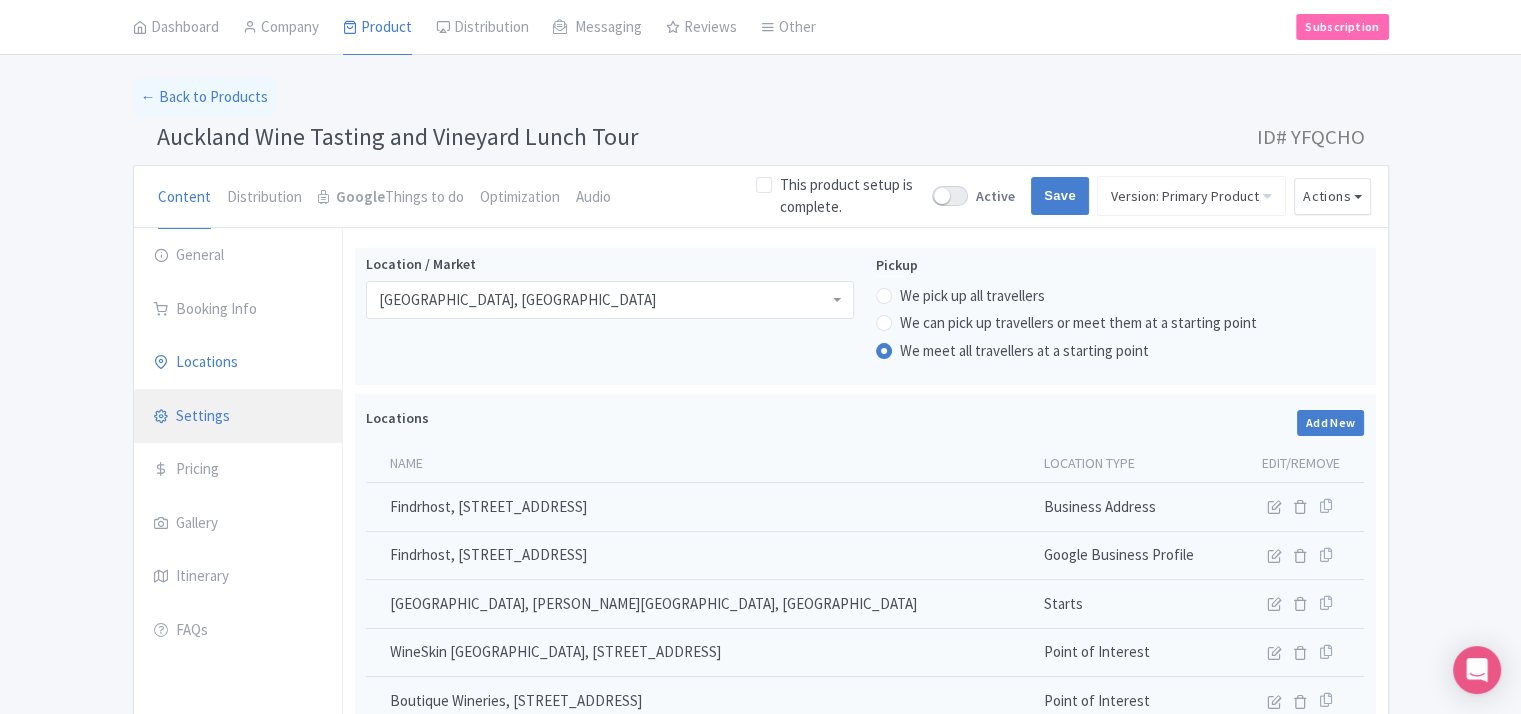 click on "Settings" at bounding box center (238, 417) 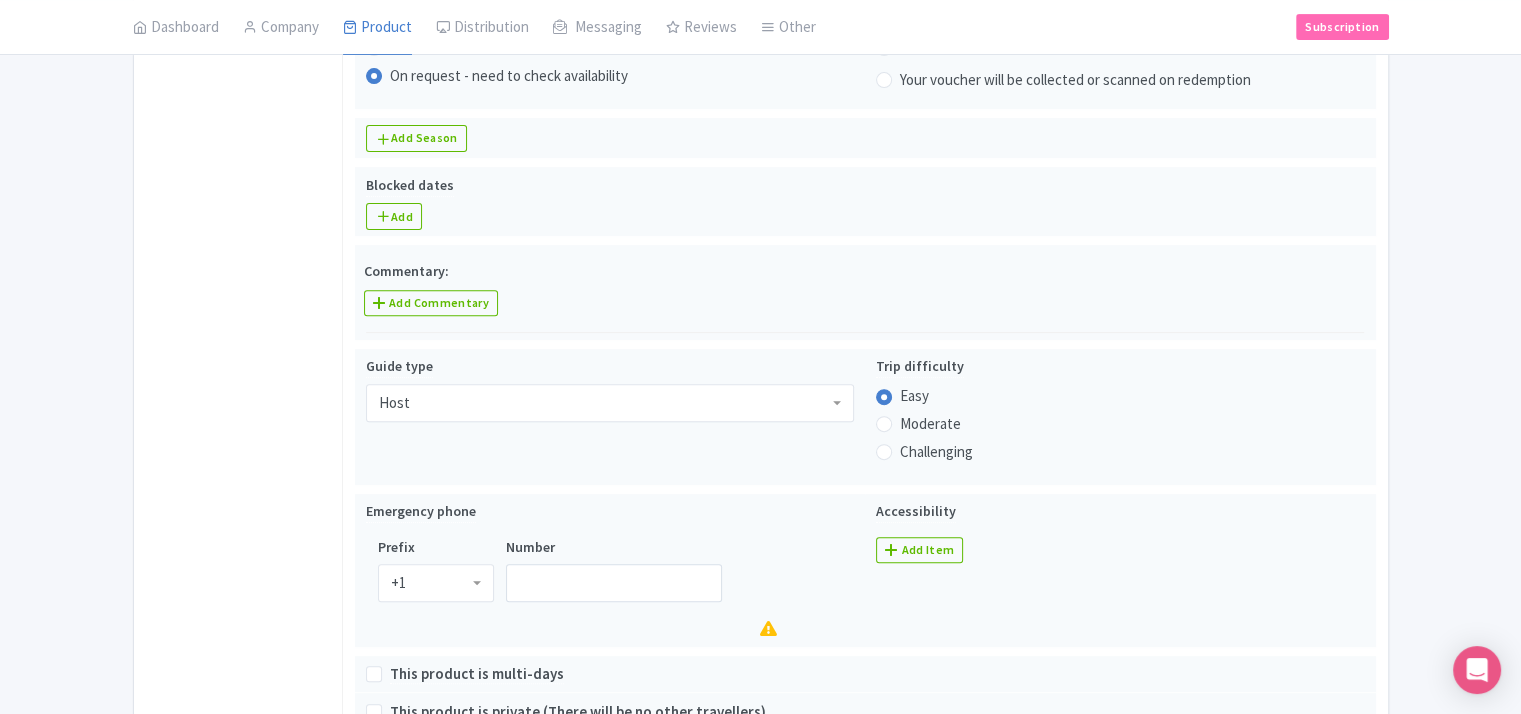 scroll, scrollTop: 766, scrollLeft: 0, axis: vertical 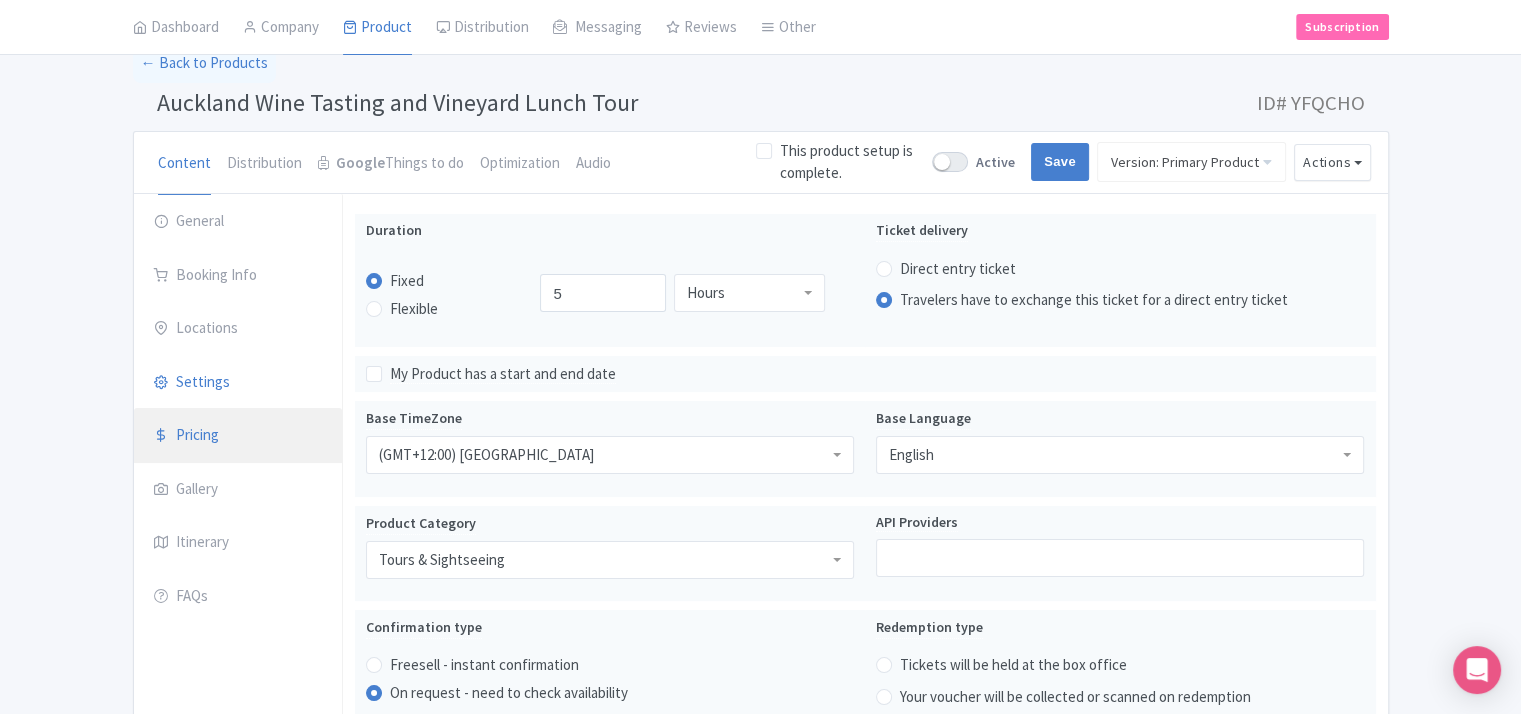 click on "Pricing" at bounding box center [238, 436] 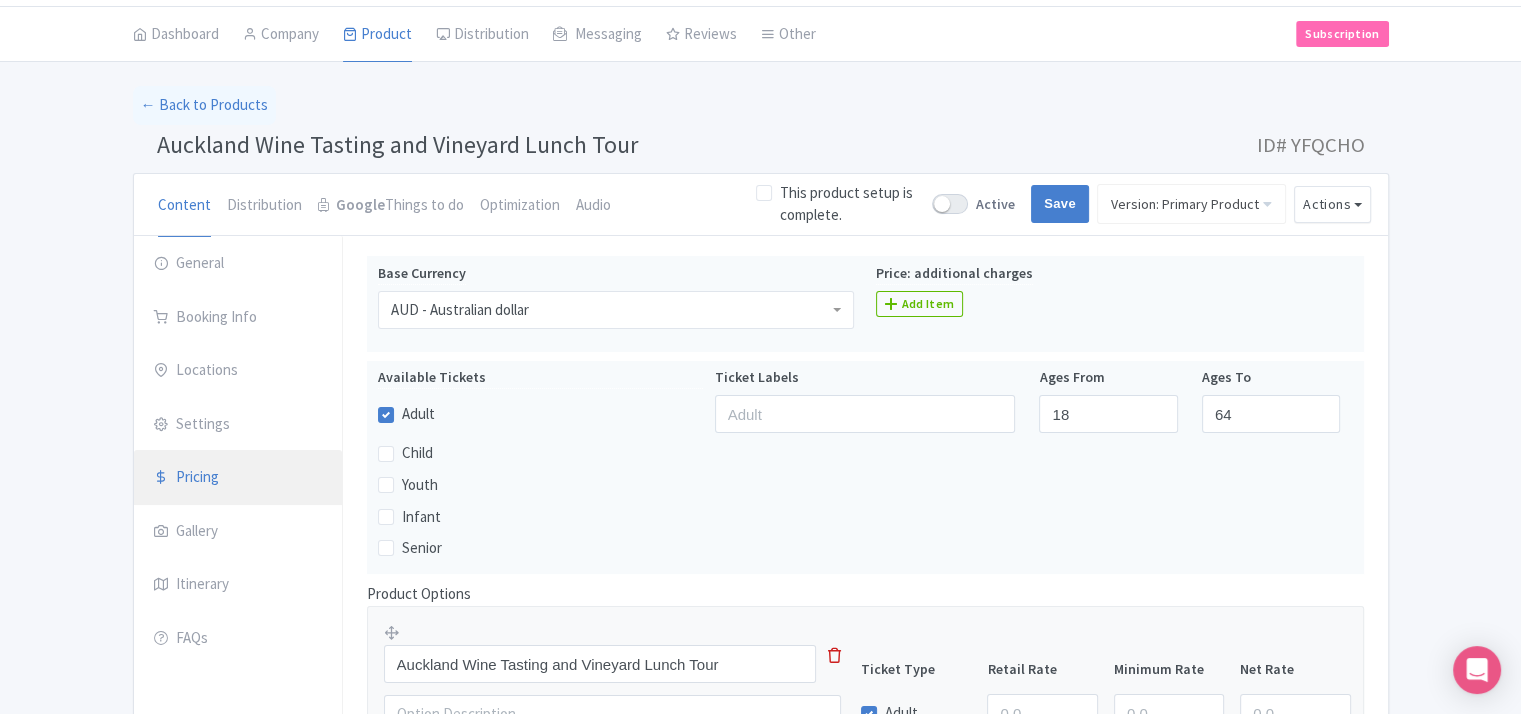 scroll, scrollTop: 0, scrollLeft: 0, axis: both 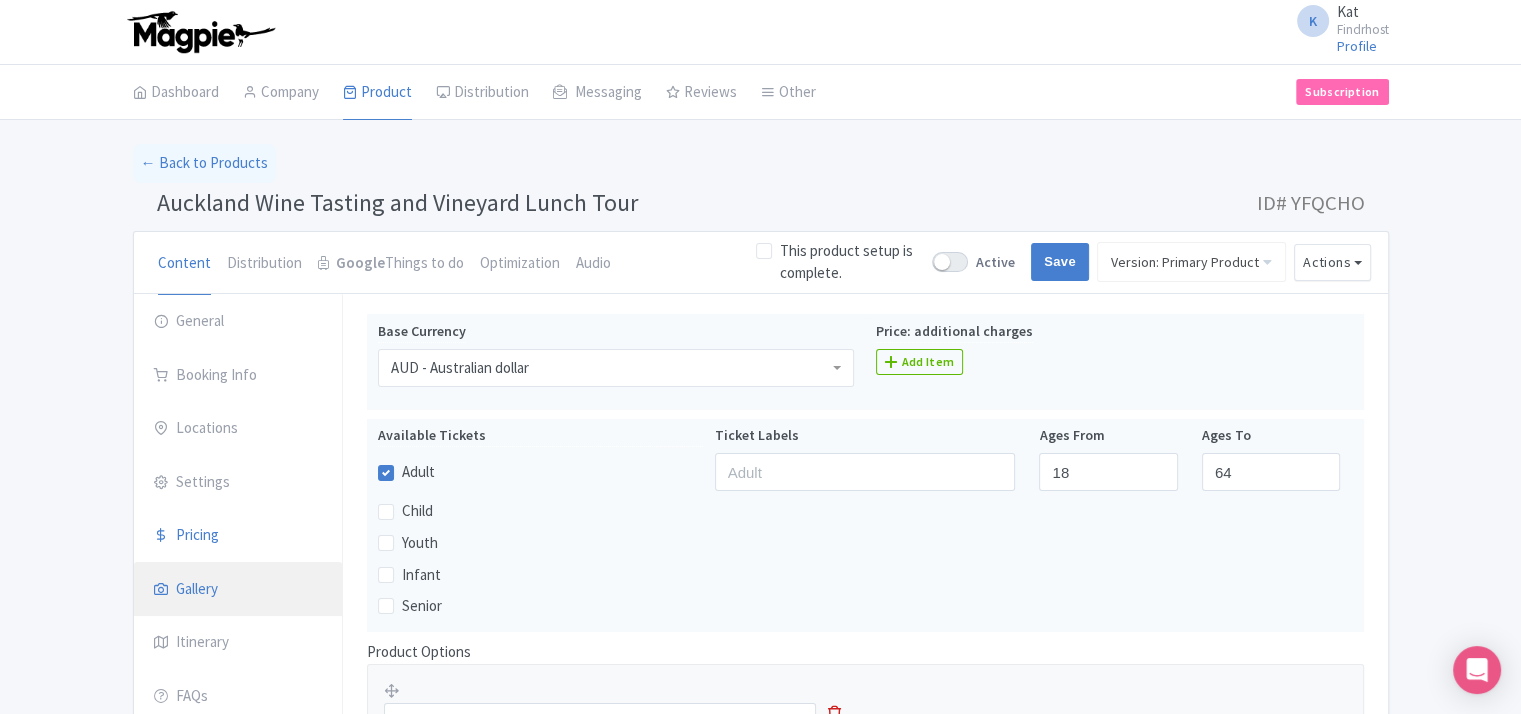 click on "Gallery" at bounding box center [238, 590] 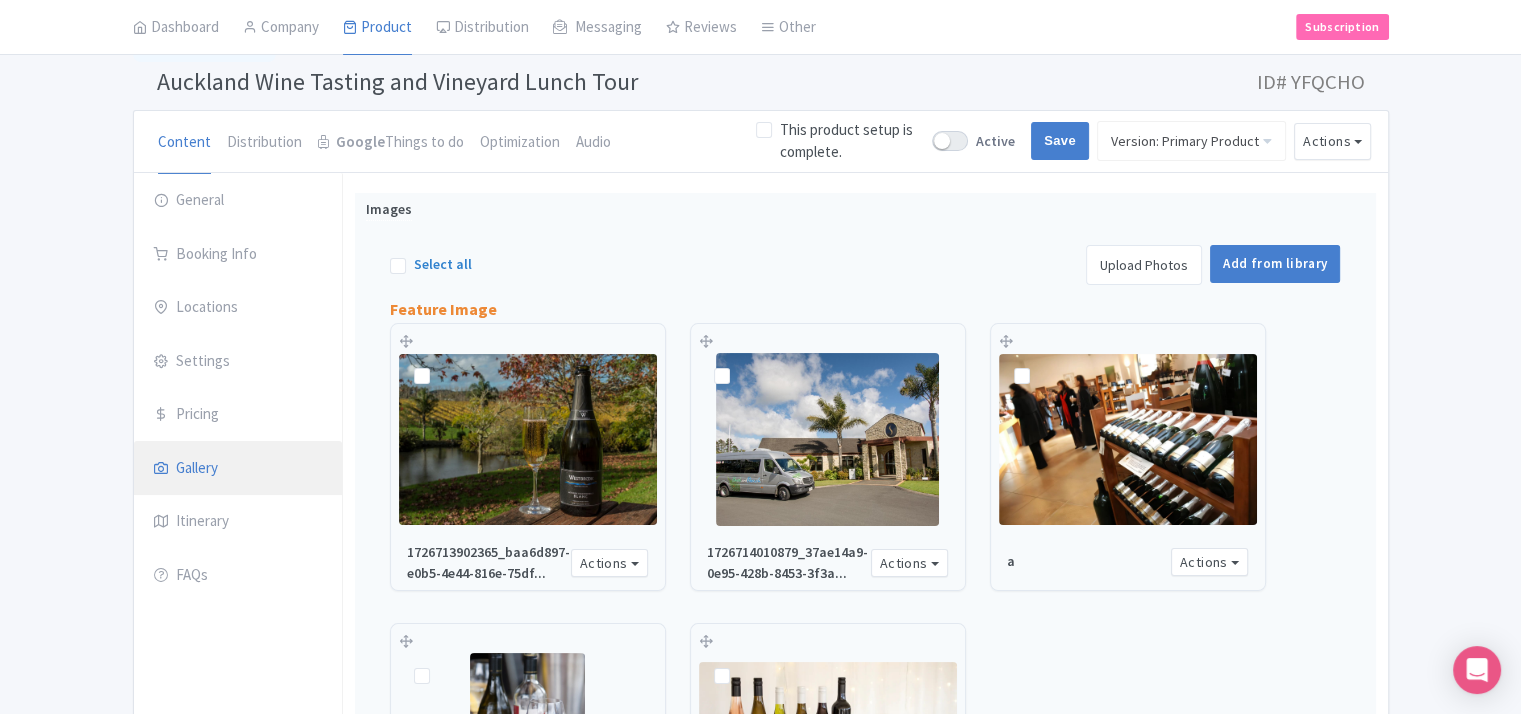 scroll, scrollTop: 112, scrollLeft: 0, axis: vertical 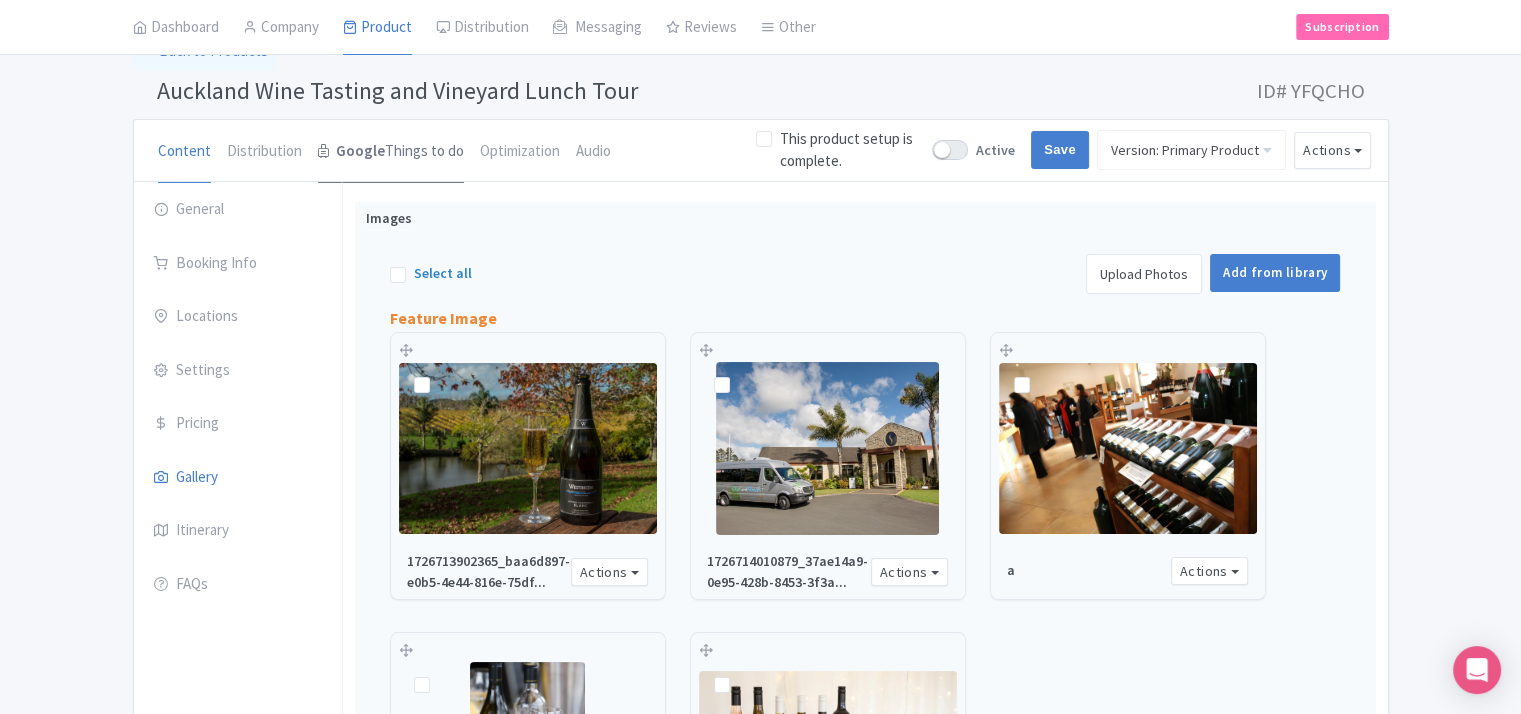 click on "Google" at bounding box center [360, 151] 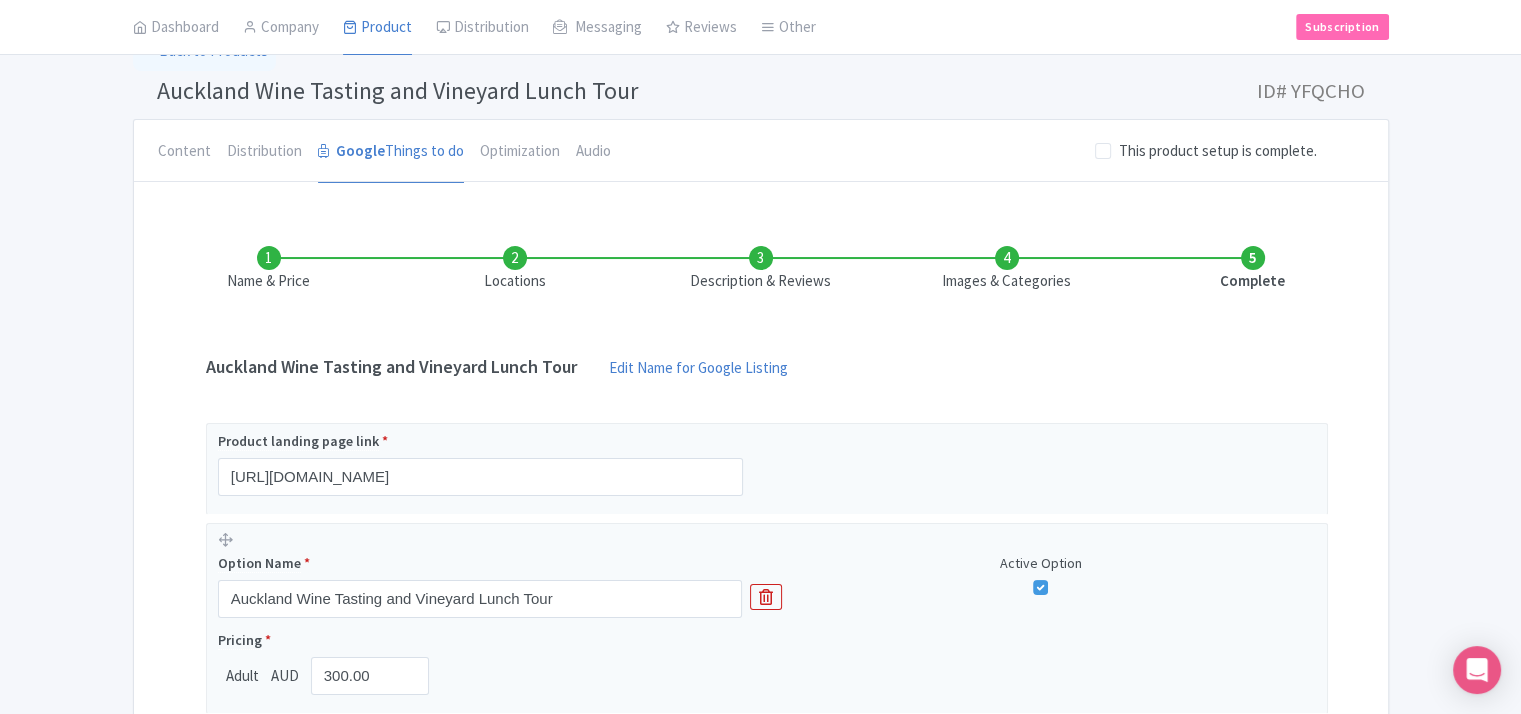 scroll, scrollTop: 380, scrollLeft: 0, axis: vertical 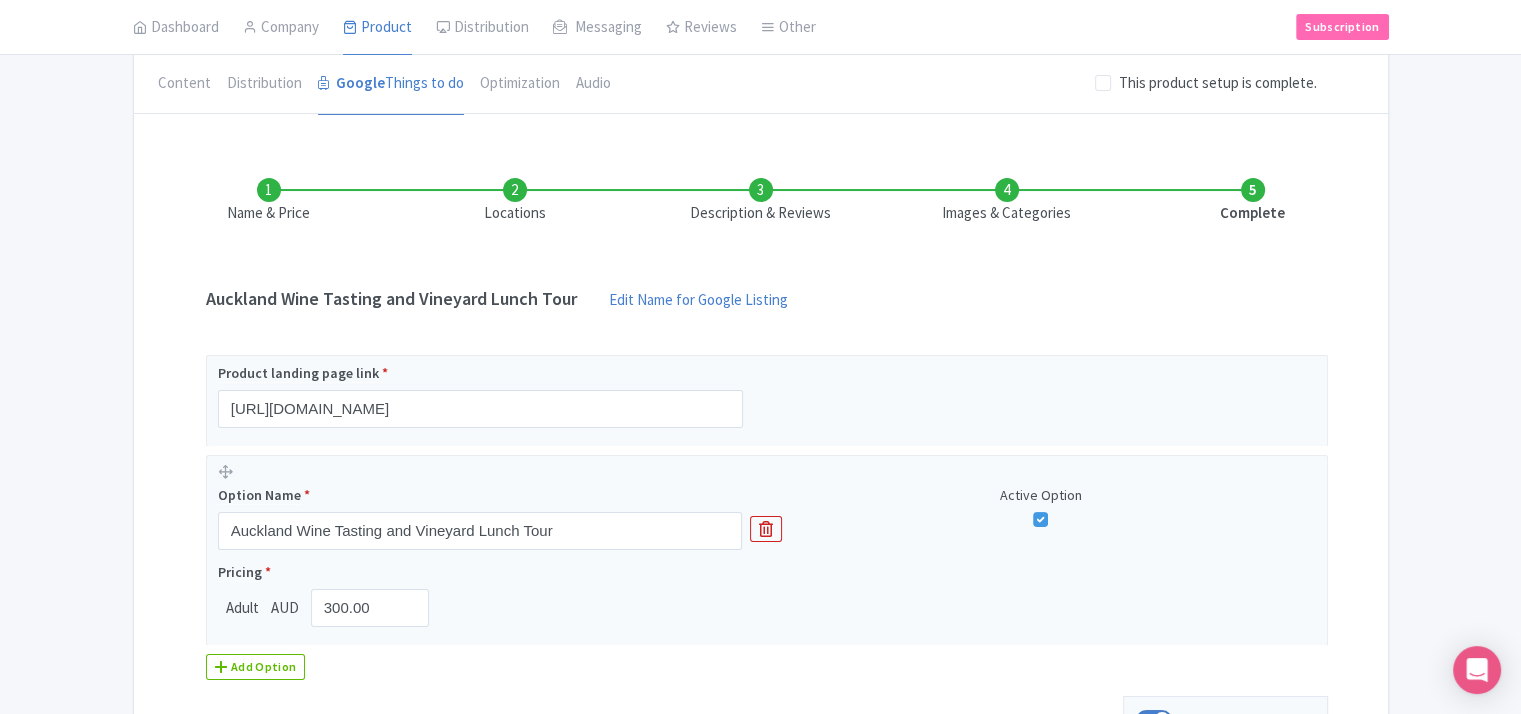 click on "Locations" at bounding box center [515, 201] 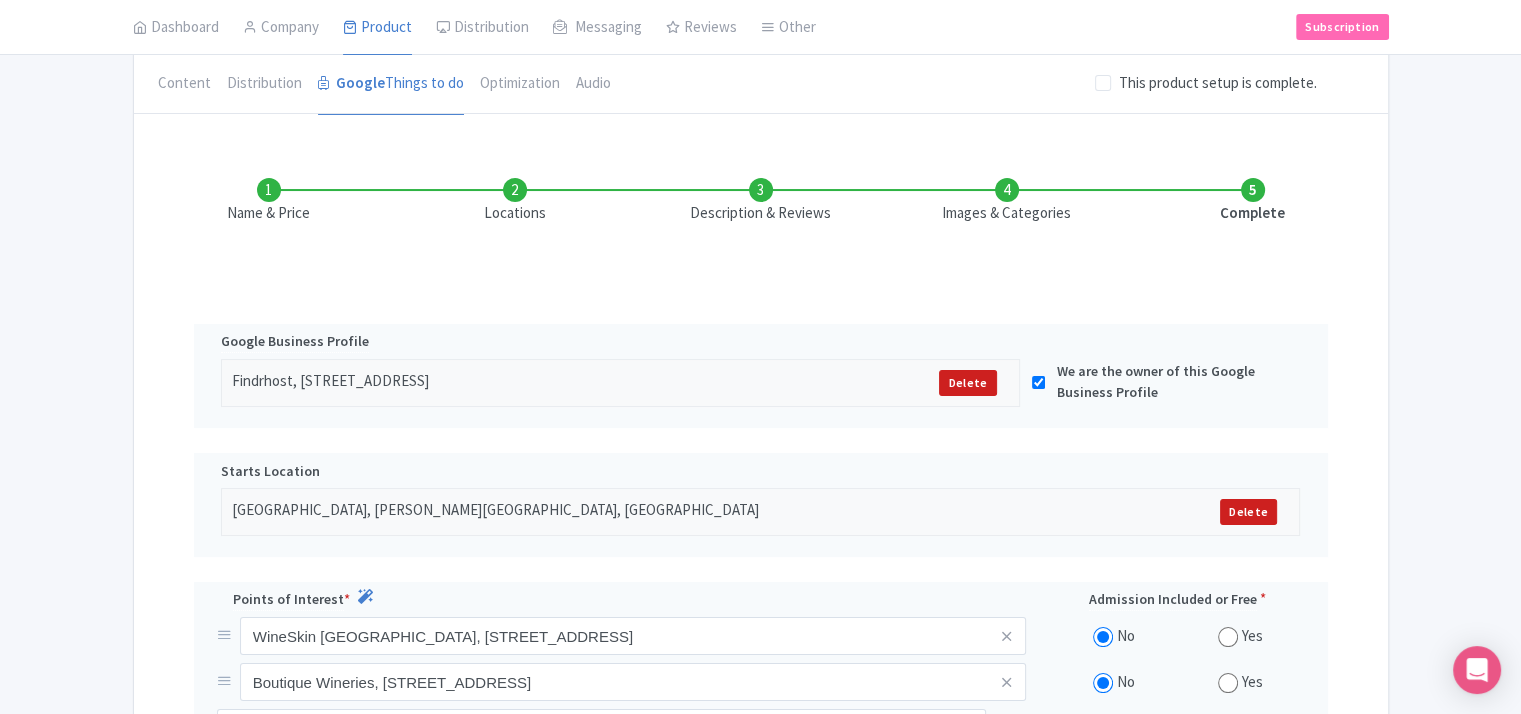 scroll, scrollTop: 180, scrollLeft: 15, axis: both 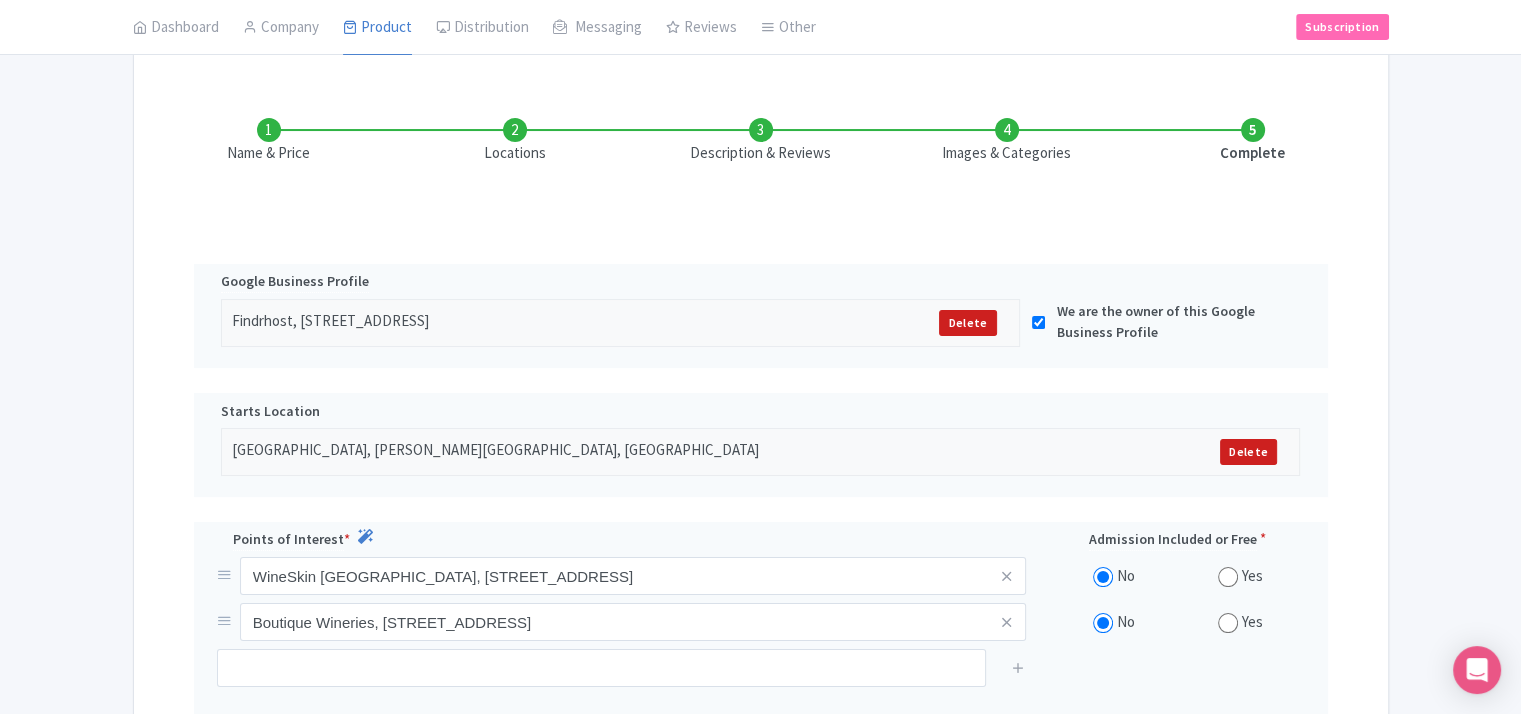 click on "Description & Reviews" at bounding box center (761, 141) 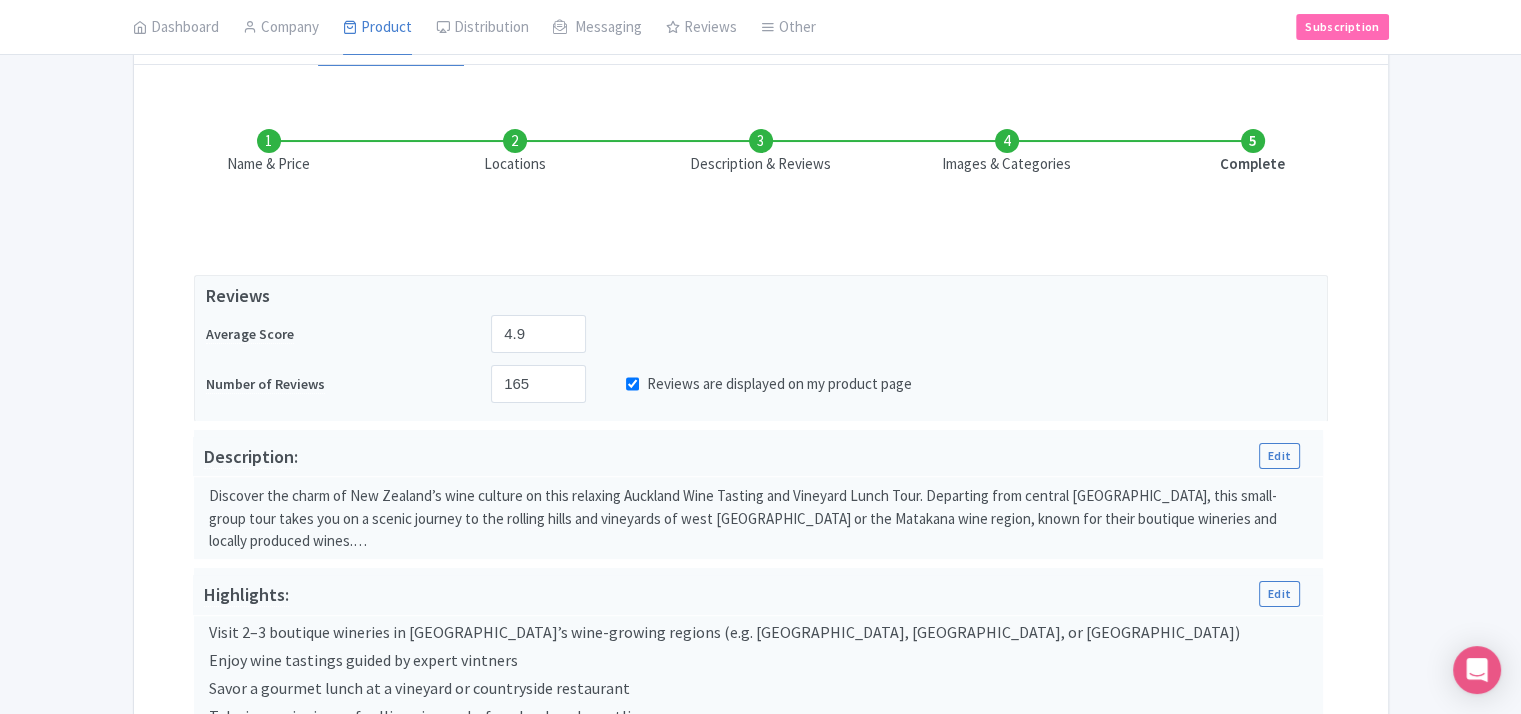 scroll, scrollTop: 215, scrollLeft: 15, axis: both 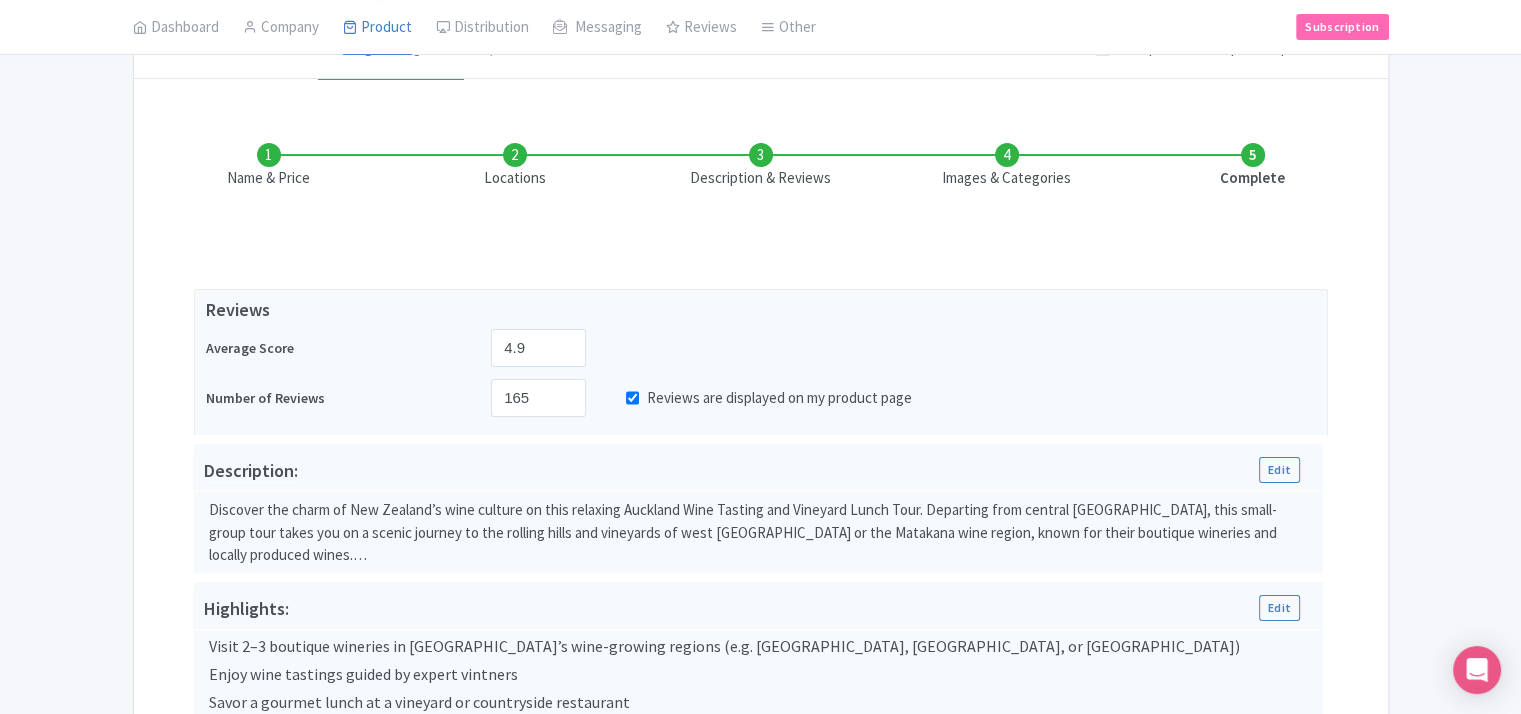 click on "Images & Categories" at bounding box center [1007, 166] 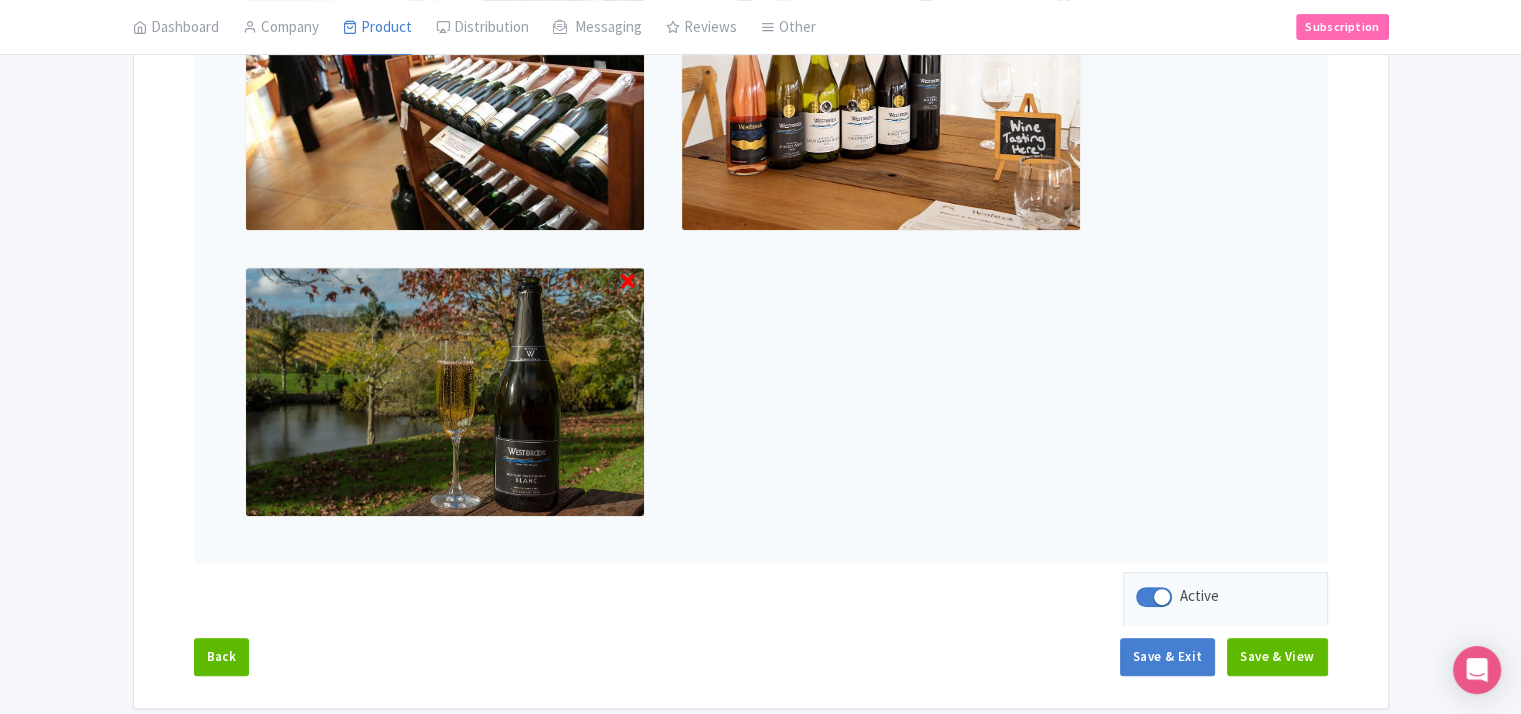 scroll, scrollTop: 847, scrollLeft: 15, axis: both 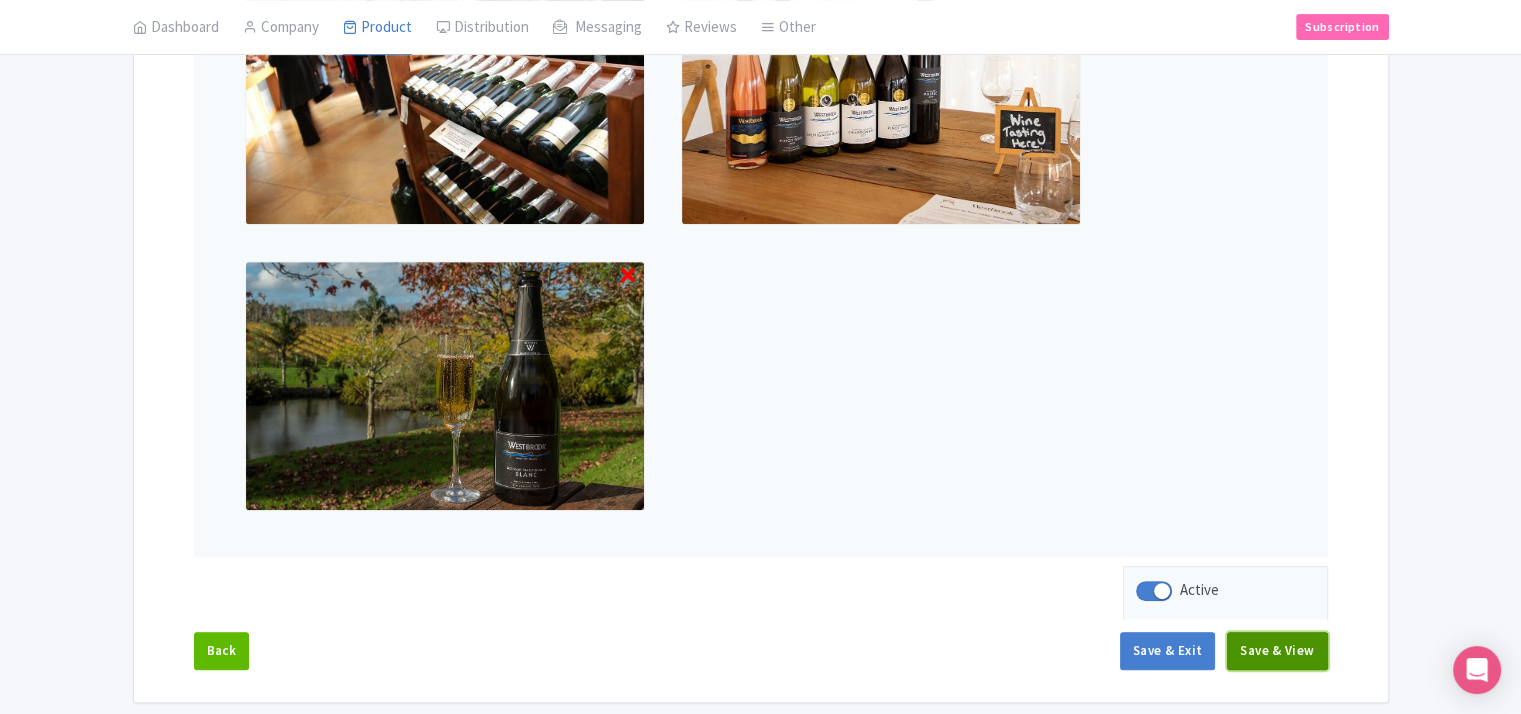 click on "Save & View" at bounding box center (1277, 651) 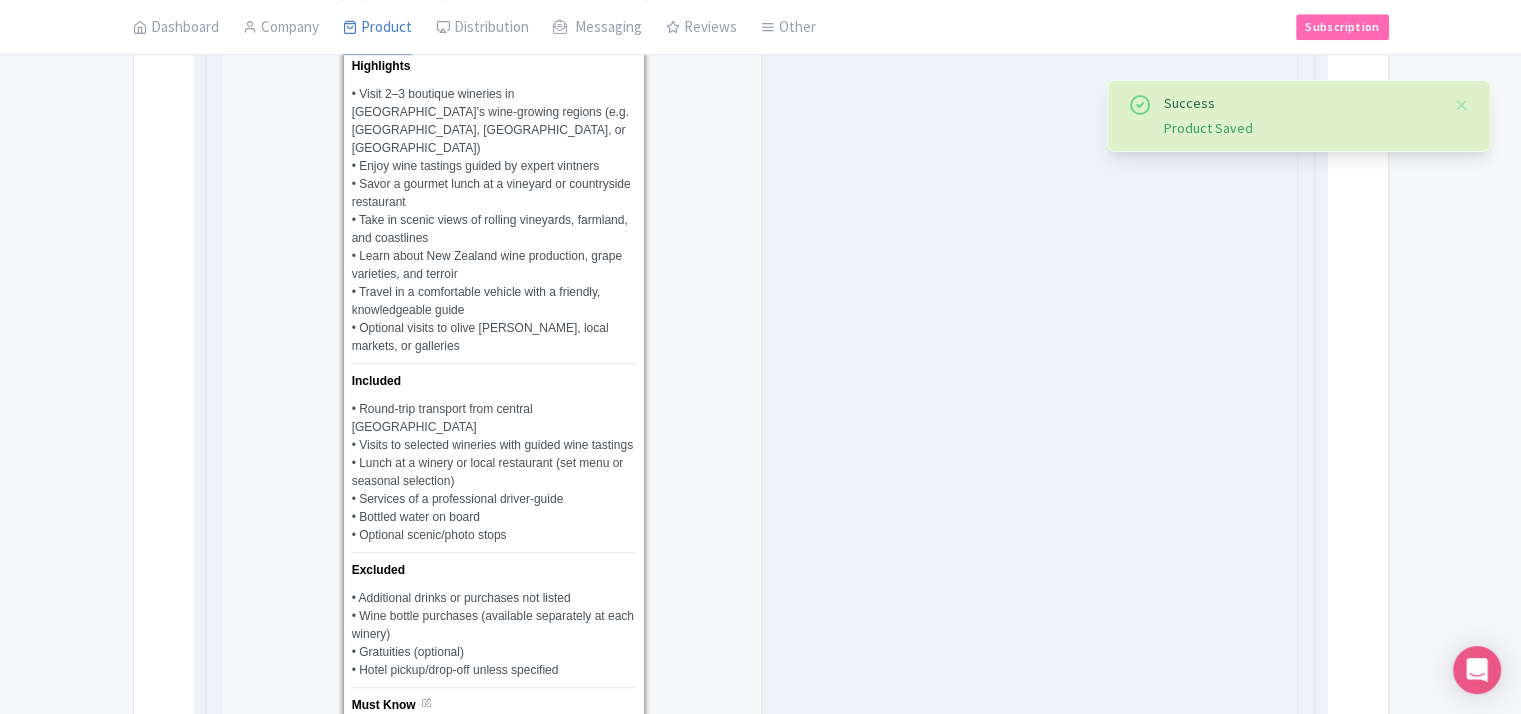 scroll, scrollTop: 2147, scrollLeft: 15, axis: both 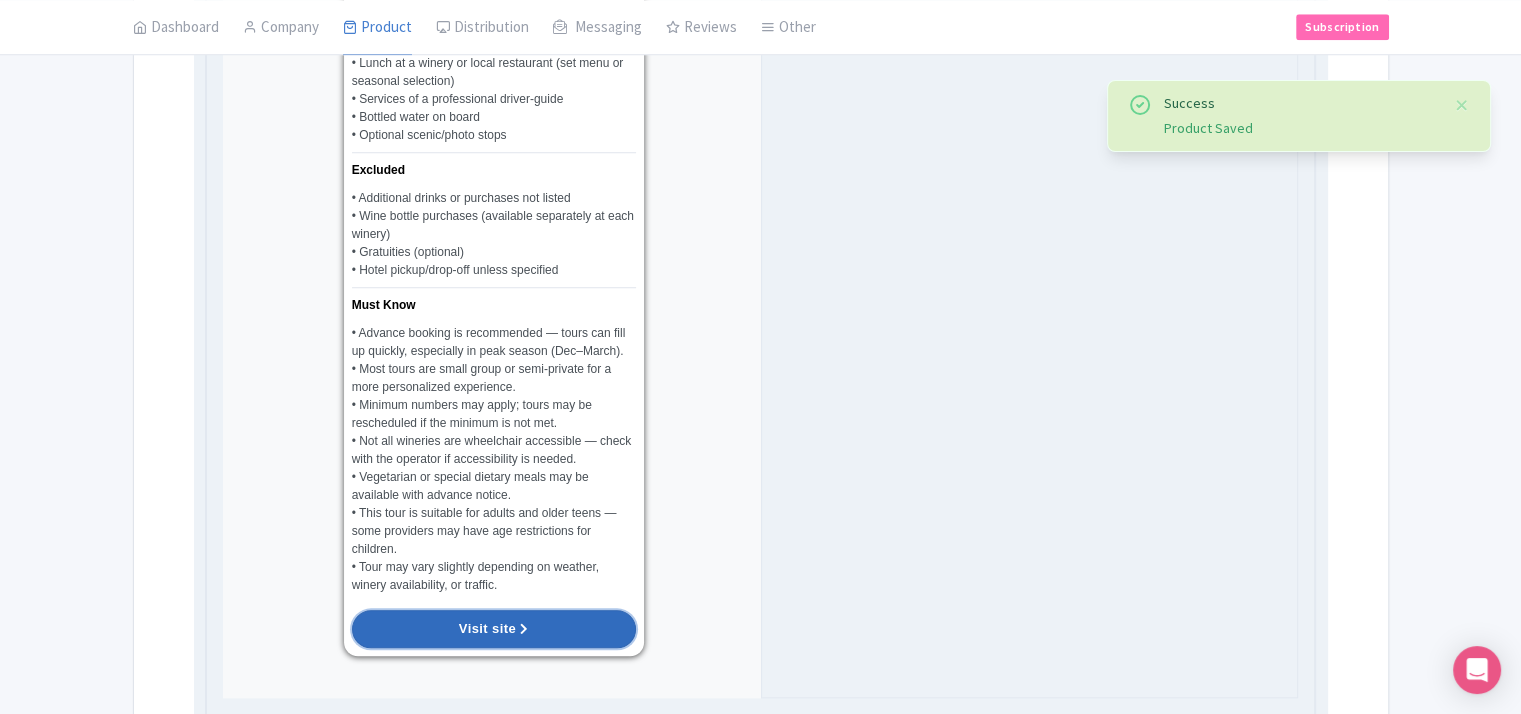 click on "Visit site" at bounding box center [494, 629] 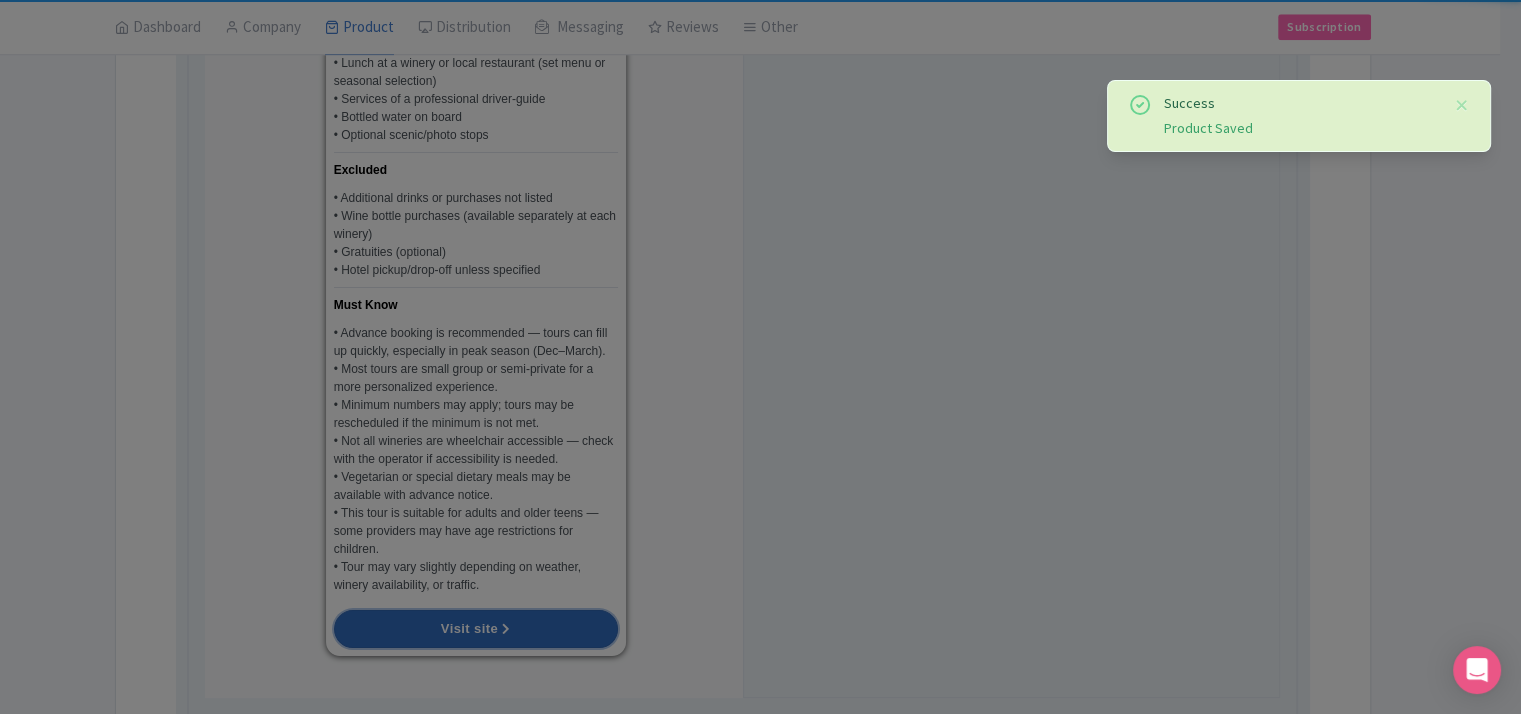 scroll, scrollTop: 2147, scrollLeft: 0, axis: vertical 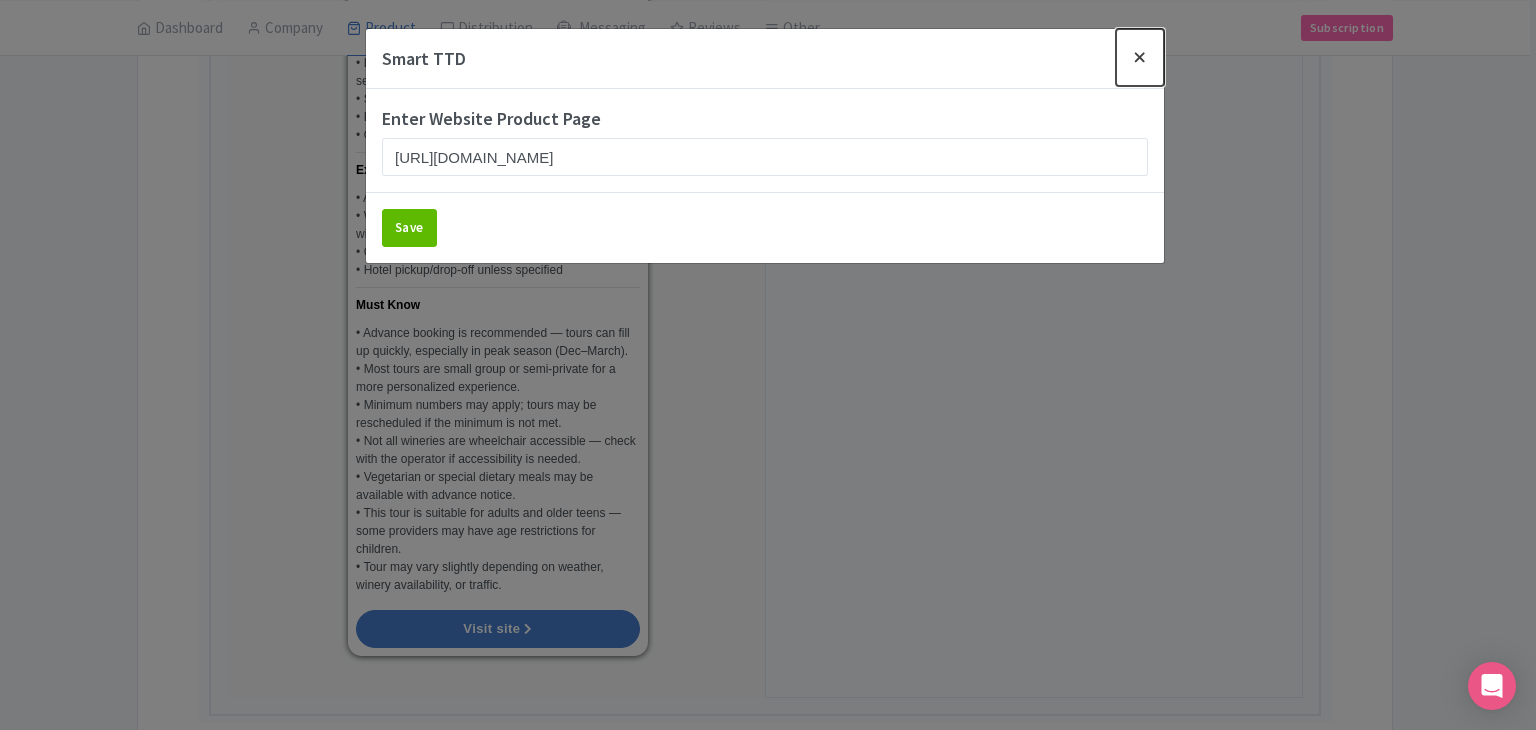 click at bounding box center [1140, 57] 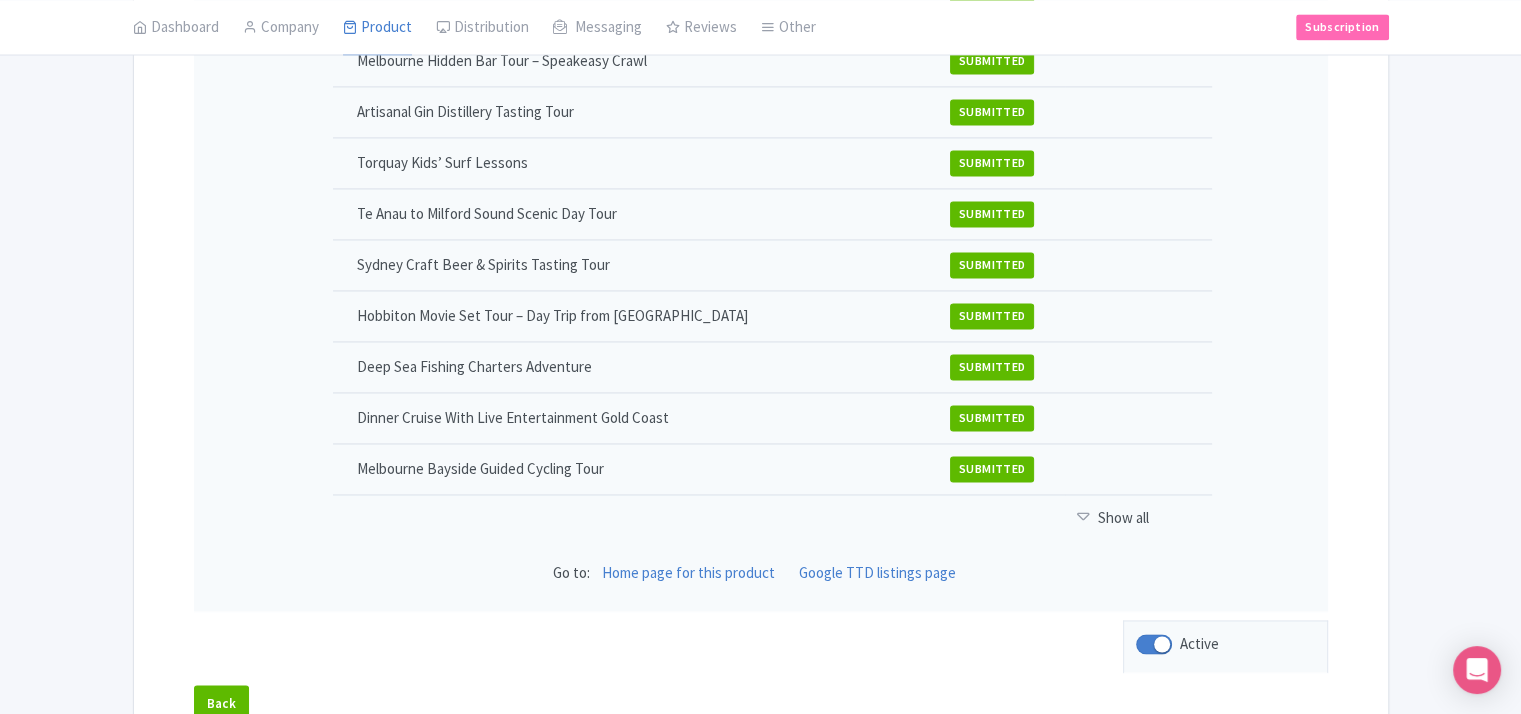 scroll, scrollTop: 3026, scrollLeft: 0, axis: vertical 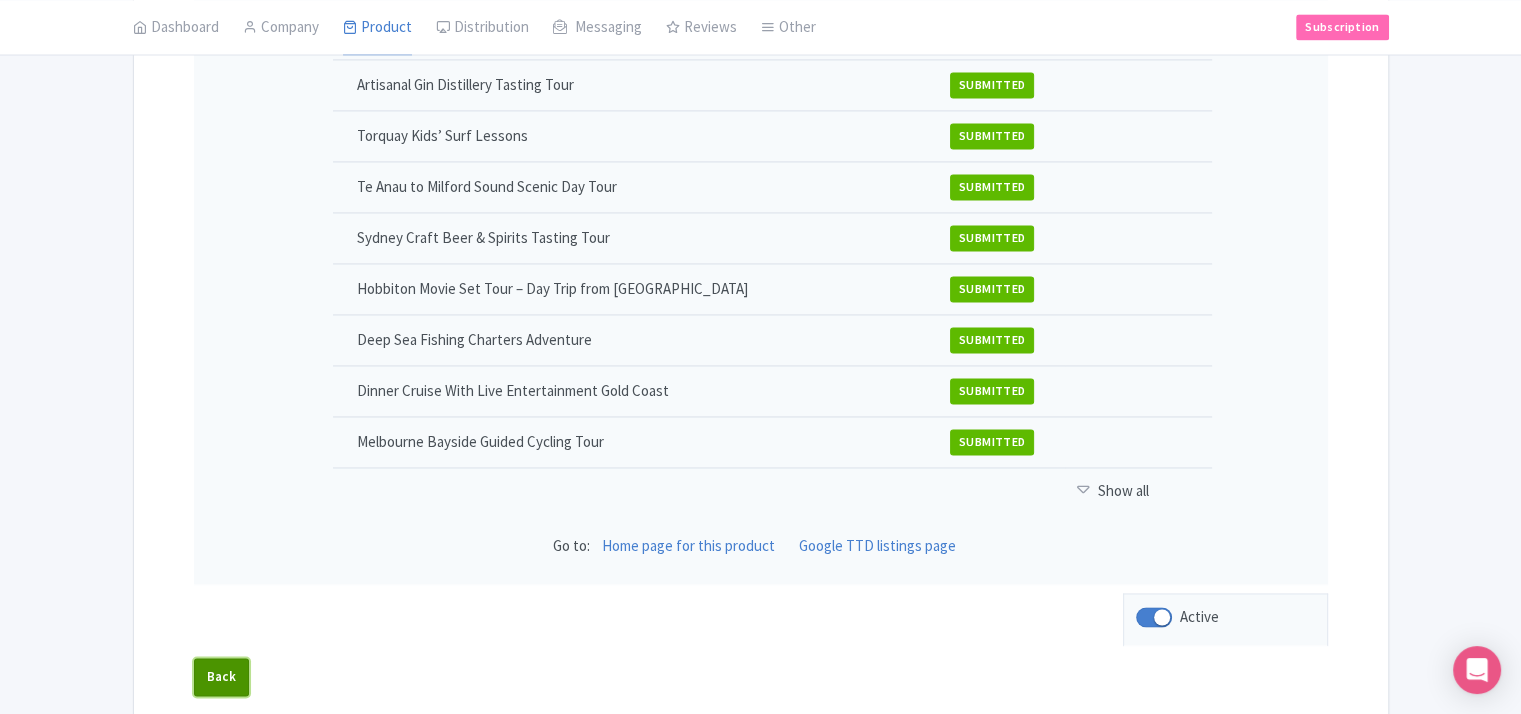 click on "Back" at bounding box center [222, 677] 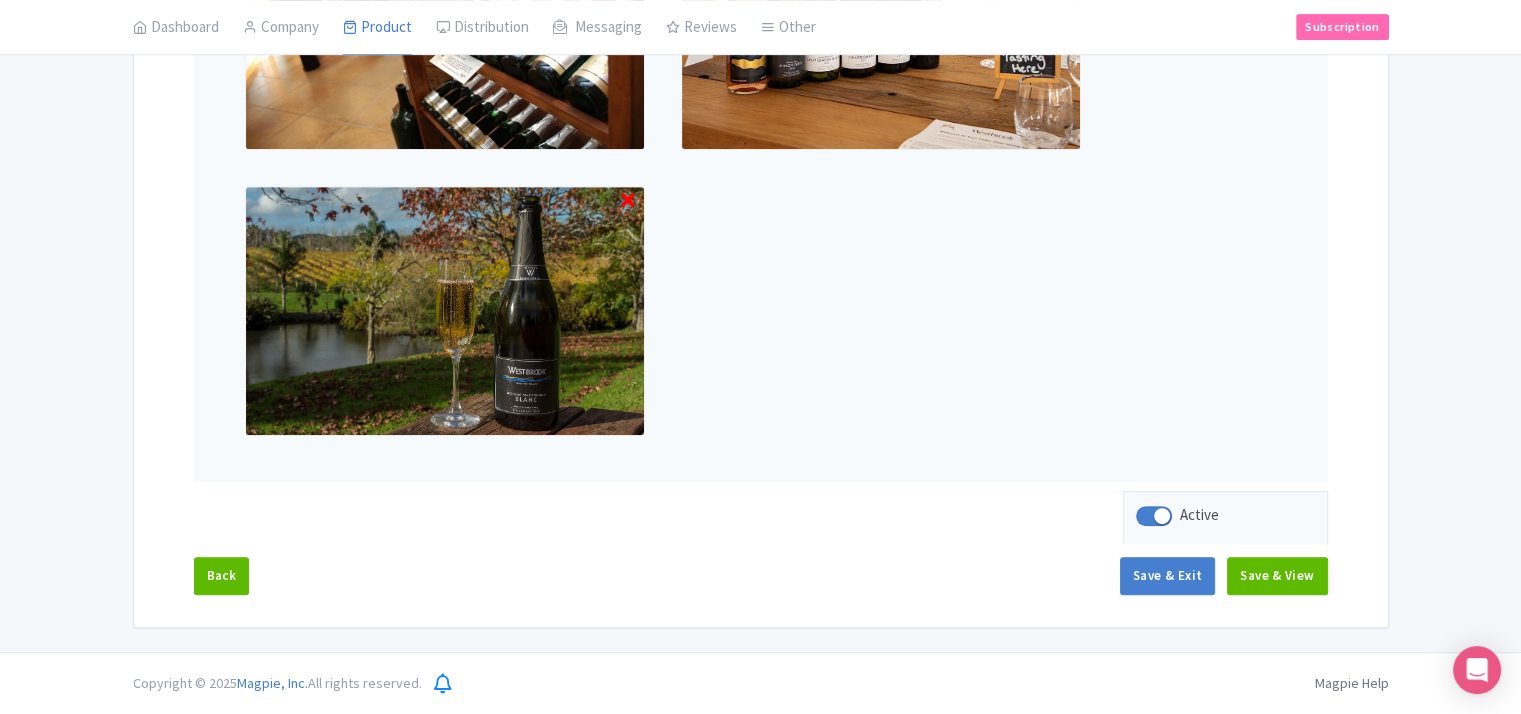 scroll, scrollTop: 918, scrollLeft: 0, axis: vertical 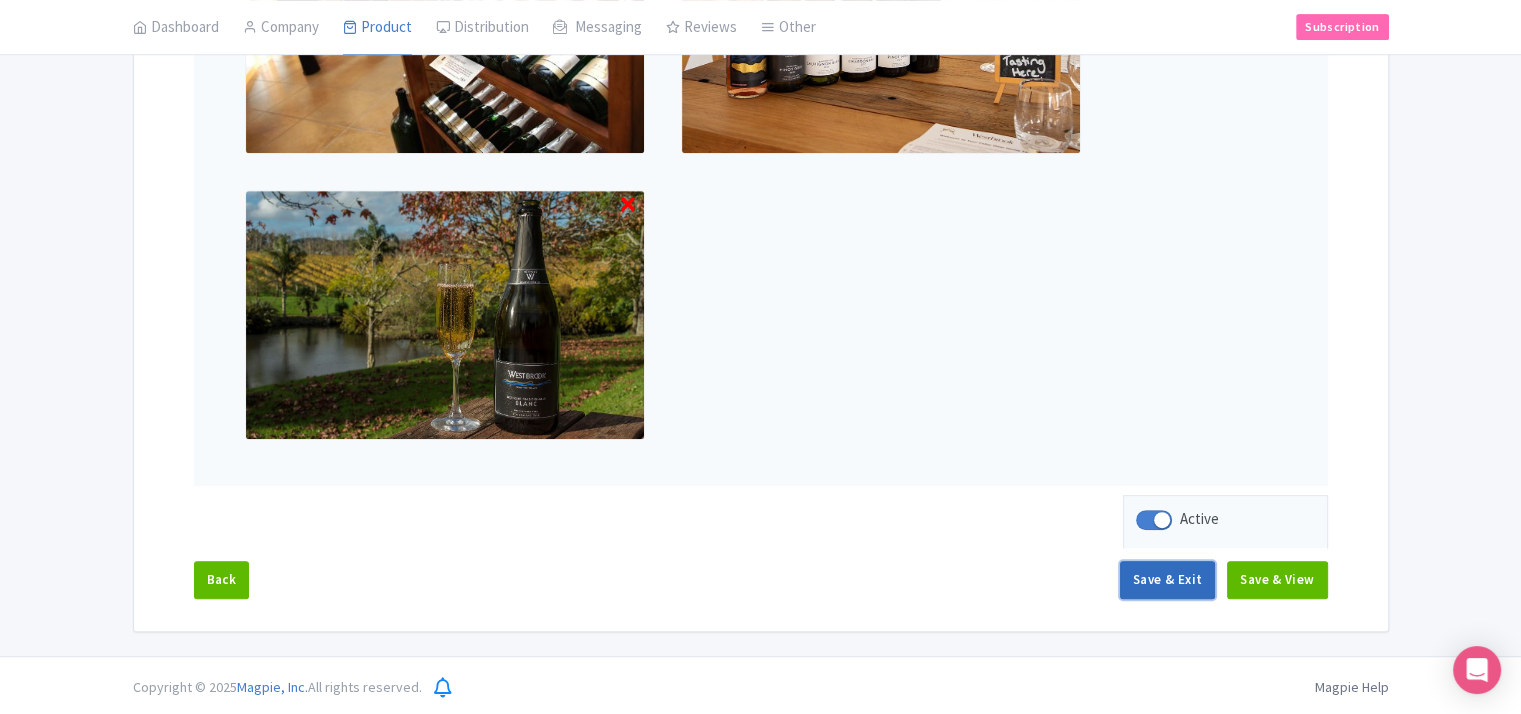 click on "Save & Exit" at bounding box center [1167, 580] 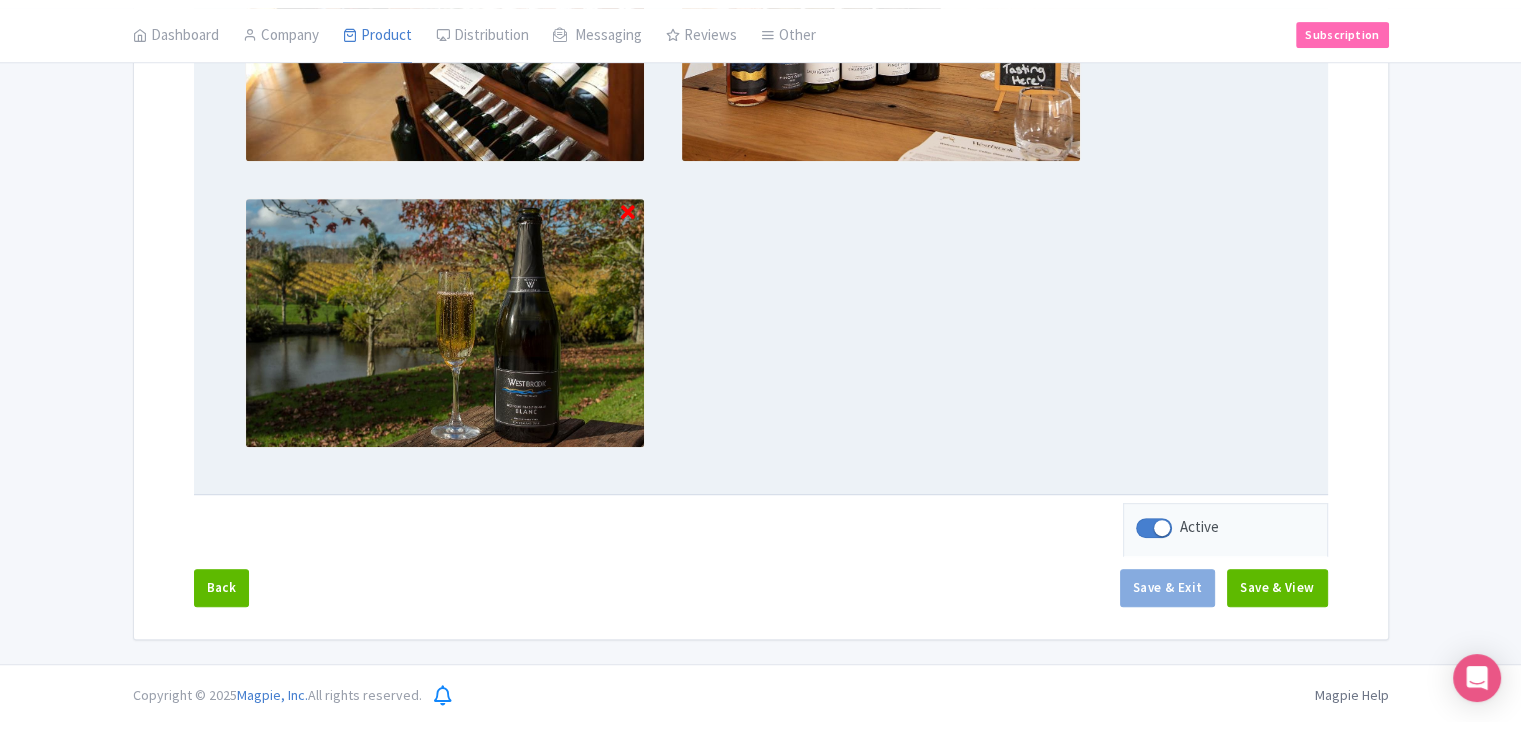 scroll, scrollTop: 903, scrollLeft: 0, axis: vertical 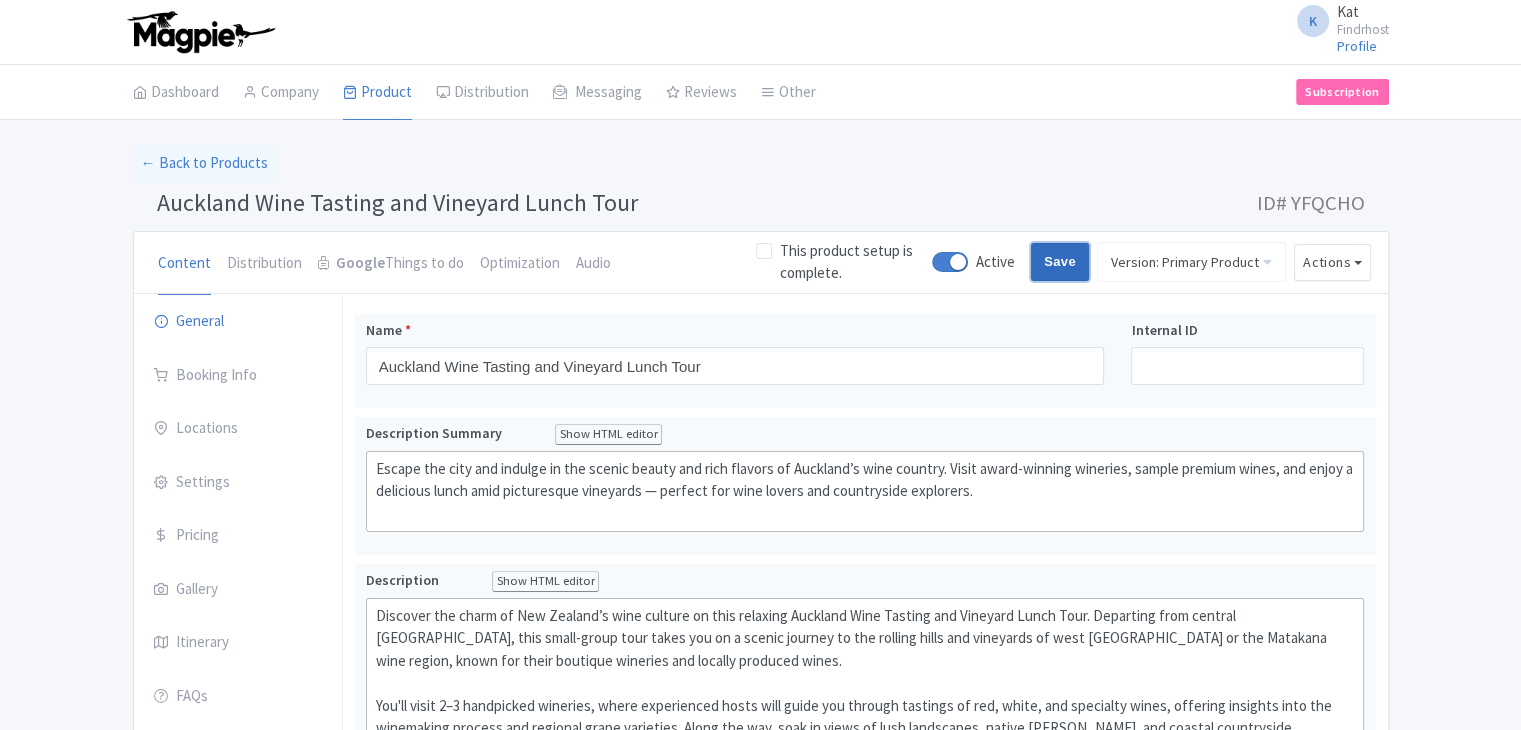 click on "Save" at bounding box center (1060, 262) 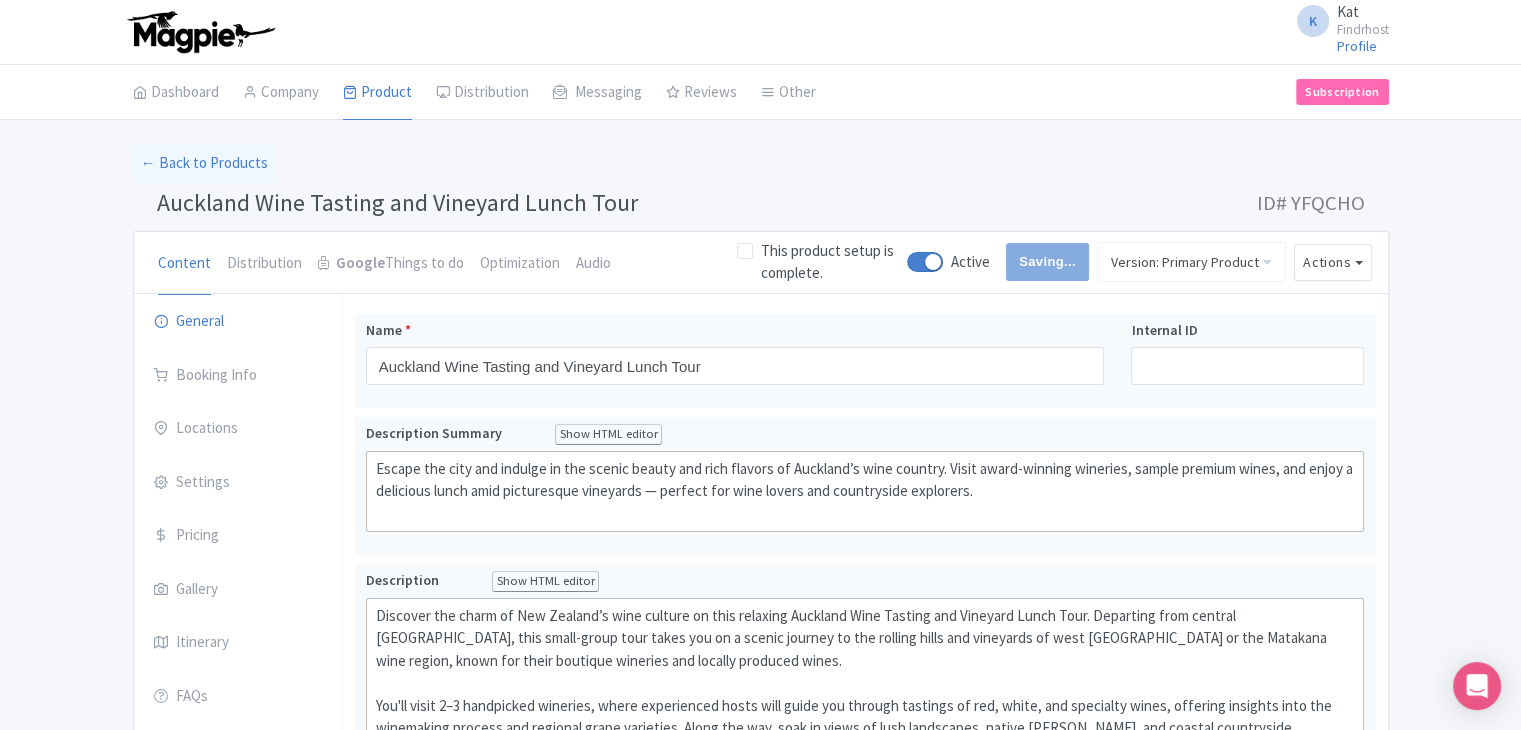 type on "Saving..." 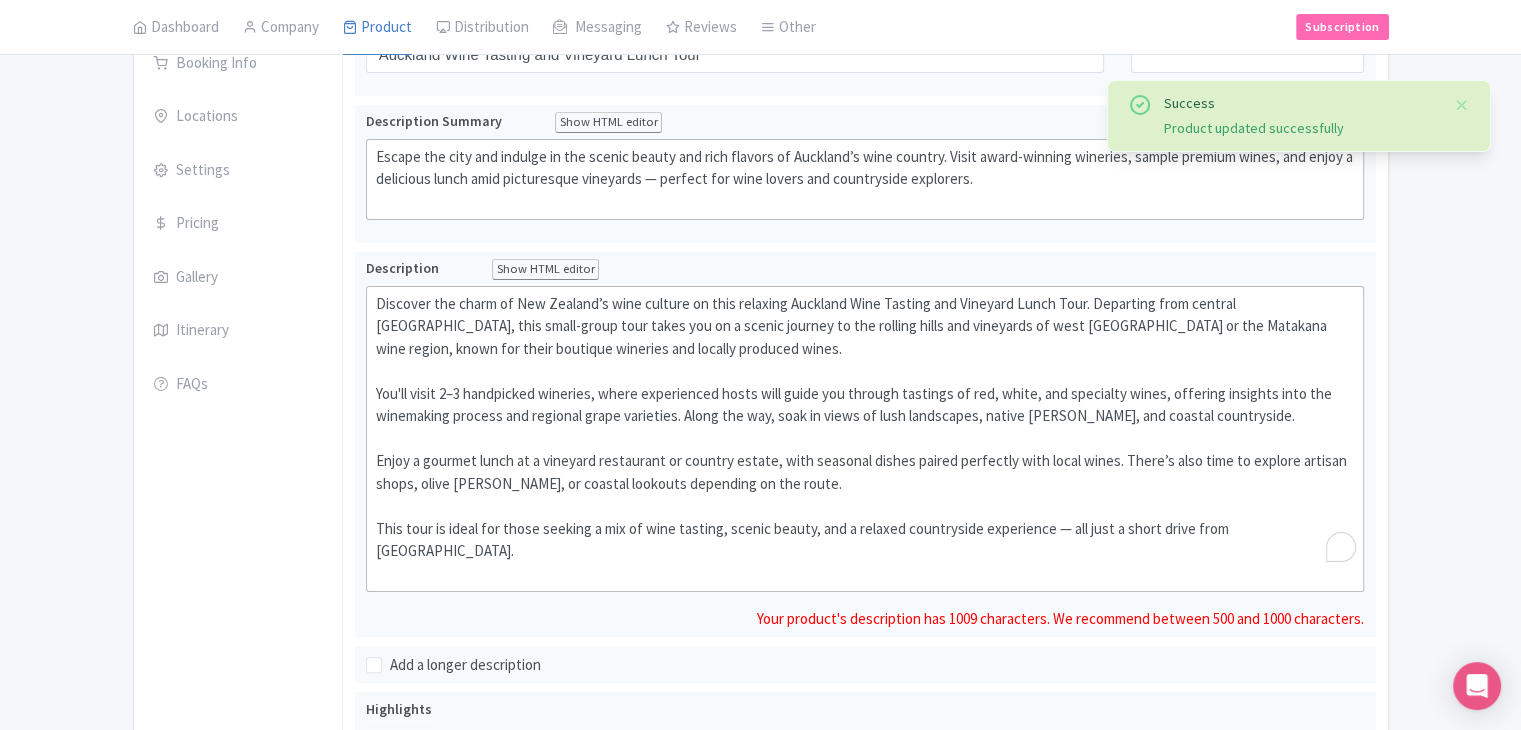 scroll, scrollTop: 312, scrollLeft: 0, axis: vertical 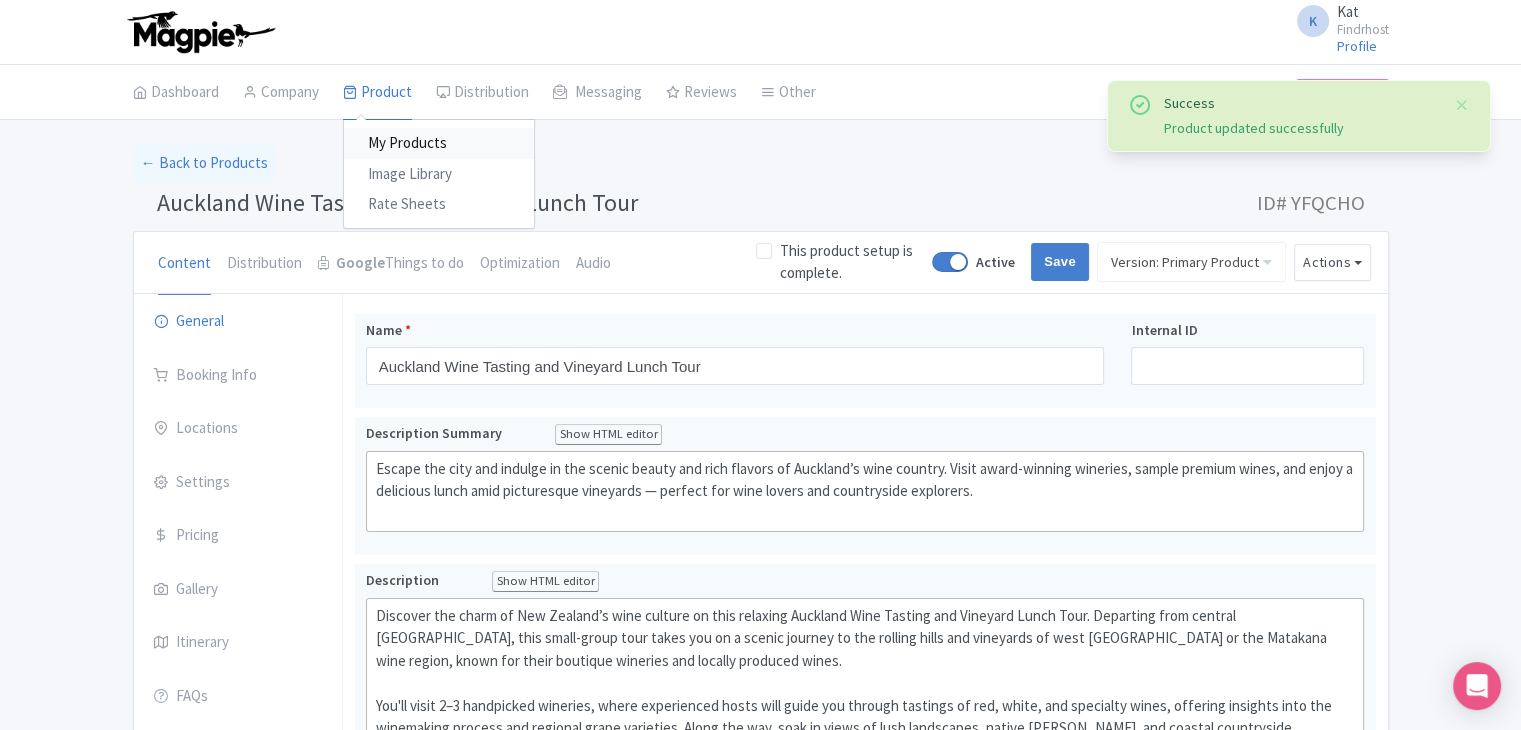 click on "My Products" at bounding box center (439, 143) 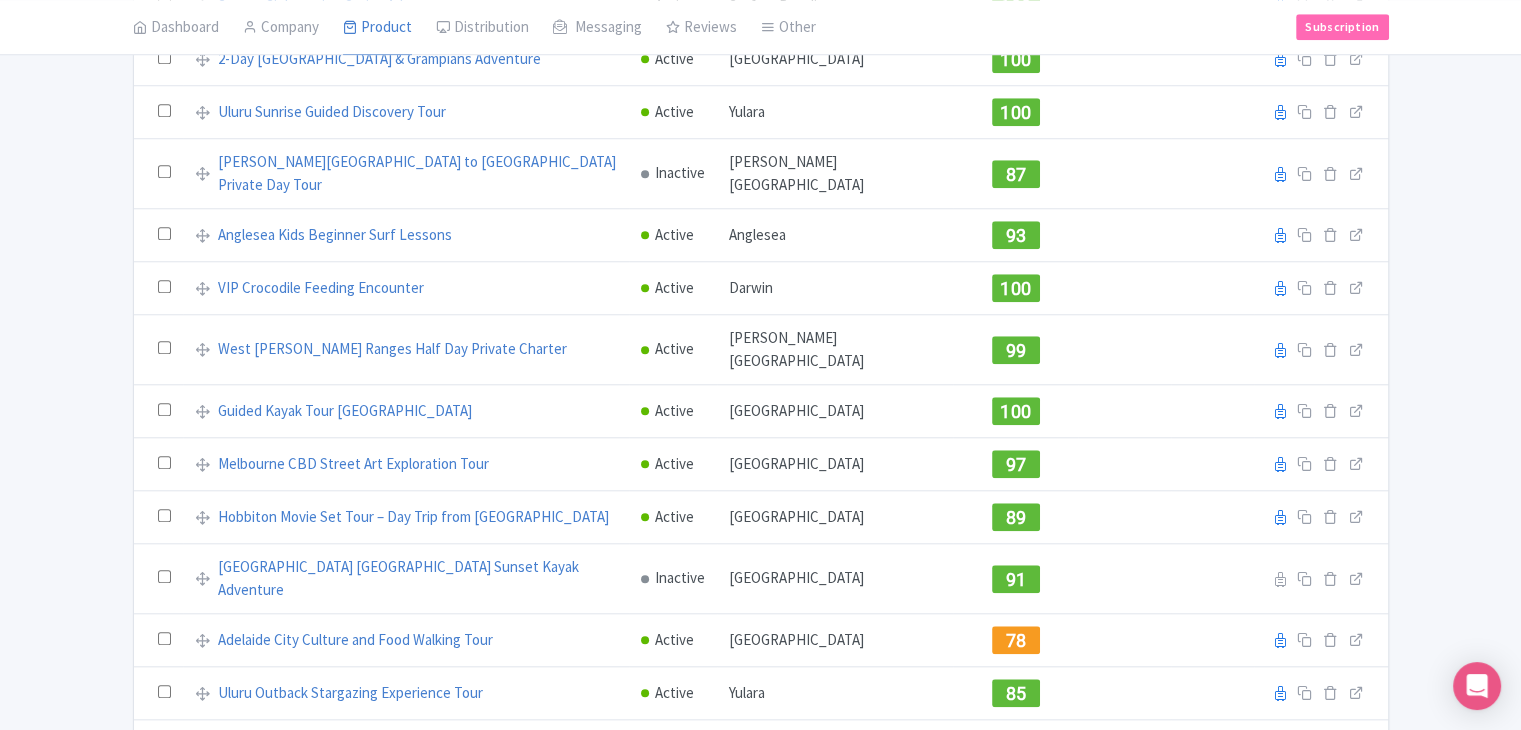 scroll, scrollTop: 2000, scrollLeft: 0, axis: vertical 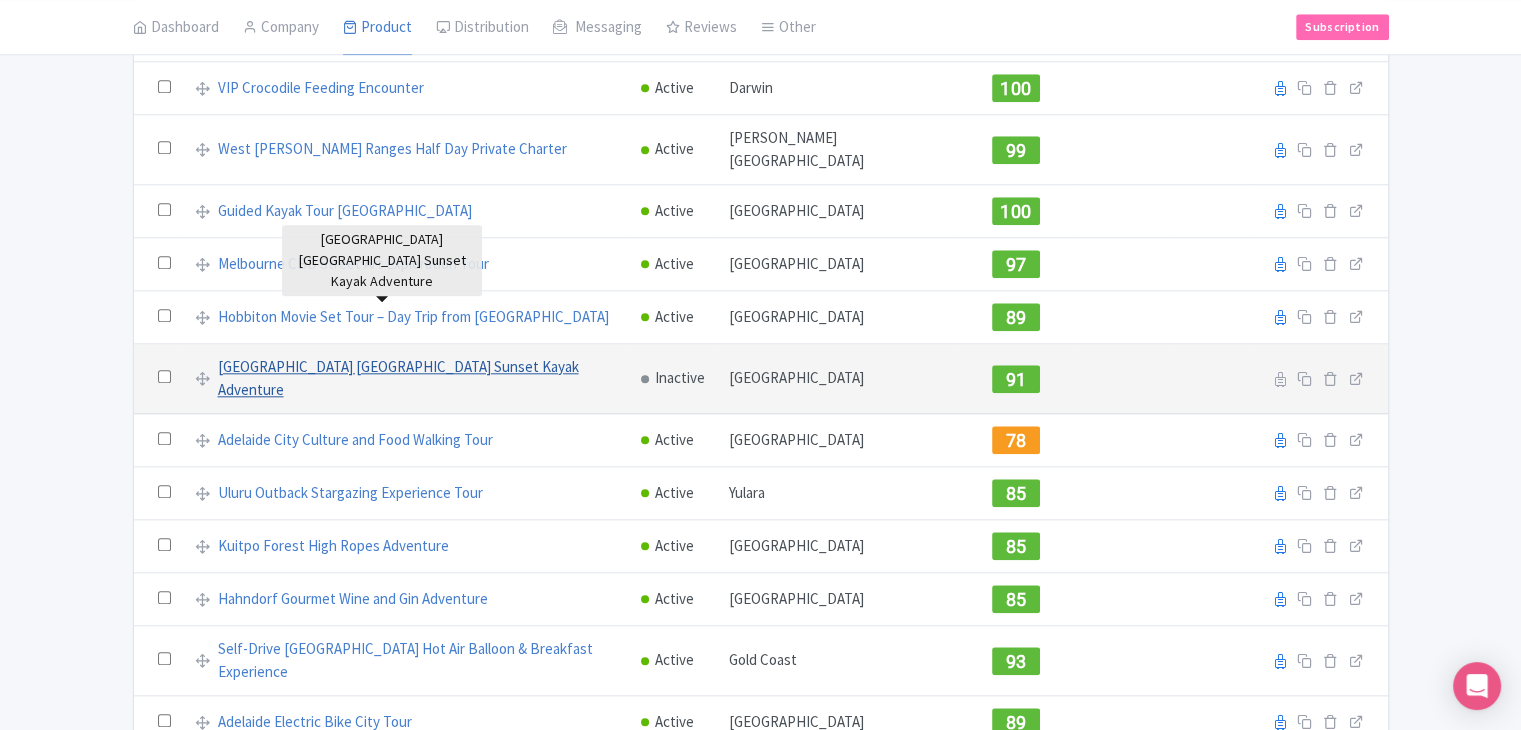 click on "[GEOGRAPHIC_DATA] [GEOGRAPHIC_DATA] Sunset Kayak Adventure" at bounding box center (418, 378) 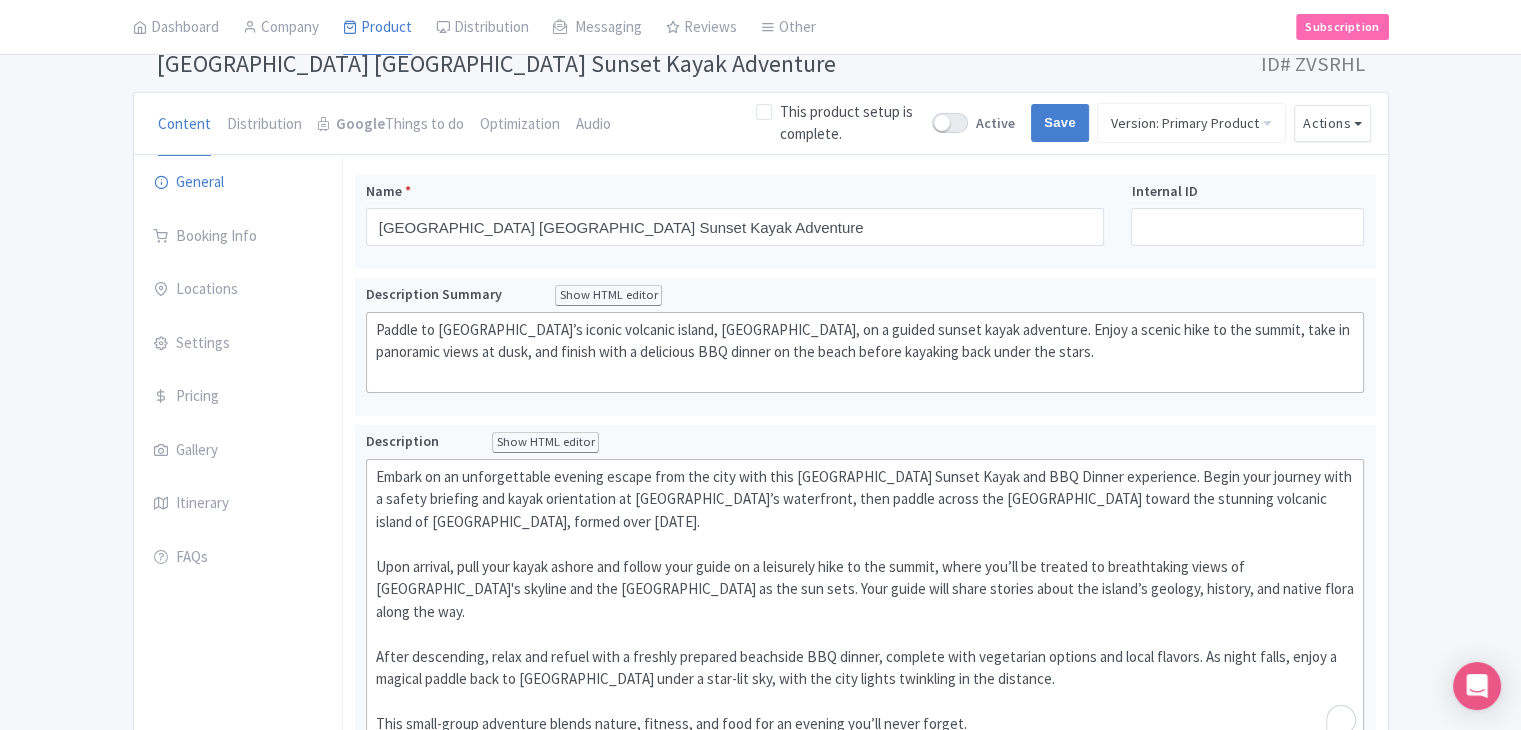 scroll, scrollTop: 200, scrollLeft: 0, axis: vertical 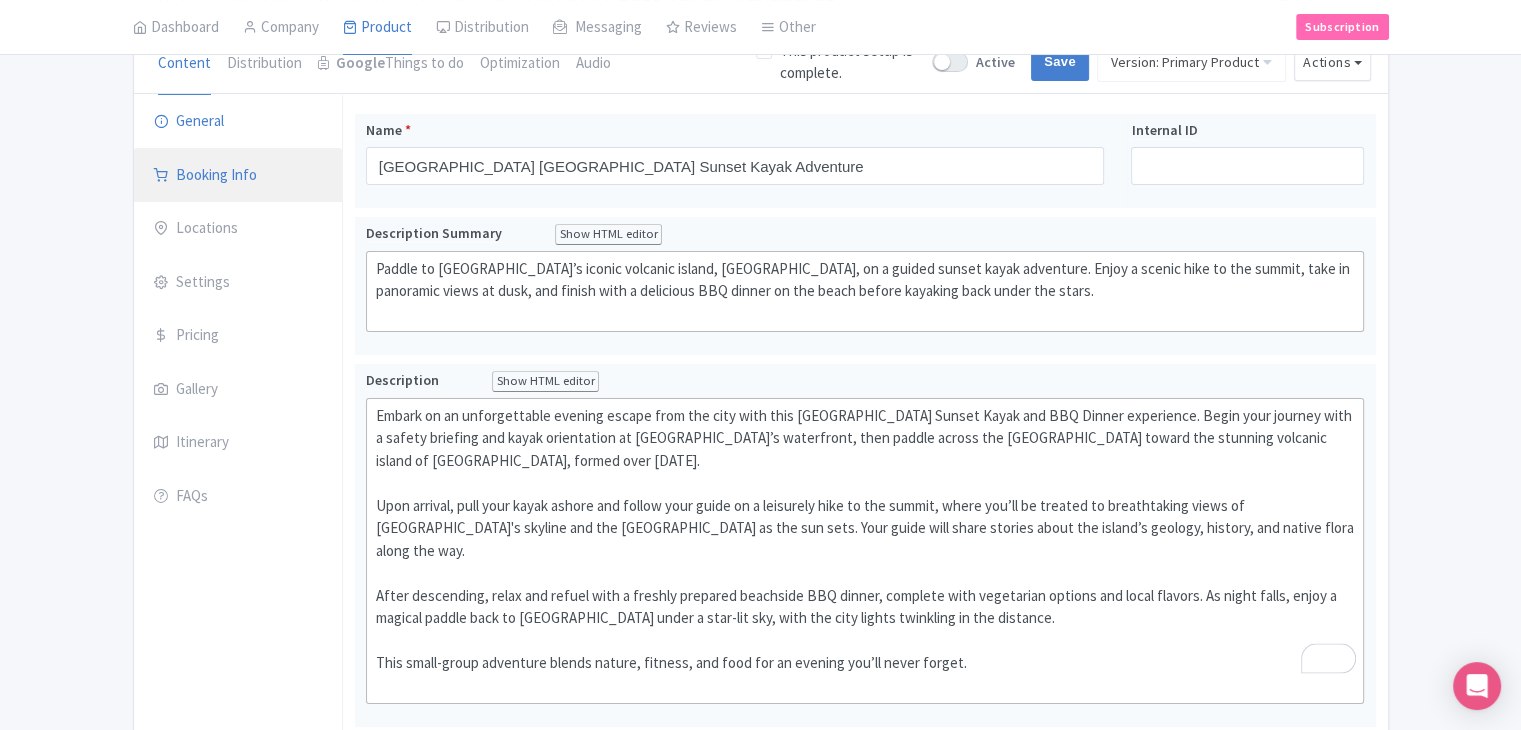 click on "Booking Info" at bounding box center (238, 176) 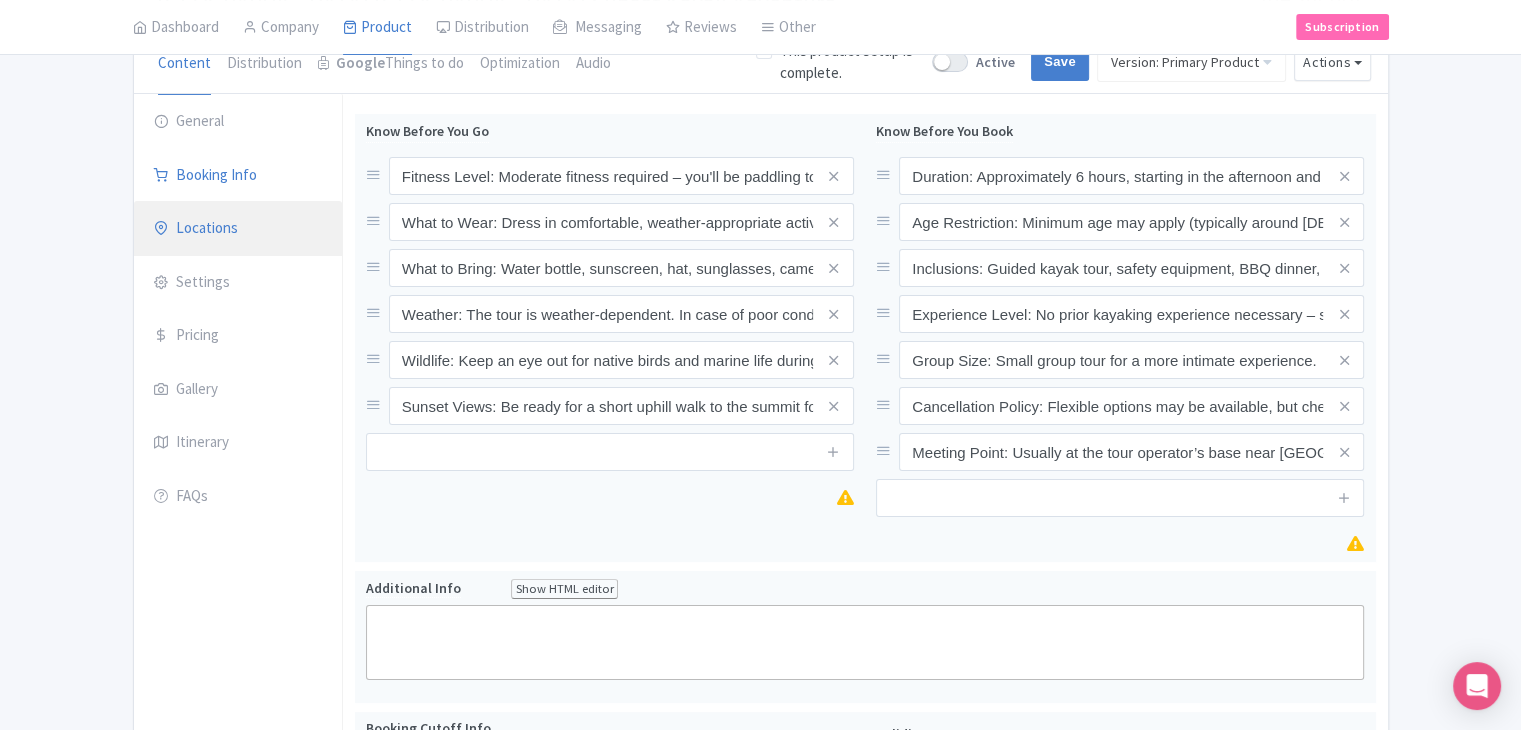 click on "Locations" at bounding box center [238, 229] 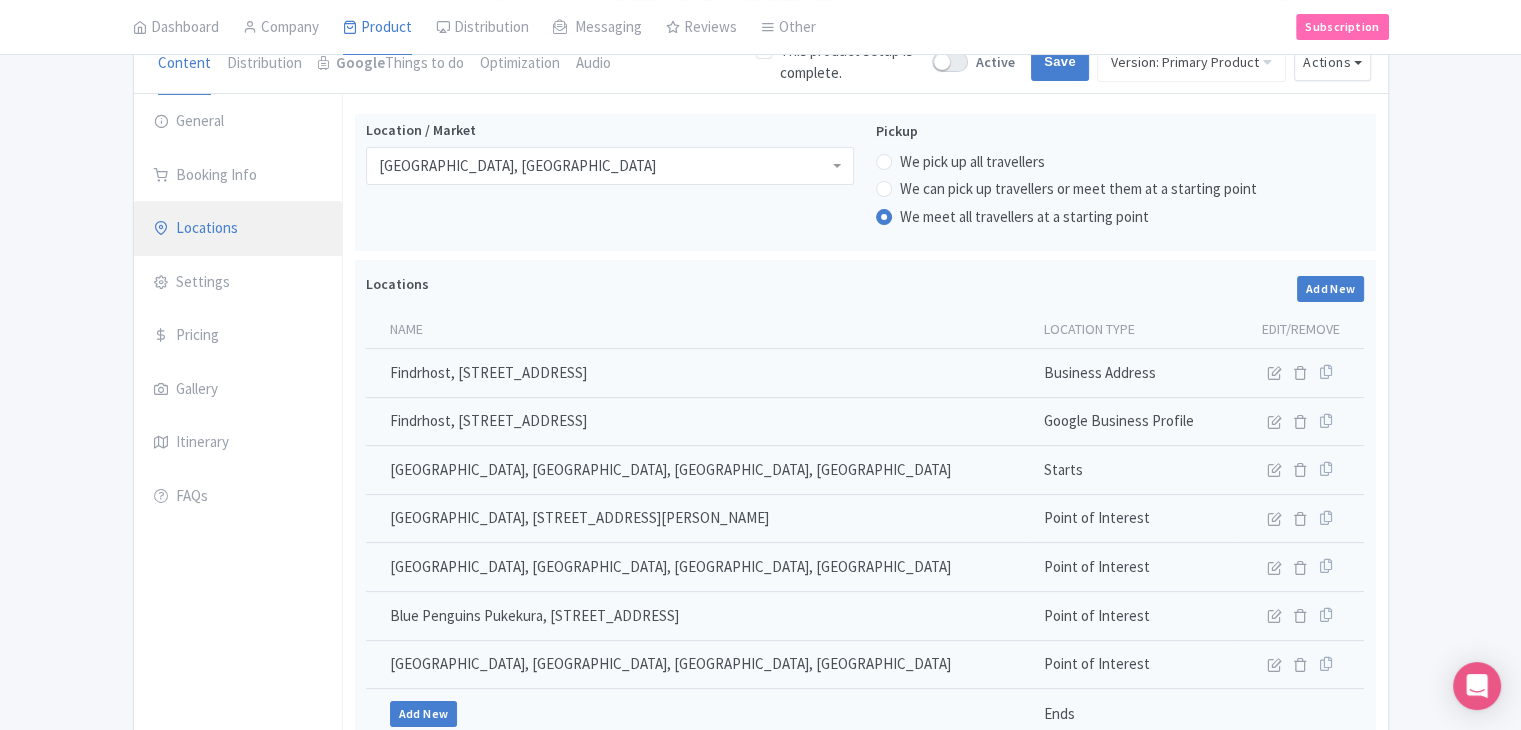 click on "Locations" at bounding box center [238, 229] 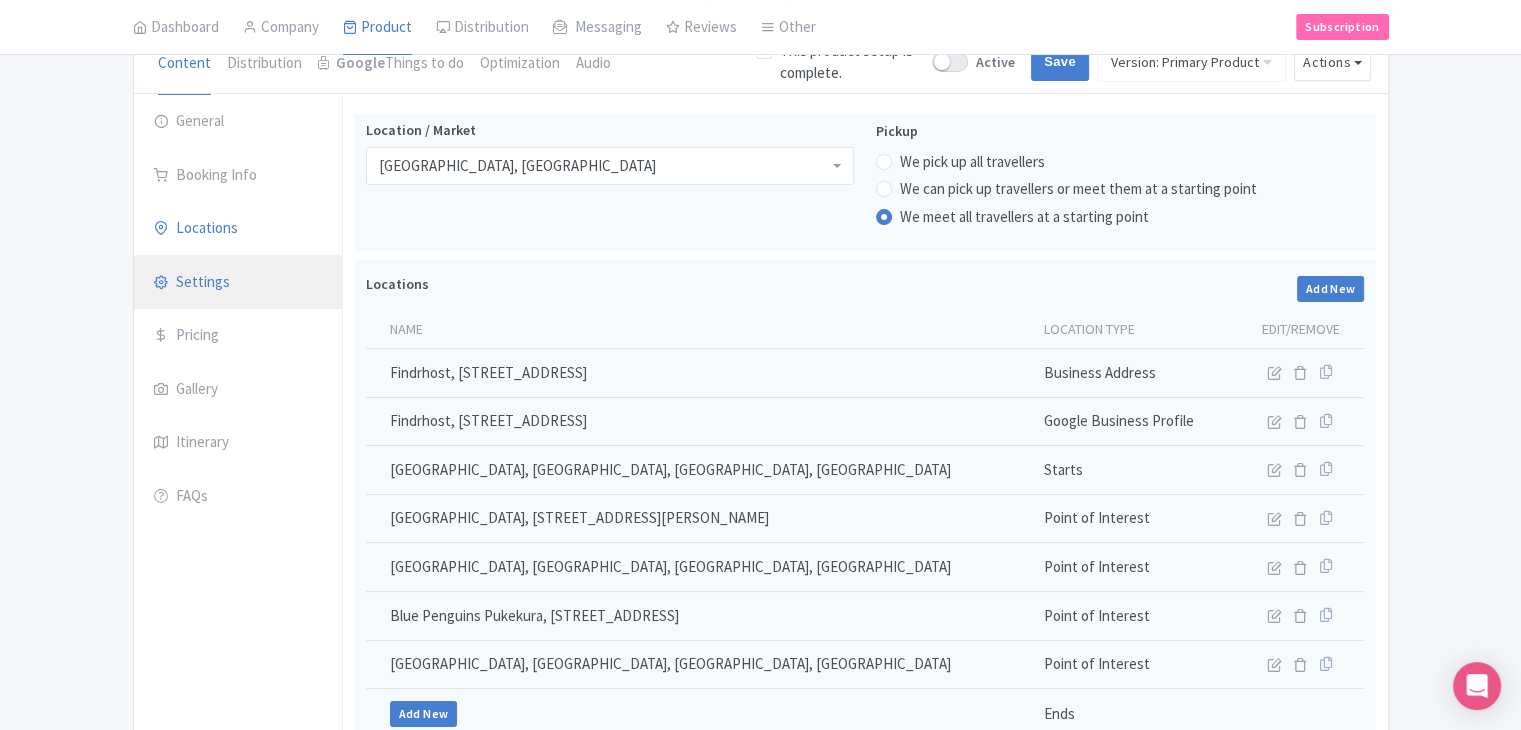 click on "Settings" at bounding box center (238, 283) 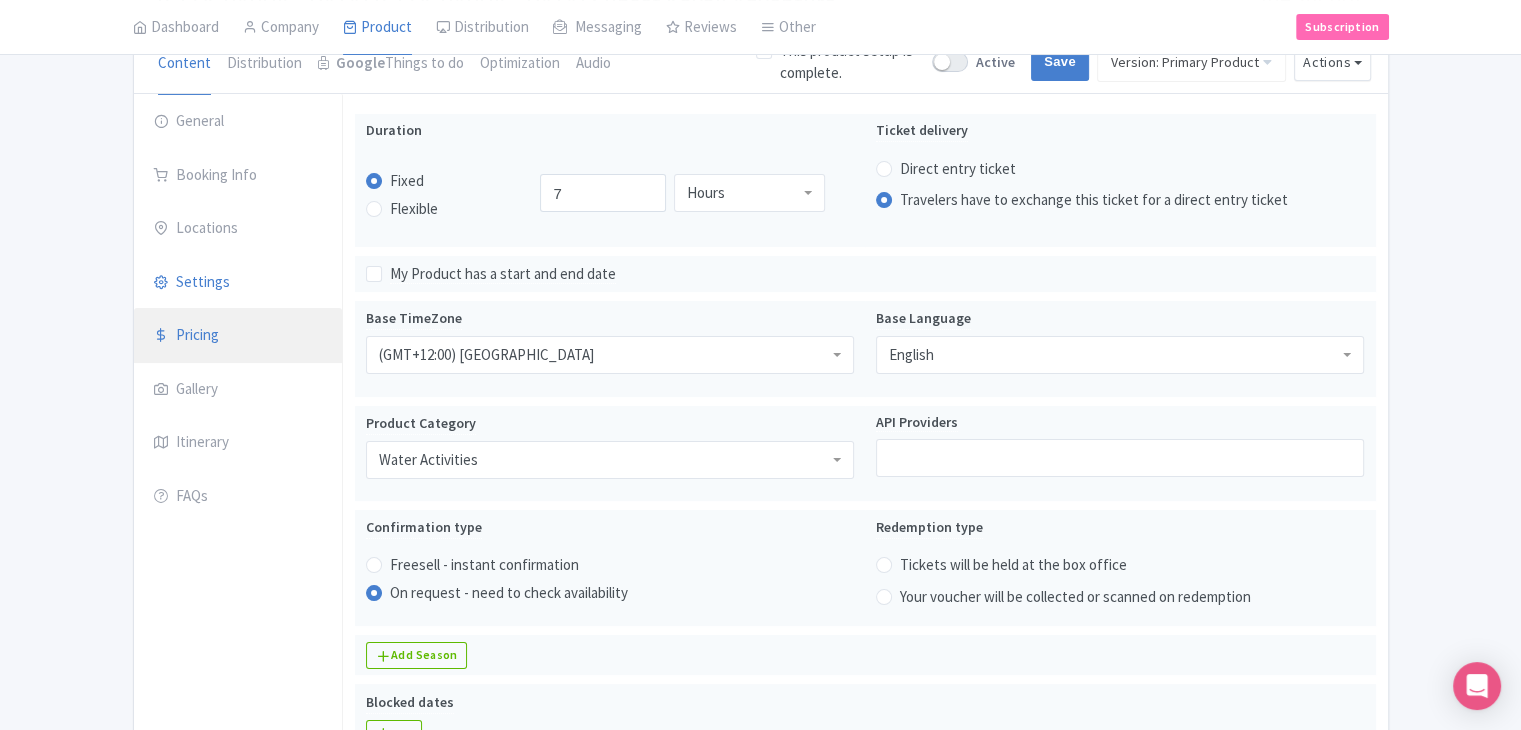 click on "Pricing" at bounding box center [238, 336] 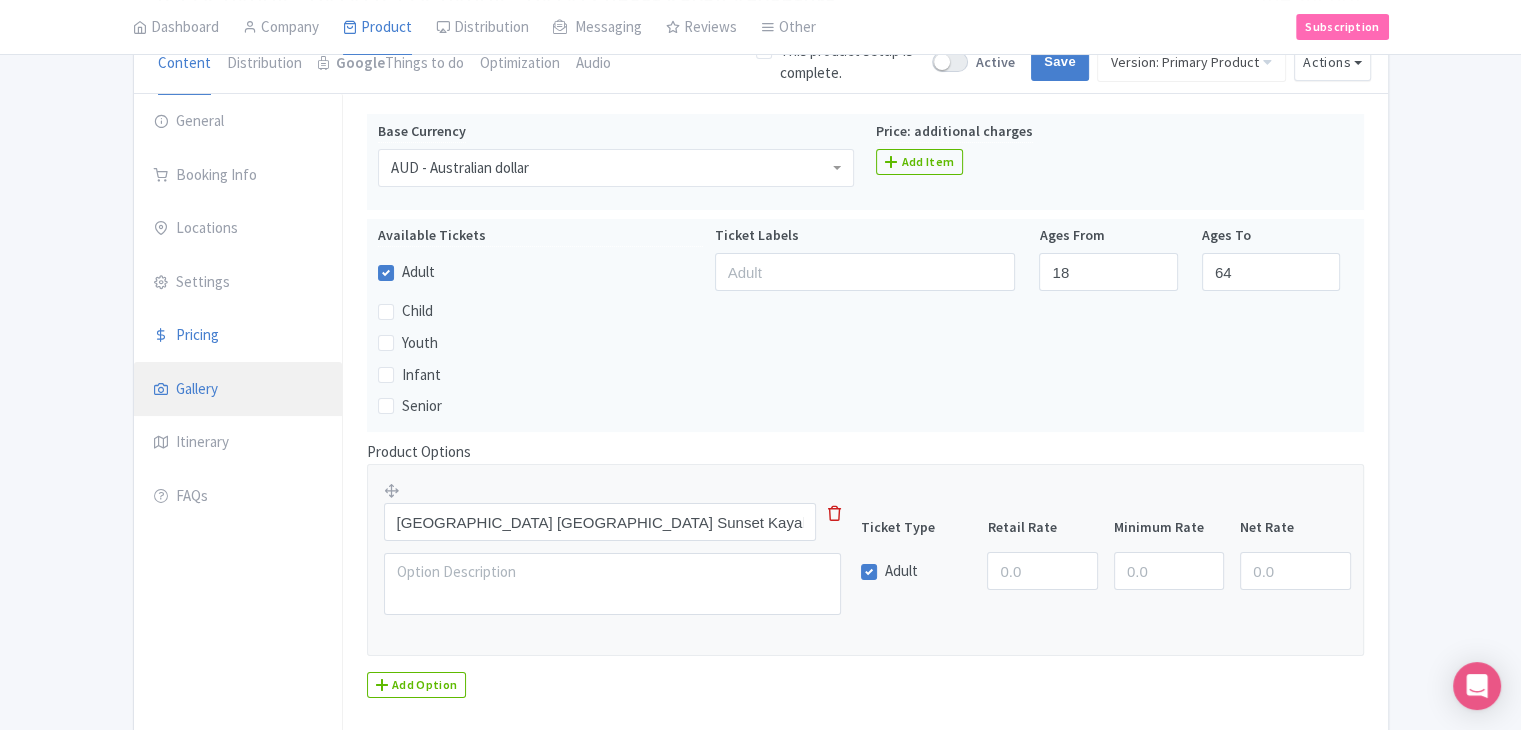click on "Gallery" at bounding box center [238, 390] 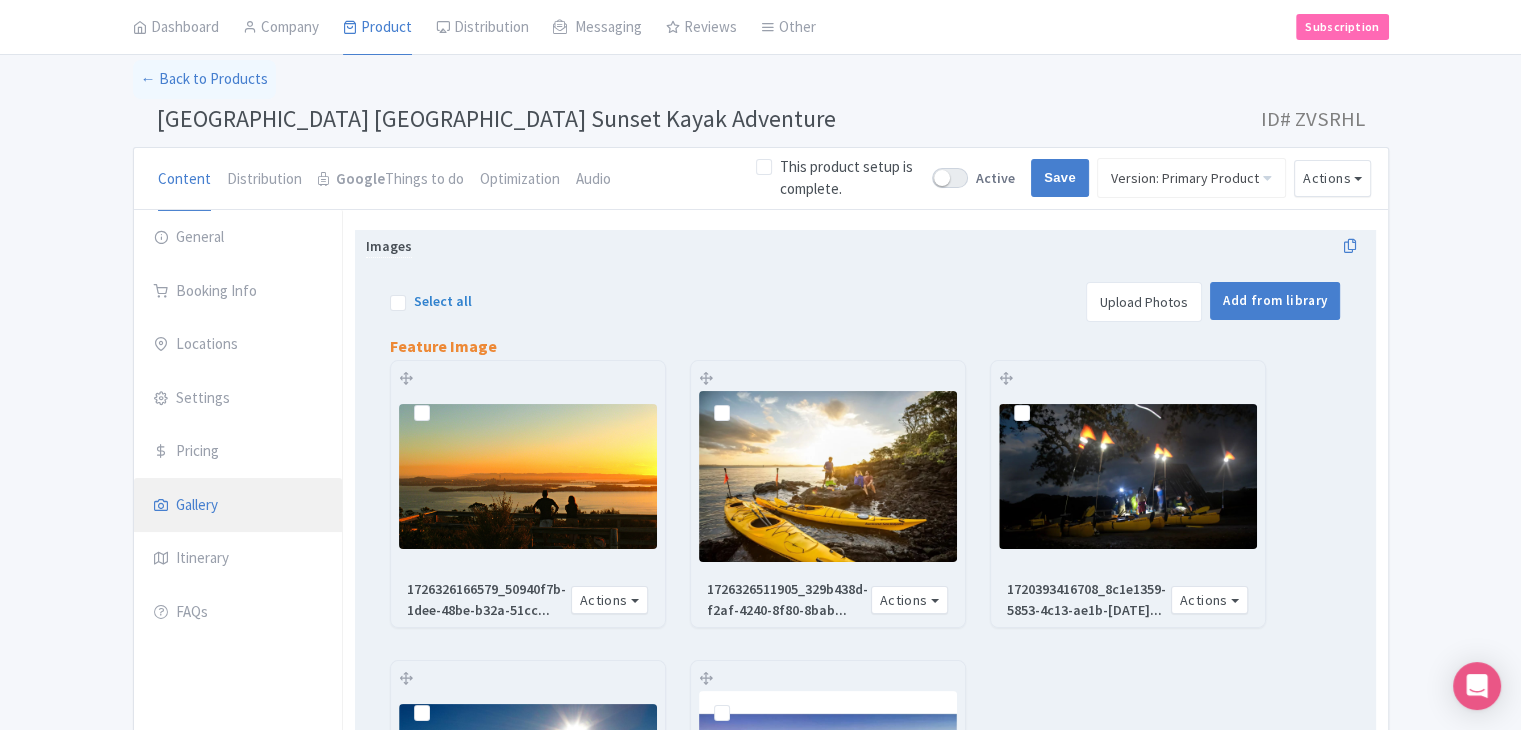scroll, scrollTop: 200, scrollLeft: 0, axis: vertical 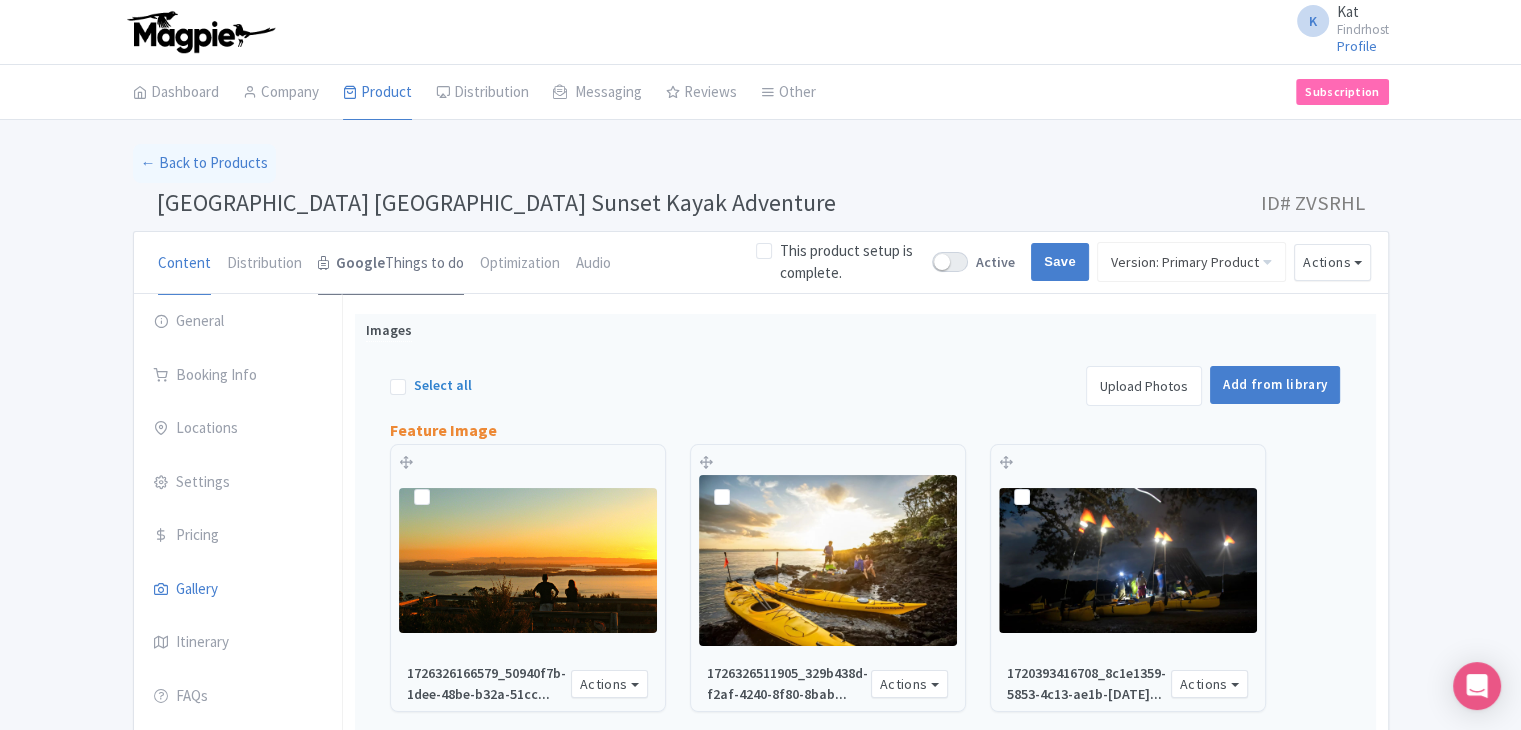 click on "Google  Things to do" at bounding box center (391, 264) 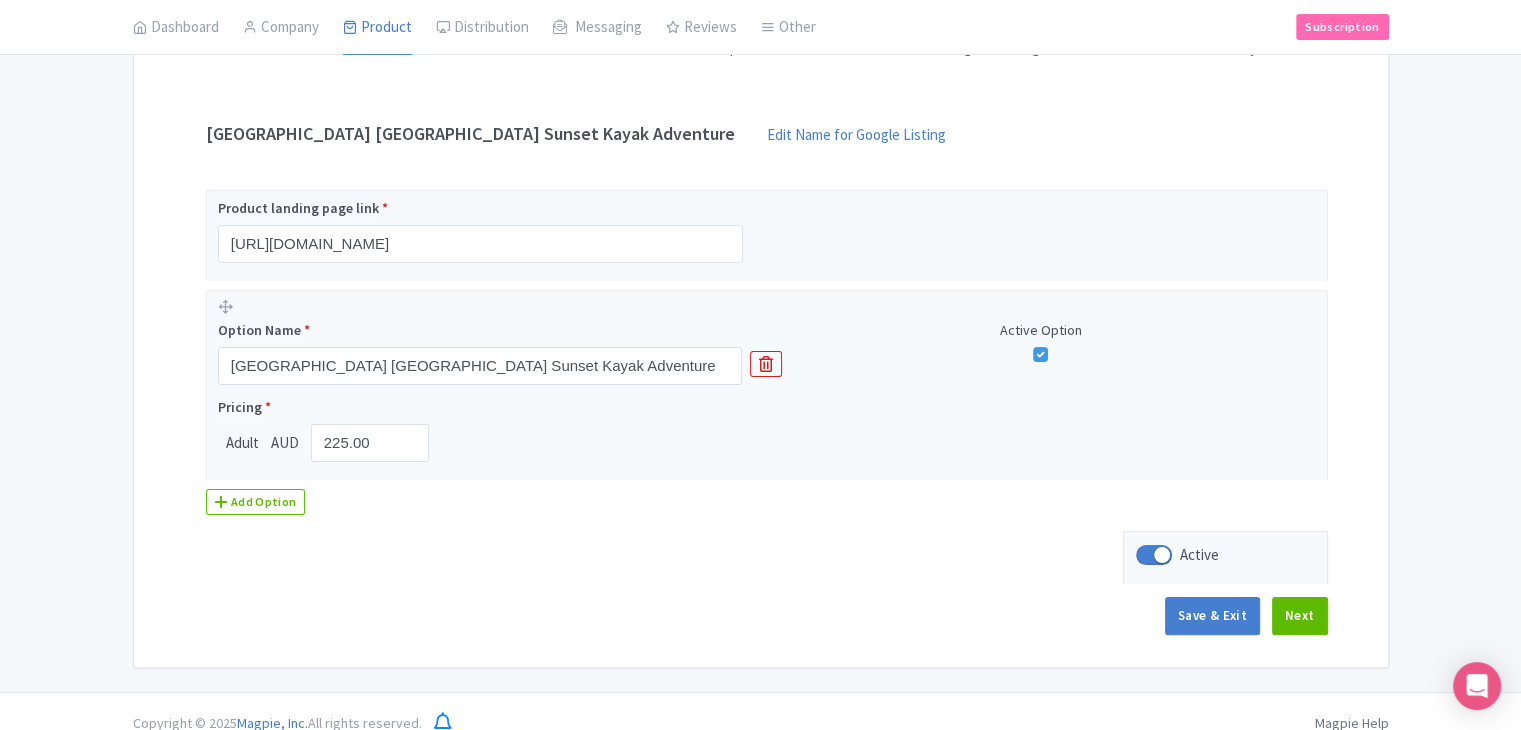 scroll, scrollTop: 366, scrollLeft: 0, axis: vertical 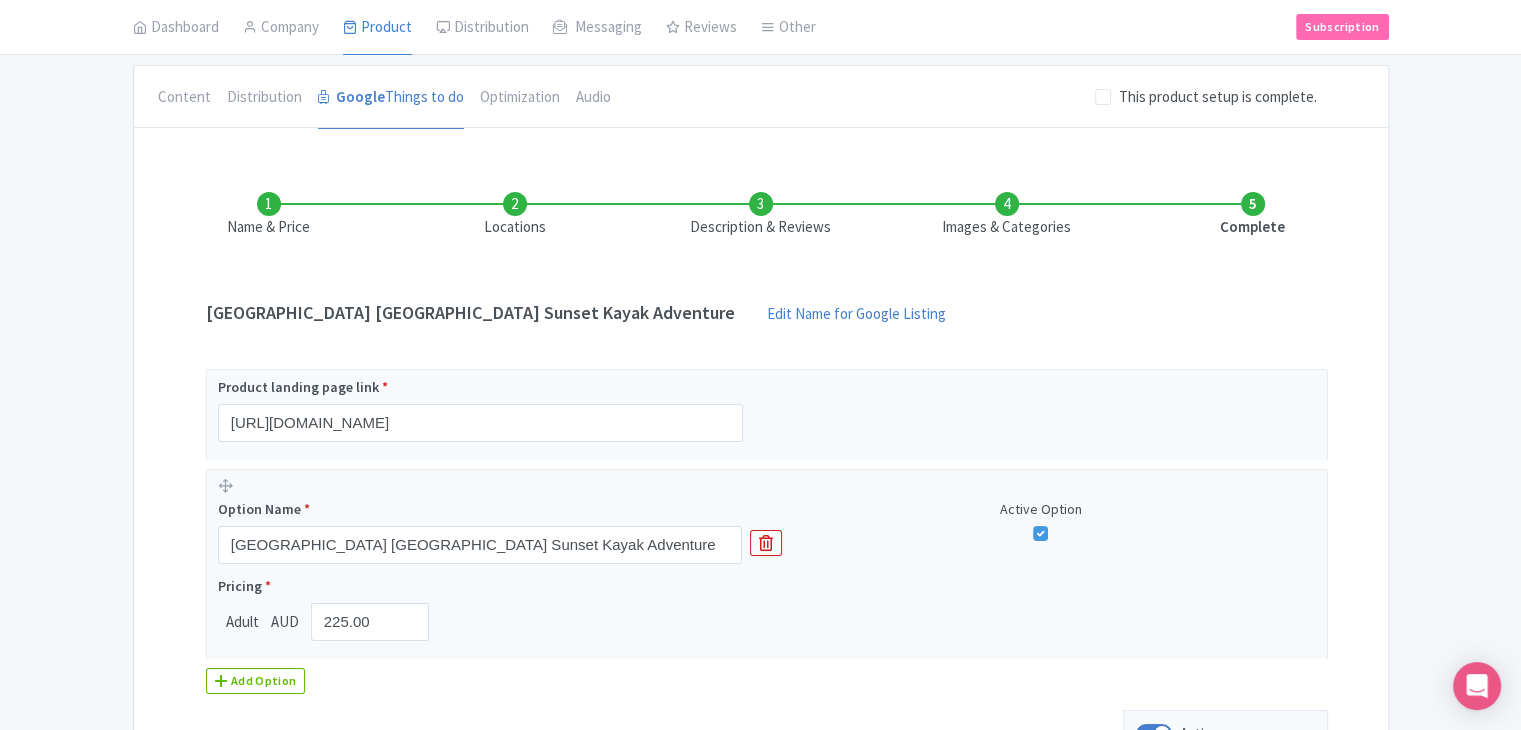 click on "Locations" at bounding box center [515, 215] 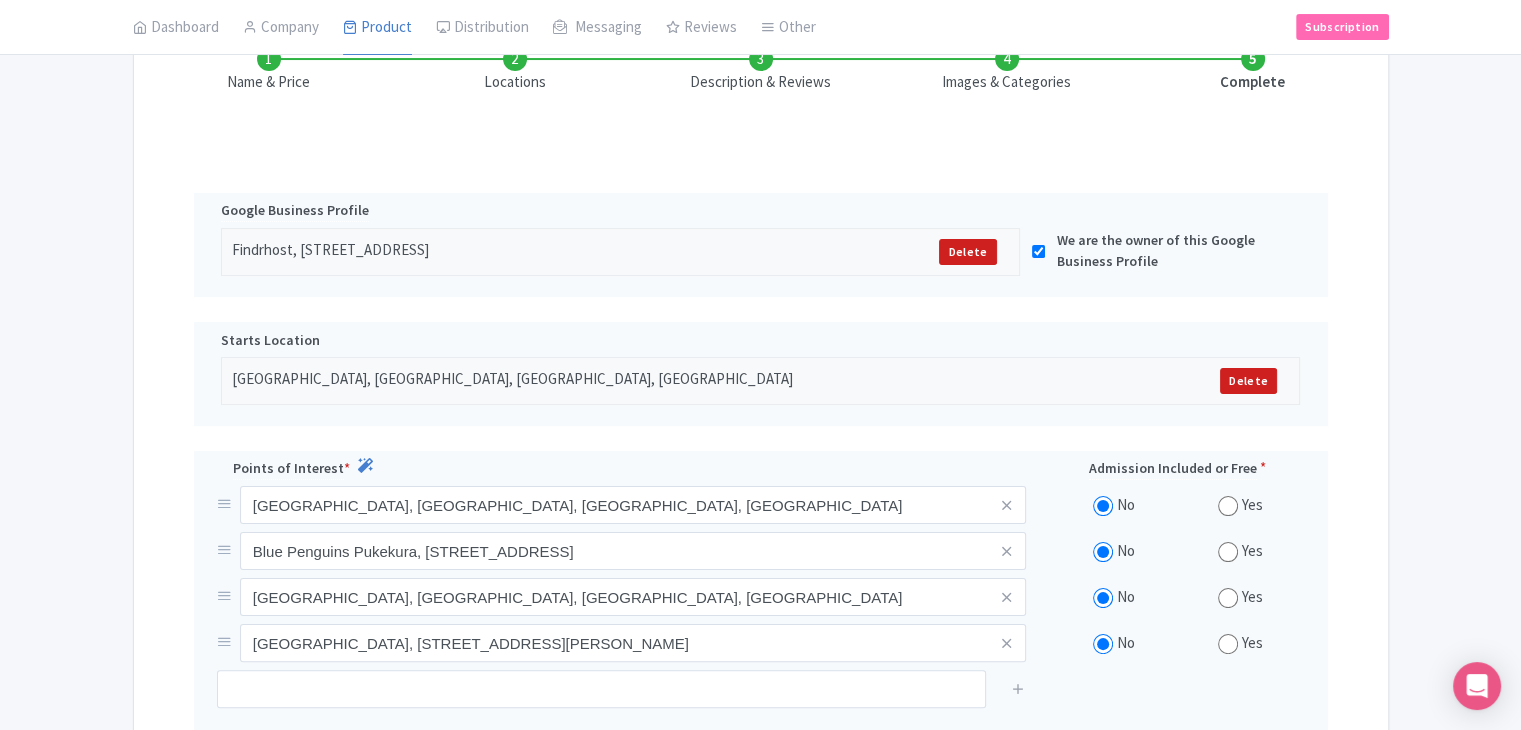 scroll, scrollTop: 303, scrollLeft: 0, axis: vertical 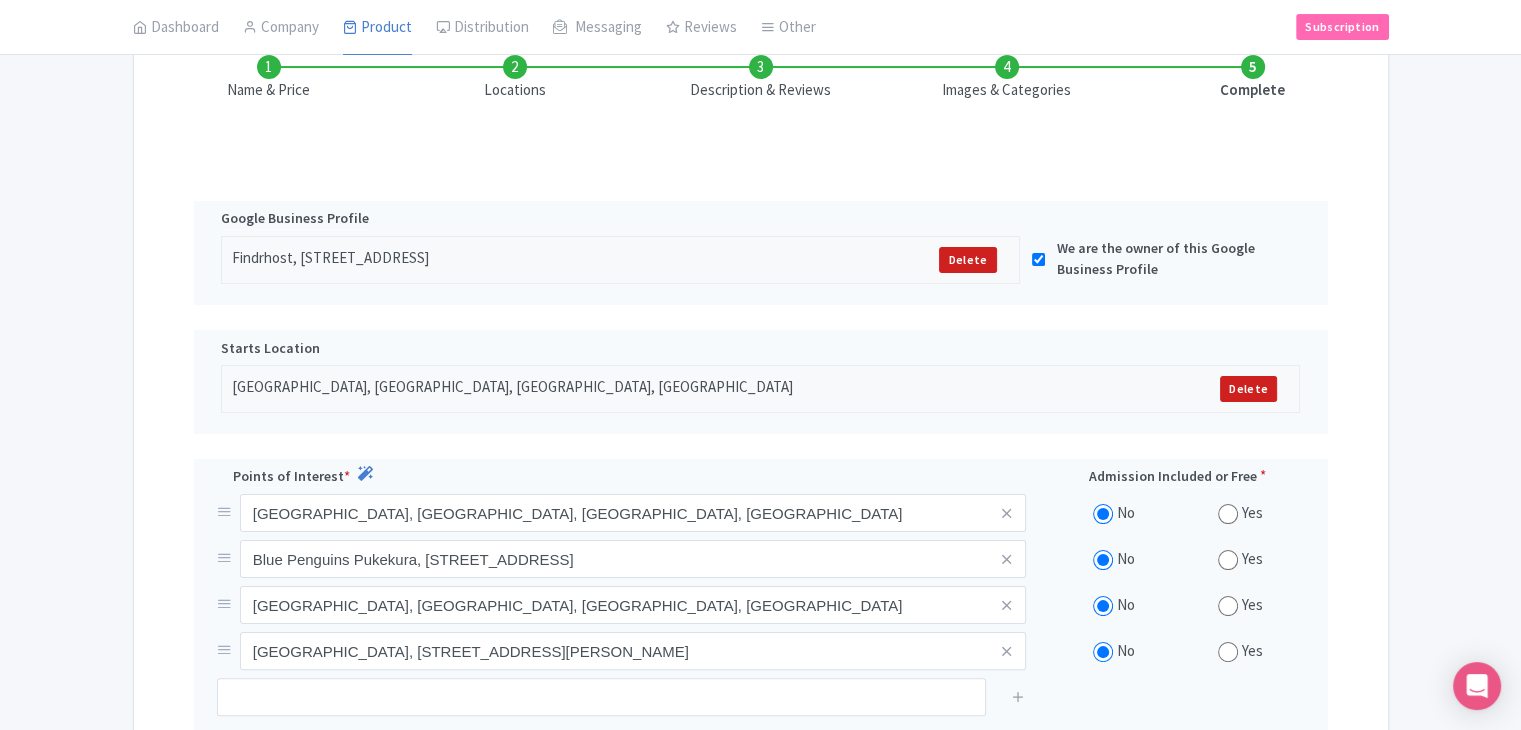 click on "Description & Reviews" at bounding box center (761, 78) 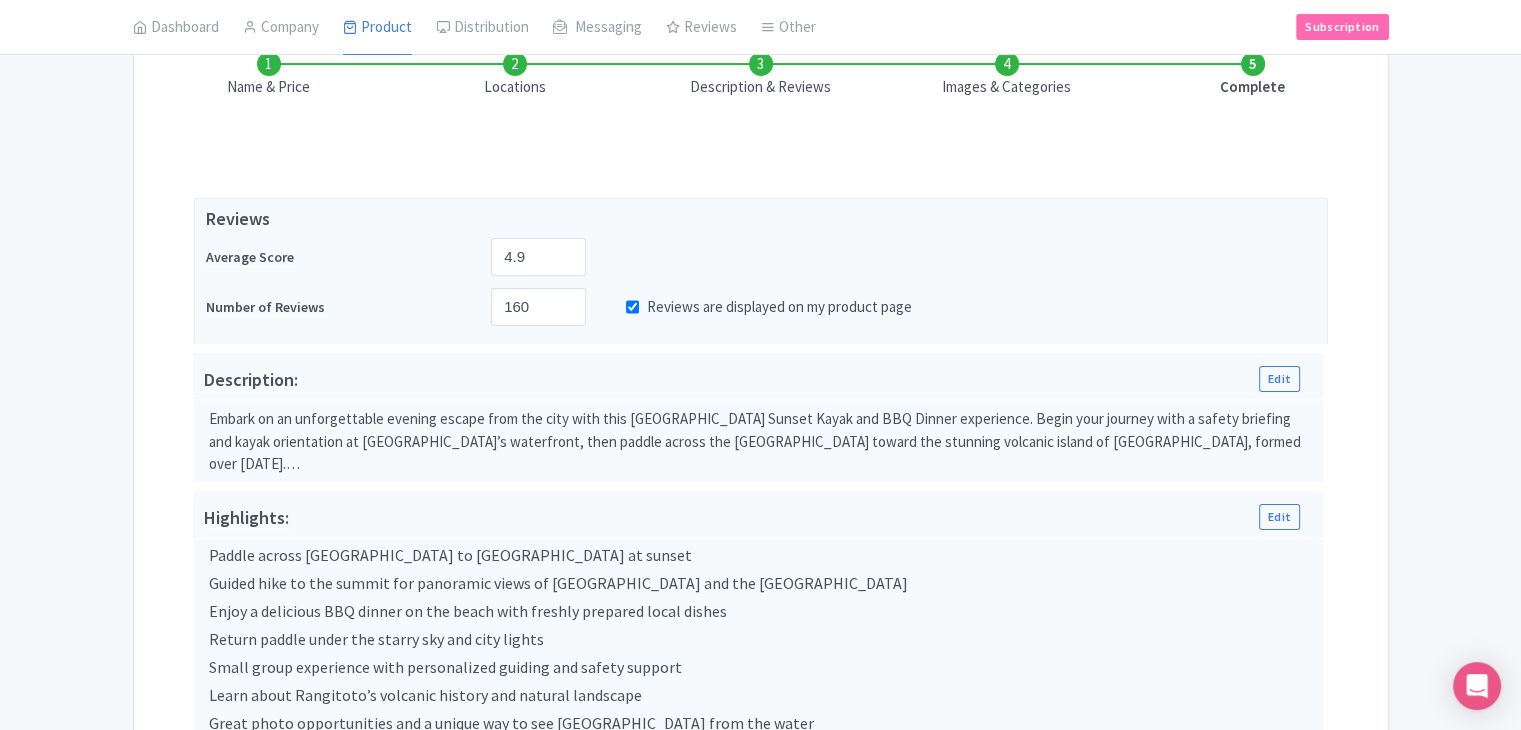scroll, scrollTop: 268, scrollLeft: 0, axis: vertical 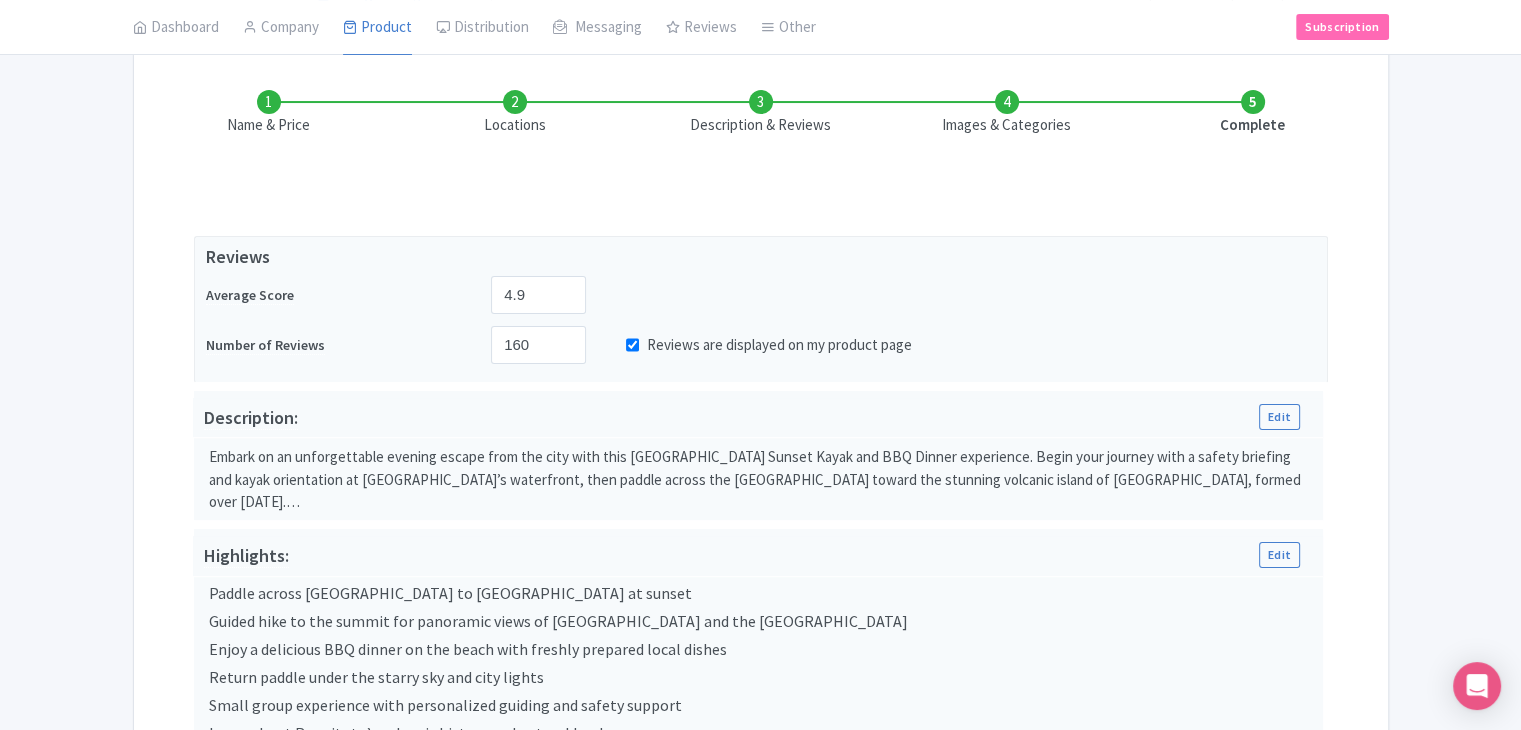 click on "Images & Categories" at bounding box center (1007, 113) 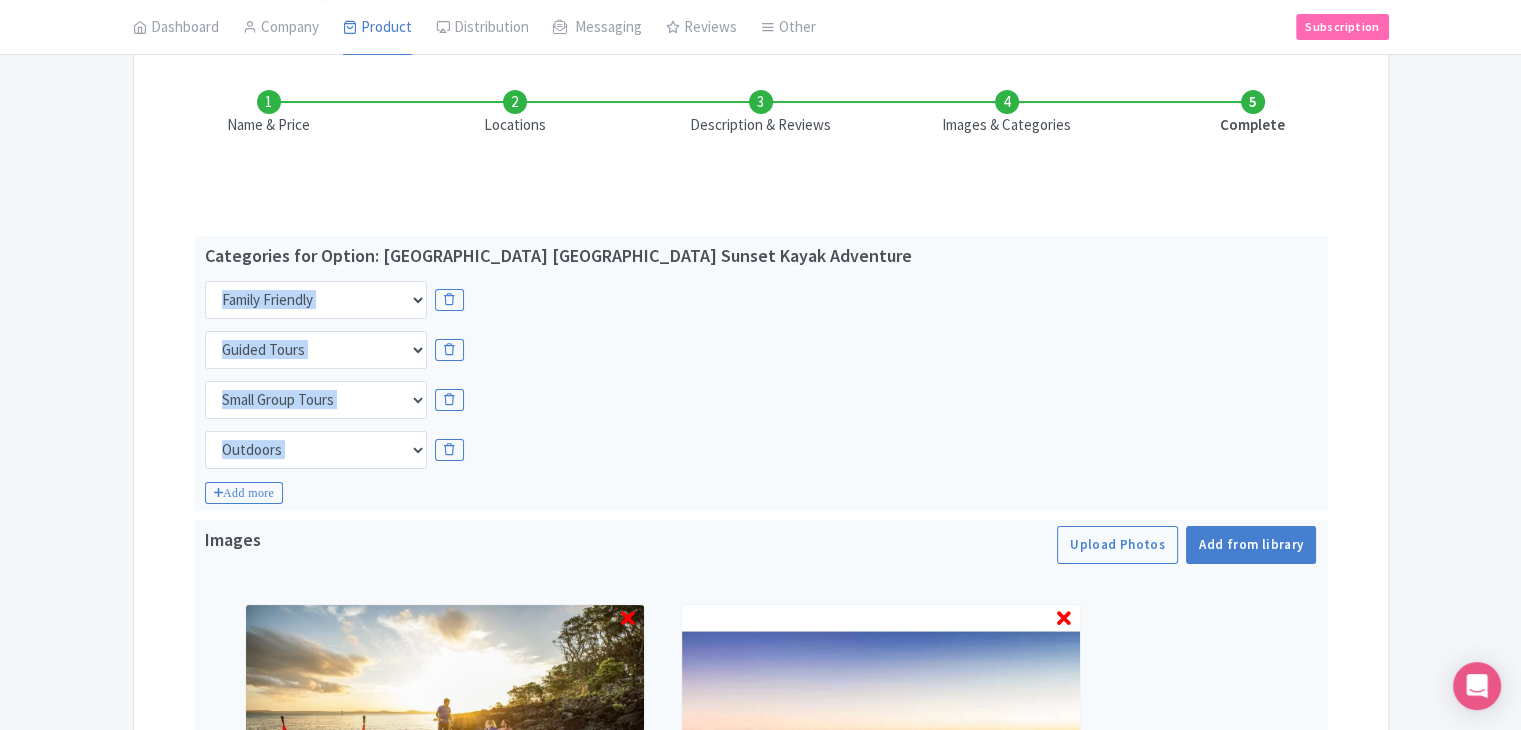 drag, startPoint x: 1528, startPoint y: 289, endPoint x: 1535, endPoint y: 445, distance: 156.15697 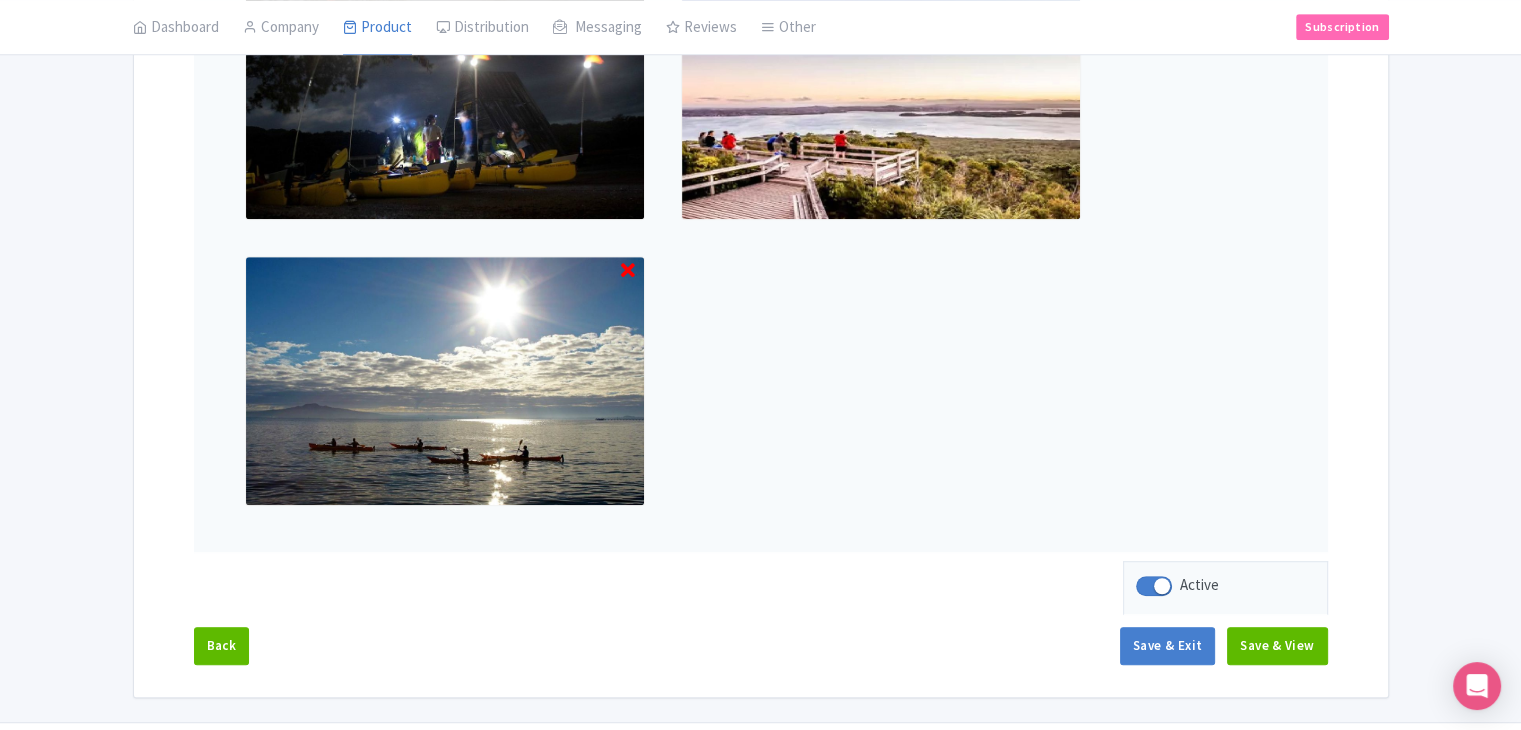 scroll, scrollTop: 1190, scrollLeft: 0, axis: vertical 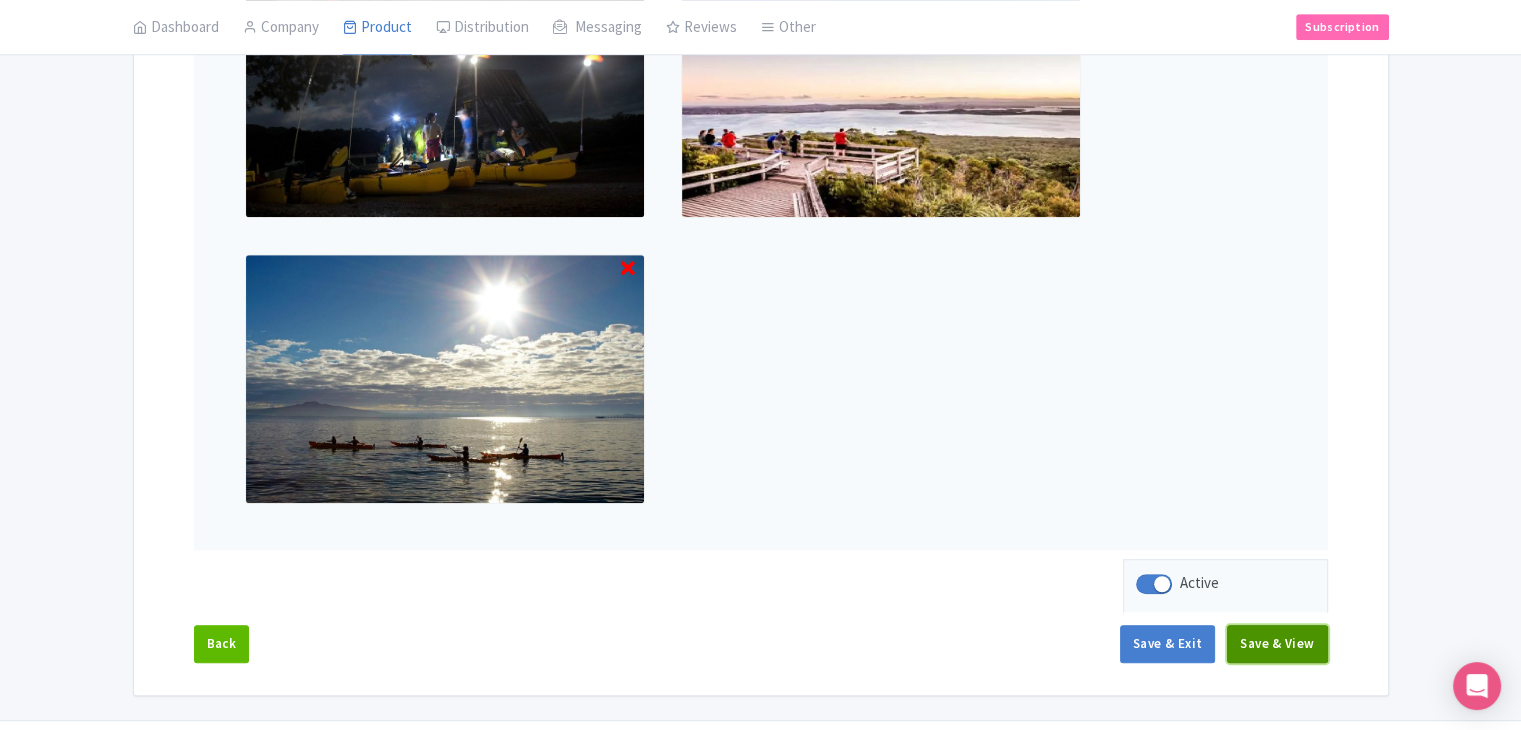 click on "Save & View" at bounding box center [1277, 644] 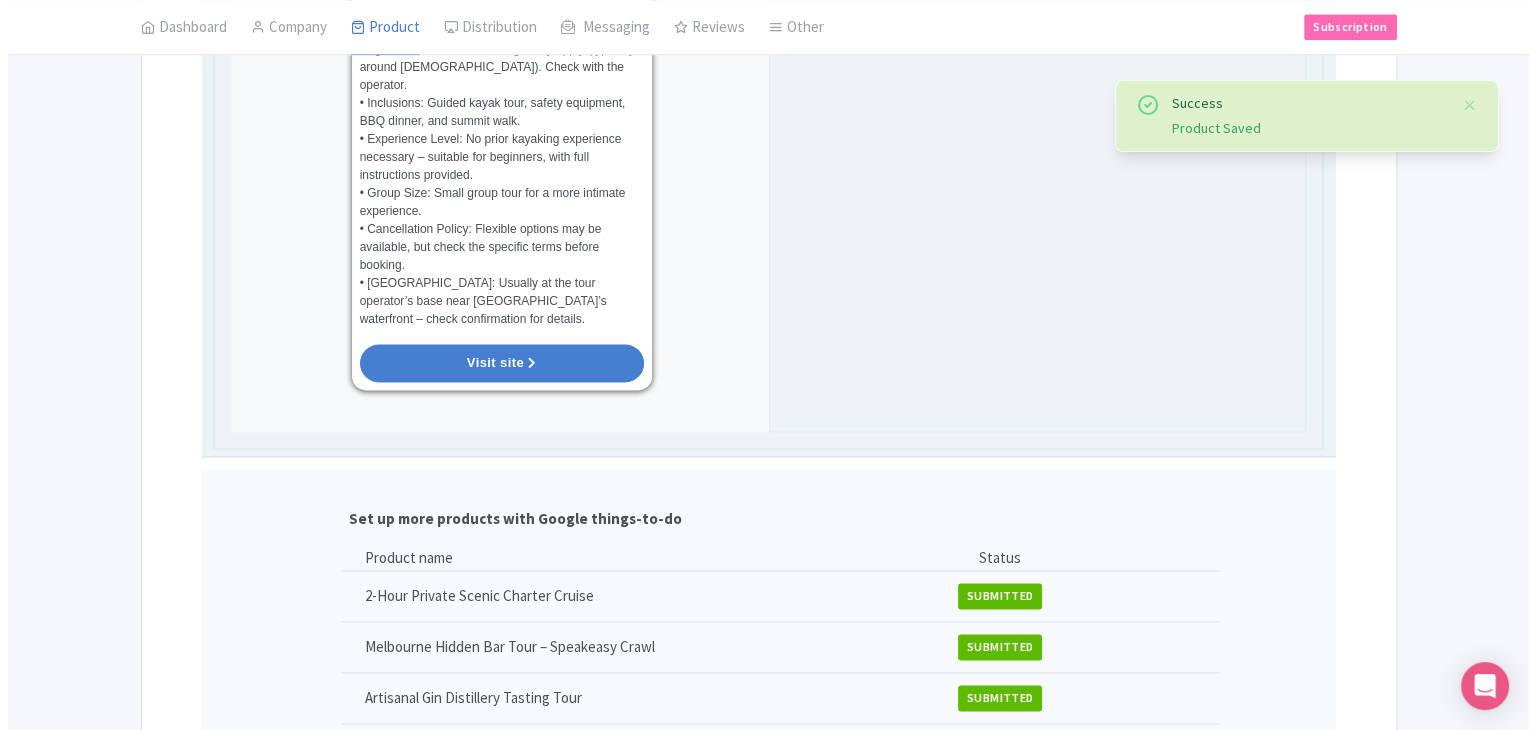 scroll, scrollTop: 2552, scrollLeft: 0, axis: vertical 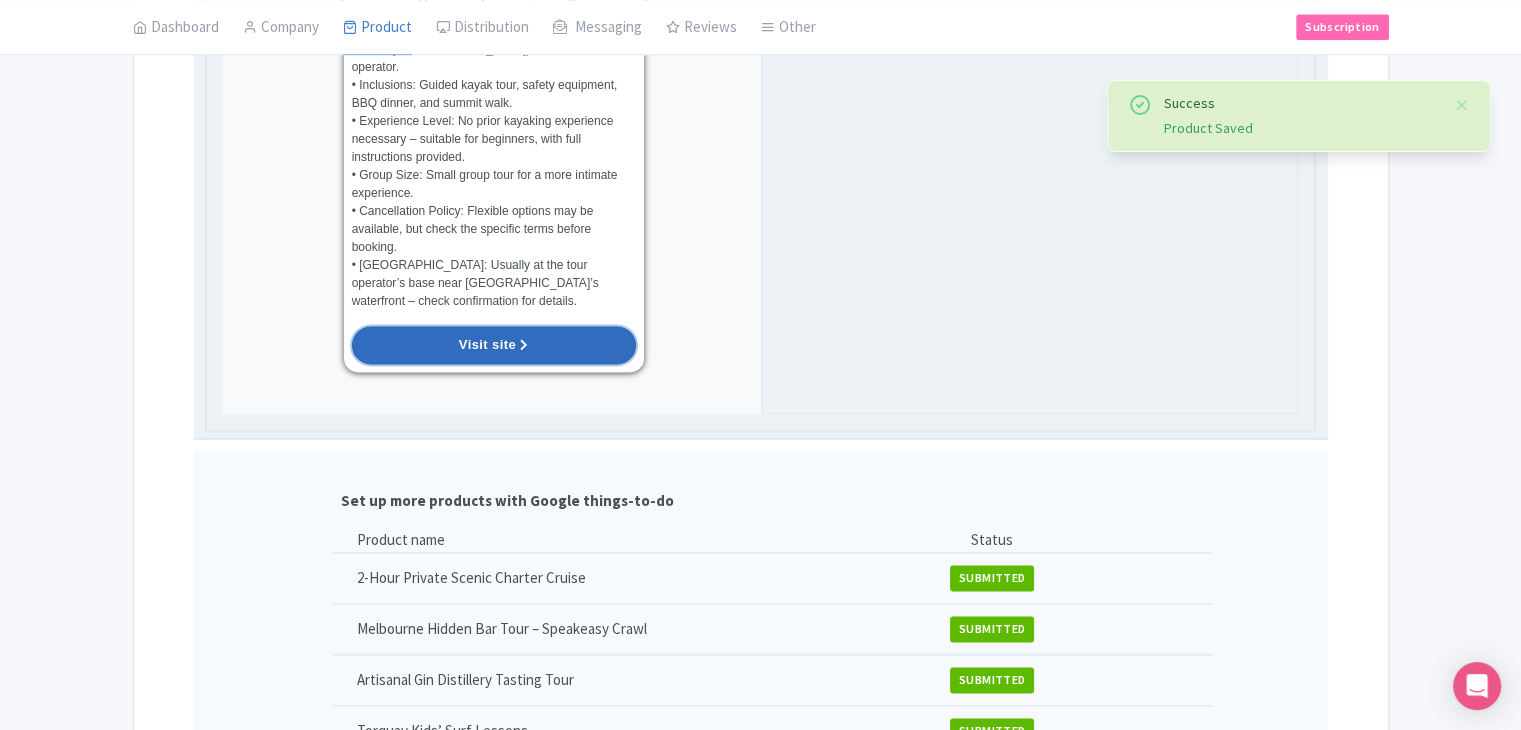 click on "Visit site" at bounding box center (494, 345) 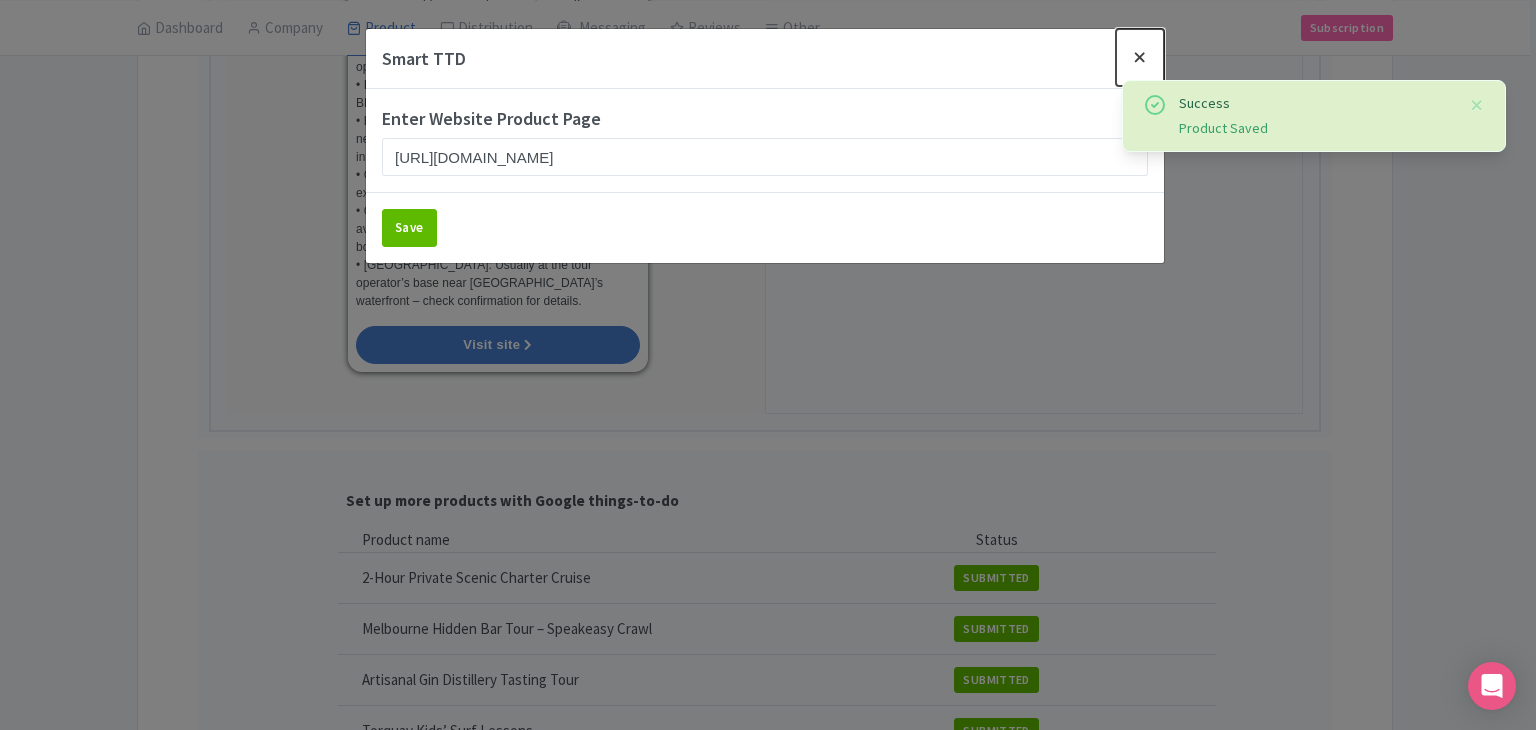 click at bounding box center [1140, 57] 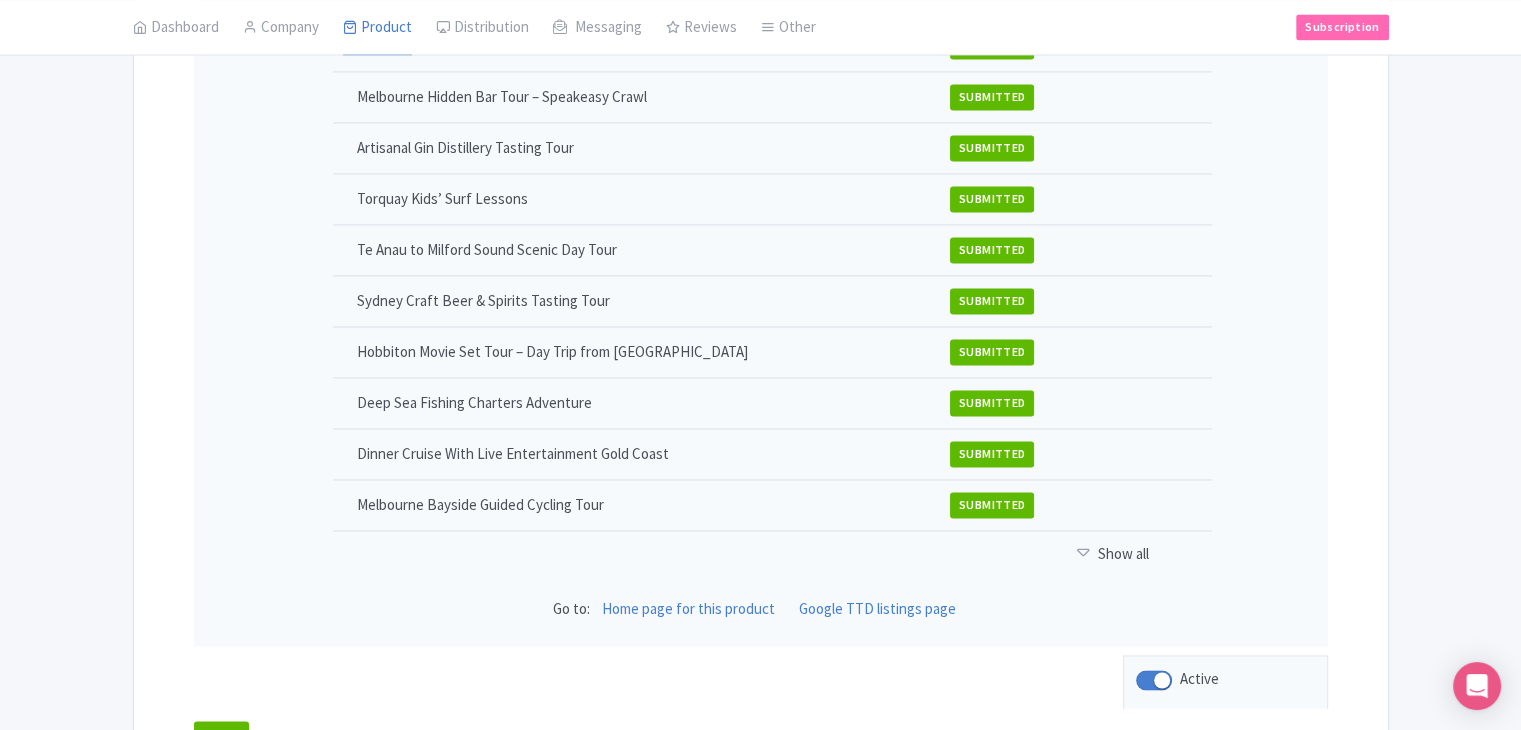 scroll, scrollTop: 3100, scrollLeft: 0, axis: vertical 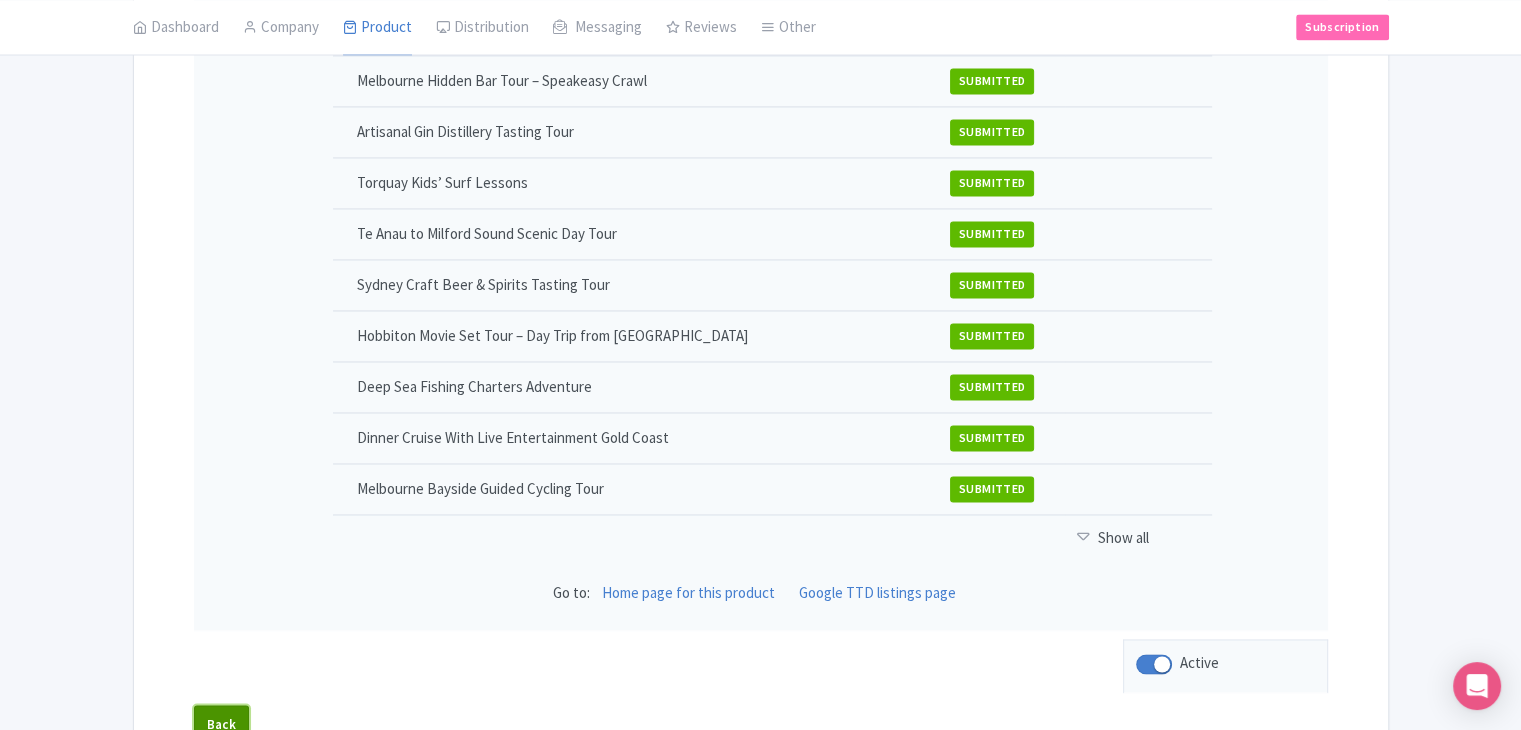 click on "Back" at bounding box center (222, 724) 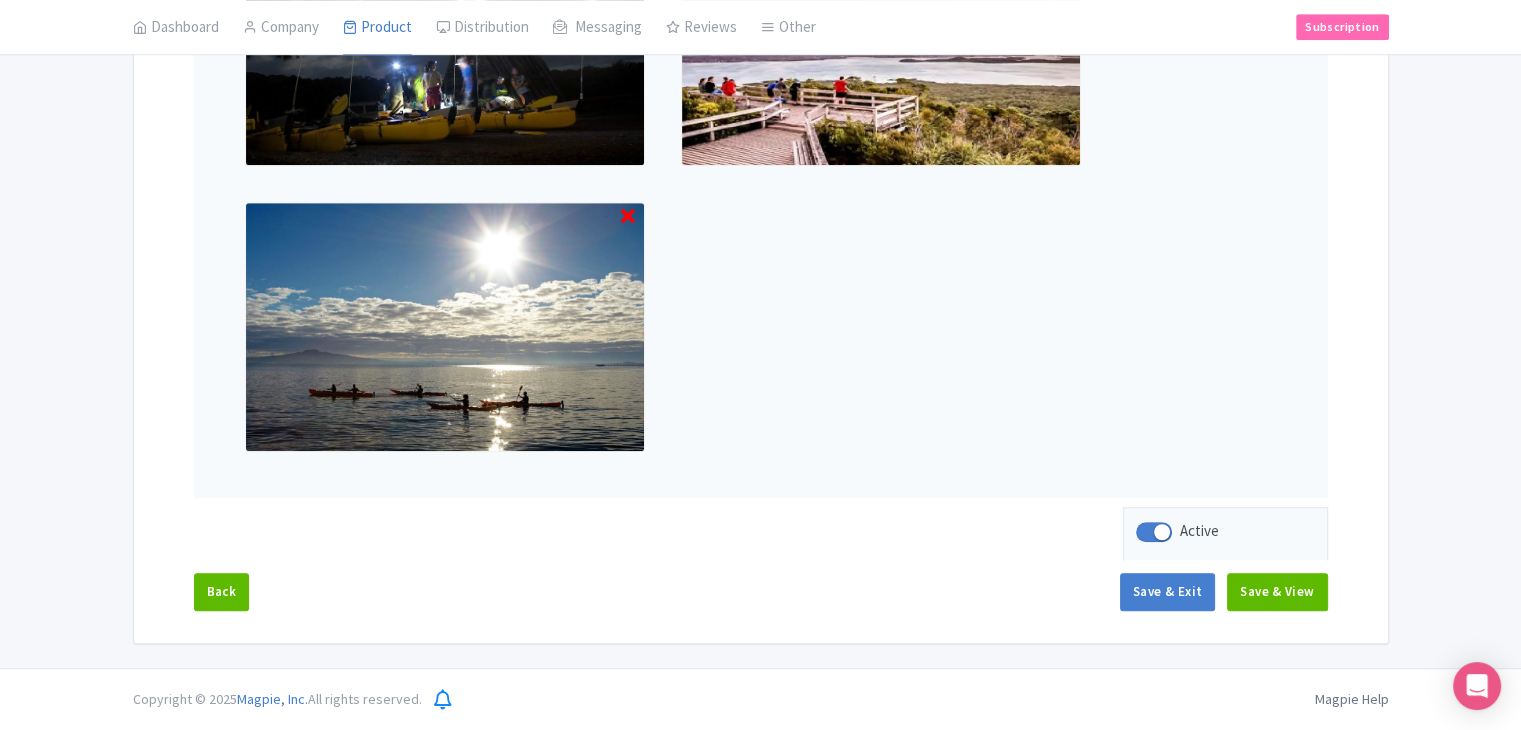 scroll, scrollTop: 1239, scrollLeft: 0, axis: vertical 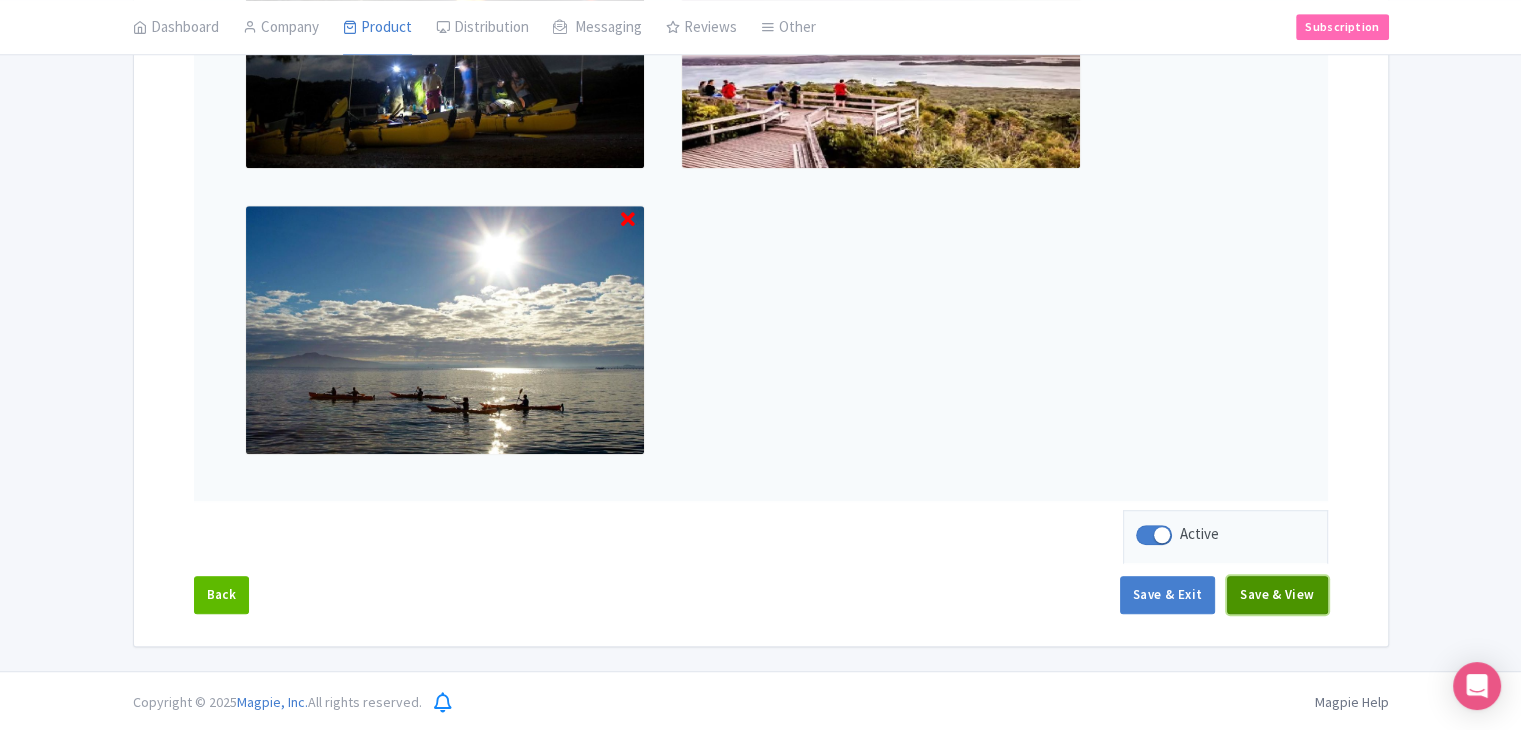 click on "Save & View" at bounding box center (1277, 595) 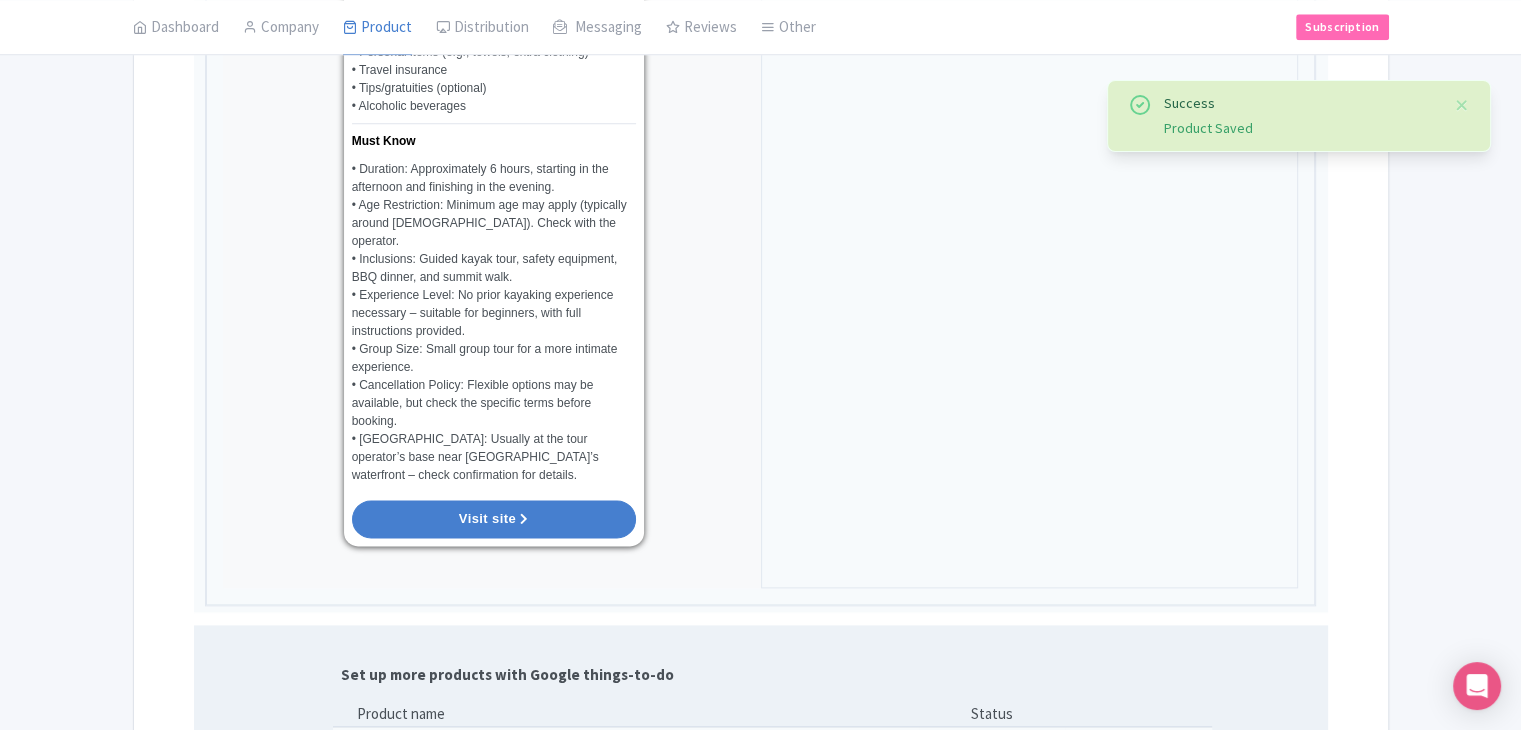 scroll, scrollTop: 2439, scrollLeft: 0, axis: vertical 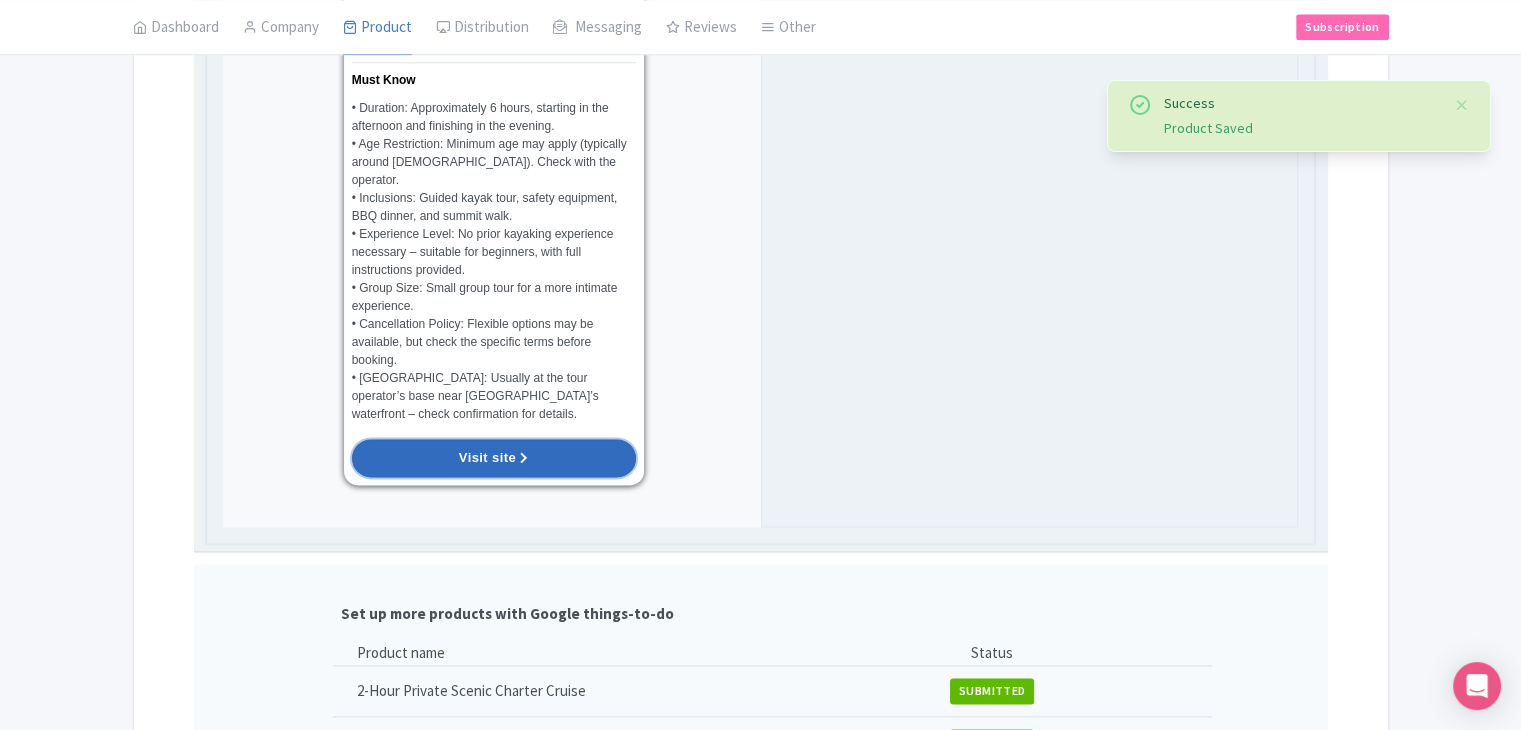 click at bounding box center (524, 458) 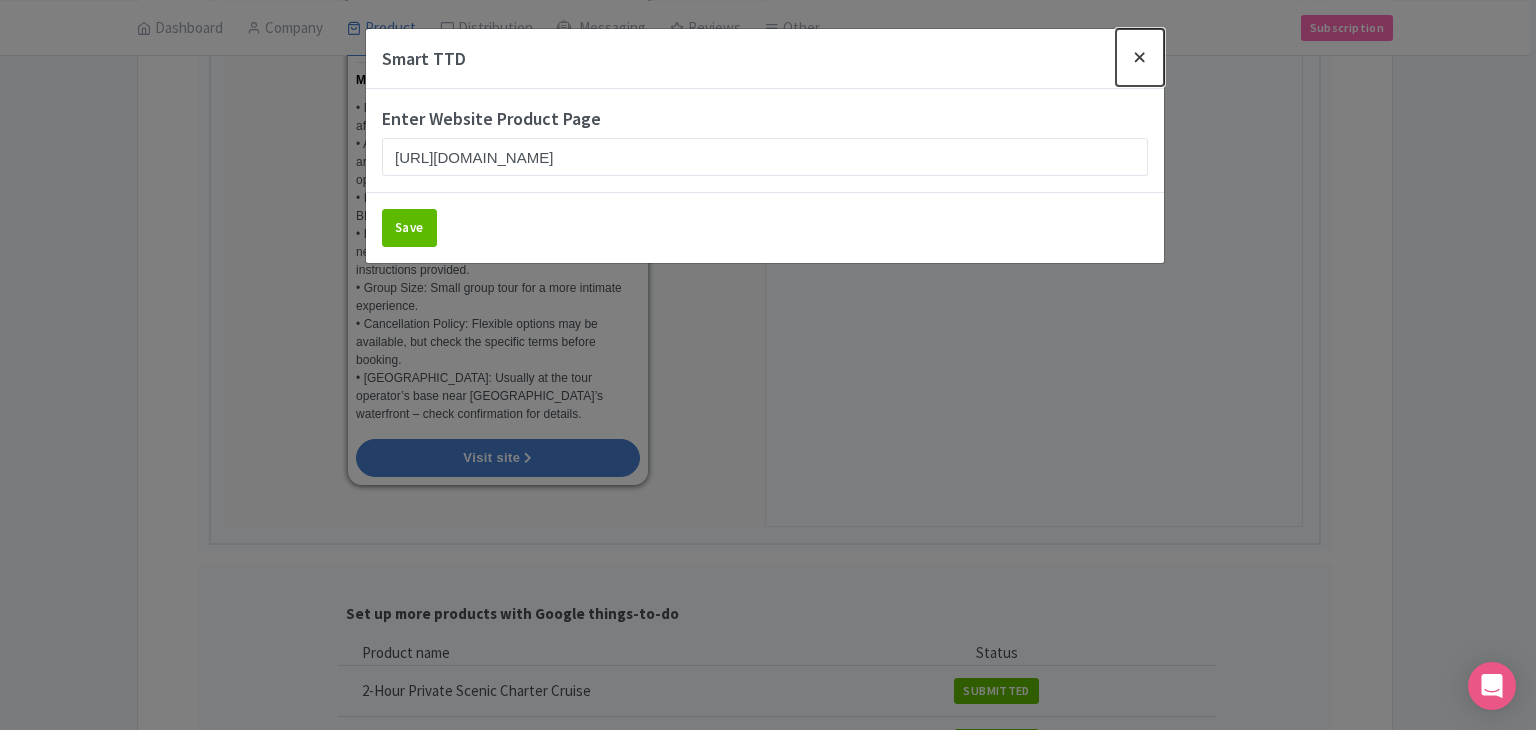 click at bounding box center (1140, 57) 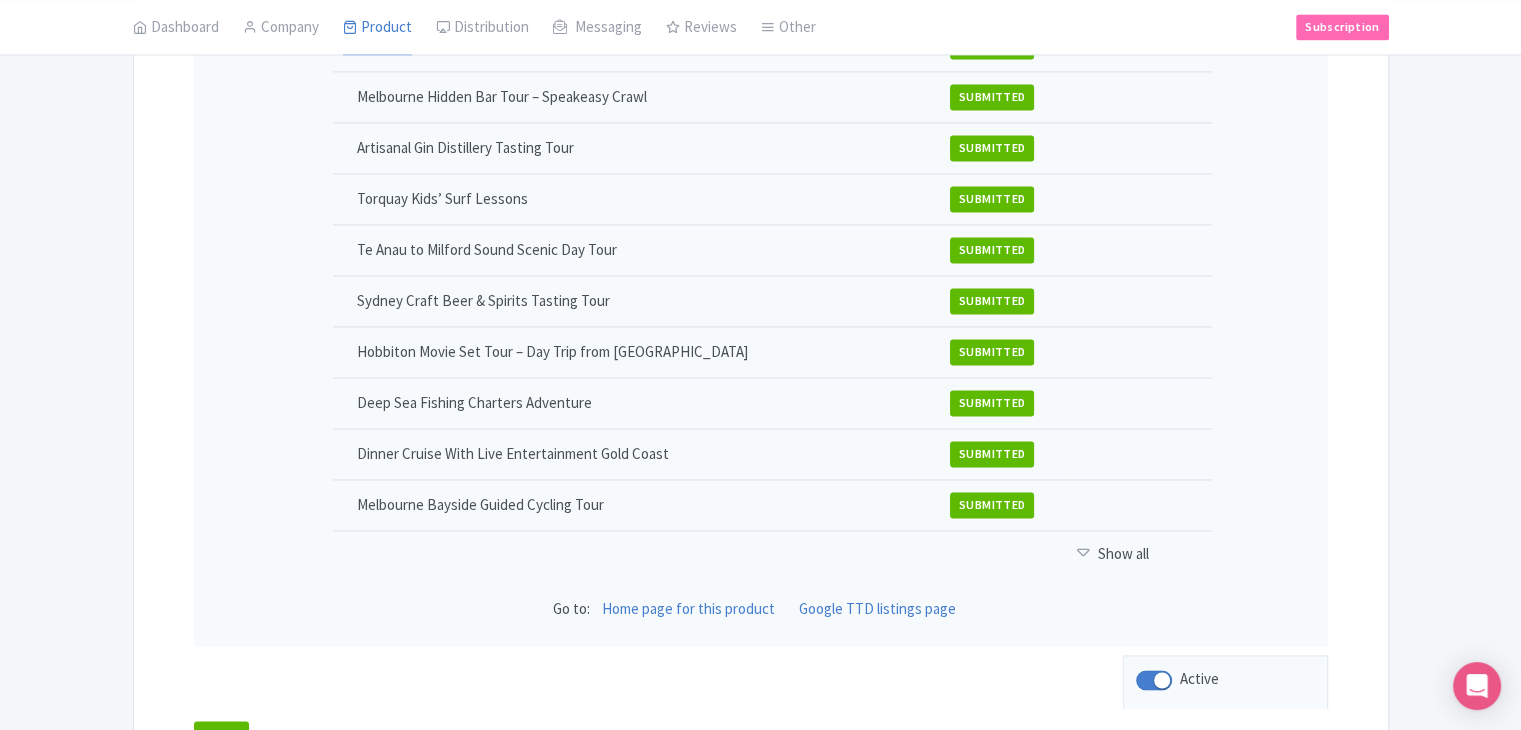 scroll, scrollTop: 3100, scrollLeft: 0, axis: vertical 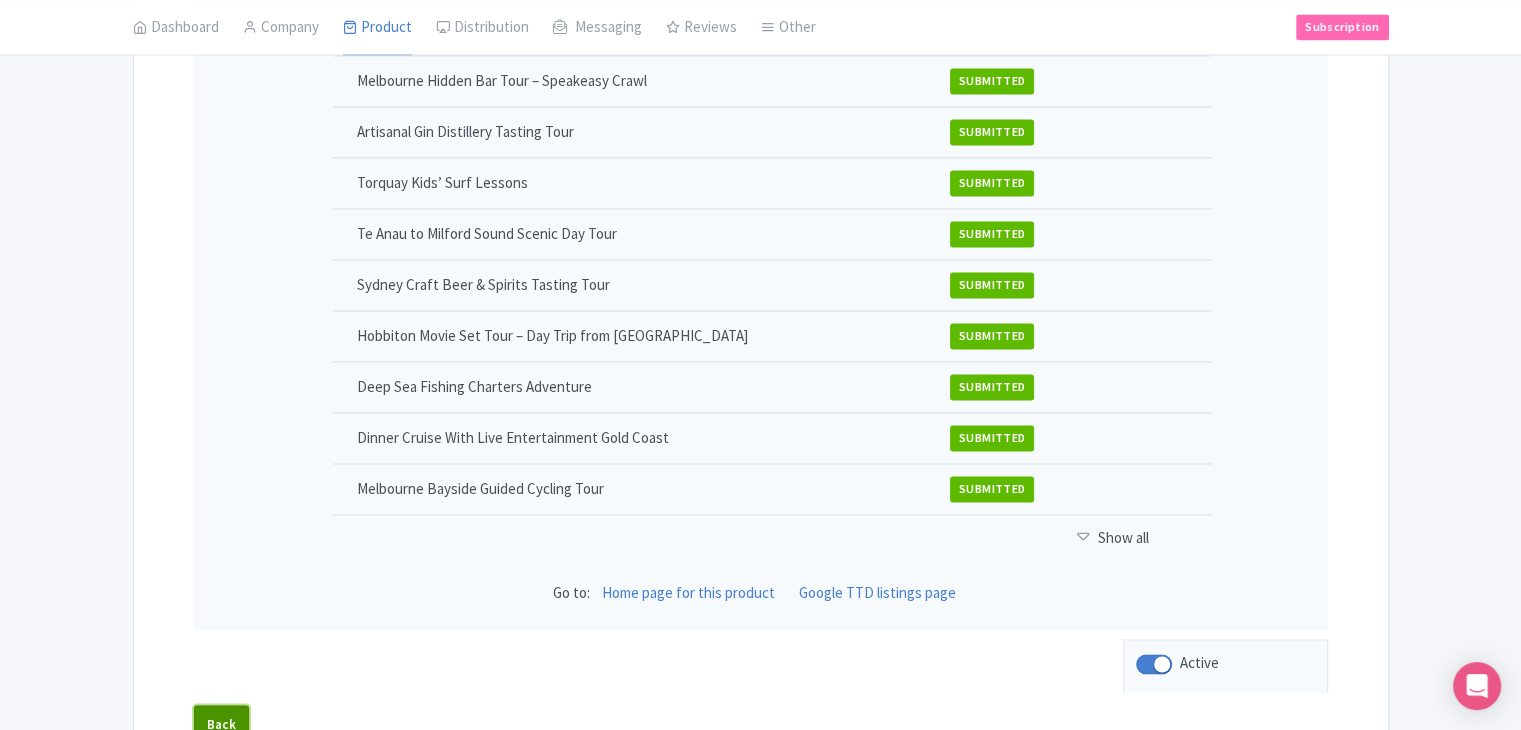 click on "Back" at bounding box center (222, 724) 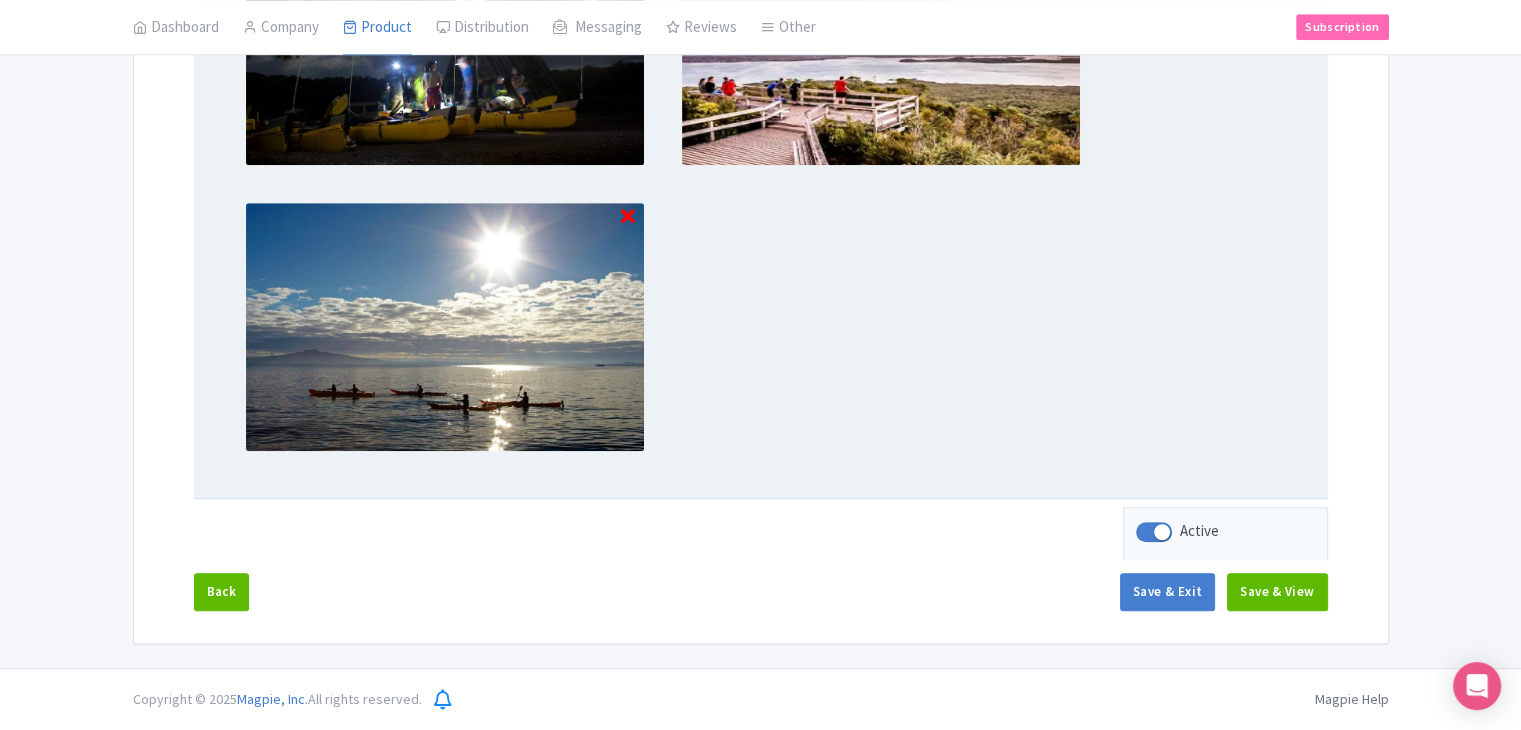 scroll, scrollTop: 1239, scrollLeft: 0, axis: vertical 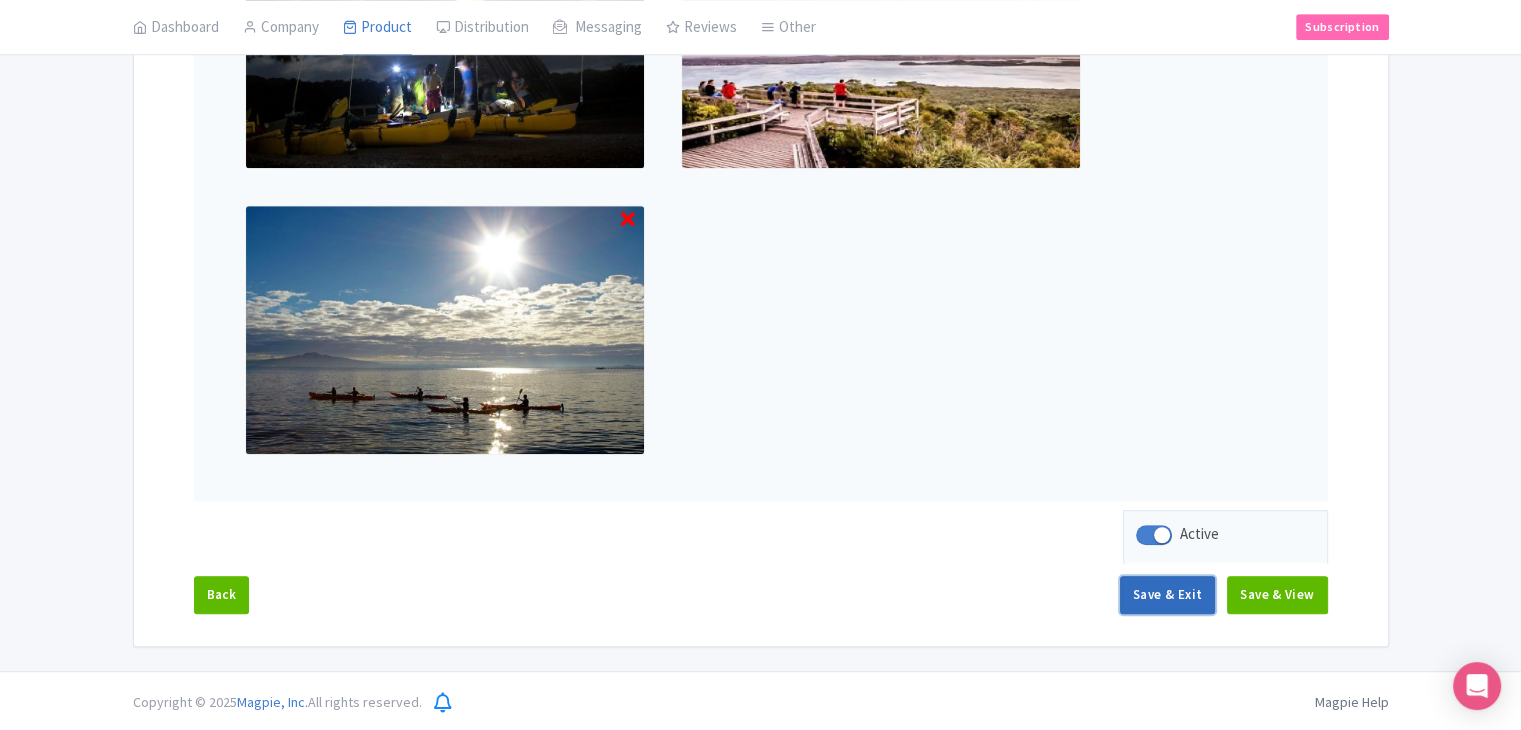 click on "Save & Exit" at bounding box center [1167, 595] 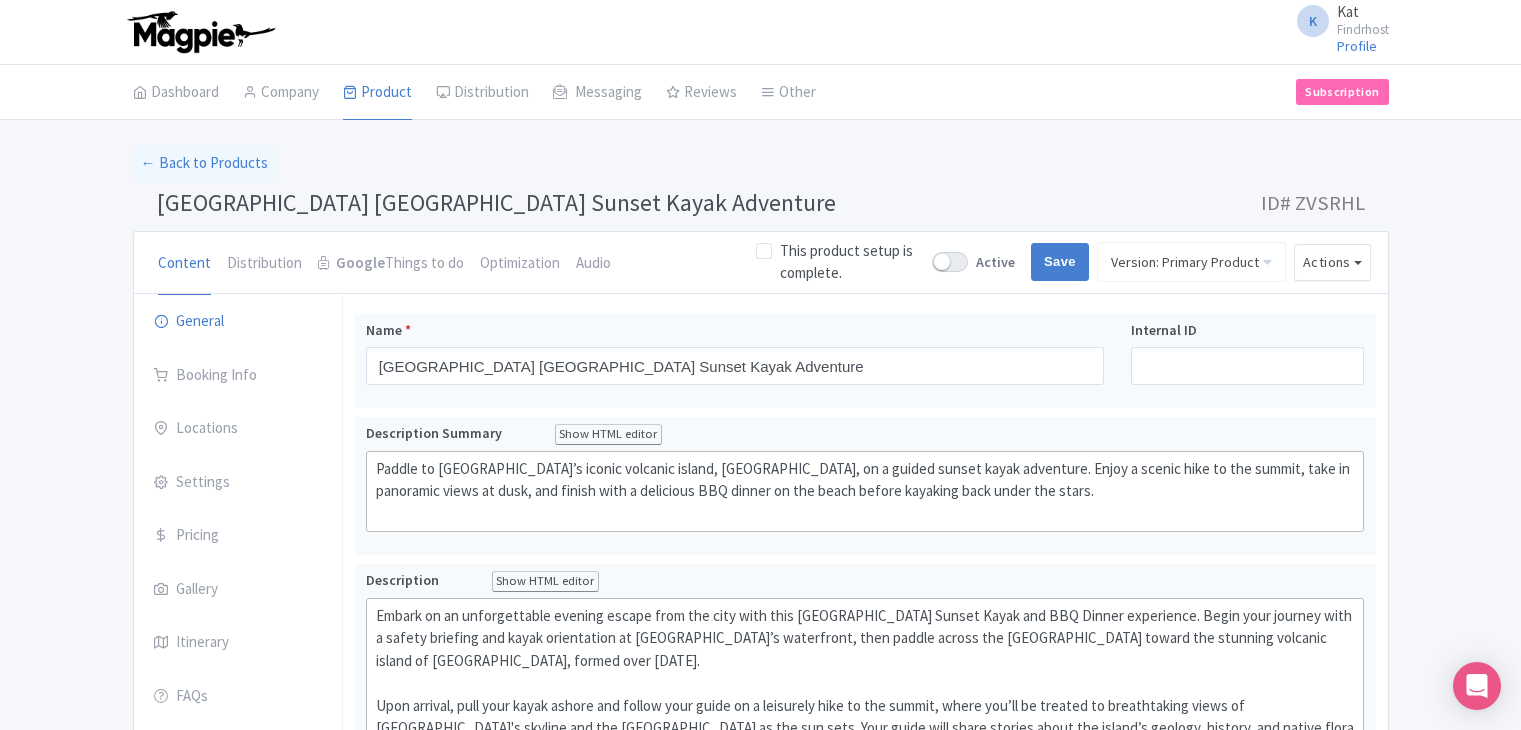 click at bounding box center (950, 262) 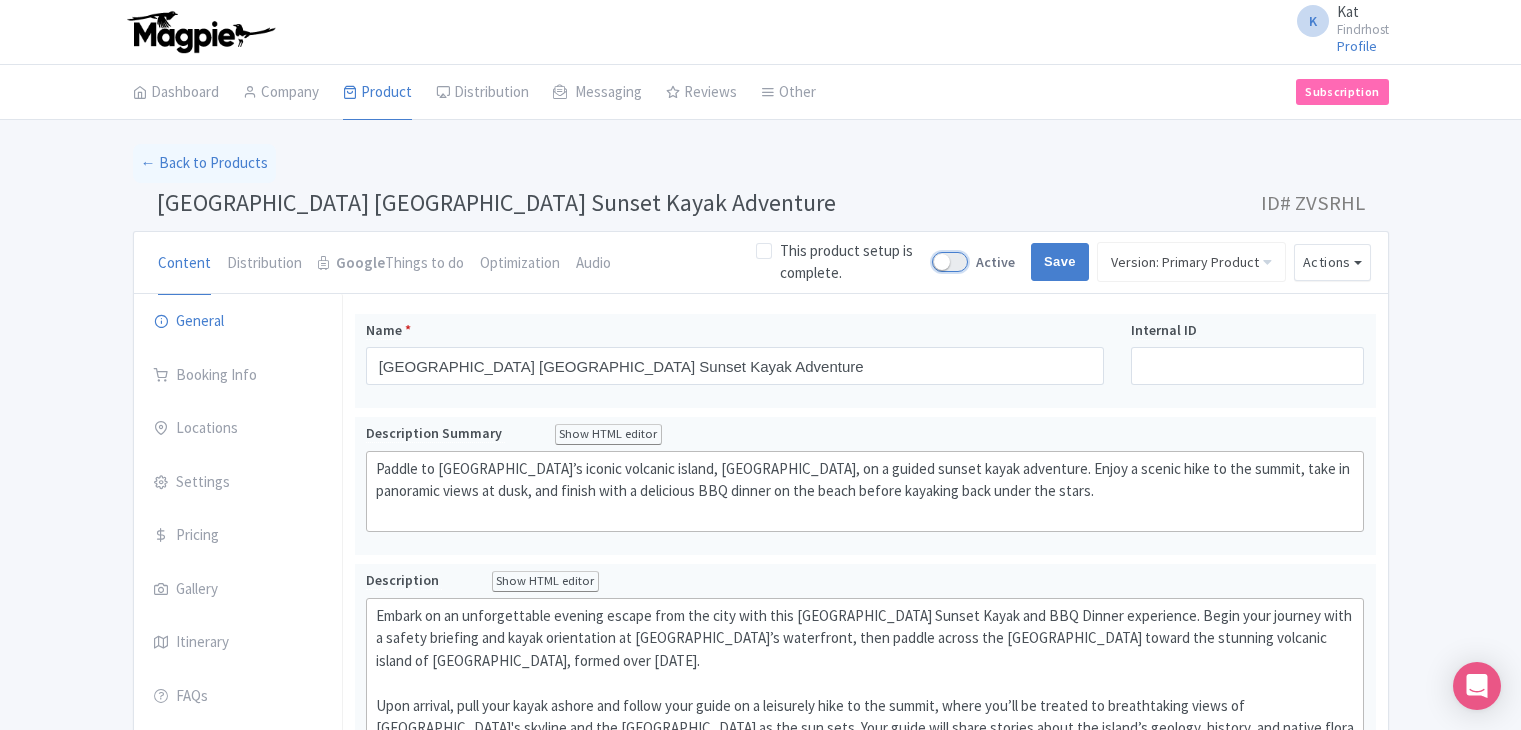 click on "Active" at bounding box center (938, 262) 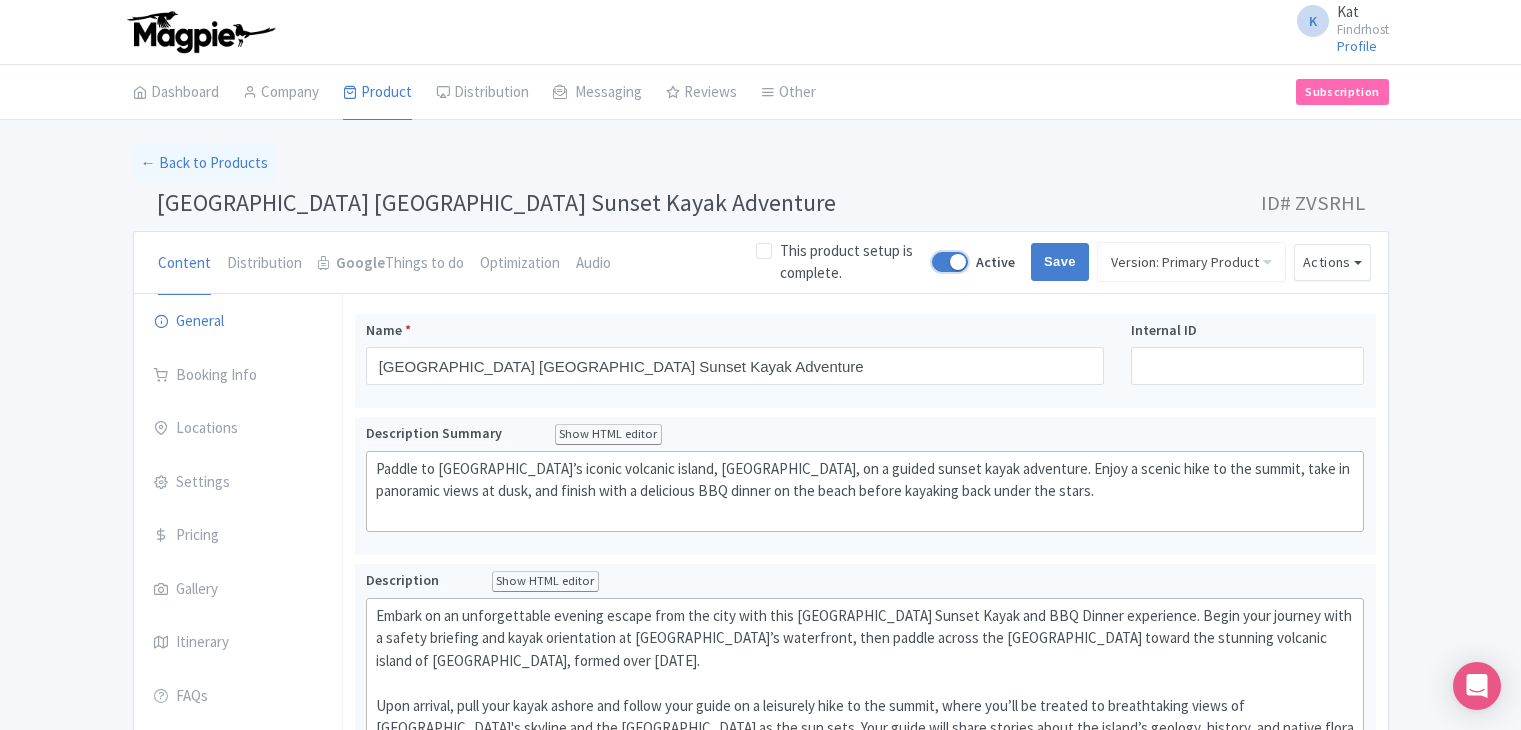 scroll, scrollTop: 0, scrollLeft: 0, axis: both 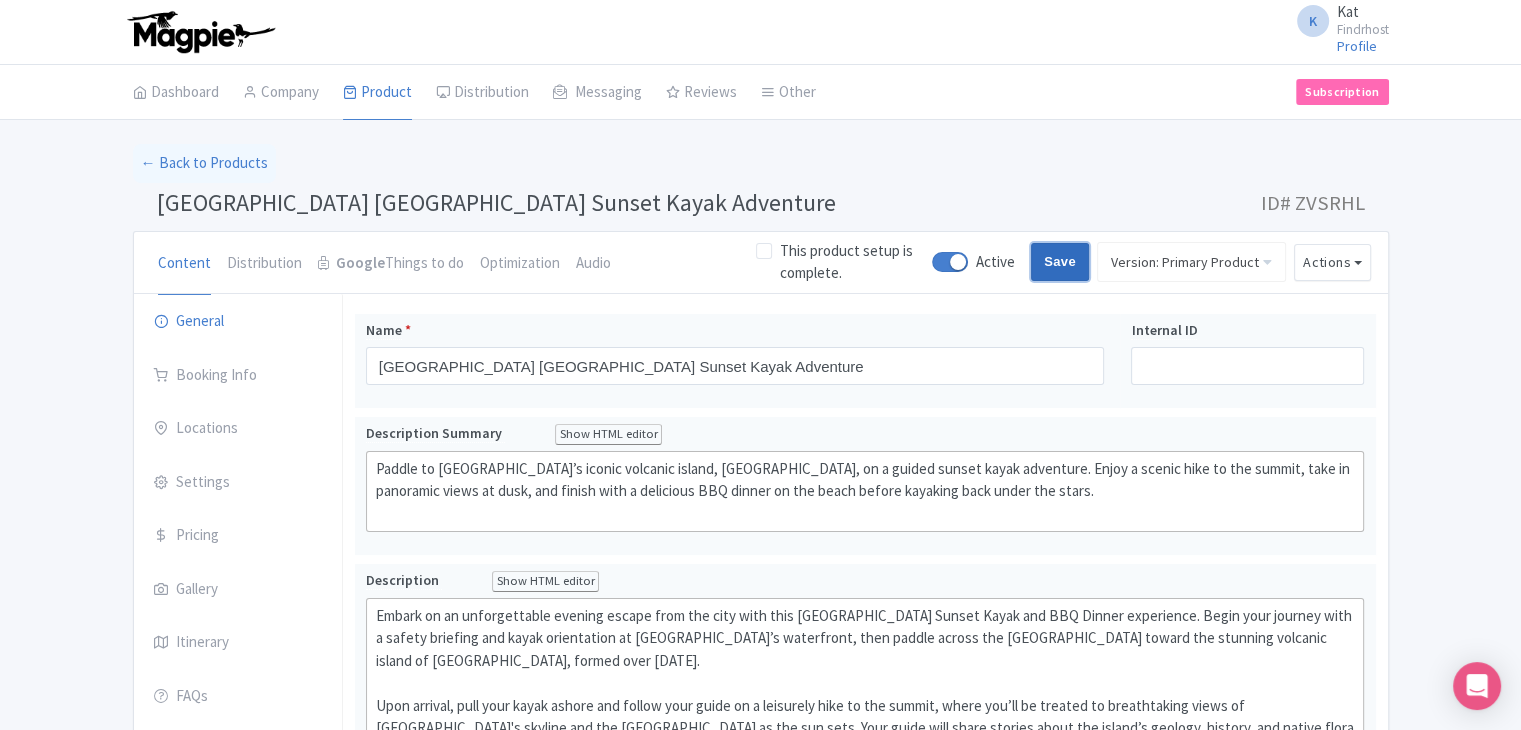 click on "Save" at bounding box center (1060, 262) 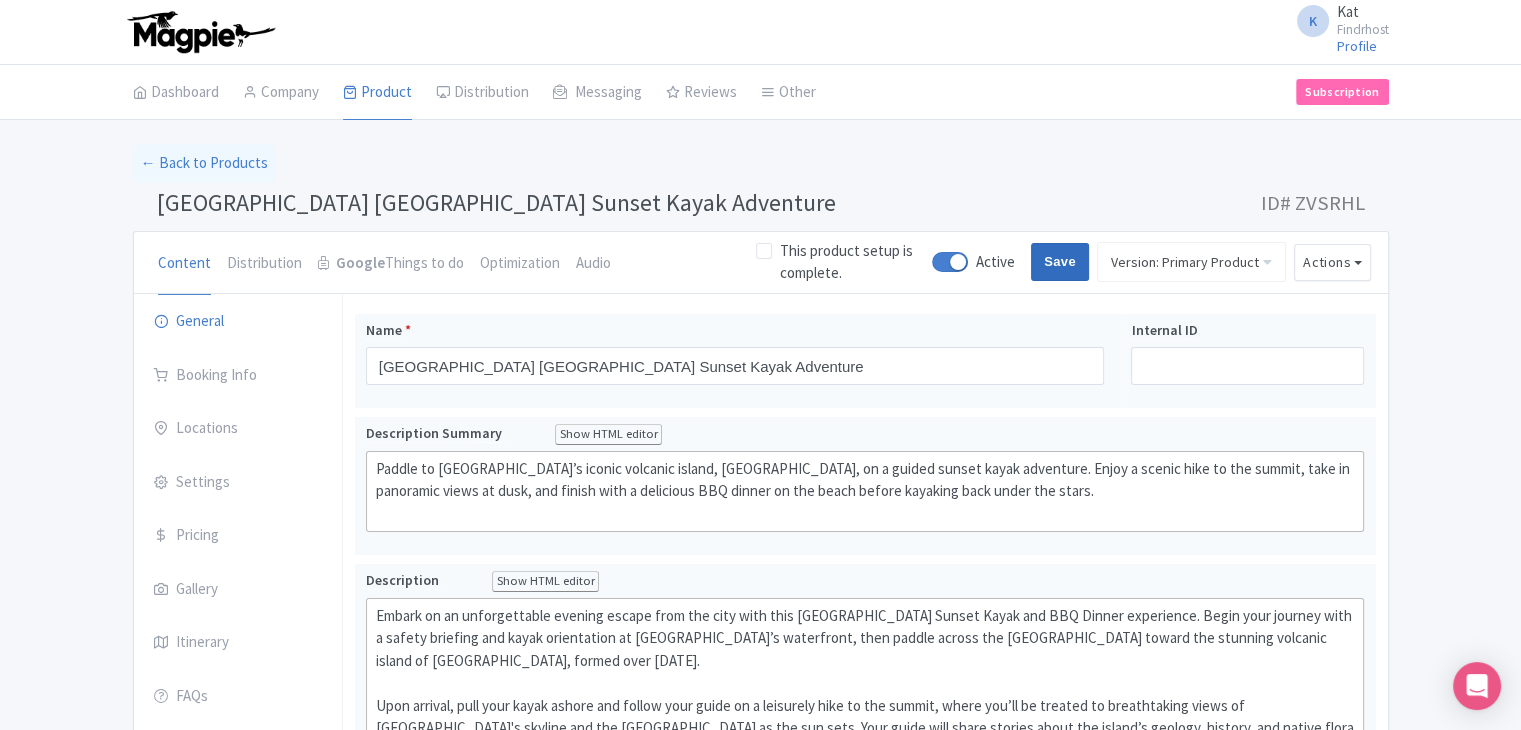 type on "Saving..." 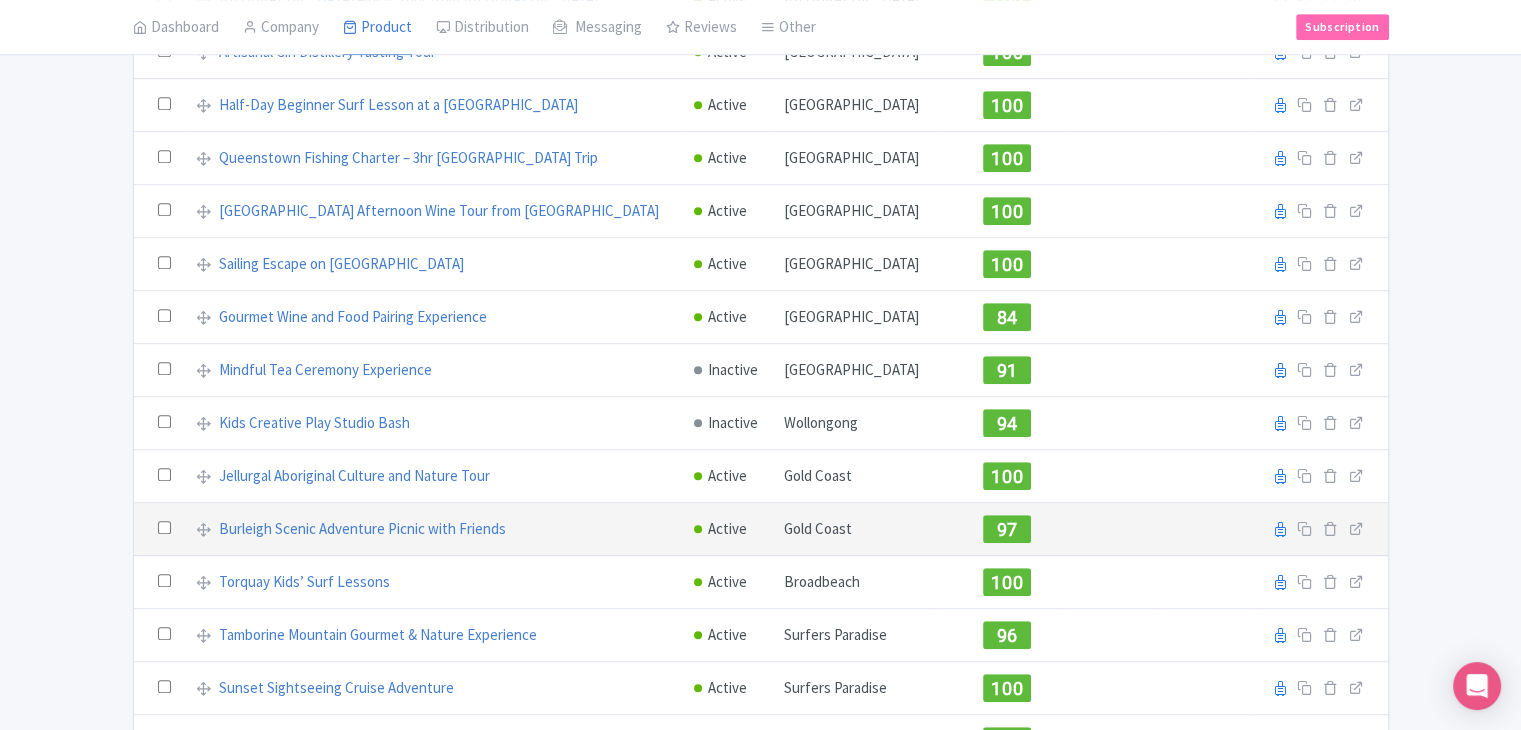 scroll, scrollTop: 1300, scrollLeft: 0, axis: vertical 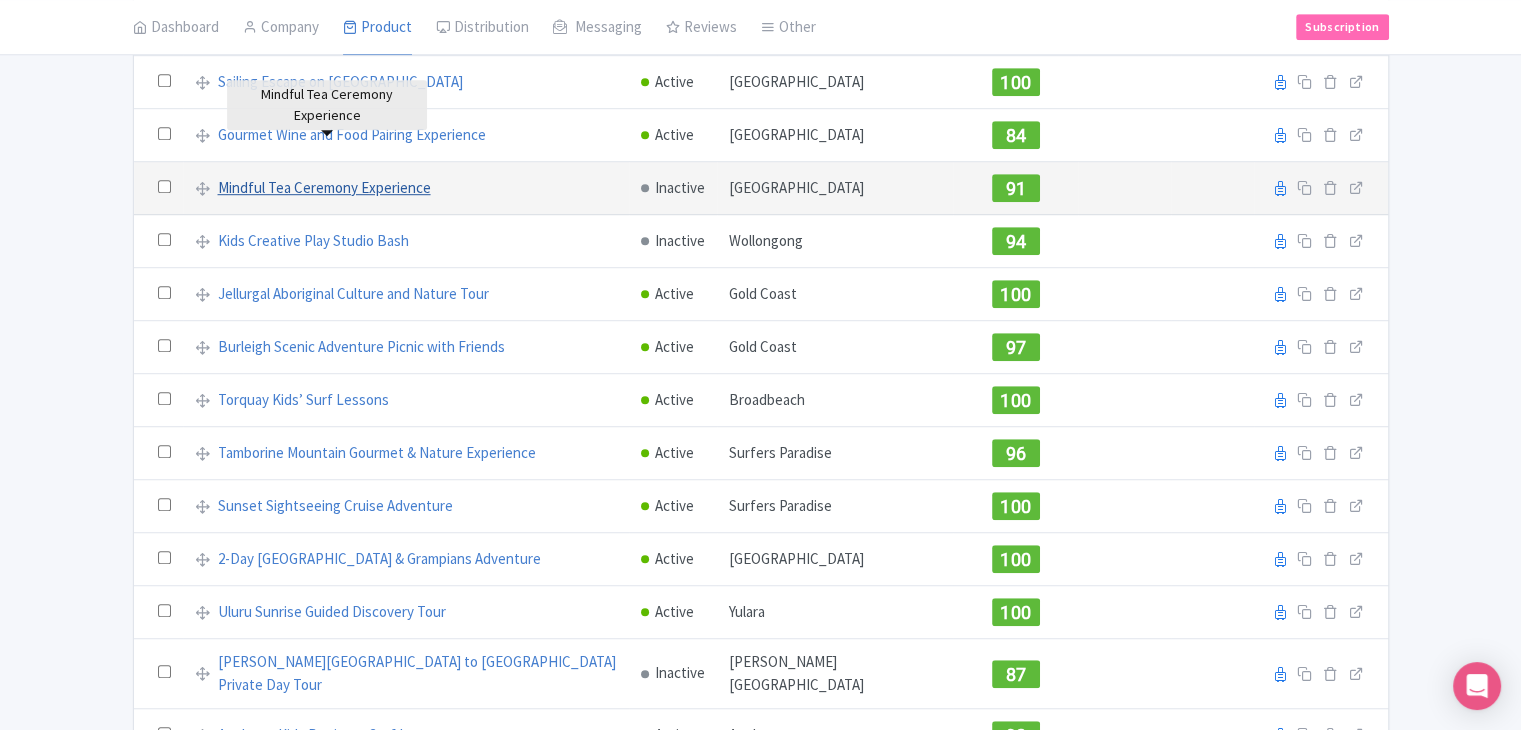 click on "Mindful Tea Ceremony Experience" at bounding box center [324, 188] 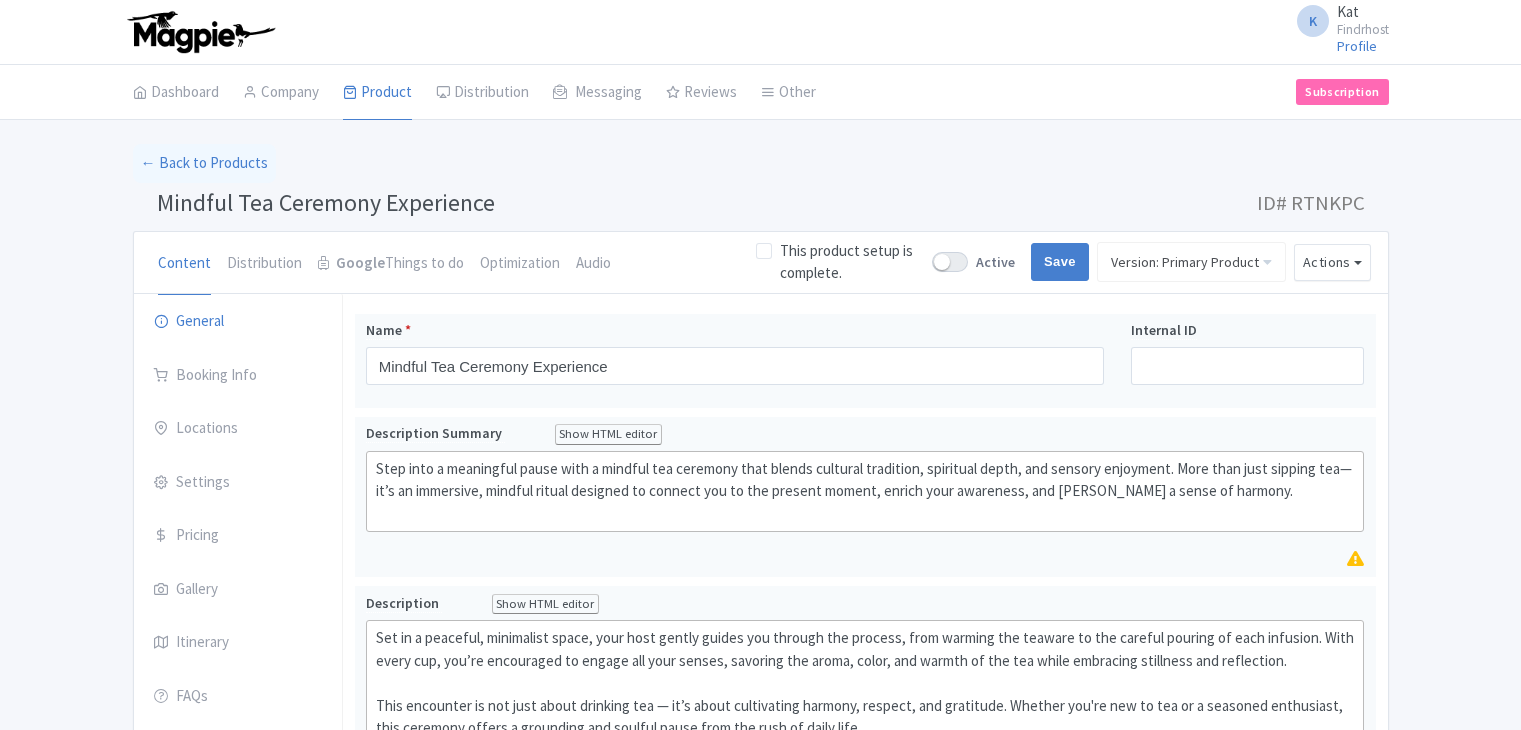 scroll, scrollTop: 0, scrollLeft: 0, axis: both 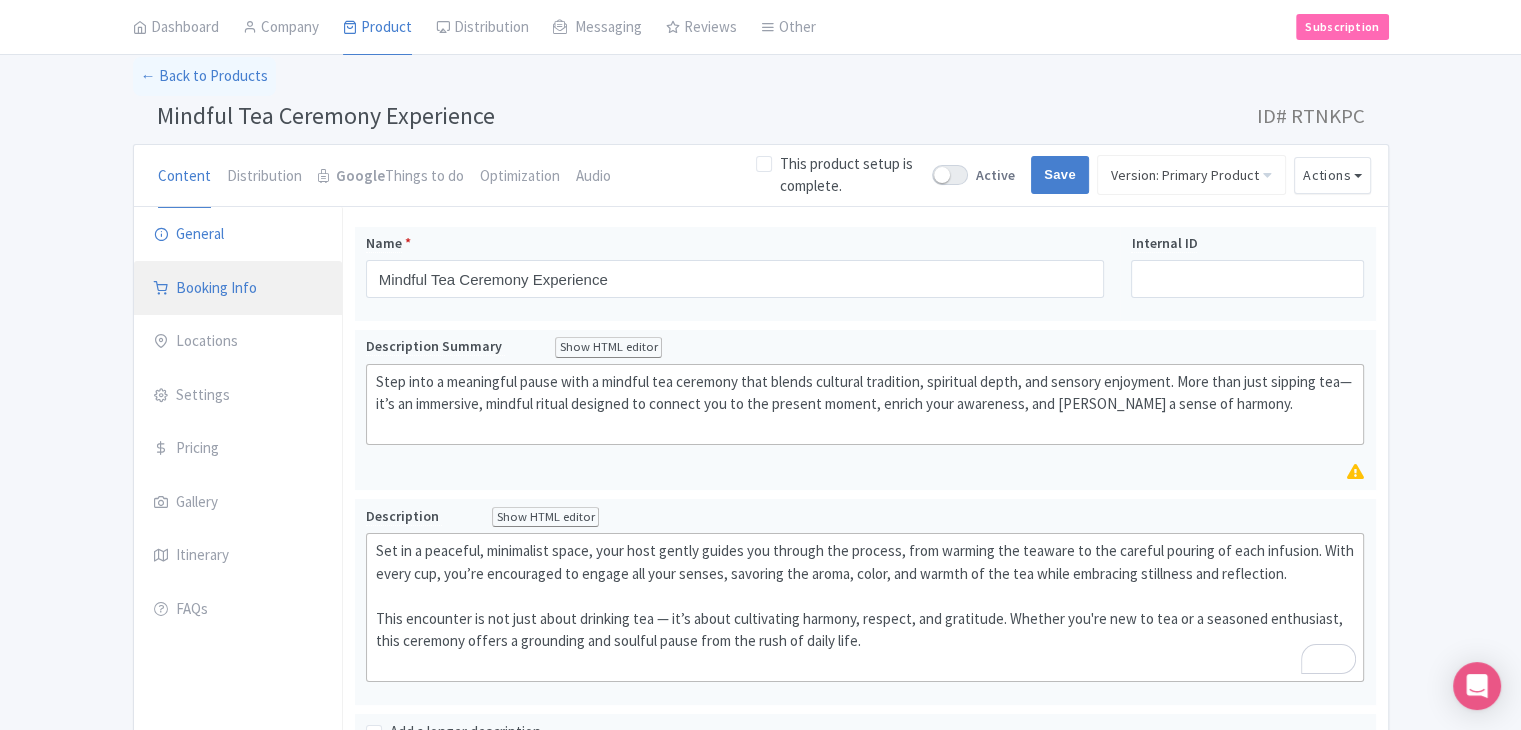 click on "Booking Info" at bounding box center [238, 289] 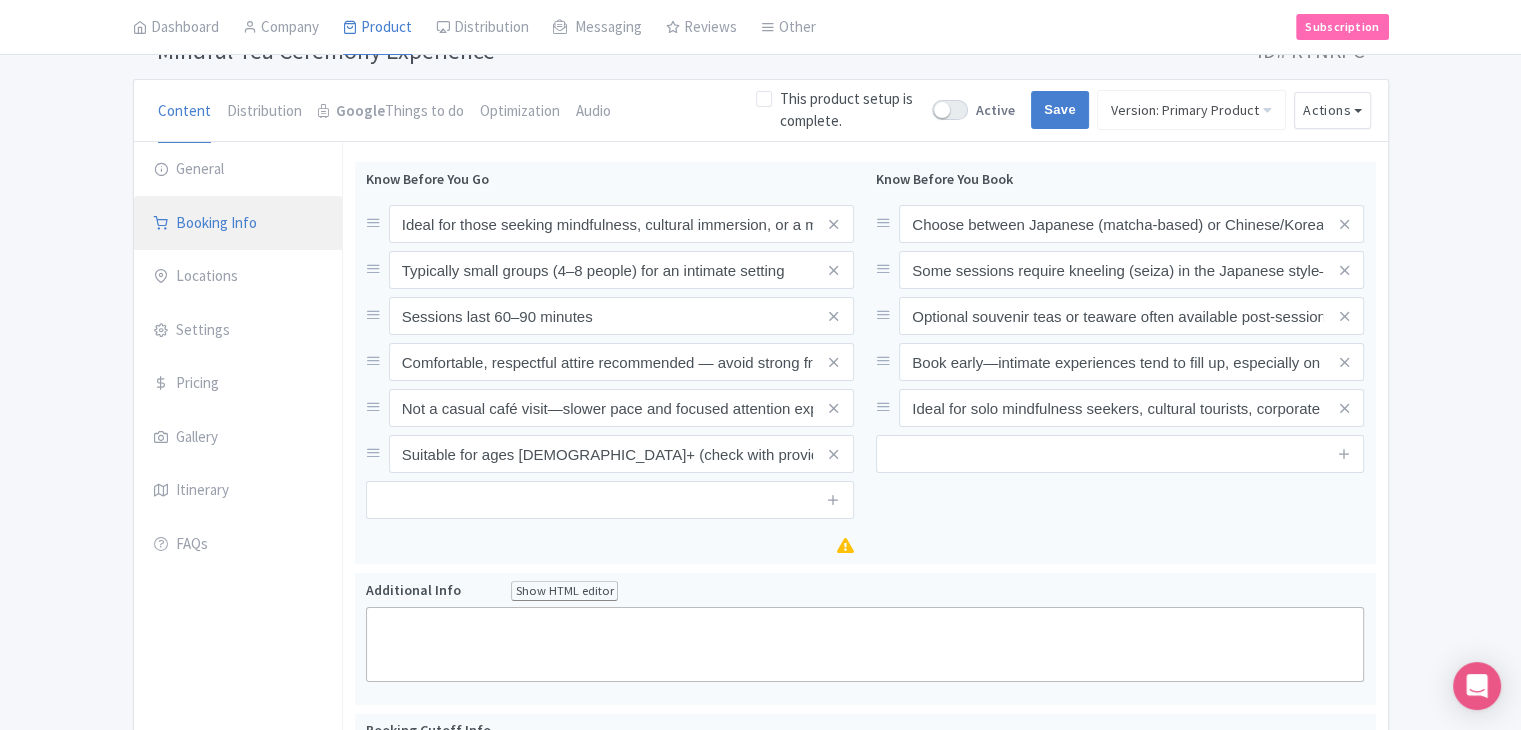 scroll, scrollTop: 187, scrollLeft: 0, axis: vertical 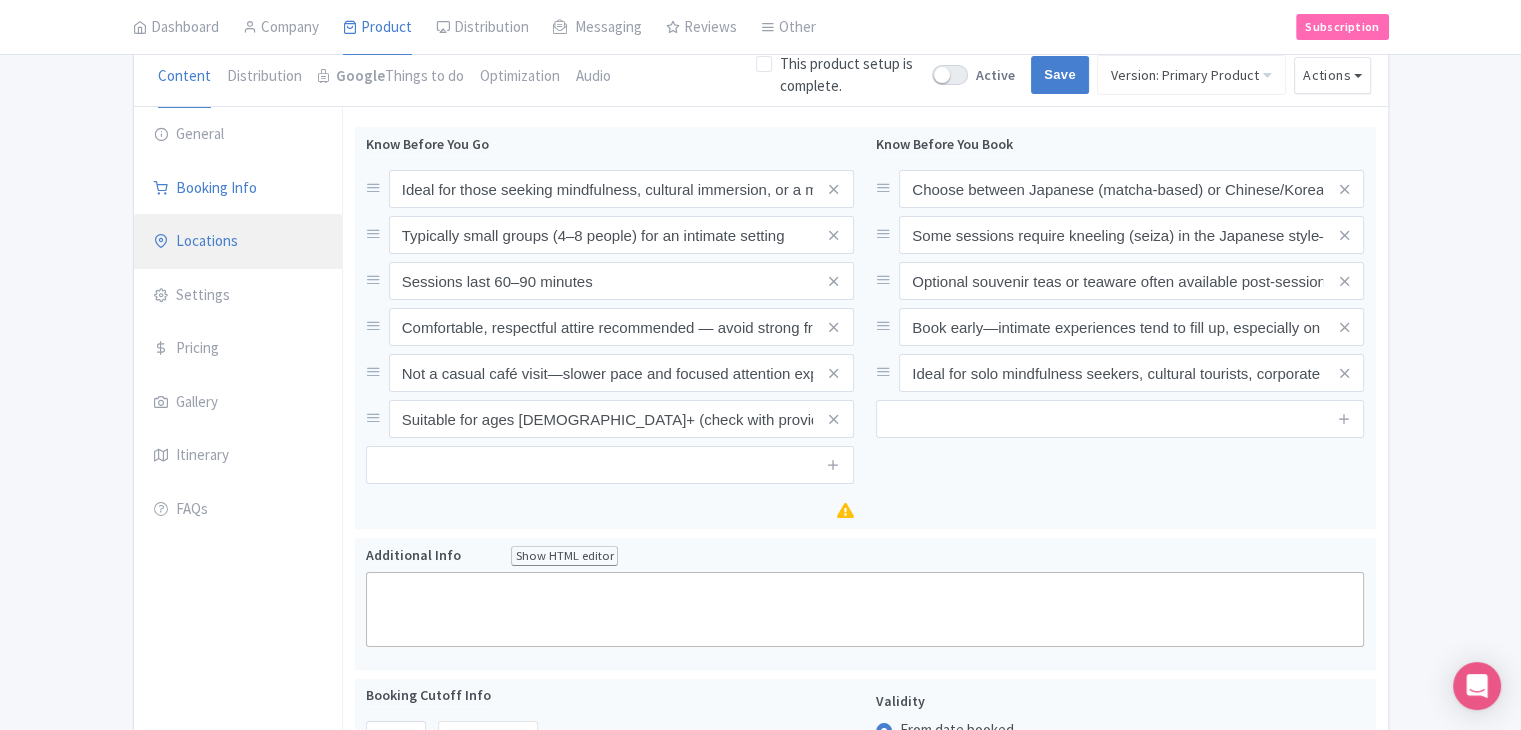 click on "Locations" at bounding box center [238, 242] 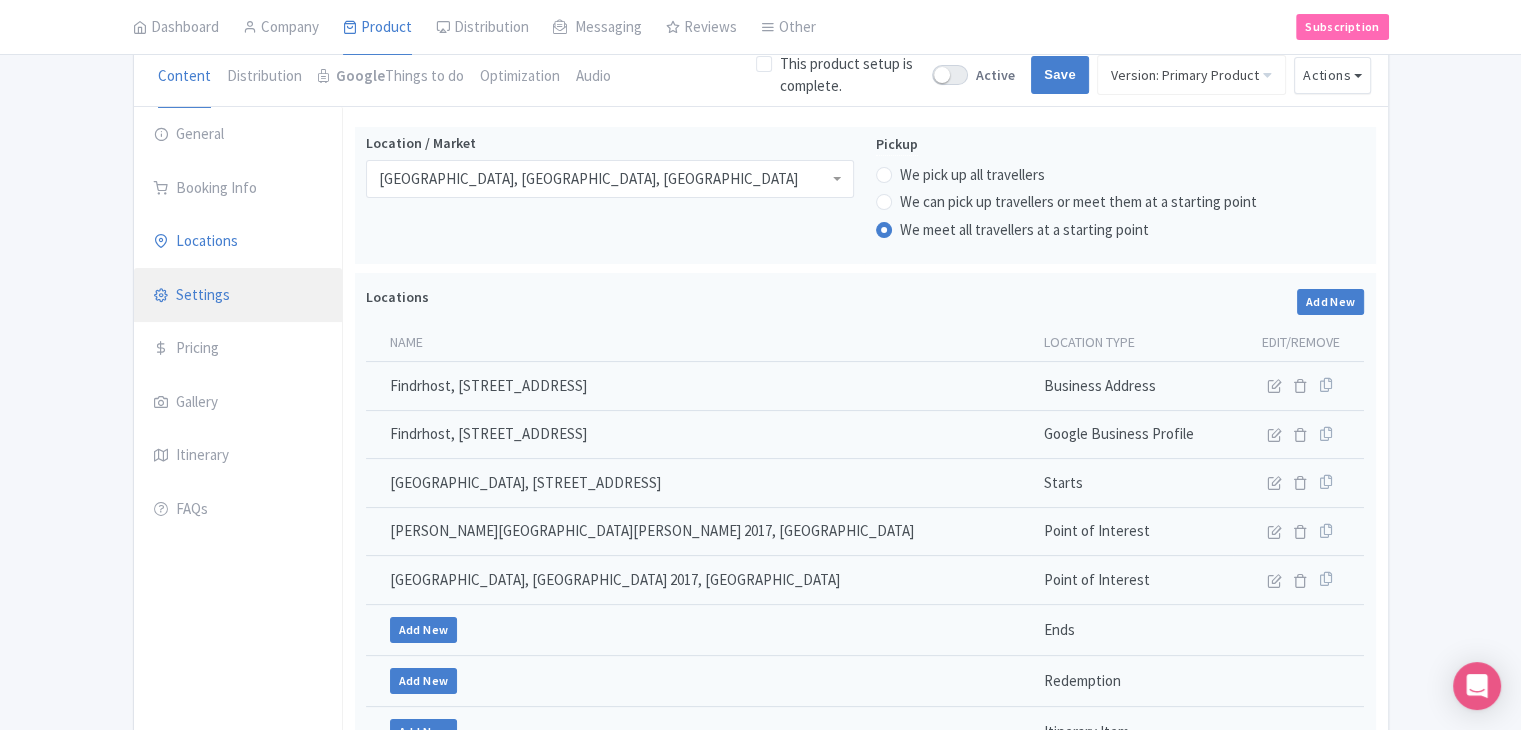 click on "Settings" at bounding box center [238, 296] 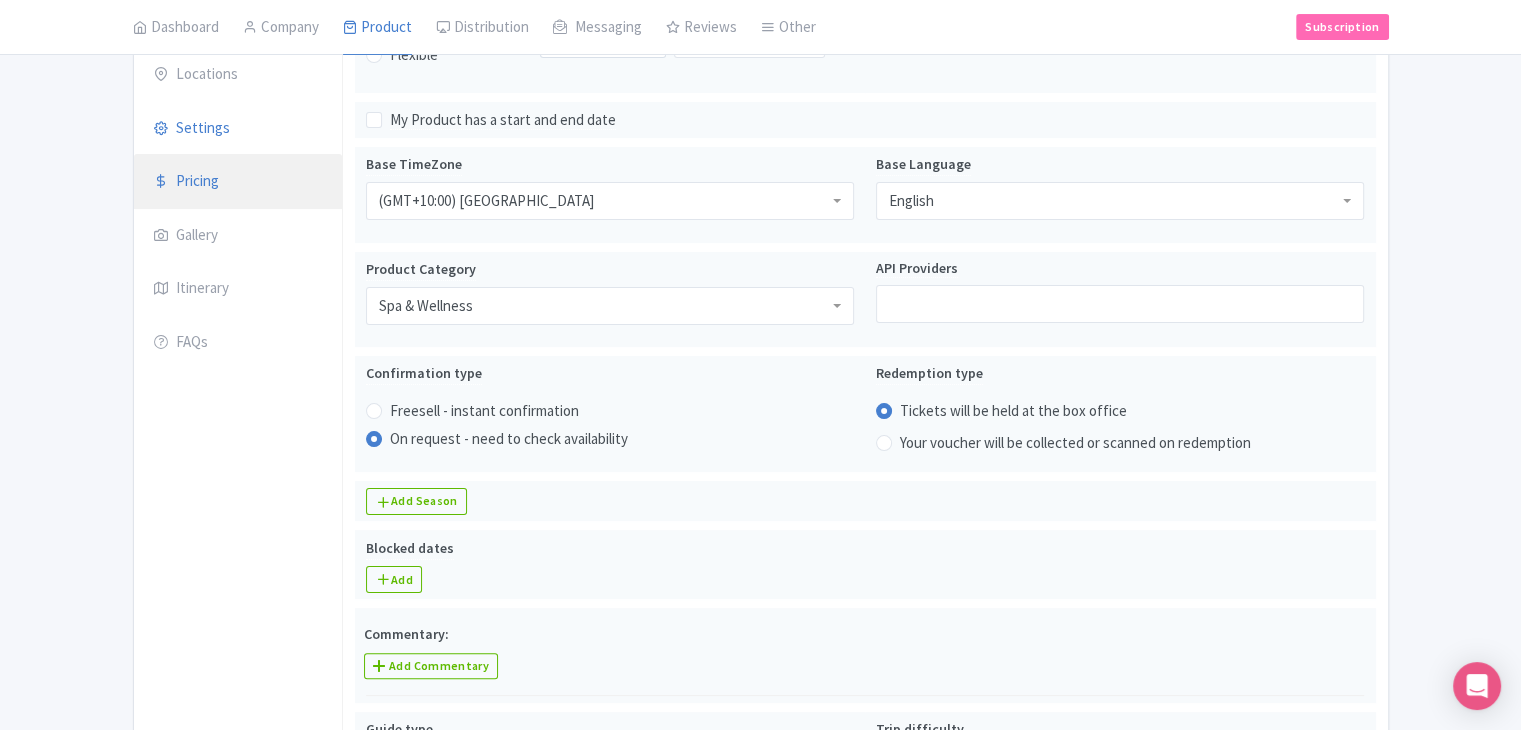 click on "Pricing" at bounding box center (238, 182) 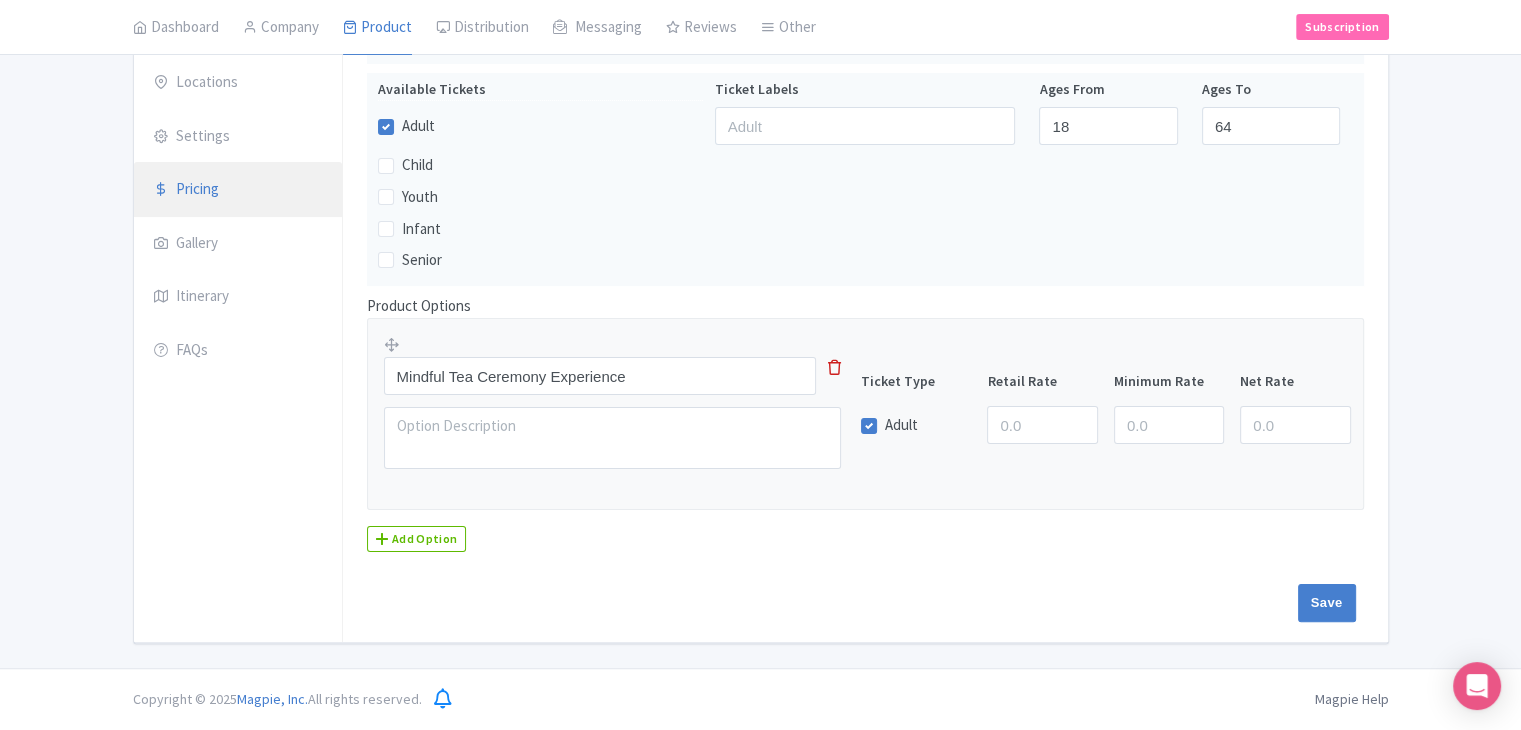 scroll, scrollTop: 342, scrollLeft: 0, axis: vertical 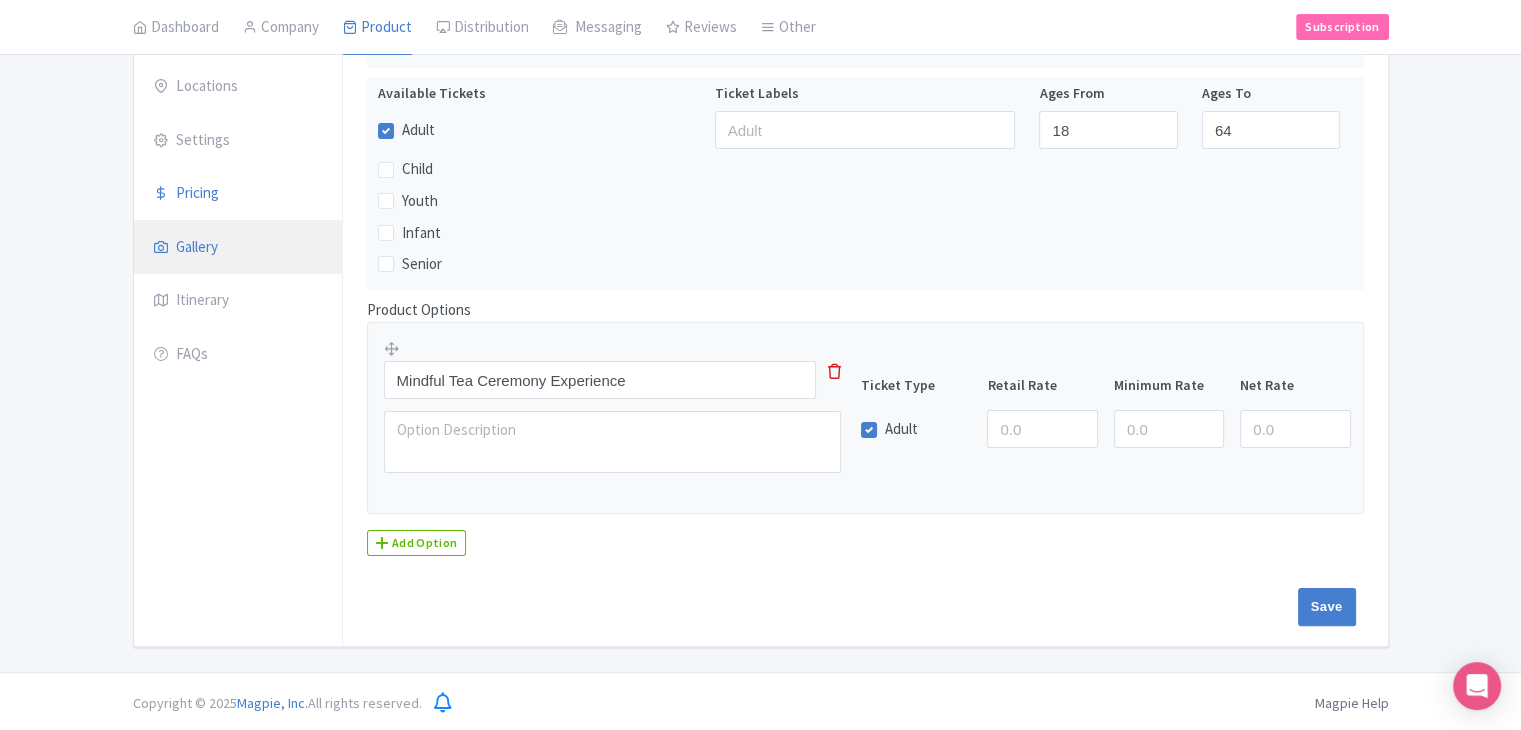 click on "Gallery" at bounding box center (238, 248) 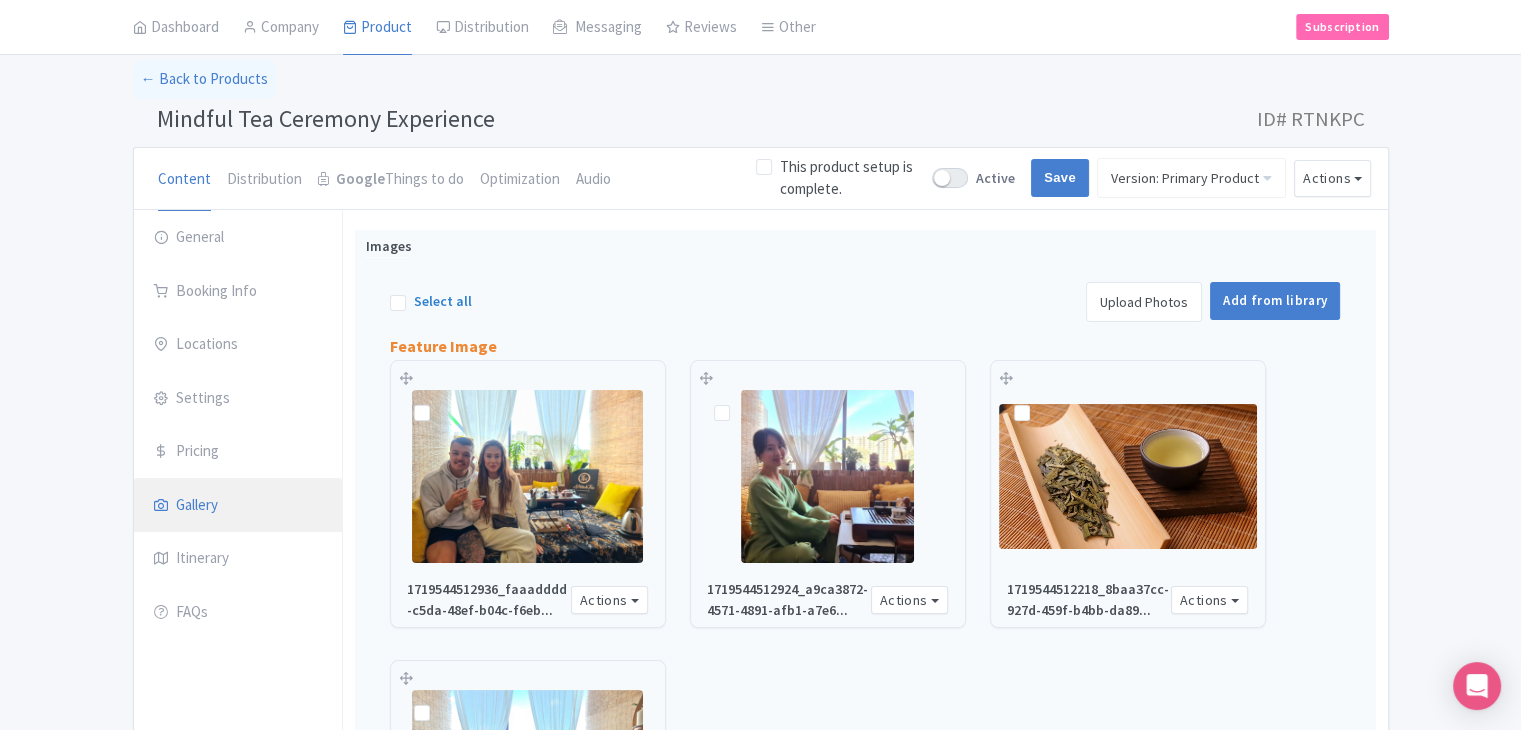 scroll, scrollTop: 342, scrollLeft: 0, axis: vertical 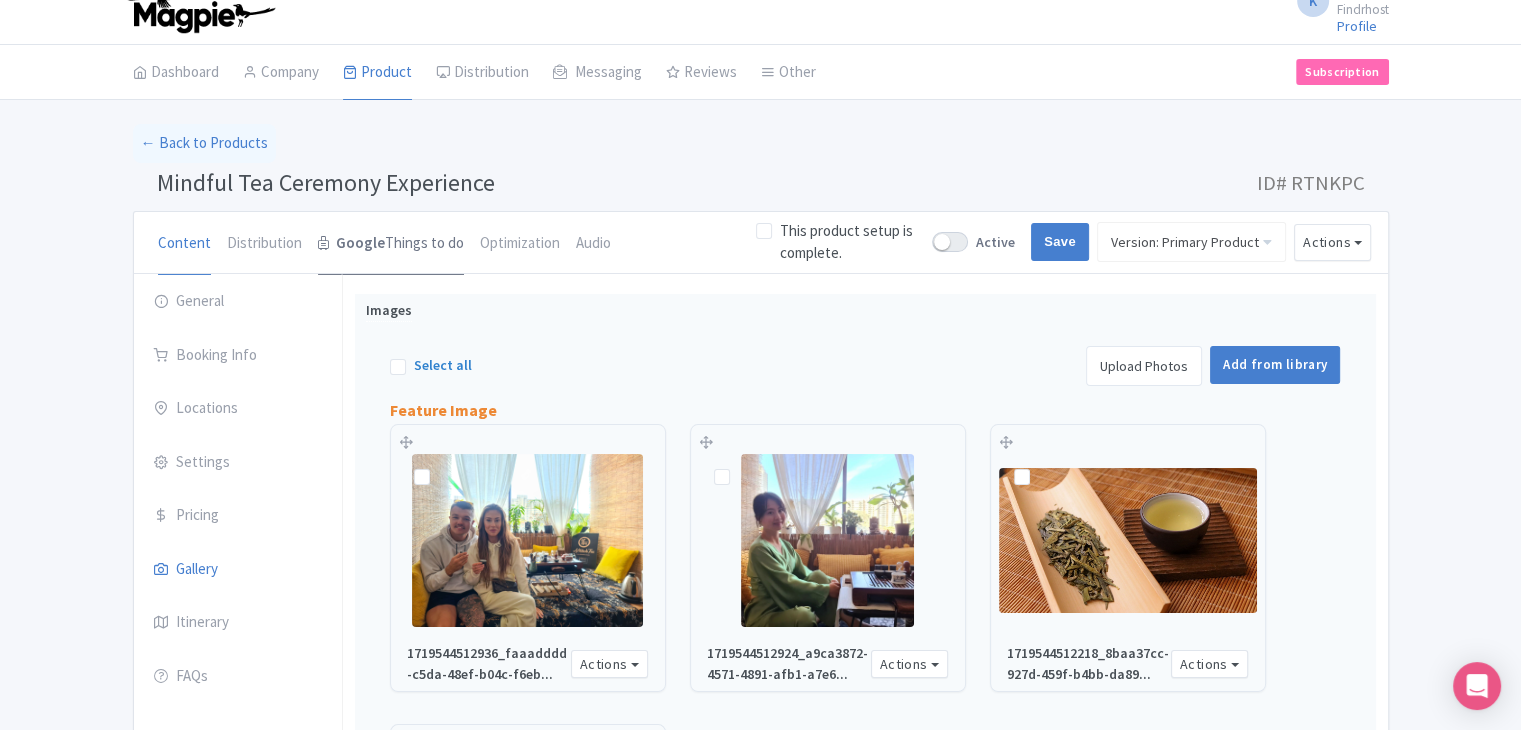 click on "Google  Things to do" at bounding box center [391, 244] 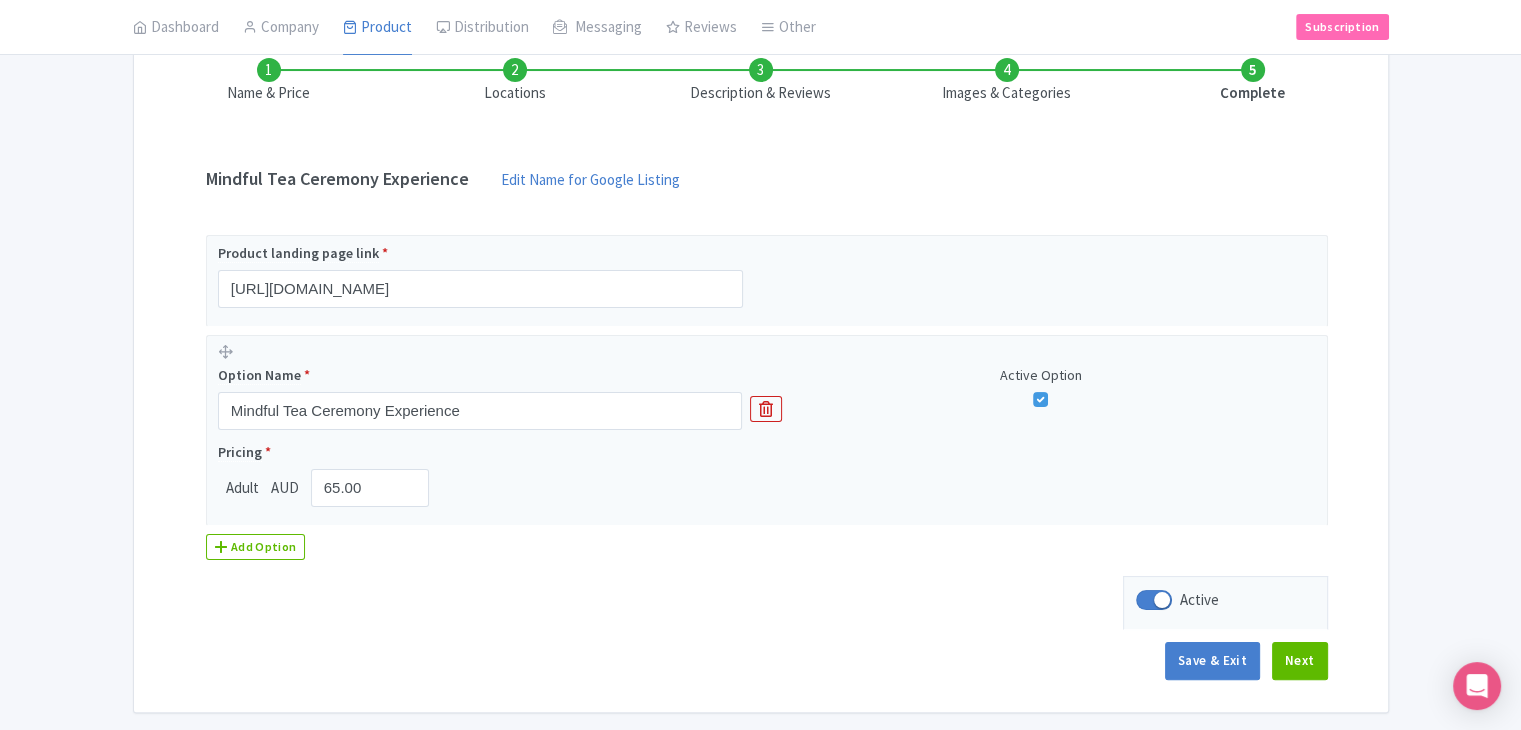 scroll, scrollTop: 300, scrollLeft: 0, axis: vertical 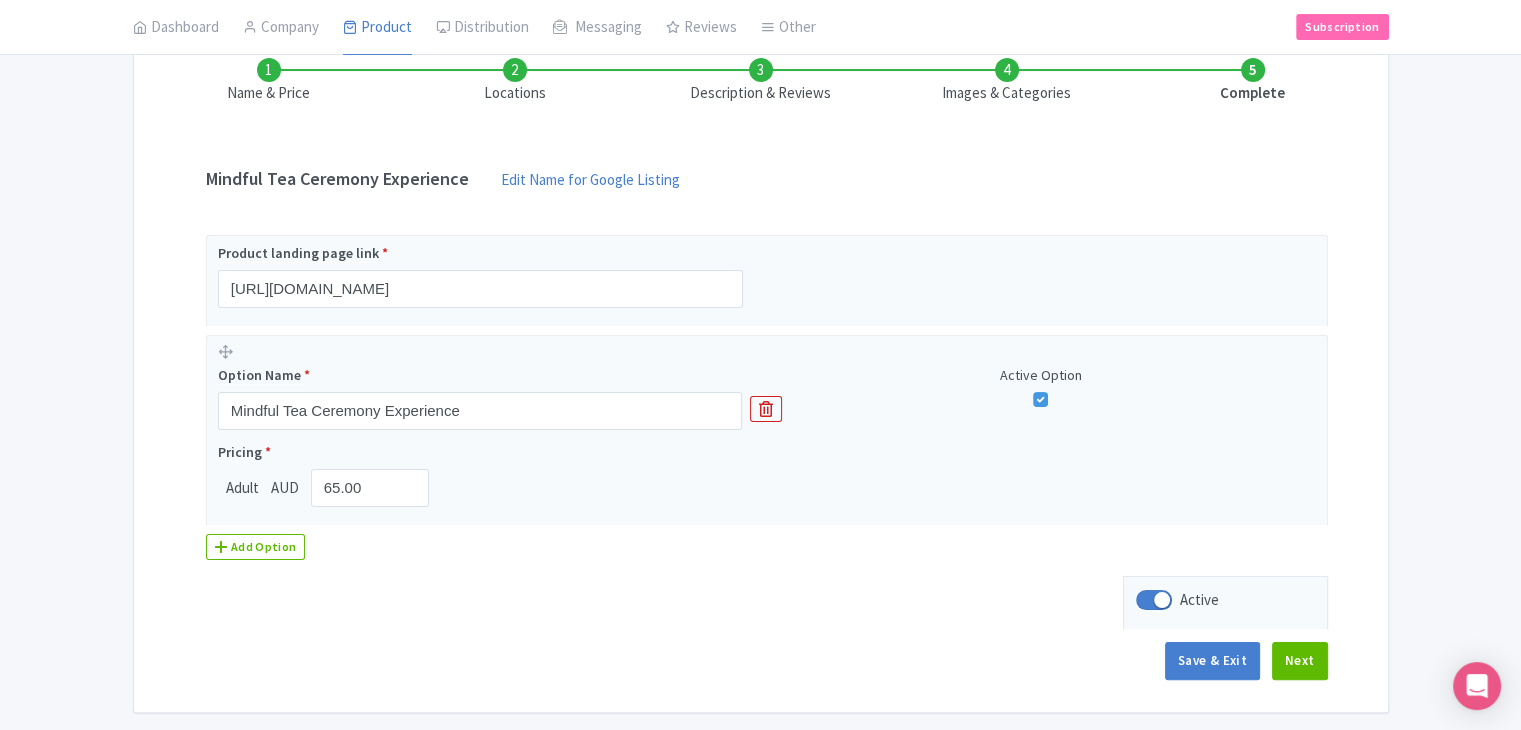 click on "Locations" at bounding box center (515, 81) 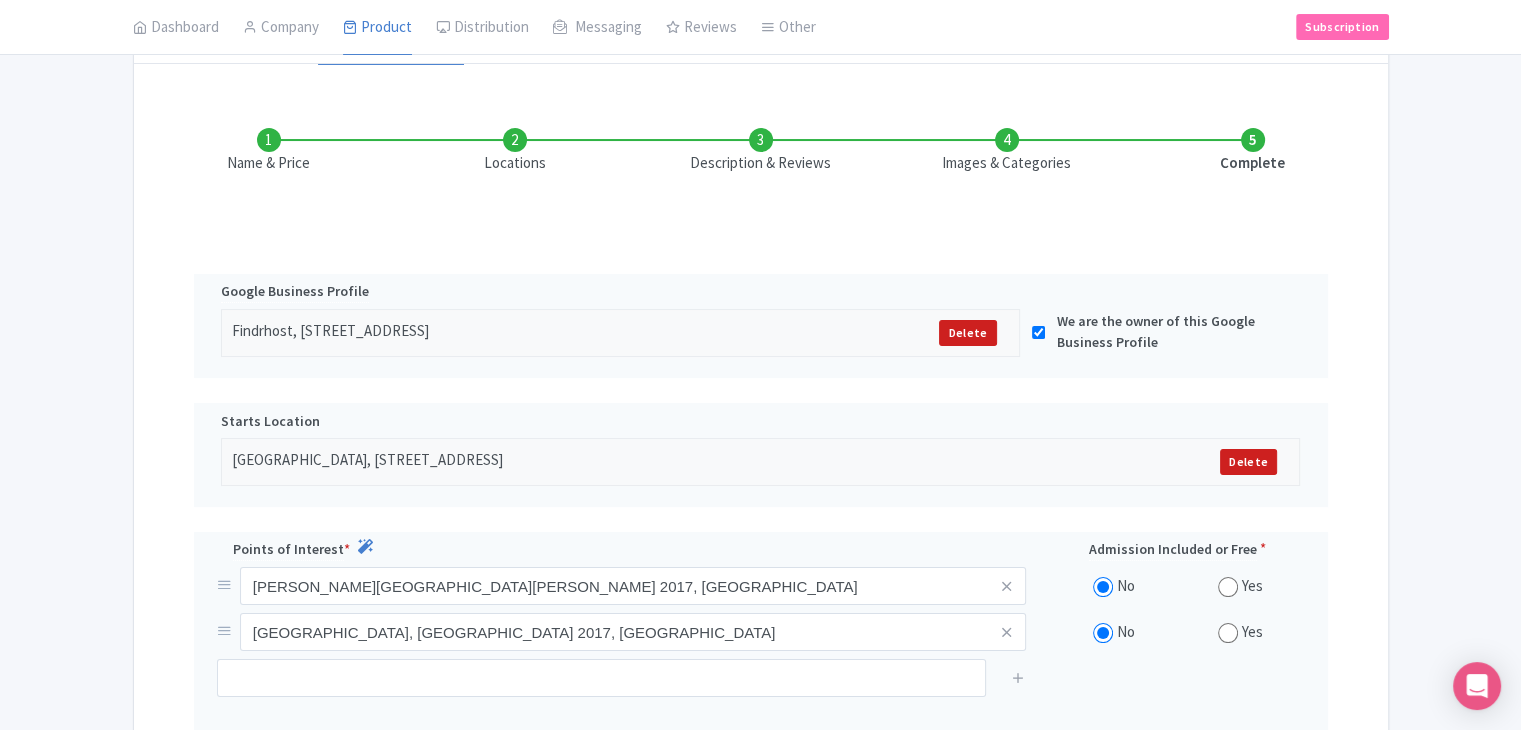 scroll, scrollTop: 228, scrollLeft: 0, axis: vertical 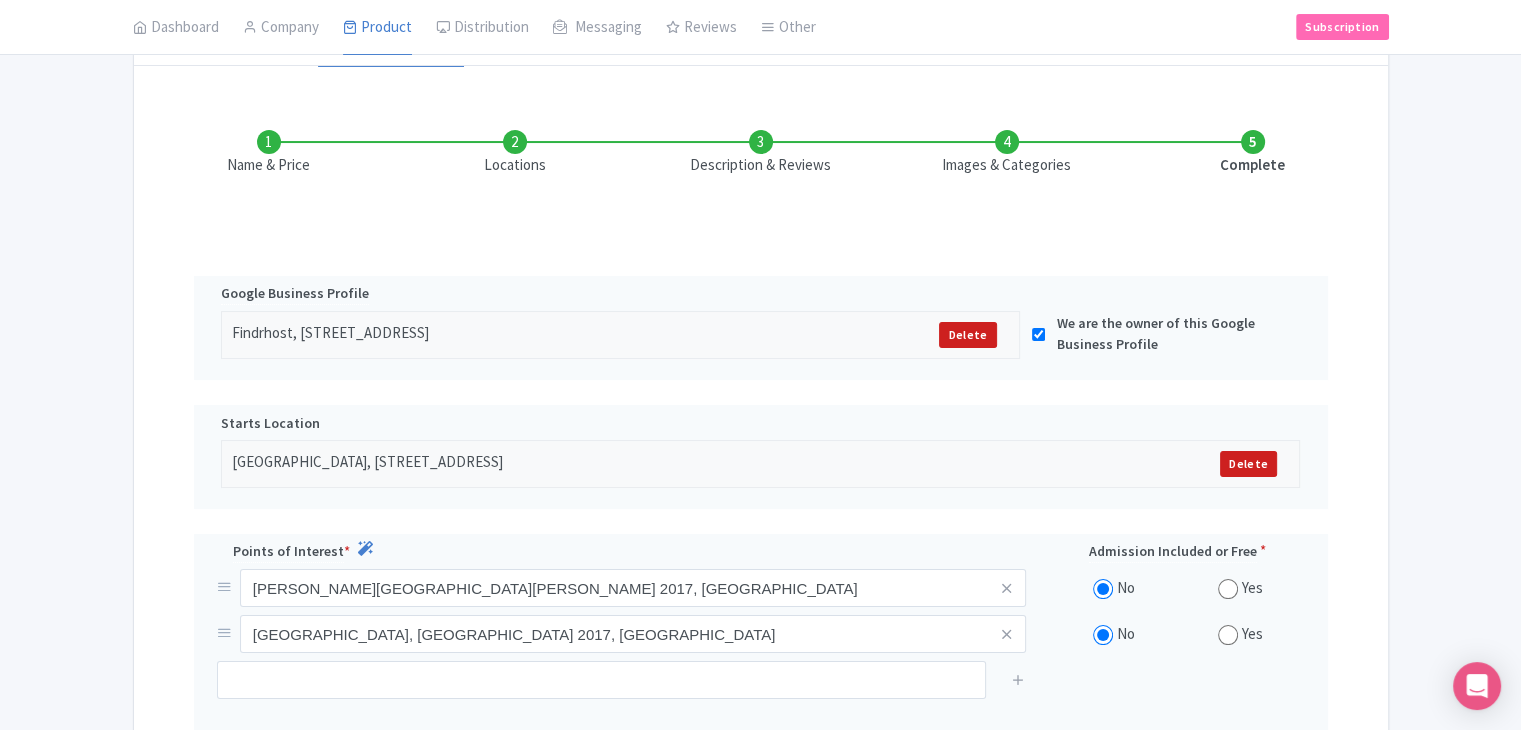 click on "Description & Reviews" at bounding box center [761, 153] 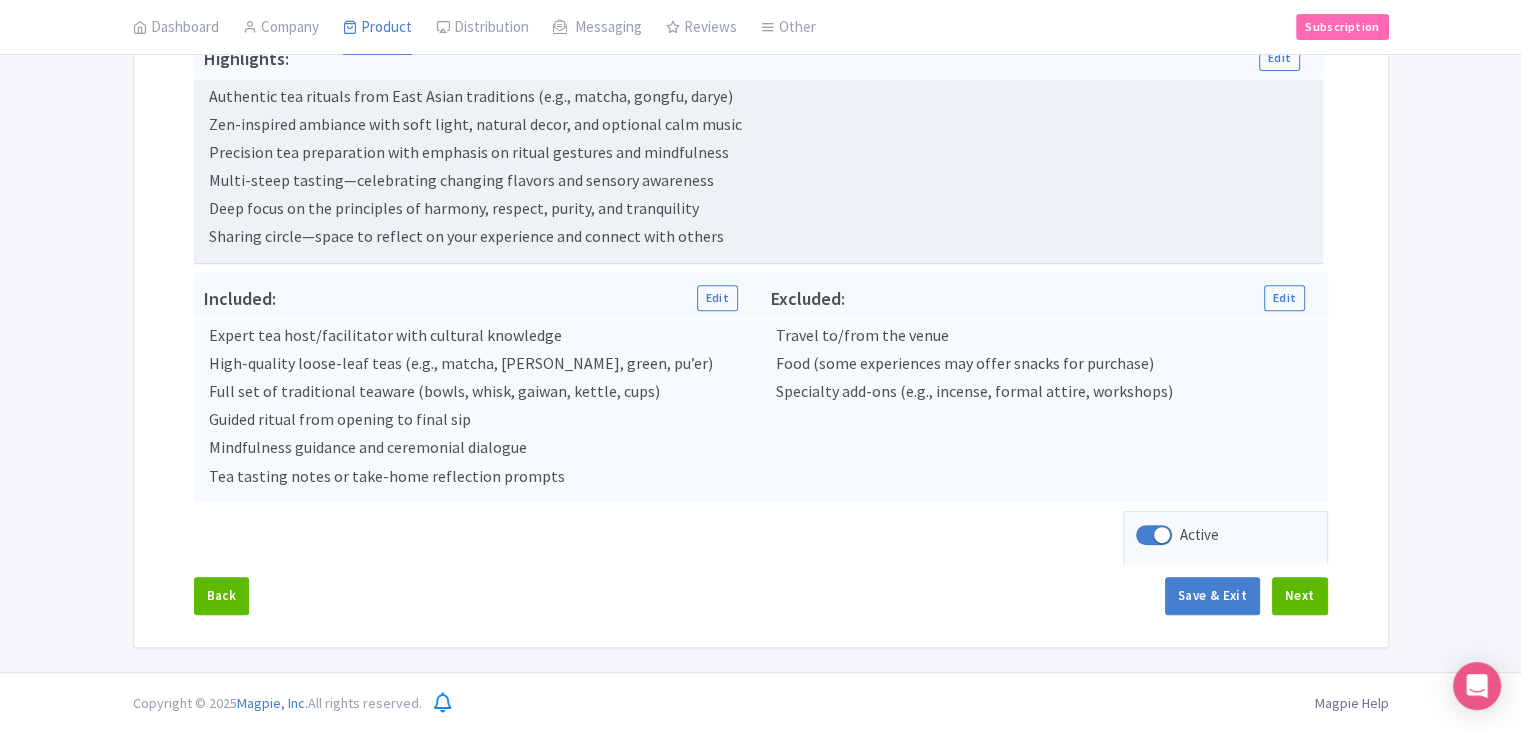scroll, scrollTop: 265, scrollLeft: 0, axis: vertical 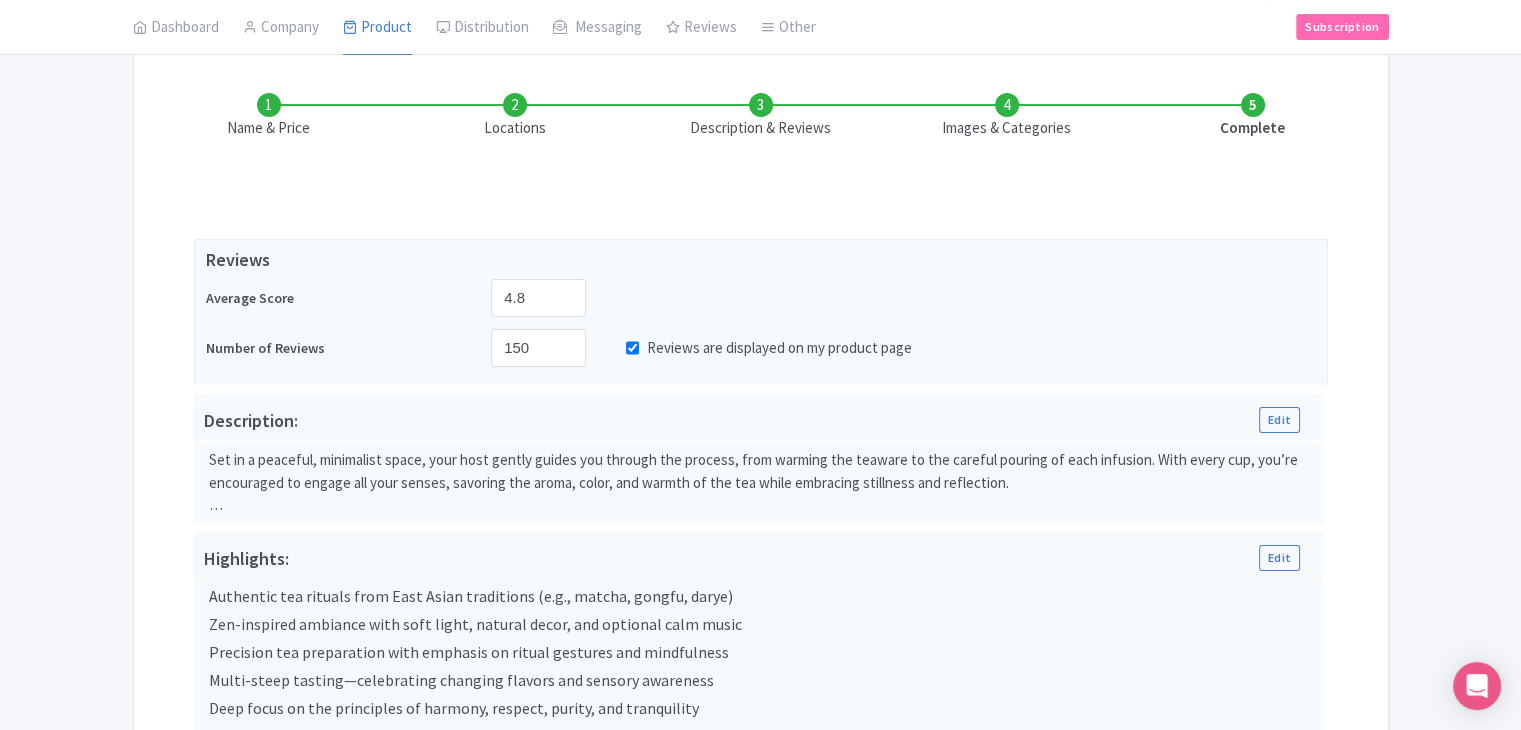 click on "Images & Categories" at bounding box center (1007, 116) 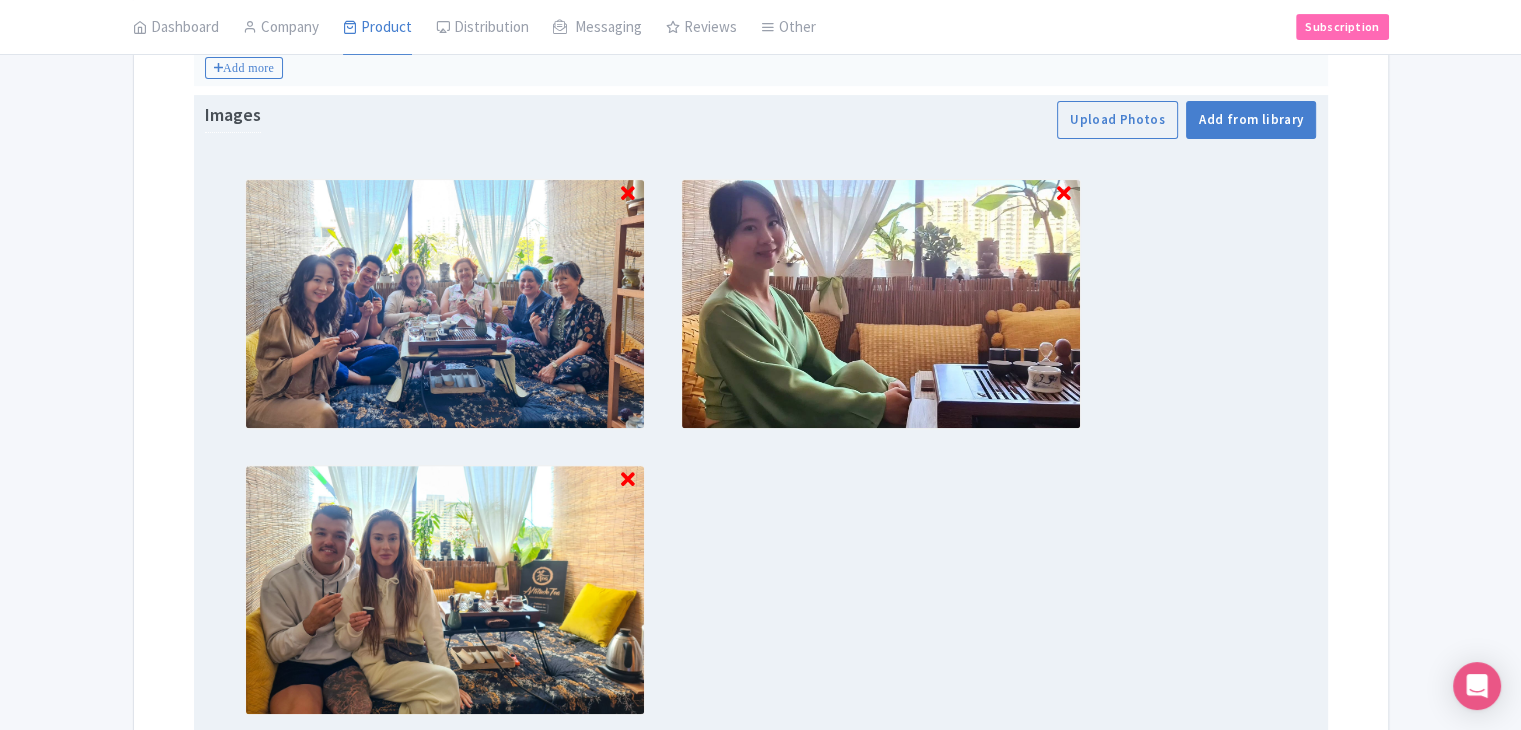 scroll, scrollTop: 803, scrollLeft: 0, axis: vertical 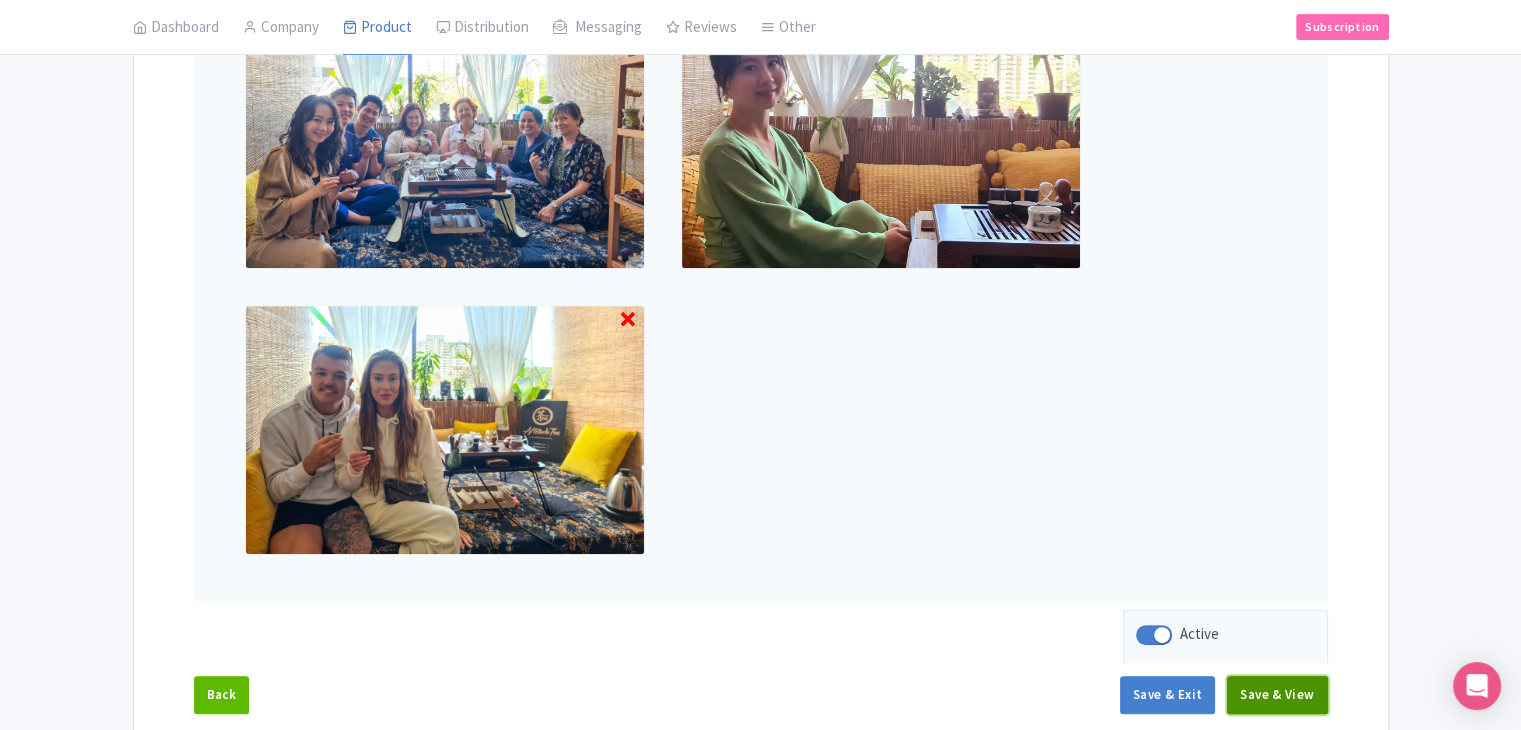 click on "Save & View" at bounding box center [1277, 695] 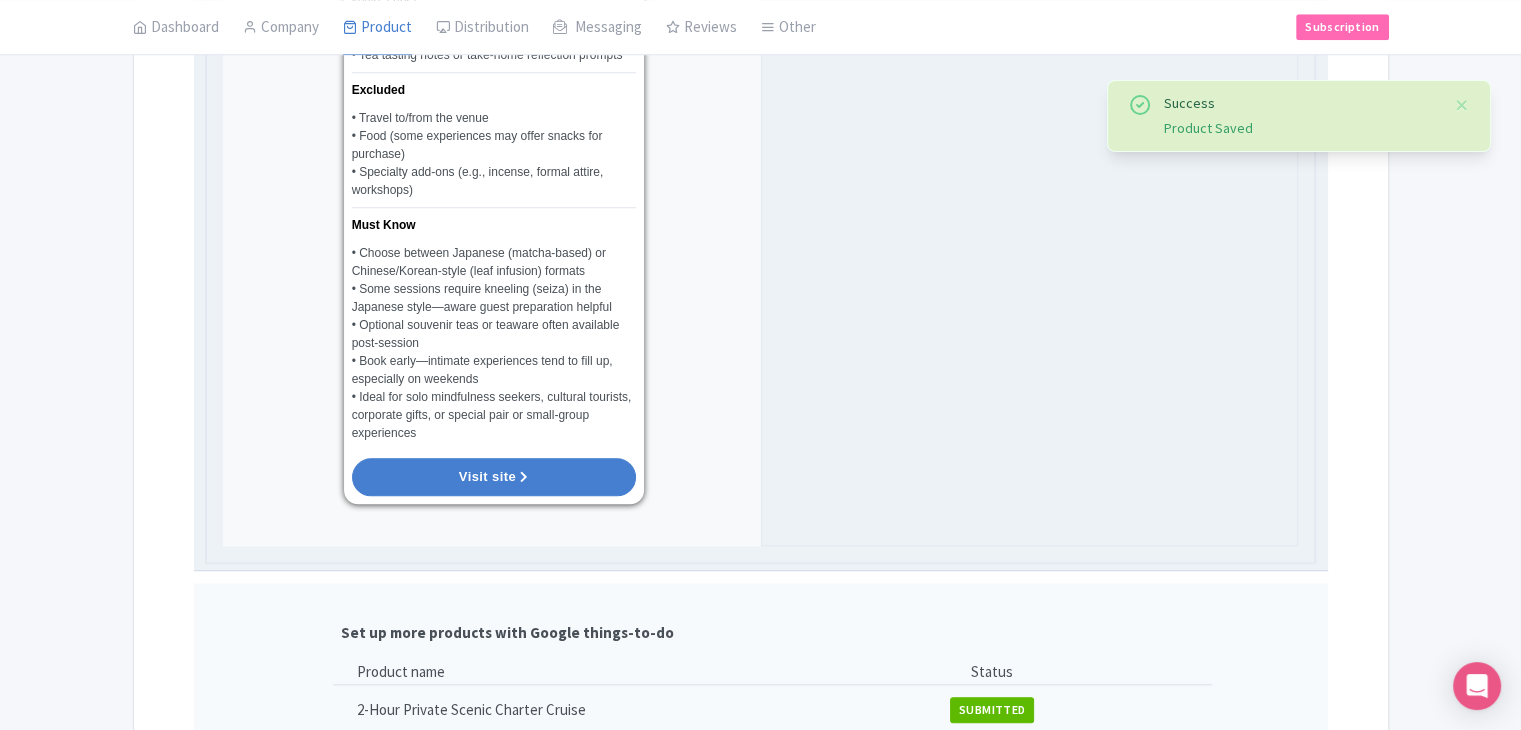 scroll, scrollTop: 2003, scrollLeft: 0, axis: vertical 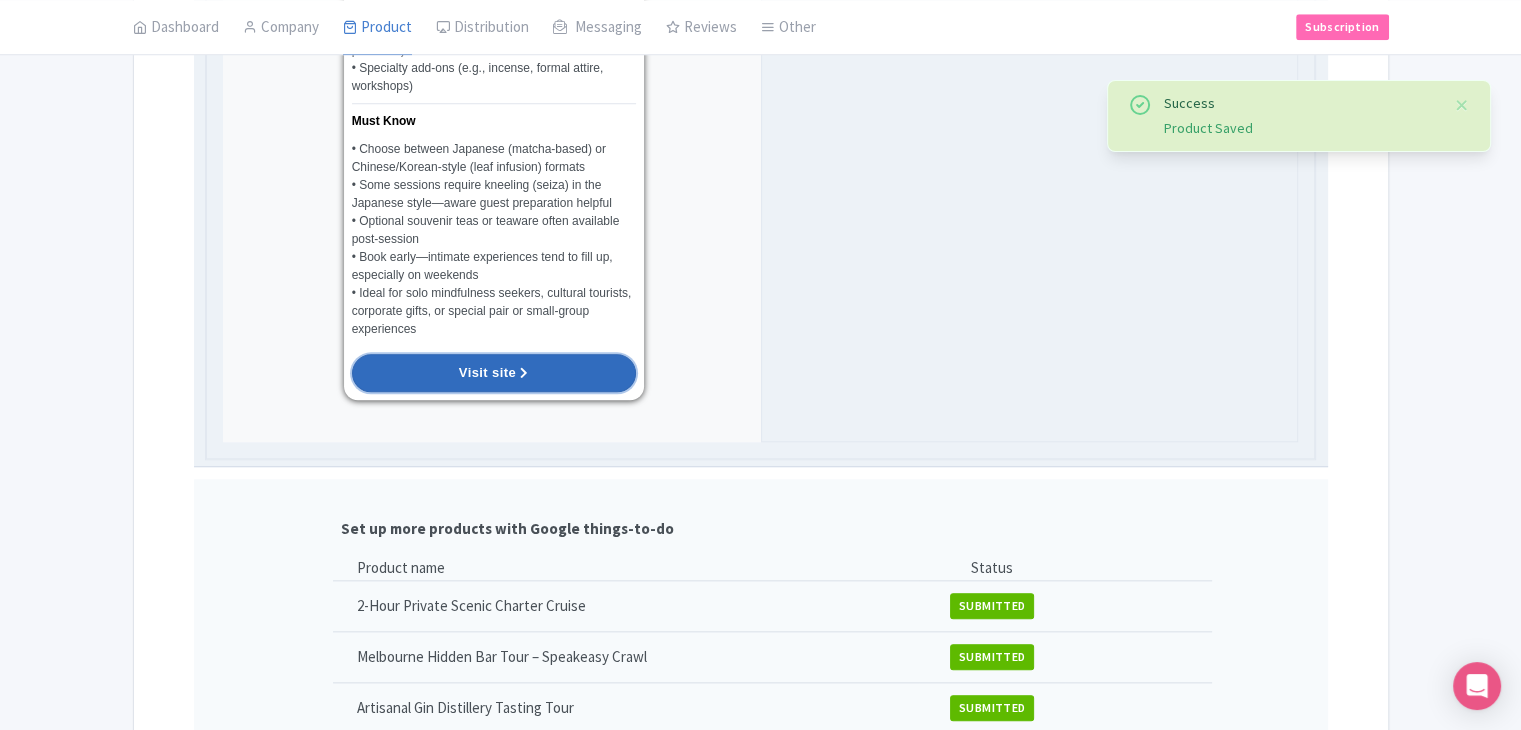 click on "Visit site" at bounding box center (494, 373) 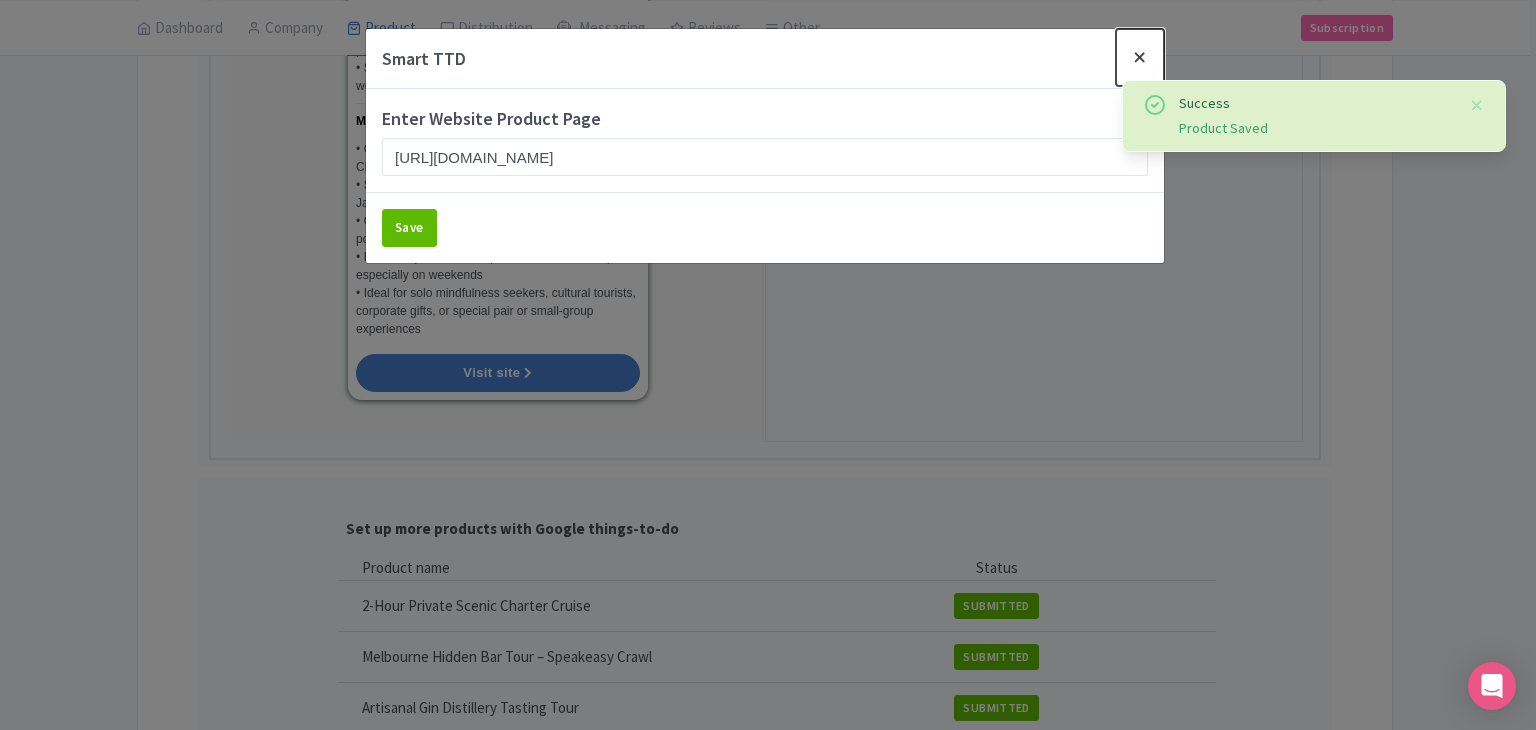 click at bounding box center [1140, 57] 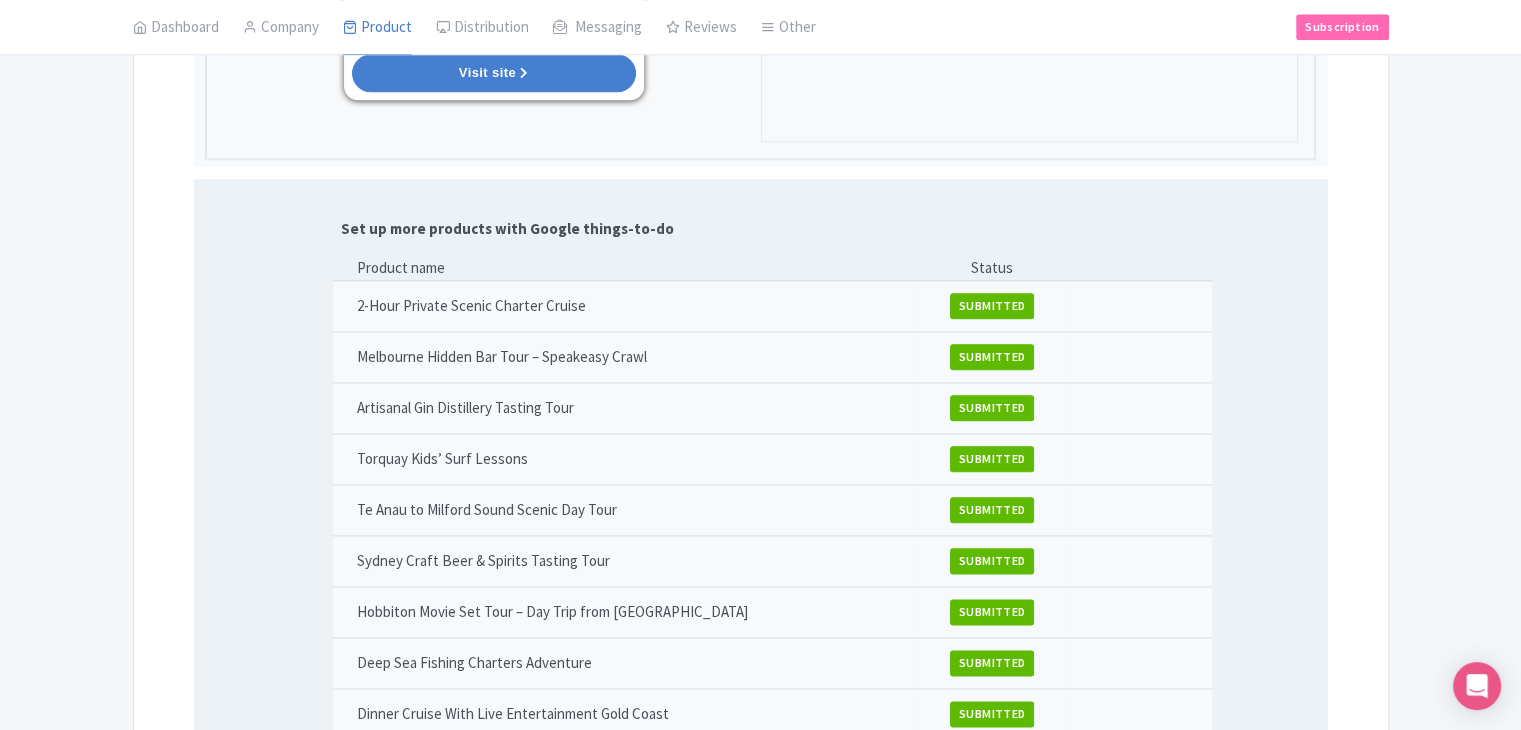 scroll, scrollTop: 2700, scrollLeft: 0, axis: vertical 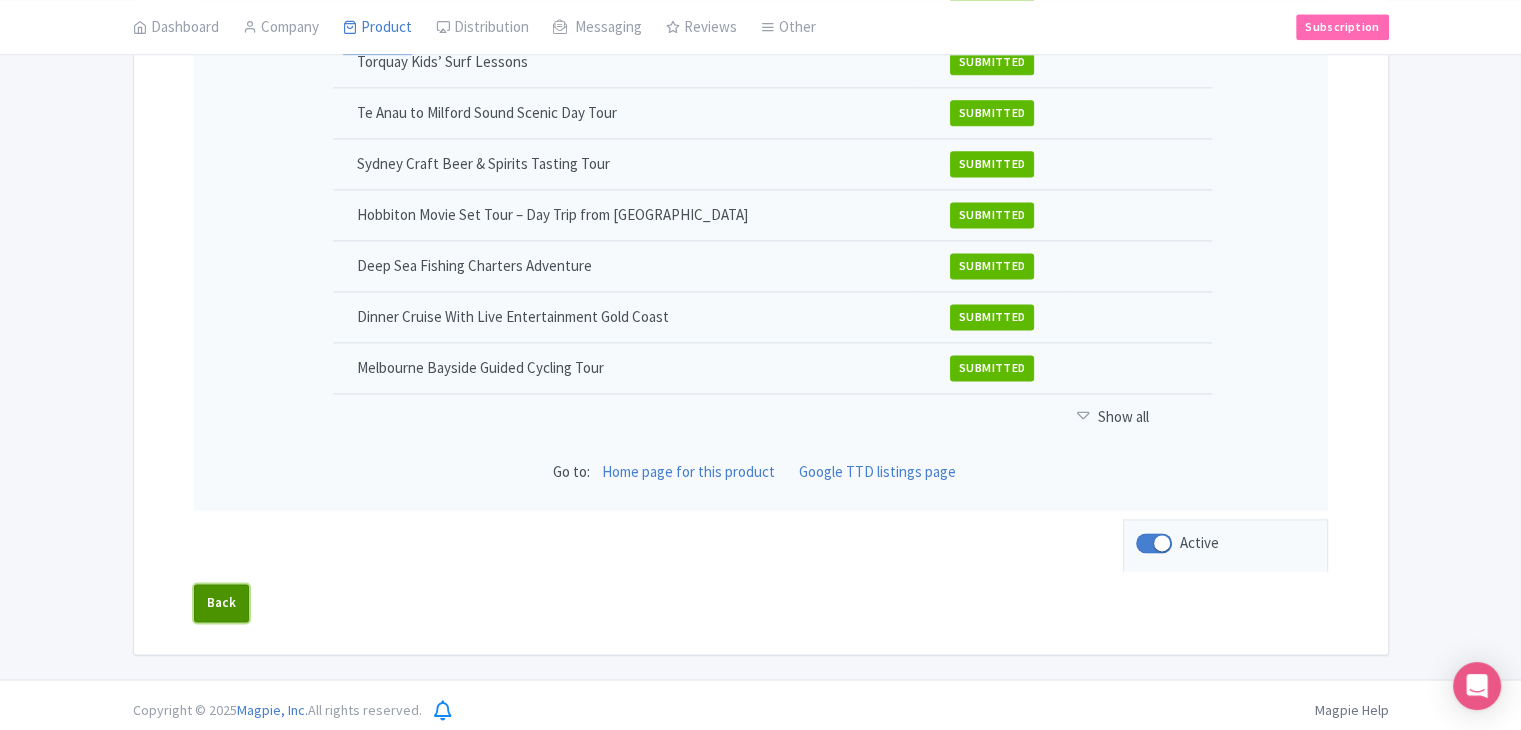click on "Back" at bounding box center [222, 603] 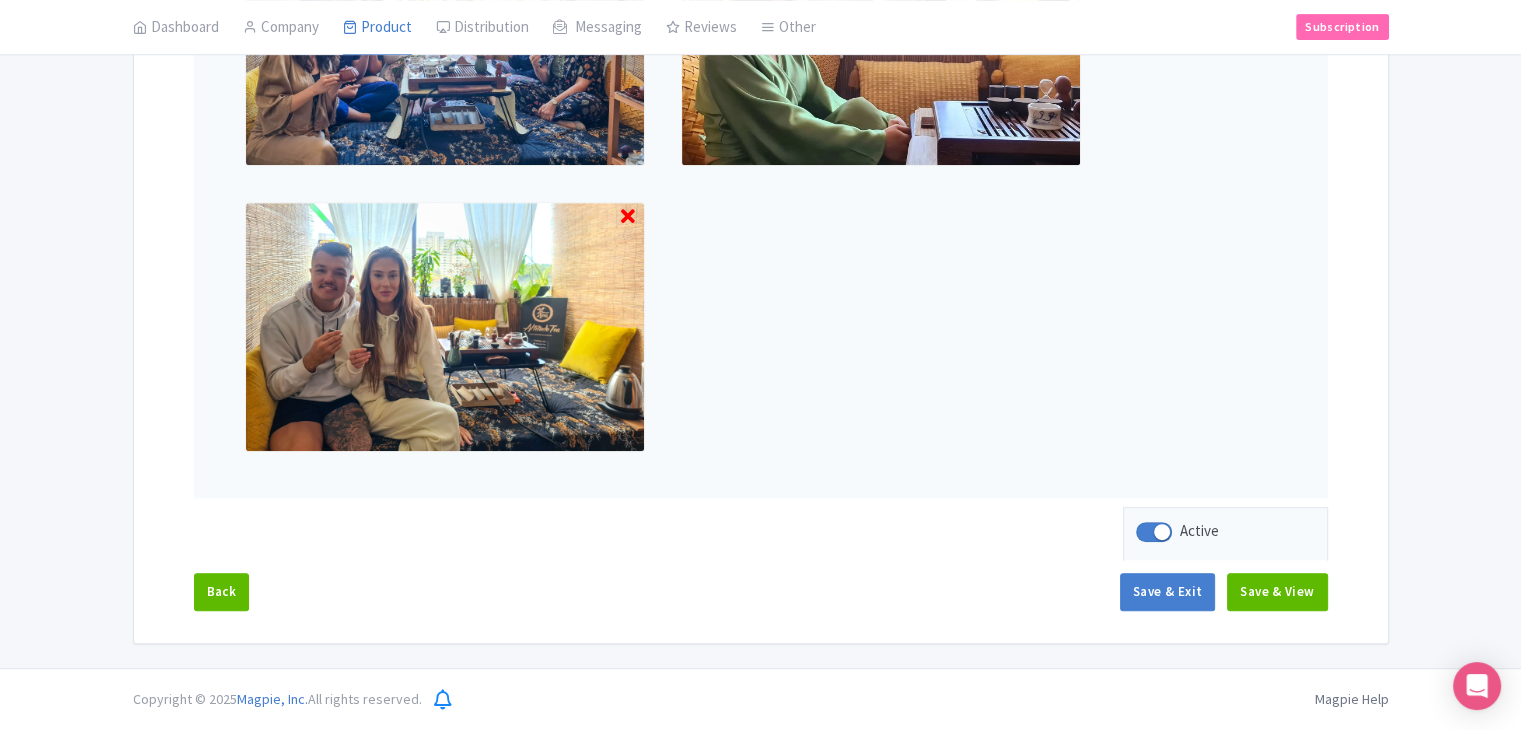 scroll, scrollTop: 903, scrollLeft: 0, axis: vertical 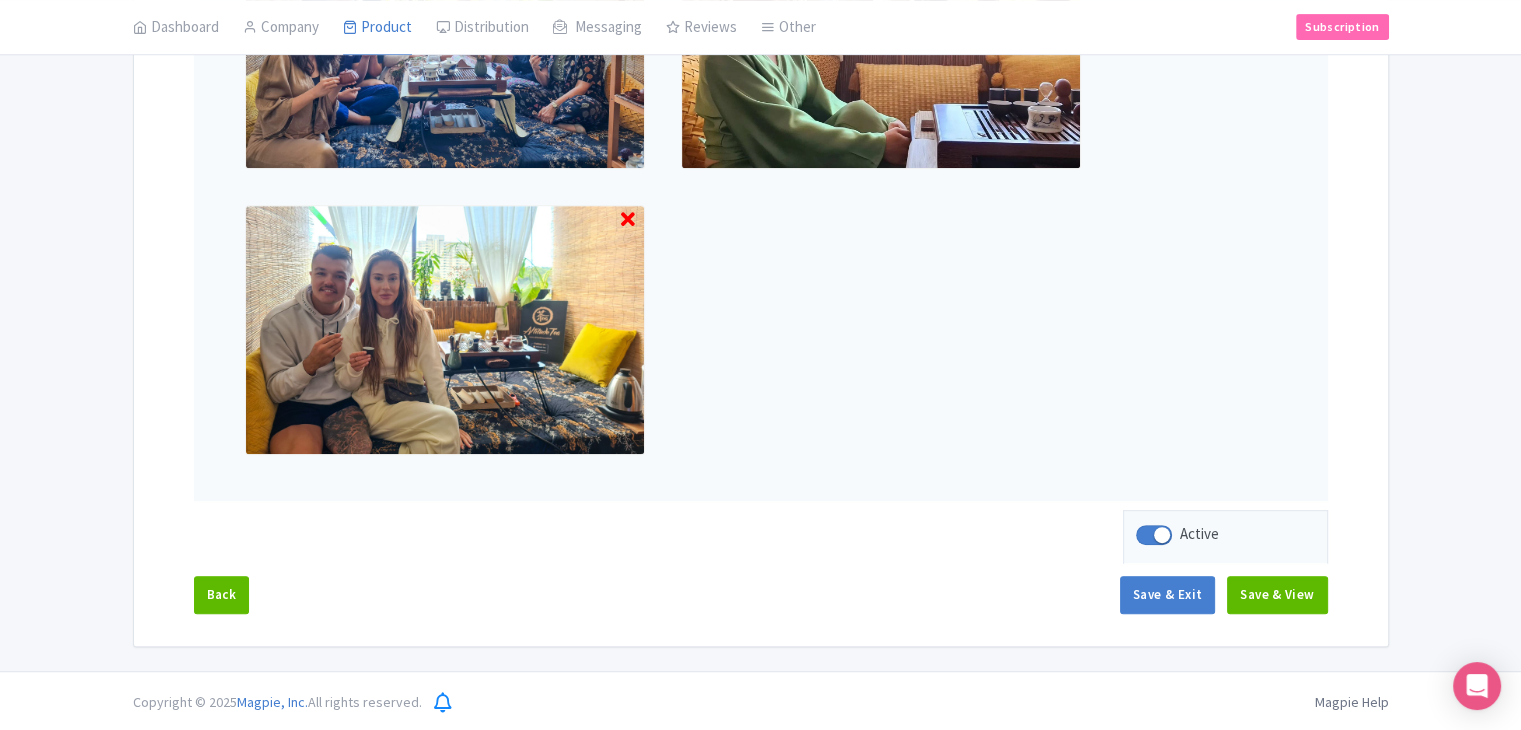 drag, startPoint x: 1220, startPoint y: 588, endPoint x: 1158, endPoint y: 625, distance: 72.20111 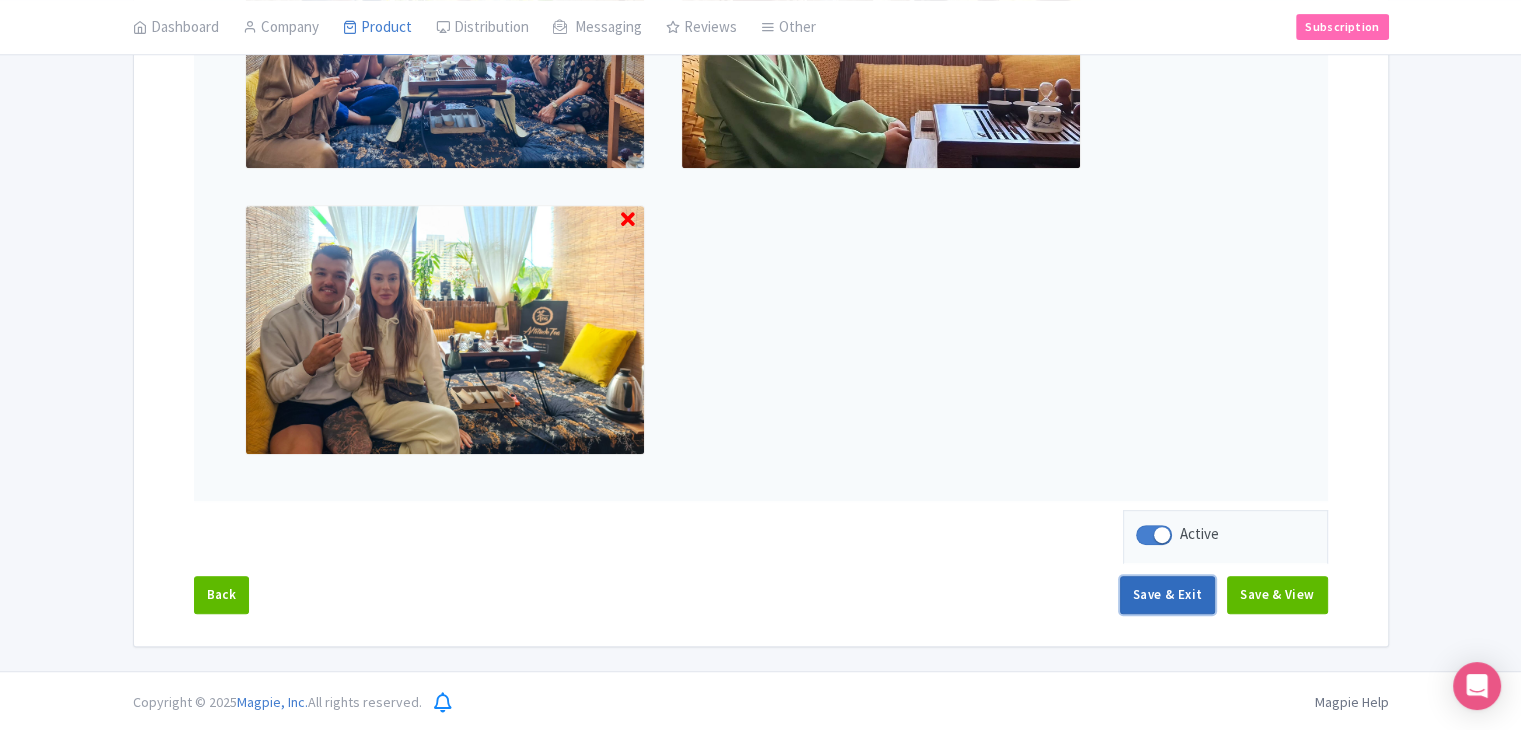 click on "Save & Exit" at bounding box center [1167, 595] 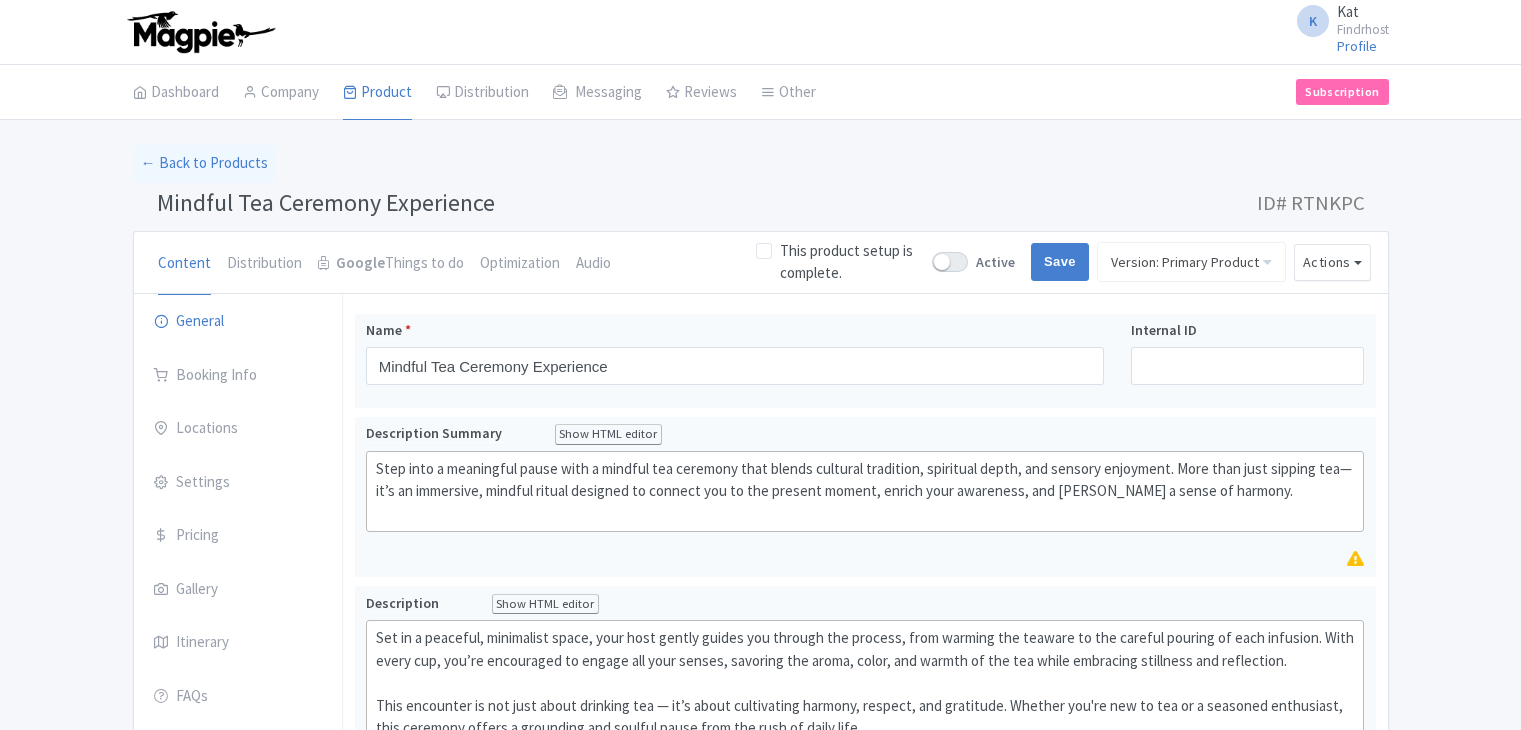 click at bounding box center (950, 262) 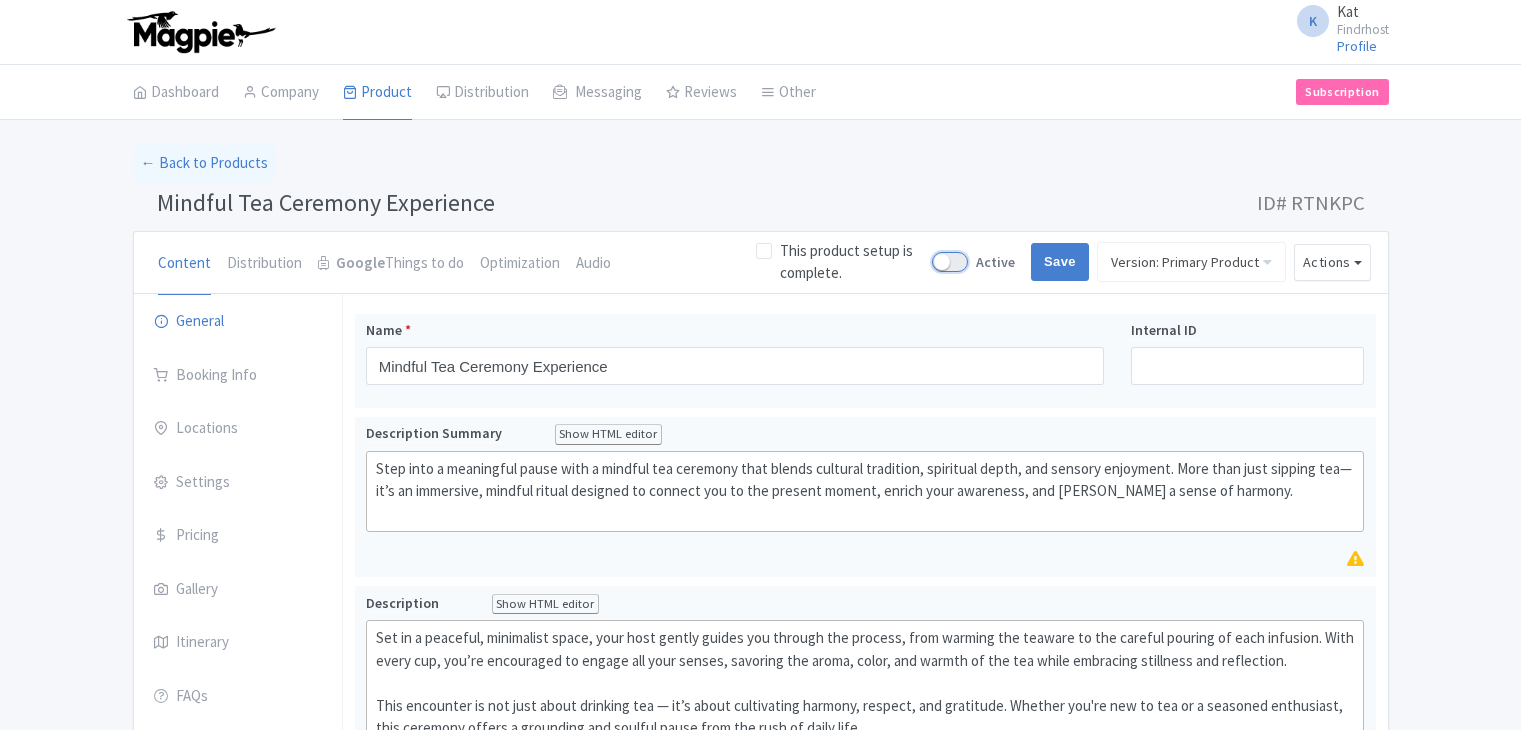 click on "Active" at bounding box center [938, 262] 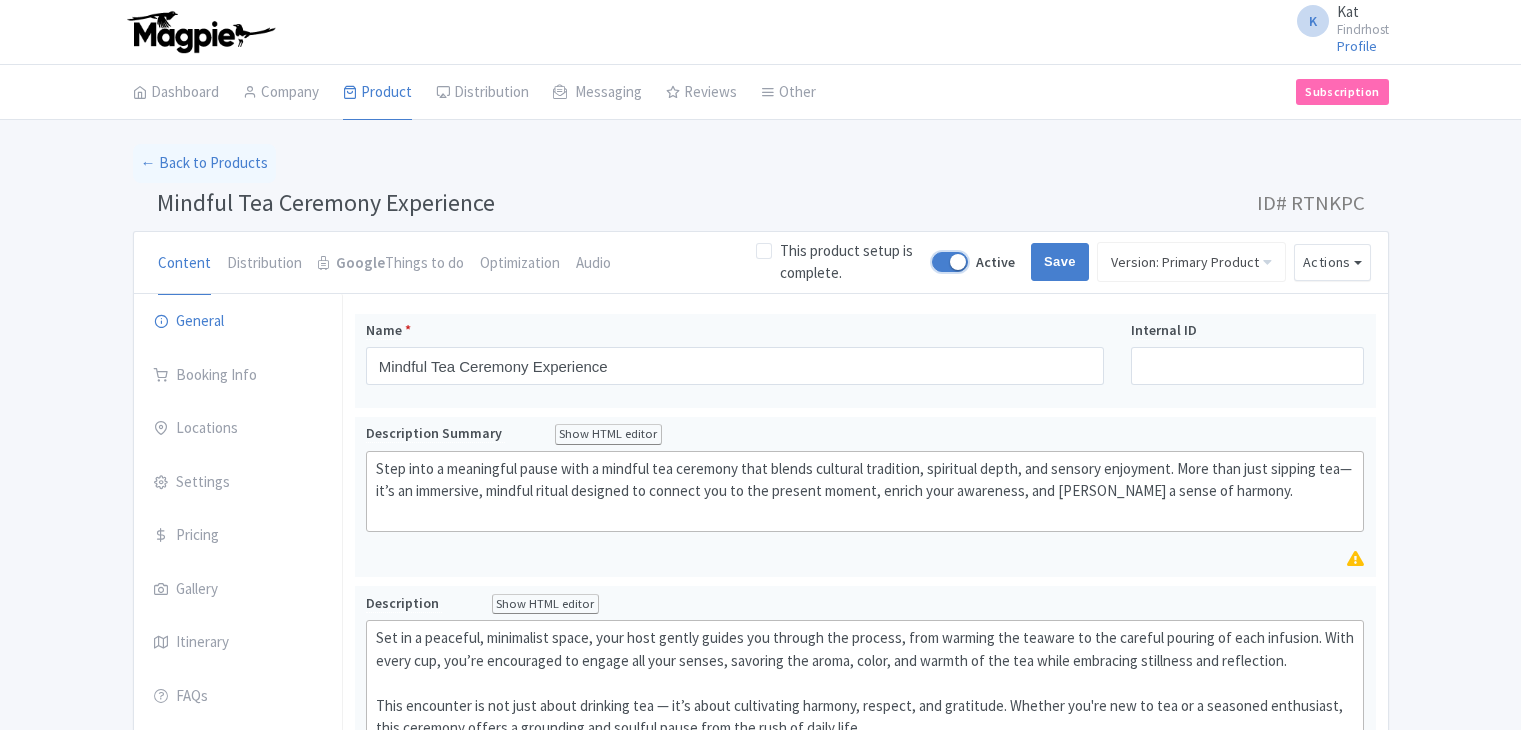 scroll, scrollTop: 0, scrollLeft: 0, axis: both 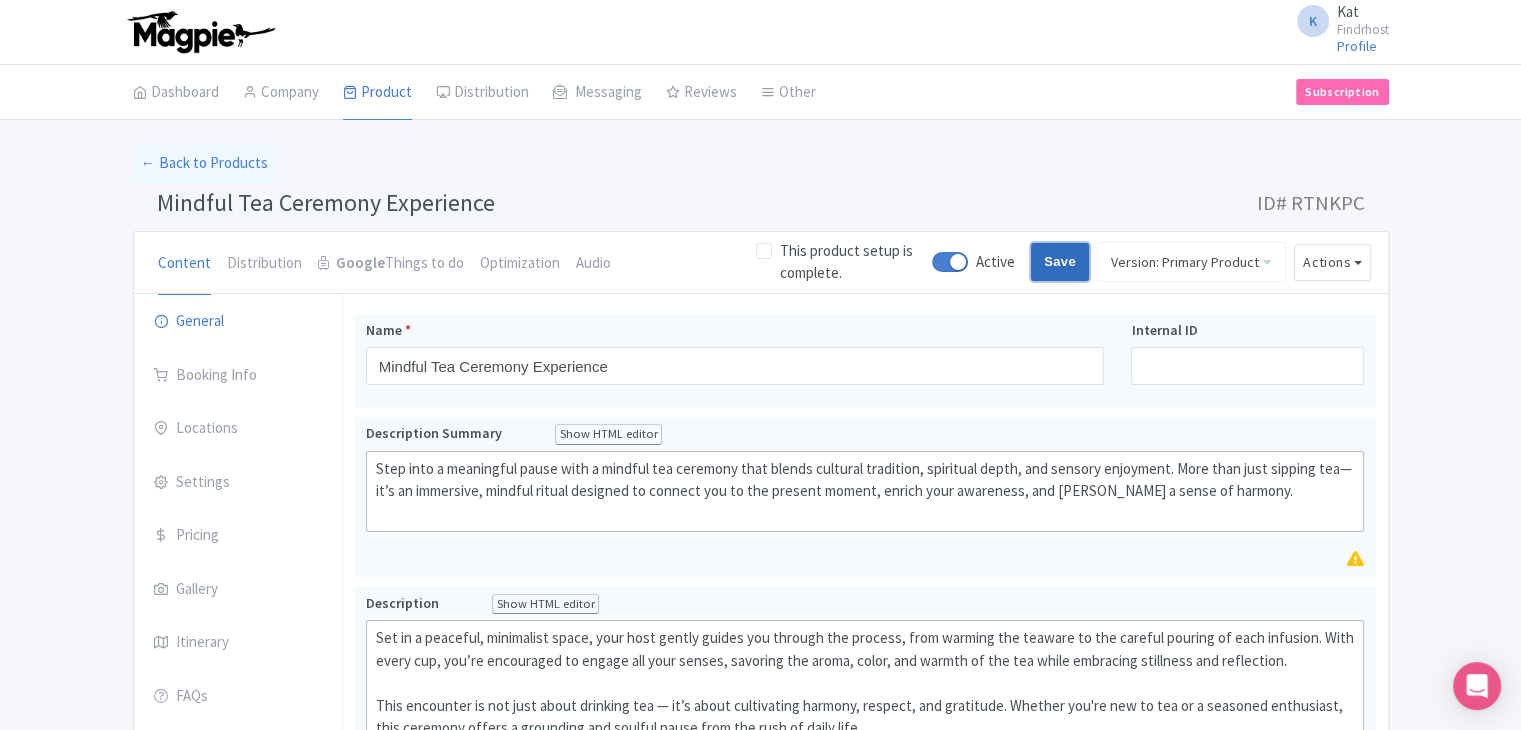 click on "Save" at bounding box center [1060, 262] 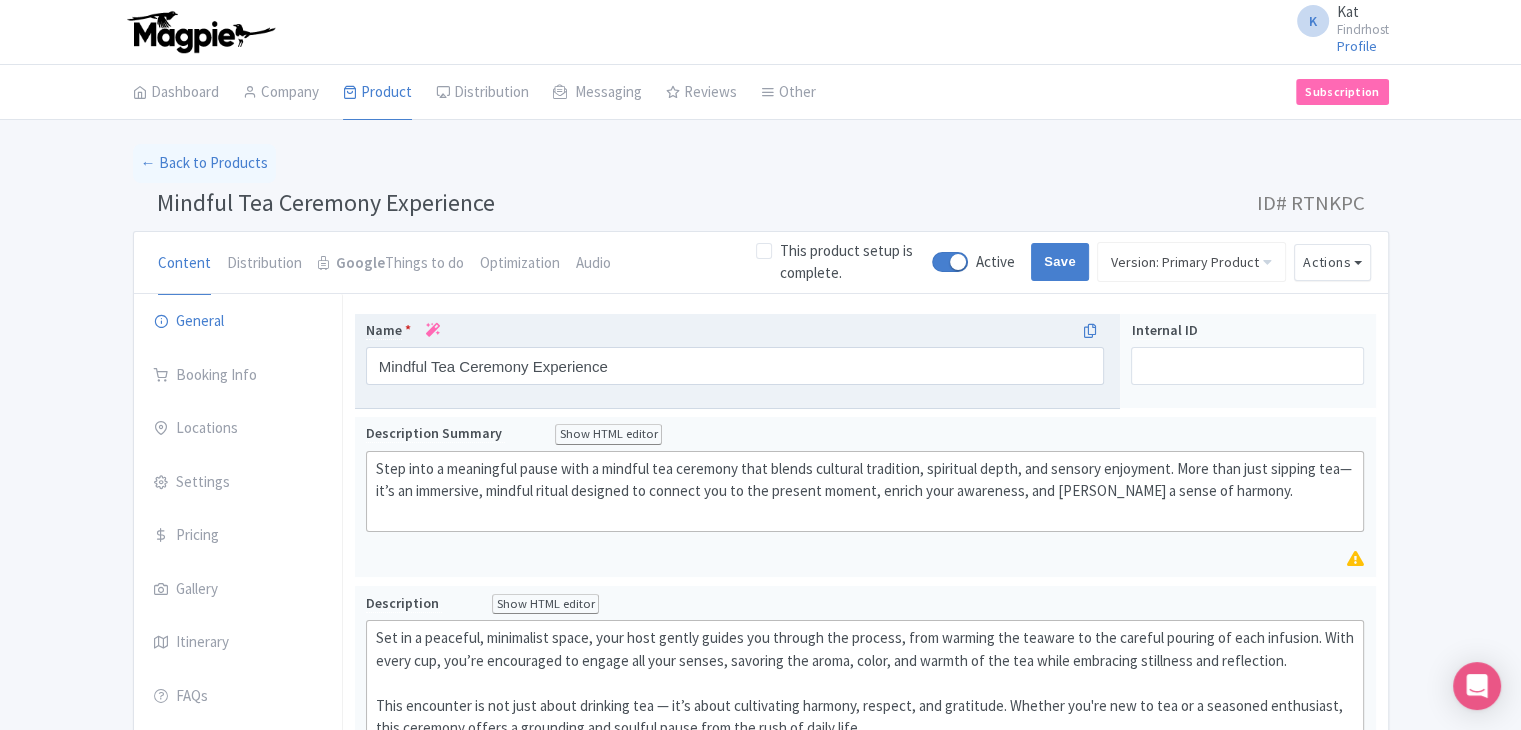 type on "Saving..." 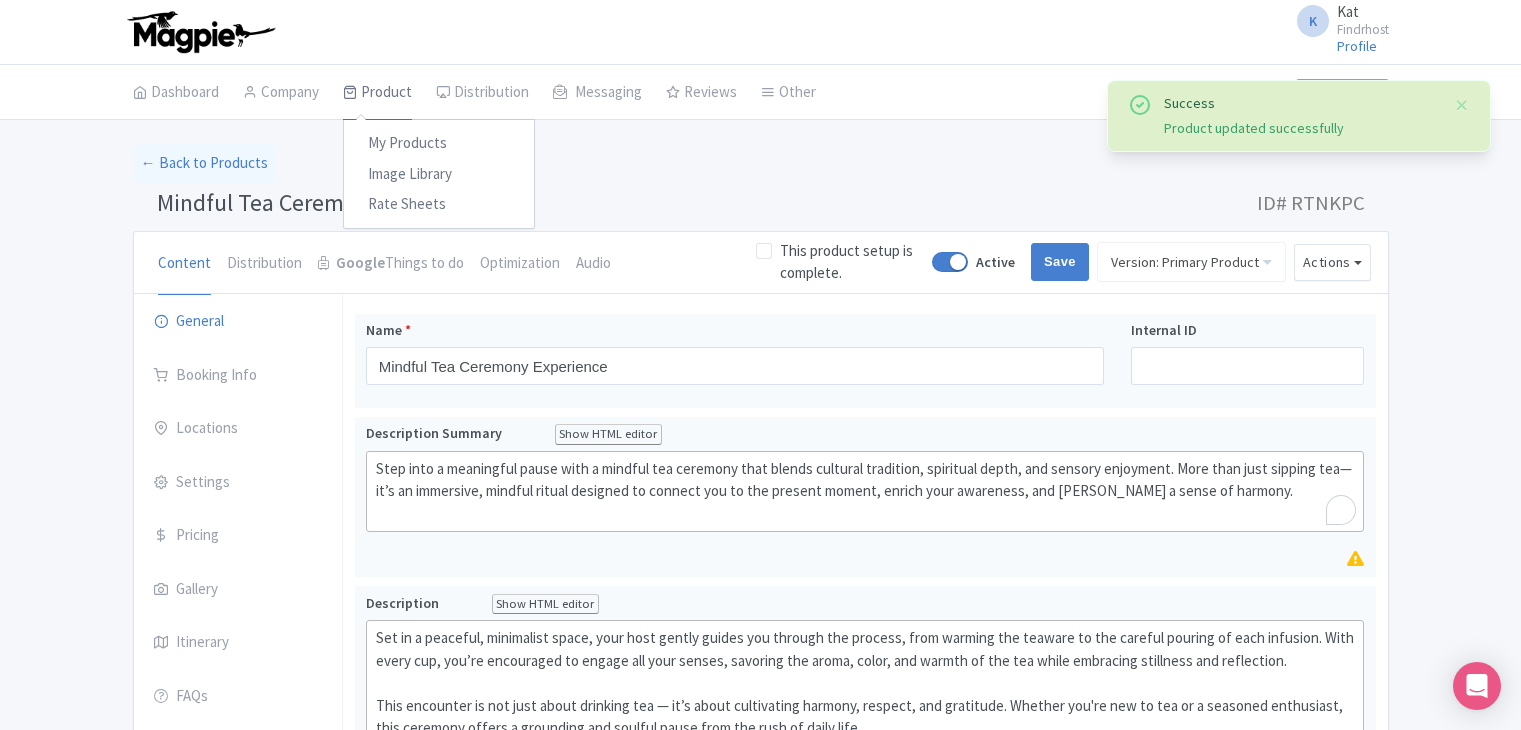 scroll, scrollTop: 0, scrollLeft: 0, axis: both 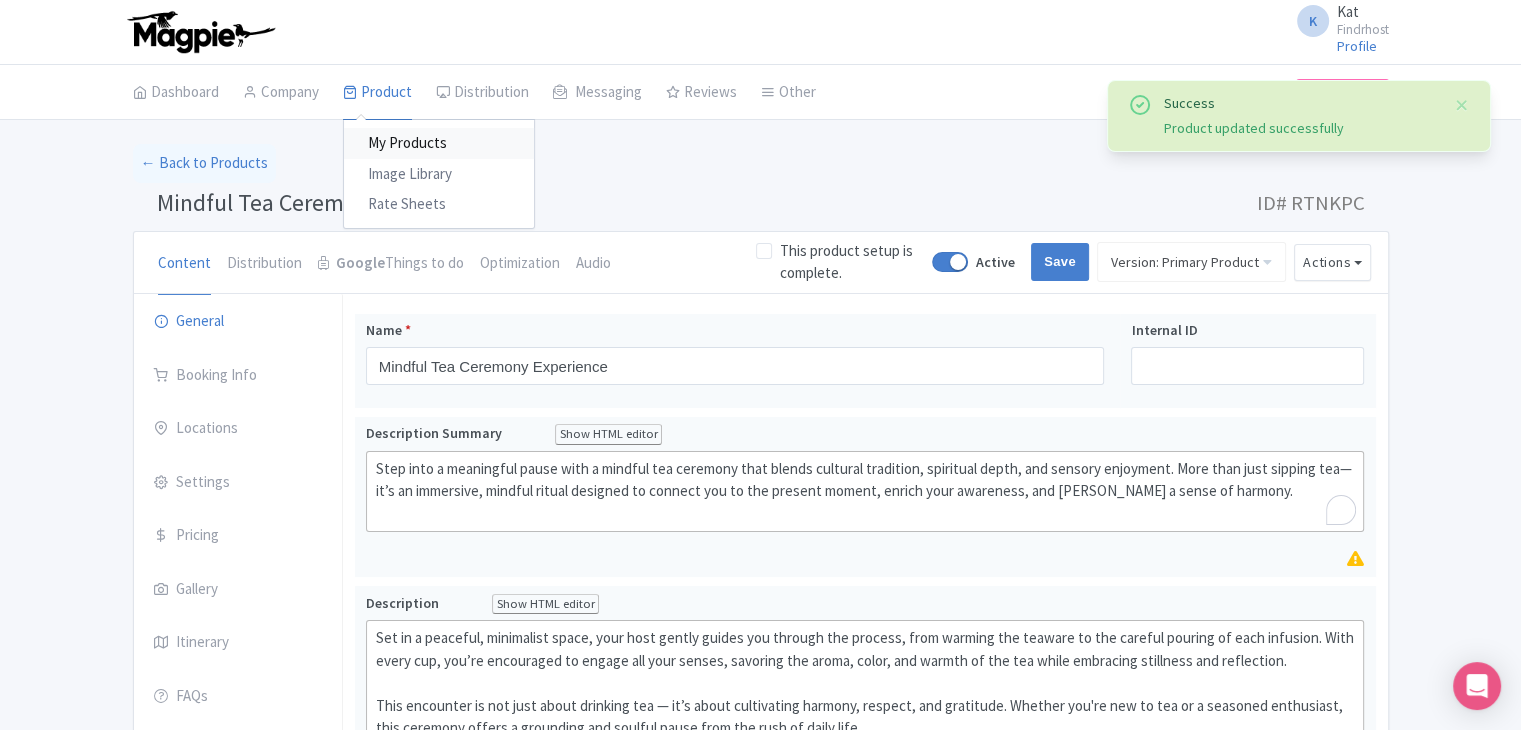 click on "My Products" at bounding box center (439, 143) 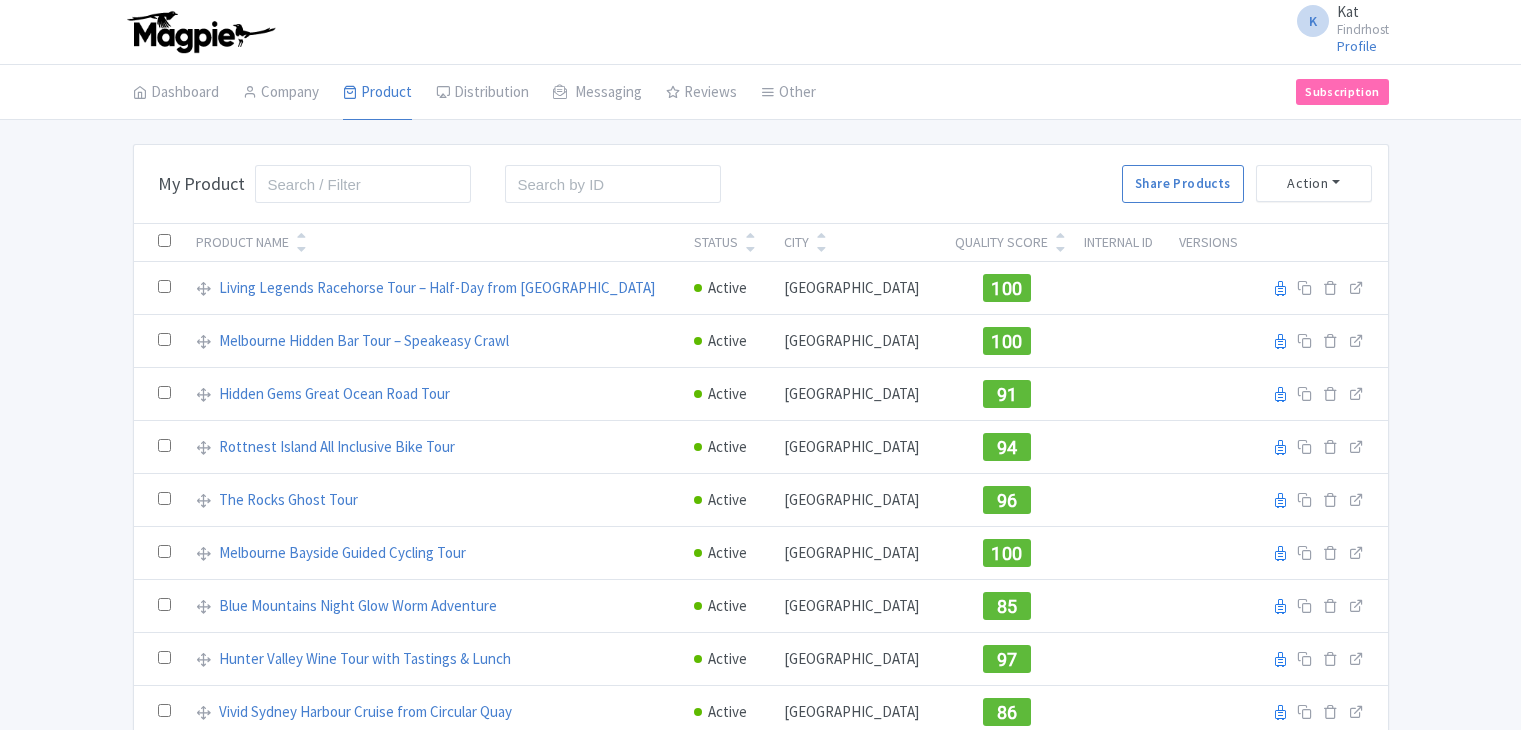 scroll, scrollTop: 0, scrollLeft: 0, axis: both 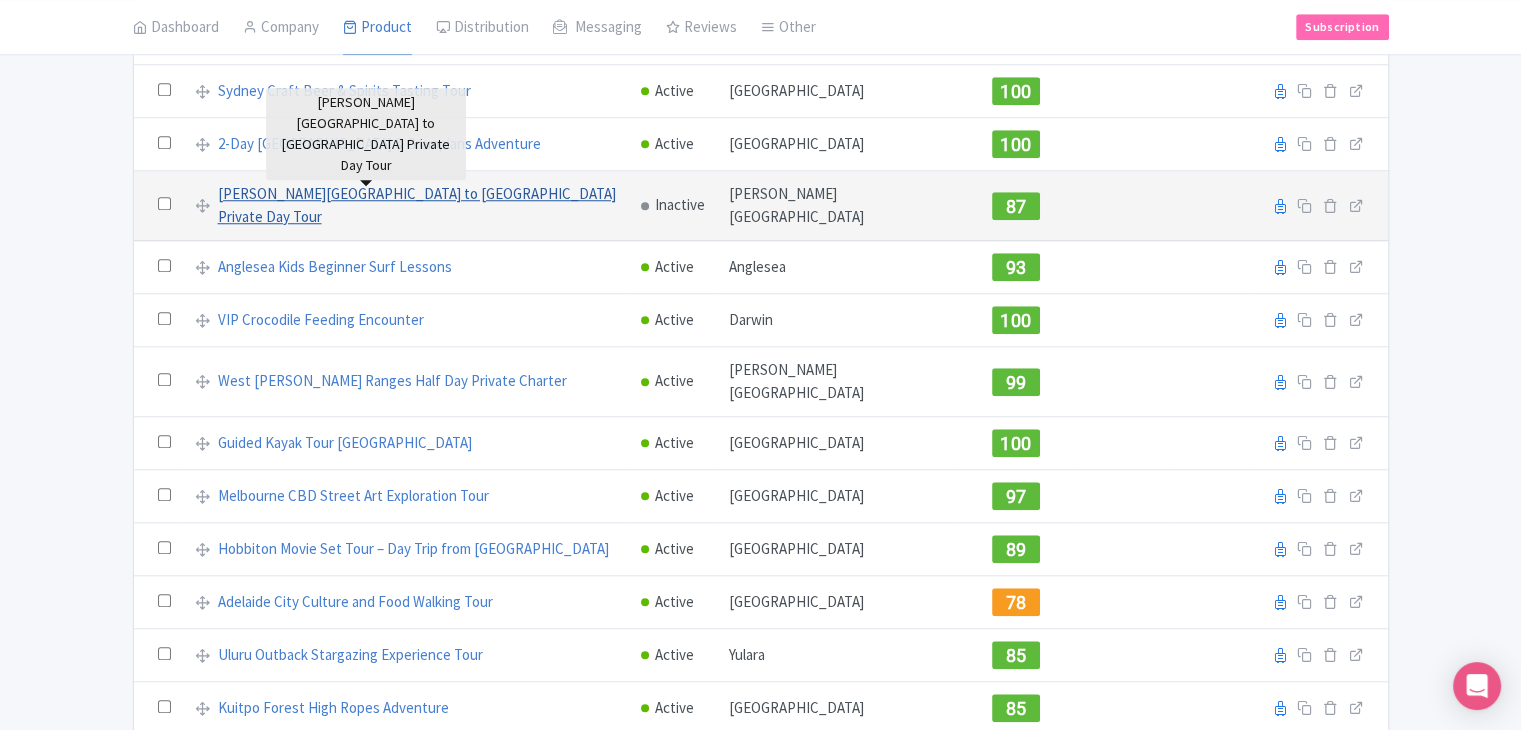click on "[PERSON_NAME][GEOGRAPHIC_DATA] to [GEOGRAPHIC_DATA] Private Day Tour" at bounding box center [418, 205] 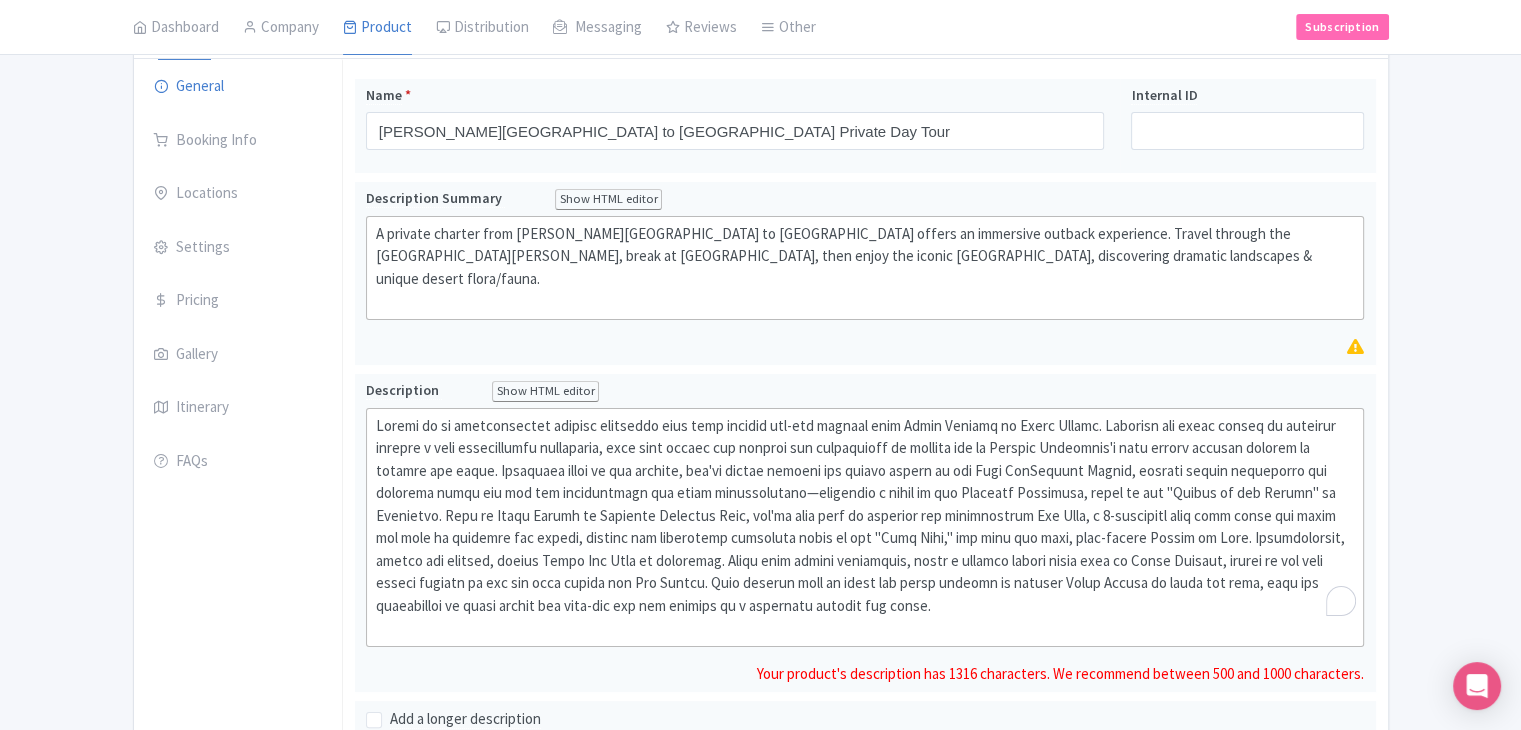 scroll, scrollTop: 200, scrollLeft: 0, axis: vertical 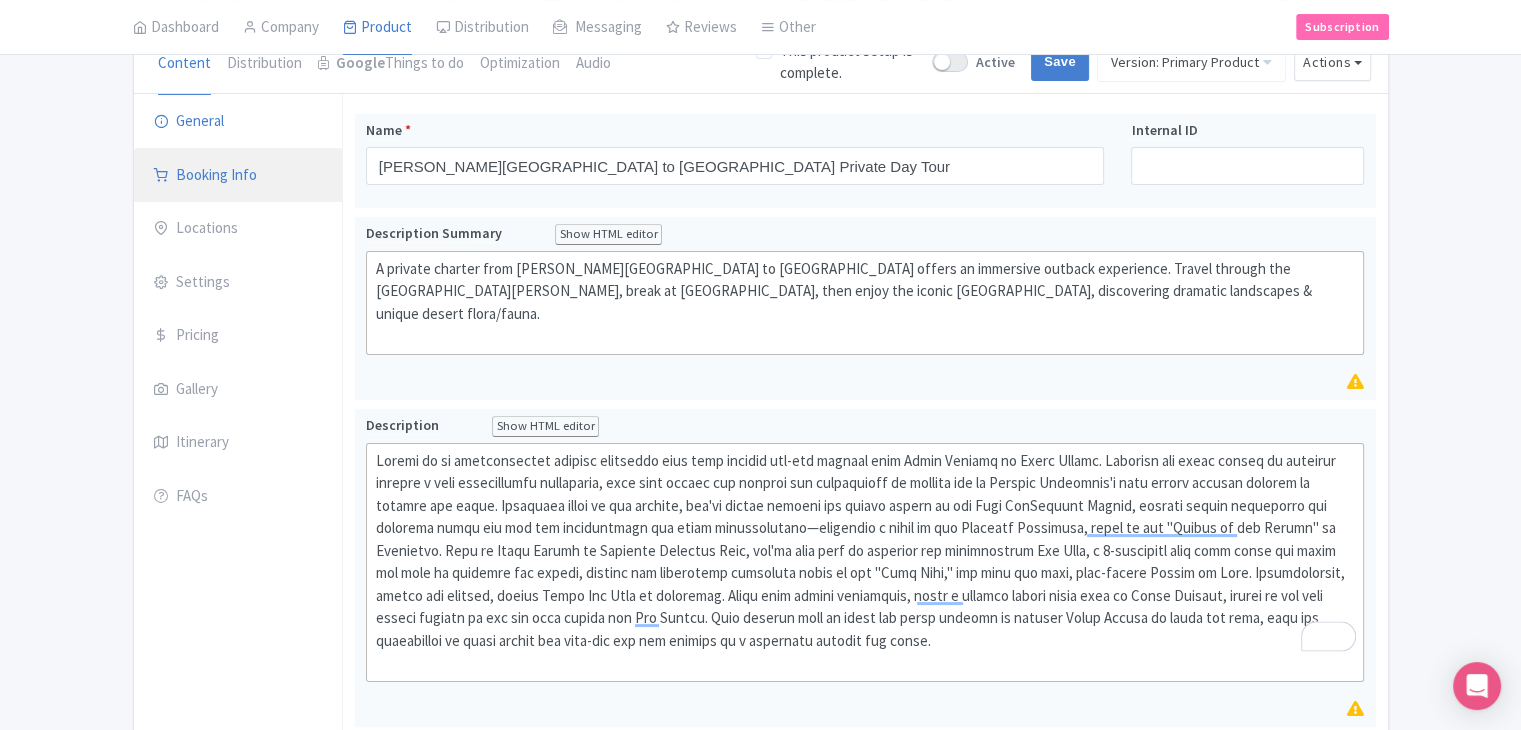 click on "Booking Info" at bounding box center (238, 176) 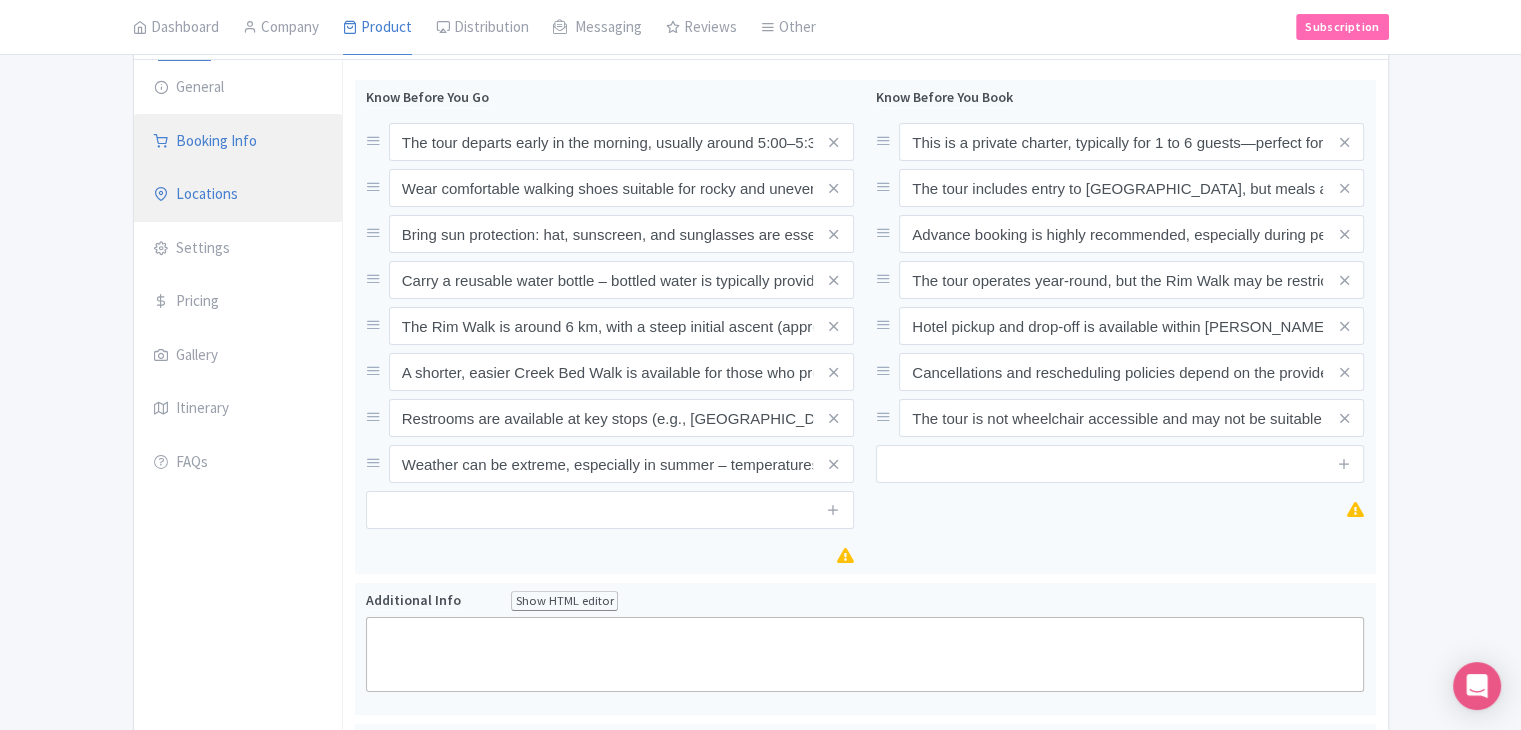 scroll, scrollTop: 200, scrollLeft: 0, axis: vertical 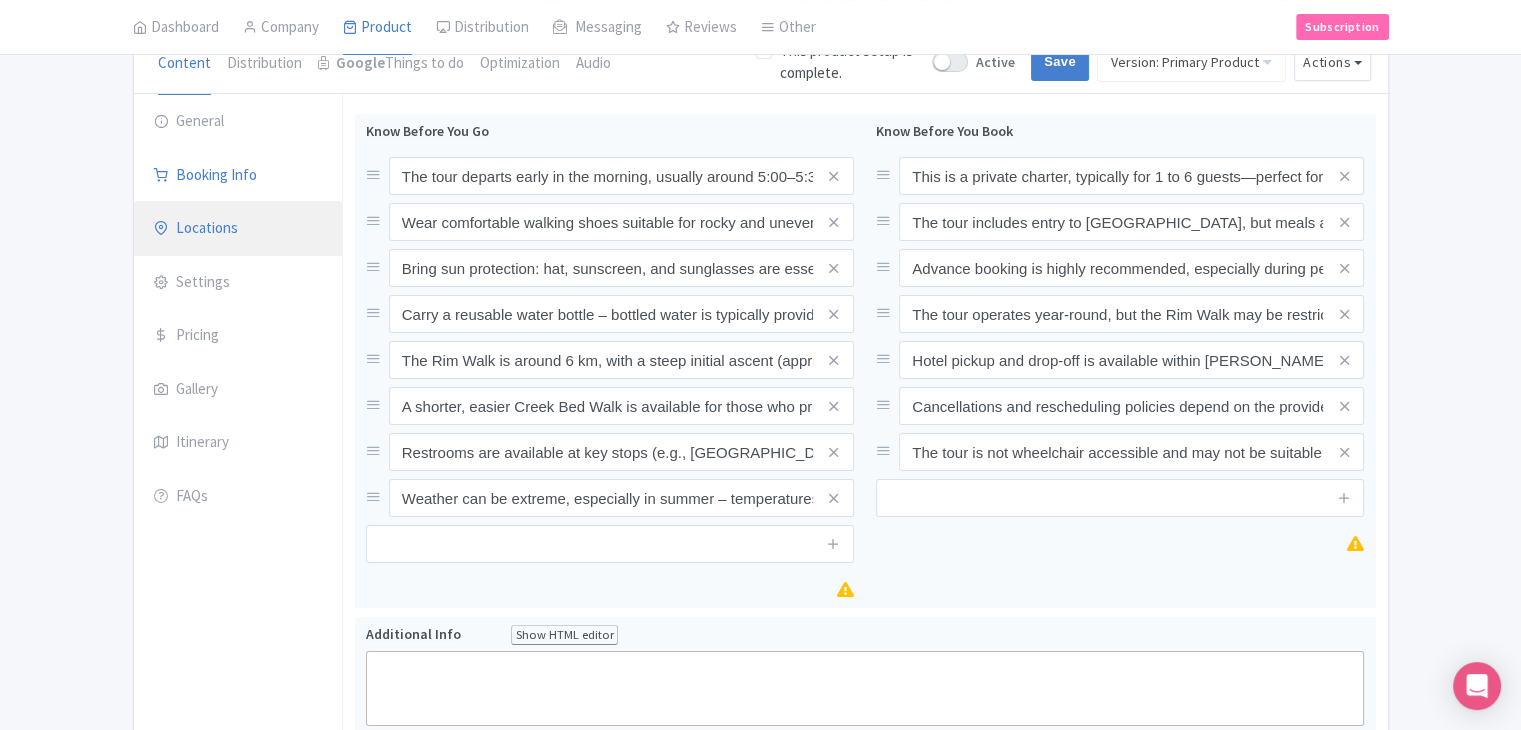 click on "Locations" at bounding box center (238, 229) 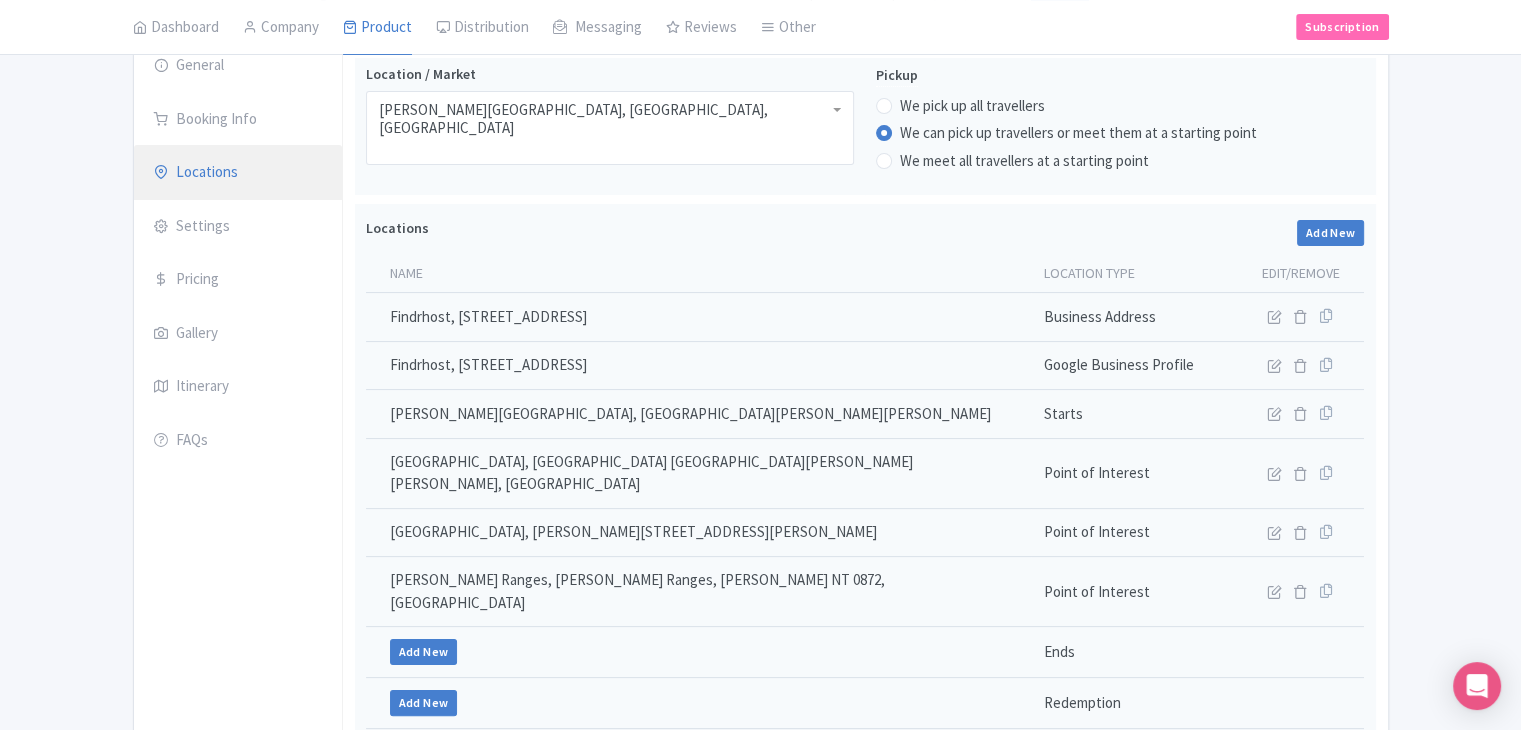 scroll, scrollTop: 156, scrollLeft: 0, axis: vertical 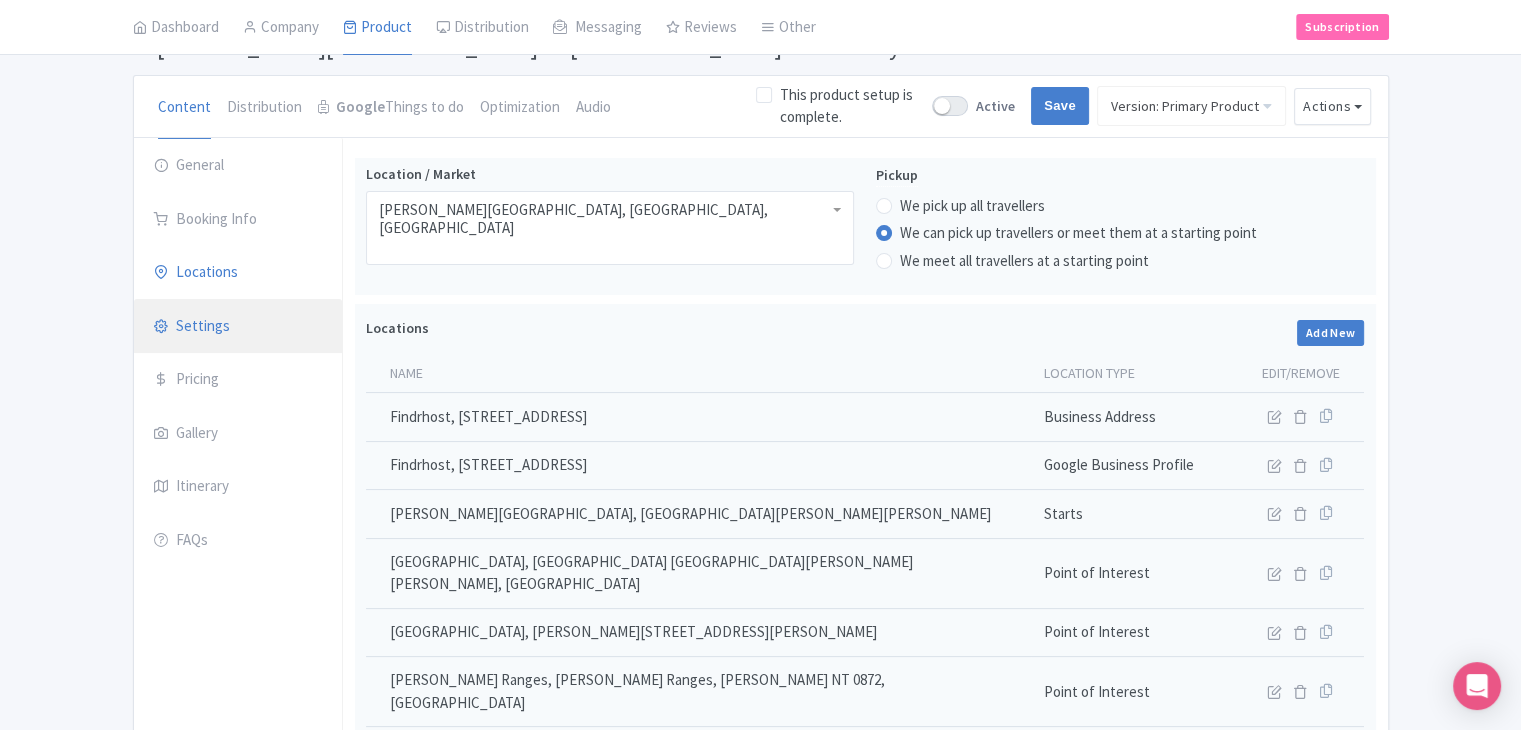 click on "Settings" at bounding box center [238, 327] 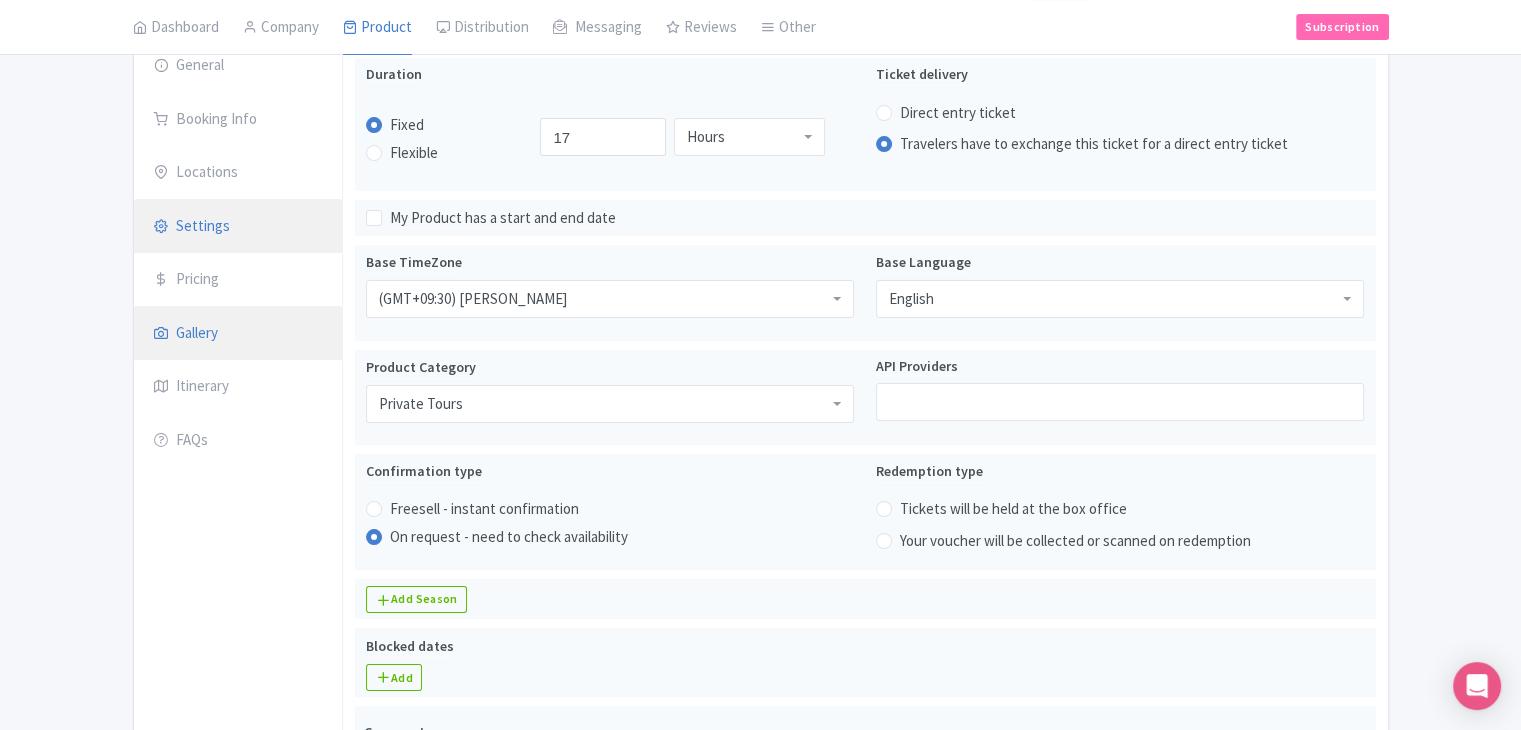 scroll, scrollTop: 256, scrollLeft: 0, axis: vertical 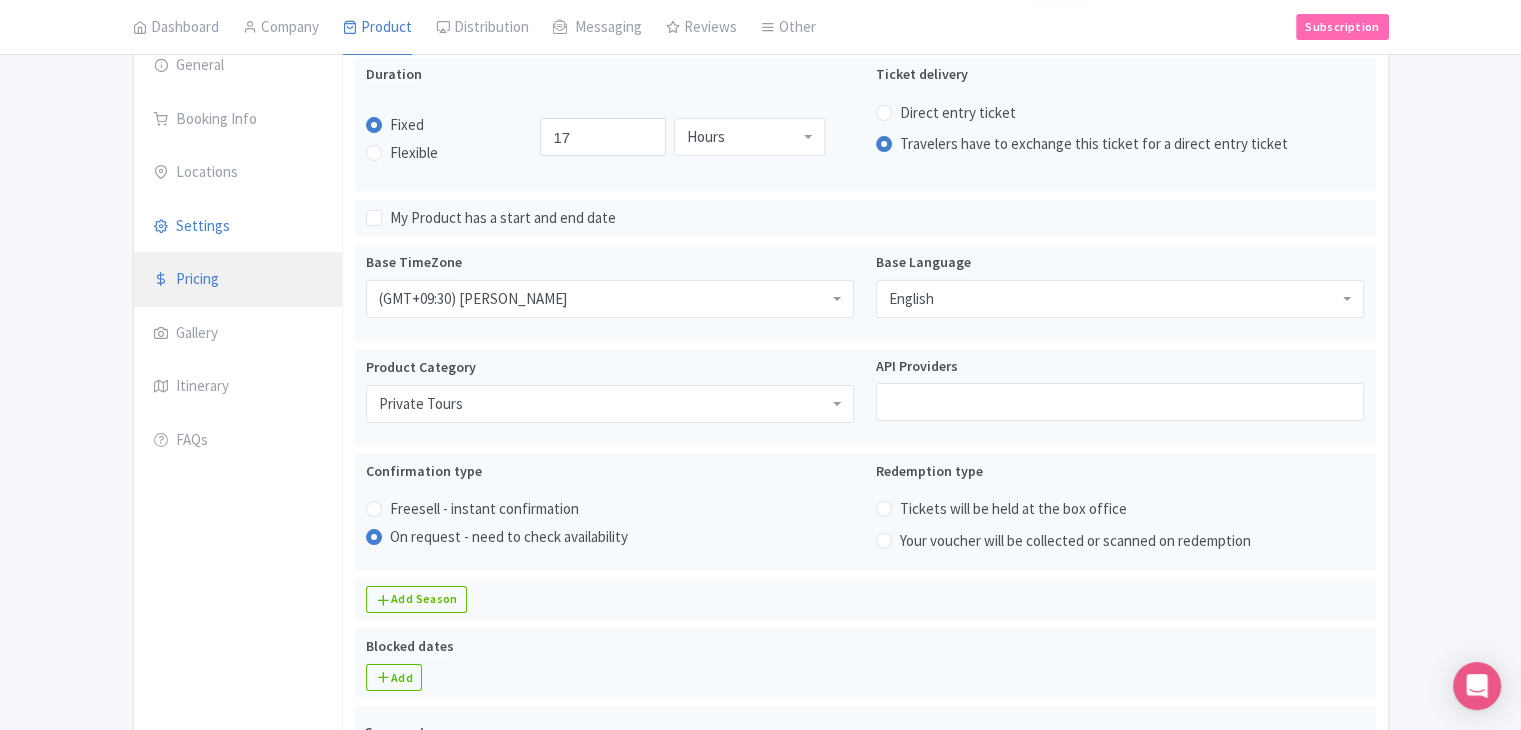 click on "Pricing" at bounding box center (238, 280) 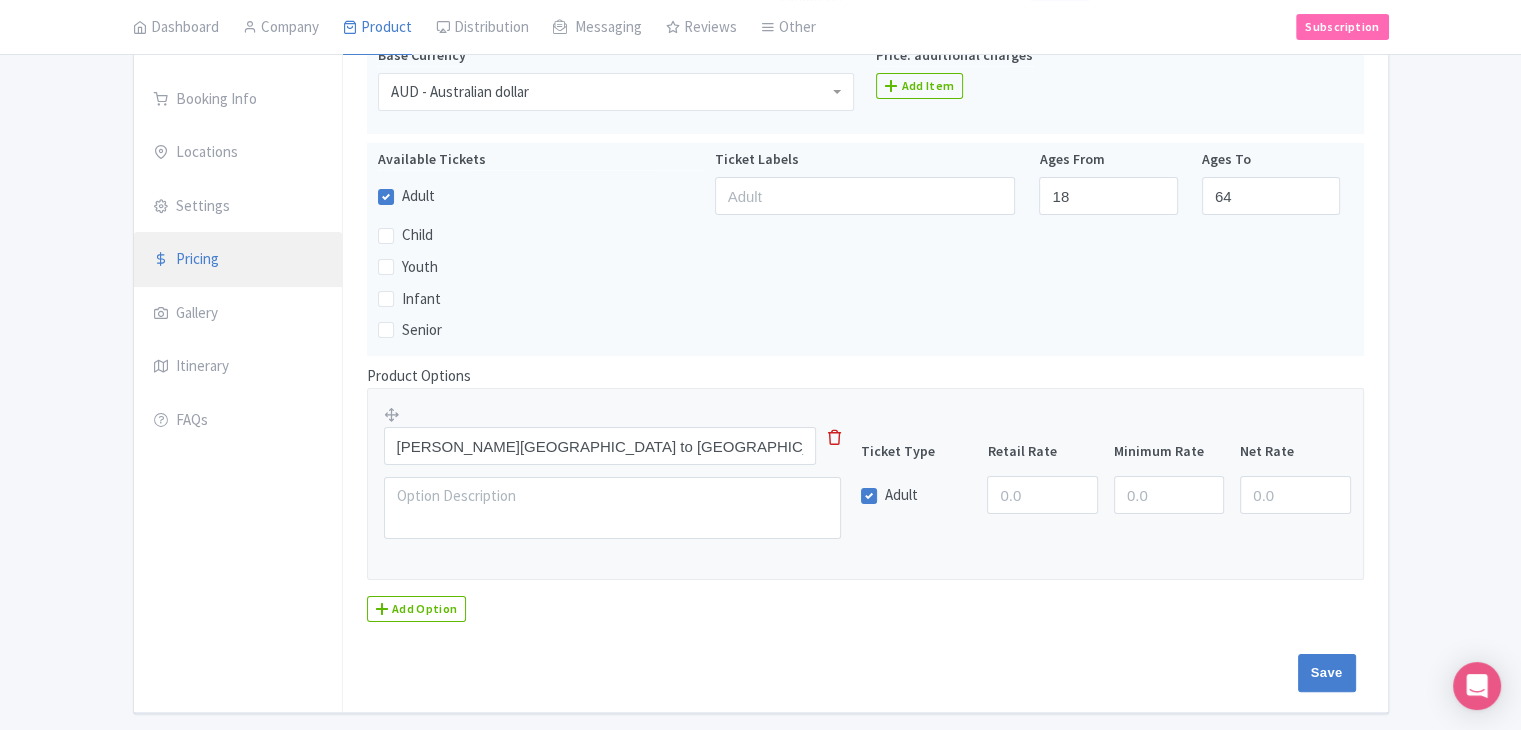 scroll, scrollTop: 242, scrollLeft: 0, axis: vertical 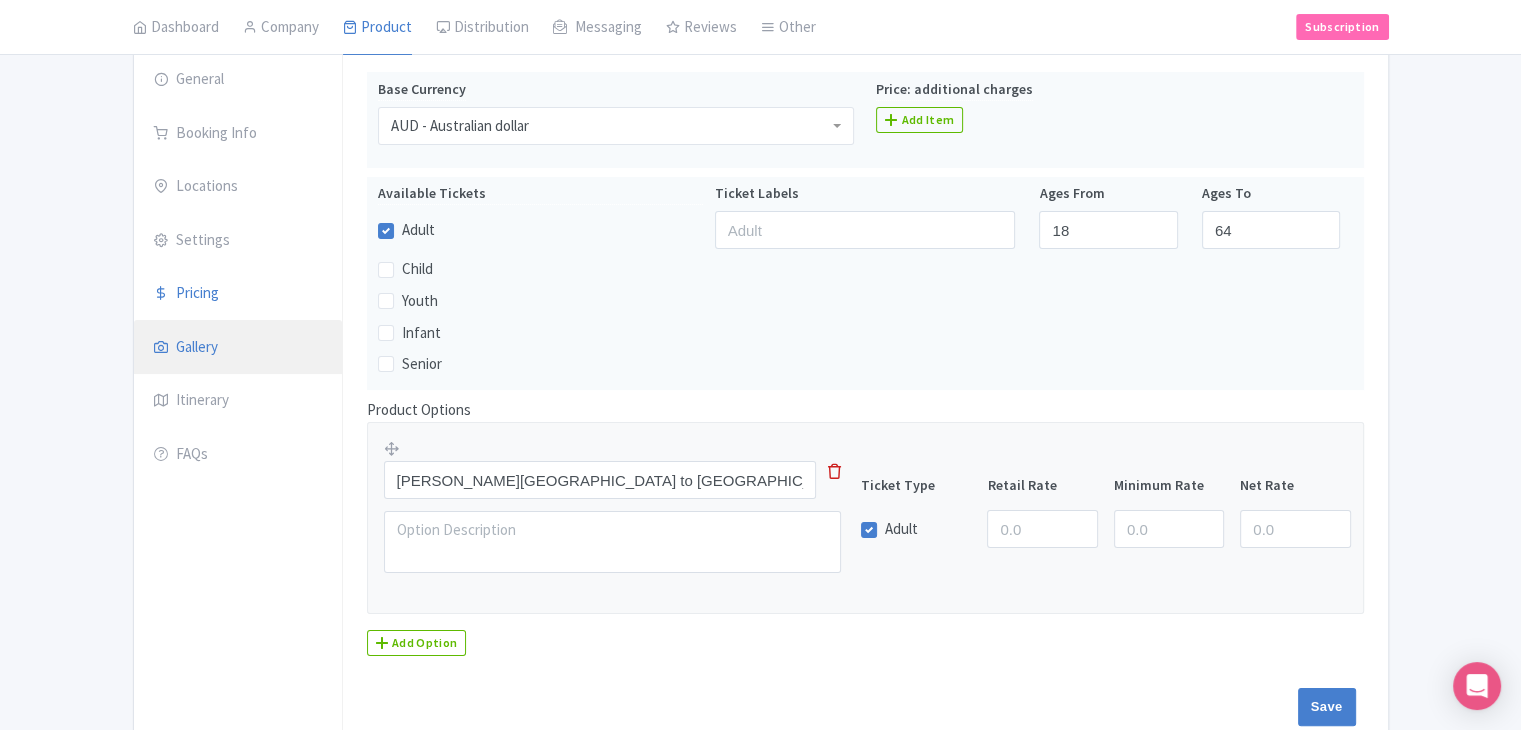 click on "Gallery" at bounding box center [238, 348] 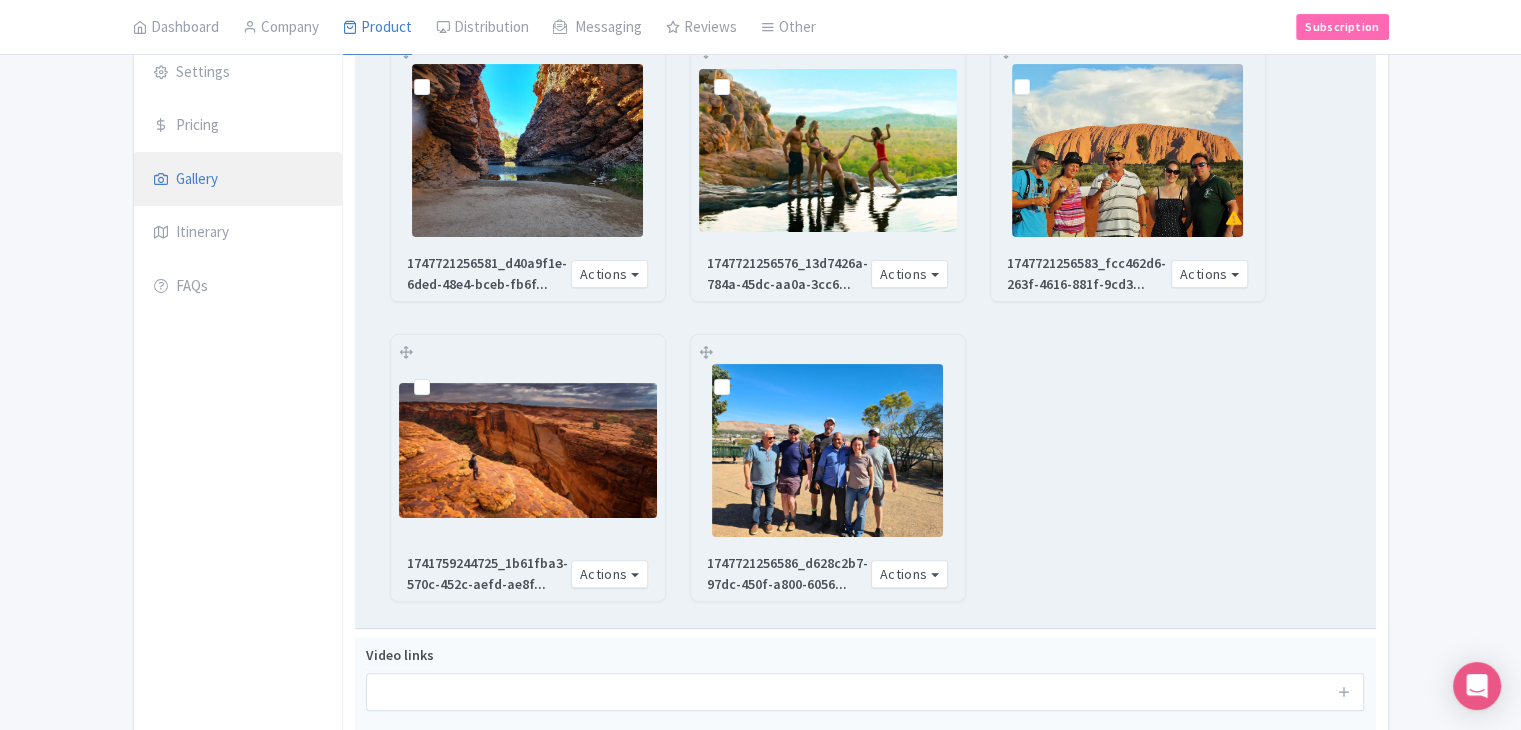 scroll, scrollTop: 64, scrollLeft: 0, axis: vertical 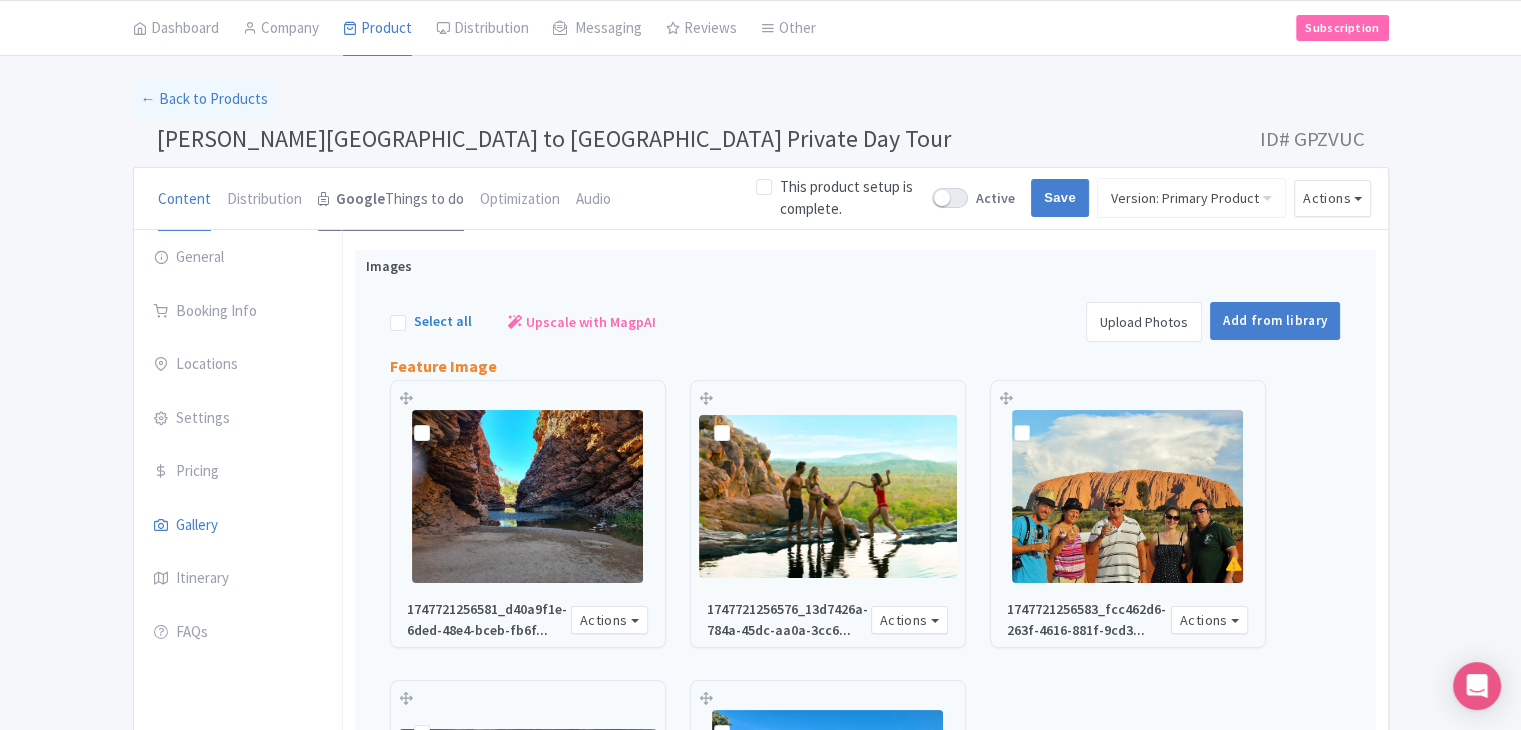 click on "Google  Things to do" at bounding box center (391, 200) 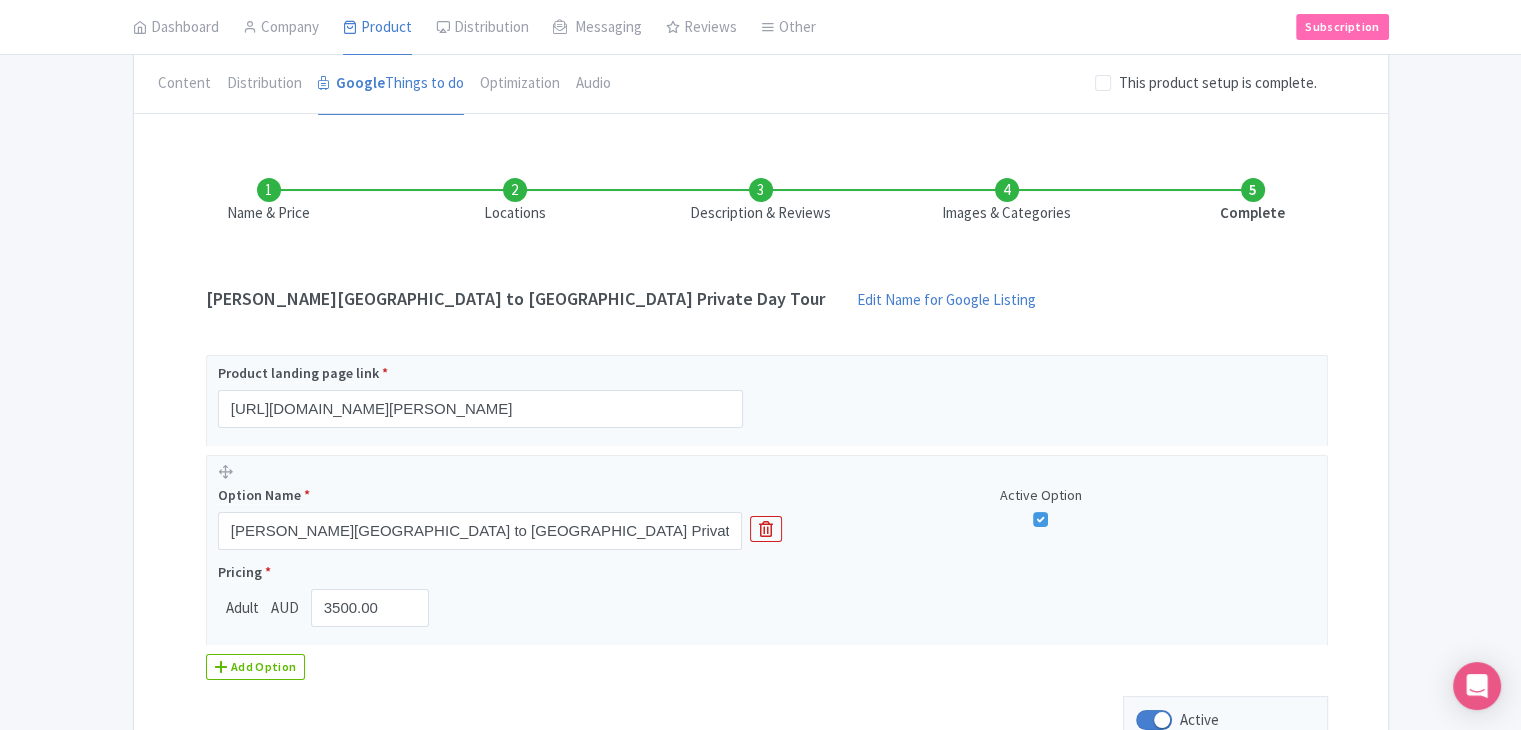 scroll, scrollTop: 212, scrollLeft: 0, axis: vertical 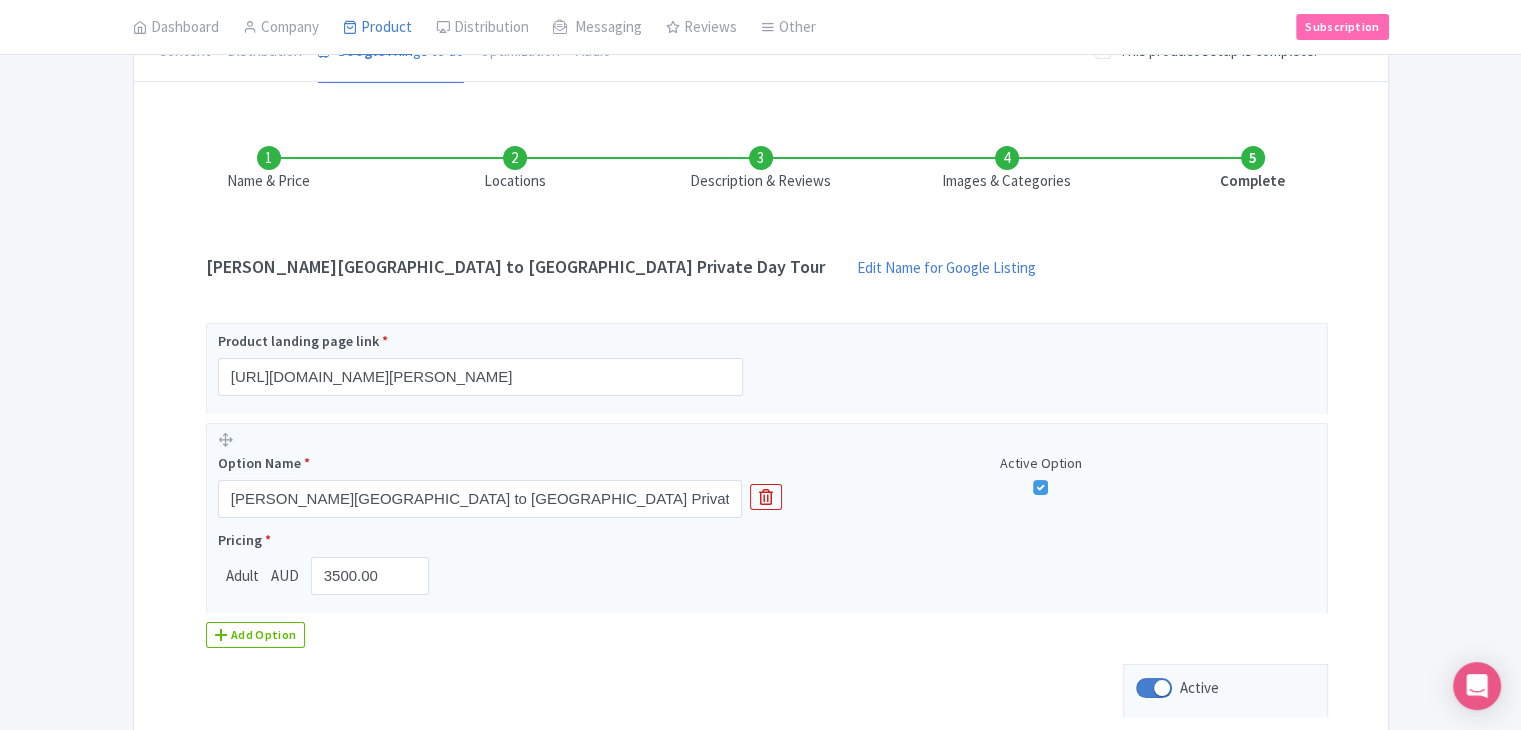 click on "Locations" at bounding box center (515, 169) 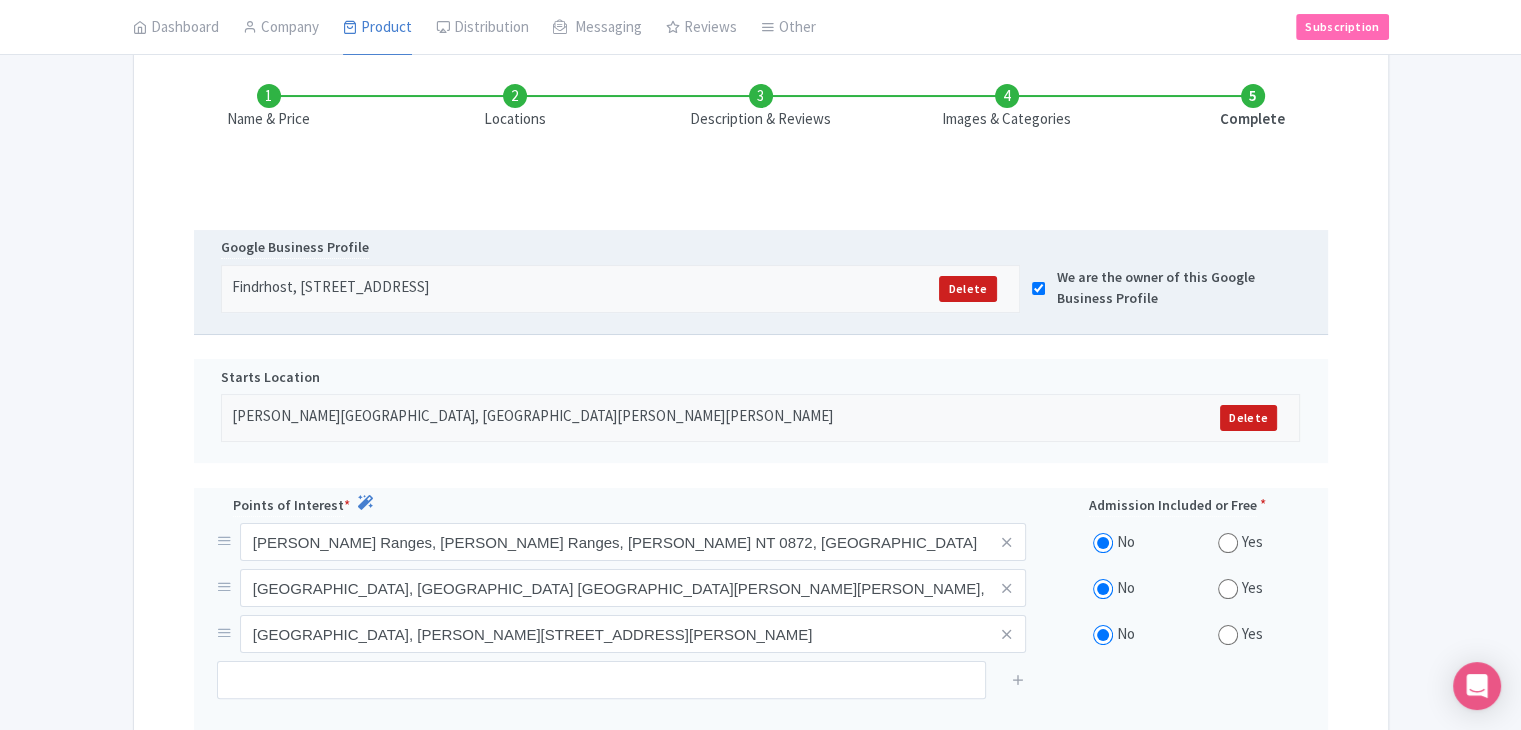 scroll, scrollTop: 273, scrollLeft: 0, axis: vertical 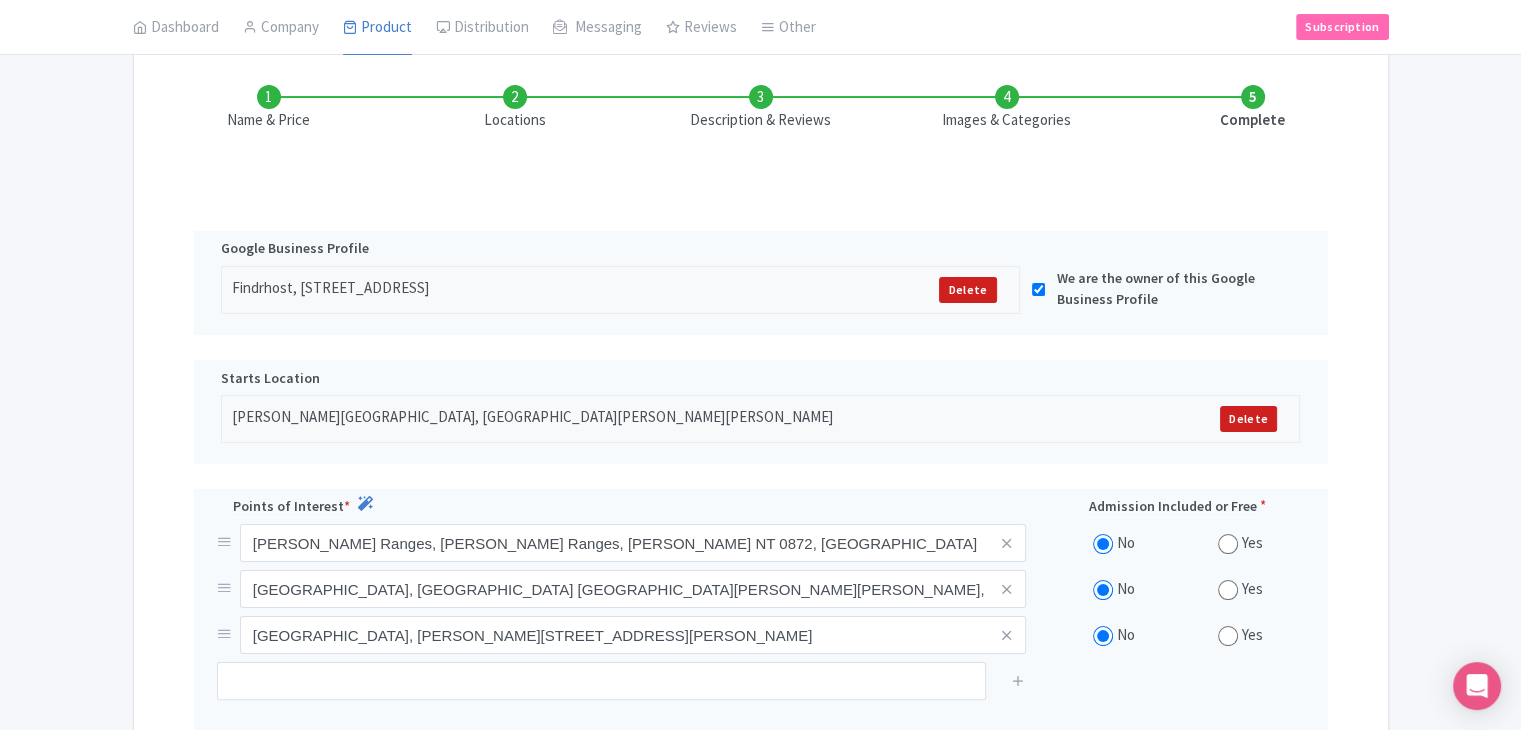 click on "Description & Reviews" at bounding box center (761, 108) 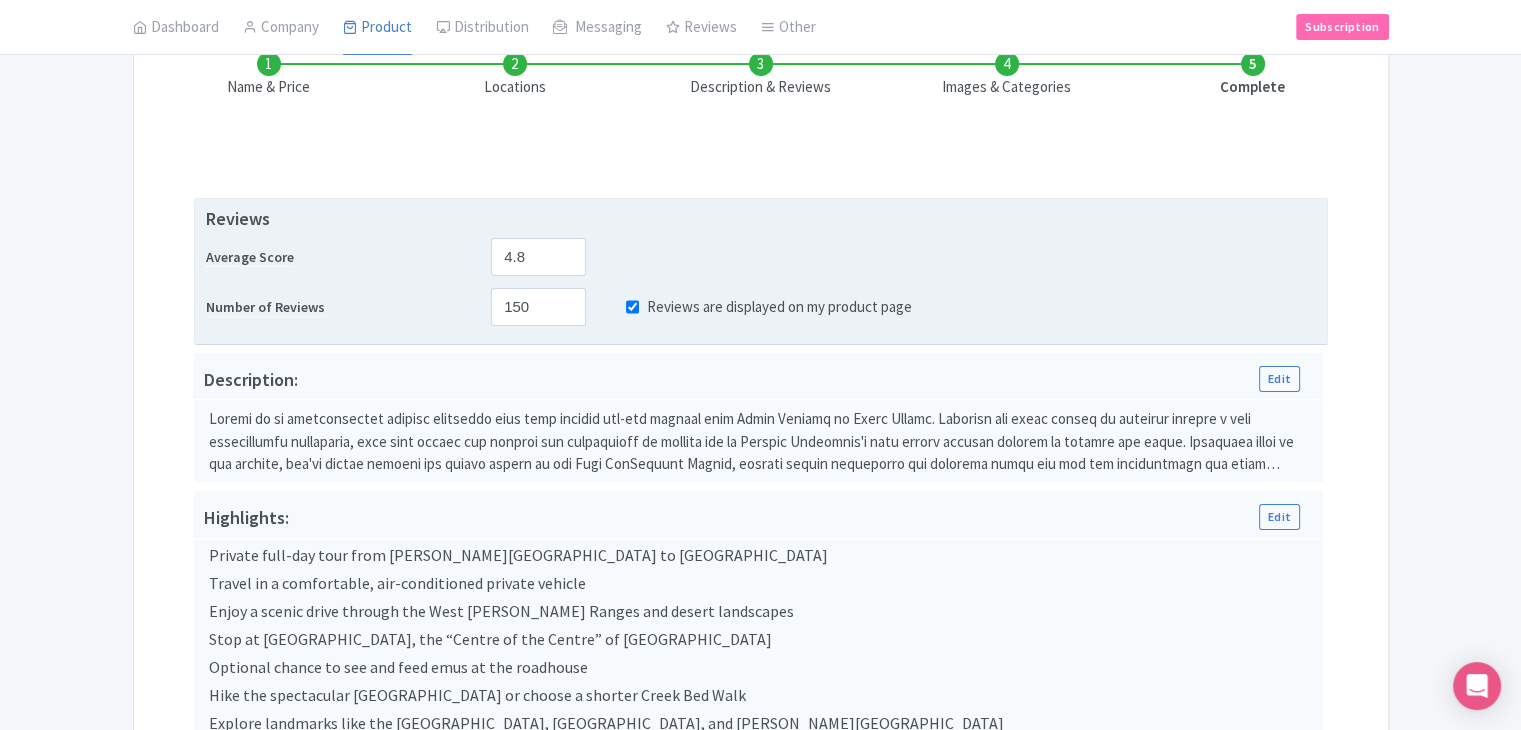 scroll, scrollTop: 106, scrollLeft: 0, axis: vertical 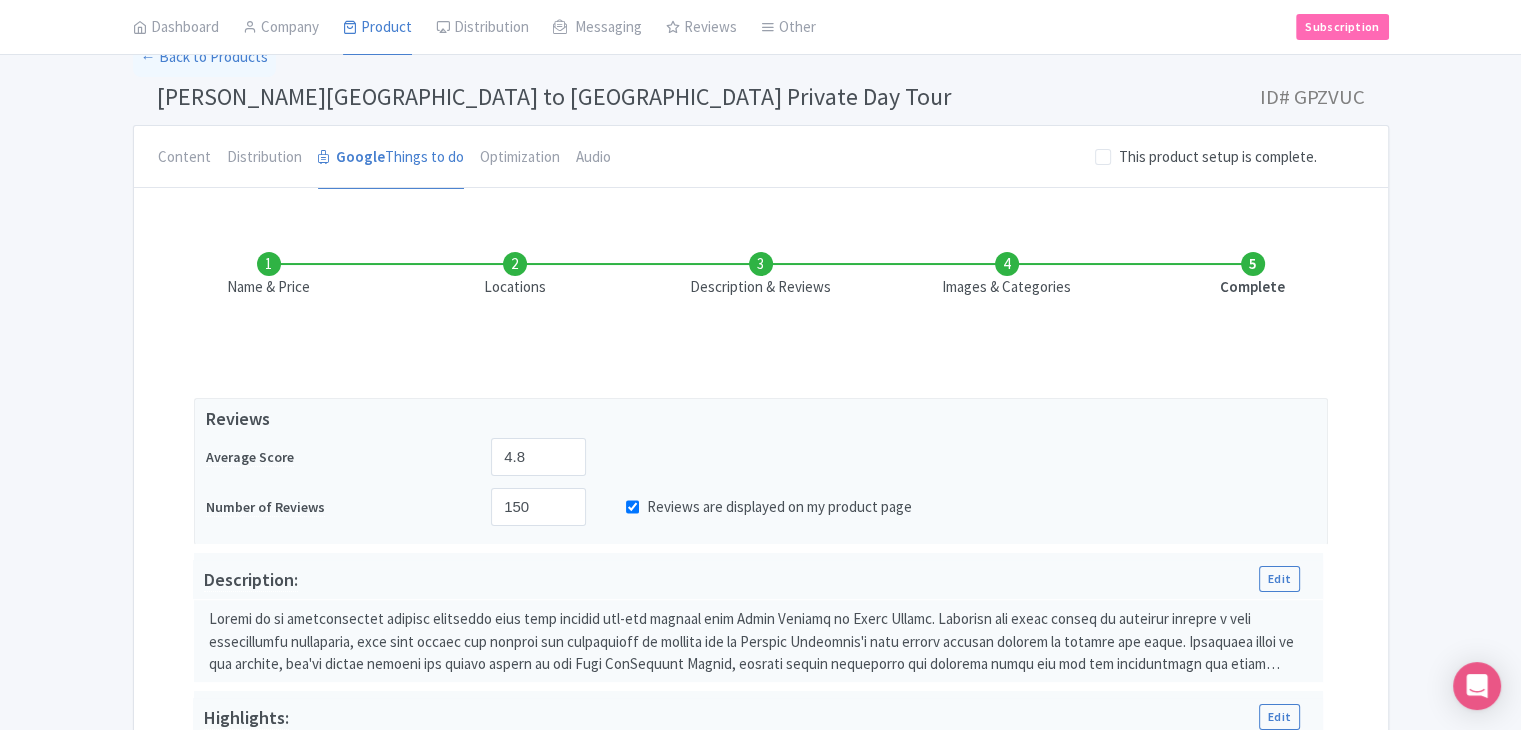 click on "Description & Reviews" at bounding box center (761, 275) 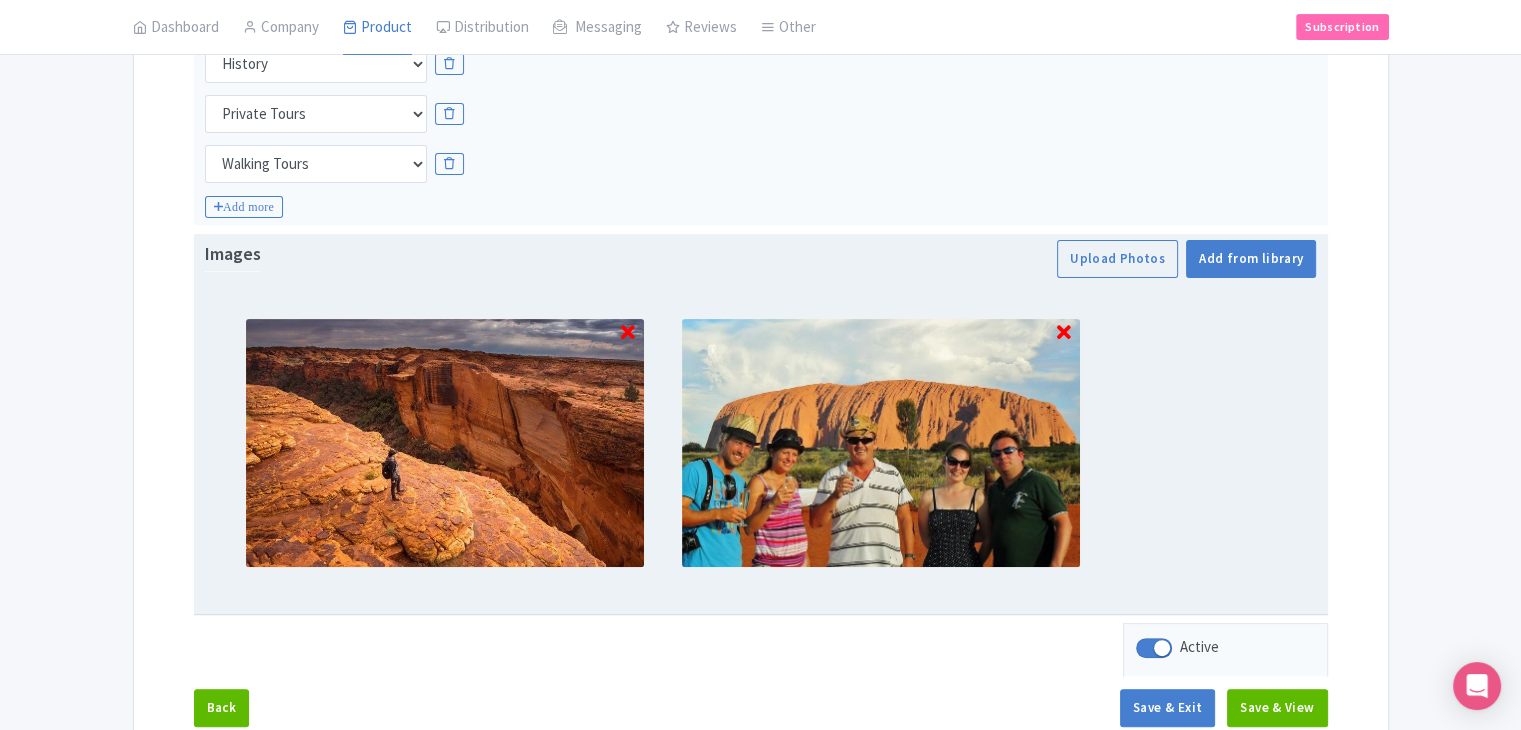 scroll, scrollTop: 717, scrollLeft: 0, axis: vertical 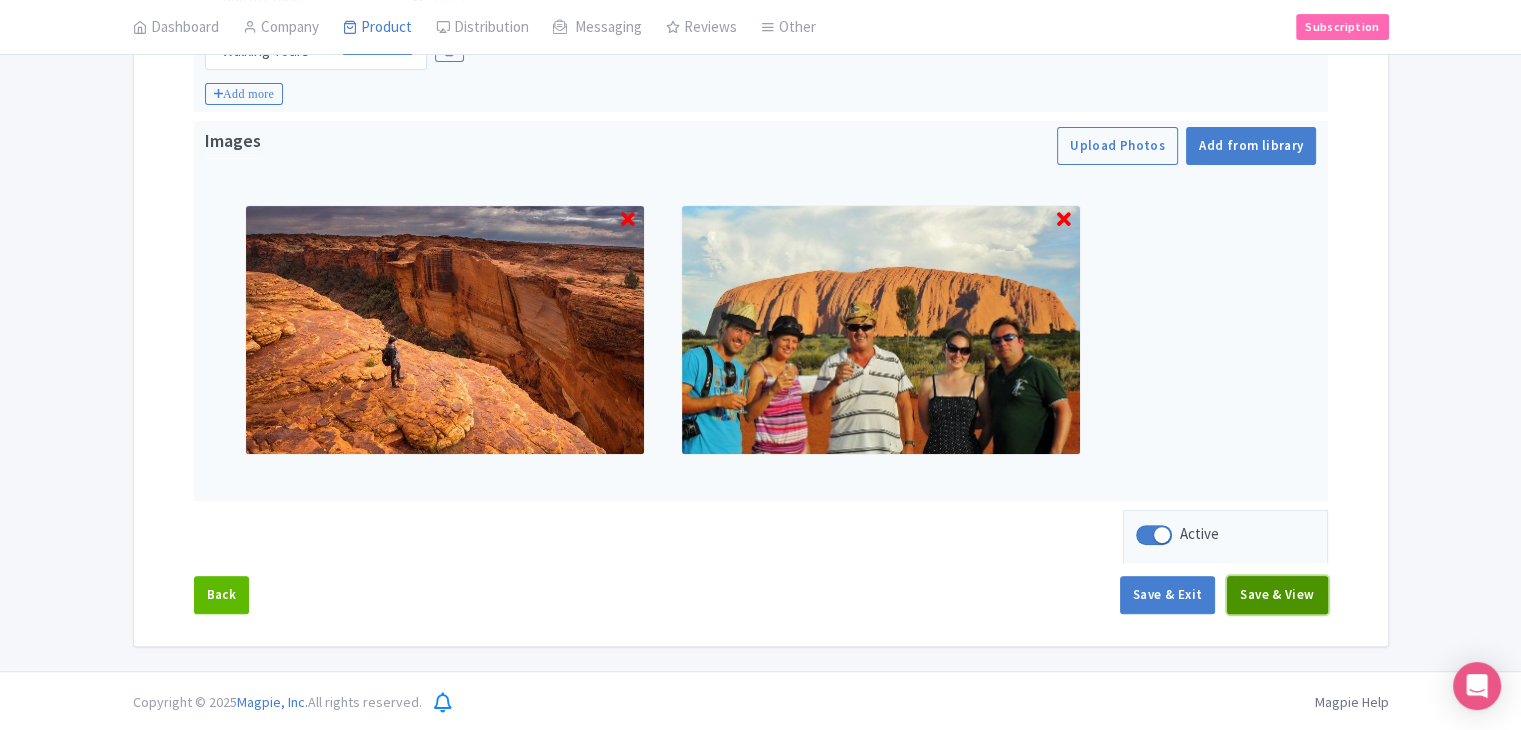 click on "Save & View" at bounding box center (1277, 595) 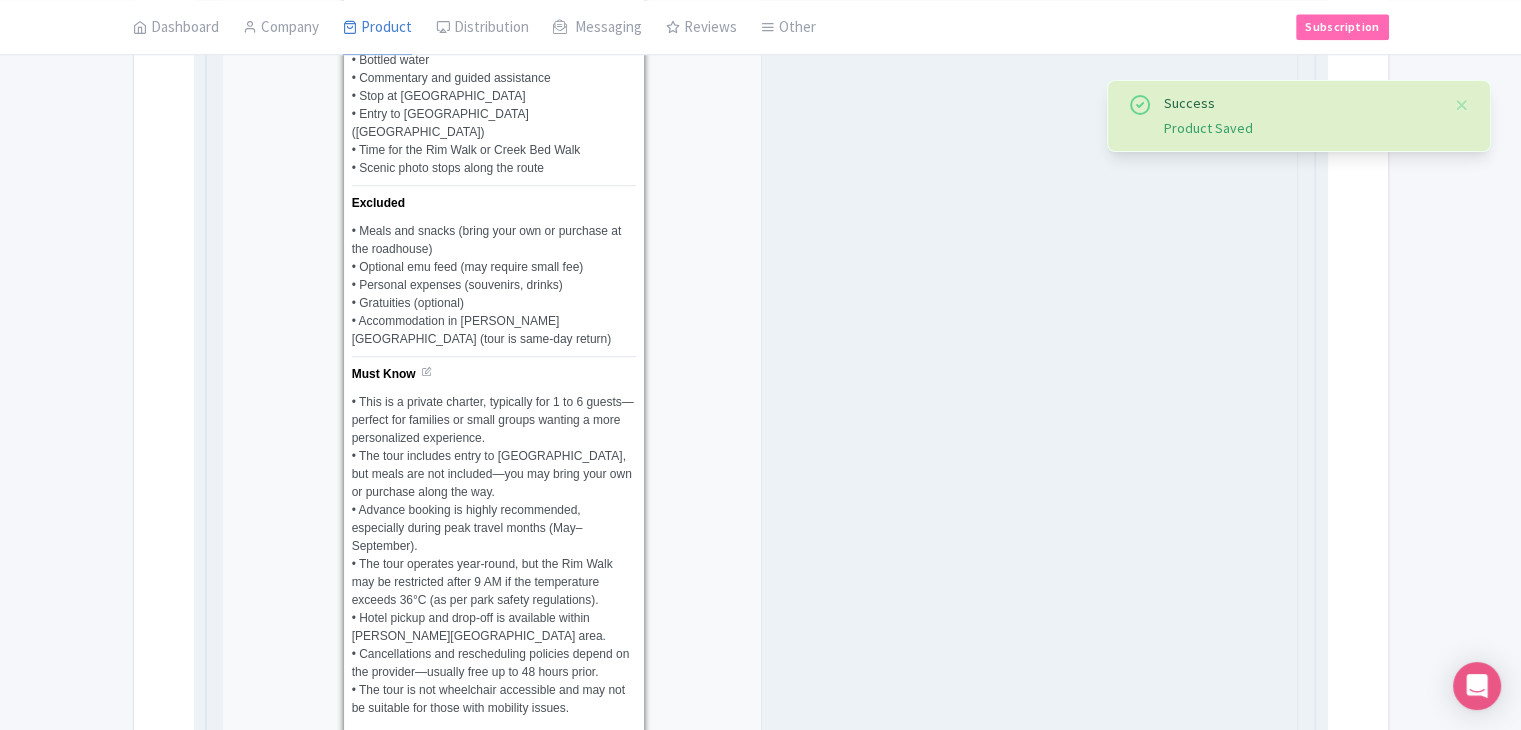 scroll, scrollTop: 2317, scrollLeft: 0, axis: vertical 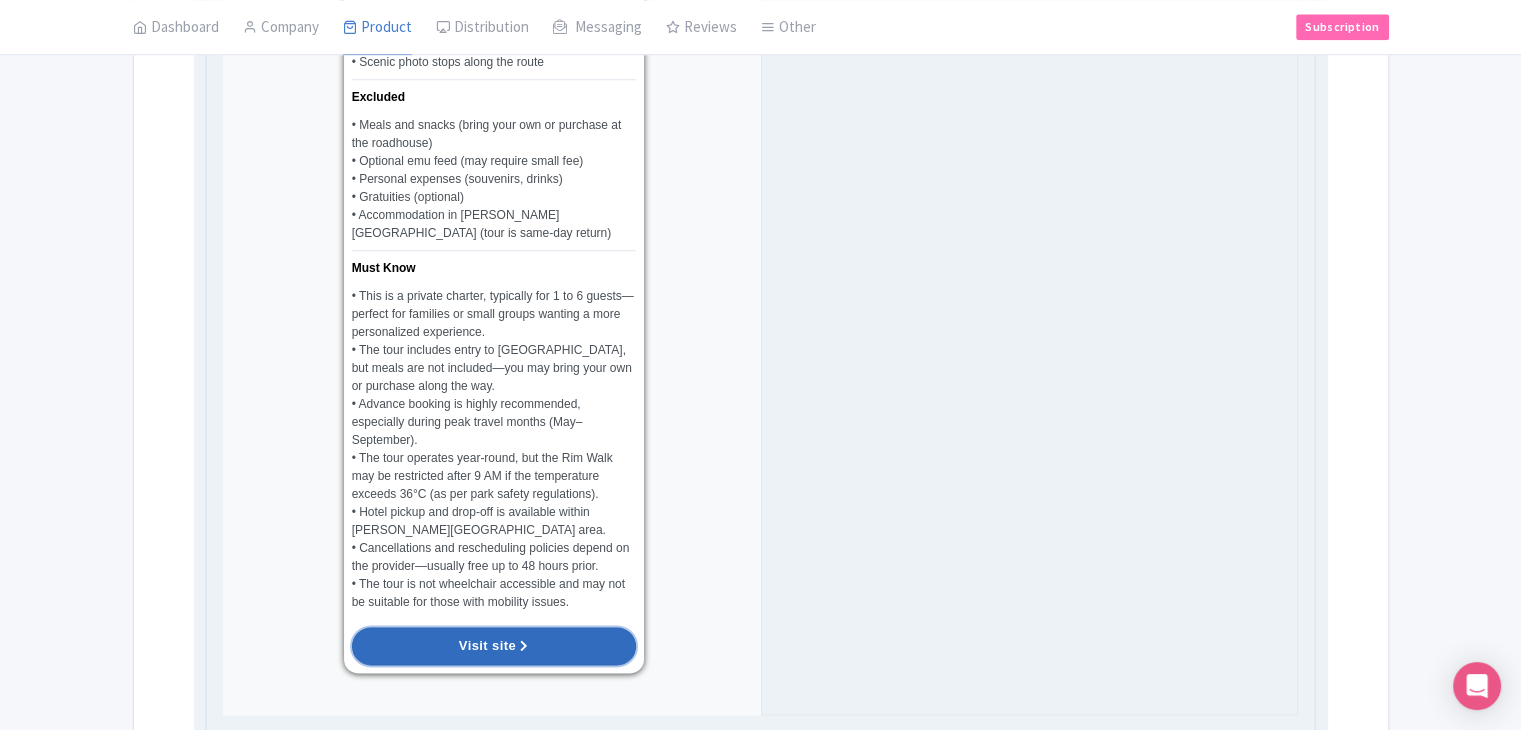 click on "Visit site" at bounding box center [494, 646] 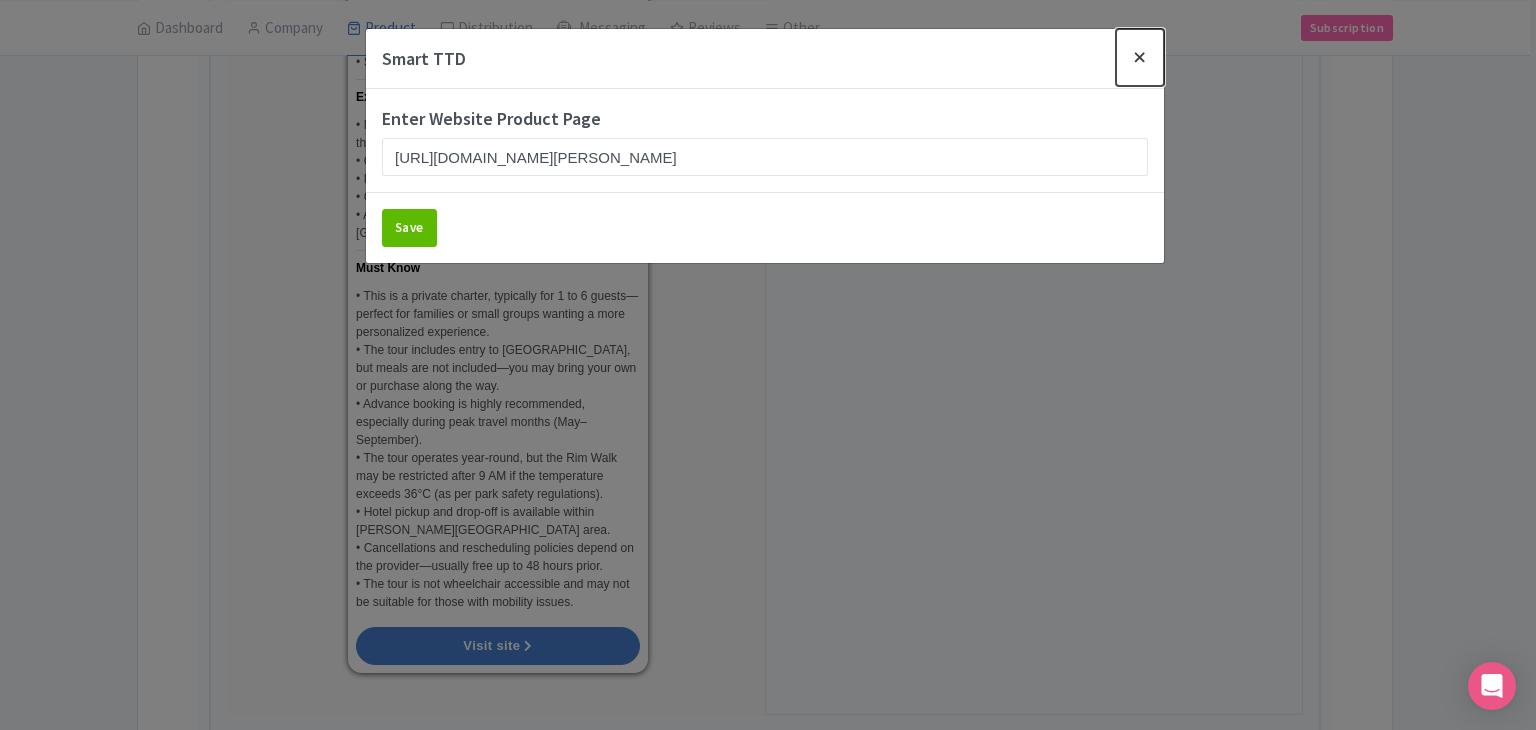 click at bounding box center [1140, 57] 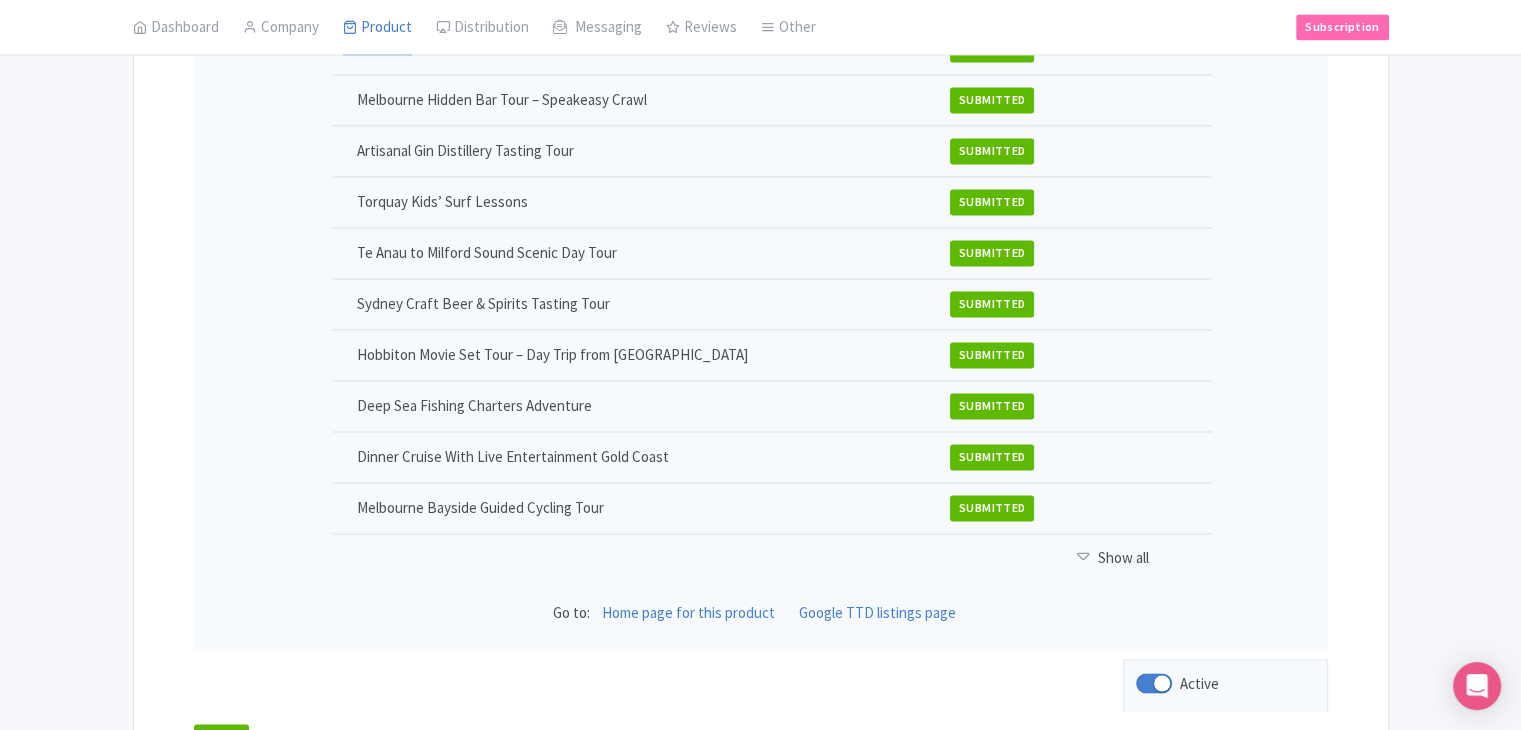 scroll, scrollTop: 3263, scrollLeft: 0, axis: vertical 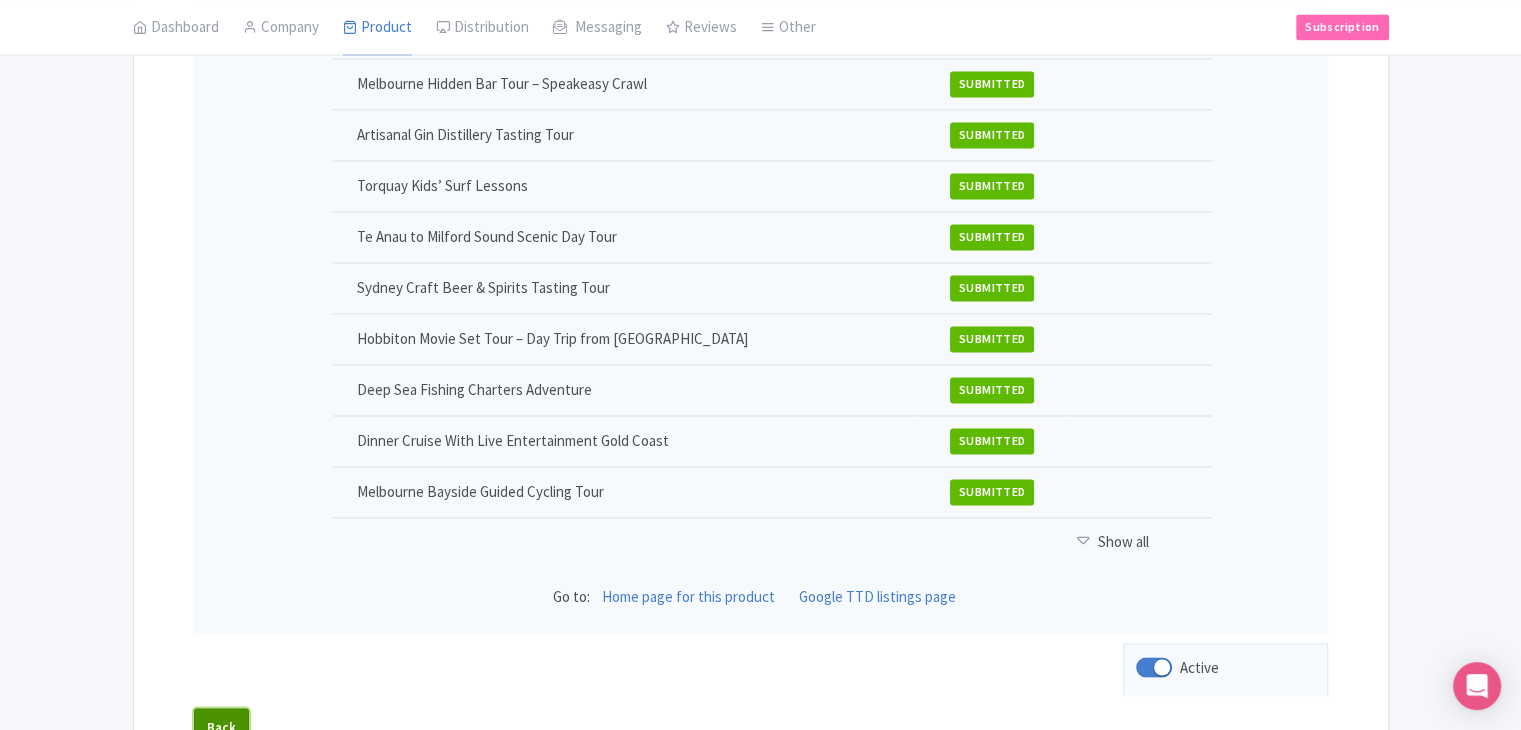 click on "Back" at bounding box center [222, 727] 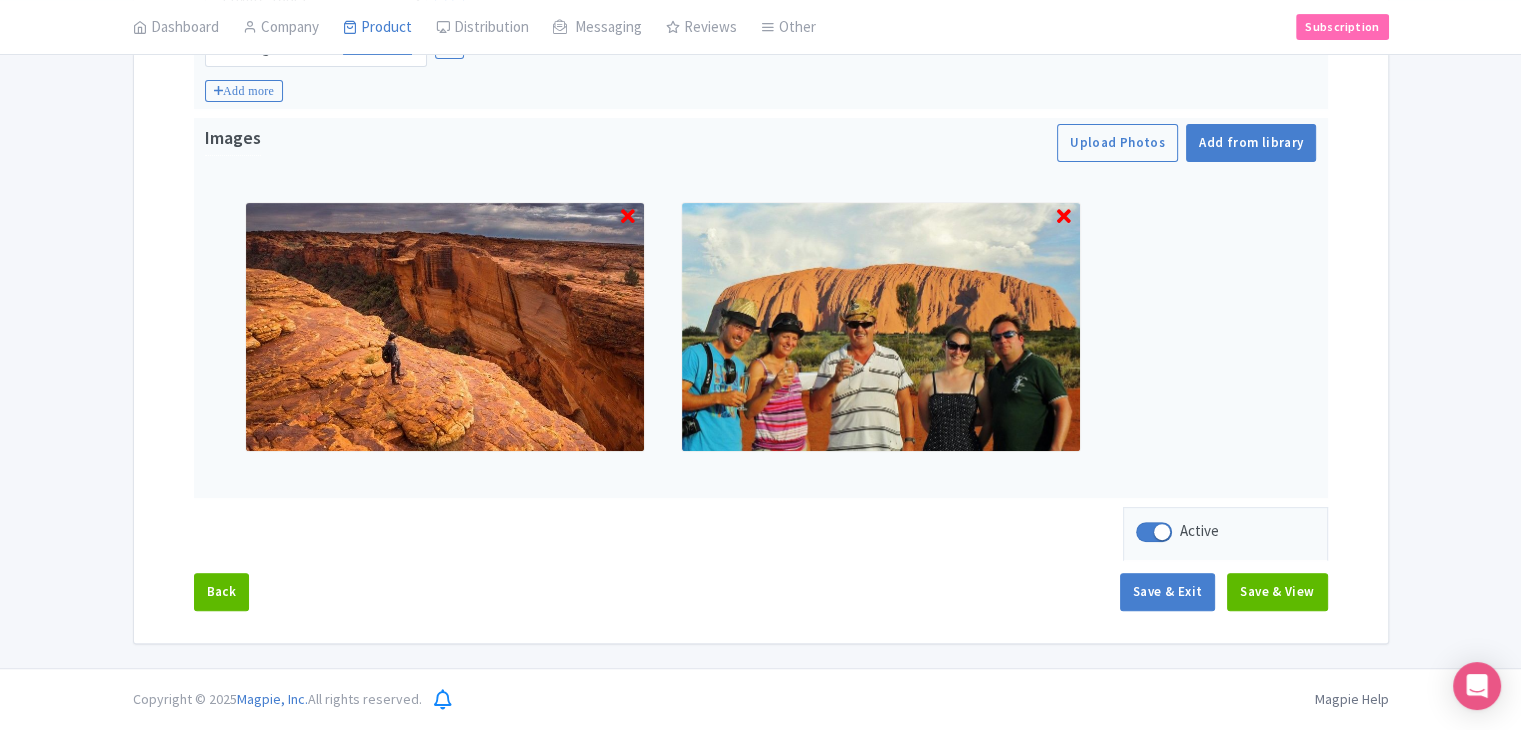 scroll, scrollTop: 717, scrollLeft: 0, axis: vertical 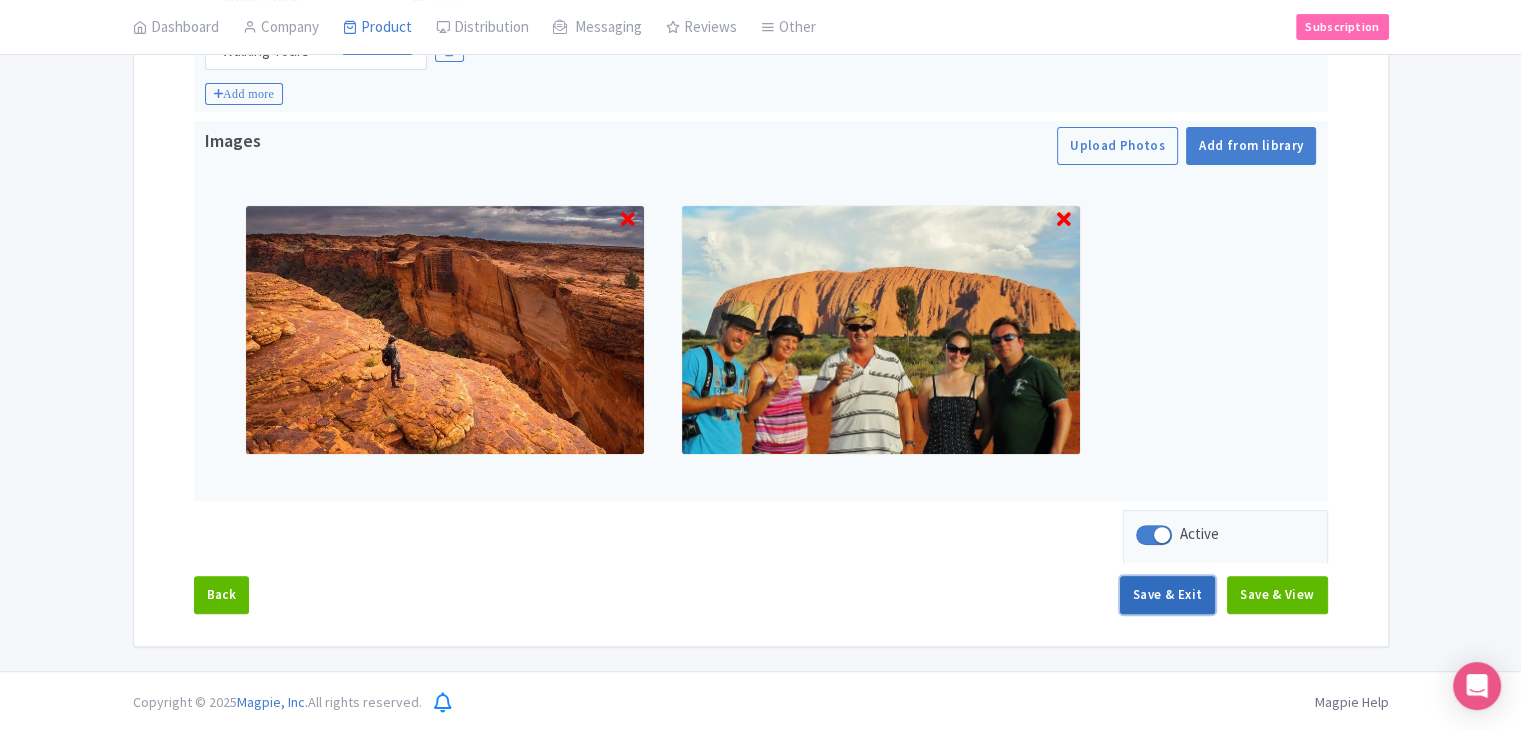 click on "Save & Exit" at bounding box center (1167, 595) 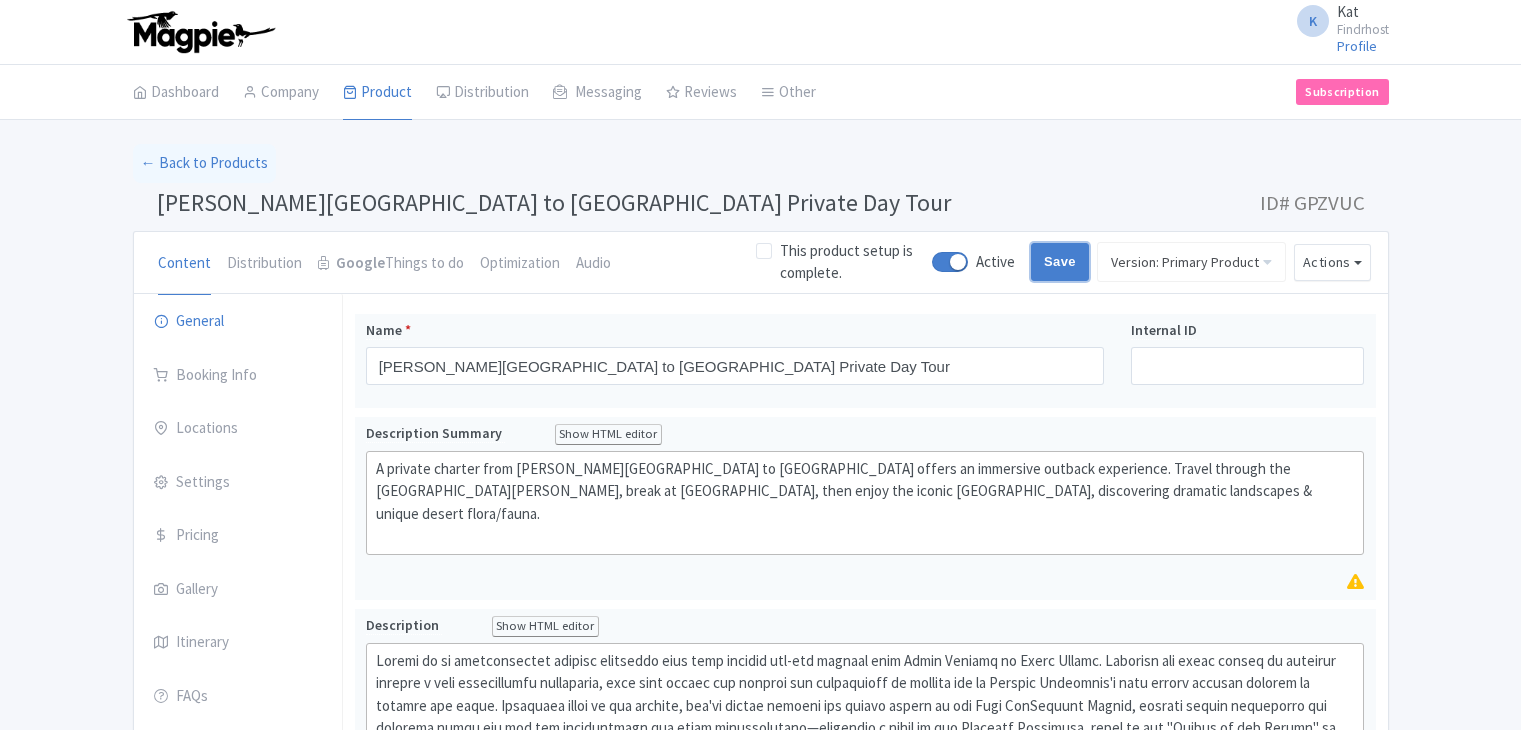 scroll, scrollTop: 0, scrollLeft: 0, axis: both 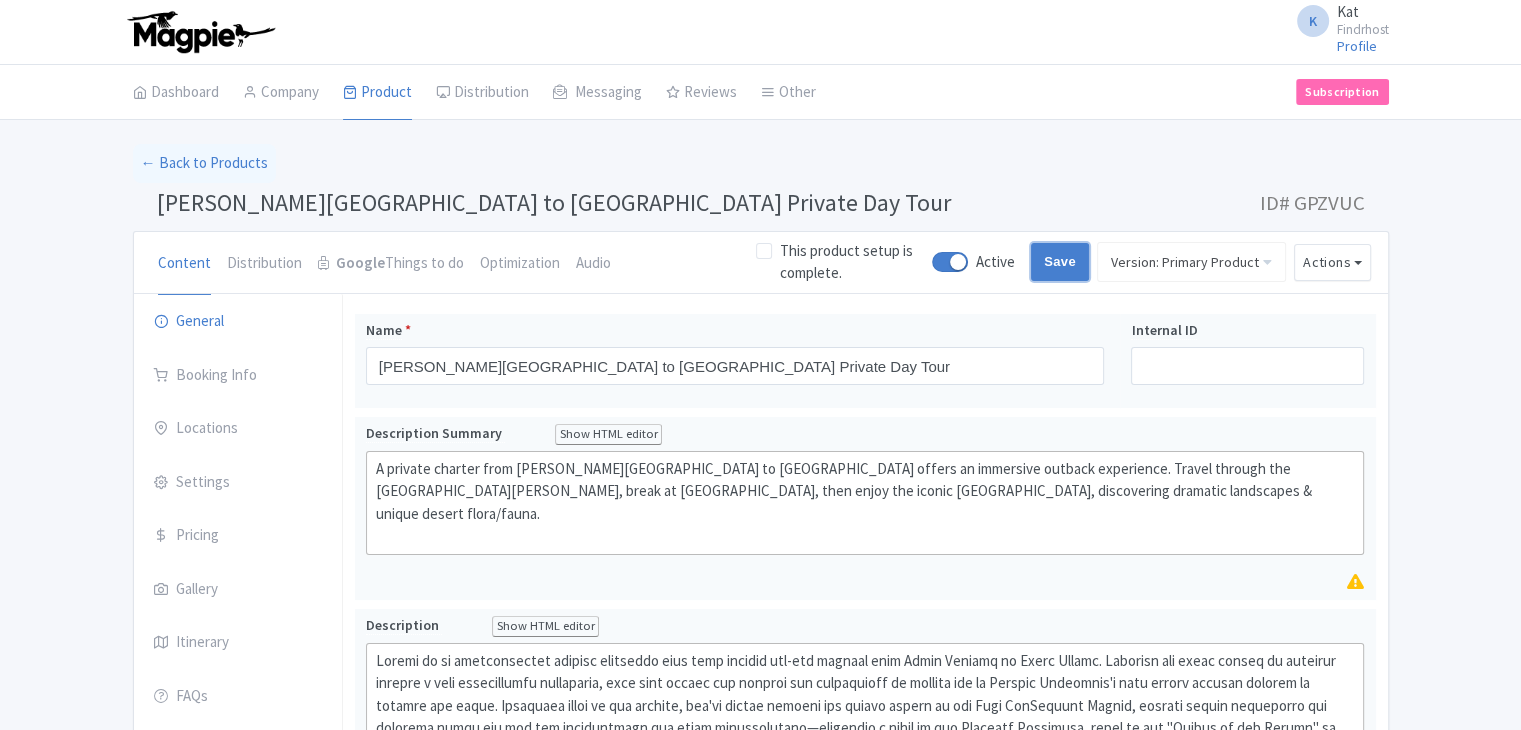 click on "Save" at bounding box center [1060, 262] 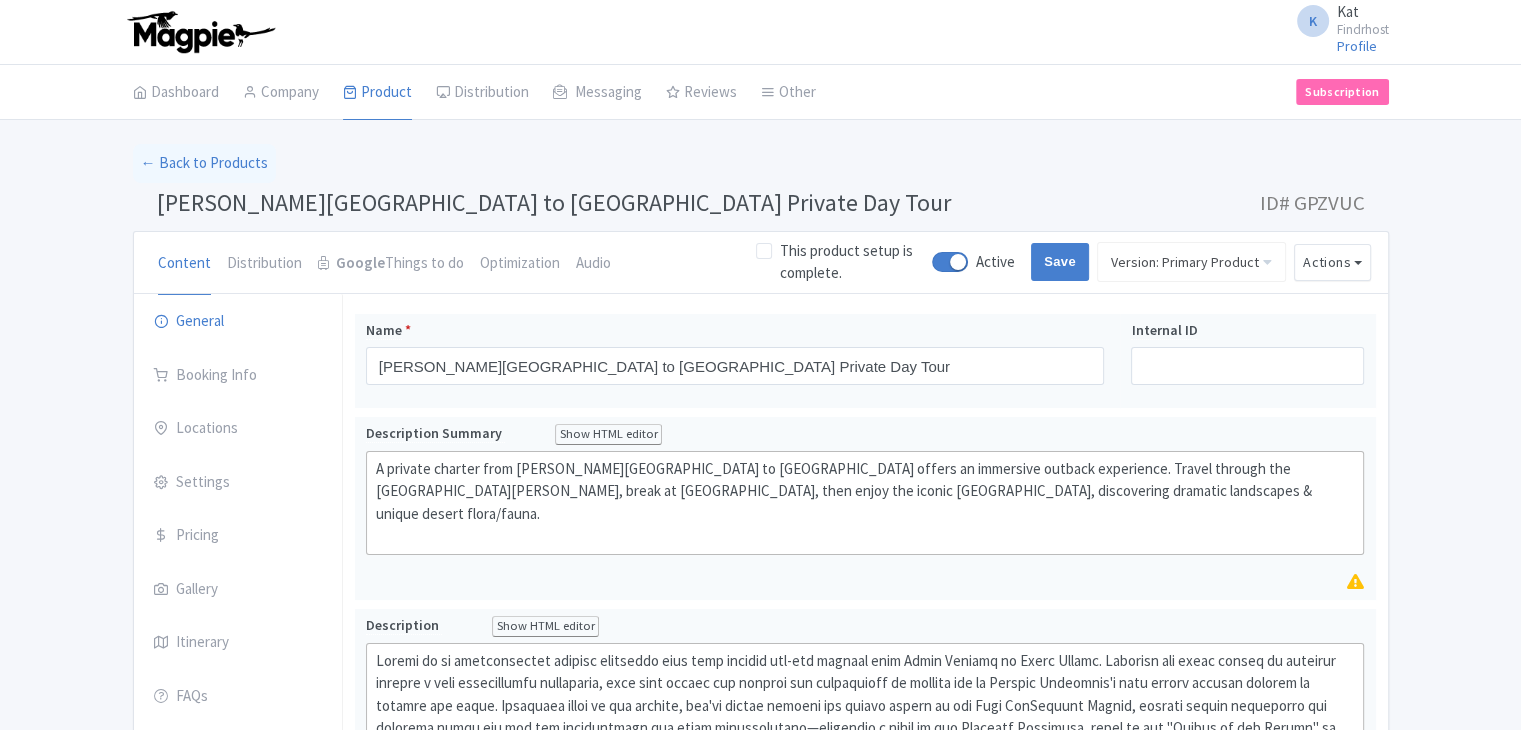type on "Saving..." 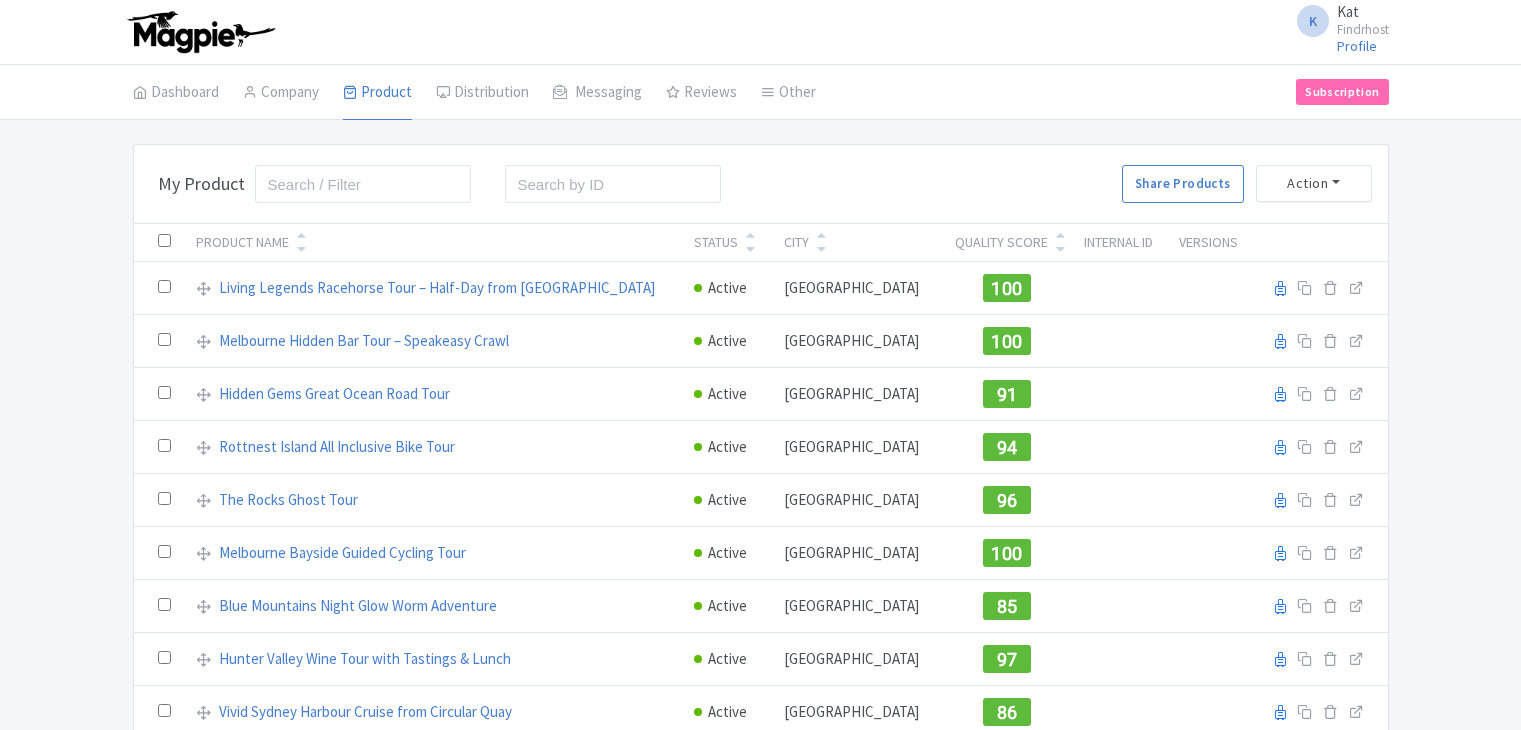 scroll, scrollTop: 0, scrollLeft: 0, axis: both 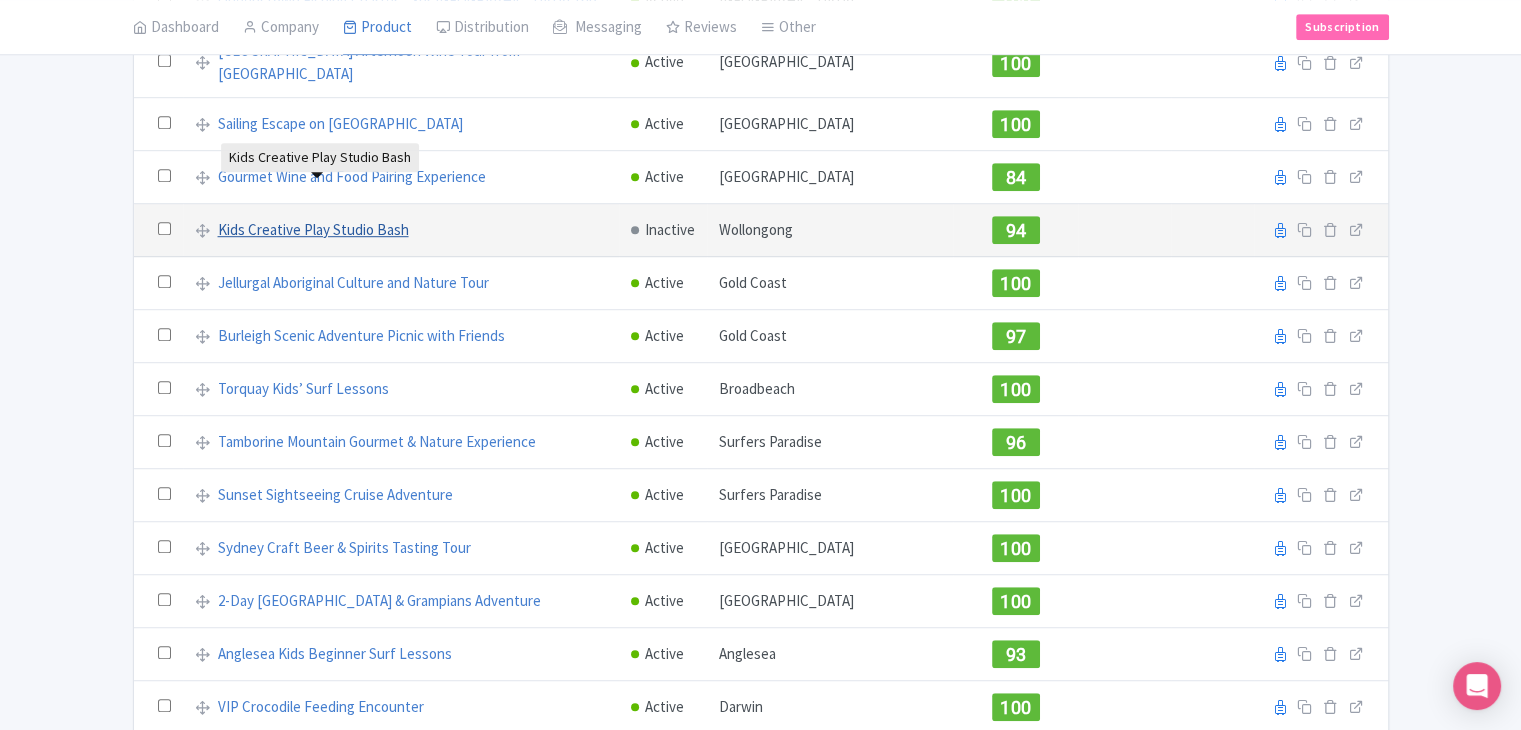 click on "Kids Creative Play Studio Bash" at bounding box center [313, 230] 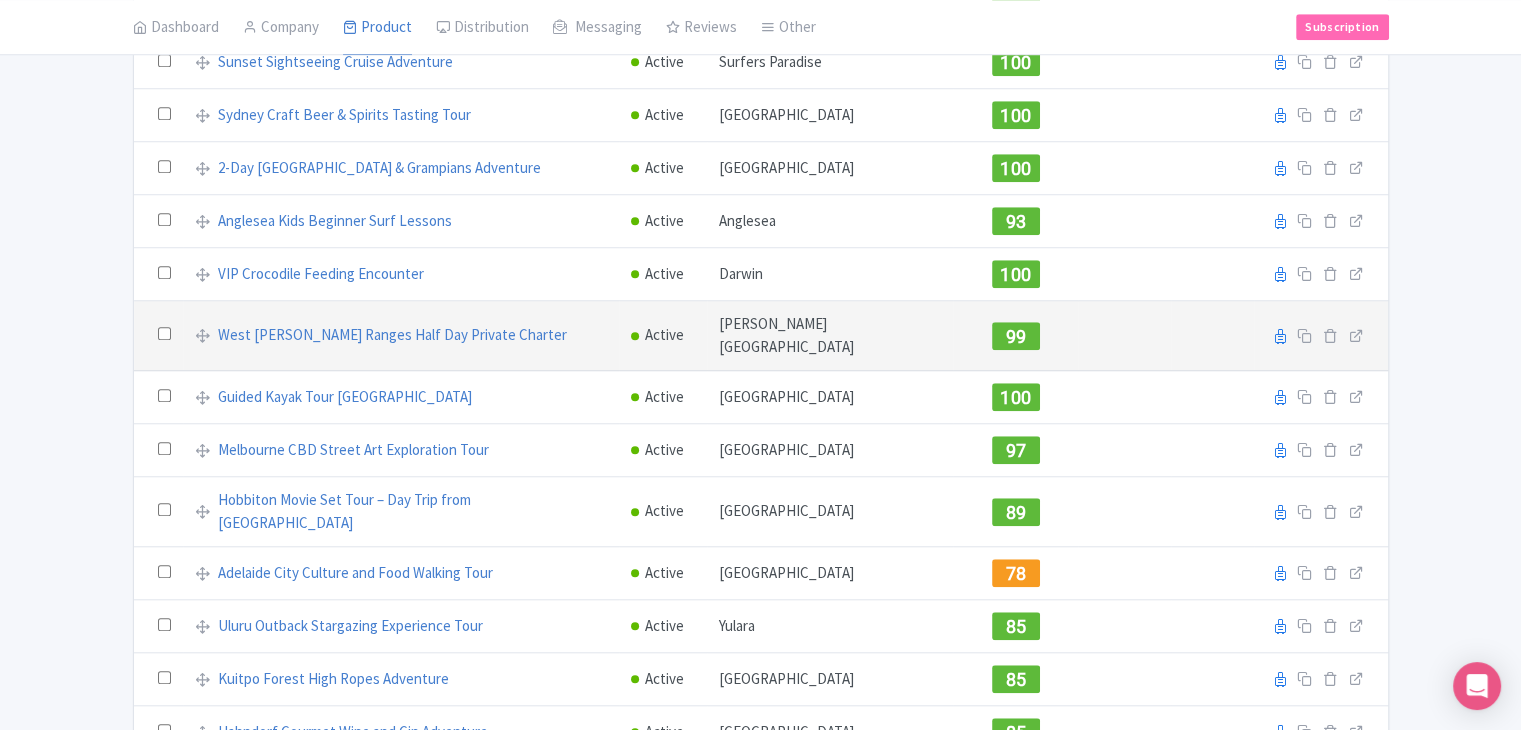scroll, scrollTop: 1758, scrollLeft: 0, axis: vertical 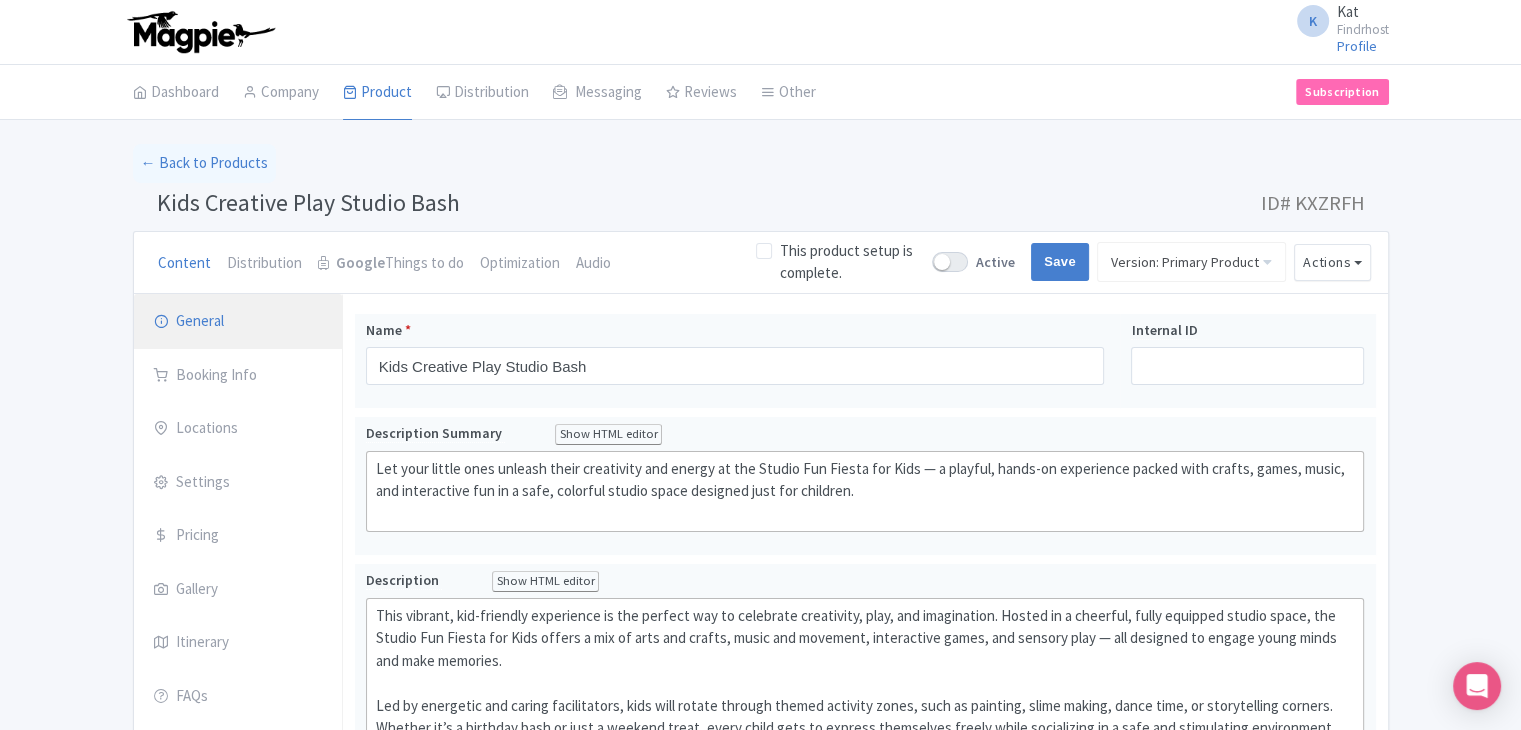 click on "General" at bounding box center [238, 322] 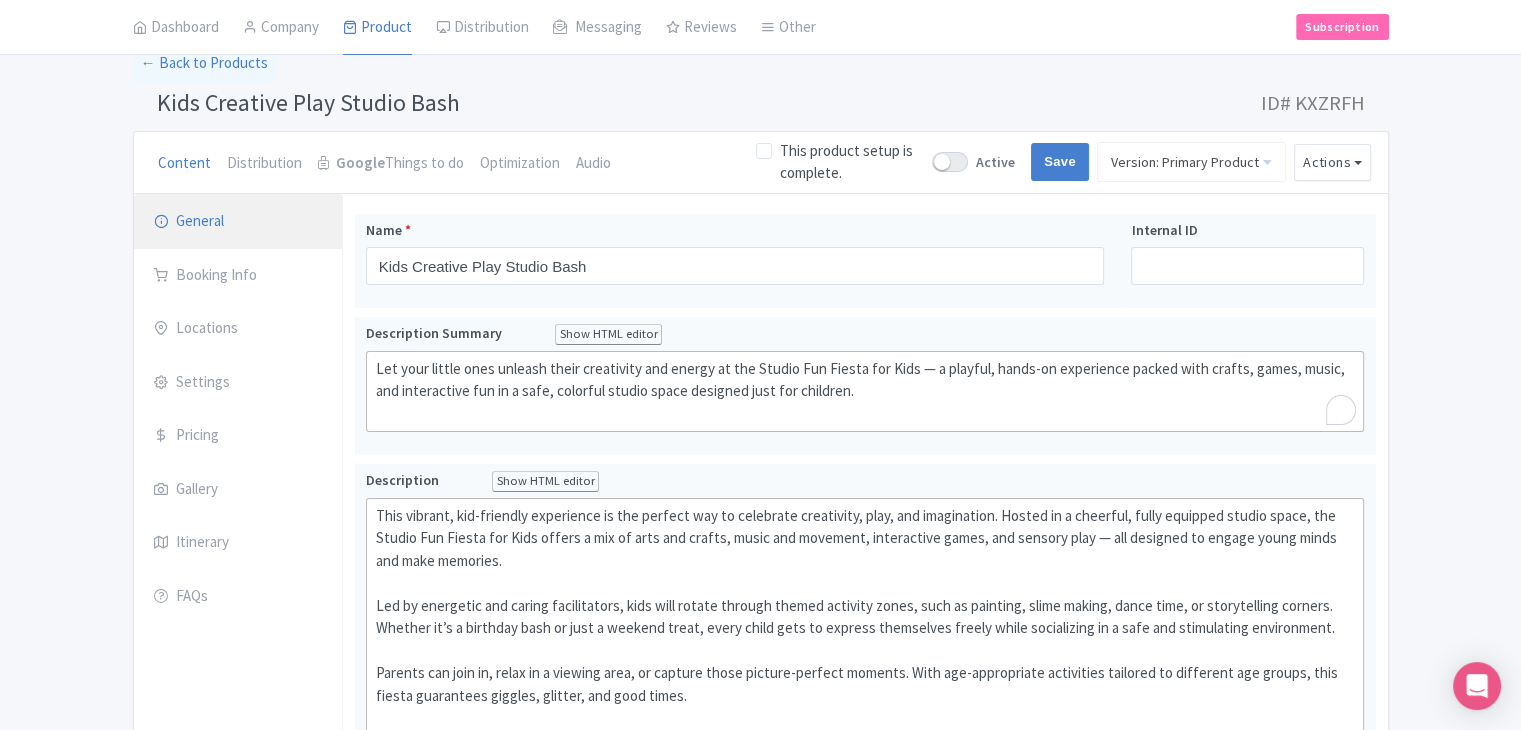 scroll, scrollTop: 100, scrollLeft: 0, axis: vertical 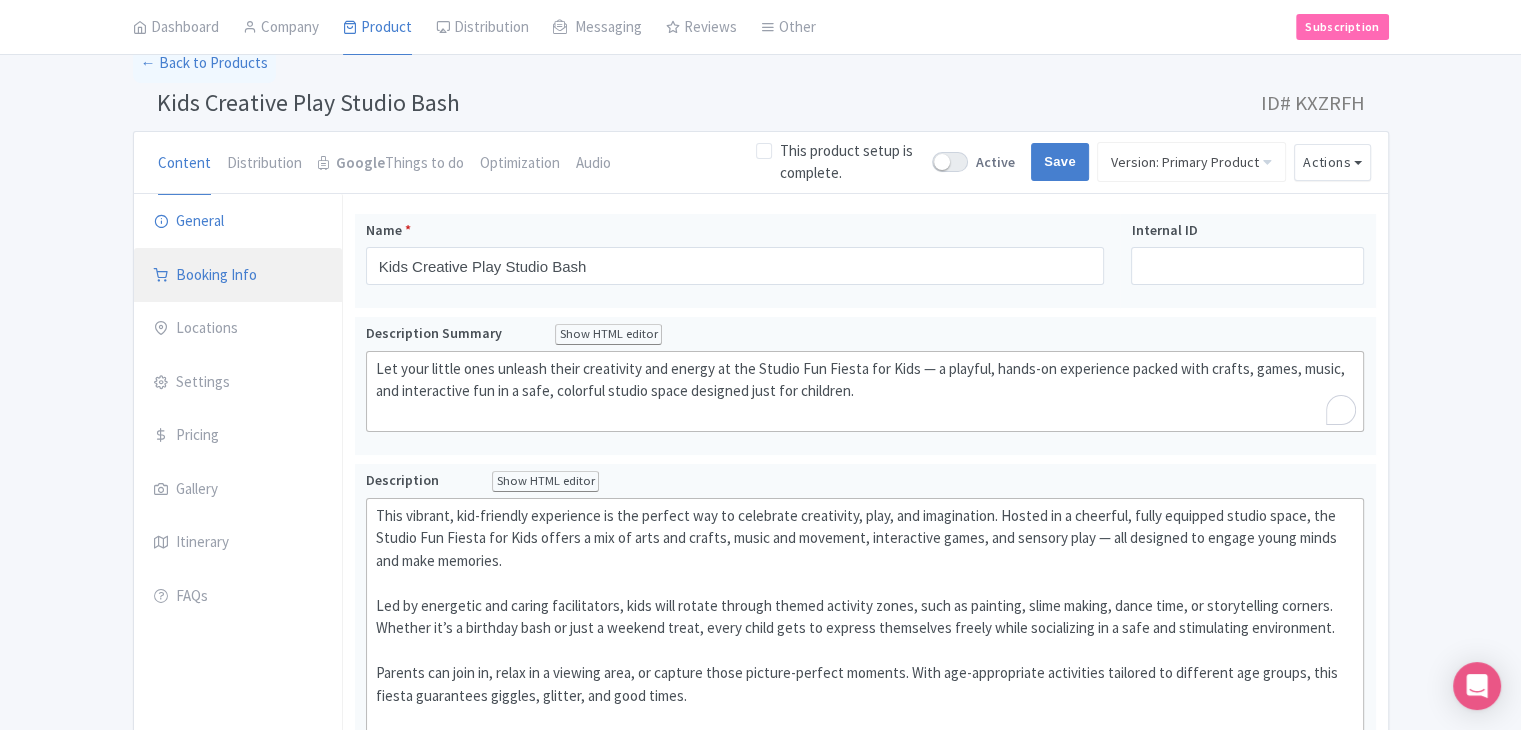 click on "Booking Info" at bounding box center [238, 276] 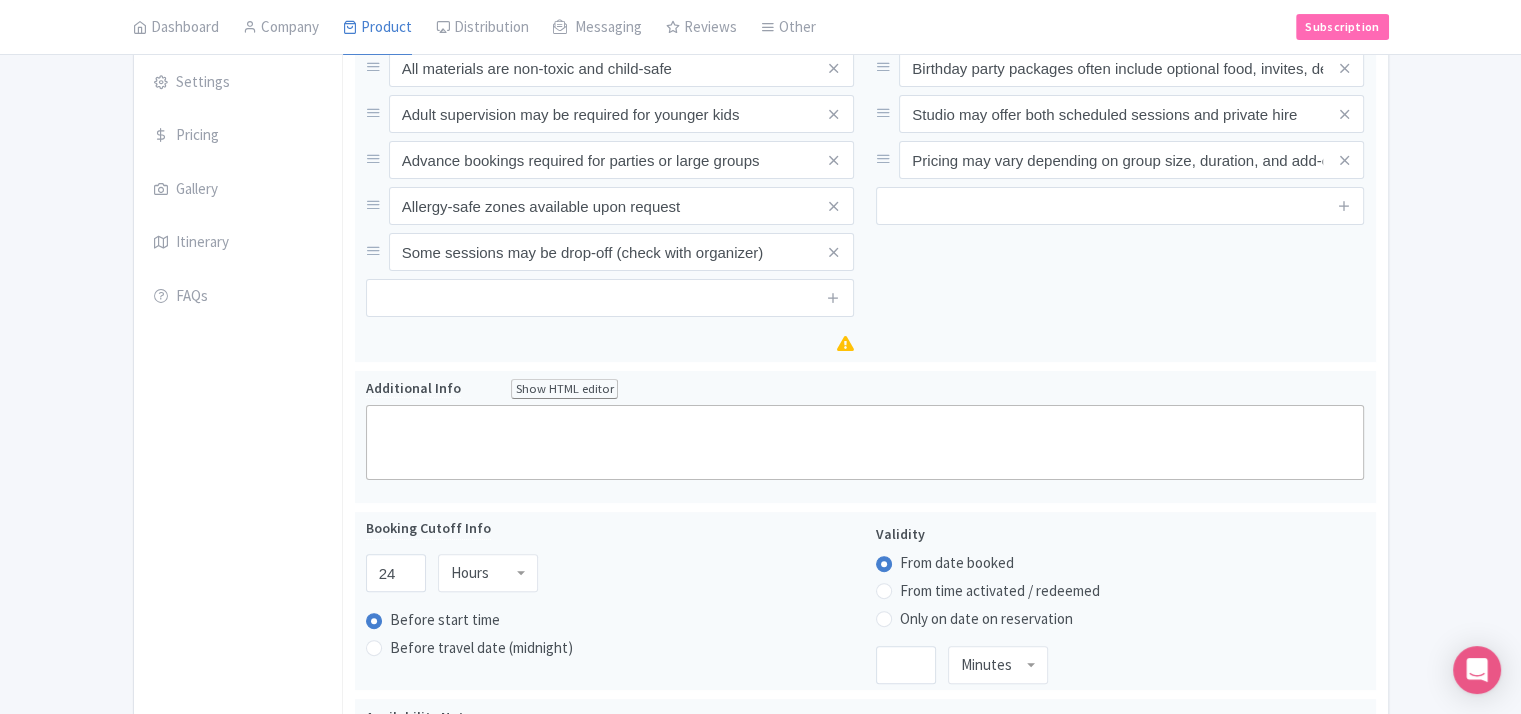 scroll, scrollTop: 200, scrollLeft: 0, axis: vertical 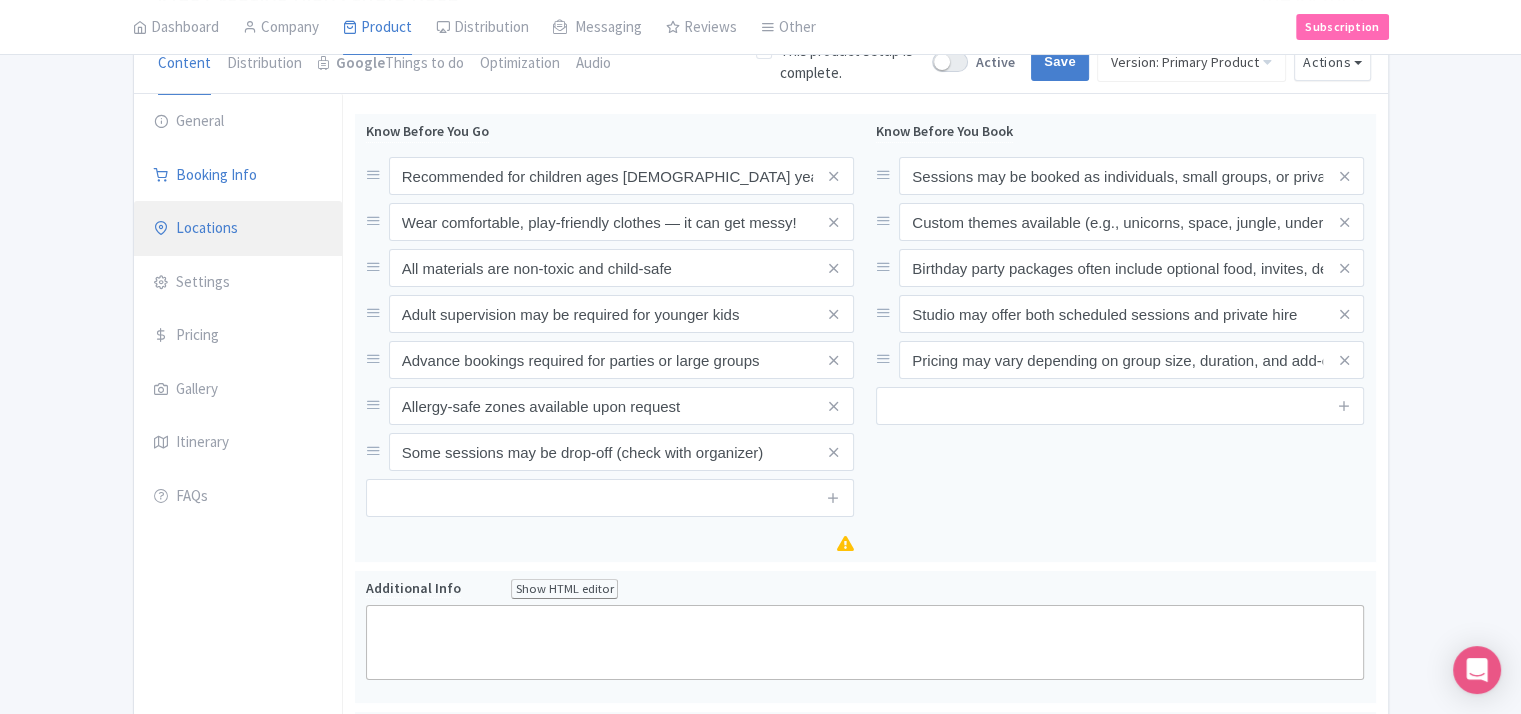 click on "Locations" at bounding box center (238, 229) 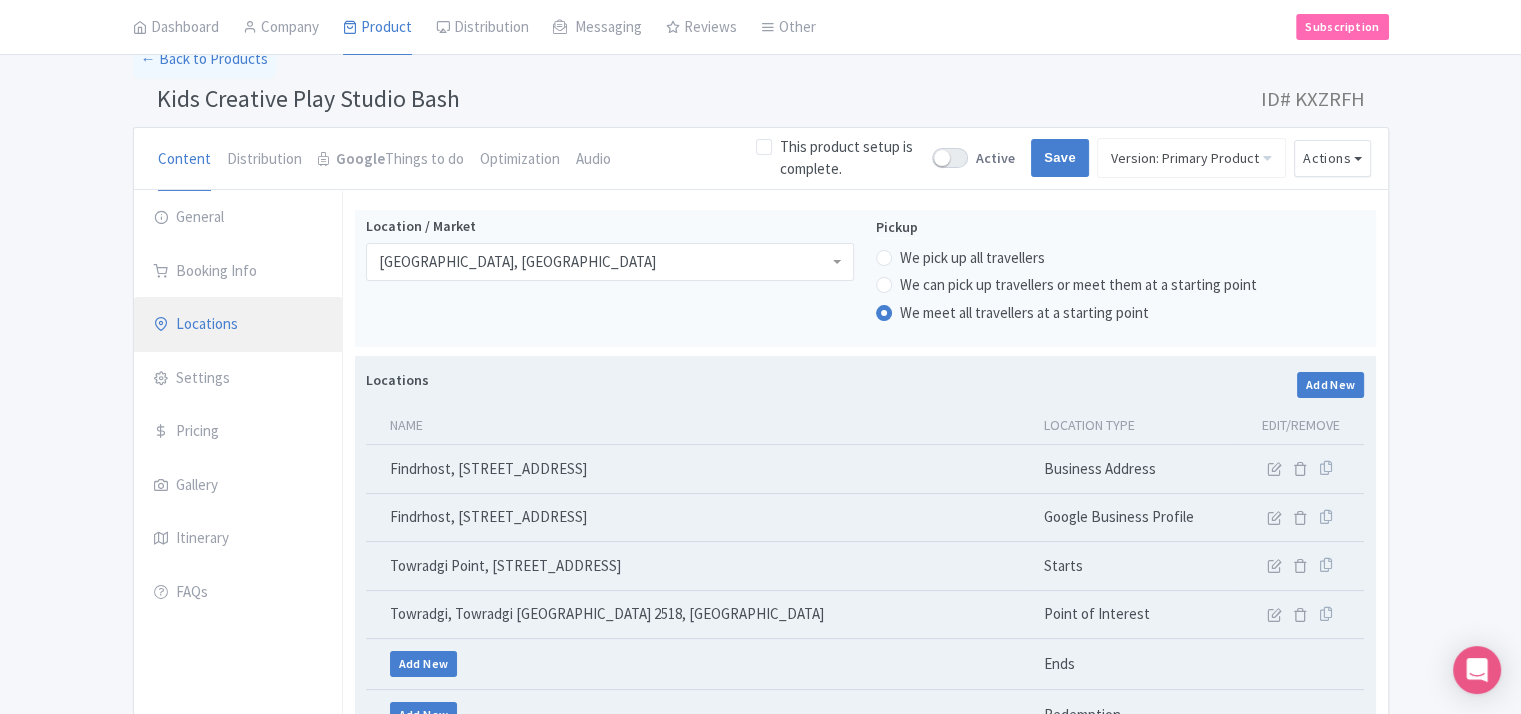 scroll, scrollTop: 200, scrollLeft: 0, axis: vertical 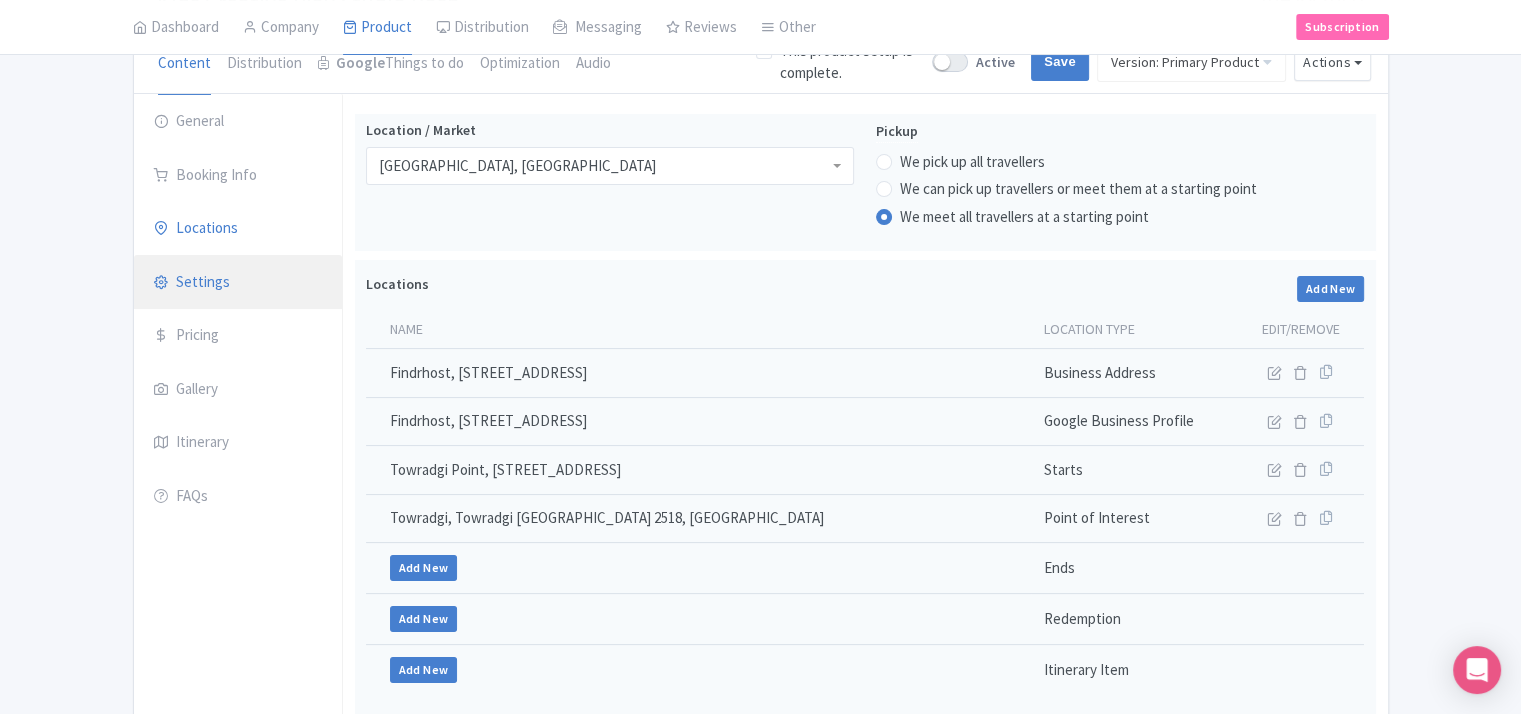 click on "Settings" at bounding box center [238, 283] 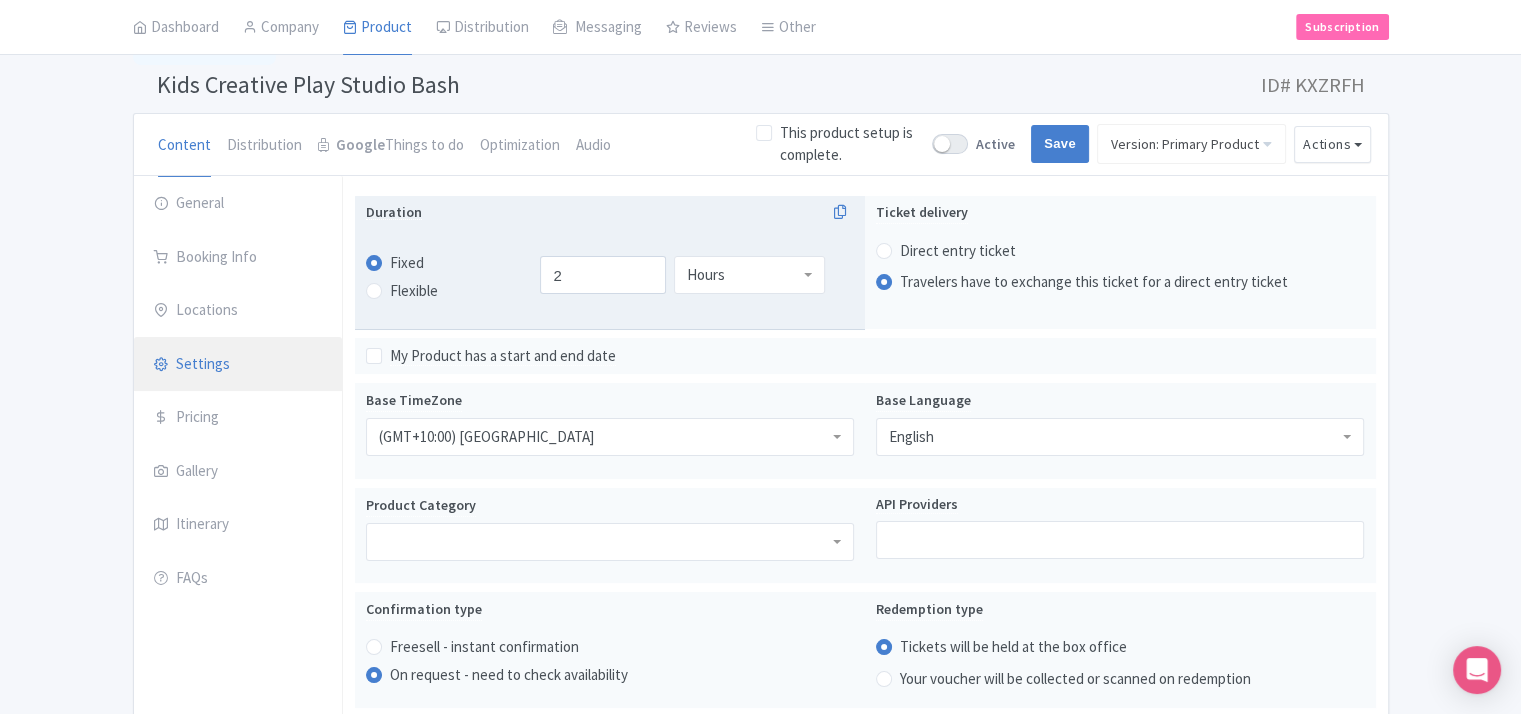 scroll, scrollTop: 100, scrollLeft: 0, axis: vertical 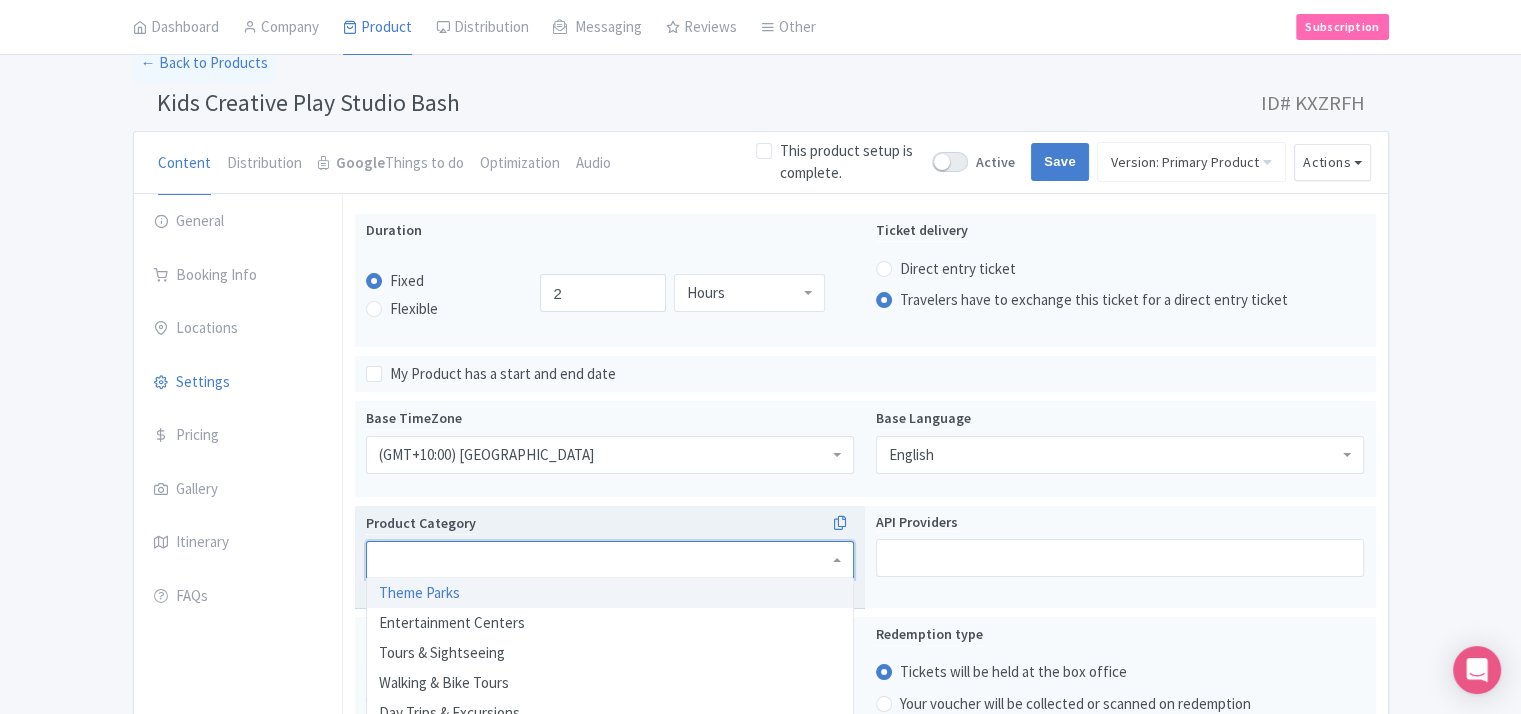 click at bounding box center (610, 560) 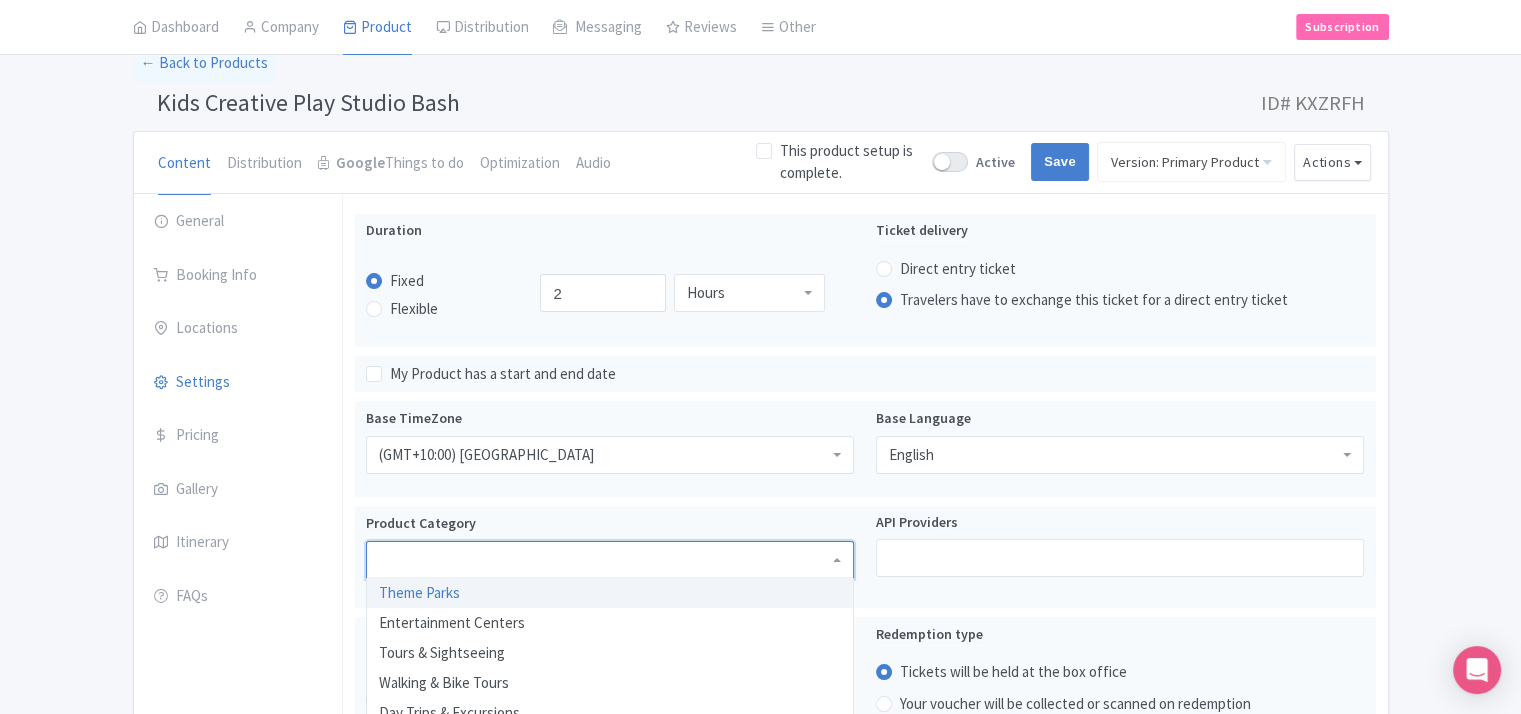 click on "Kids Creative Play Studio Bash" at bounding box center [308, 102] 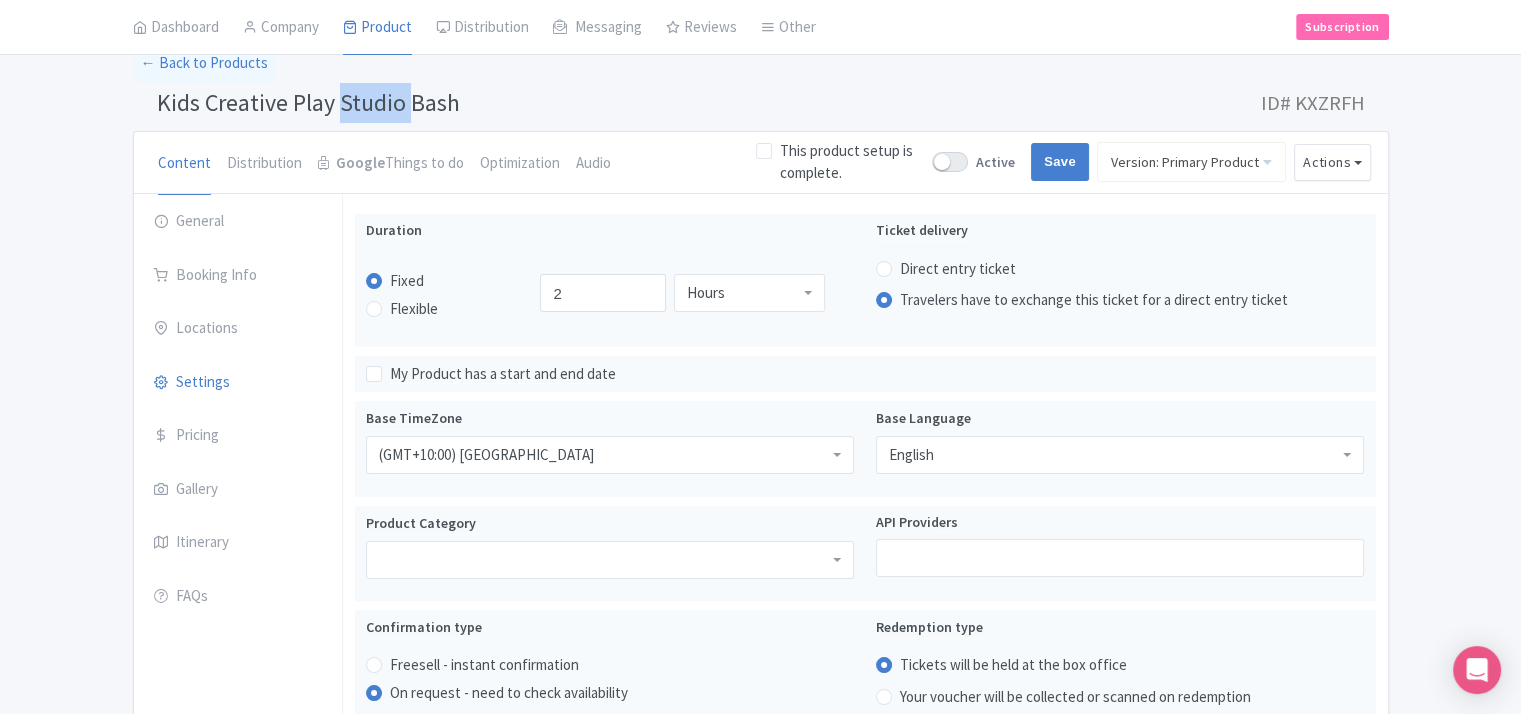 click on "Kids Creative Play Studio Bash" at bounding box center [308, 102] 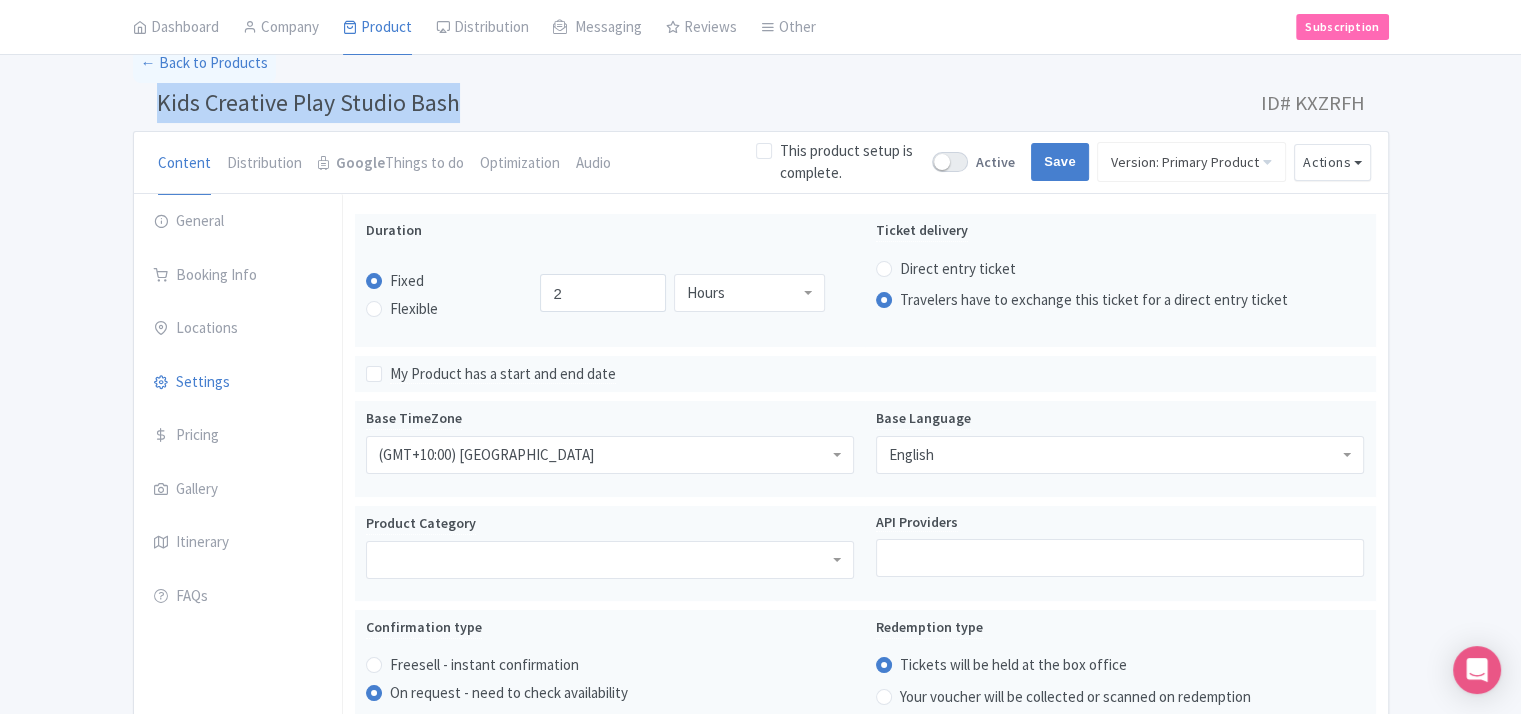 click on "Kids Creative Play Studio Bash" at bounding box center [308, 102] 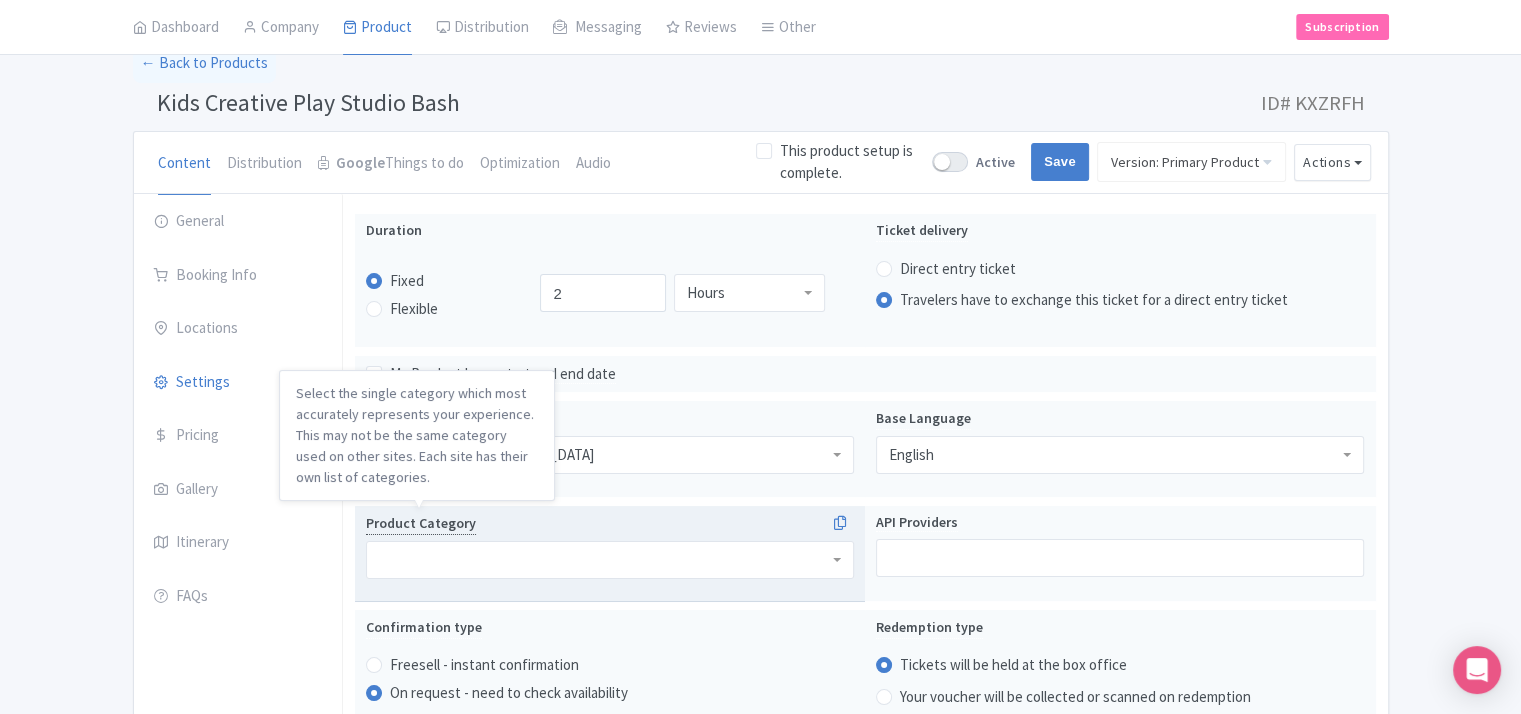 click on "Product Category" at bounding box center [421, 523] 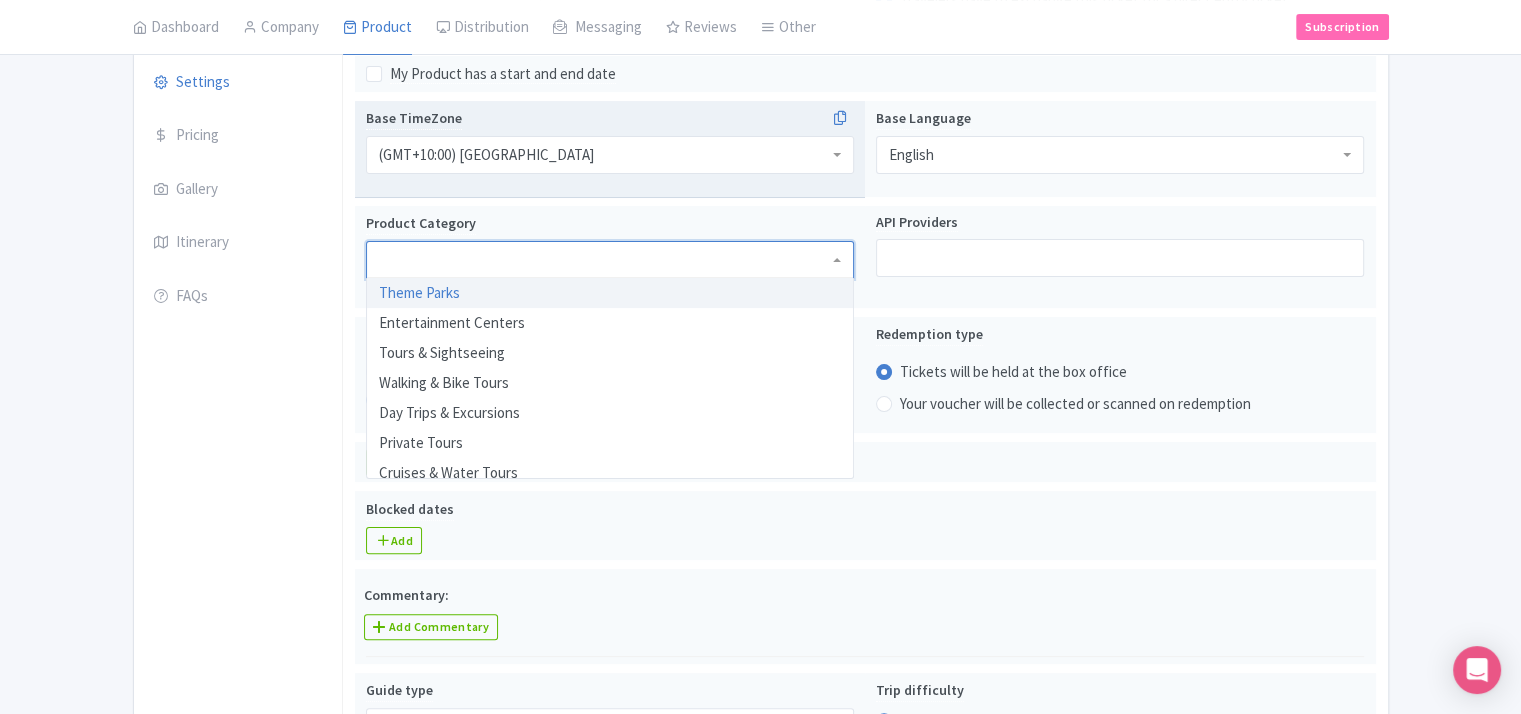 scroll, scrollTop: 500, scrollLeft: 0, axis: vertical 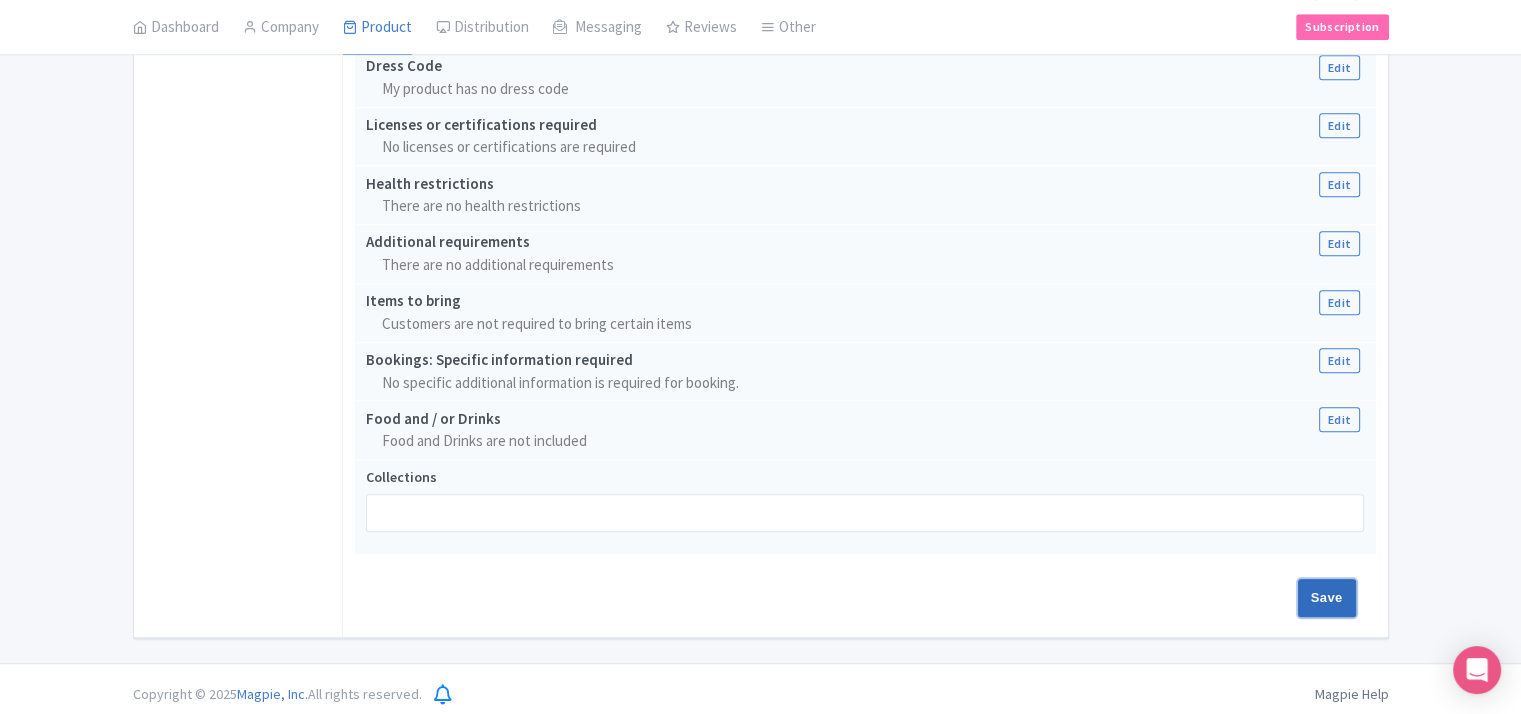 click on "Save" at bounding box center [1327, 598] 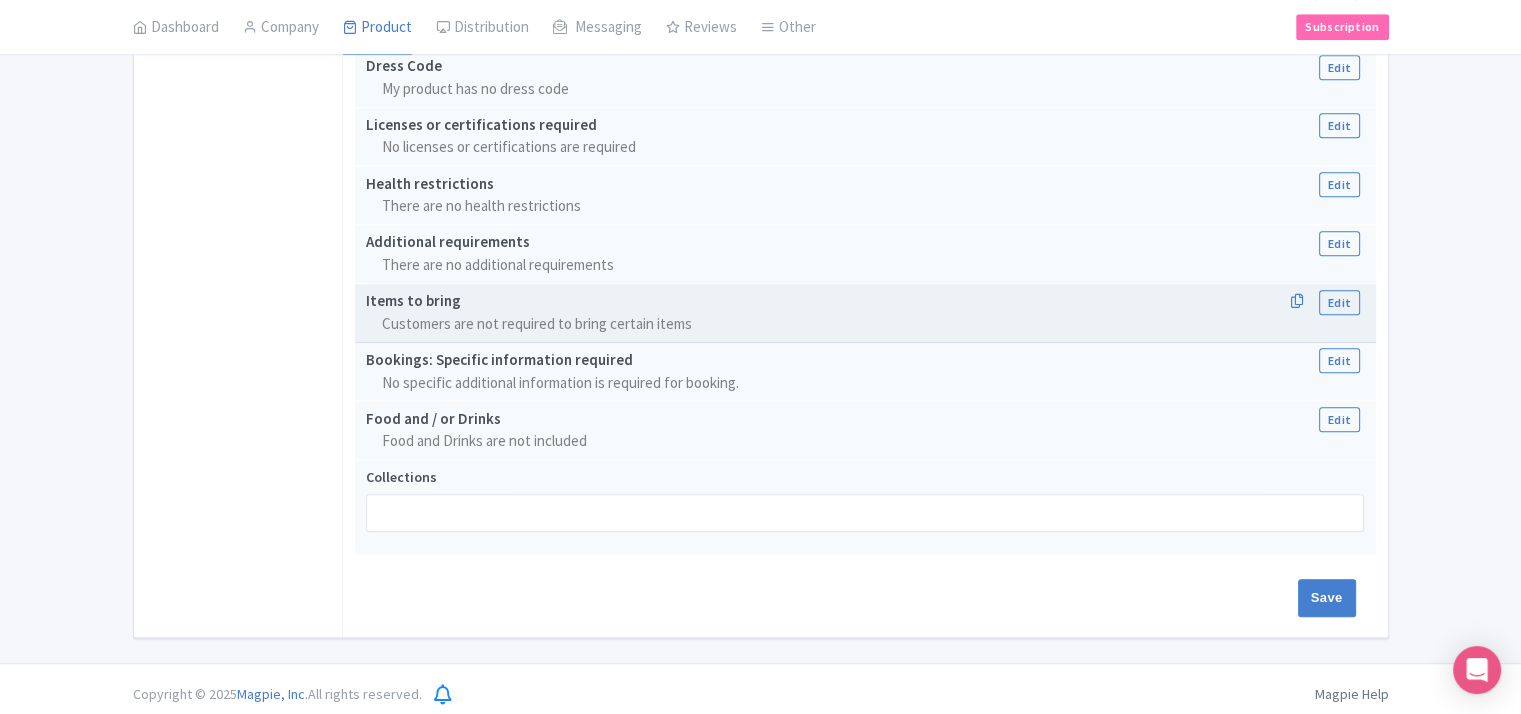 type on "Saving..." 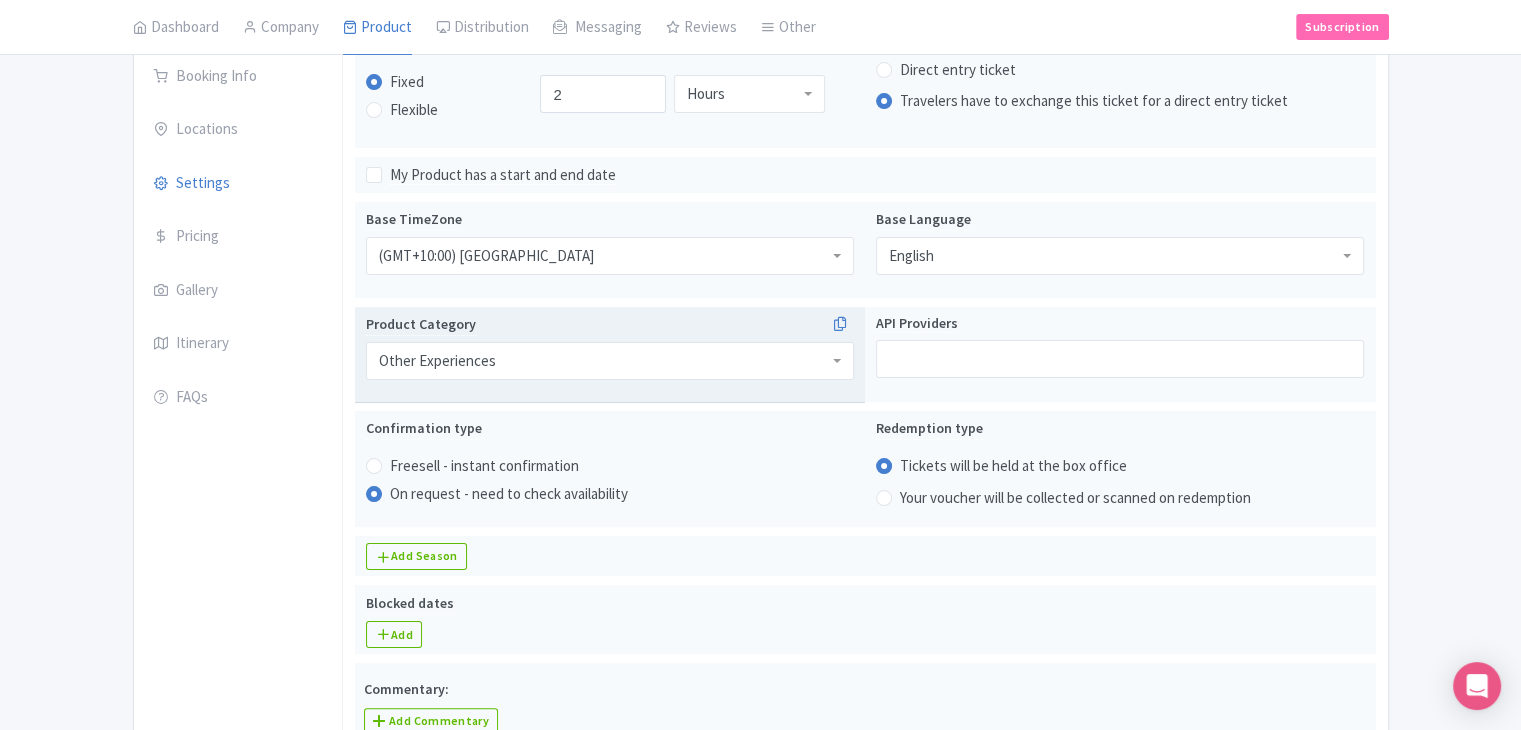 scroll, scrollTop: 300, scrollLeft: 0, axis: vertical 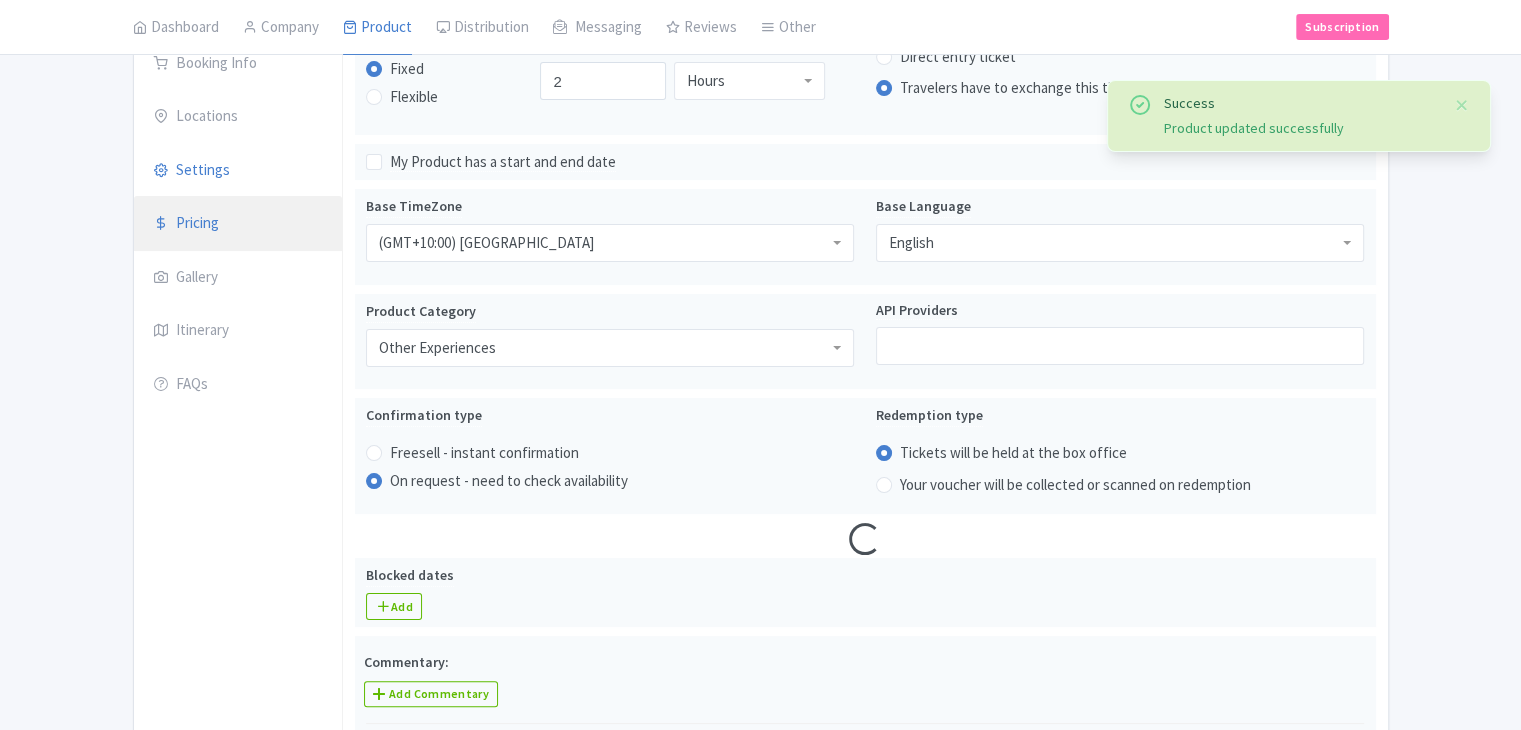 click on "Pricing" at bounding box center [238, 224] 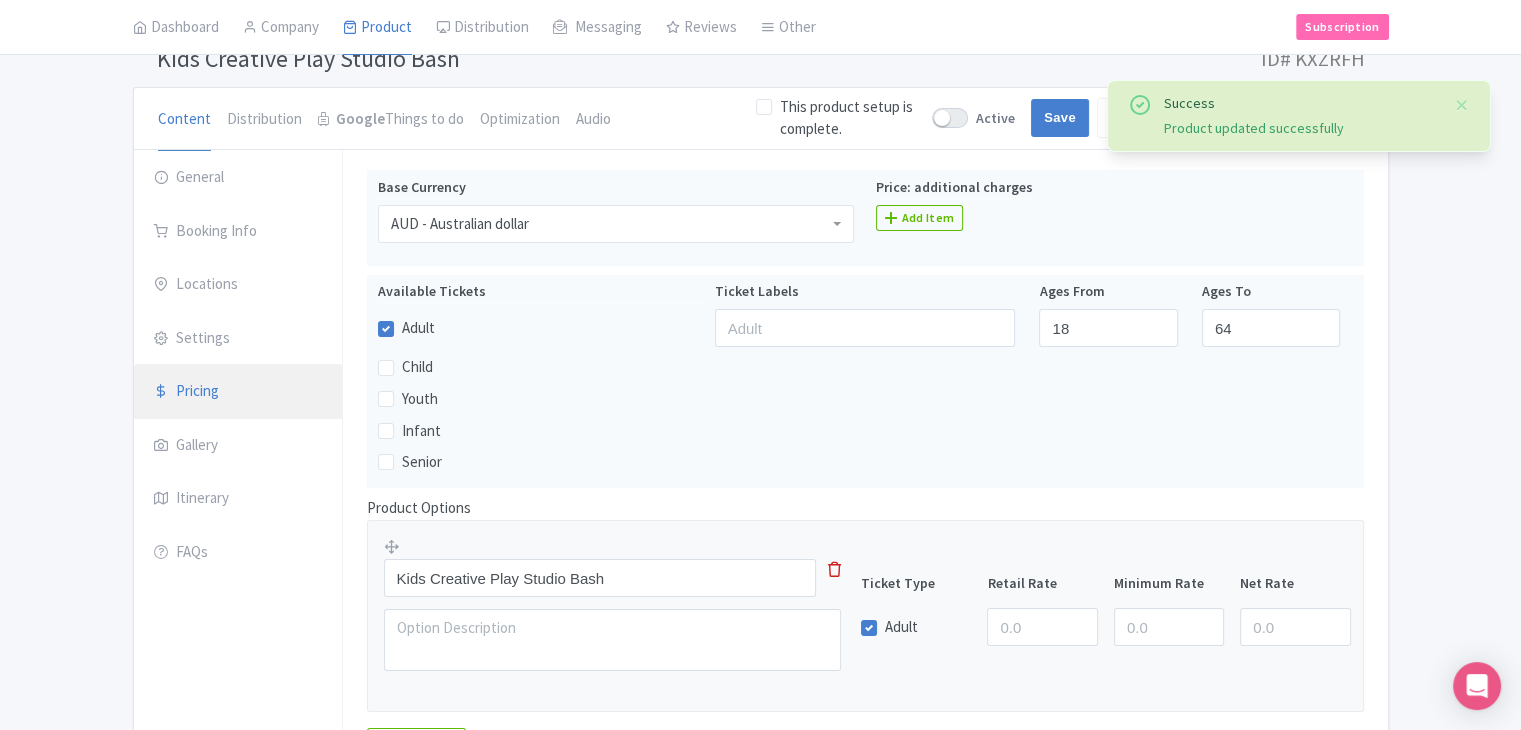 scroll, scrollTop: 242, scrollLeft: 0, axis: vertical 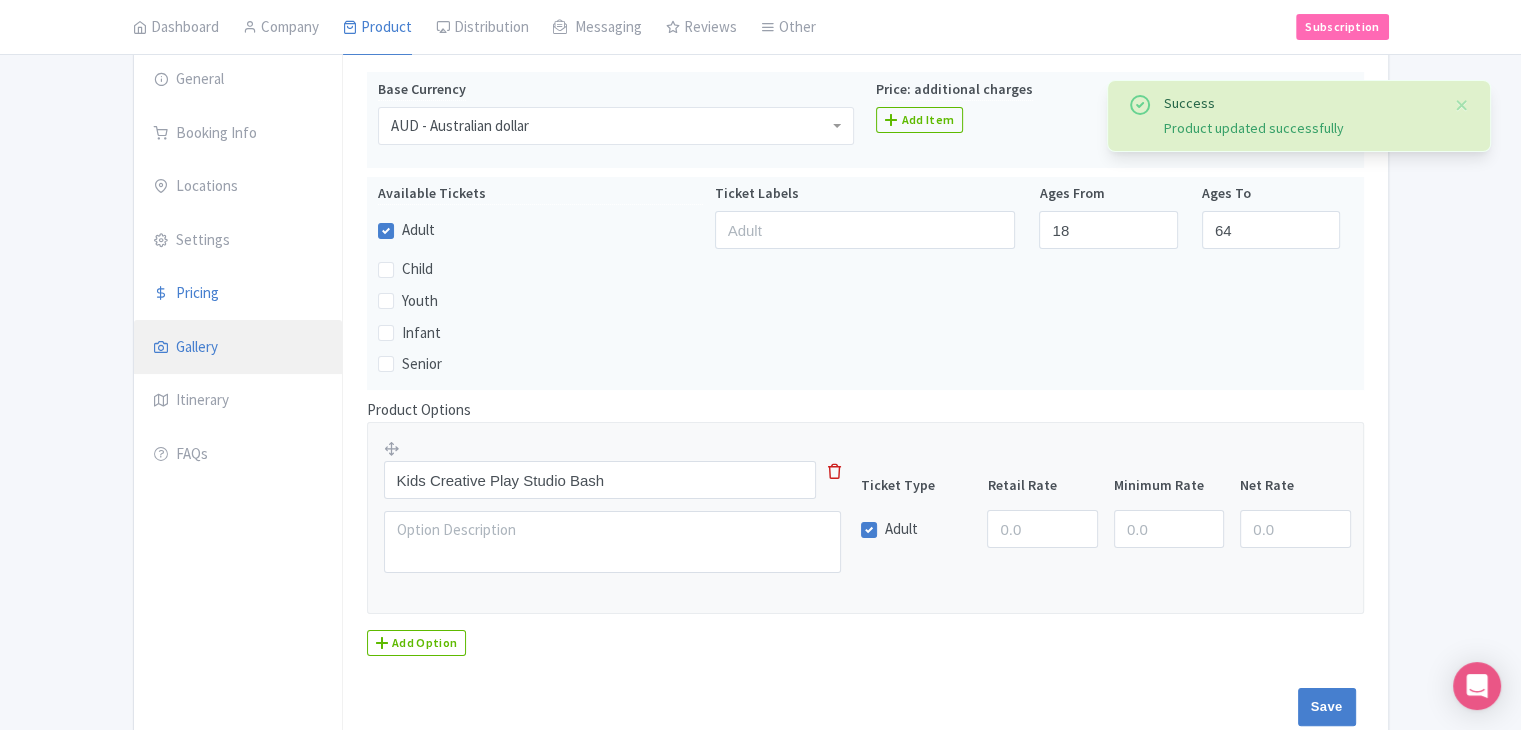 click on "Gallery" at bounding box center [238, 348] 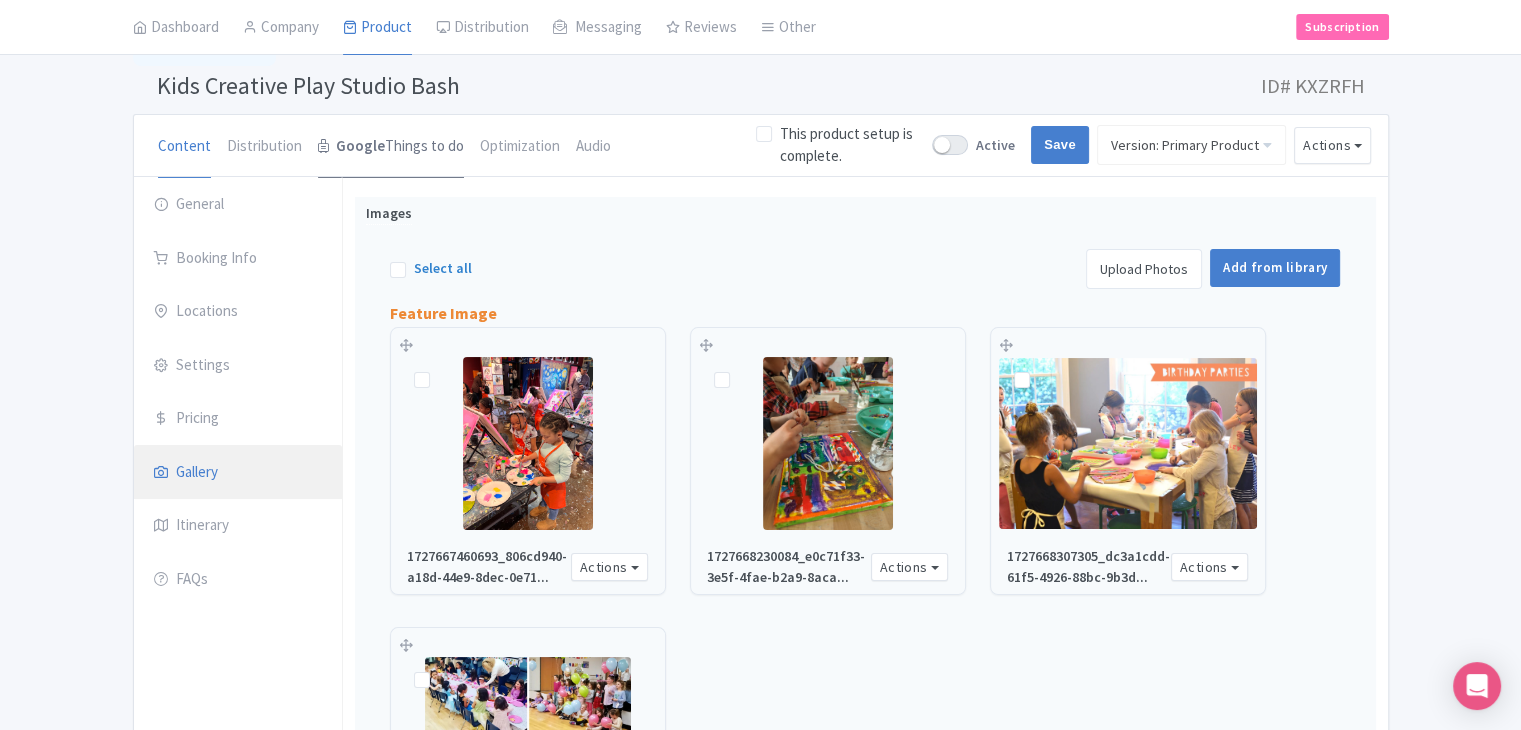 scroll, scrollTop: 0, scrollLeft: 0, axis: both 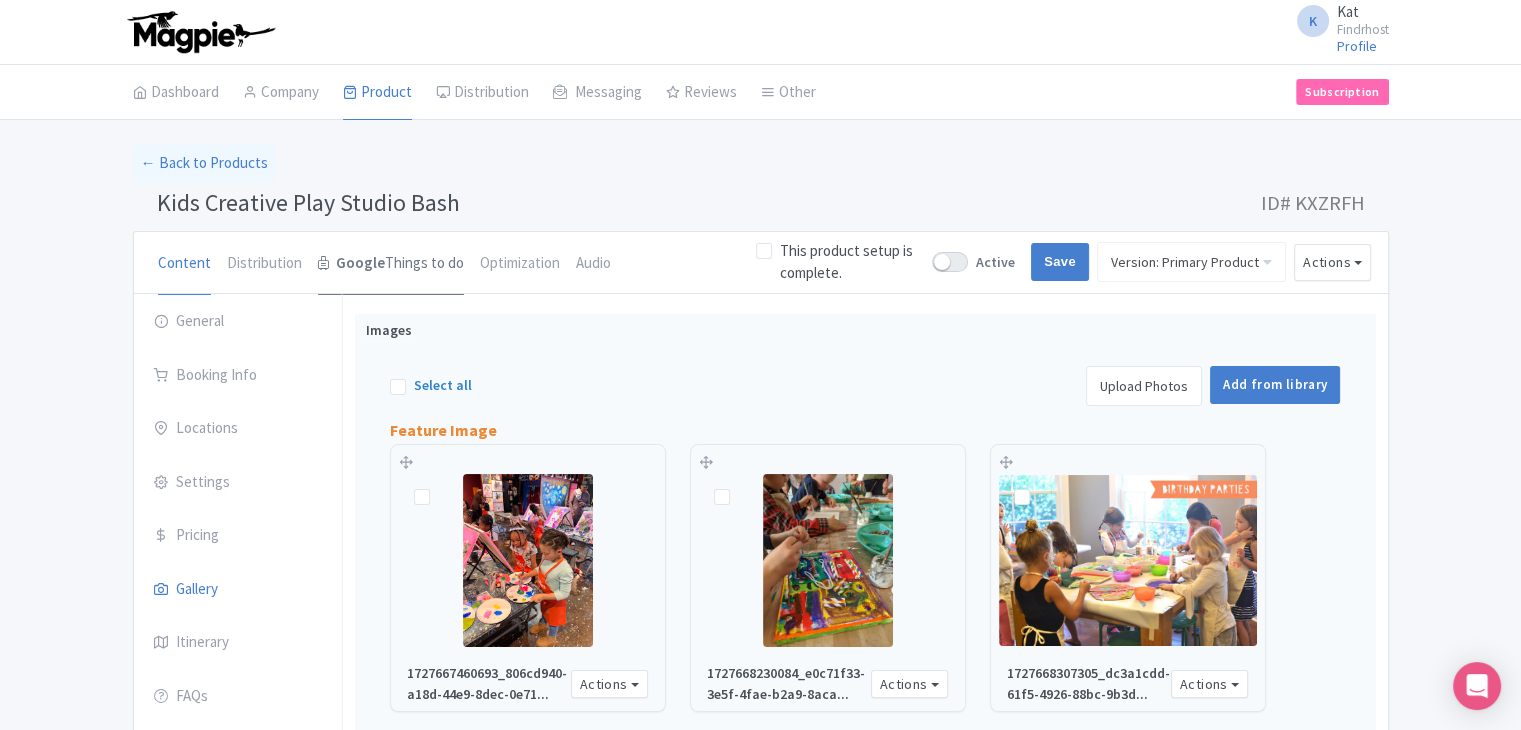 click on "Google  Things to do" at bounding box center (391, 264) 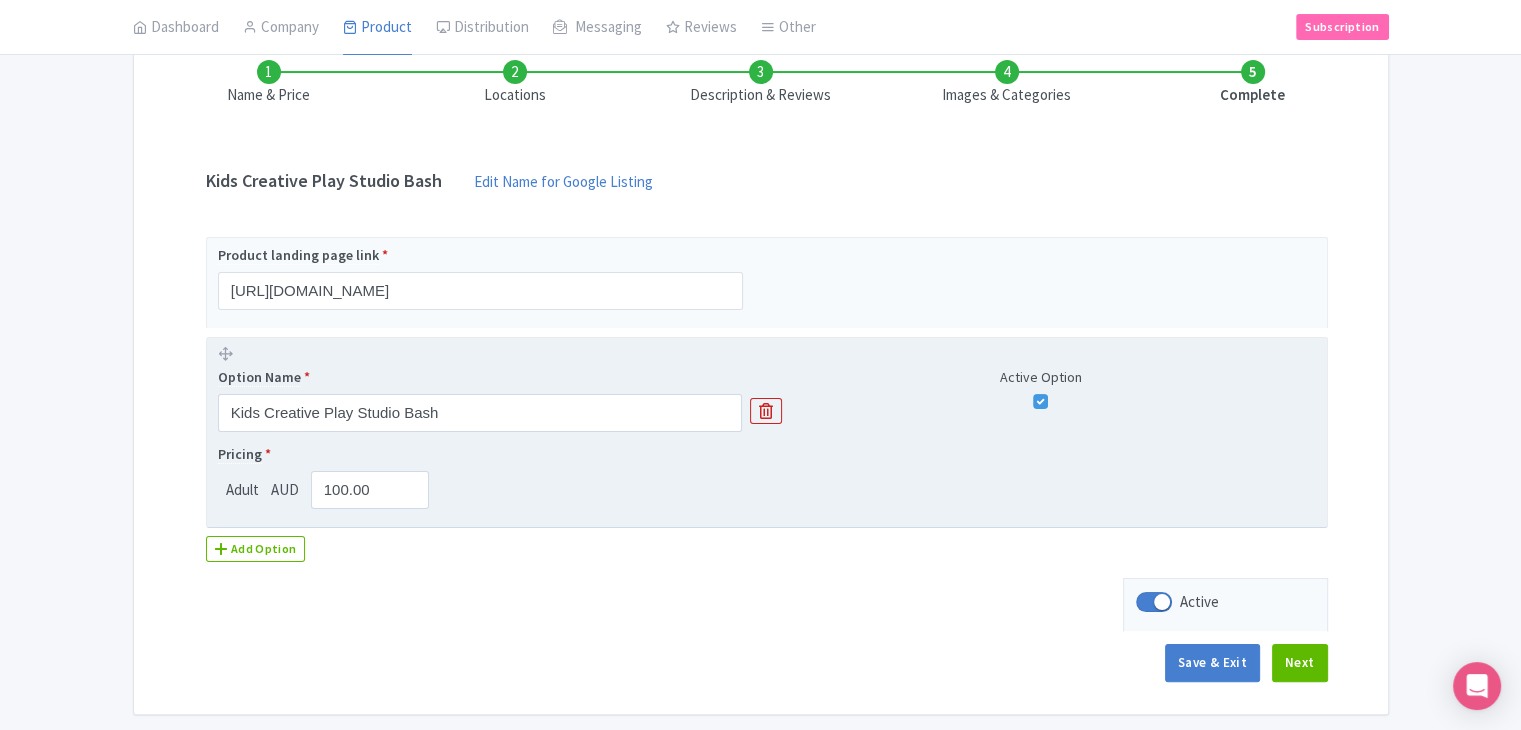 scroll, scrollTop: 266, scrollLeft: 0, axis: vertical 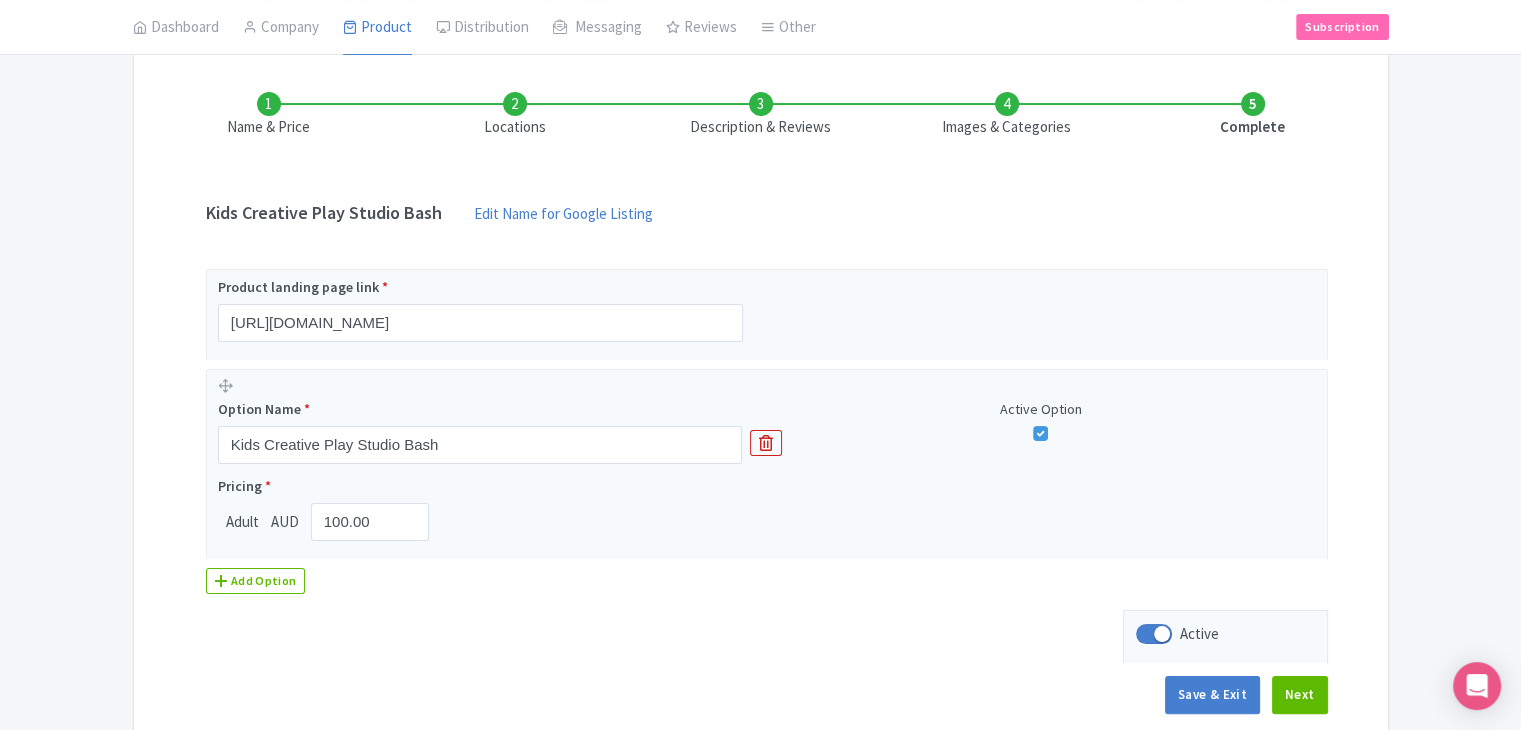 click on "Locations" at bounding box center (515, 115) 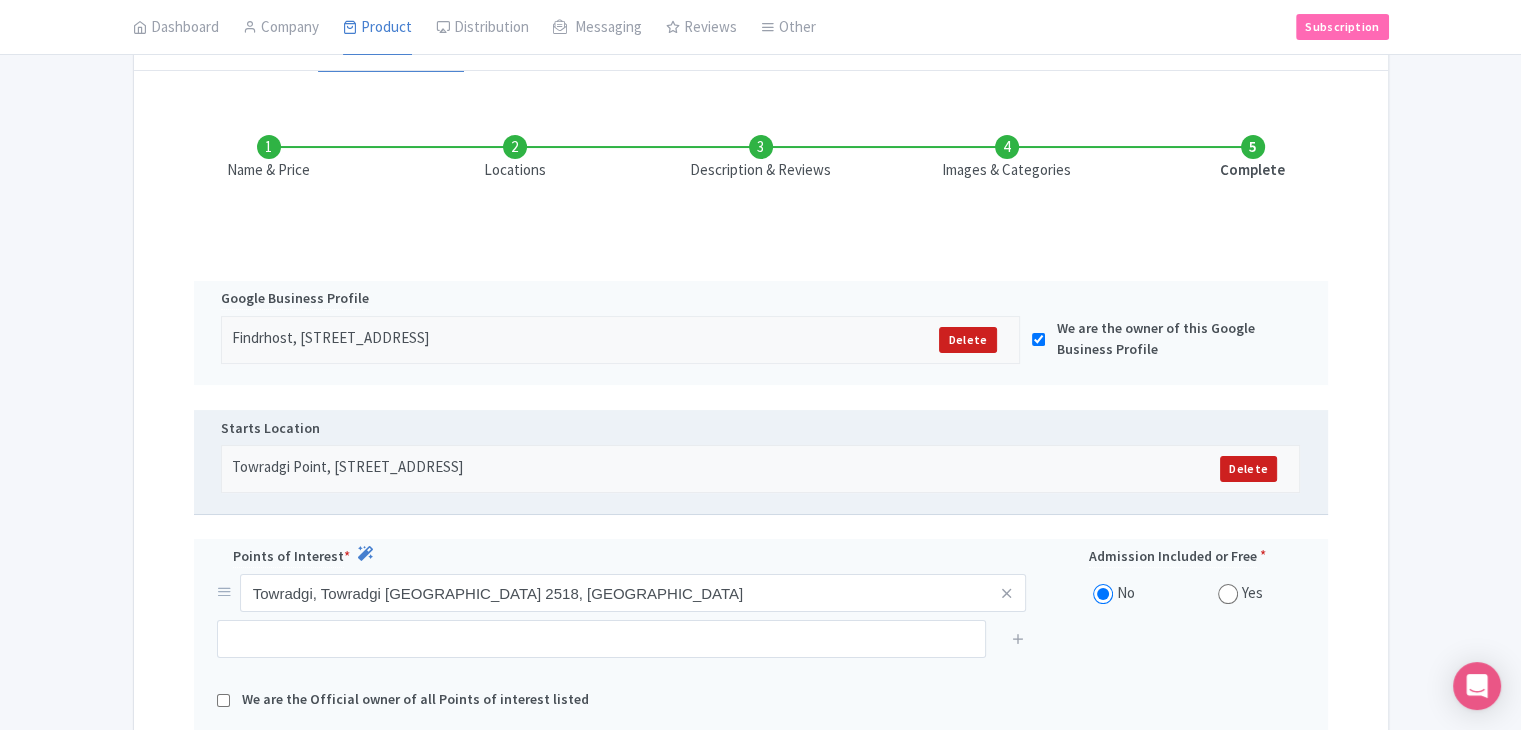 scroll, scrollTop: 181, scrollLeft: 0, axis: vertical 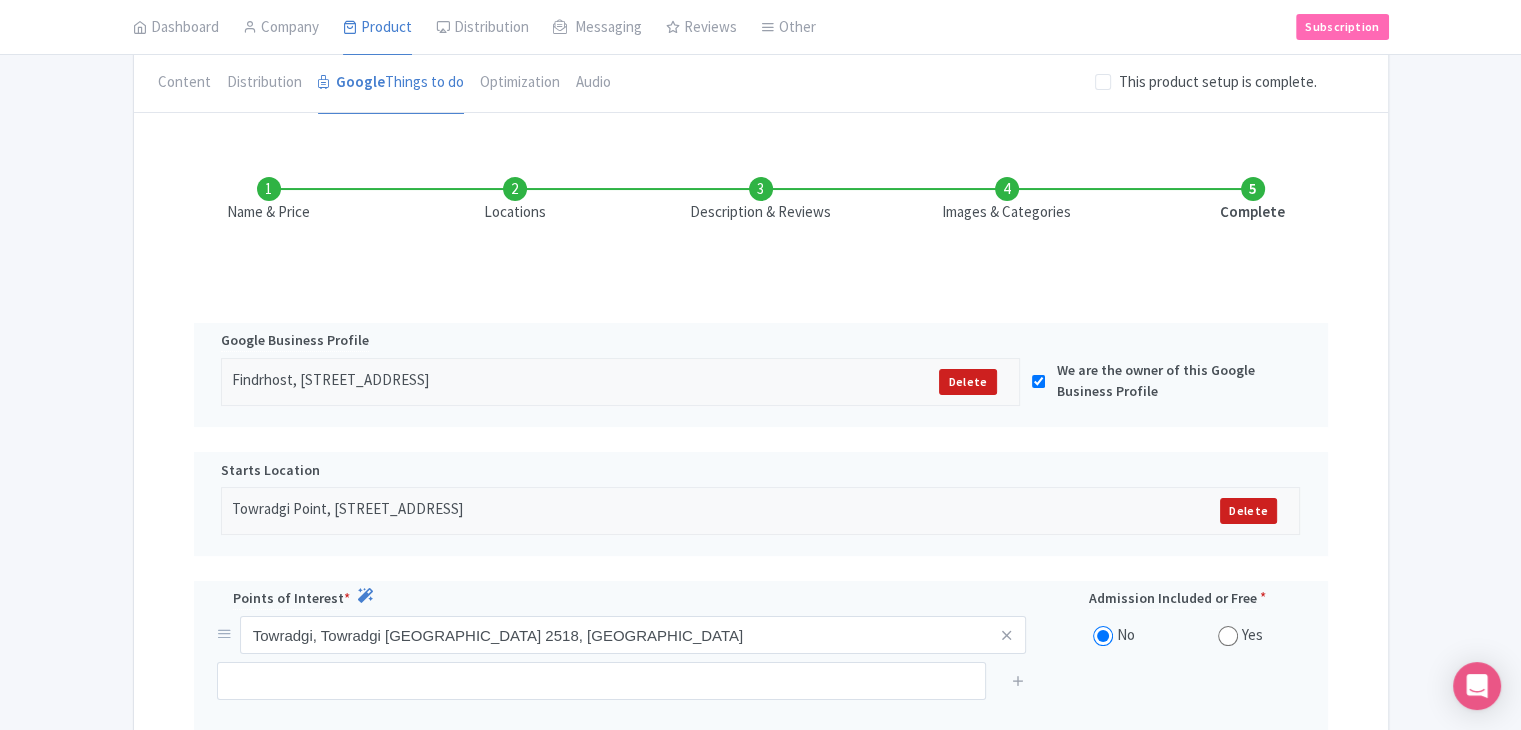 click on "Locations" at bounding box center [515, 200] 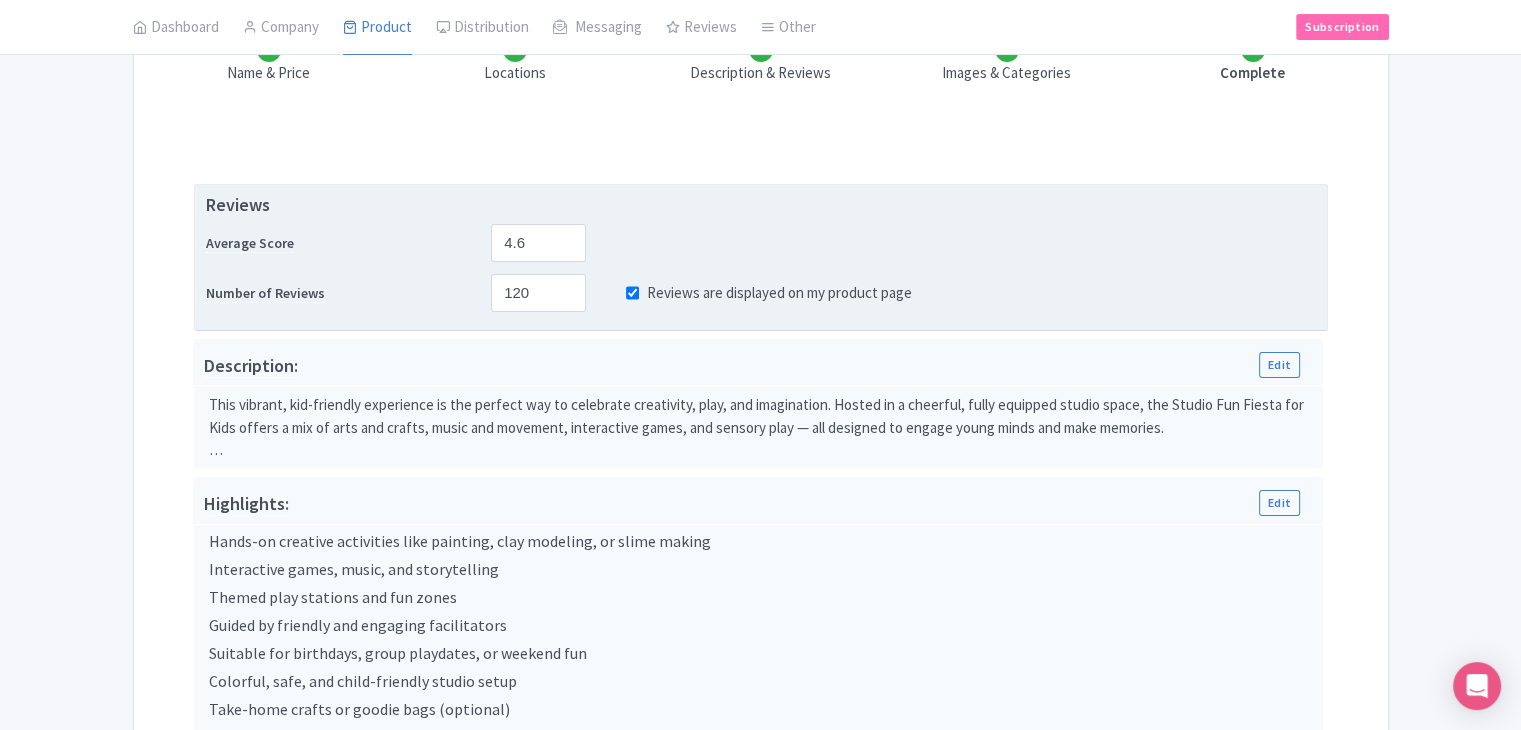 scroll, scrollTop: 121, scrollLeft: 0, axis: vertical 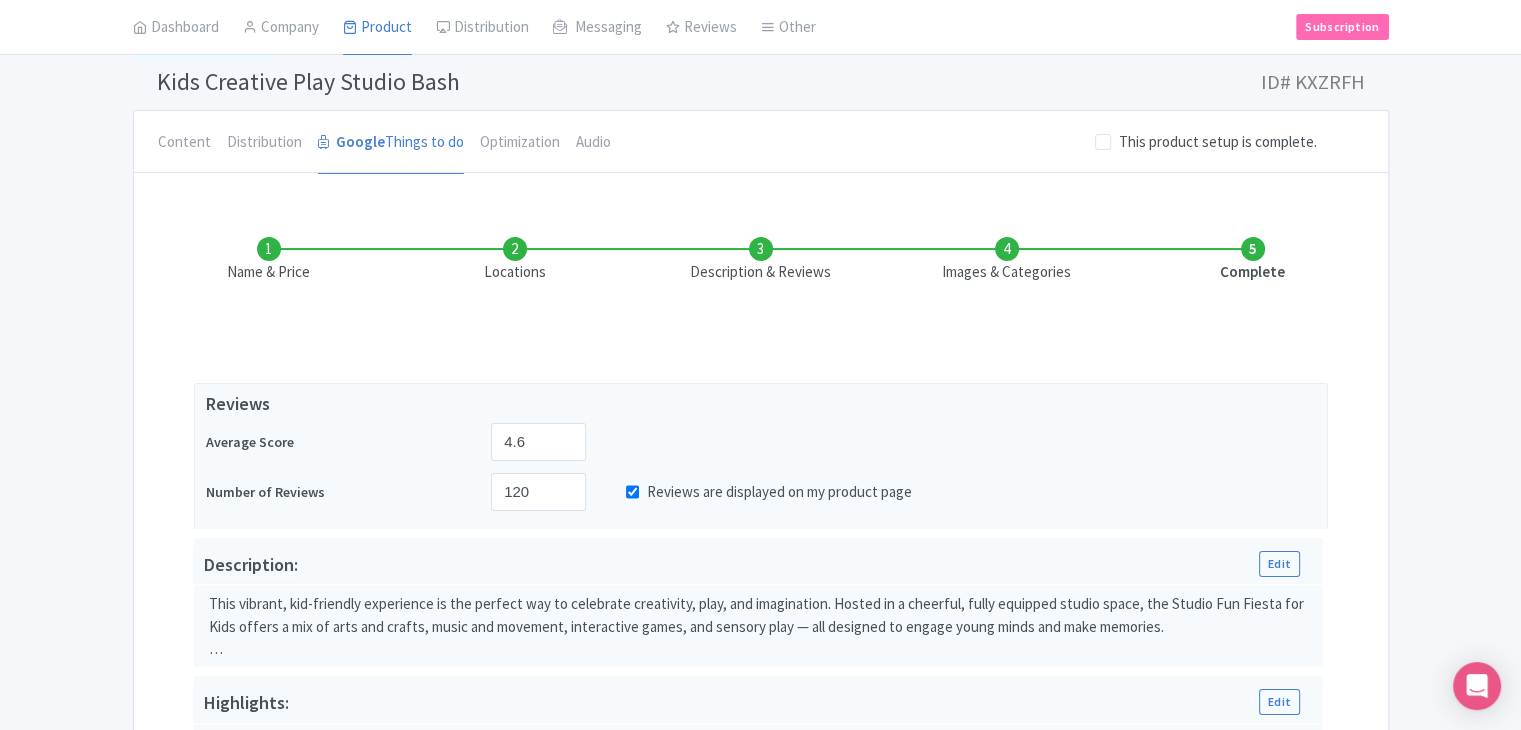 click on "Images & Categories" at bounding box center (1007, 260) 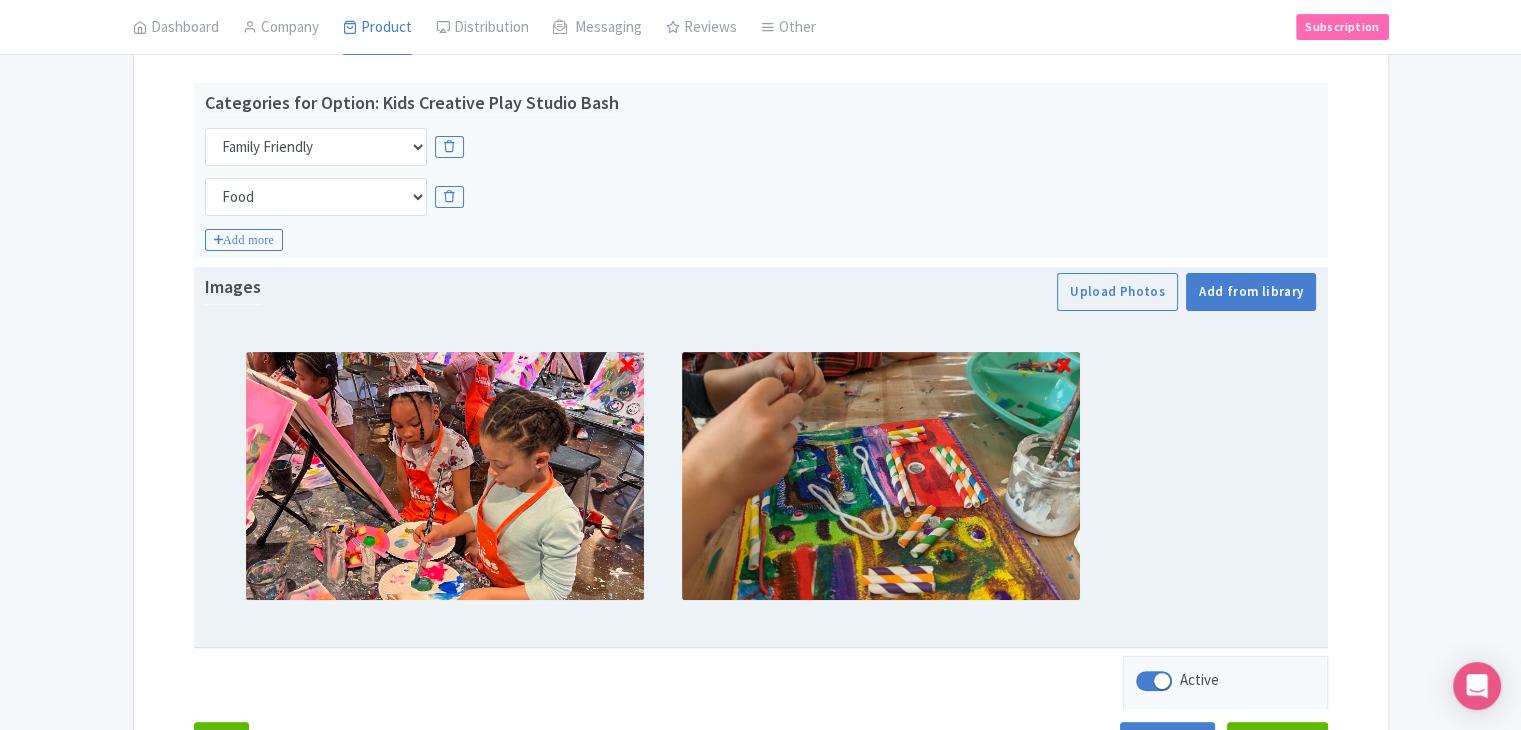 scroll, scrollTop: 567, scrollLeft: 0, axis: vertical 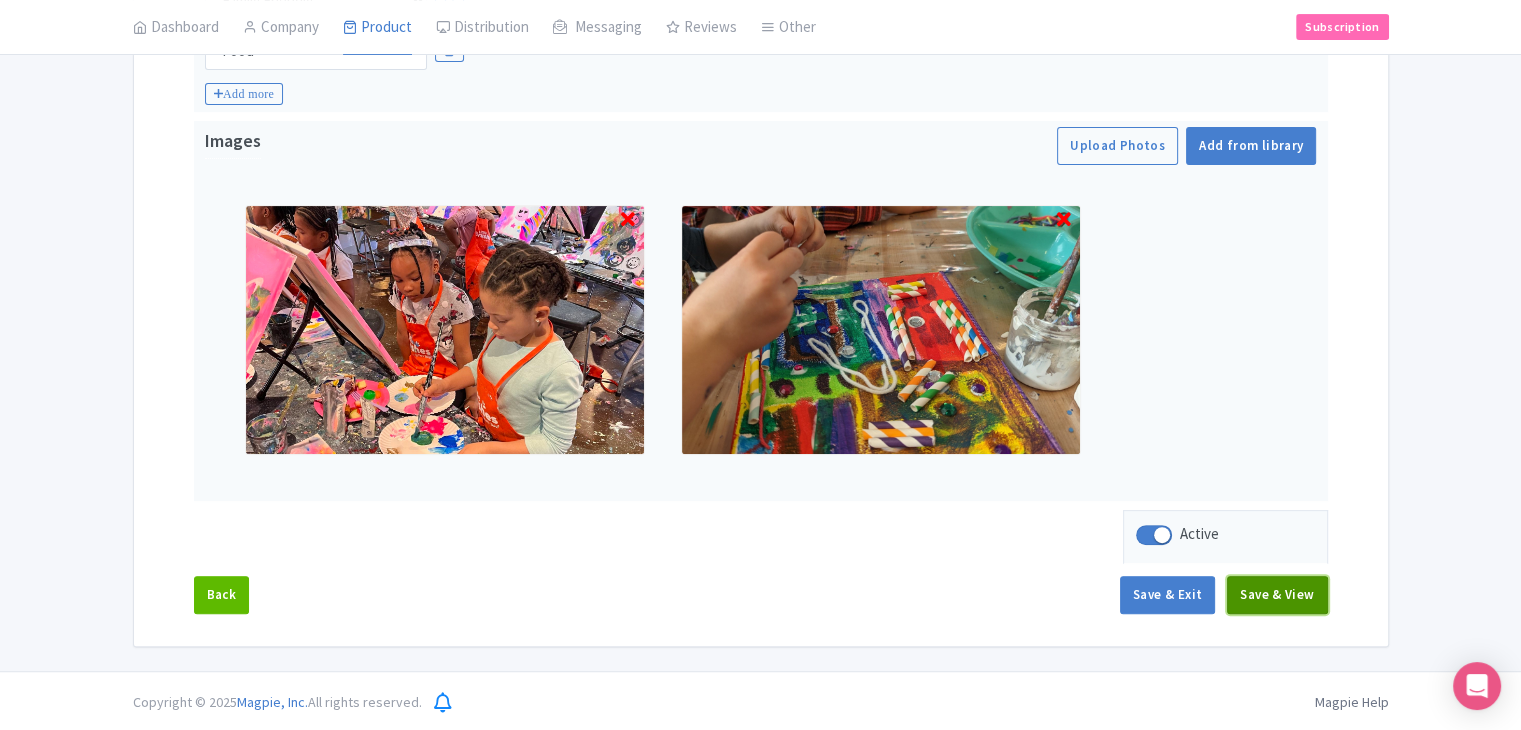 click on "Save & View" at bounding box center [1277, 595] 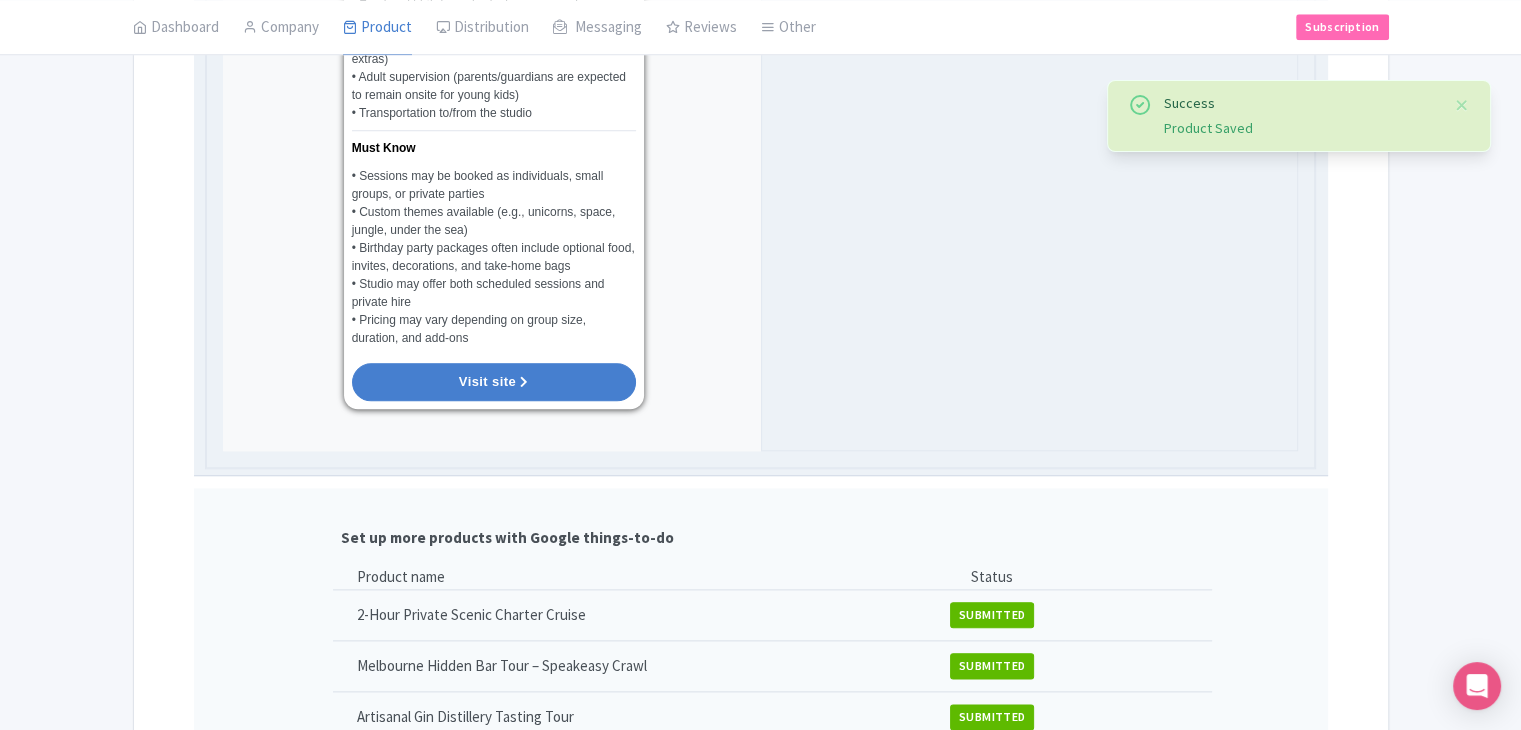 scroll, scrollTop: 2467, scrollLeft: 0, axis: vertical 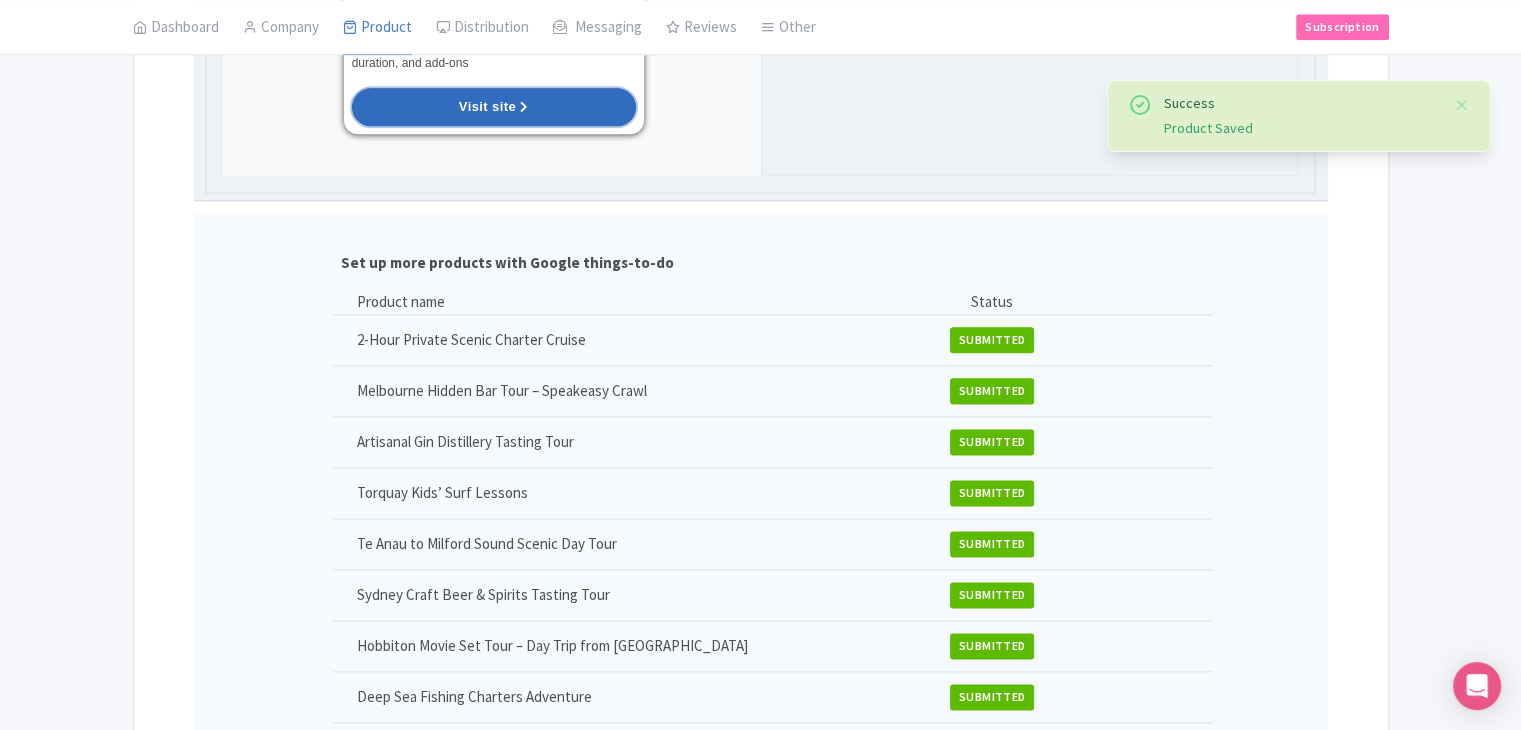 click on "Visit site" at bounding box center [494, 107] 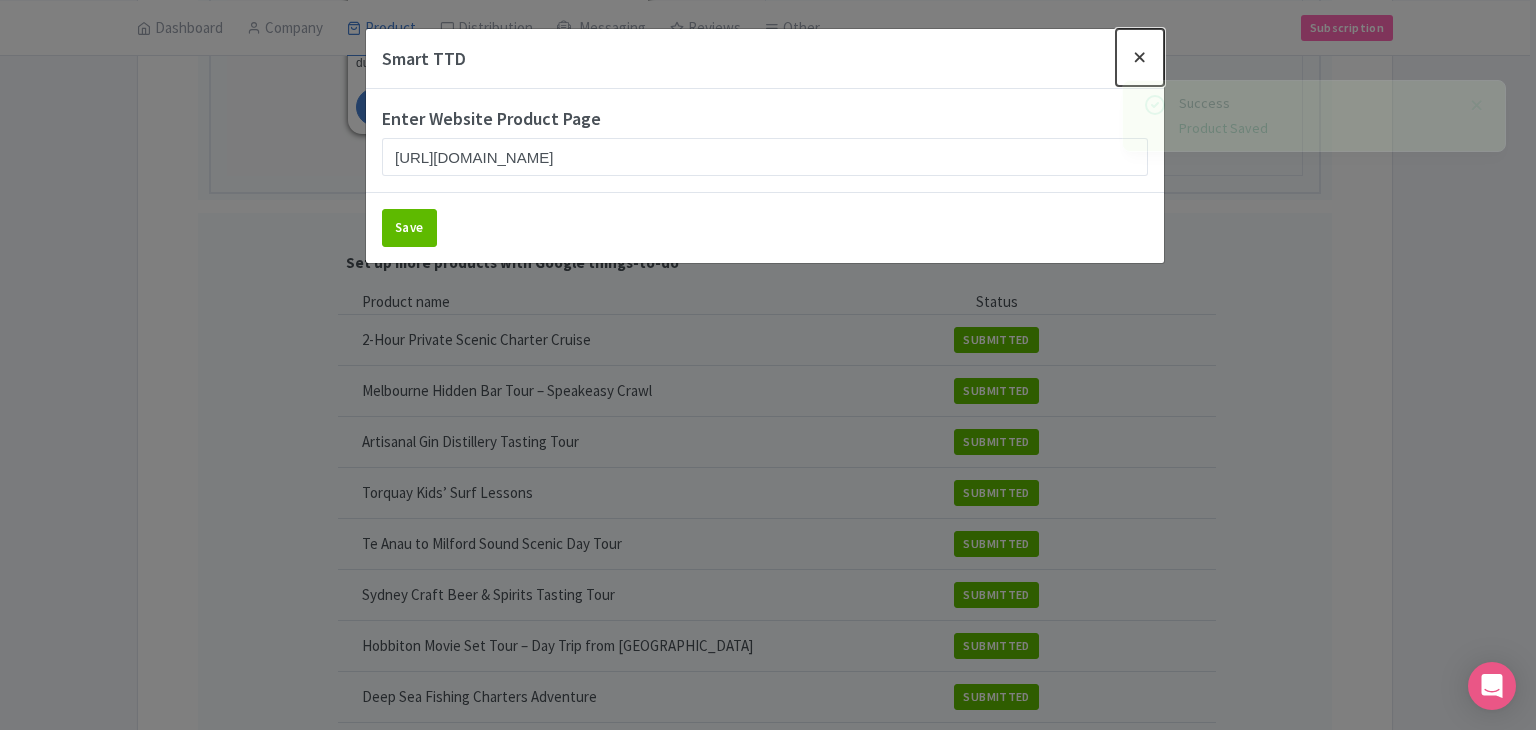 click at bounding box center (1140, 57) 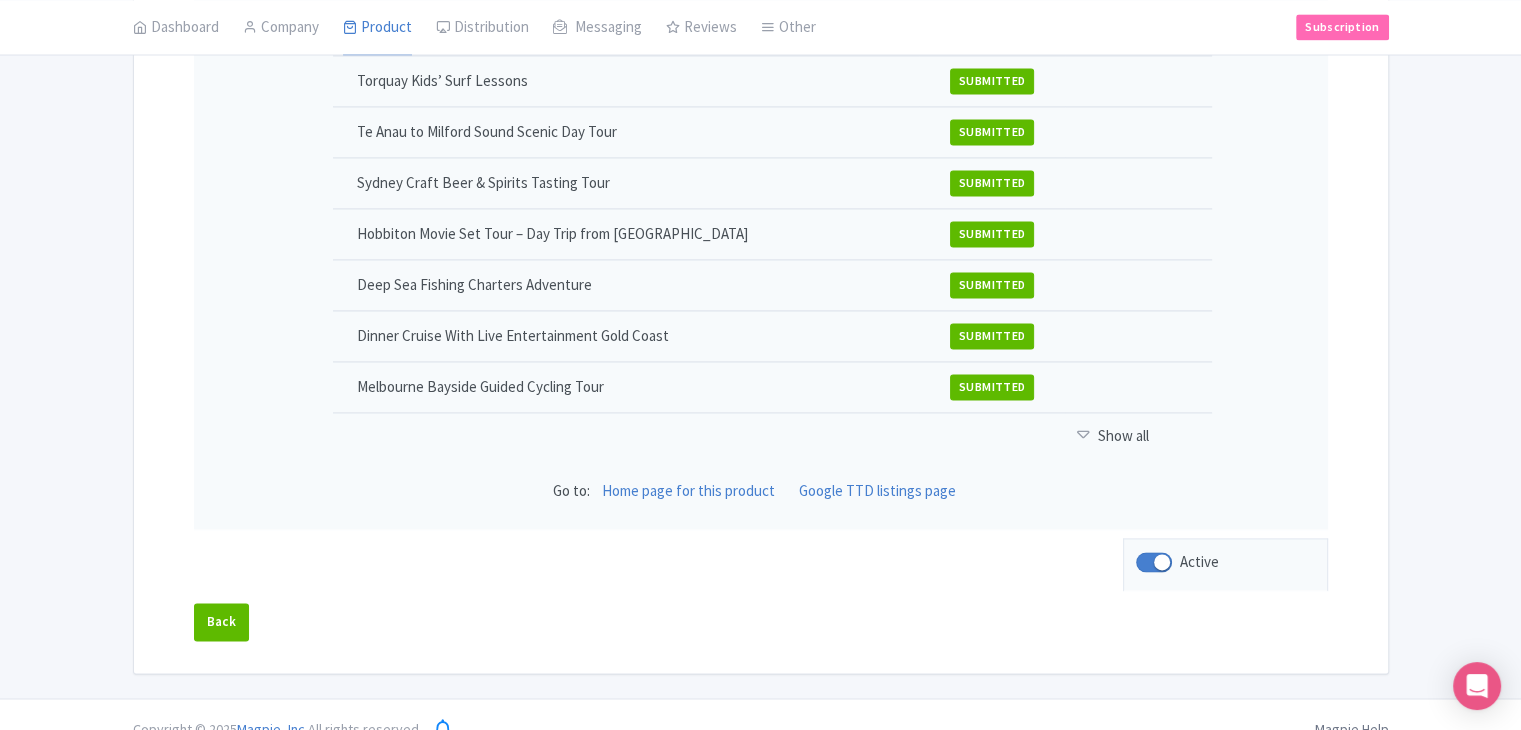 scroll, scrollTop: 2899, scrollLeft: 0, axis: vertical 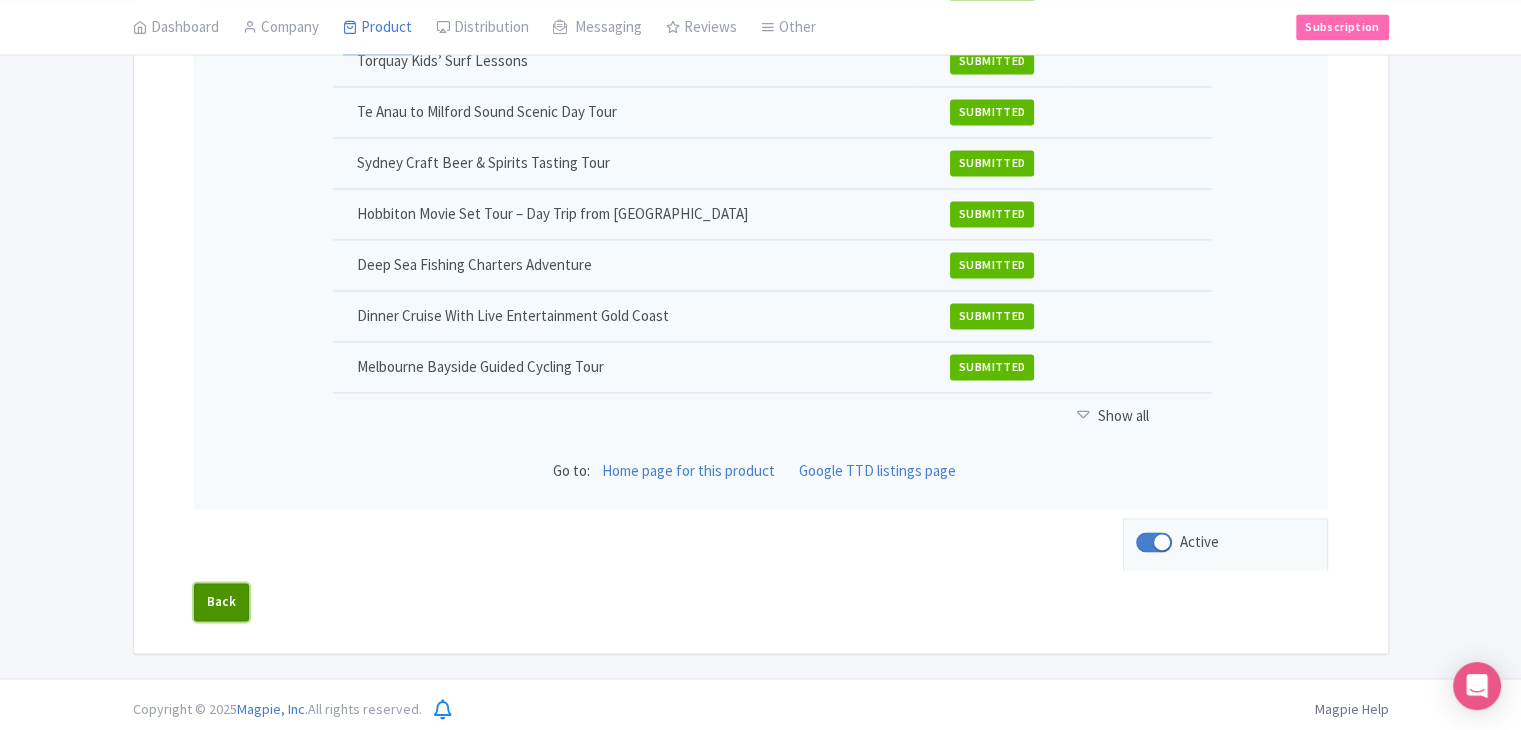click on "Back" at bounding box center [222, 602] 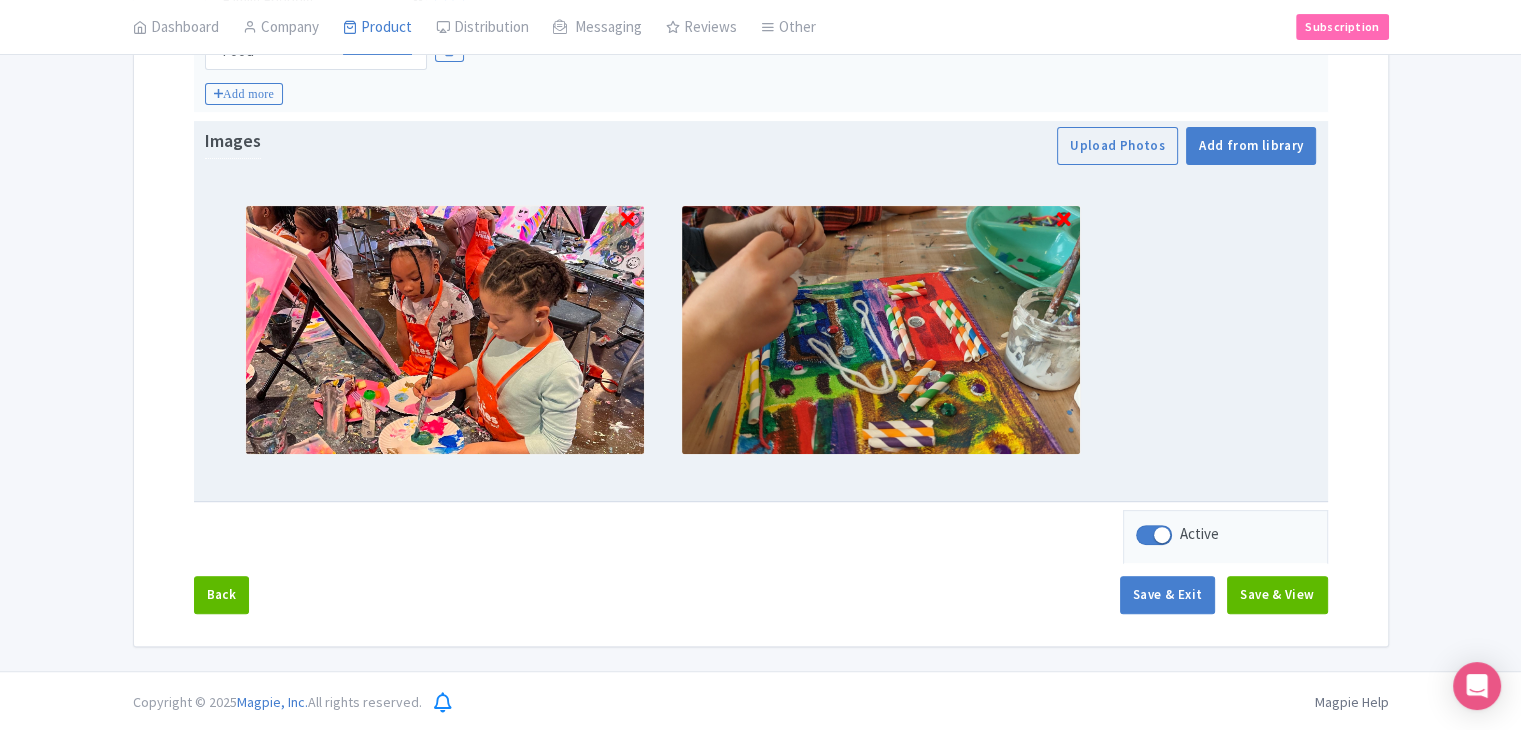 scroll, scrollTop: 467, scrollLeft: 0, axis: vertical 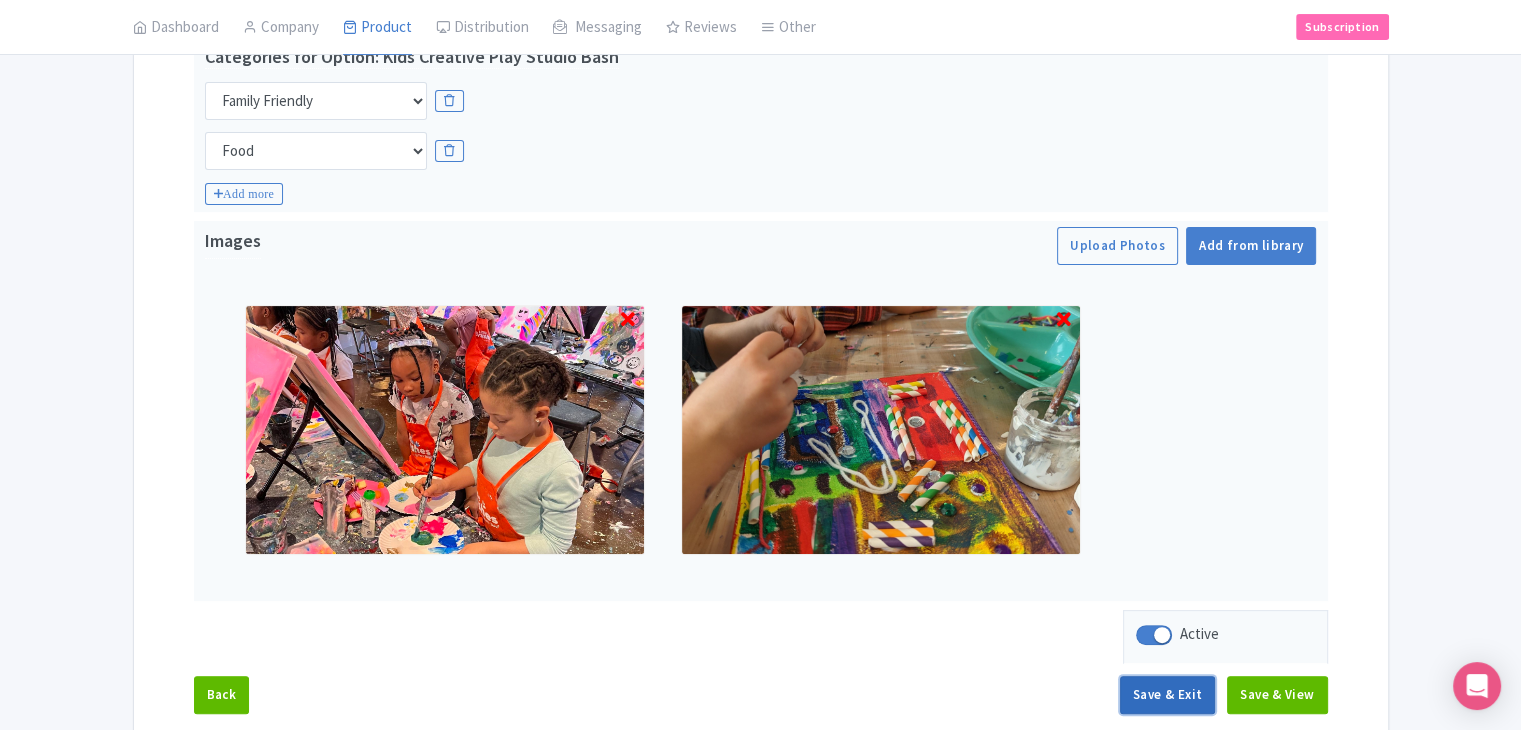 click on "Save & Exit" at bounding box center [1167, 695] 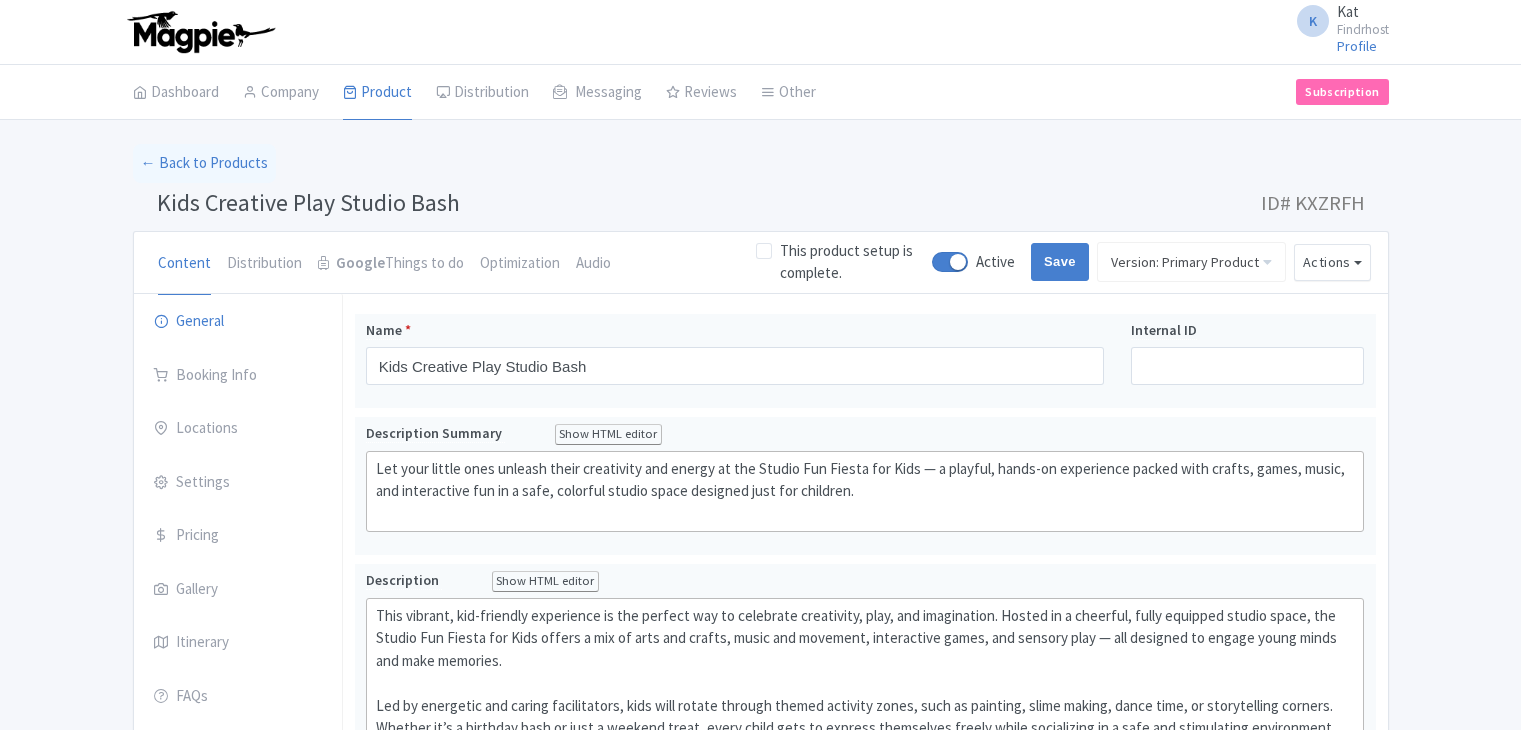 click on "Save" at bounding box center [1060, 262] 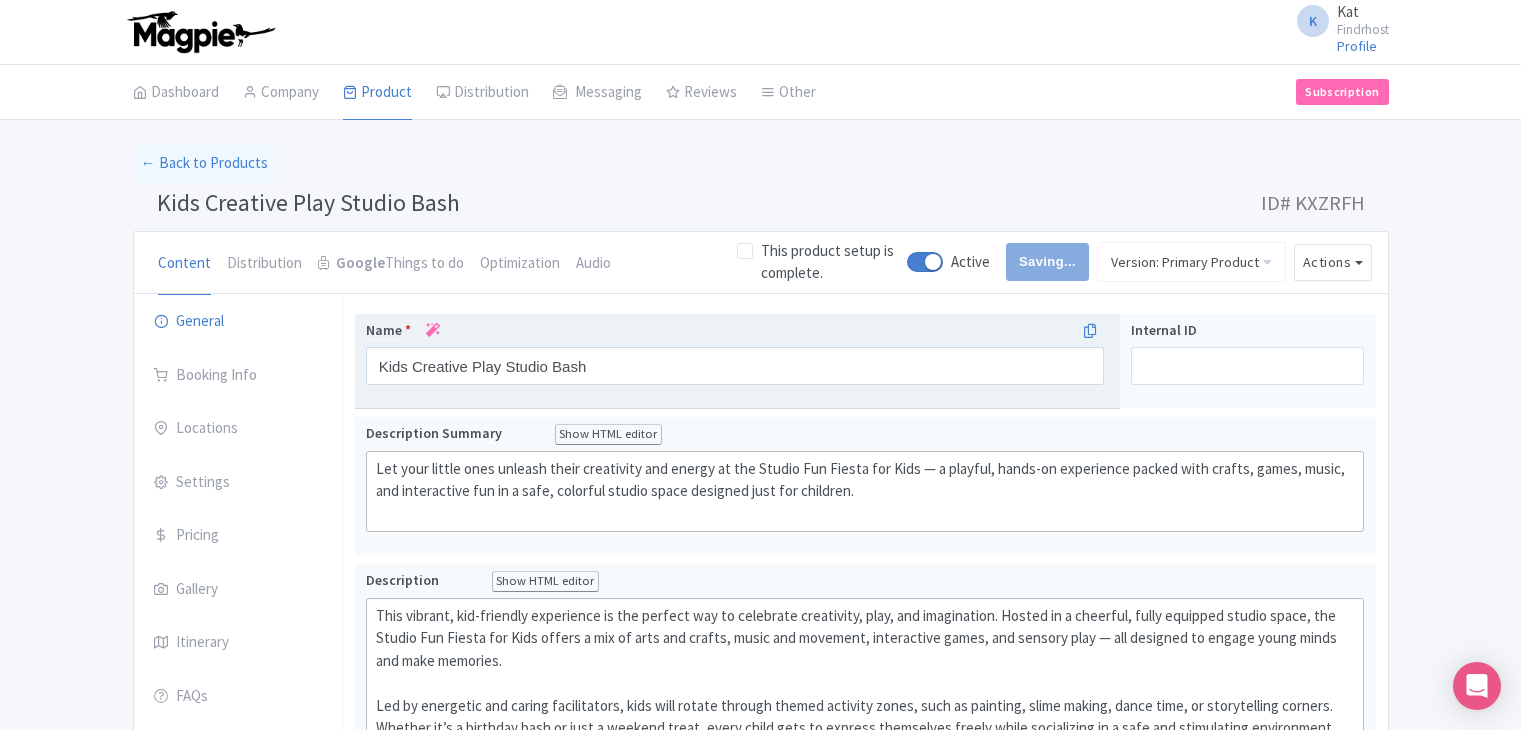 scroll, scrollTop: 0, scrollLeft: 0, axis: both 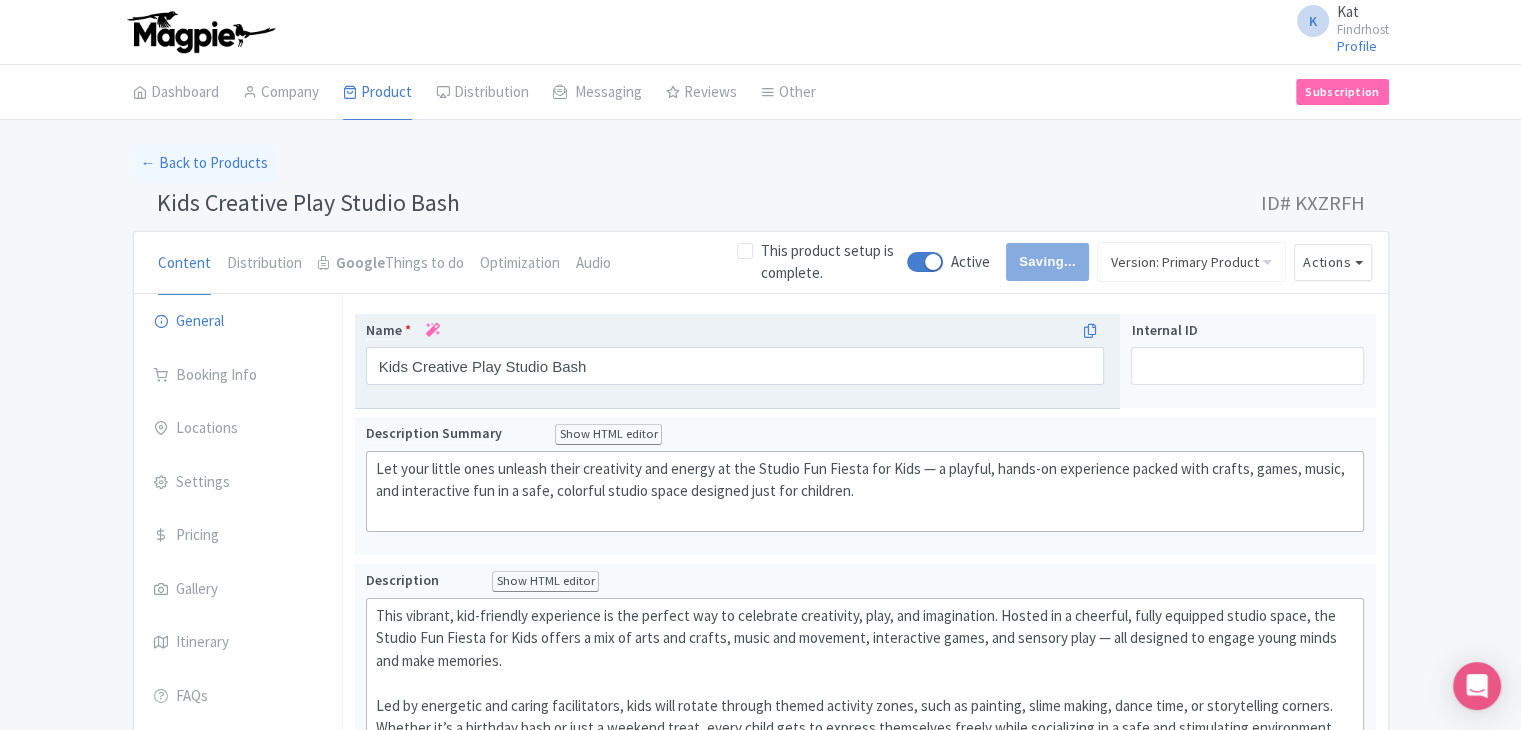 type on "Saving..." 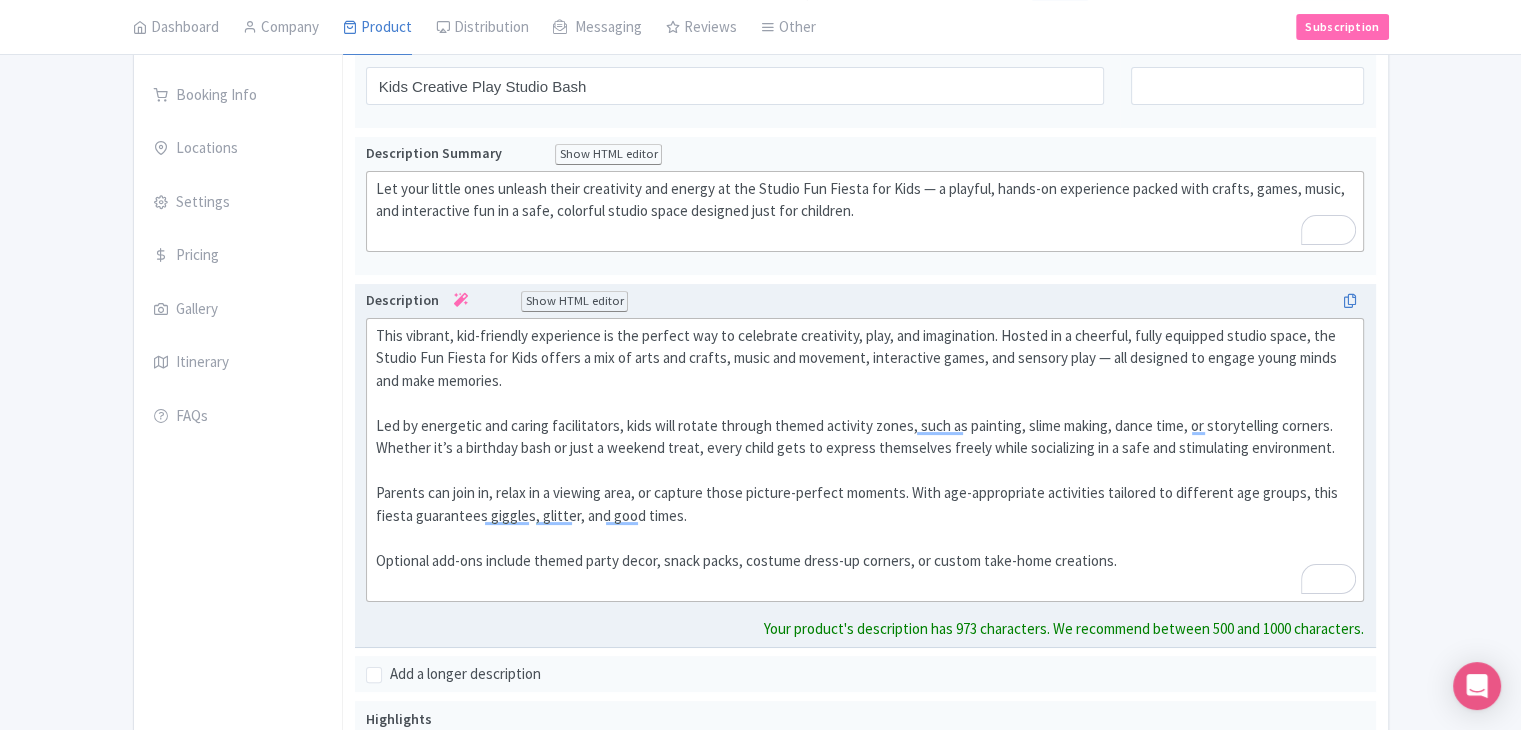 scroll, scrollTop: 206, scrollLeft: 0, axis: vertical 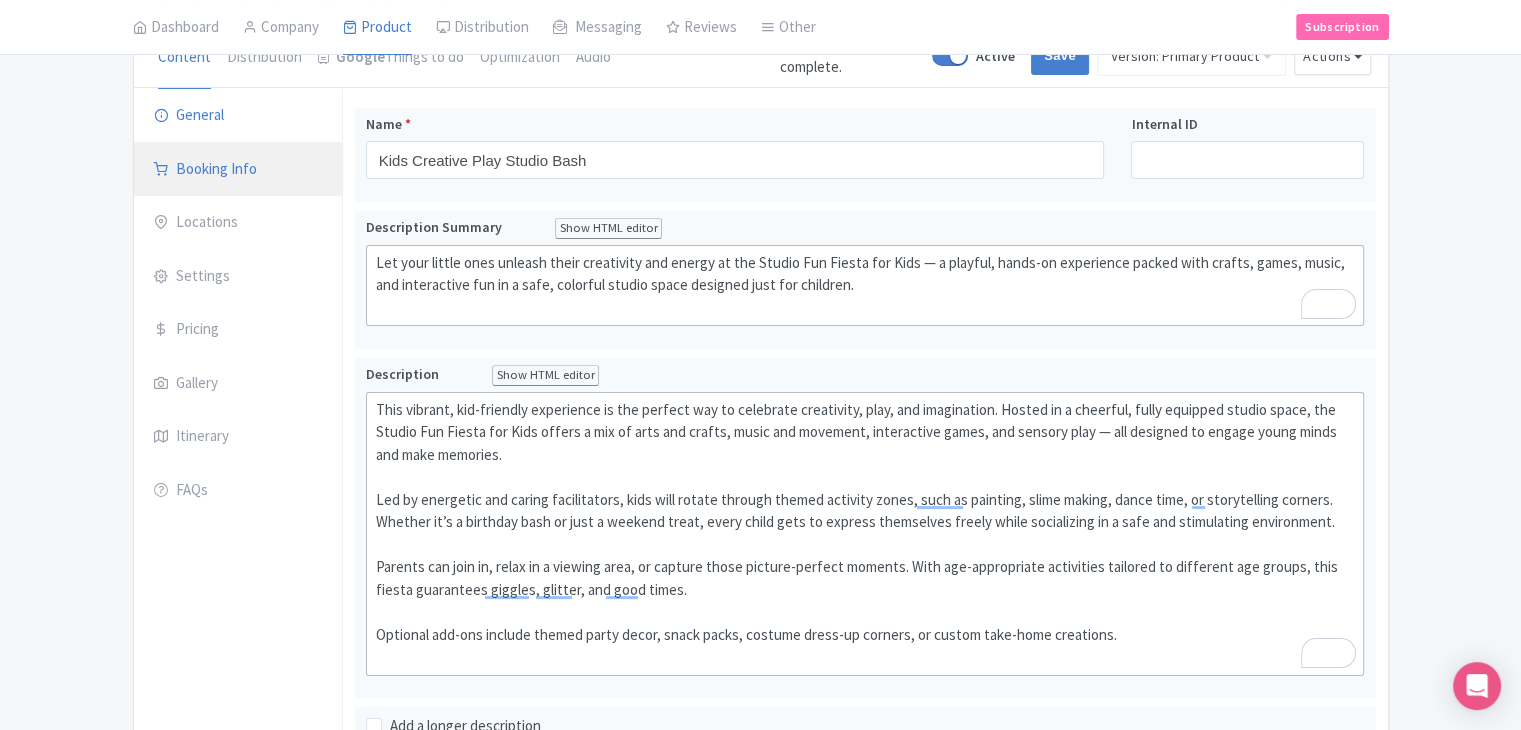 click on "Booking Info" at bounding box center (238, 170) 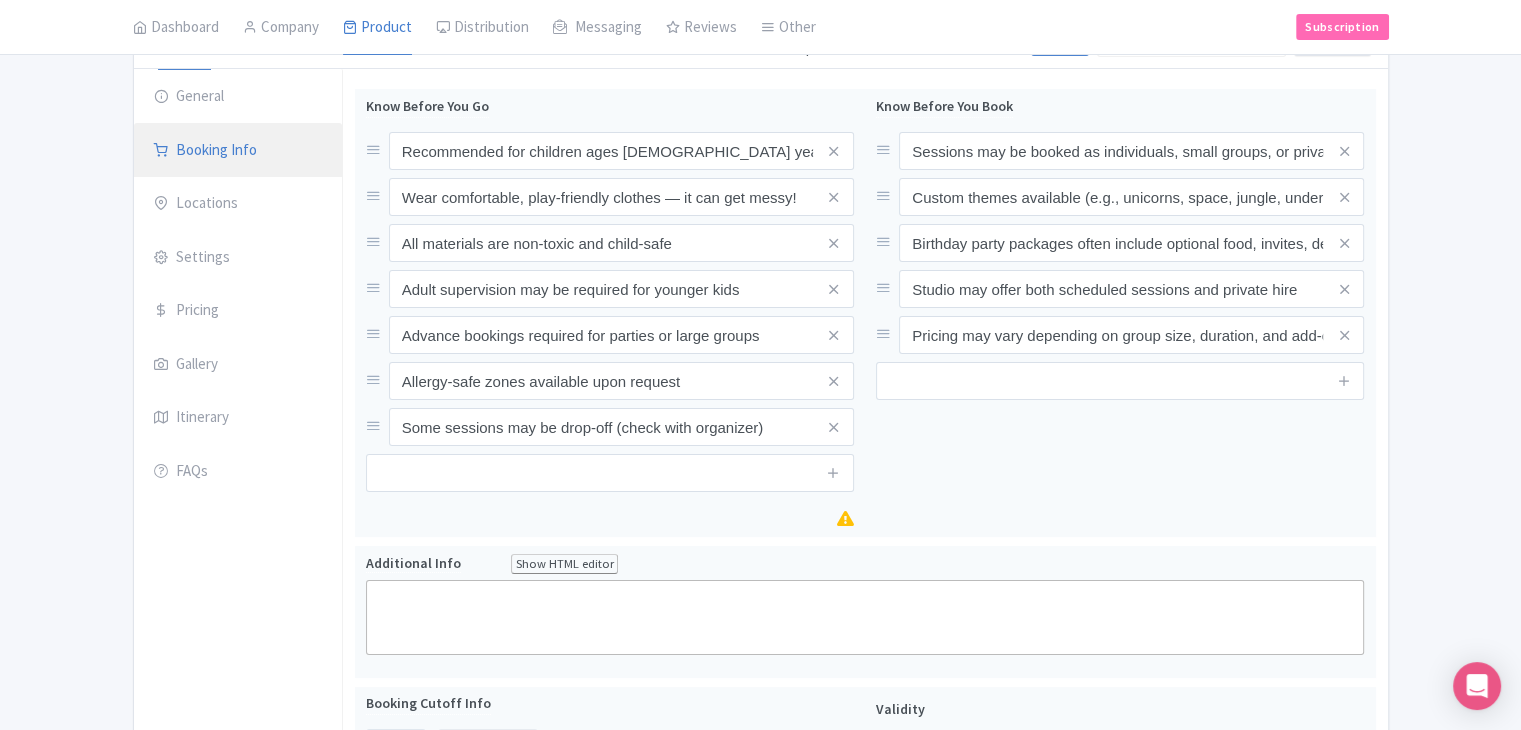 scroll, scrollTop: 64, scrollLeft: 0, axis: vertical 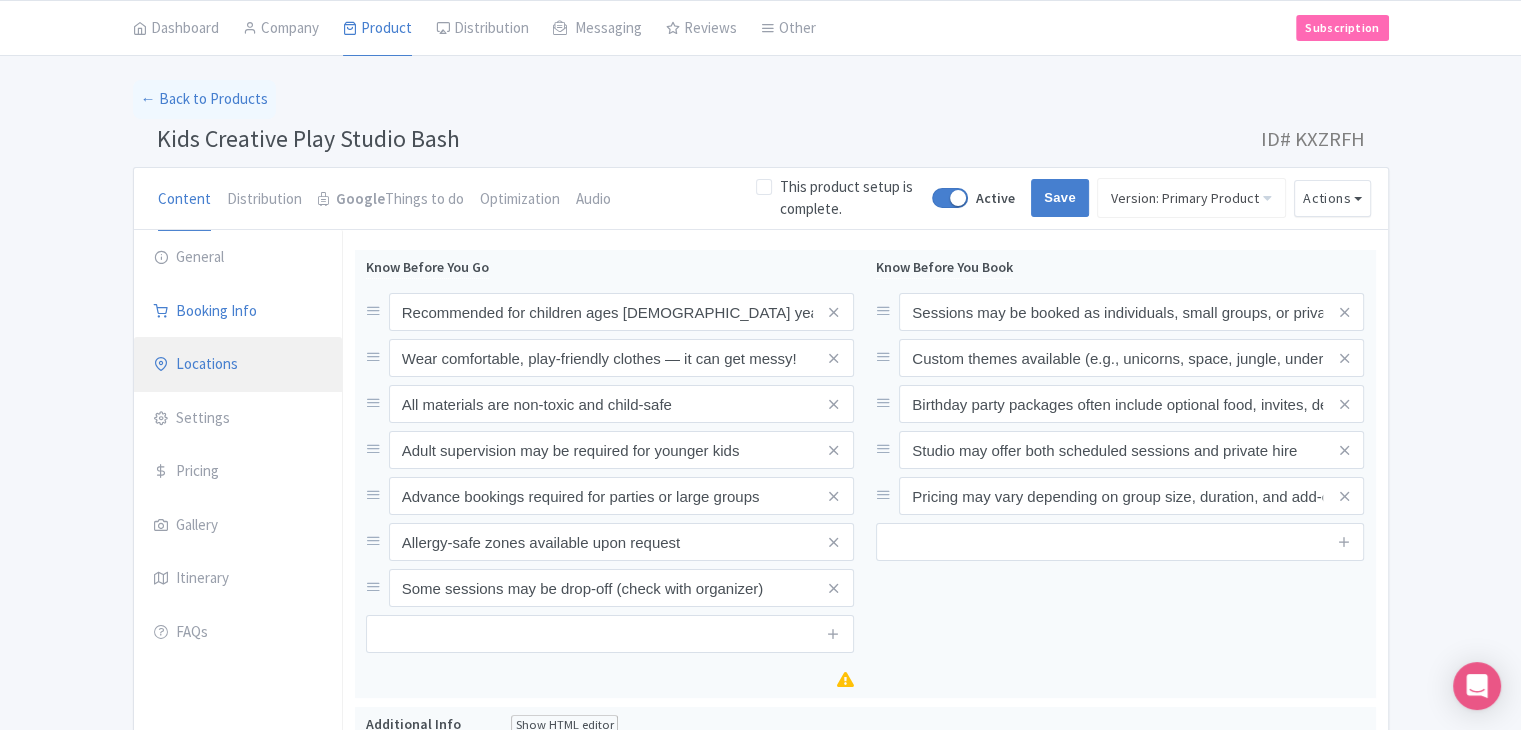 click on "Locations" at bounding box center [238, 365] 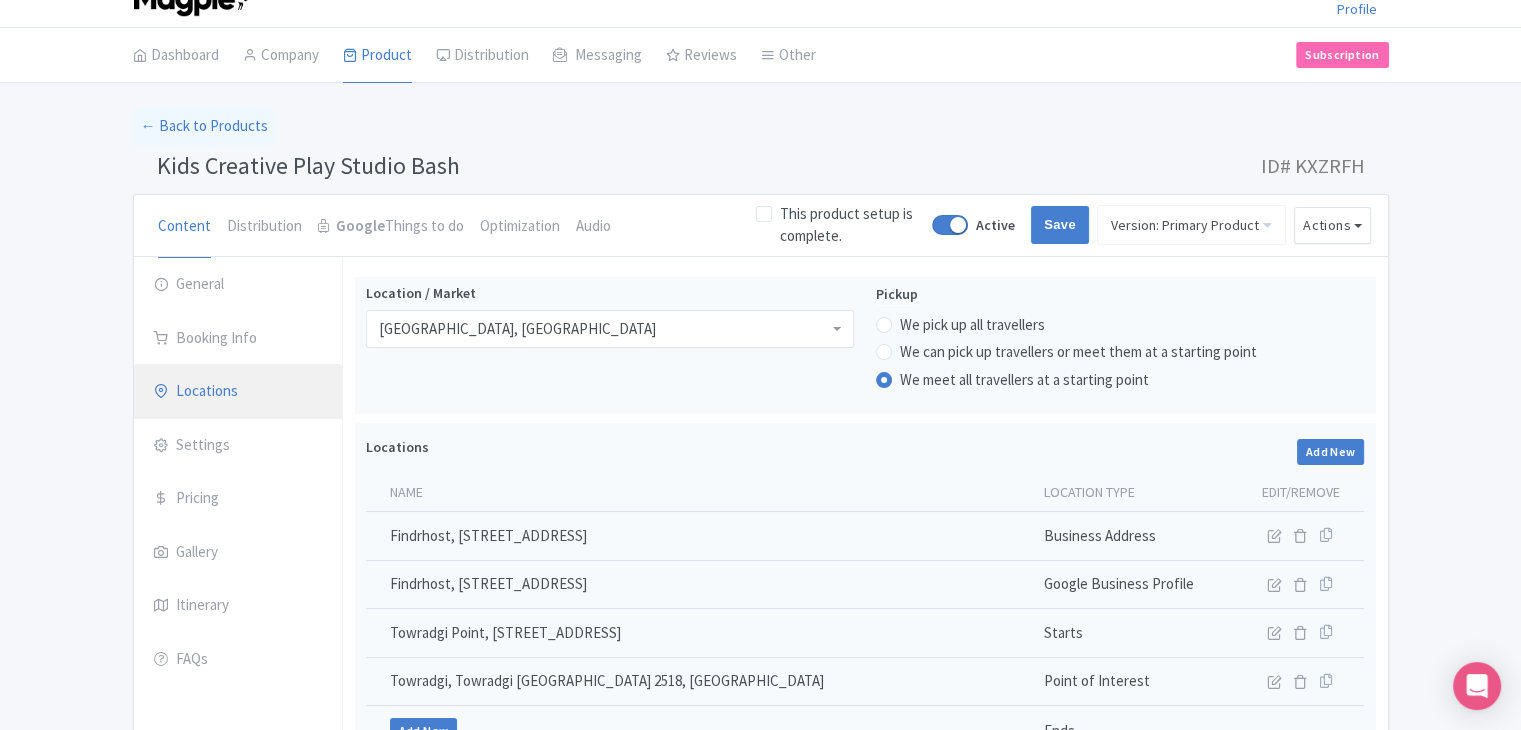 scroll, scrollTop: 237, scrollLeft: 0, axis: vertical 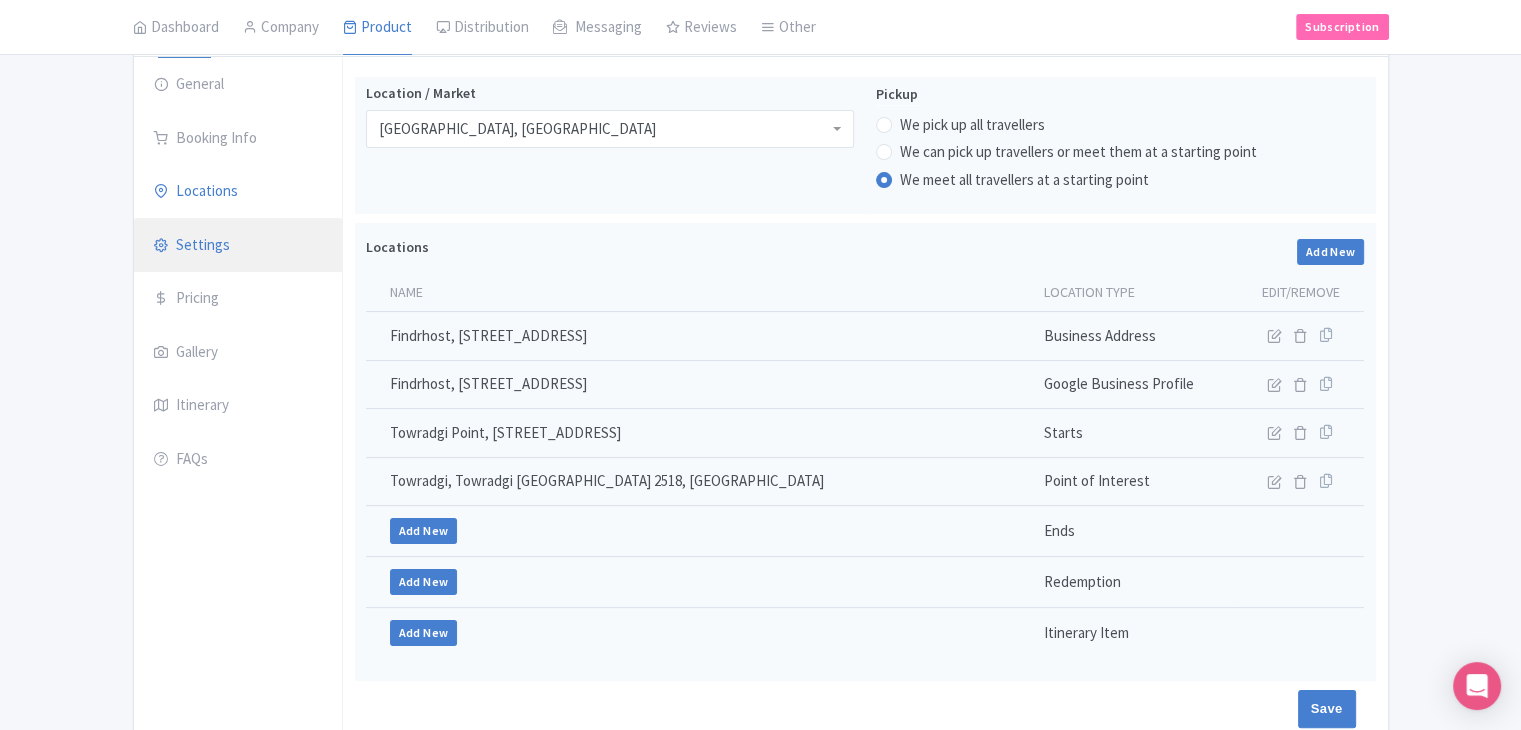 click on "Settings" at bounding box center (238, 246) 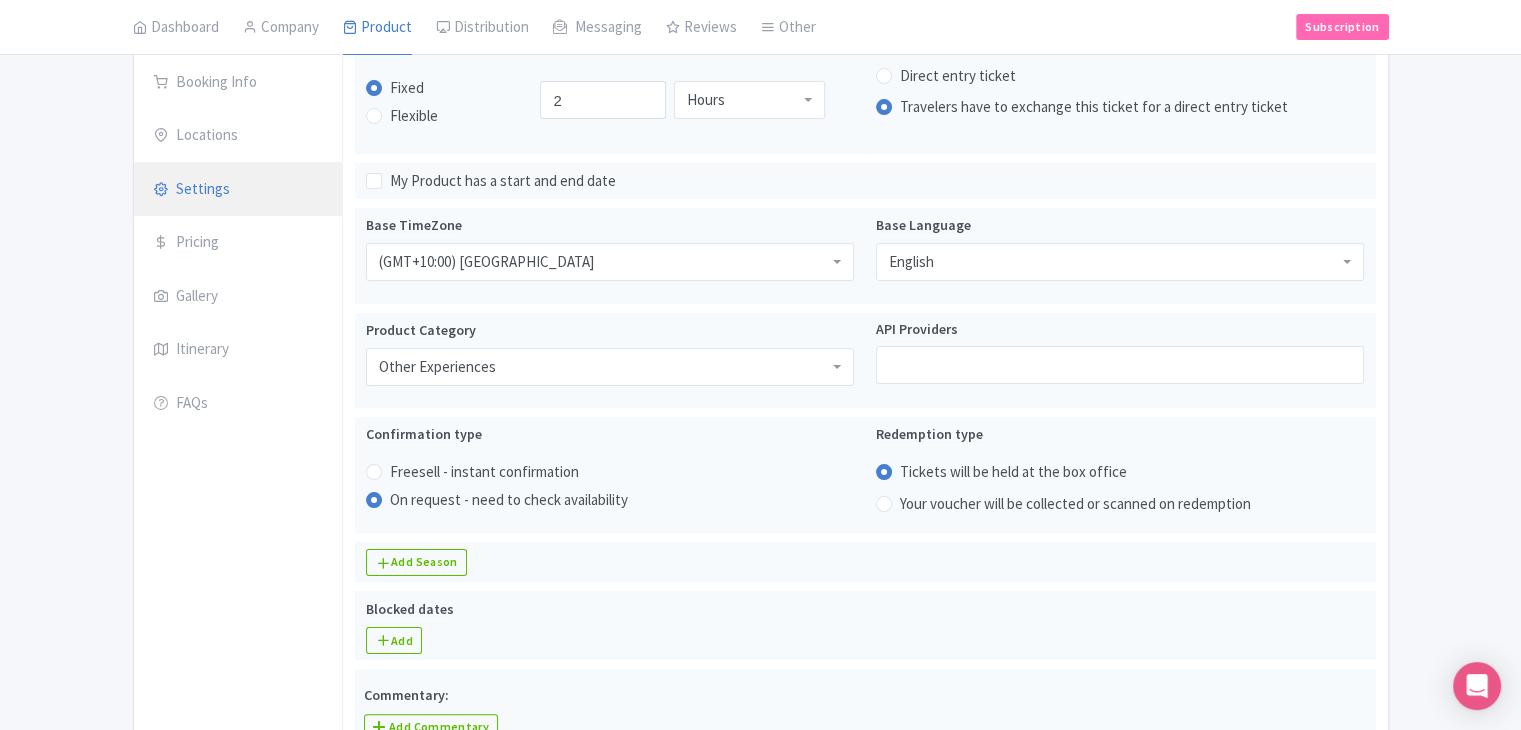 scroll, scrollTop: 175, scrollLeft: 0, axis: vertical 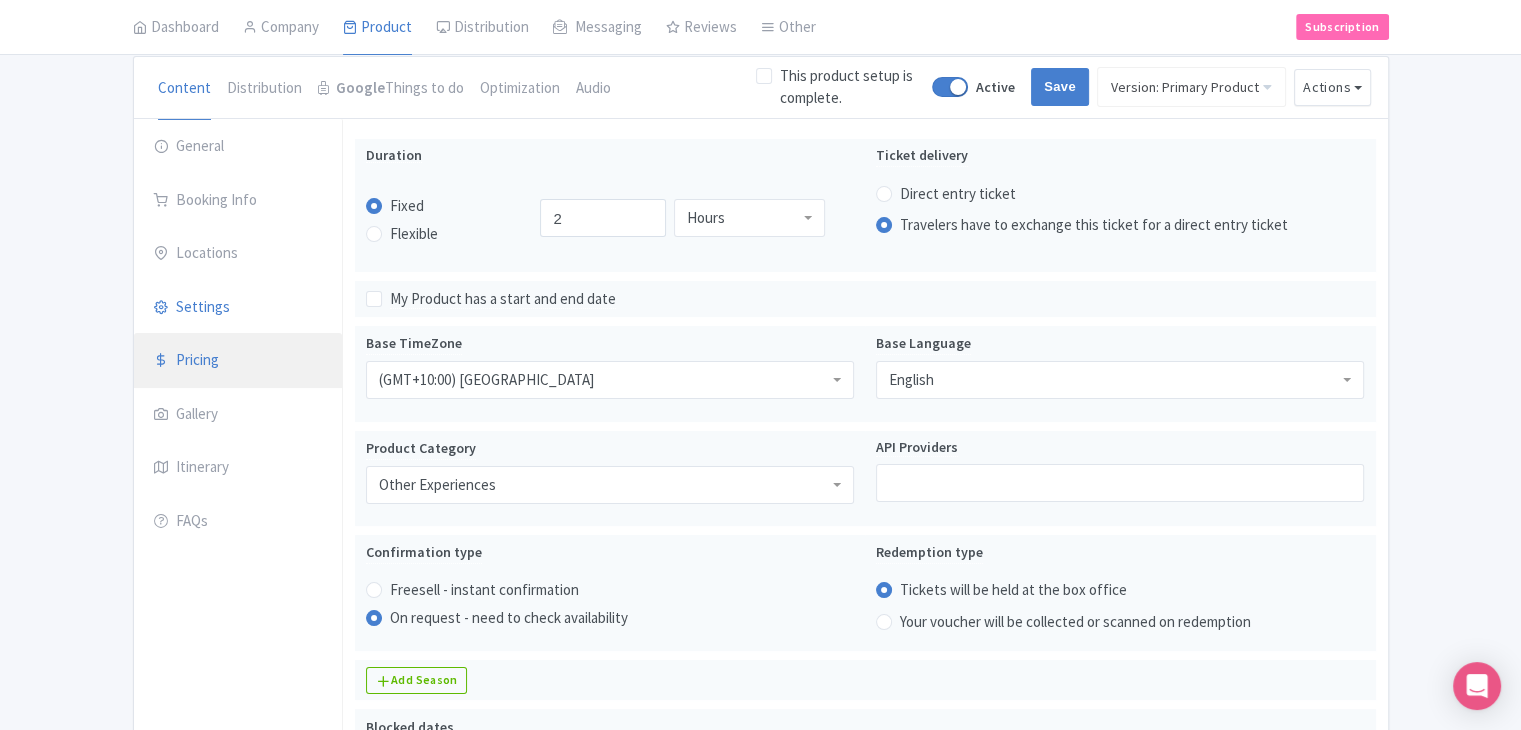click on "Pricing" at bounding box center (238, 361) 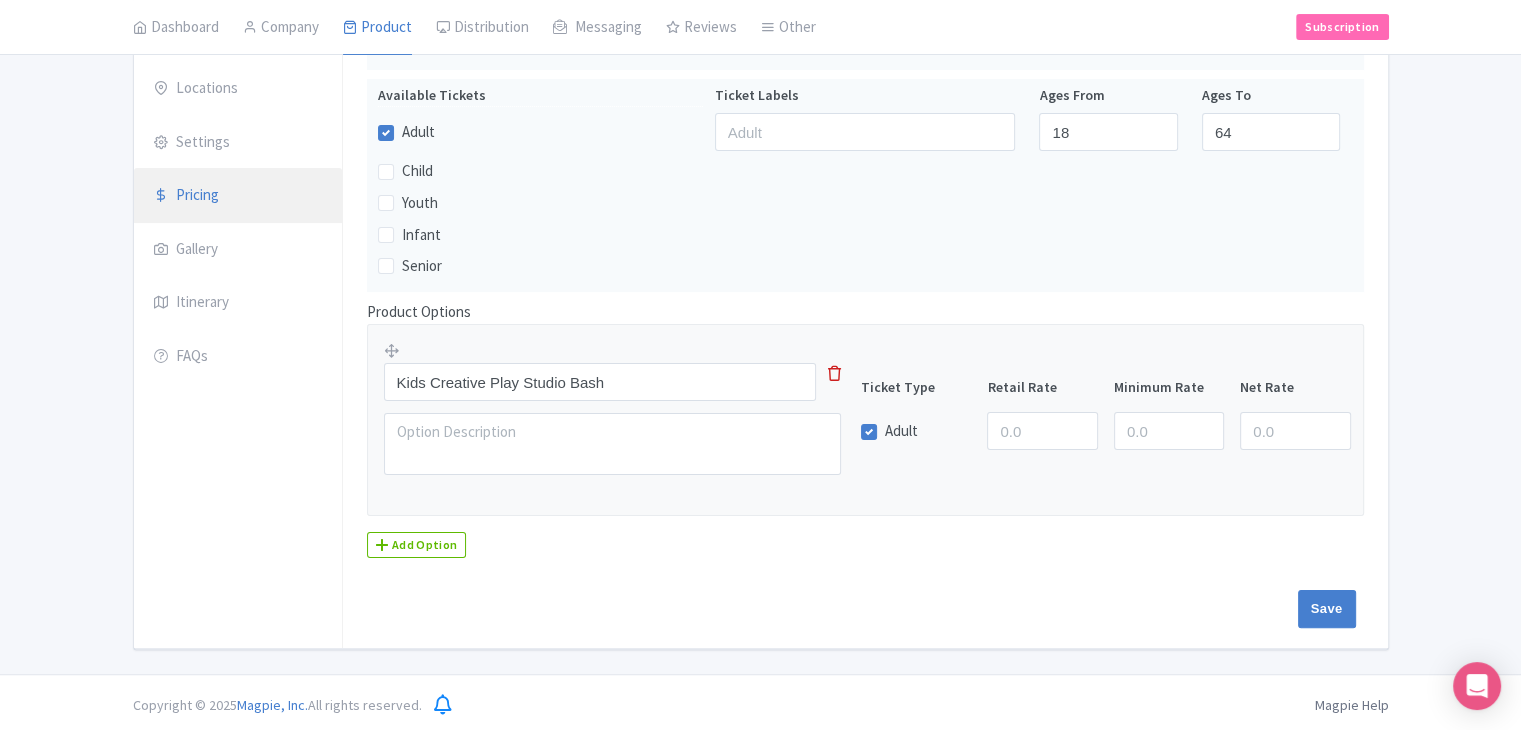 scroll, scrollTop: 342, scrollLeft: 0, axis: vertical 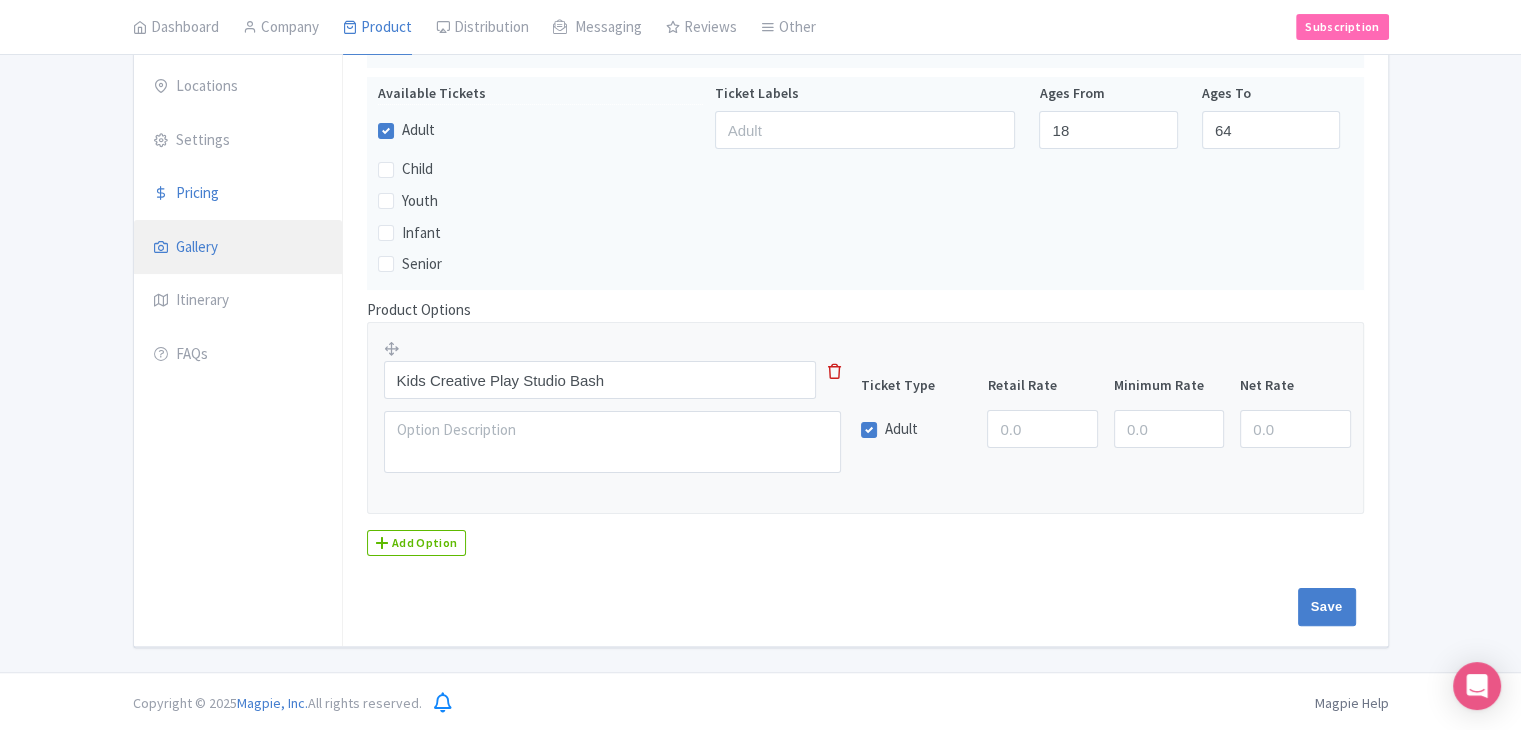 click on "Gallery" at bounding box center [238, 248] 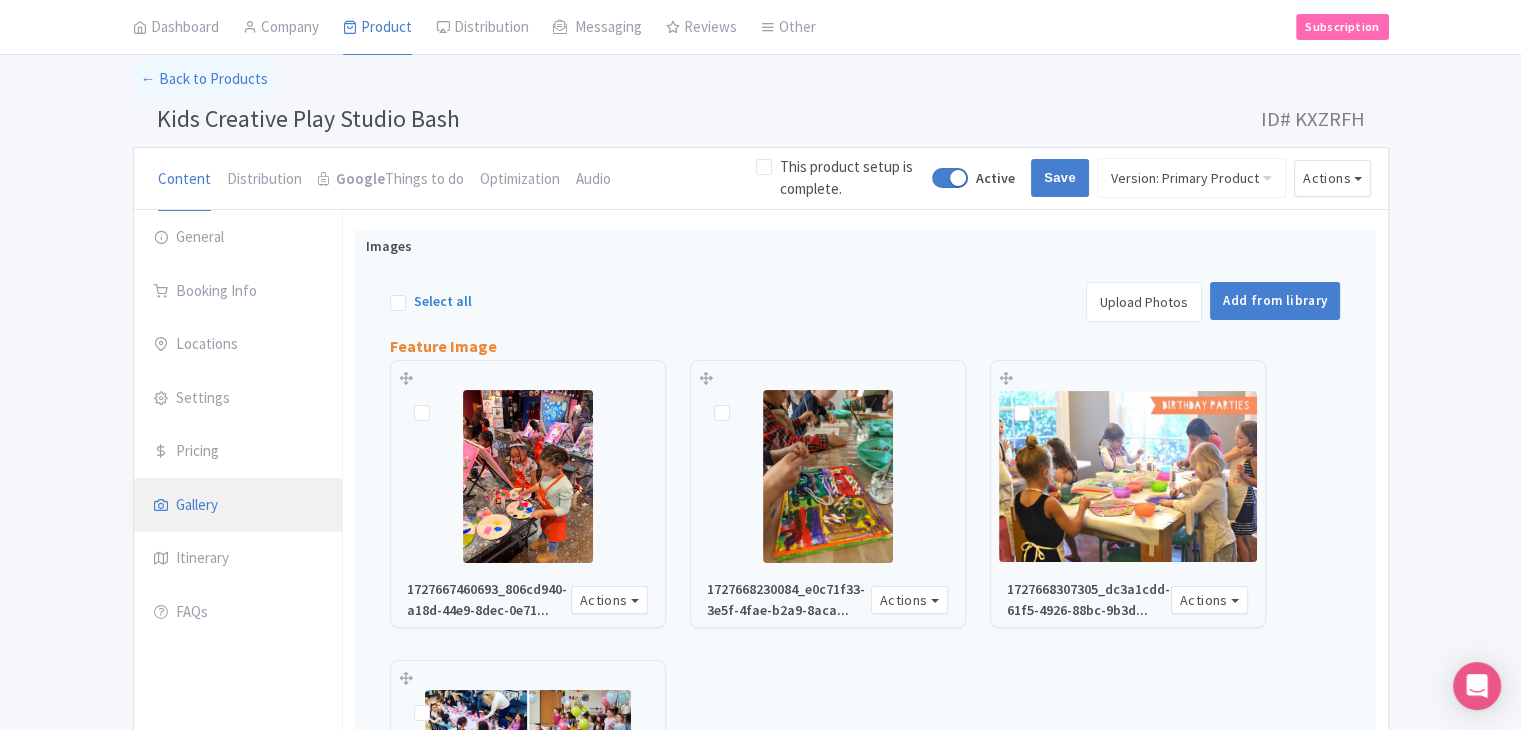 scroll, scrollTop: 342, scrollLeft: 0, axis: vertical 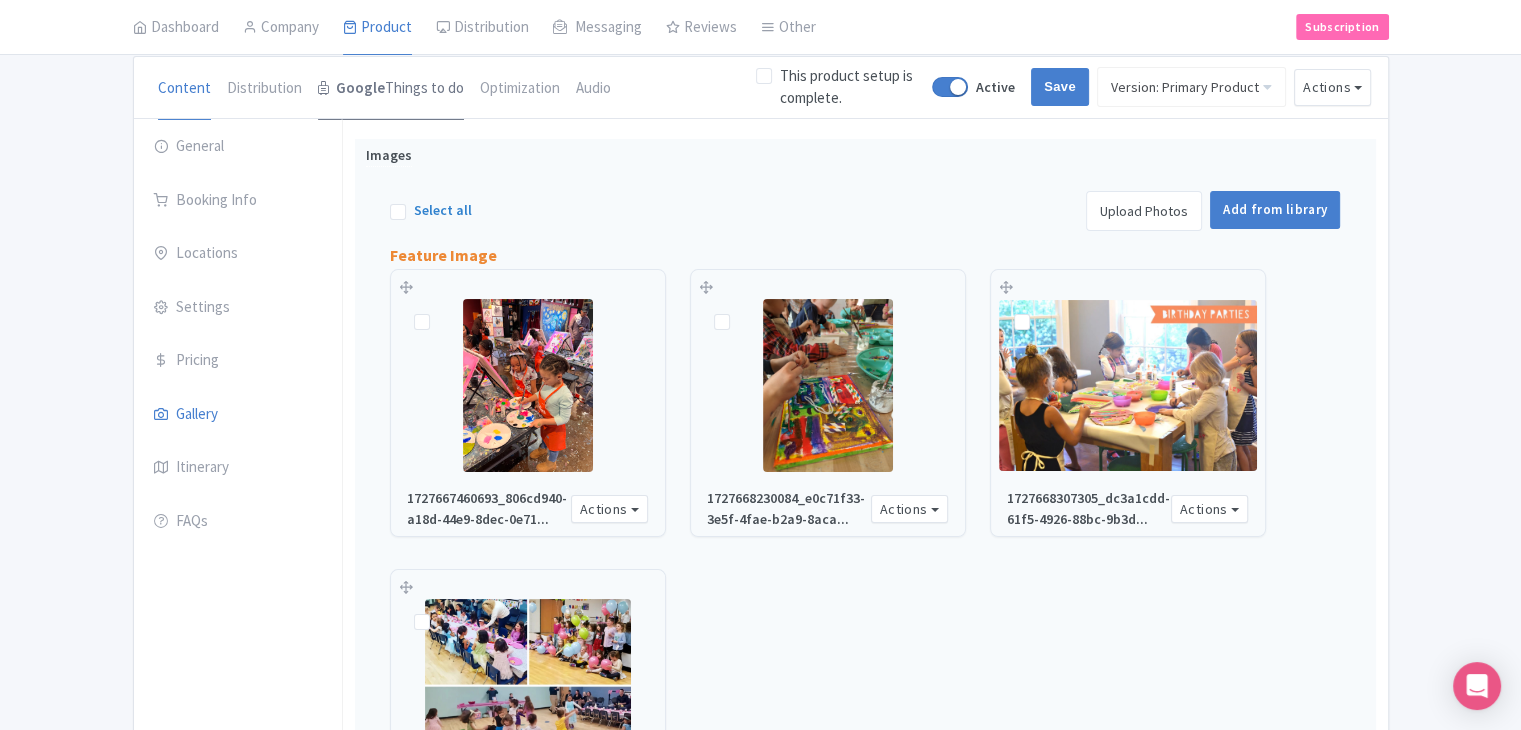 click on "Google  Things to do" at bounding box center [391, 89] 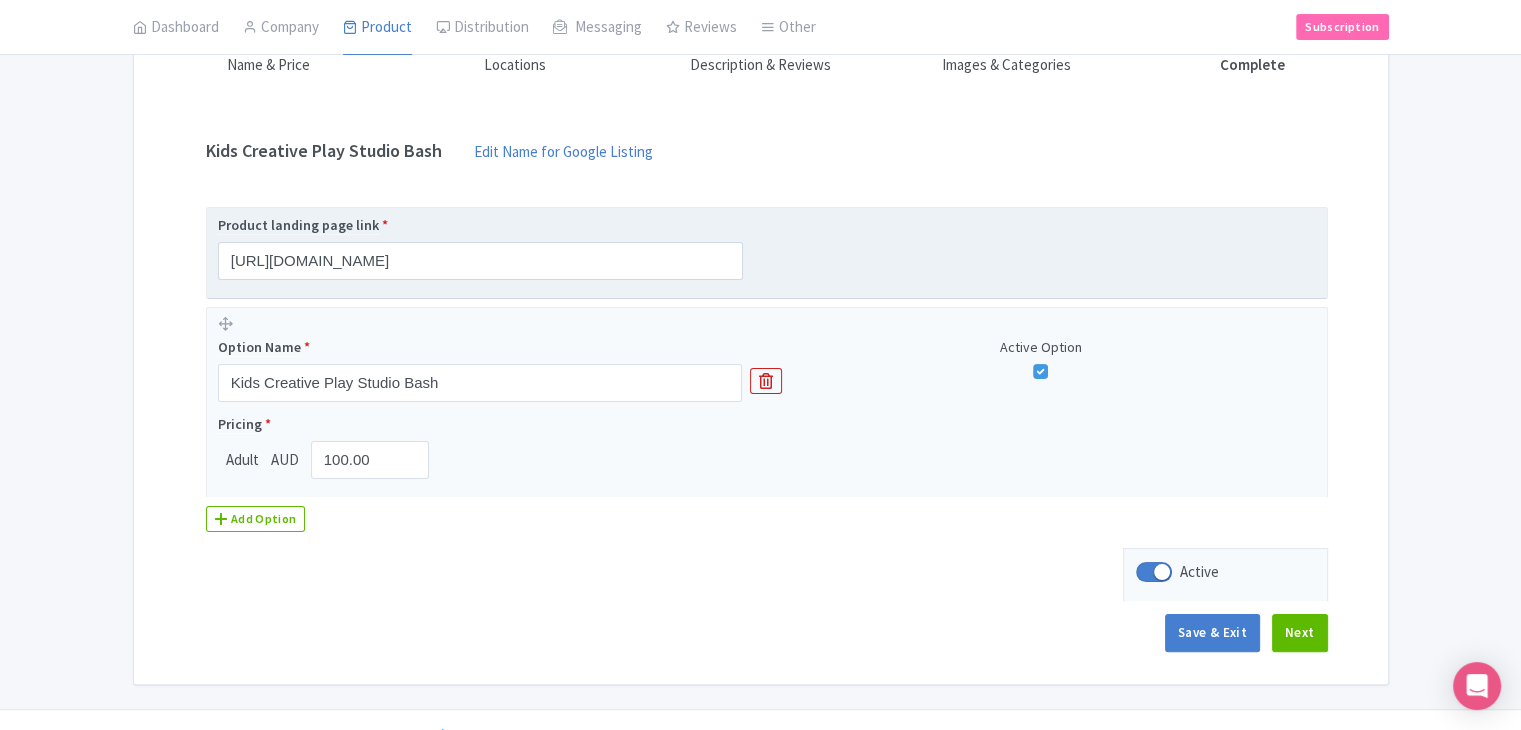 scroll, scrollTop: 366, scrollLeft: 0, axis: vertical 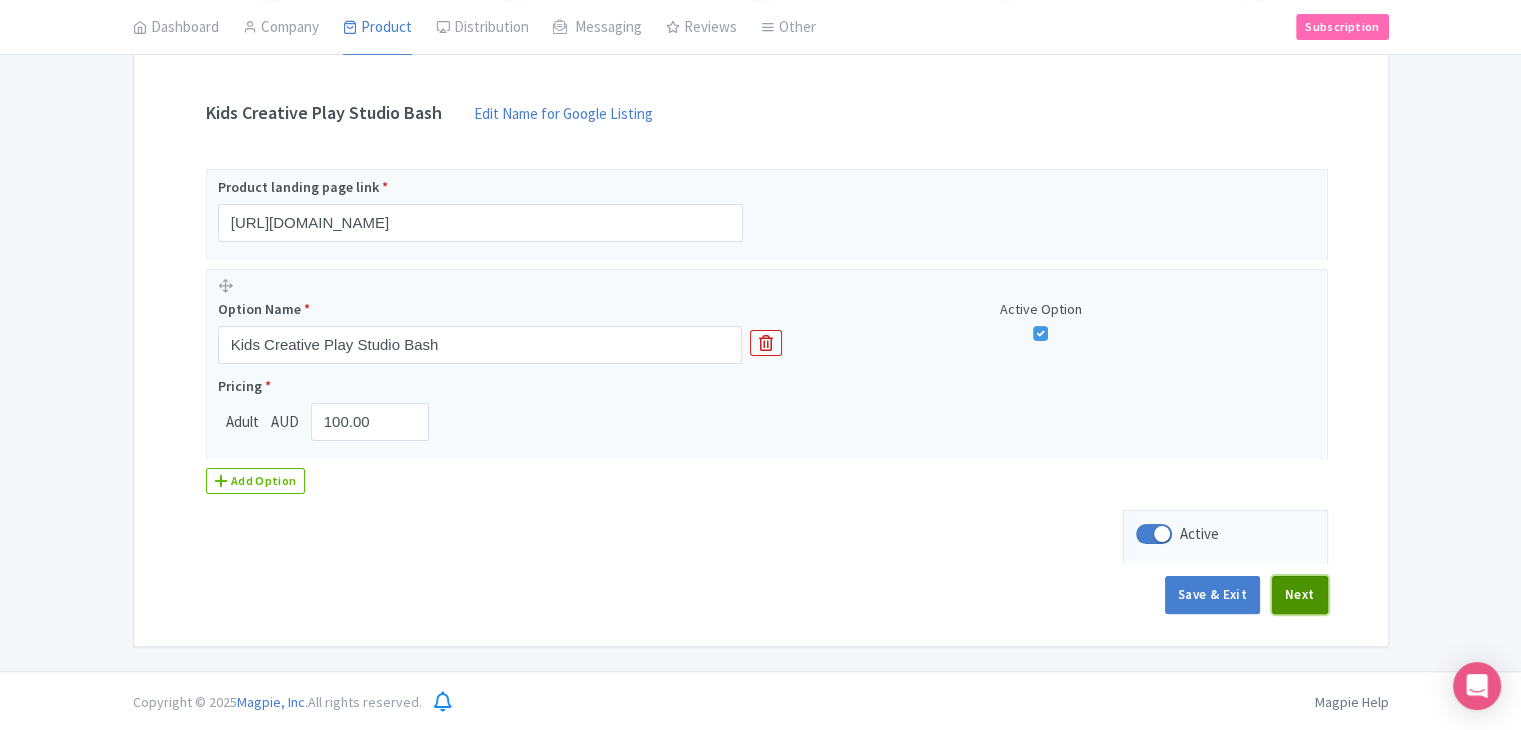 click on "Next" at bounding box center [1300, 595] 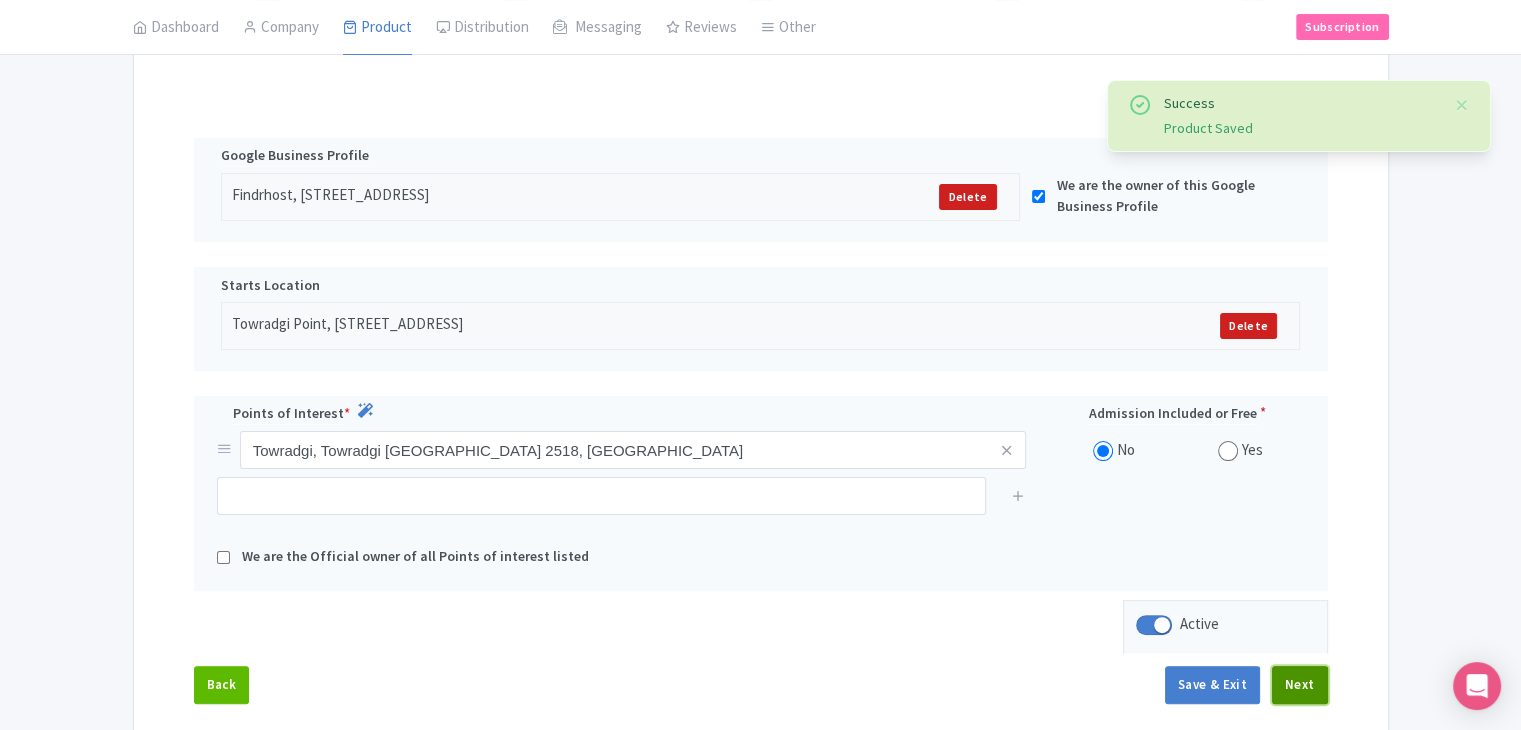 click on "Next" at bounding box center (1300, 685) 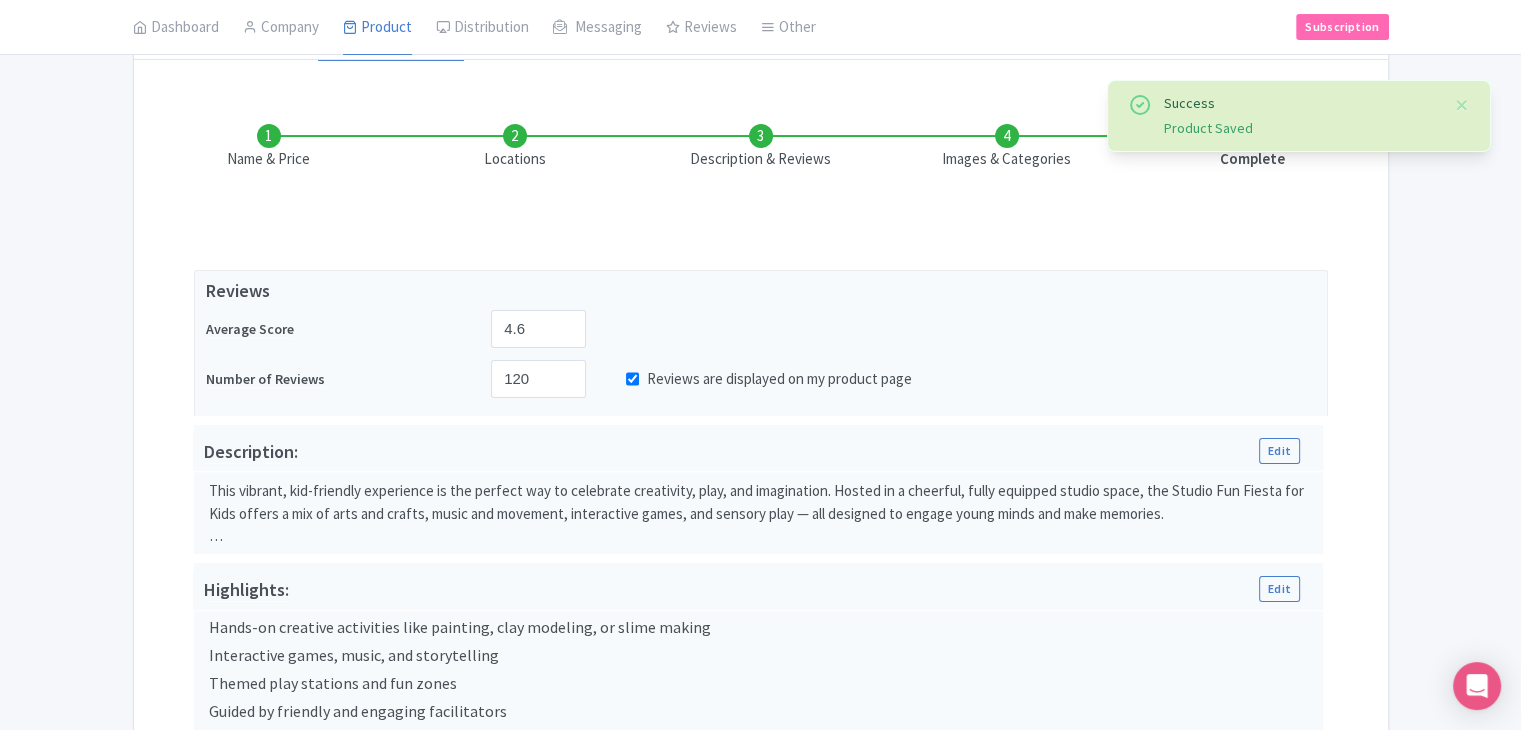 scroll, scrollTop: 221, scrollLeft: 0, axis: vertical 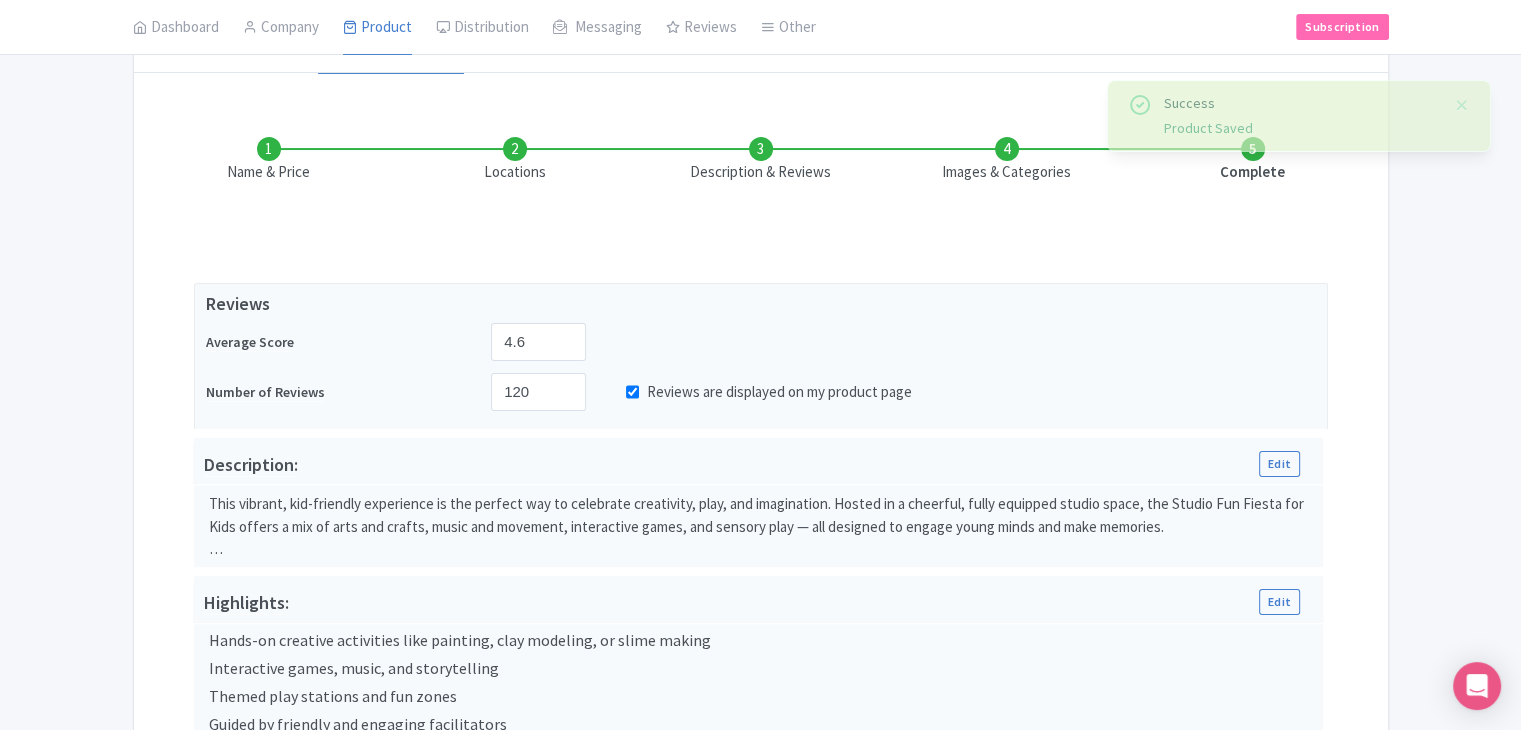 click on "Description & Reviews" at bounding box center [761, 160] 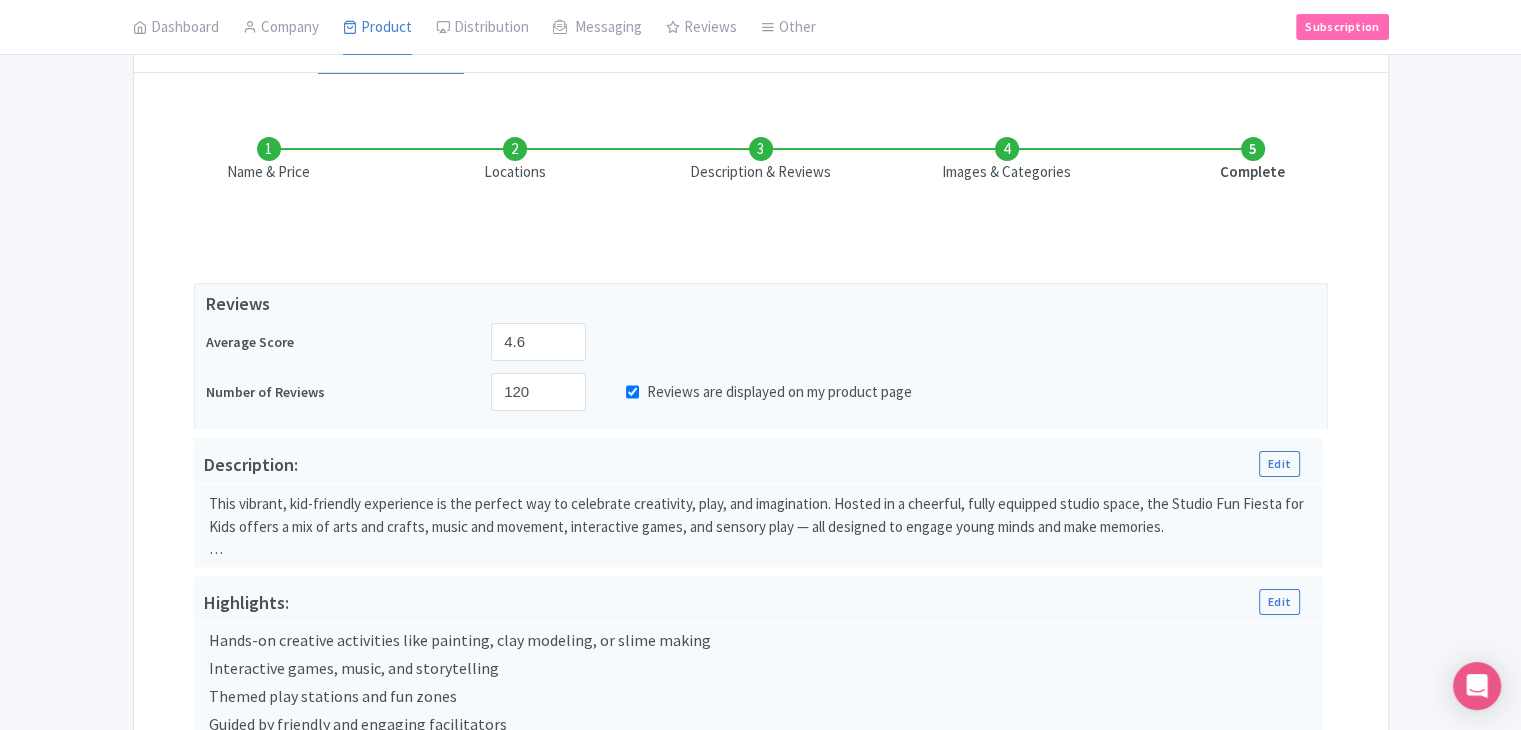click on "Images & Categories" at bounding box center [1007, 160] 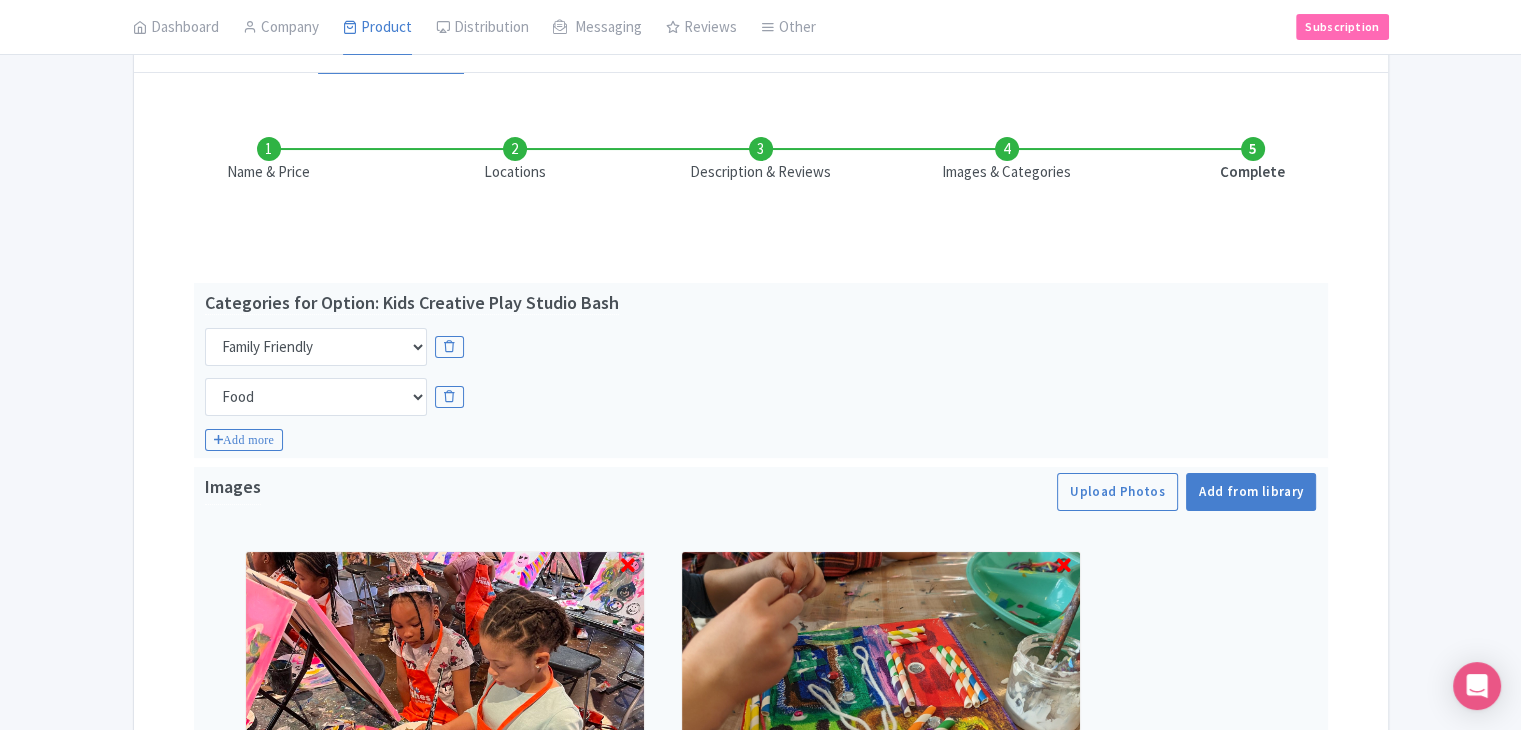 scroll, scrollTop: 567, scrollLeft: 0, axis: vertical 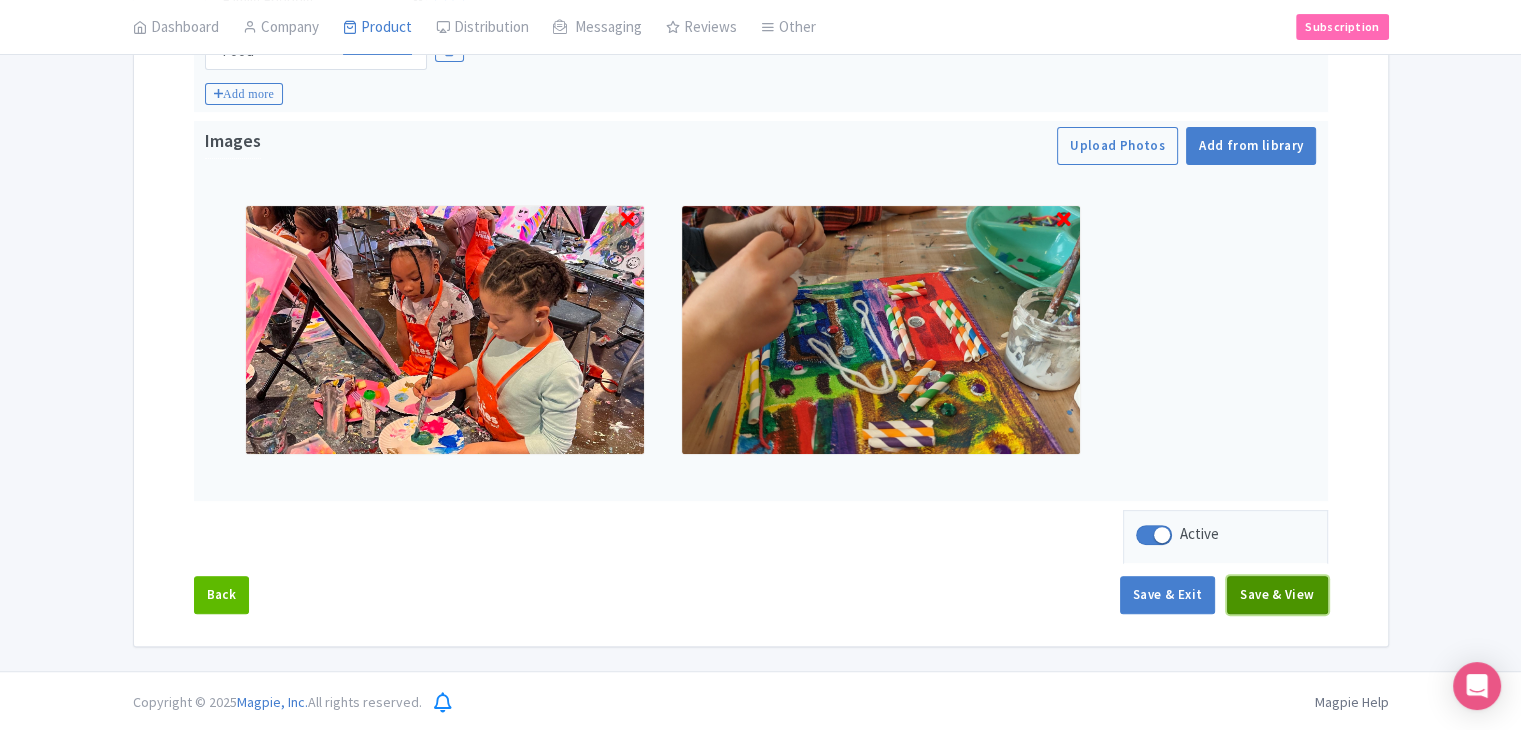 click on "Save & View" at bounding box center [1277, 595] 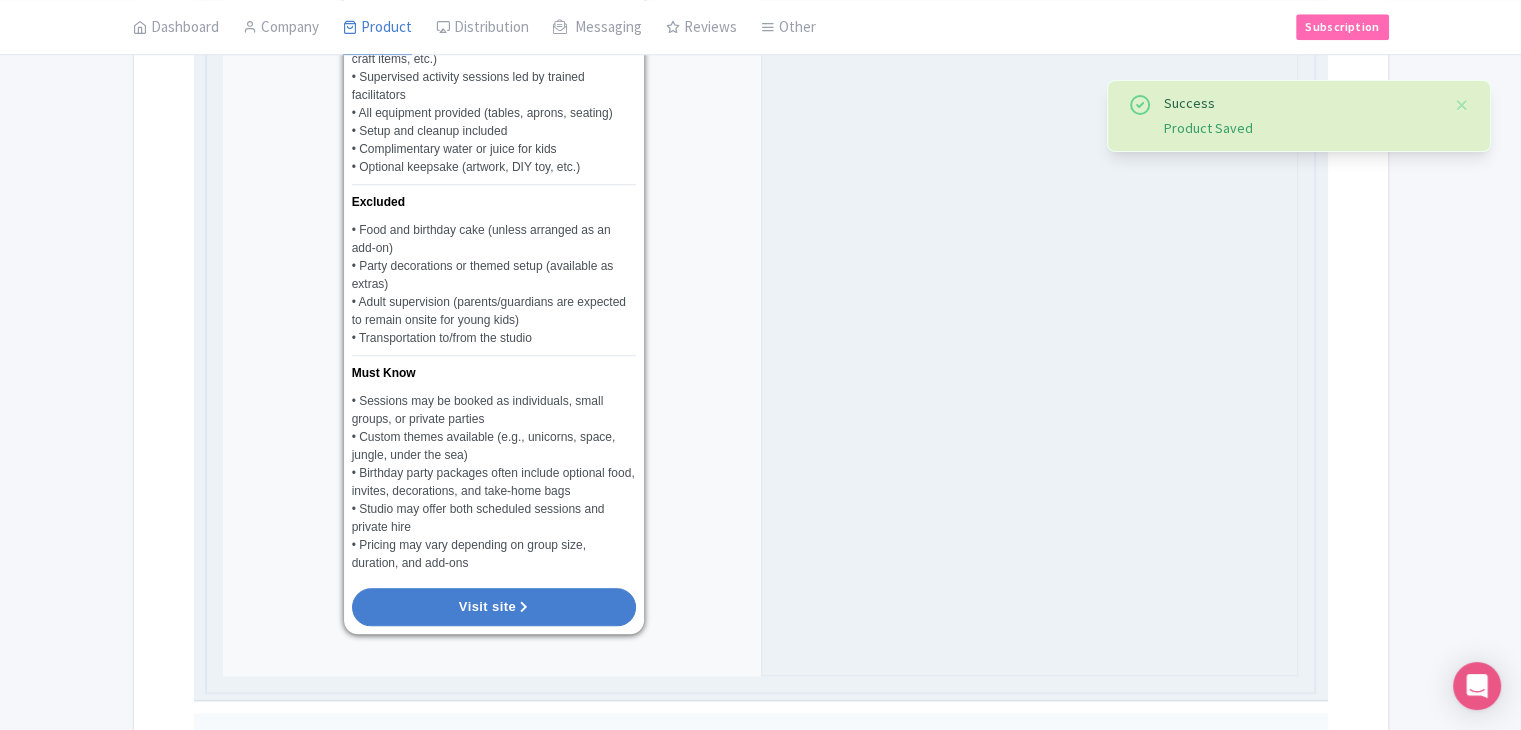 scroll, scrollTop: 2267, scrollLeft: 0, axis: vertical 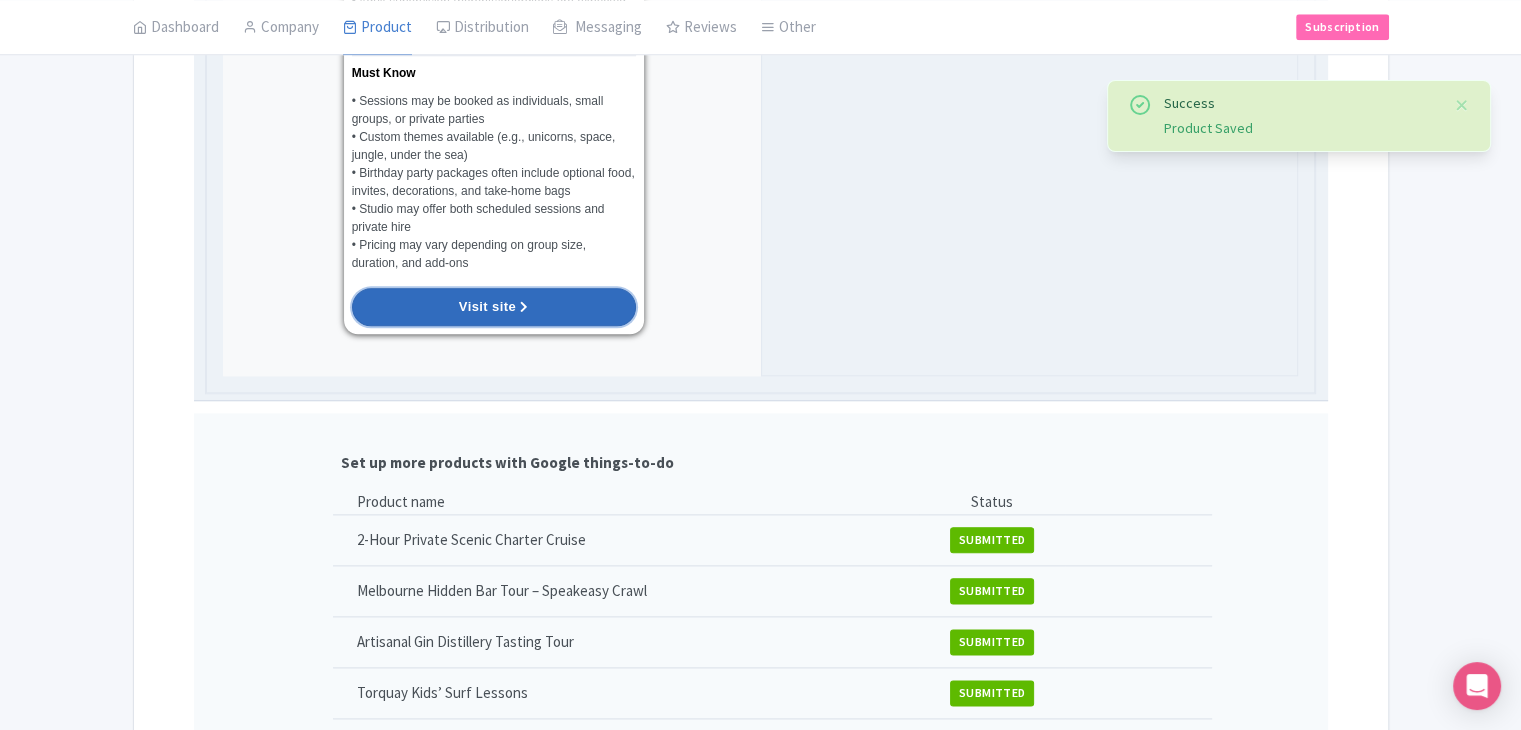 click on "Visit site" at bounding box center (494, 307) 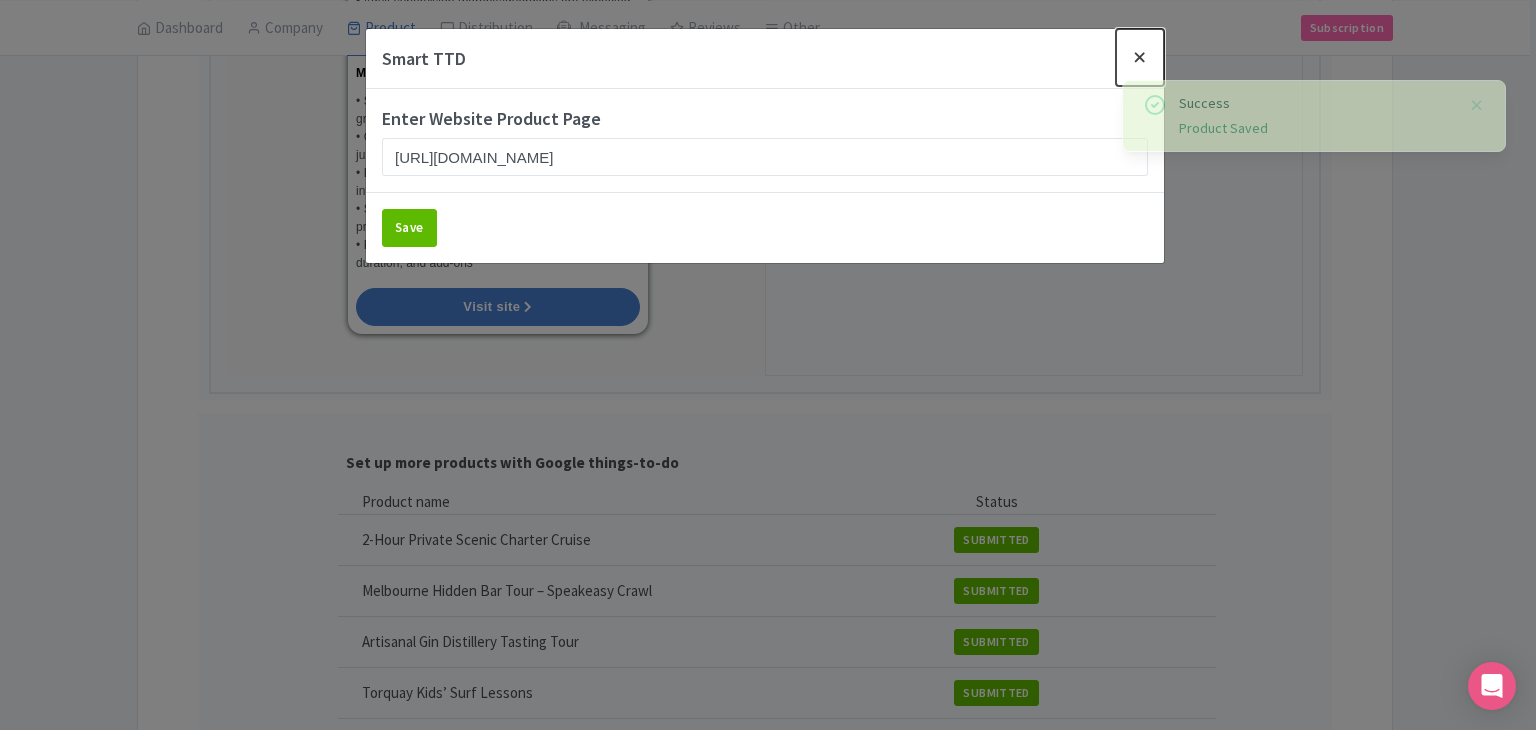 click at bounding box center [1140, 57] 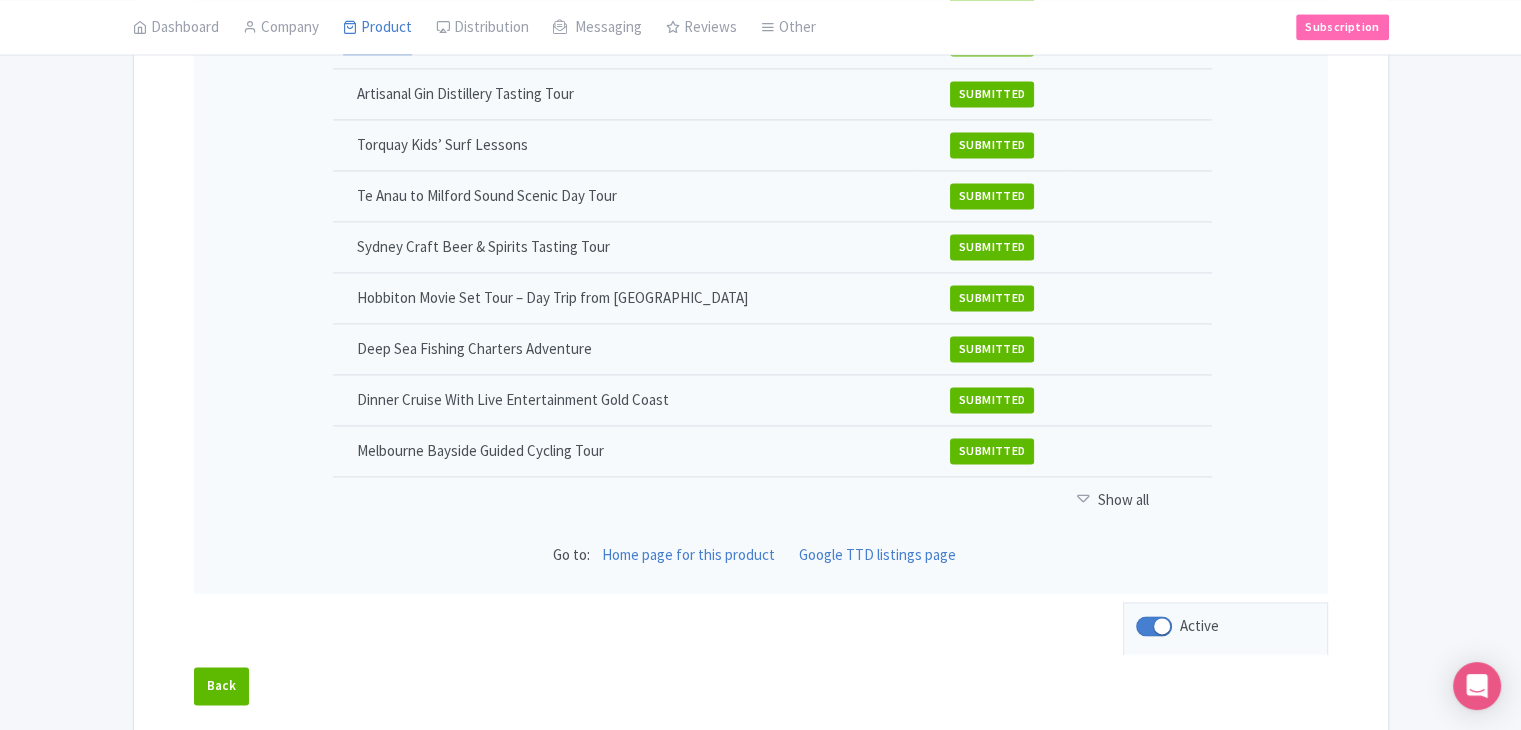 scroll, scrollTop: 2899, scrollLeft: 0, axis: vertical 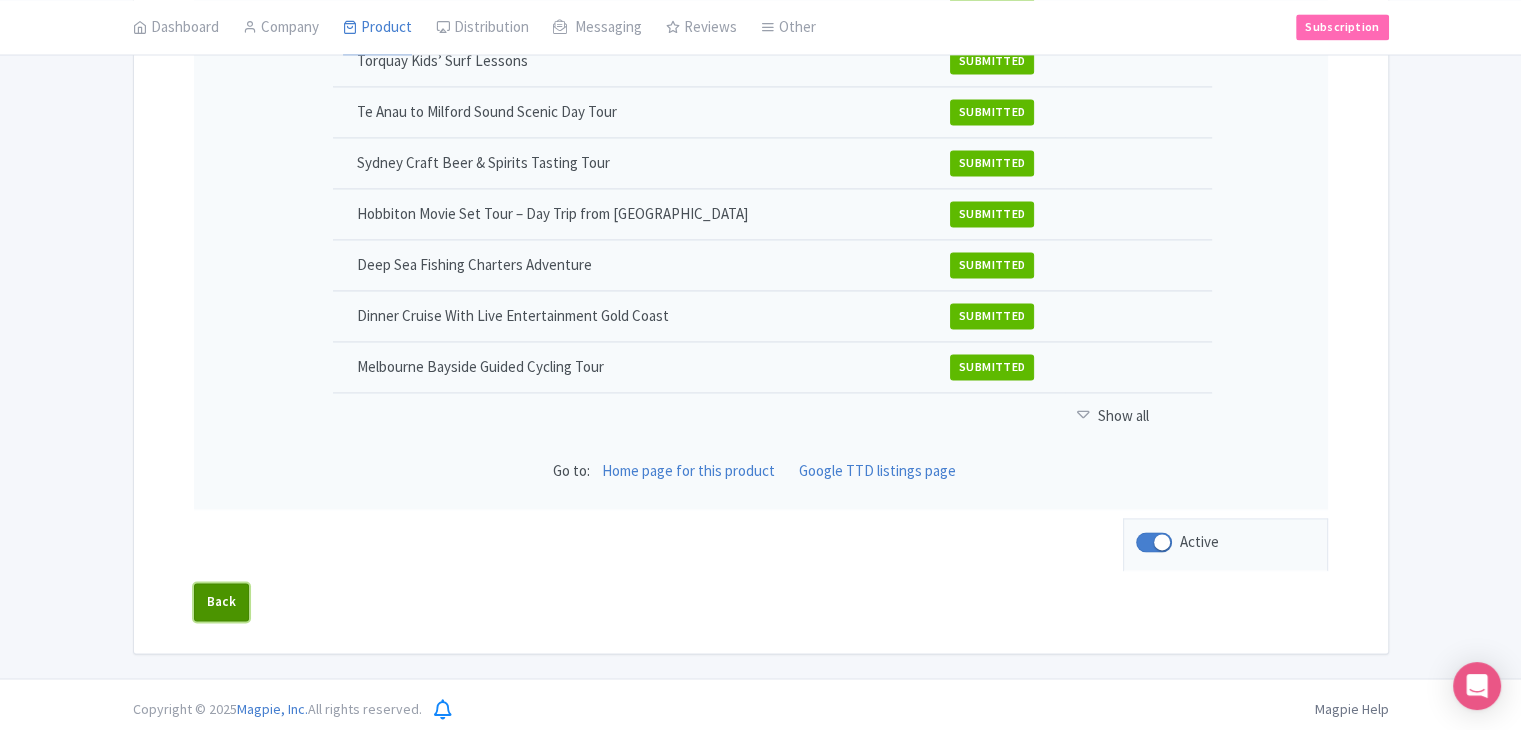 click on "Back" at bounding box center [222, 602] 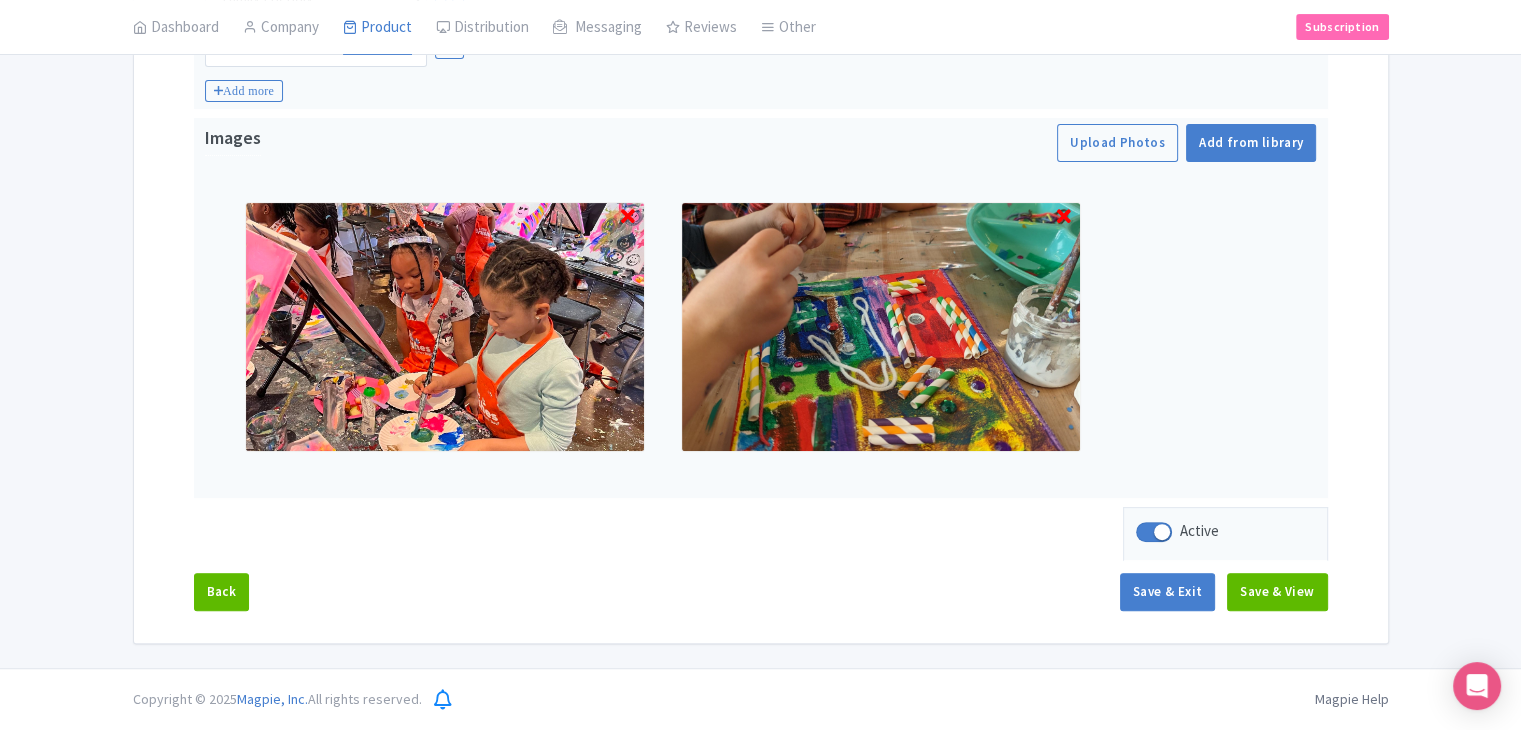 scroll, scrollTop: 567, scrollLeft: 0, axis: vertical 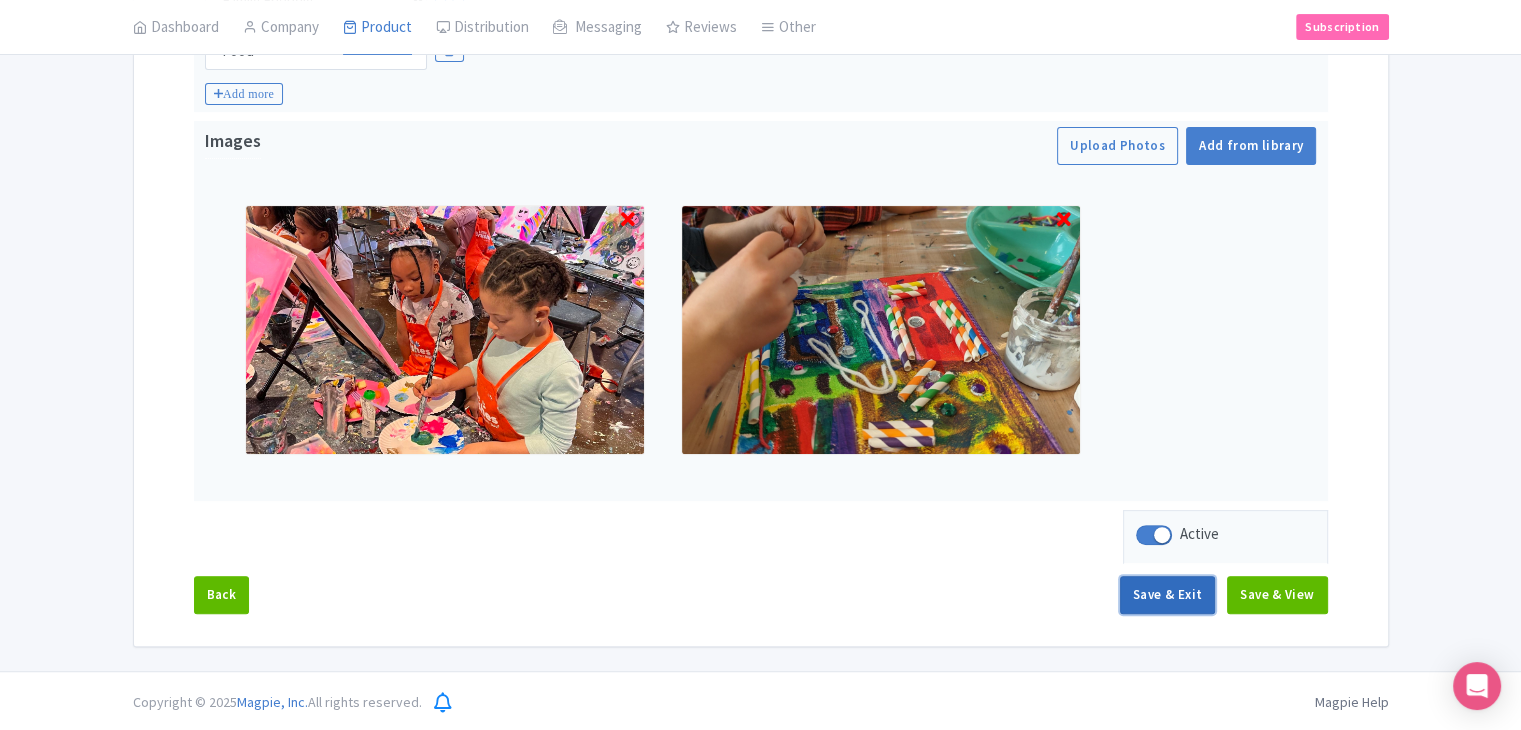 click on "Save & Exit" at bounding box center (1167, 595) 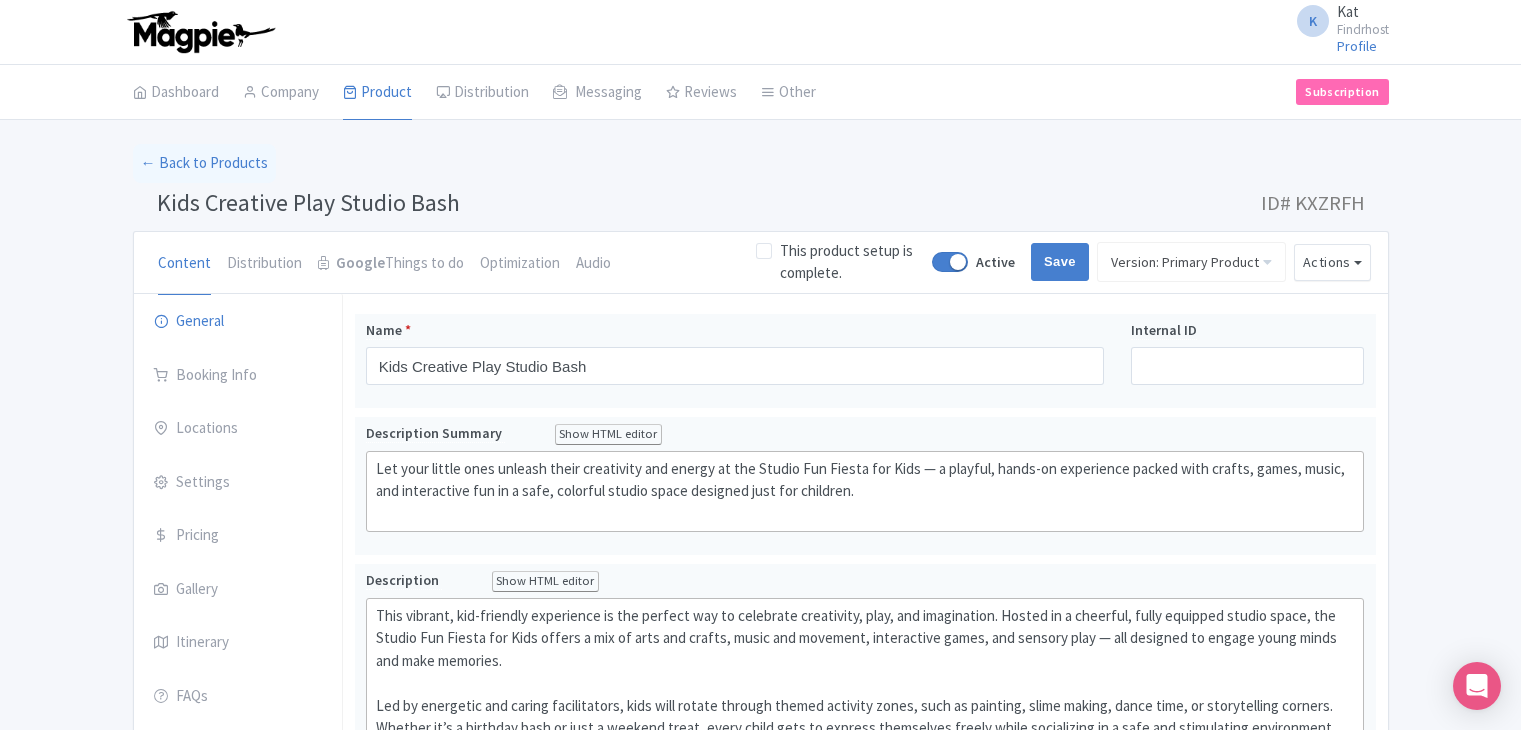 scroll, scrollTop: 0, scrollLeft: 0, axis: both 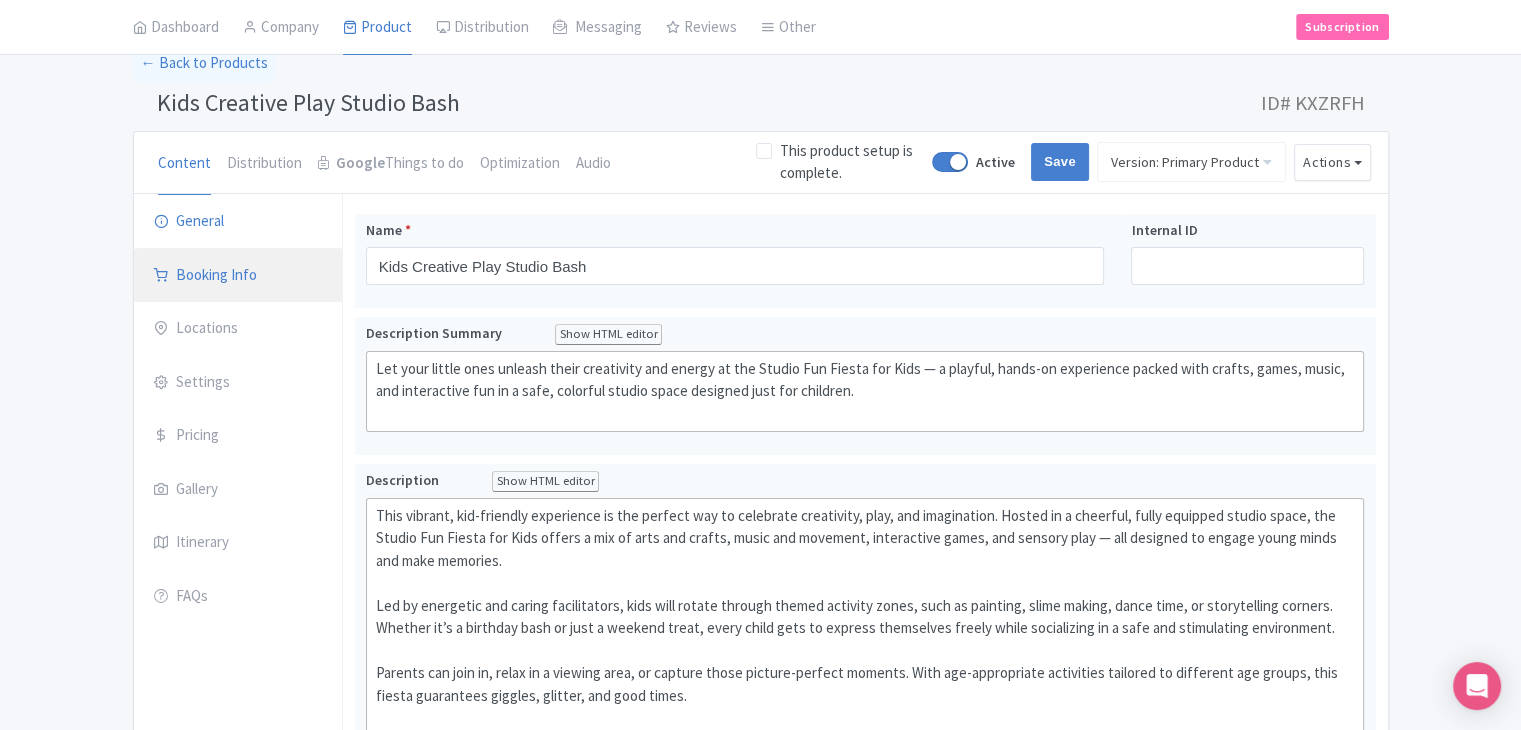 click on "Booking Info" at bounding box center (238, 276) 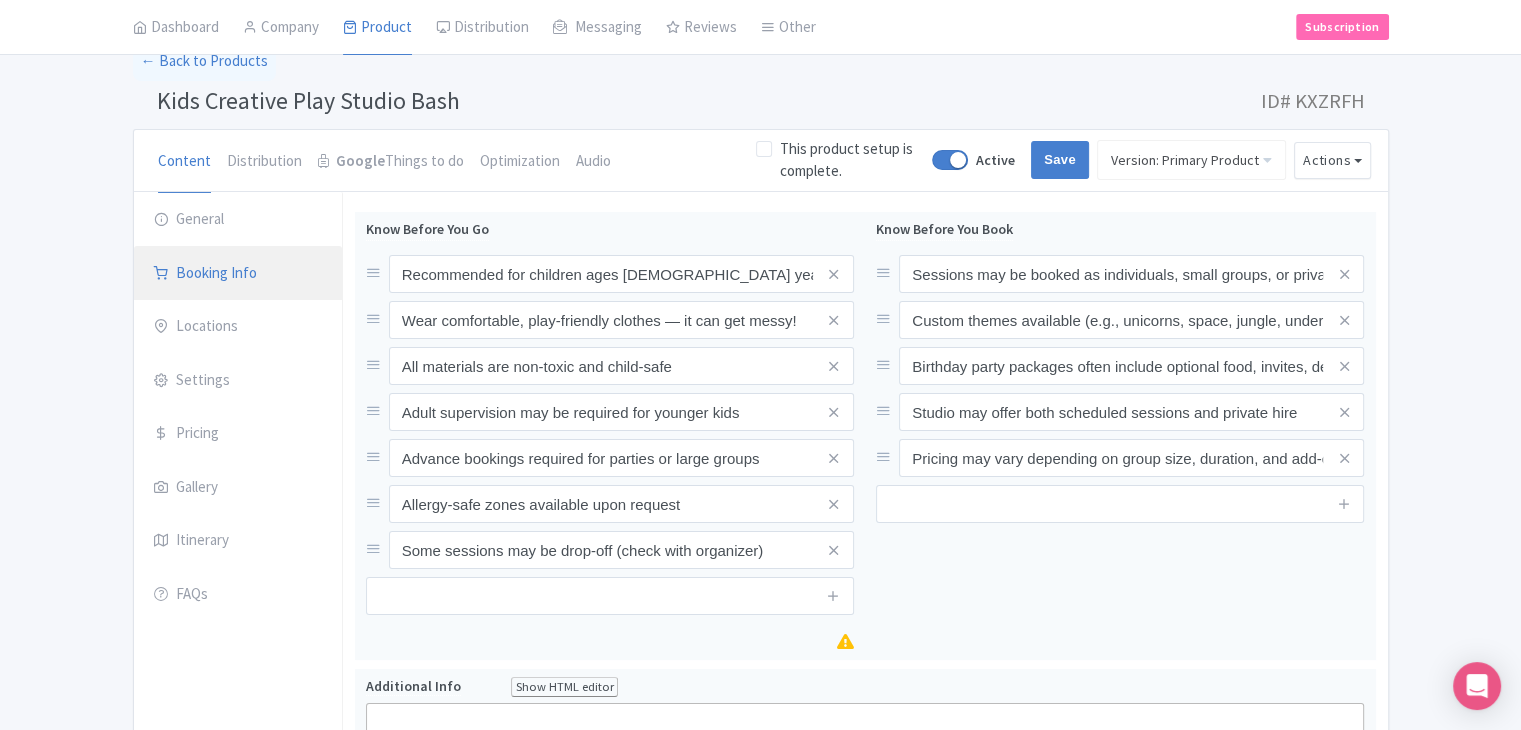 scroll, scrollTop: 0, scrollLeft: 0, axis: both 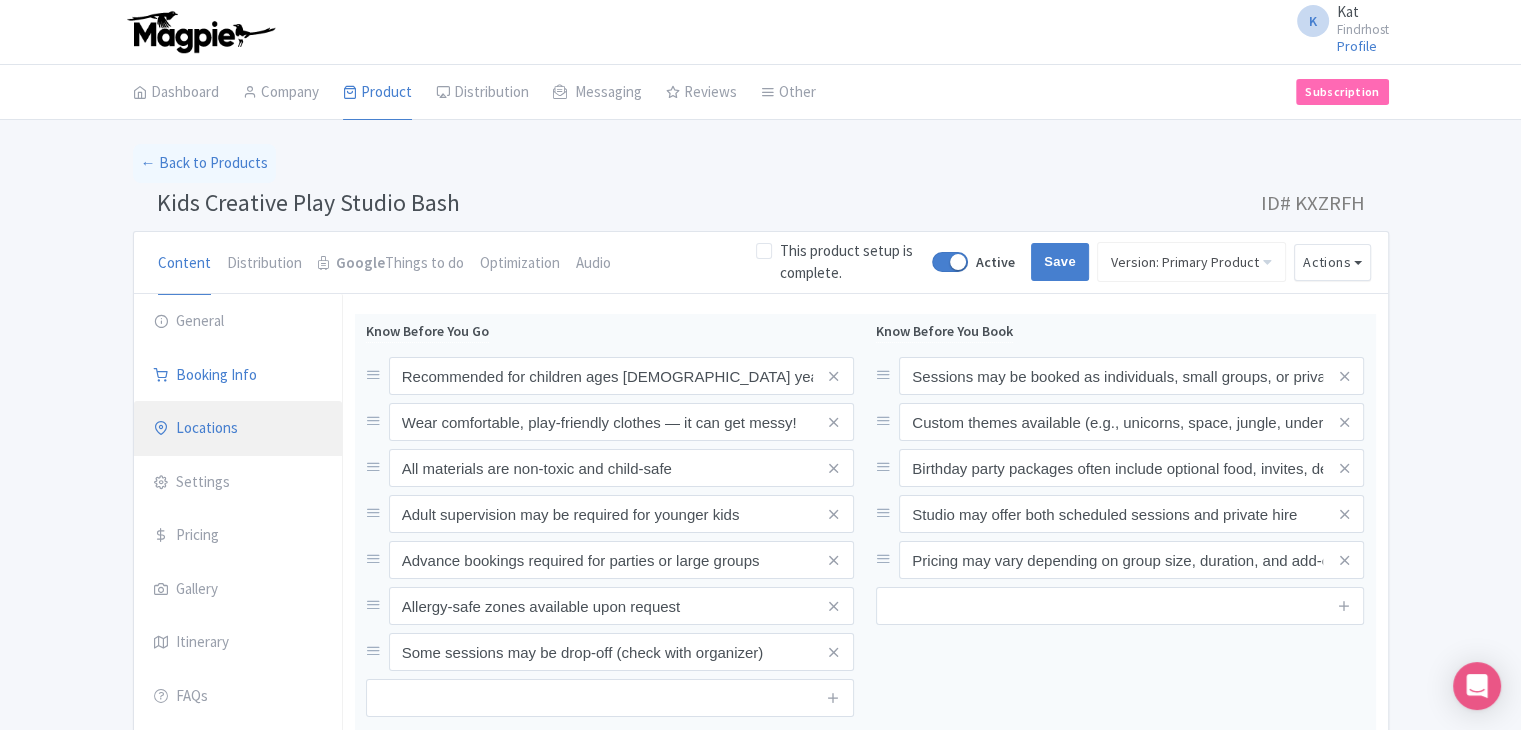click on "Locations" at bounding box center [238, 429] 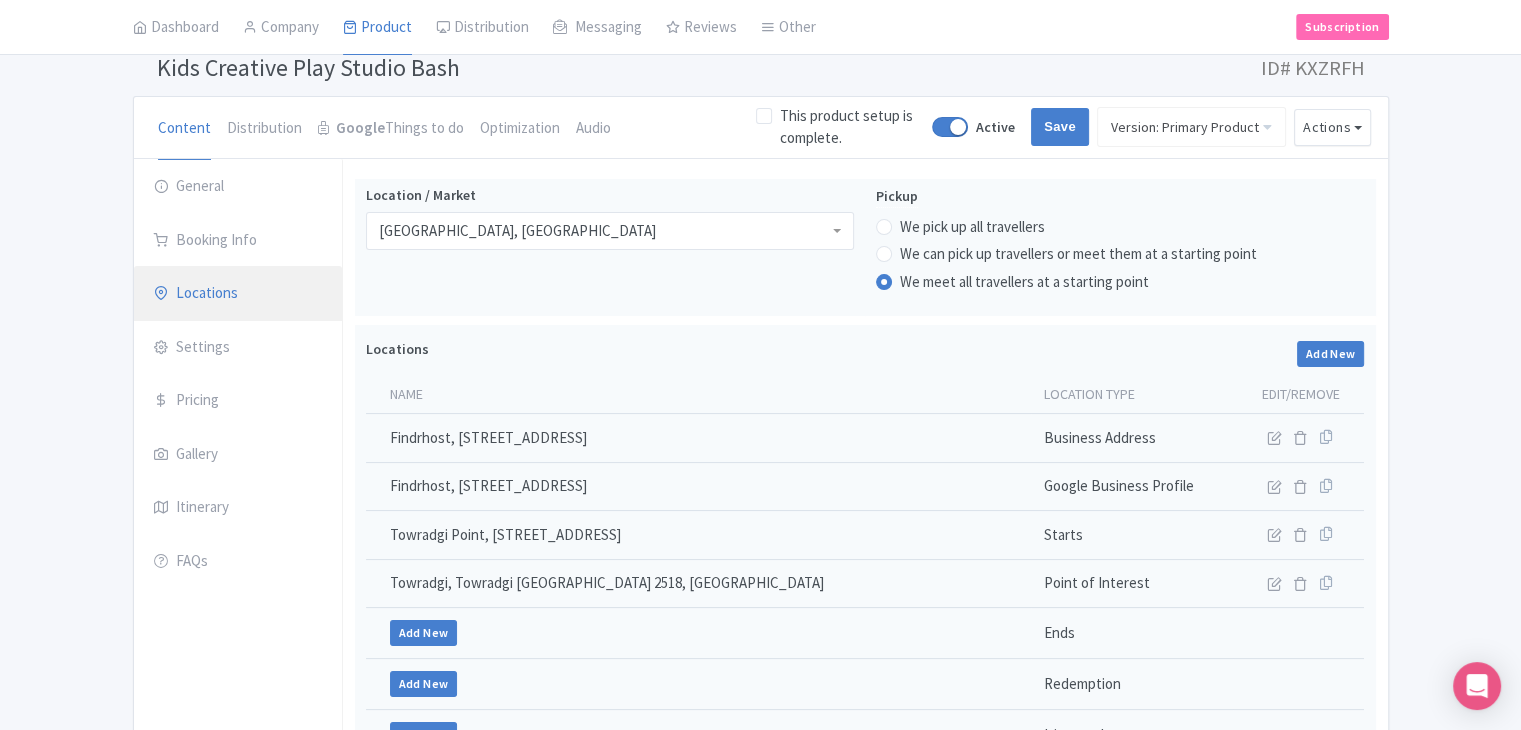 scroll, scrollTop: 300, scrollLeft: 0, axis: vertical 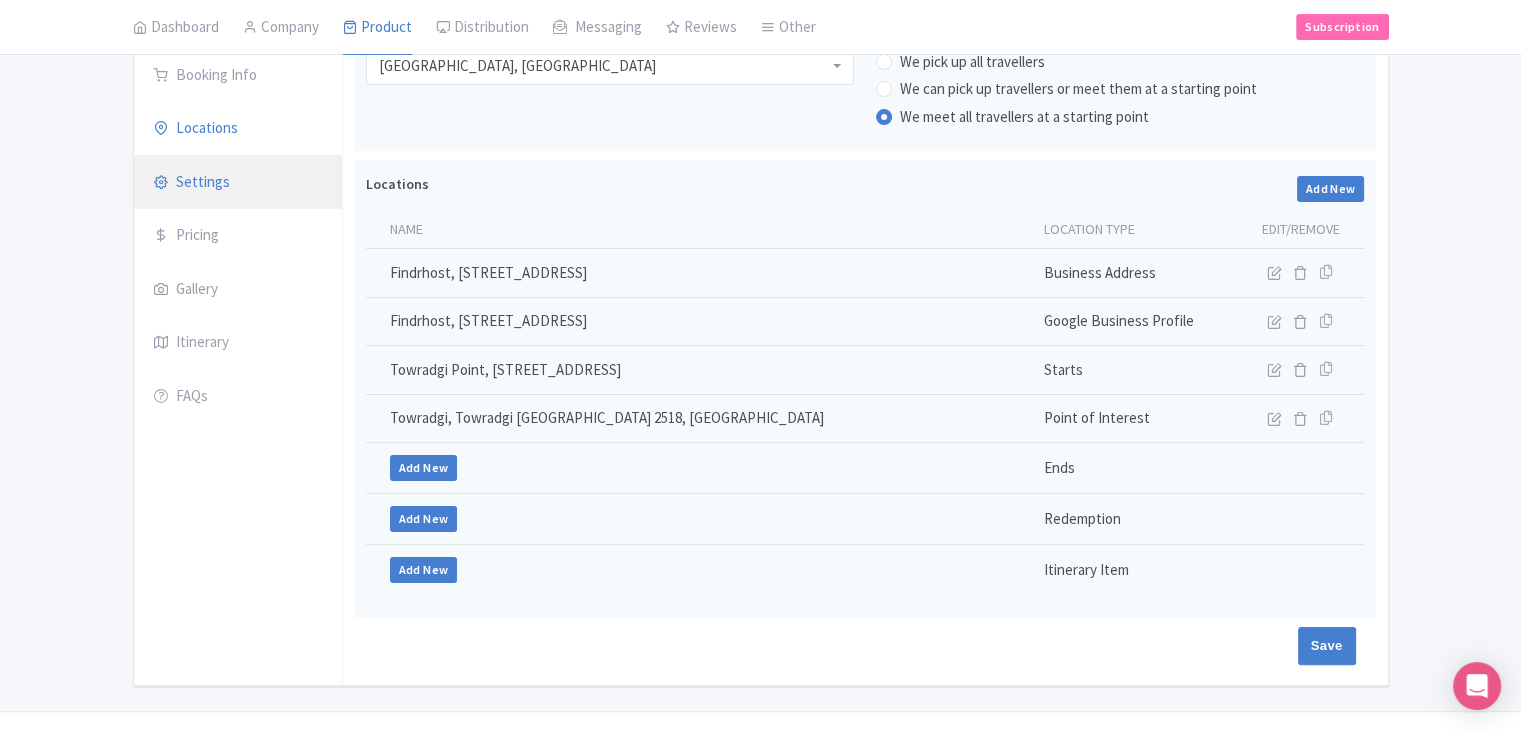 click on "Settings" at bounding box center (238, 183) 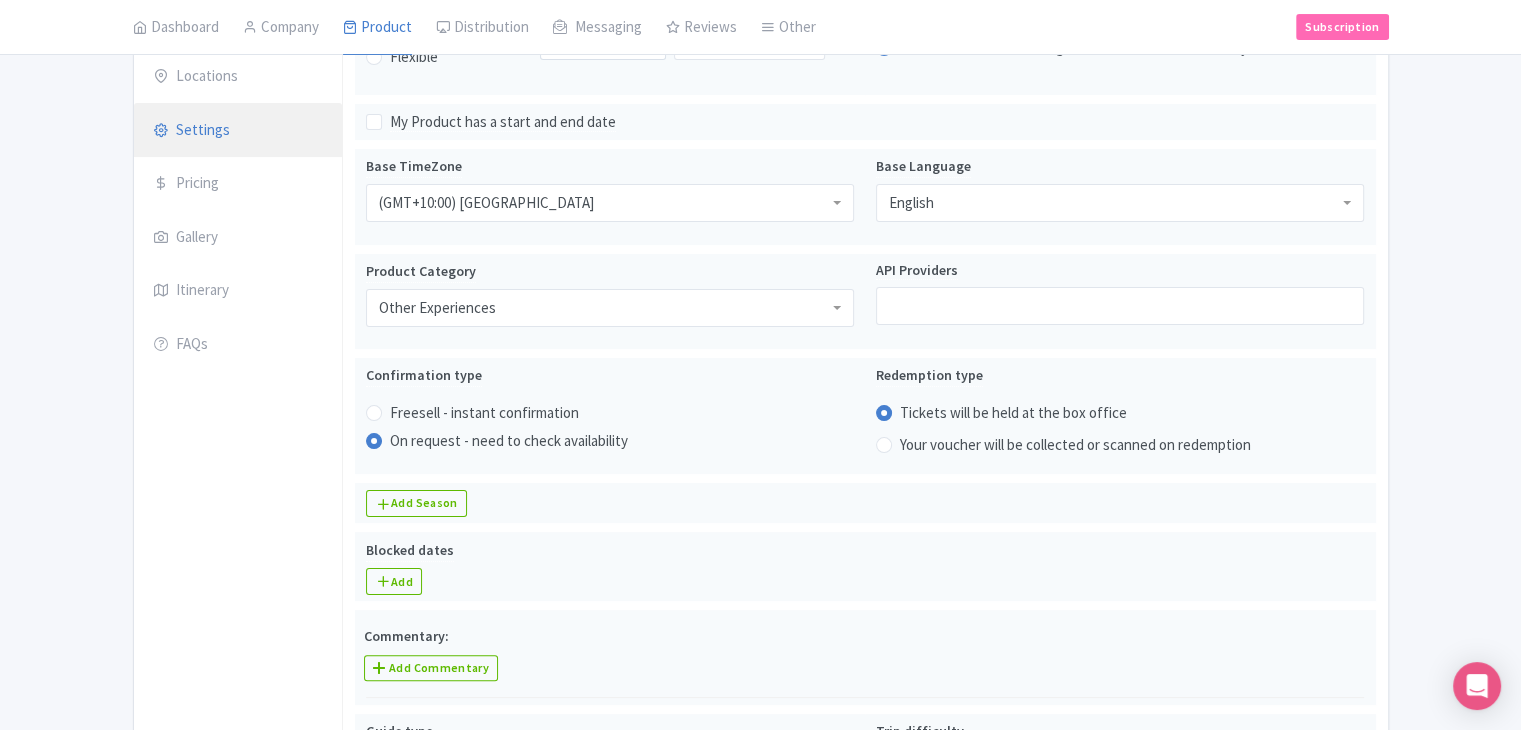 scroll, scrollTop: 175, scrollLeft: 0, axis: vertical 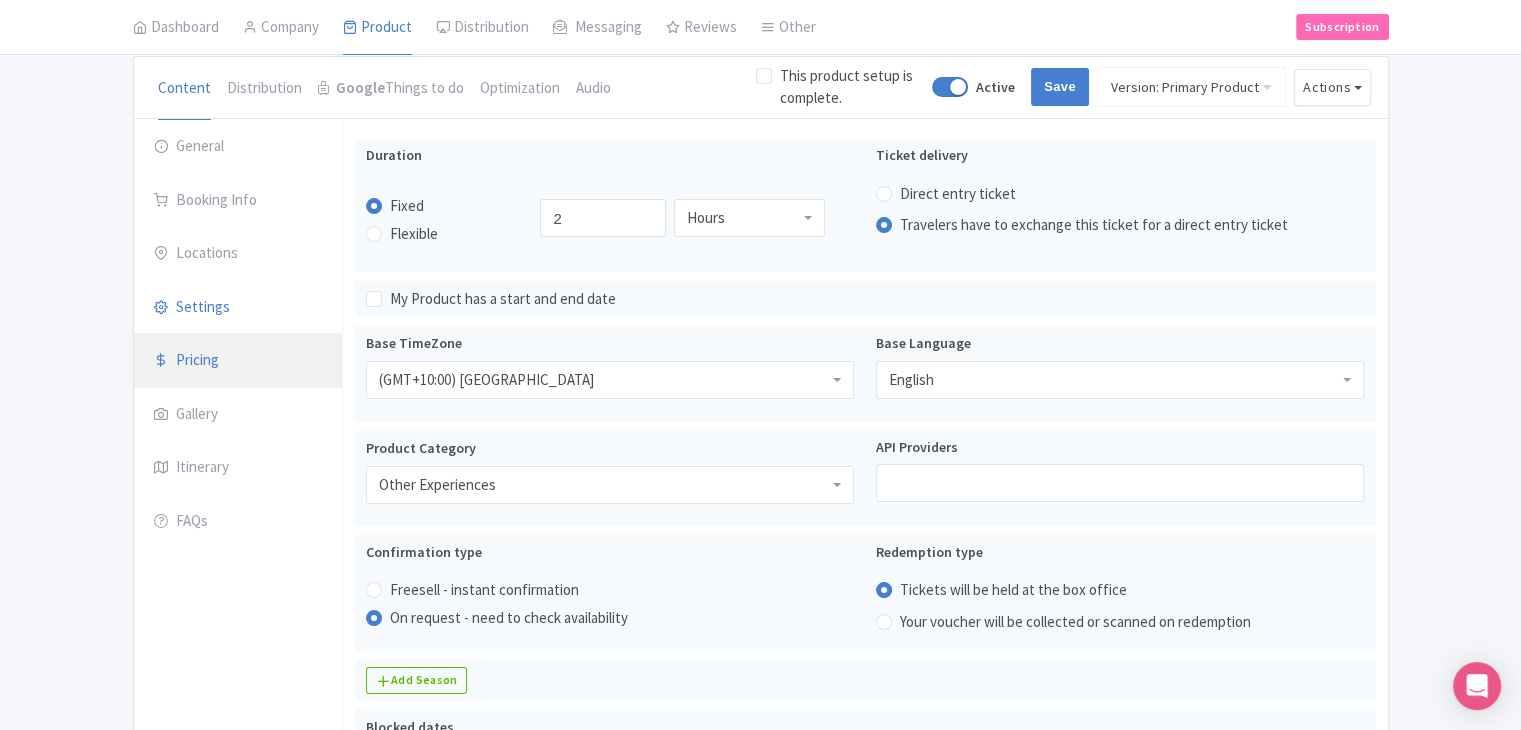 click on "Pricing" at bounding box center [238, 361] 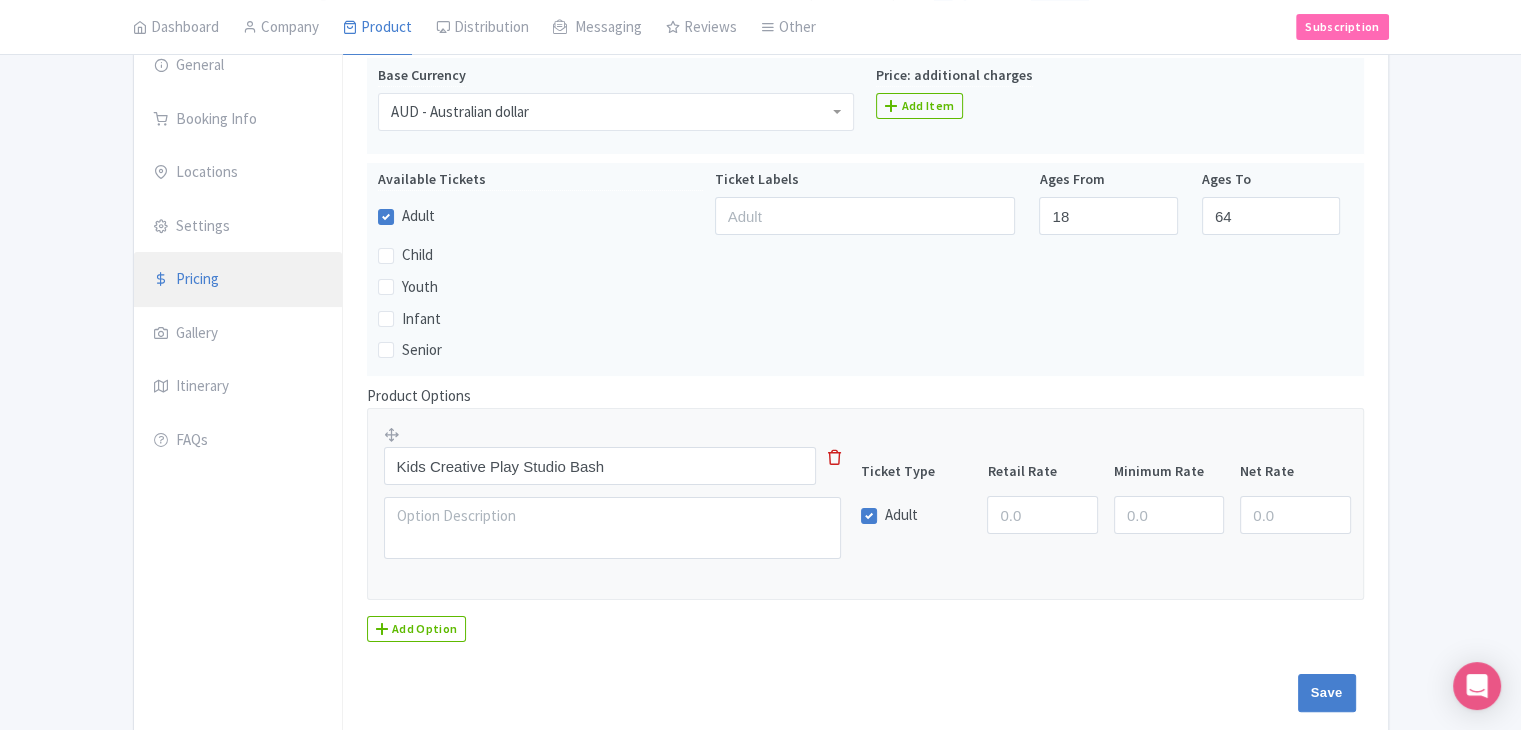 scroll, scrollTop: 342, scrollLeft: 0, axis: vertical 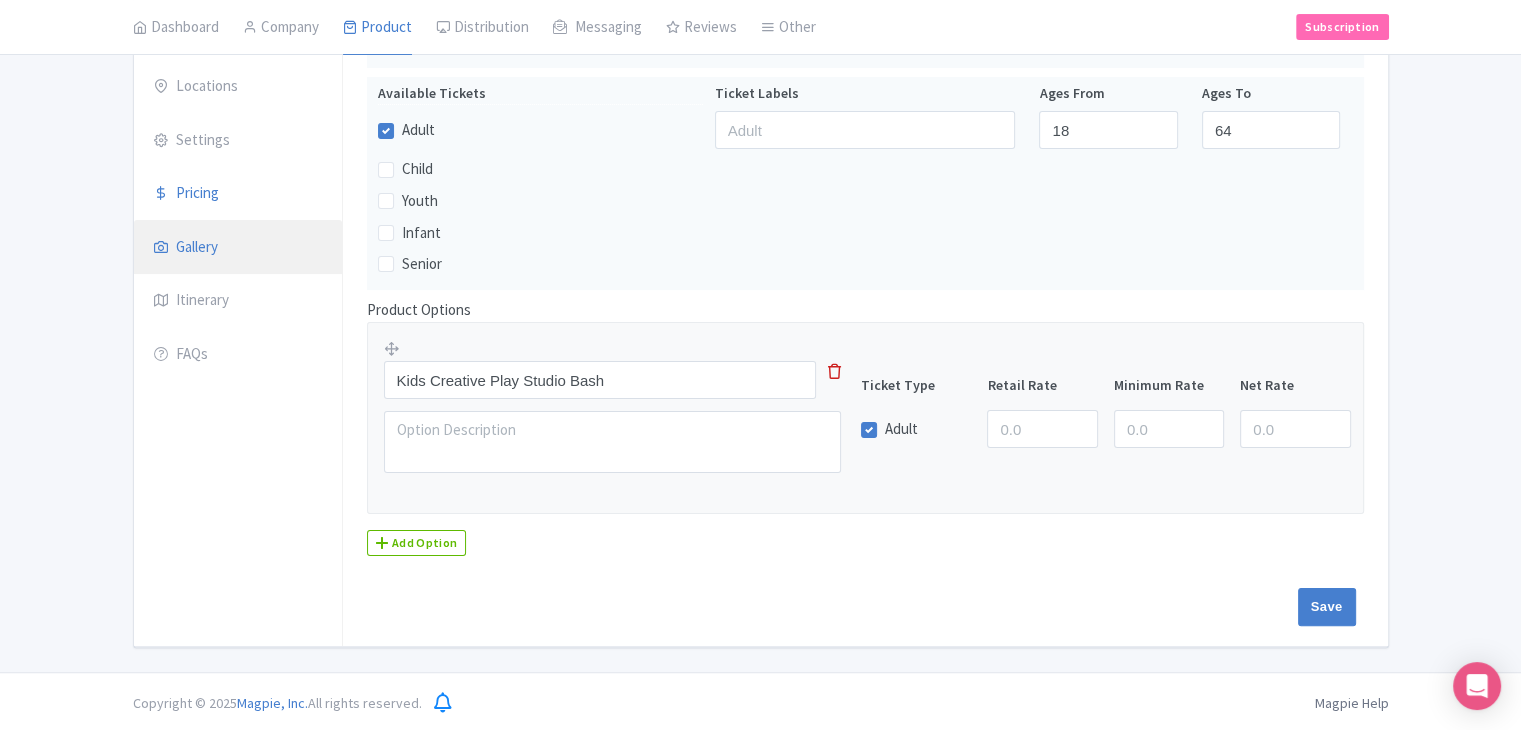 click on "Gallery" at bounding box center [238, 248] 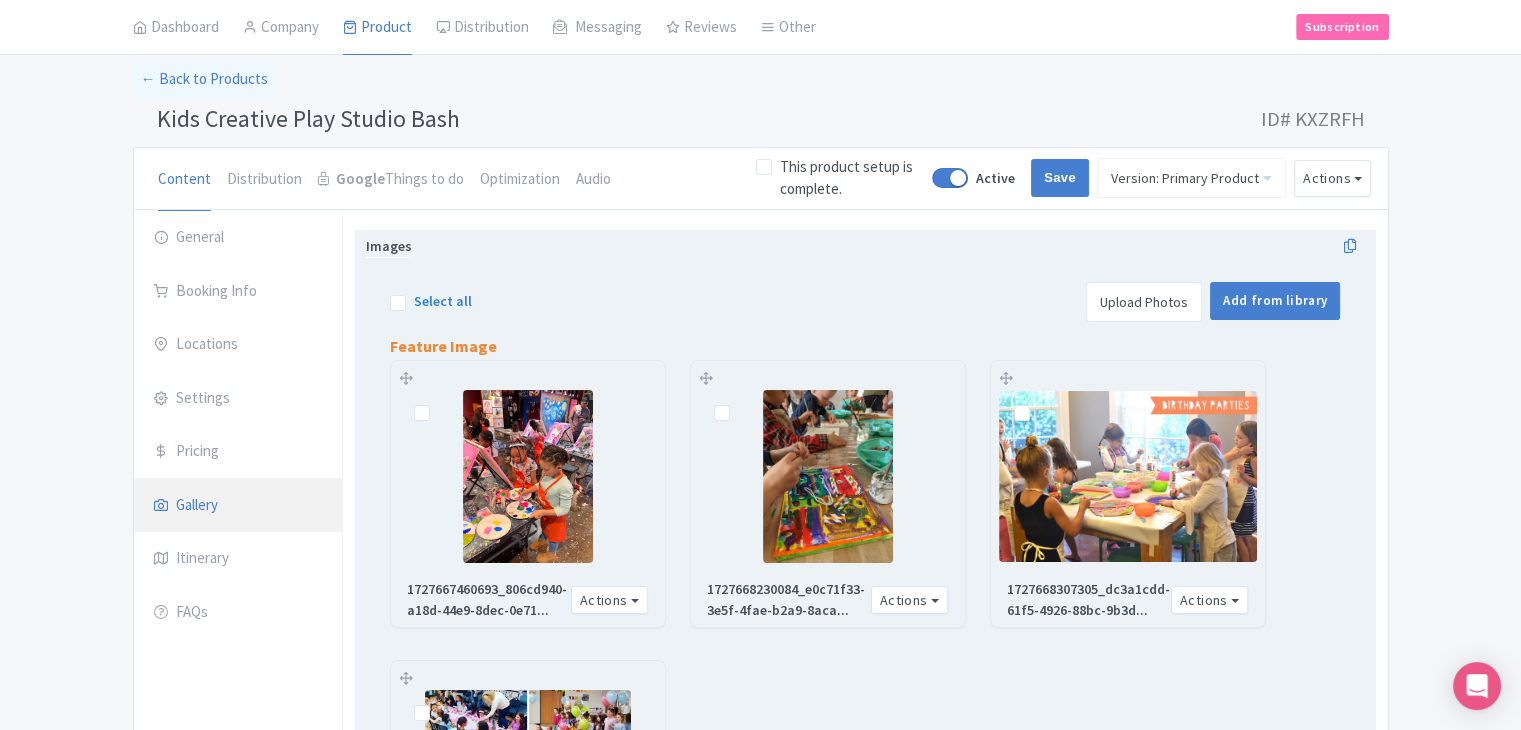 scroll, scrollTop: 342, scrollLeft: 0, axis: vertical 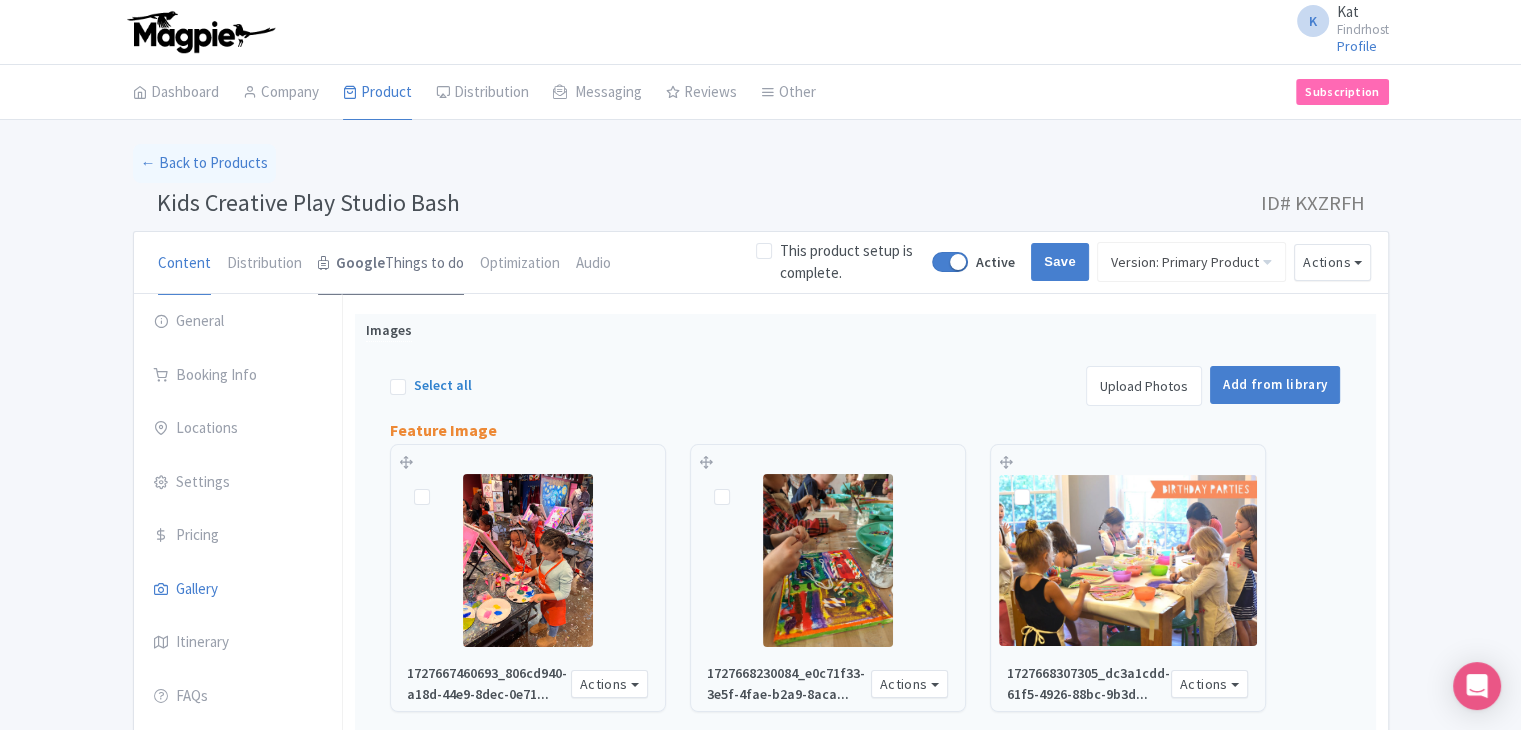 click on "Google  Things to do" at bounding box center (391, 264) 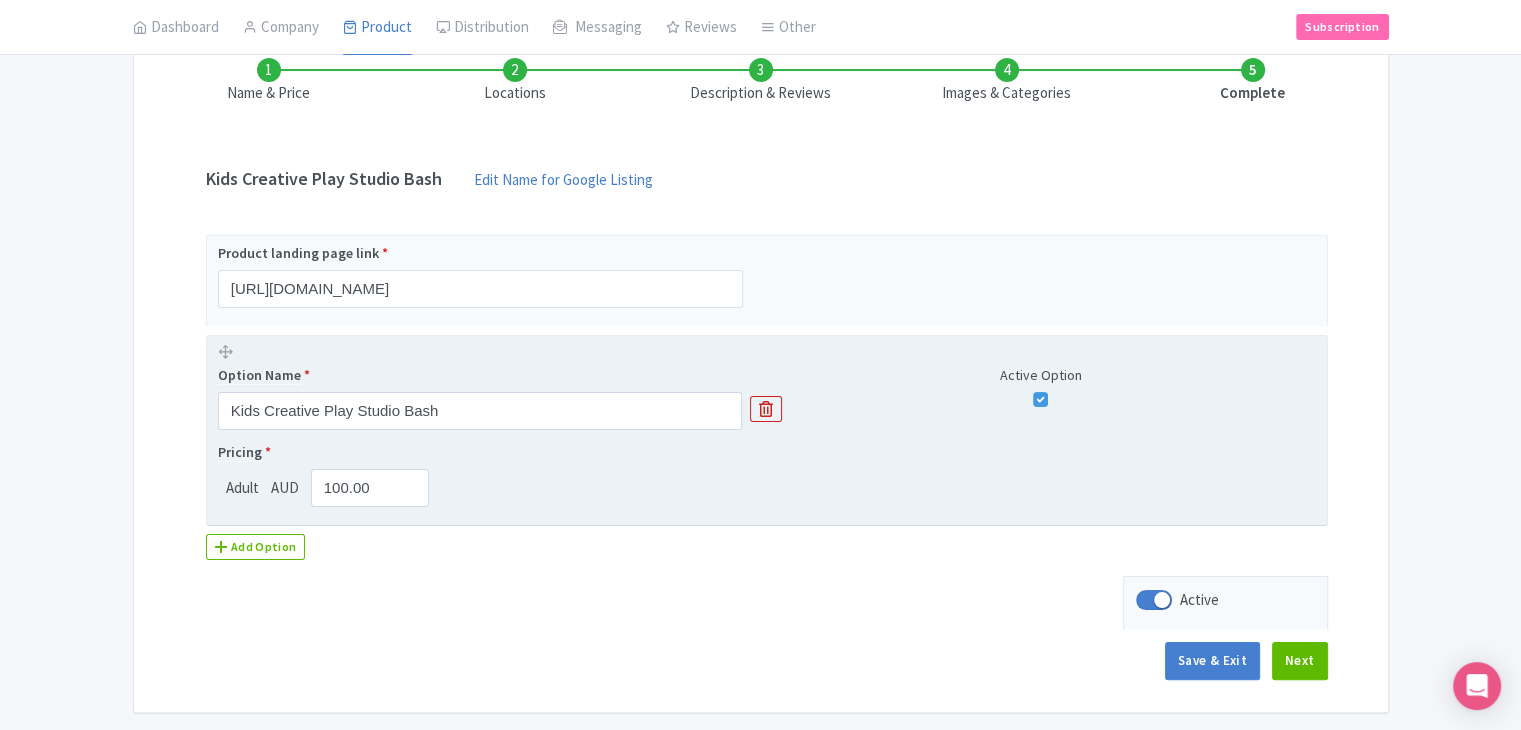 scroll, scrollTop: 266, scrollLeft: 0, axis: vertical 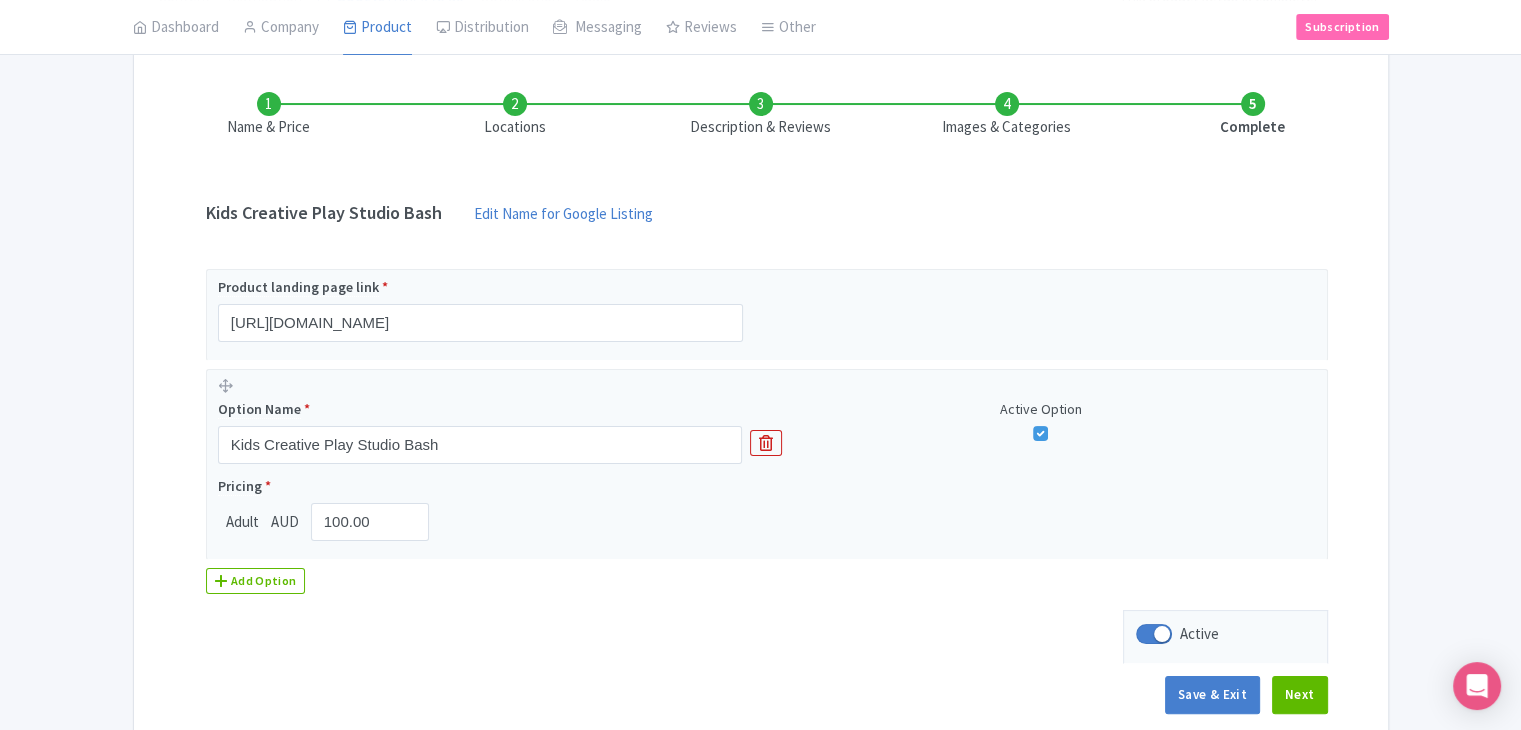 click on "Locations" at bounding box center (515, 115) 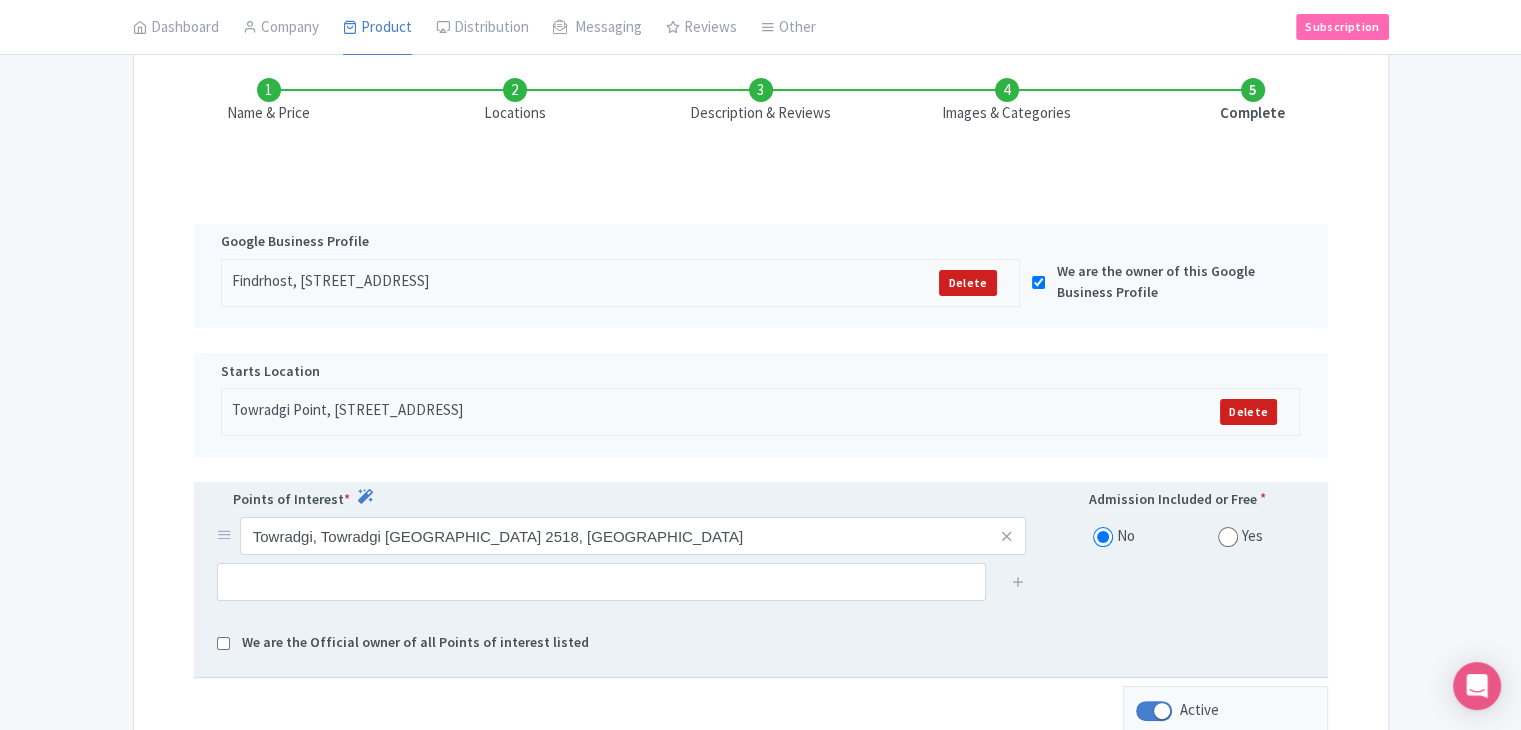 scroll, scrollTop: 181, scrollLeft: 0, axis: vertical 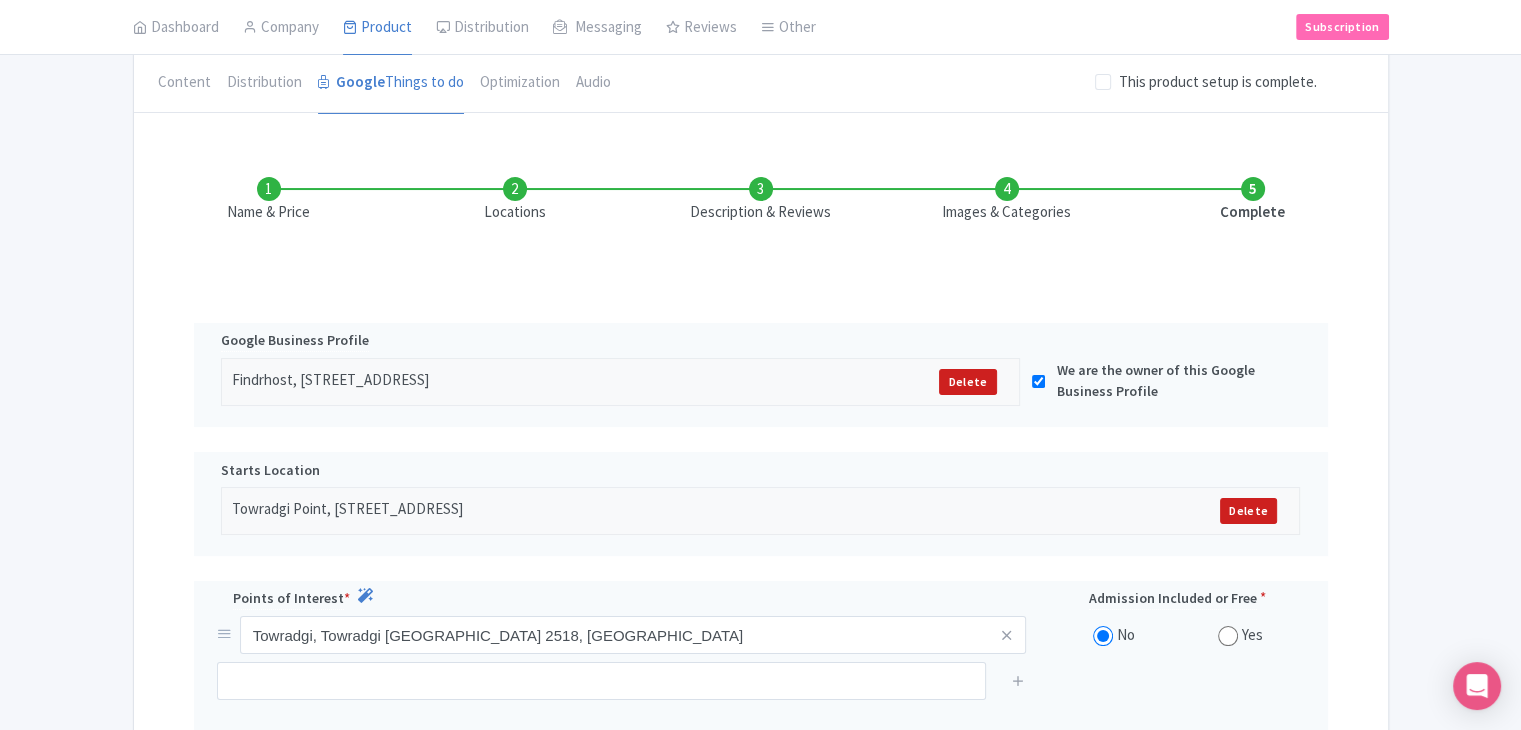 drag, startPoint x: 768, startPoint y: 184, endPoint x: 770, endPoint y: 197, distance: 13.152946 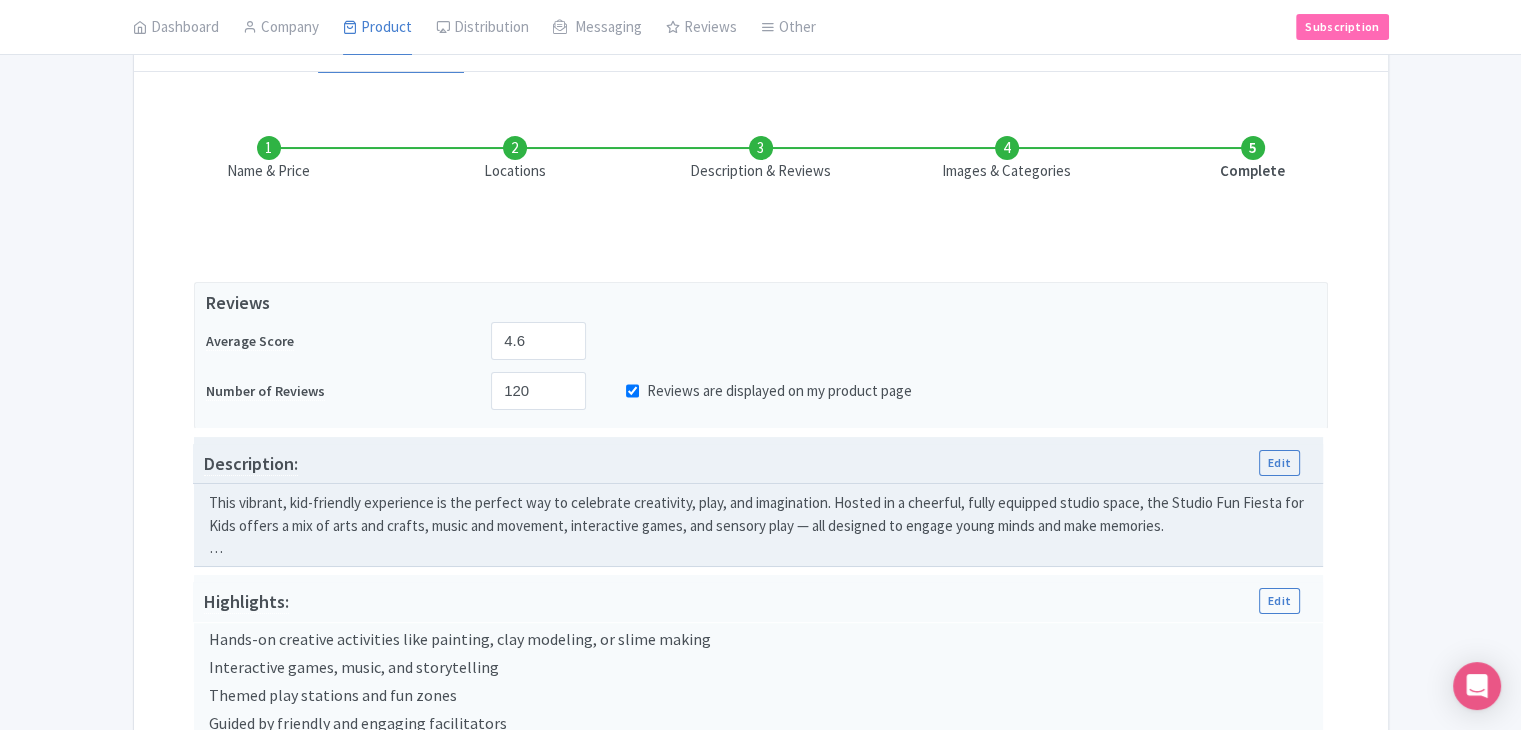 scroll, scrollTop: 121, scrollLeft: 0, axis: vertical 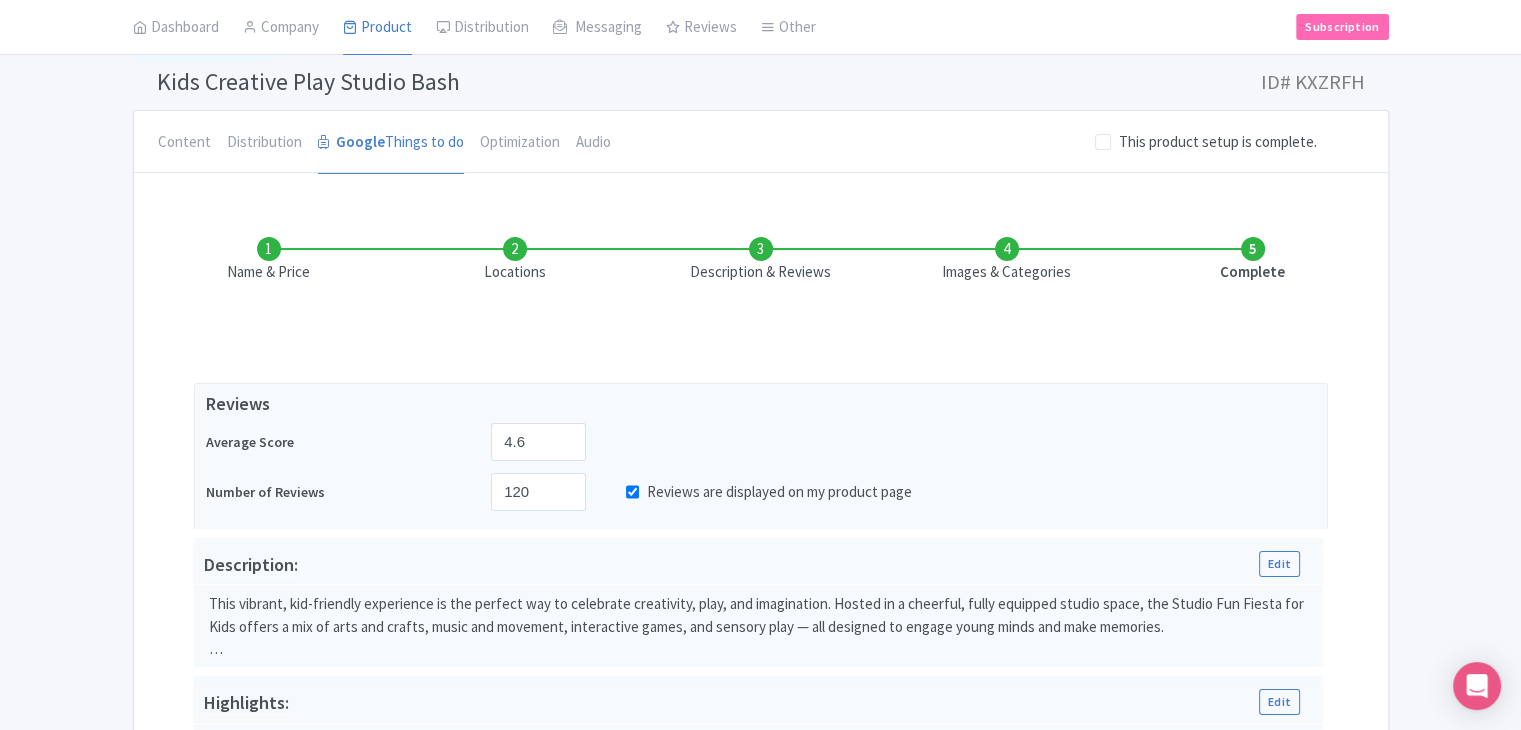 click on "Description & Reviews" at bounding box center (761, 260) 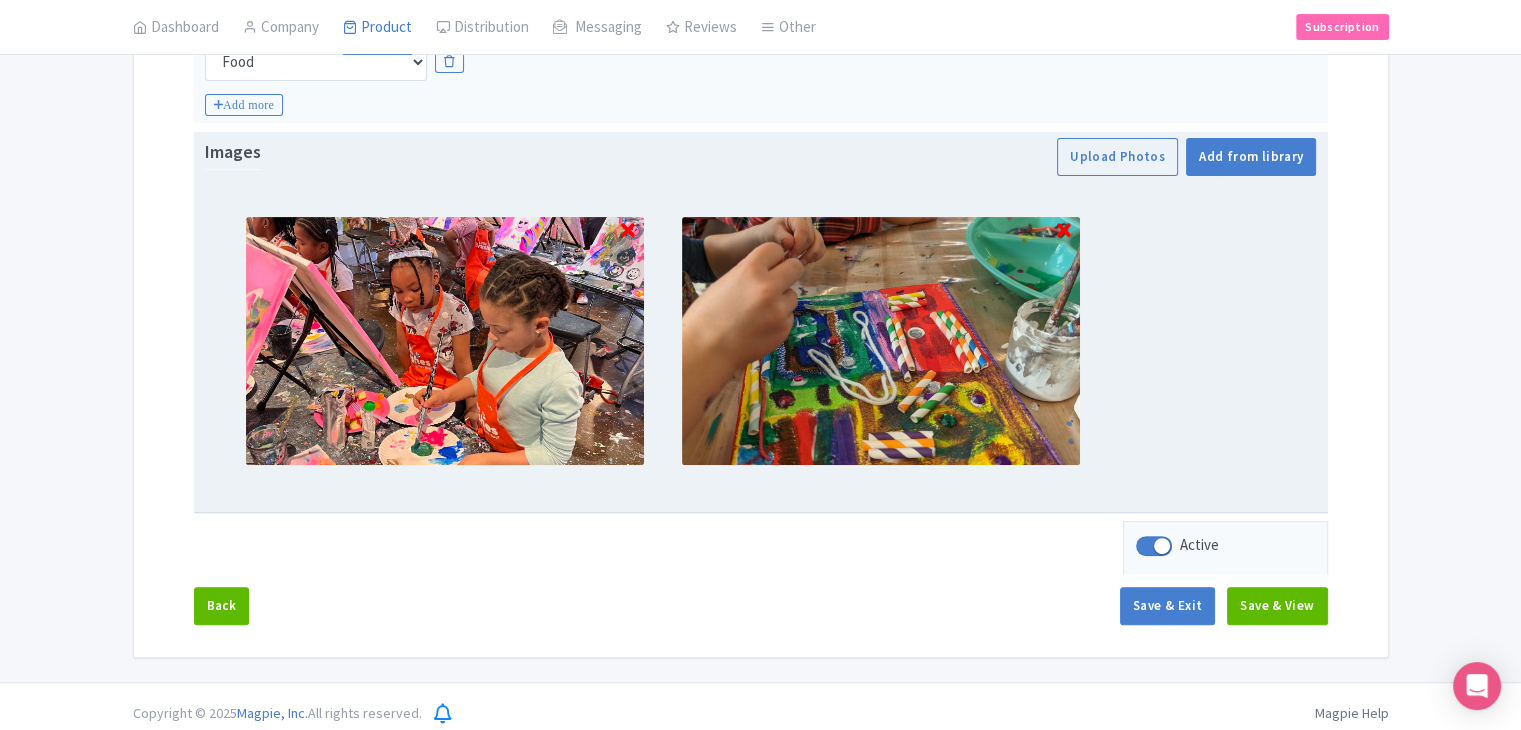 scroll, scrollTop: 567, scrollLeft: 0, axis: vertical 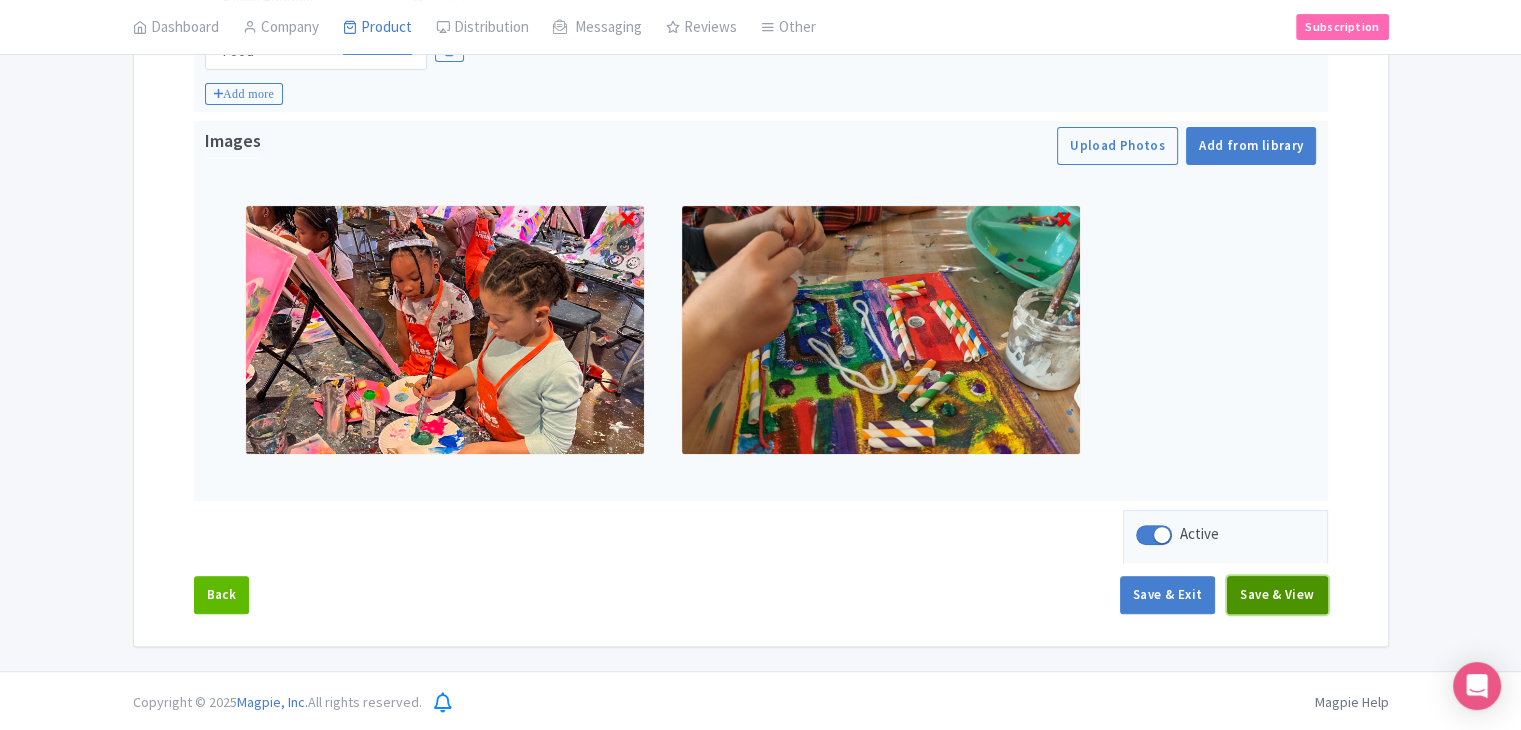 click on "Save & View" at bounding box center (1277, 595) 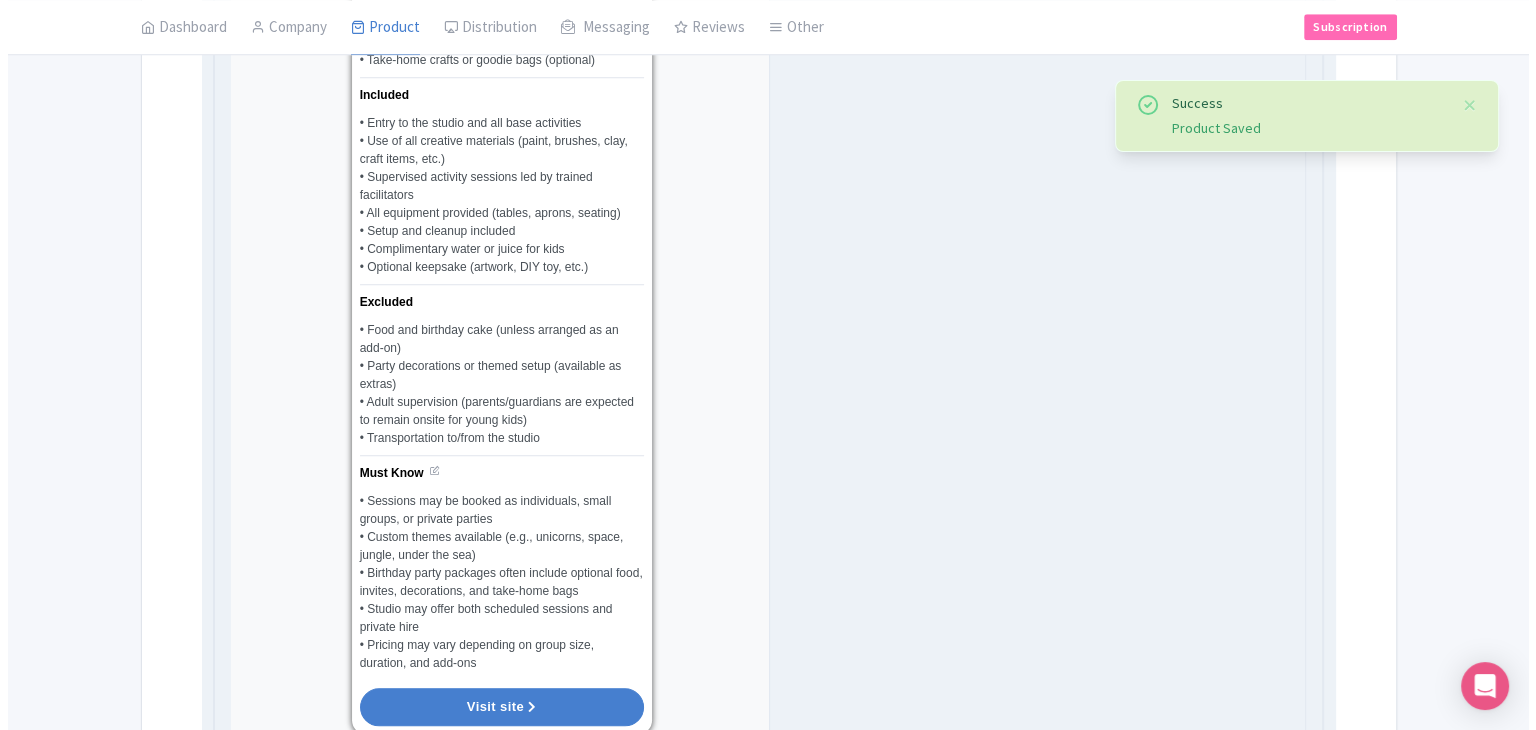 scroll, scrollTop: 2167, scrollLeft: 0, axis: vertical 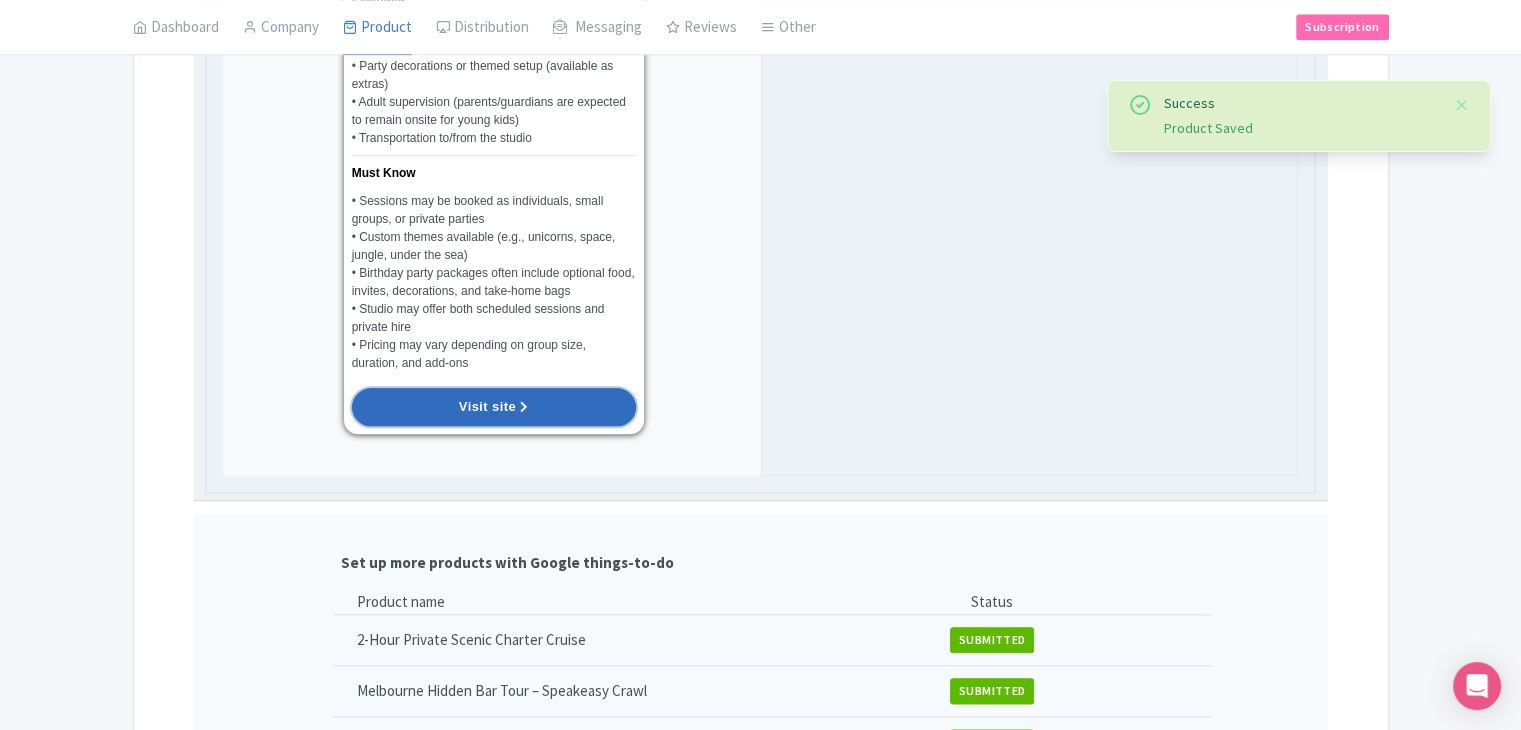click on "Visit site" at bounding box center [494, 407] 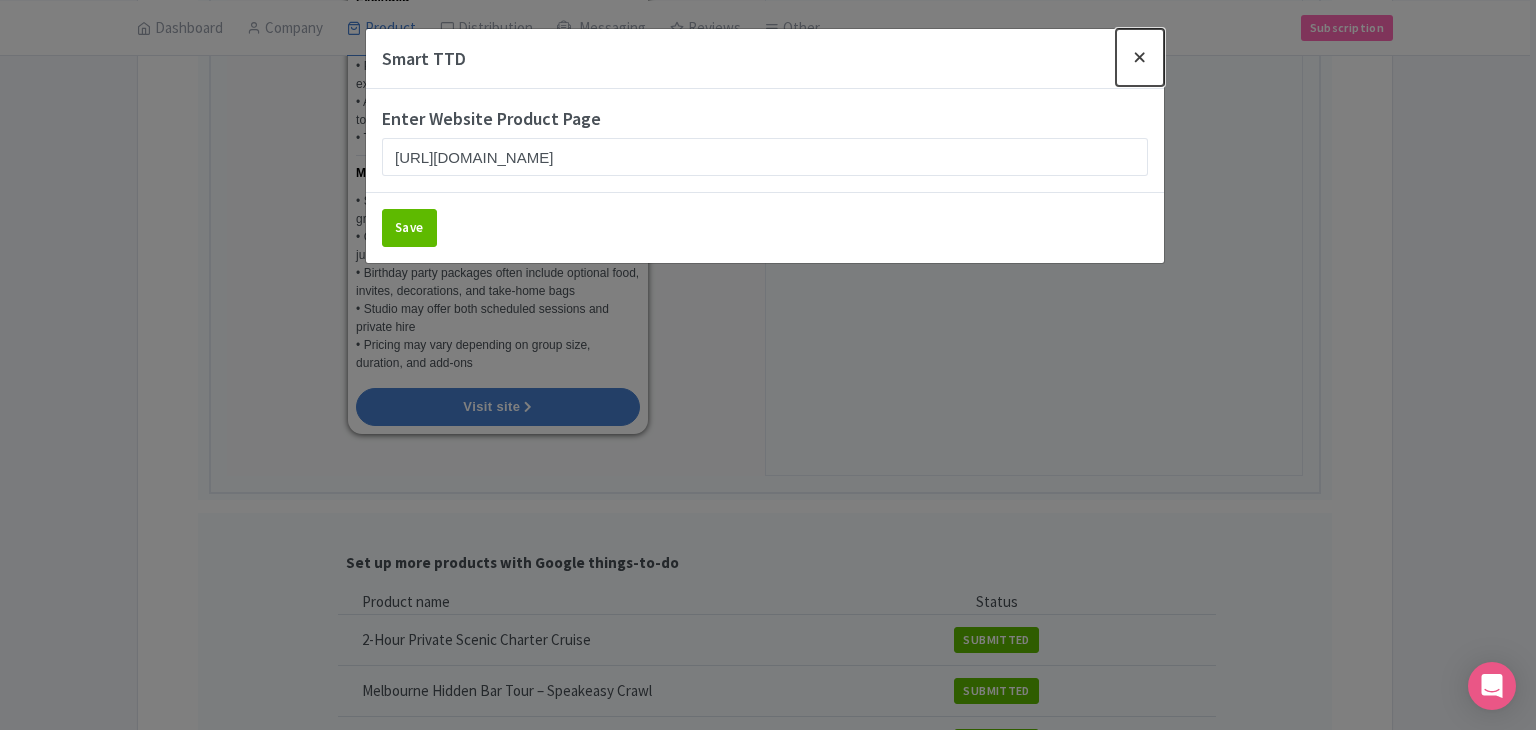 click at bounding box center (1140, 57) 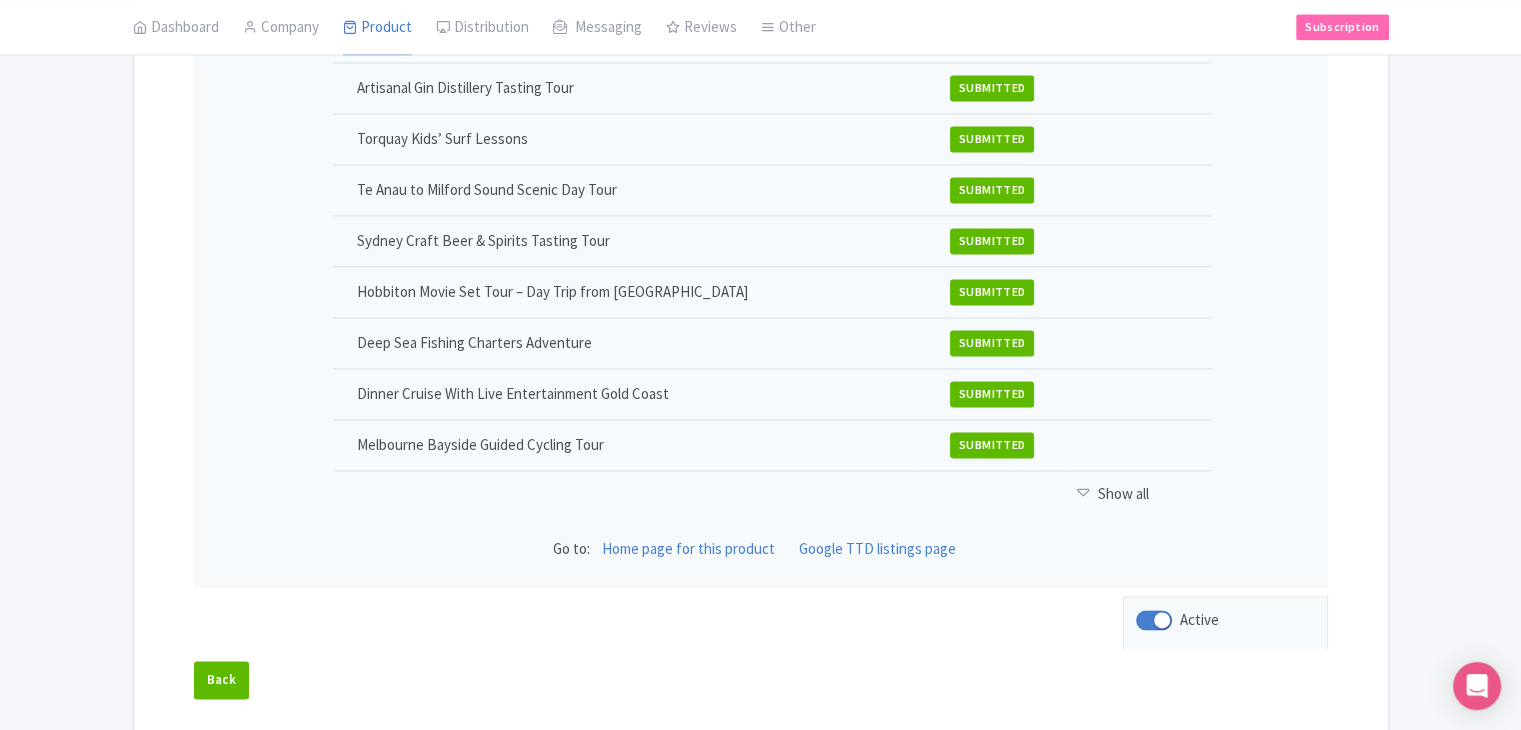 scroll, scrollTop: 2899, scrollLeft: 0, axis: vertical 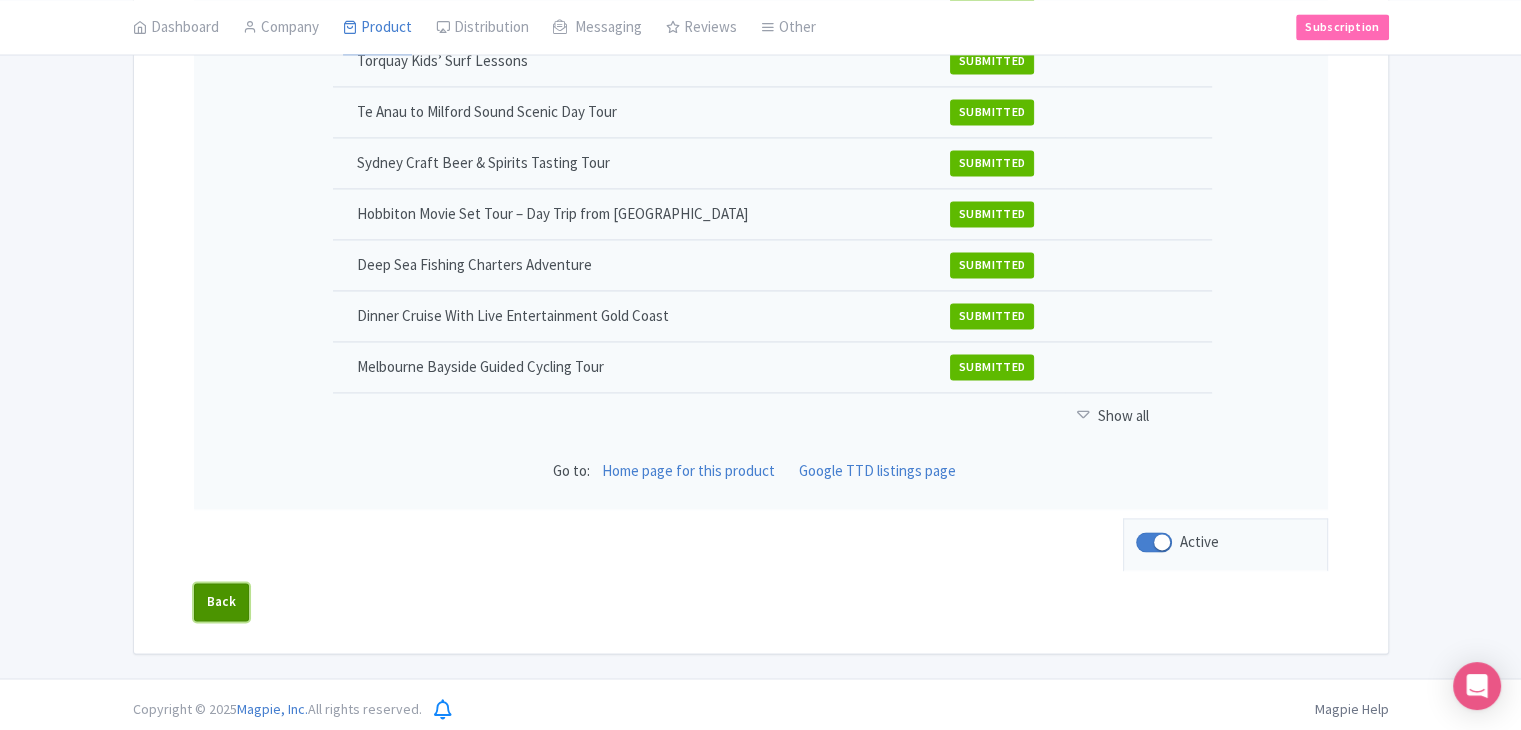 click on "Back" at bounding box center (222, 602) 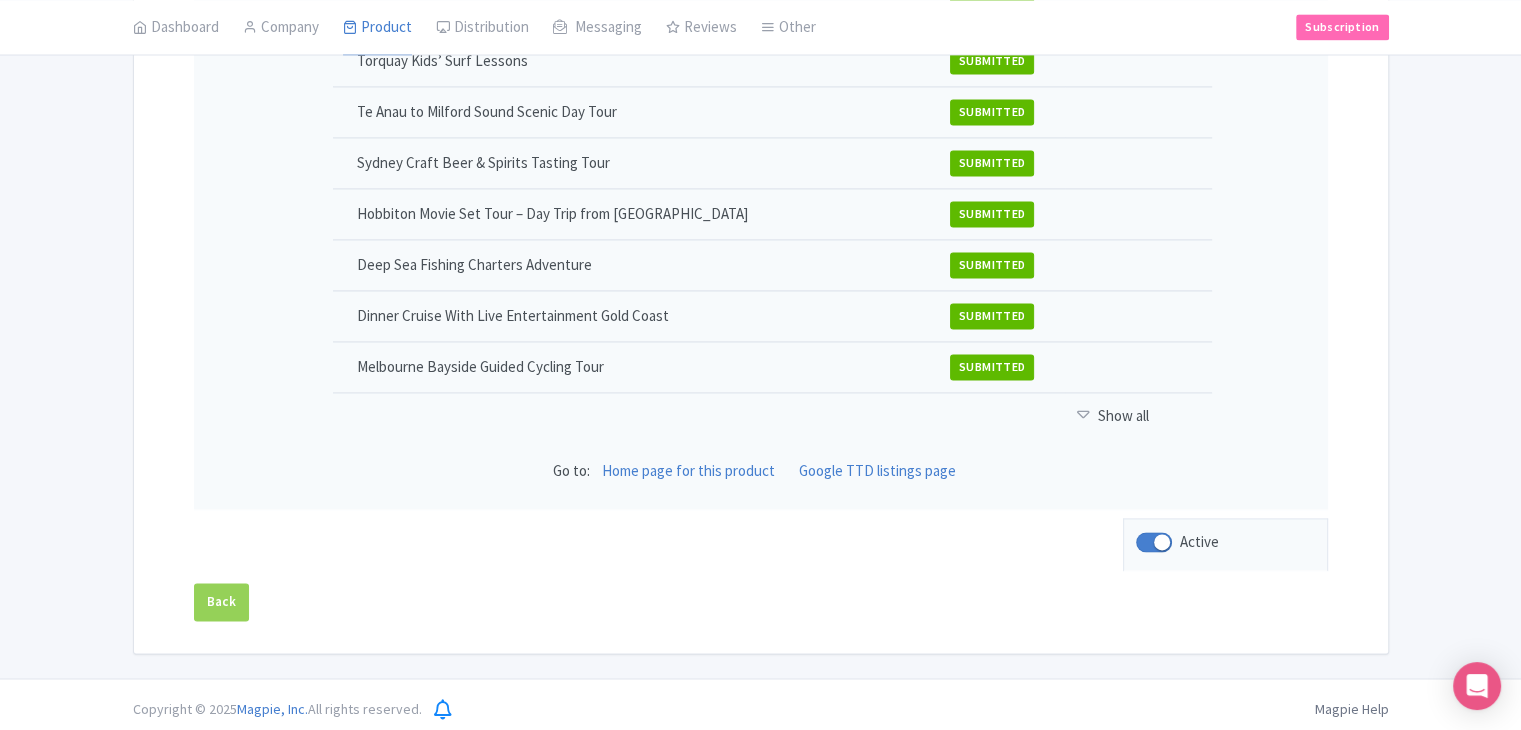 scroll, scrollTop: 567, scrollLeft: 0, axis: vertical 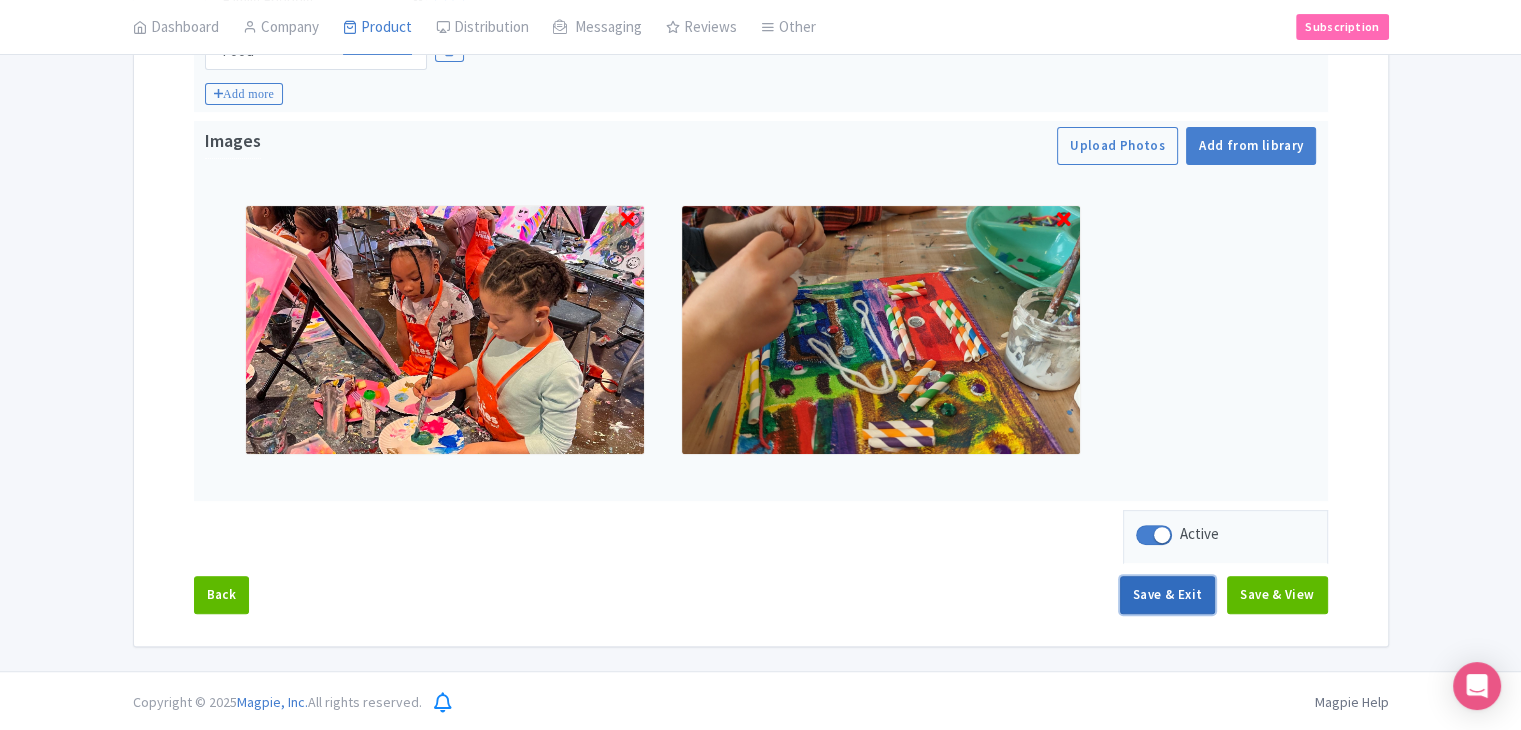 click on "Save & Exit" at bounding box center [1167, 595] 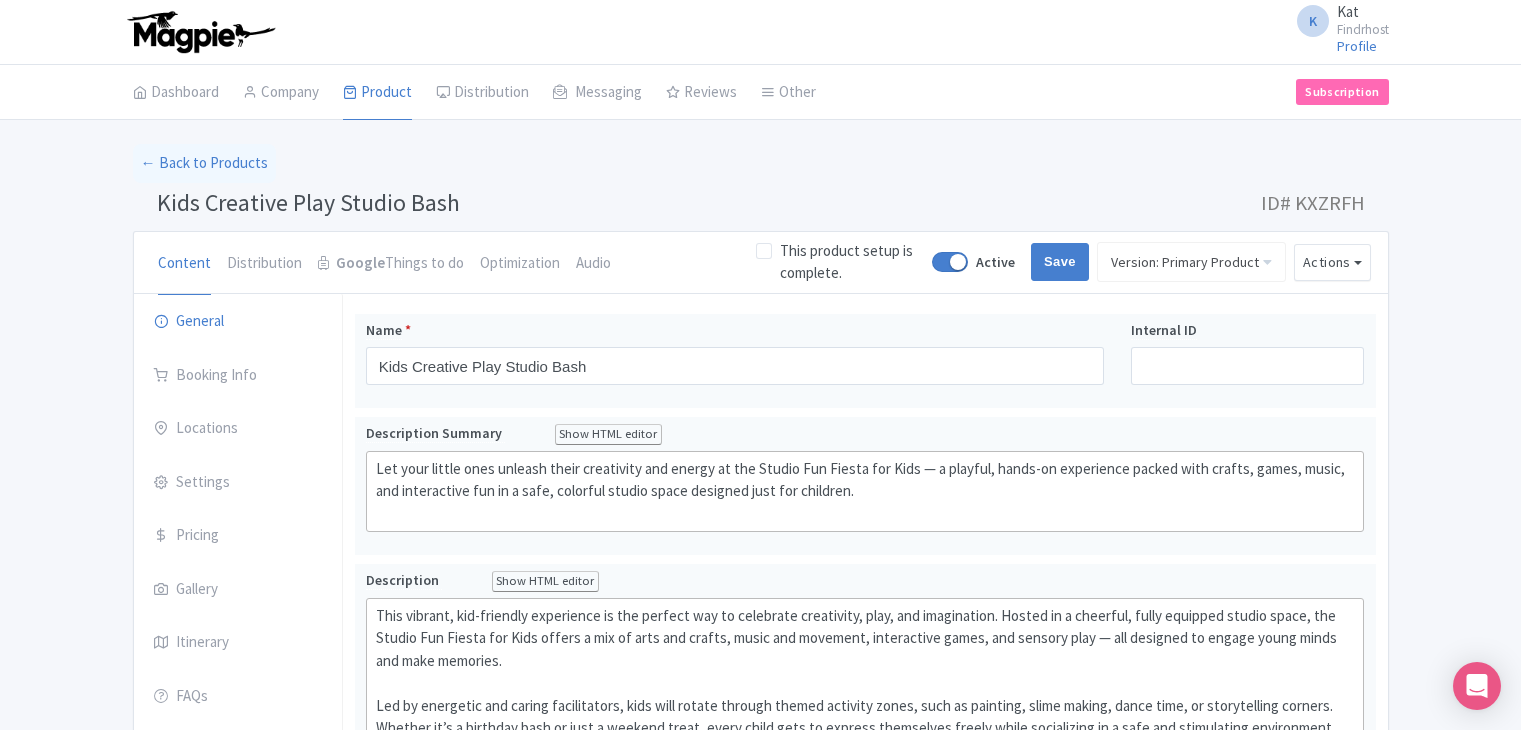 scroll, scrollTop: 0, scrollLeft: 0, axis: both 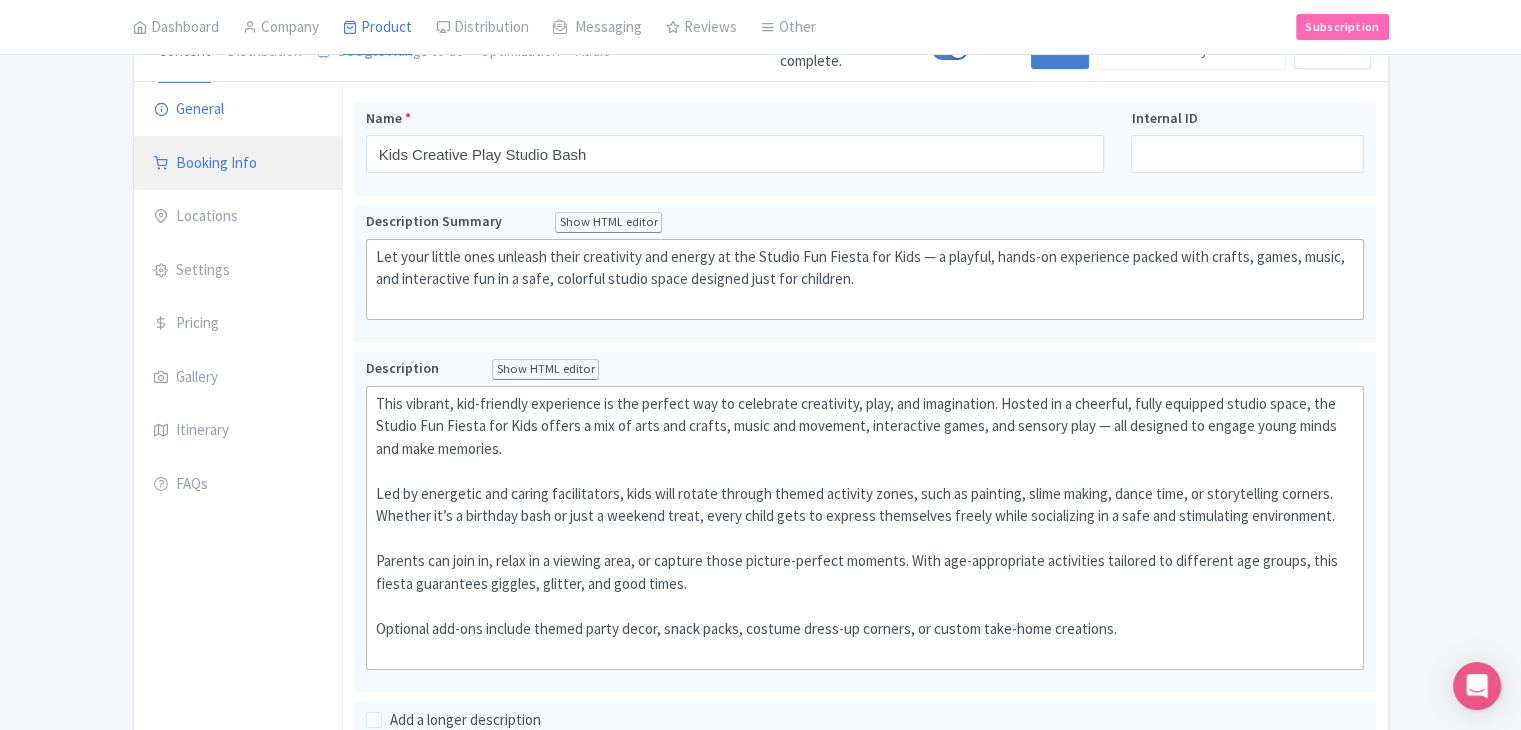 click on "Booking Info" at bounding box center [238, 164] 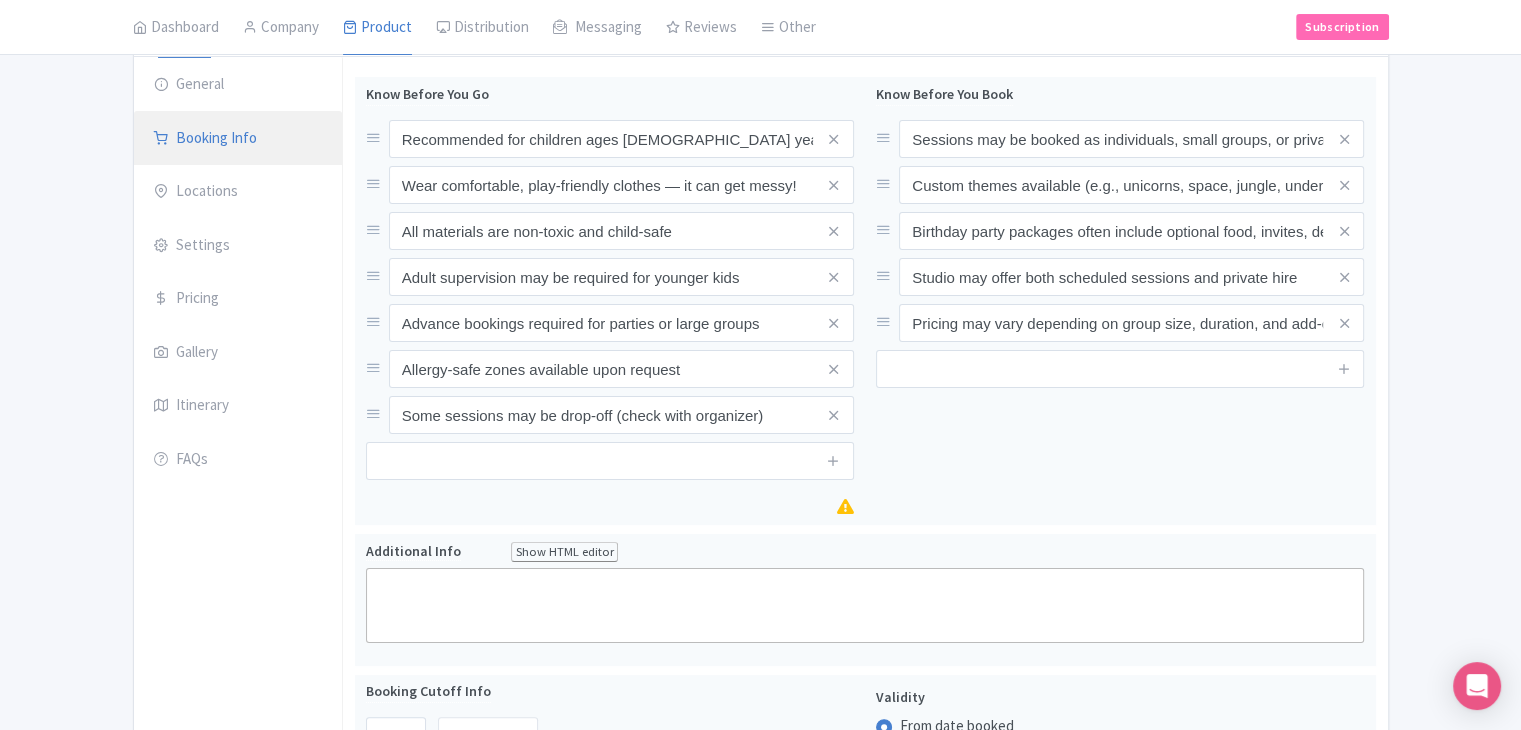scroll, scrollTop: 241, scrollLeft: 0, axis: vertical 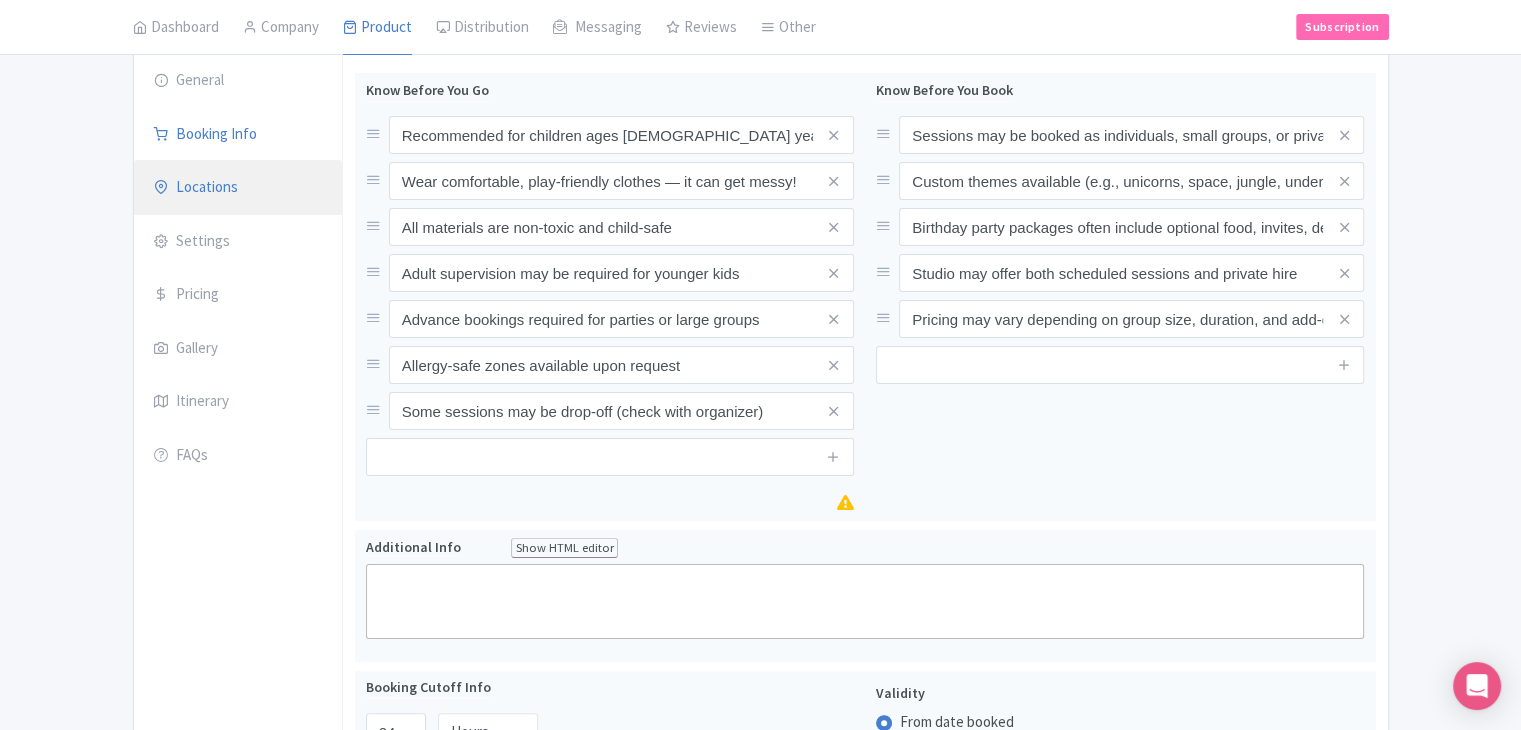 click on "Locations" at bounding box center (238, 188) 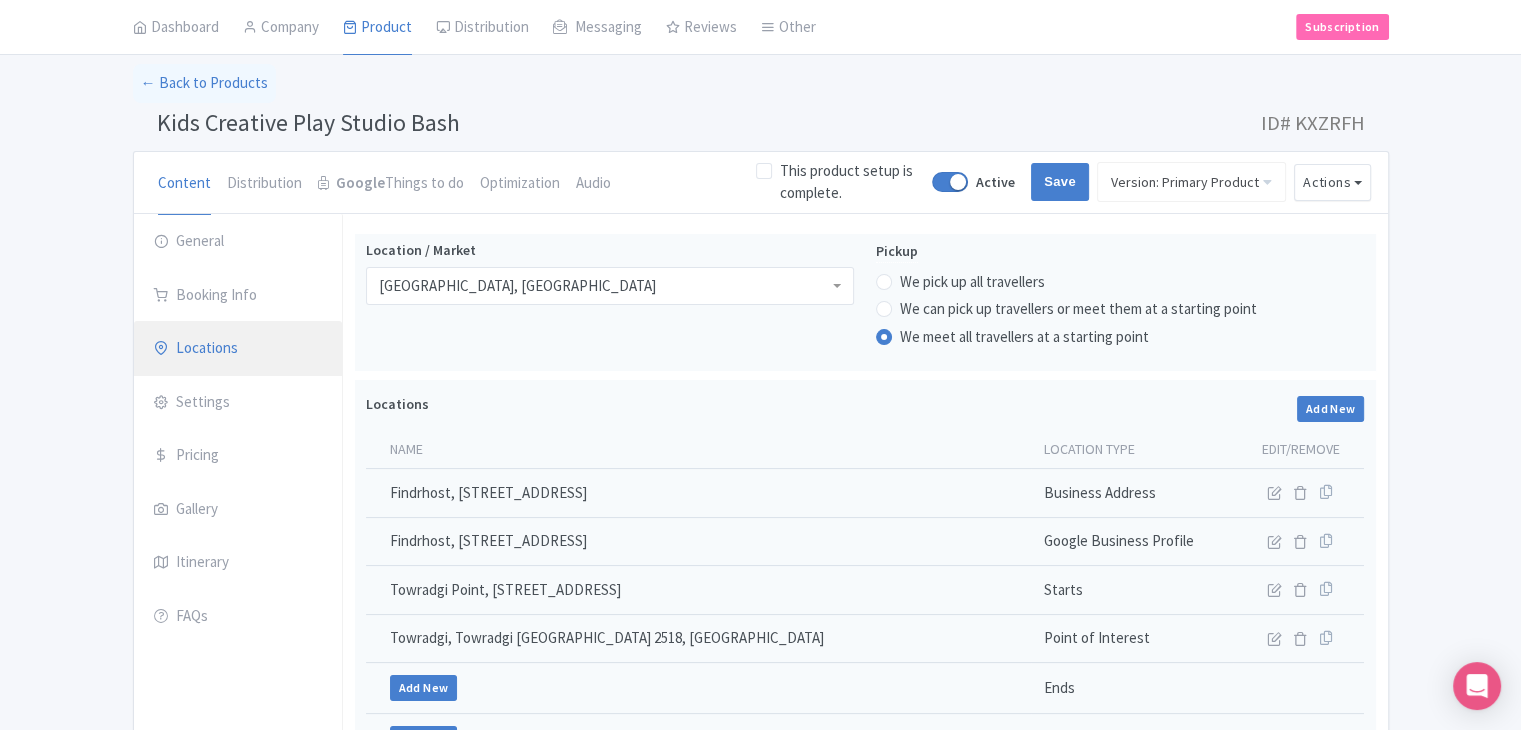 scroll, scrollTop: 70, scrollLeft: 0, axis: vertical 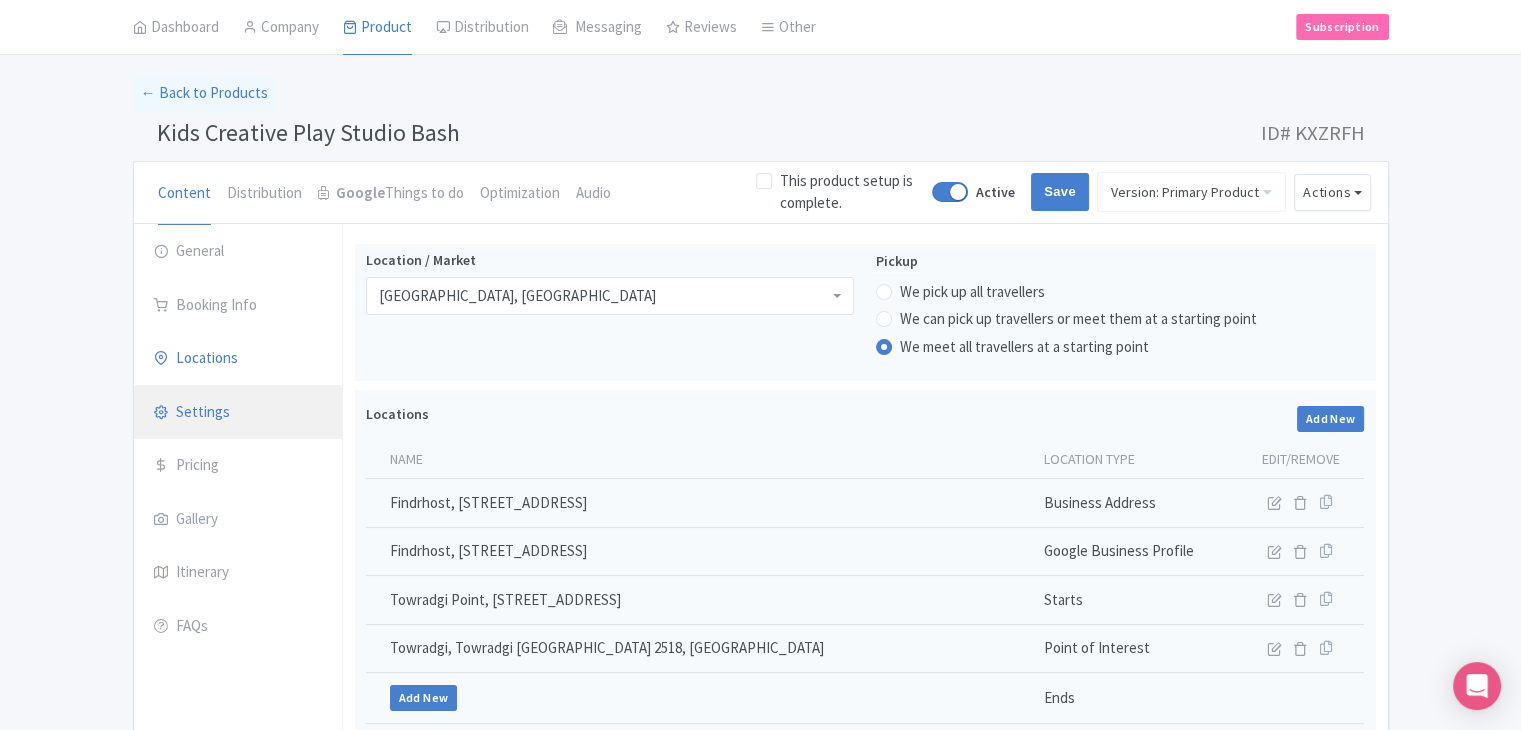 click on "Settings" at bounding box center (238, 413) 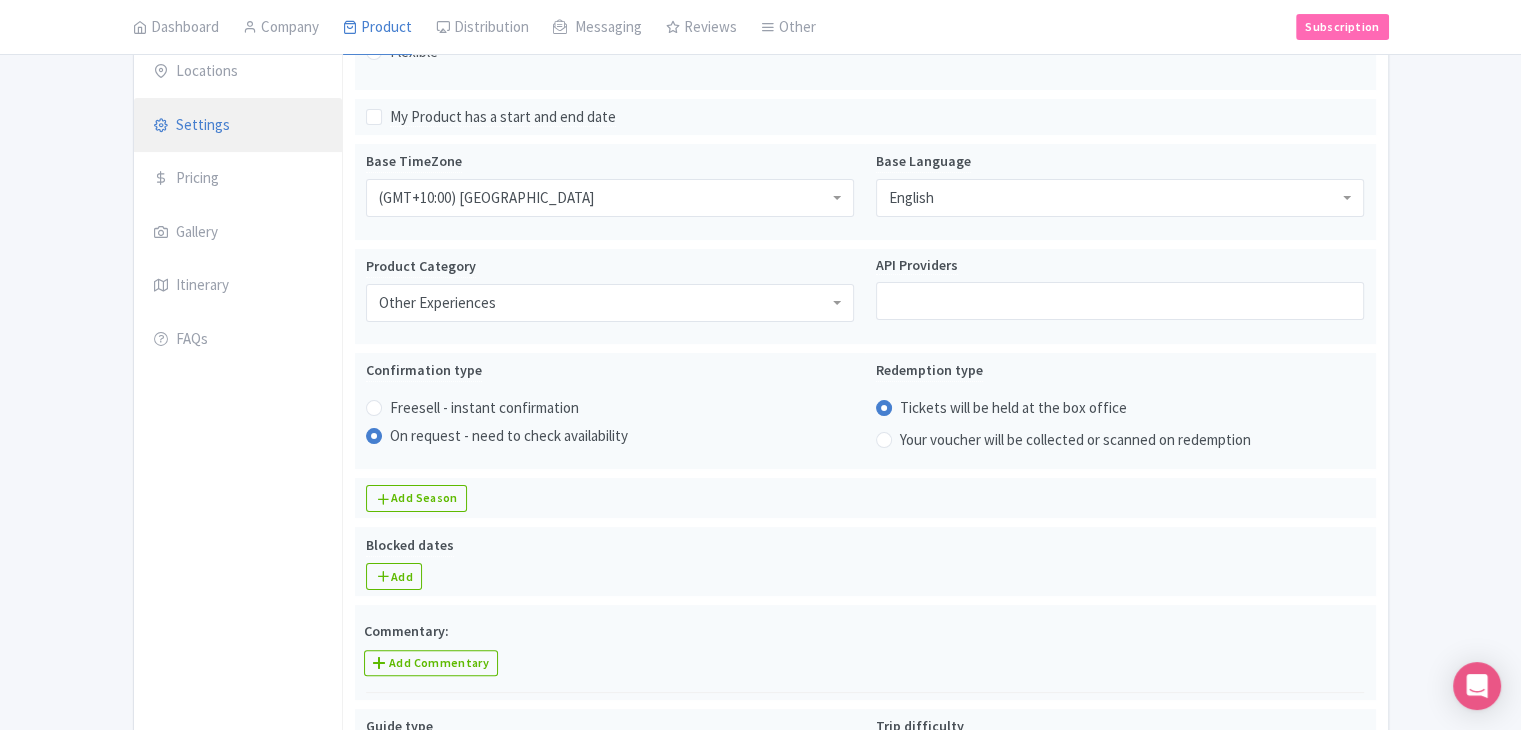 scroll, scrollTop: 275, scrollLeft: 0, axis: vertical 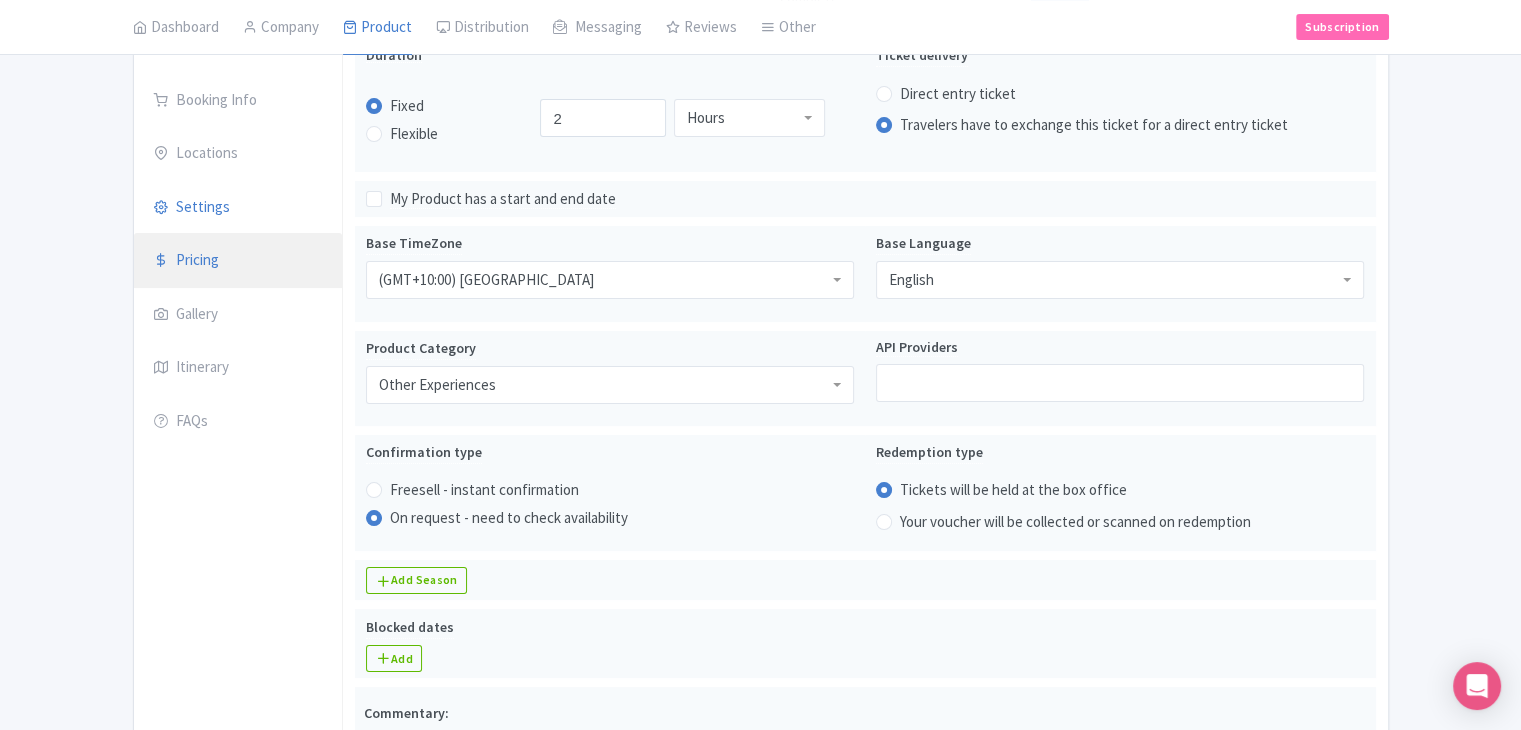 click on "Pricing" at bounding box center [238, 261] 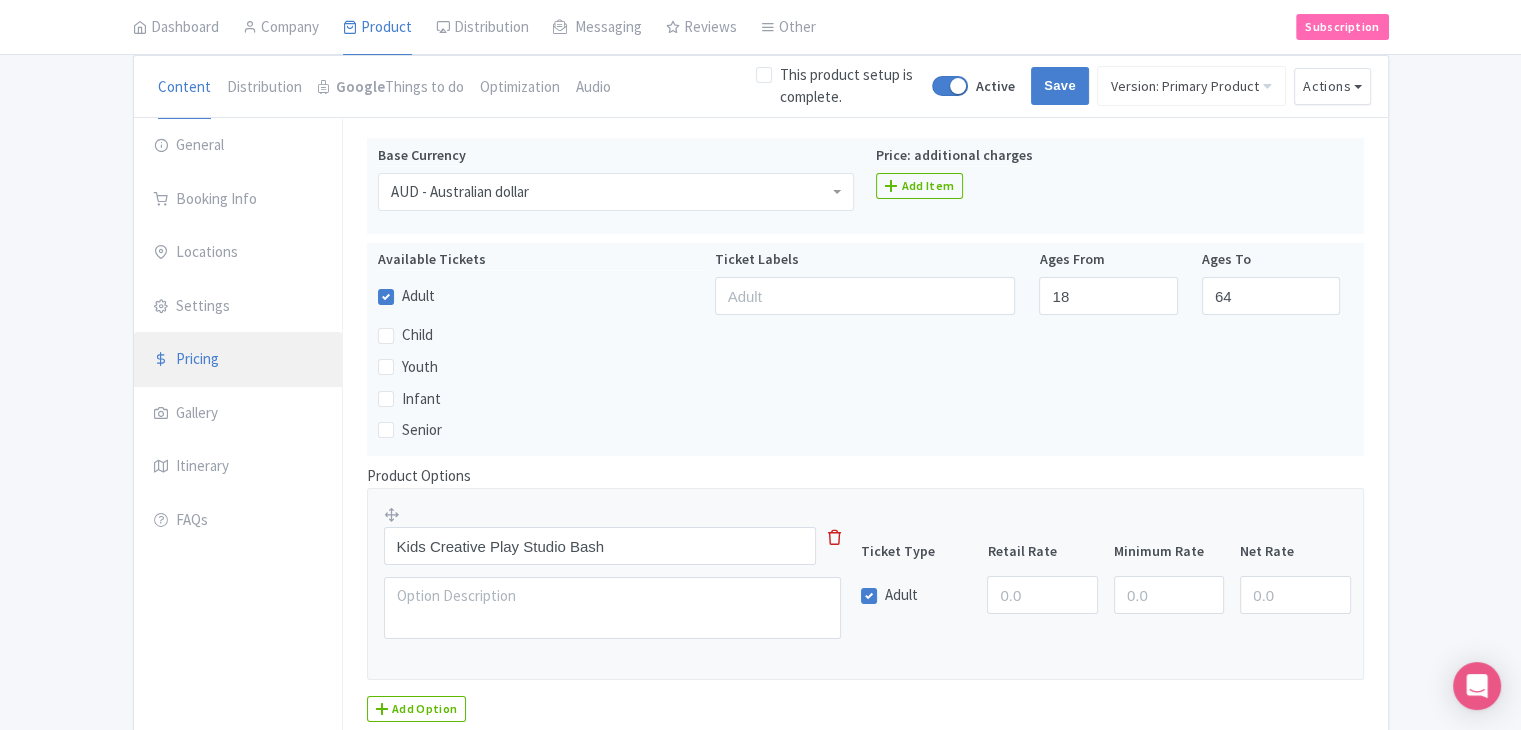 scroll, scrollTop: 210, scrollLeft: 0, axis: vertical 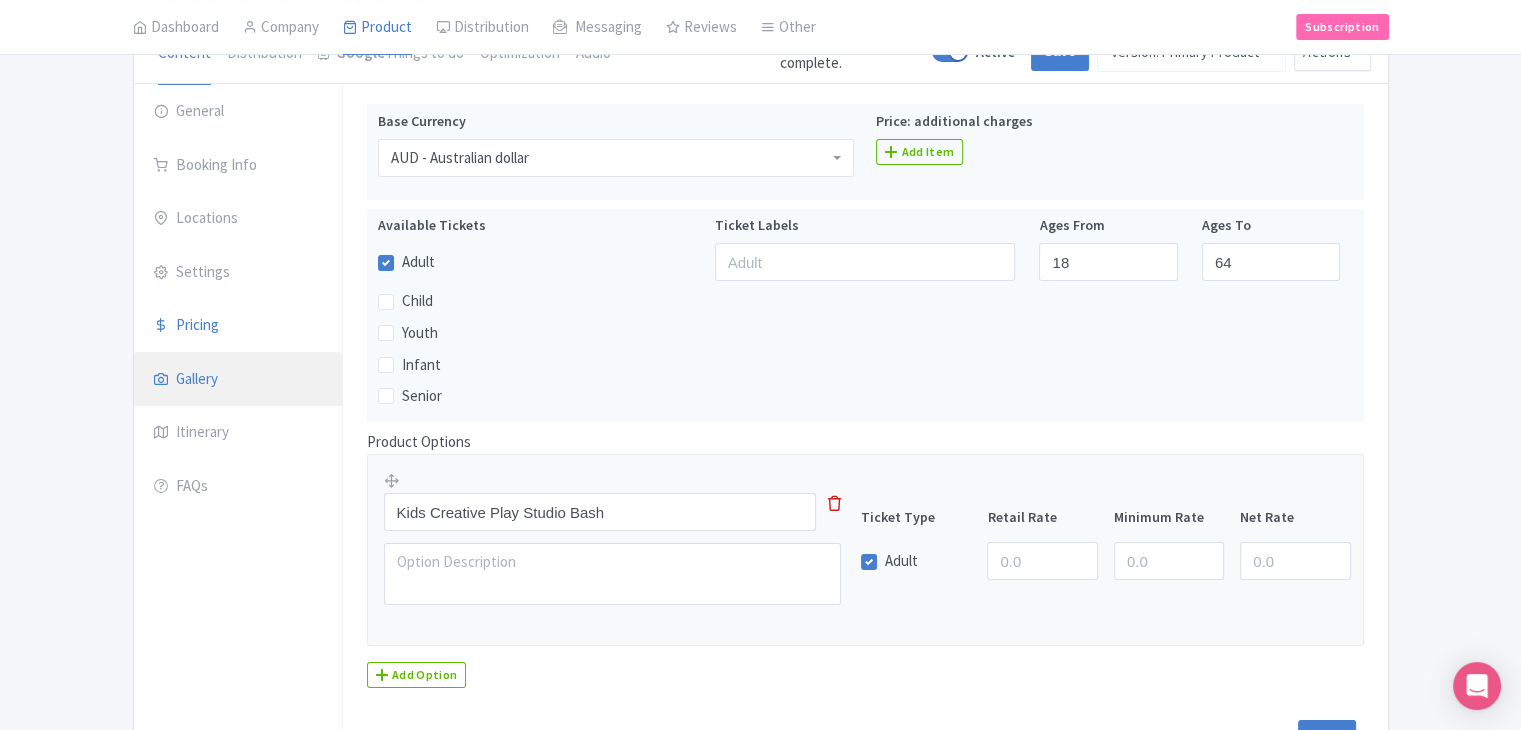 click on "Gallery" at bounding box center [238, 380] 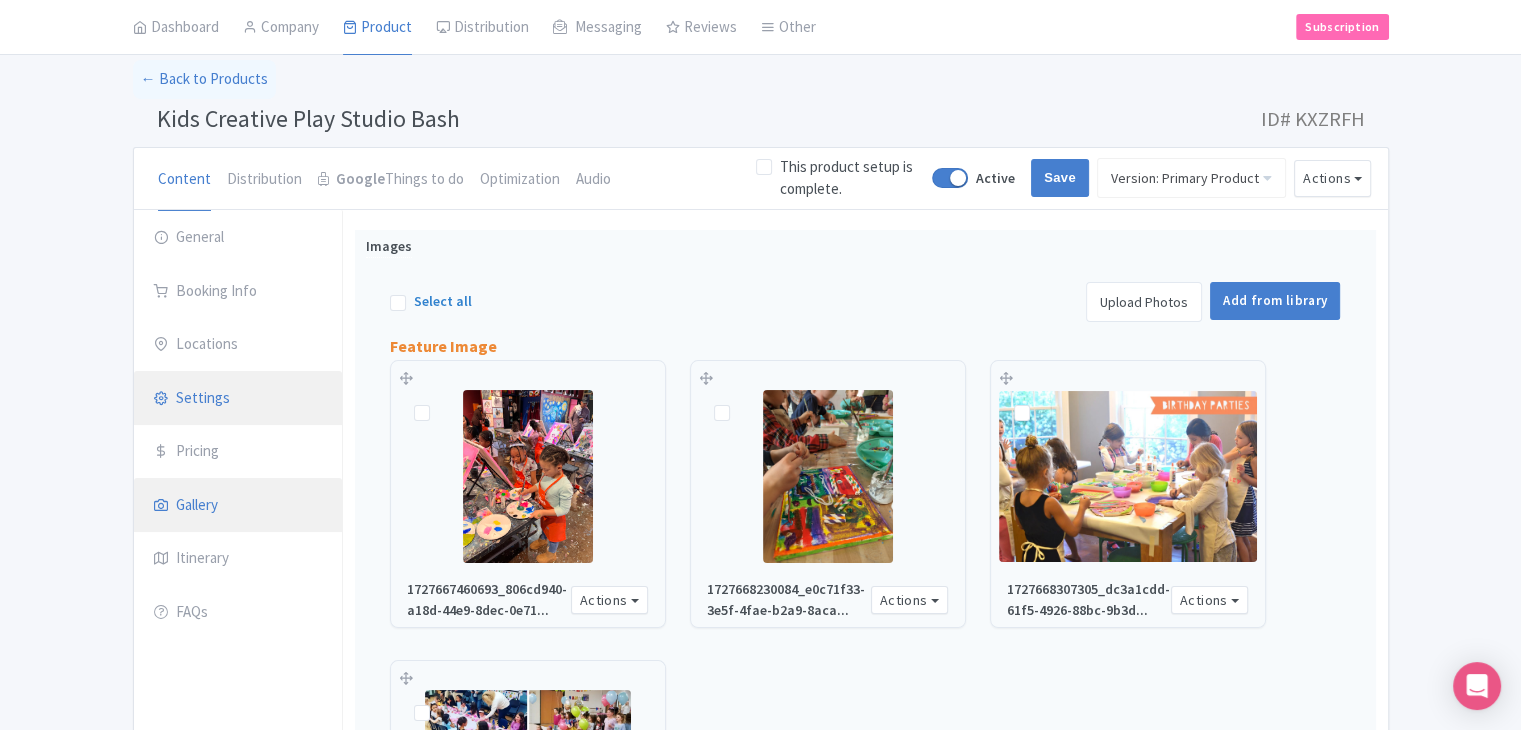 scroll, scrollTop: 210, scrollLeft: 0, axis: vertical 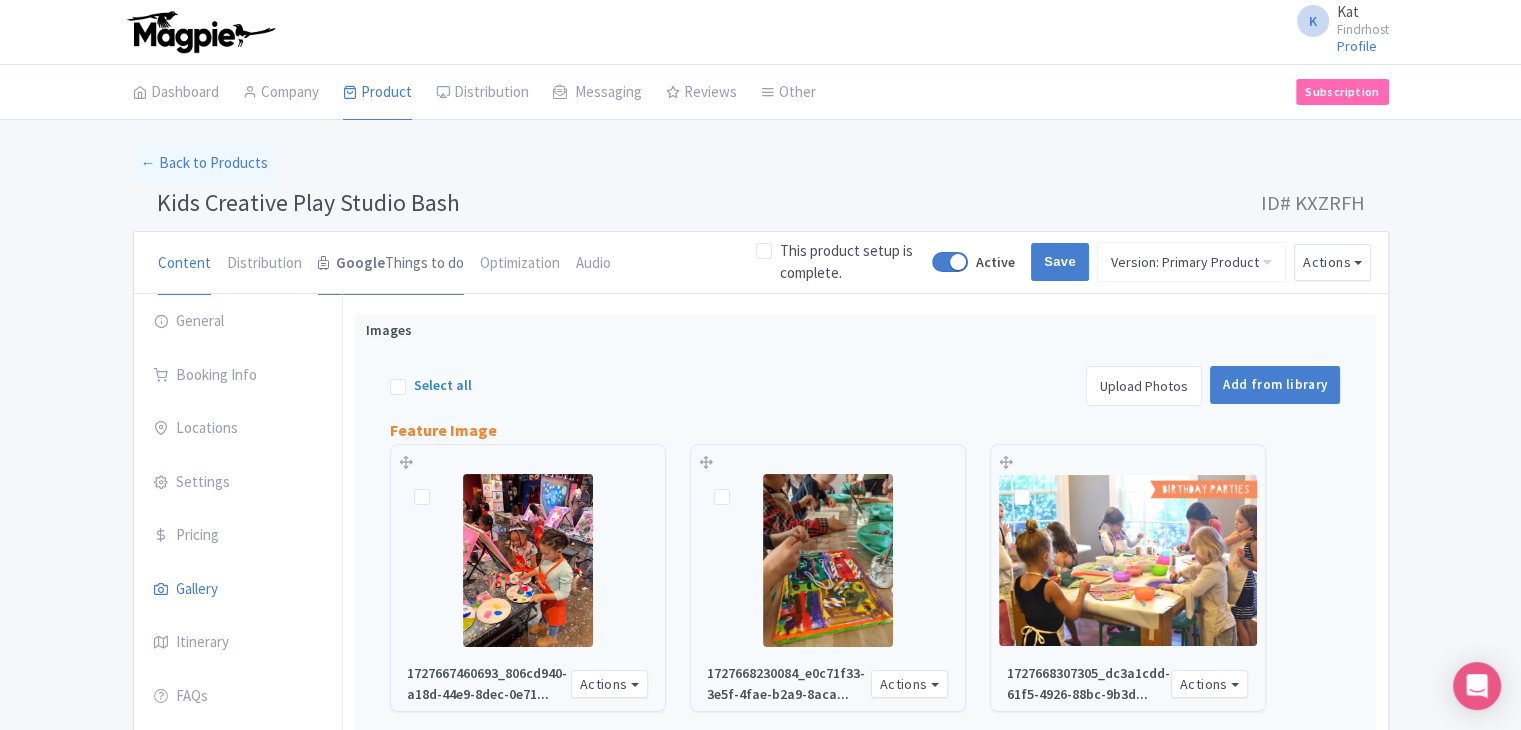 click on "Google  Things to do" at bounding box center (391, 264) 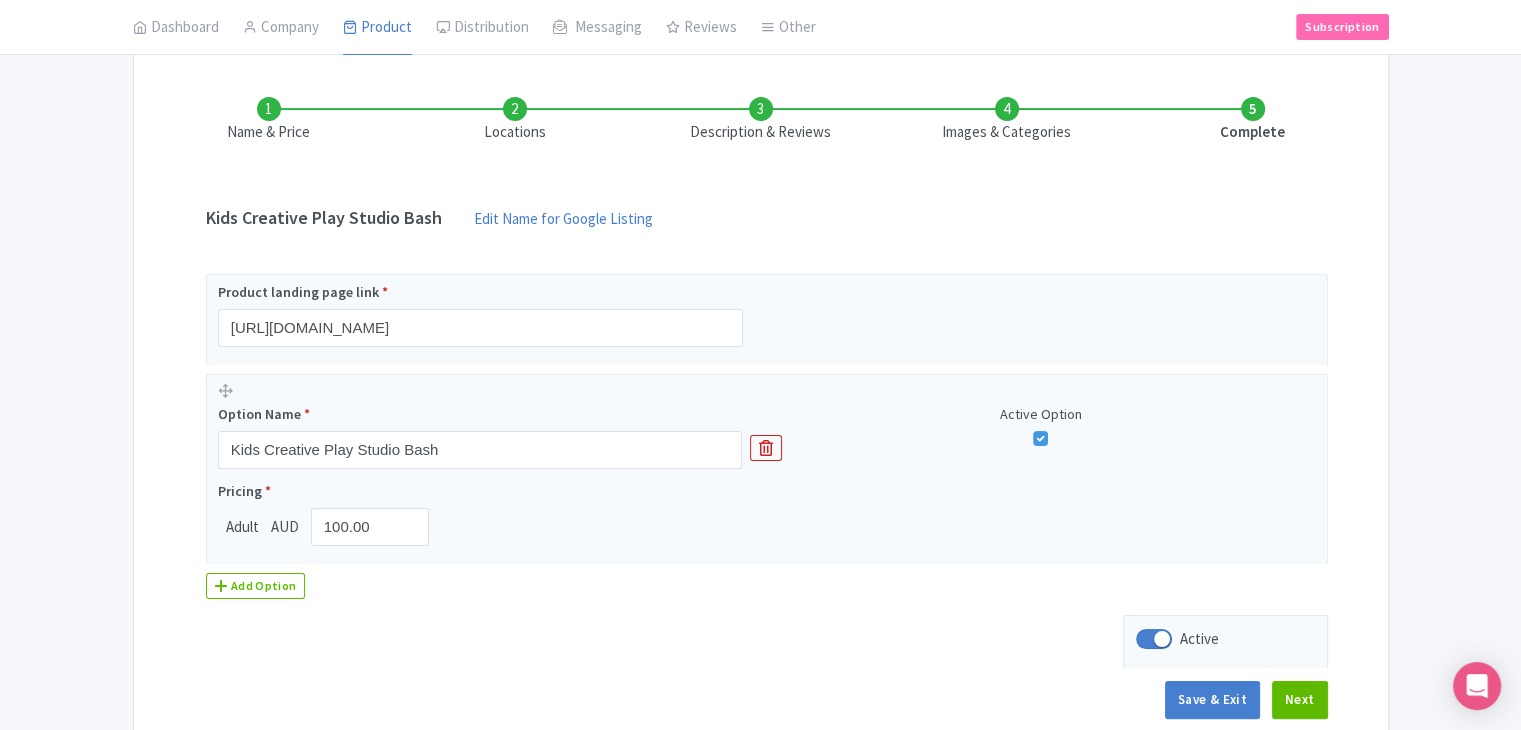 scroll, scrollTop: 366, scrollLeft: 0, axis: vertical 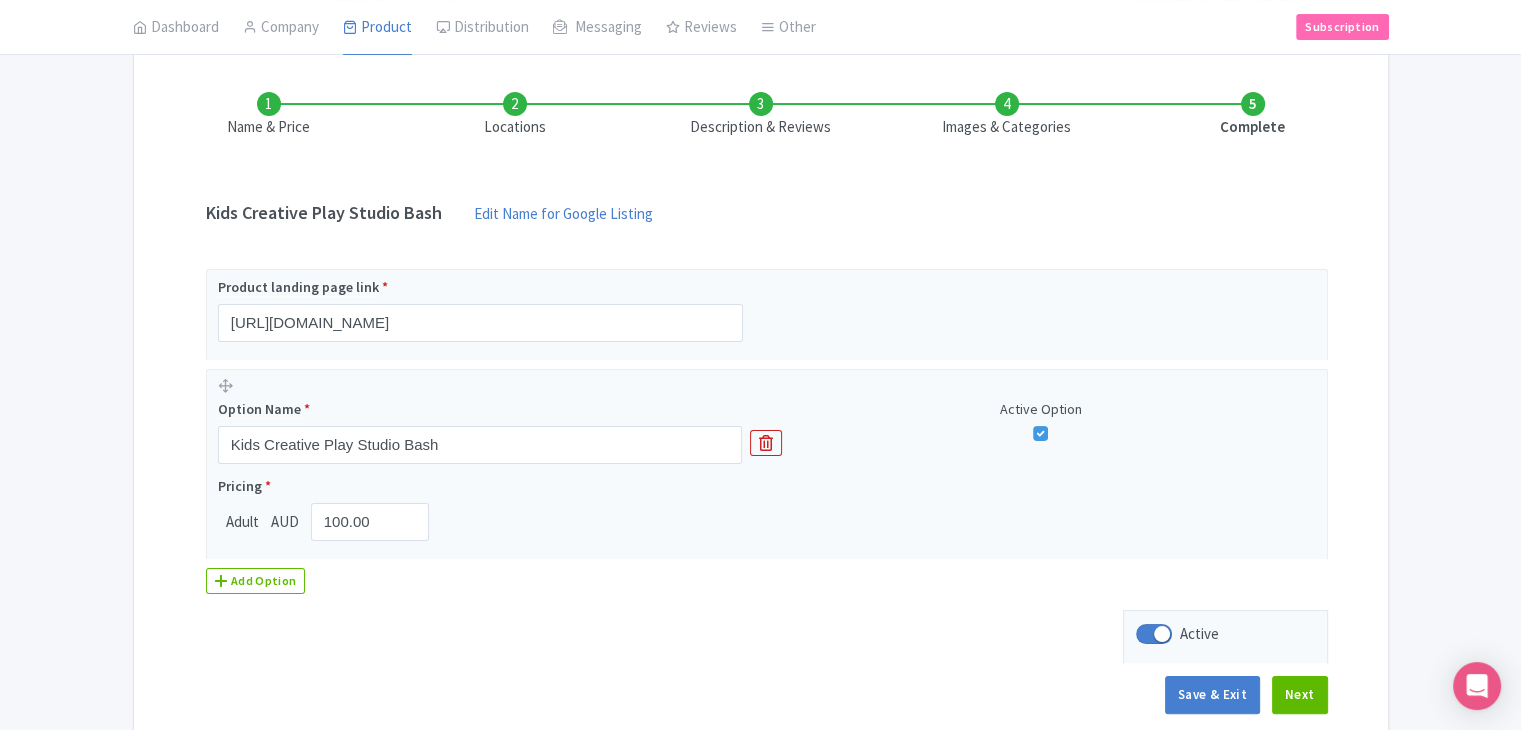 click on "Locations" at bounding box center (515, 115) 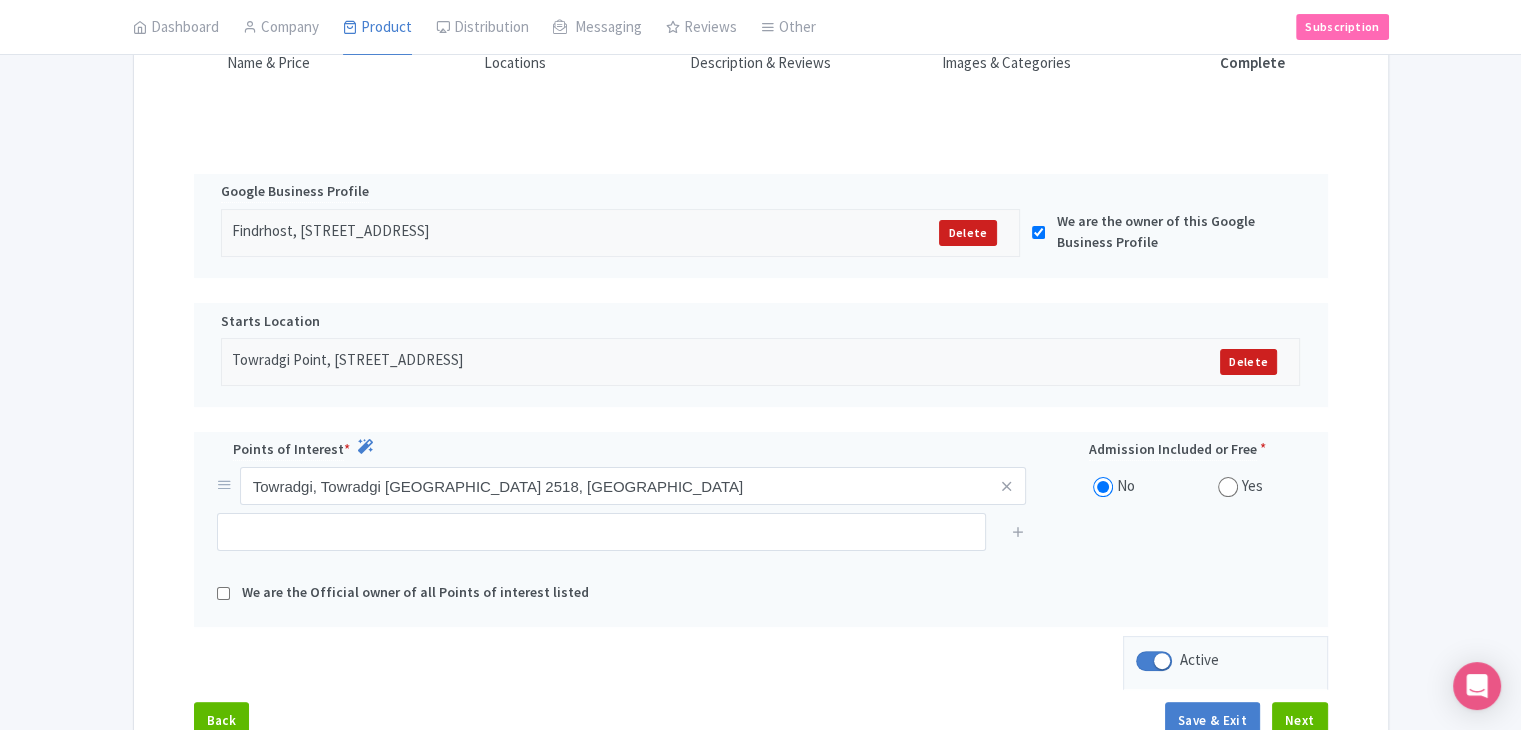 scroll, scrollTop: 226, scrollLeft: 0, axis: vertical 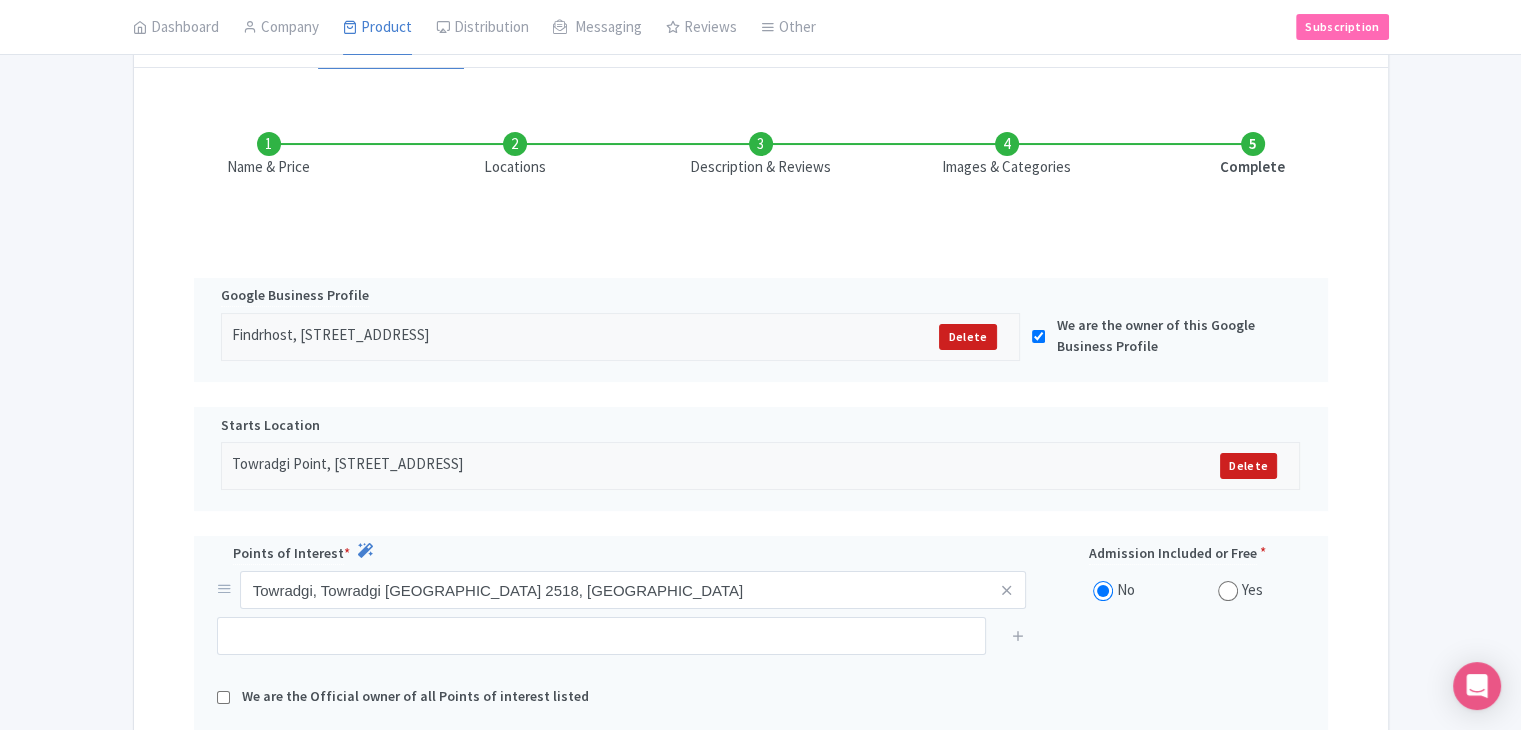 click on "Description & Reviews" at bounding box center [761, 155] 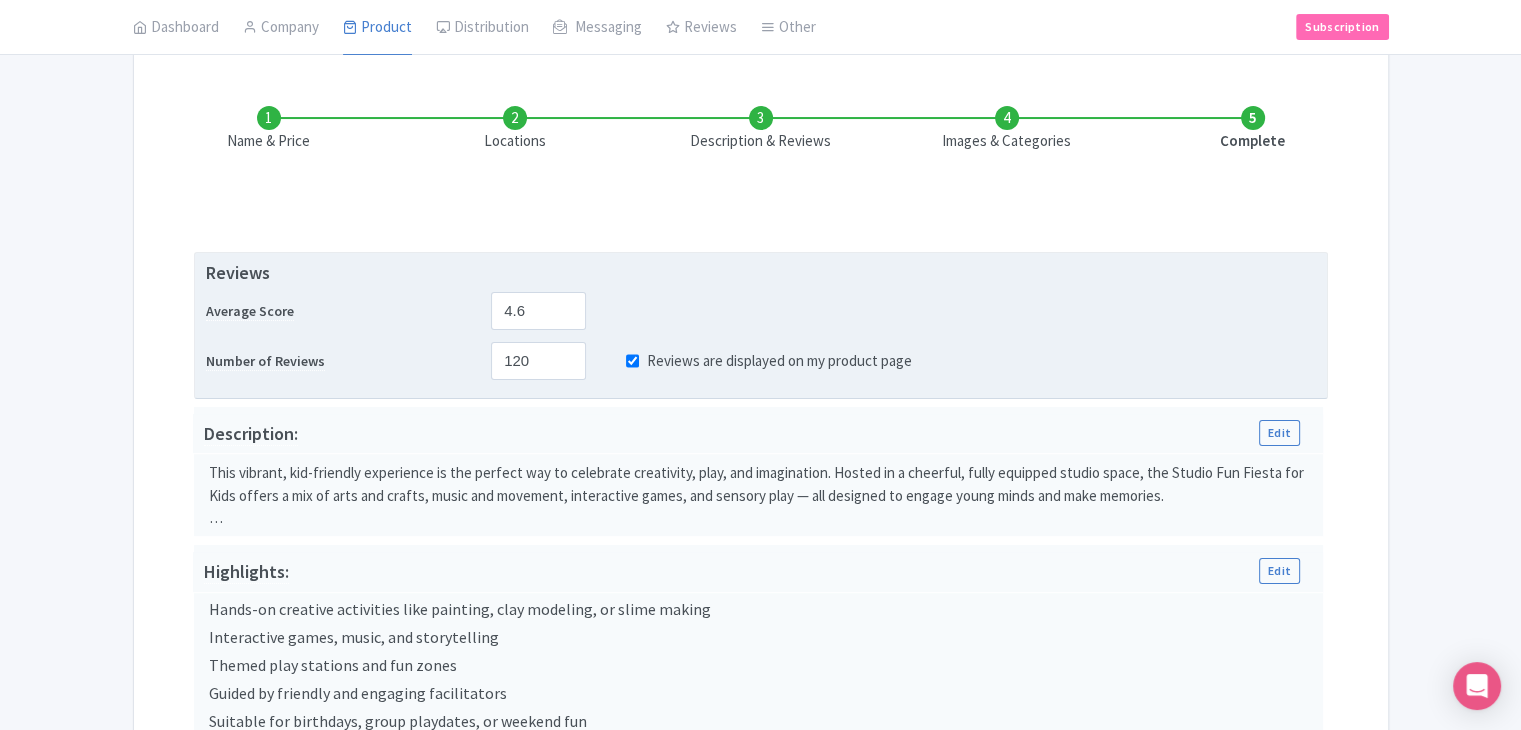 scroll, scrollTop: 244, scrollLeft: 0, axis: vertical 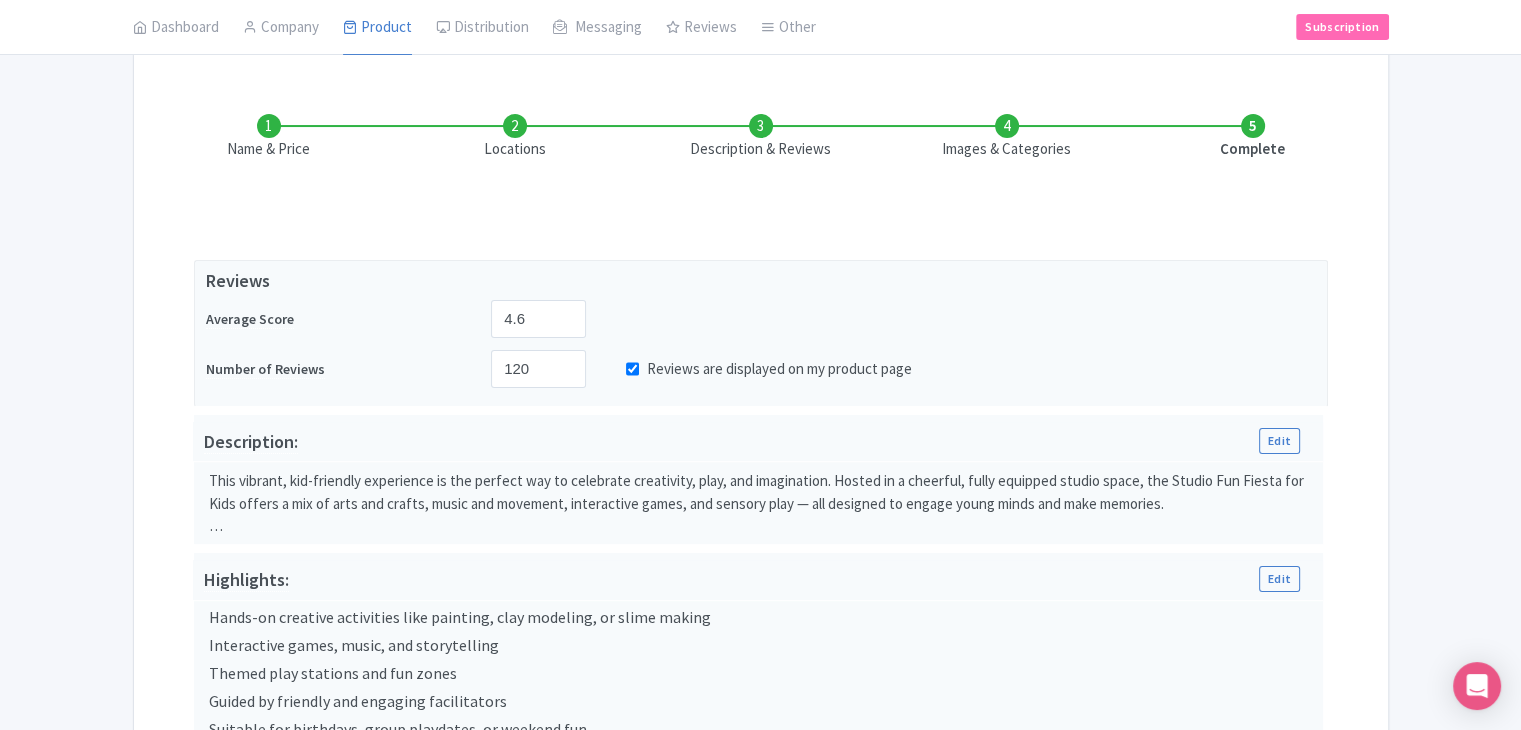 click on "Images & Categories" at bounding box center (1007, 137) 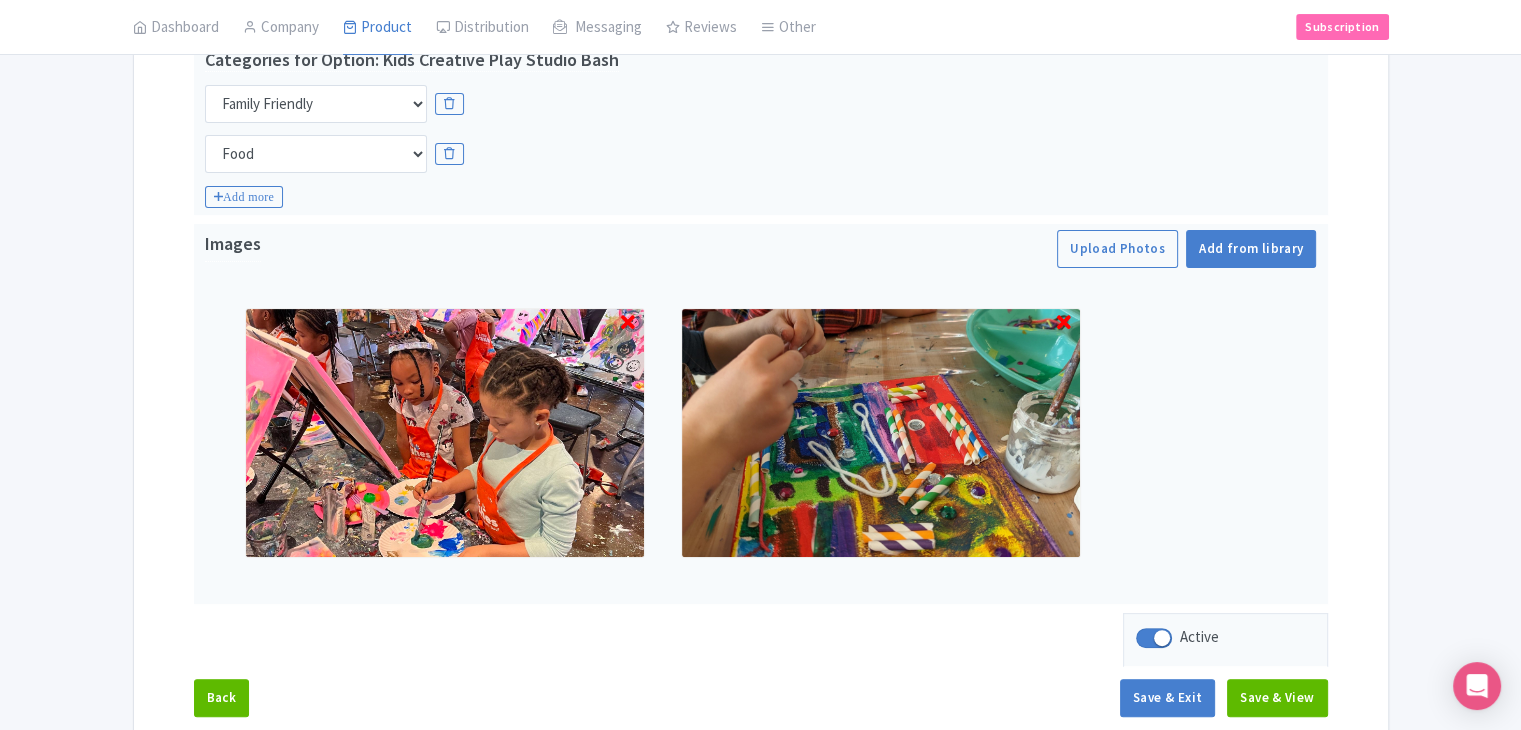 scroll, scrollTop: 567, scrollLeft: 0, axis: vertical 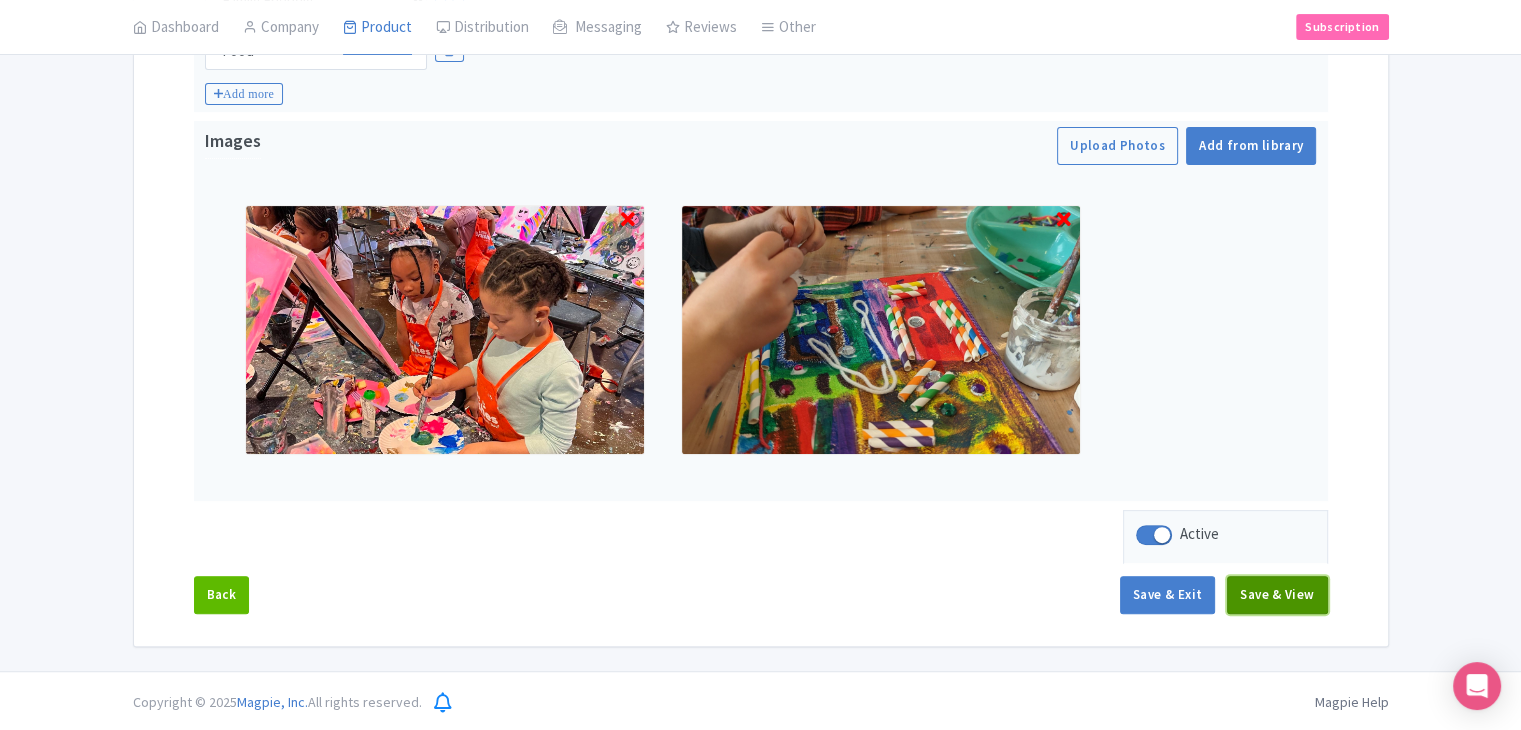 click on "Save & View" at bounding box center (1277, 595) 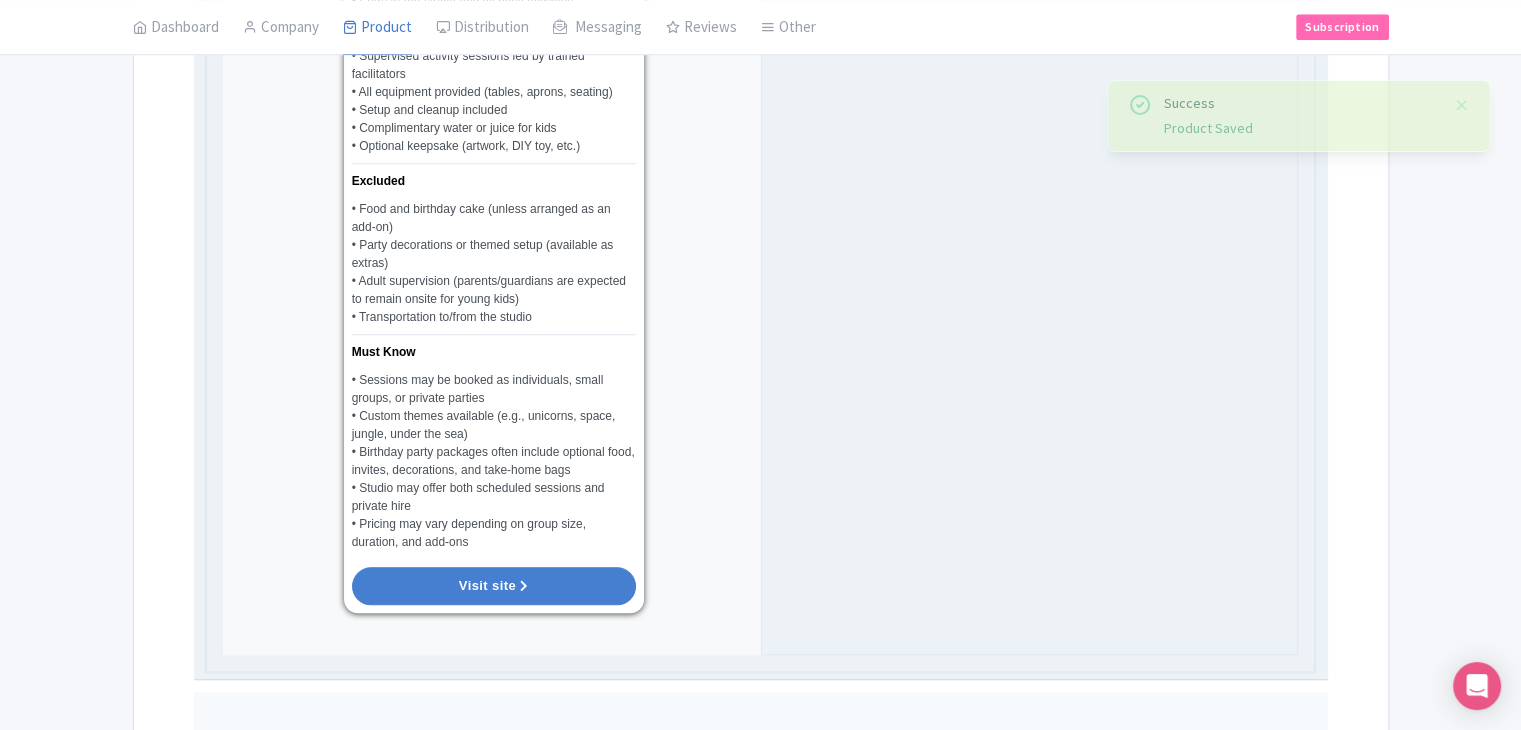 scroll, scrollTop: 2067, scrollLeft: 0, axis: vertical 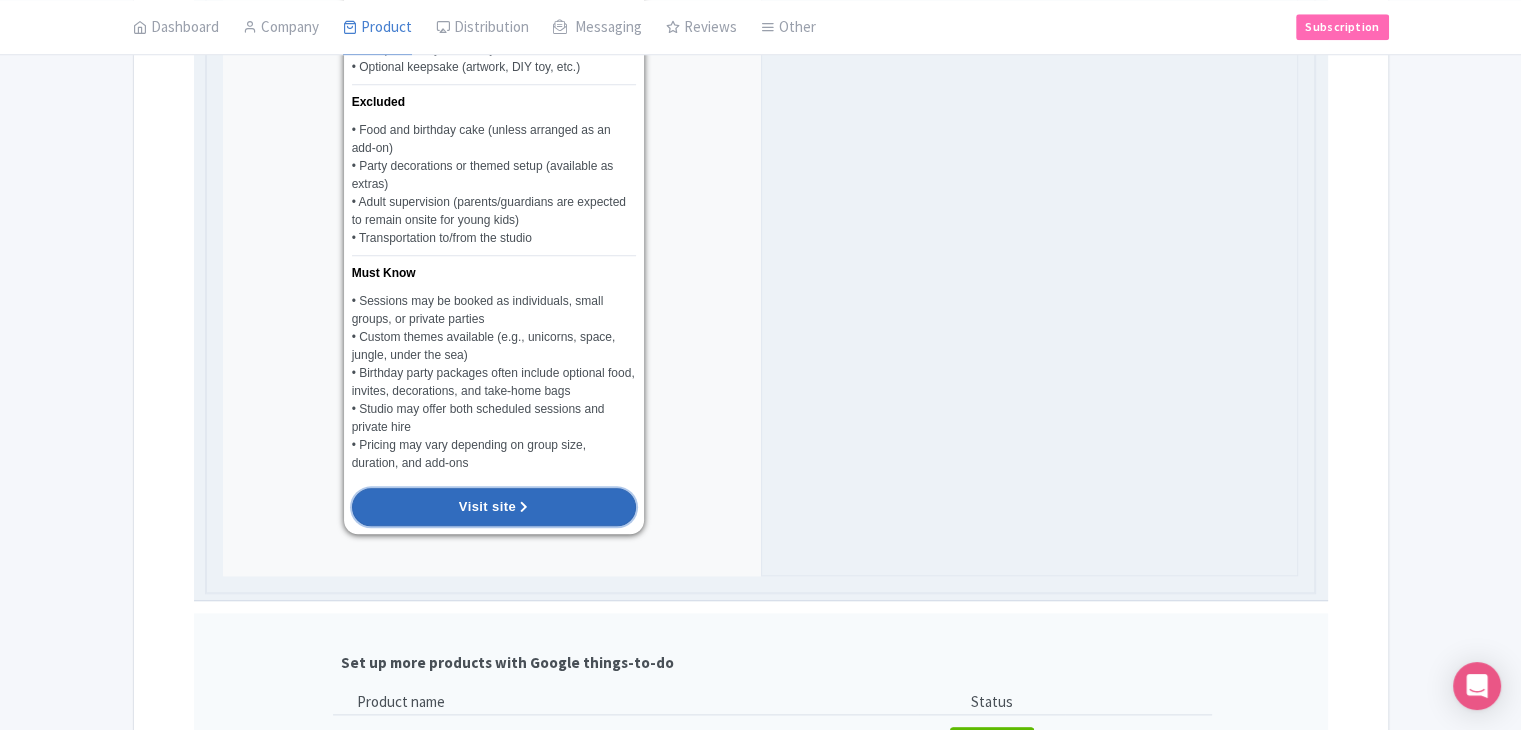 click on "Visit site" at bounding box center (494, 507) 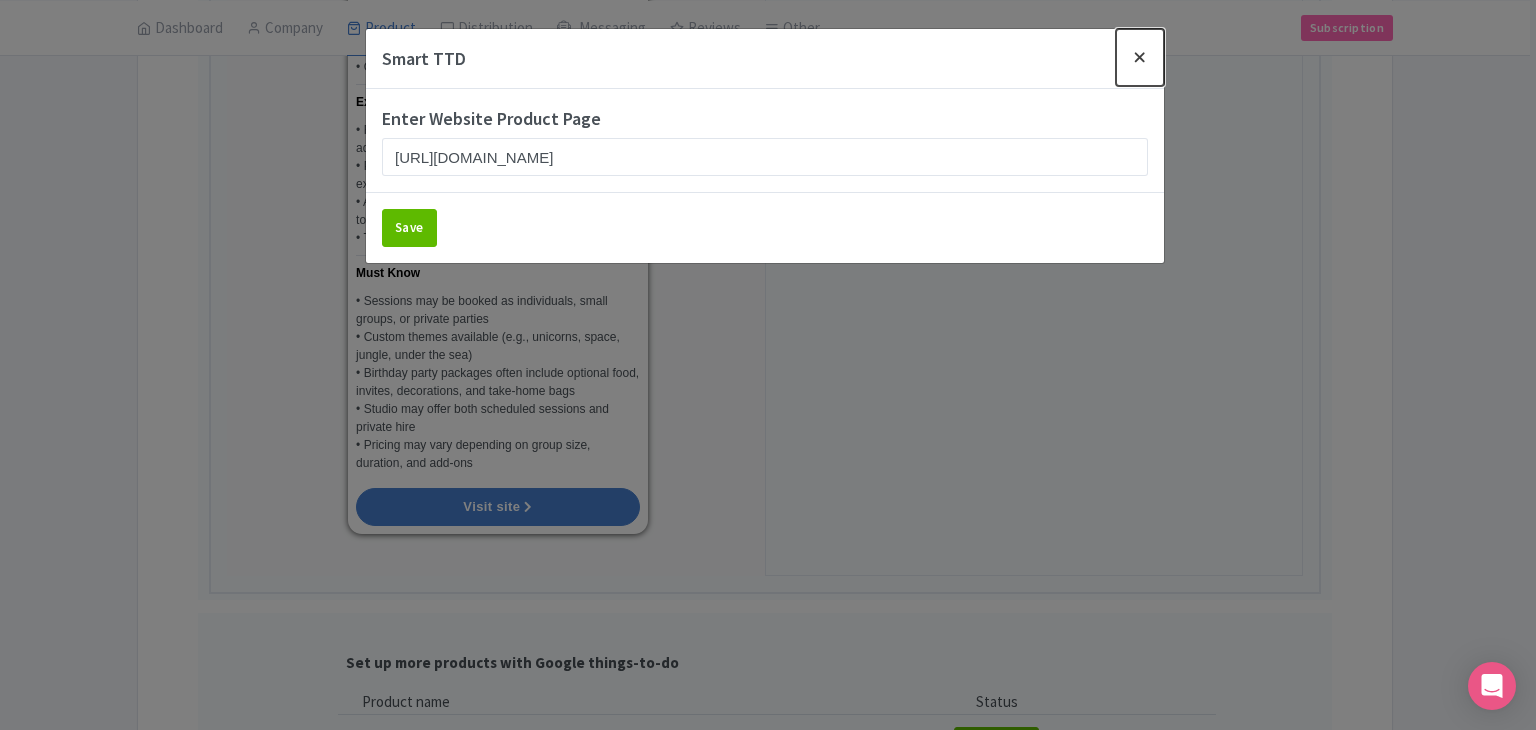 click at bounding box center (1140, 57) 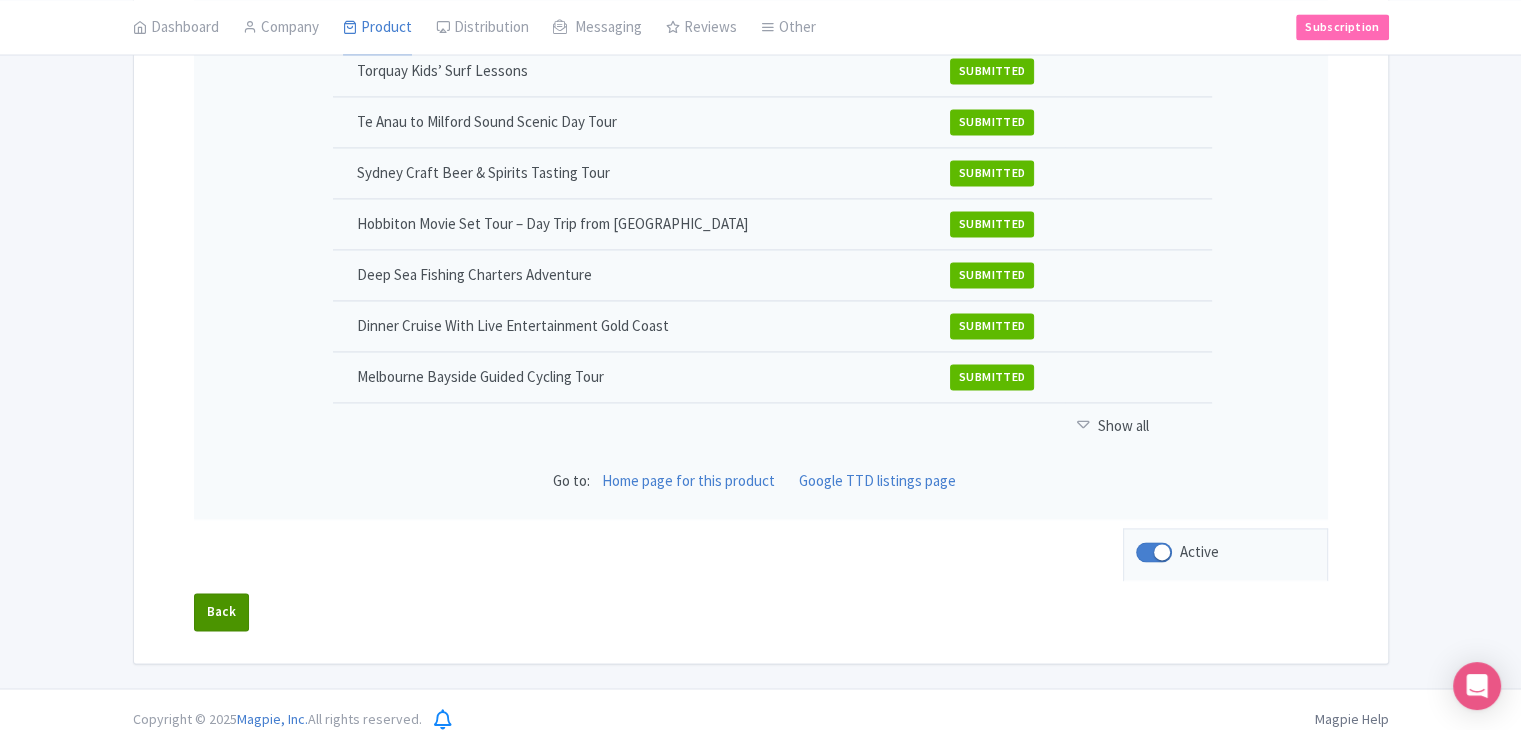 scroll, scrollTop: 2899, scrollLeft: 0, axis: vertical 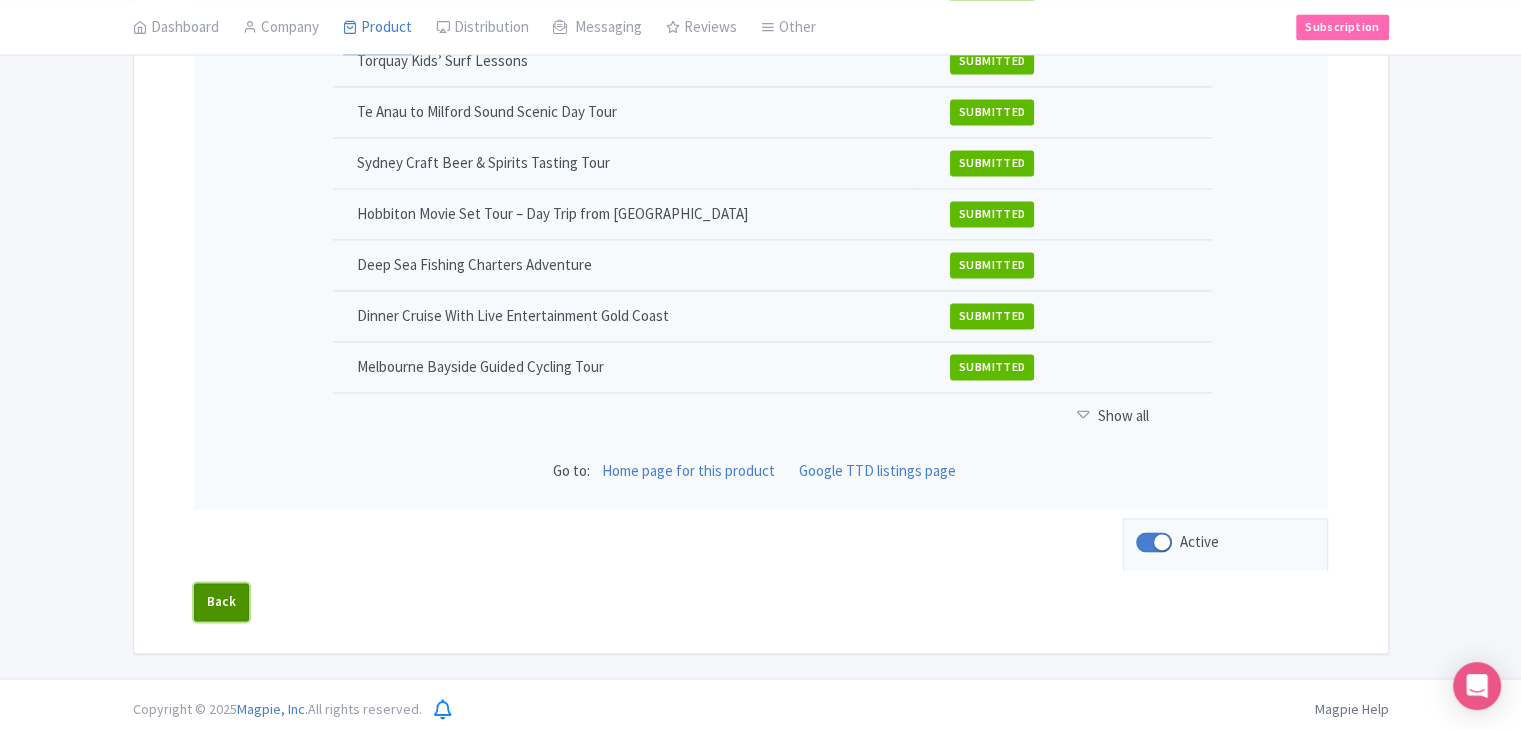 click on "Back" at bounding box center [222, 602] 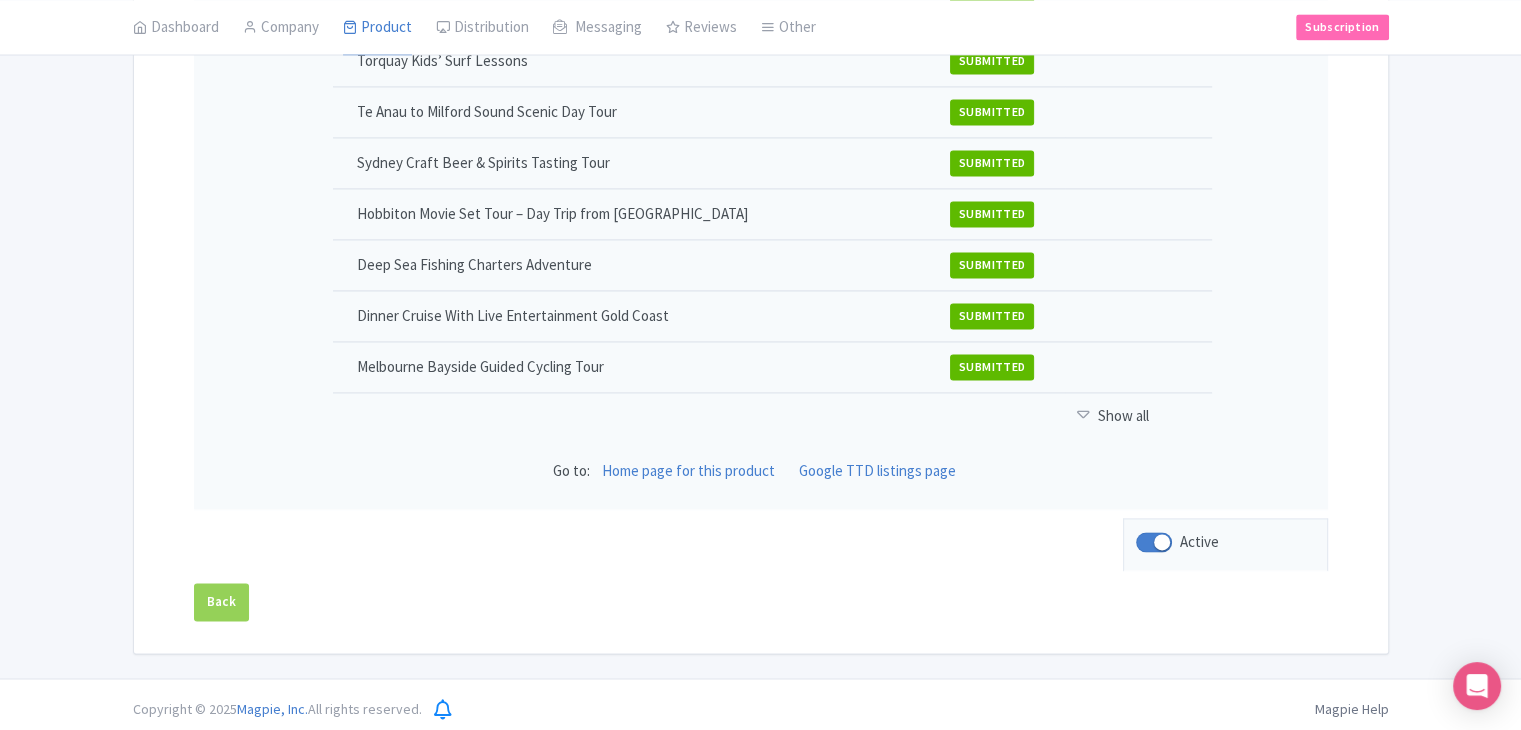scroll, scrollTop: 567, scrollLeft: 0, axis: vertical 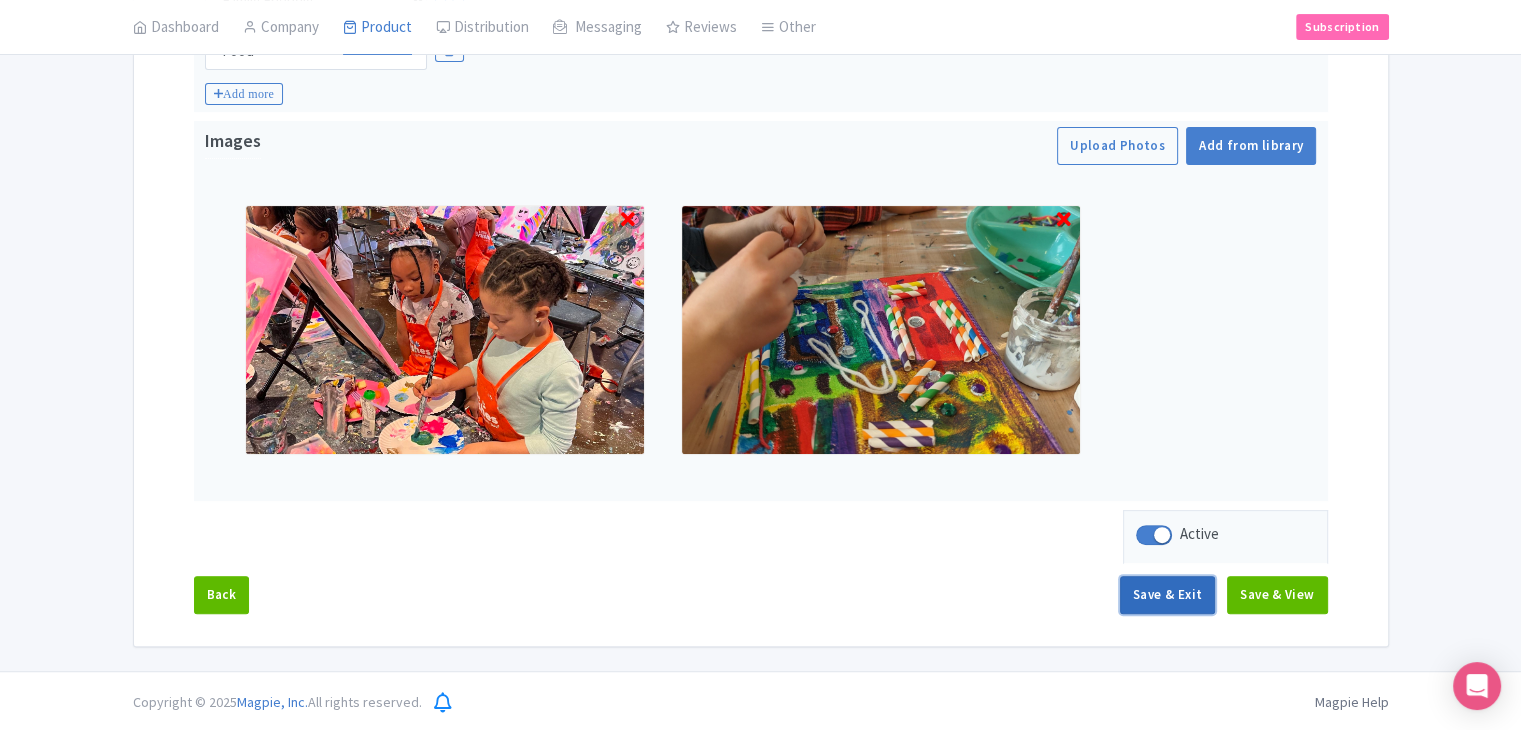click on "Save & Exit" at bounding box center [1167, 595] 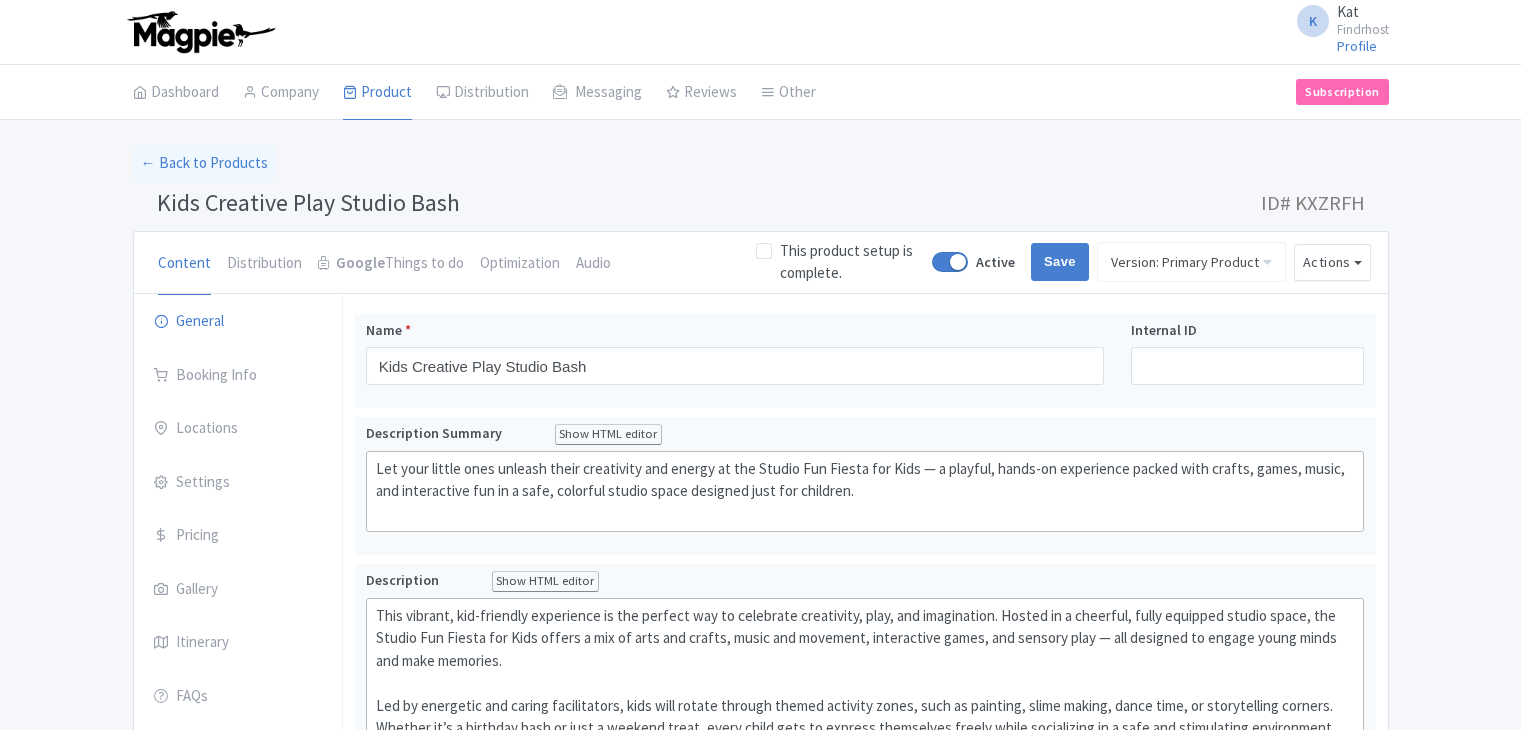 scroll, scrollTop: 0, scrollLeft: 0, axis: both 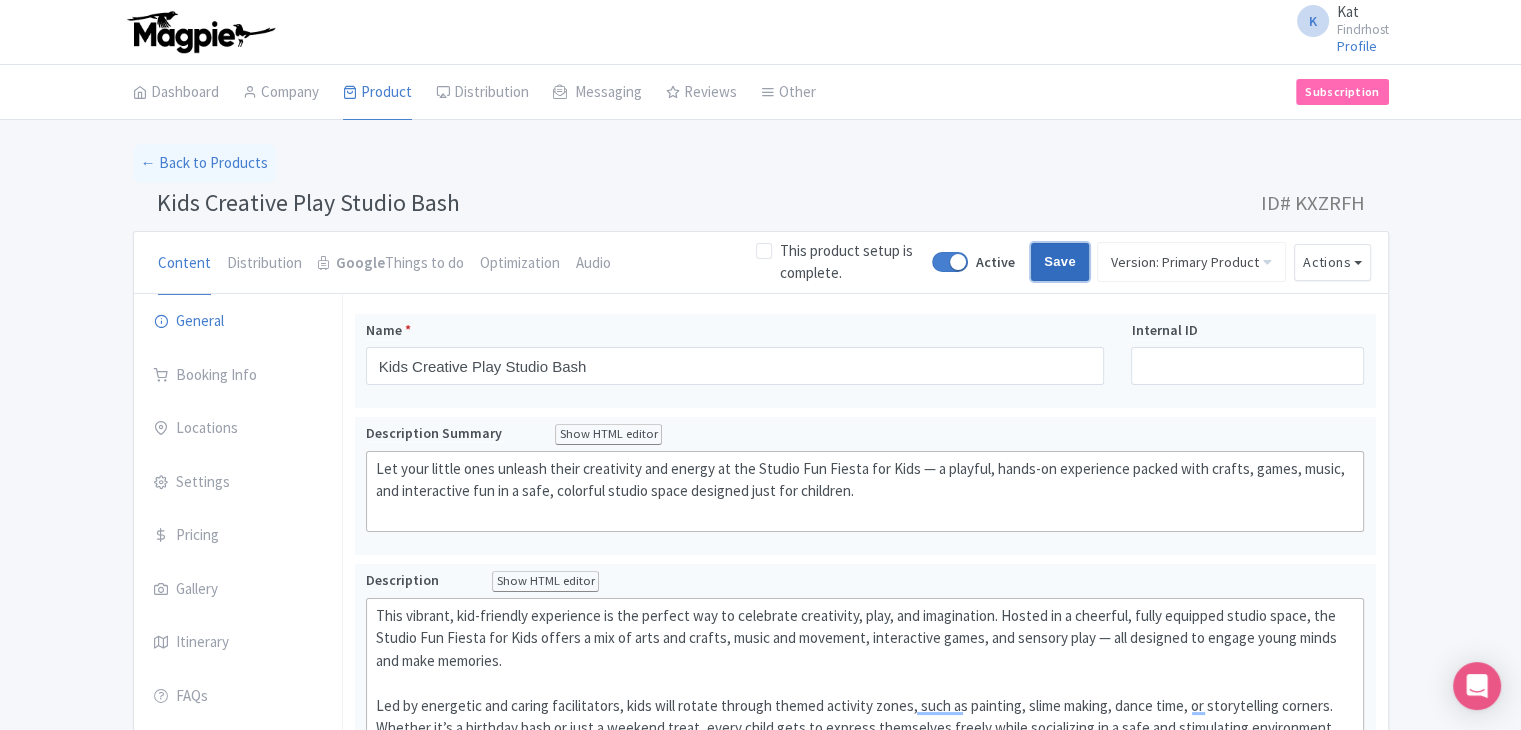 click on "Save" at bounding box center [1060, 262] 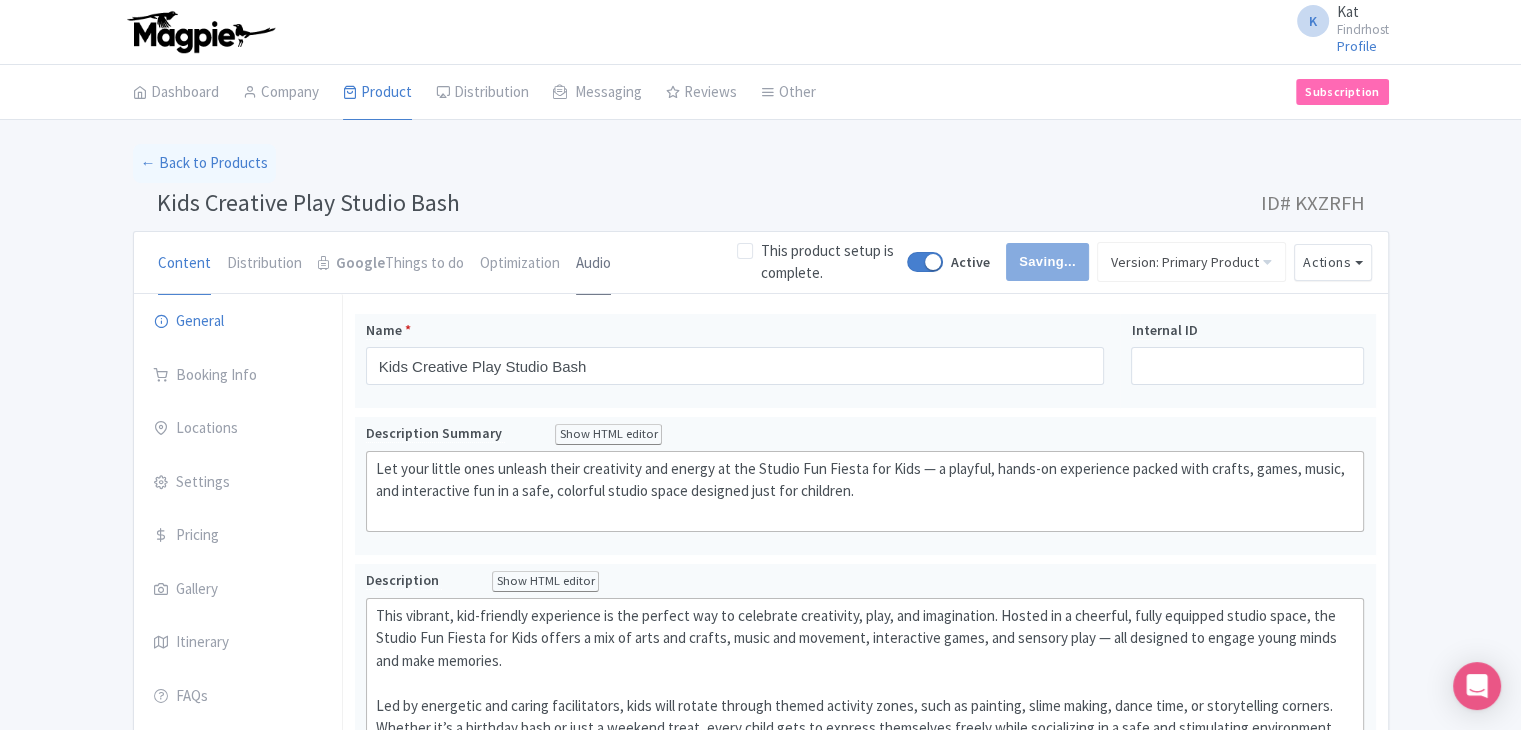type on "Saving..." 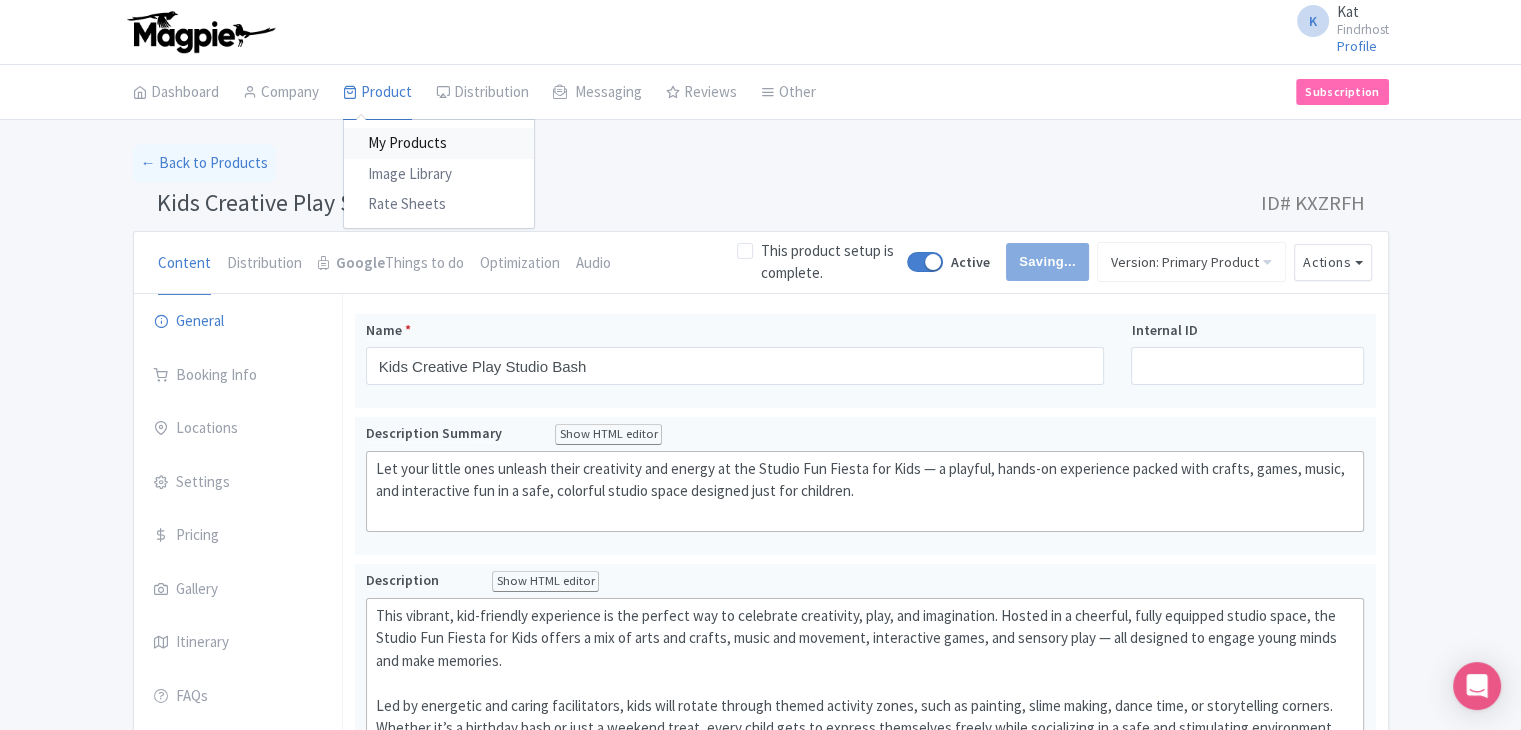 click on "My Products" at bounding box center (439, 143) 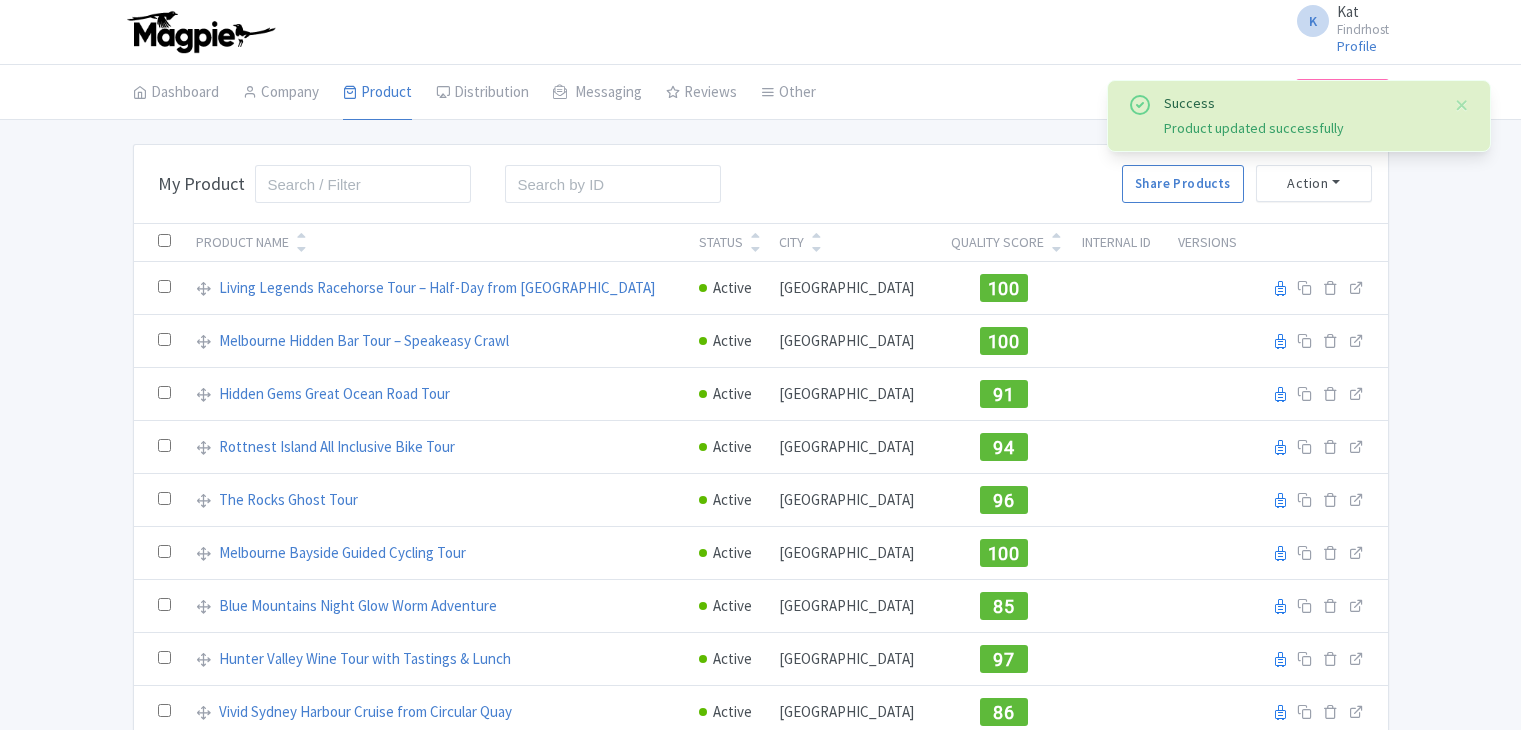scroll, scrollTop: 0, scrollLeft: 0, axis: both 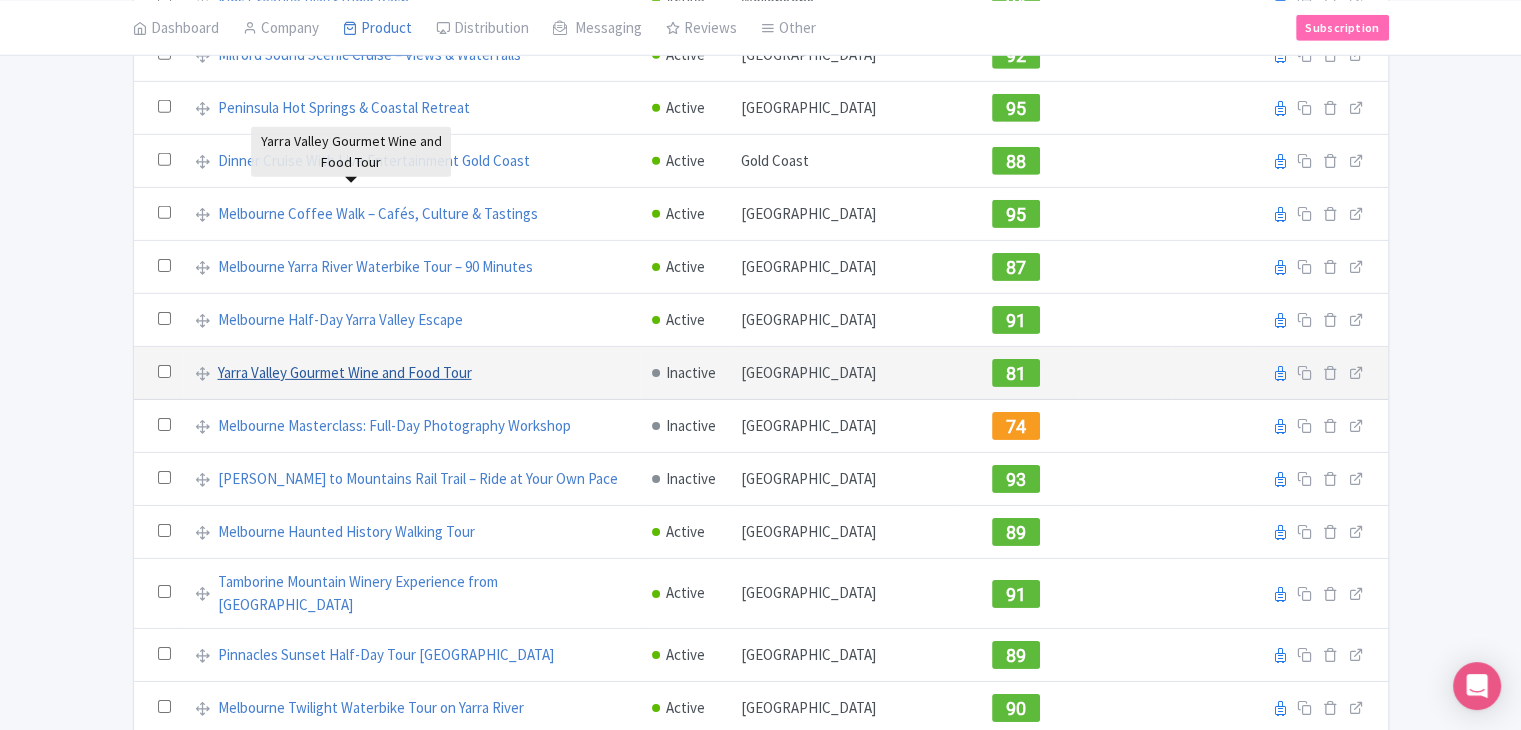 click on "Yarra Valley Gourmet Wine and Food Tour" at bounding box center (345, 373) 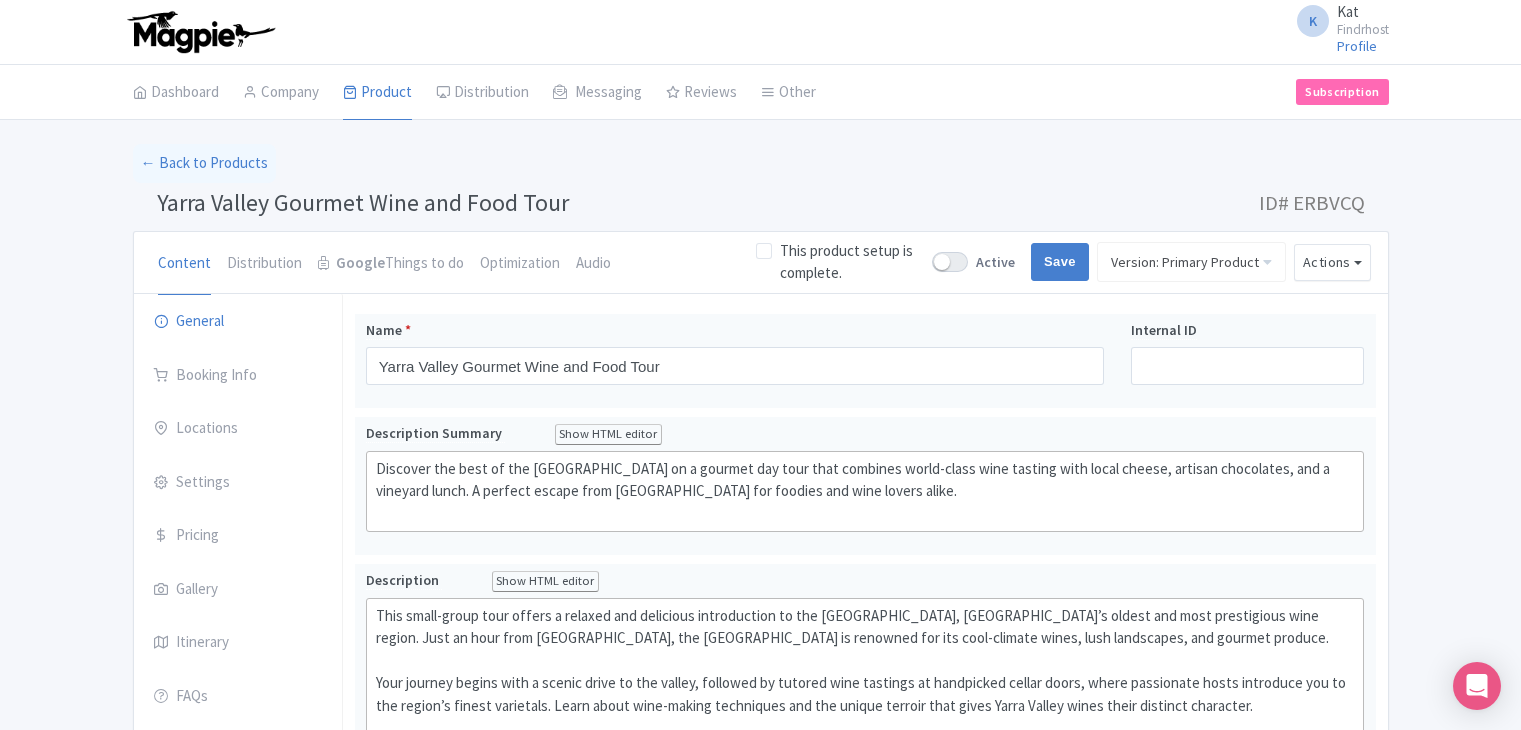 scroll, scrollTop: 0, scrollLeft: 0, axis: both 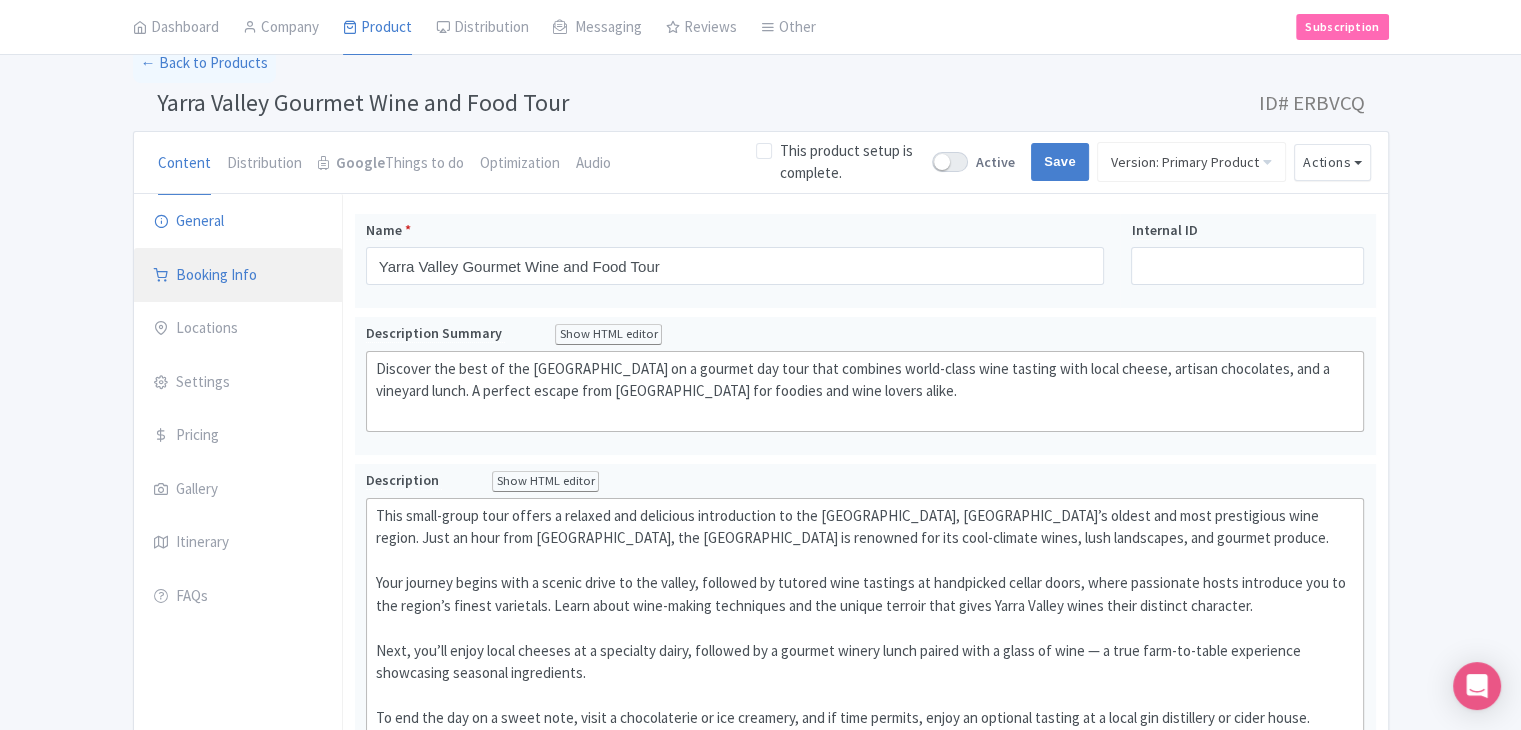 click on "Booking Info" at bounding box center (238, 276) 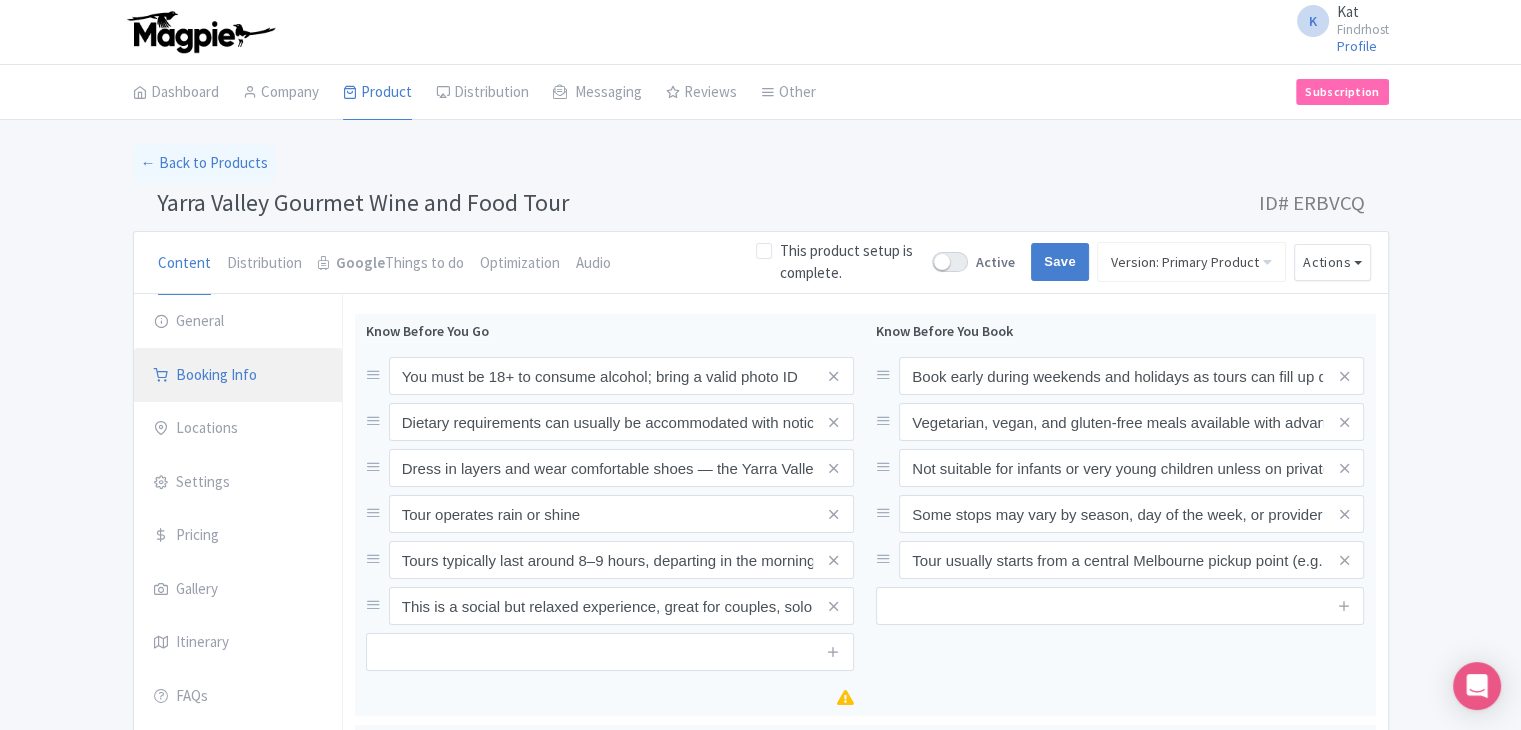 scroll, scrollTop: 200, scrollLeft: 0, axis: vertical 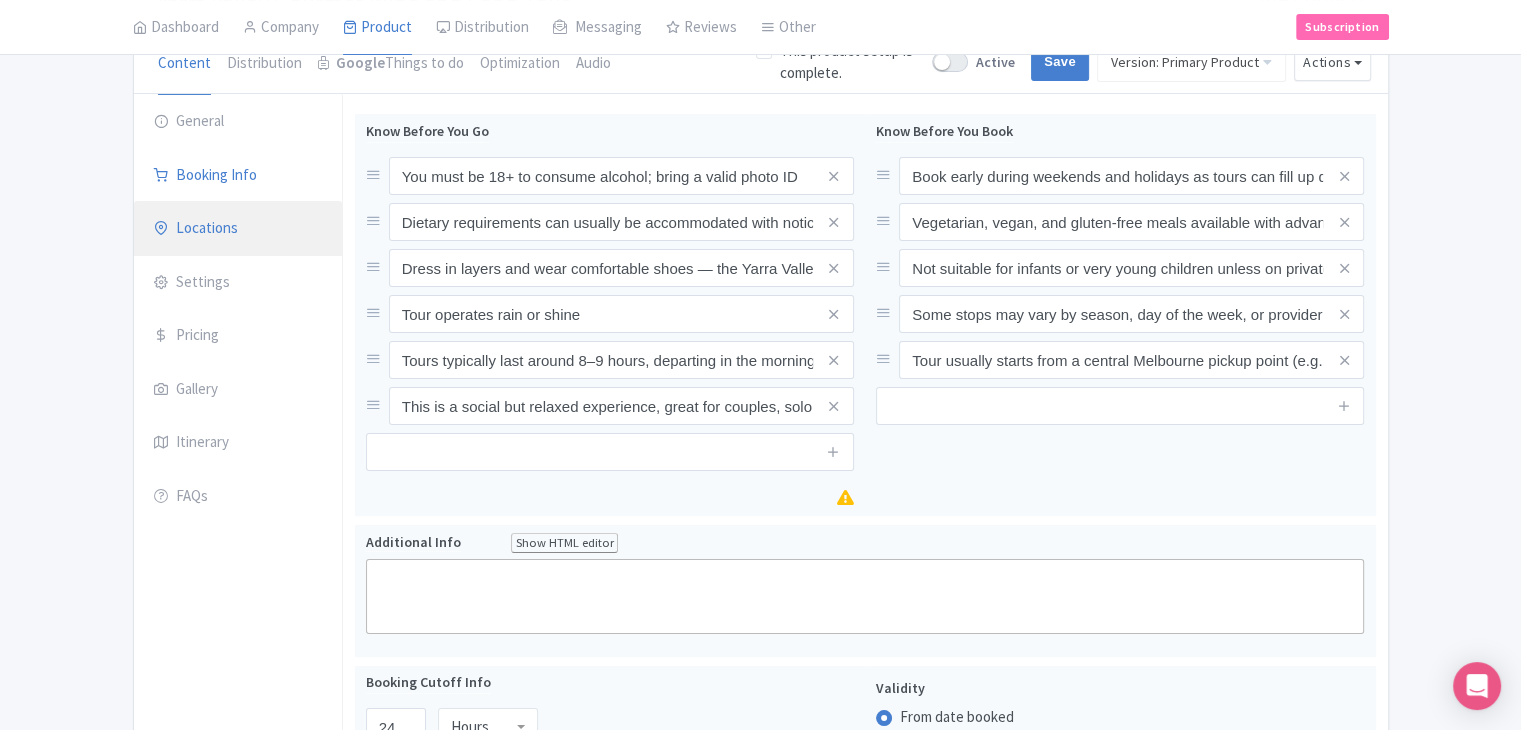 click on "Locations" at bounding box center [238, 229] 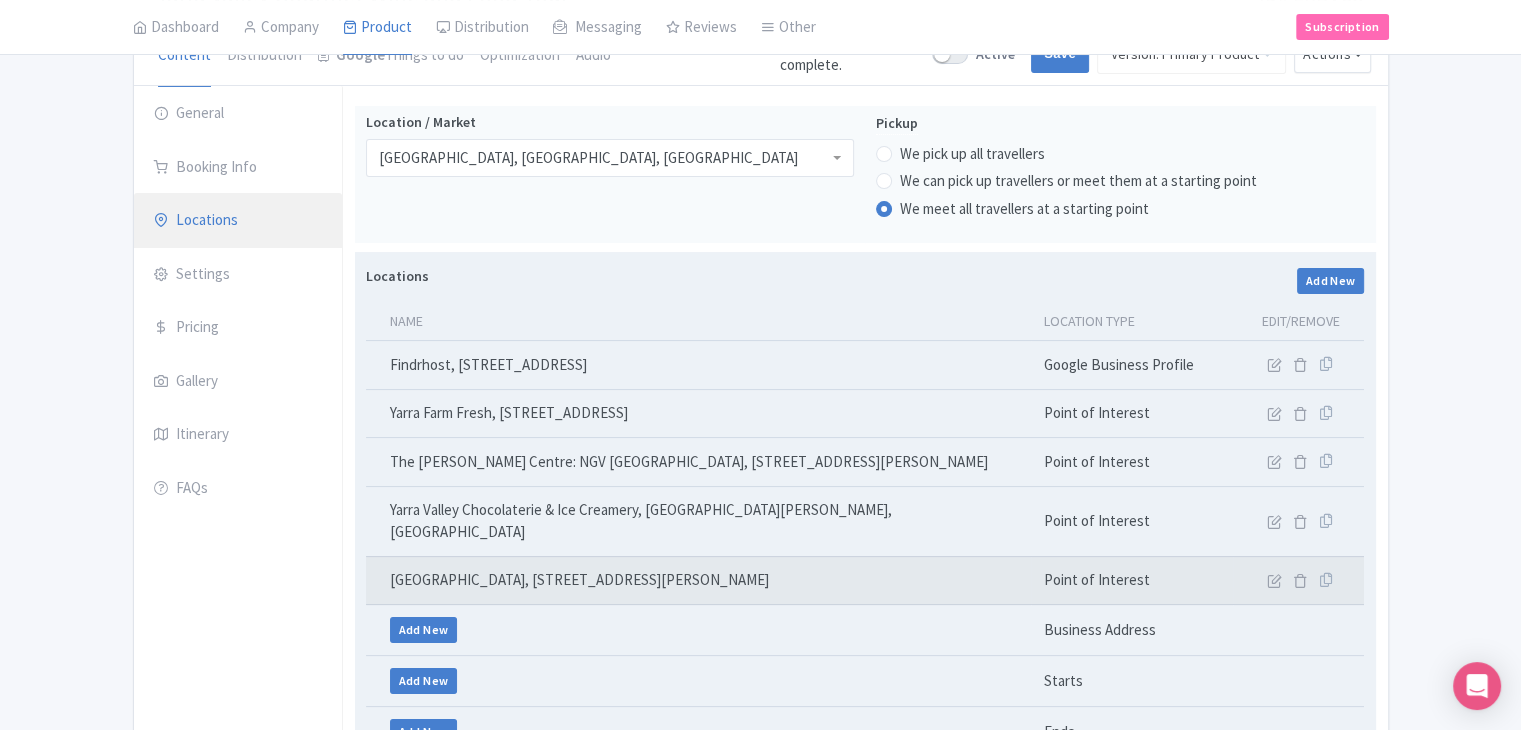 scroll, scrollTop: 208, scrollLeft: 0, axis: vertical 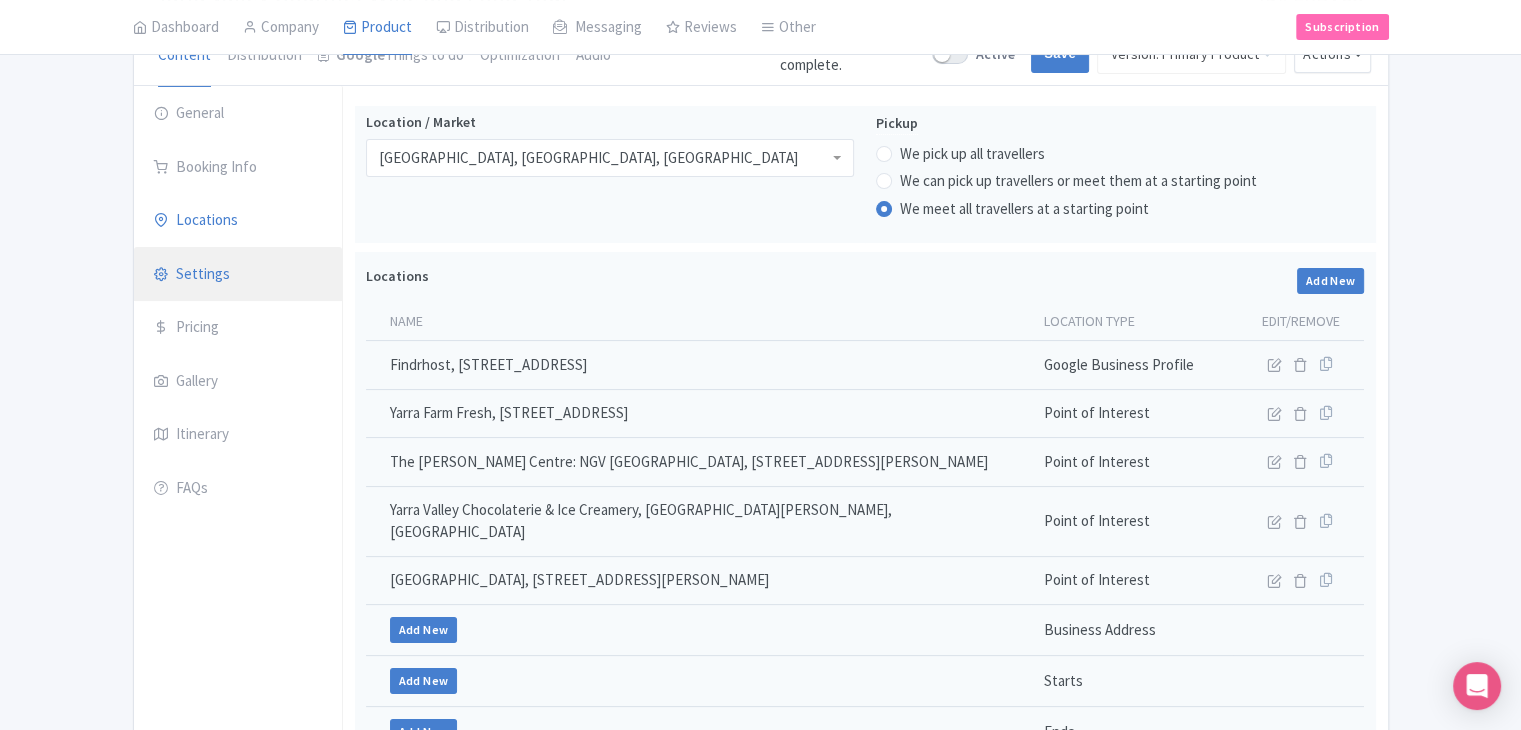 click on "Settings" at bounding box center (238, 275) 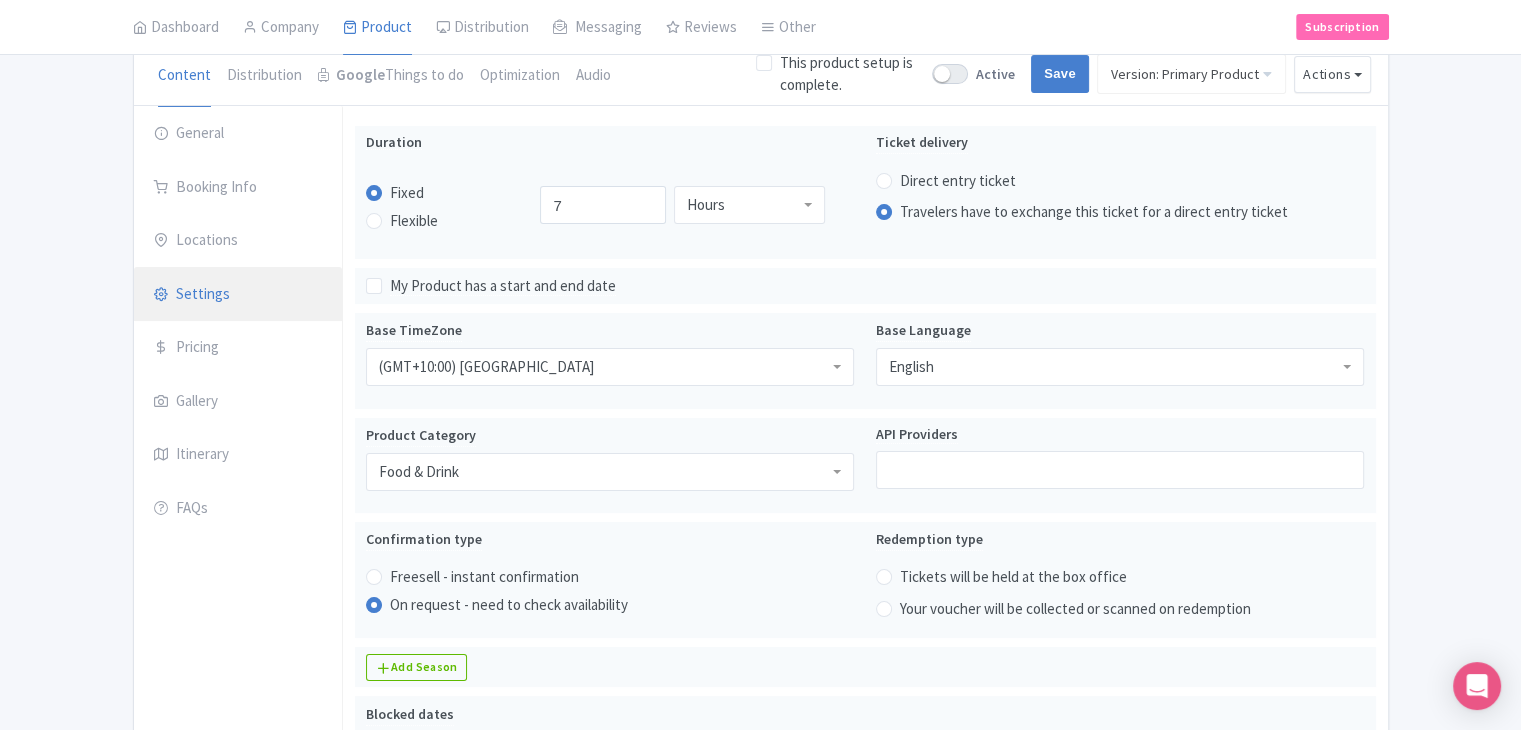scroll, scrollTop: 107, scrollLeft: 0, axis: vertical 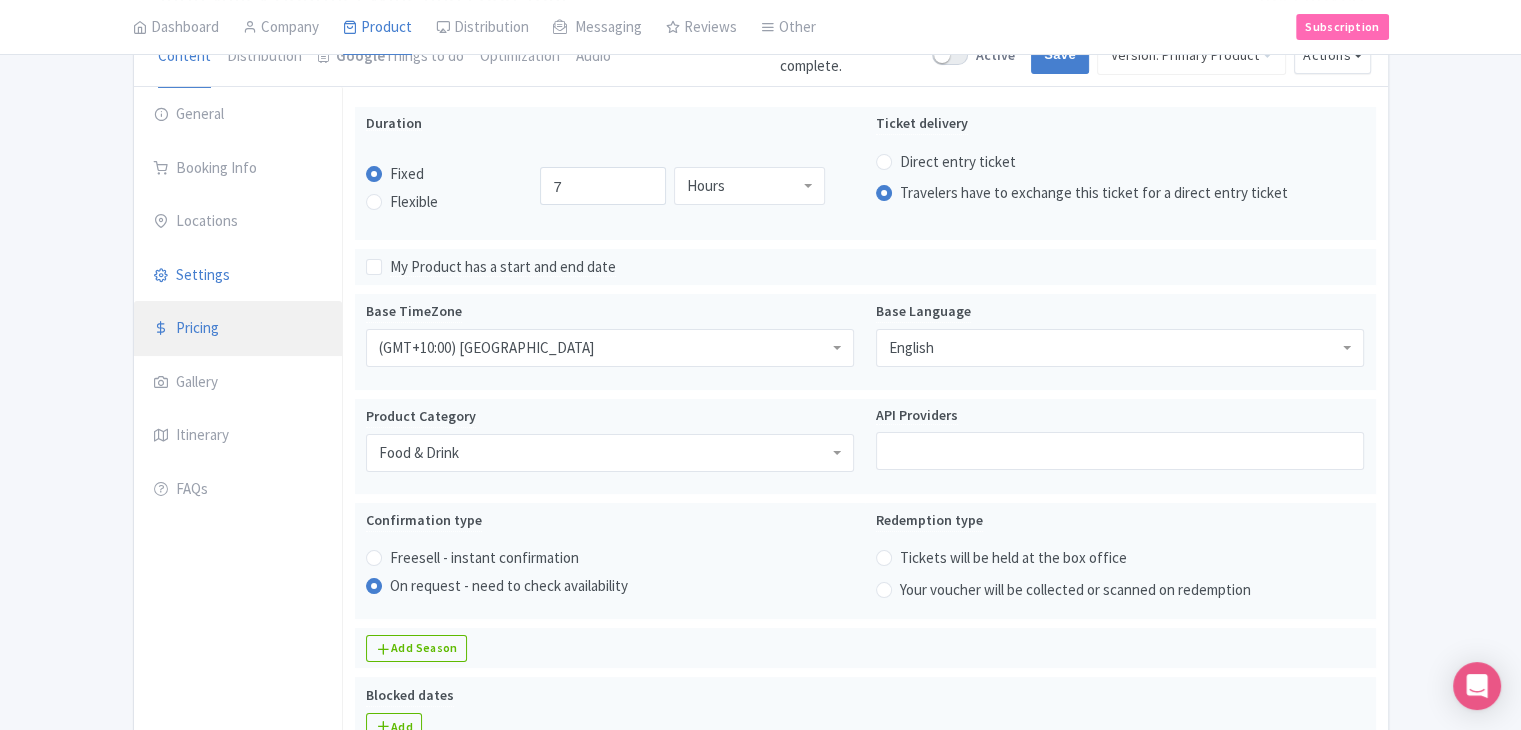 click on "Pricing" at bounding box center [238, 329] 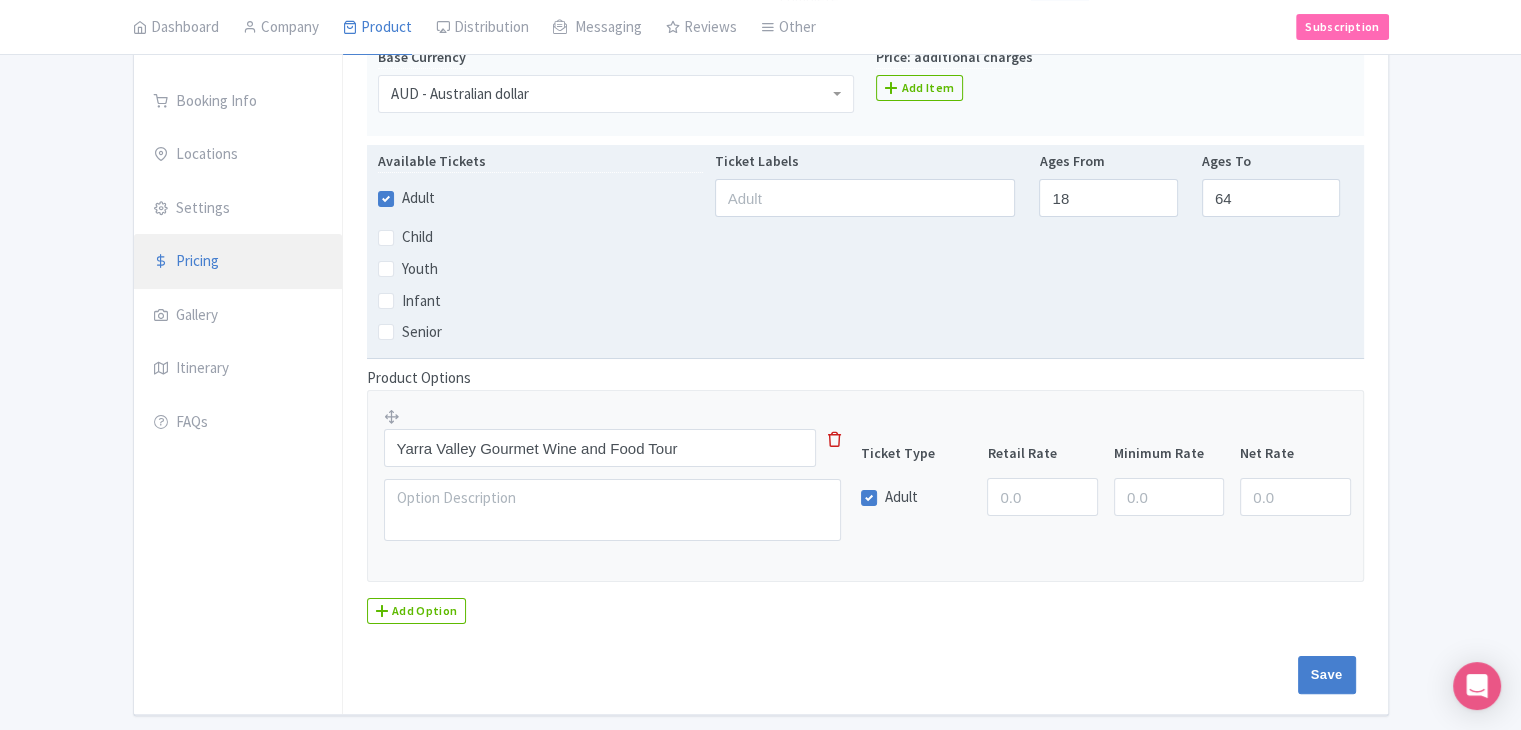 scroll, scrollTop: 342, scrollLeft: 0, axis: vertical 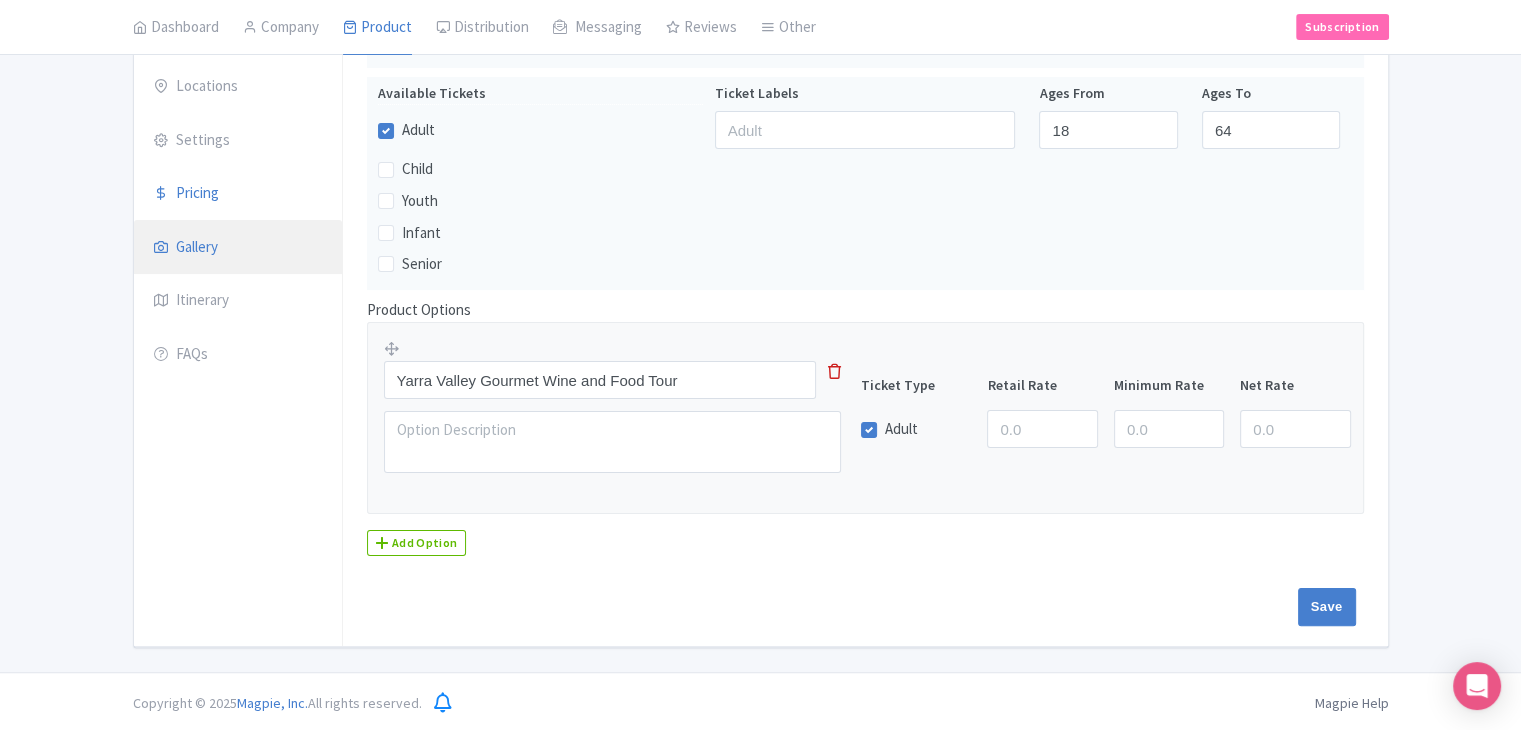 click on "Gallery" at bounding box center [238, 248] 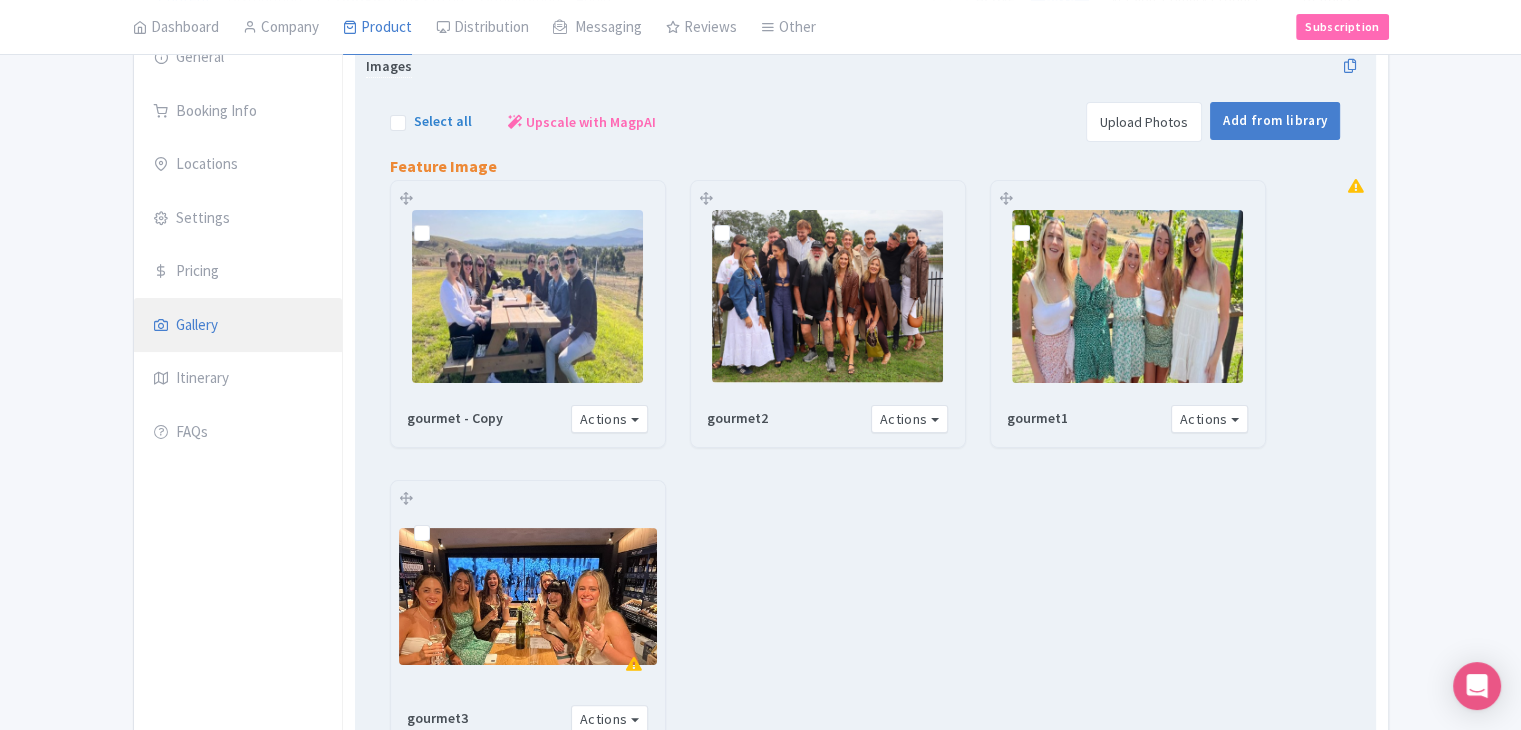 scroll, scrollTop: 464, scrollLeft: 0, axis: vertical 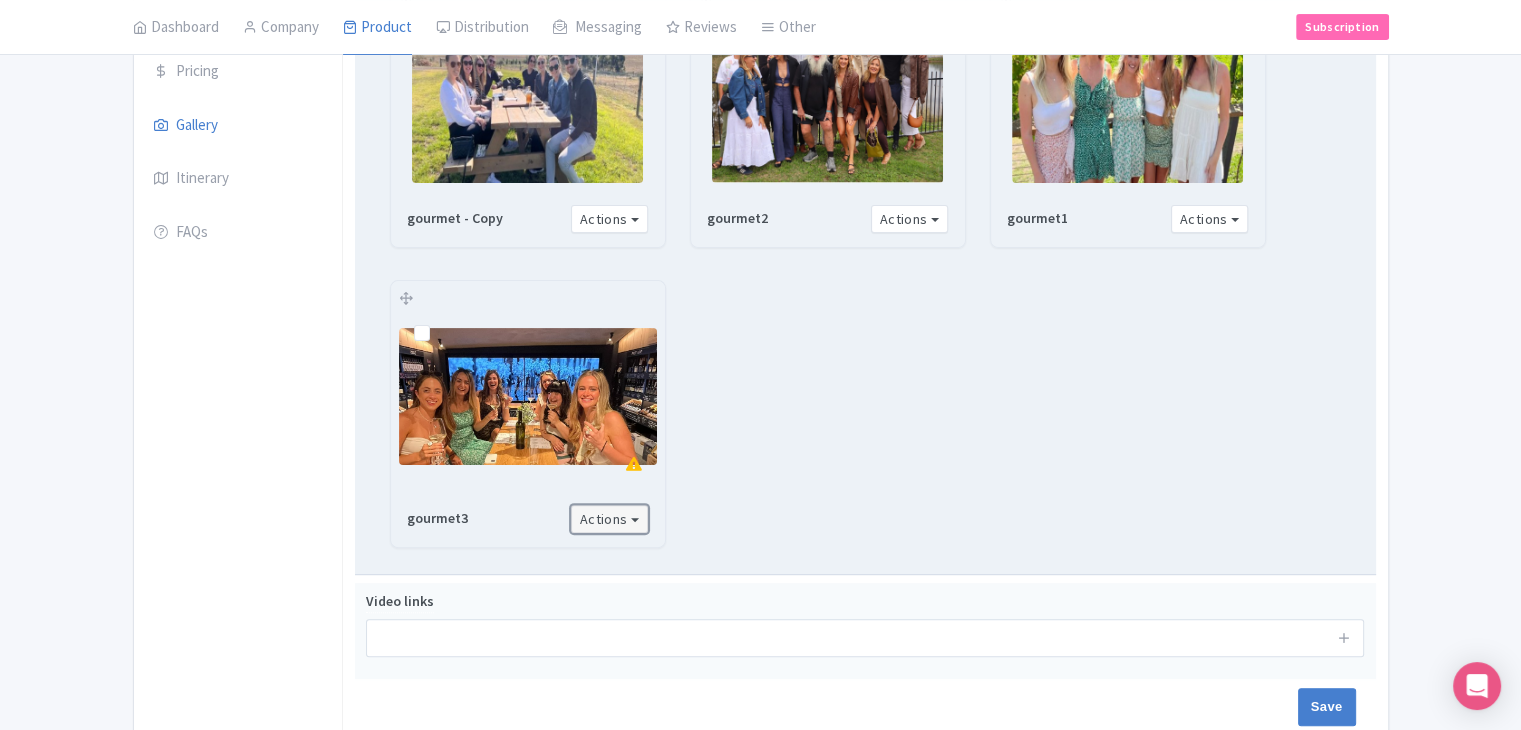 click on "Actions" at bounding box center [610, 519] 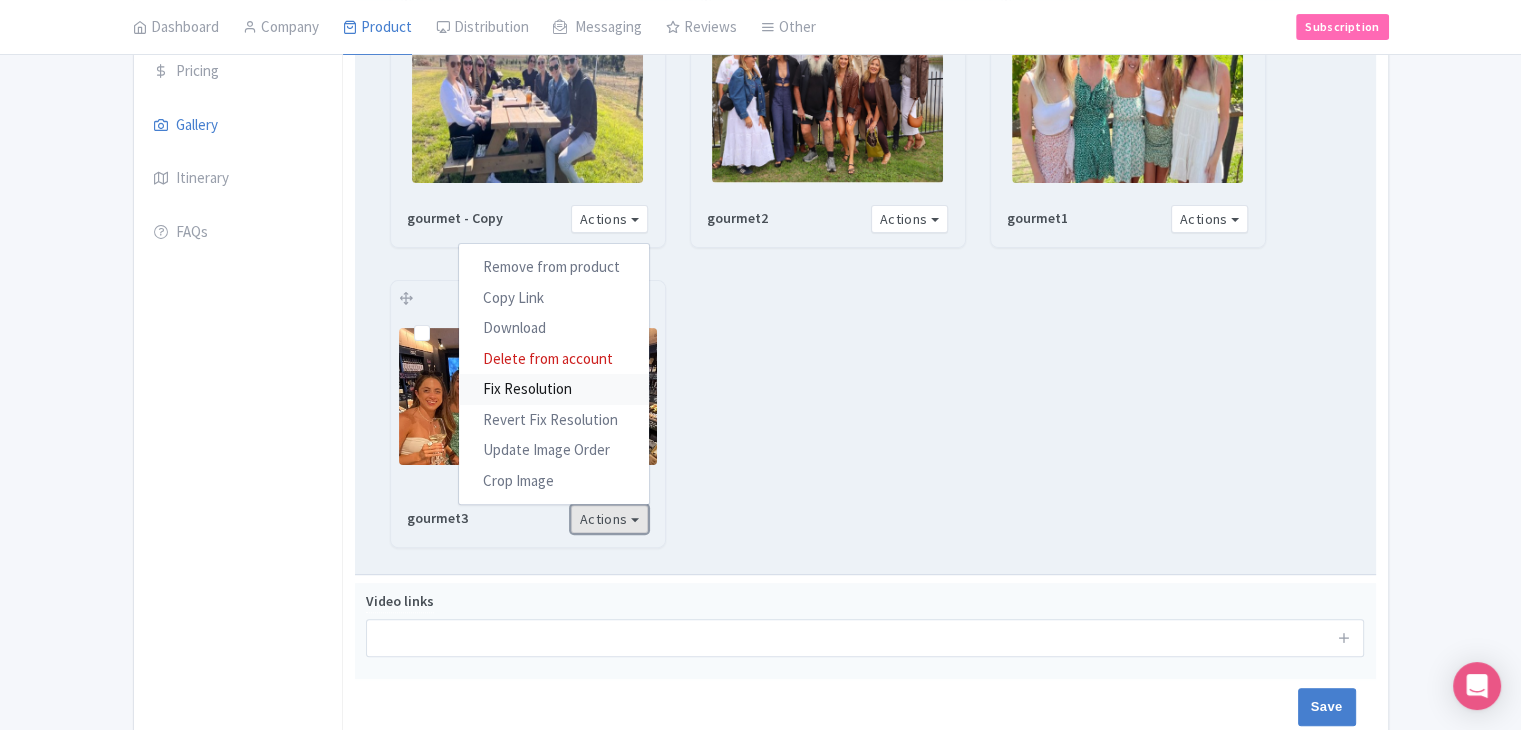 click on "Fix Resolution" at bounding box center (554, 389) 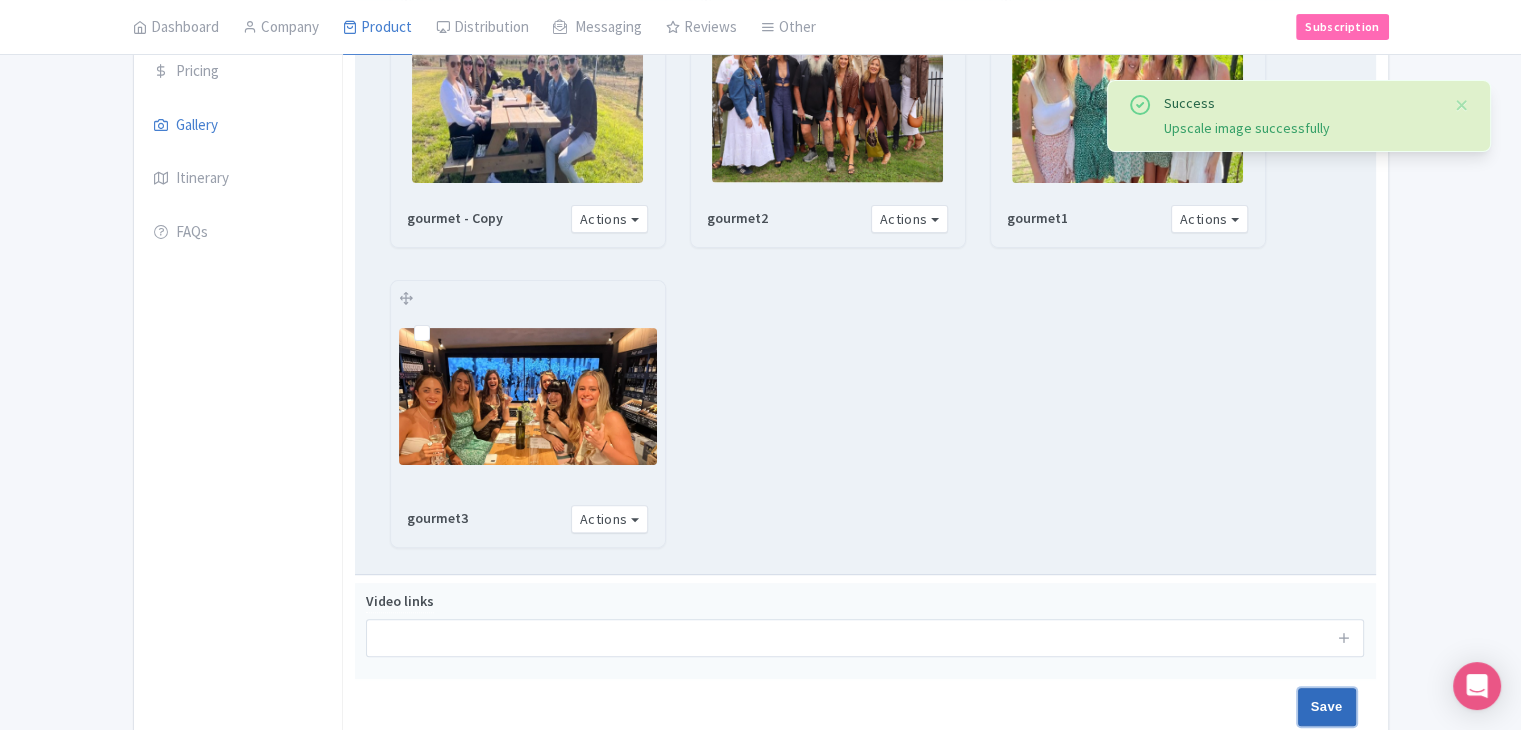 click on "Save" at bounding box center (1327, 707) 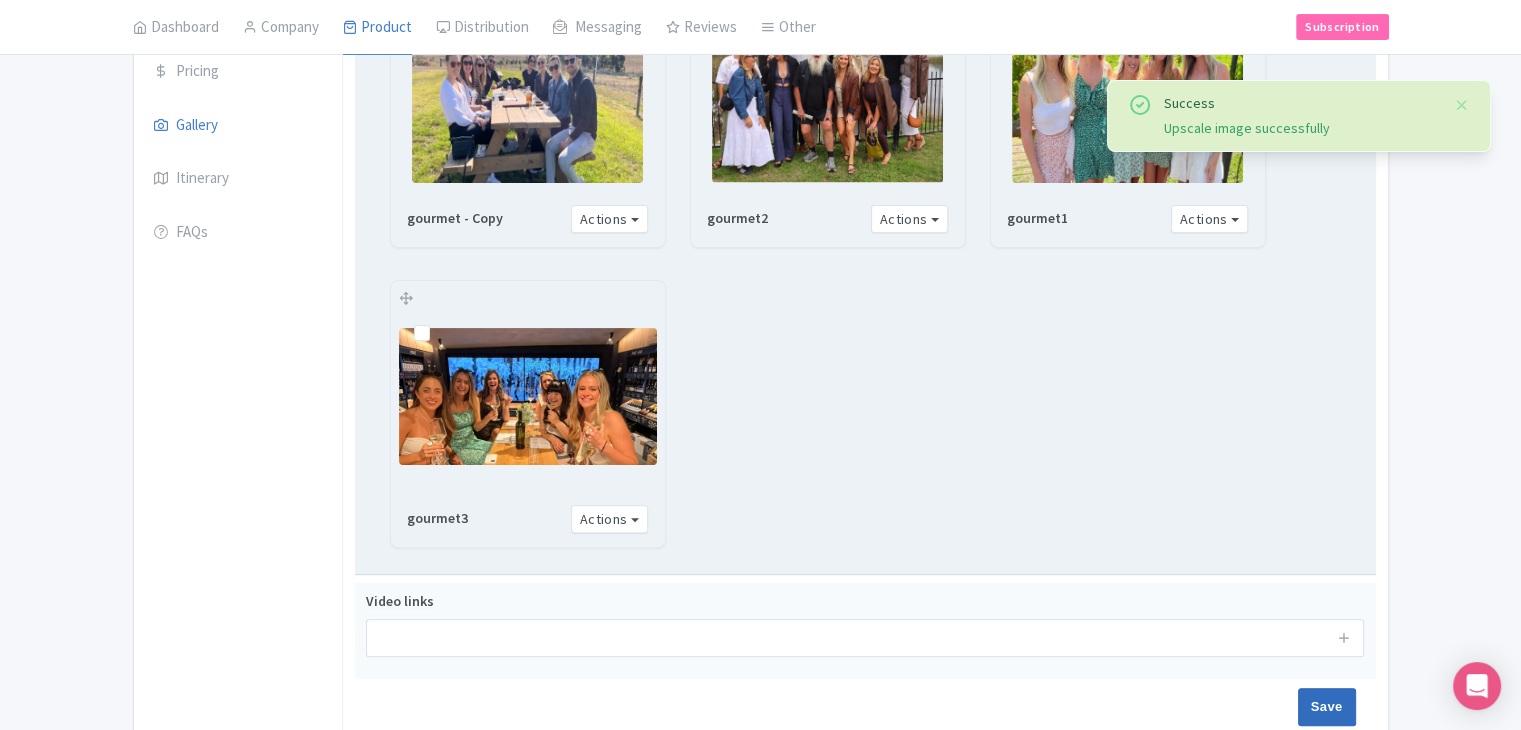 type on "Saving..." 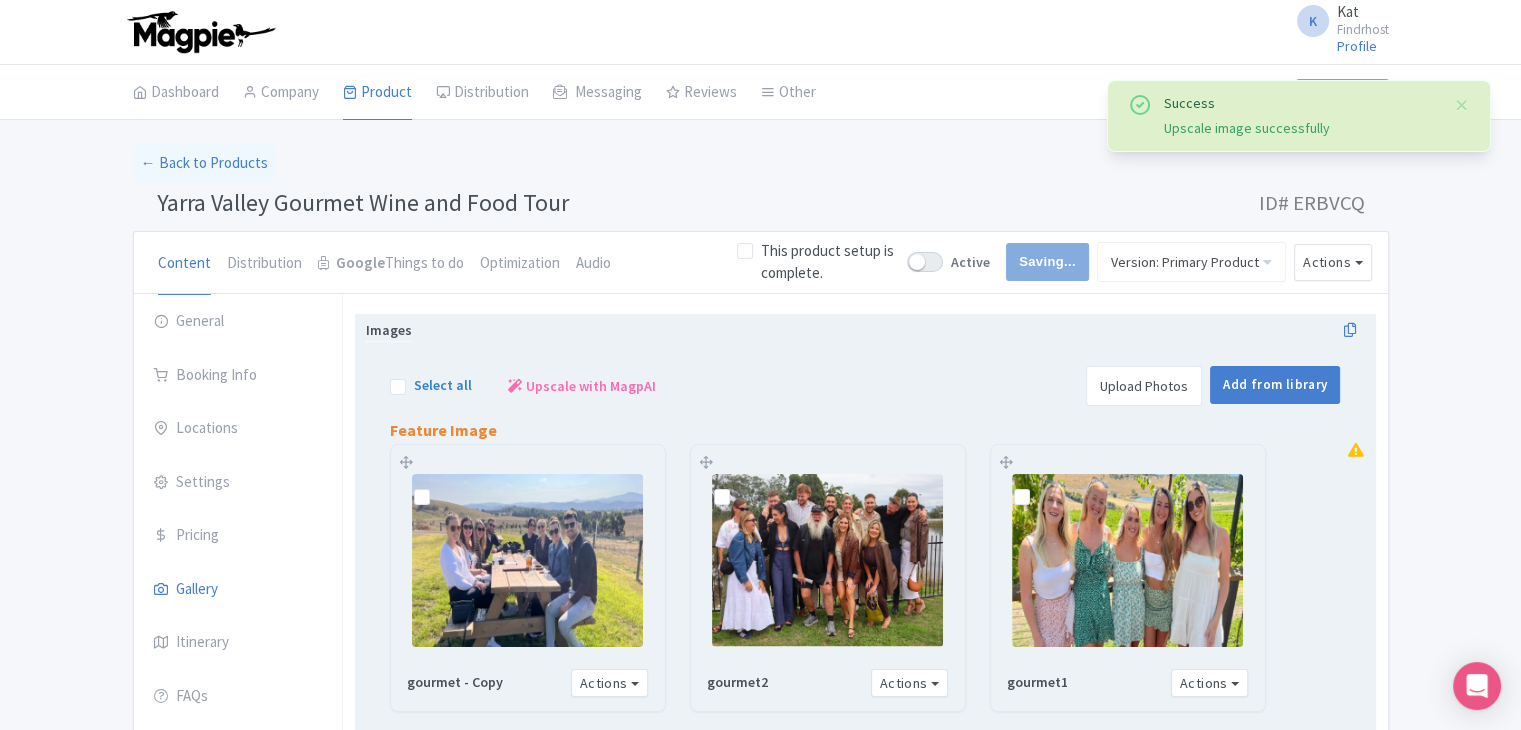 scroll, scrollTop: 0, scrollLeft: 0, axis: both 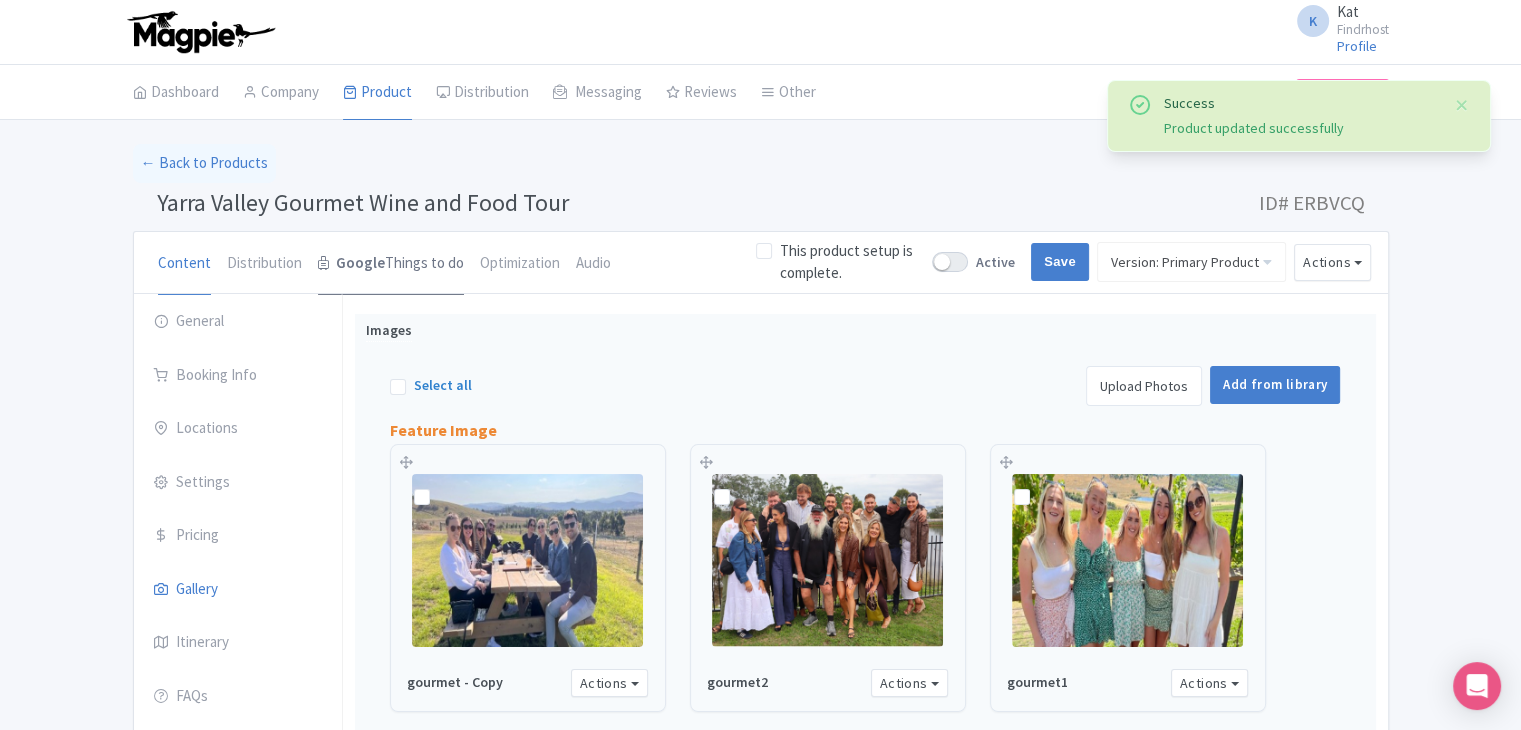 click on "Google" at bounding box center (360, 263) 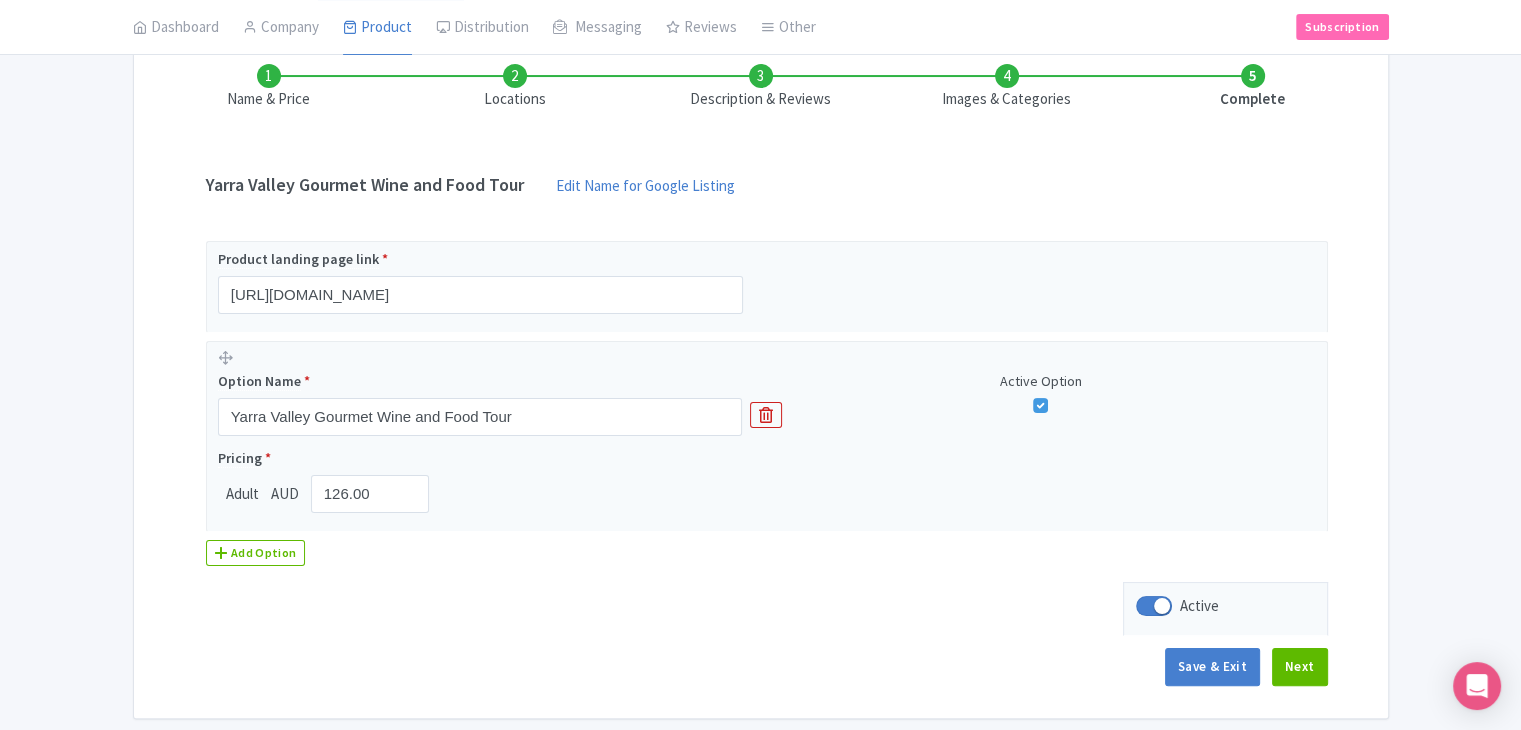 scroll, scrollTop: 166, scrollLeft: 0, axis: vertical 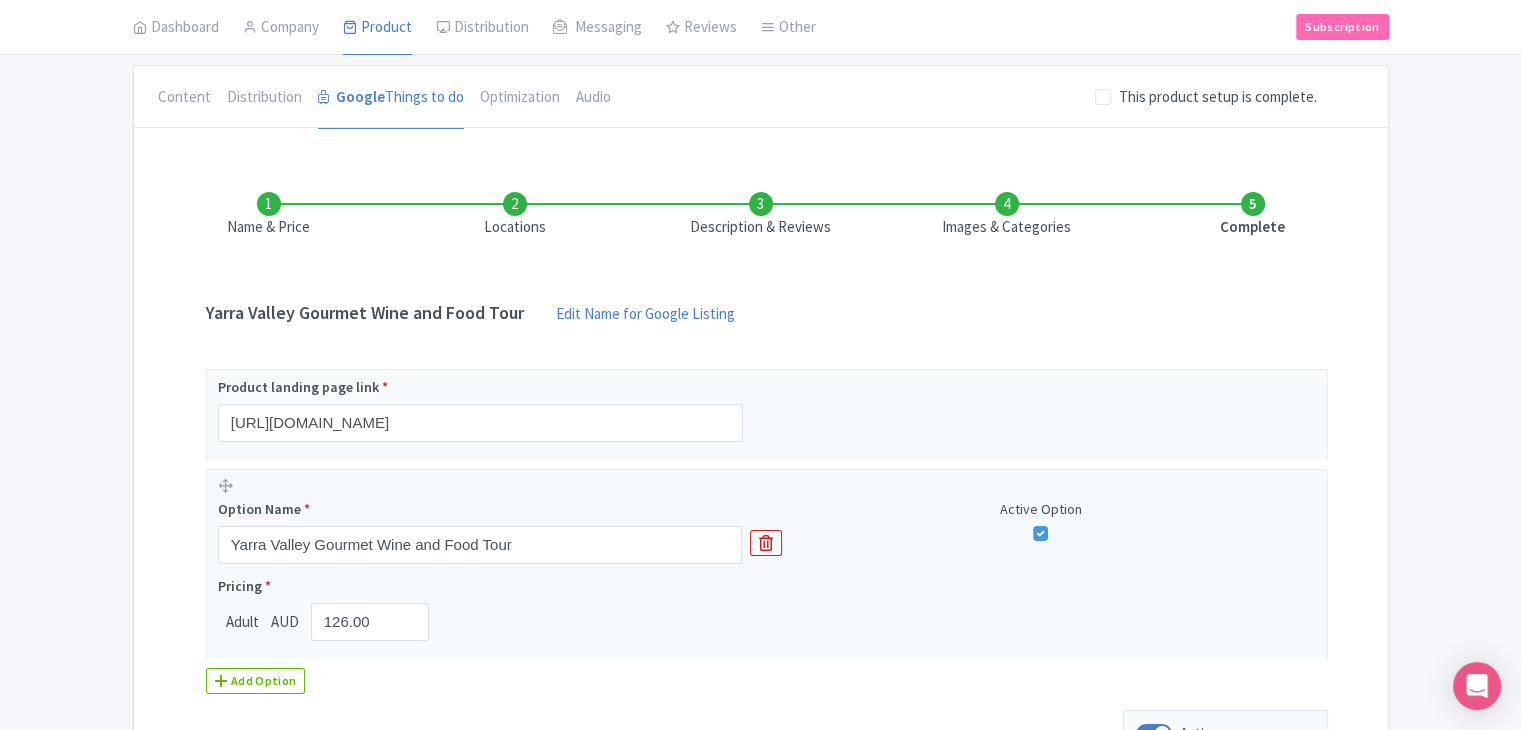 click on "Locations" at bounding box center (515, 215) 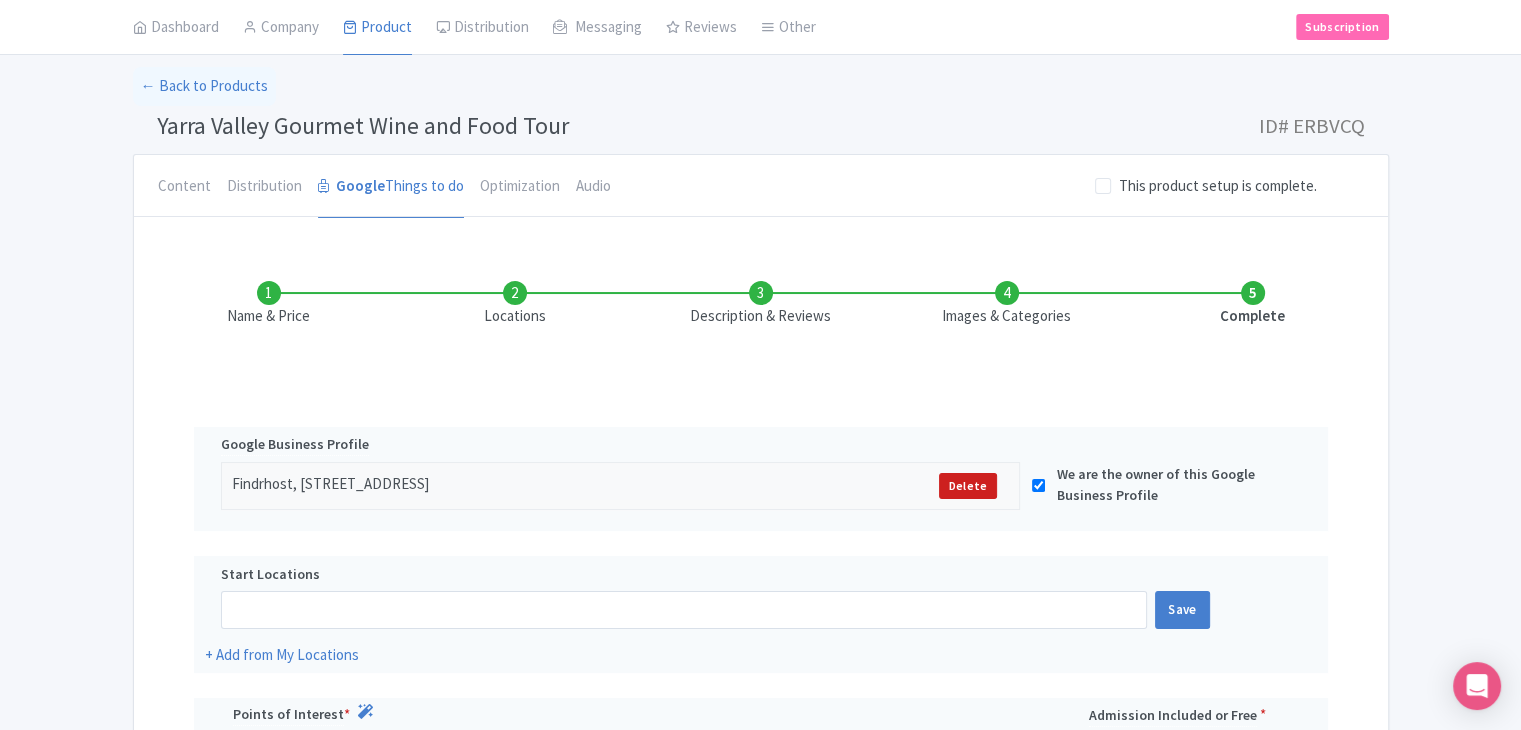 scroll, scrollTop: 33, scrollLeft: 0, axis: vertical 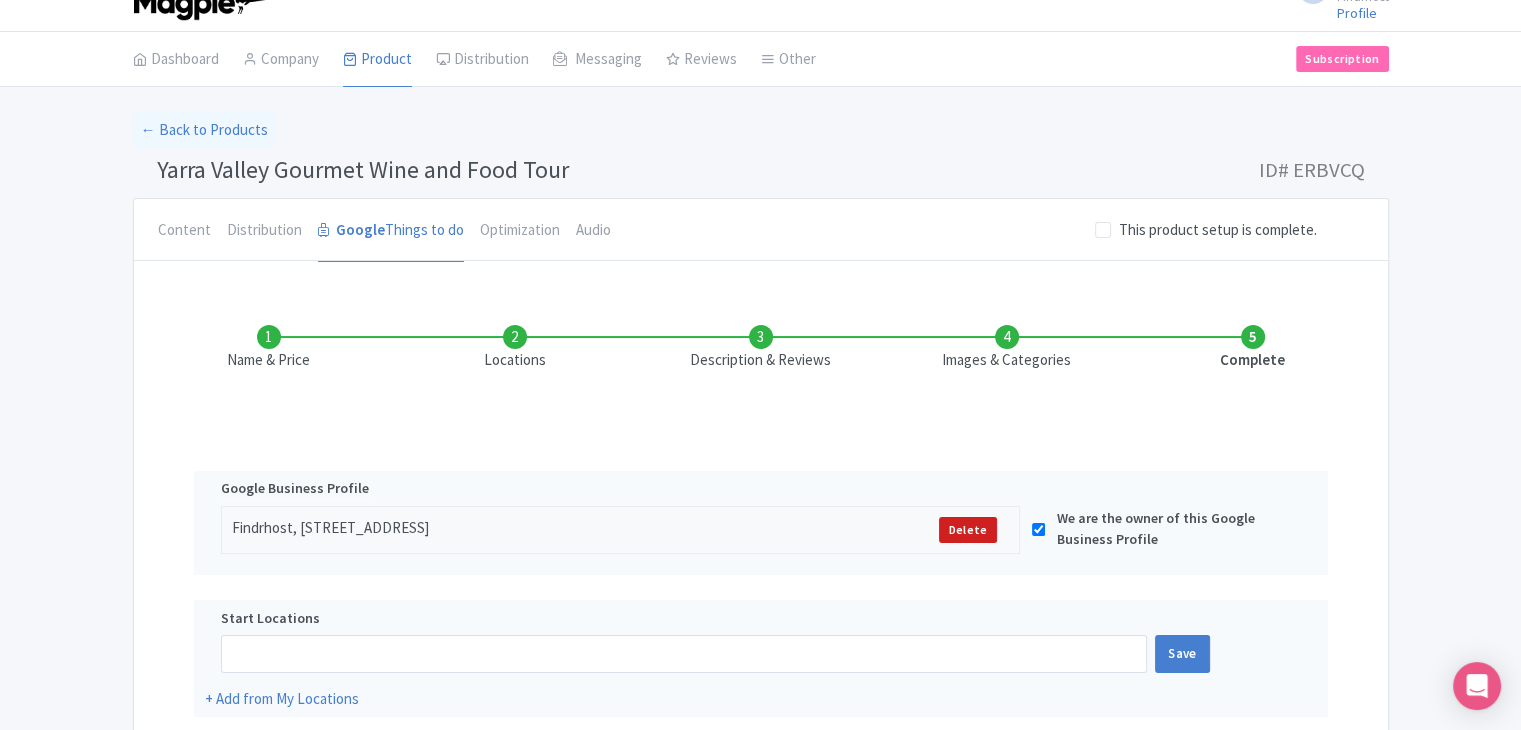 click on "← Back to Products" at bounding box center [761, 130] 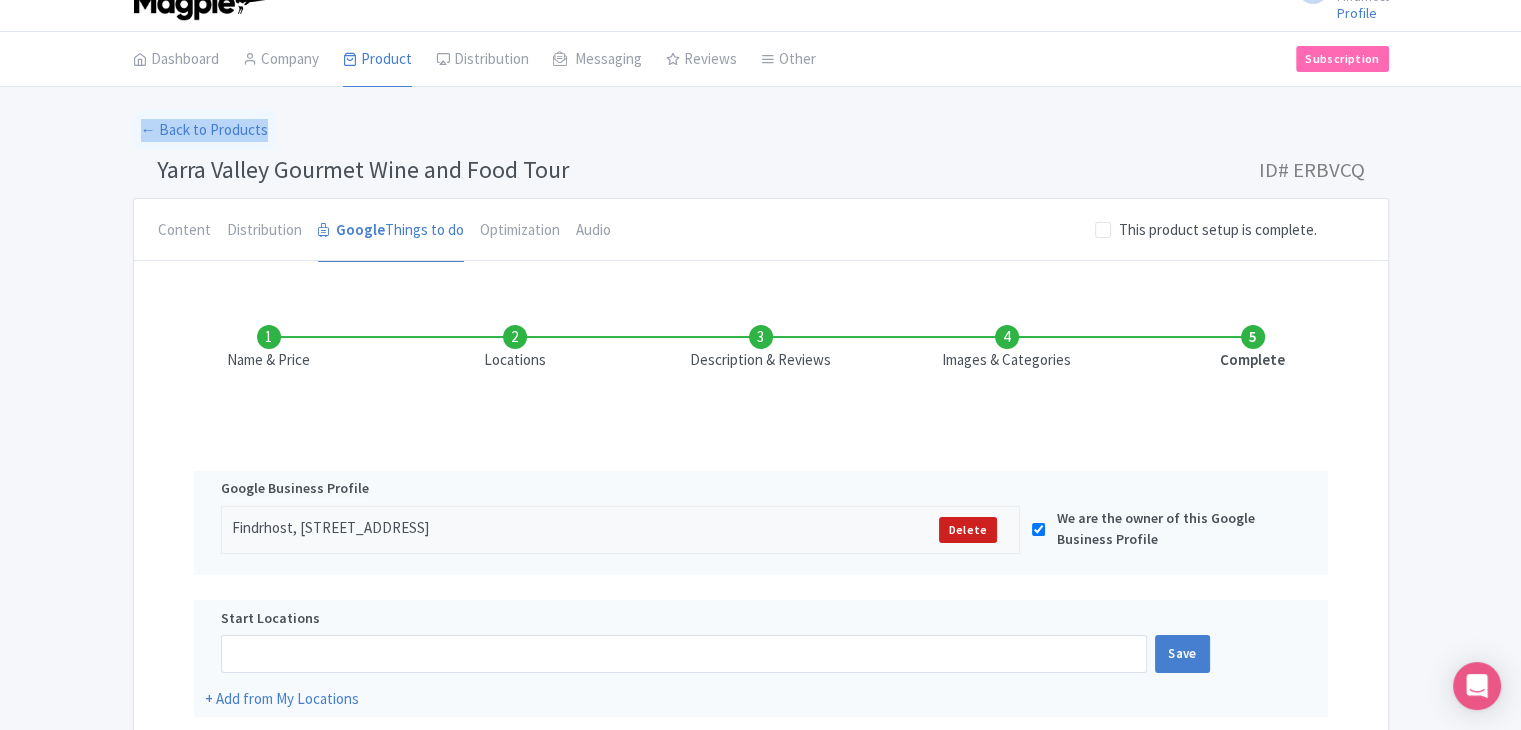 click on "← Back to Products" at bounding box center [761, 130] 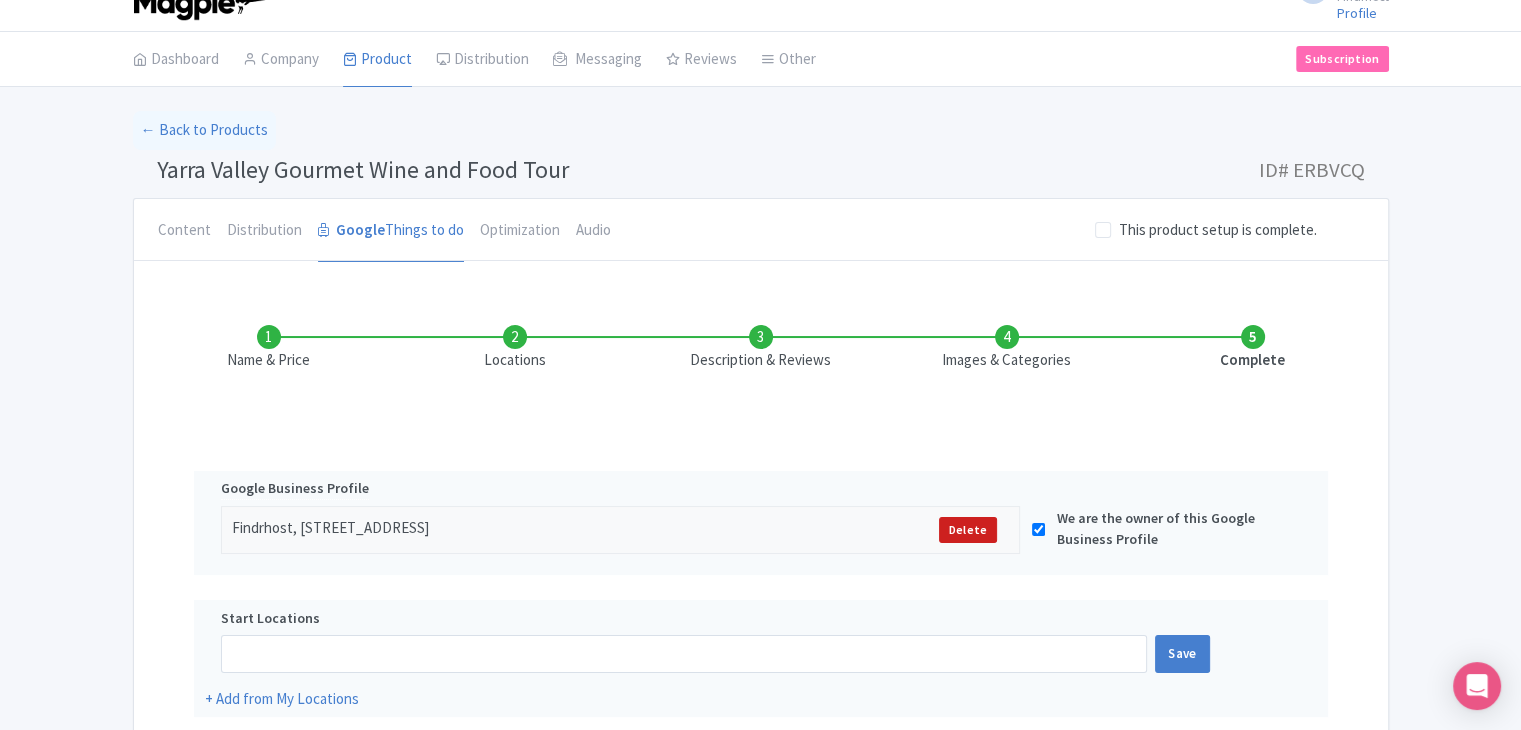 click on "Yarra Valley Gourmet Wine and Food Tour
ID# ERBVCQ" at bounding box center (761, 174) 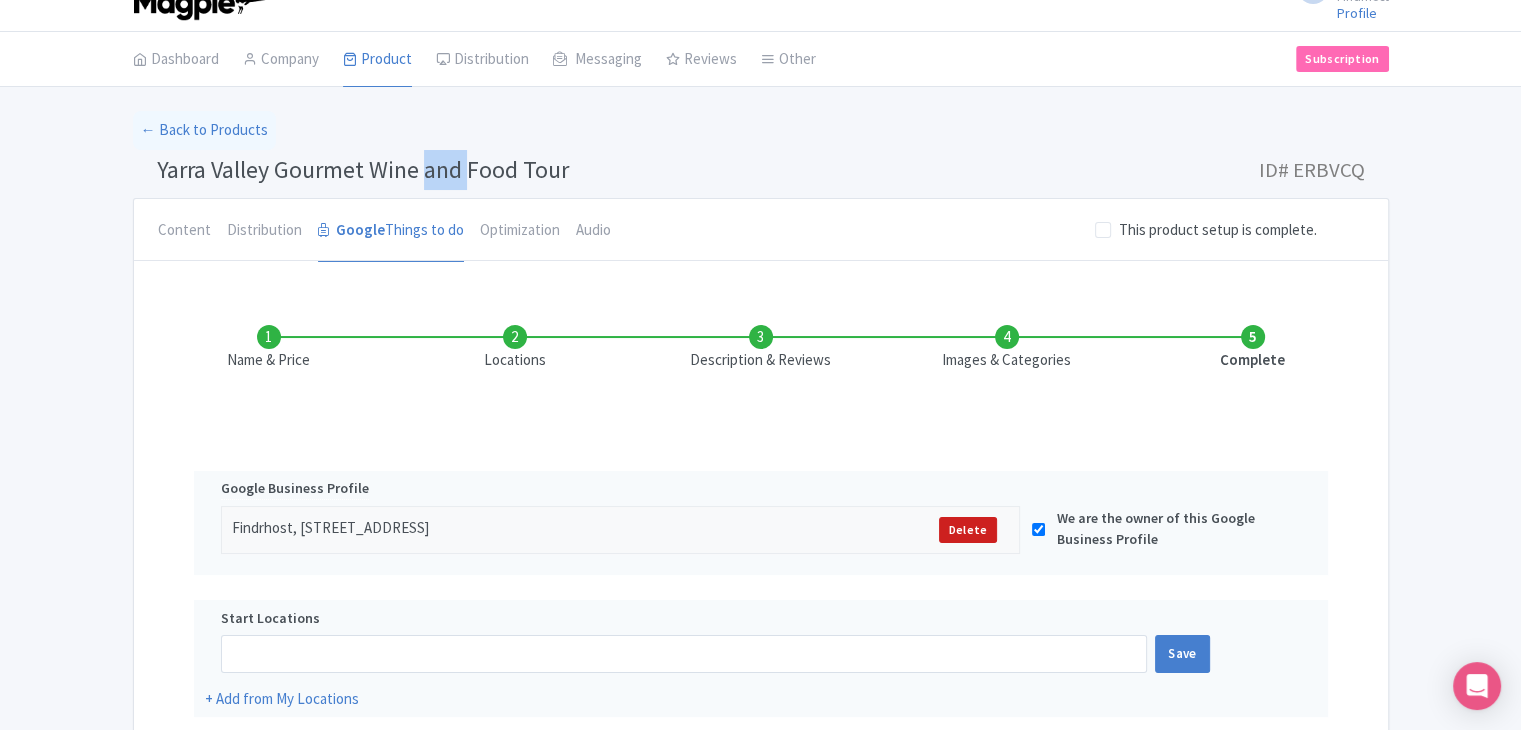 click on "Yarra Valley Gourmet Wine and Food Tour
ID# ERBVCQ" at bounding box center [761, 174] 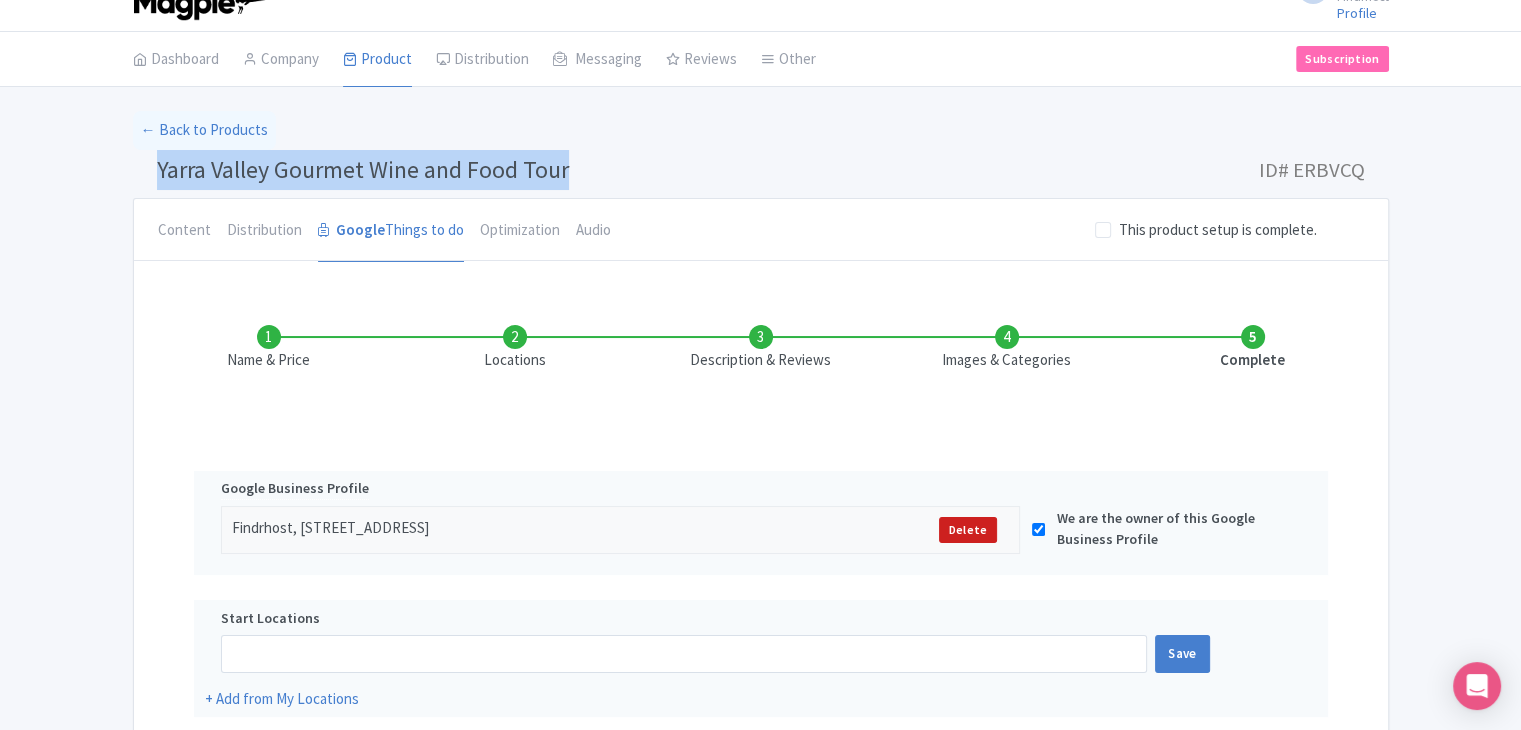 click on "Yarra Valley Gourmet Wine and Food Tour
ID# ERBVCQ" at bounding box center (761, 174) 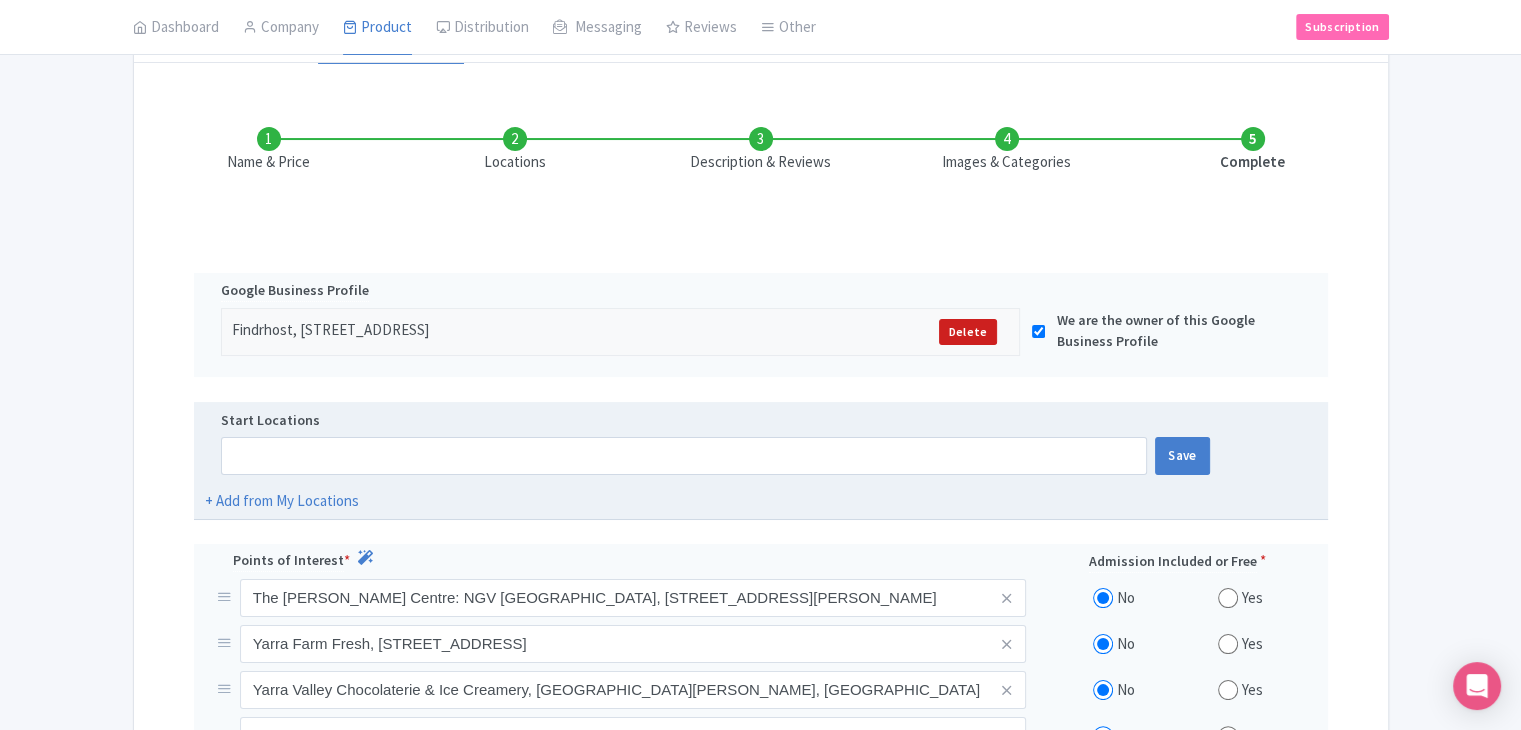 scroll, scrollTop: 233, scrollLeft: 0, axis: vertical 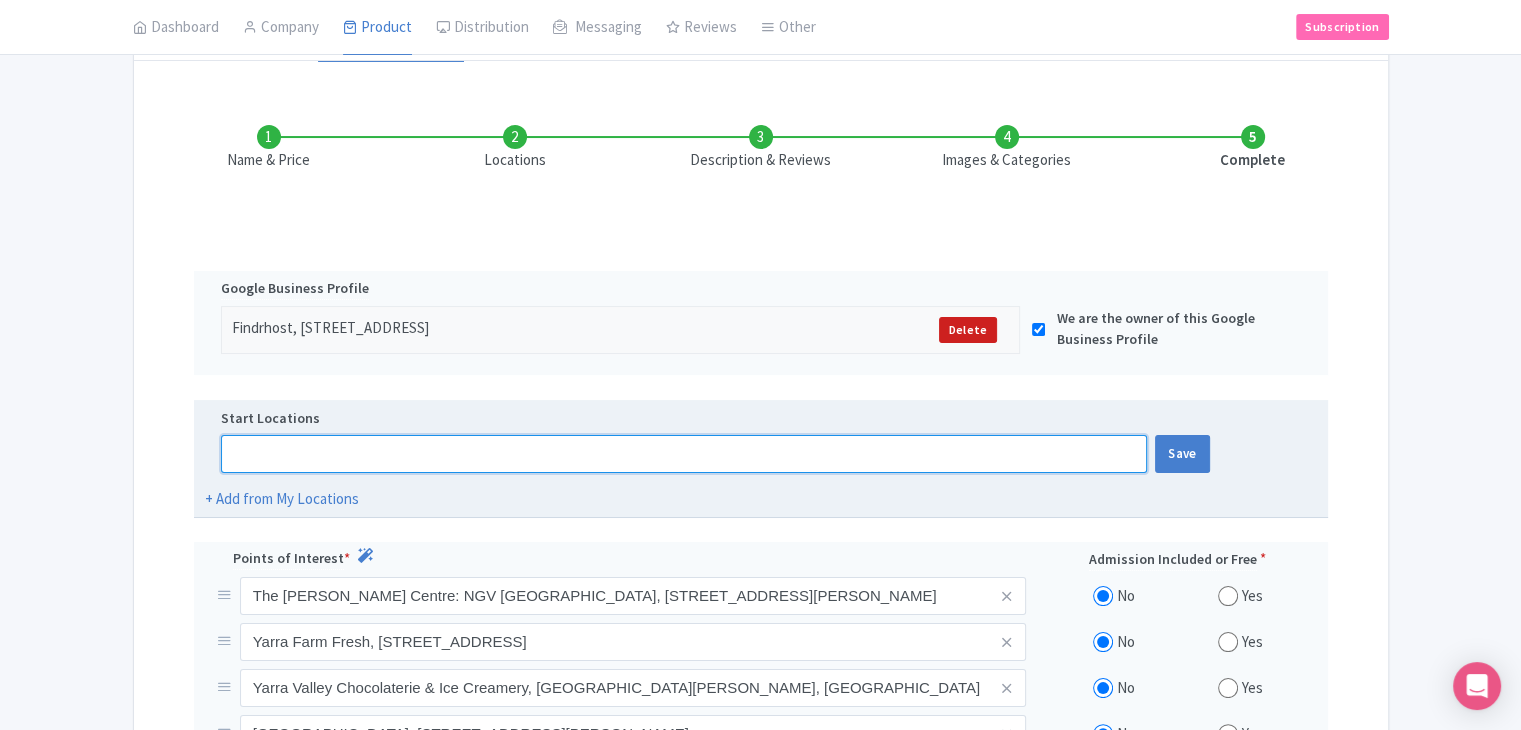click at bounding box center [684, 454] 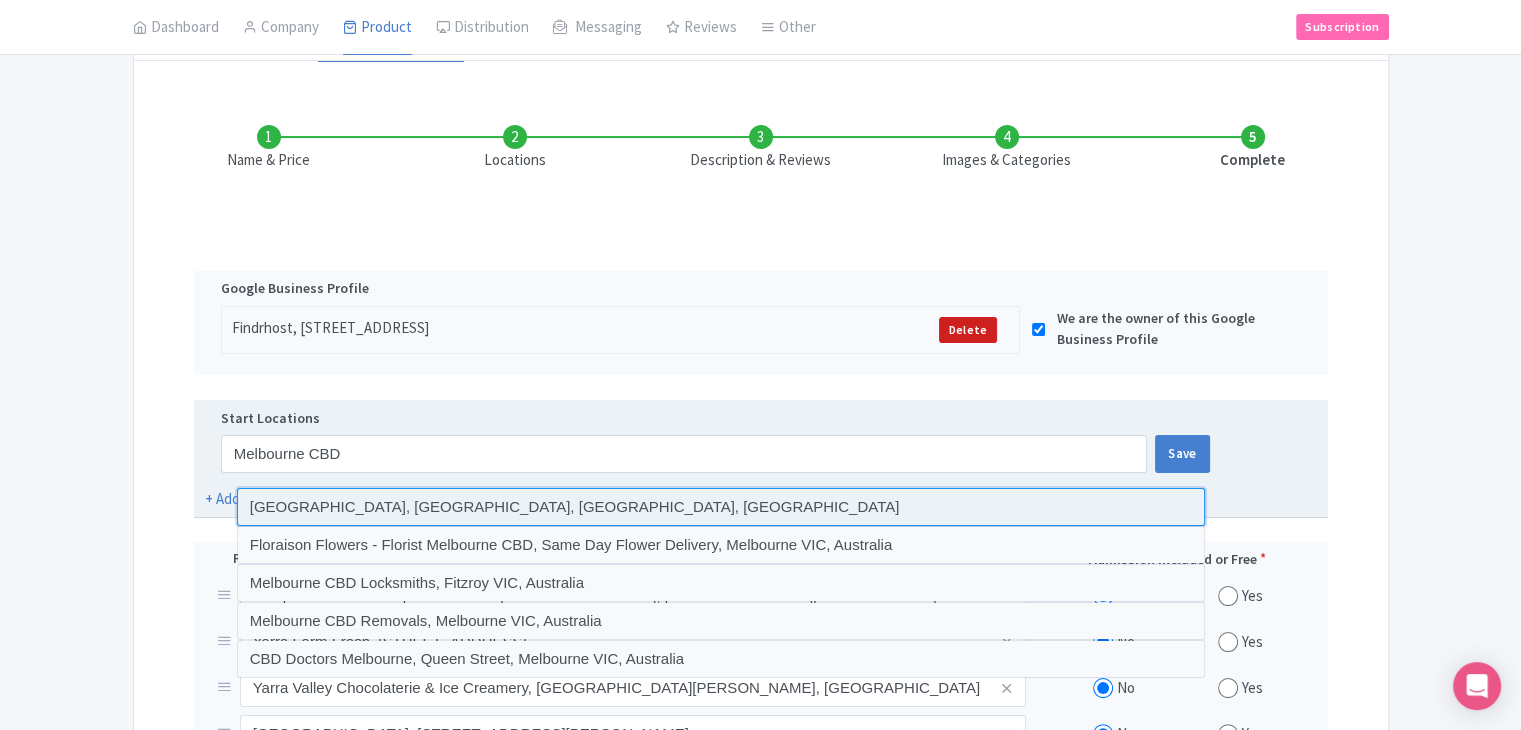 click at bounding box center (721, 507) 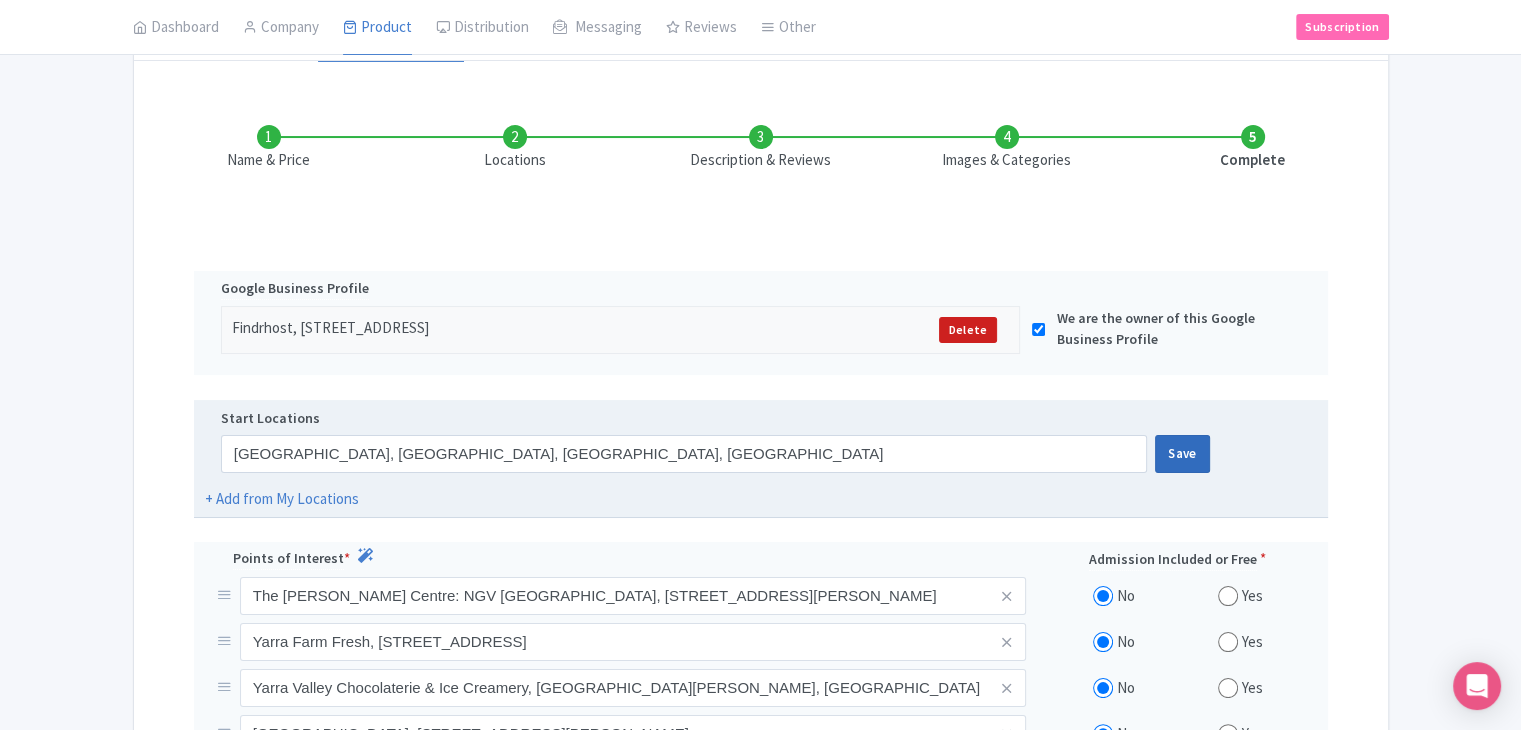 click on "Save" at bounding box center [1182, 454] 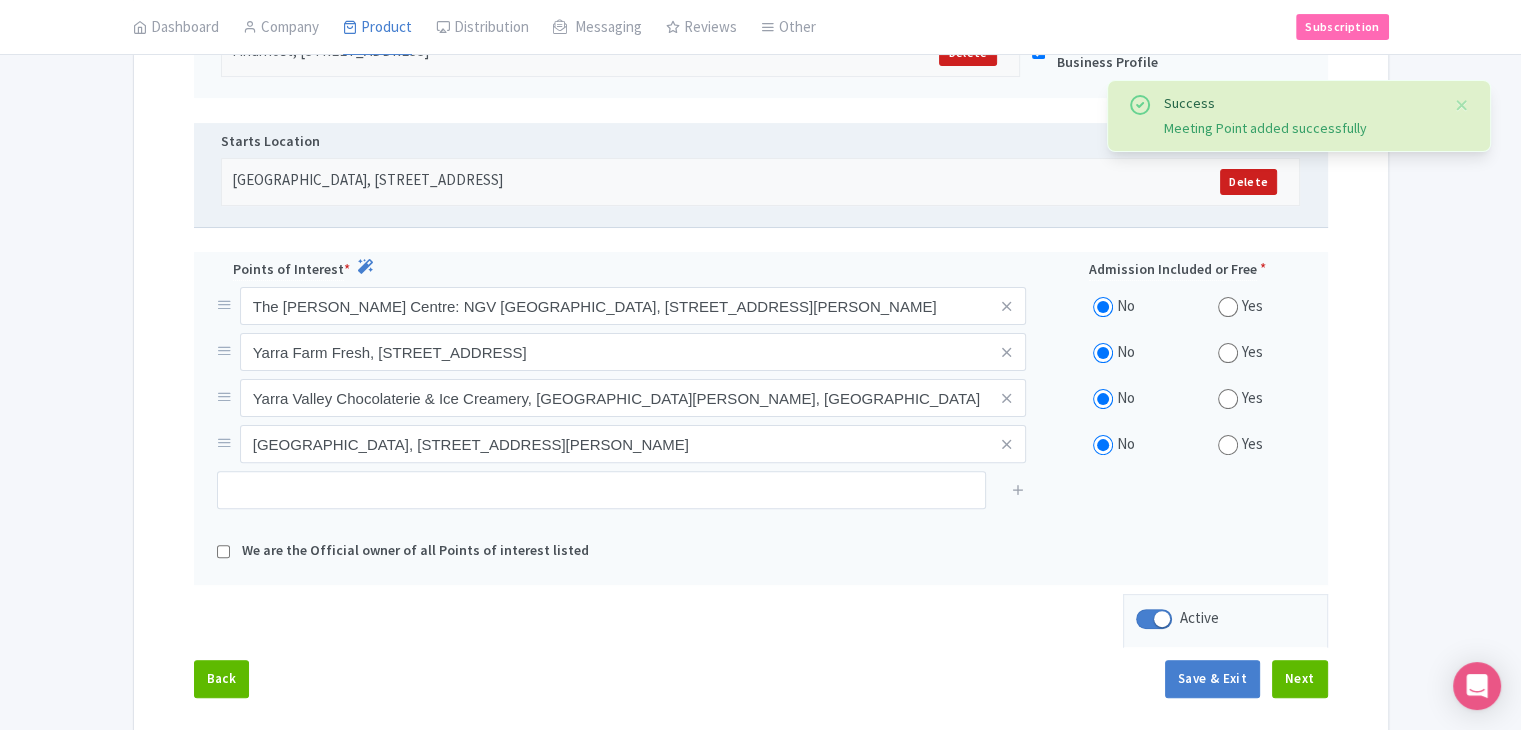 scroll, scrollTop: 528, scrollLeft: 0, axis: vertical 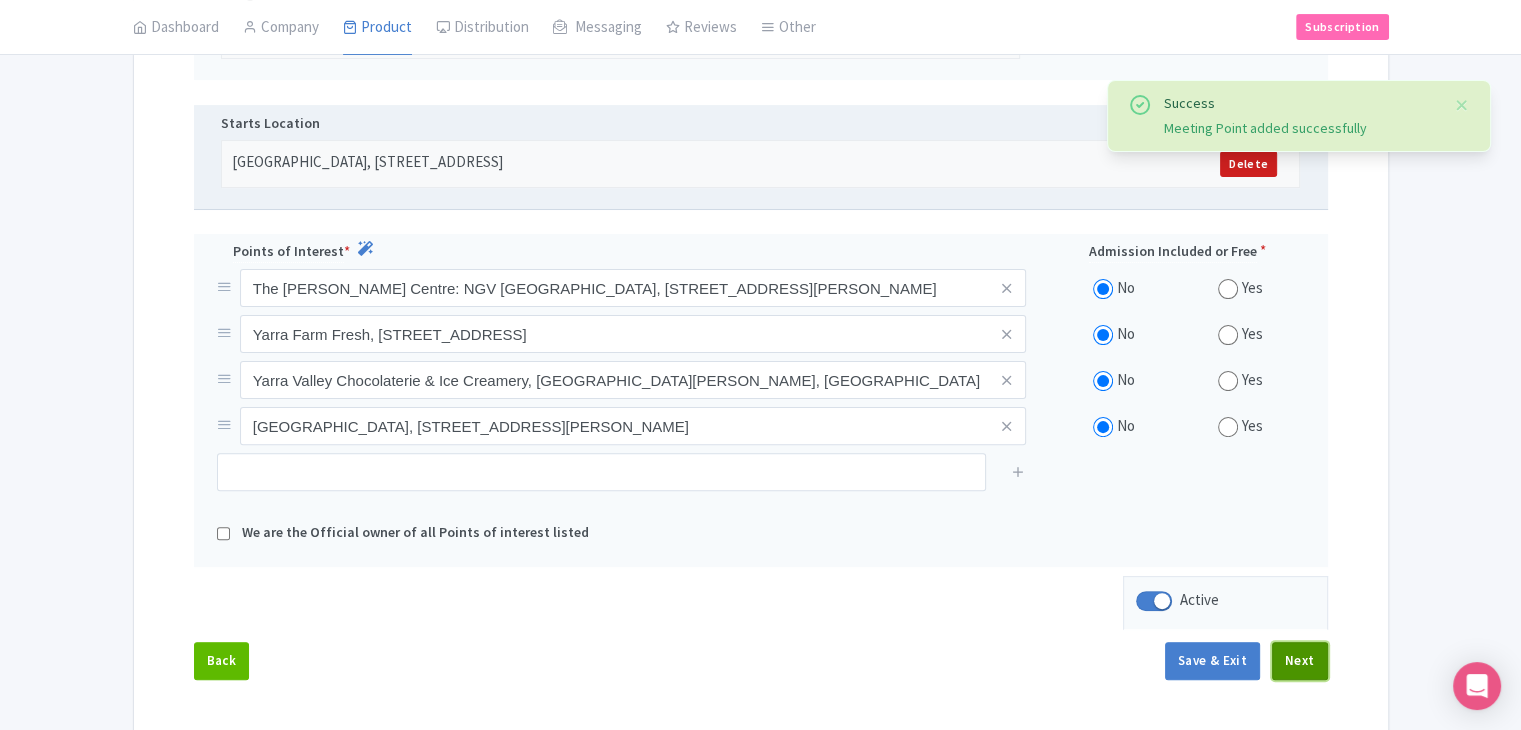 click on "Next" at bounding box center (1300, 661) 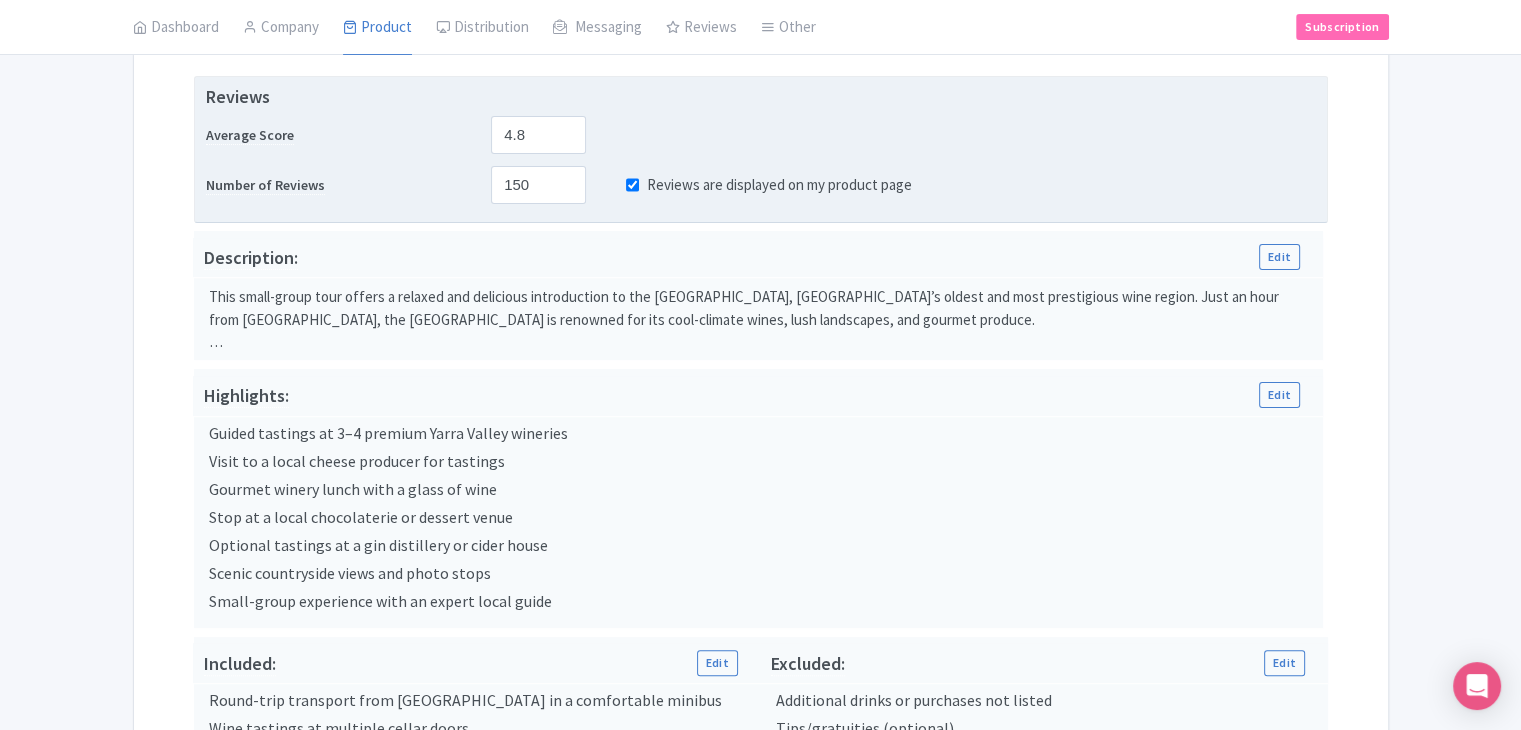 scroll, scrollTop: 328, scrollLeft: 0, axis: vertical 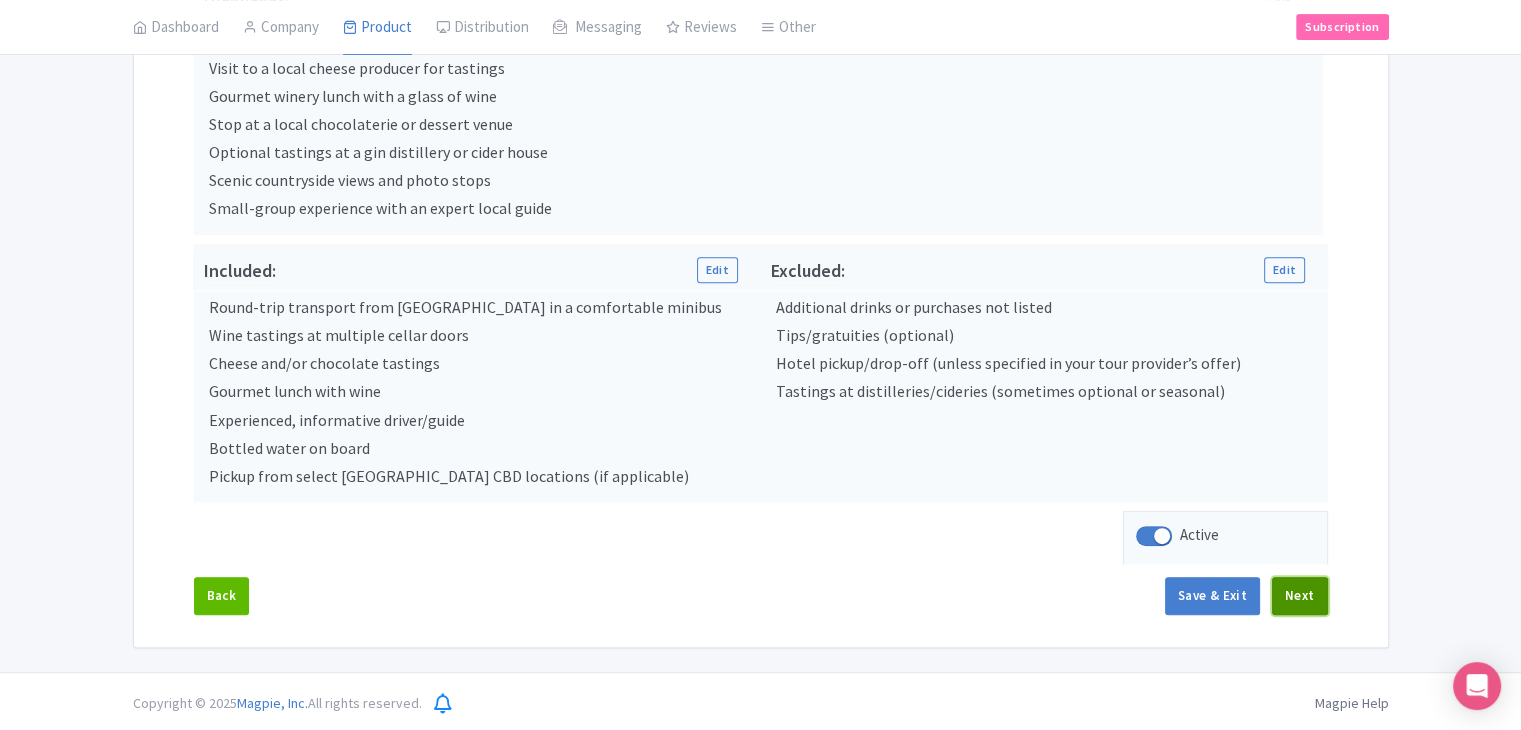 click on "Next" at bounding box center [1300, 596] 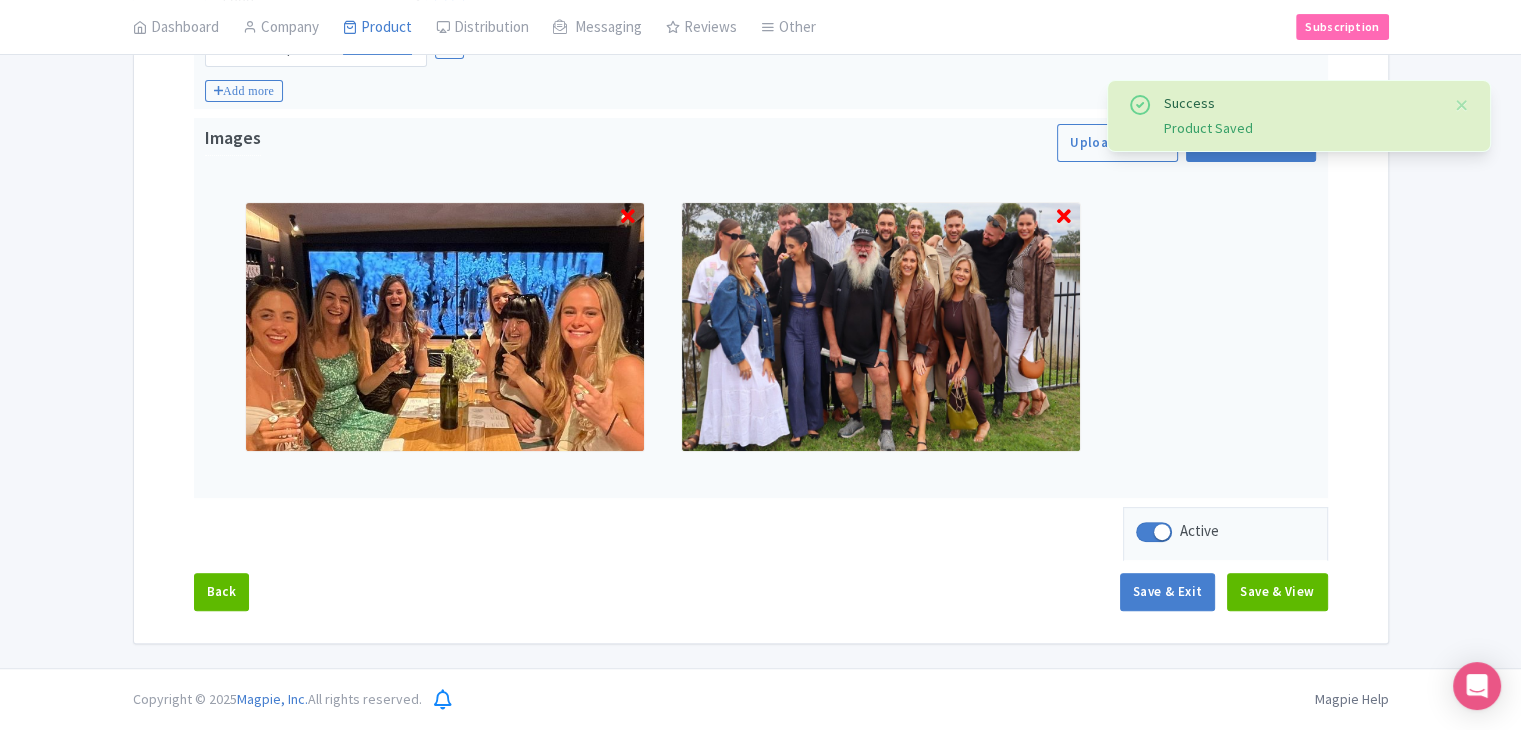 scroll, scrollTop: 617, scrollLeft: 0, axis: vertical 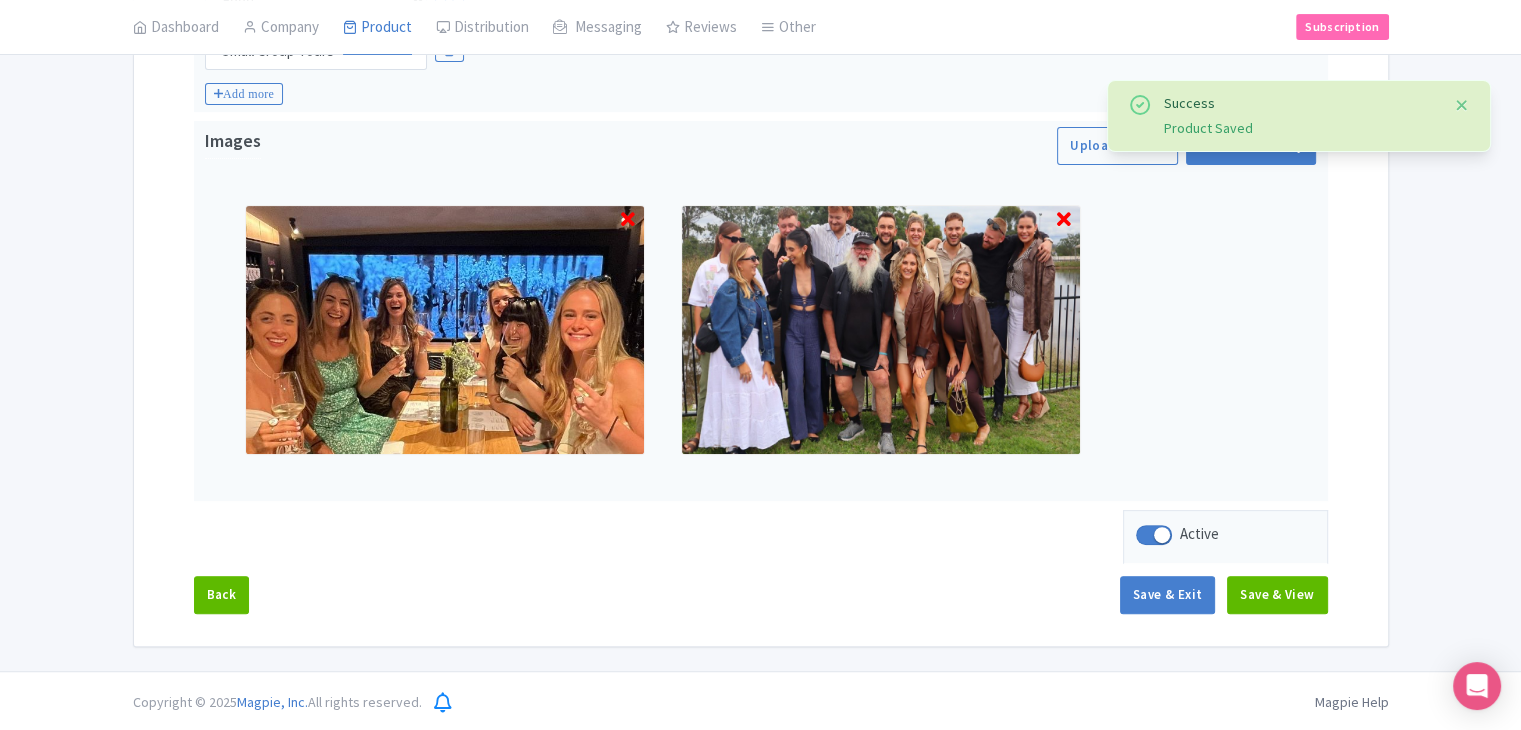 click at bounding box center (1462, 105) 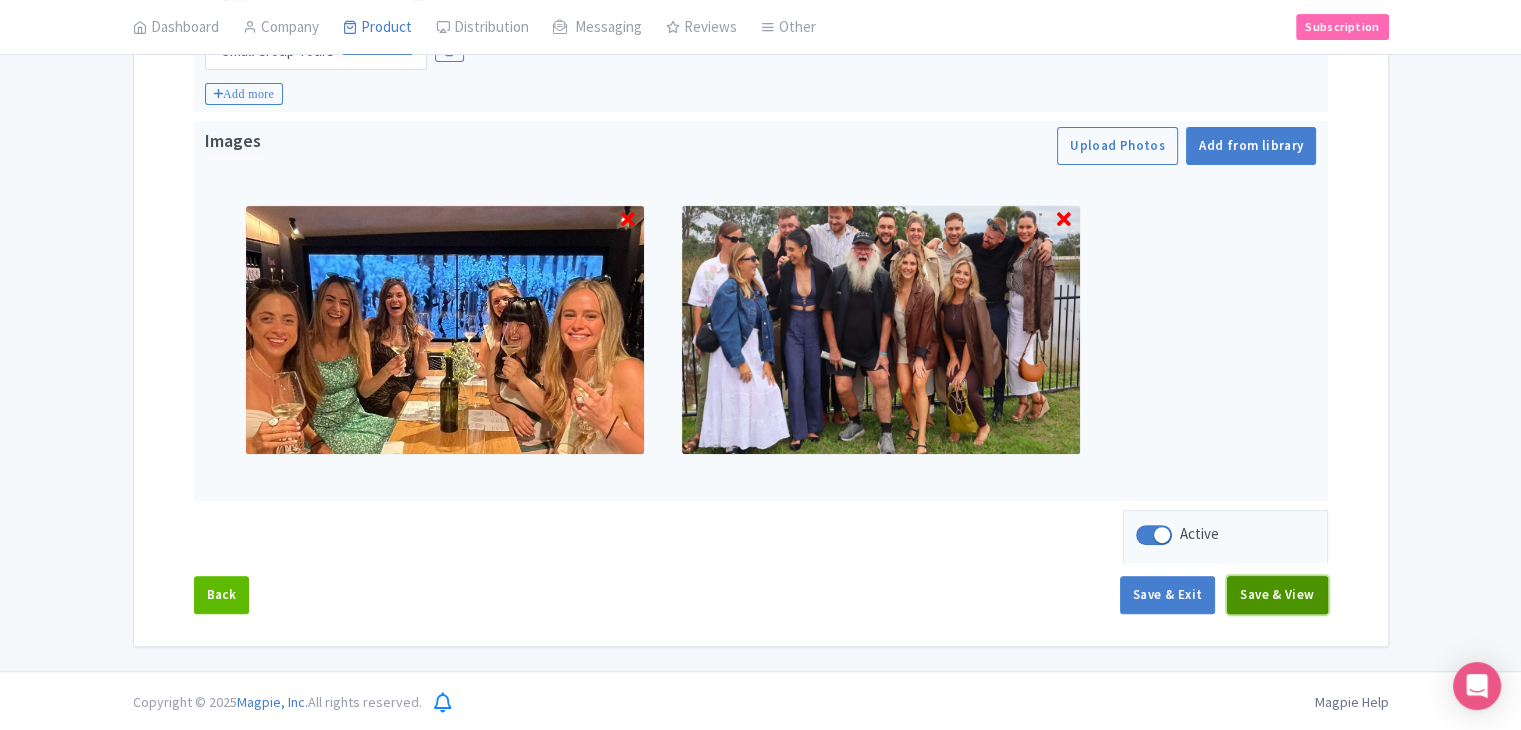 click on "Save & View" at bounding box center (1277, 595) 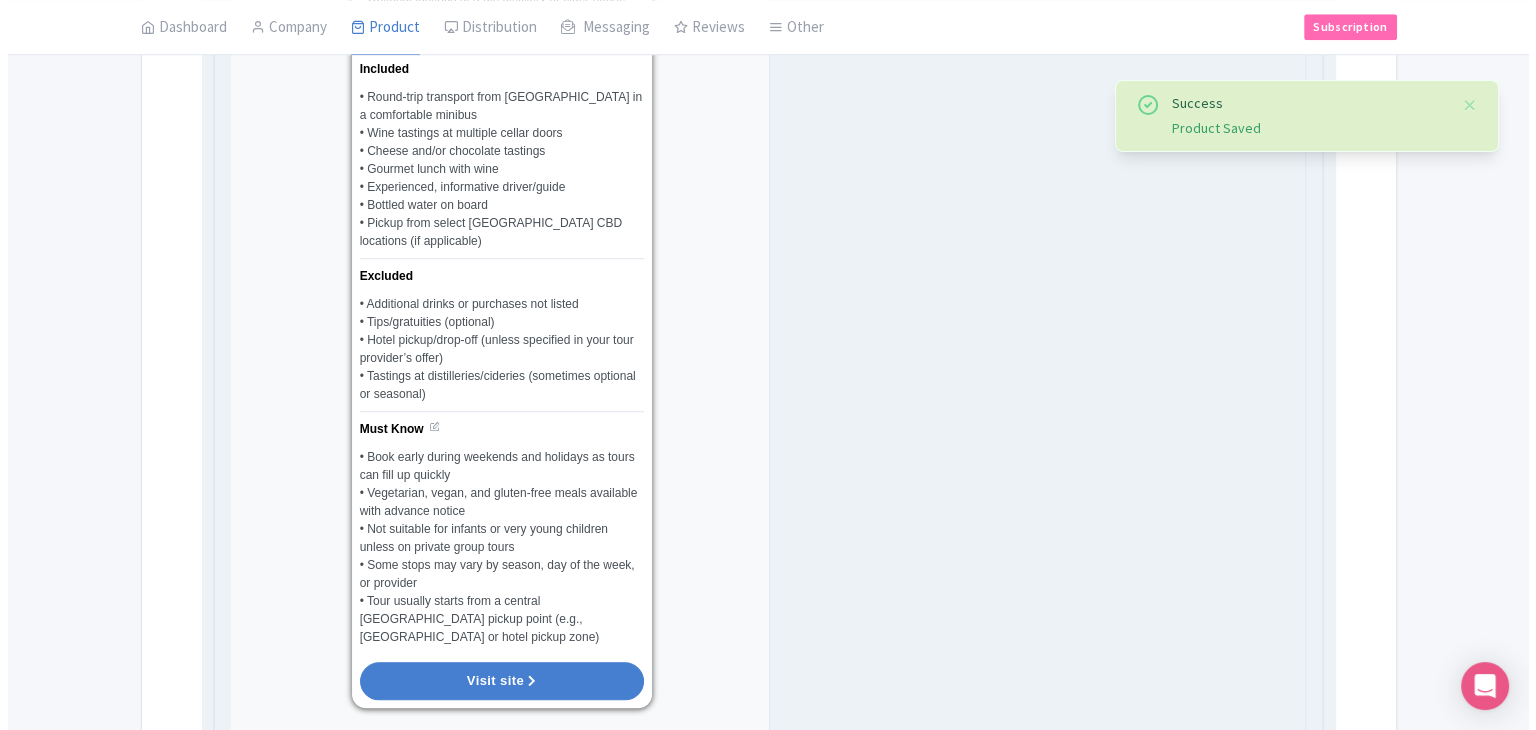 scroll, scrollTop: 2217, scrollLeft: 0, axis: vertical 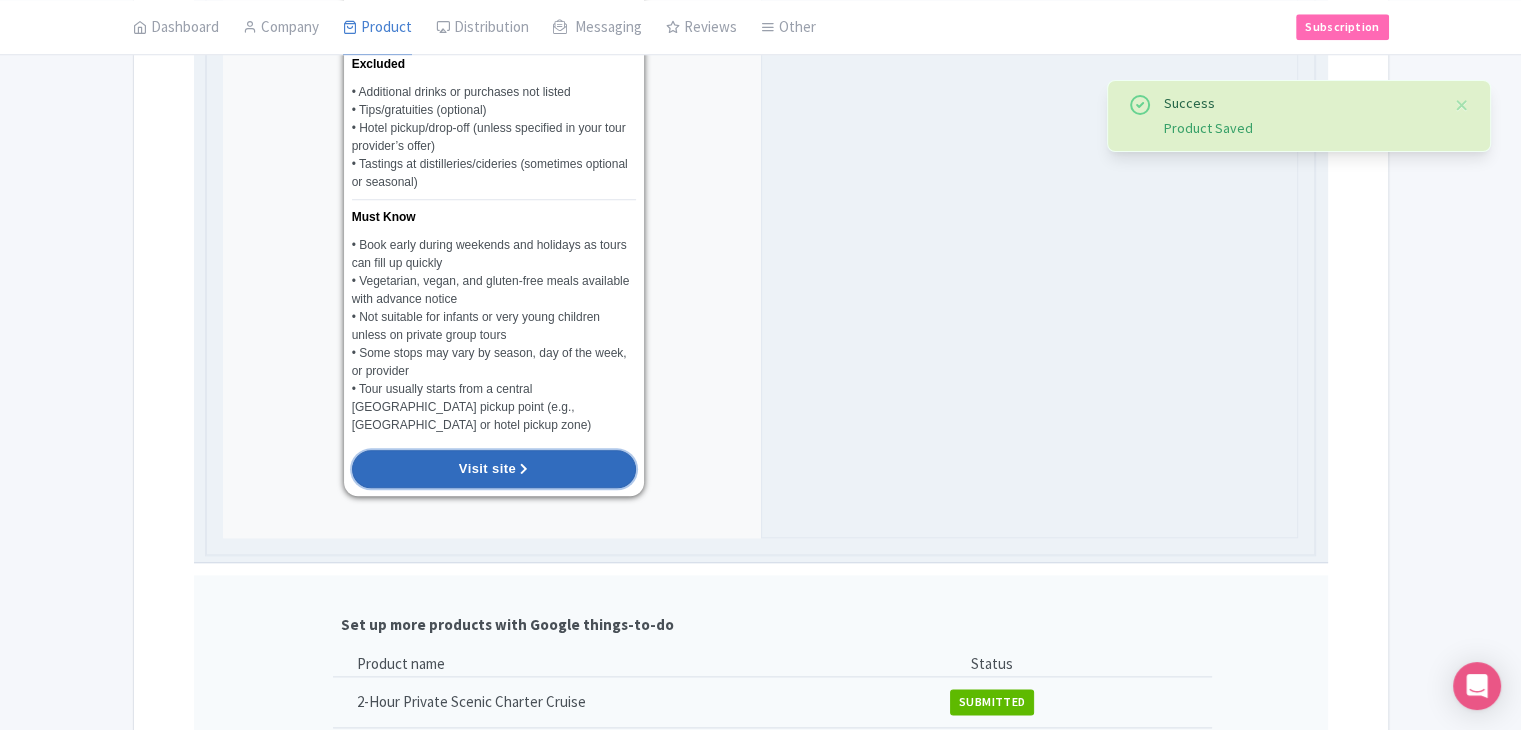 click on "Visit site" at bounding box center [494, 469] 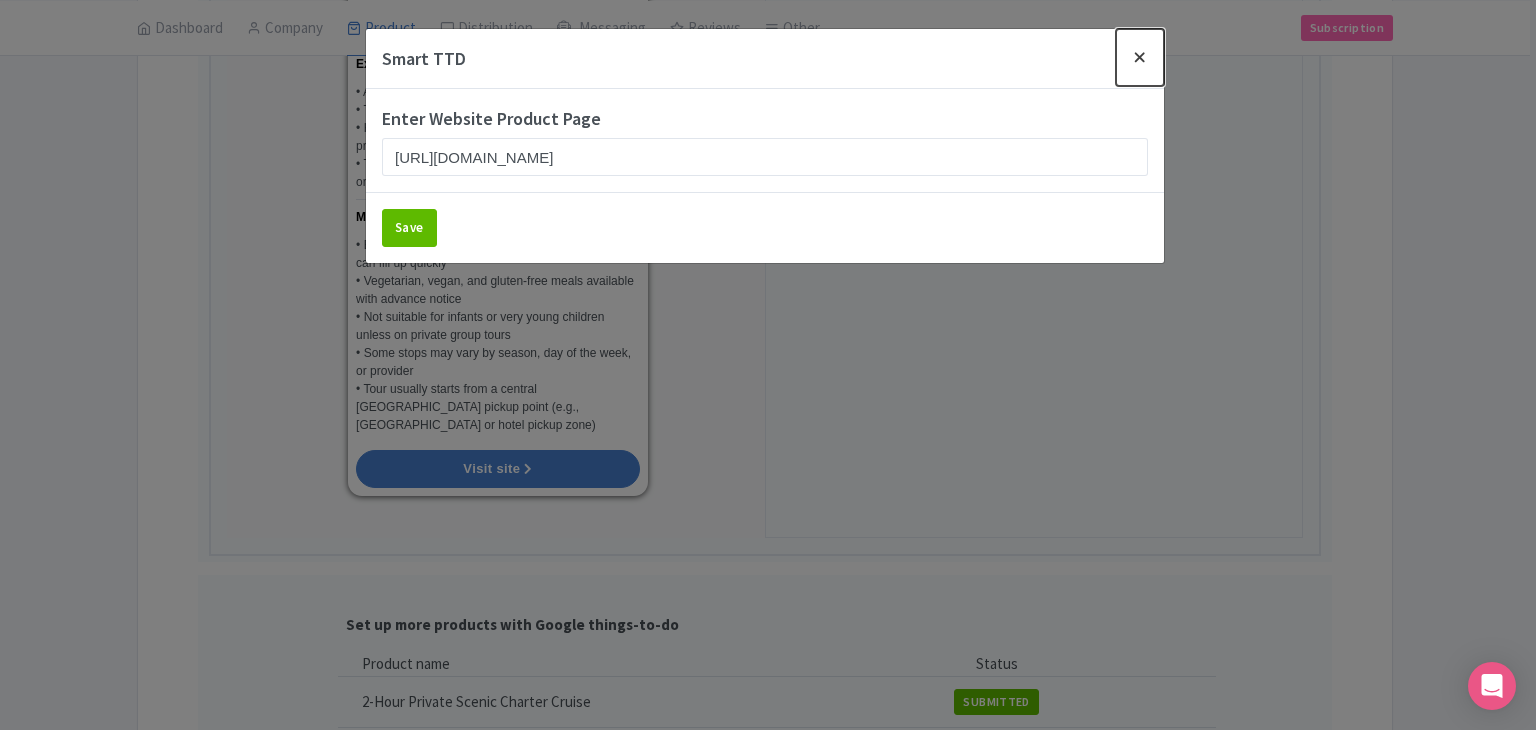click at bounding box center [1140, 57] 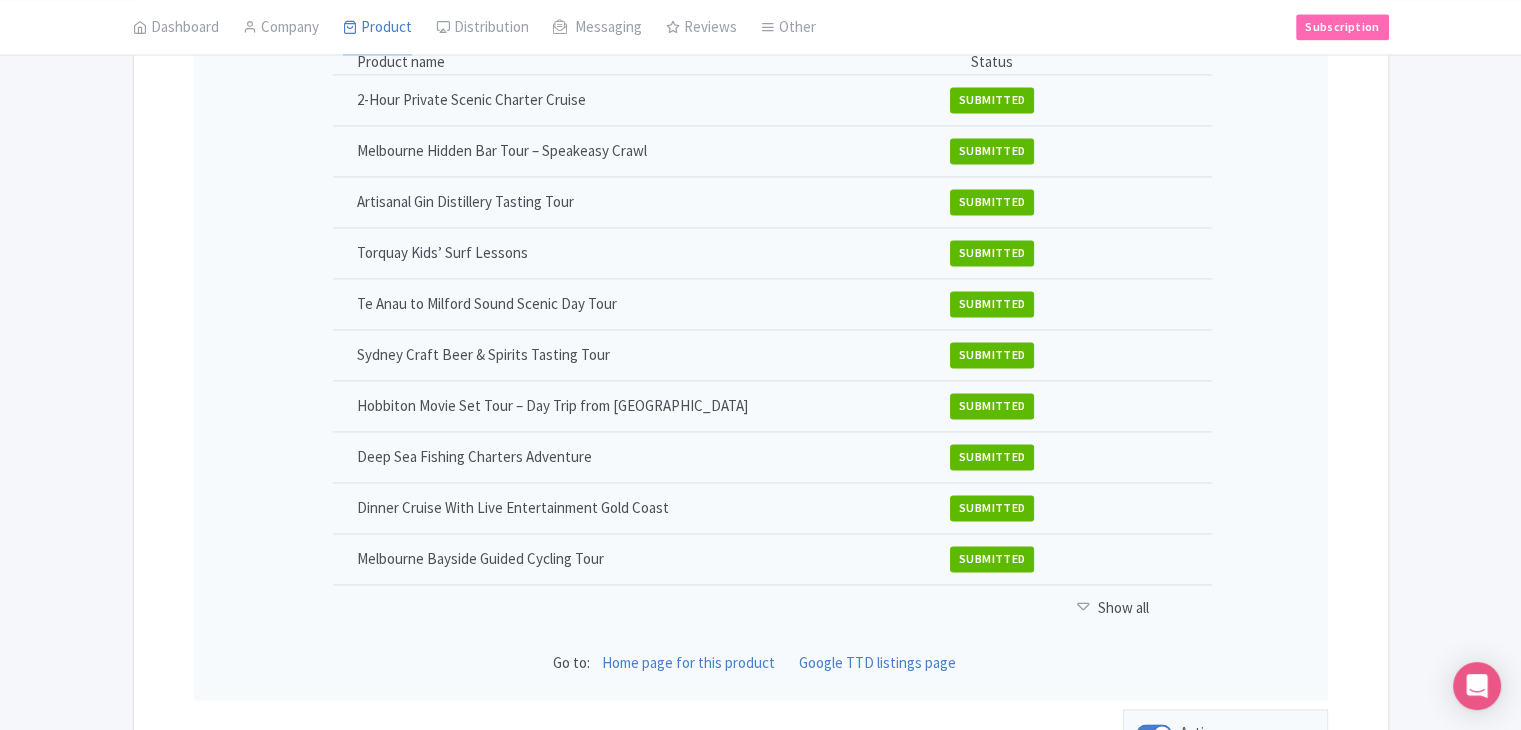 scroll, scrollTop: 2974, scrollLeft: 0, axis: vertical 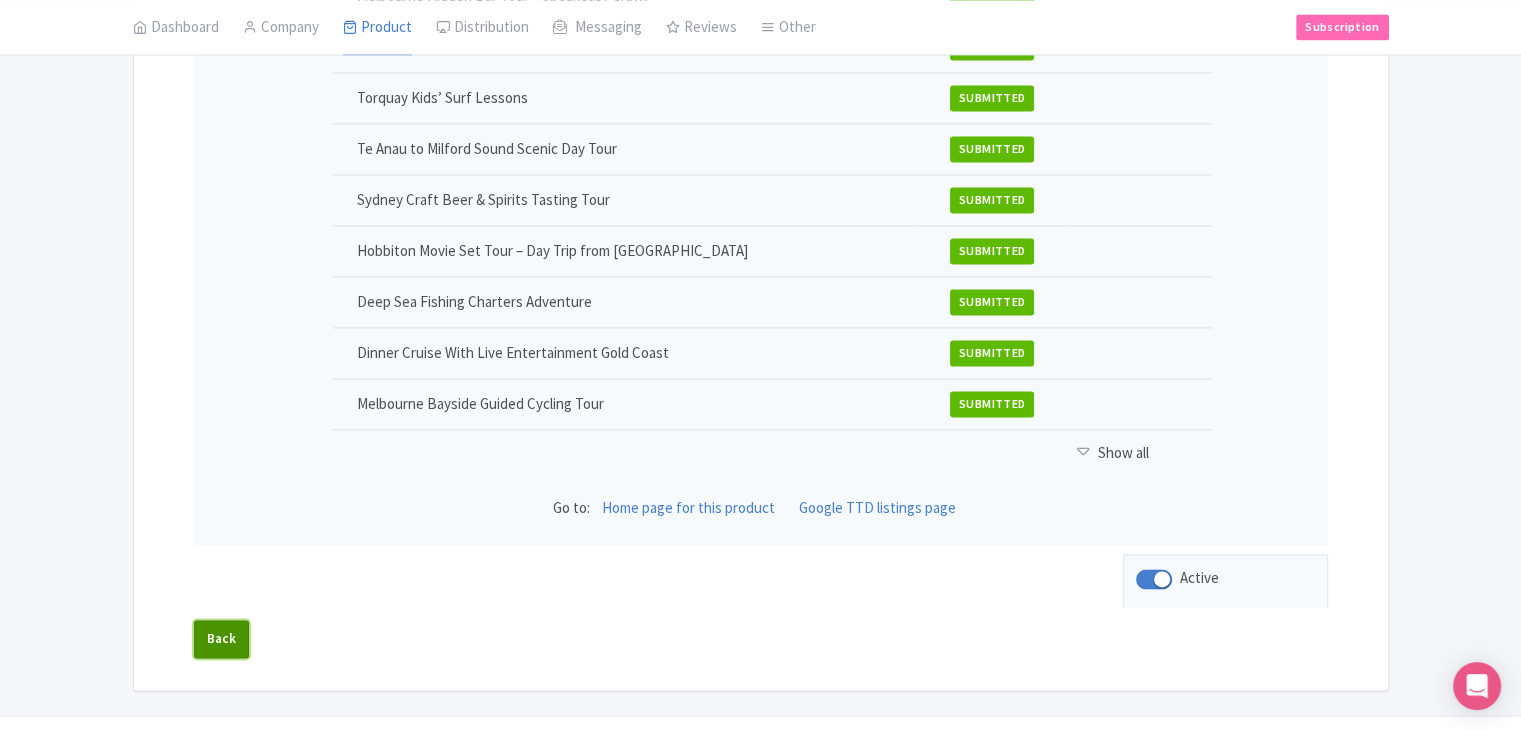 click on "Back" at bounding box center (222, 639) 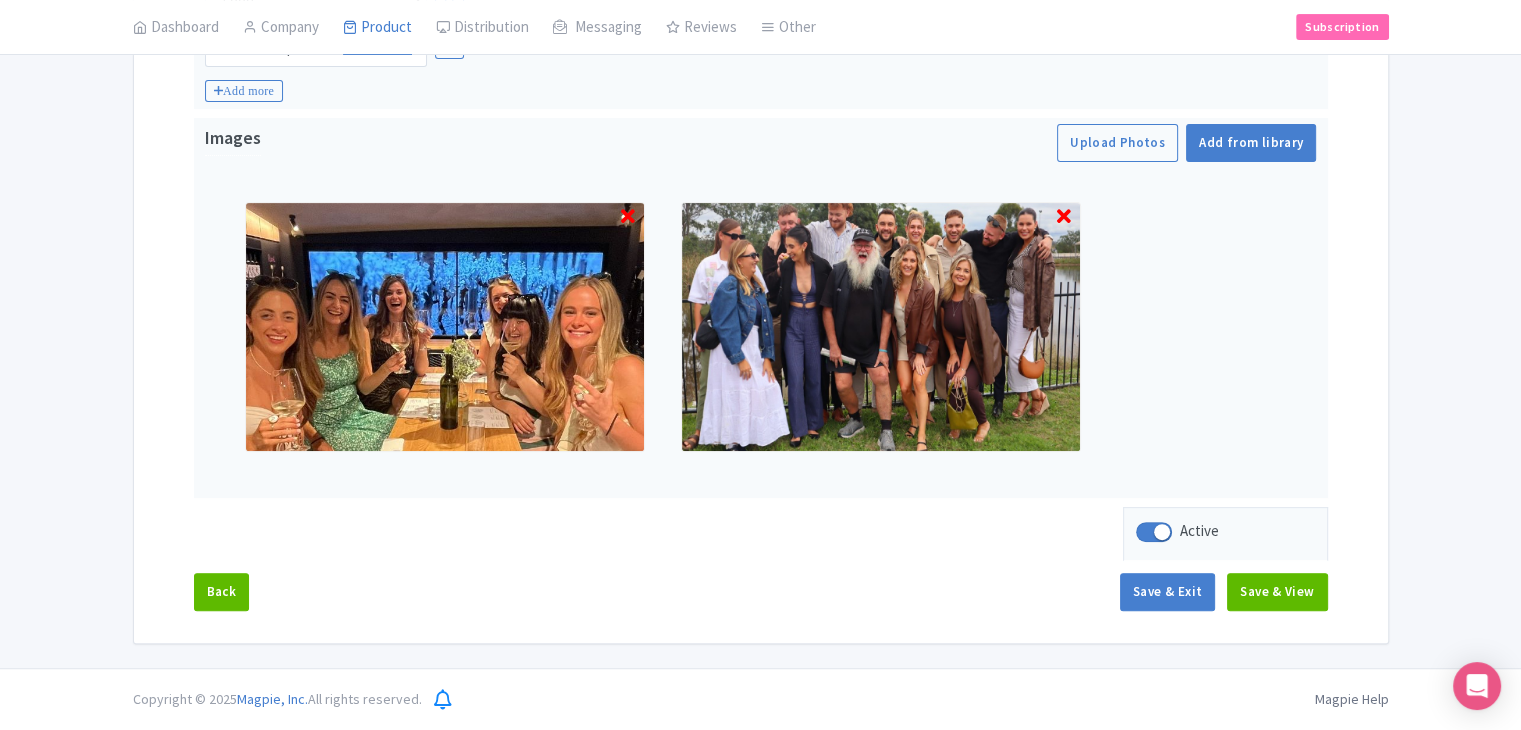 scroll, scrollTop: 617, scrollLeft: 0, axis: vertical 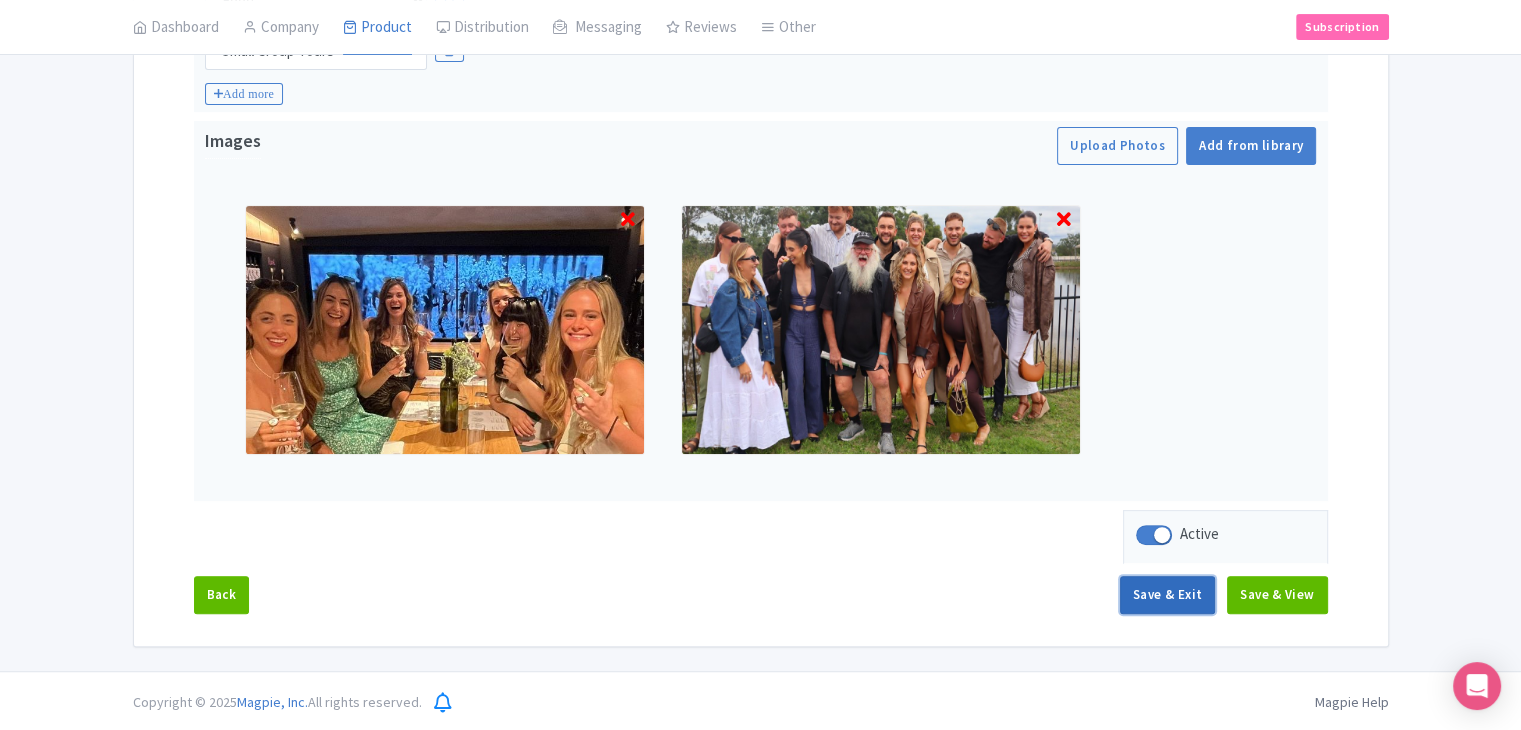 click on "Save & Exit" at bounding box center (1167, 595) 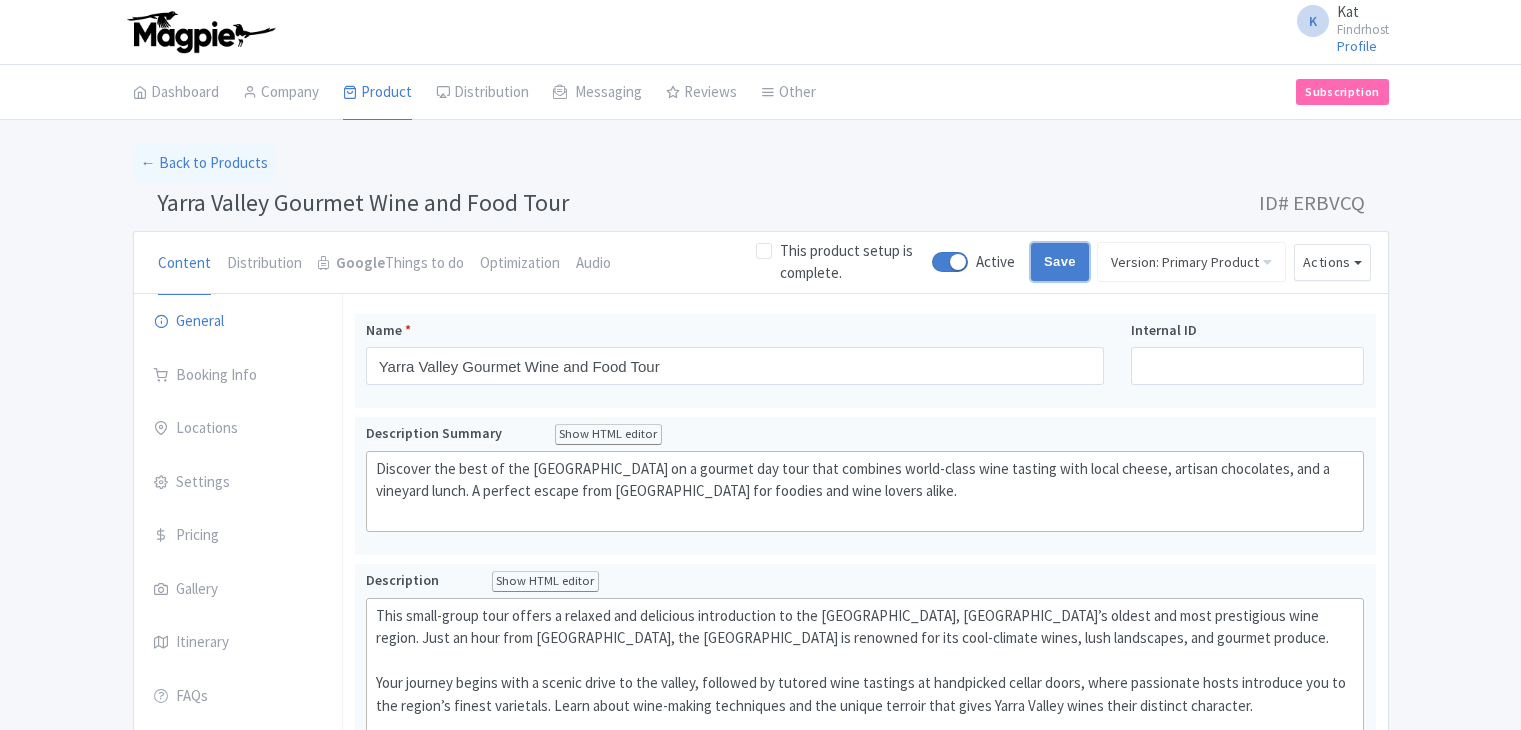 scroll, scrollTop: 0, scrollLeft: 0, axis: both 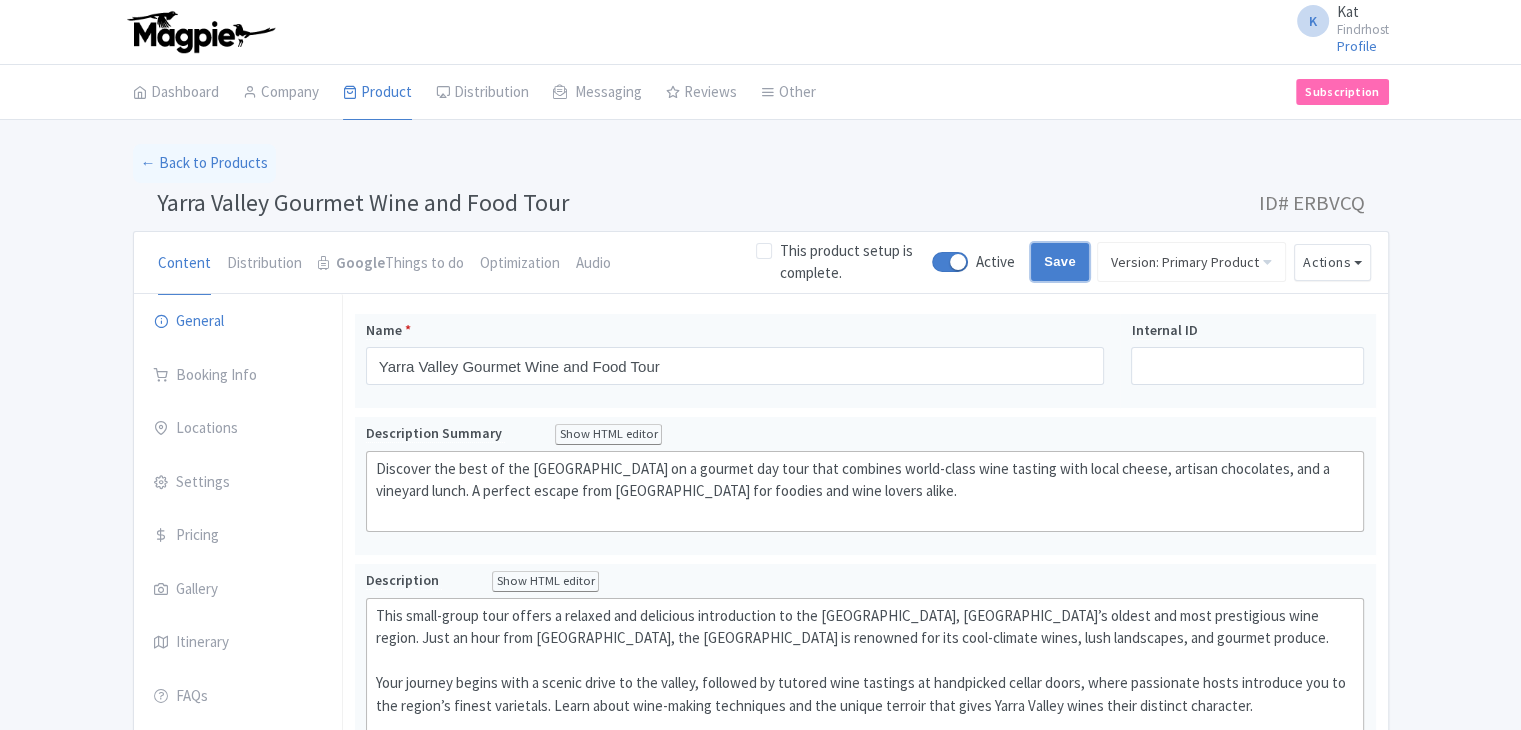 click on "Save" at bounding box center [1060, 262] 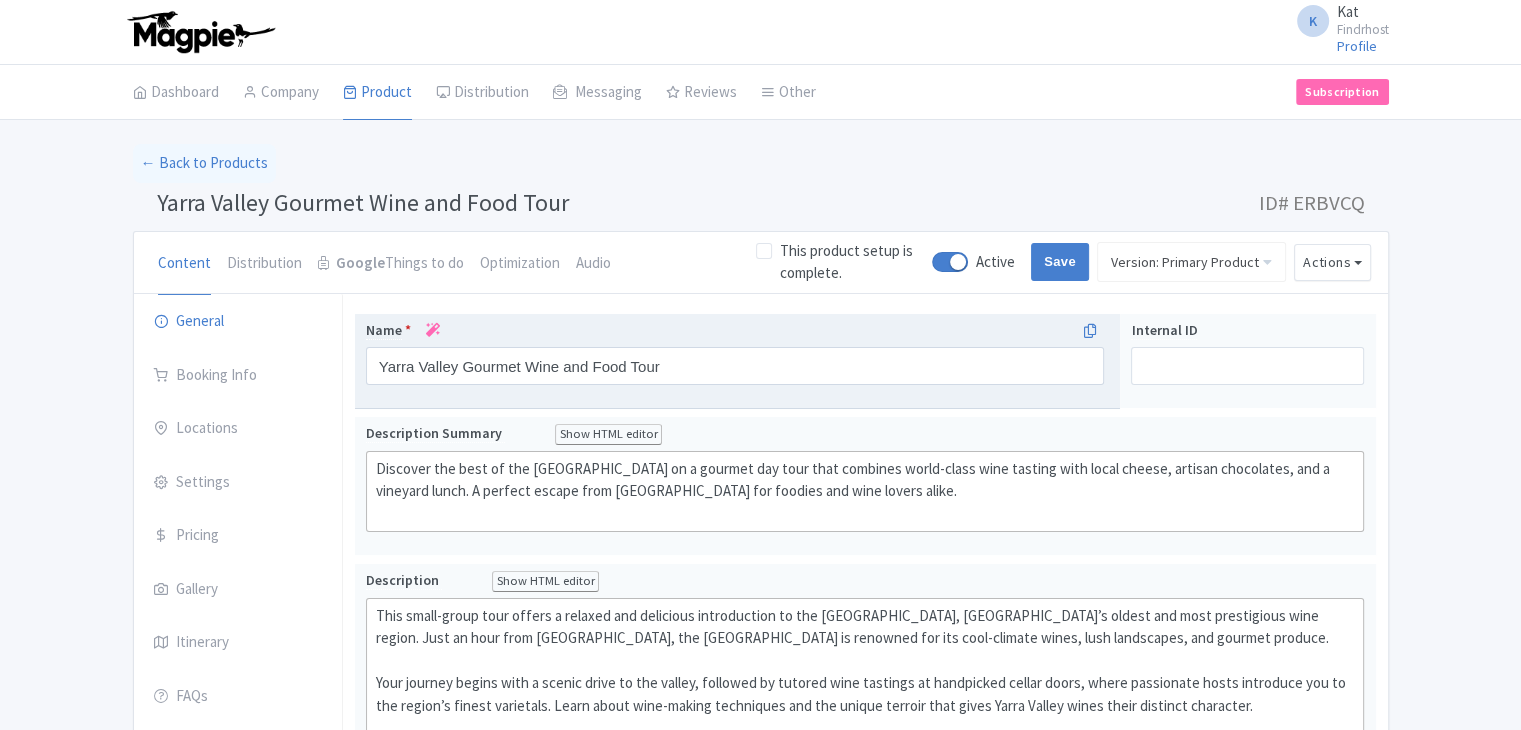 type on "Saving..." 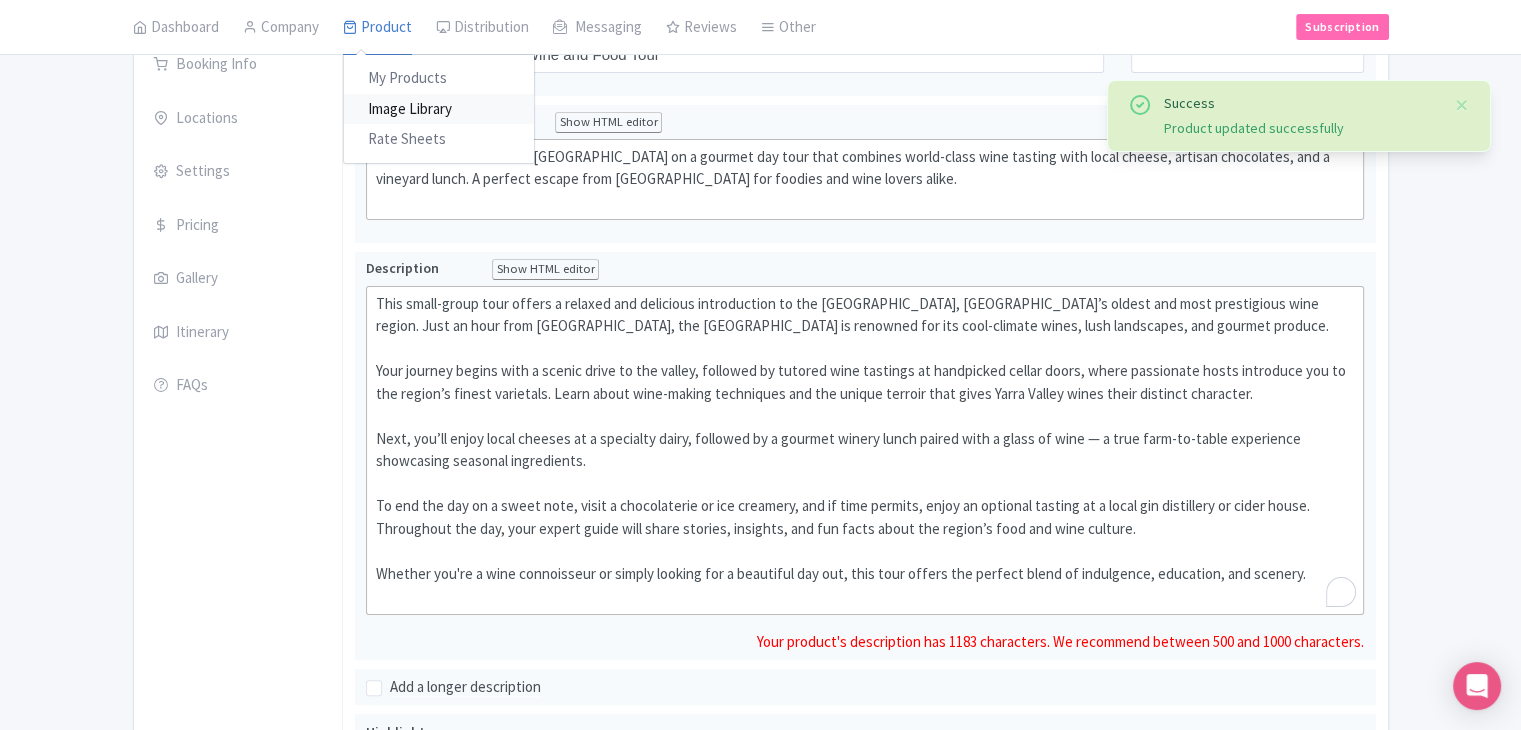 scroll, scrollTop: 312, scrollLeft: 0, axis: vertical 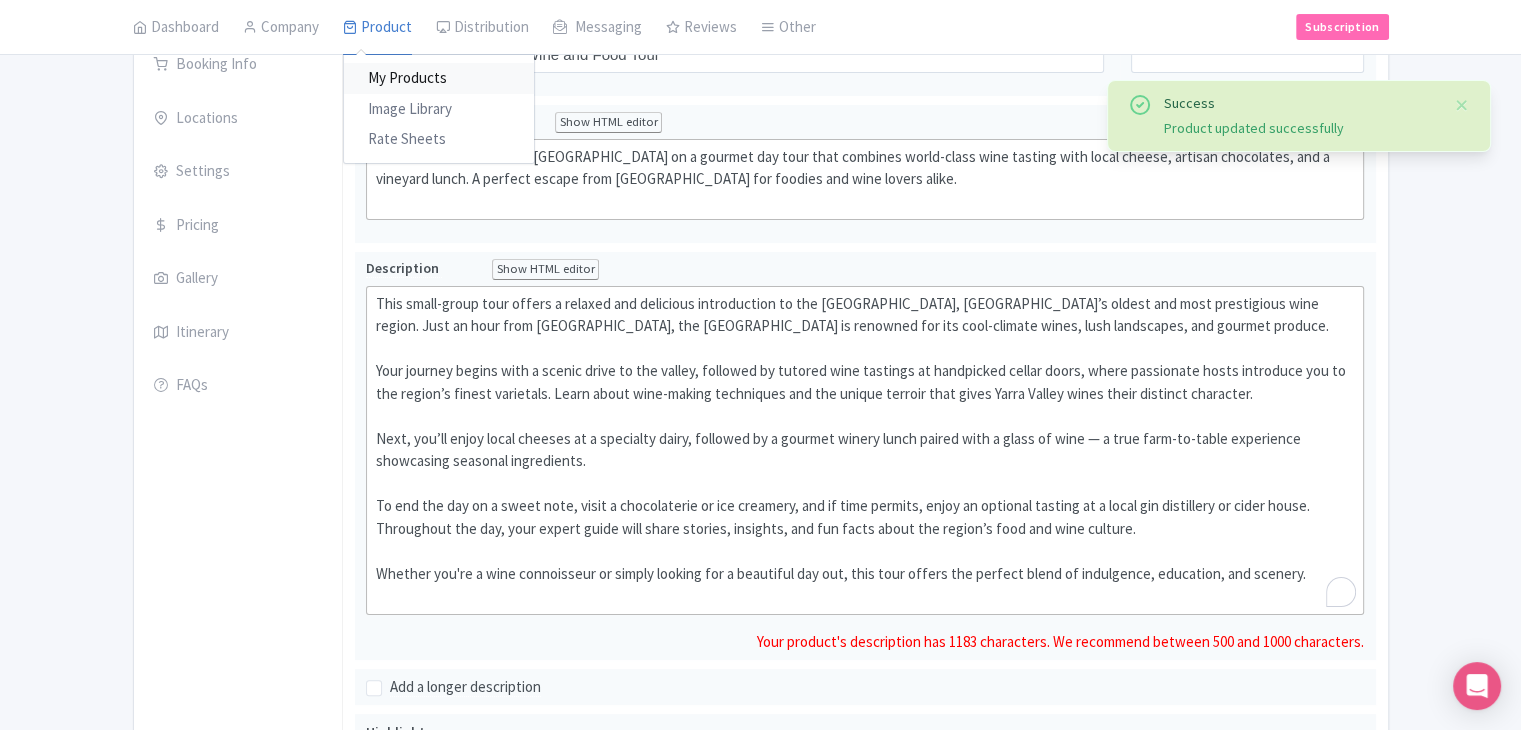 click on "My Products" at bounding box center (439, 79) 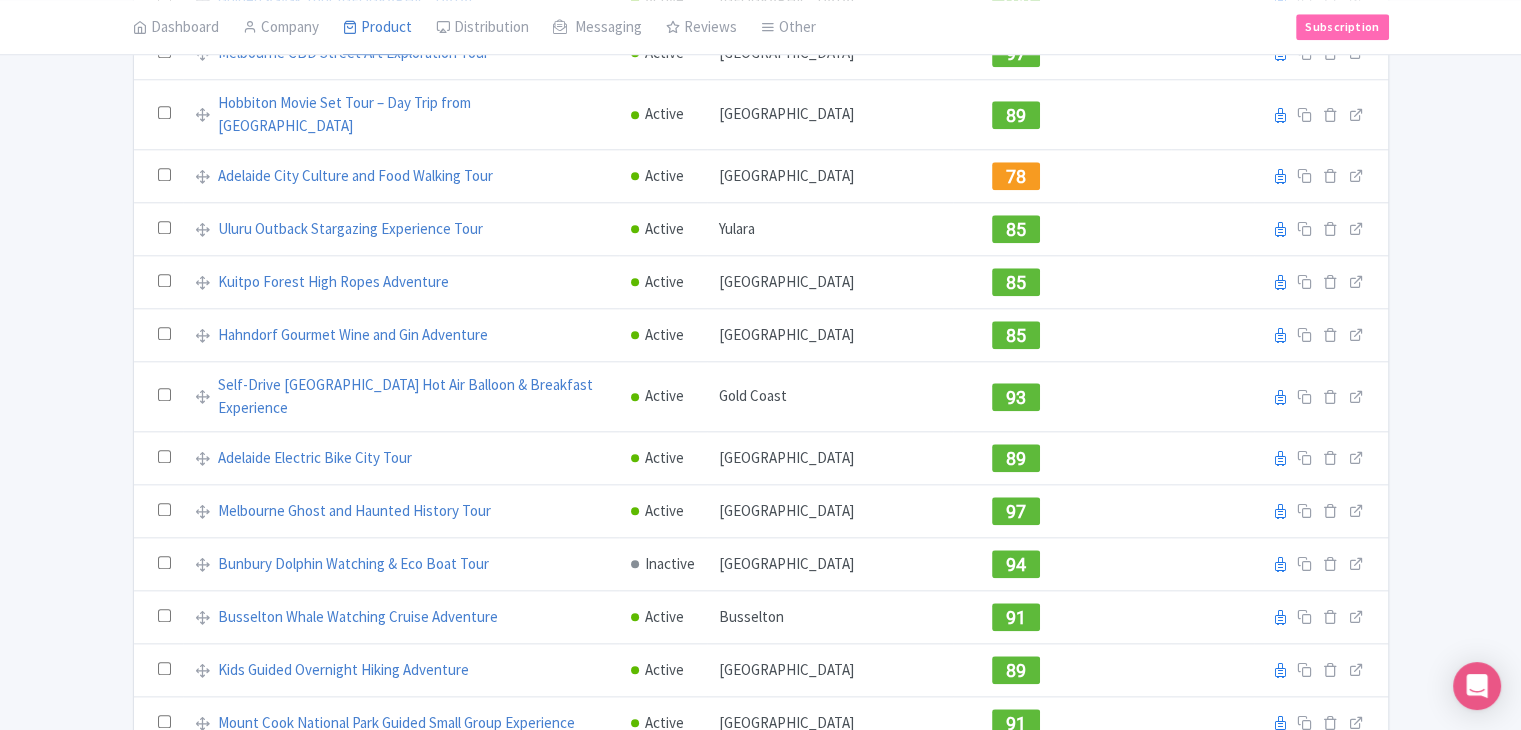 scroll, scrollTop: 2135, scrollLeft: 0, axis: vertical 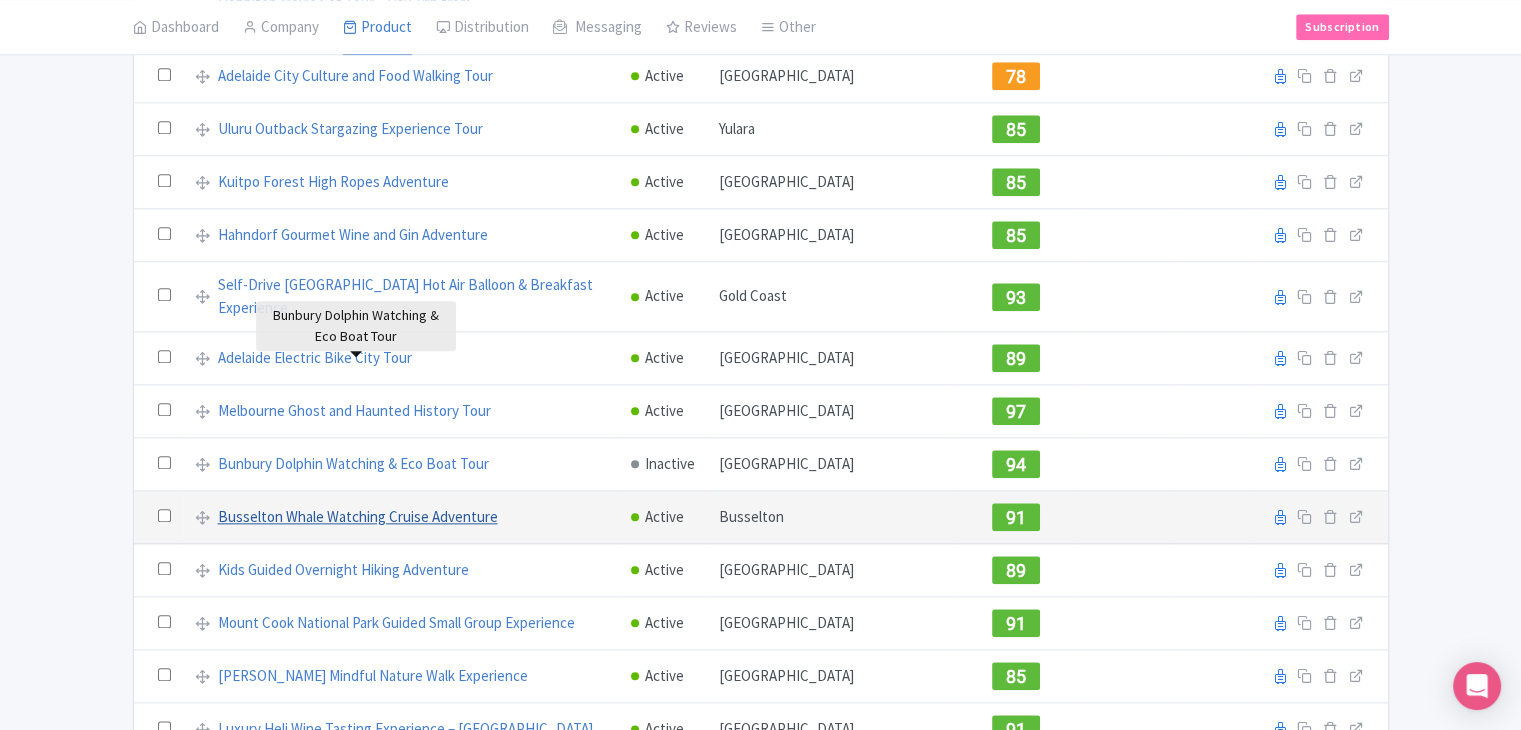 click on "Bunbury Dolphin Watching & Eco Boat Tour" at bounding box center (353, 464) 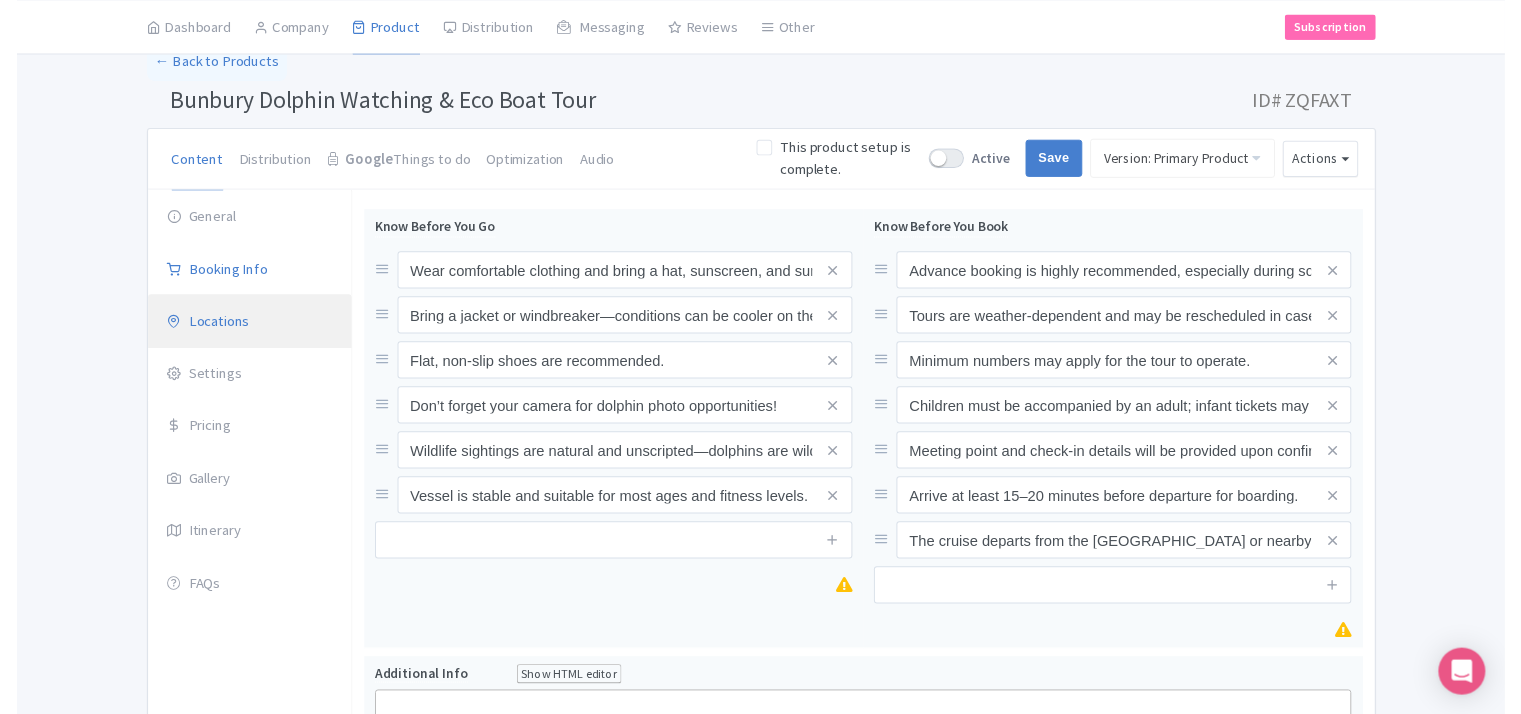 scroll, scrollTop: 100, scrollLeft: 0, axis: vertical 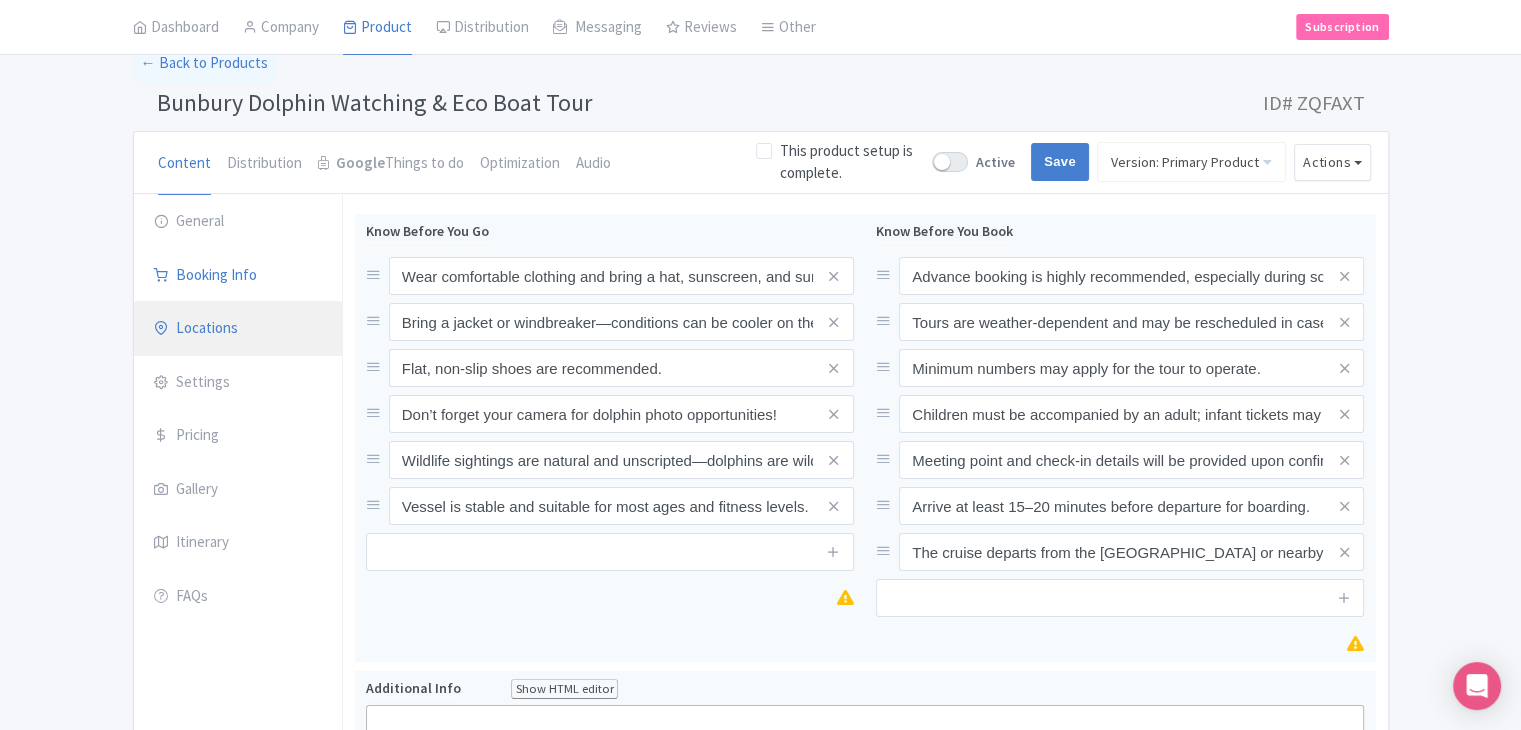 click on "Locations" at bounding box center [238, 329] 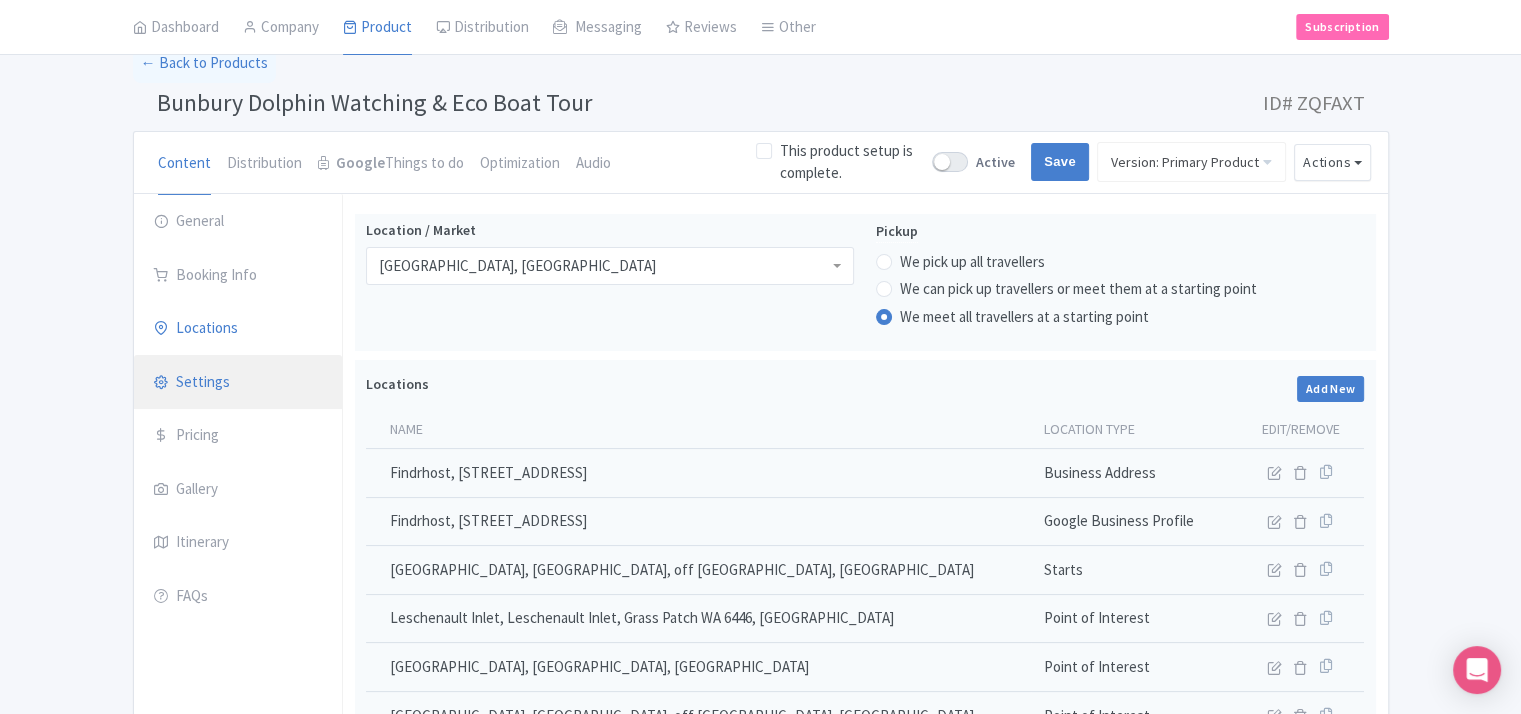 click on "Settings" at bounding box center (238, 383) 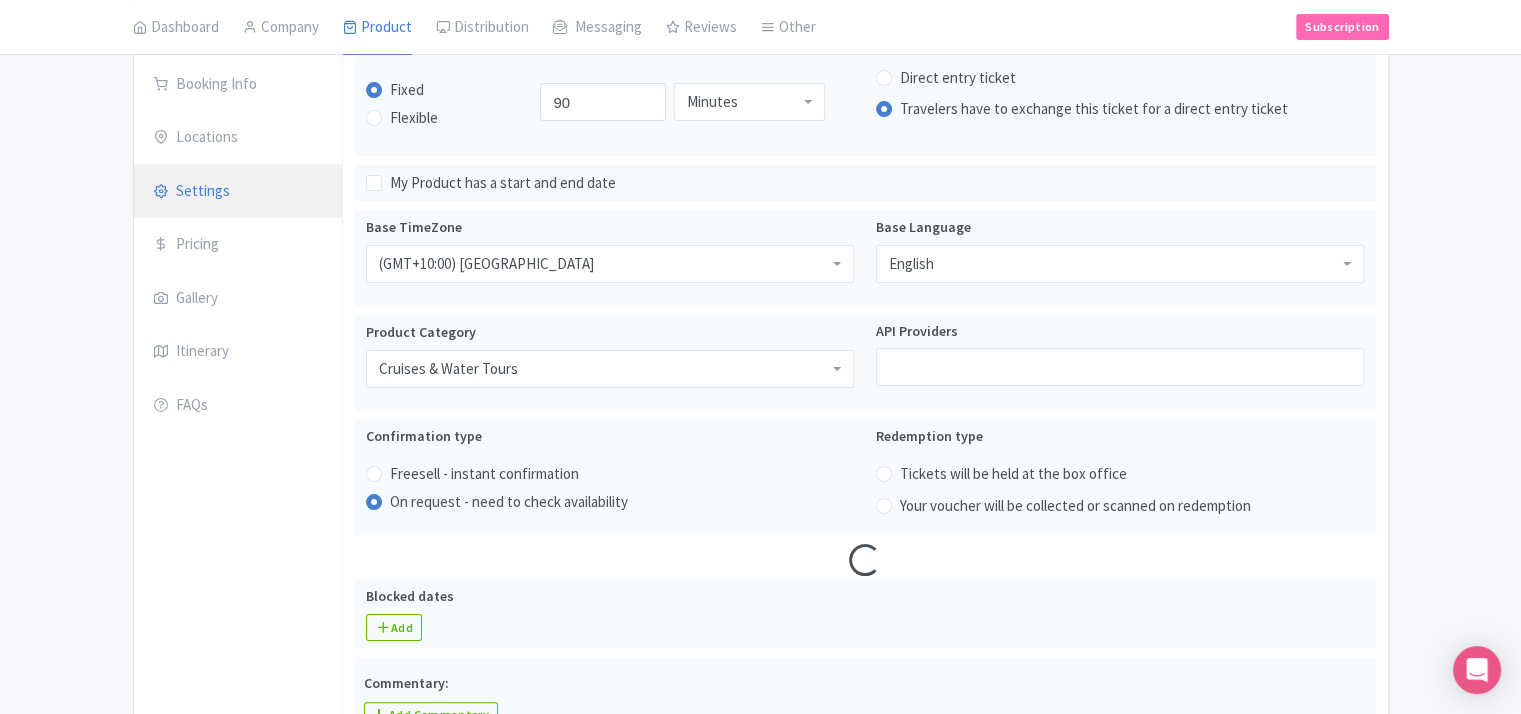 scroll, scrollTop: 300, scrollLeft: 0, axis: vertical 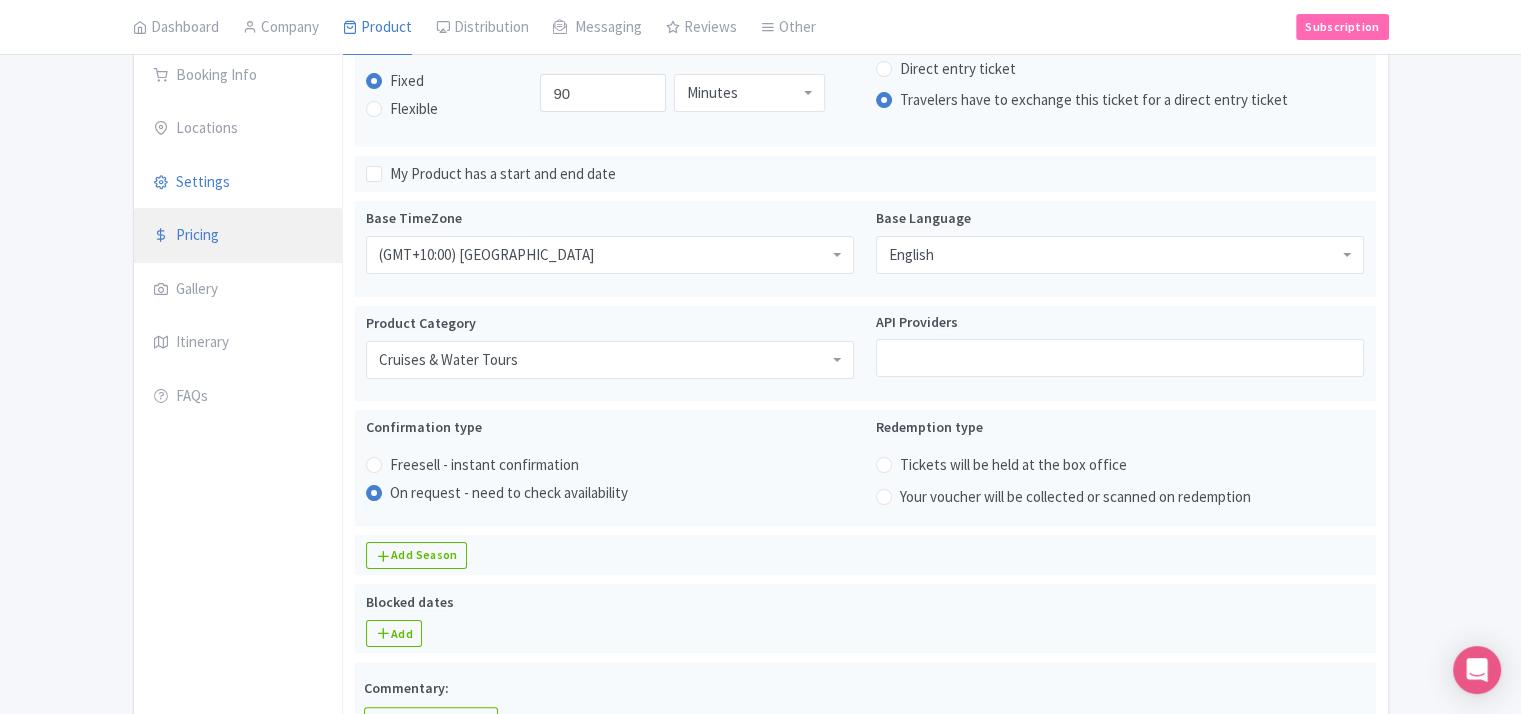 click on "Pricing" at bounding box center (238, 236) 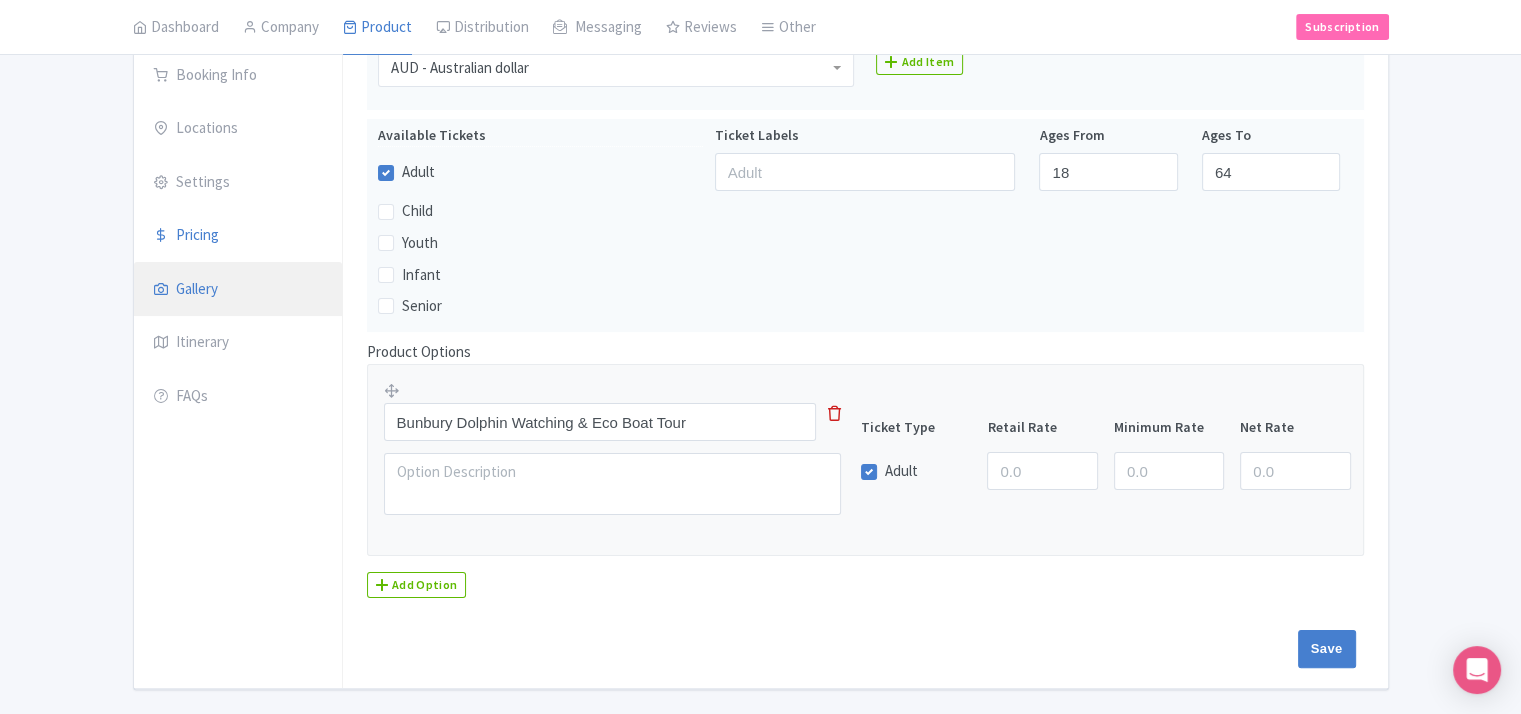 click on "Gallery" at bounding box center [238, 290] 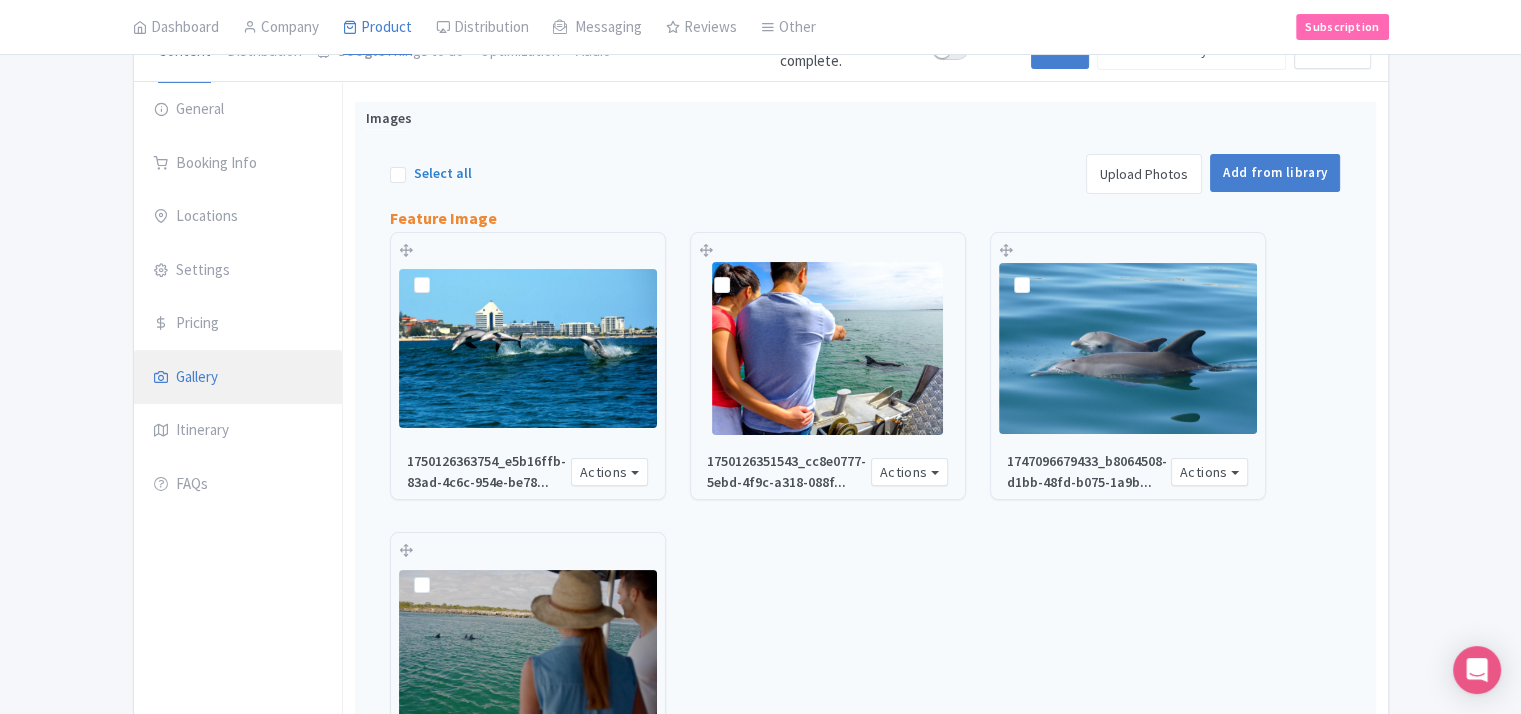 scroll, scrollTop: 100, scrollLeft: 0, axis: vertical 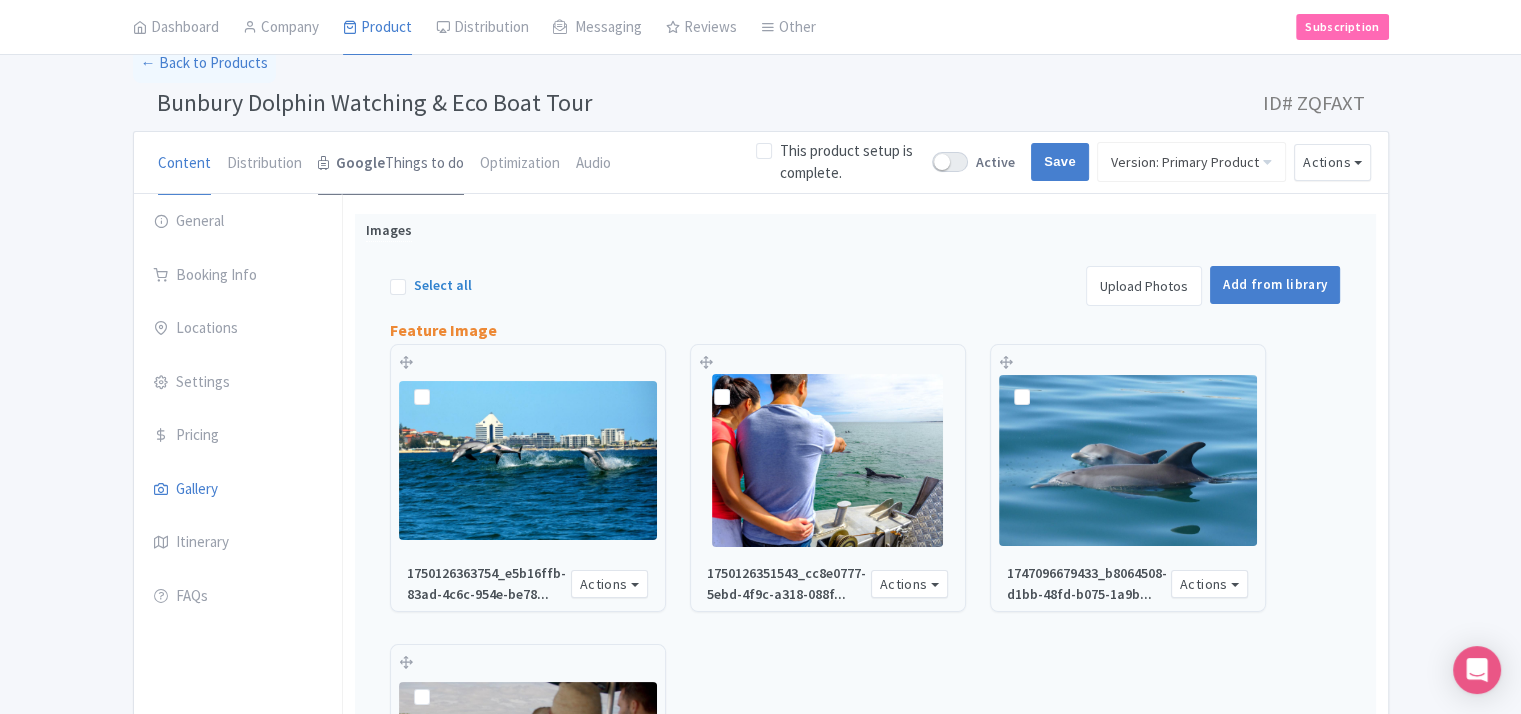 click on "Google  Things to do" at bounding box center [391, 164] 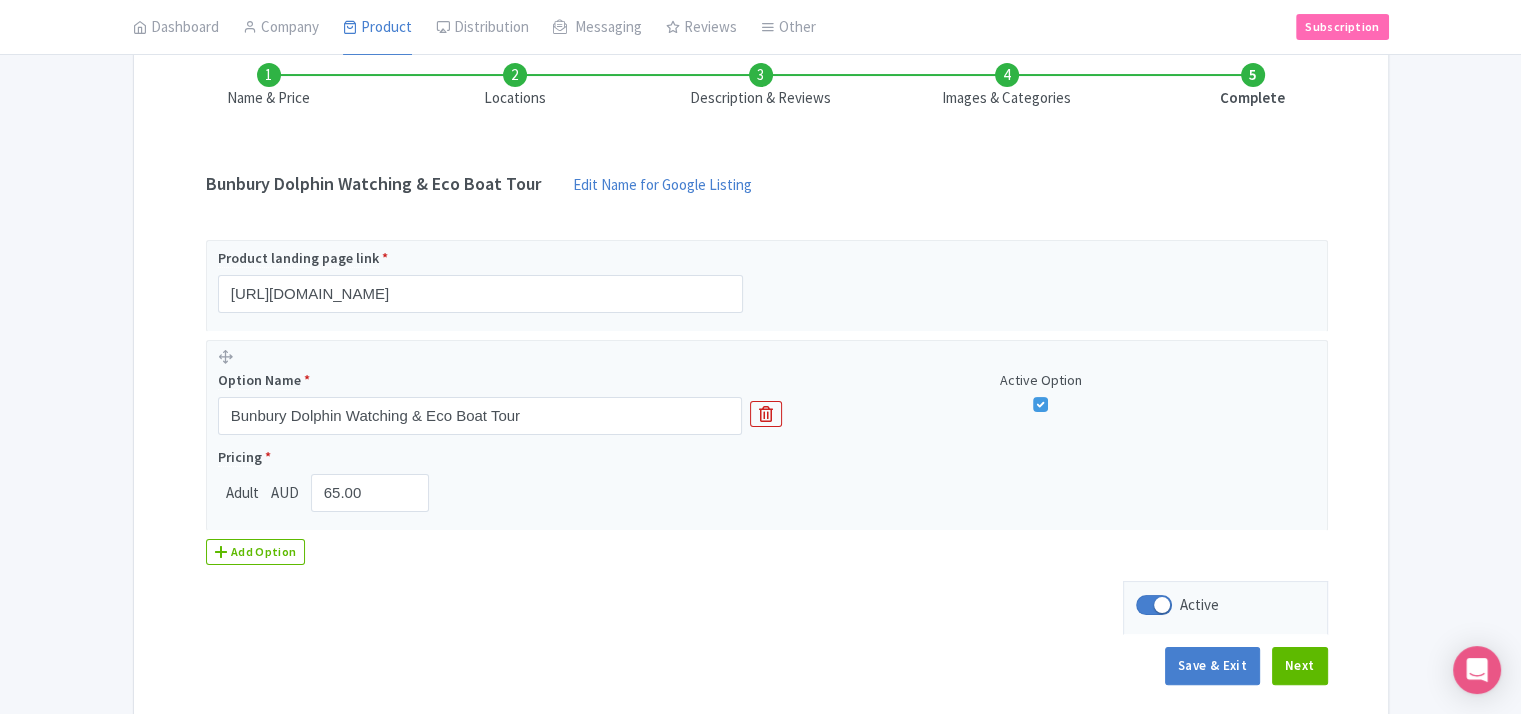 scroll, scrollTop: 181, scrollLeft: 0, axis: vertical 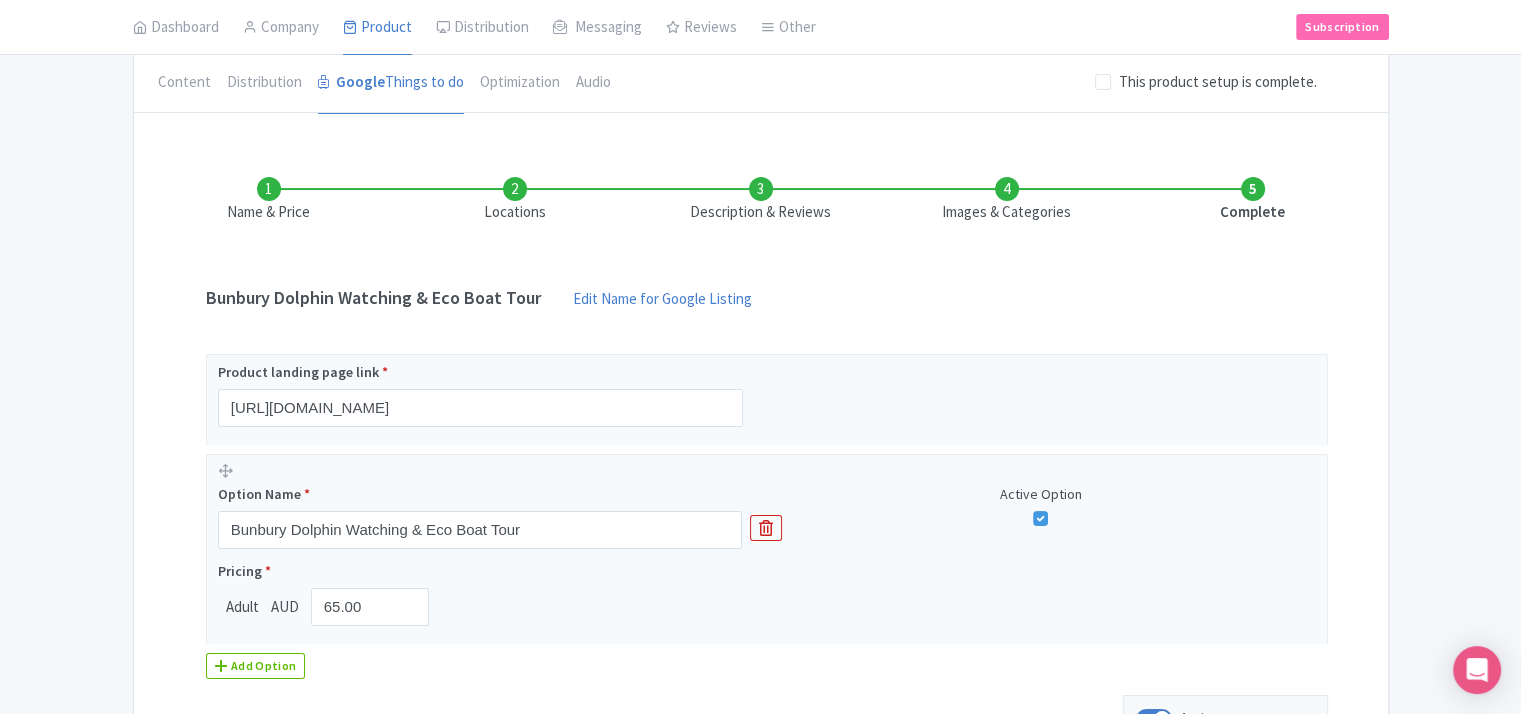 click on "Locations" at bounding box center [515, 200] 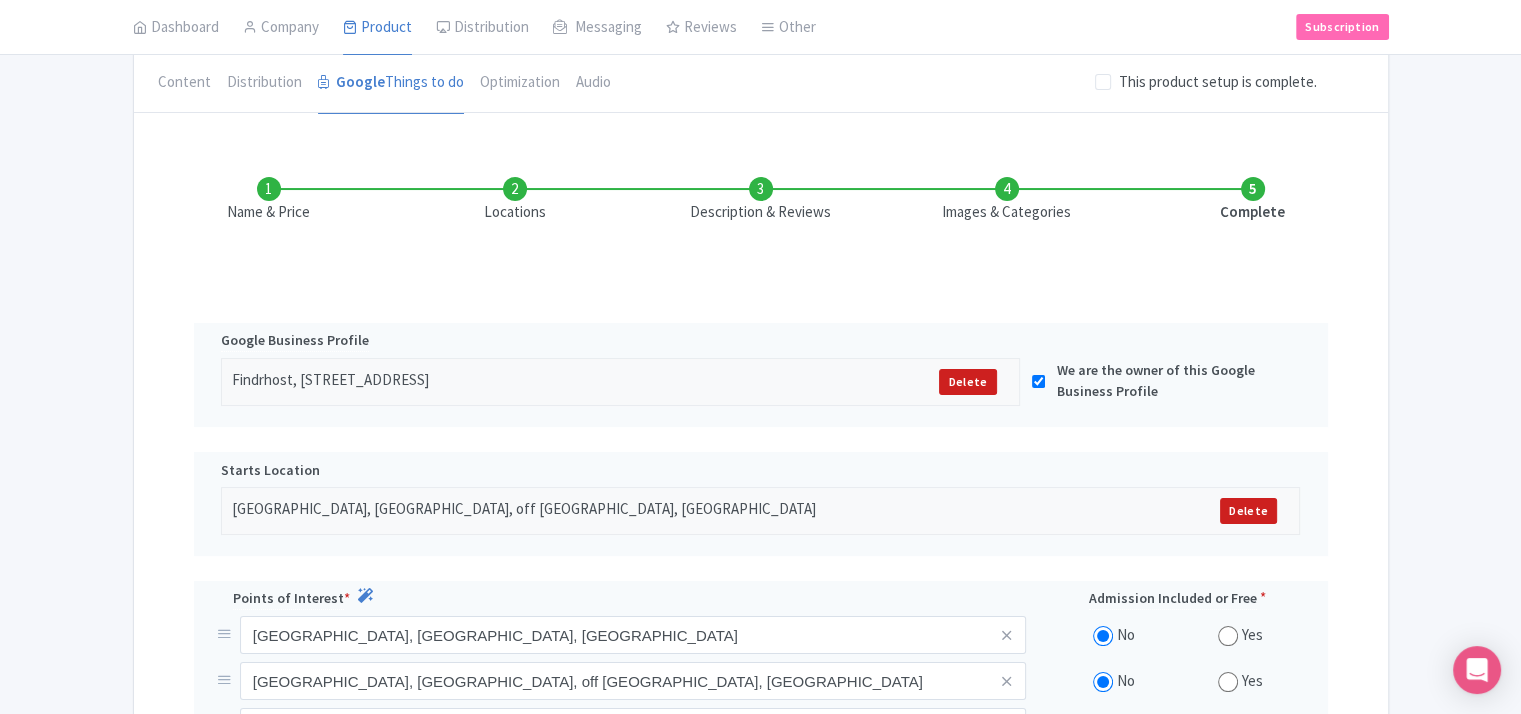 click on "Description & Reviews" at bounding box center (761, 200) 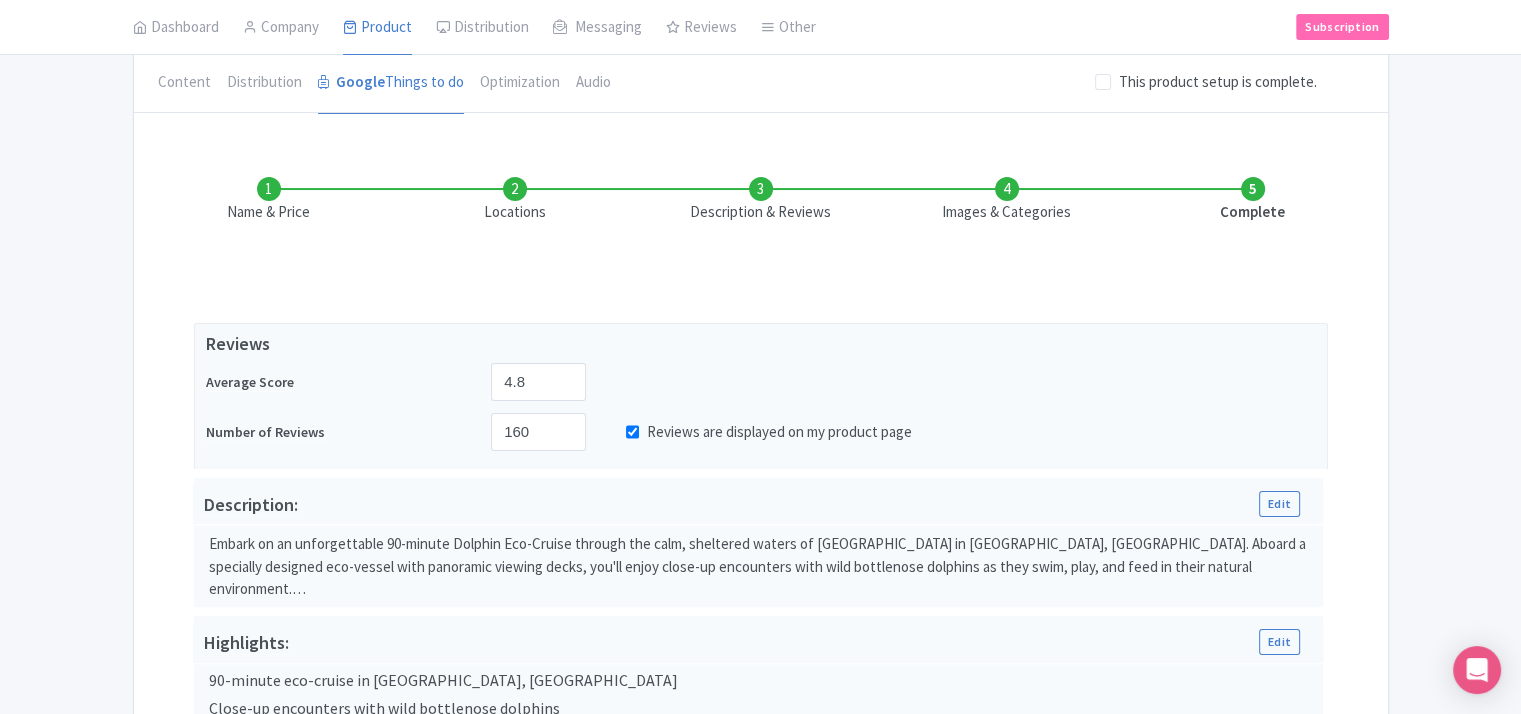 click on "Images & Categories" at bounding box center [1007, 200] 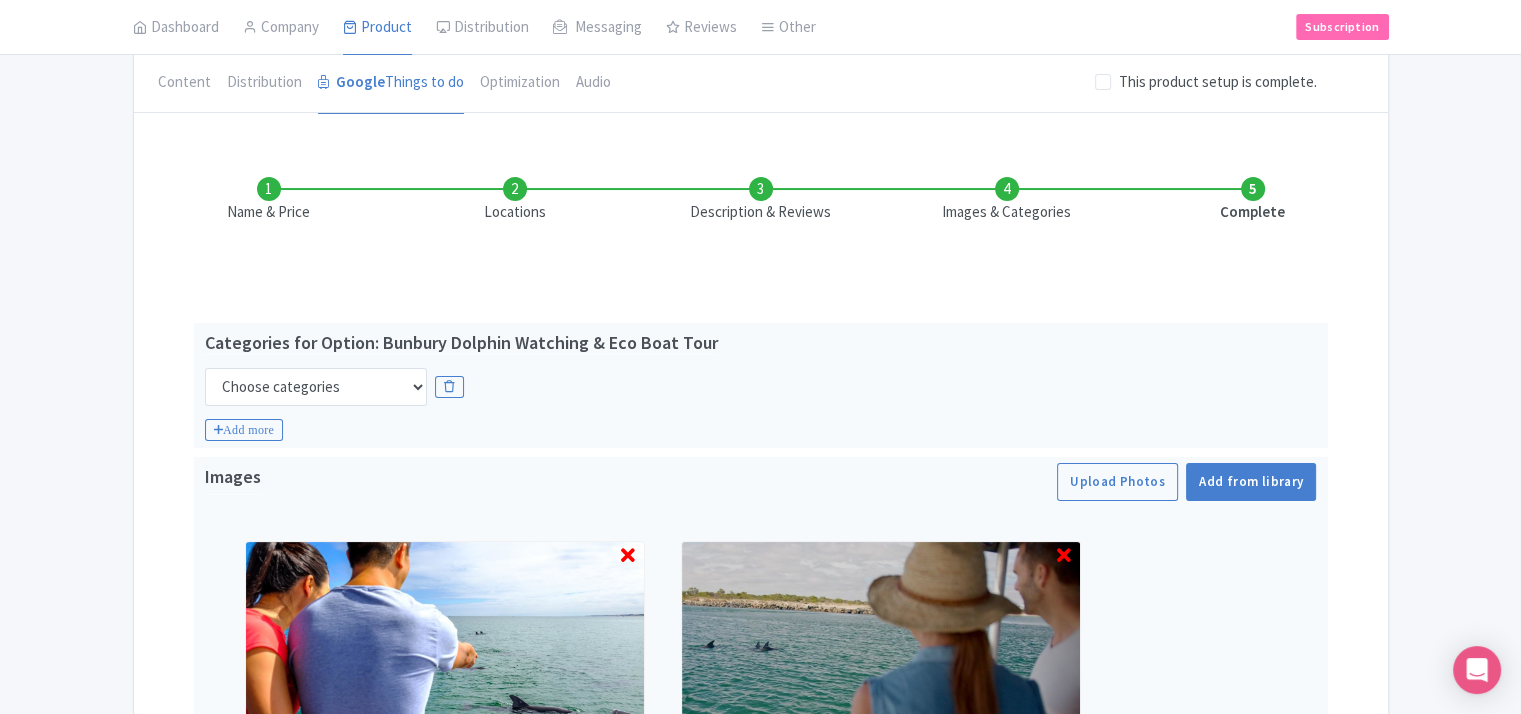 click on "Description & Reviews" at bounding box center (761, 200) 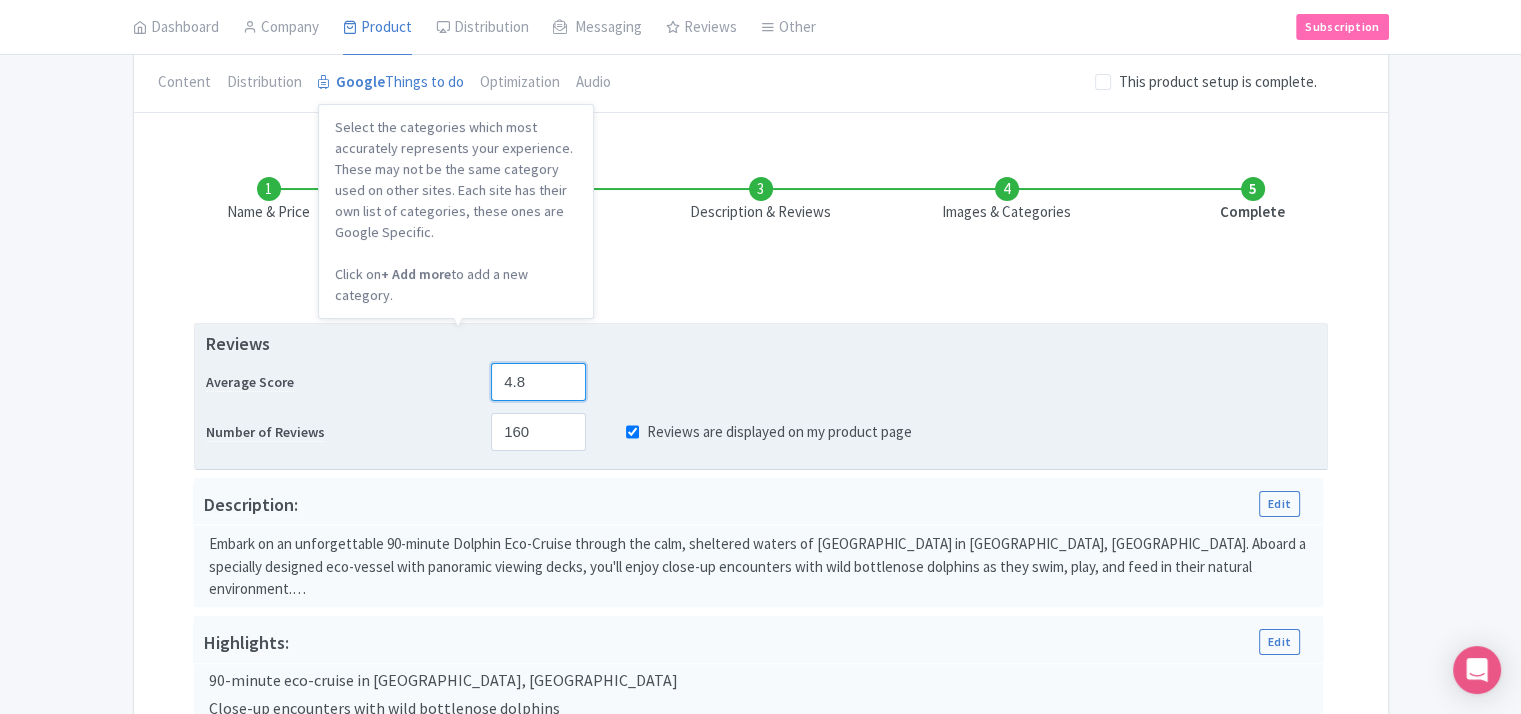 click on "4.8" at bounding box center (538, 382) 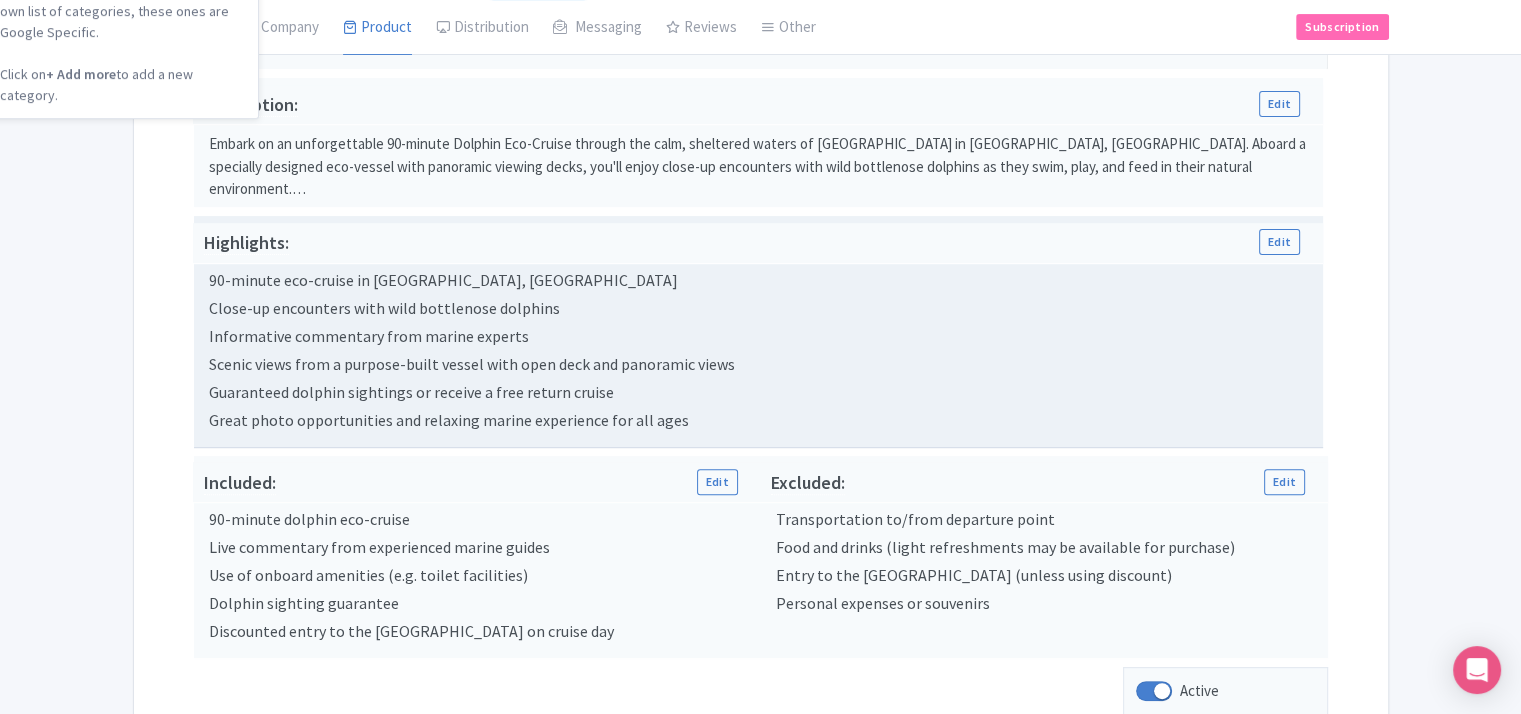 scroll, scrollTop: 181, scrollLeft: 0, axis: vertical 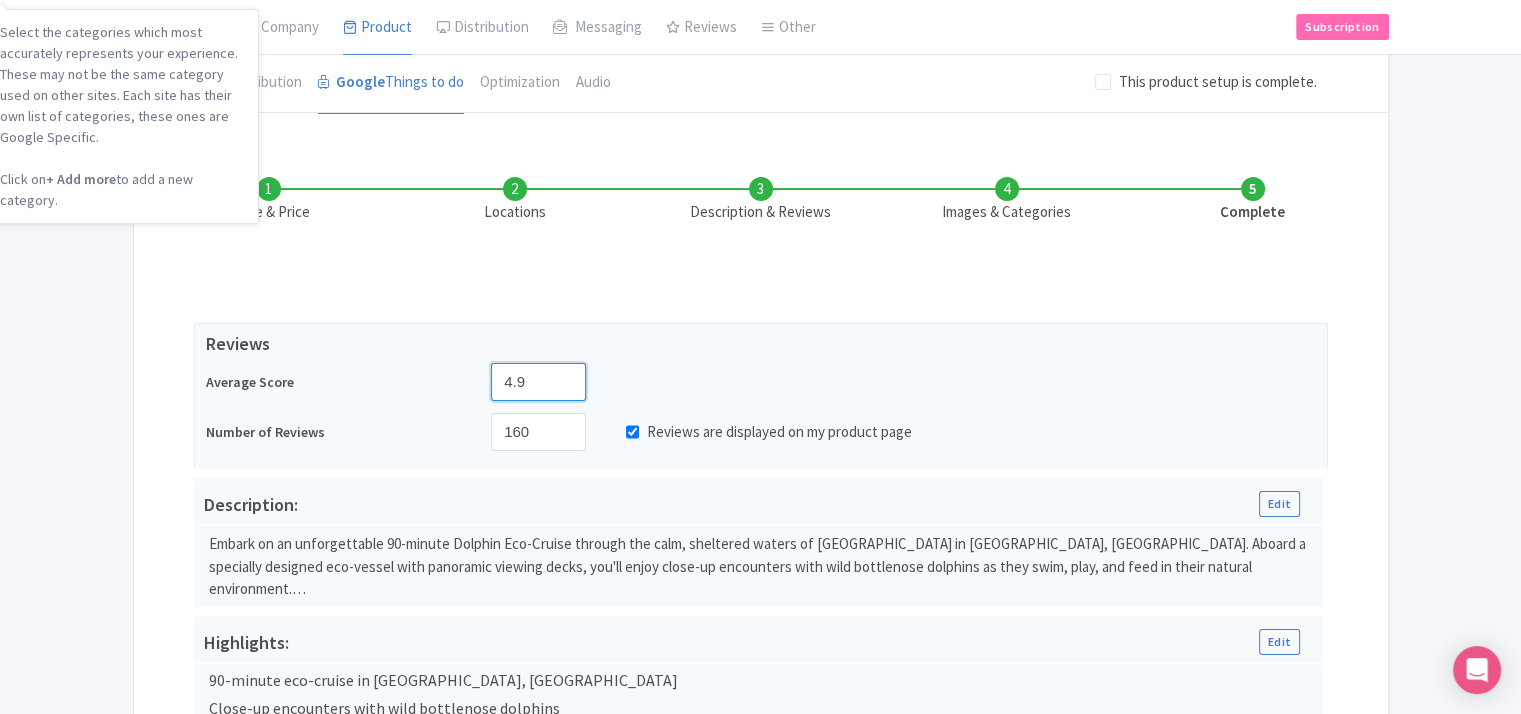 type on "4.9" 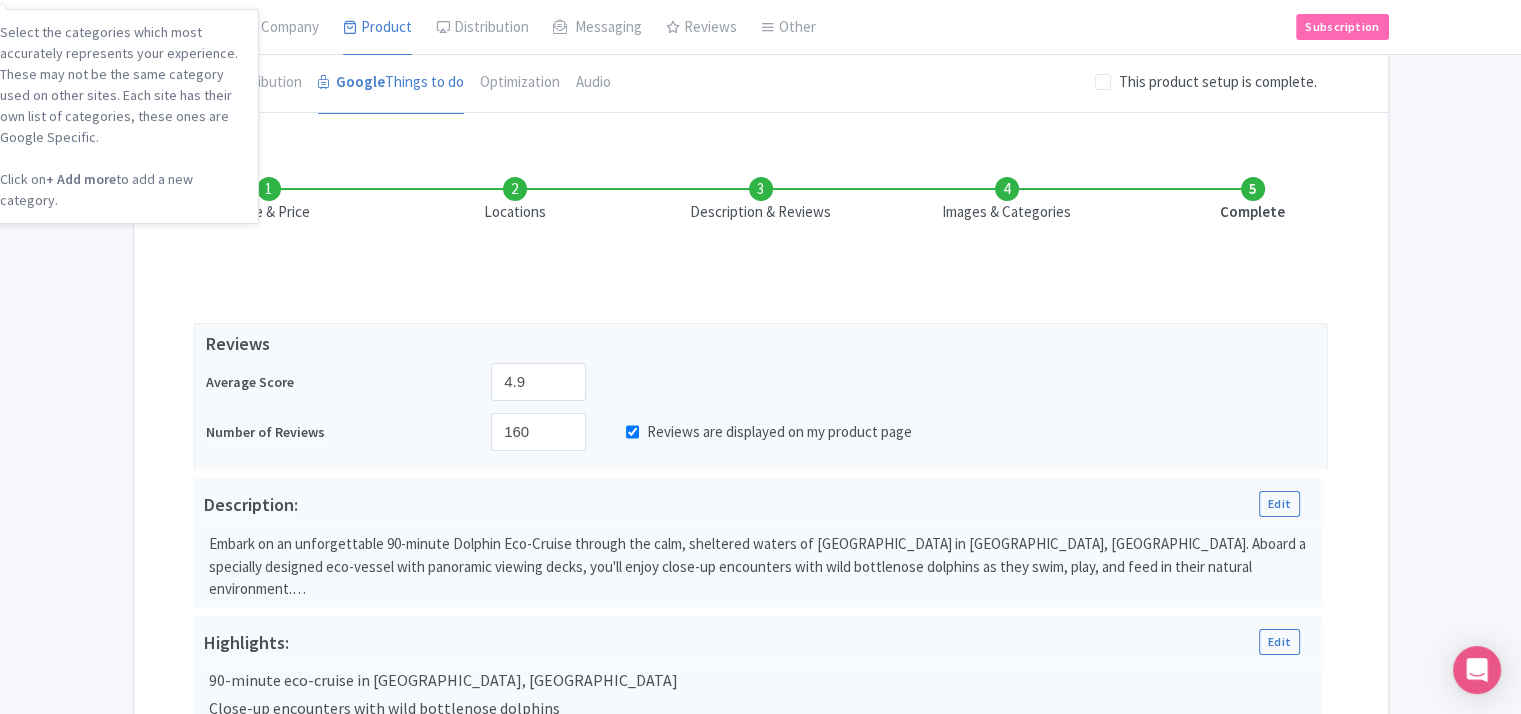 click on "Images & Categories" at bounding box center (1007, 200) 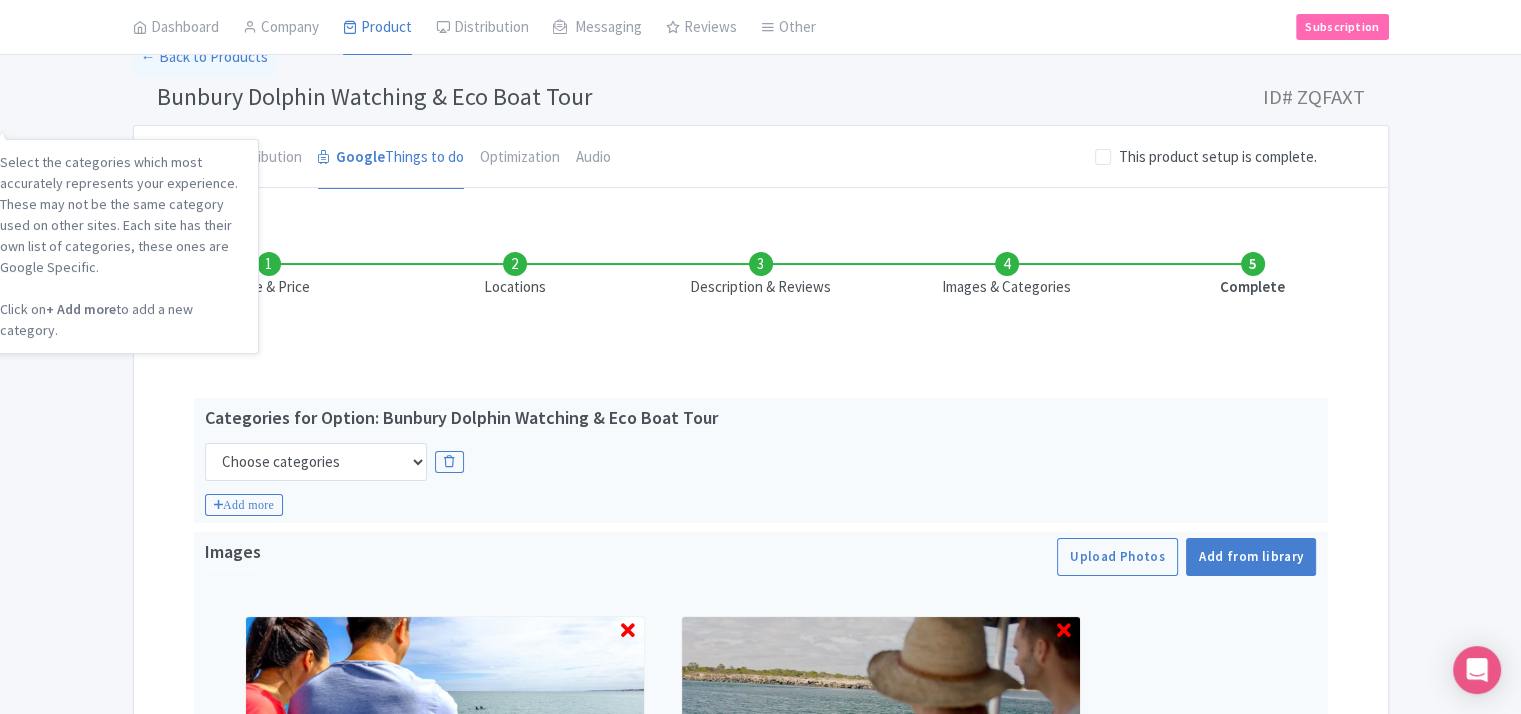 scroll, scrollTop: 0, scrollLeft: 0, axis: both 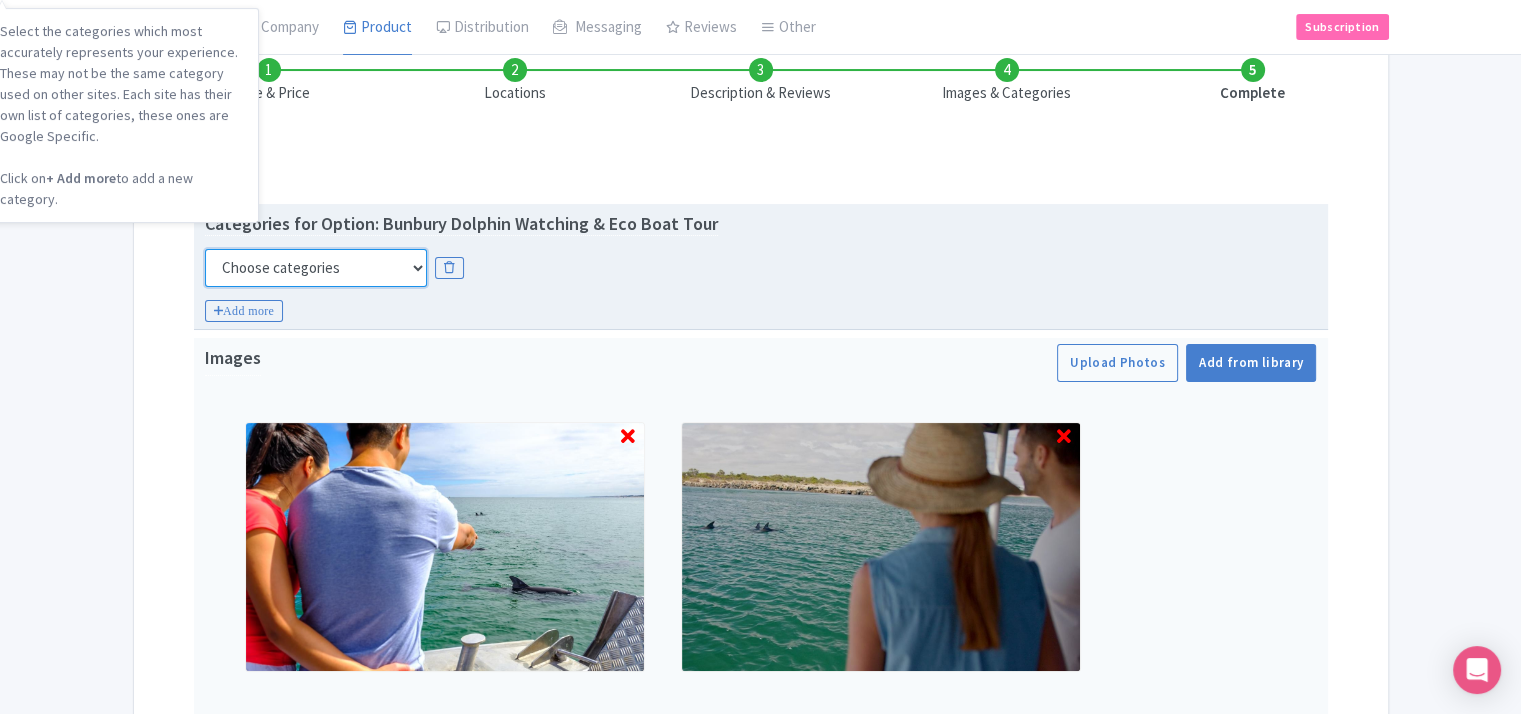 click on "Choose categories Adults Only
Animals
Audio Guide
Beaches
Bike Tours
Boat Tours
City Cards
Classes
Day Trips
Family Friendly
Fast Track
Food
Guided Tours
History
Hop On Hop Off
Literature
Live Music
Museums
Nightlife
Outdoors
Private Tours
Romantic
Self Guided
Small Group Tours
Sports
Theme Parks
Walking Tours
Wheelchair Accessible
Recurring Events" at bounding box center (316, 268) 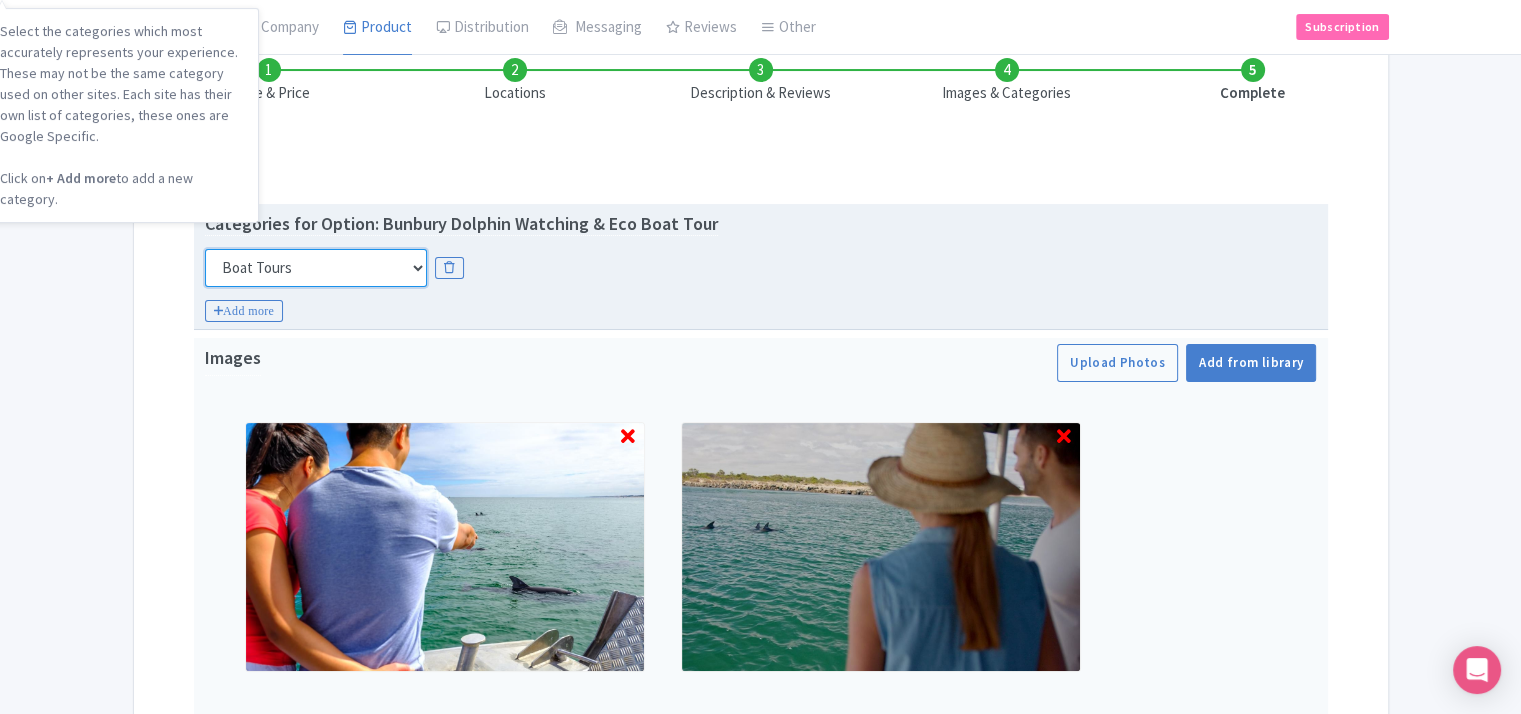 click on "Choose categories Adults Only
Animals
Audio Guide
Beaches
Bike Tours
Boat Tours
City Cards
Classes
Day Trips
Family Friendly
Fast Track
Food
Guided Tours
History
Hop On Hop Off
Literature
Live Music
Museums
Nightlife
Outdoors
Private Tours
Romantic
Self Guided
Small Group Tours
Sports
Theme Parks
Walking Tours
Wheelchair Accessible
Recurring Events" at bounding box center [316, 268] 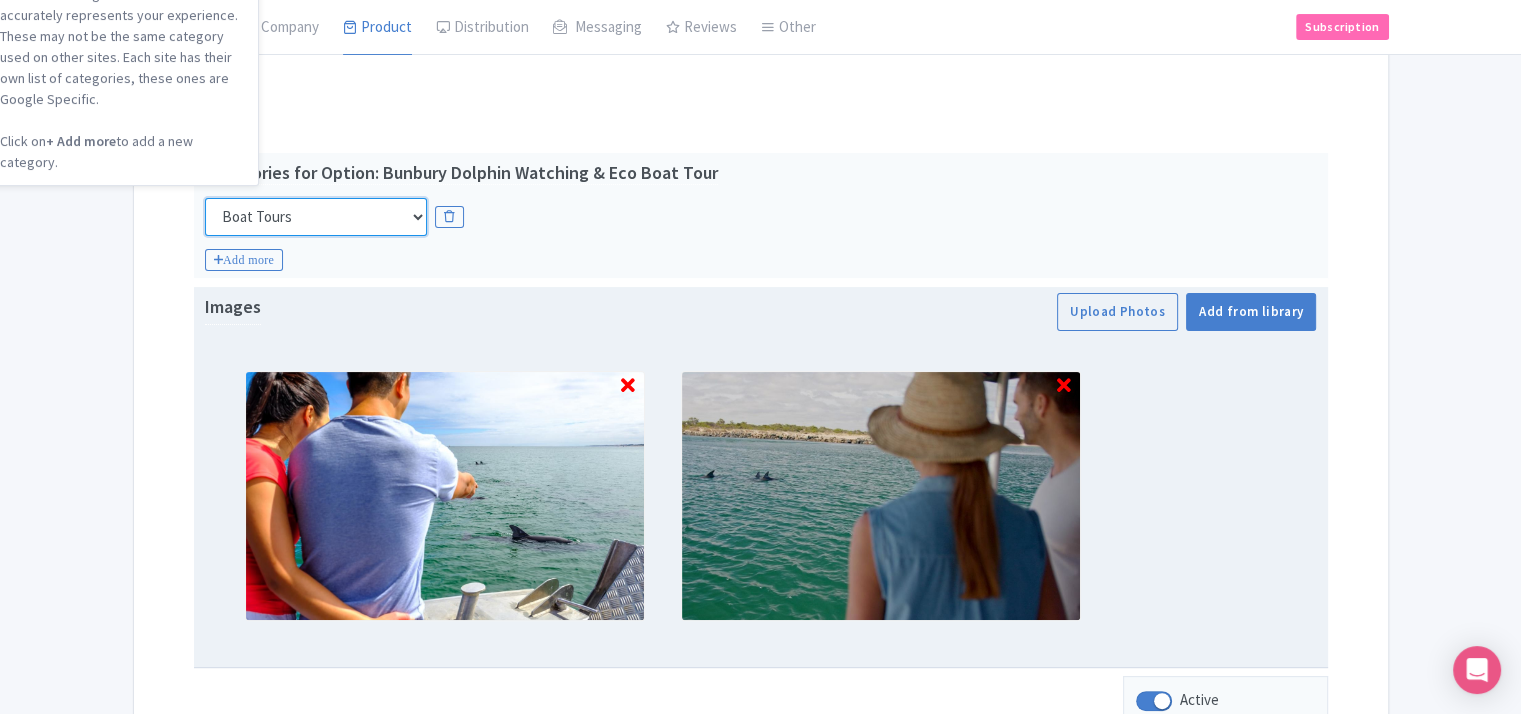 scroll, scrollTop: 400, scrollLeft: 0, axis: vertical 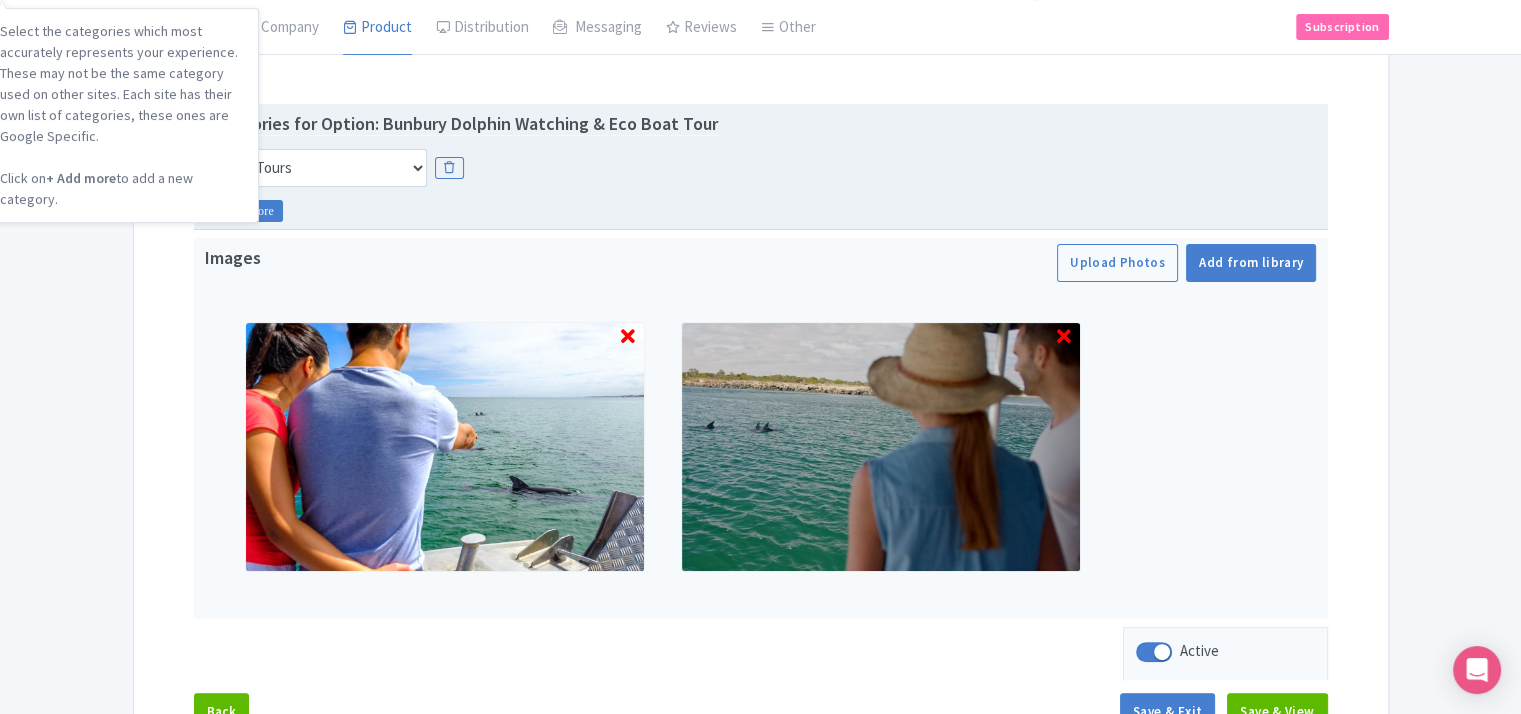 click on "Add more" at bounding box center [244, 211] 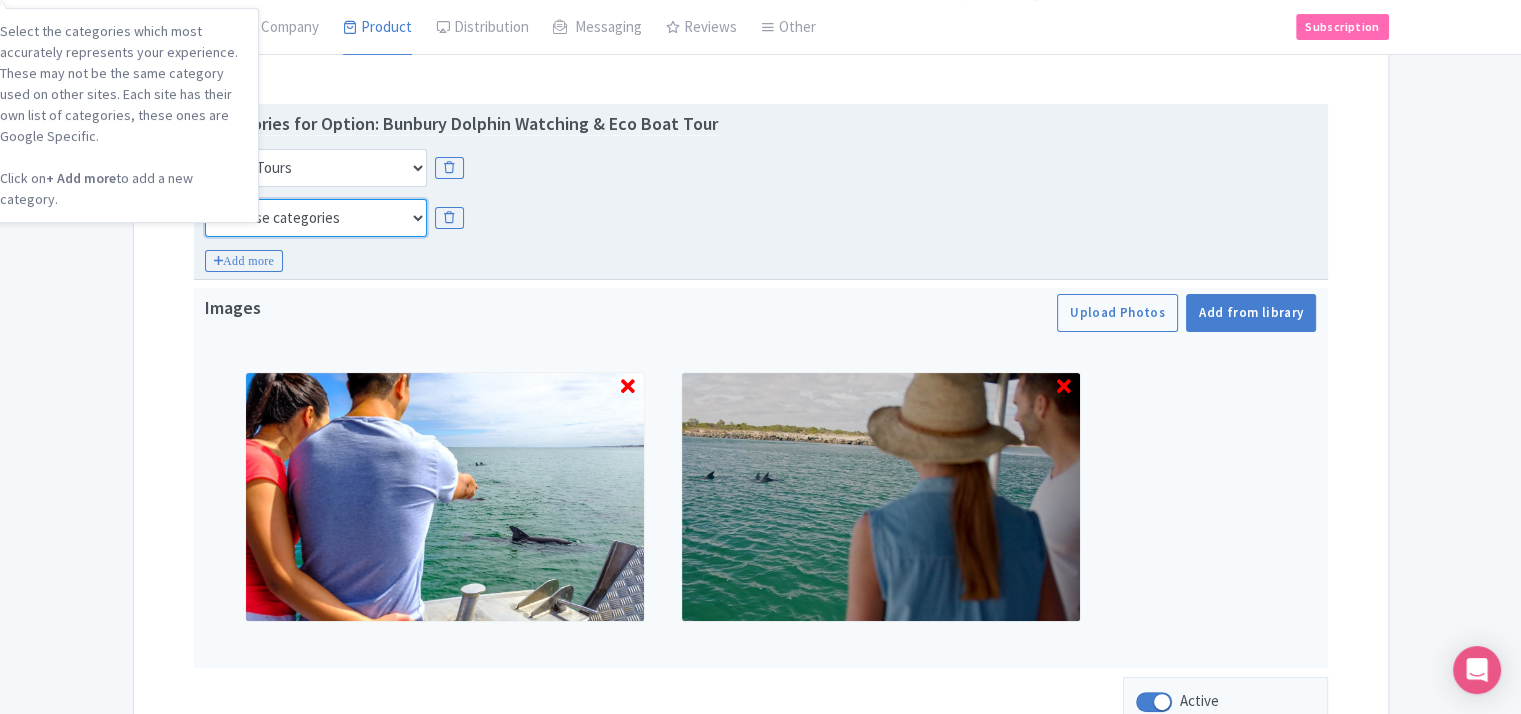 click on "Choose categories Adults Only
Animals
Audio Guide
Beaches
Bike Tours
Boat Tours
City Cards
Classes
Day Trips
Family Friendly
Fast Track
Food
Guided Tours
History
Hop On Hop Off
Literature
Live Music
Museums
Nightlife
Outdoors
Private Tours
Romantic
Self Guided
Small Group Tours
Sports
Theme Parks
Walking Tours
Wheelchair Accessible
Recurring Events" at bounding box center (316, 218) 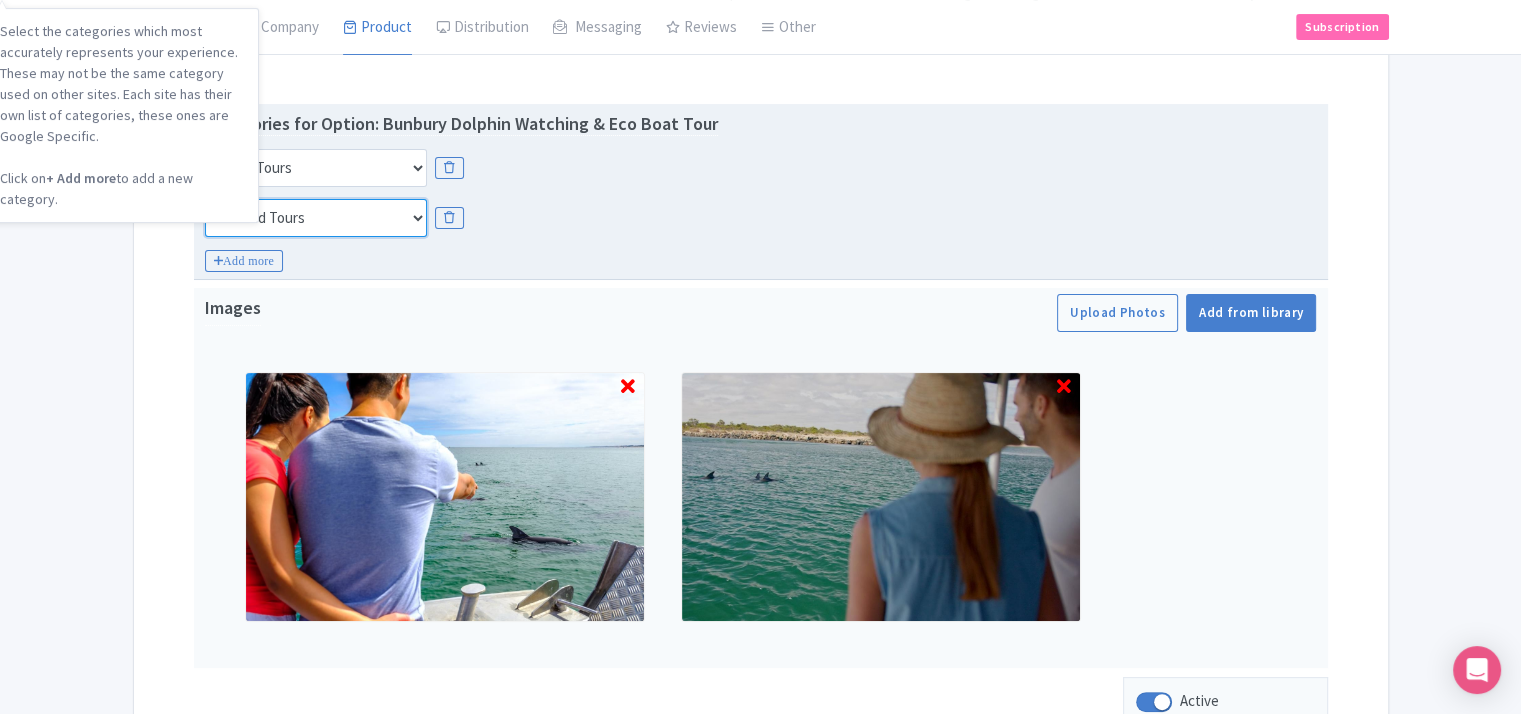 click on "Choose categories Adults Only
Animals
Audio Guide
Beaches
Bike Tours
Boat Tours
City Cards
Classes
Day Trips
Family Friendly
Fast Track
Food
Guided Tours
History
Hop On Hop Off
Literature
Live Music
Museums
Nightlife
Outdoors
Private Tours
Romantic
Self Guided
Small Group Tours
Sports
Theme Parks
Walking Tours
Wheelchair Accessible
Recurring Events" at bounding box center [316, 218] 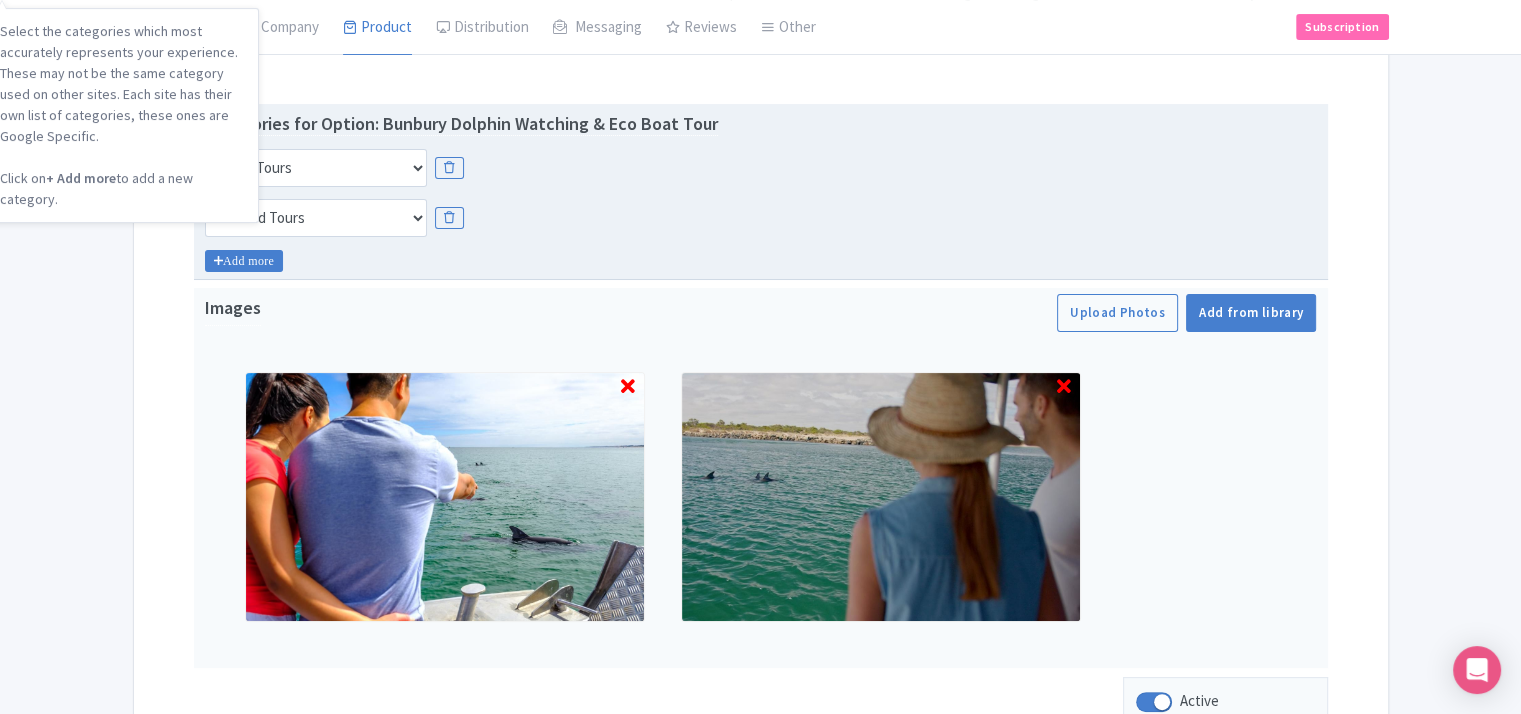 click on "Add more" at bounding box center (244, 261) 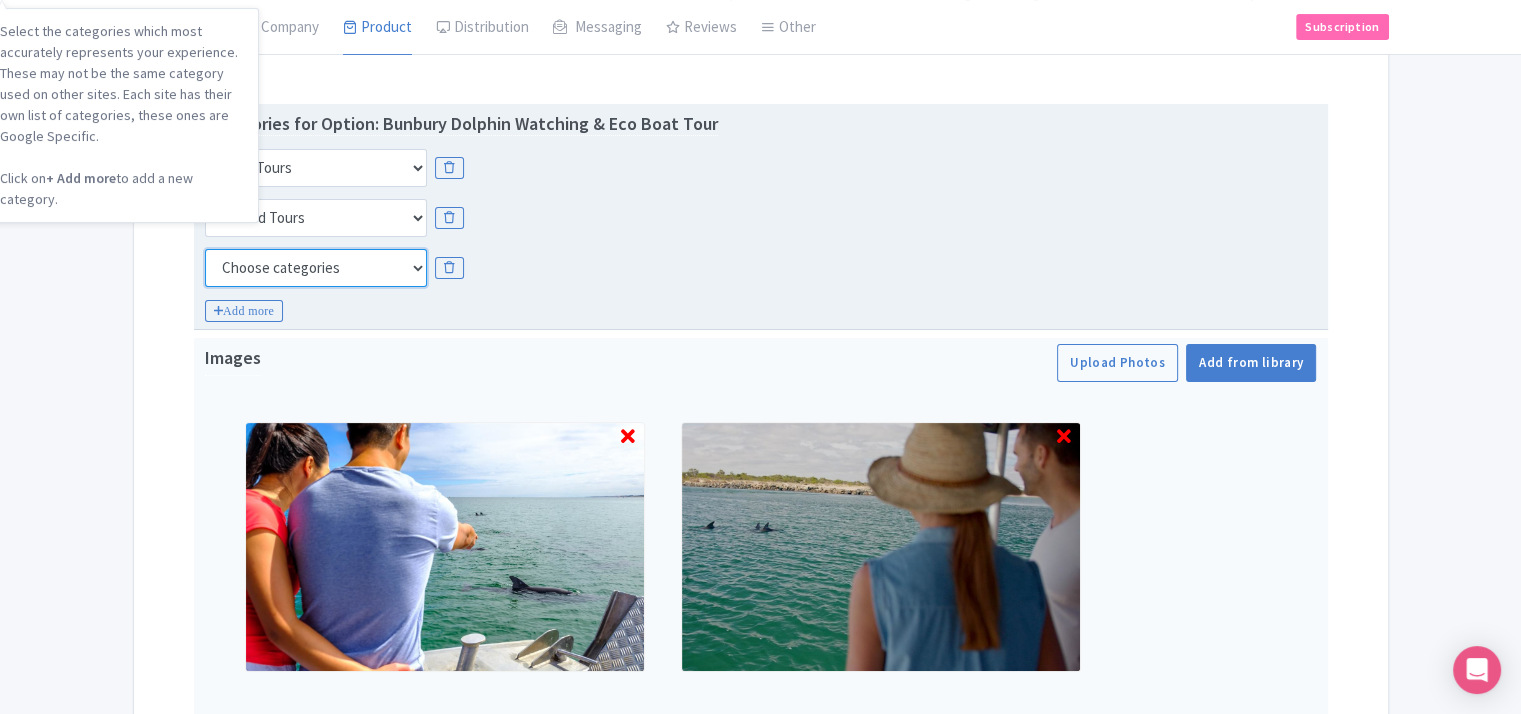 click on "Choose categories Adults Only
Animals
Audio Guide
Beaches
Bike Tours
Boat Tours
City Cards
Classes
Day Trips
Family Friendly
Fast Track
Food
Guided Tours
History
Hop On Hop Off
Literature
Live Music
Museums
Nightlife
Outdoors
Private Tours
Romantic
Self Guided
Small Group Tours
Sports
Theme Parks
Walking Tours
Wheelchair Accessible
Recurring Events" at bounding box center (316, 268) 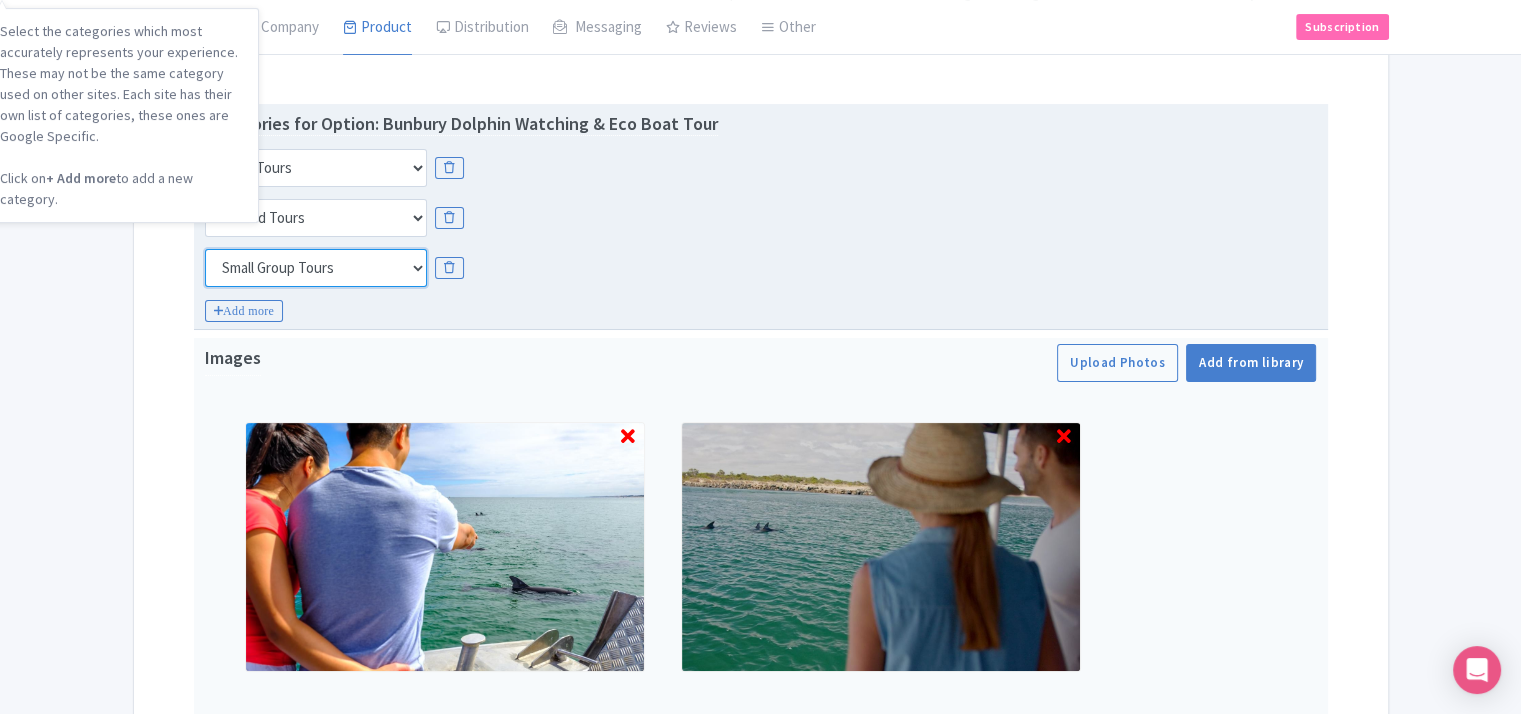 click on "Choose categories Adults Only
Animals
Audio Guide
Beaches
Bike Tours
Boat Tours
City Cards
Classes
Day Trips
Family Friendly
Fast Track
Food
Guided Tours
History
Hop On Hop Off
Literature
Live Music
Museums
Nightlife
Outdoors
Private Tours
Romantic
Self Guided
Small Group Tours
Sports
Theme Parks
Walking Tours
Wheelchair Accessible
Recurring Events" at bounding box center [316, 268] 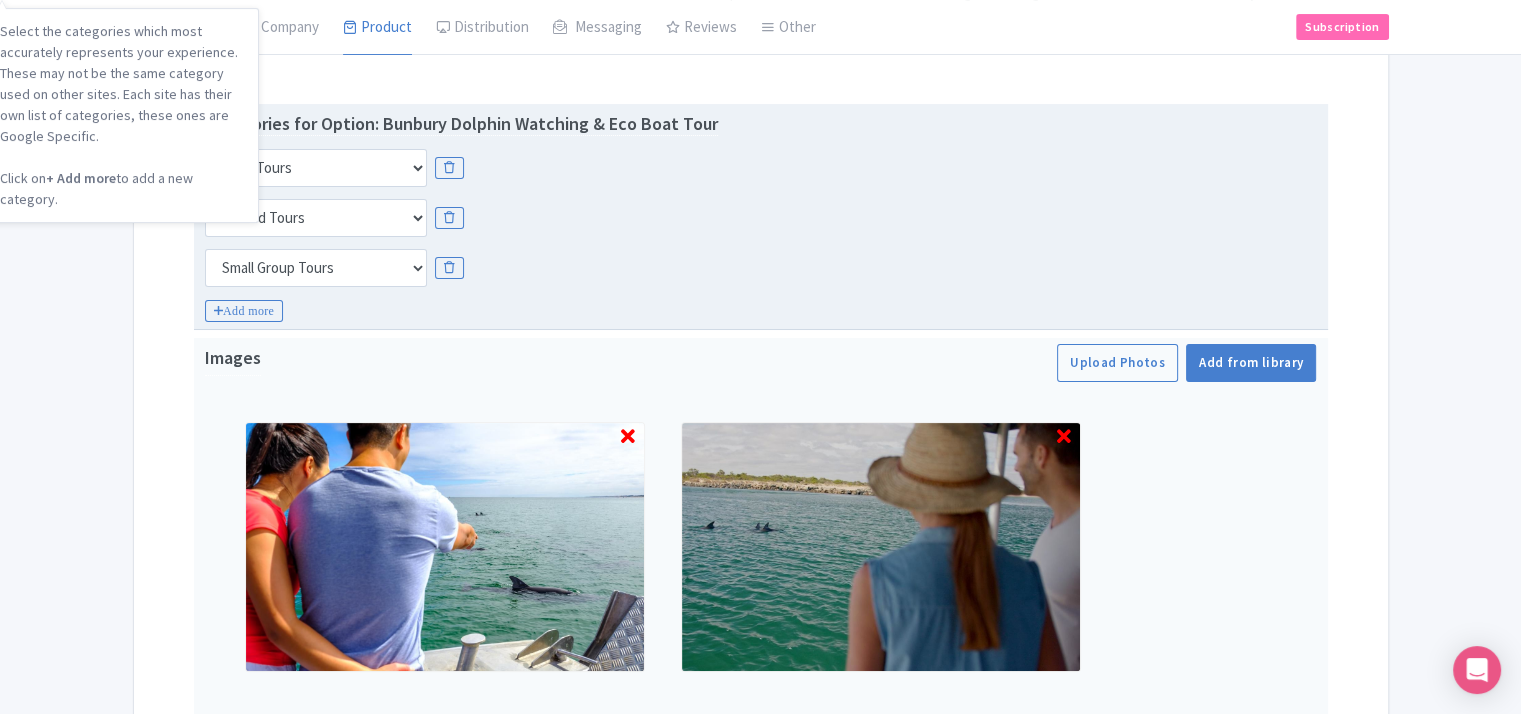click on "Categories for Option: Bunbury Dolphin Watching & Eco Boat Tour
Choose categories Adults Only
Animals
Audio Guide
Beaches
Bike Tours
Boat Tours
City Cards
Classes
Day Trips
Family Friendly
Fast Track
Food
Guided Tours
History
Hop On Hop Off
Literature
Live Music
Museums
Nightlife
Outdoors
Private Tours
Romantic
Self Guided
Small Group Tours
Sports
Theme Parks
Walking Tours
Wheelchair Accessible
Recurring Events
Choose categories Adults Only
Animals
Audio Guide
Beaches
Bike Tours
Boat Tours
City Cards
Classes
Day Trips
Family Friendly
Fast Track
Food
Guided Tours
History
Hop On Hop Off
Literature
Live Music
Museums
Nightlife
Outdoors
Private Tours
Romantic
Self Guided
Small Group Tours
Sports
Theme Parks
Walking Tours
Wheelchair Accessible
Recurring Events
Choose categories Adults Only
Animals
Audio Guide
Beaches
Bike Tours
Boat Tours
City Cards
Classes" at bounding box center (761, 217) 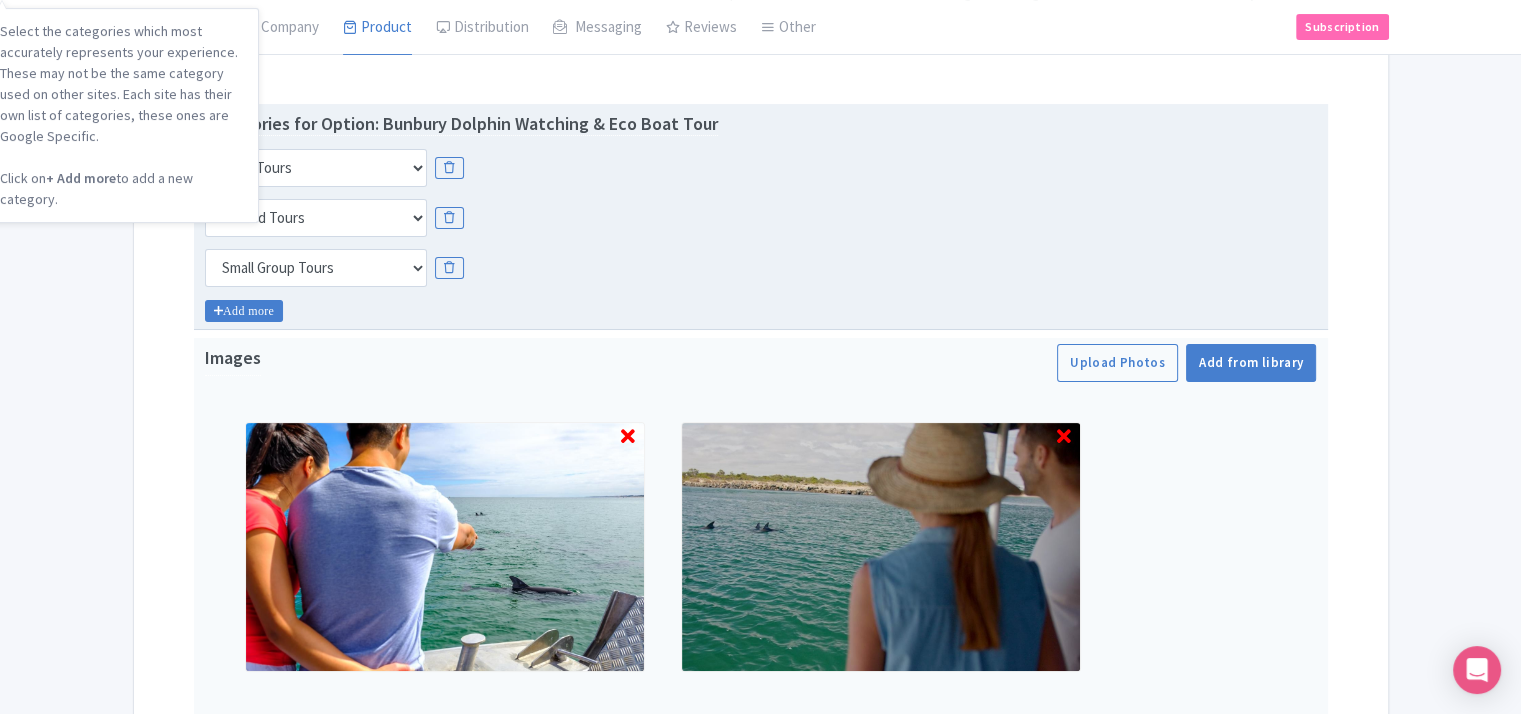 click on "Add more" at bounding box center (244, 311) 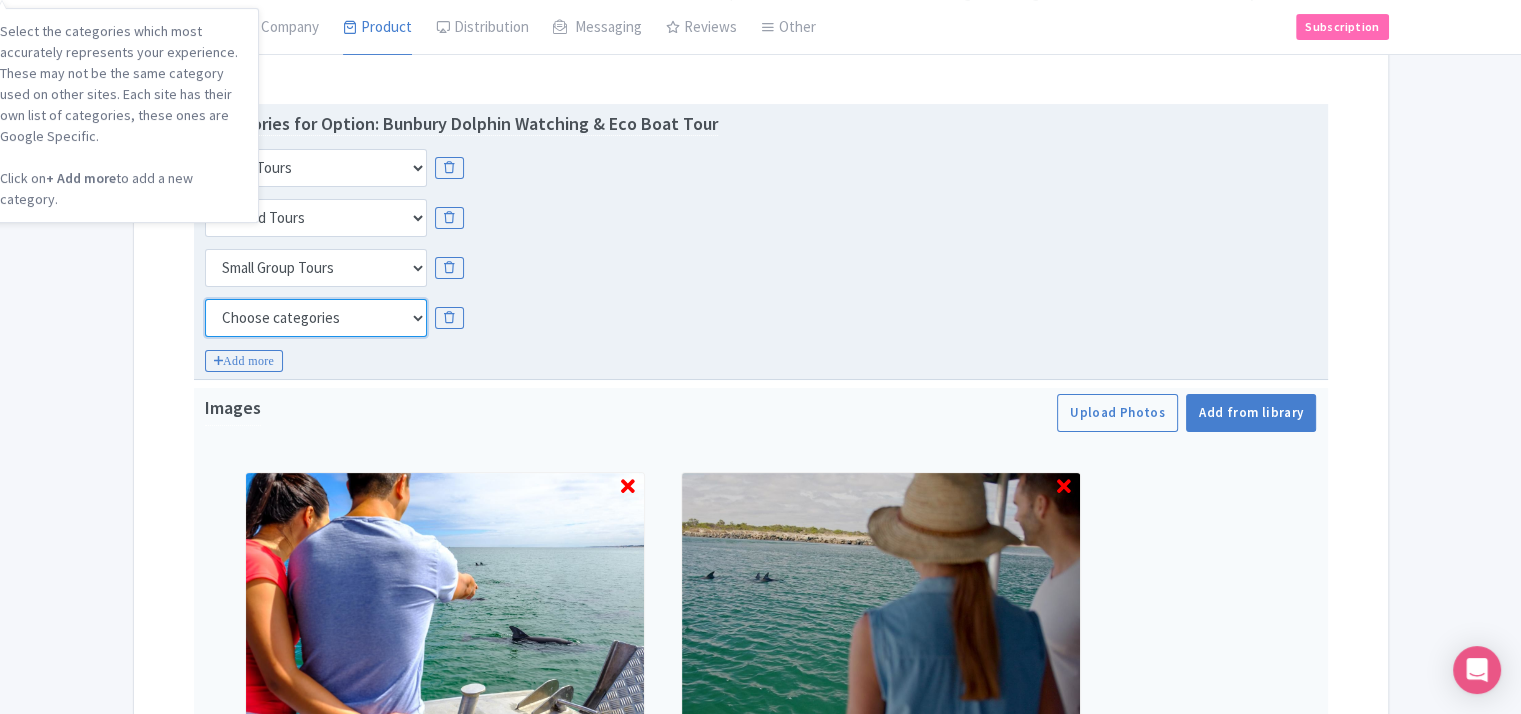 drag, startPoint x: 322, startPoint y: 315, endPoint x: 337, endPoint y: 311, distance: 15.524175 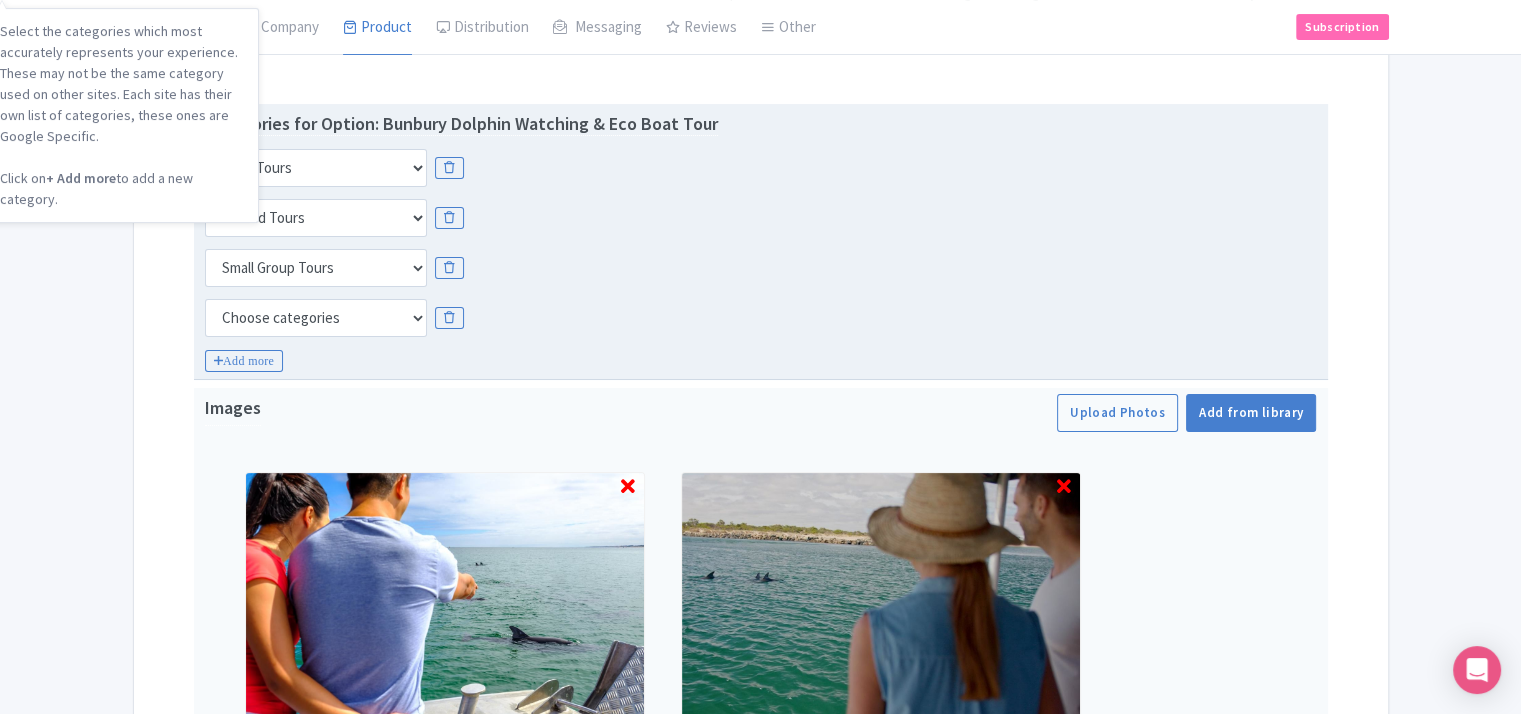 click on "Categories for Option: Bunbury Dolphin Watching & Eco Boat Tour
Choose categories Adults Only
Animals
Audio Guide
Beaches
Bike Tours
Boat Tours
City Cards
Classes
Day Trips
Family Friendly
Fast Track
Food
Guided Tours
History
Hop On Hop Off
Literature
Live Music
Museums
Nightlife
Outdoors
Private Tours
Romantic
Self Guided
Small Group Tours
Sports
Theme Parks
Walking Tours
Wheelchair Accessible
Recurring Events
Choose categories Adults Only
Animals
Audio Guide
Beaches
Bike Tours
Boat Tours
City Cards
Classes
Day Trips
Family Friendly
Fast Track
Food
Guided Tours
History
Hop On Hop Off
Literature
Live Music
Museums
Nightlife
Outdoors
Private Tours
Romantic
Self Guided
Small Group Tours
Sports
Theme Parks
Walking Tours
Wheelchair Accessible
Recurring Events
Choose categories Adults Only
Animals
Audio Guide
Beaches
Bike Tours
Boat Tours
City Cards
Classes
Day Trips" at bounding box center [761, 223] 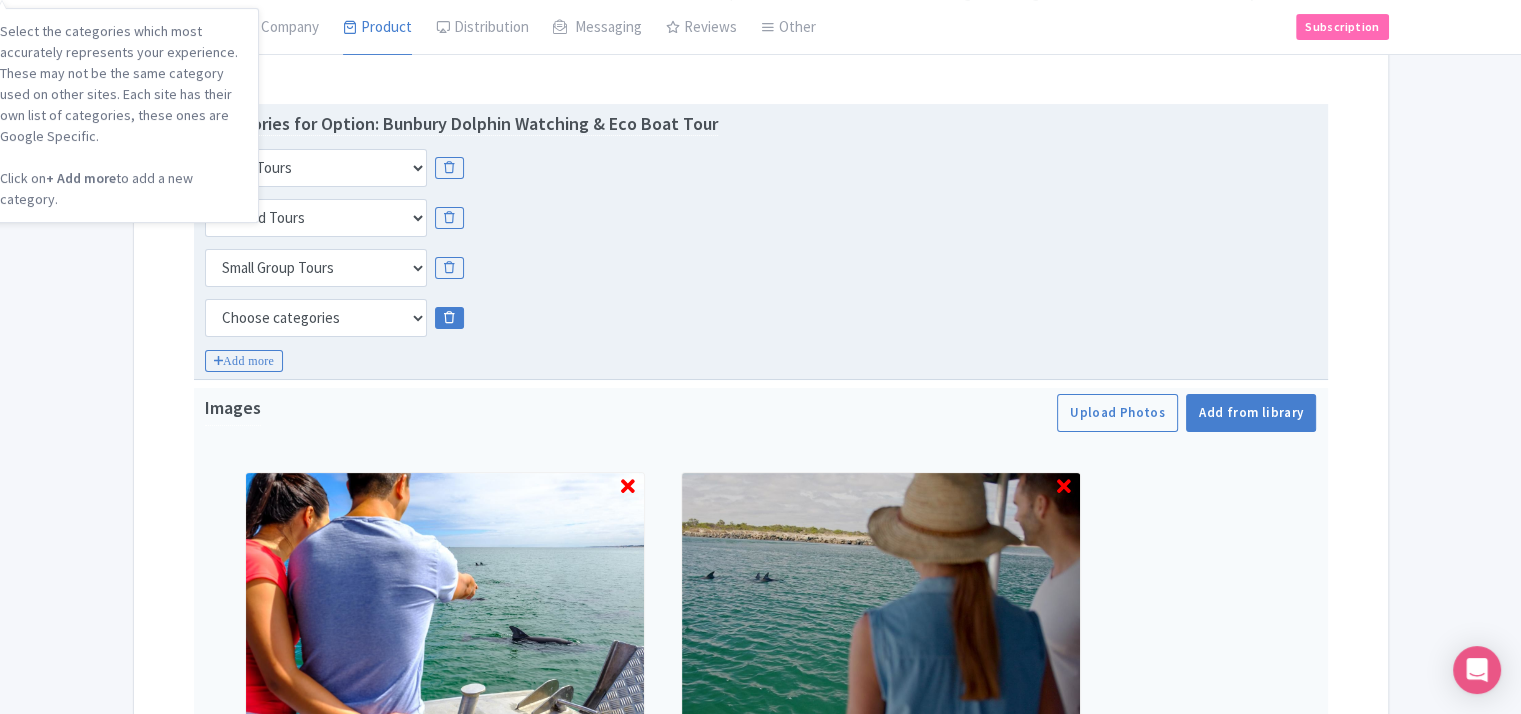 click at bounding box center (449, 318) 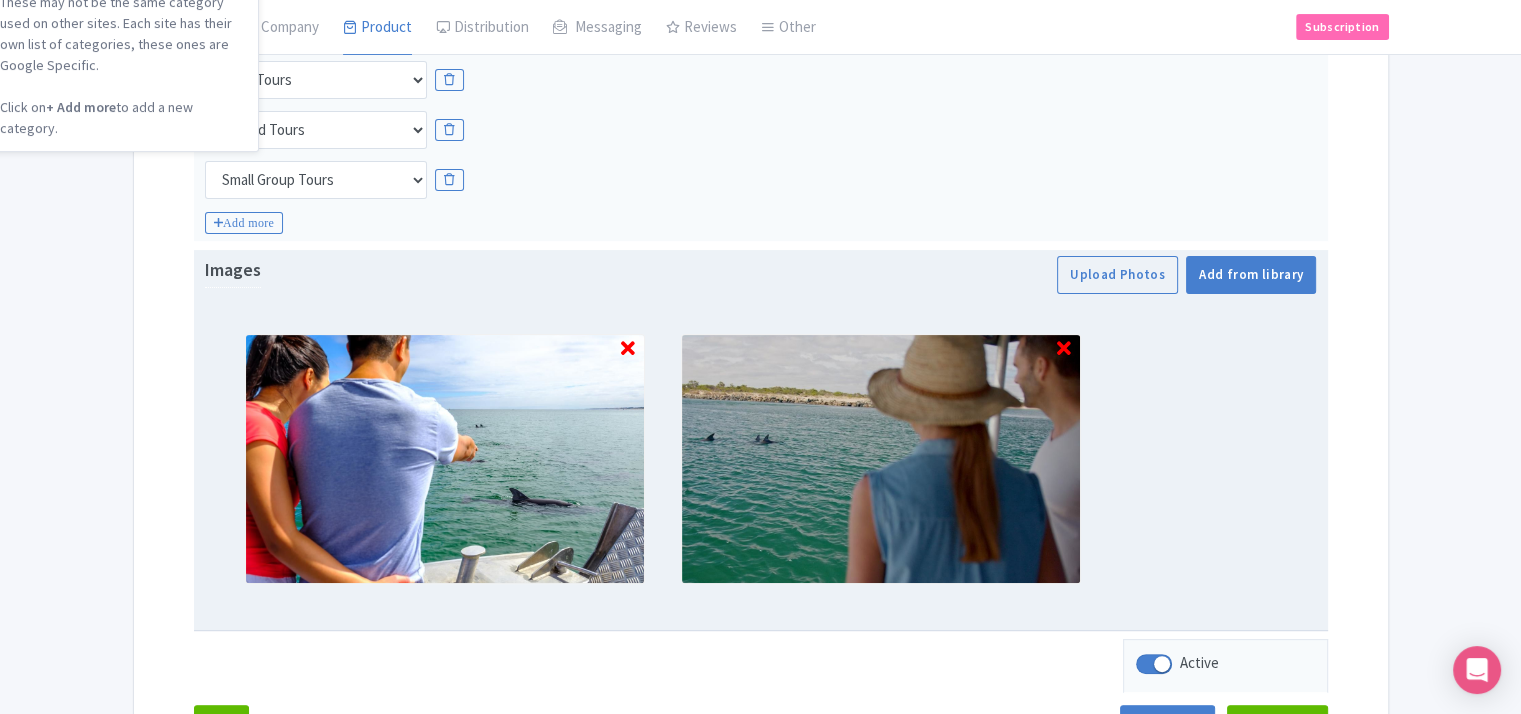 scroll, scrollTop: 632, scrollLeft: 0, axis: vertical 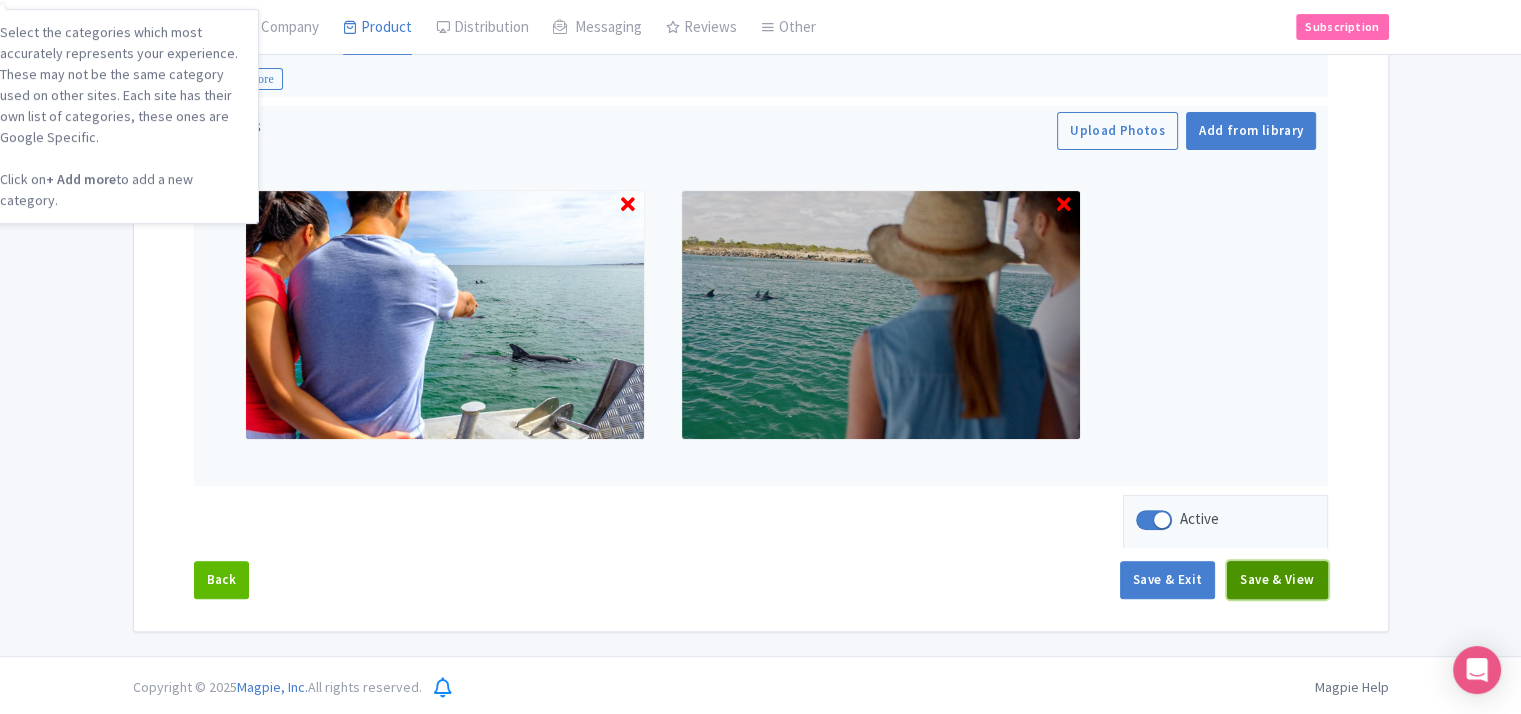 click on "Save & View" at bounding box center (1277, 580) 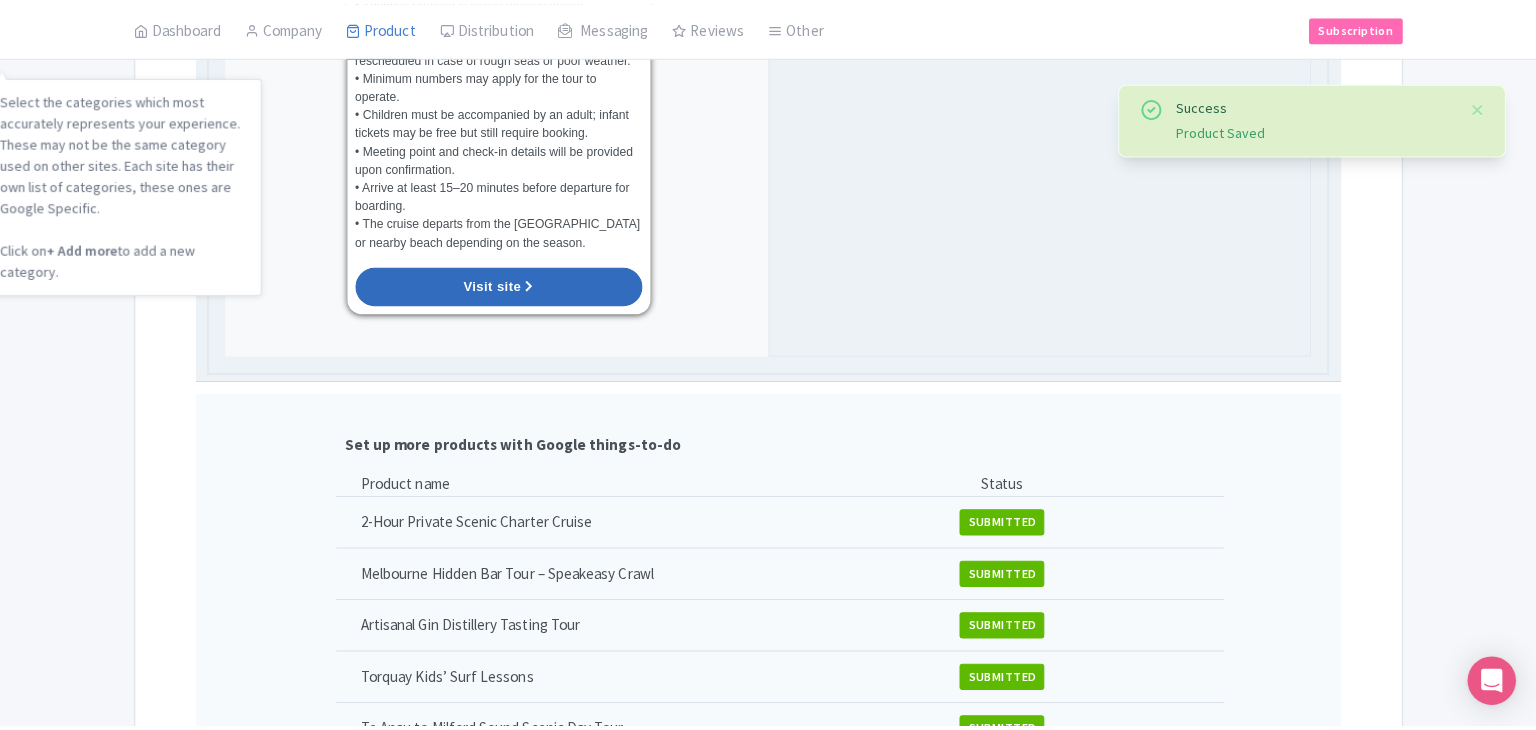 scroll, scrollTop: 2432, scrollLeft: 0, axis: vertical 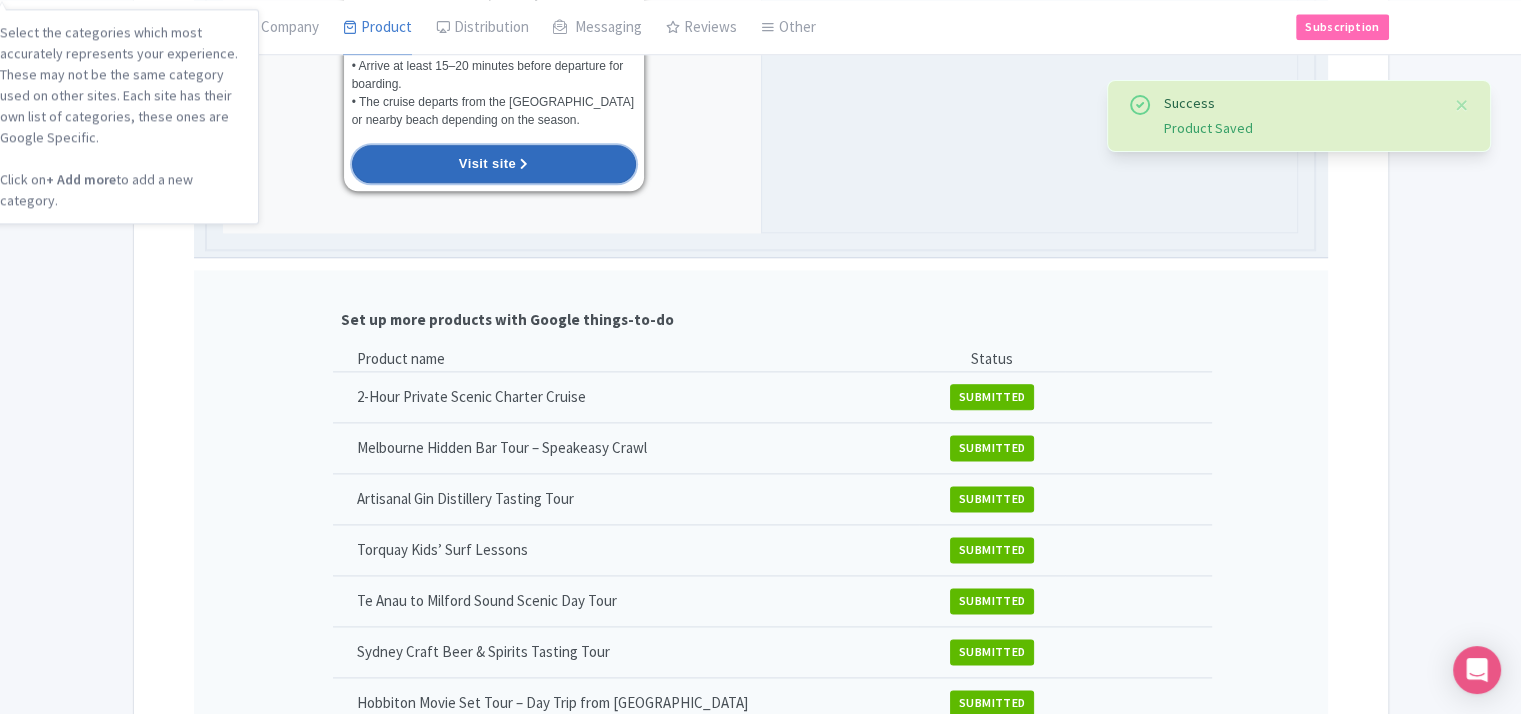 click at bounding box center [524, 164] 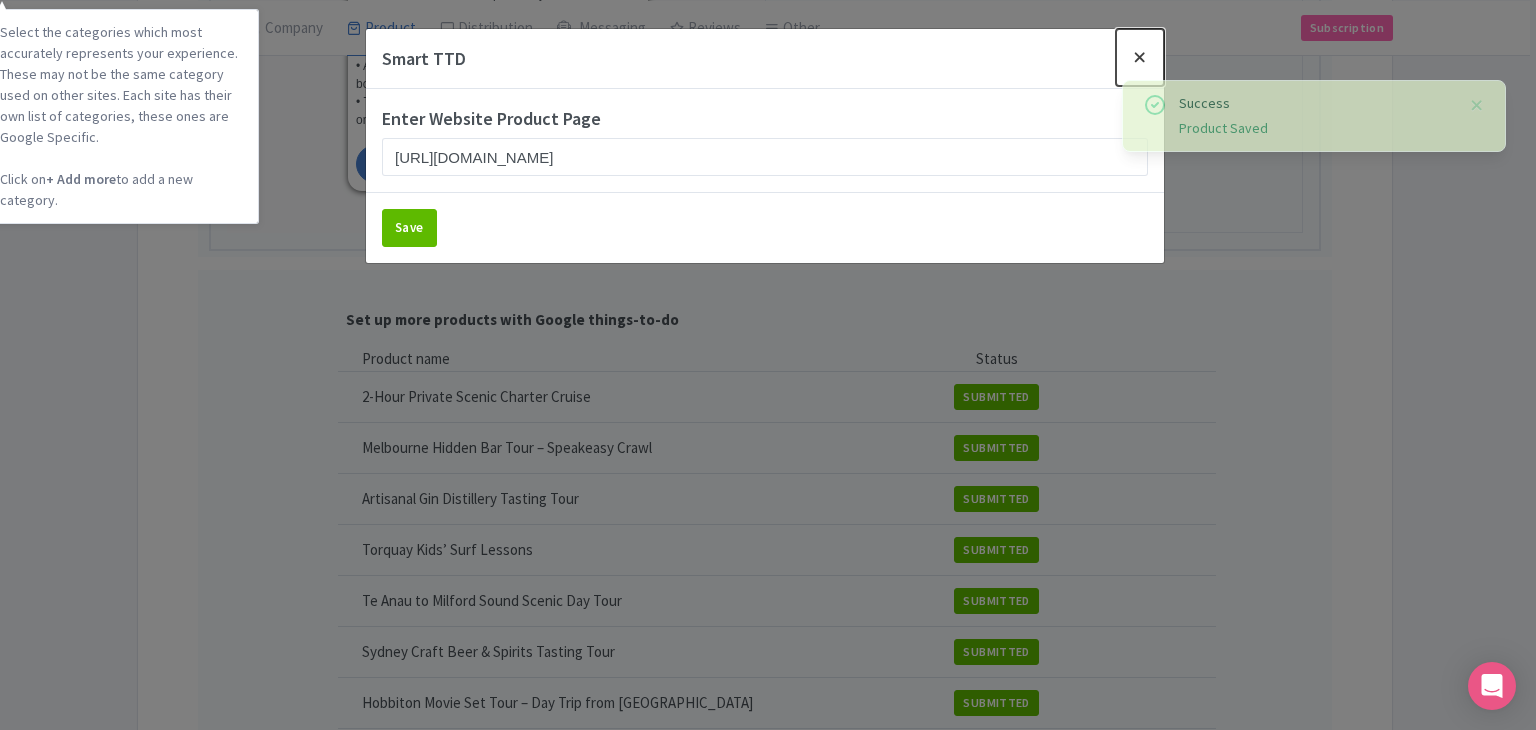 click at bounding box center [1140, 57] 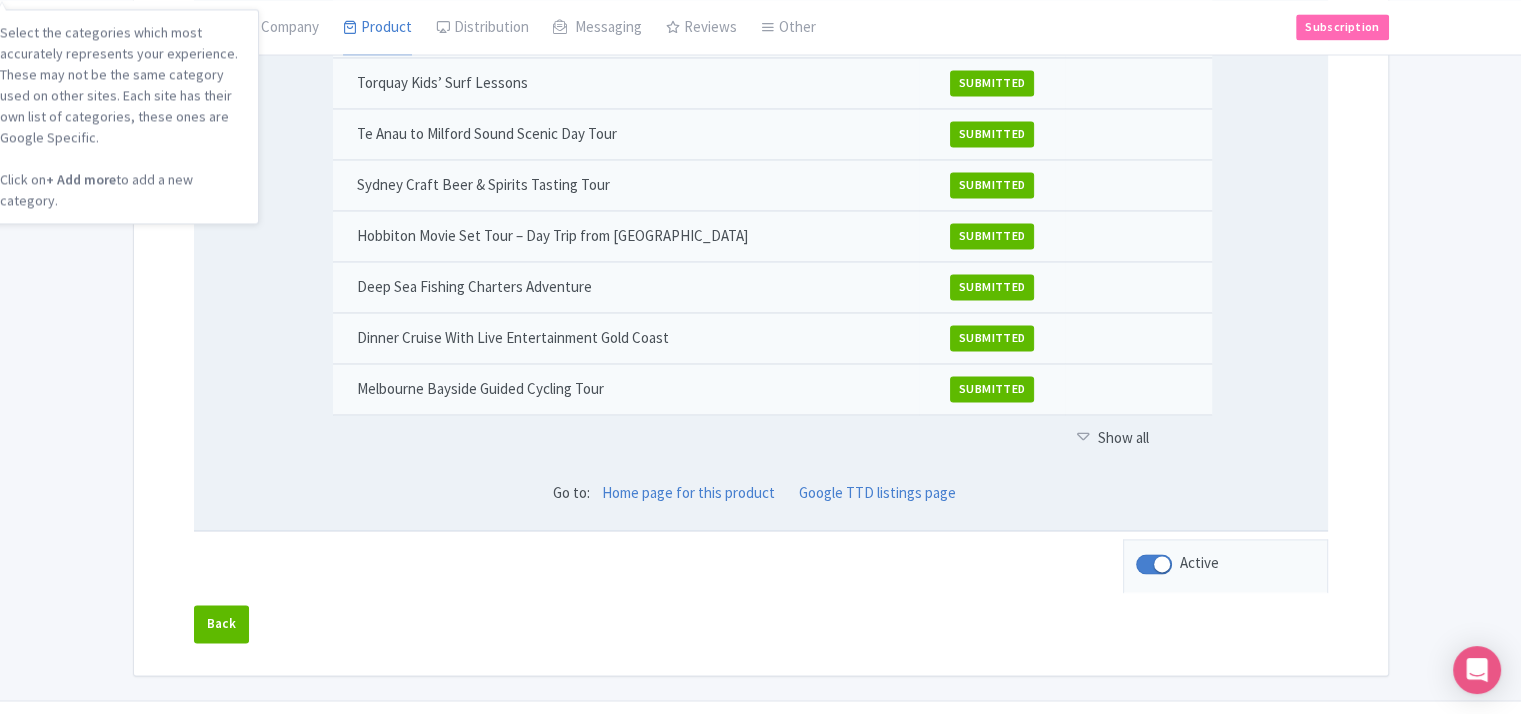 scroll, scrollTop: 2900, scrollLeft: 0, axis: vertical 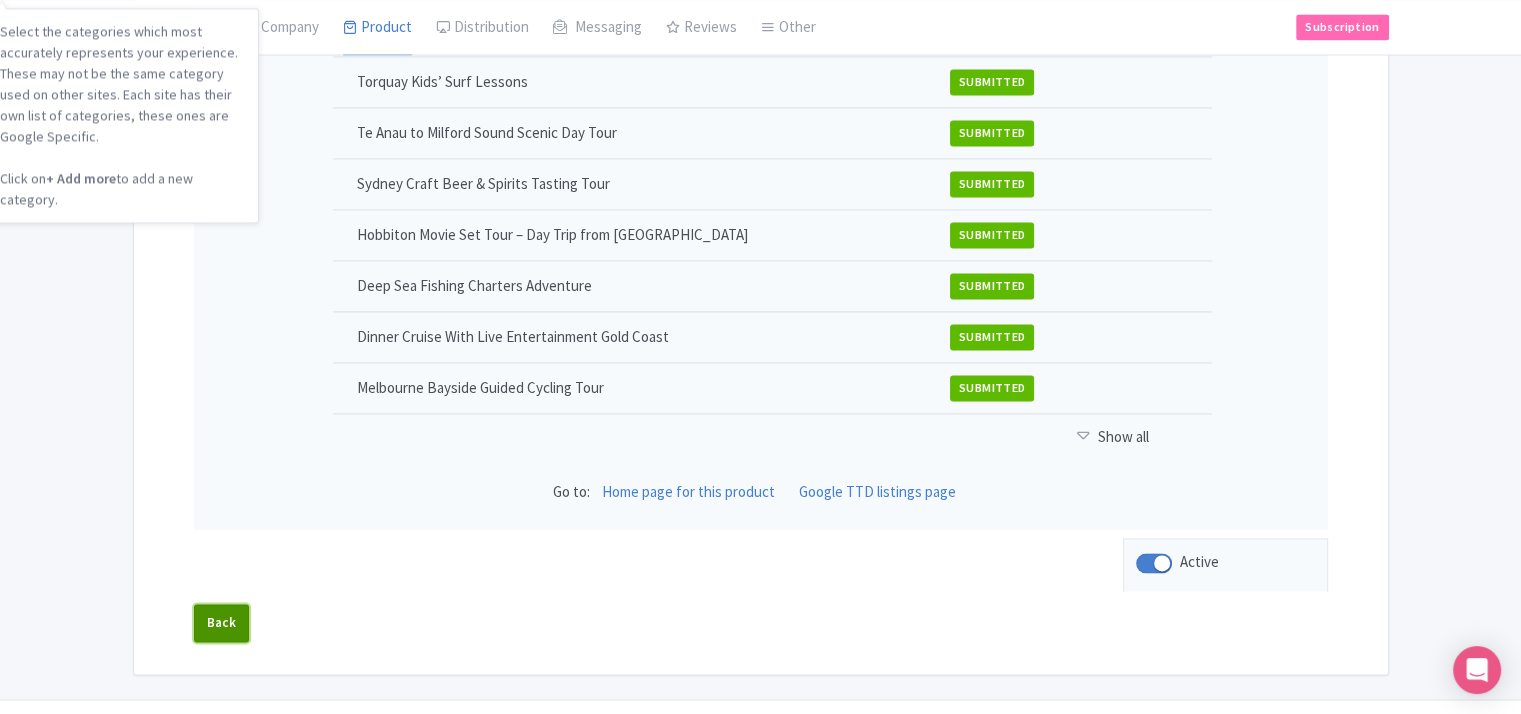 click on "Back" at bounding box center [222, 623] 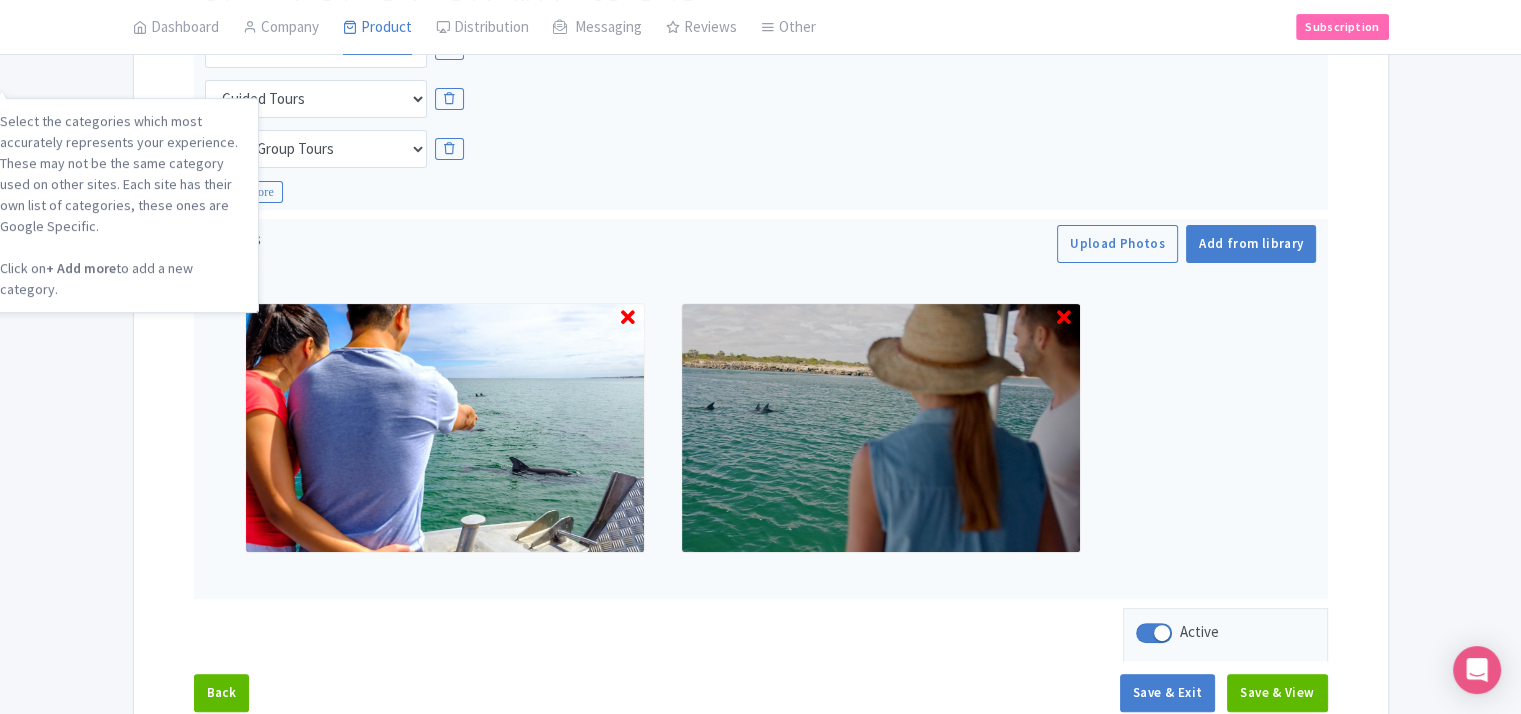 scroll, scrollTop: 632, scrollLeft: 0, axis: vertical 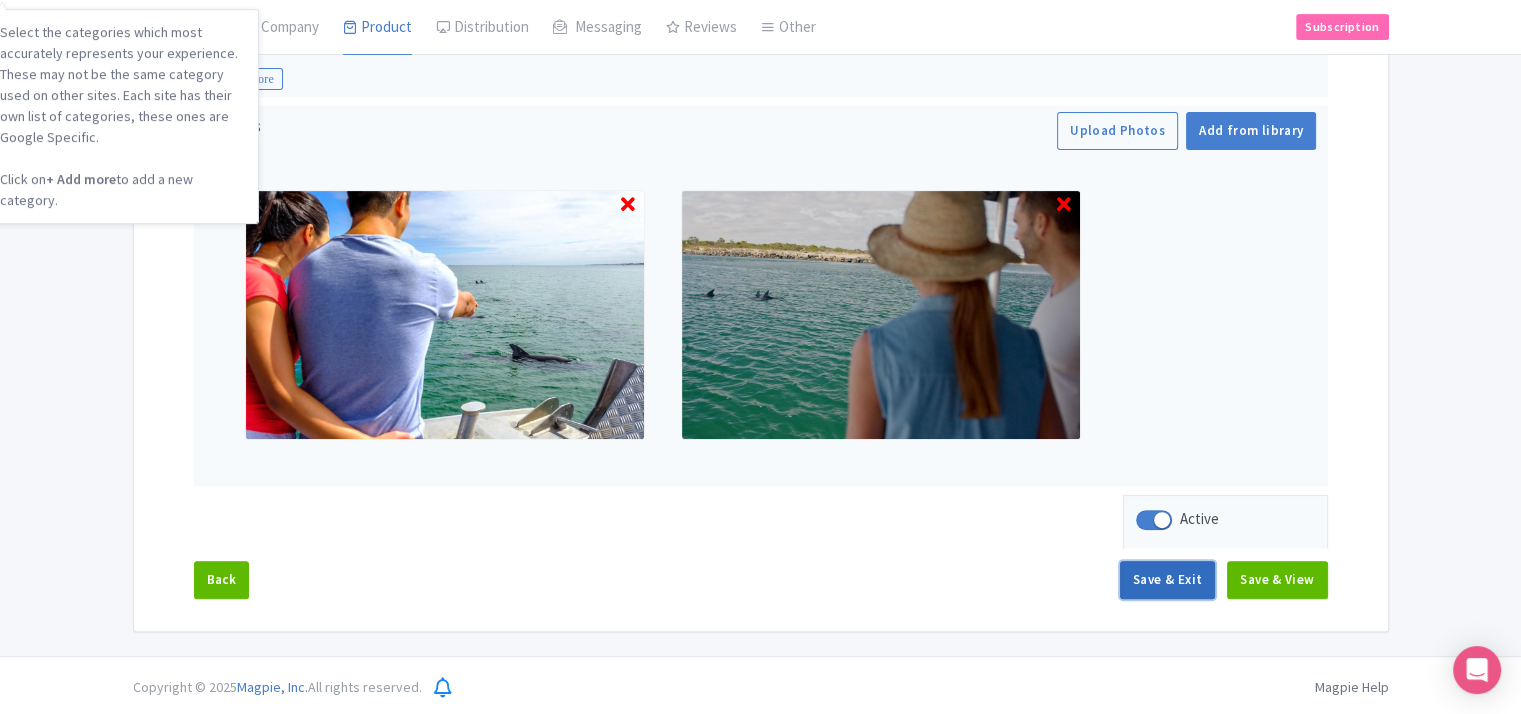 click on "Save & Exit" at bounding box center [1167, 580] 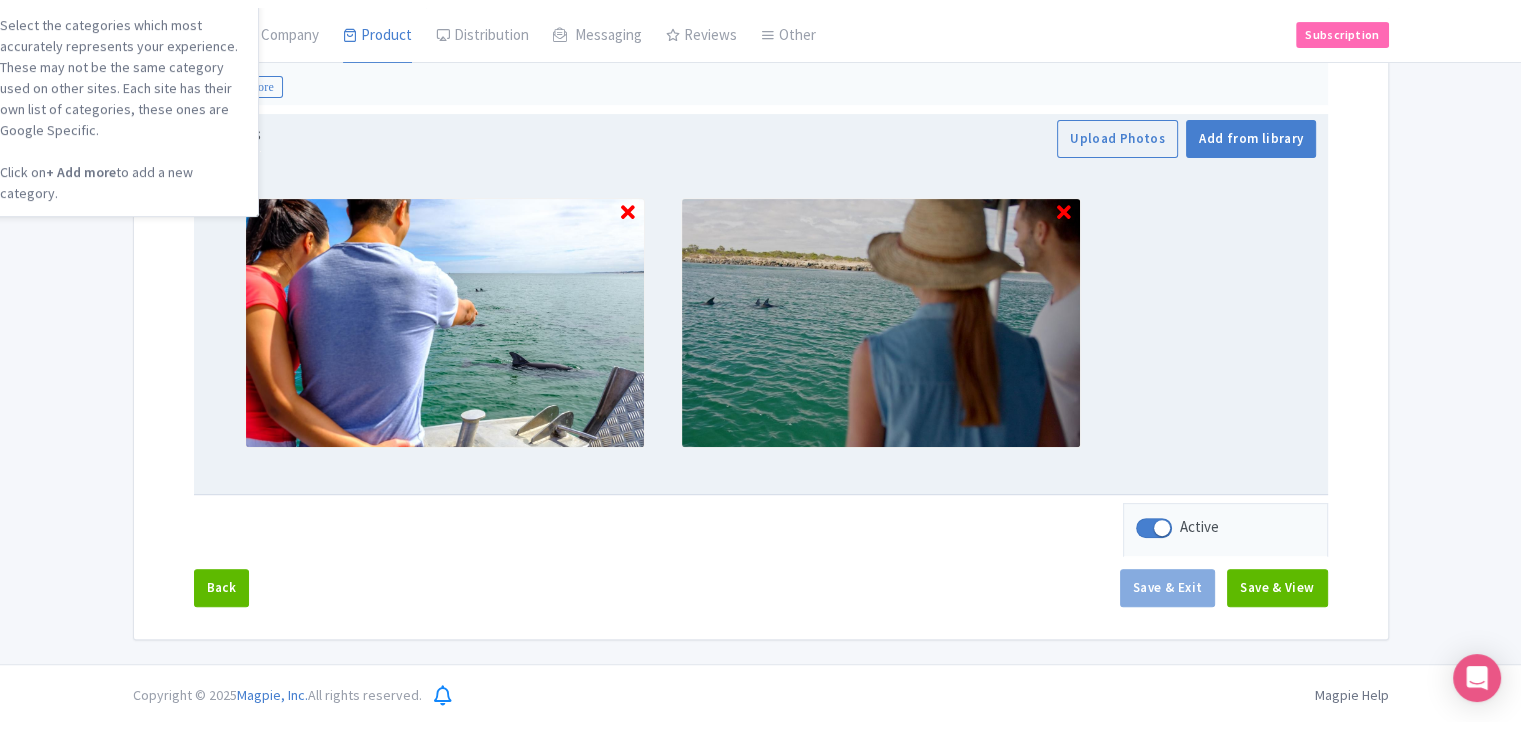 scroll, scrollTop: 617, scrollLeft: 0, axis: vertical 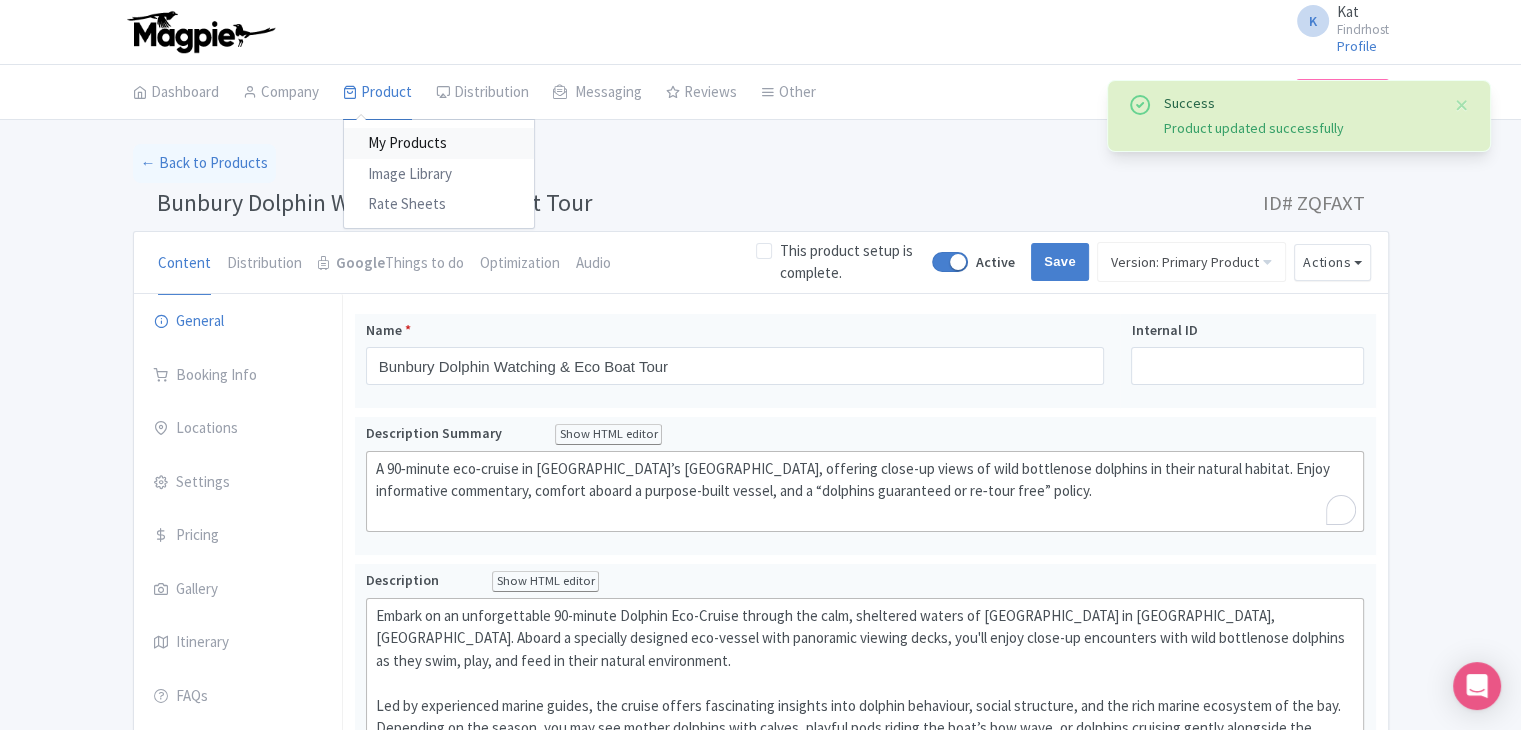 click on "My Products" at bounding box center [439, 143] 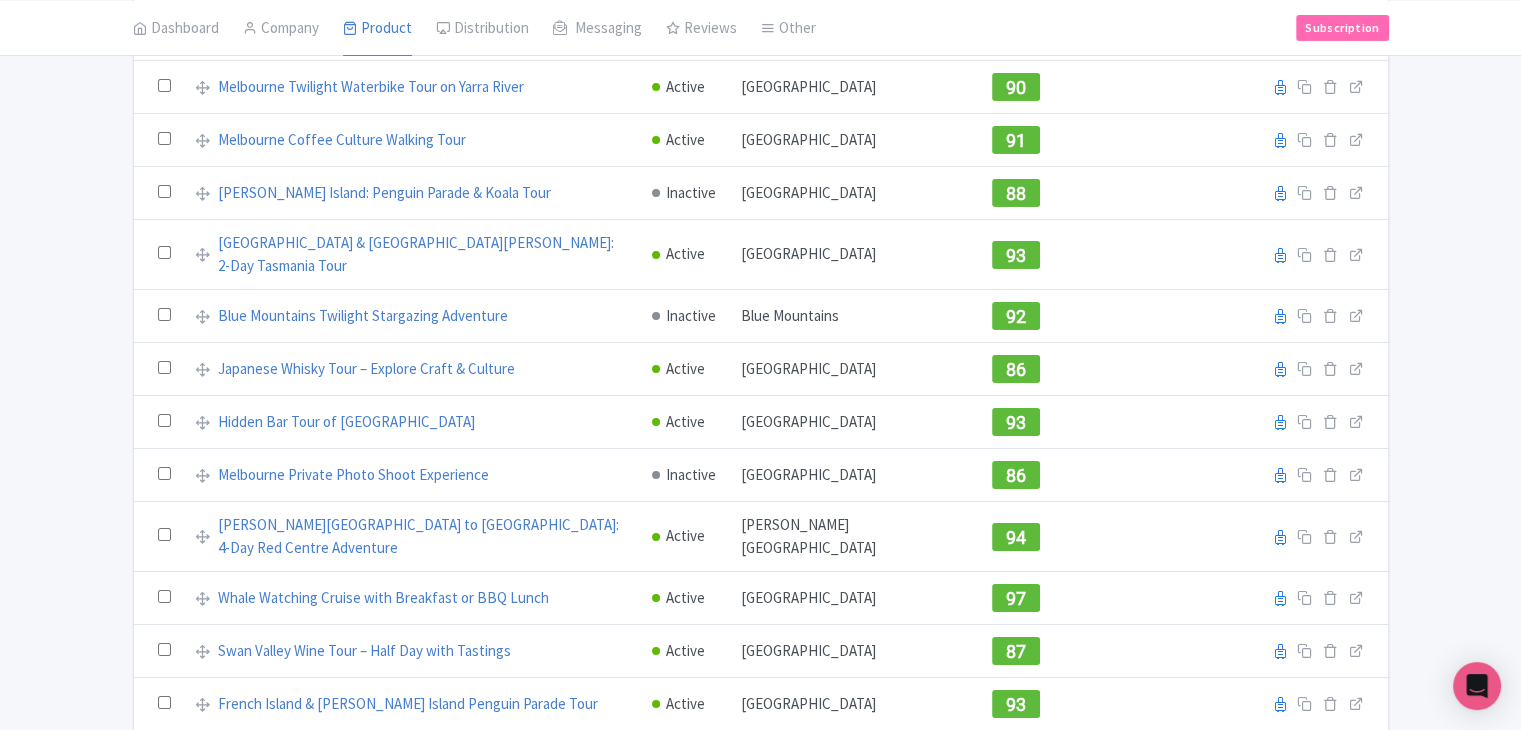 scroll, scrollTop: 7061, scrollLeft: 0, axis: vertical 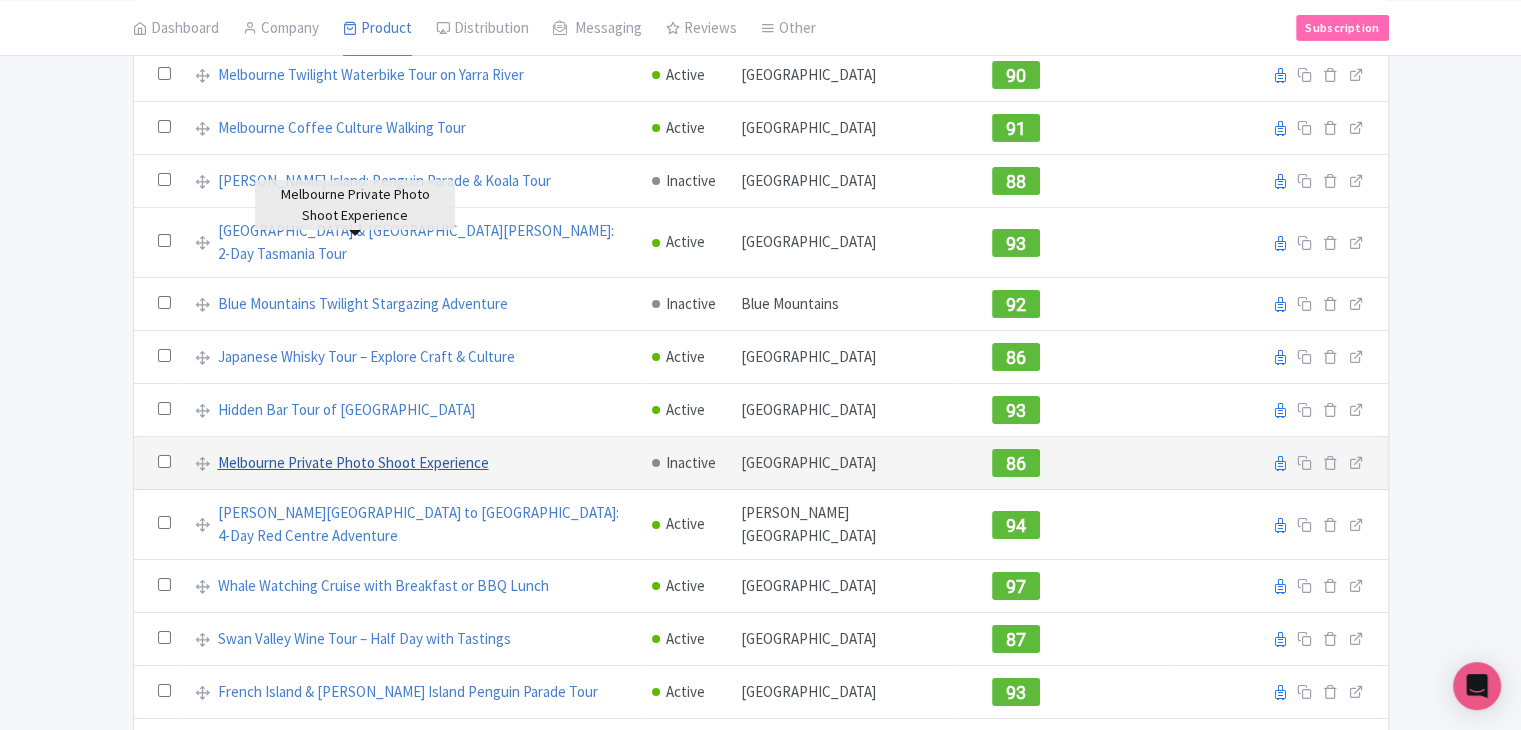 click on "Melbourne Private Photo Shoot Experience" at bounding box center [353, 463] 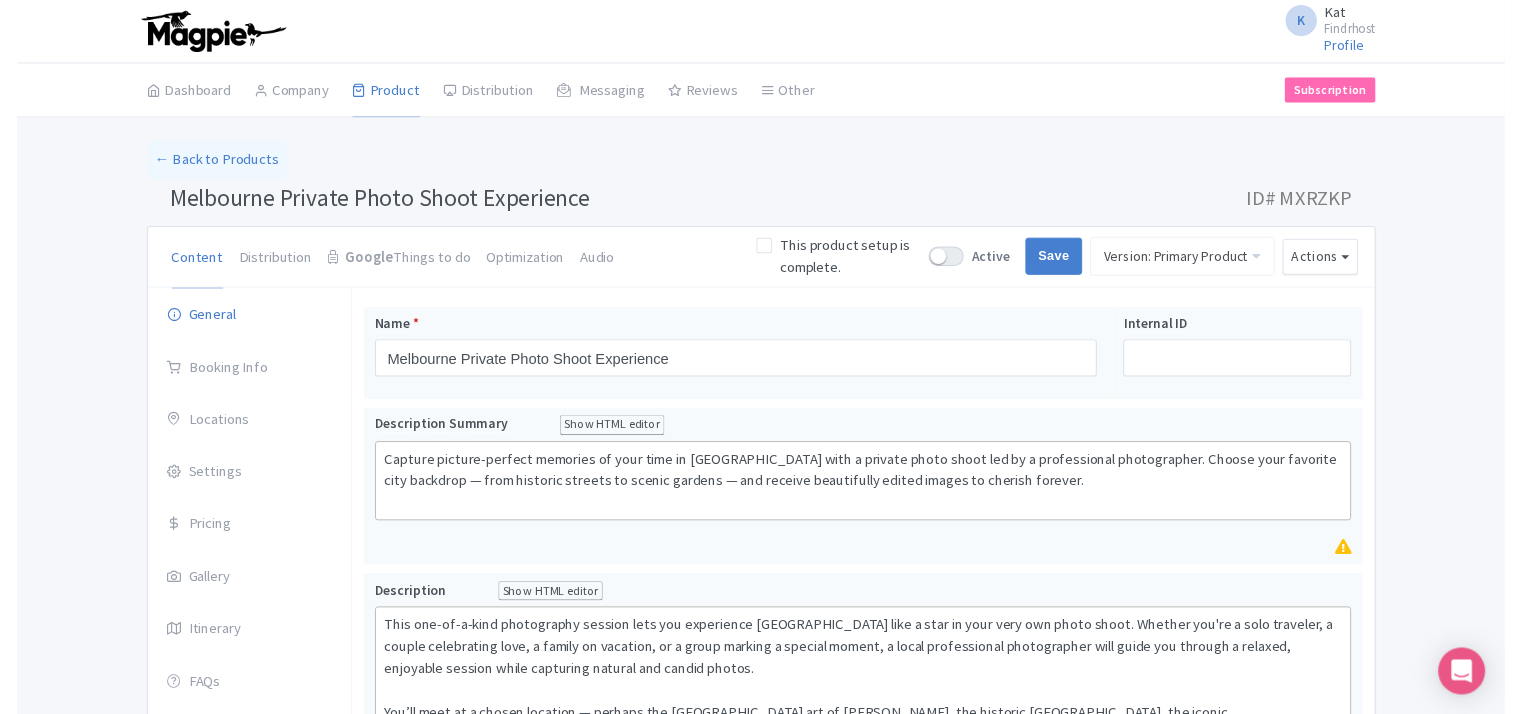 scroll, scrollTop: 100, scrollLeft: 0, axis: vertical 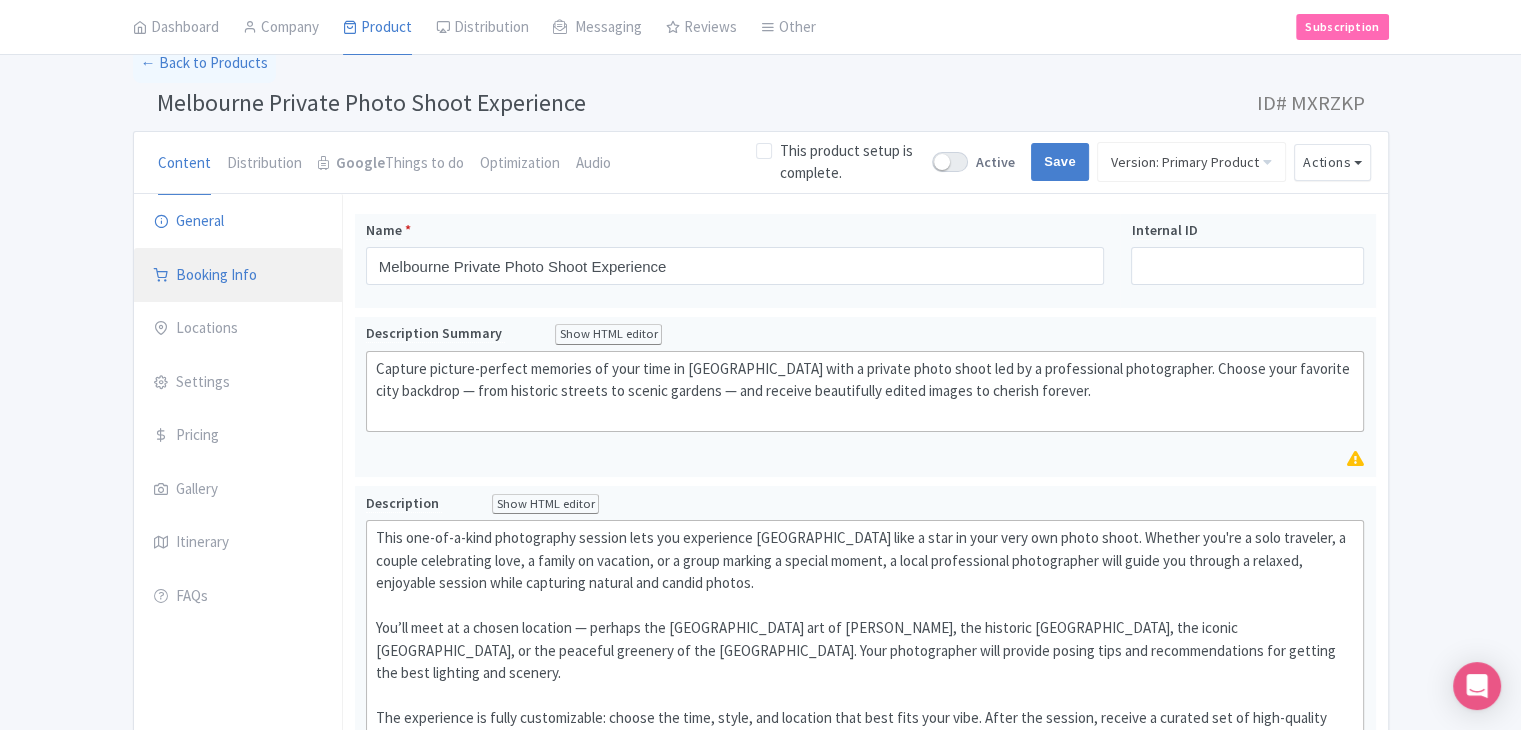 click on "Booking Info" at bounding box center [238, 276] 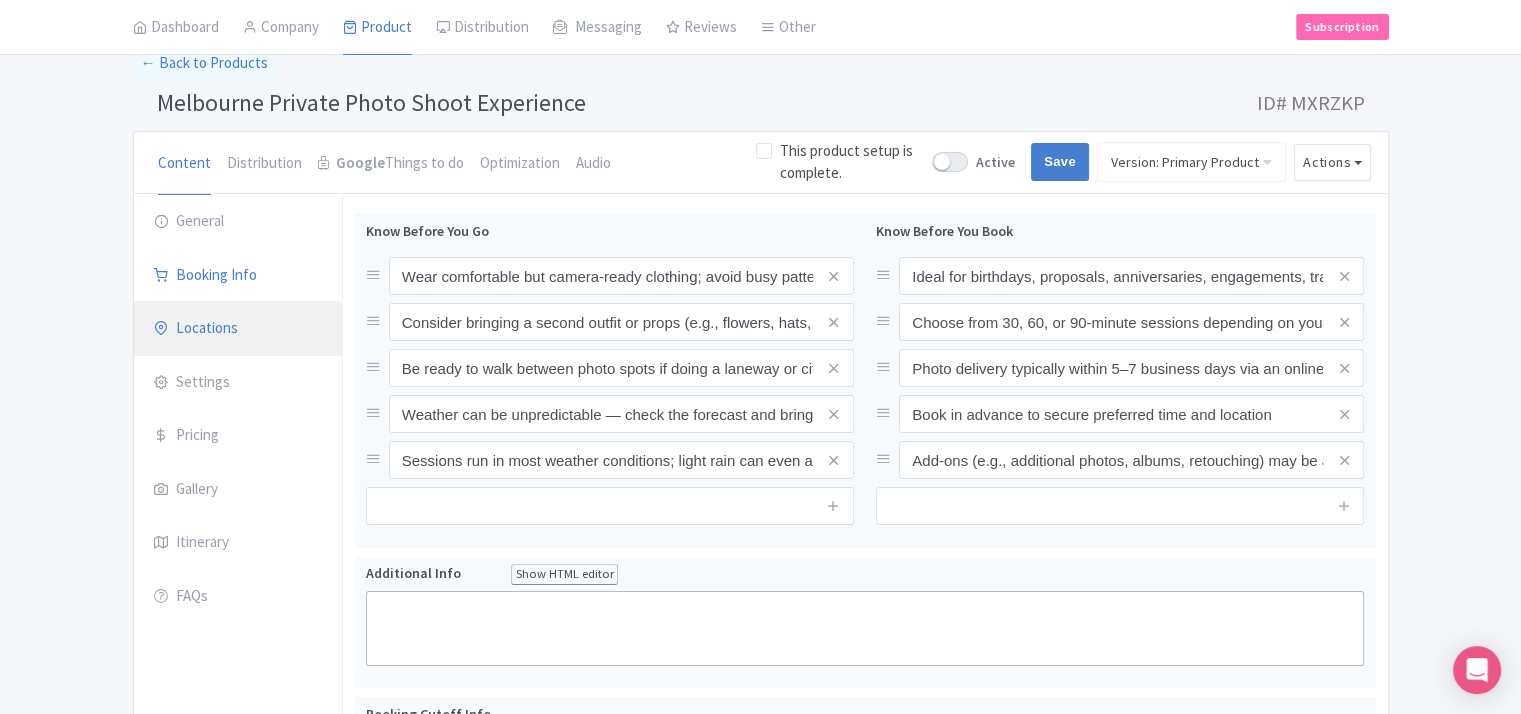 click on "Locations" at bounding box center [238, 329] 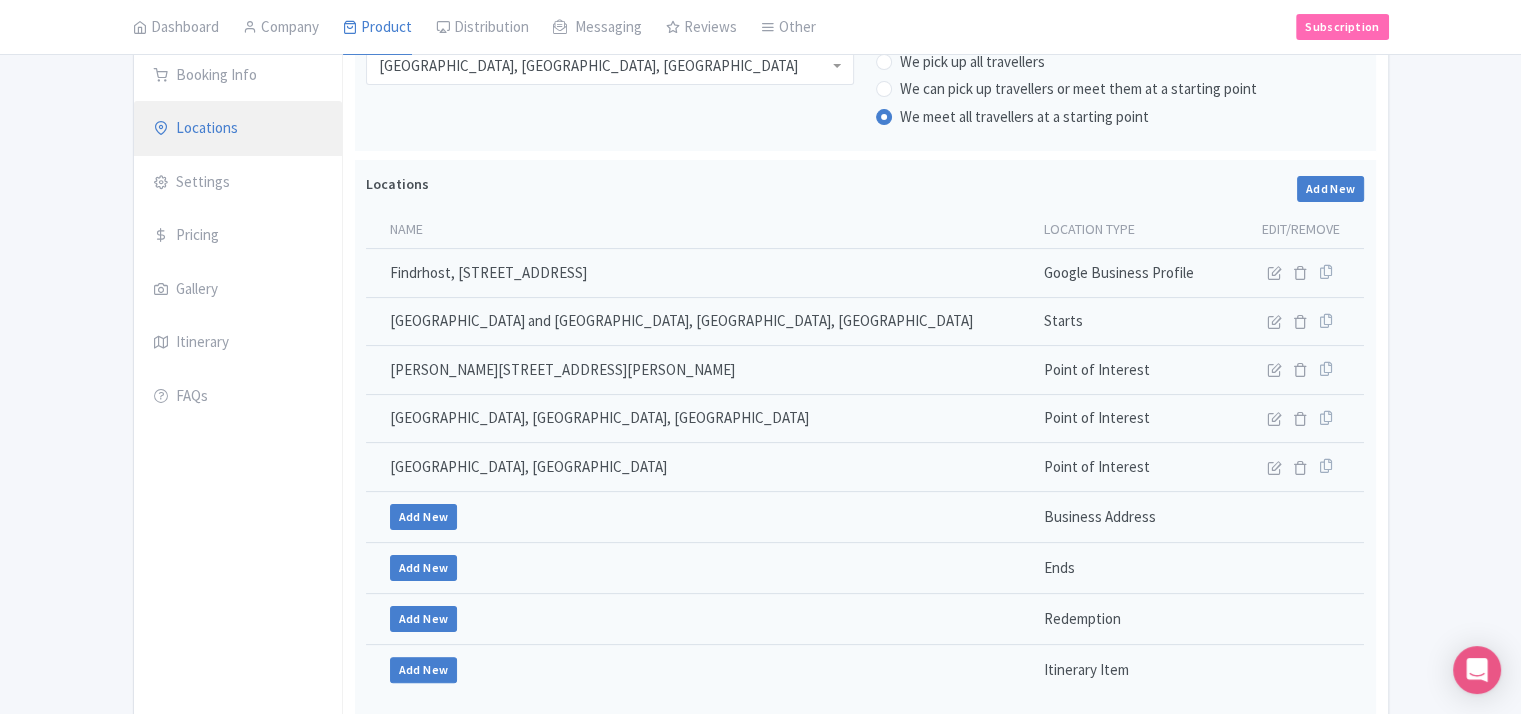 scroll, scrollTop: 200, scrollLeft: 0, axis: vertical 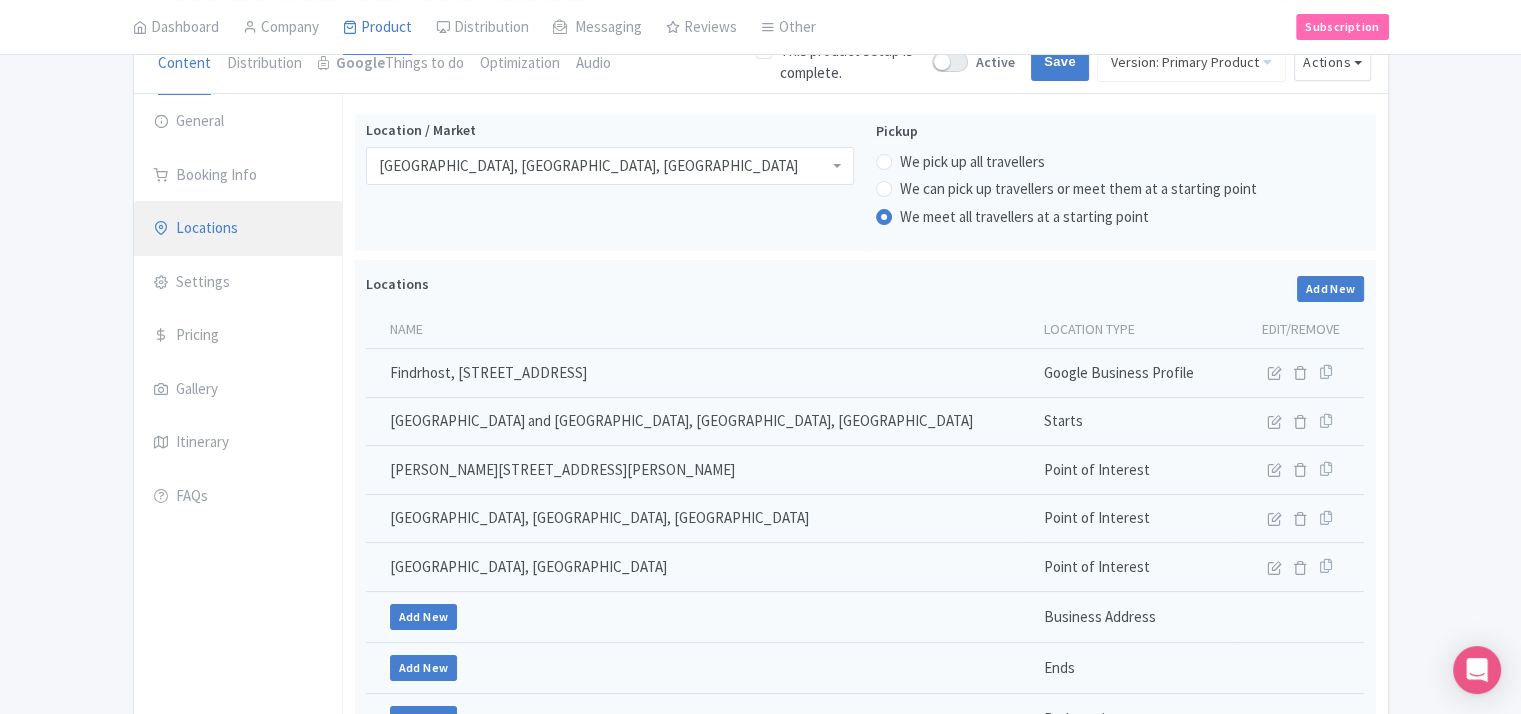click on "Locations" at bounding box center [238, 229] 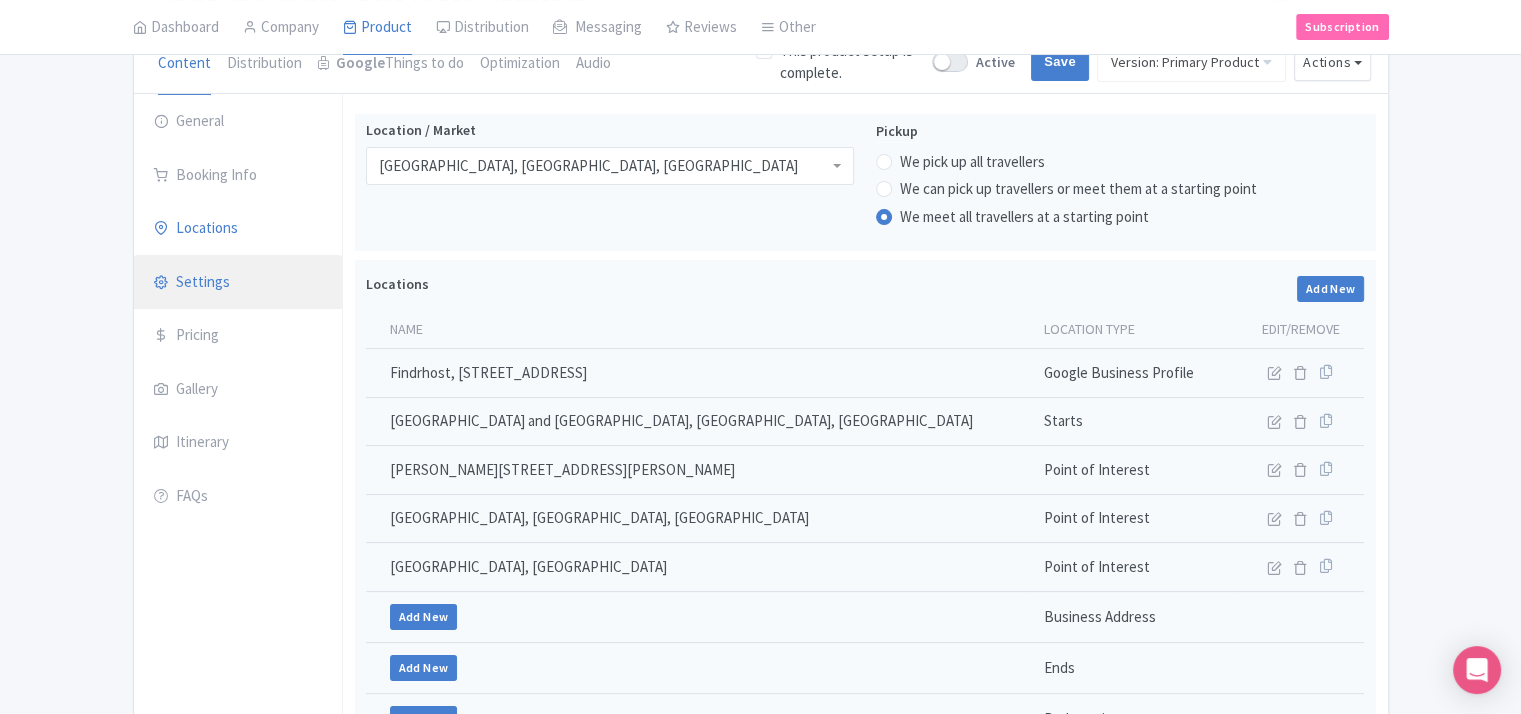 click on "Settings" at bounding box center [238, 283] 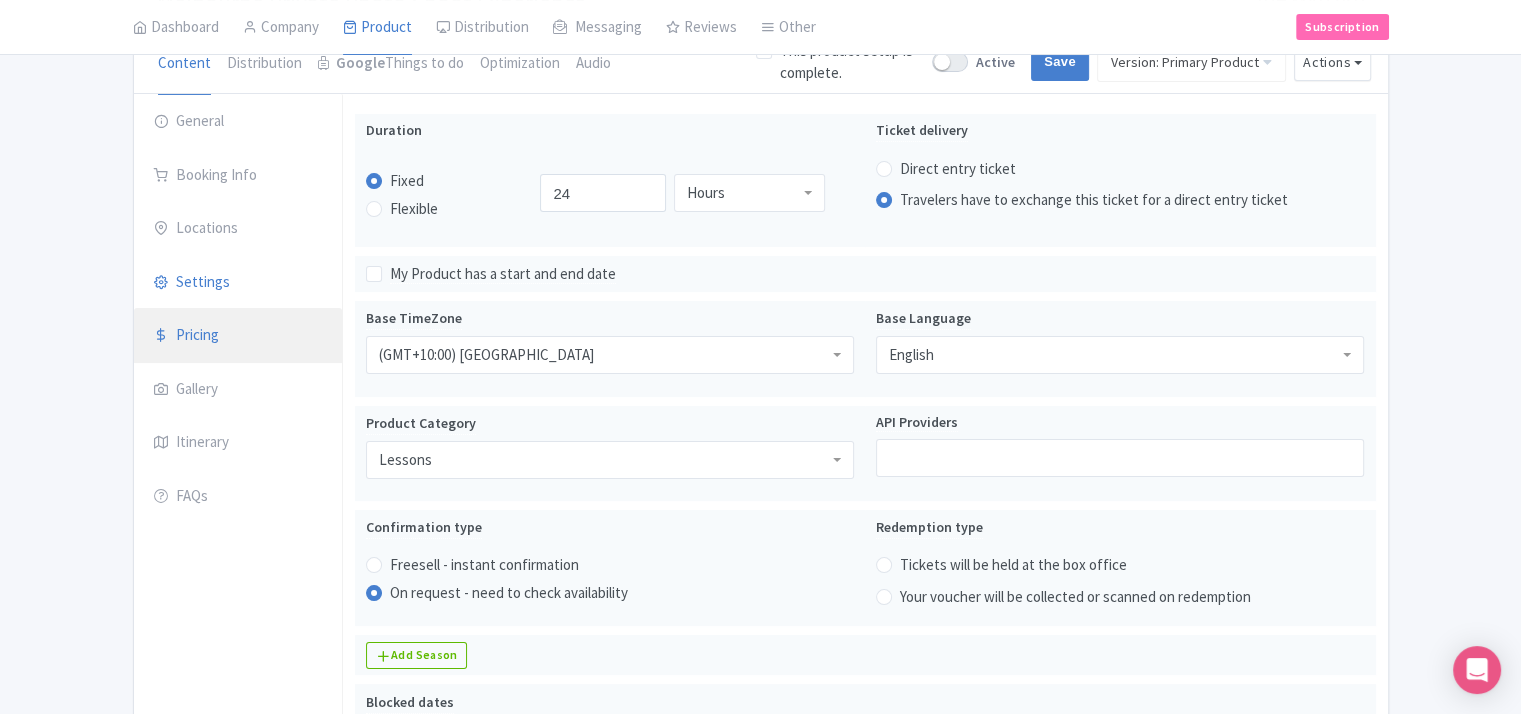click on "Pricing" at bounding box center (238, 336) 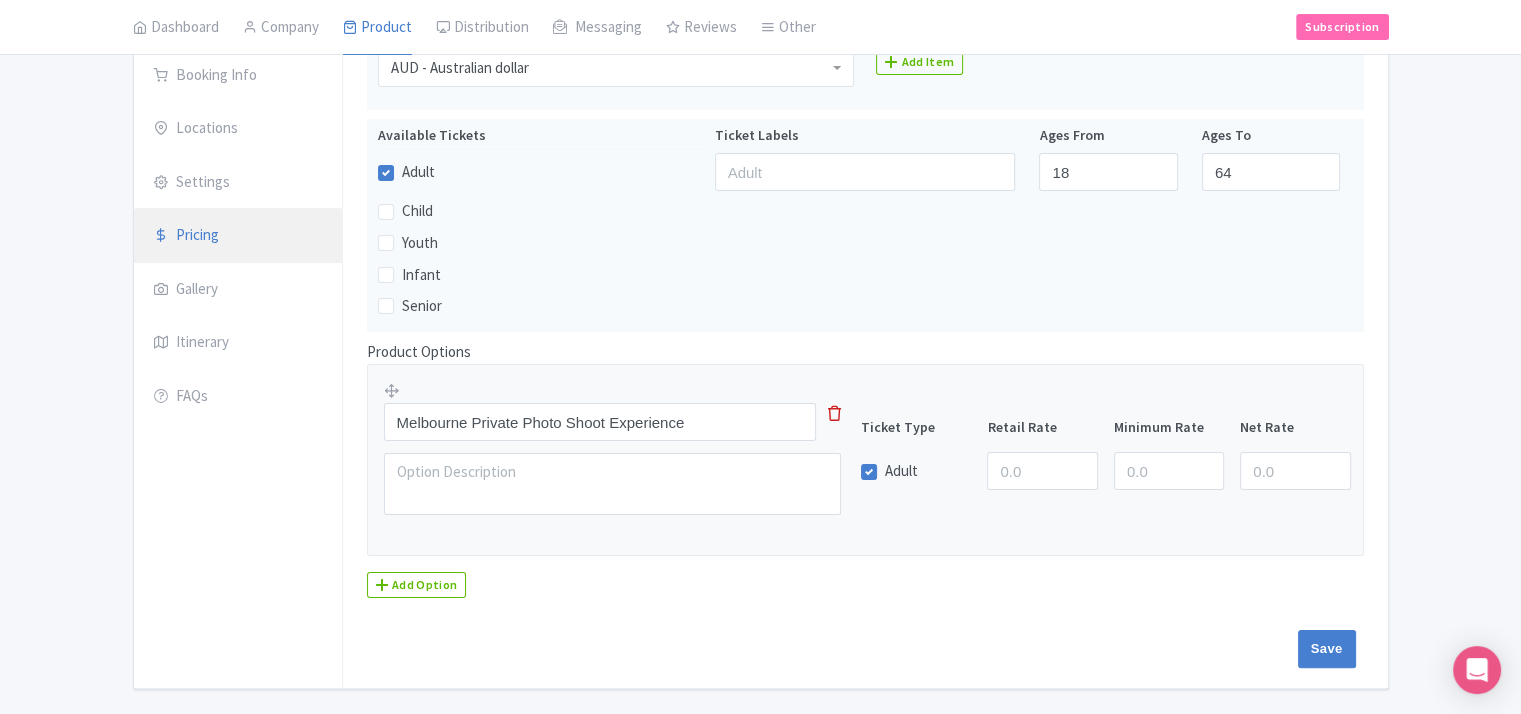 scroll, scrollTop: 257, scrollLeft: 0, axis: vertical 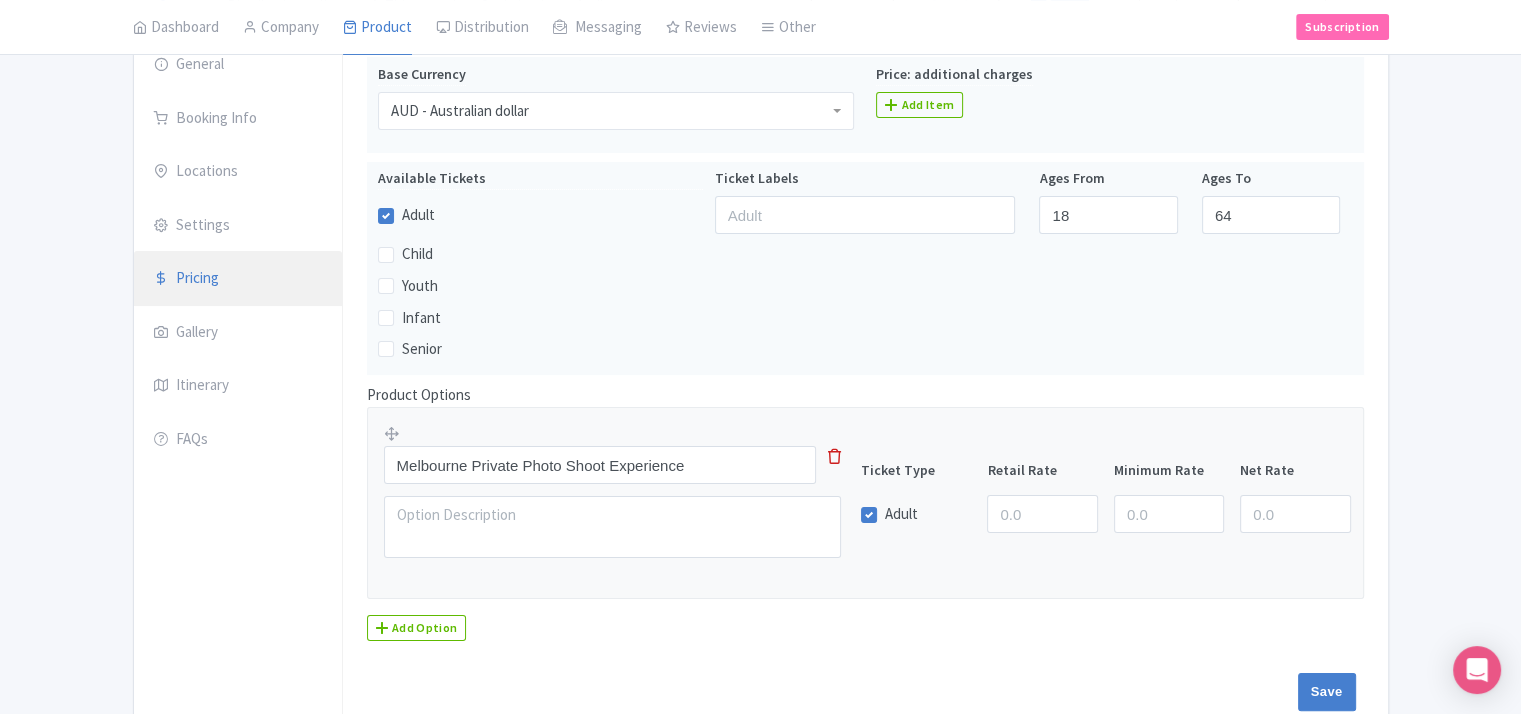 click on "Pricing" at bounding box center [238, 279] 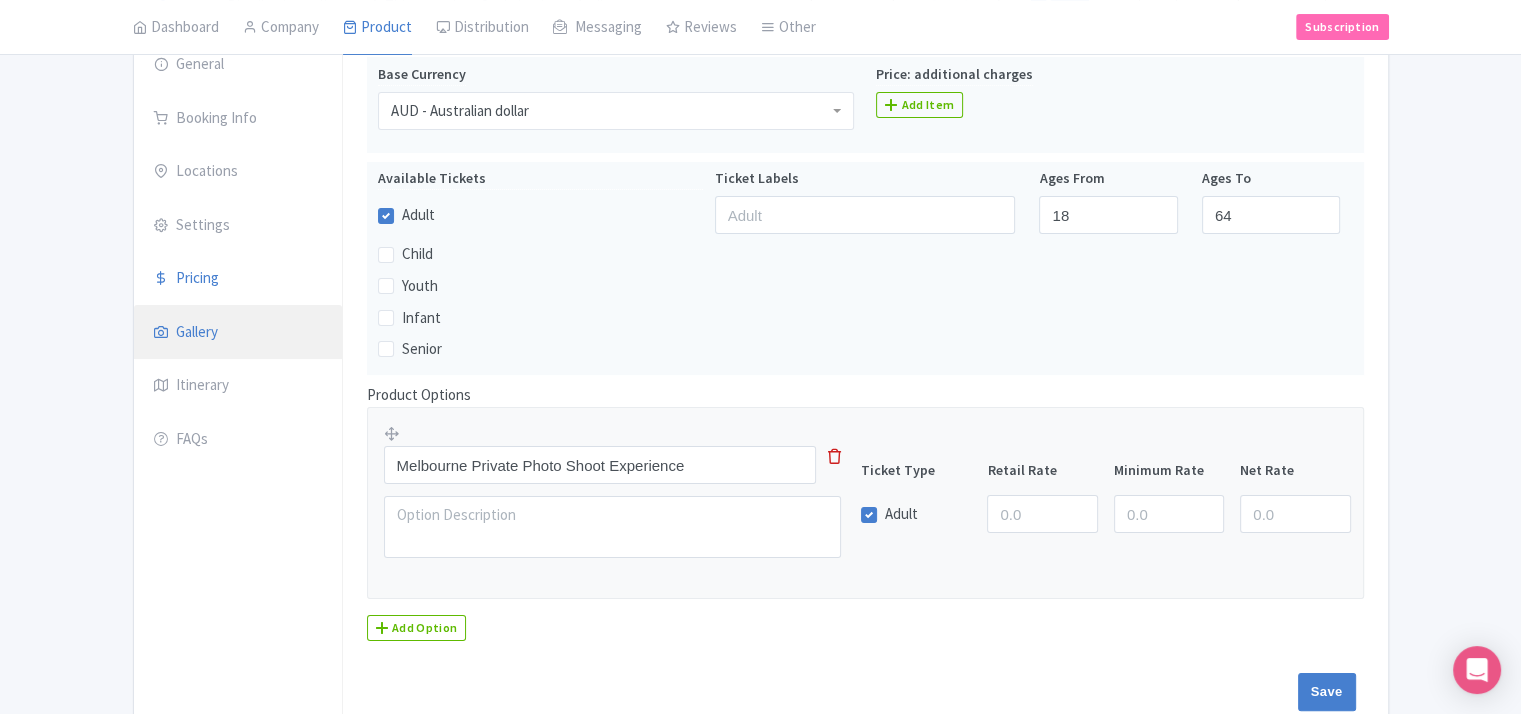click on "Gallery" at bounding box center (238, 333) 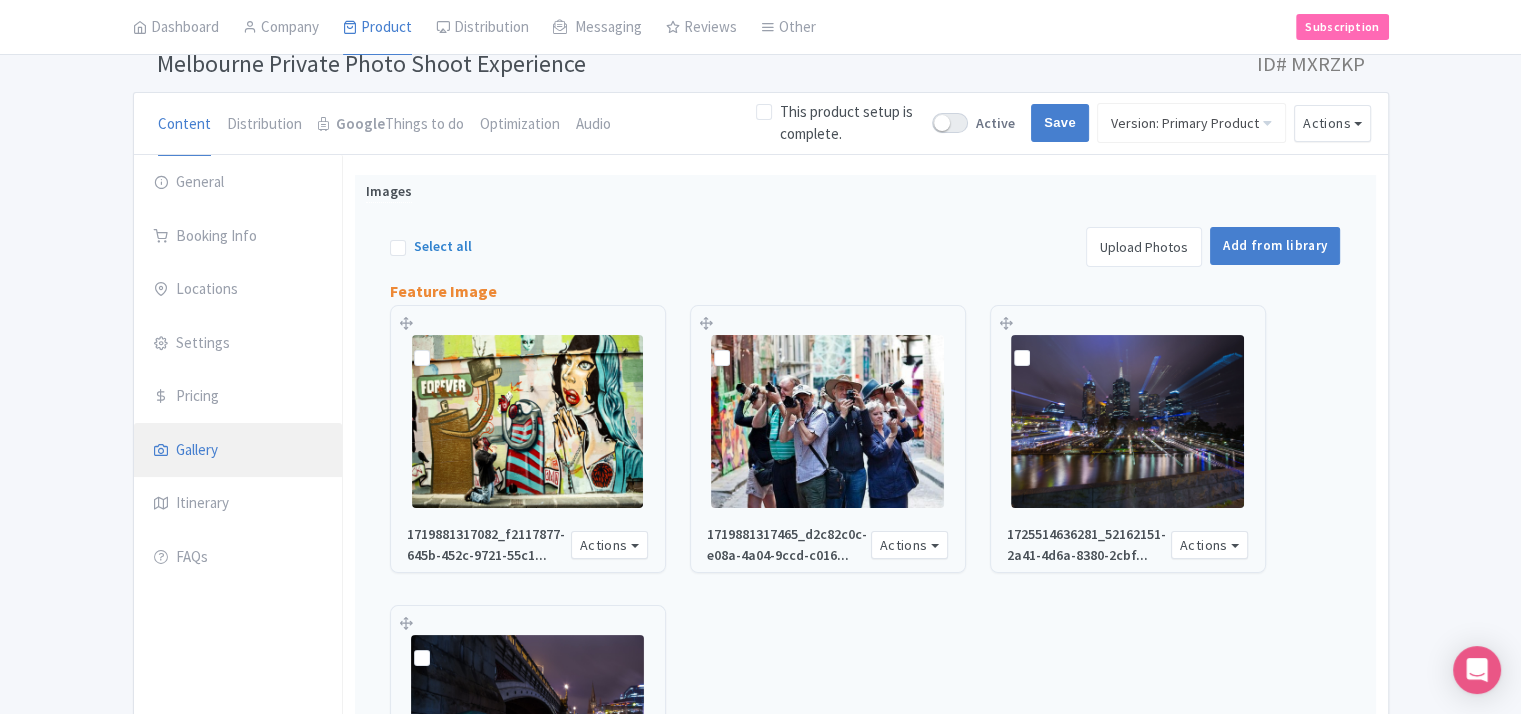 scroll, scrollTop: 79, scrollLeft: 0, axis: vertical 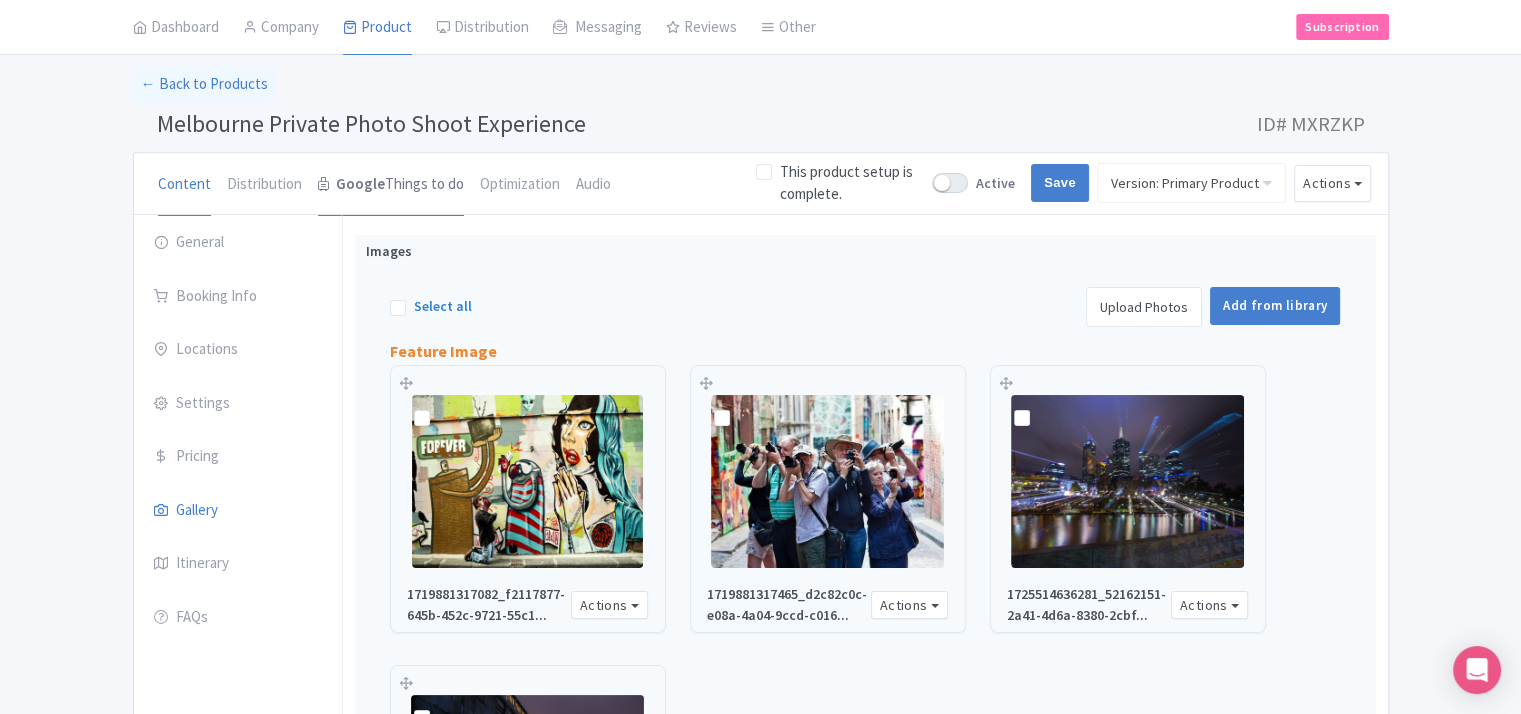 click on "Google" at bounding box center (360, 184) 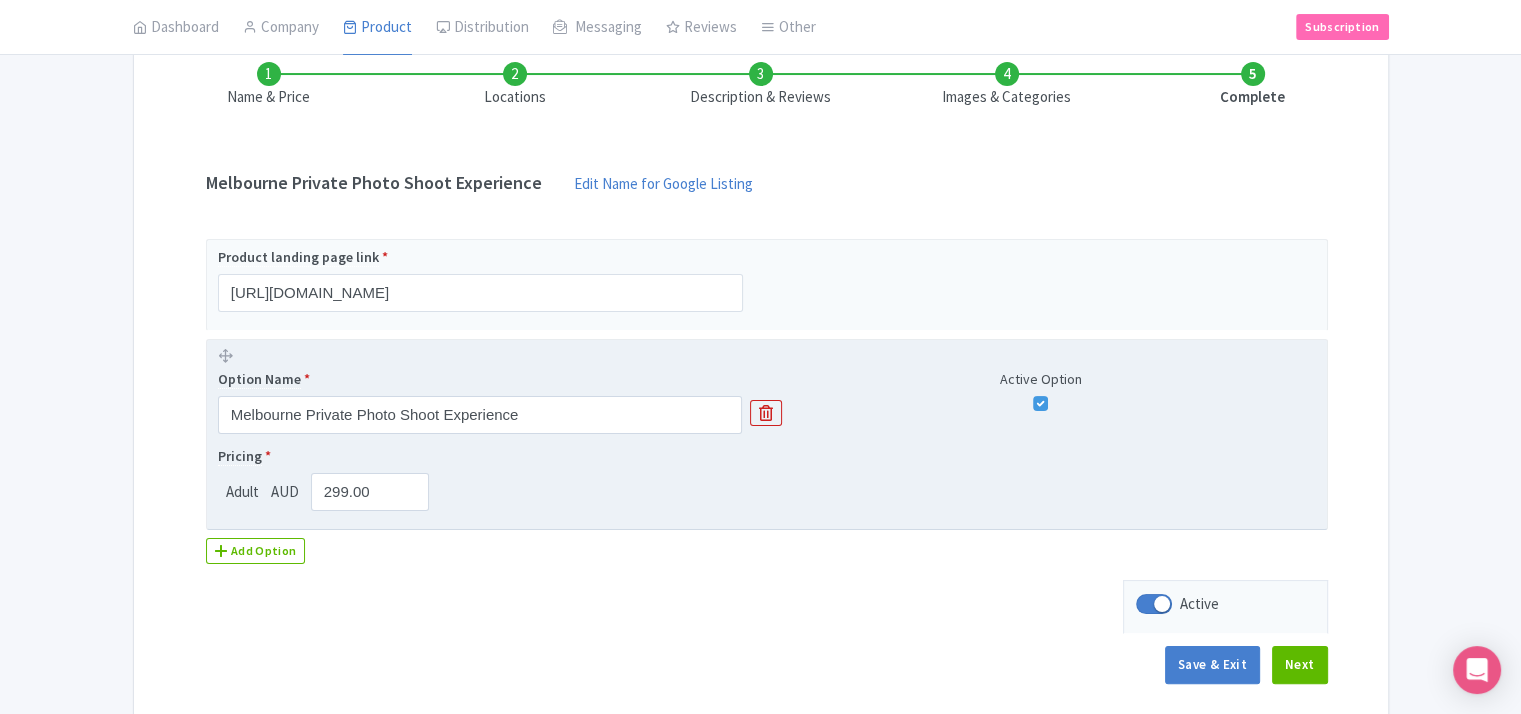 scroll, scrollTop: 181, scrollLeft: 0, axis: vertical 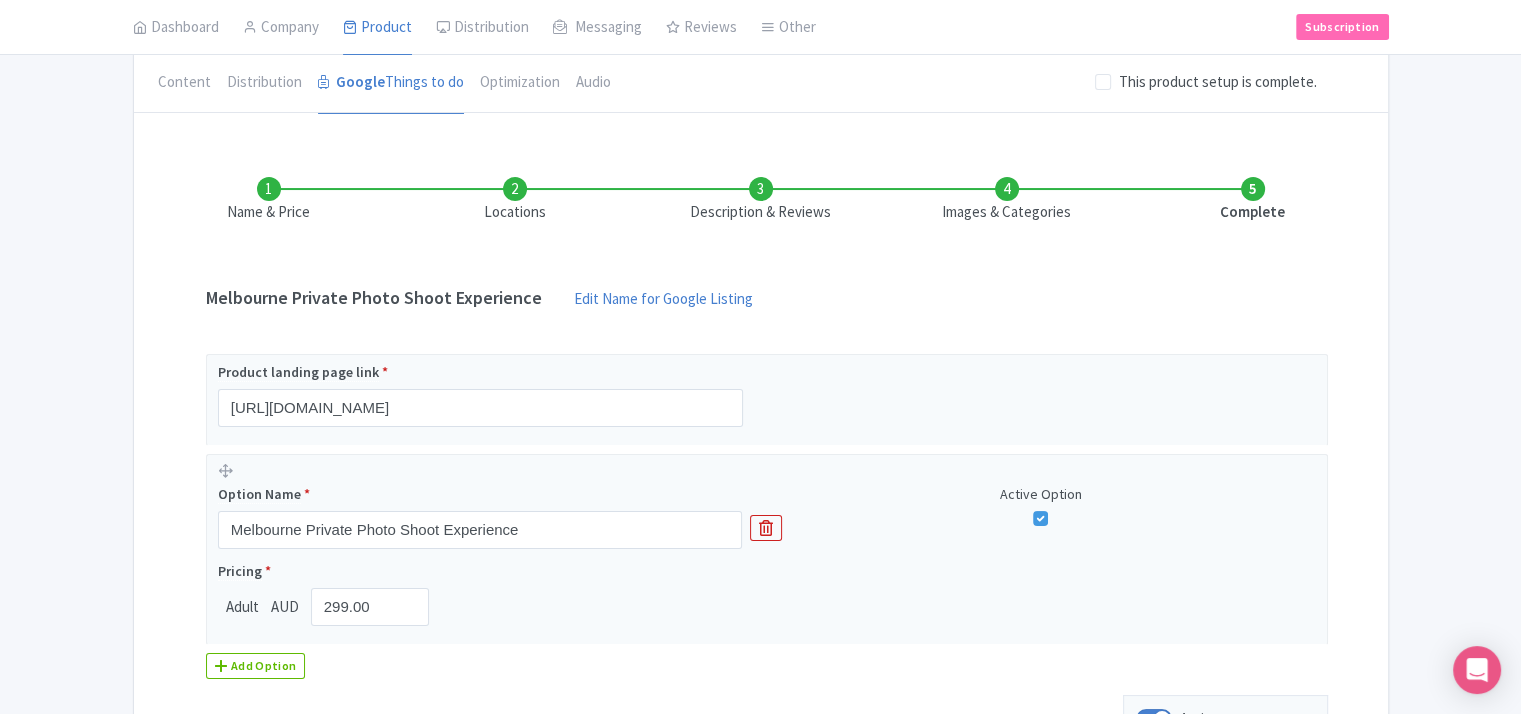 click on "Locations" at bounding box center [515, 200] 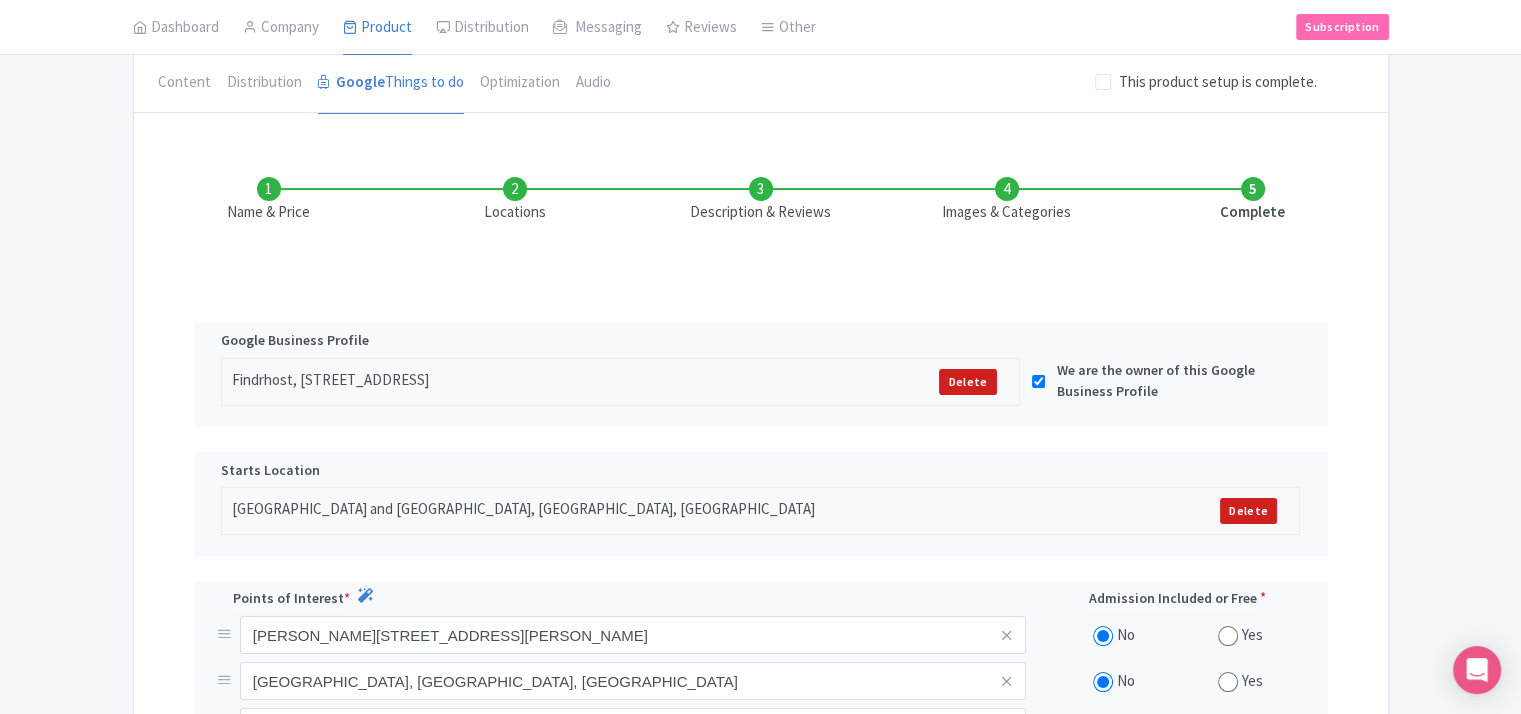 scroll, scrollTop: 281, scrollLeft: 0, axis: vertical 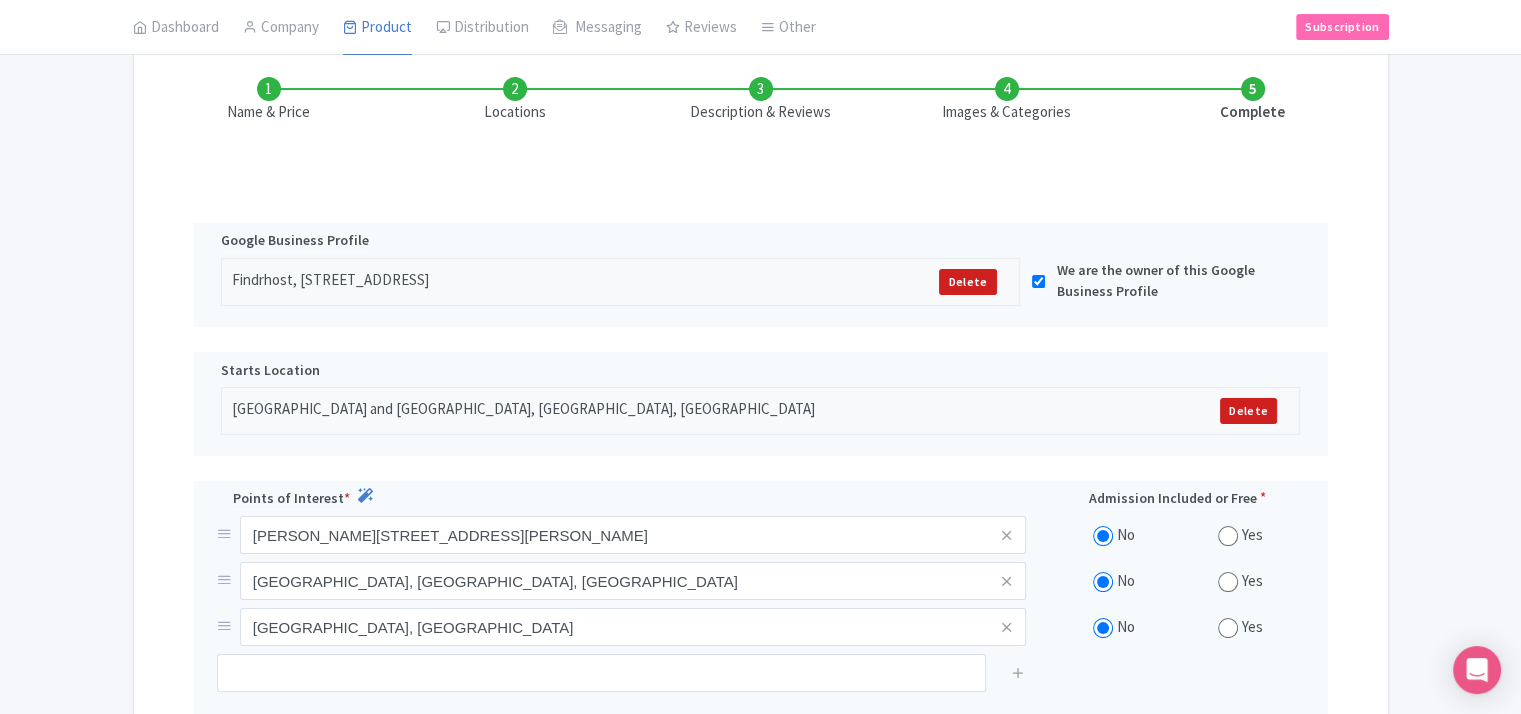 click on "Description & Reviews" at bounding box center [761, 100] 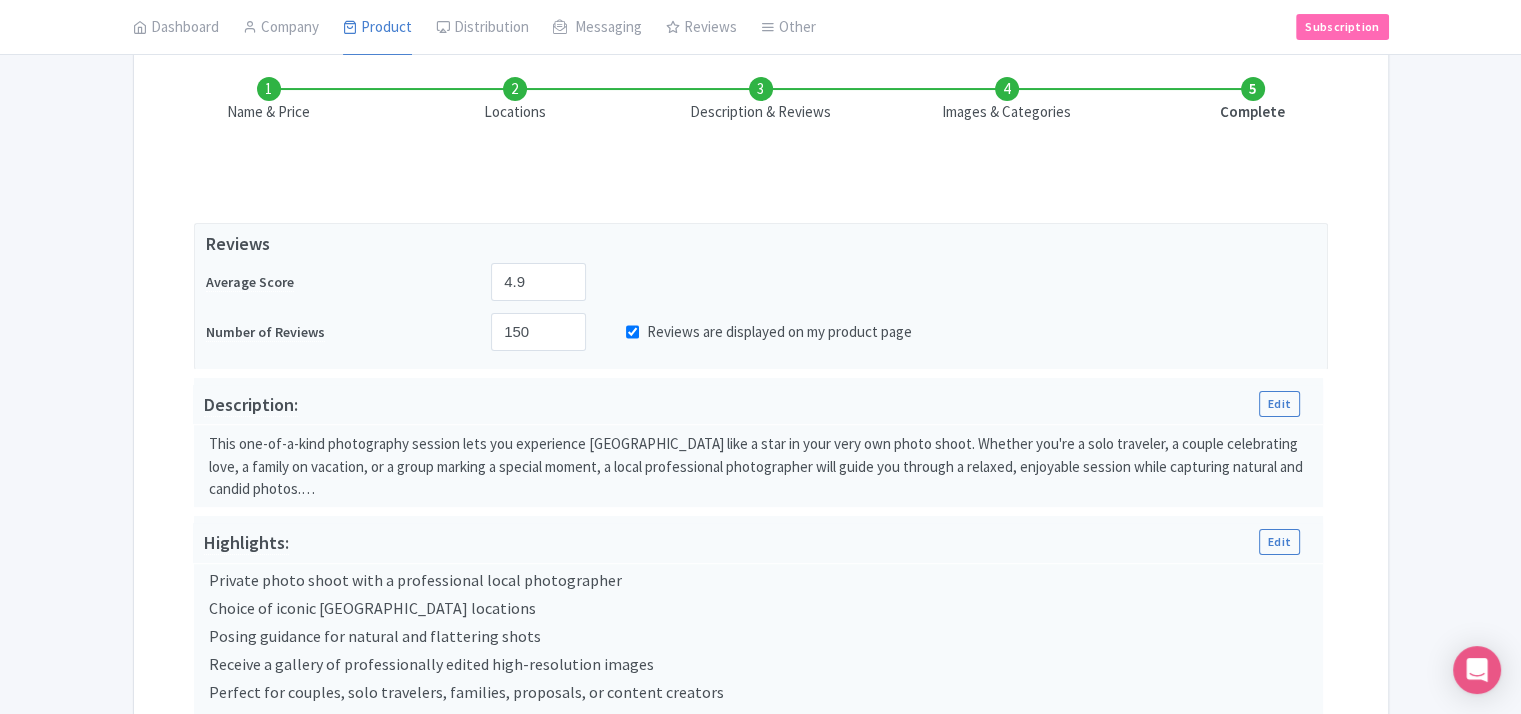 click on "Images & Categories" at bounding box center (1007, 100) 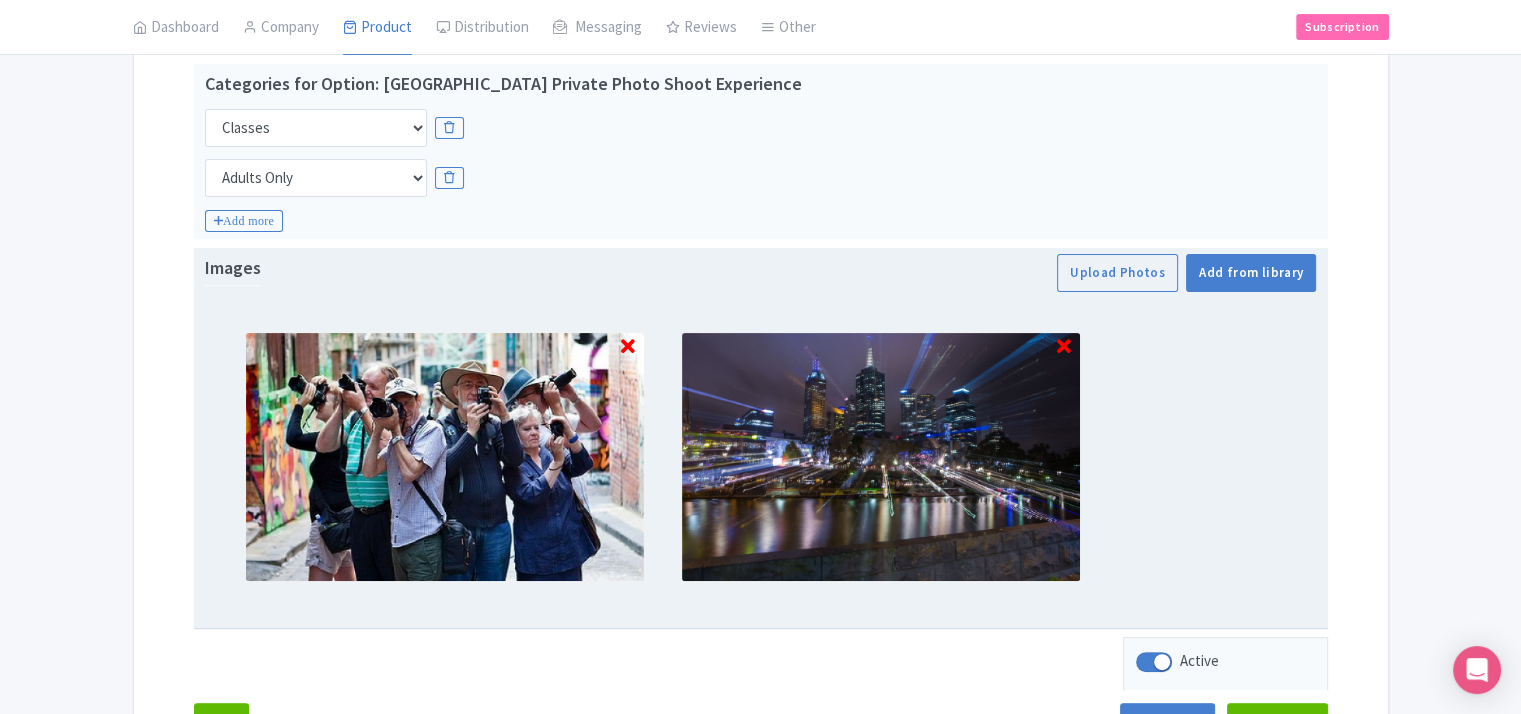 scroll, scrollTop: 582, scrollLeft: 0, axis: vertical 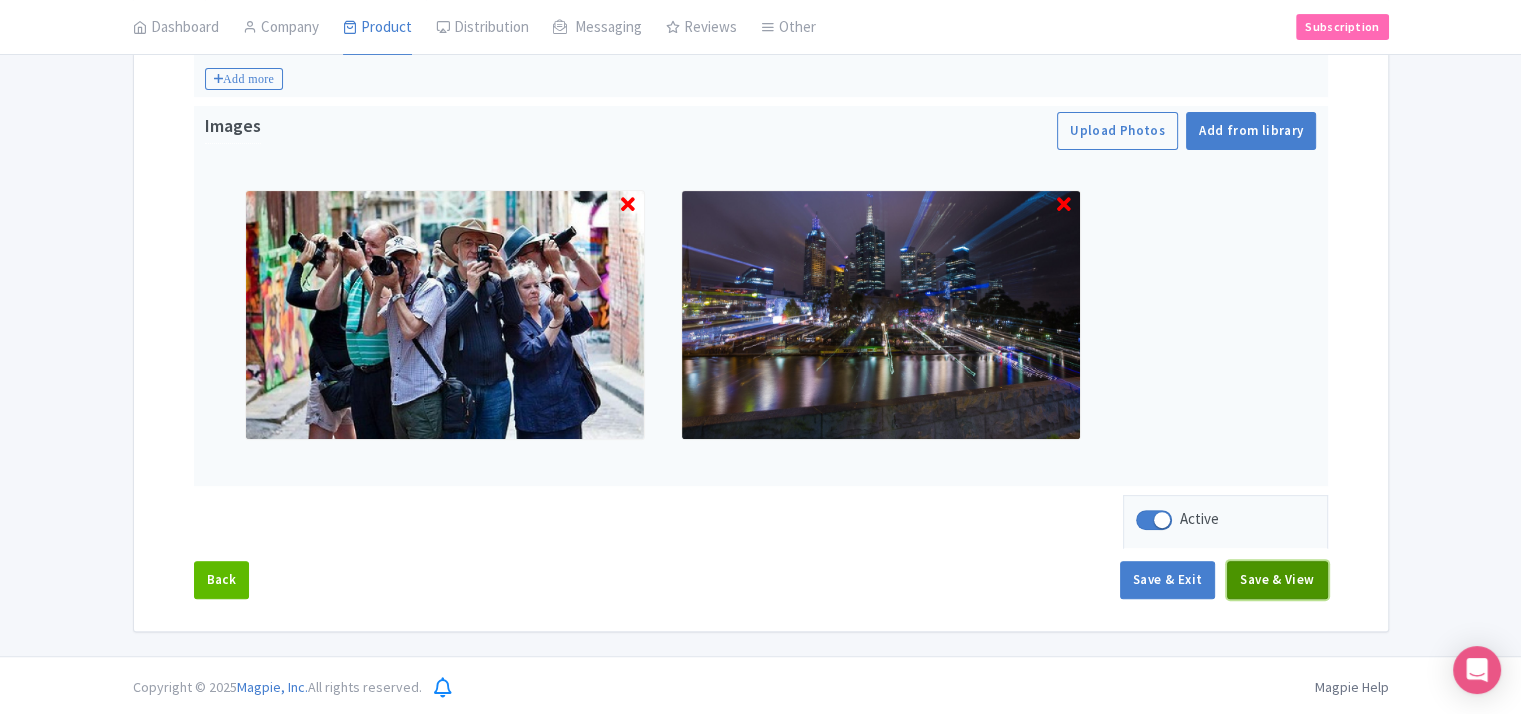 click on "Save & View" at bounding box center (1277, 580) 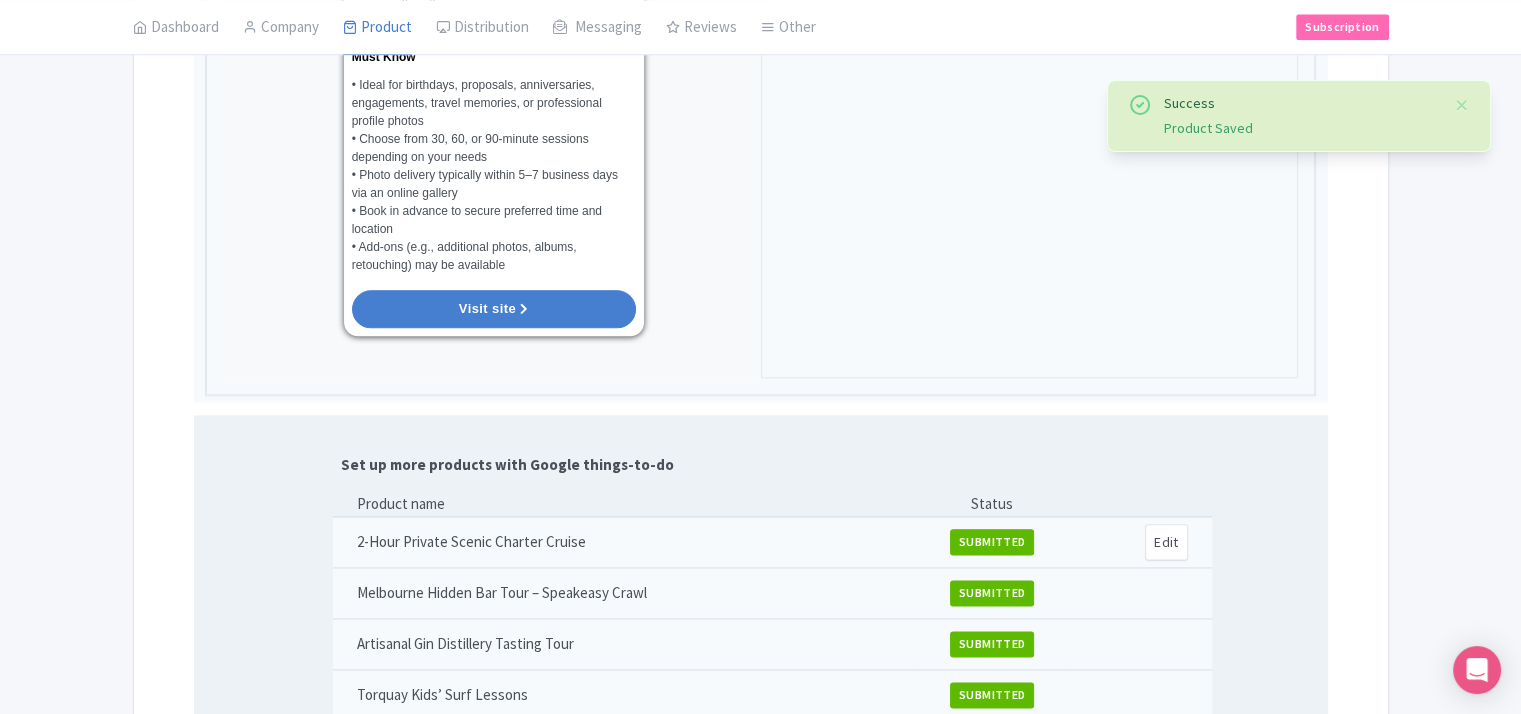 scroll, scrollTop: 2382, scrollLeft: 0, axis: vertical 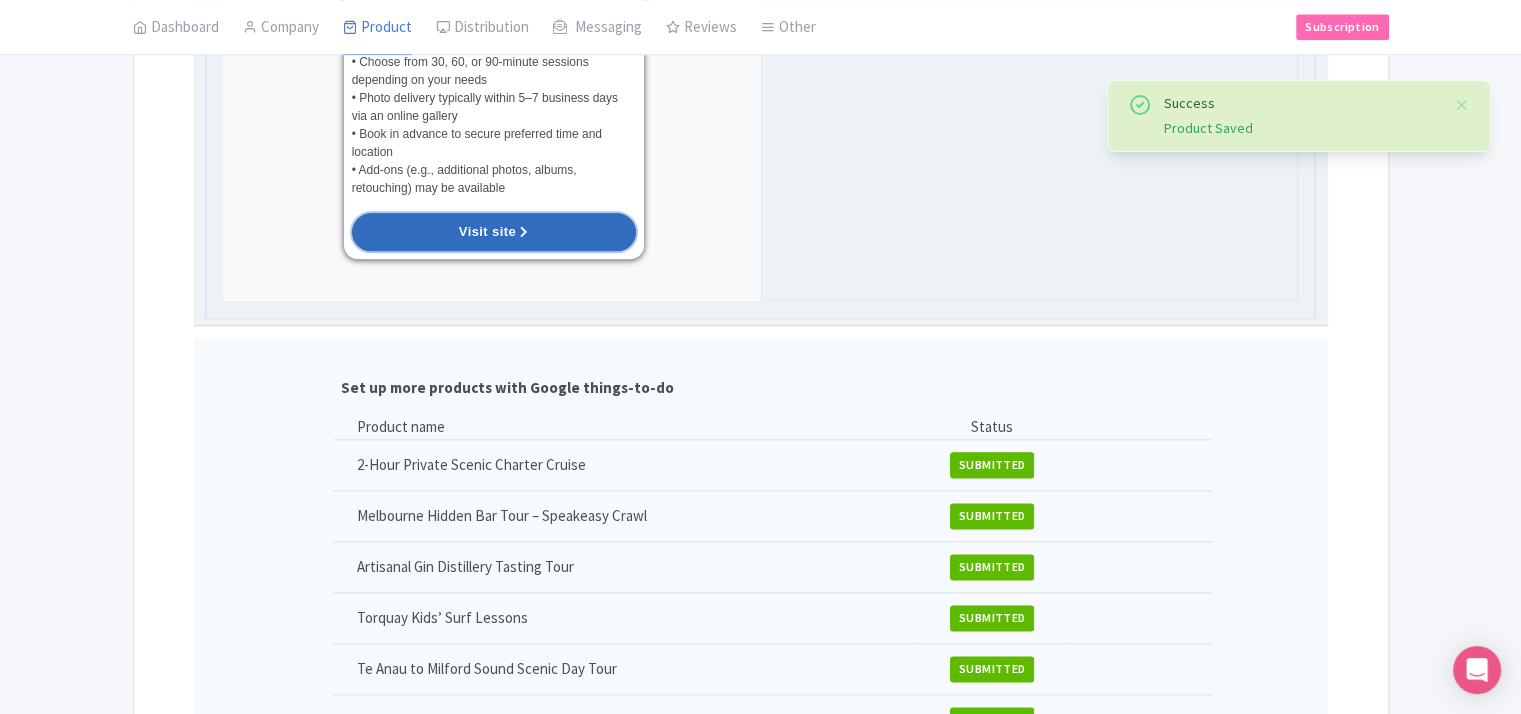 click on "Visit site" at bounding box center (494, 232) 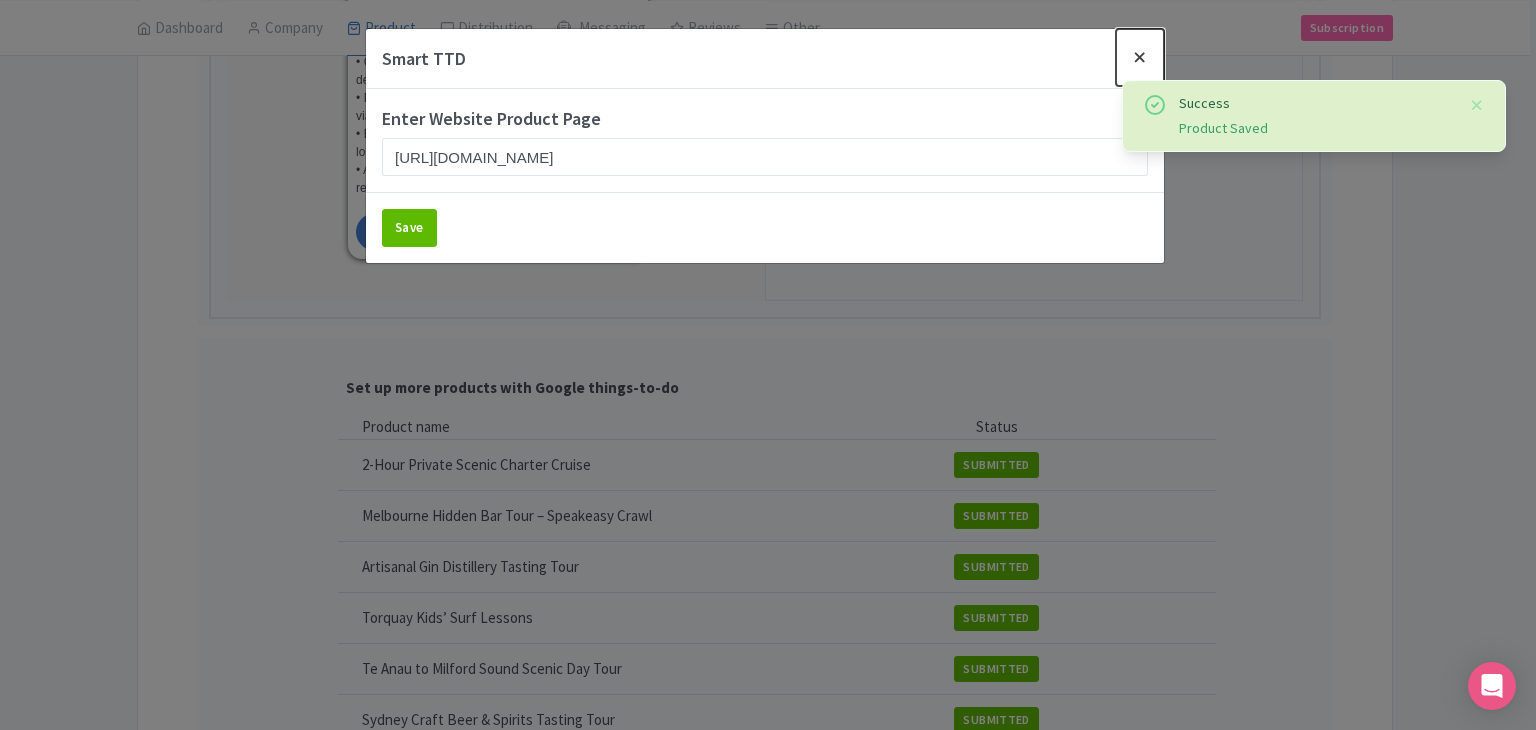 click at bounding box center (1140, 57) 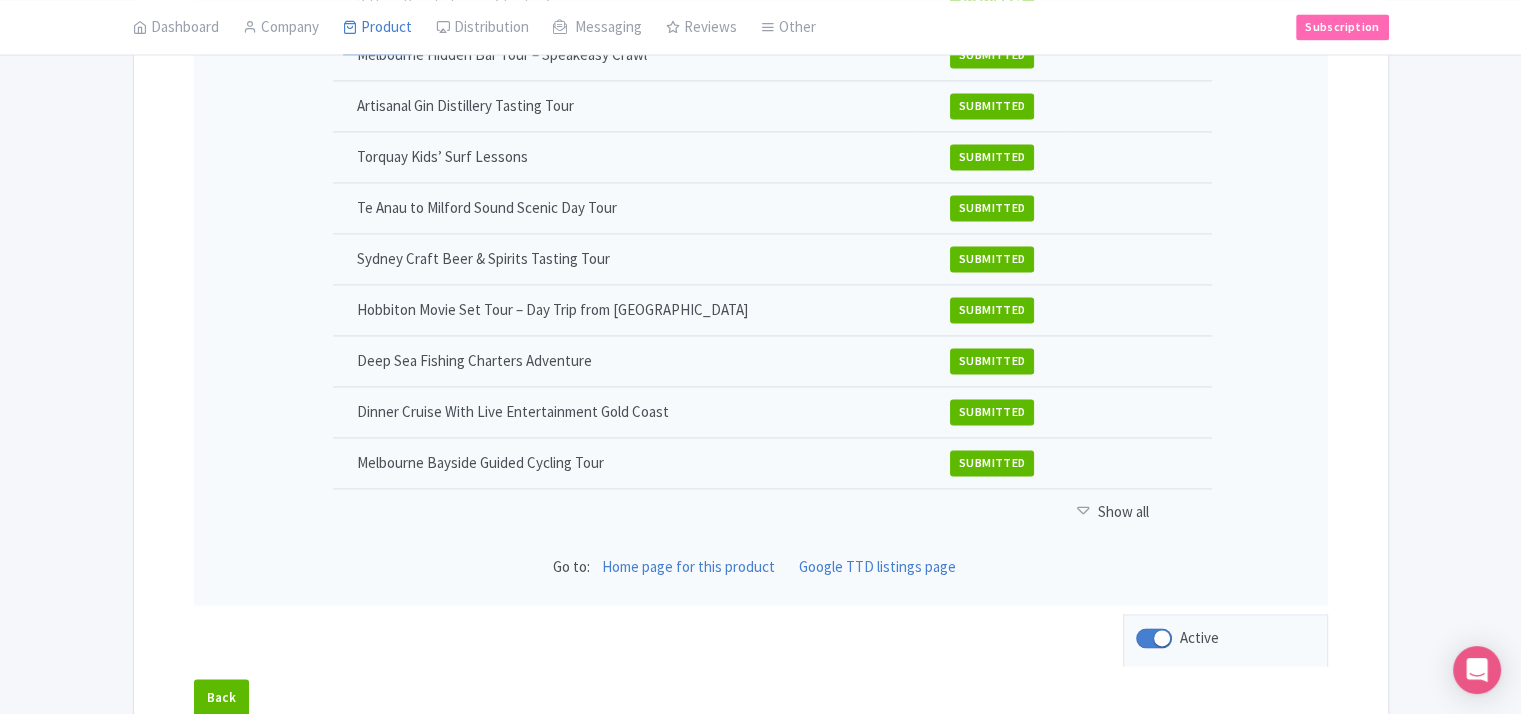 scroll, scrollTop: 2936, scrollLeft: 0, axis: vertical 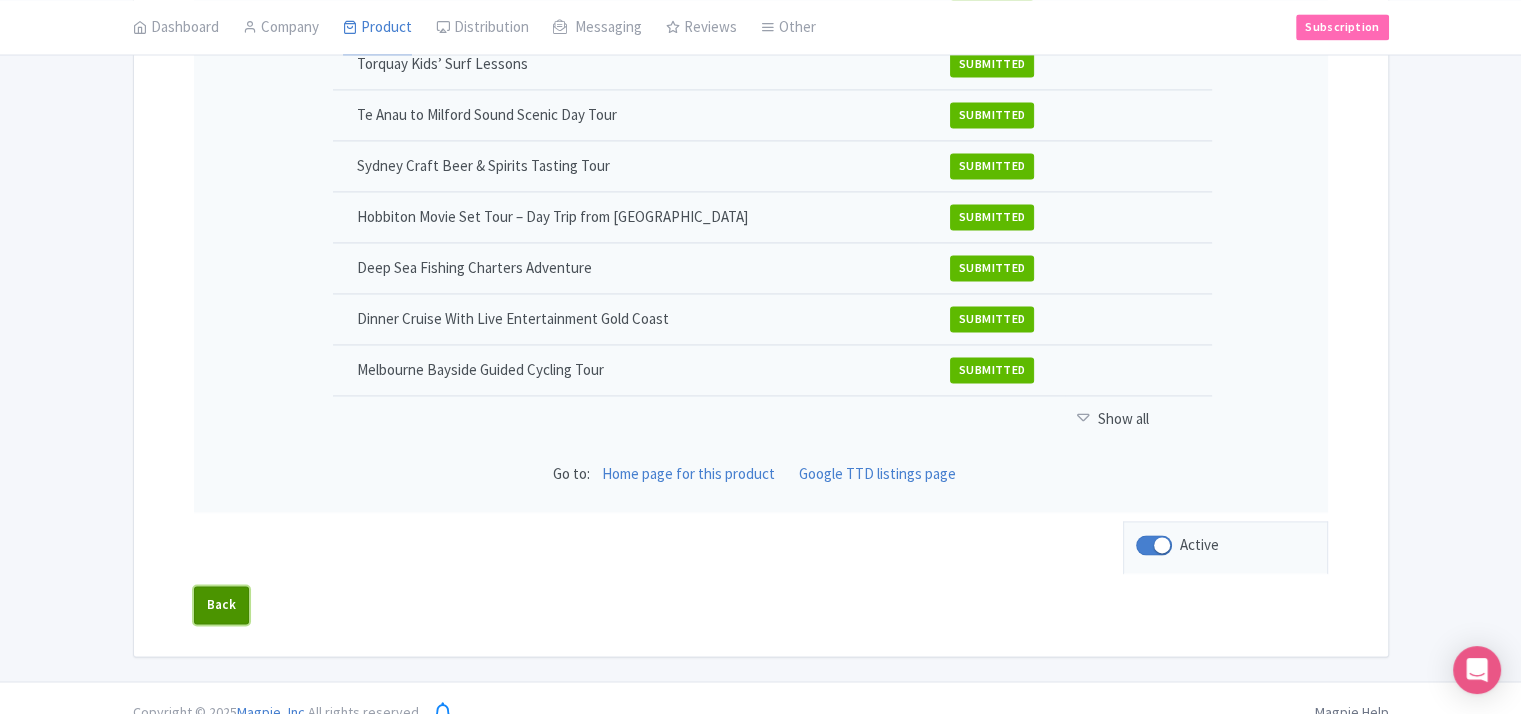click on "Back" at bounding box center (222, 605) 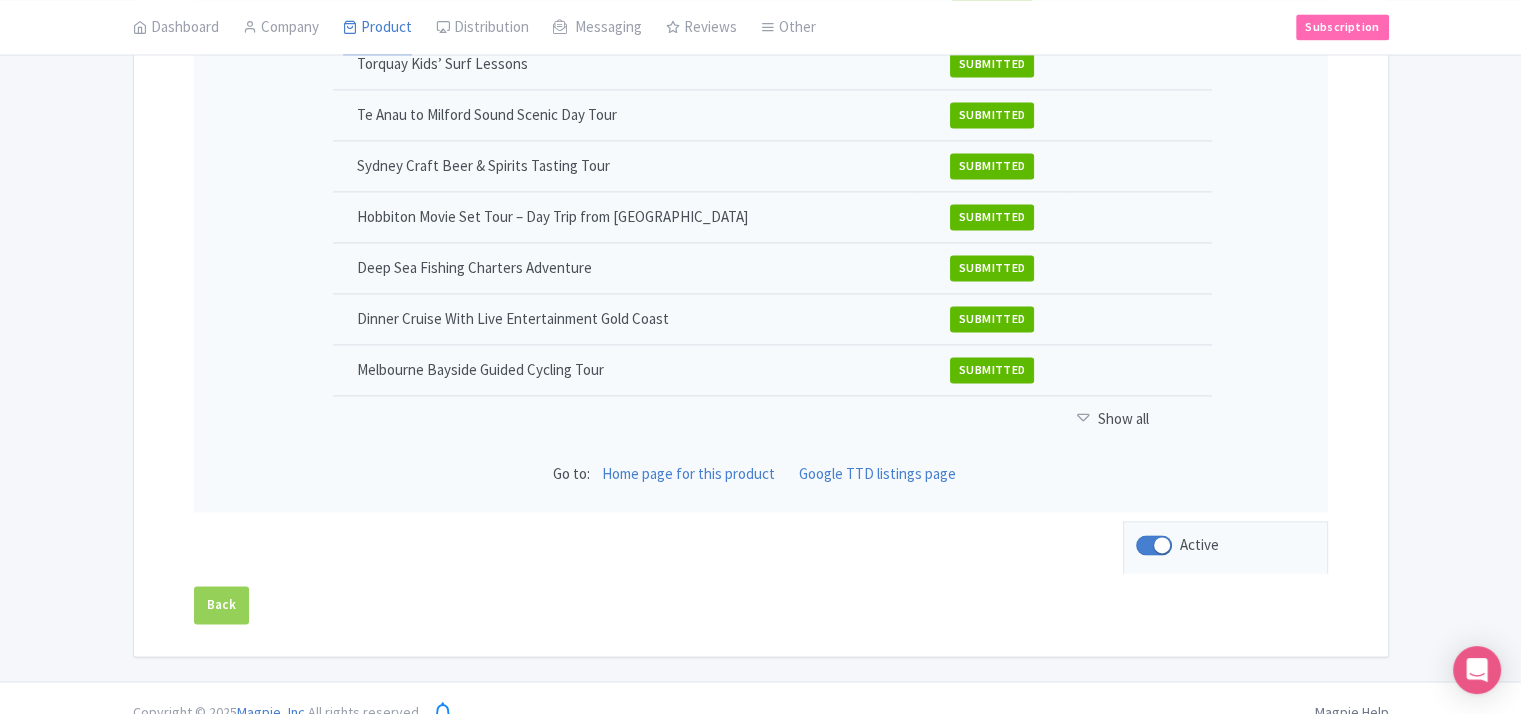 scroll, scrollTop: 582, scrollLeft: 0, axis: vertical 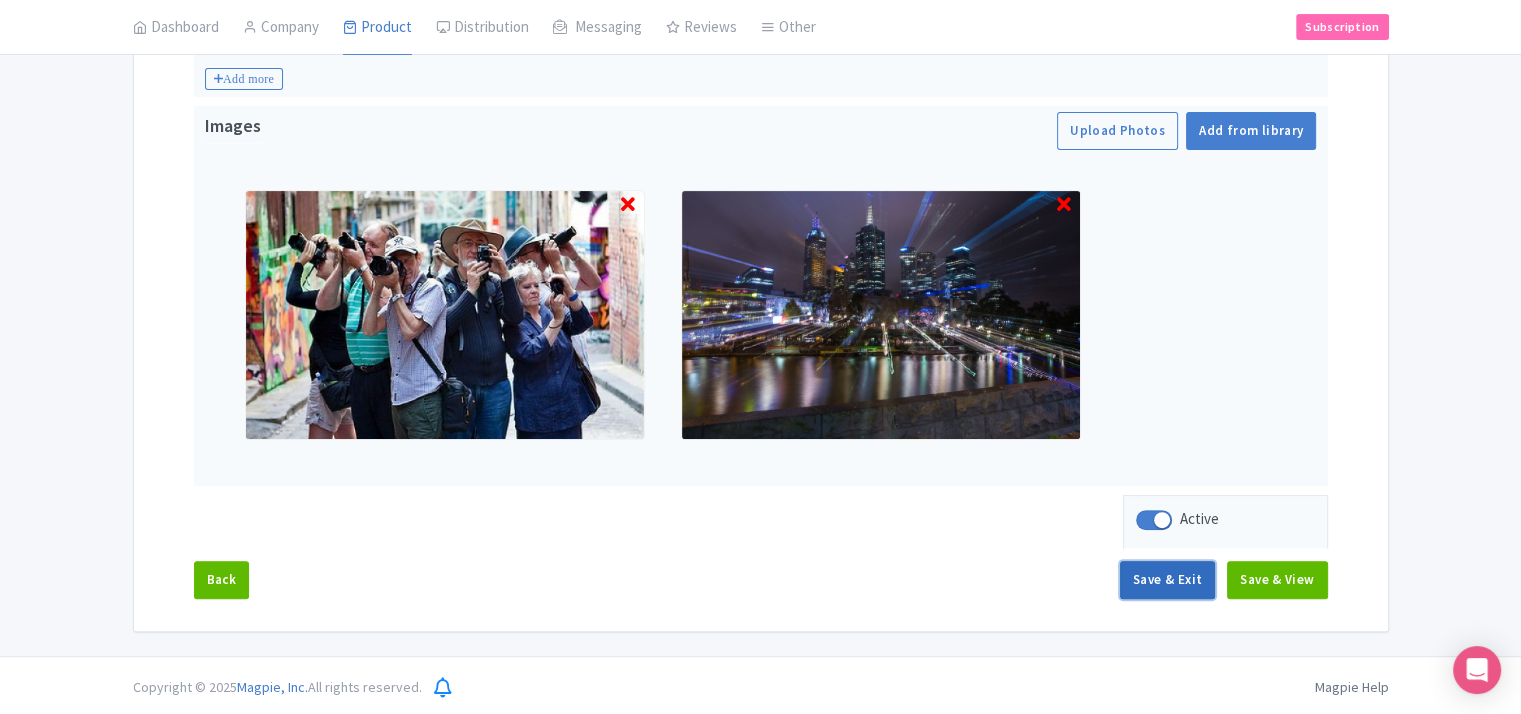 click on "Save & Exit" at bounding box center (1167, 580) 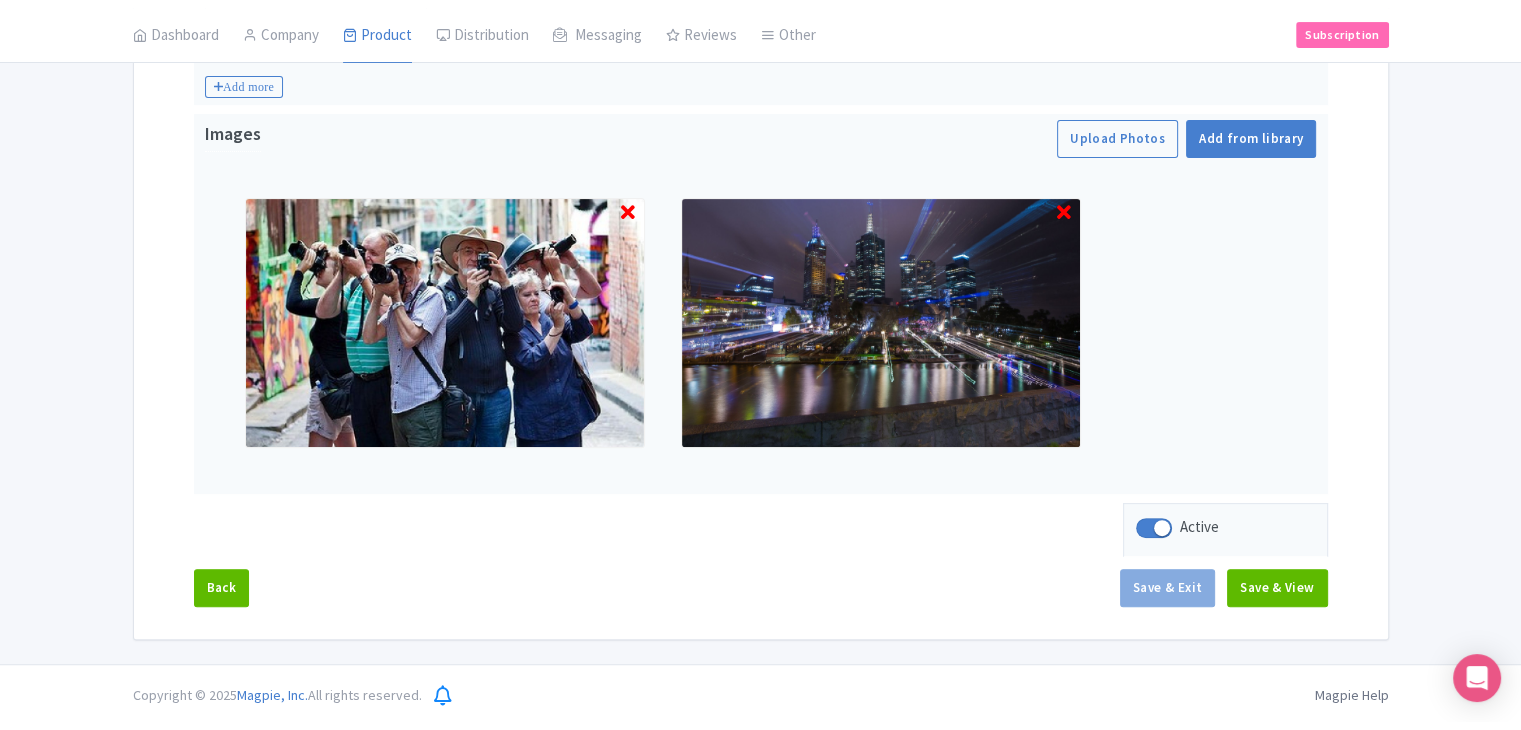 scroll, scrollTop: 567, scrollLeft: 0, axis: vertical 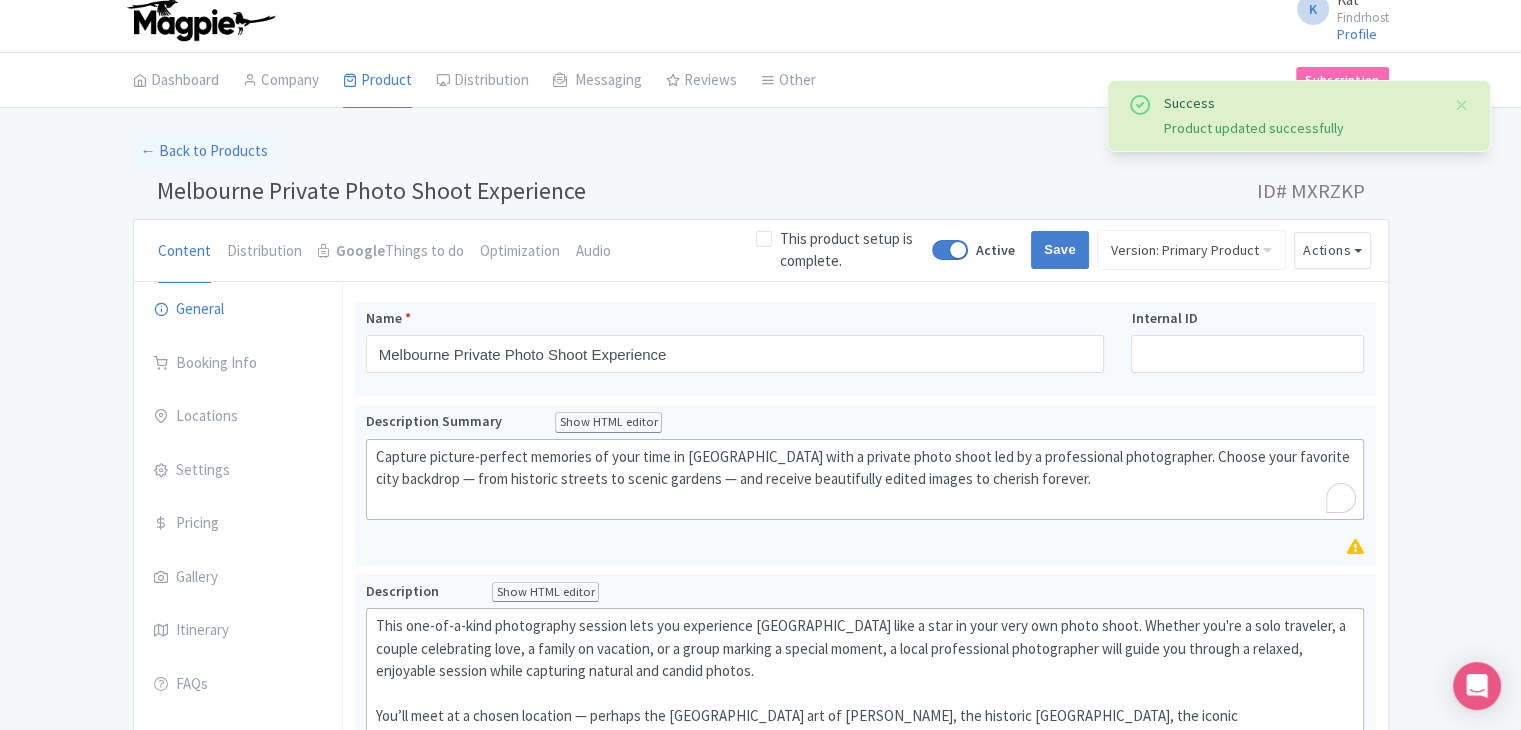 click on "My Products" at bounding box center [0, 0] 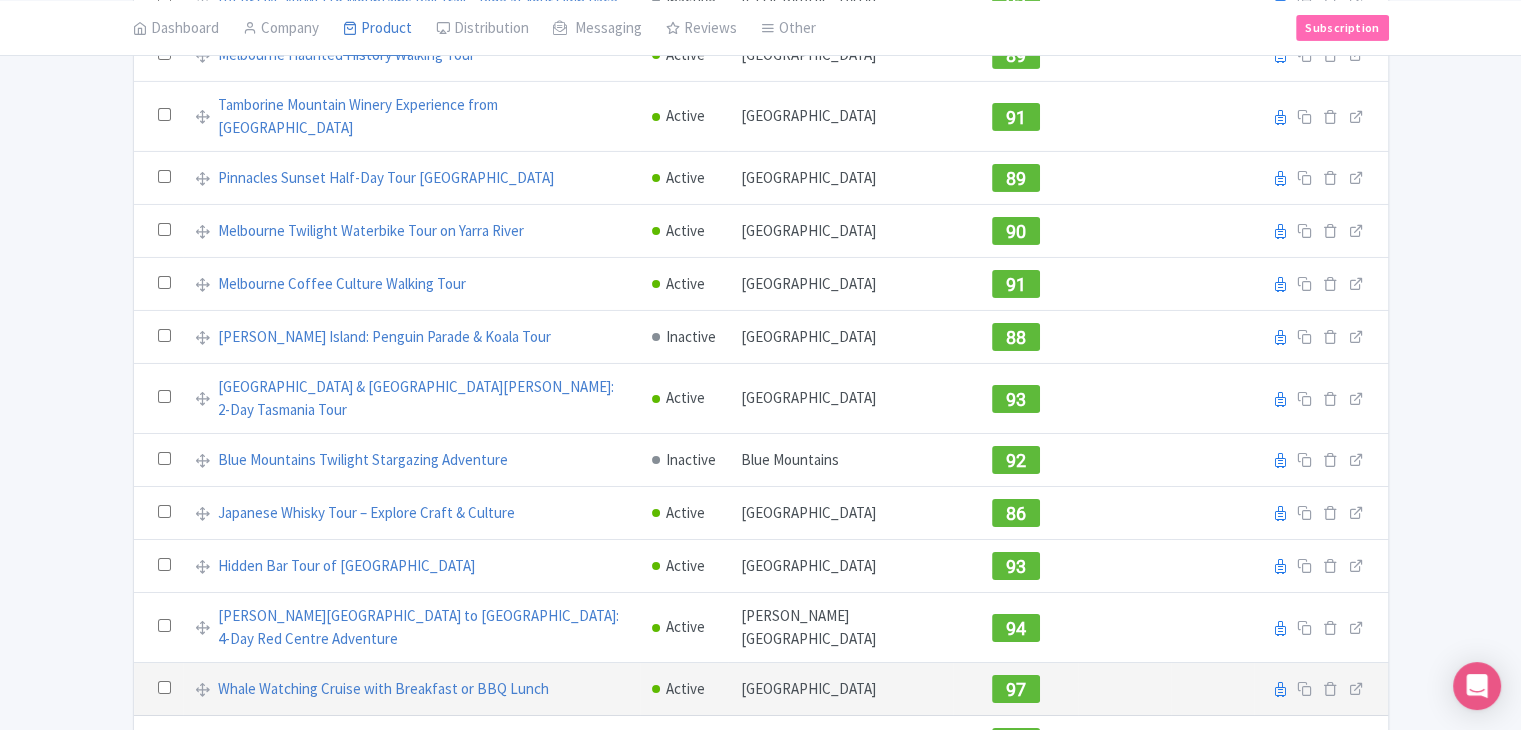 scroll, scrollTop: 7061, scrollLeft: 0, axis: vertical 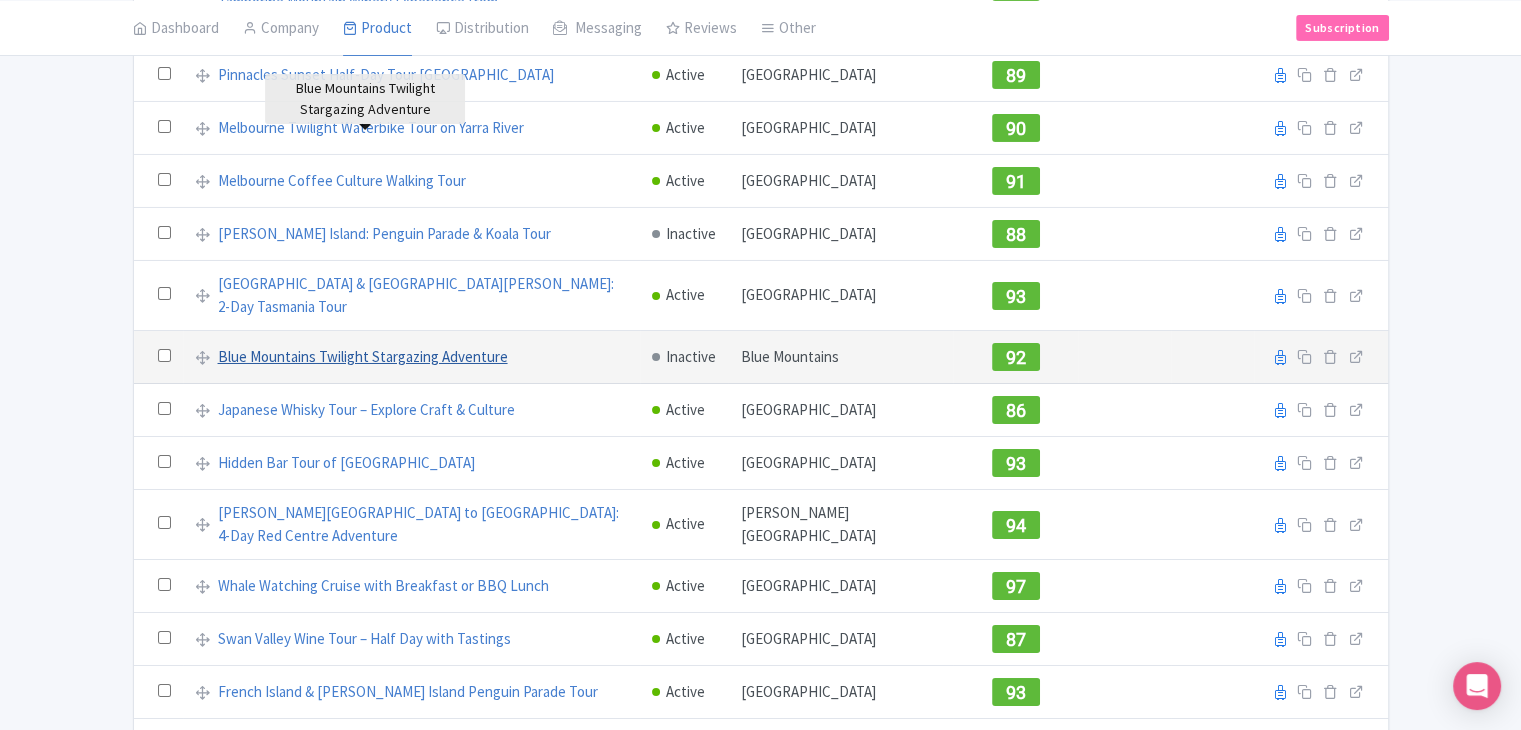 click on "Blue Mountains Twilight Stargazing Adventure" at bounding box center [363, 357] 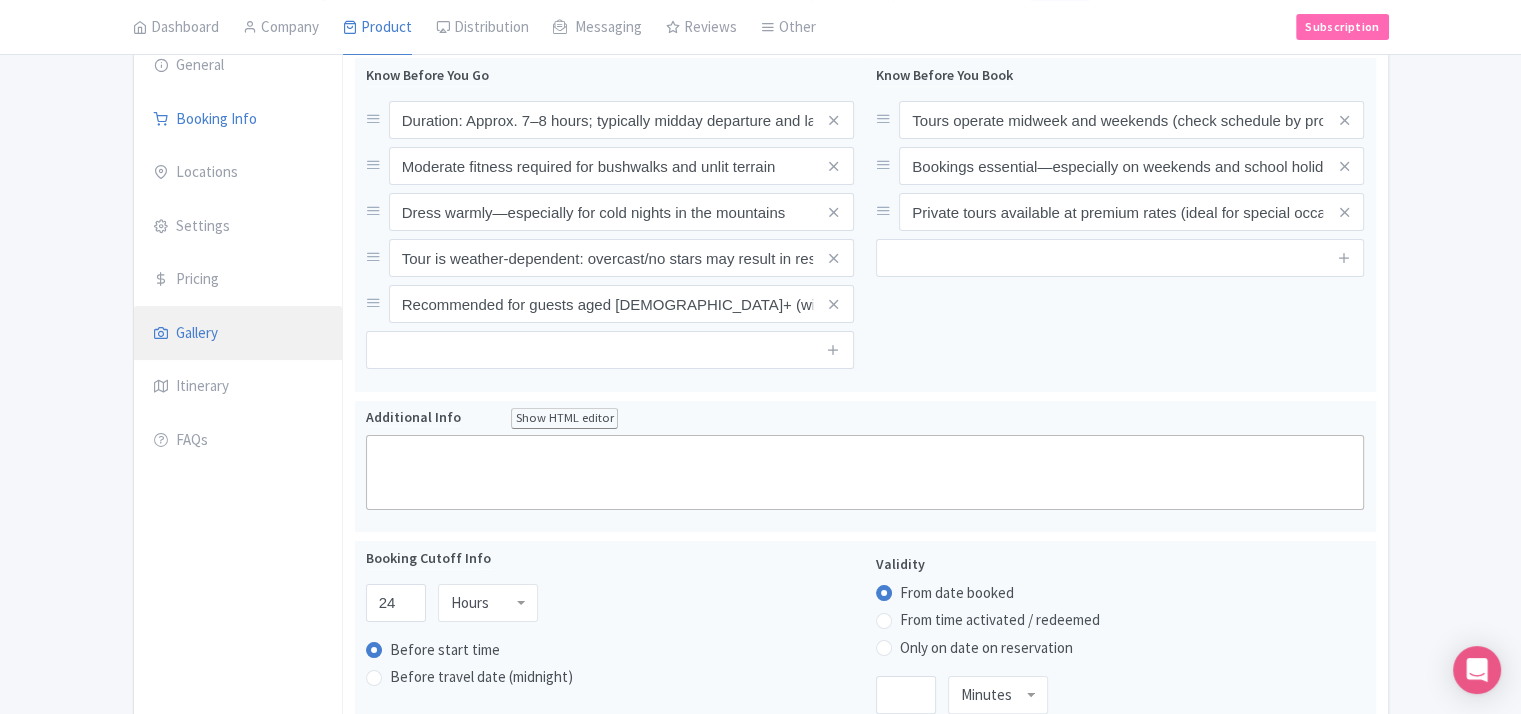 scroll, scrollTop: 200, scrollLeft: 0, axis: vertical 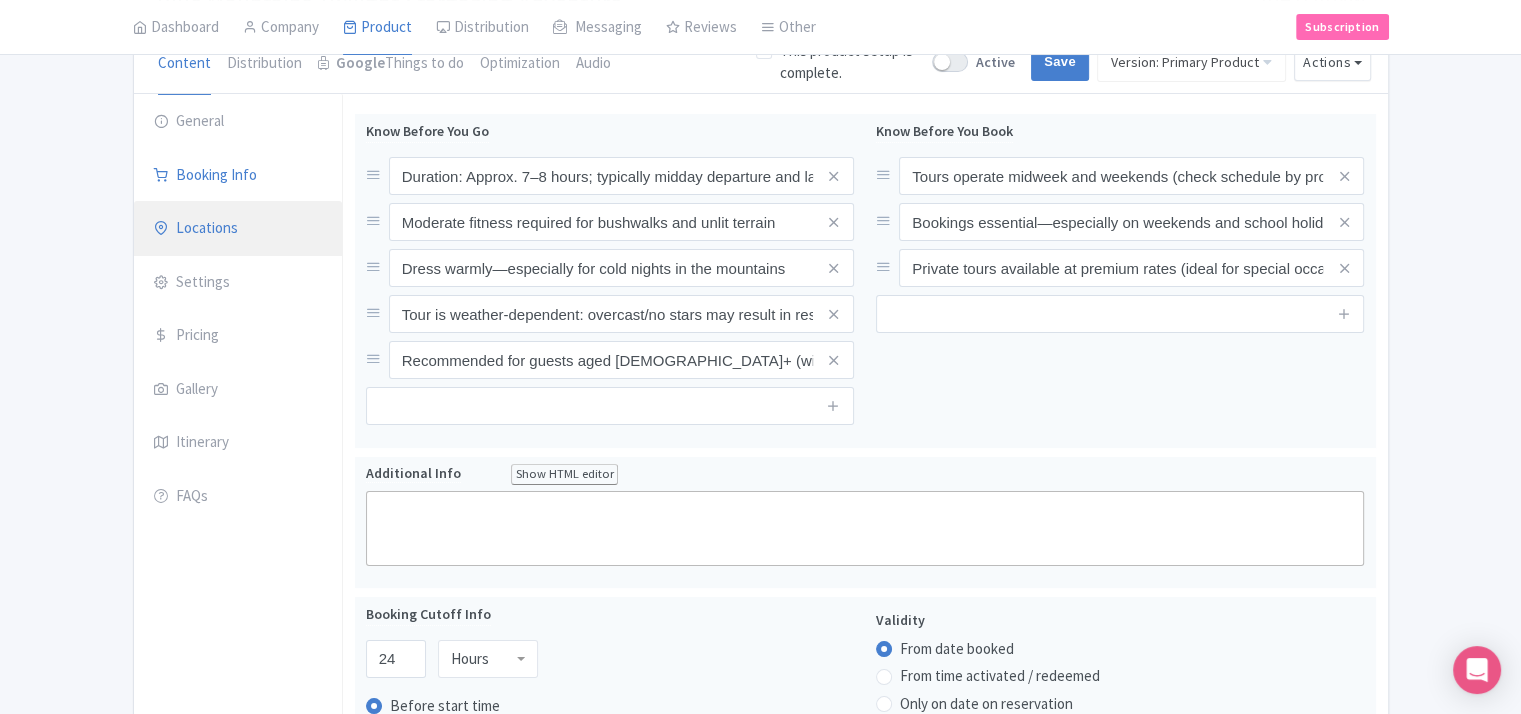 click on "Locations" at bounding box center [238, 229] 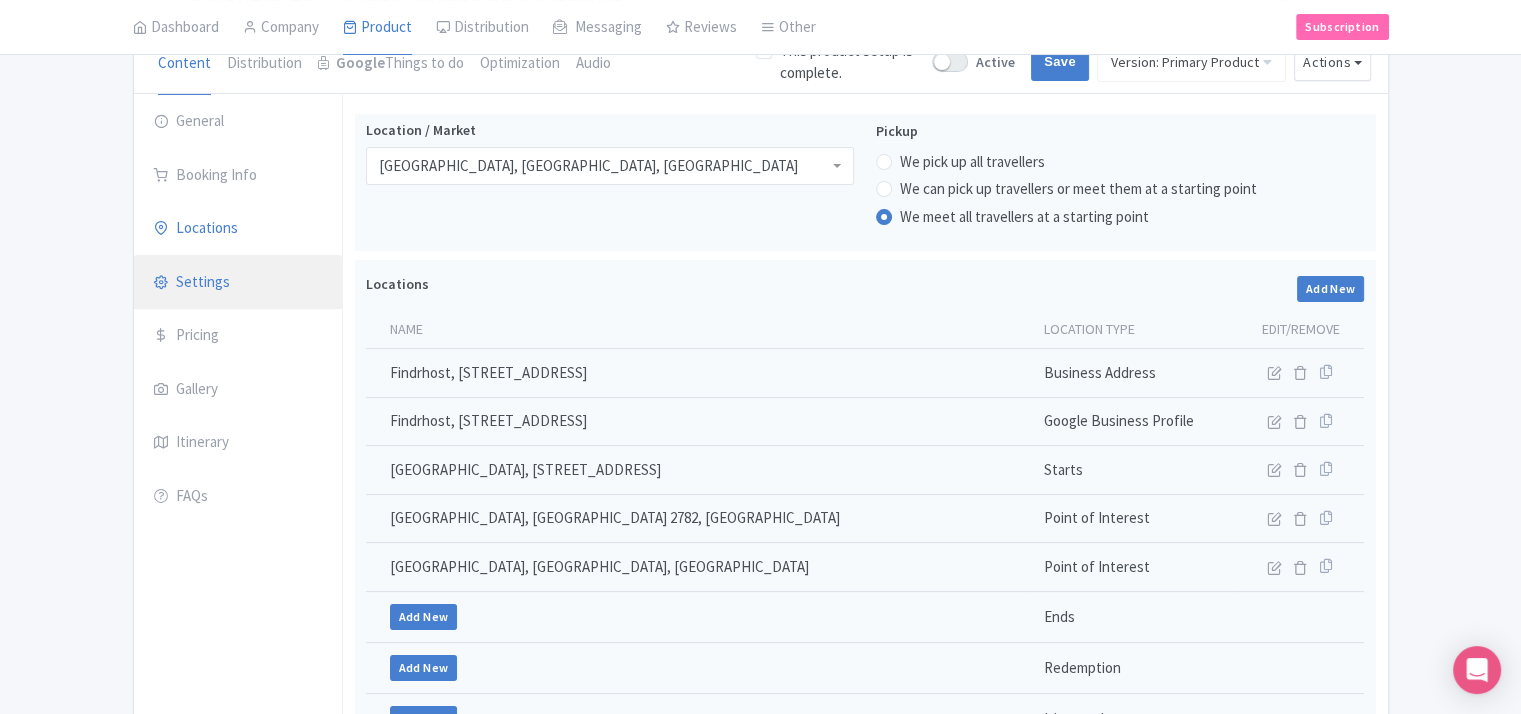 click on "Settings" at bounding box center [238, 283] 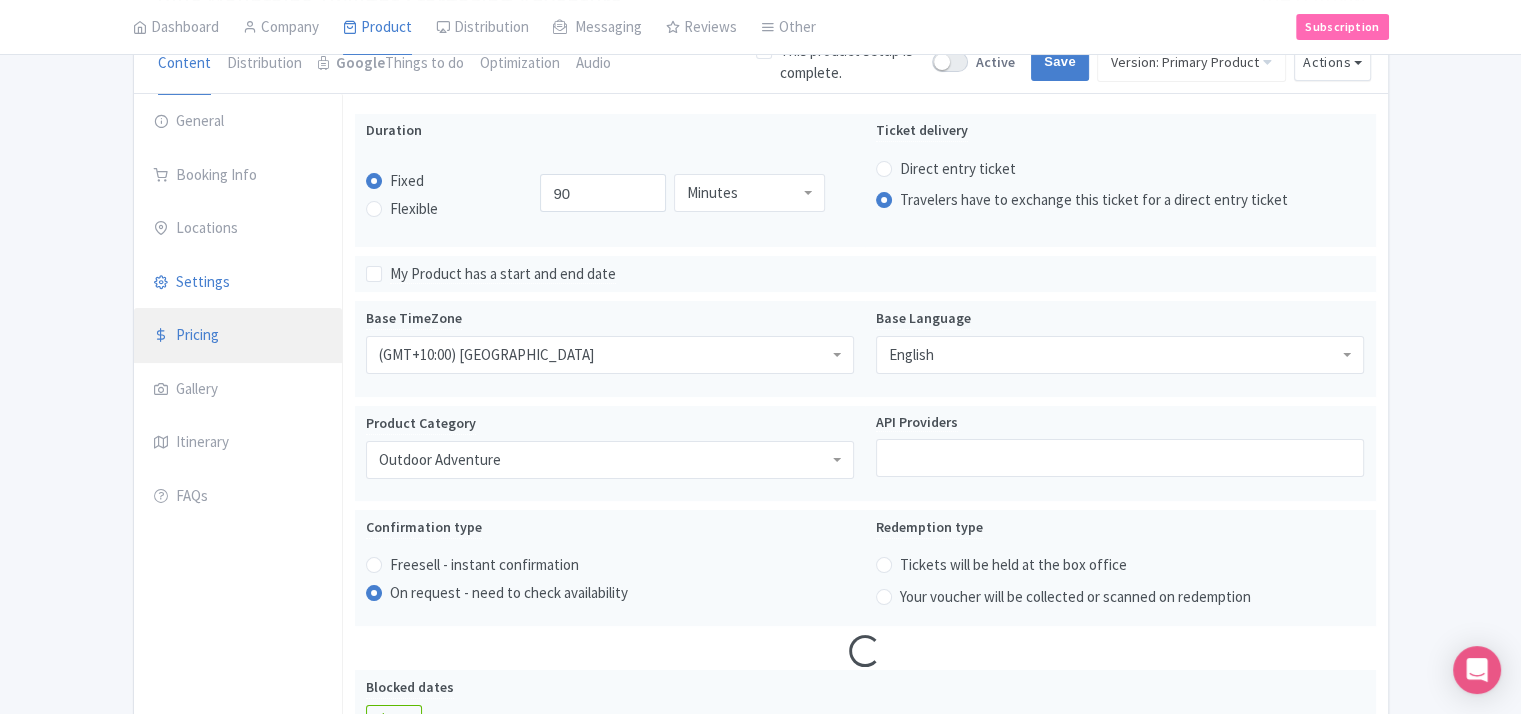click on "Pricing" at bounding box center (238, 336) 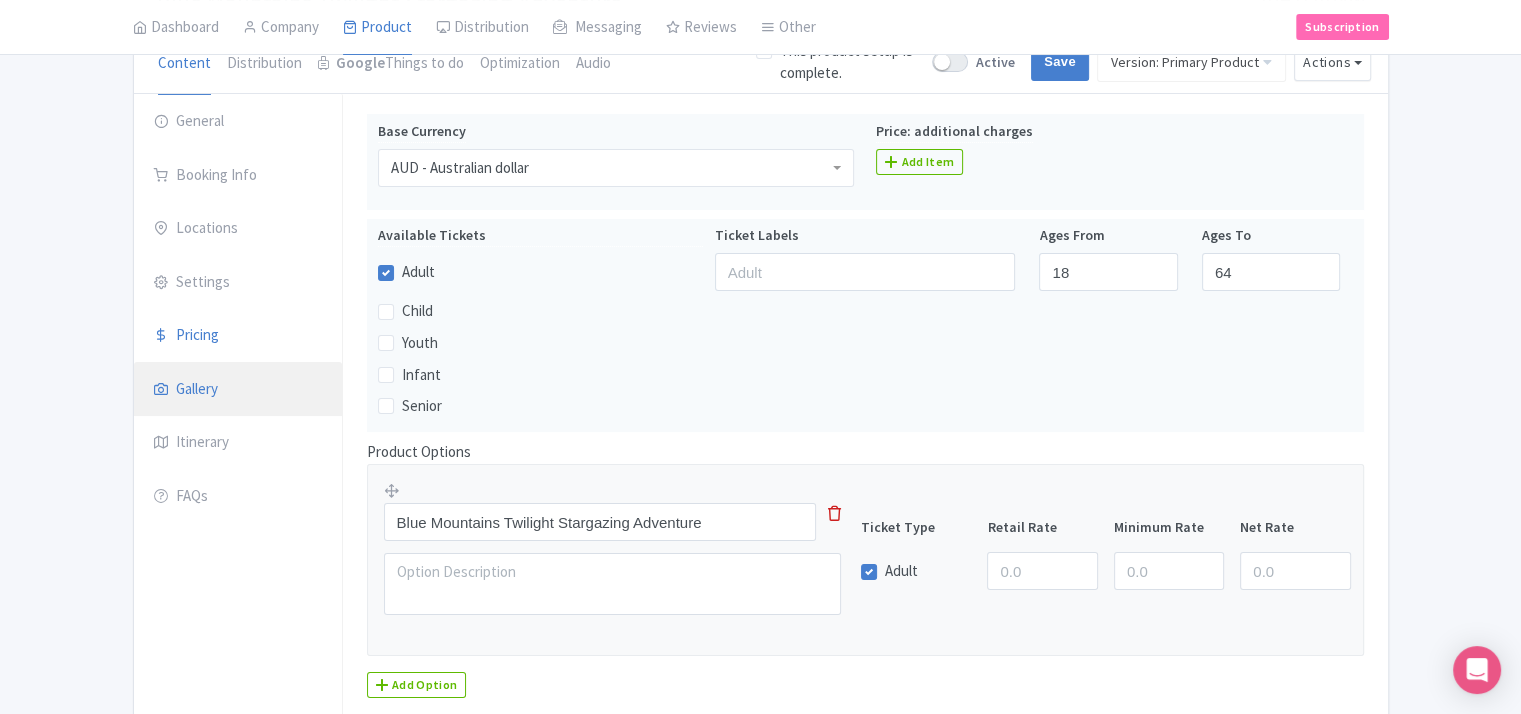 click on "Gallery" at bounding box center [238, 390] 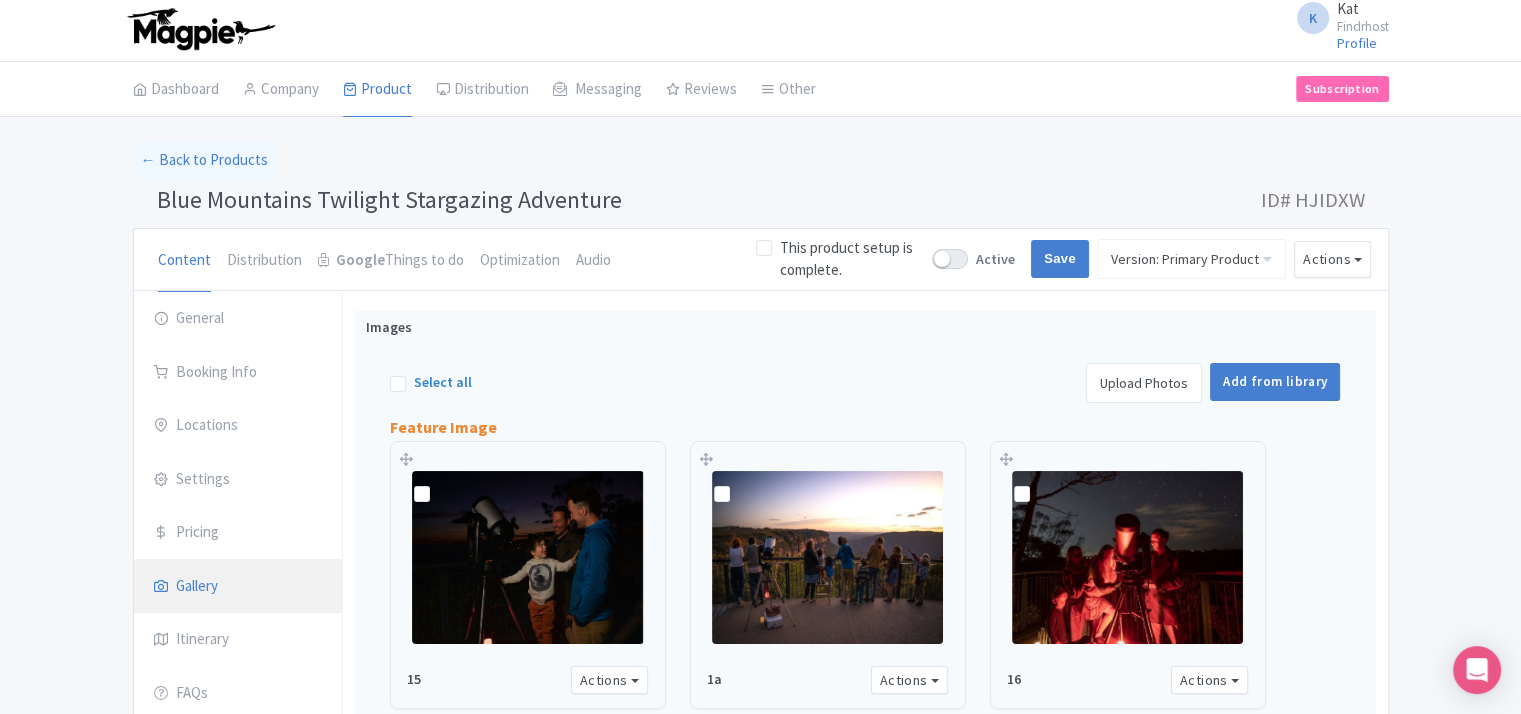 scroll, scrollTop: 0, scrollLeft: 0, axis: both 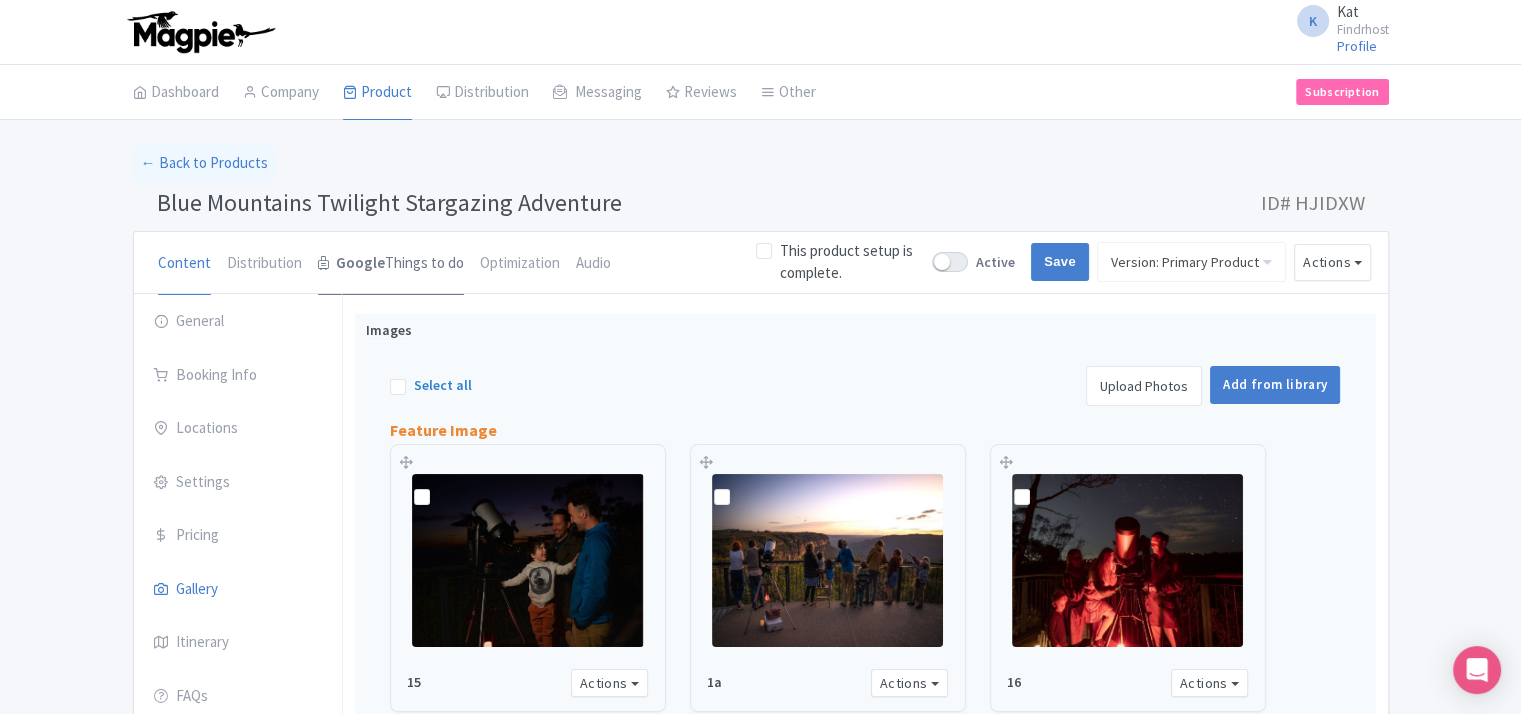 click on "Google" at bounding box center [360, 263] 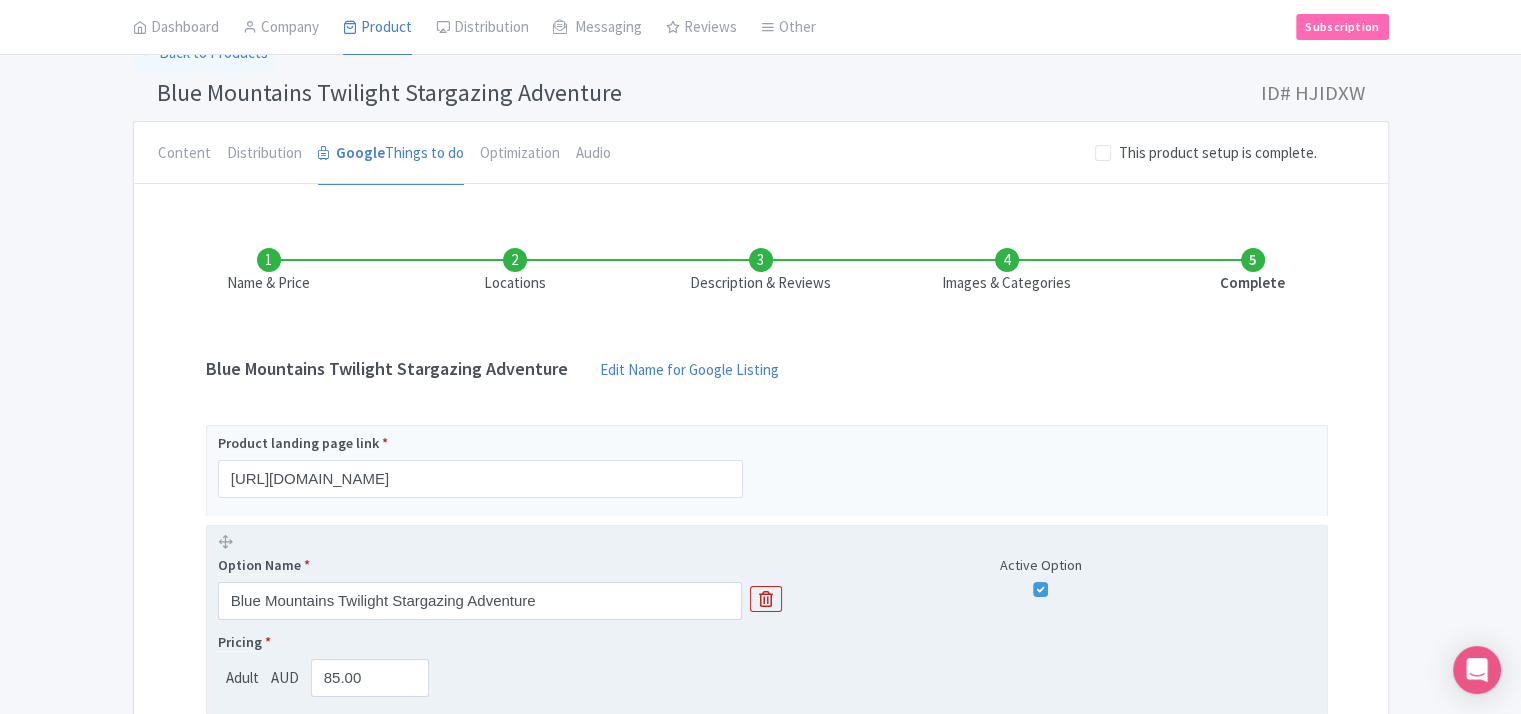 scroll, scrollTop: 300, scrollLeft: 0, axis: vertical 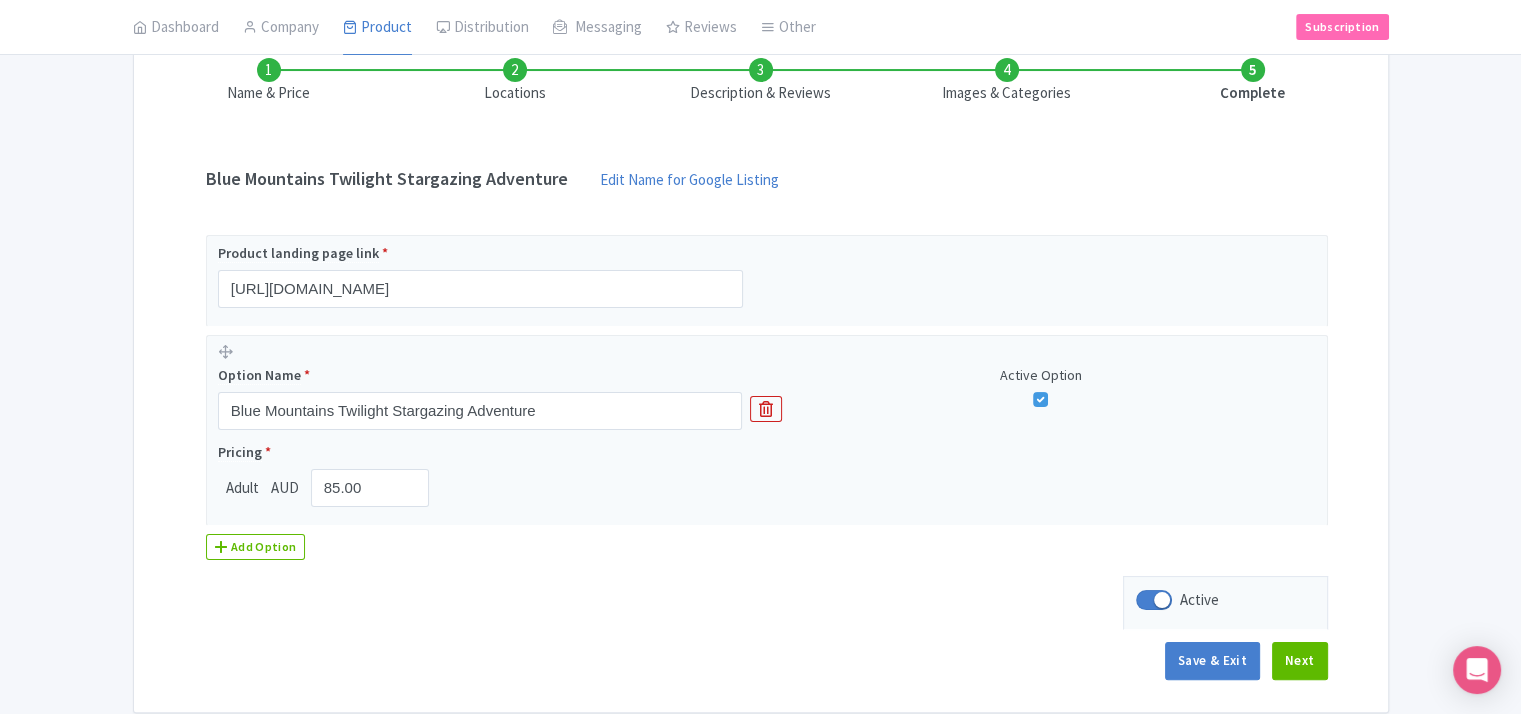 click on "Locations" at bounding box center (515, 81) 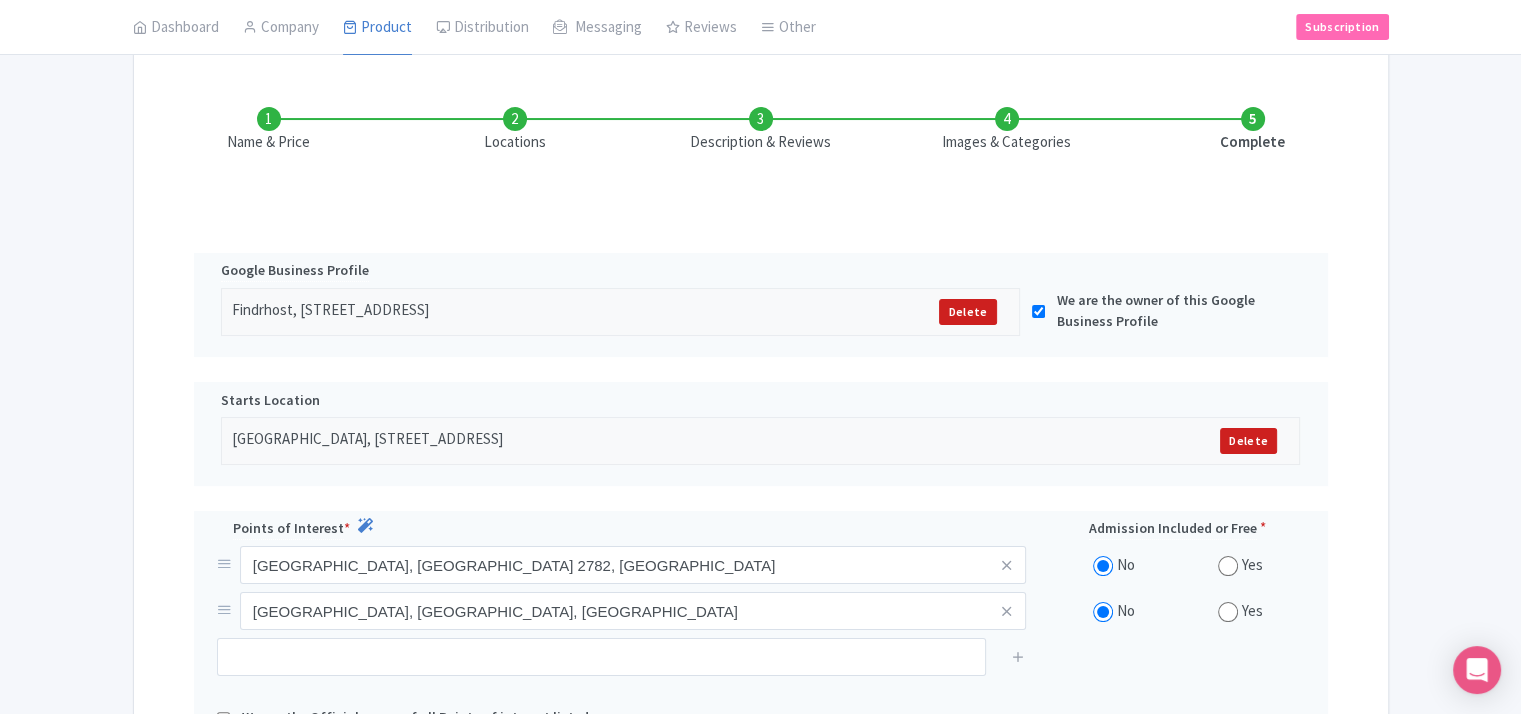 scroll, scrollTop: 143, scrollLeft: 0, axis: vertical 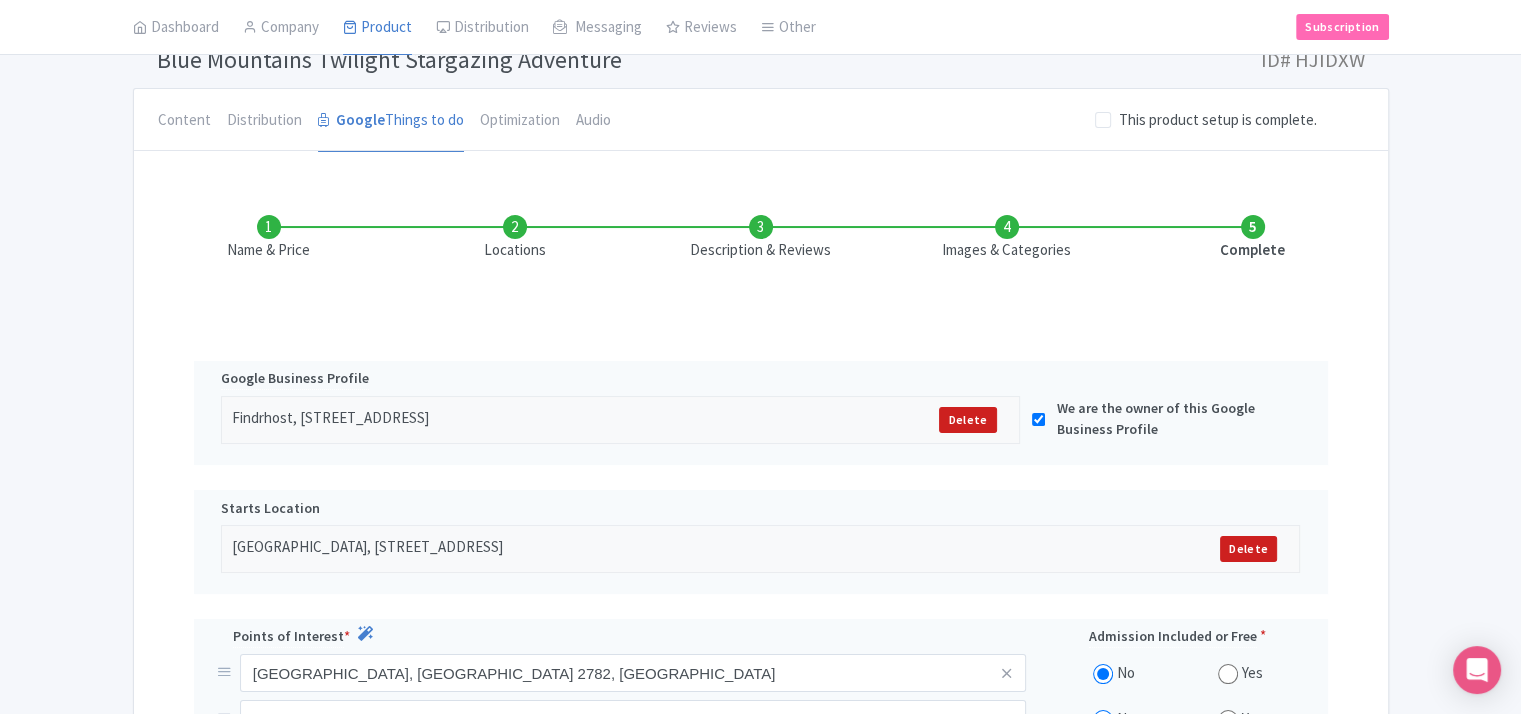 click on "Description & Reviews" at bounding box center [761, 238] 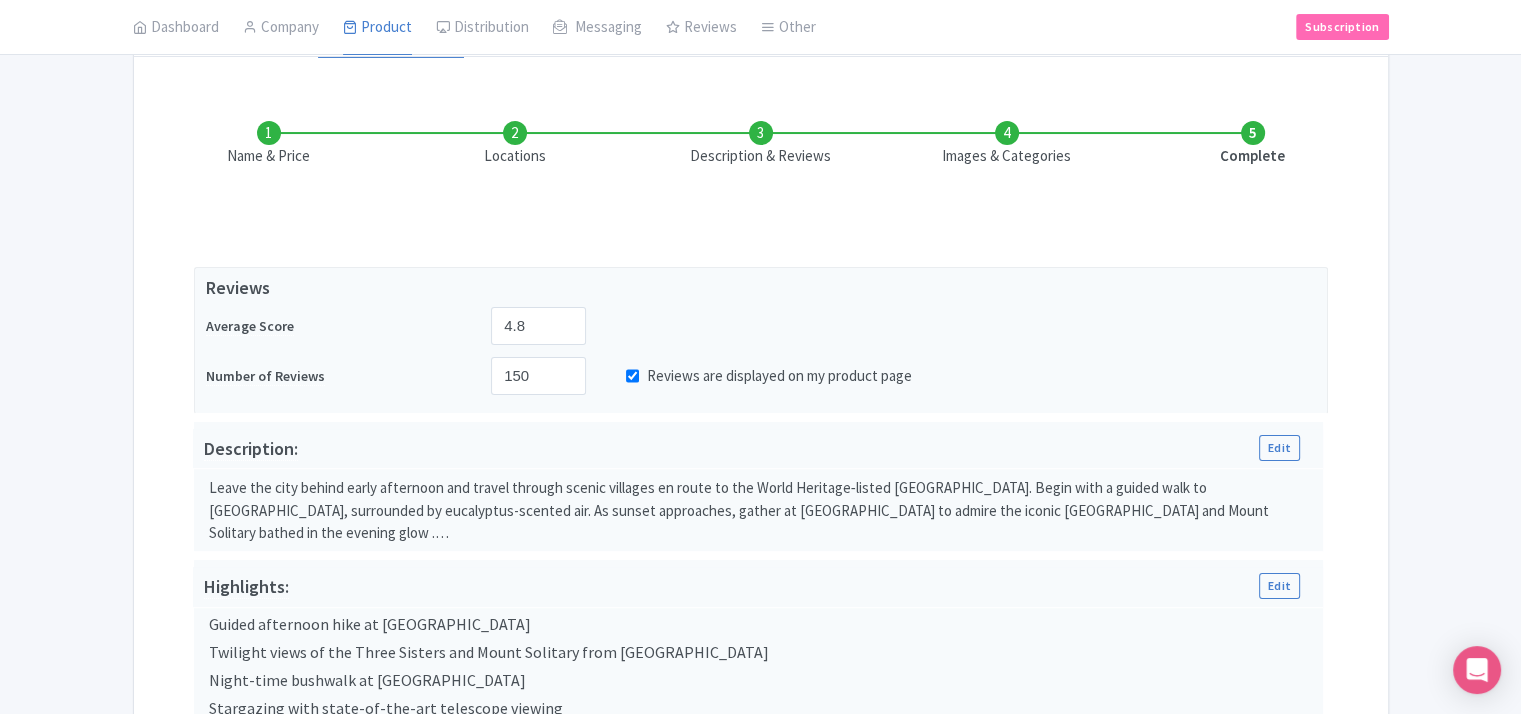 scroll, scrollTop: 343, scrollLeft: 0, axis: vertical 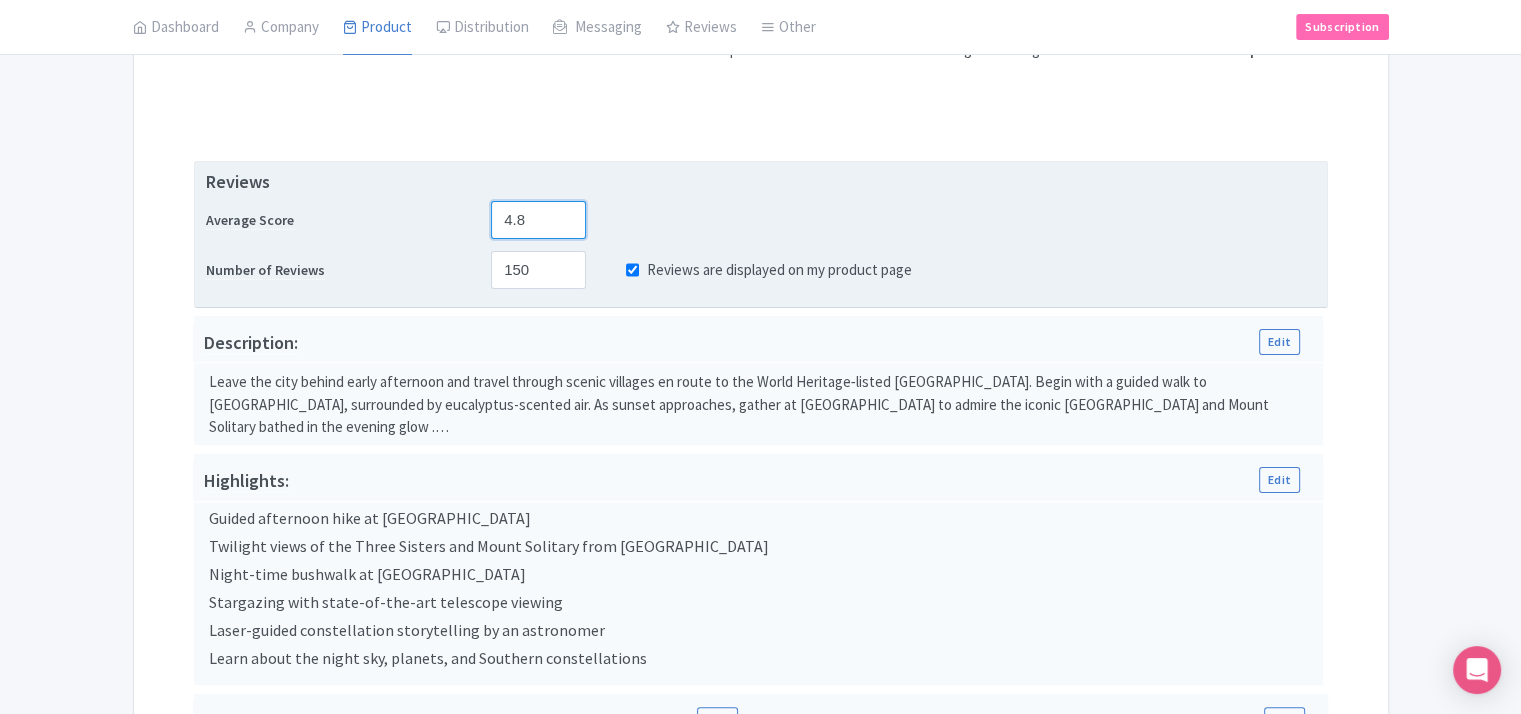 click on "4.8" at bounding box center [538, 220] 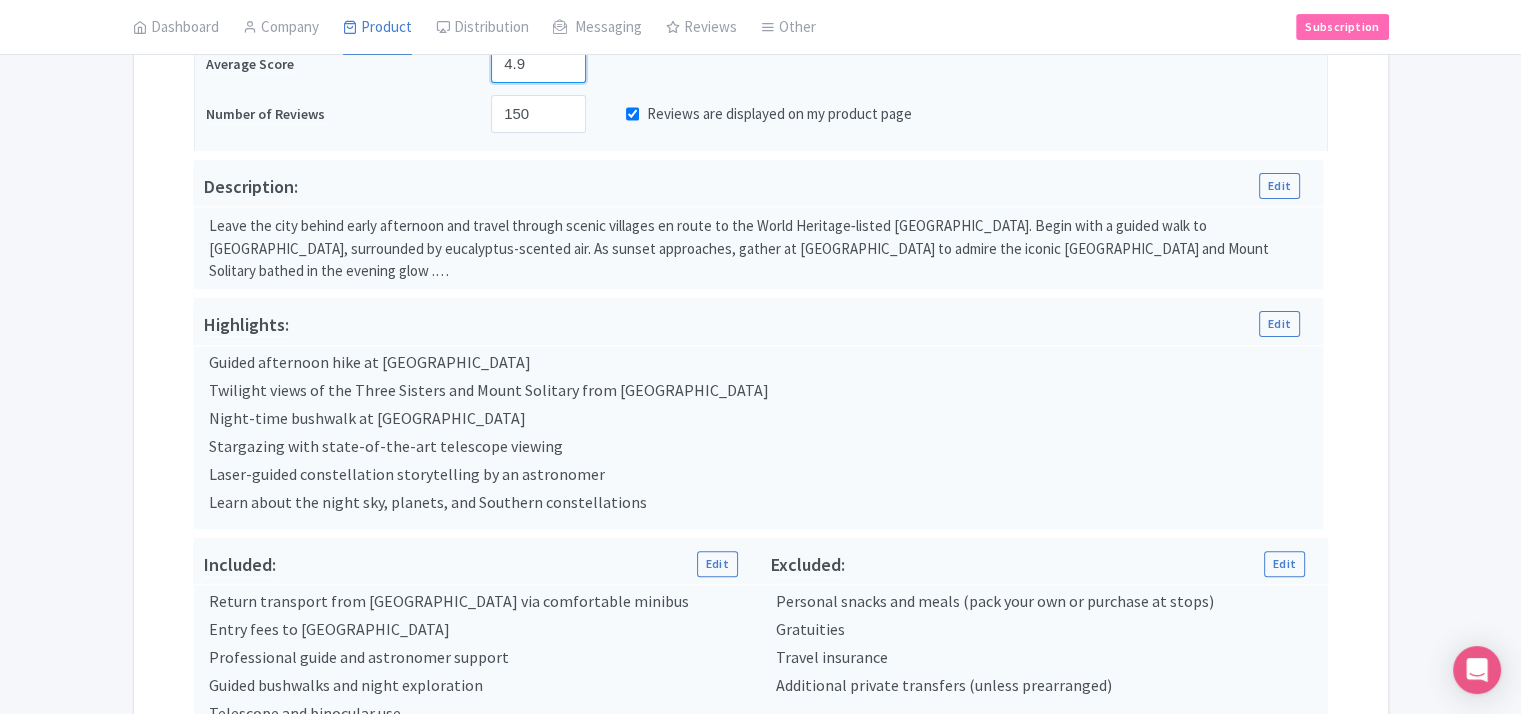scroll, scrollTop: 780, scrollLeft: 0, axis: vertical 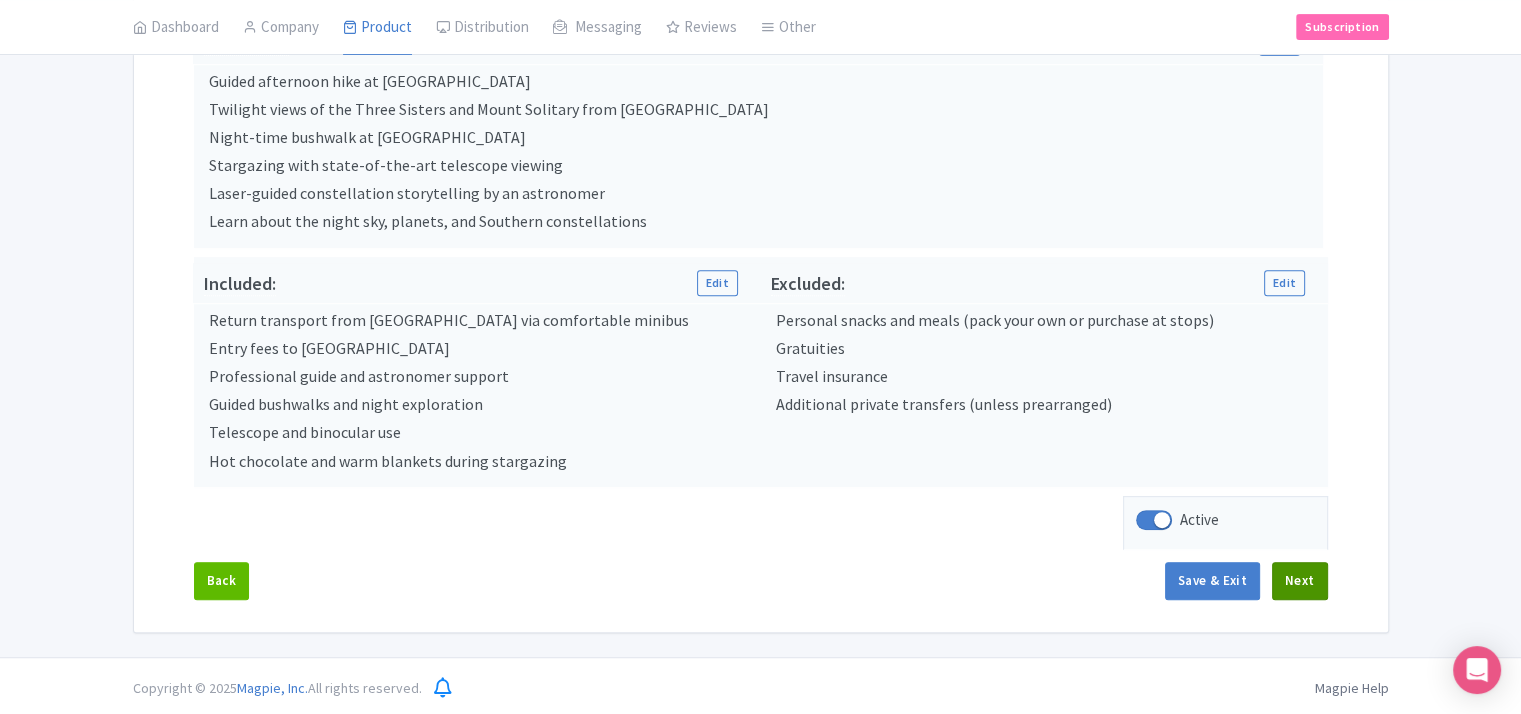 type on "4.9" 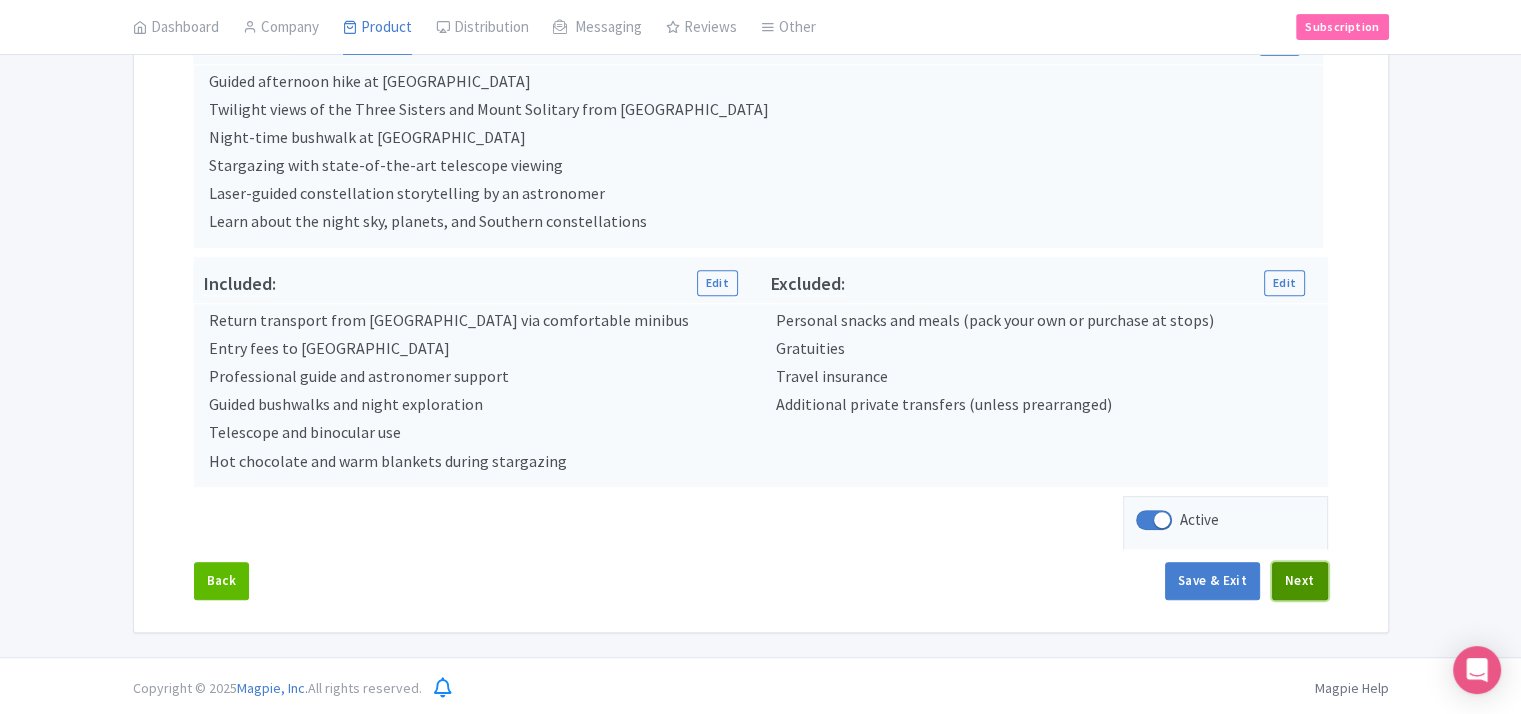 click on "Next" at bounding box center (1300, 581) 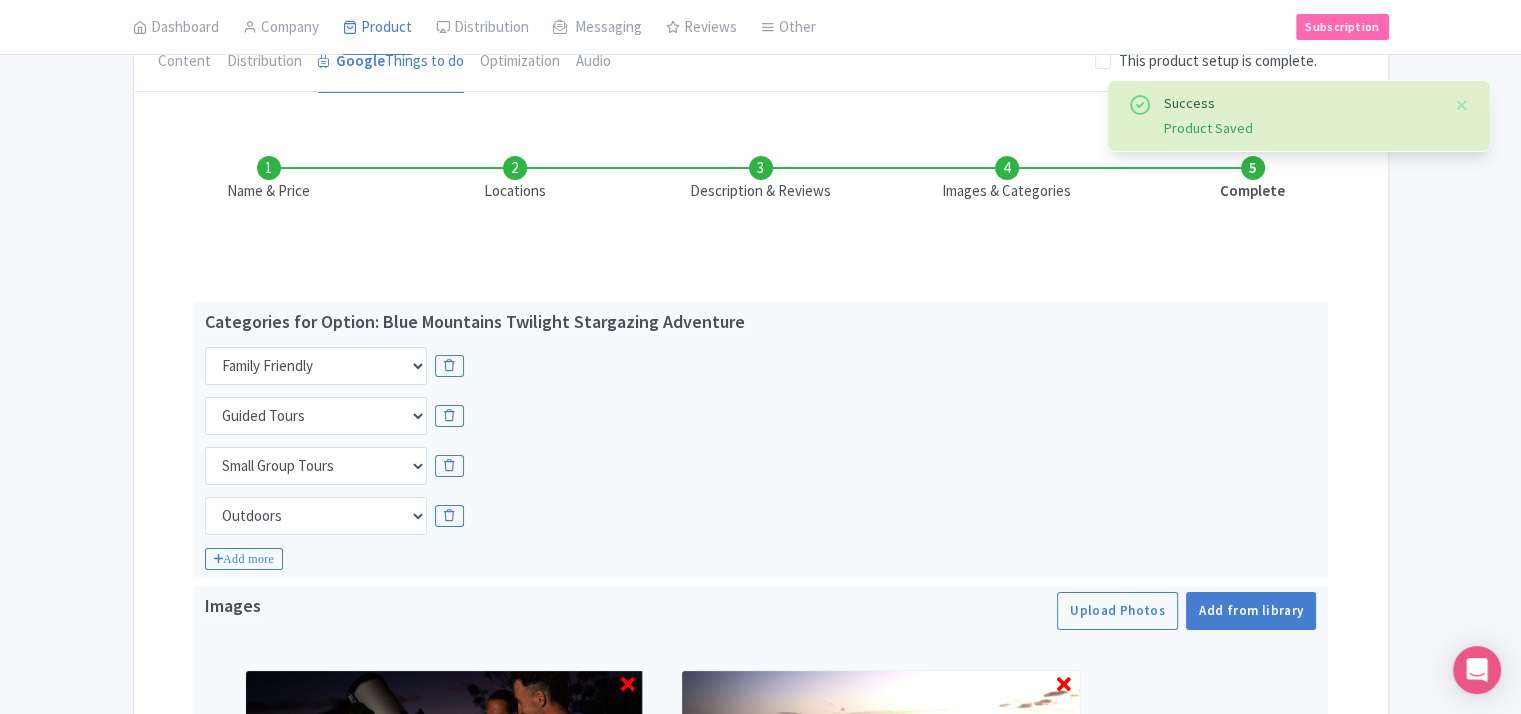 scroll, scrollTop: 180, scrollLeft: 0, axis: vertical 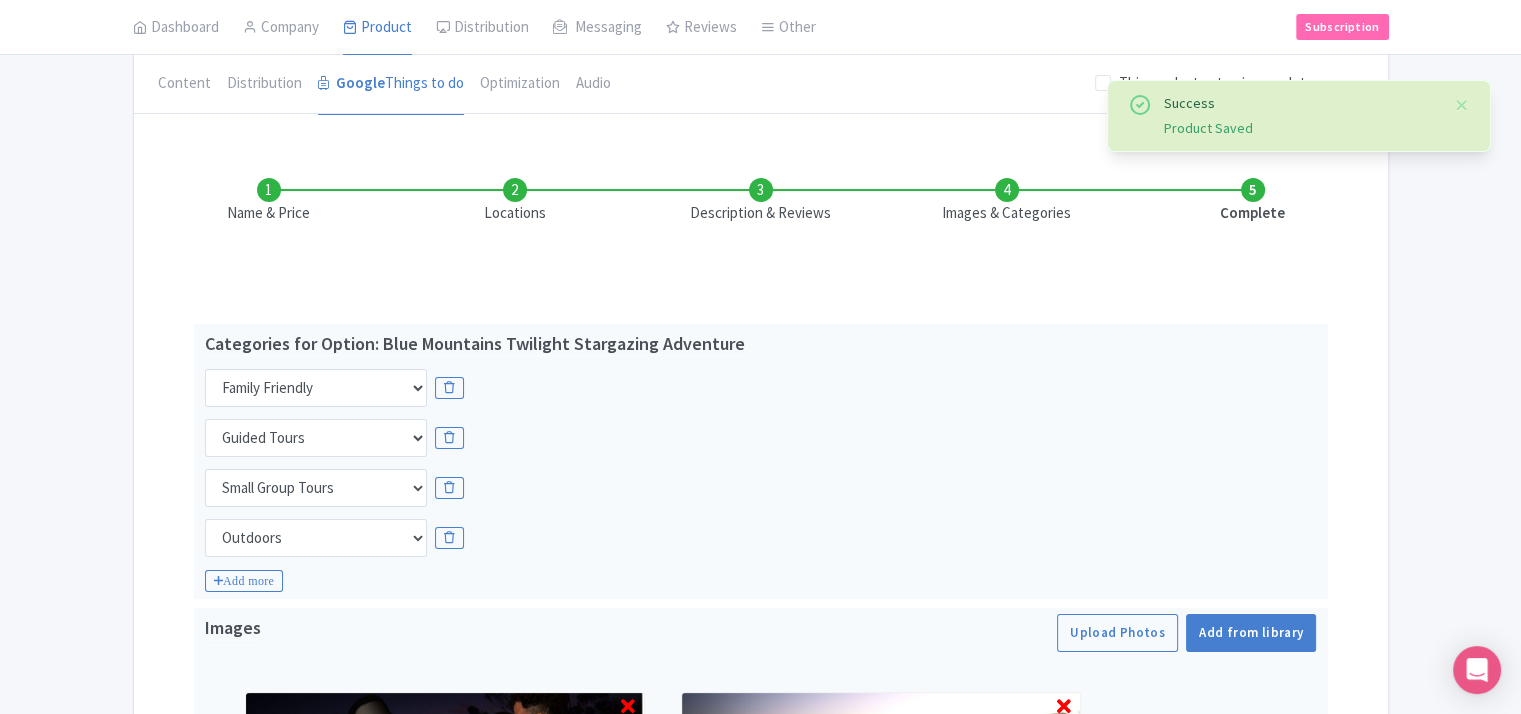 click on "Description & Reviews" at bounding box center (761, 201) 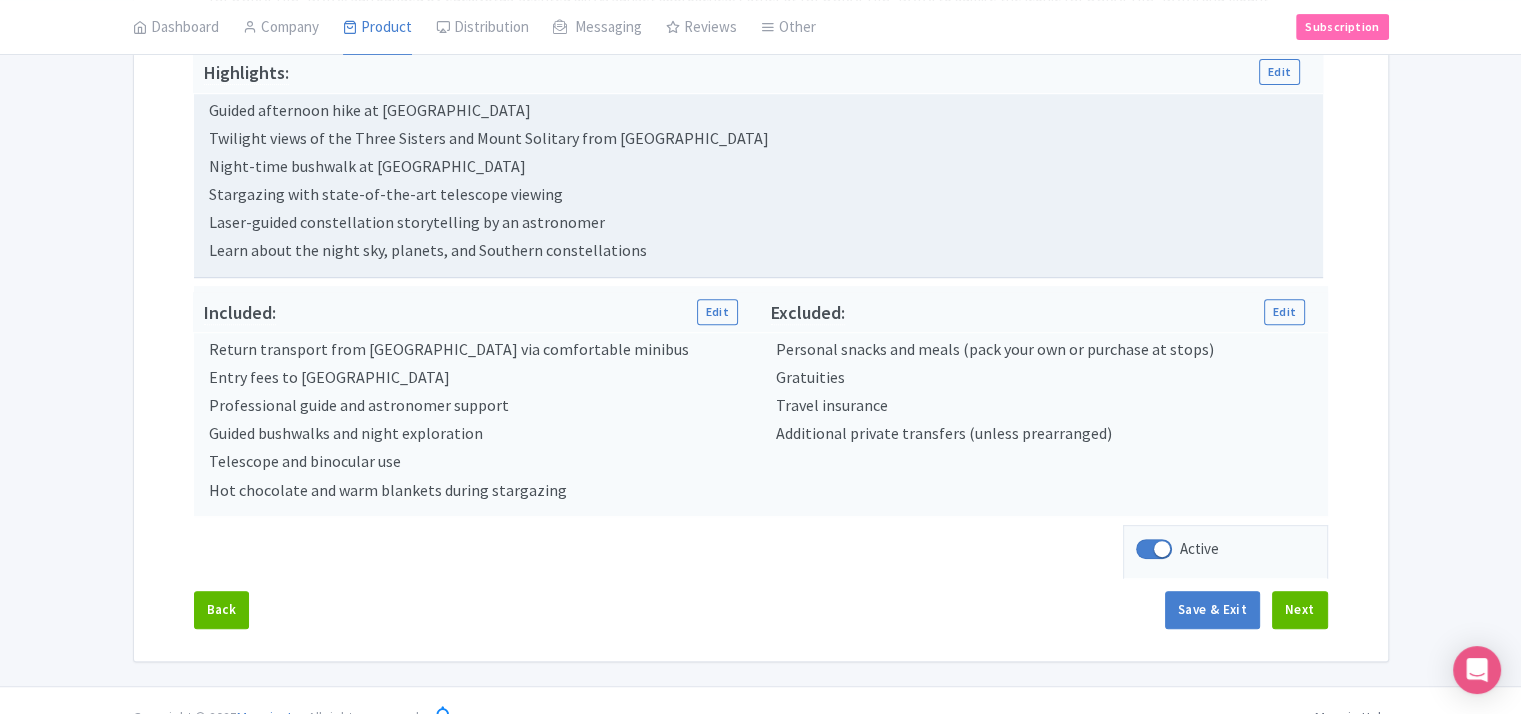 scroll, scrollTop: 780, scrollLeft: 0, axis: vertical 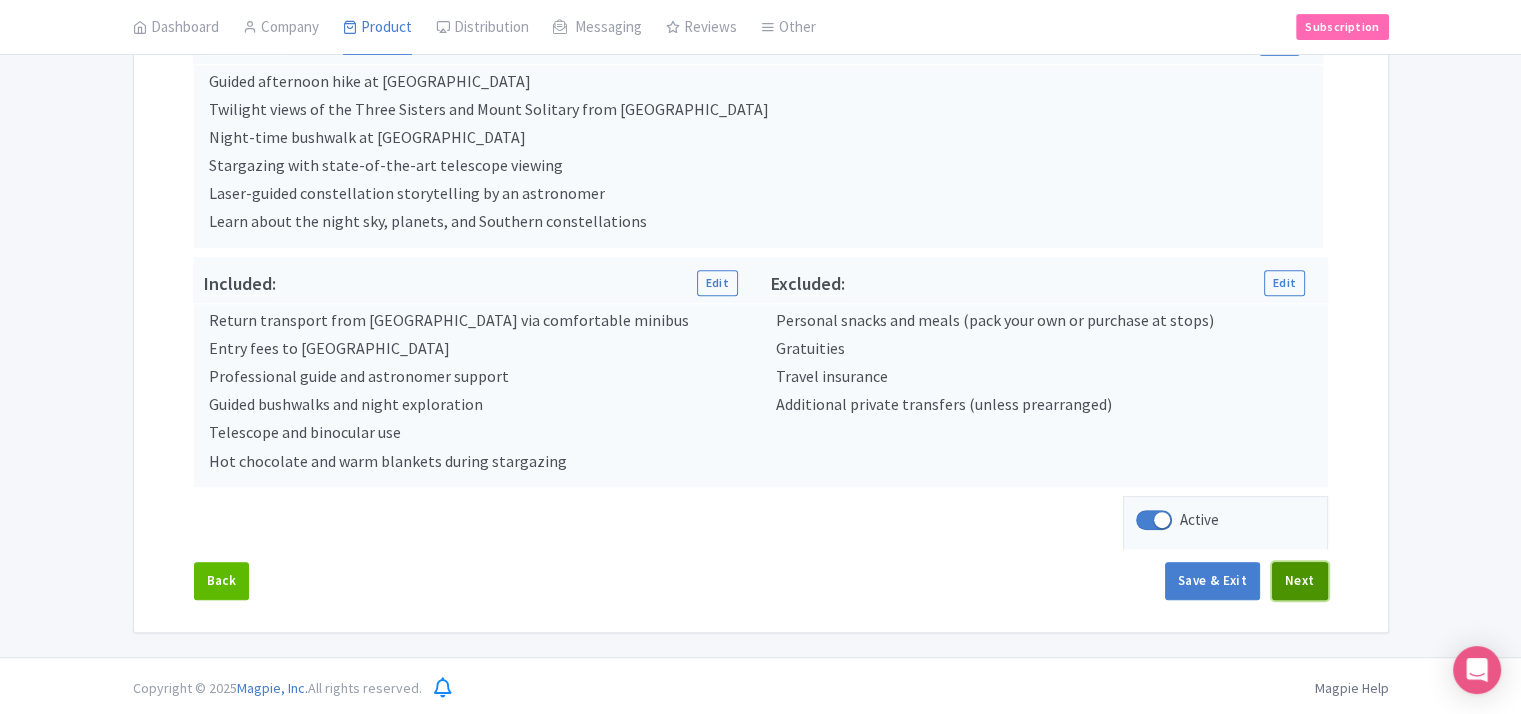 click on "Next" at bounding box center (1300, 581) 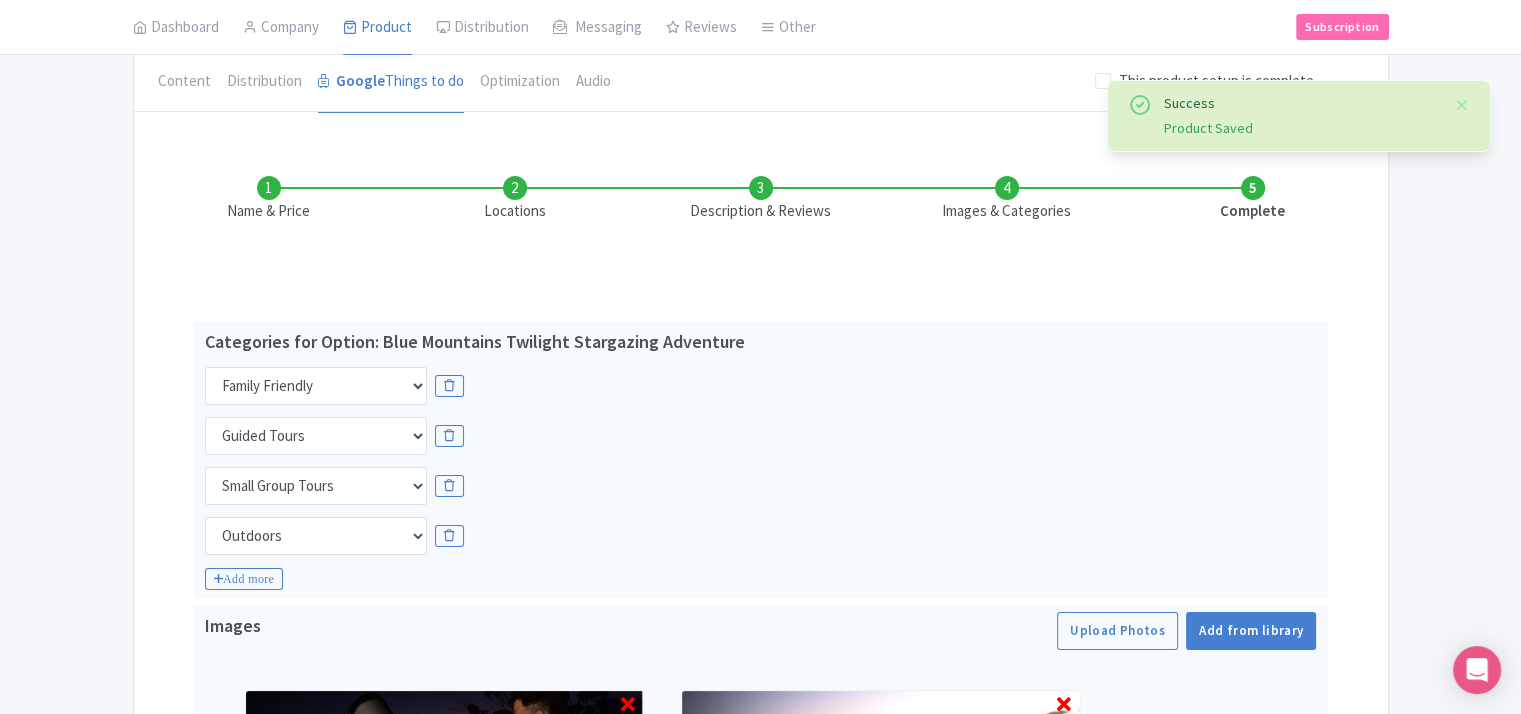 scroll, scrollTop: 682, scrollLeft: 0, axis: vertical 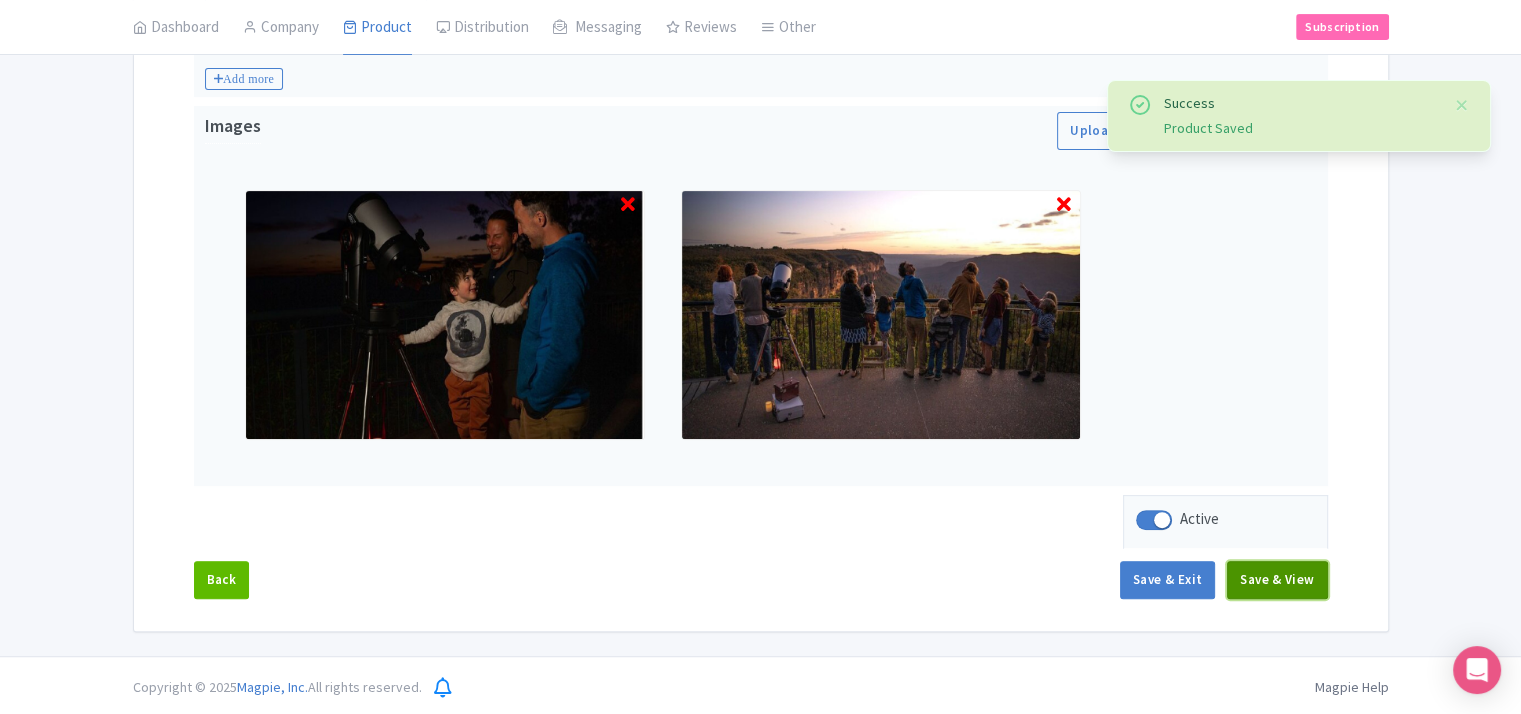 click on "Save & View" at bounding box center (1277, 580) 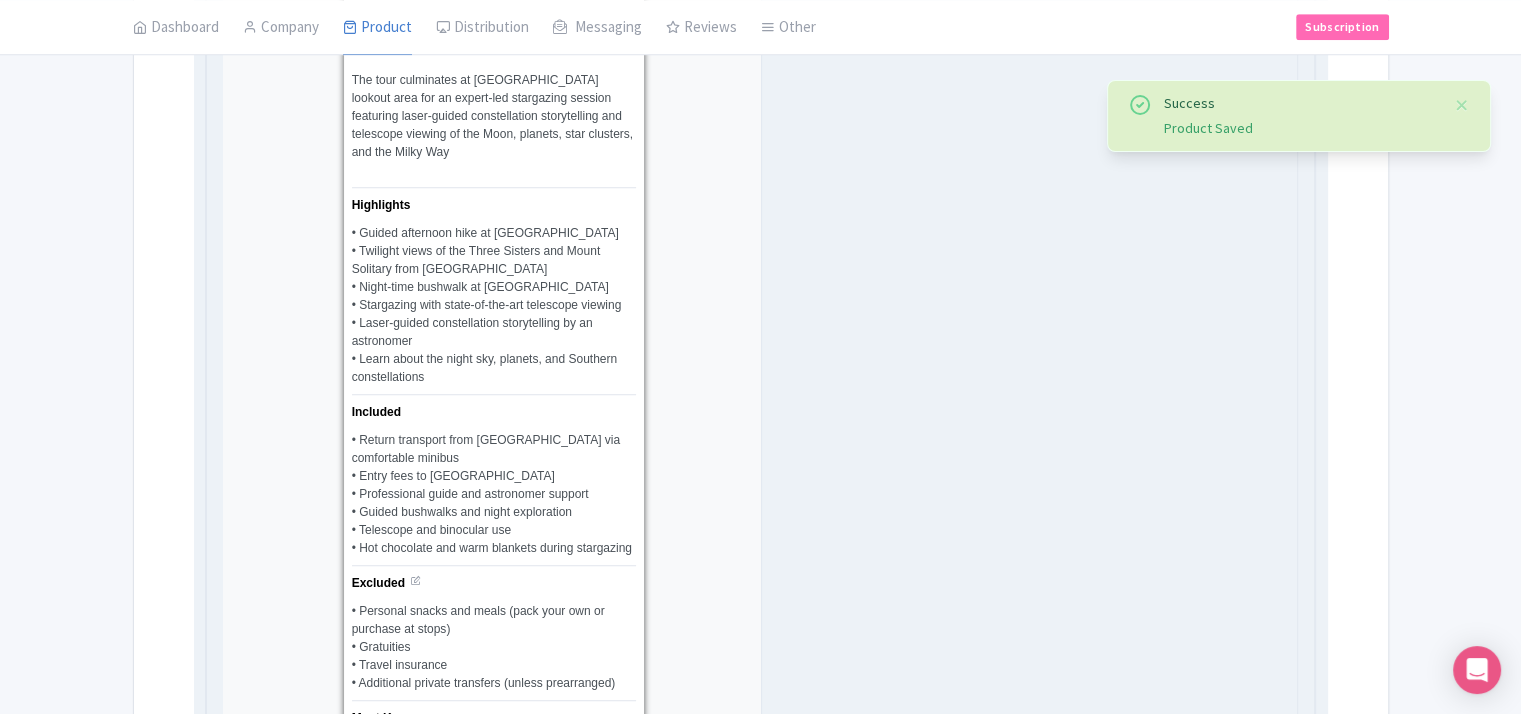 scroll, scrollTop: 1682, scrollLeft: 0, axis: vertical 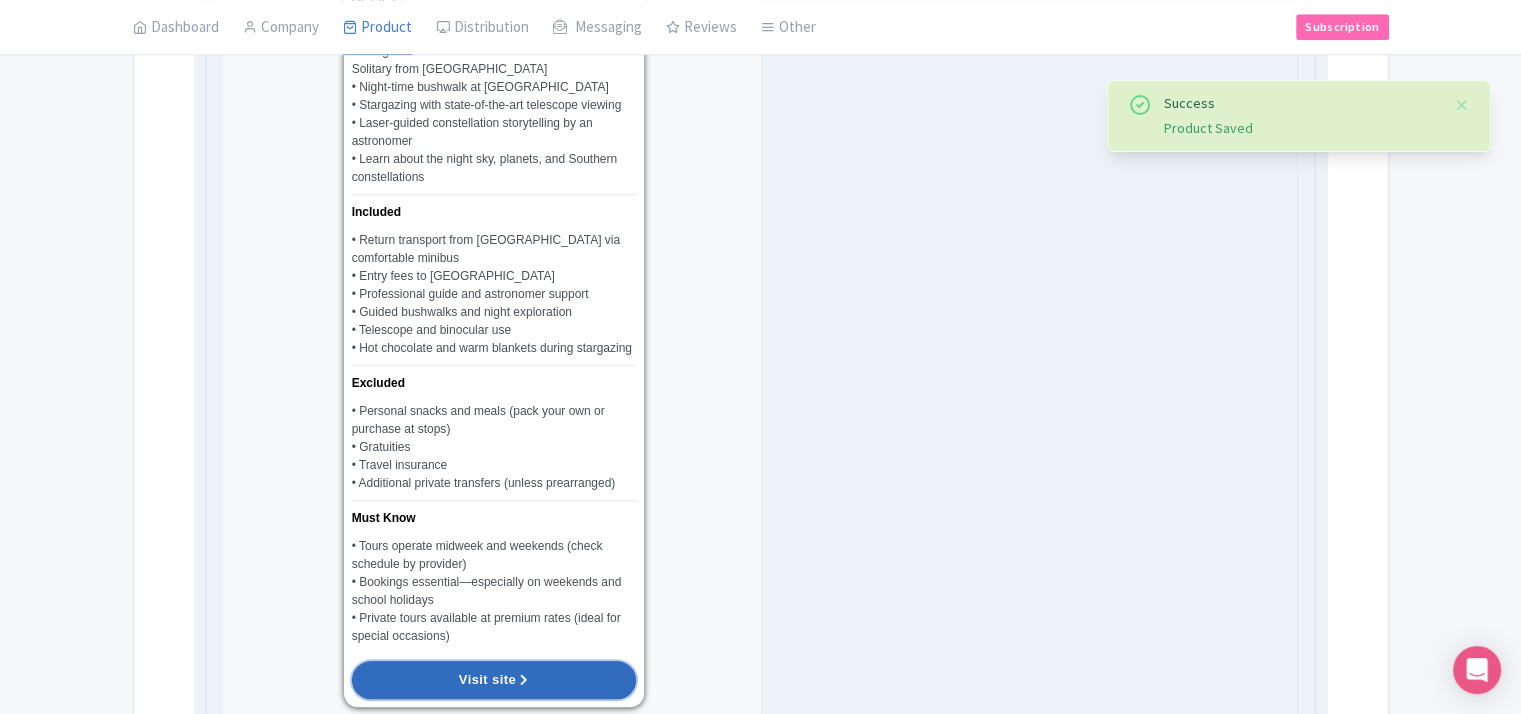 click on "Visit site" at bounding box center [494, 680] 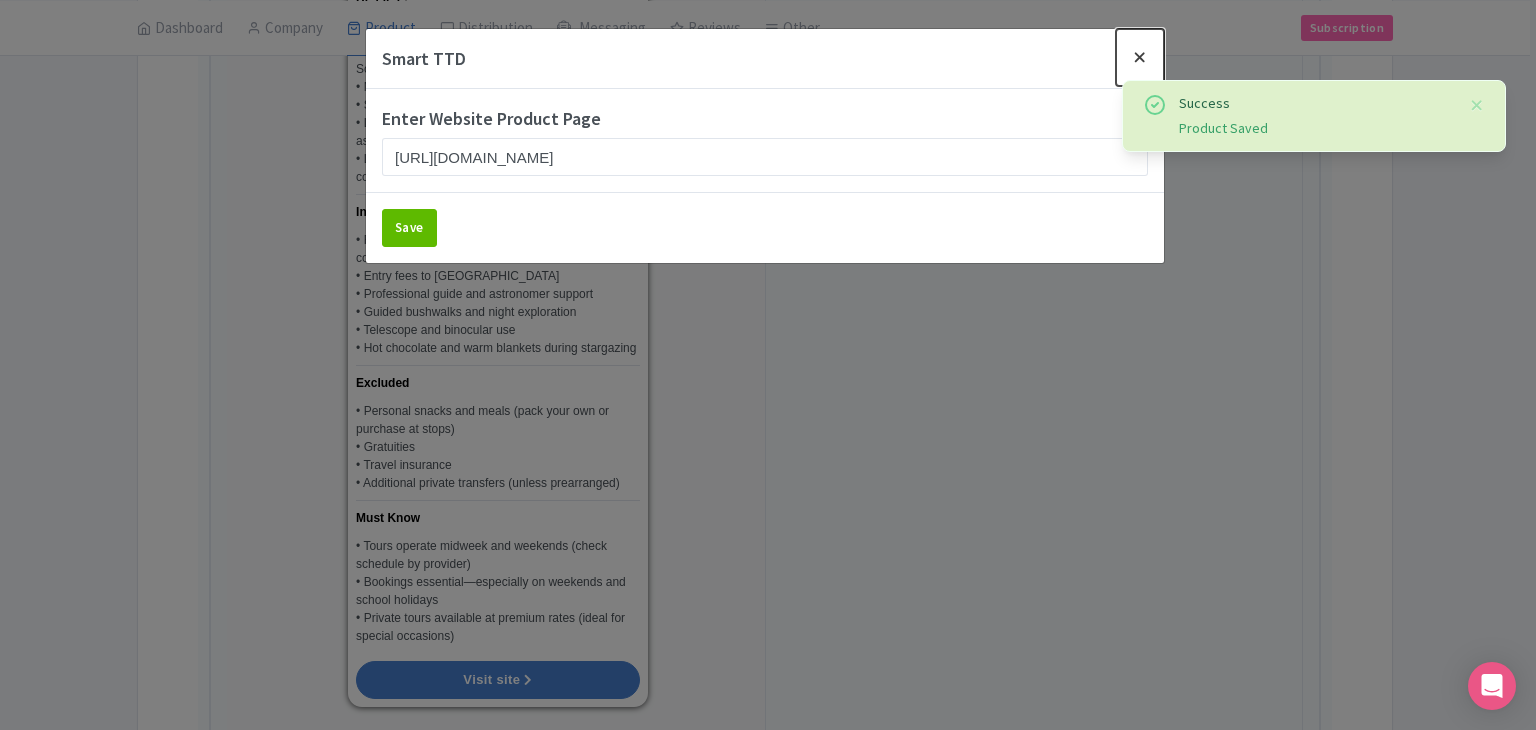 click at bounding box center [1140, 57] 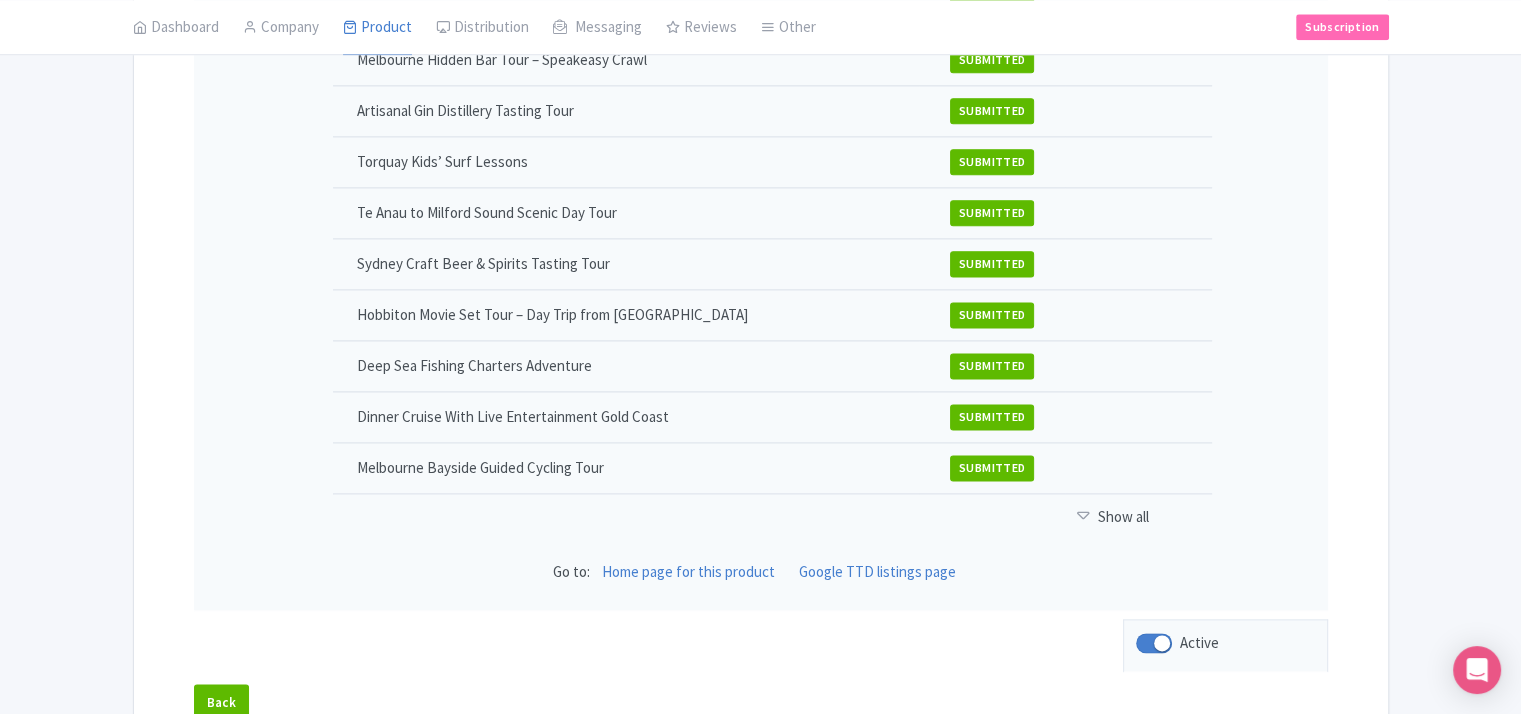 scroll, scrollTop: 2684, scrollLeft: 0, axis: vertical 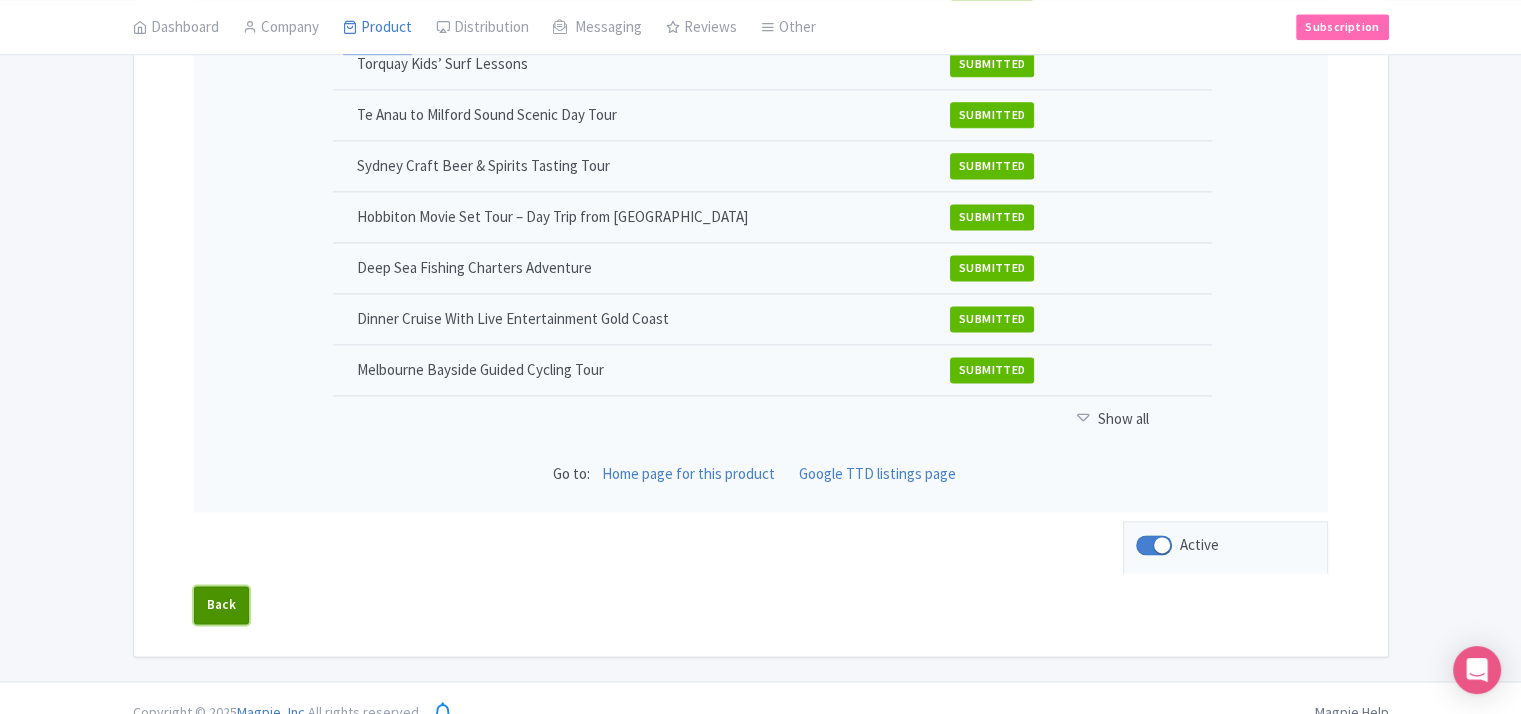 click on "Back" at bounding box center [222, 605] 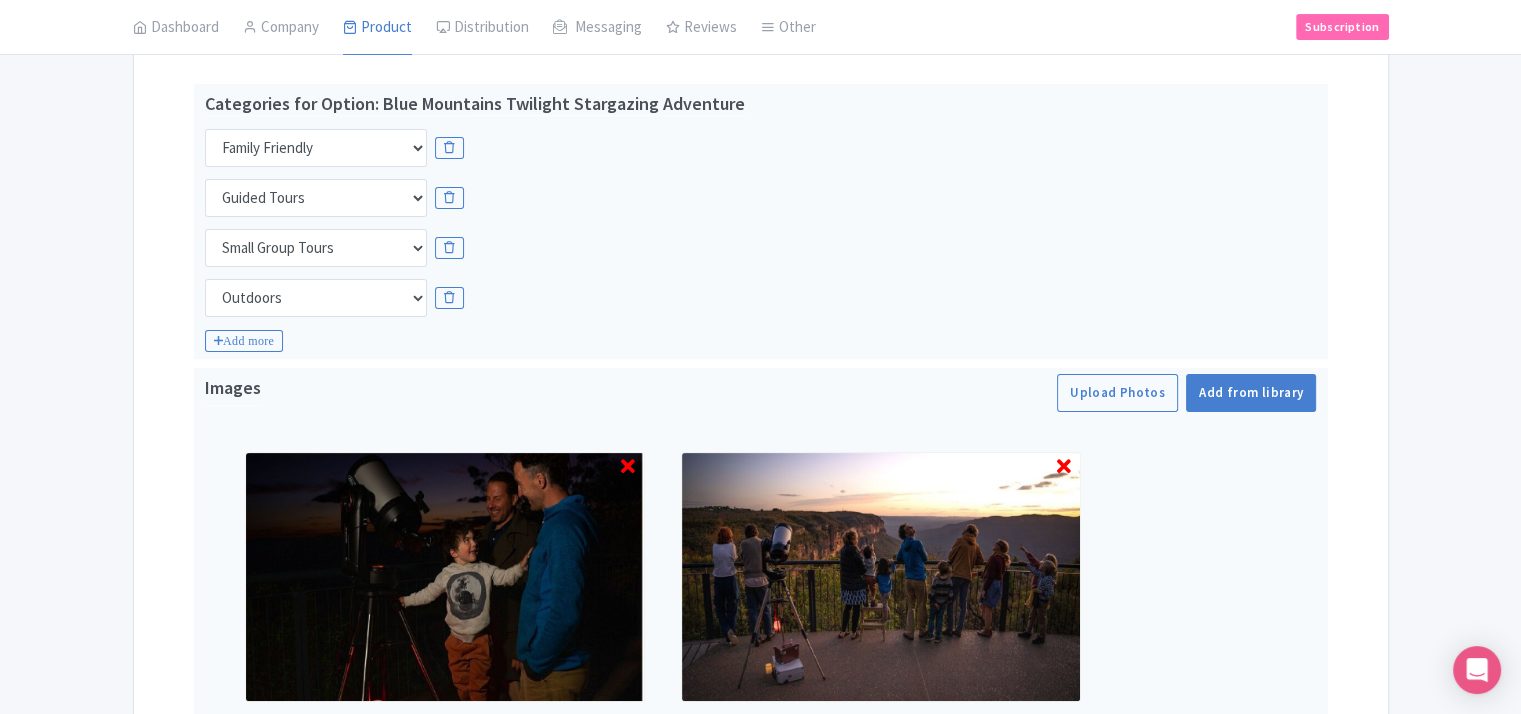 scroll, scrollTop: 682, scrollLeft: 0, axis: vertical 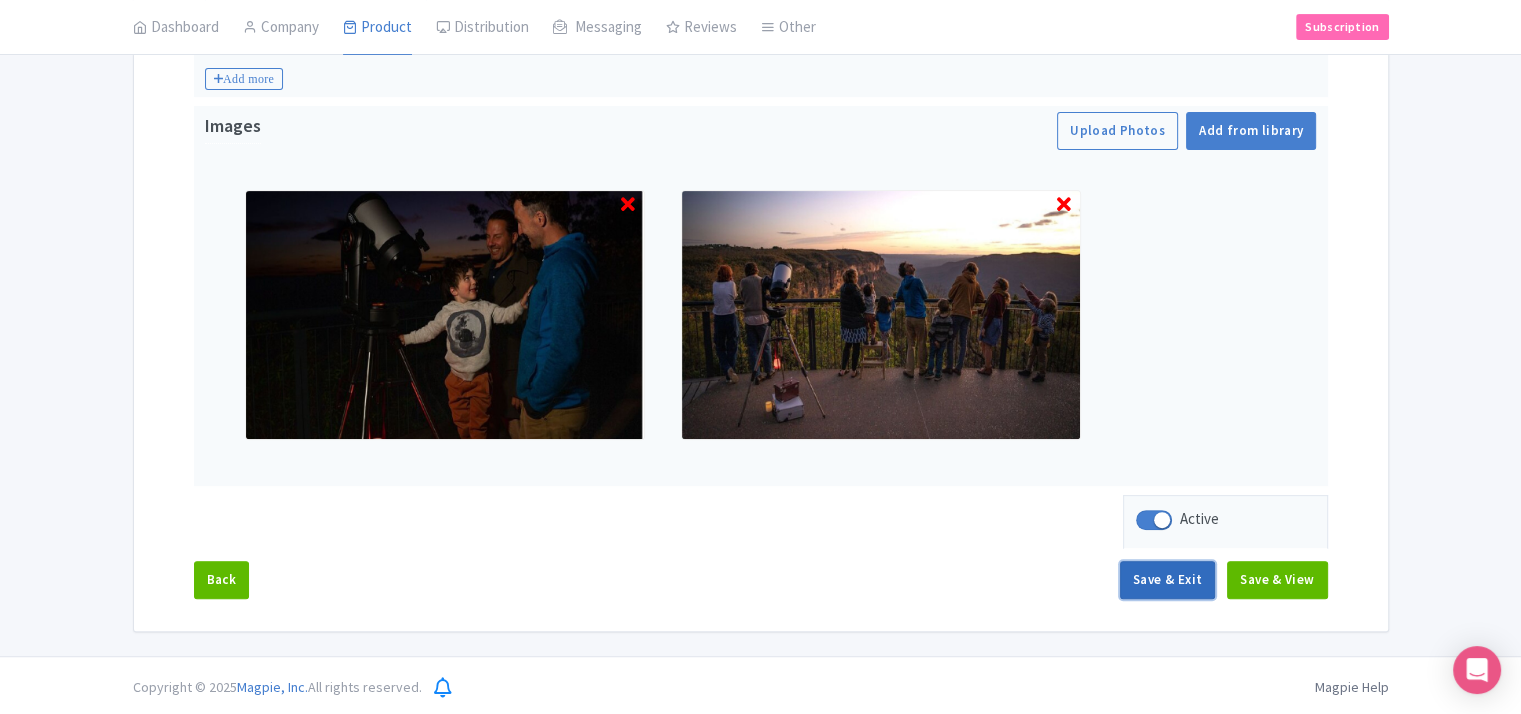 click on "Save & Exit" at bounding box center [1167, 580] 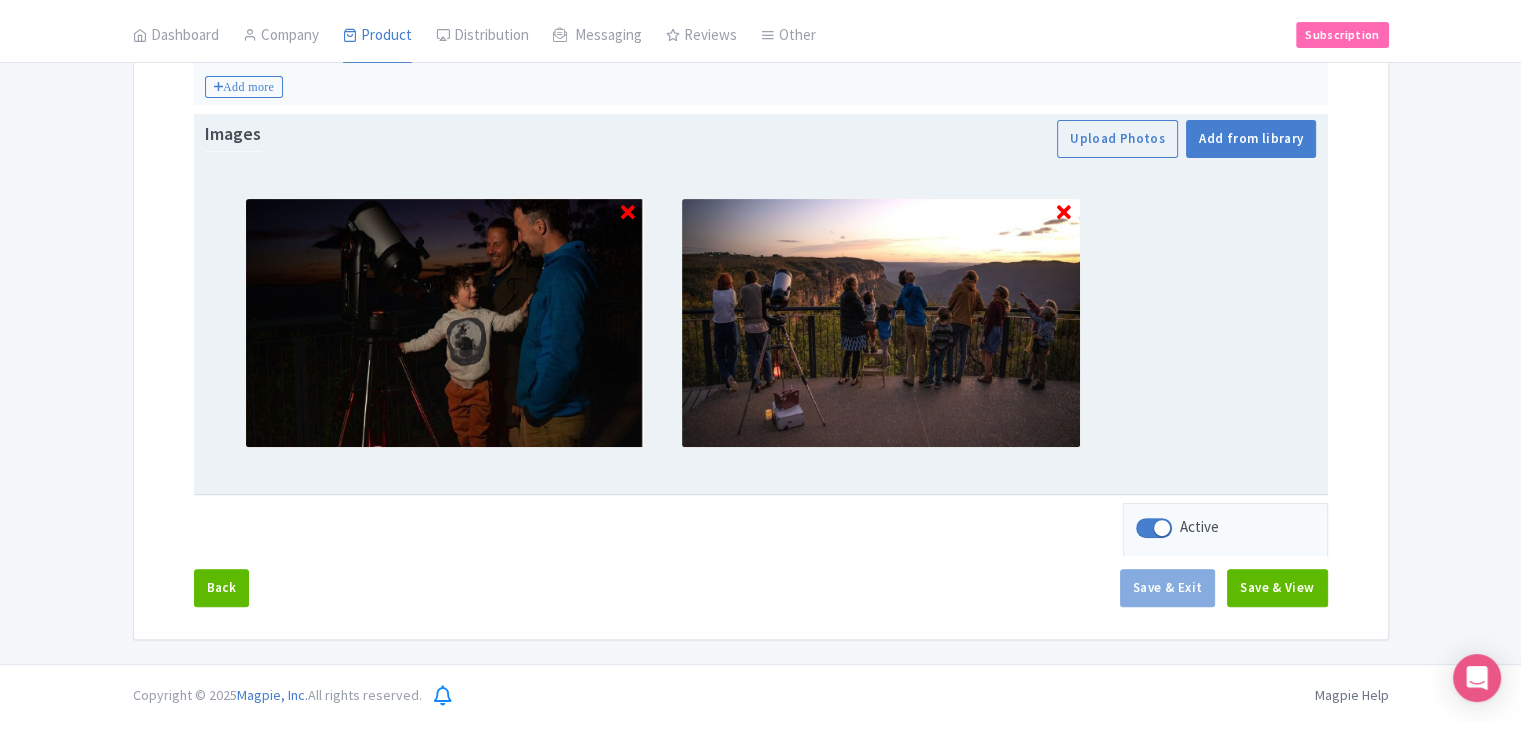 scroll, scrollTop: 667, scrollLeft: 0, axis: vertical 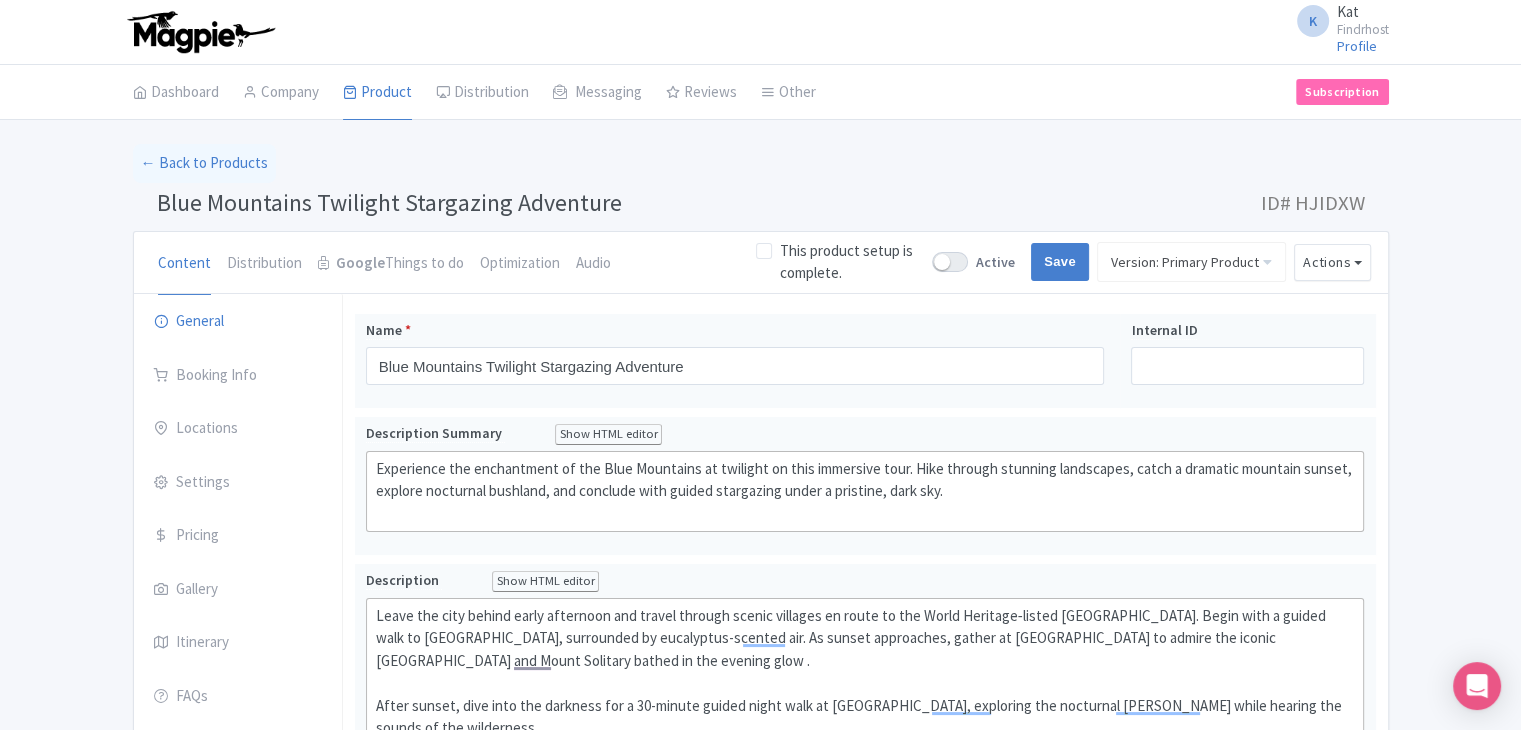 click at bounding box center [950, 262] 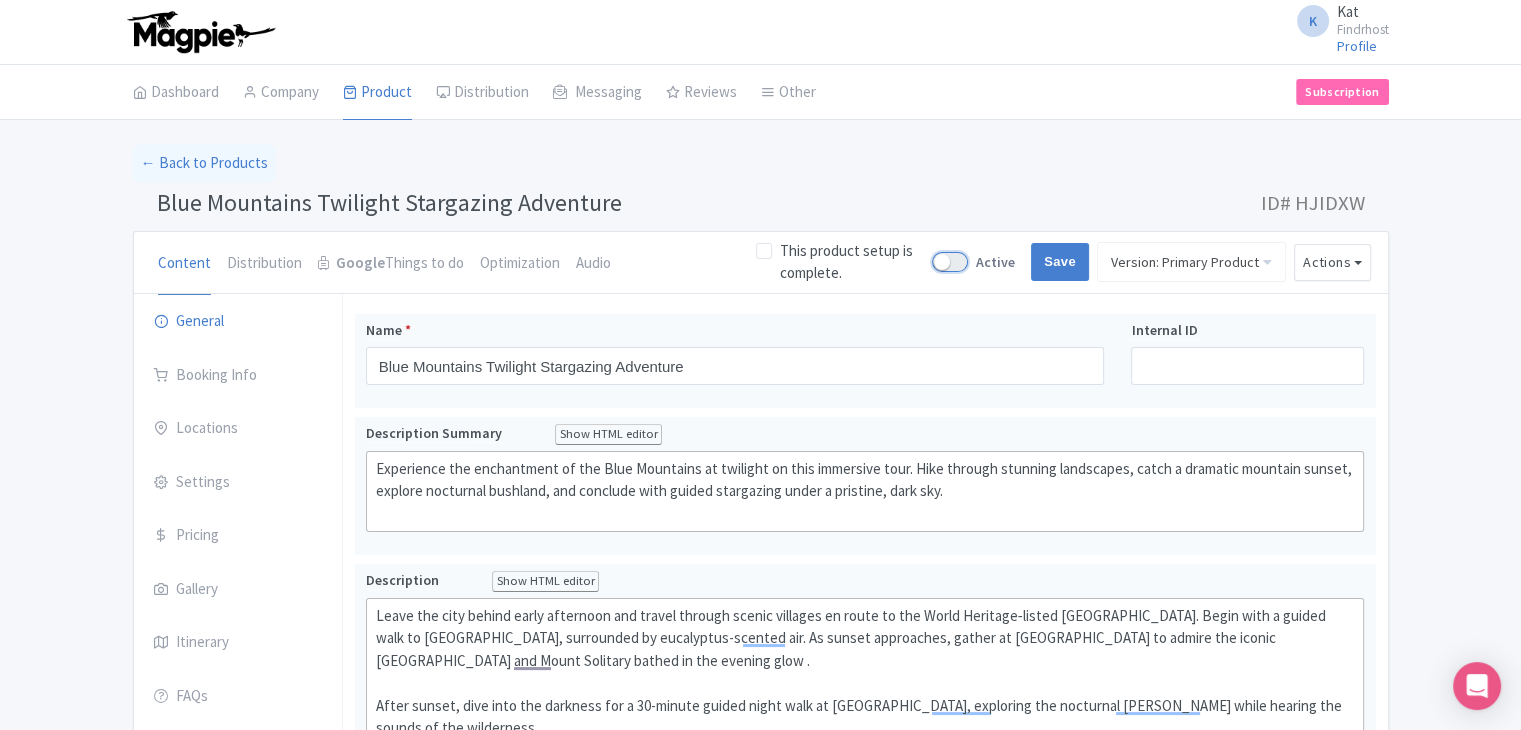 click on "Active" at bounding box center (938, 262) 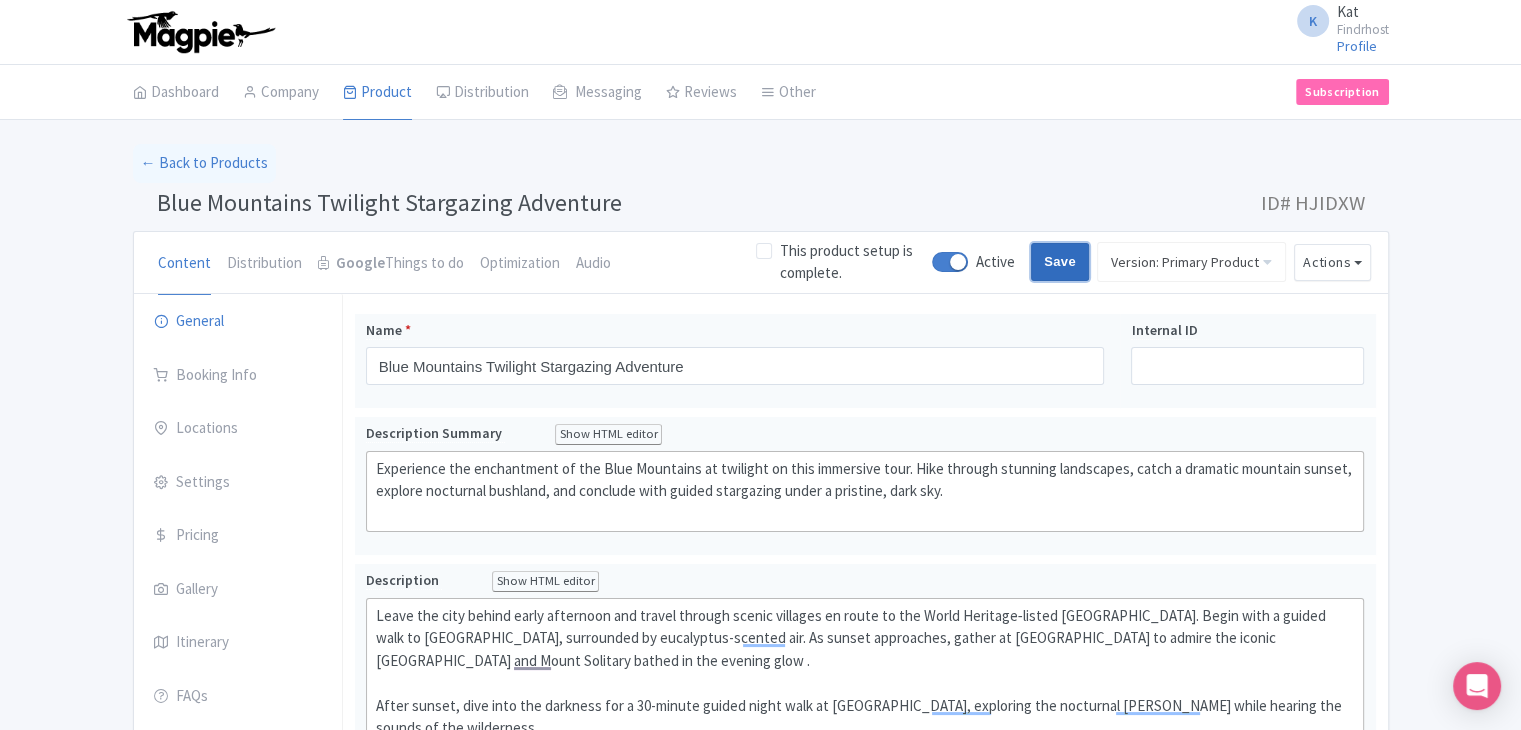 click on "Save" at bounding box center [1060, 262] 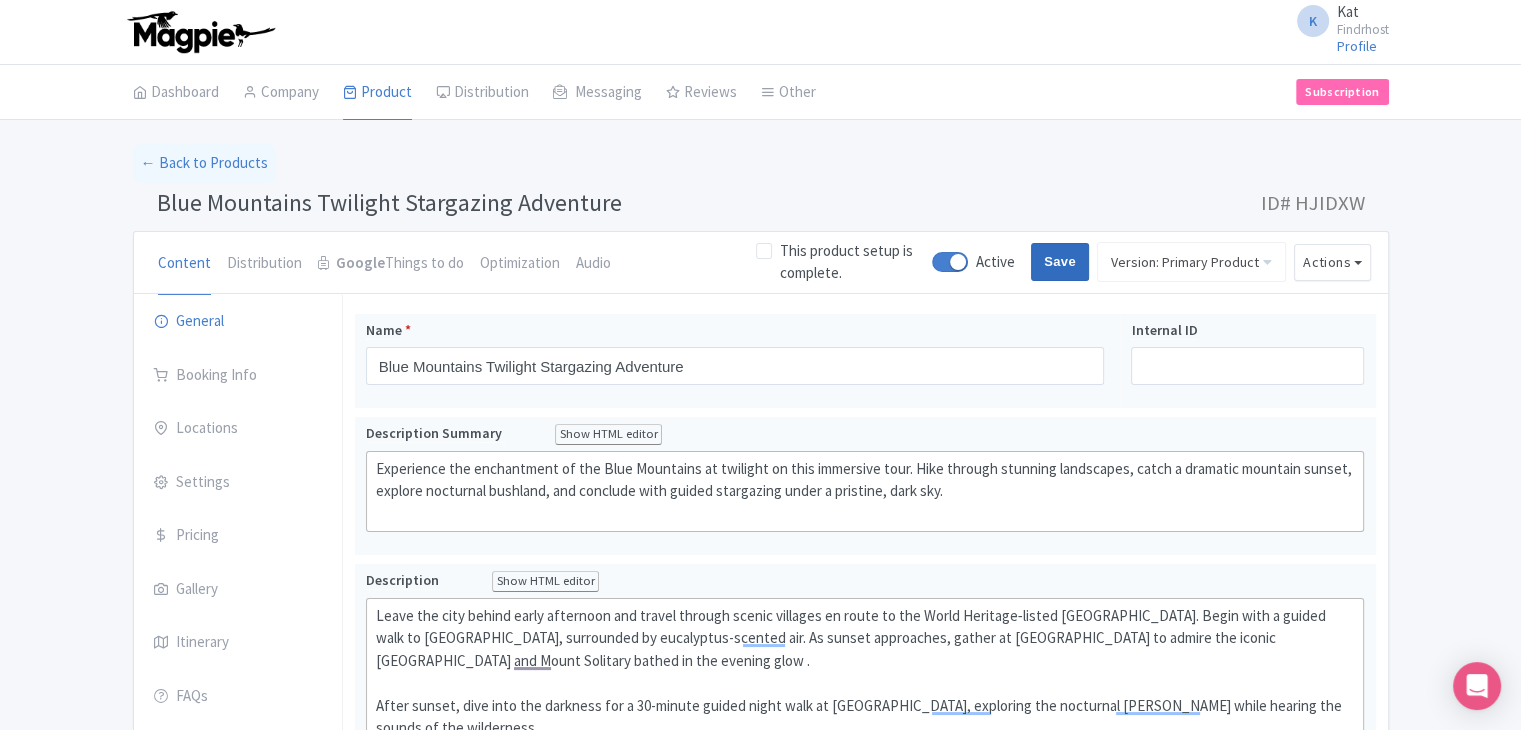 type on "Saving..." 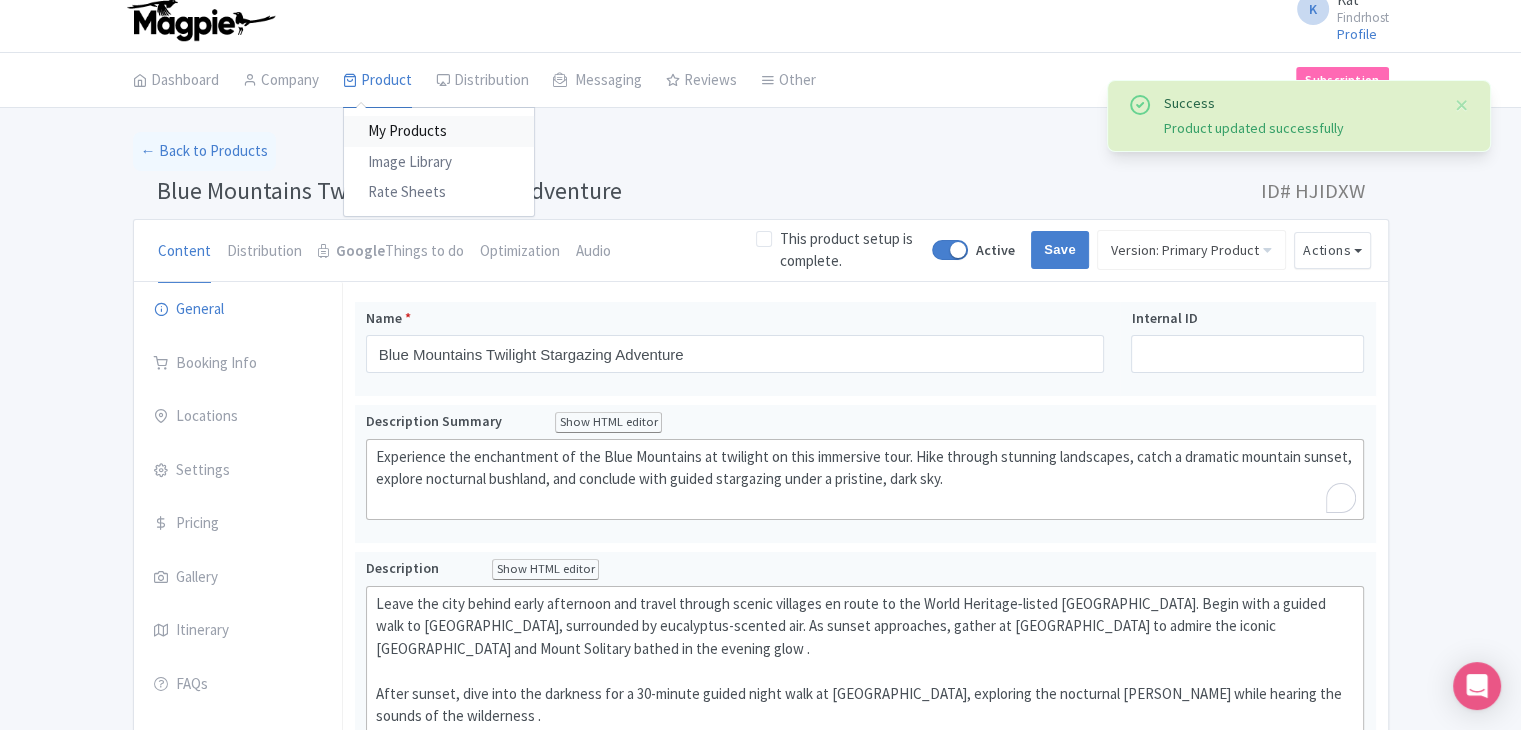 scroll, scrollTop: 12, scrollLeft: 0, axis: vertical 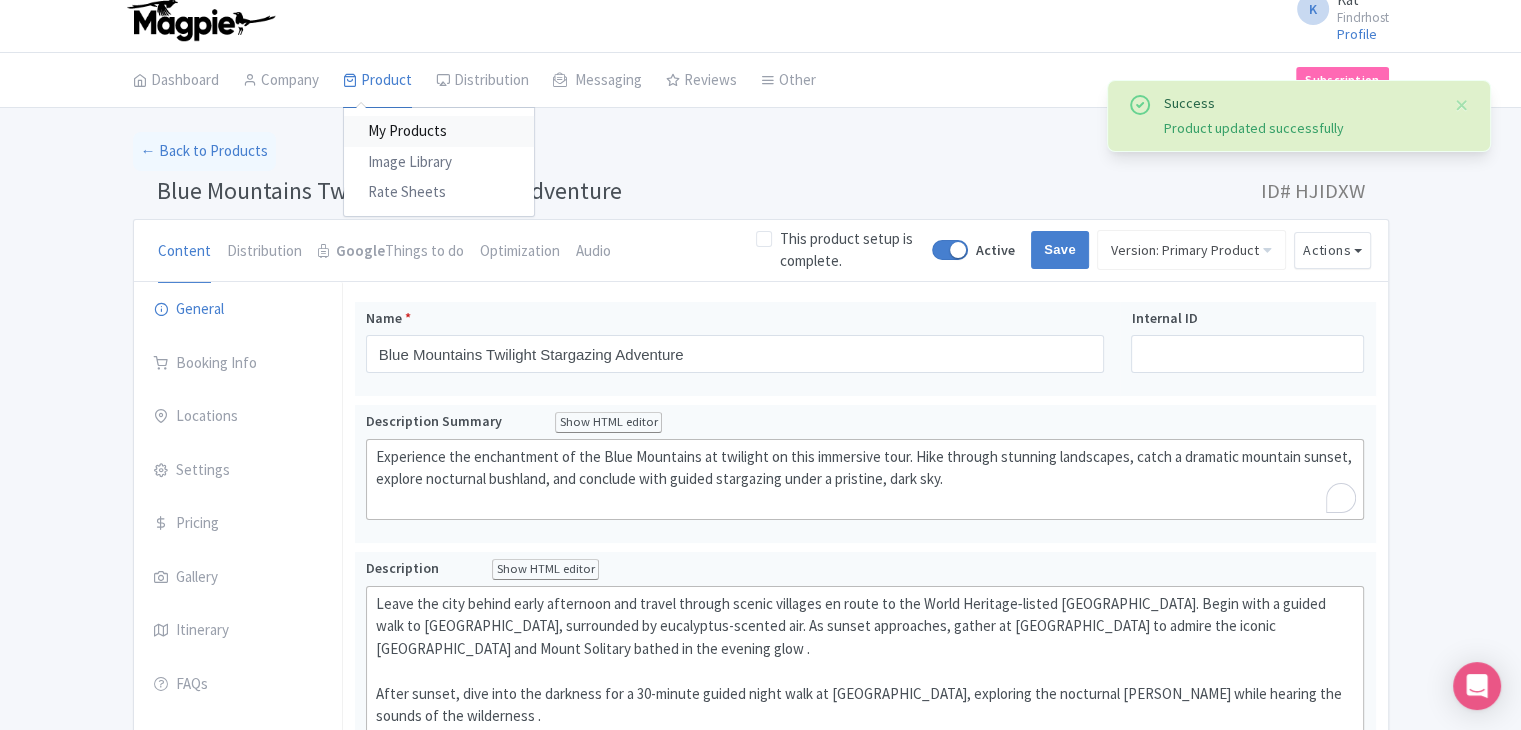 click on "My Products" at bounding box center (439, 131) 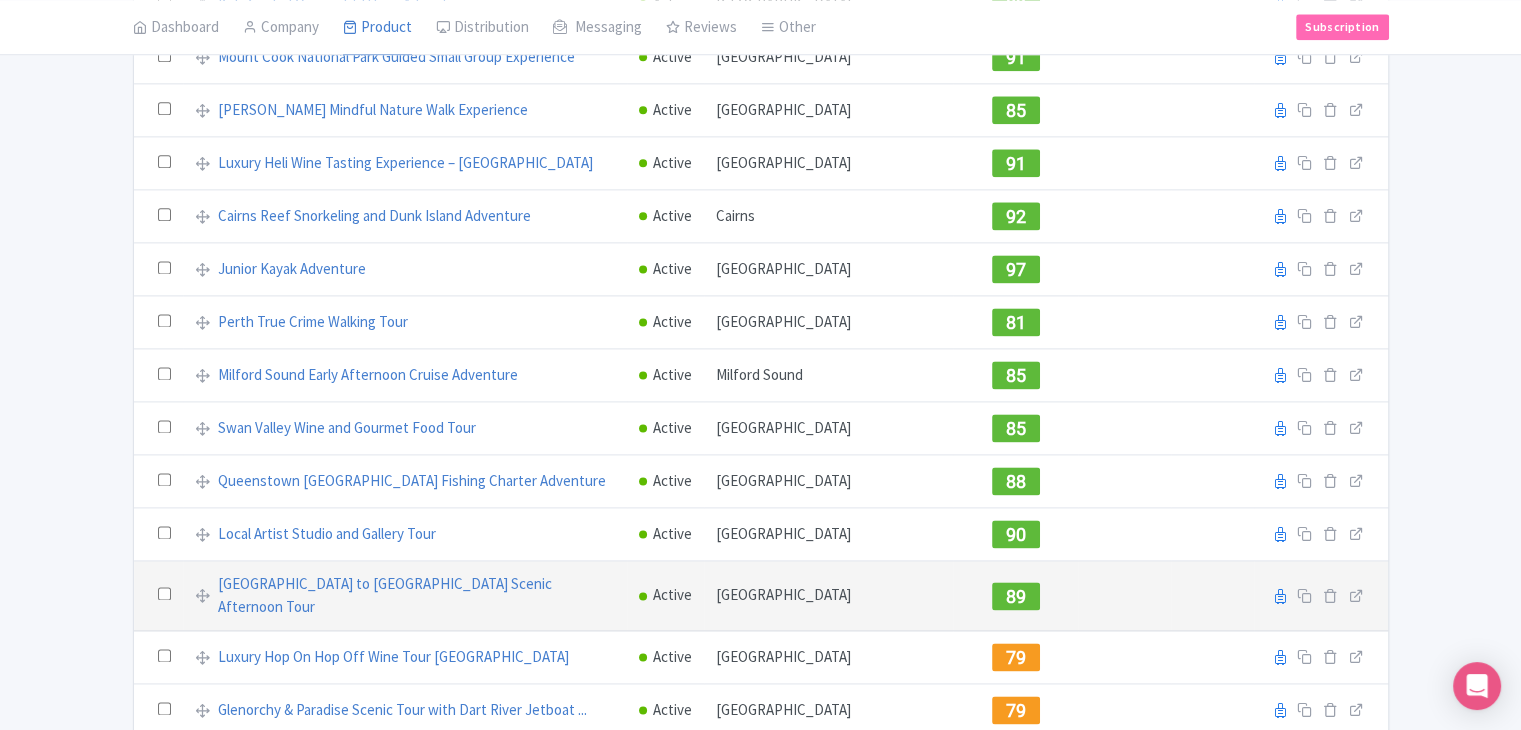 scroll, scrollTop: 2800, scrollLeft: 0, axis: vertical 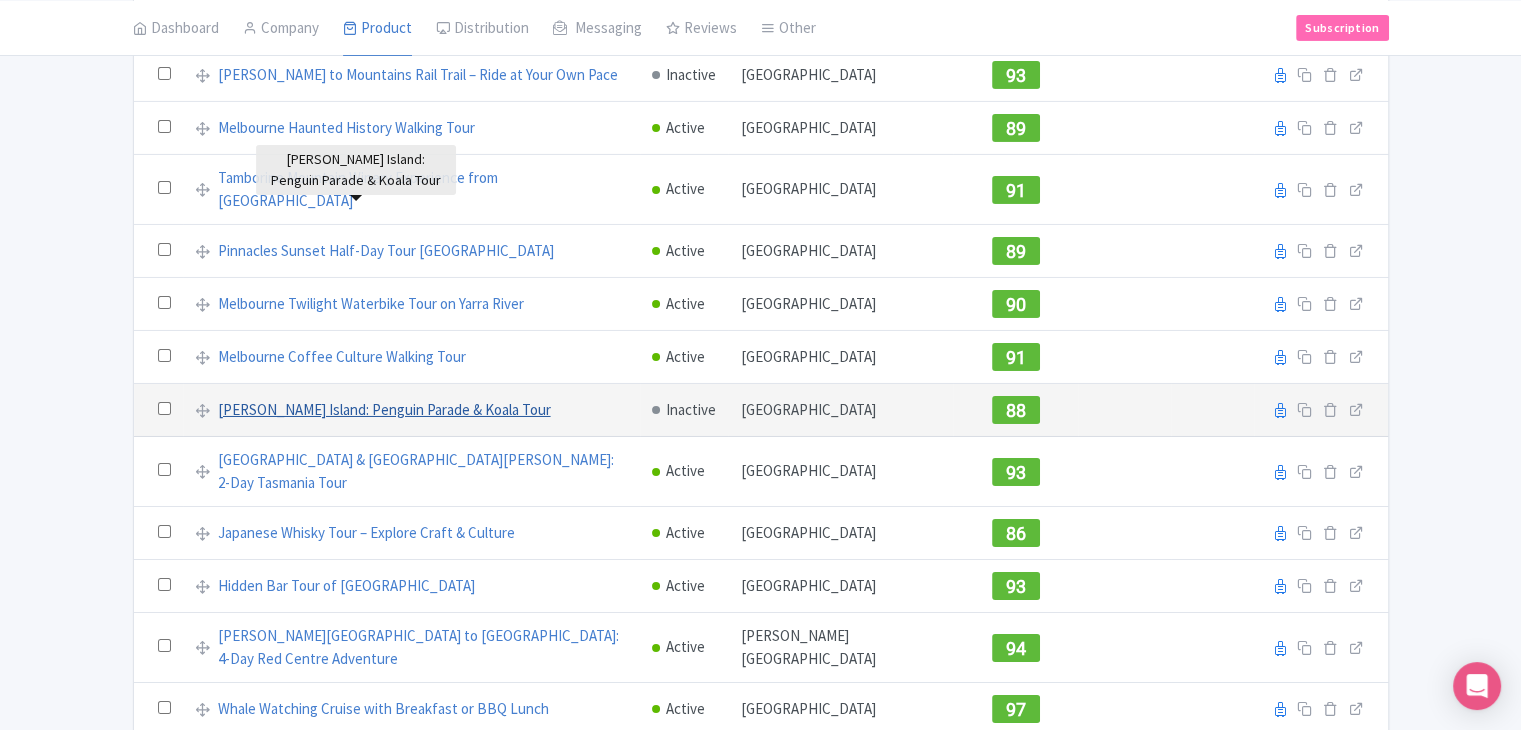 click on "[PERSON_NAME] Island: Penguin Parade & Koala Tour" at bounding box center (384, 410) 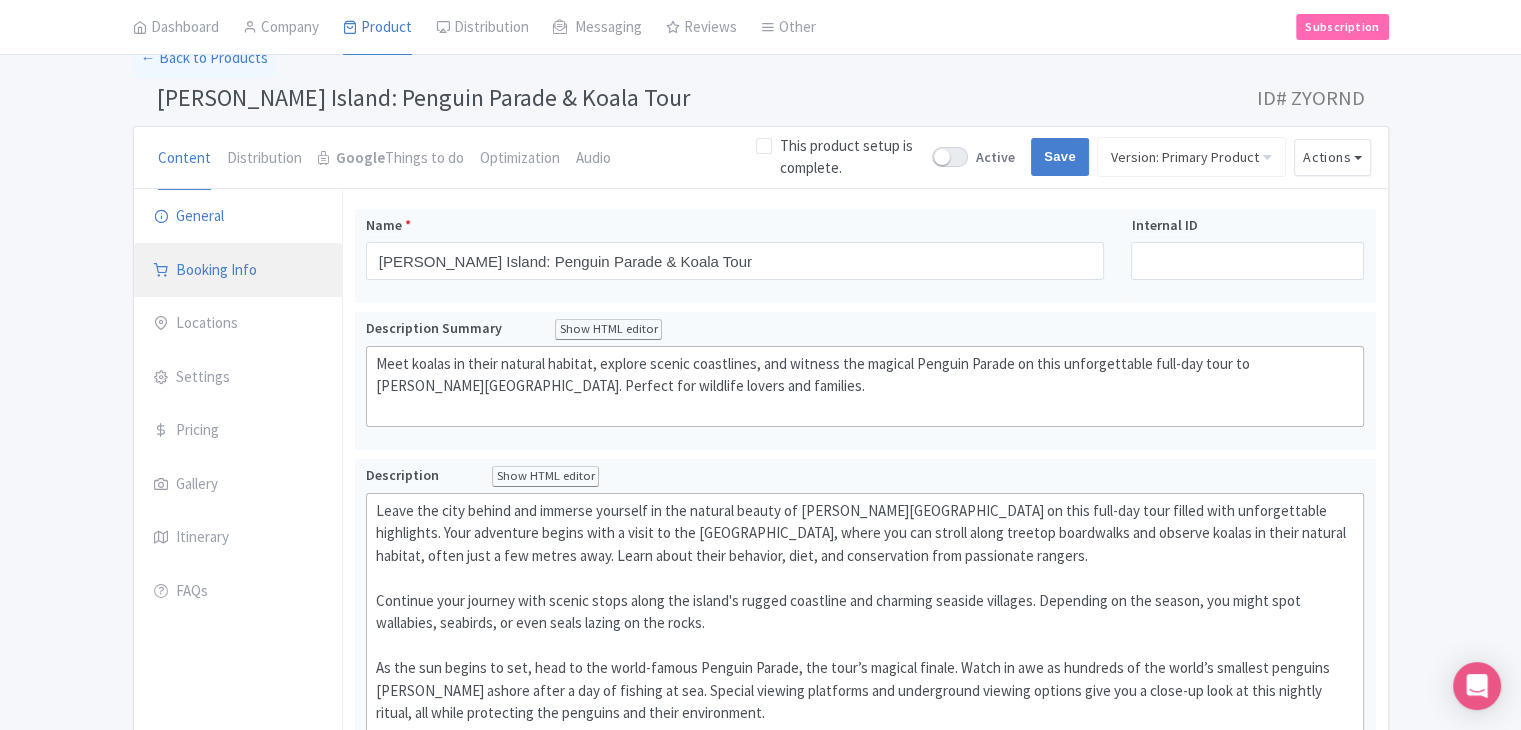 scroll, scrollTop: 100, scrollLeft: 0, axis: vertical 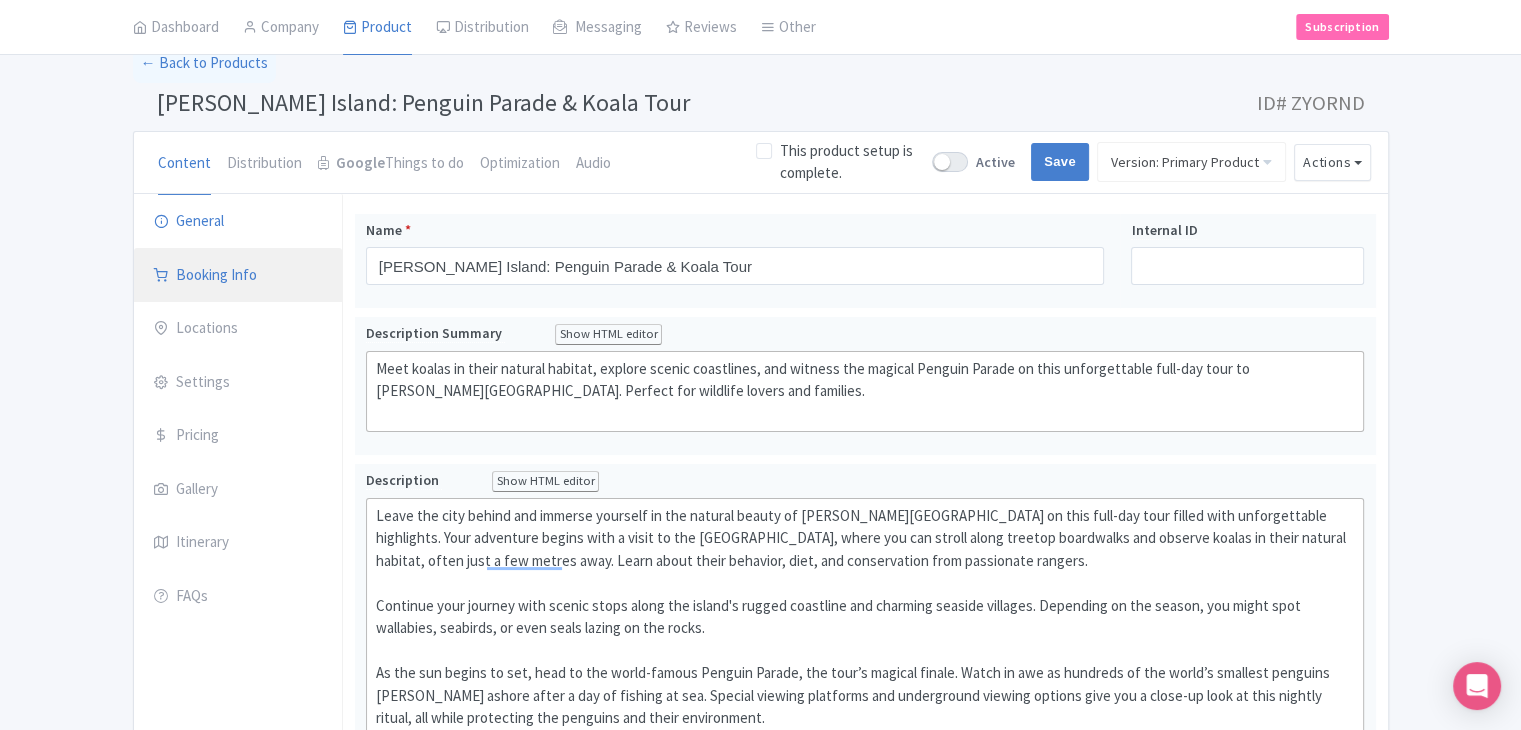 click on "Booking Info" at bounding box center [238, 276] 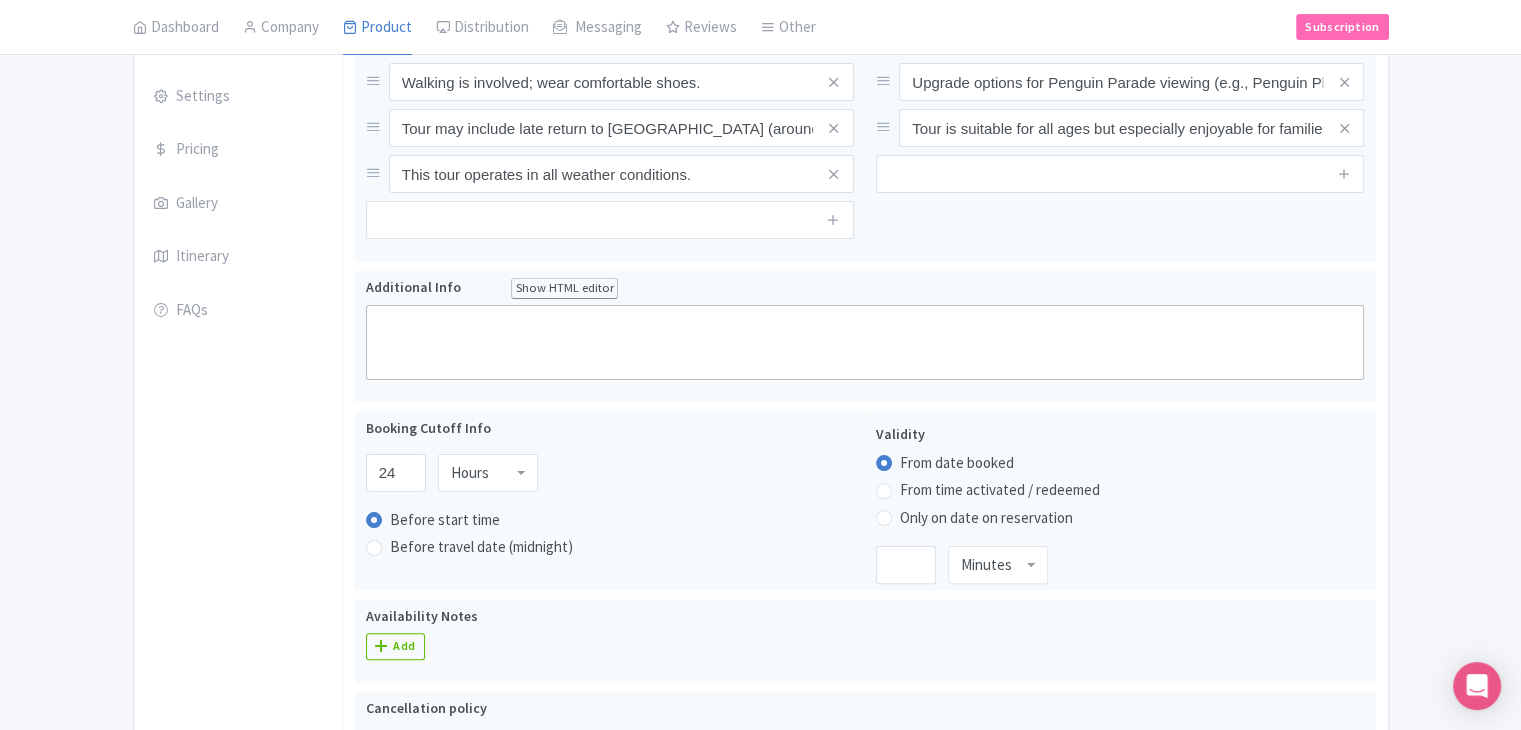 scroll, scrollTop: 200, scrollLeft: 0, axis: vertical 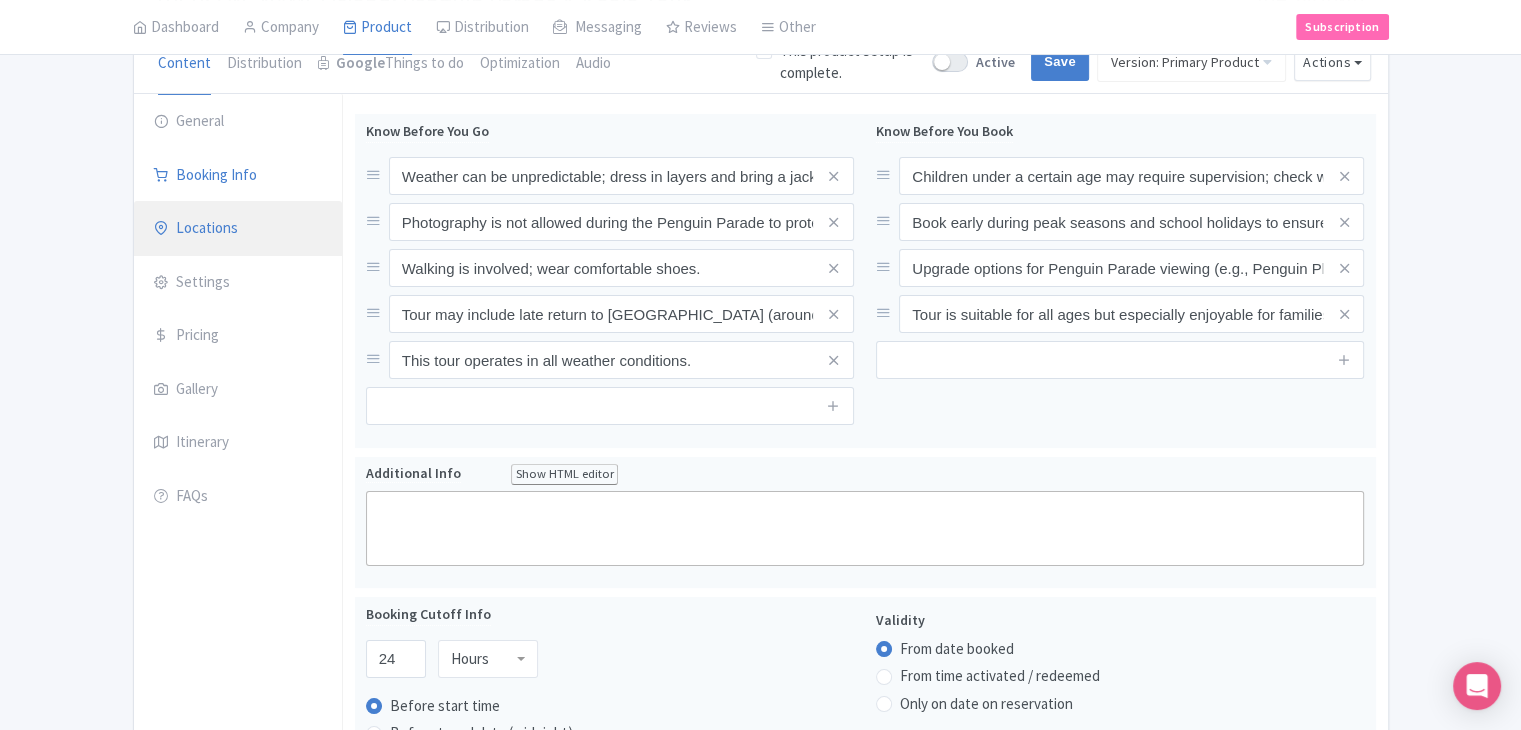 click on "Locations" at bounding box center [238, 229] 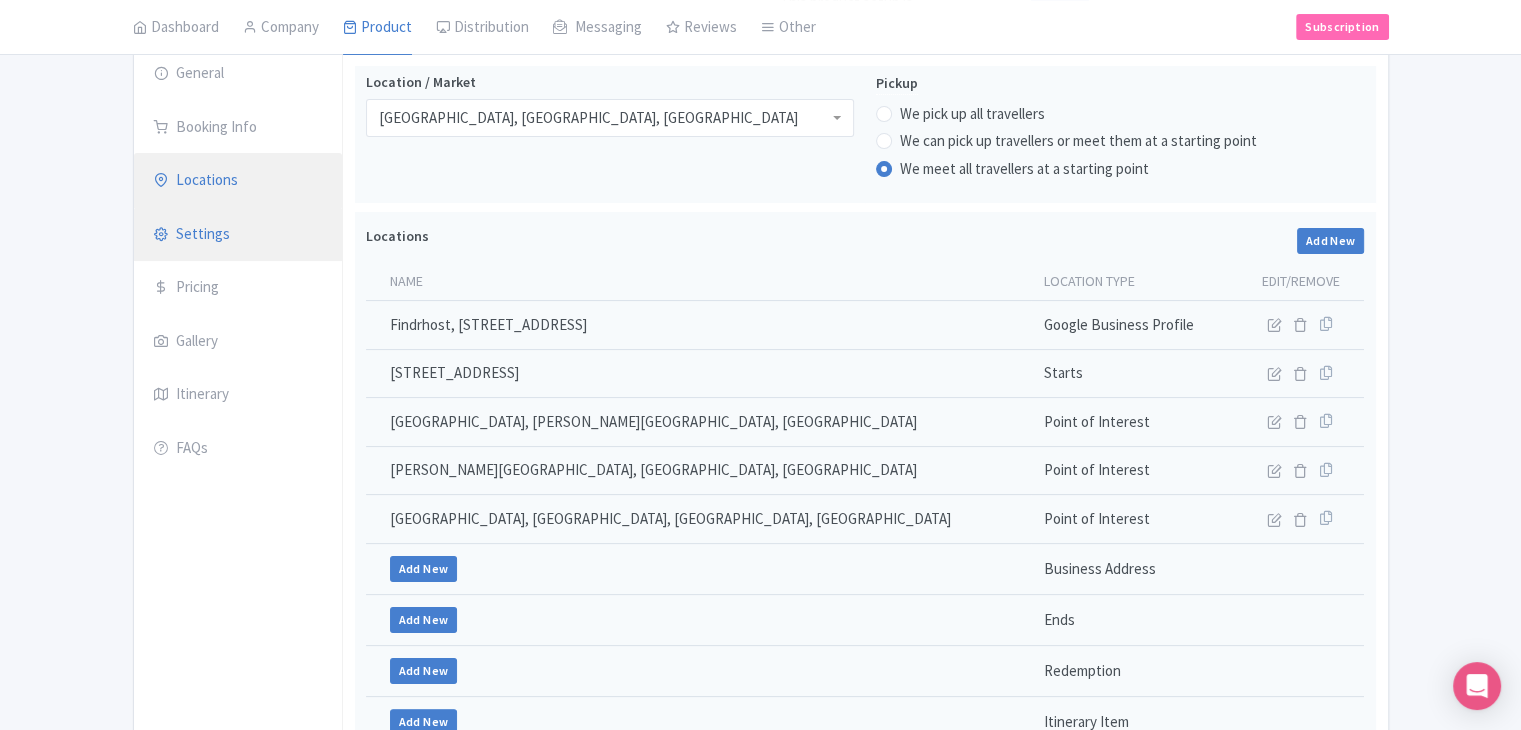 scroll, scrollTop: 136, scrollLeft: 0, axis: vertical 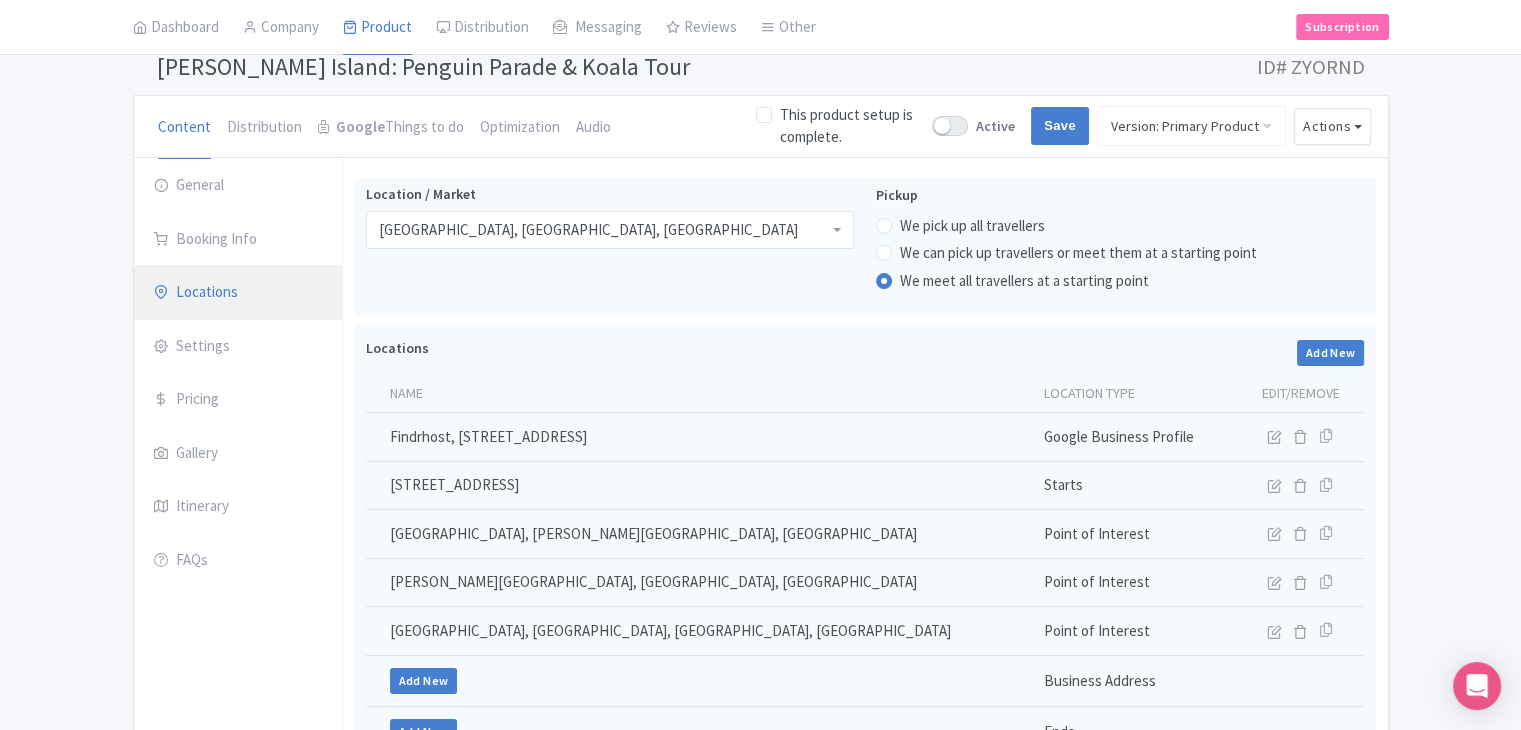 click on "Locations" at bounding box center (238, 293) 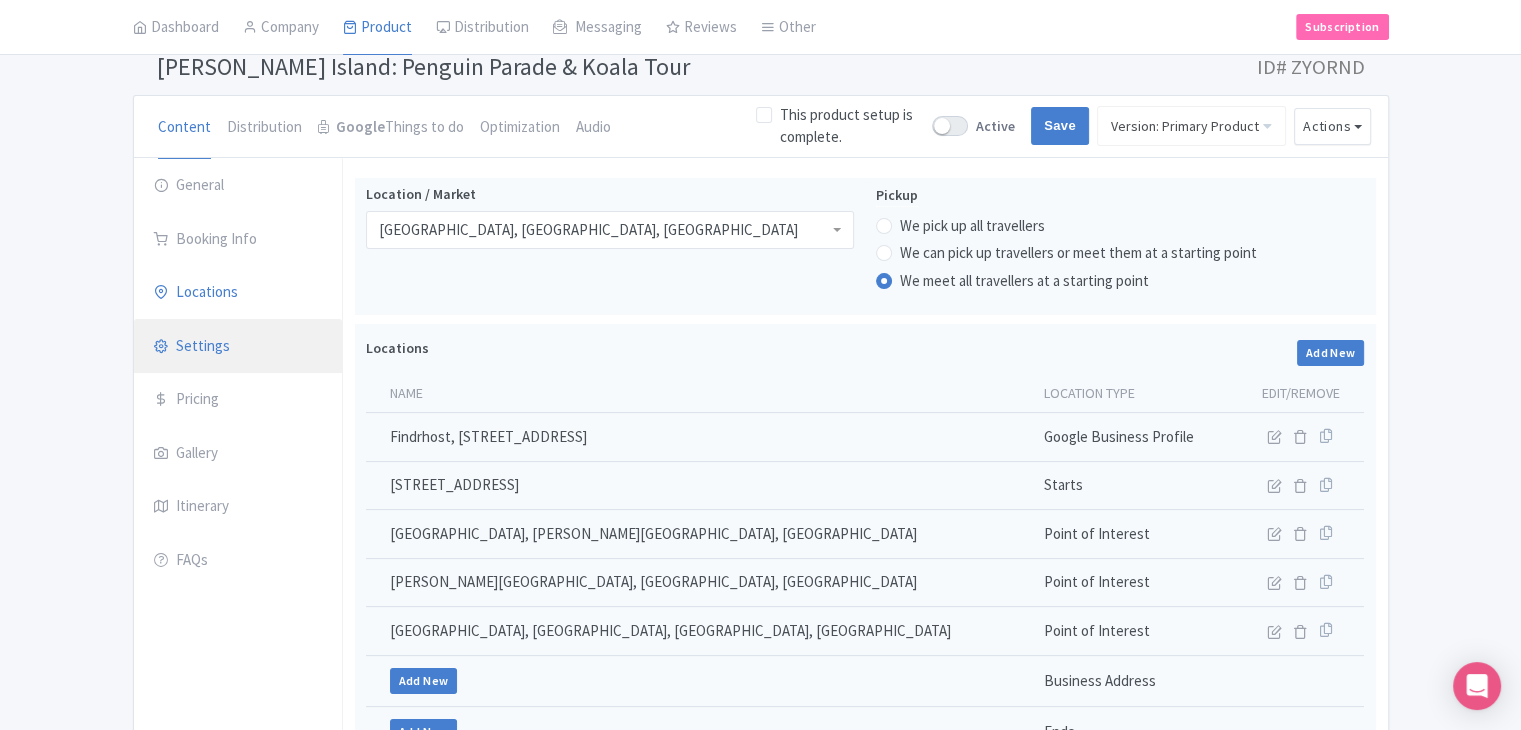click on "Settings" at bounding box center [238, 347] 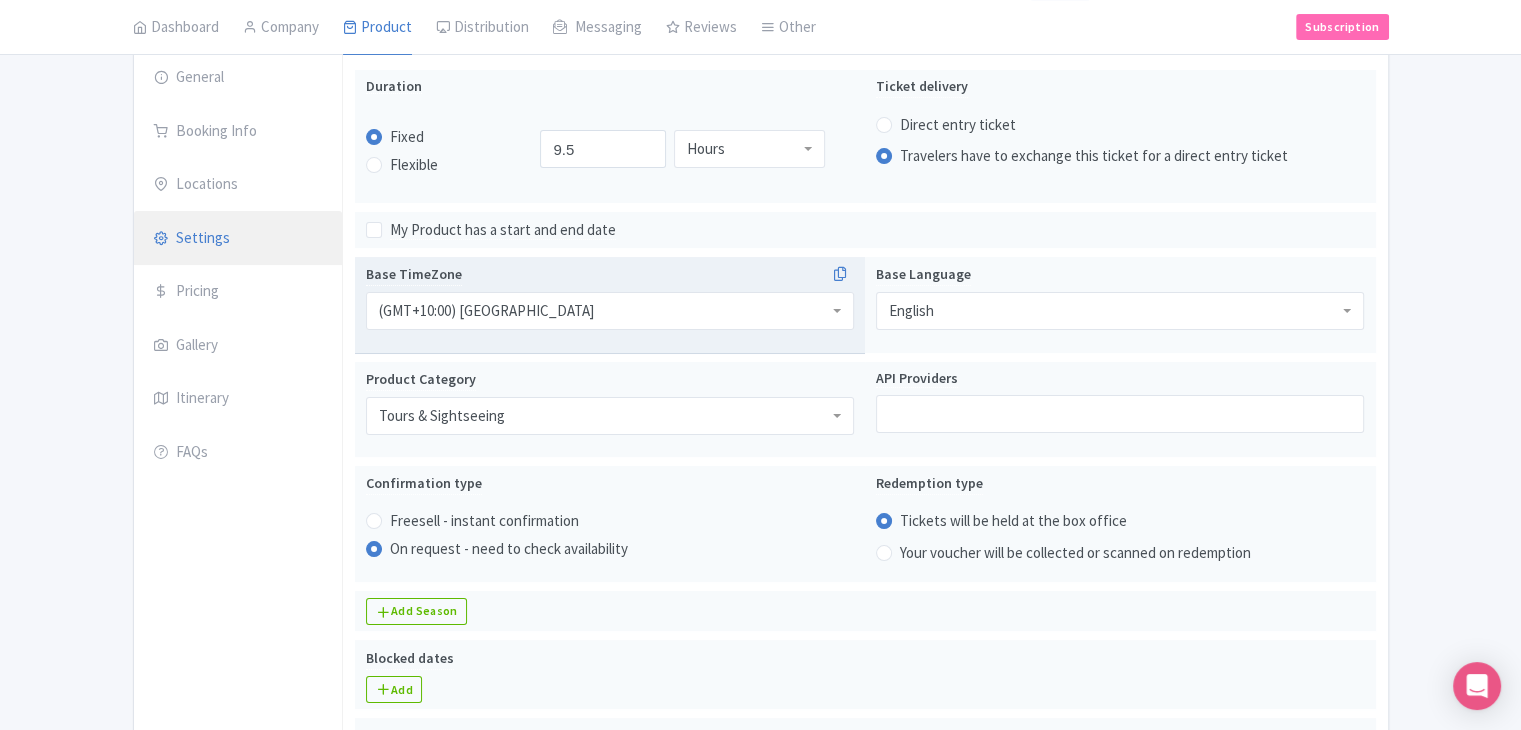 scroll, scrollTop: 236, scrollLeft: 0, axis: vertical 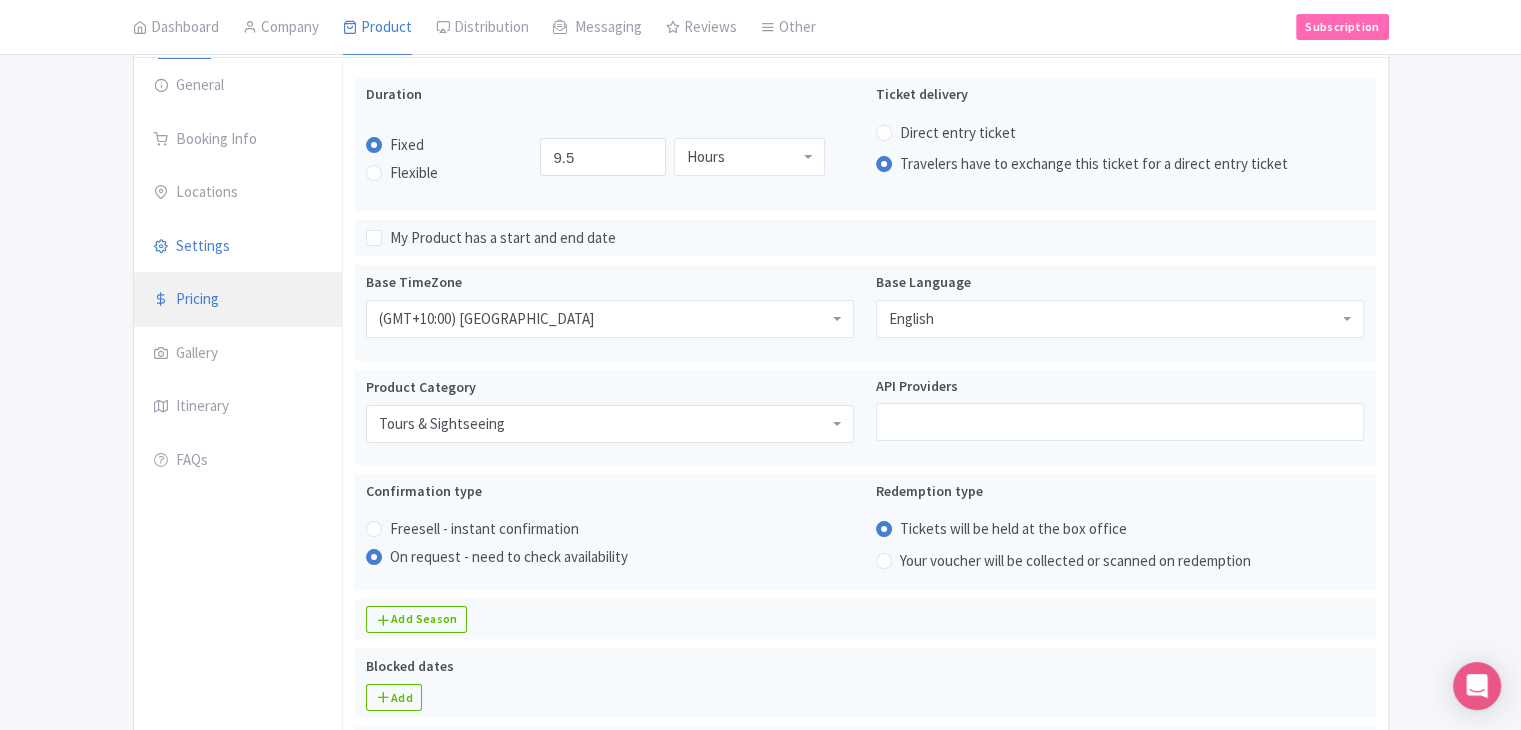 click on "Pricing" at bounding box center [238, 300] 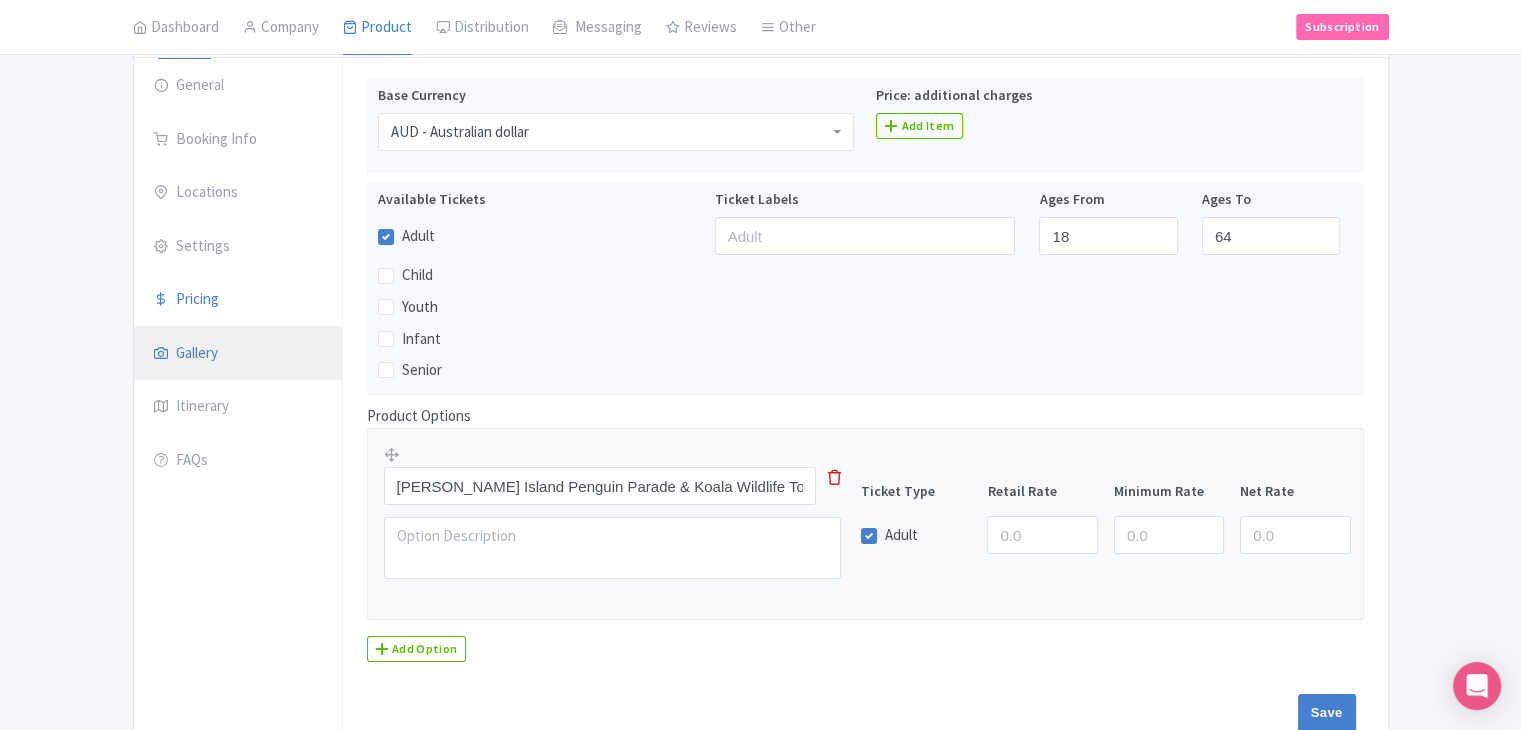 click on "Gallery" at bounding box center (238, 354) 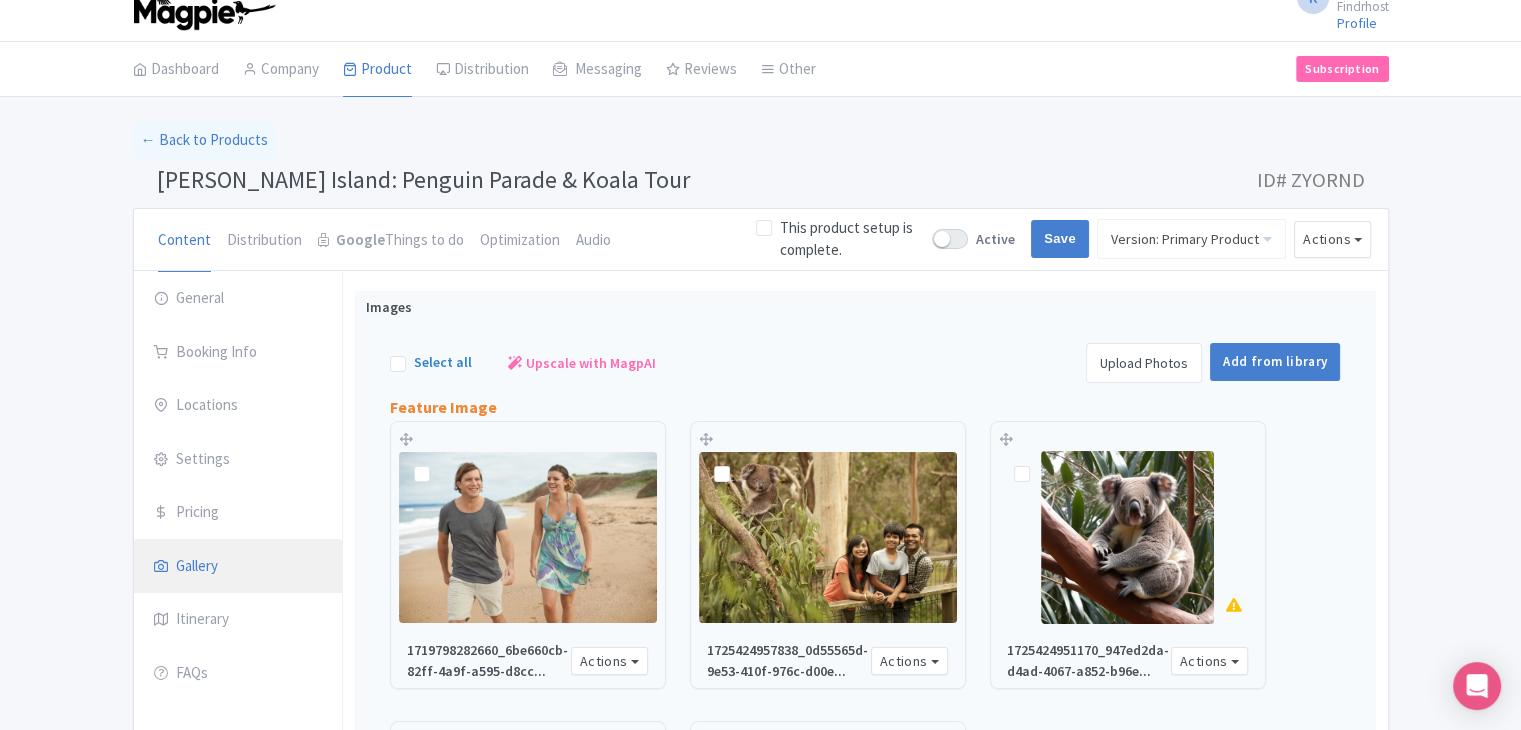 scroll, scrollTop: 0, scrollLeft: 0, axis: both 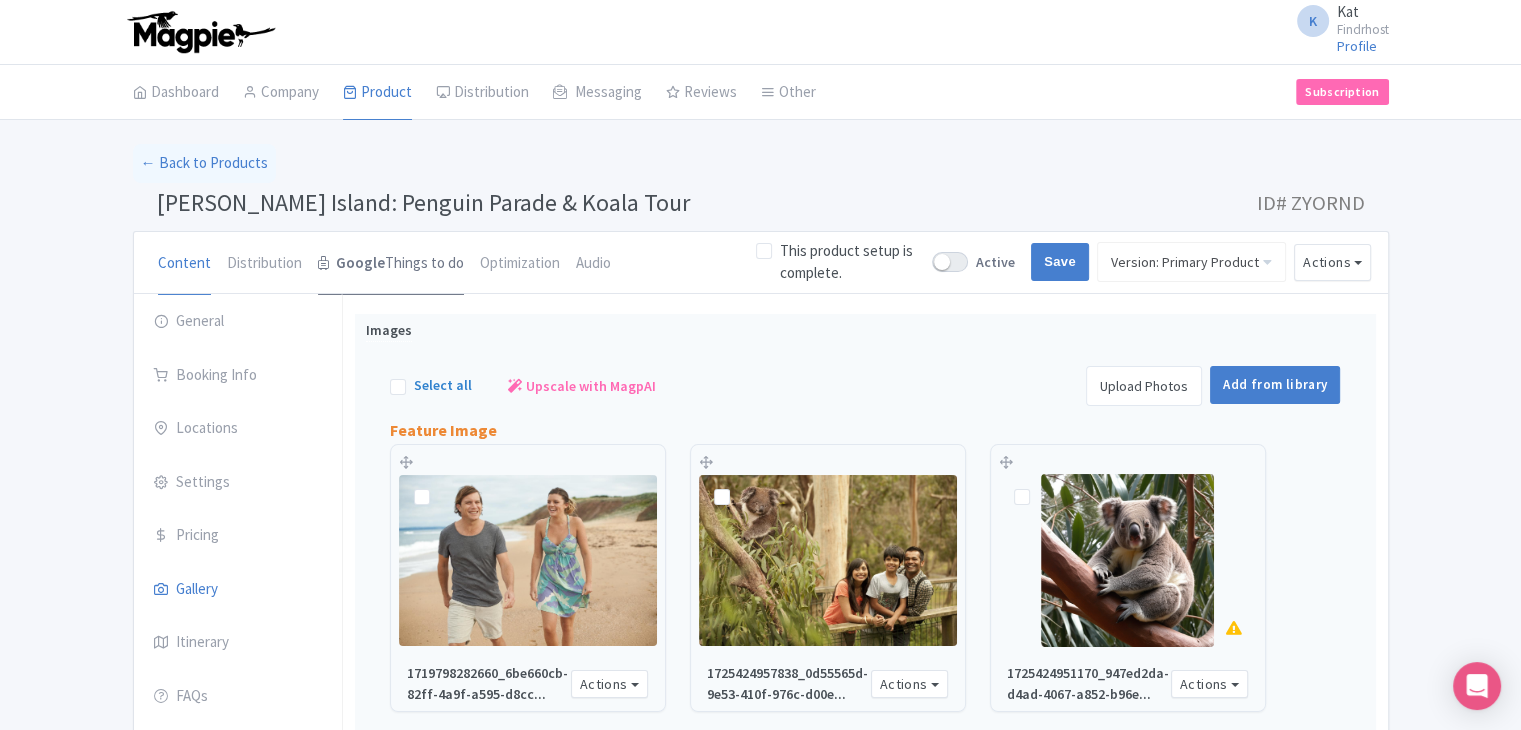 click on "Google  Things to do" at bounding box center (391, 264) 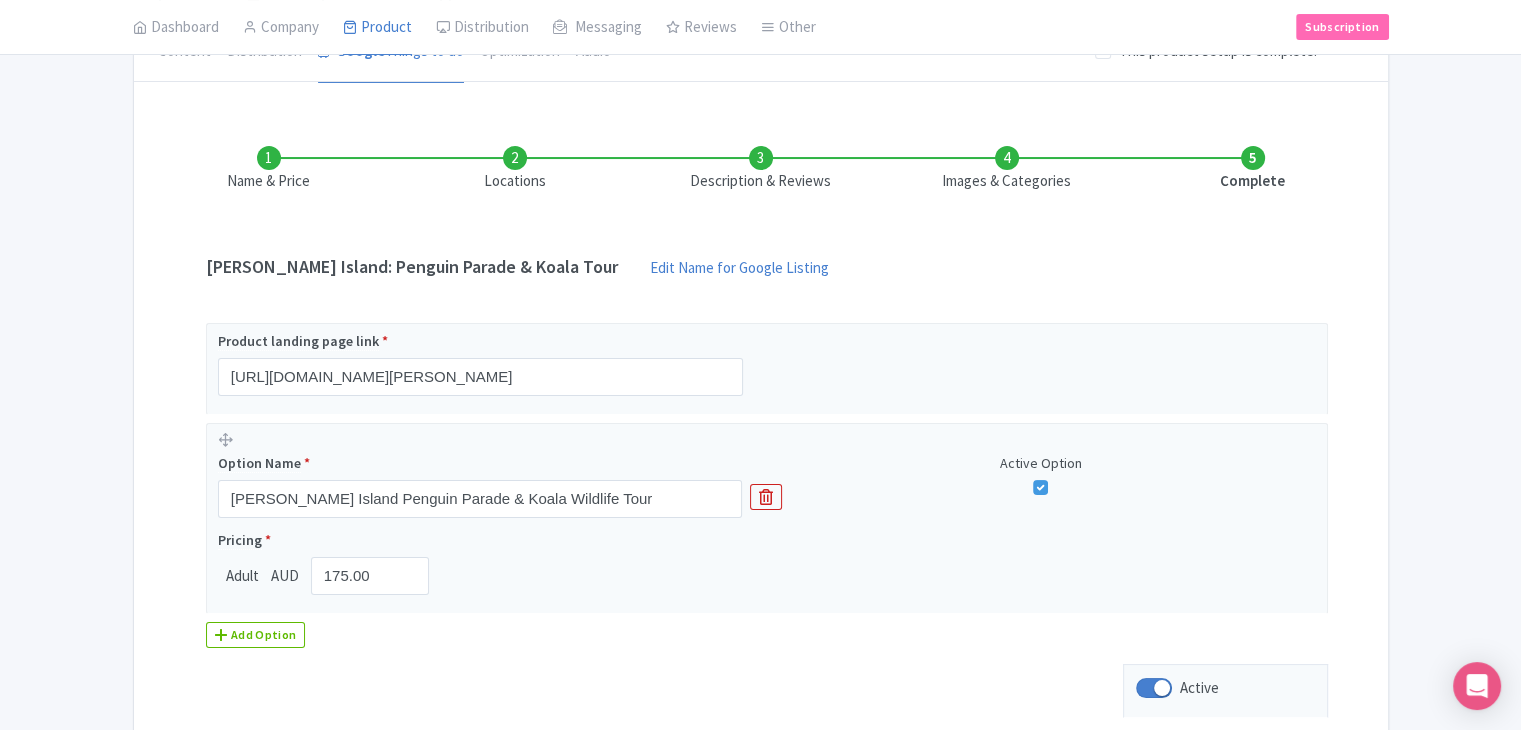 scroll, scrollTop: 300, scrollLeft: 0, axis: vertical 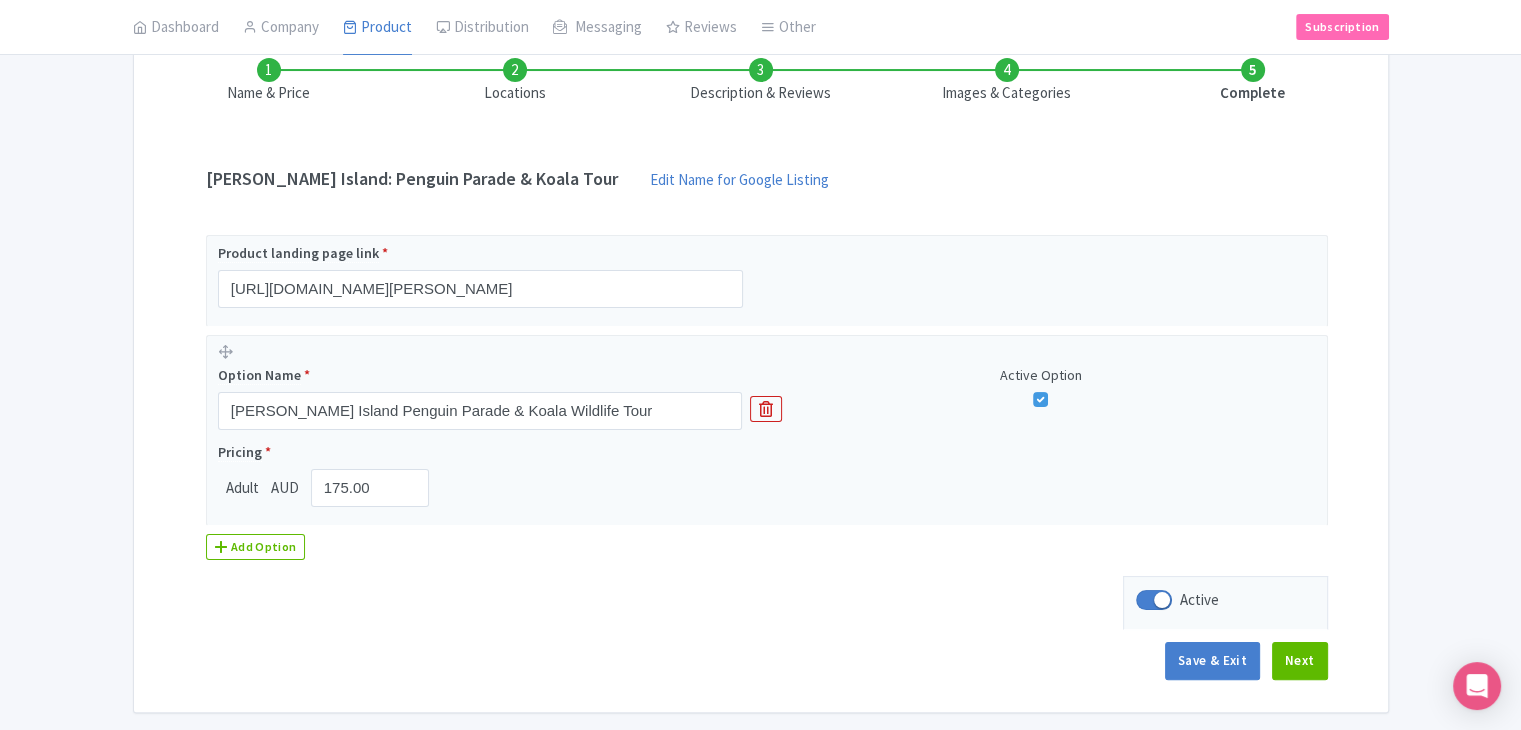 click on "Locations" at bounding box center (515, 81) 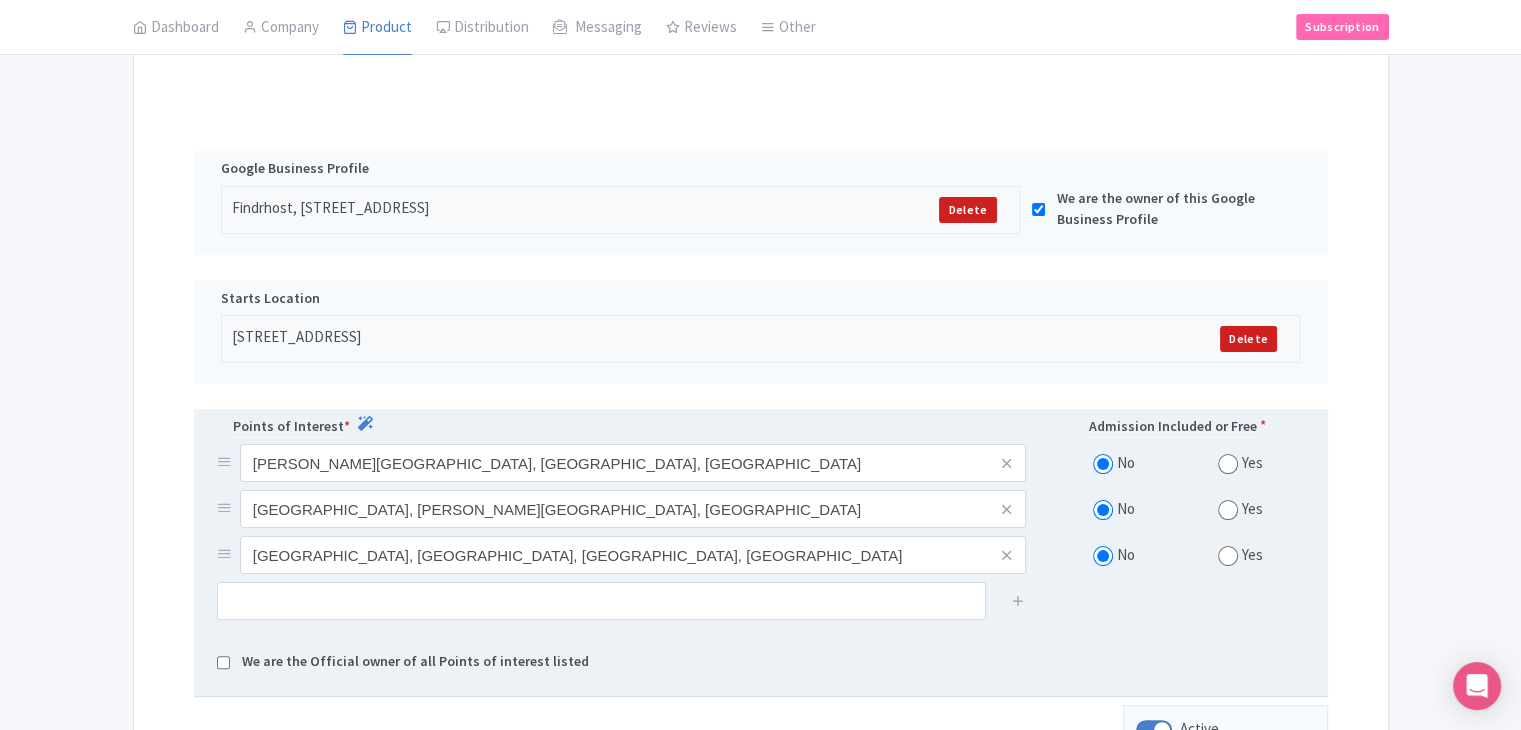 scroll, scrollTop: 349, scrollLeft: 0, axis: vertical 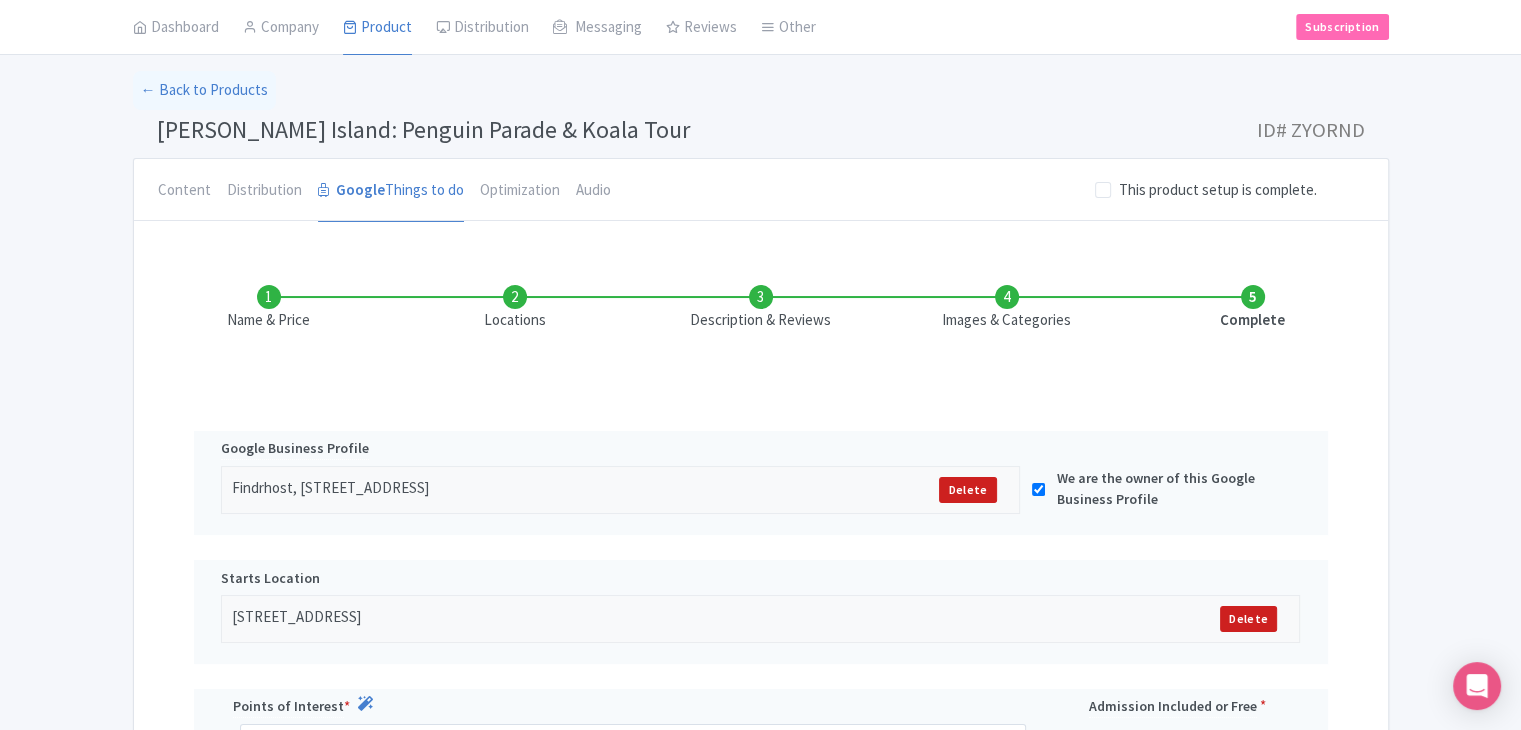 click on "Locations" at bounding box center [515, 308] 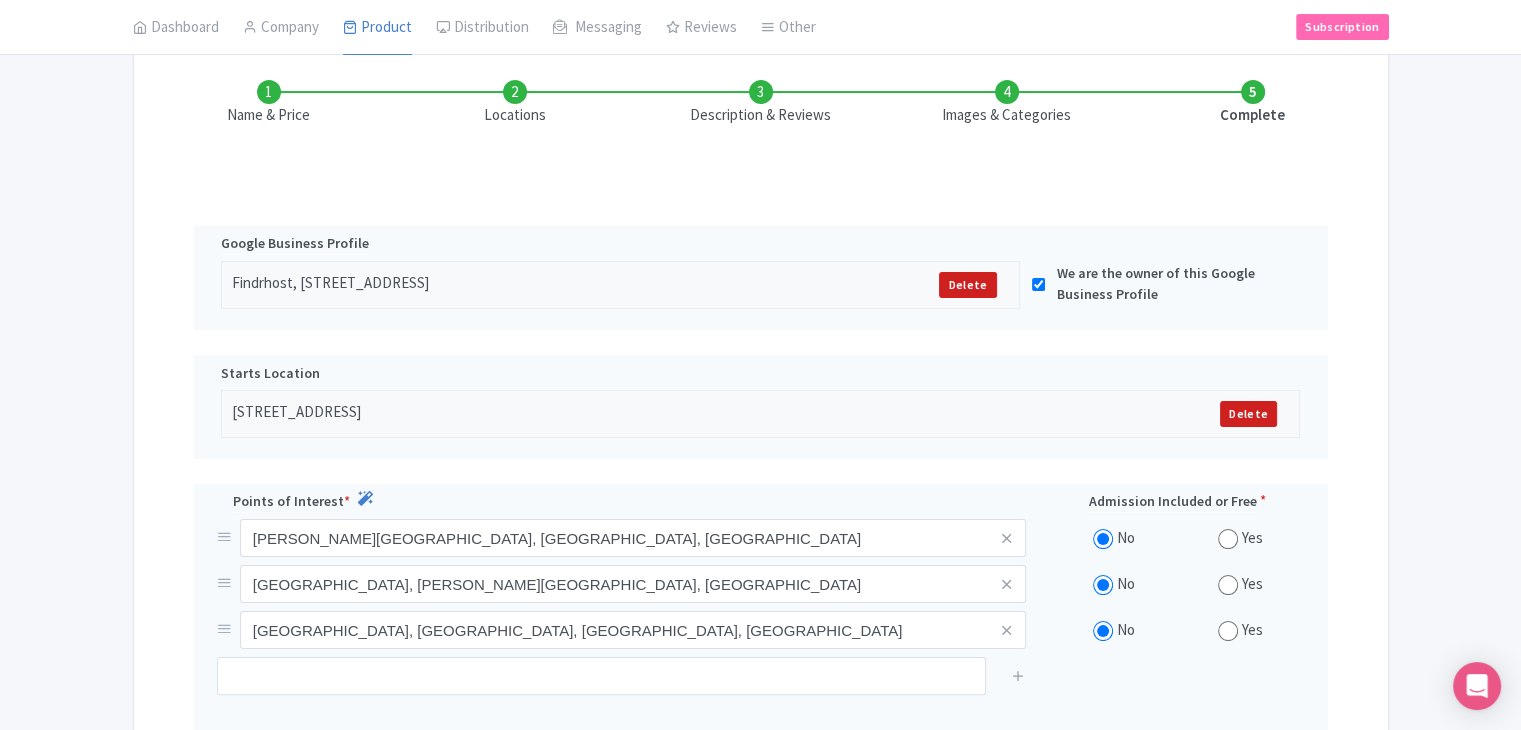 scroll, scrollTop: 173, scrollLeft: 0, axis: vertical 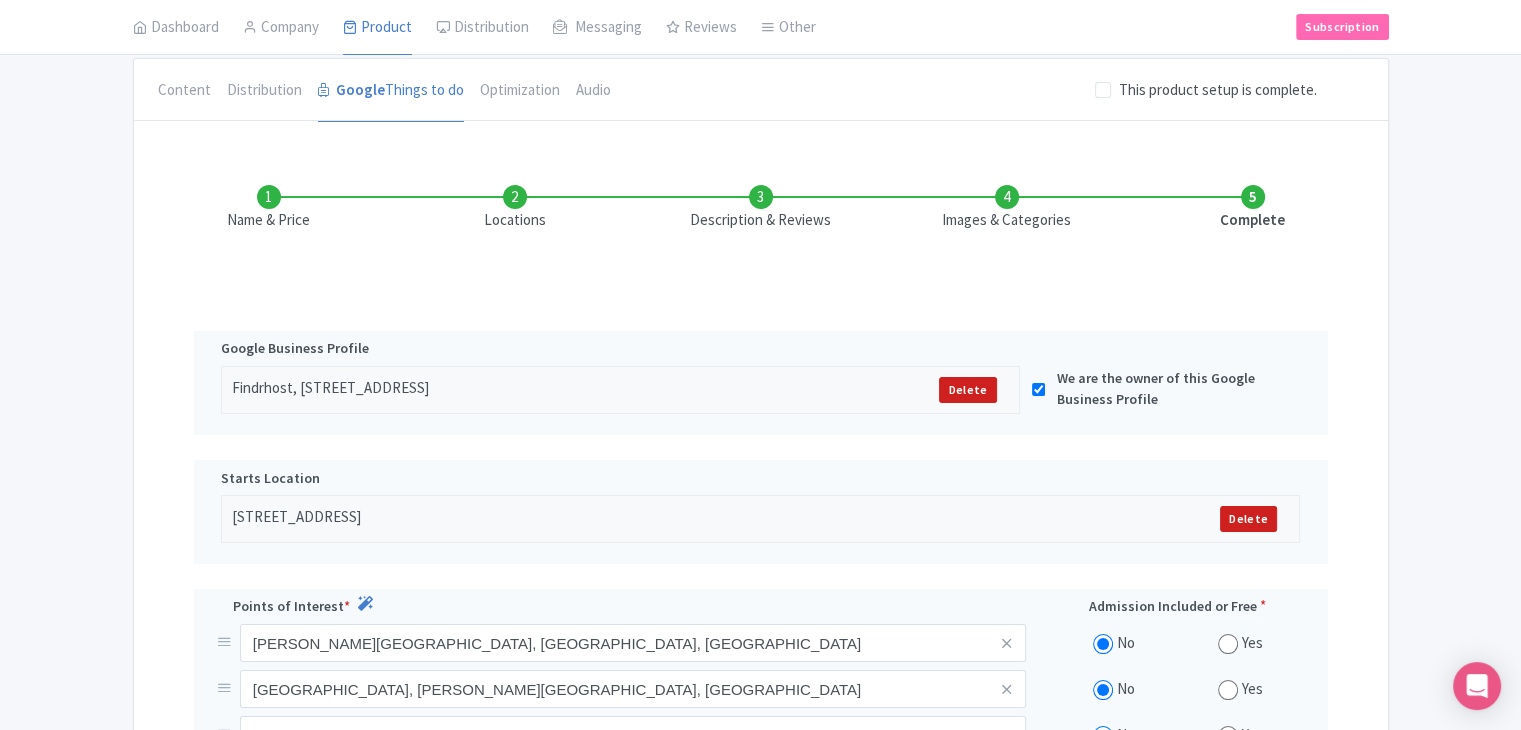 click on "Description & Reviews" at bounding box center [761, 208] 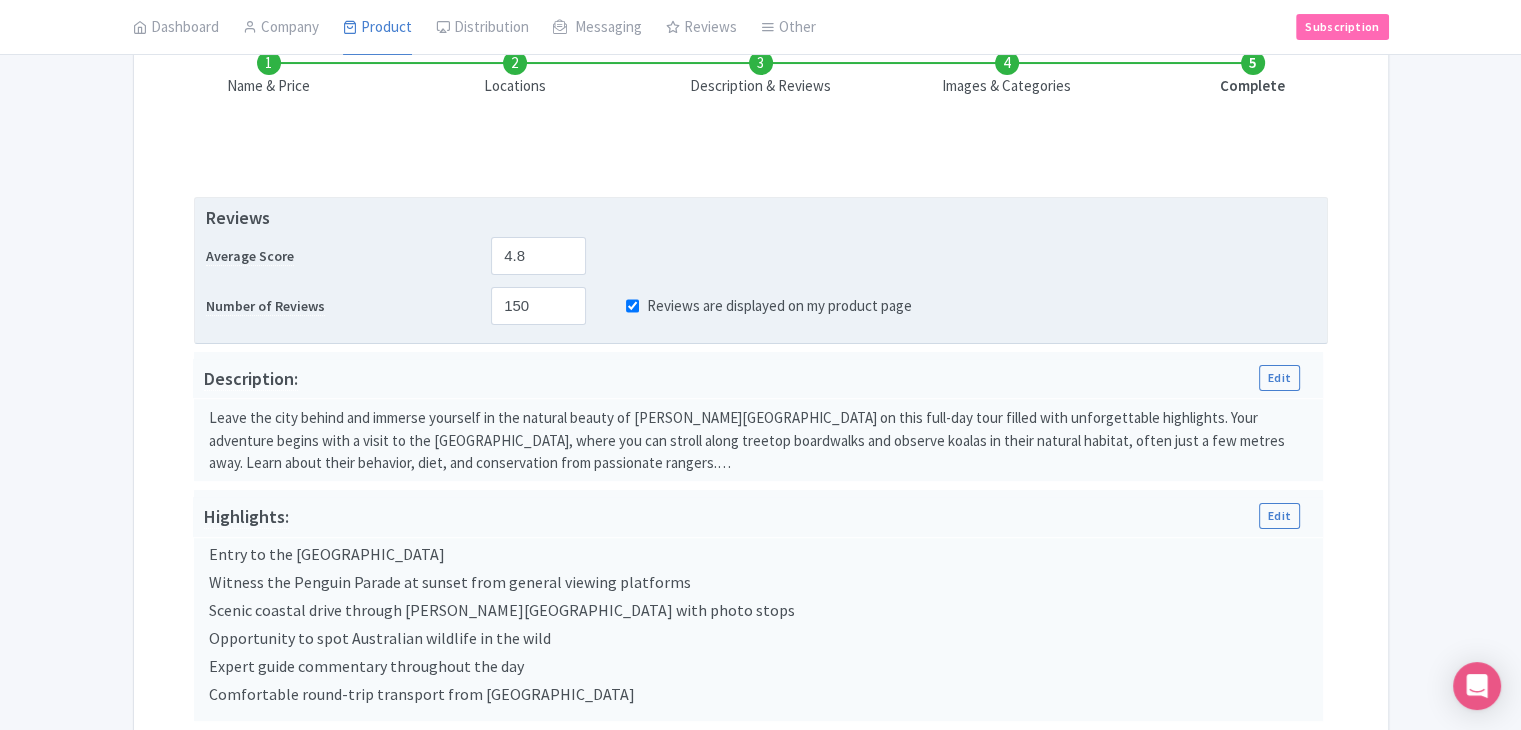 scroll, scrollTop: 265, scrollLeft: 0, axis: vertical 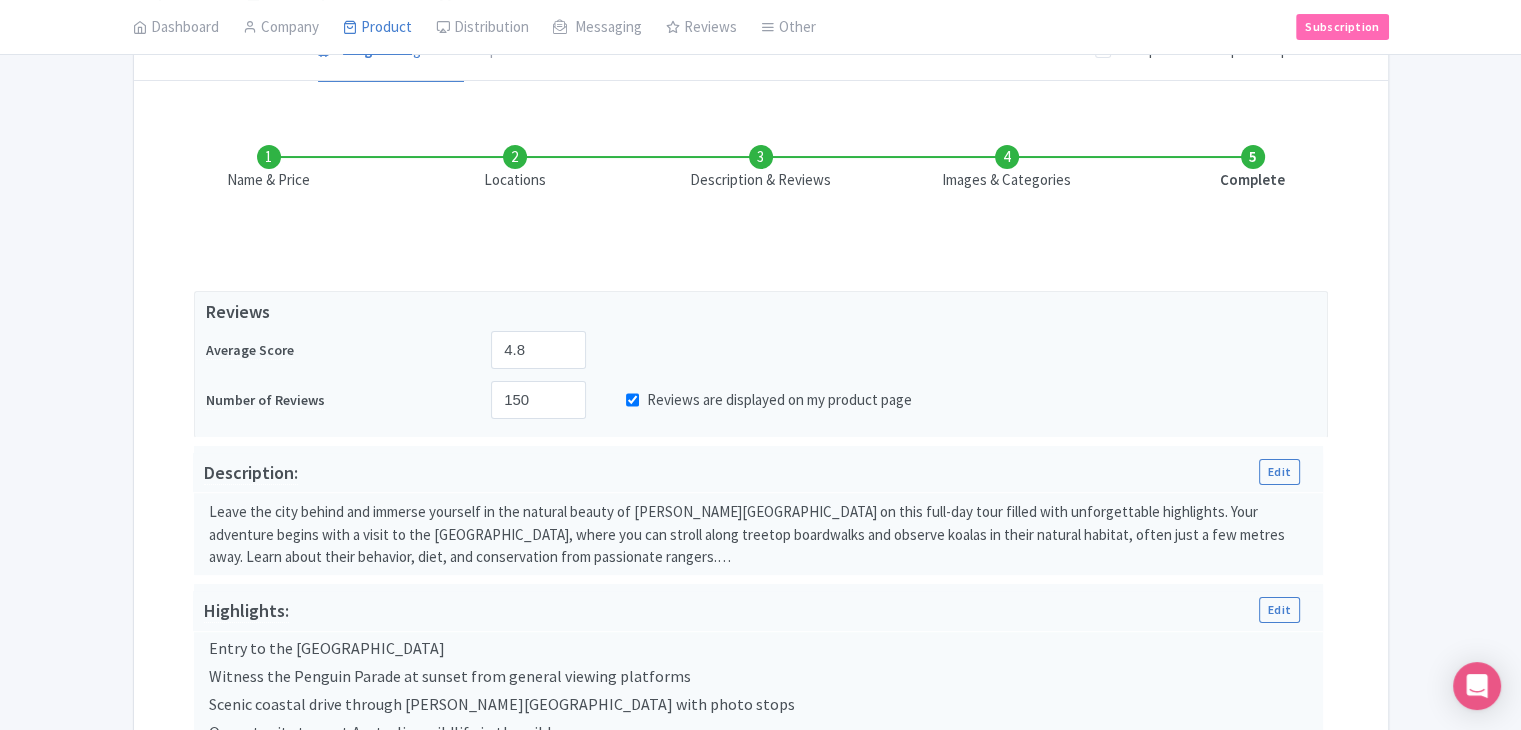 click on "Description & Reviews" at bounding box center (761, 168) 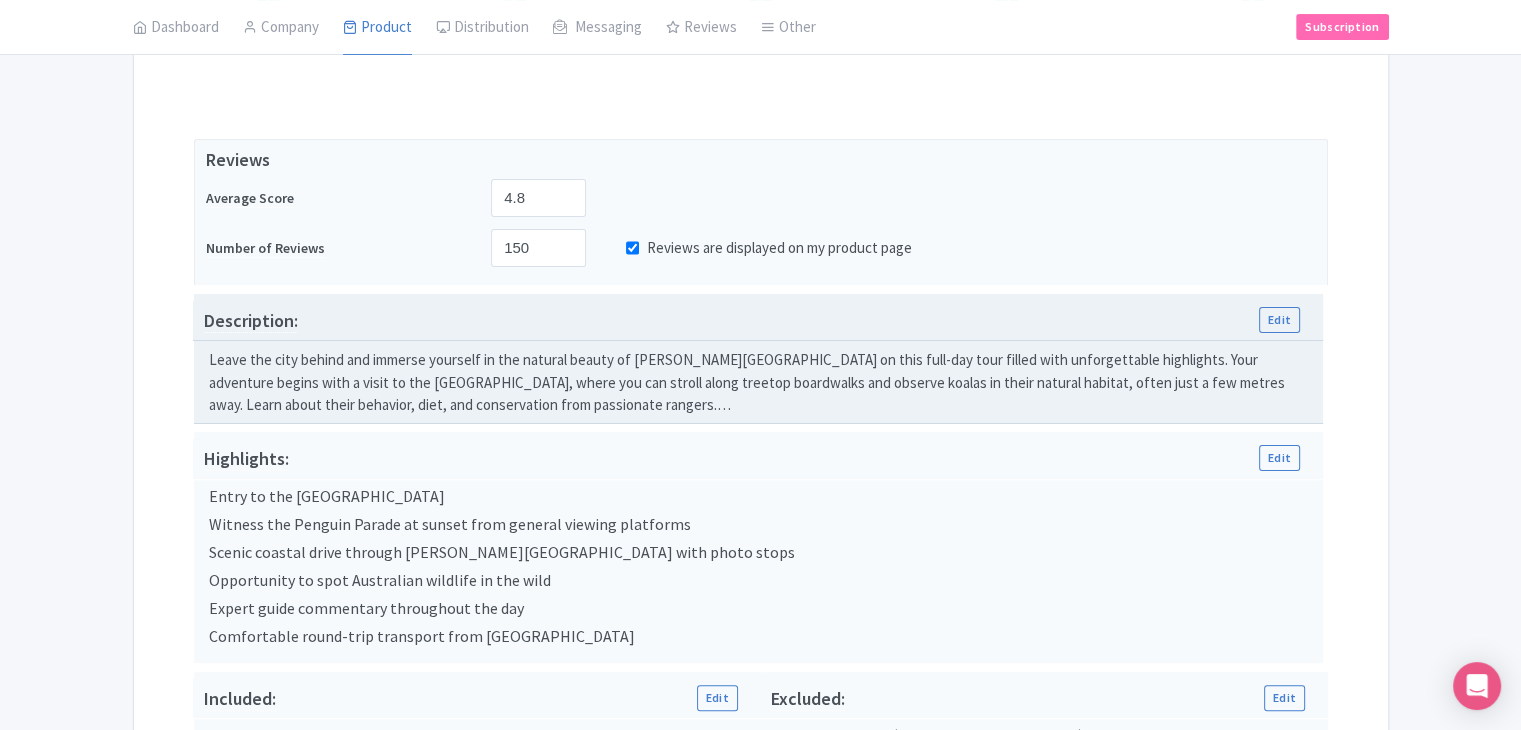 scroll, scrollTop: 165, scrollLeft: 0, axis: vertical 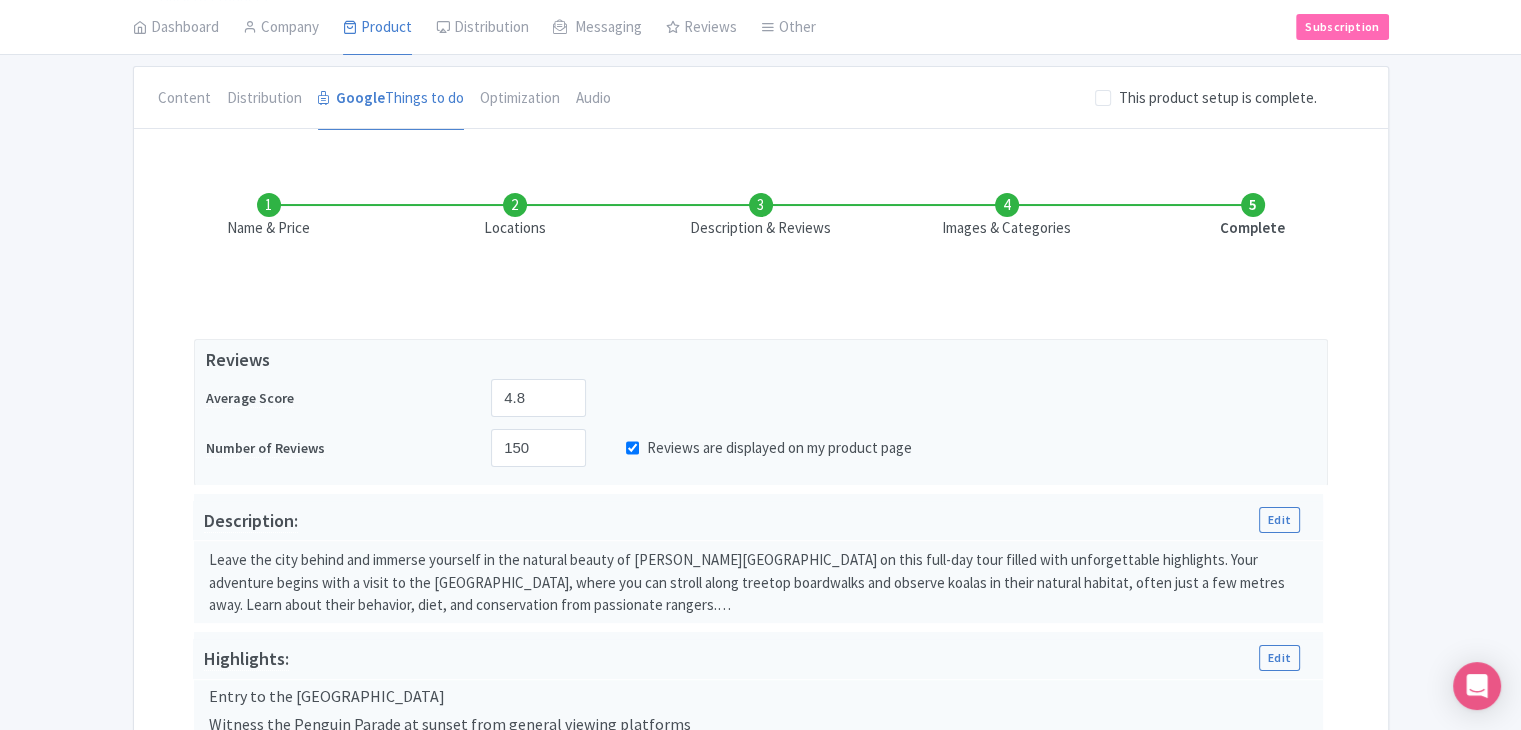 click on "Description & Reviews" at bounding box center (761, 216) 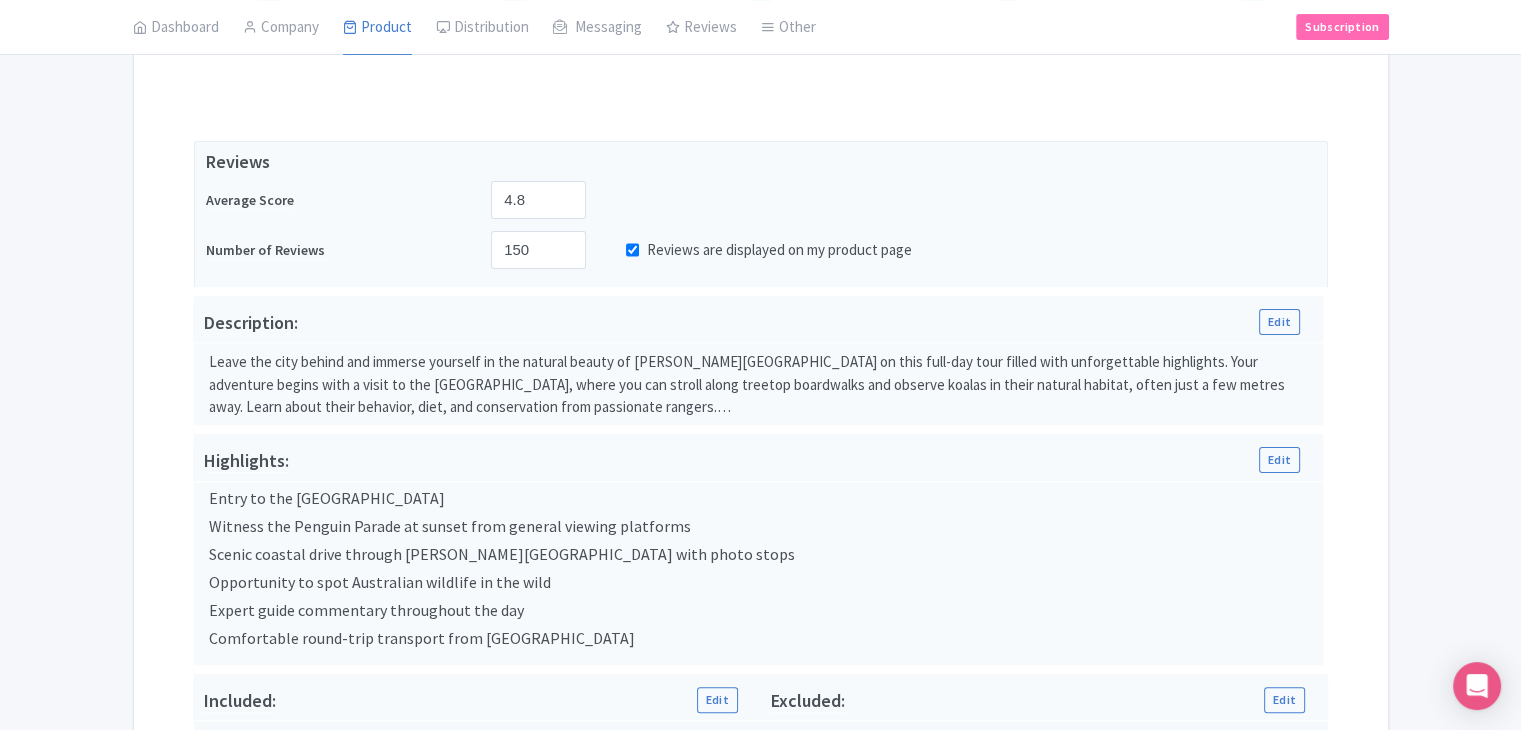 scroll, scrollTop: 265, scrollLeft: 0, axis: vertical 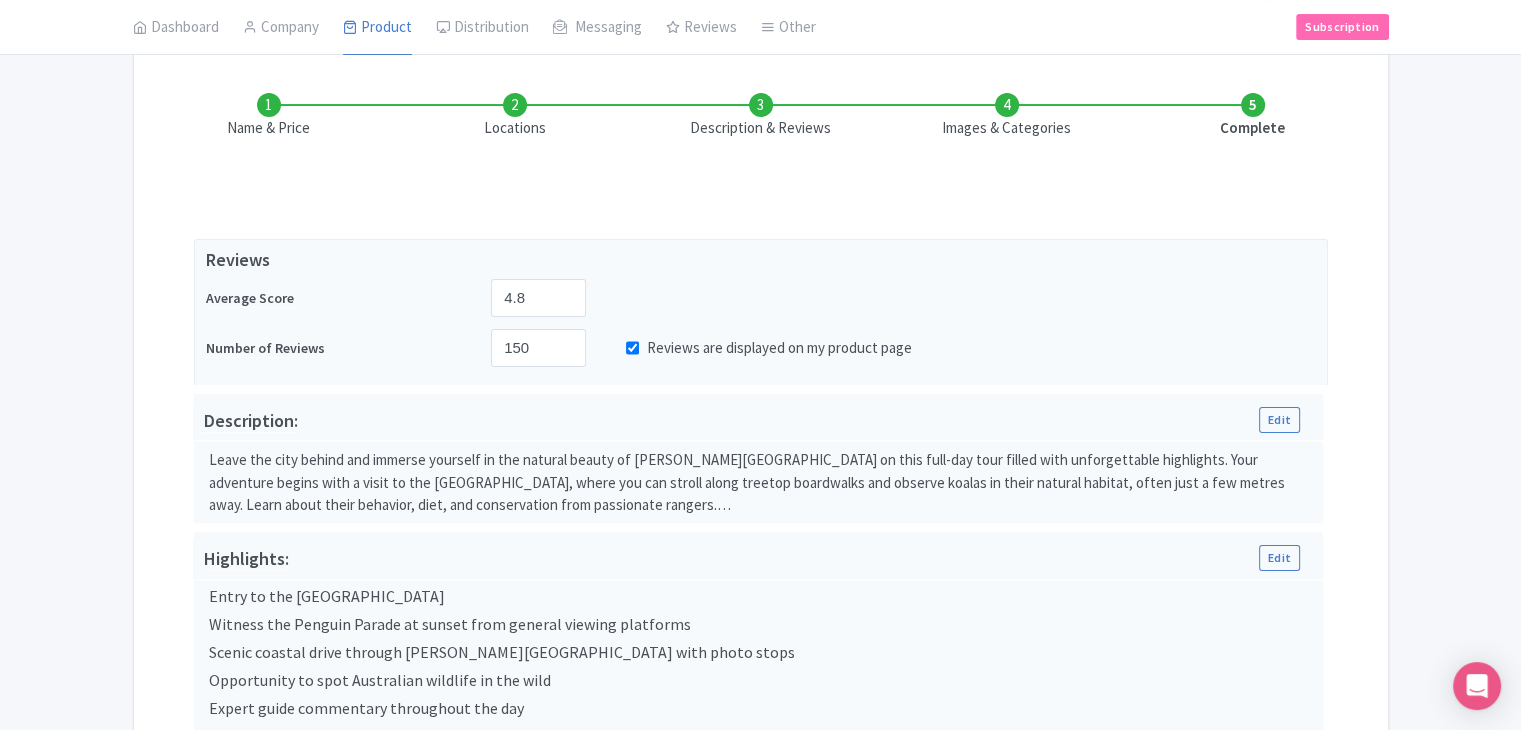 click on "Images & Categories" at bounding box center [1007, 116] 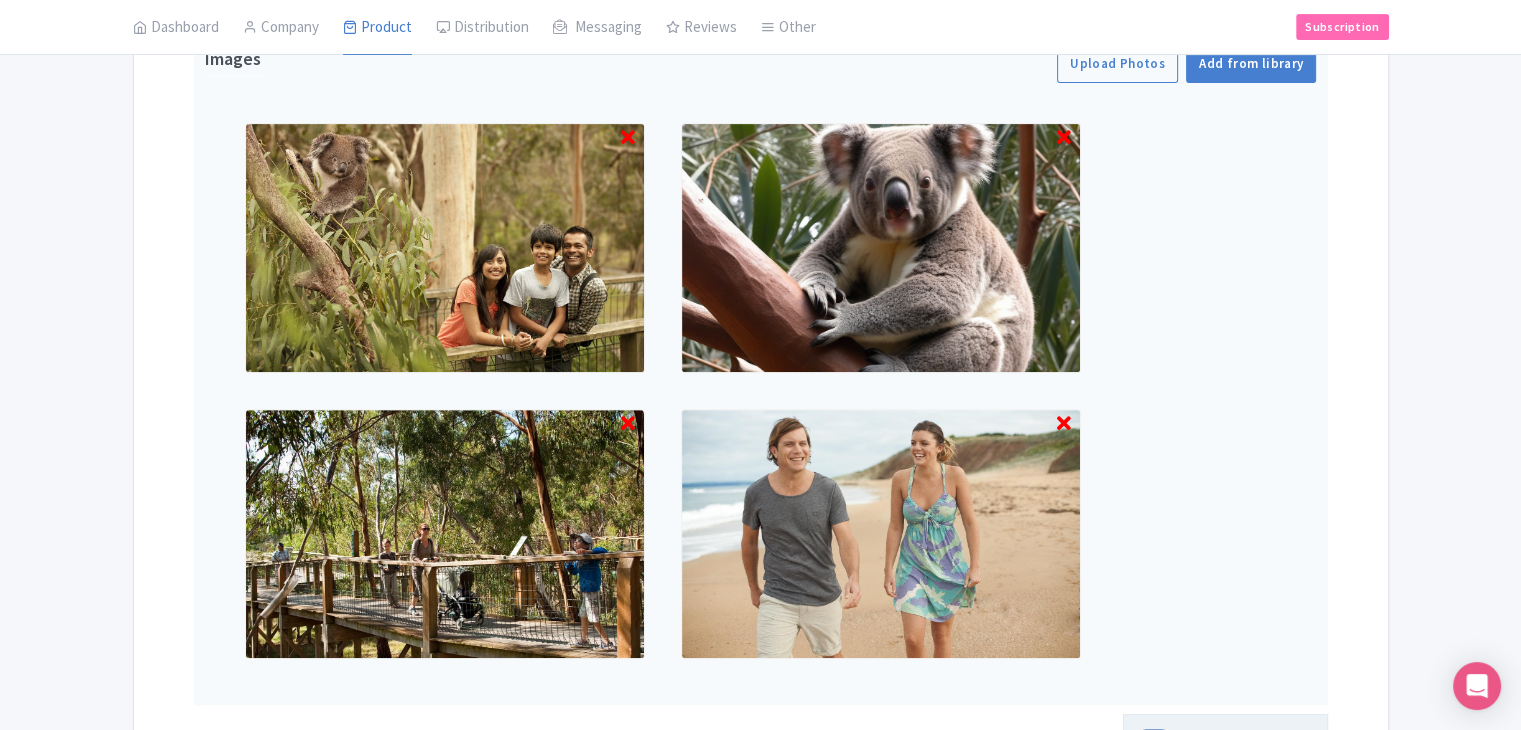 scroll, scrollTop: 953, scrollLeft: 0, axis: vertical 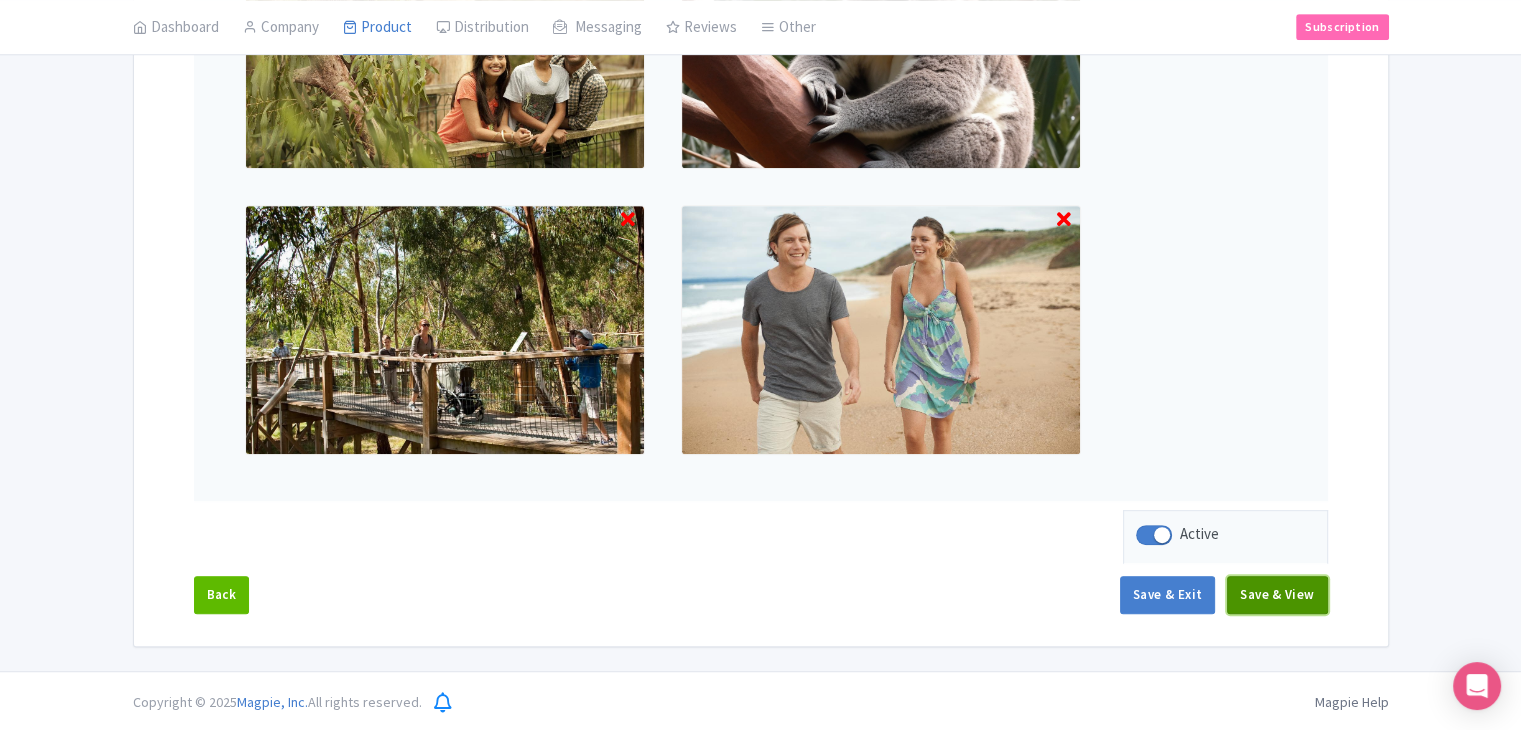 click on "Save & View" at bounding box center [1277, 595] 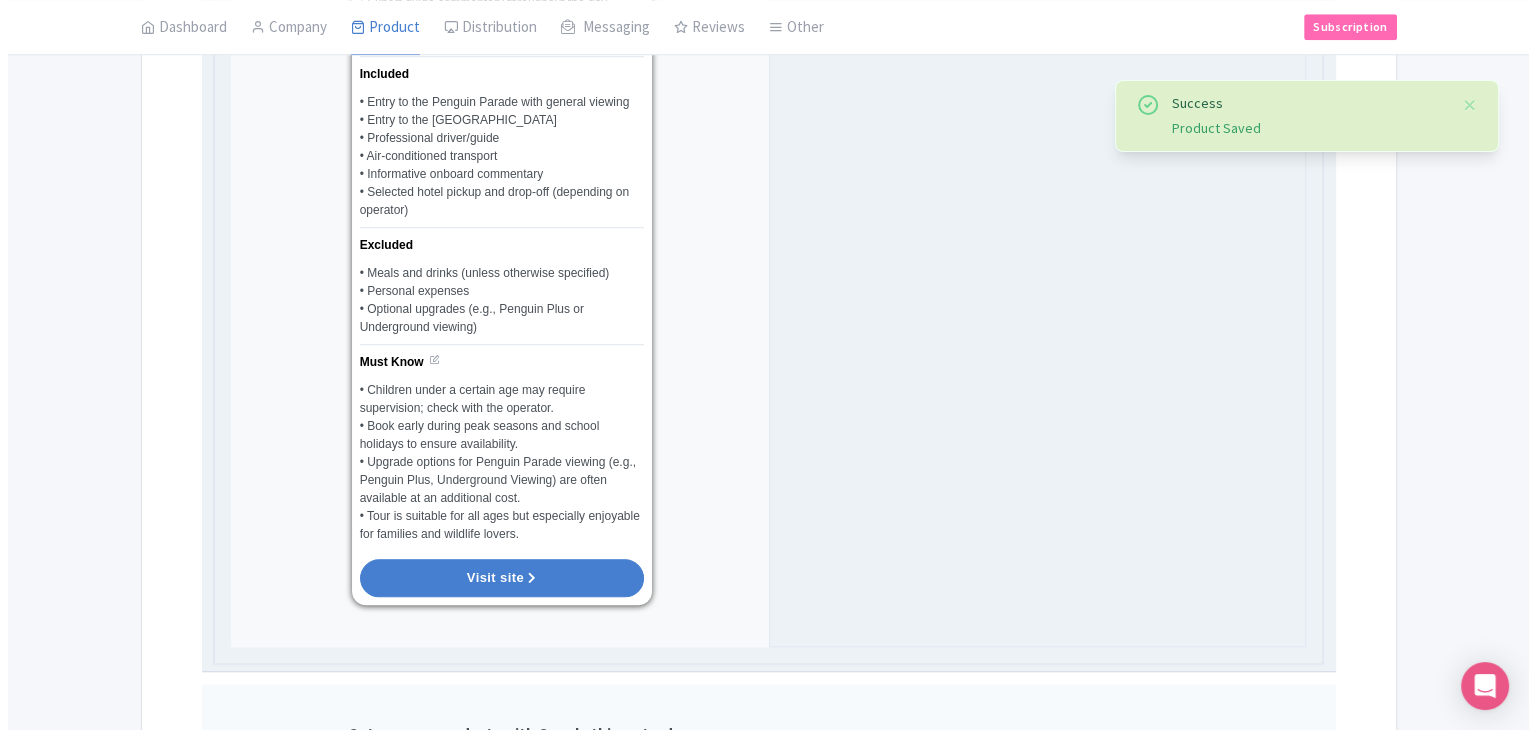 scroll, scrollTop: 2053, scrollLeft: 0, axis: vertical 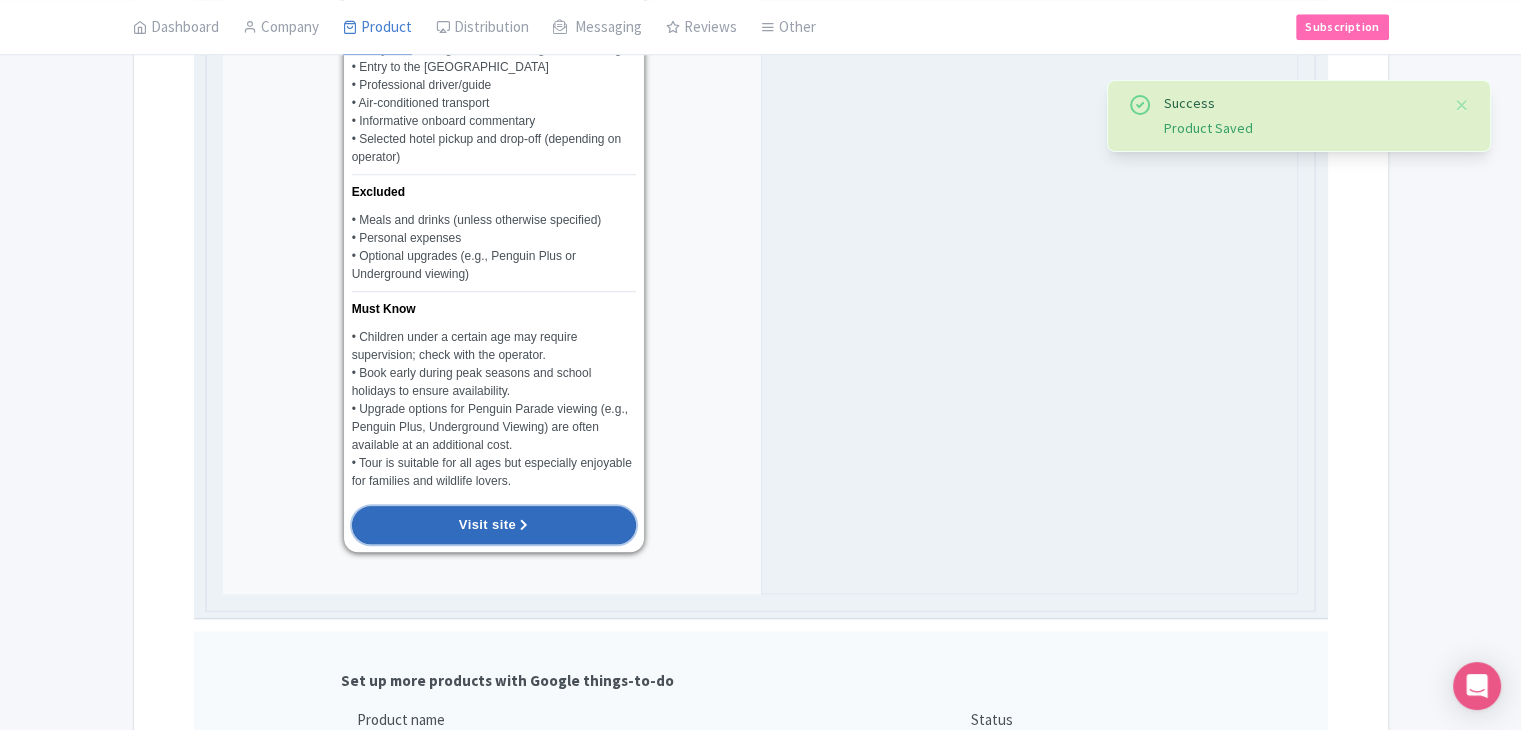 click on "Visit site" at bounding box center [494, 525] 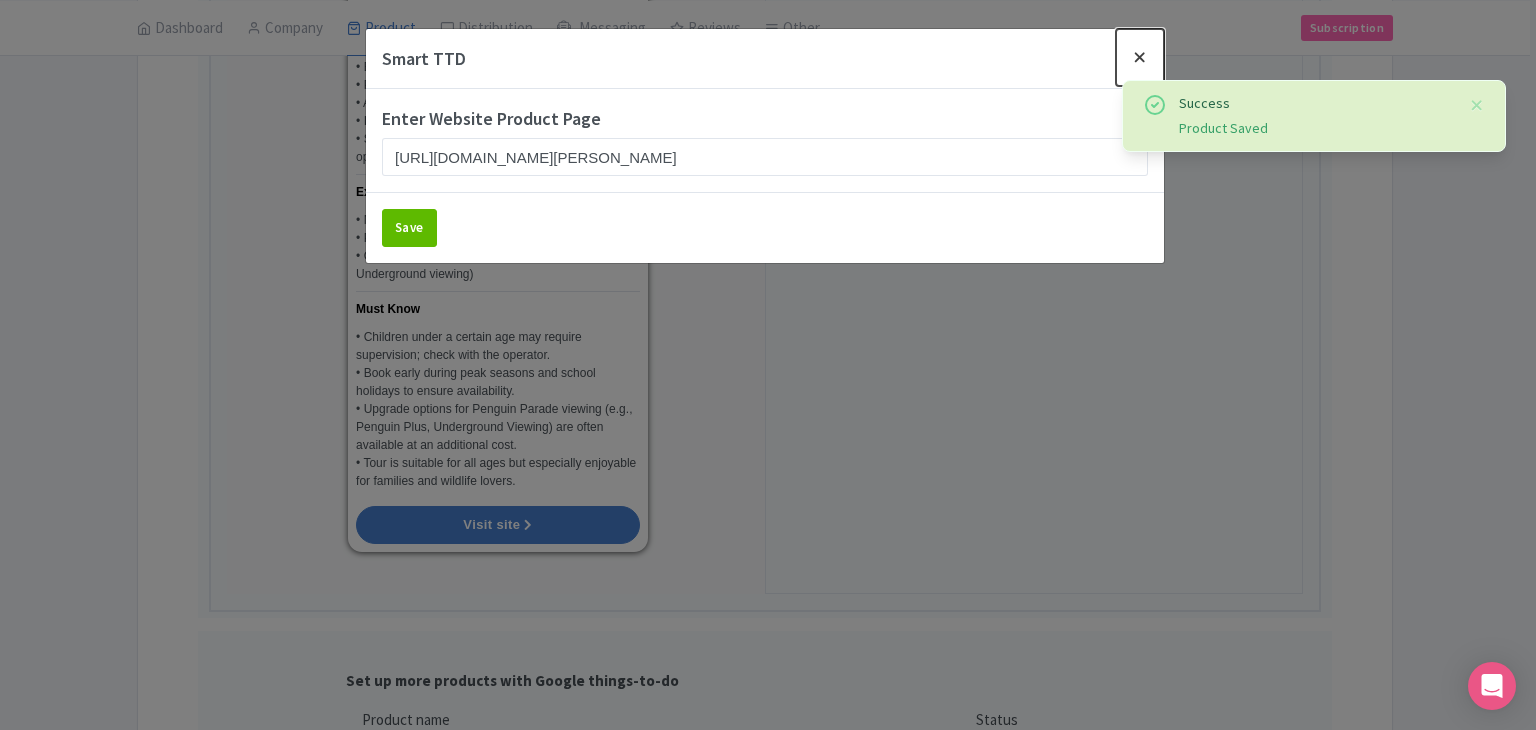 click at bounding box center [1140, 57] 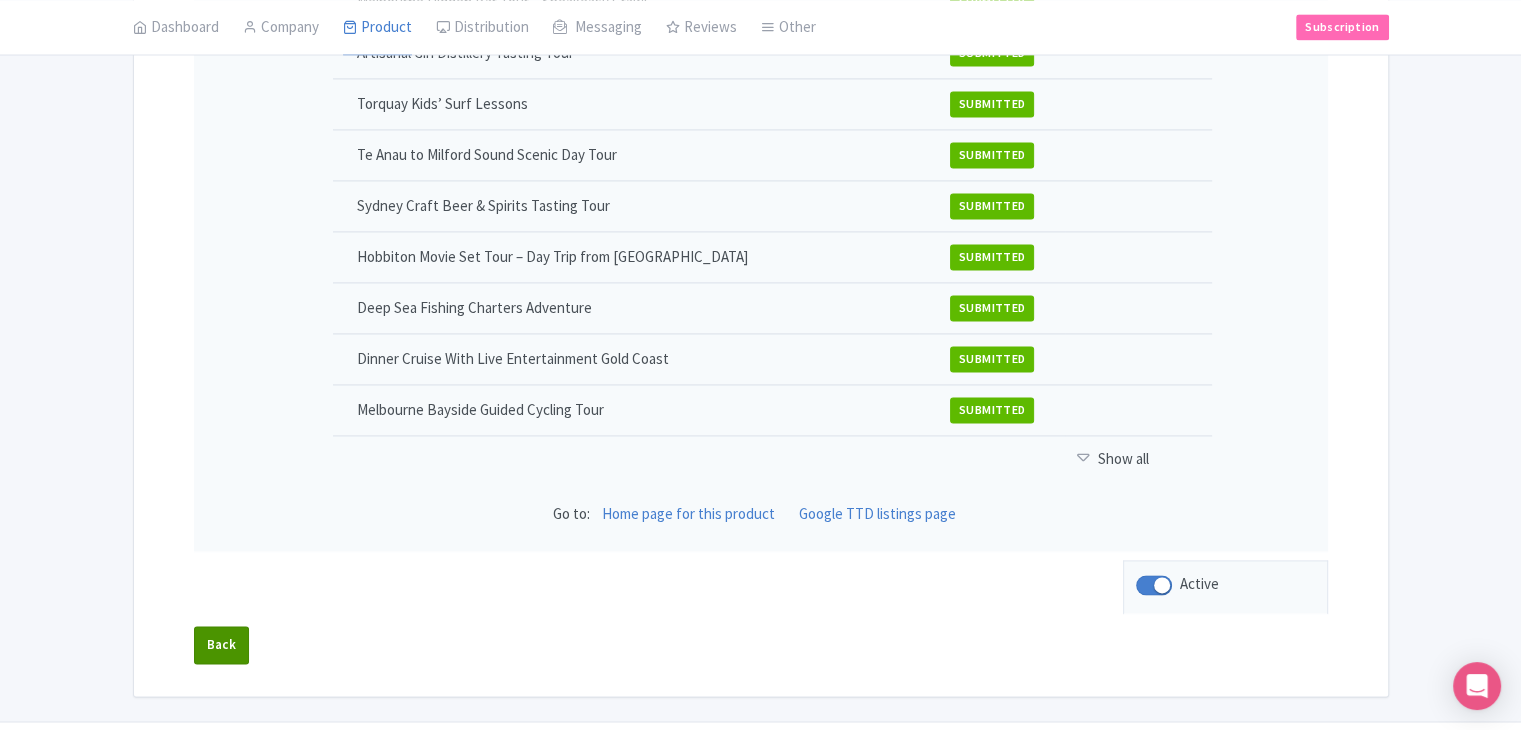 scroll, scrollTop: 2866, scrollLeft: 0, axis: vertical 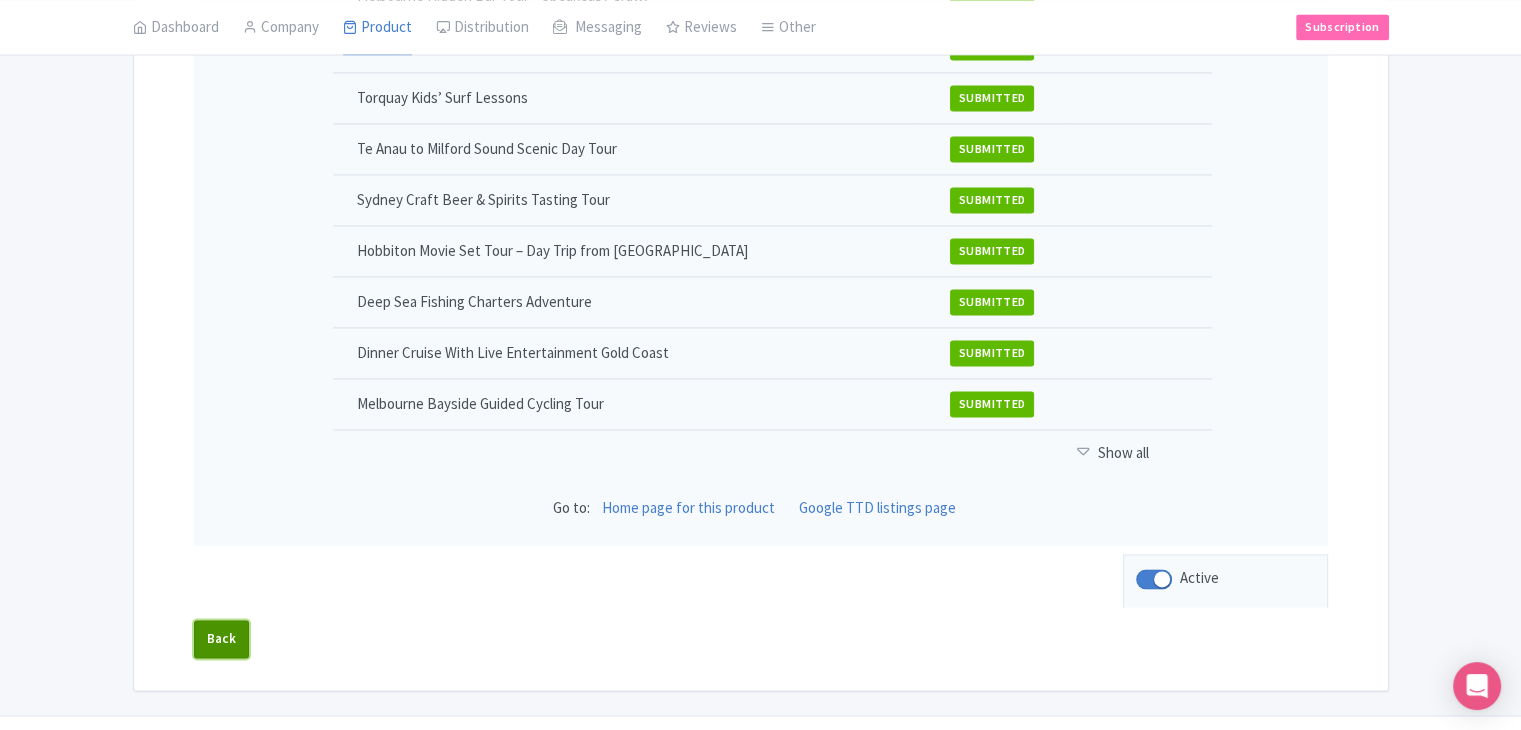 click on "Back" at bounding box center [222, 639] 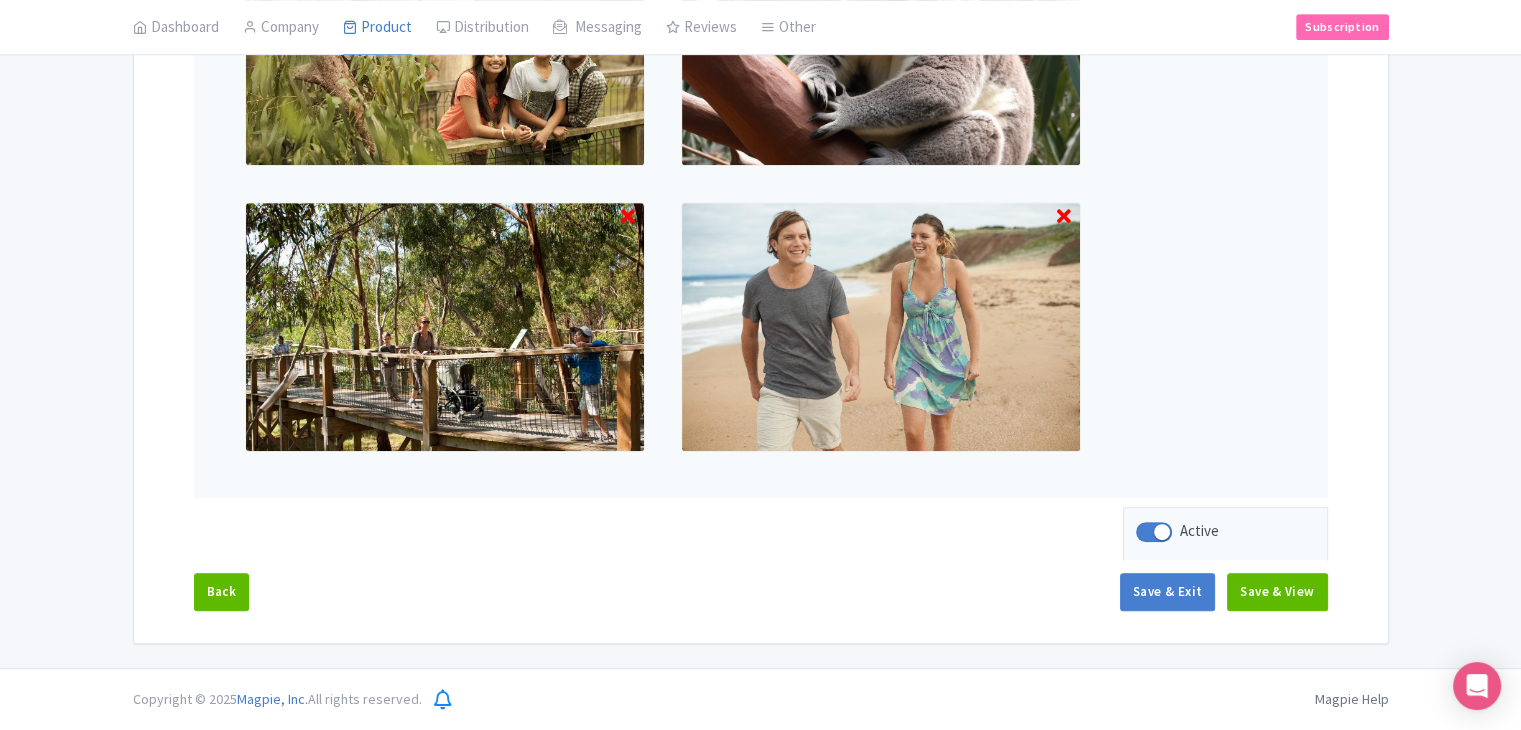 scroll, scrollTop: 953, scrollLeft: 0, axis: vertical 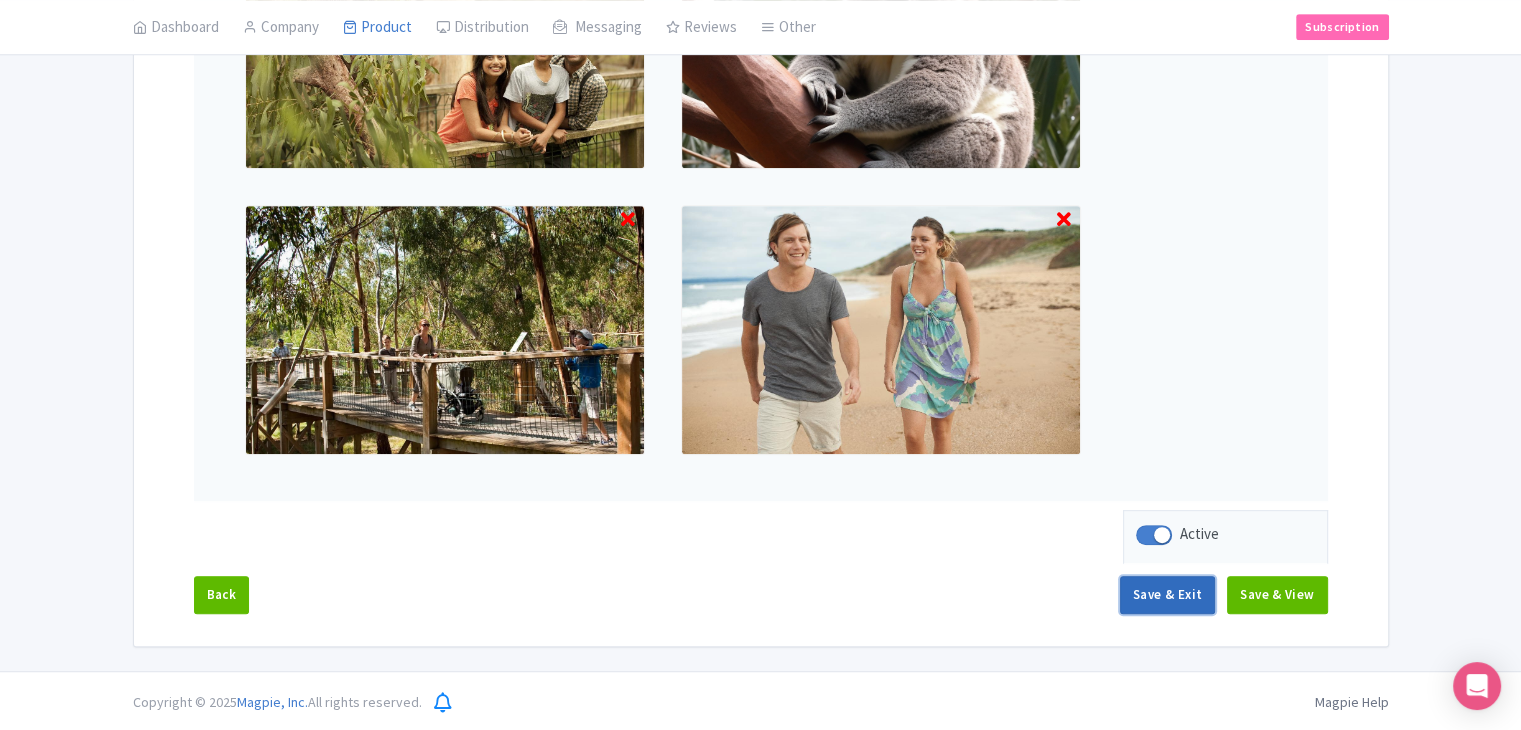 click on "Save & Exit" at bounding box center [1167, 595] 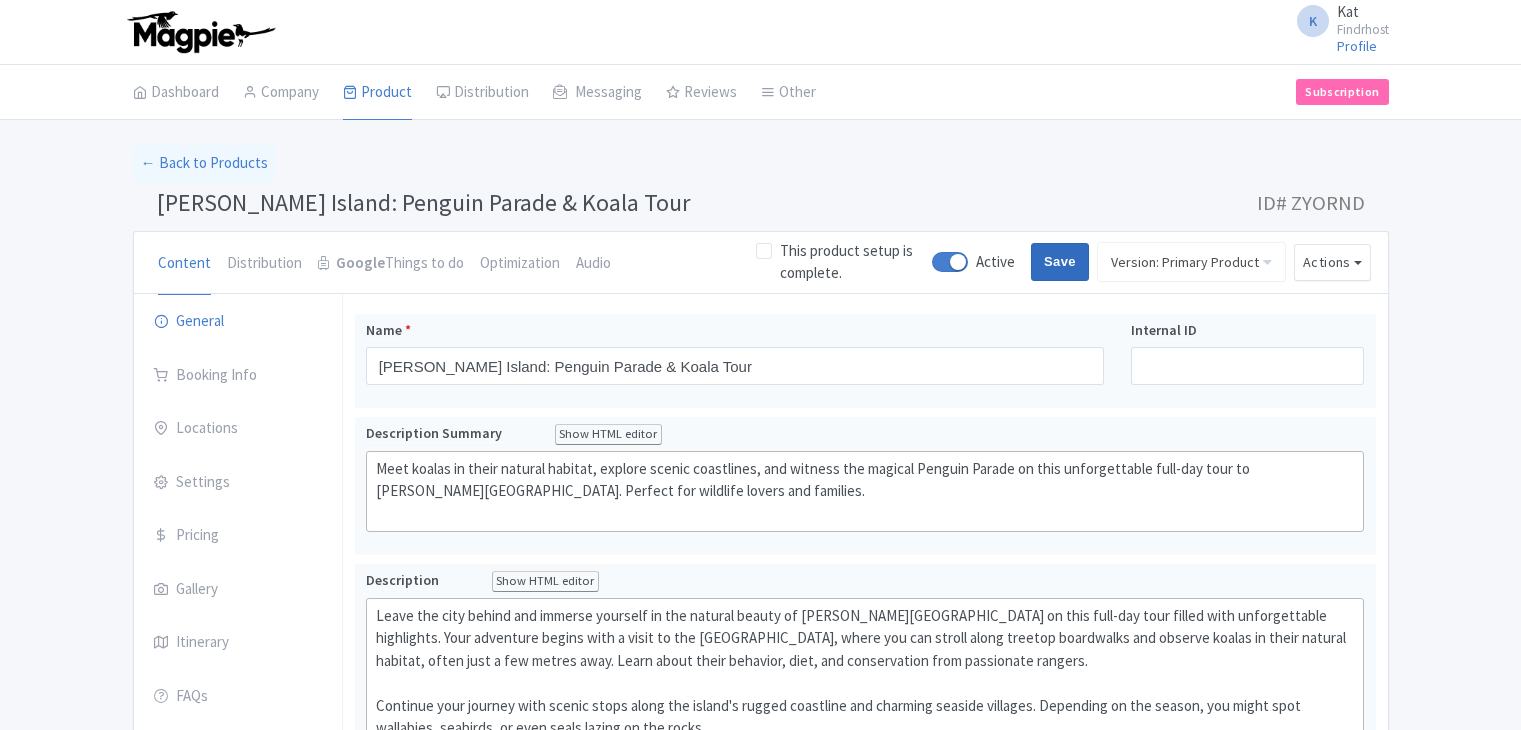 scroll, scrollTop: 0, scrollLeft: 0, axis: both 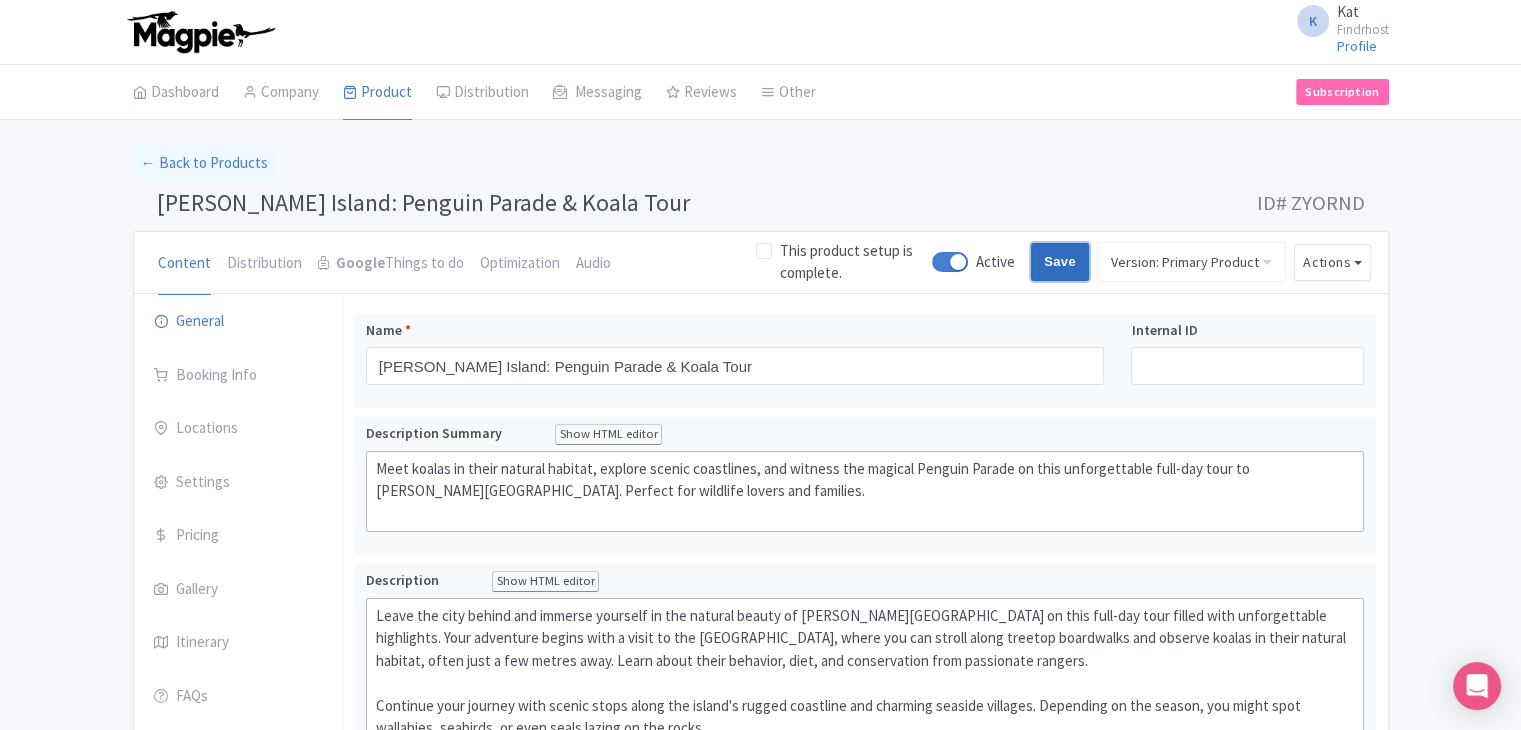 click on "Save" at bounding box center [1060, 262] 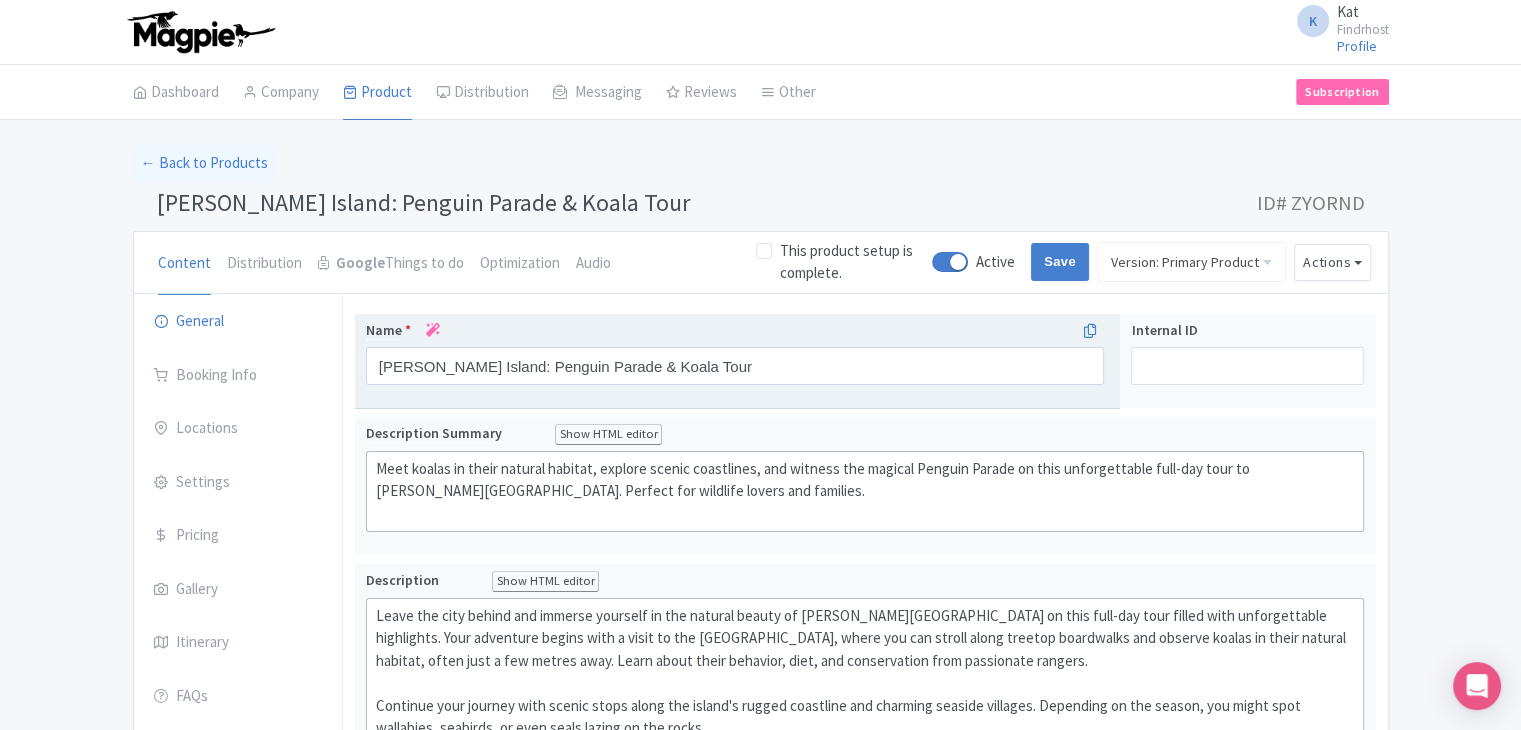 type on "Saving..." 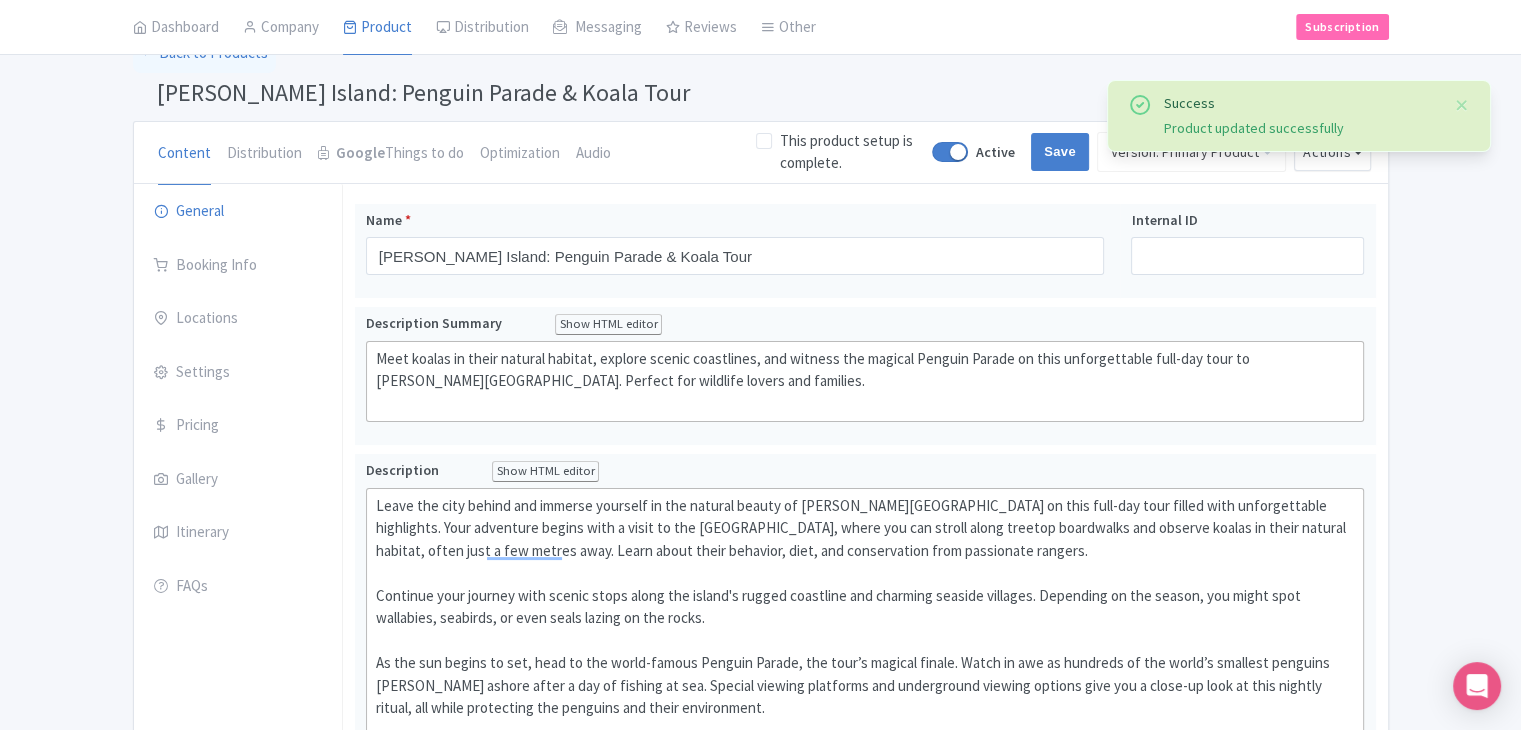 scroll, scrollTop: 0, scrollLeft: 0, axis: both 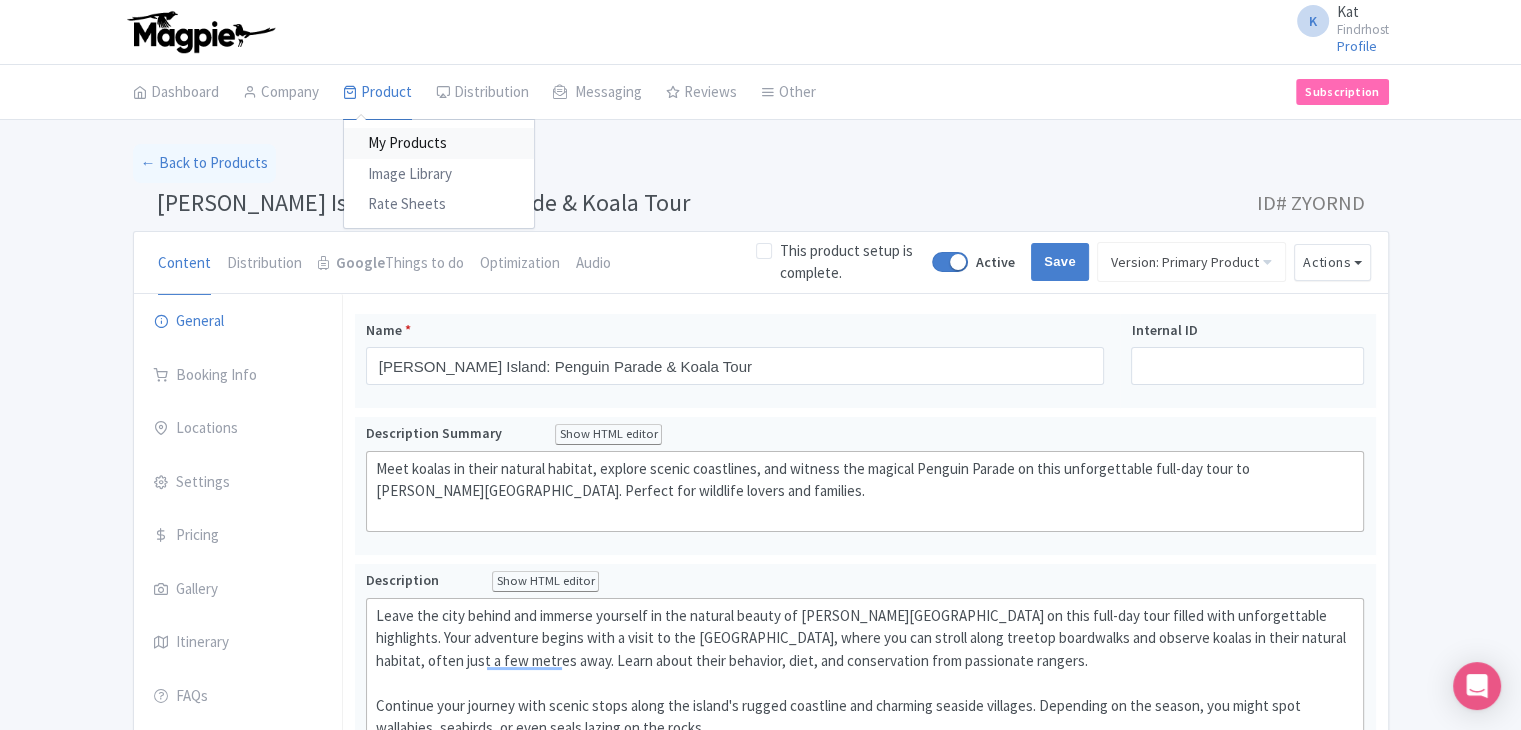 click on "My Products" at bounding box center (439, 143) 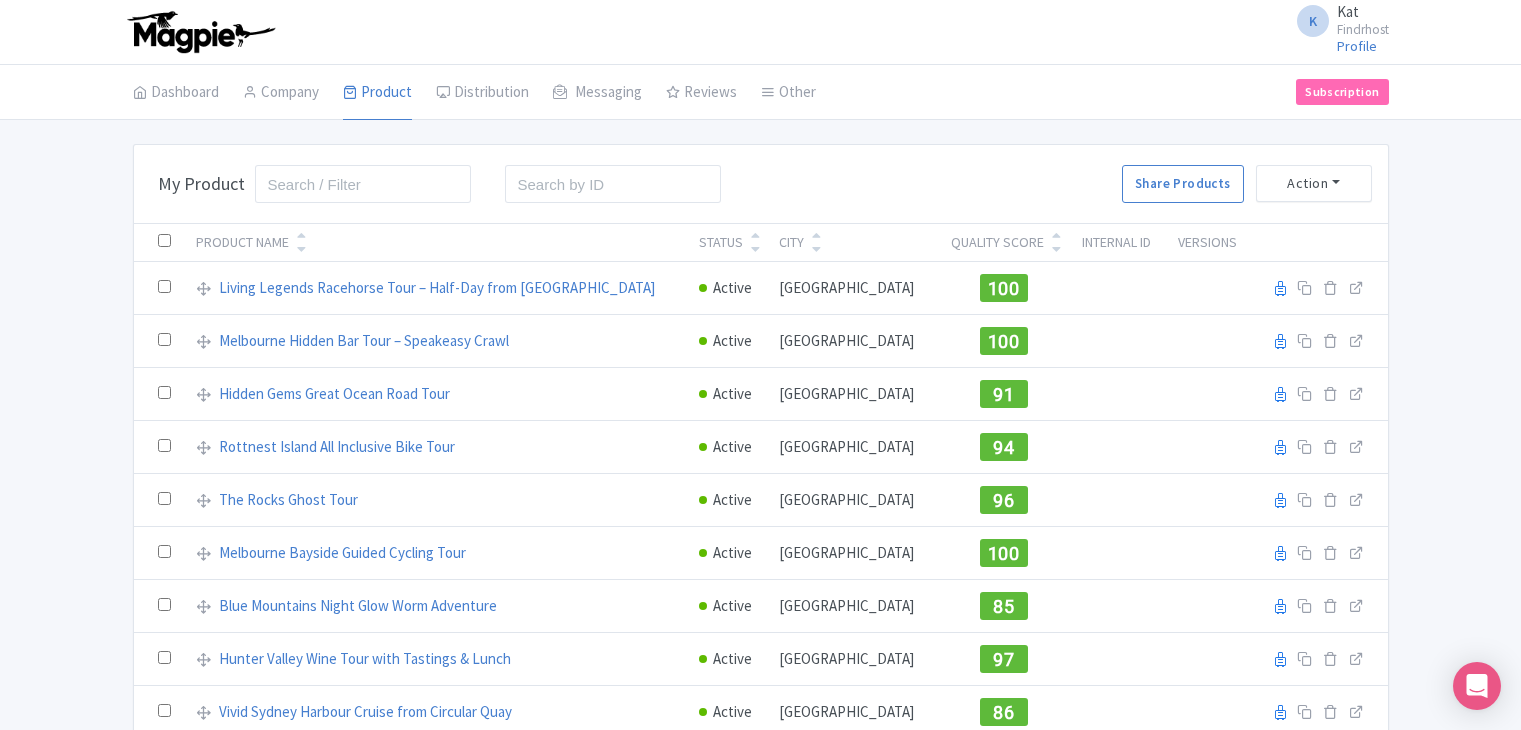scroll, scrollTop: 0, scrollLeft: 0, axis: both 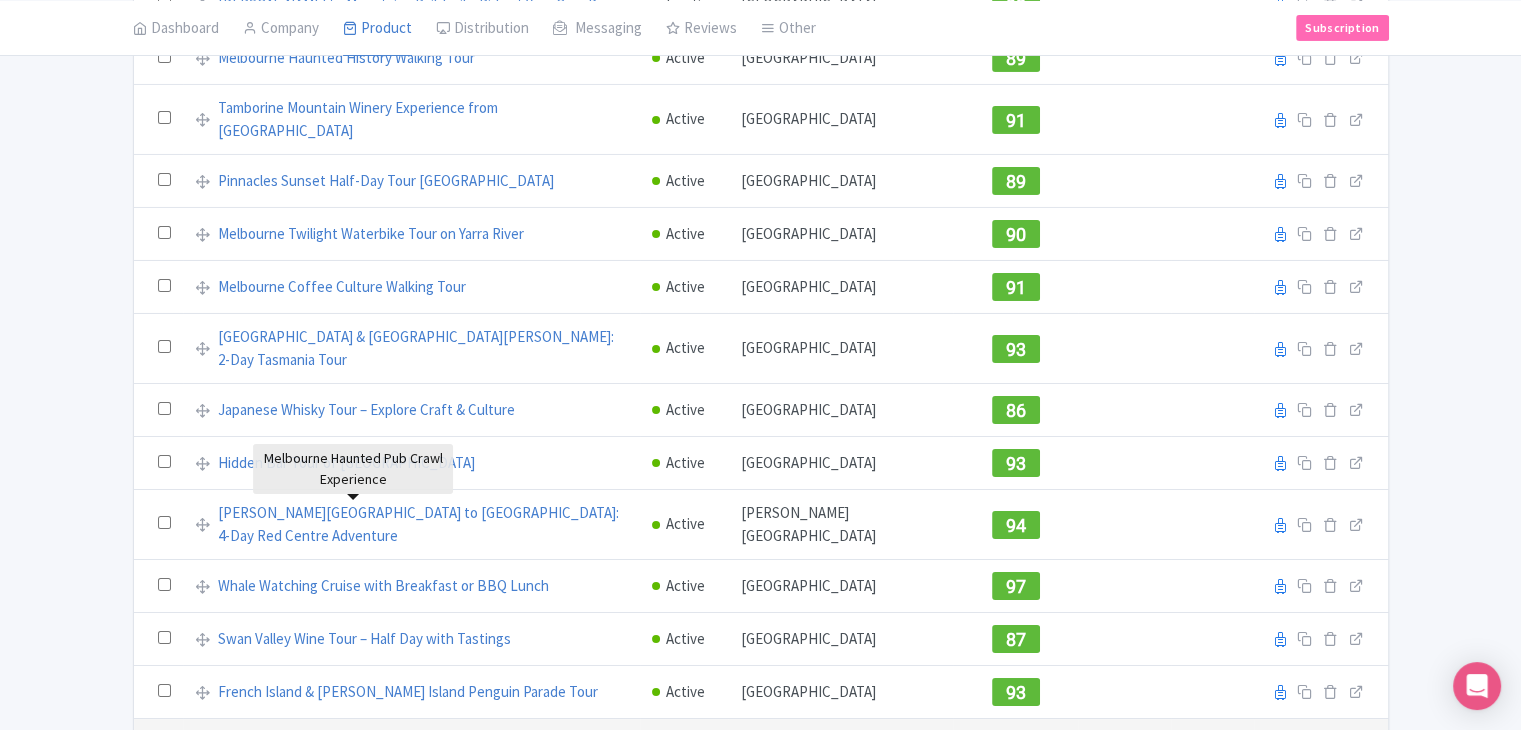 click on "Melbourne Haunted Pub Crawl Experience" at bounding box center [350, 745] 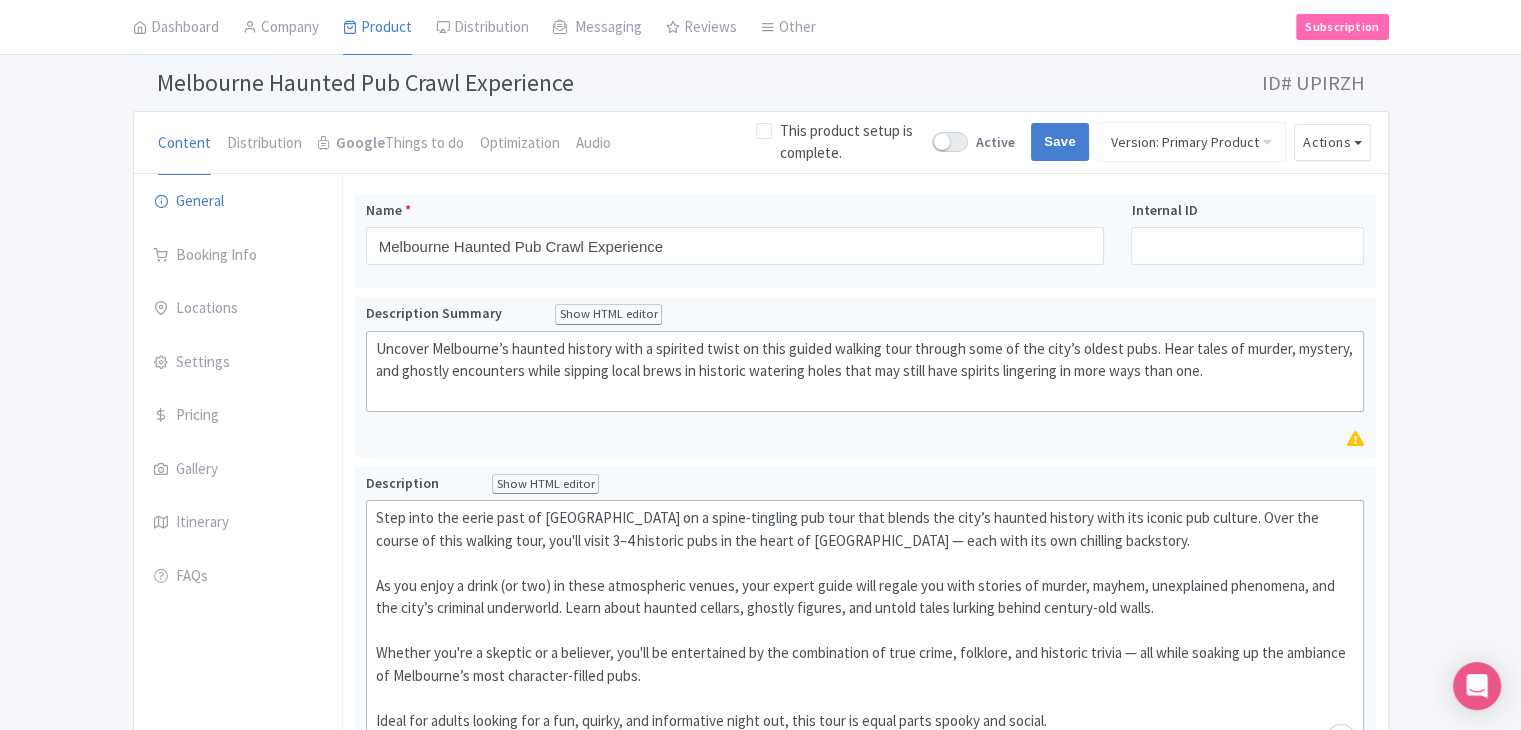 scroll, scrollTop: 200, scrollLeft: 0, axis: vertical 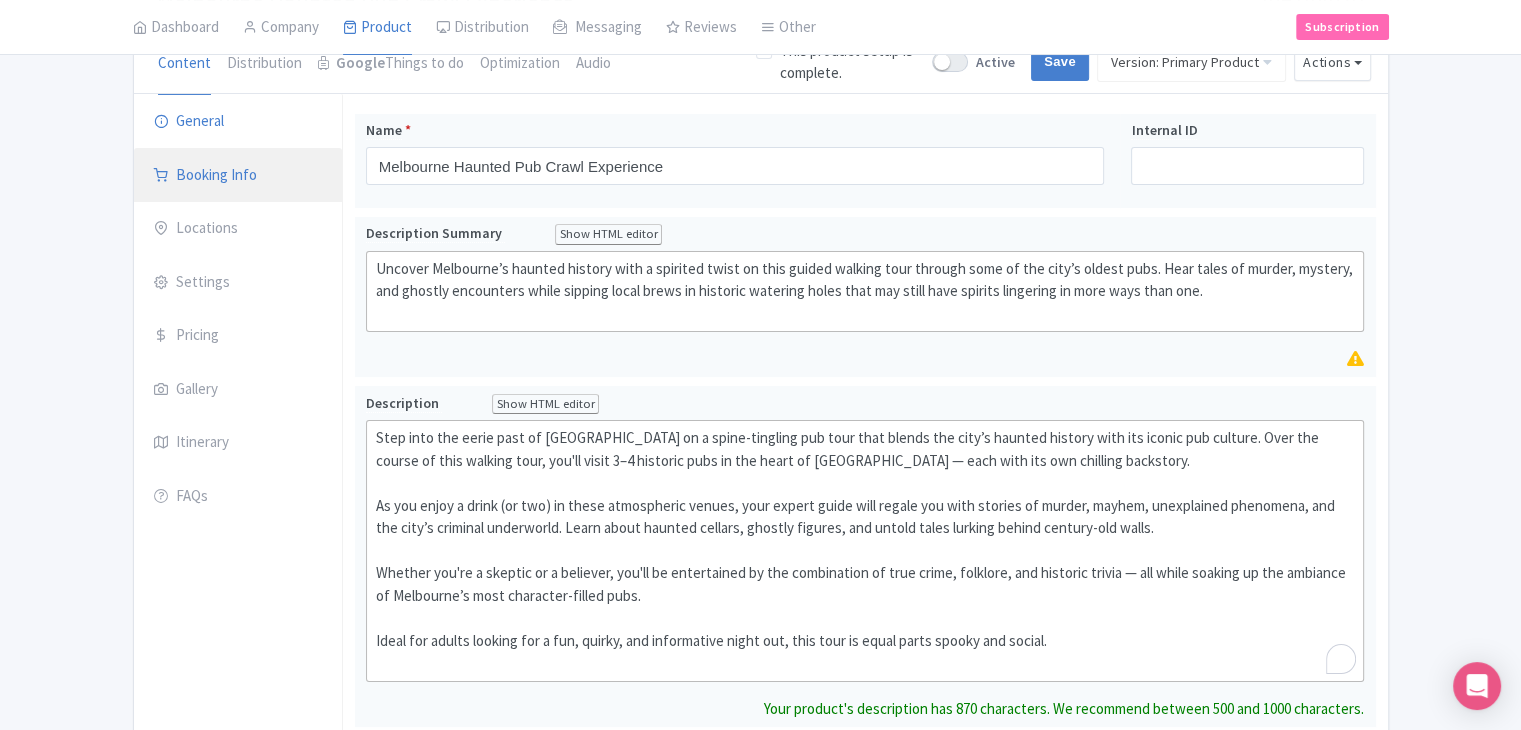 click on "Booking Info" at bounding box center [238, 176] 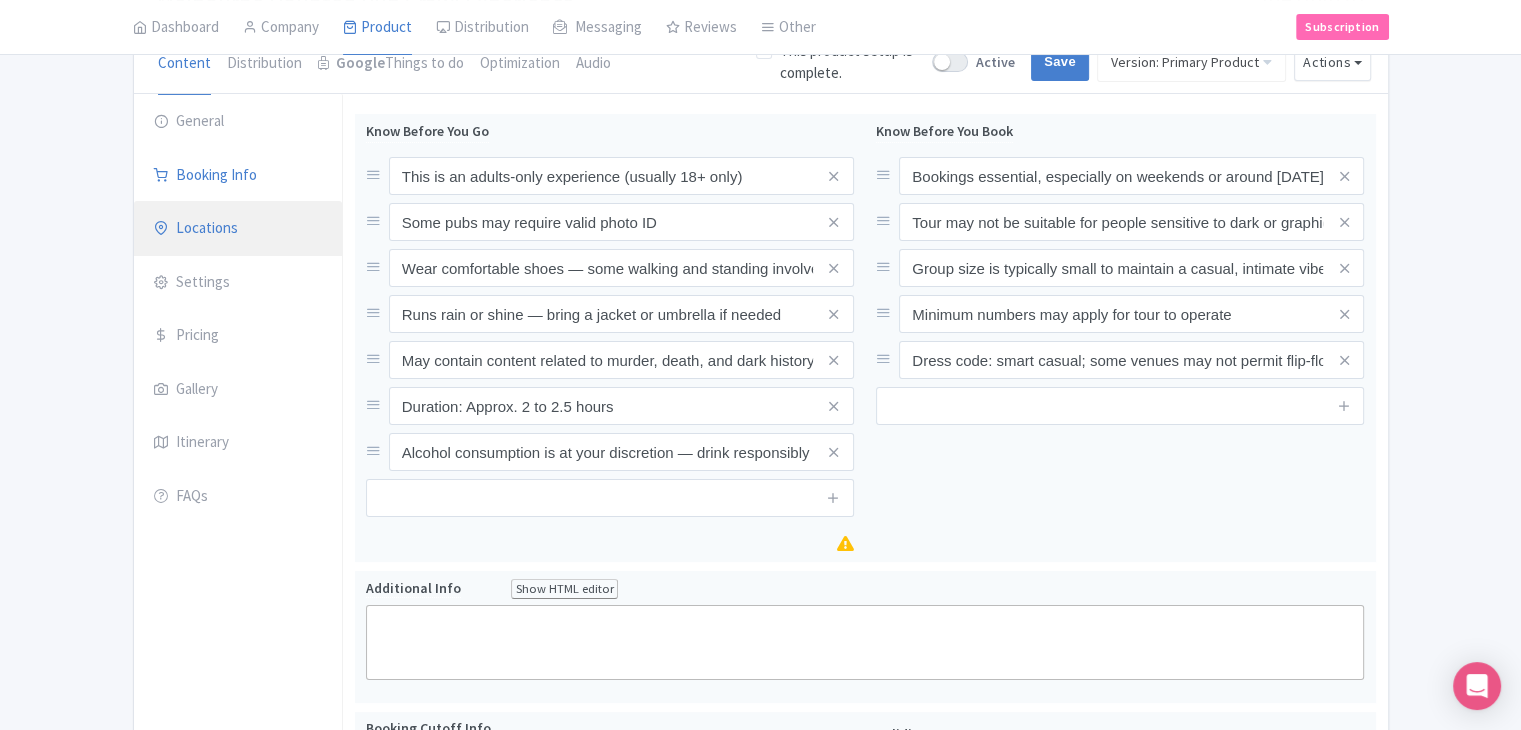 click on "Locations" at bounding box center (238, 229) 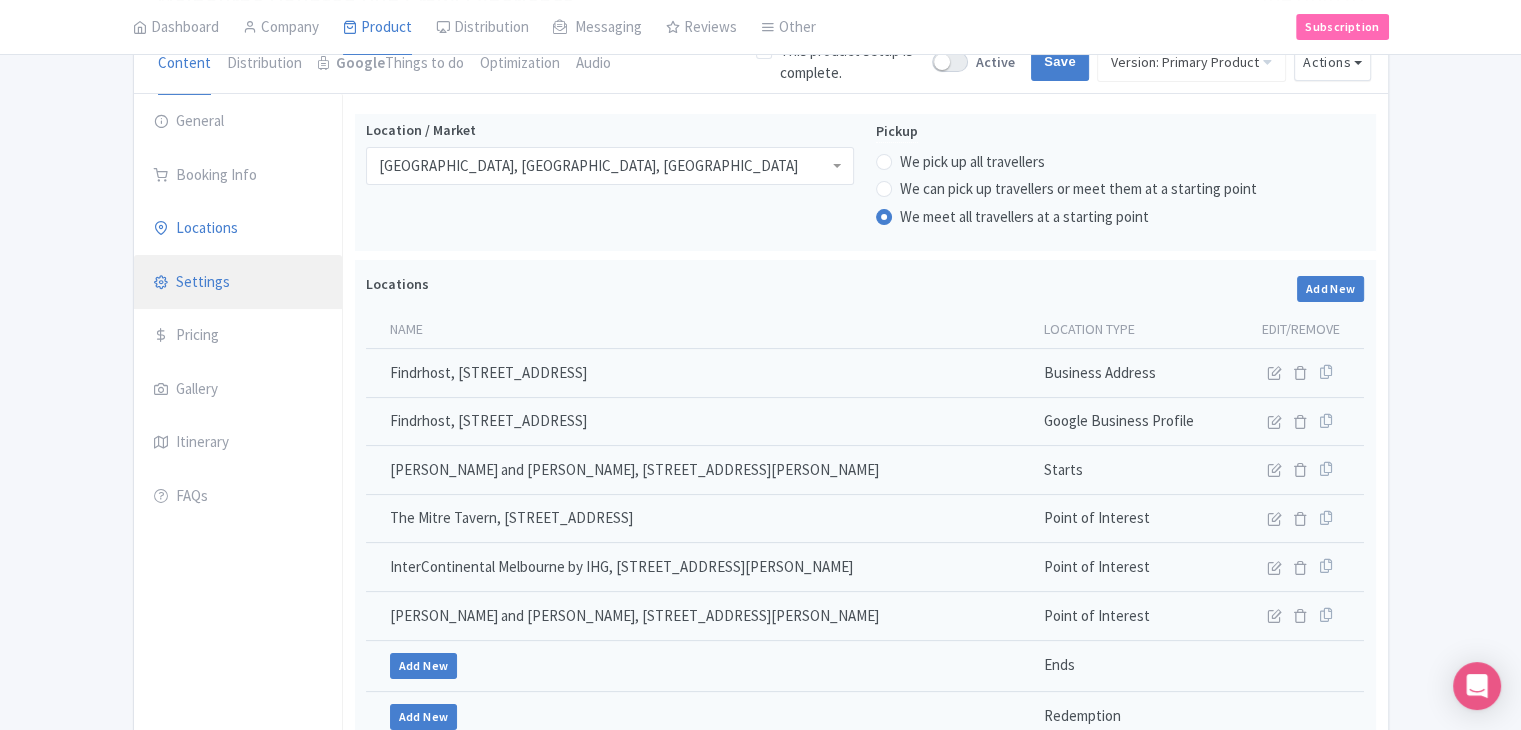 click on "Settings" at bounding box center (238, 283) 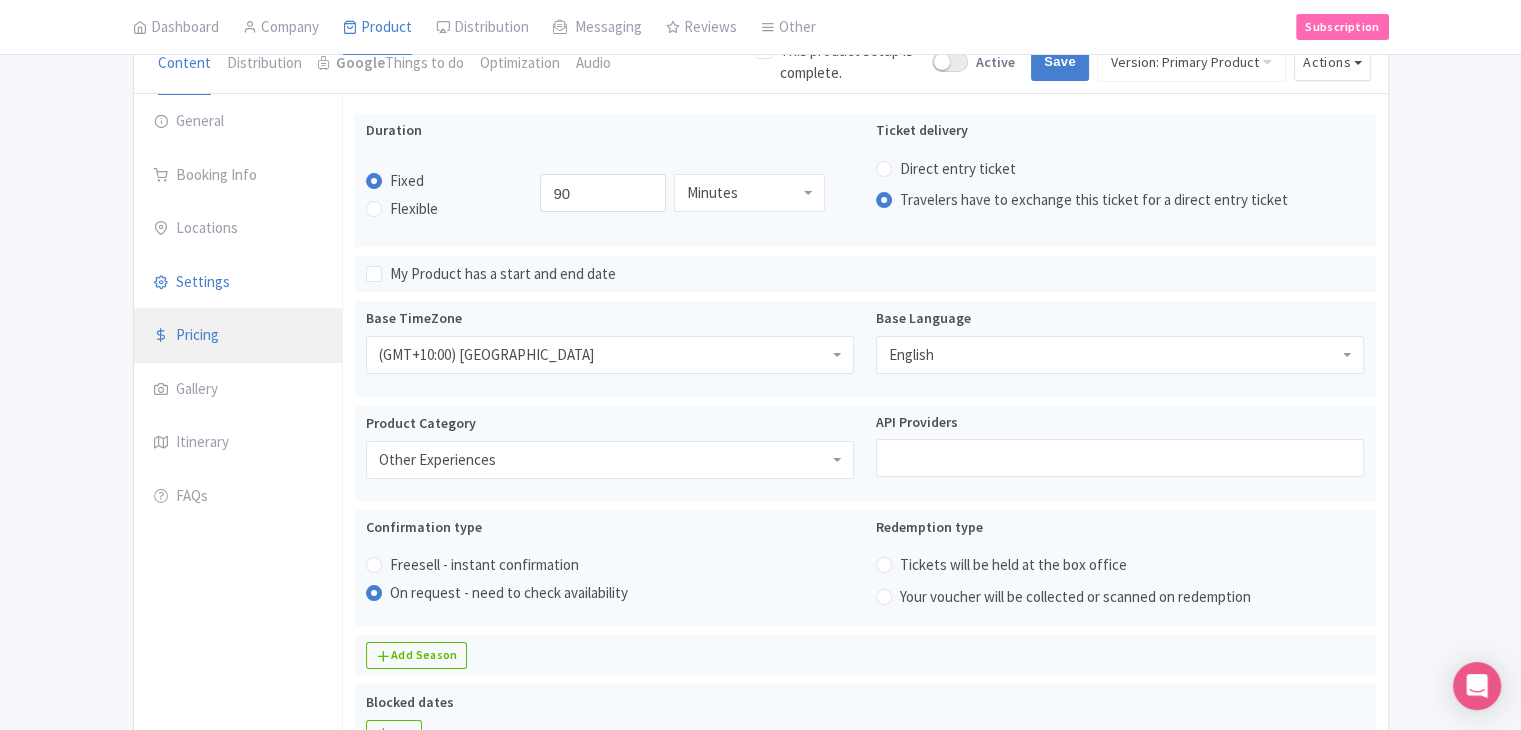 click on "Pricing" at bounding box center [238, 336] 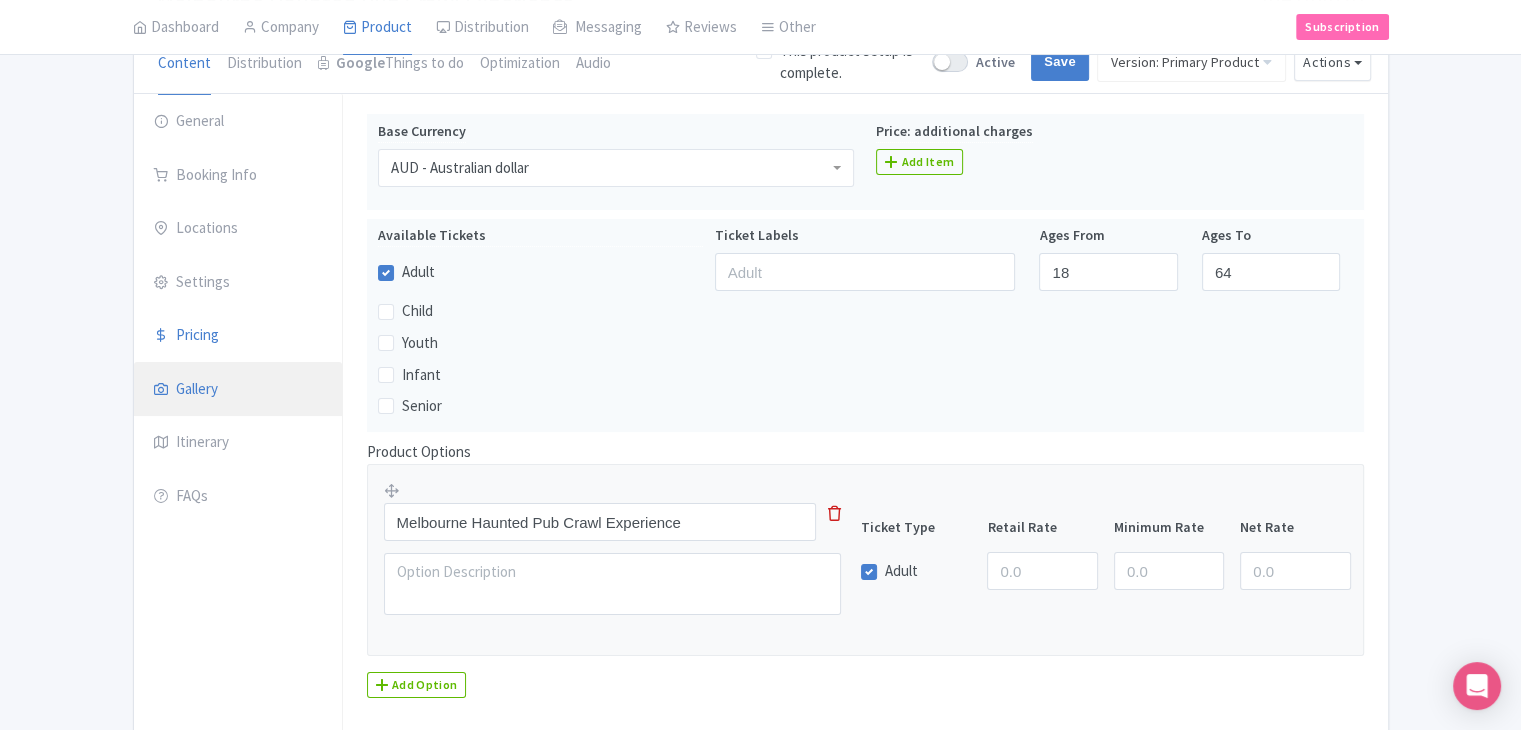 click on "Gallery" at bounding box center [238, 390] 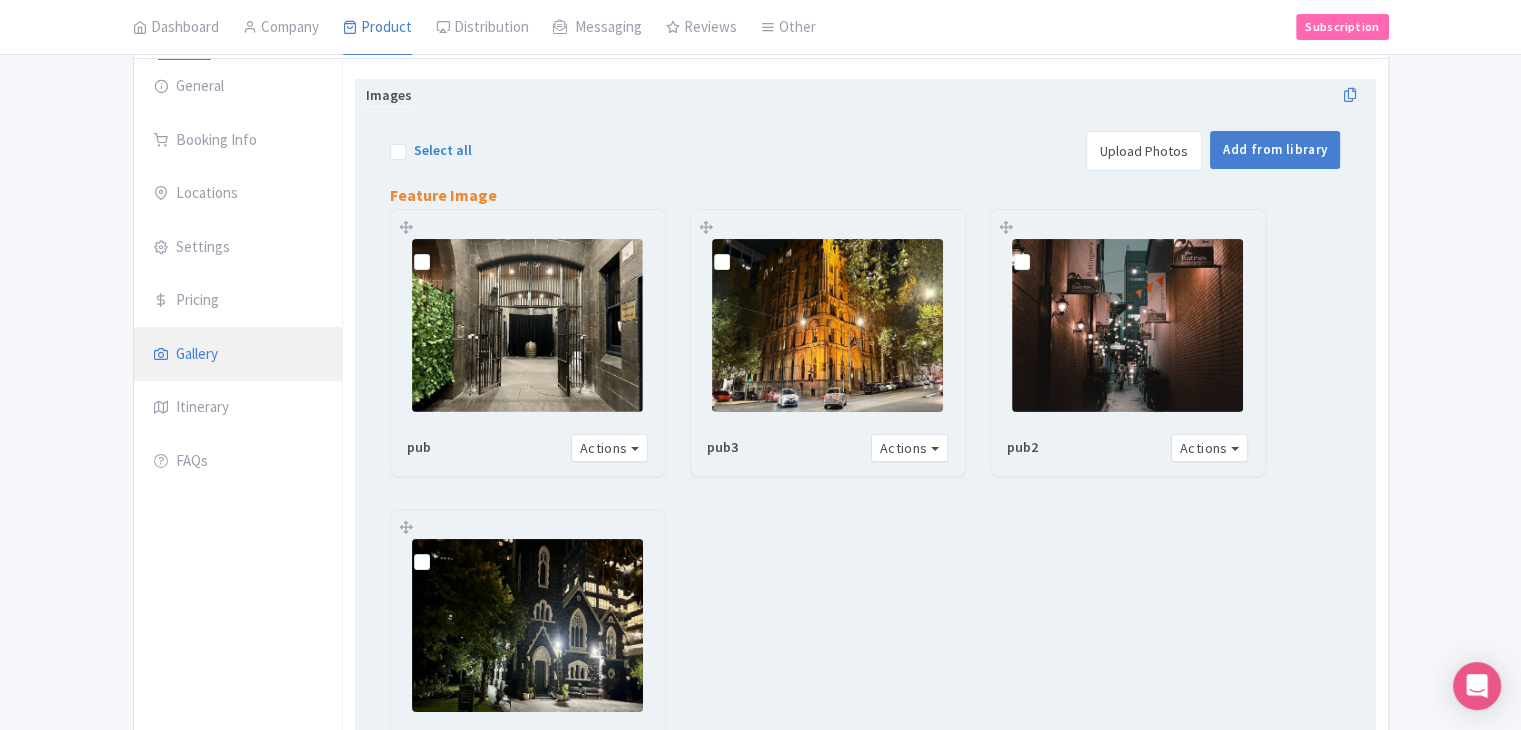 scroll, scrollTop: 164, scrollLeft: 0, axis: vertical 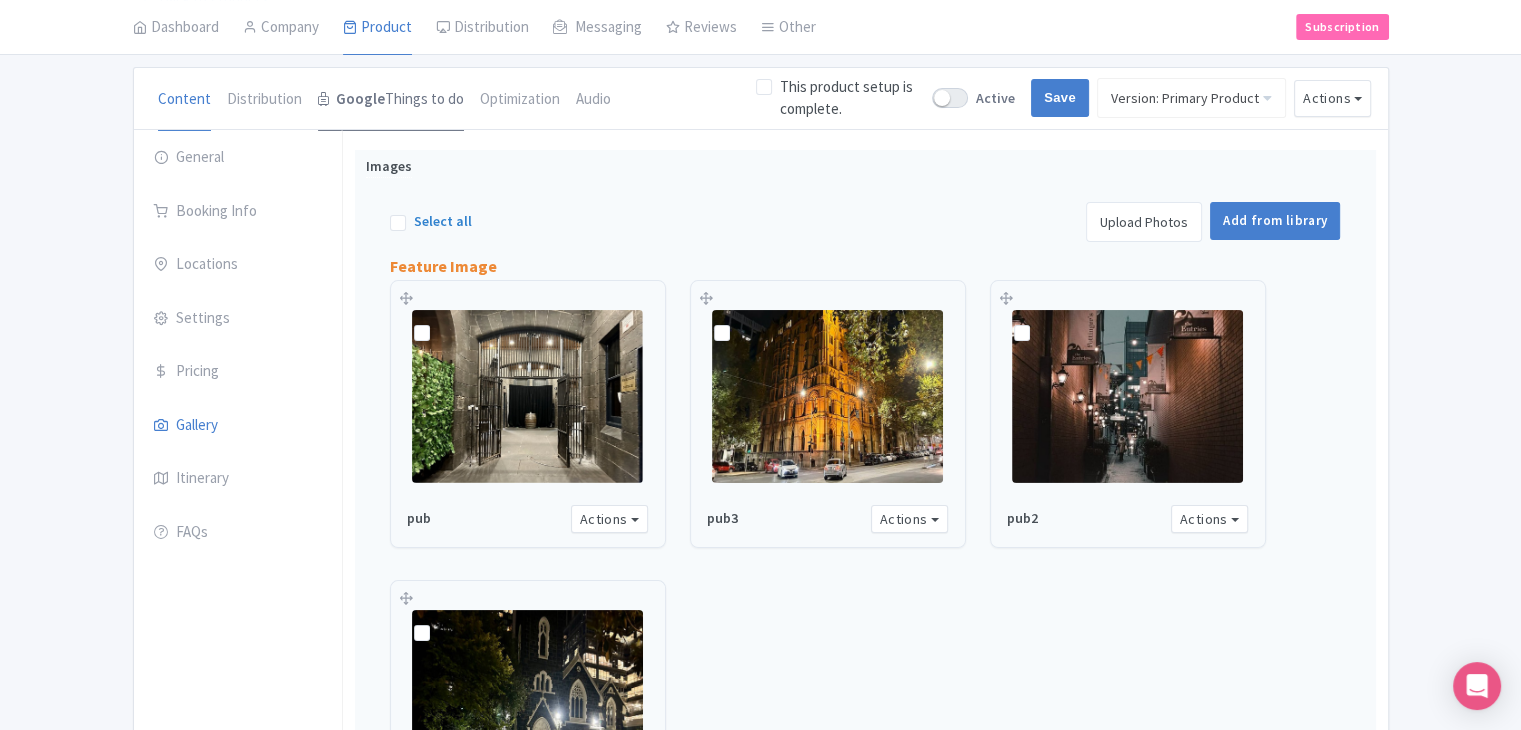 click on "Google" at bounding box center (360, 99) 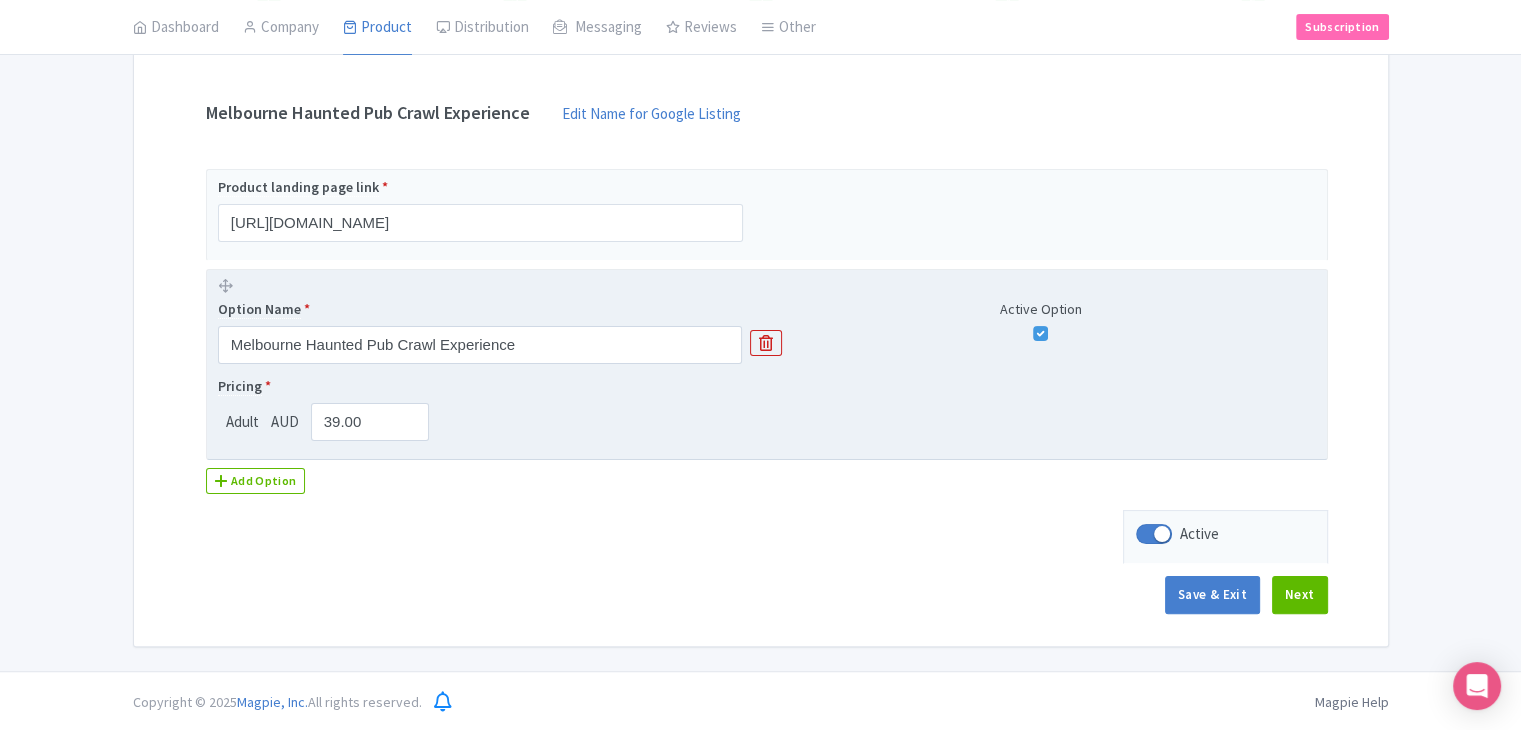 scroll, scrollTop: 266, scrollLeft: 0, axis: vertical 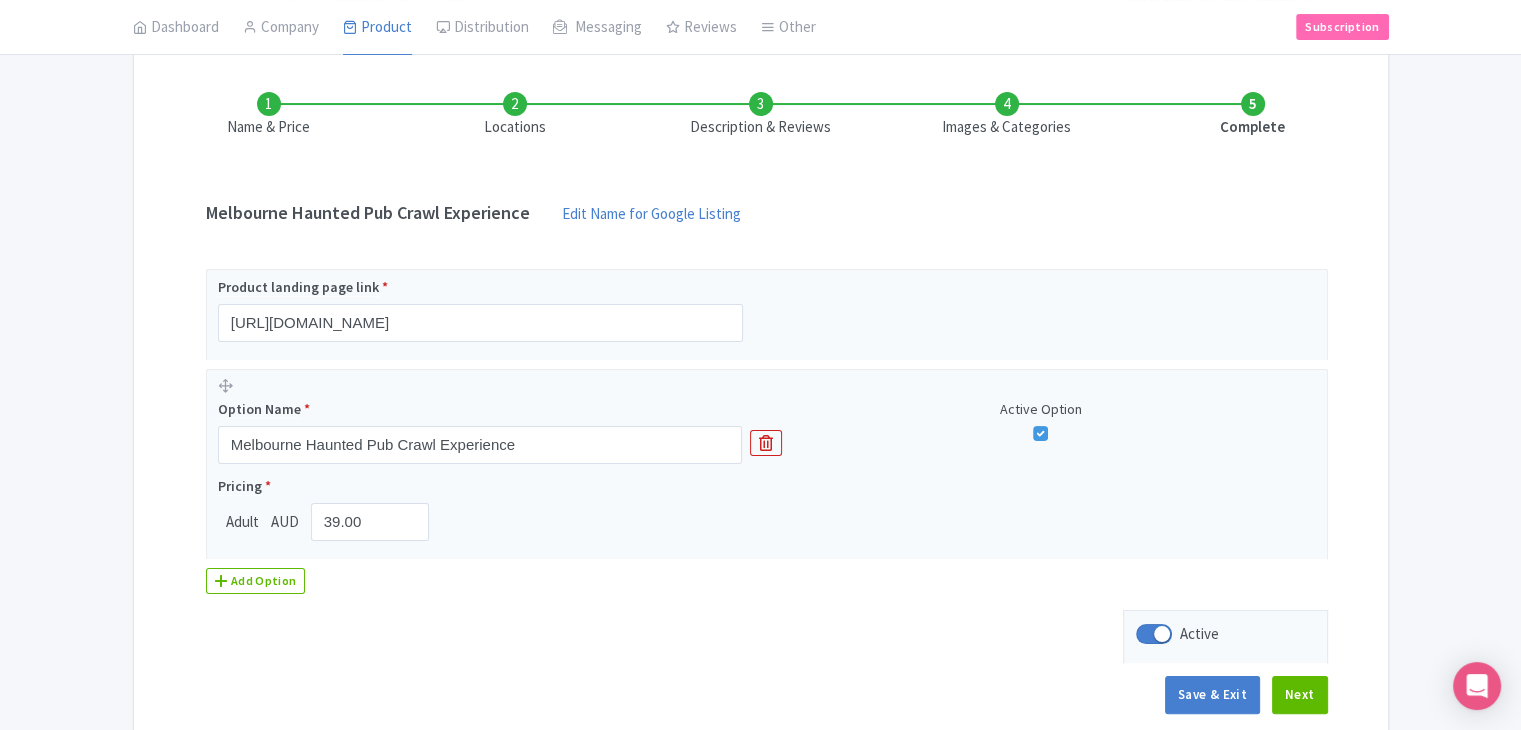 click on "Locations" at bounding box center [515, 115] 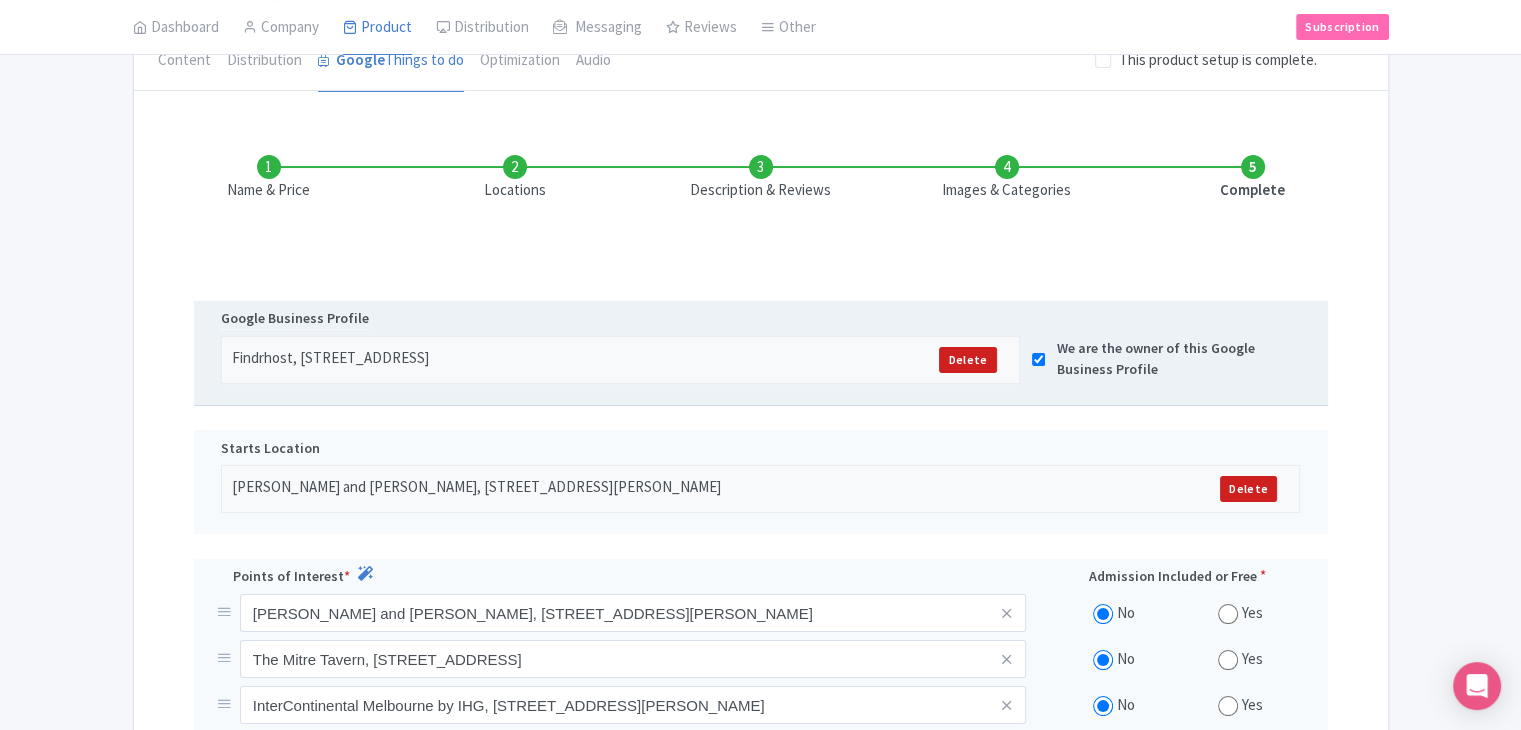 scroll, scrollTop: 173, scrollLeft: 0, axis: vertical 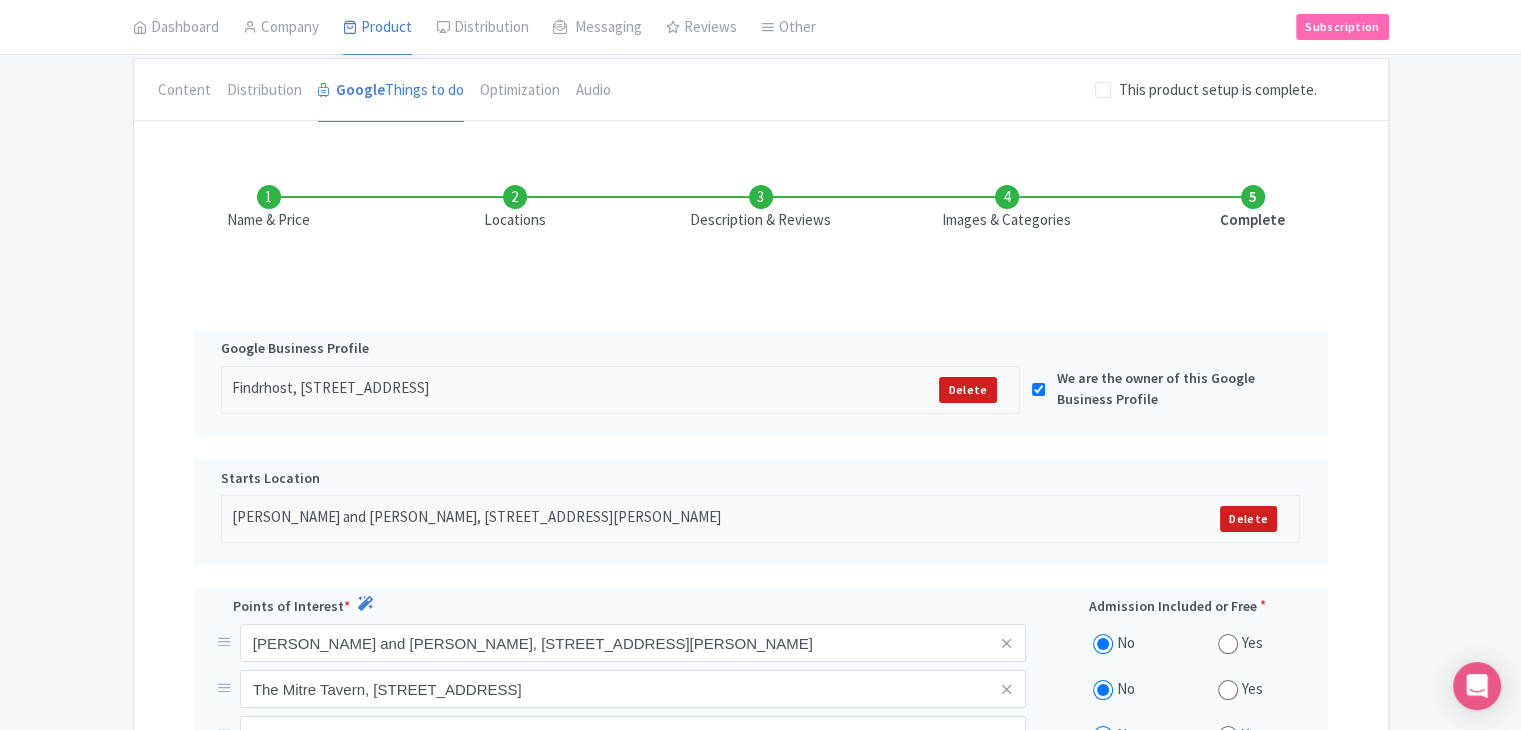 drag, startPoint x: 764, startPoint y: 192, endPoint x: 760, endPoint y: 214, distance: 22.36068 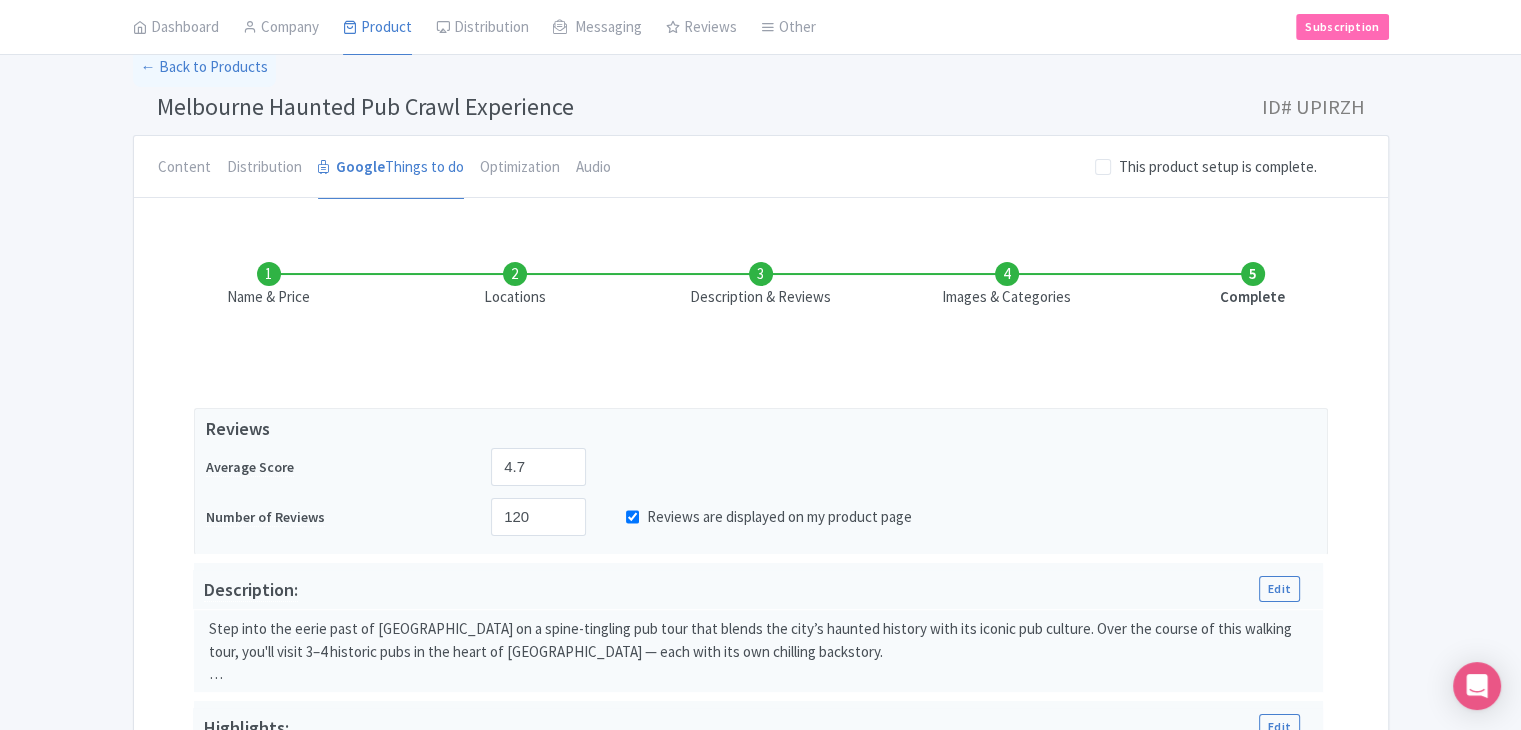 scroll, scrollTop: 0, scrollLeft: 0, axis: both 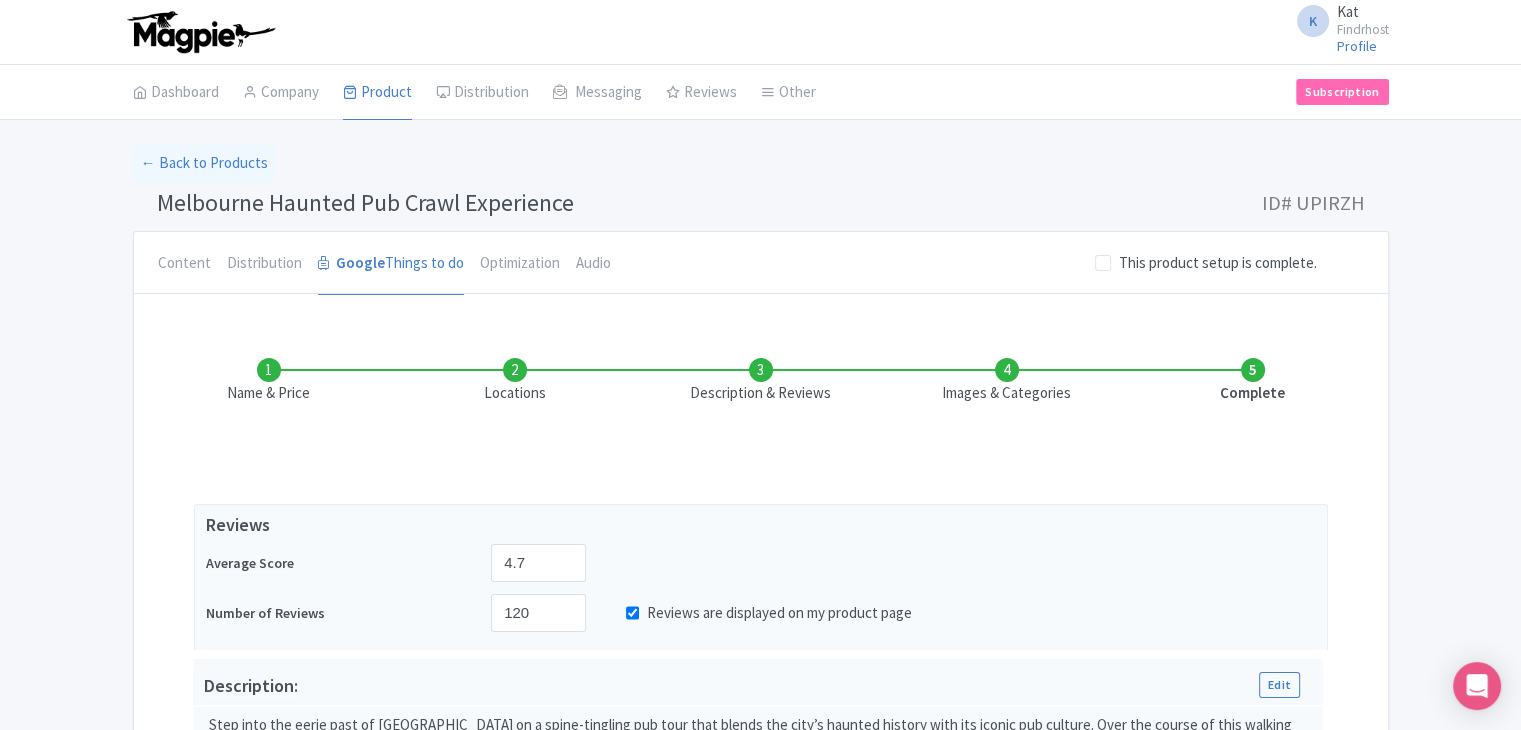 click on "Images & Categories" at bounding box center (1007, 381) 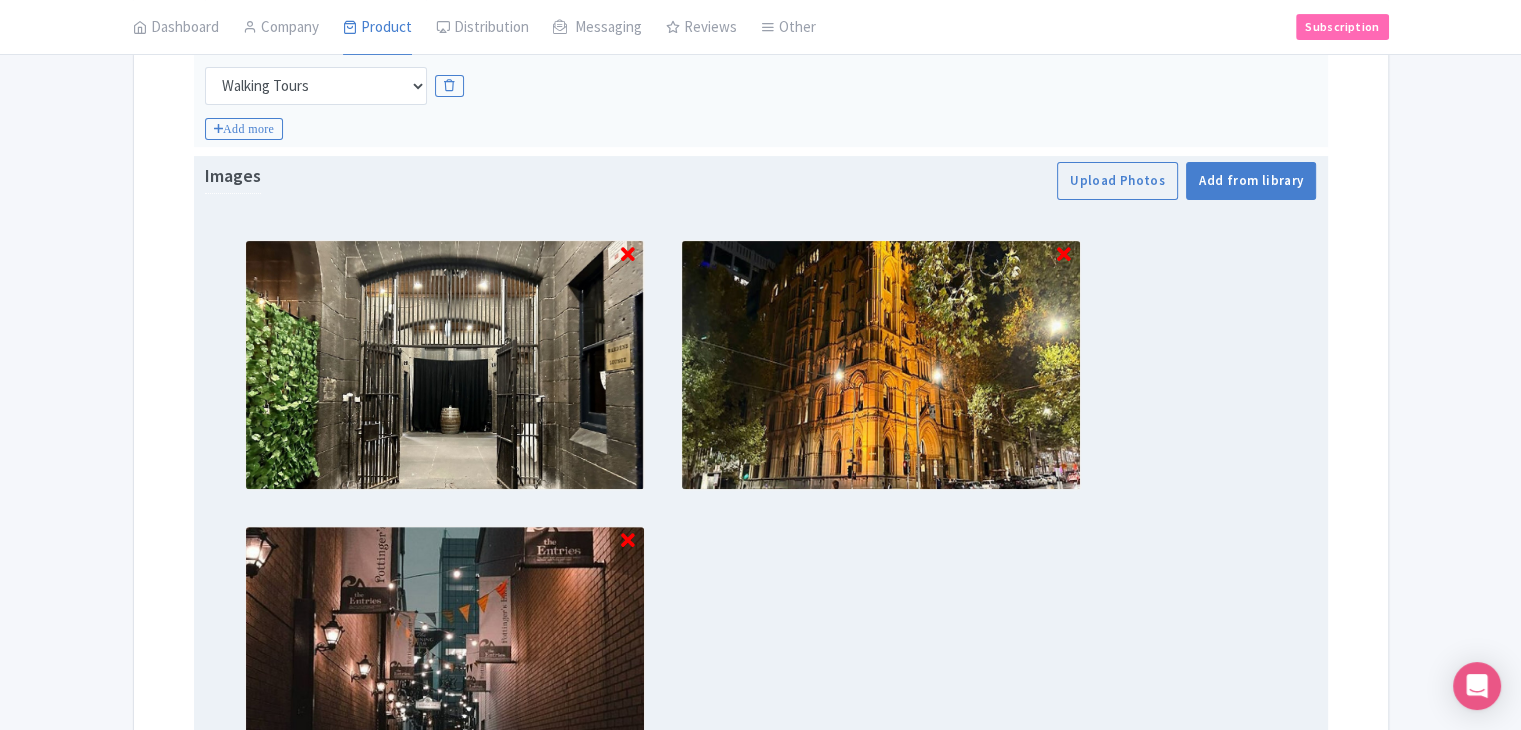 scroll, scrollTop: 800, scrollLeft: 0, axis: vertical 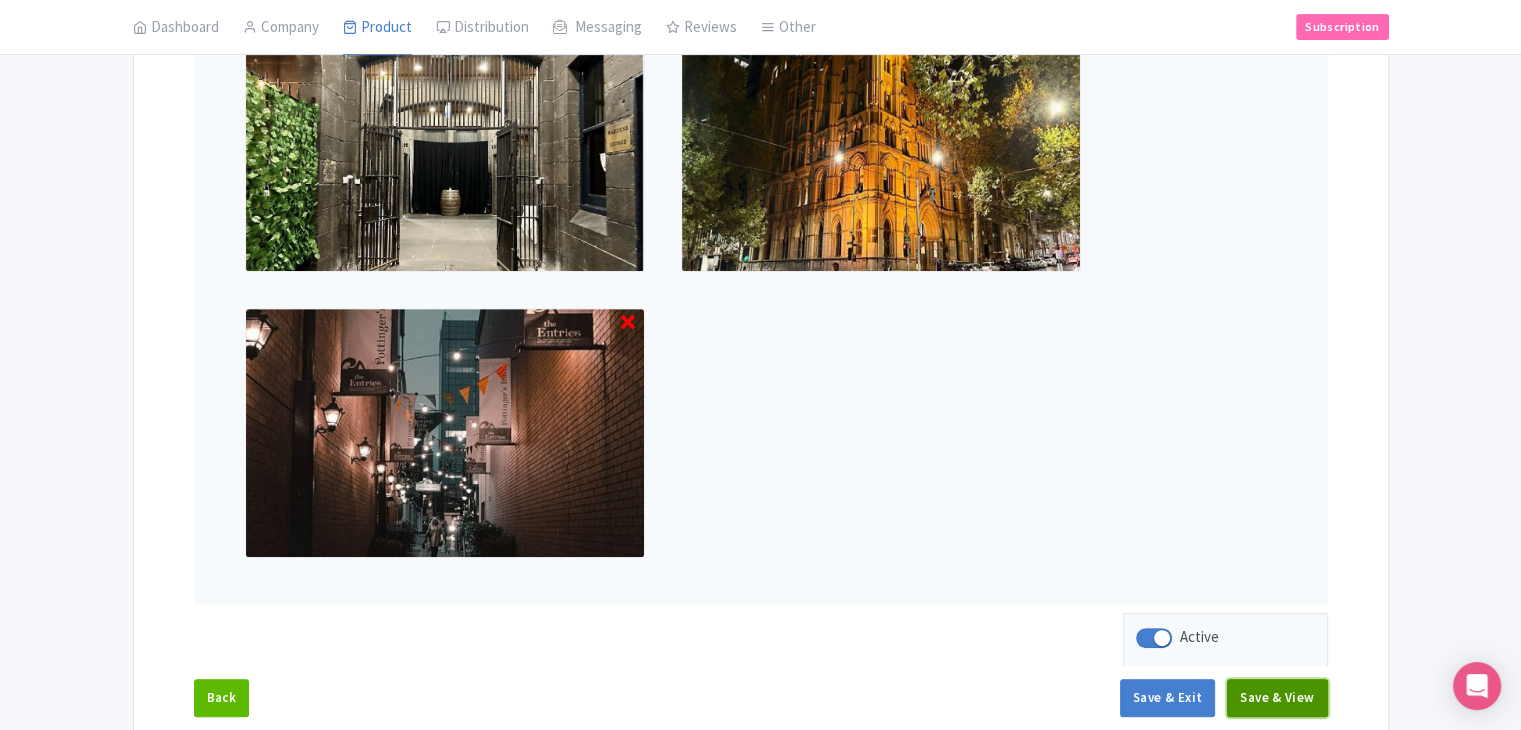 click on "Save & View" at bounding box center [1277, 698] 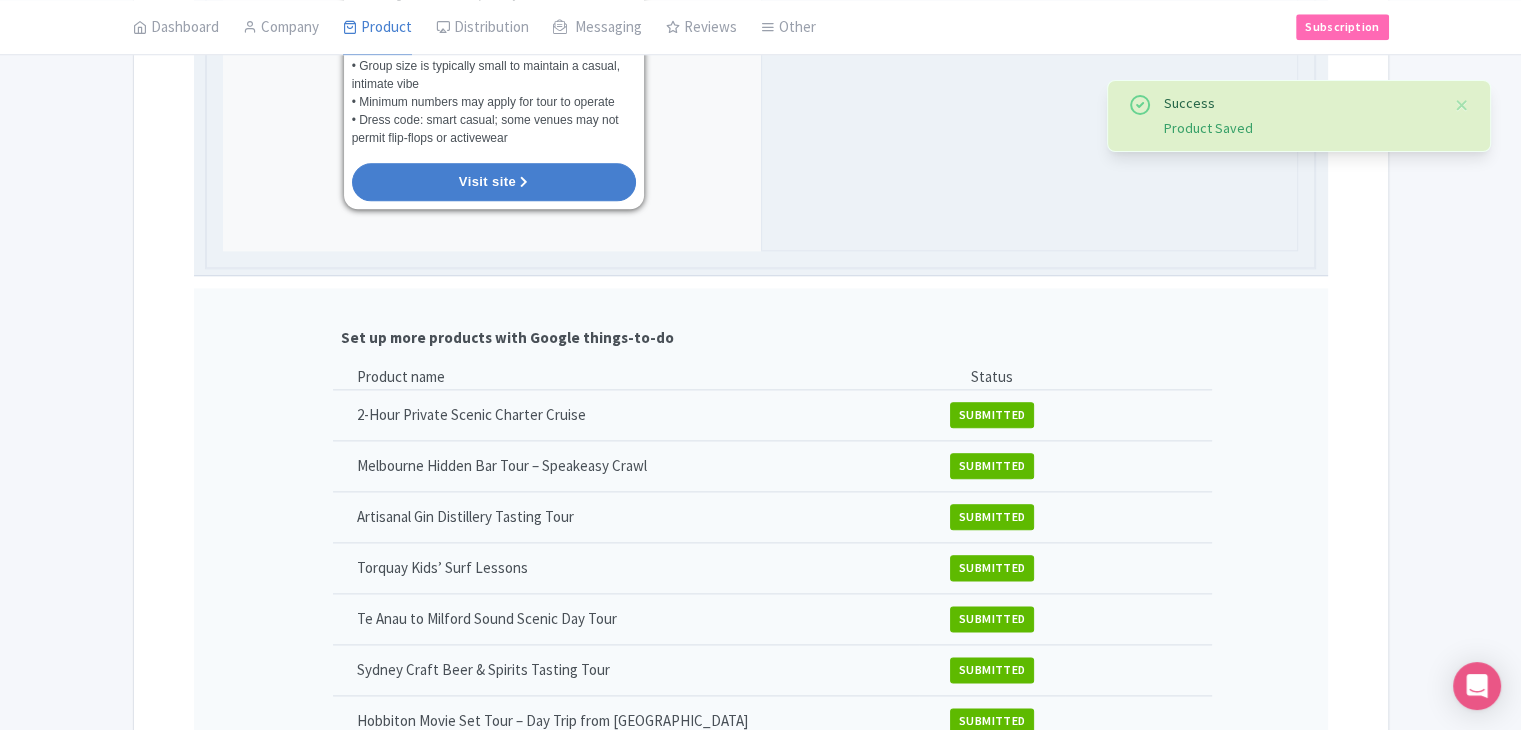scroll, scrollTop: 2300, scrollLeft: 0, axis: vertical 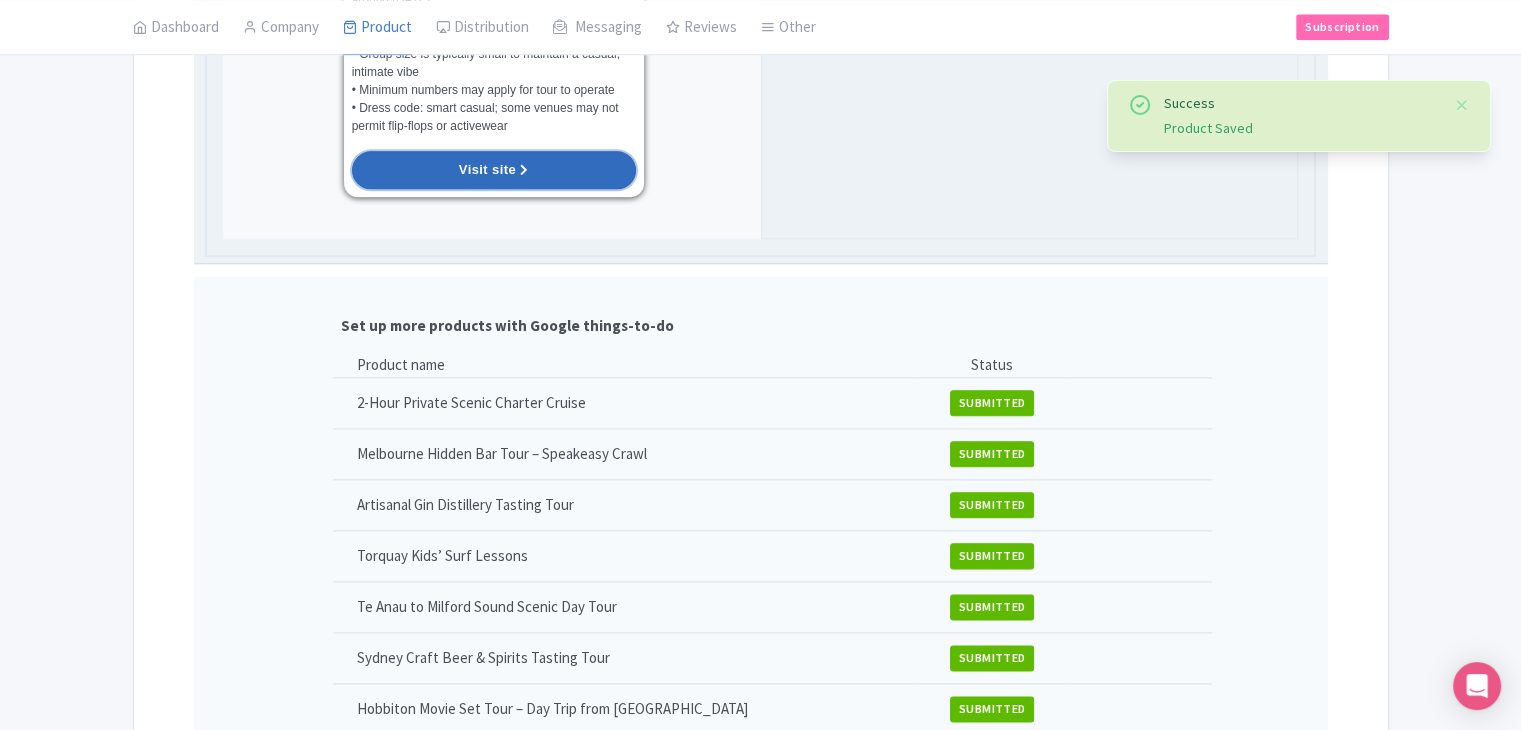 click on "Visit site" at bounding box center [487, 169] 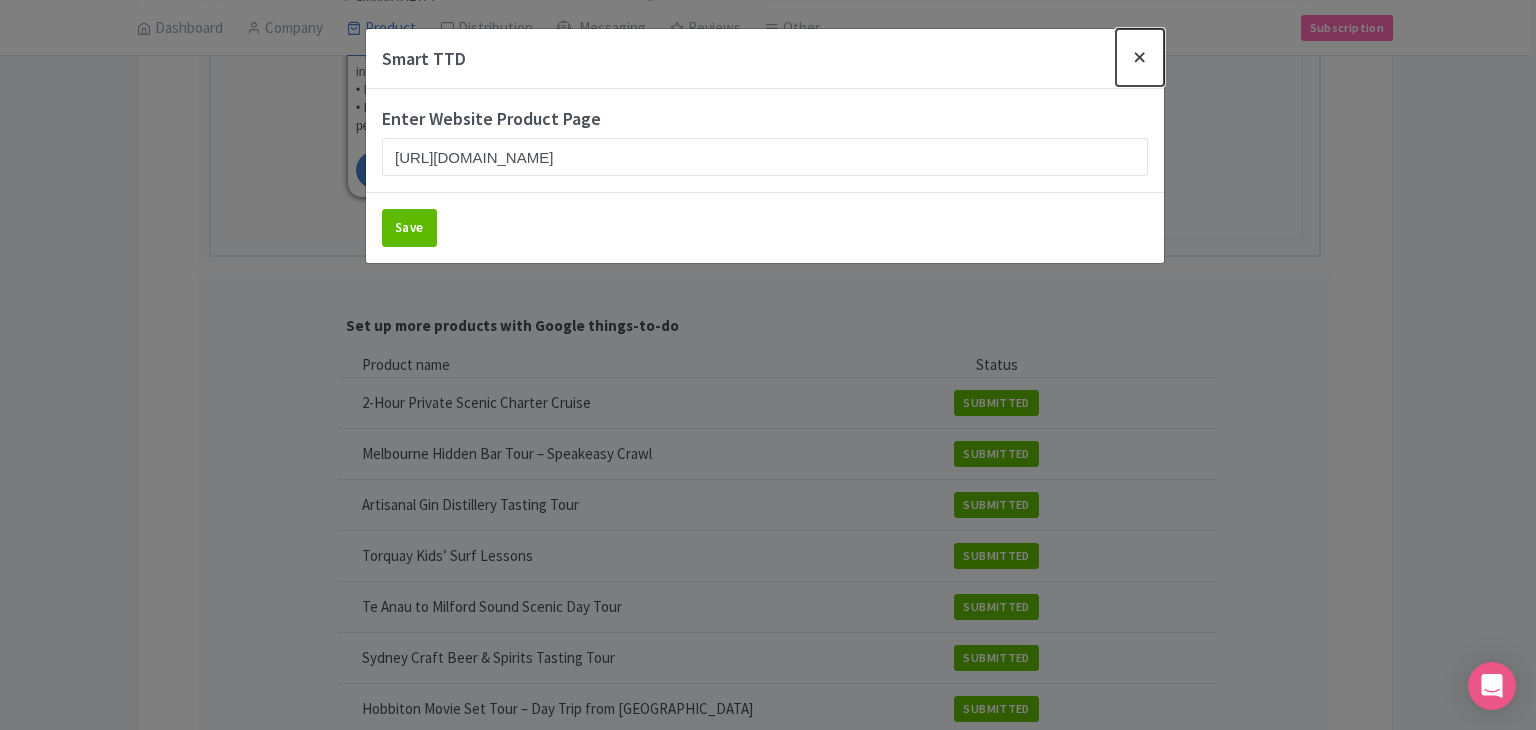 click at bounding box center (1140, 57) 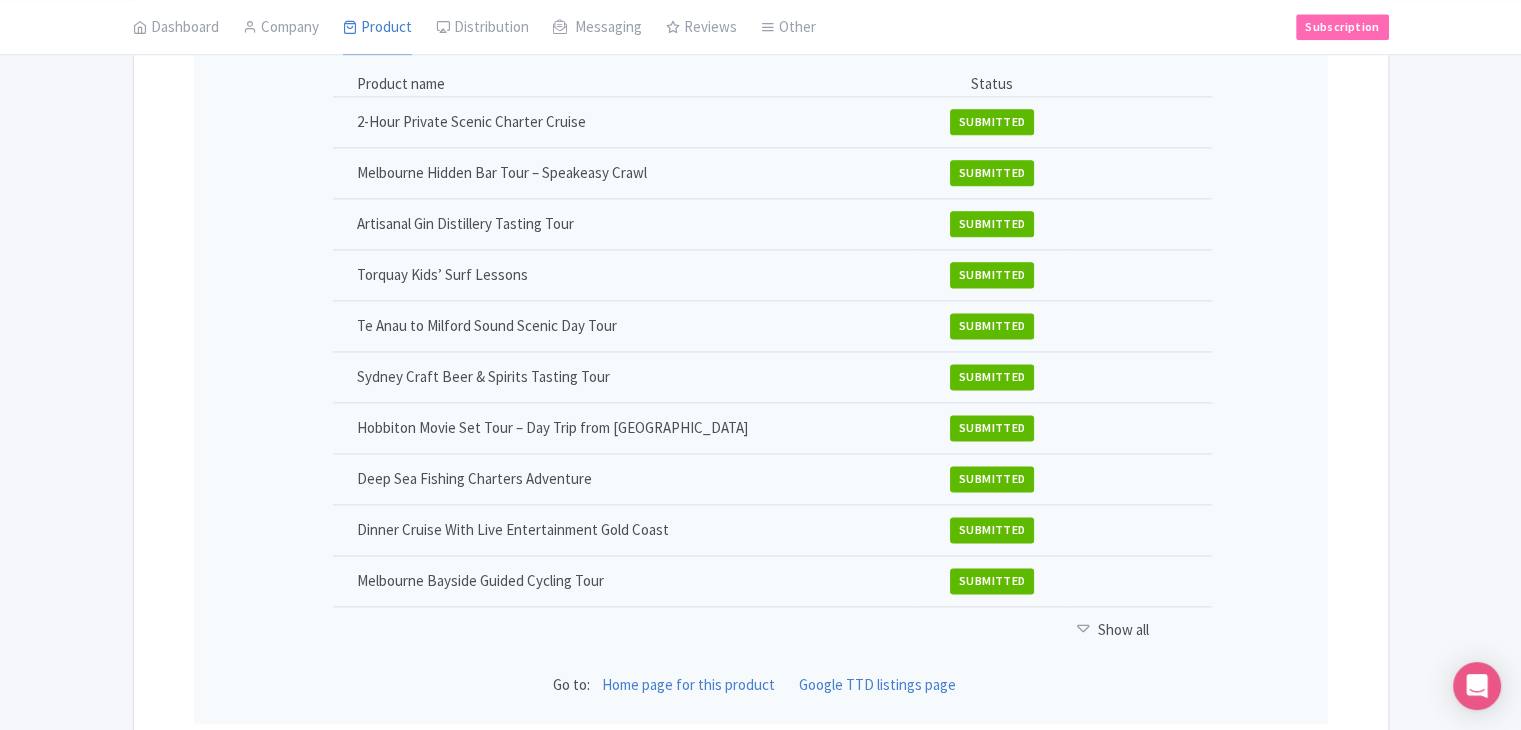 scroll, scrollTop: 2759, scrollLeft: 0, axis: vertical 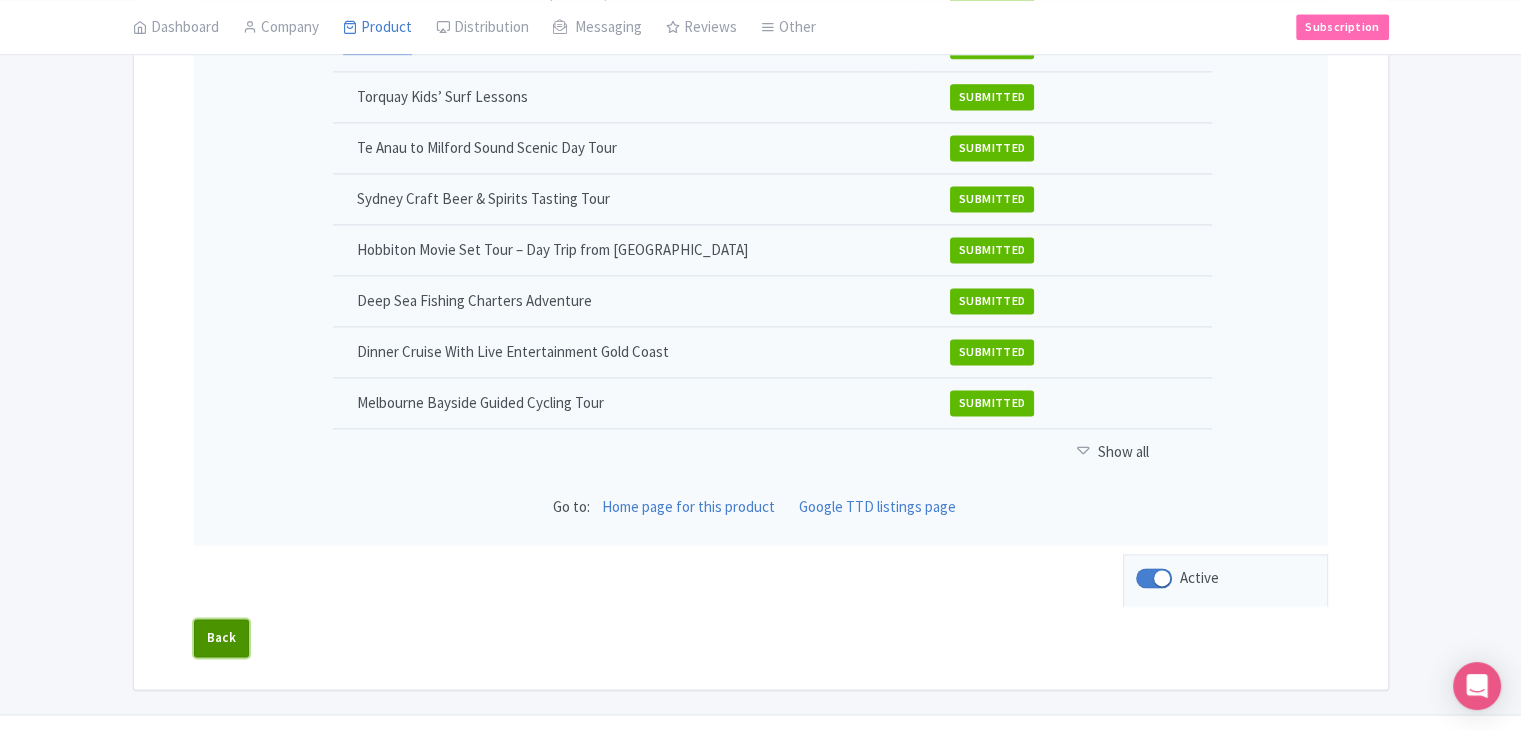 click on "Back" at bounding box center (222, 638) 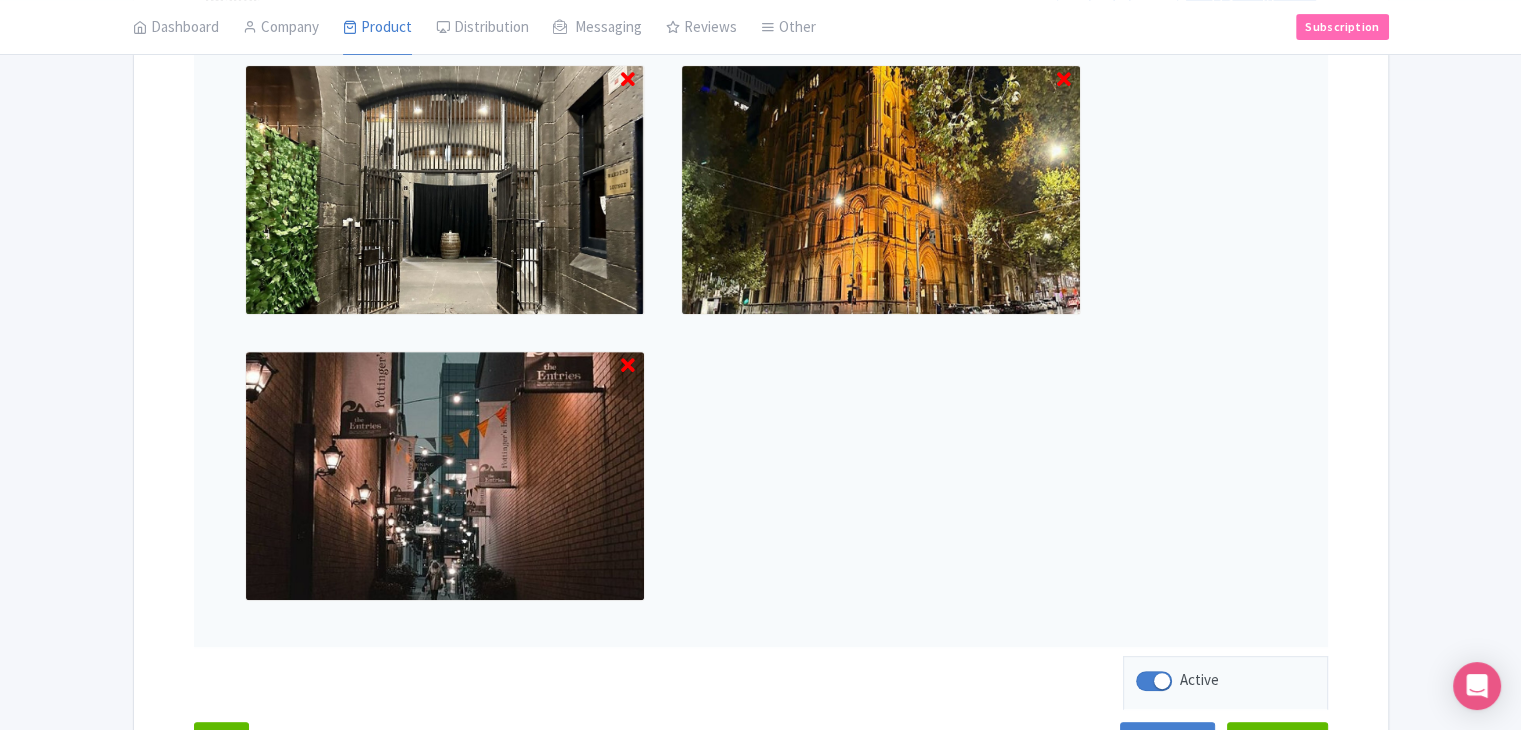 scroll, scrollTop: 903, scrollLeft: 0, axis: vertical 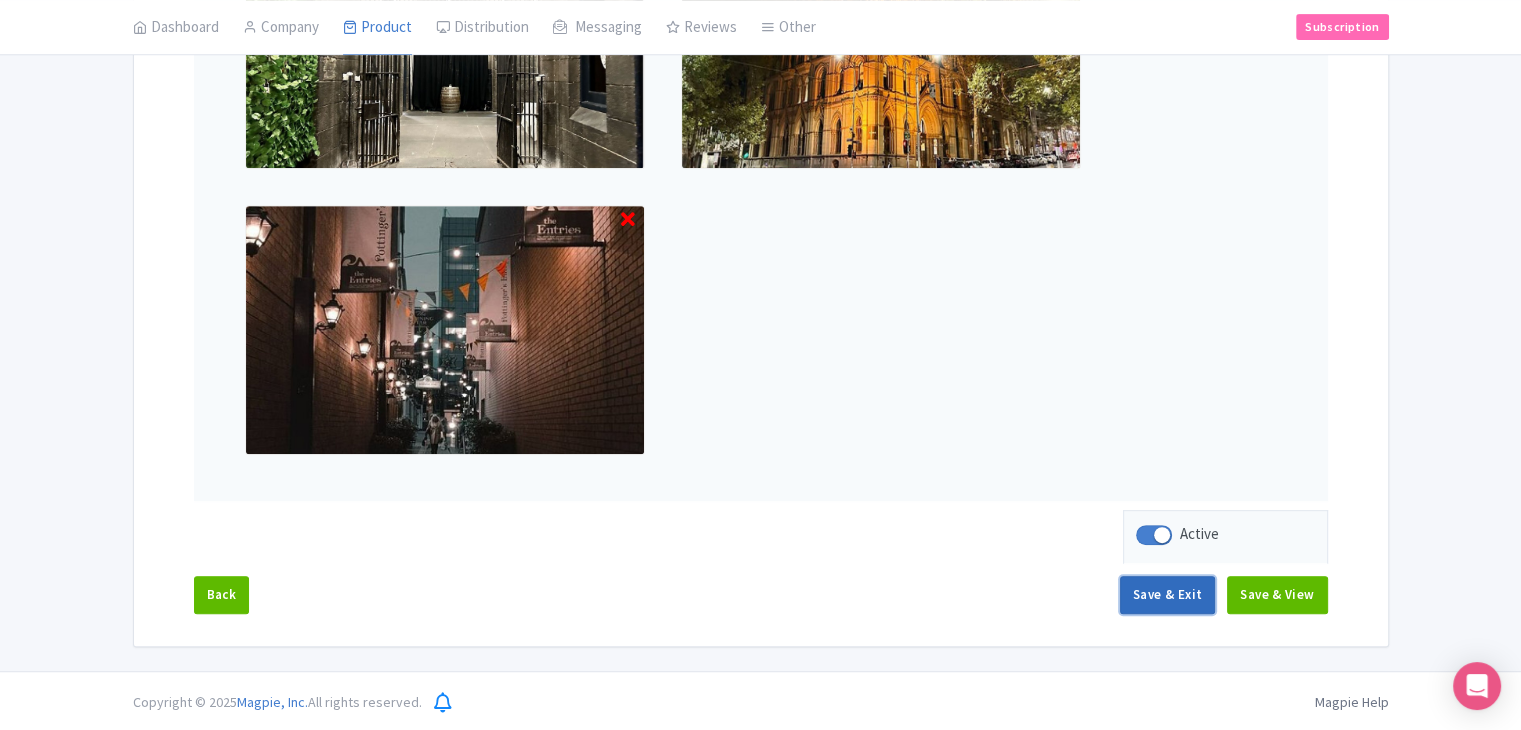 click on "Save & Exit" at bounding box center [1167, 595] 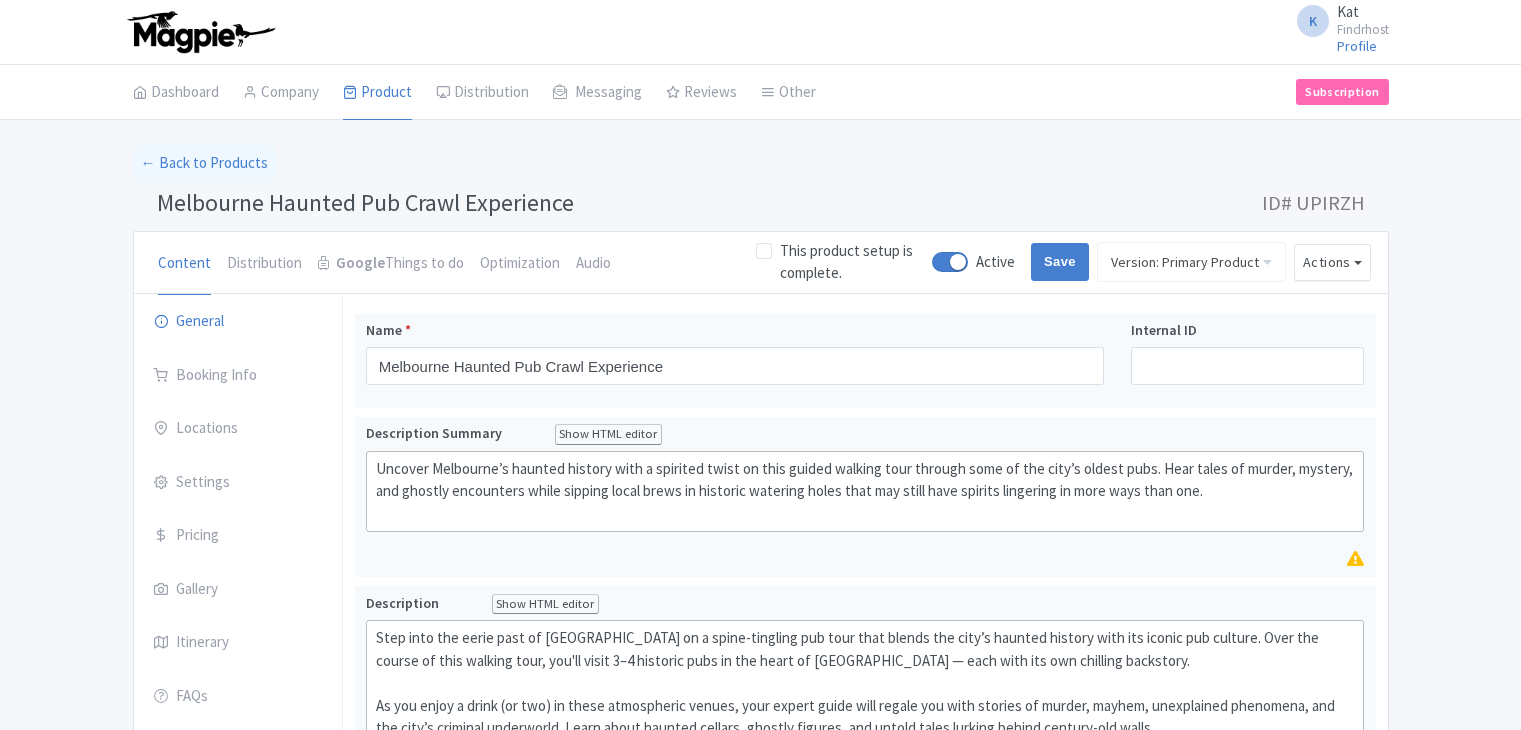 scroll, scrollTop: 0, scrollLeft: 0, axis: both 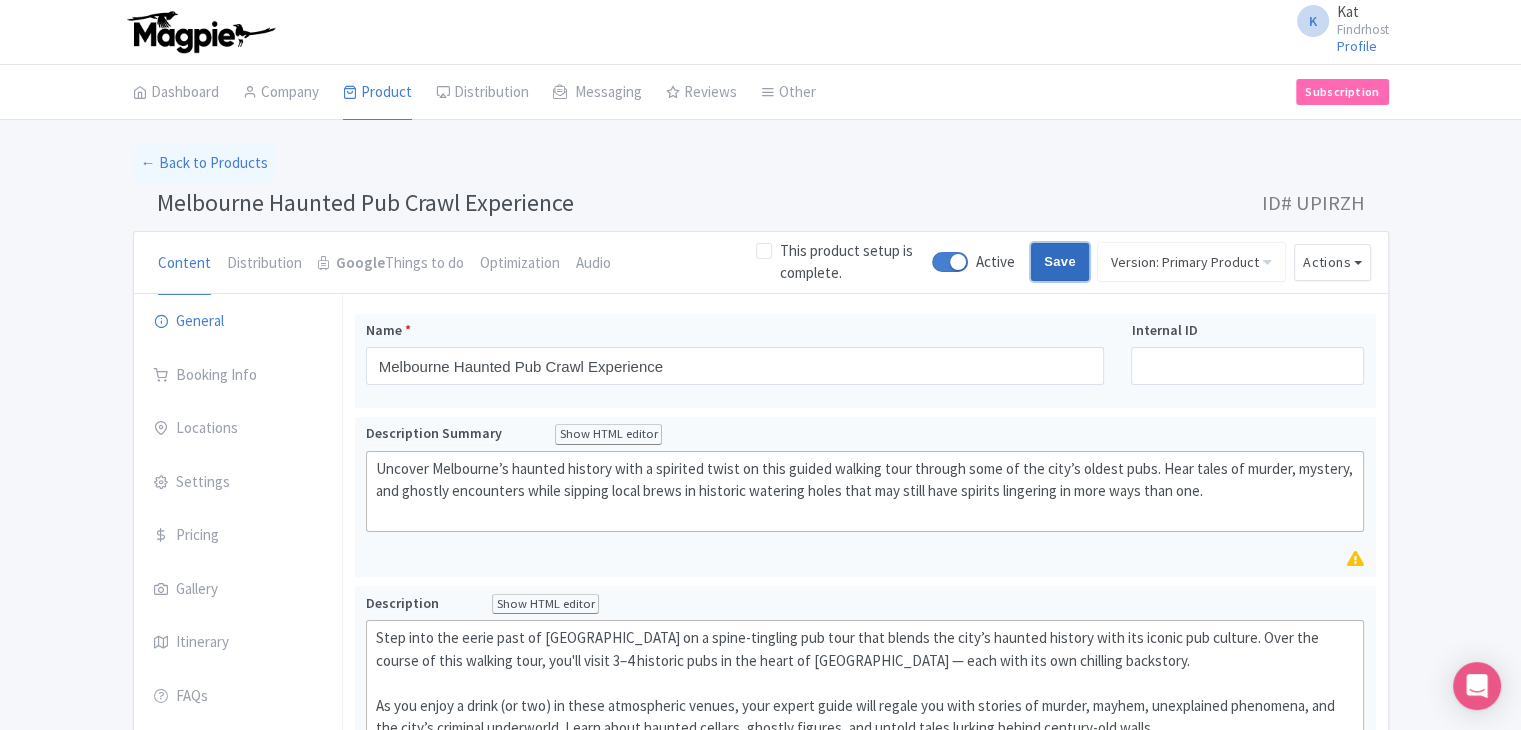 click on "Save" at bounding box center [1060, 262] 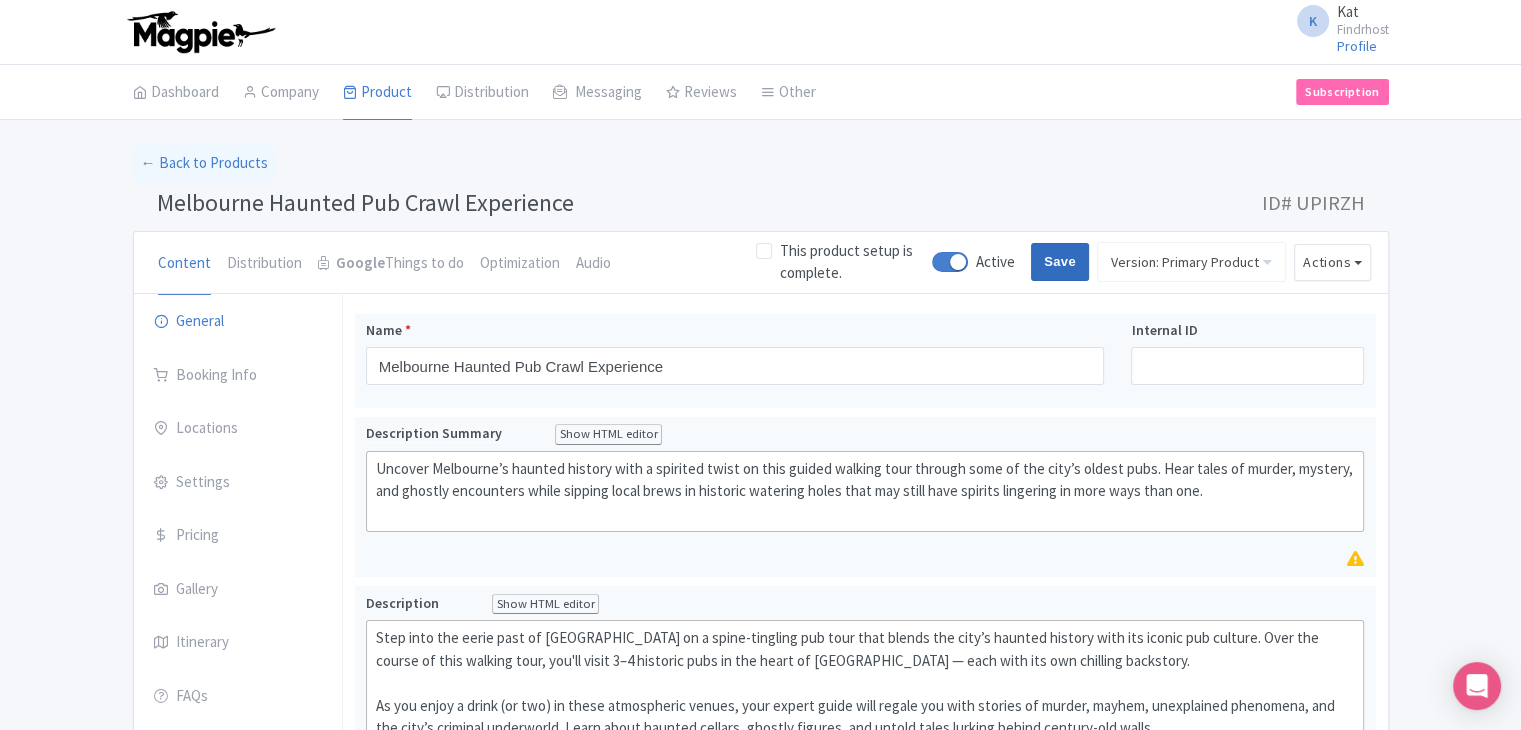 type on "Saving..." 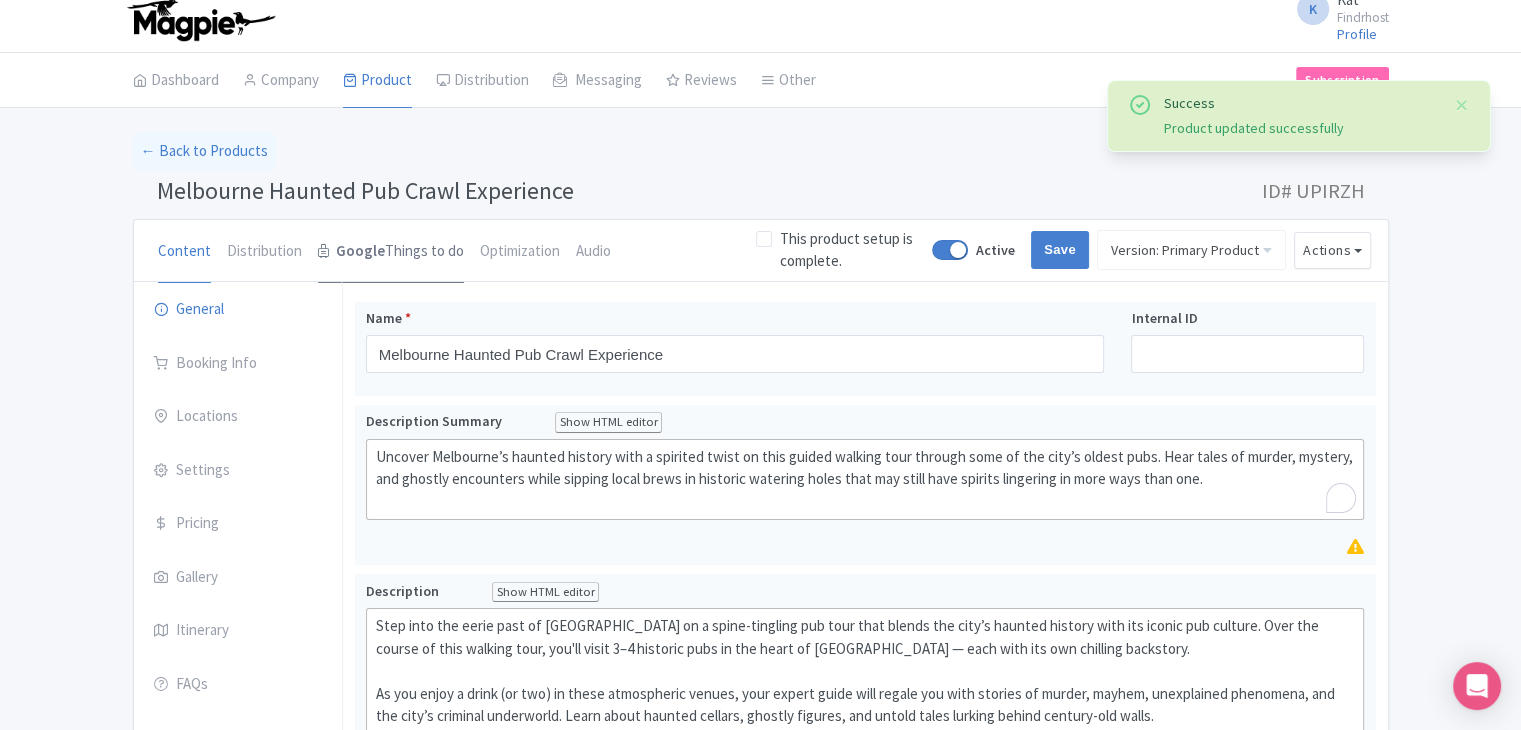 scroll, scrollTop: 12, scrollLeft: 0, axis: vertical 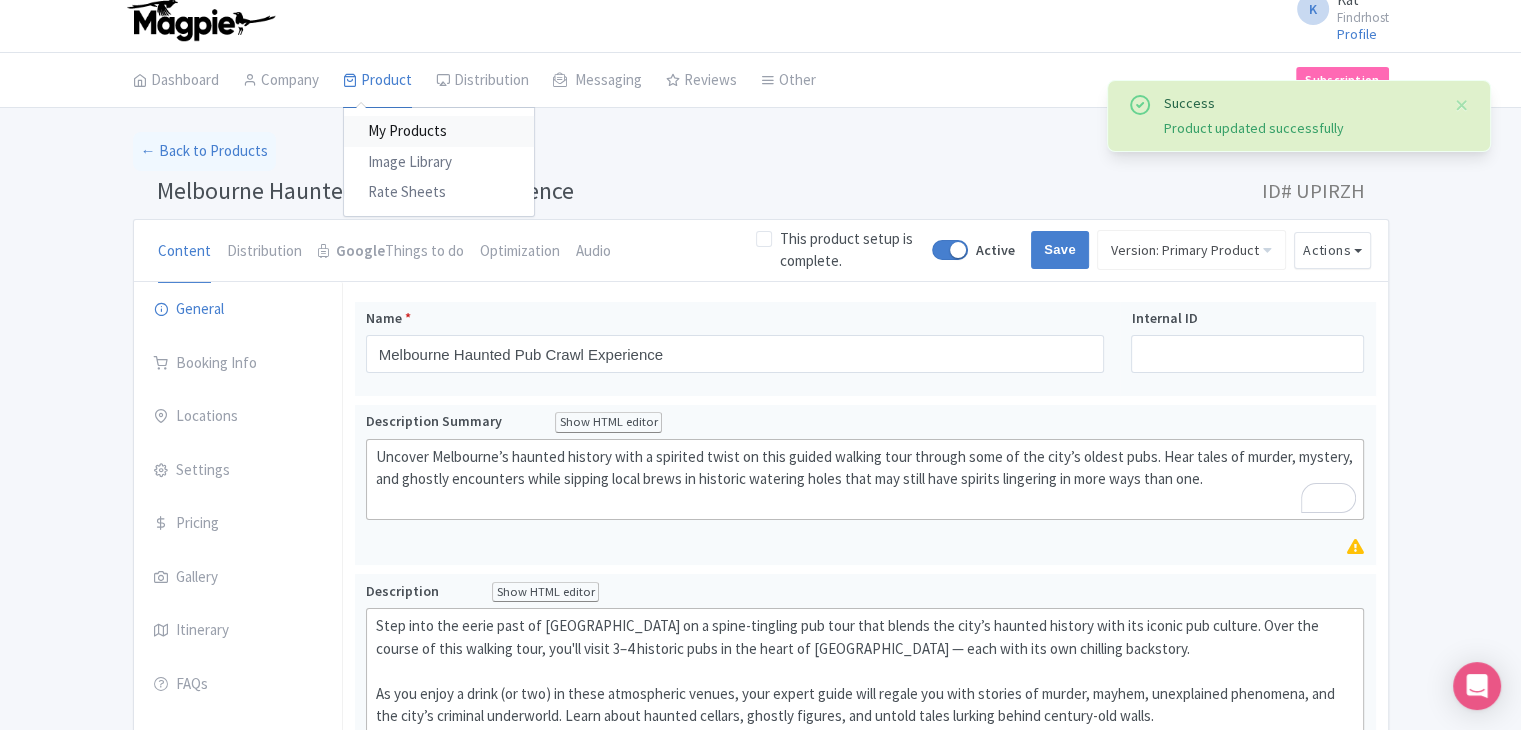 click on "My Products" at bounding box center (439, 131) 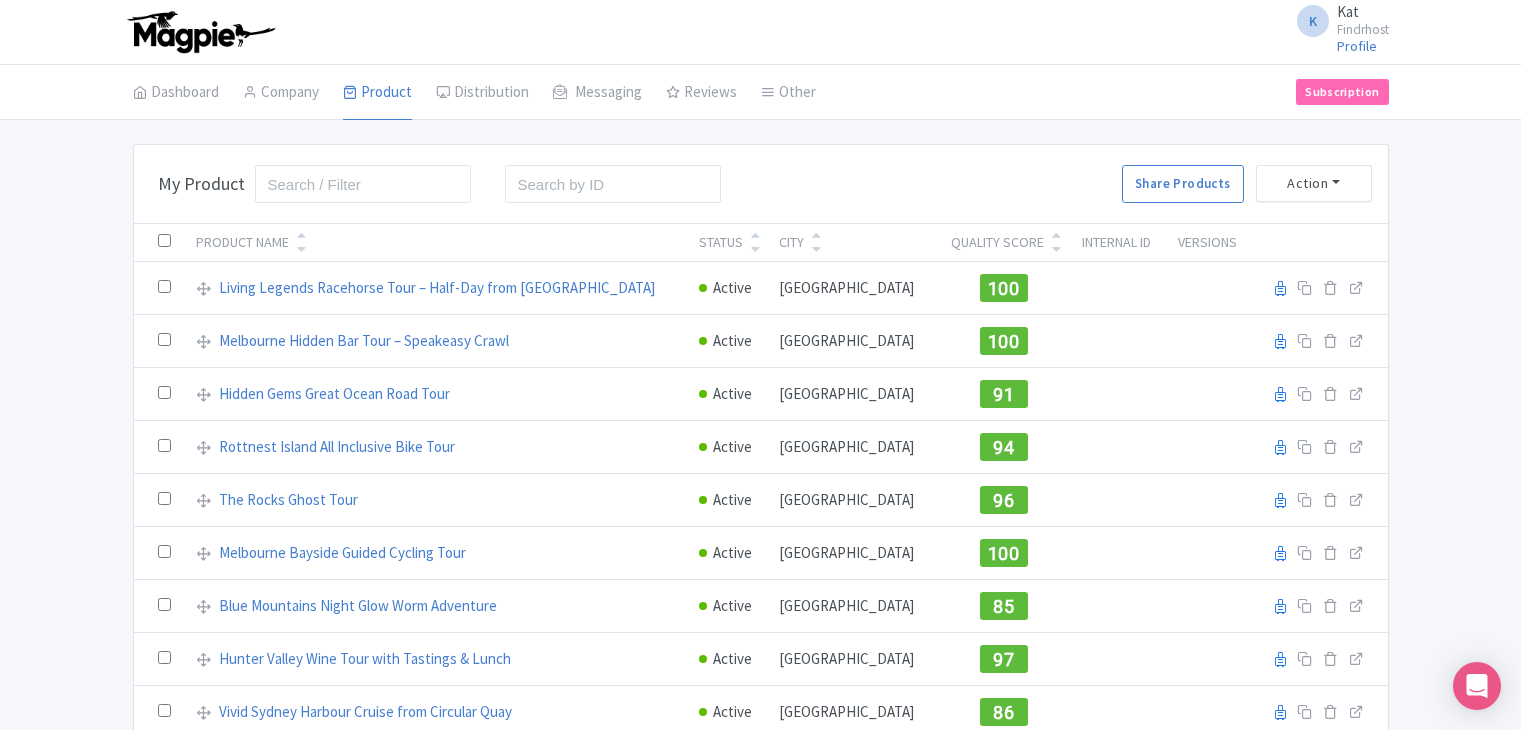 scroll, scrollTop: 0, scrollLeft: 0, axis: both 